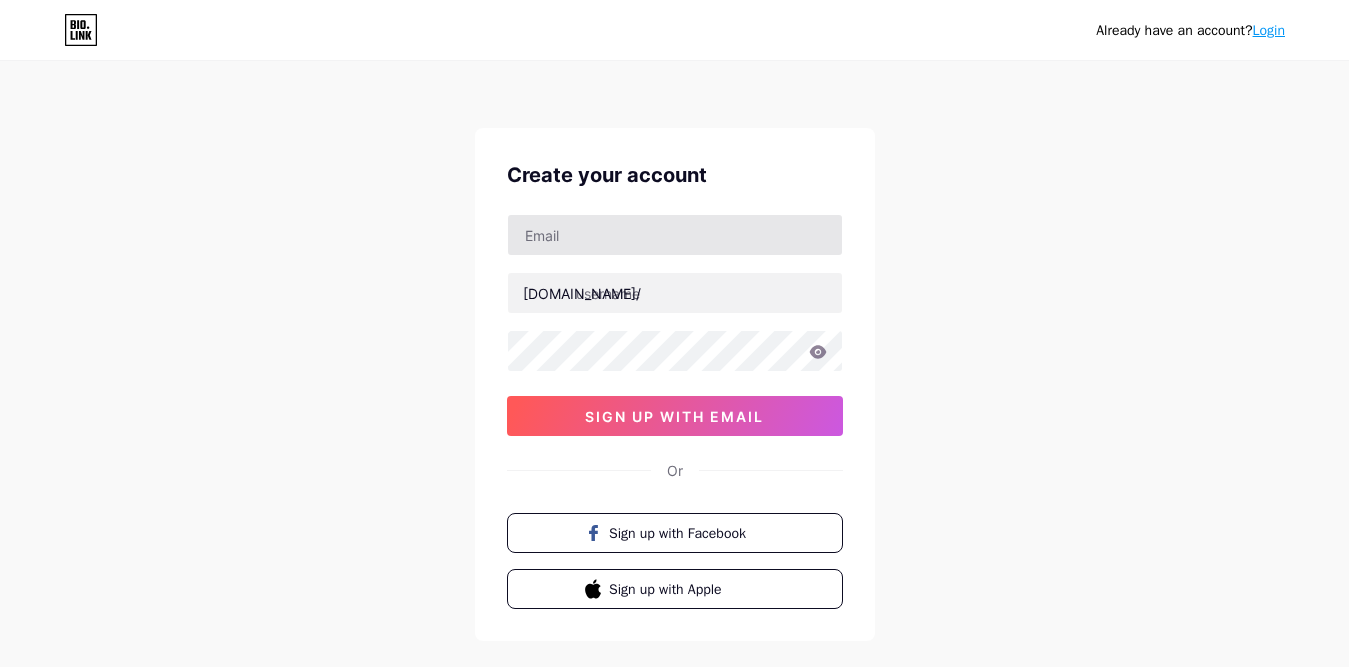 scroll, scrollTop: 0, scrollLeft: 0, axis: both 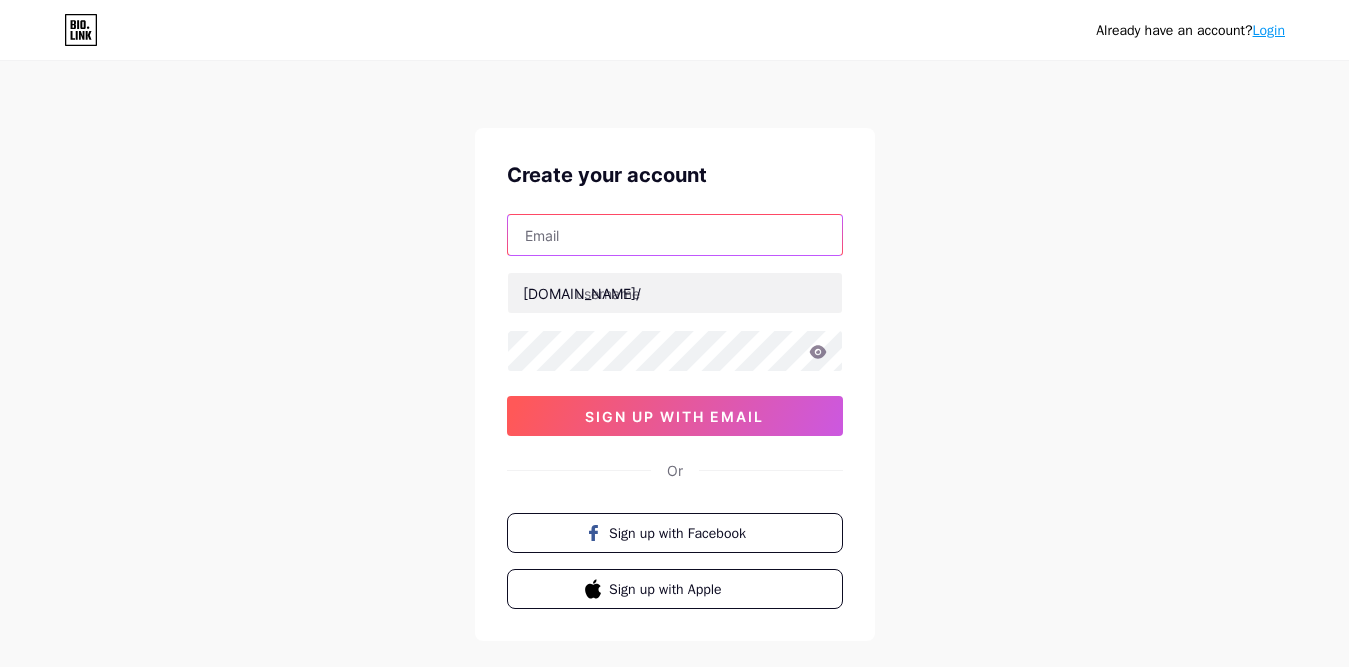 click at bounding box center [675, 235] 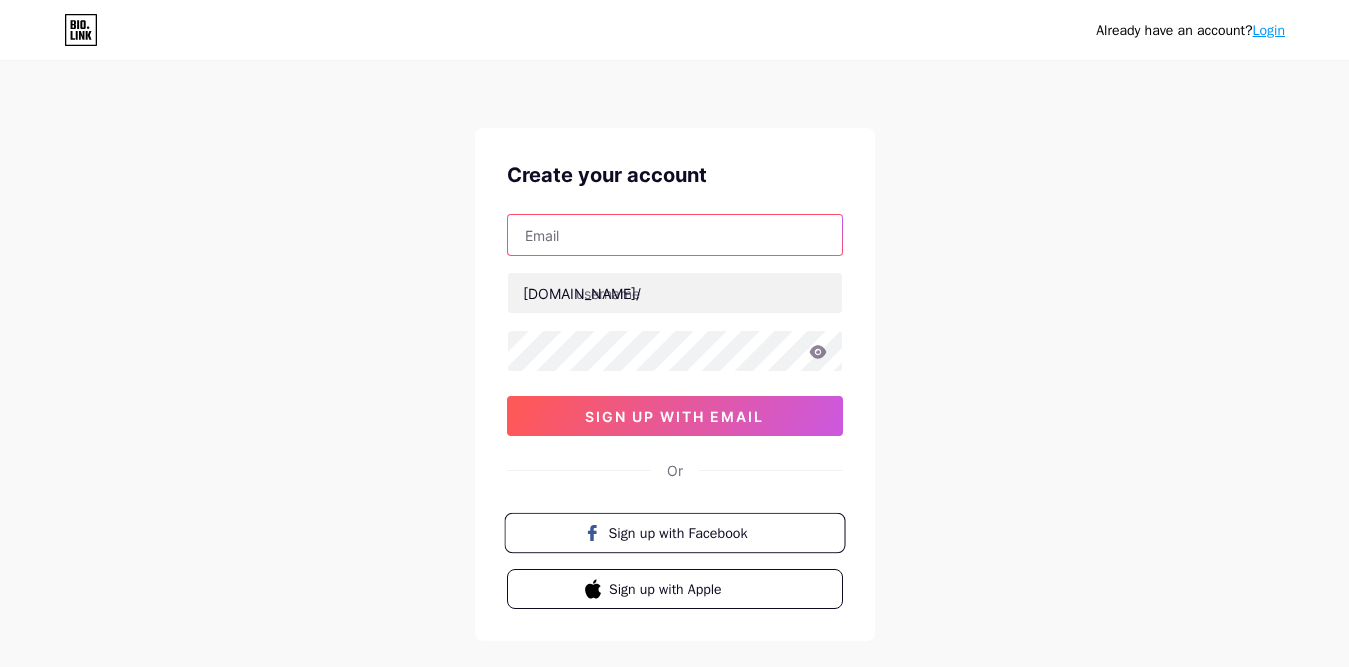 paste on "iransextoy@gmail.com" 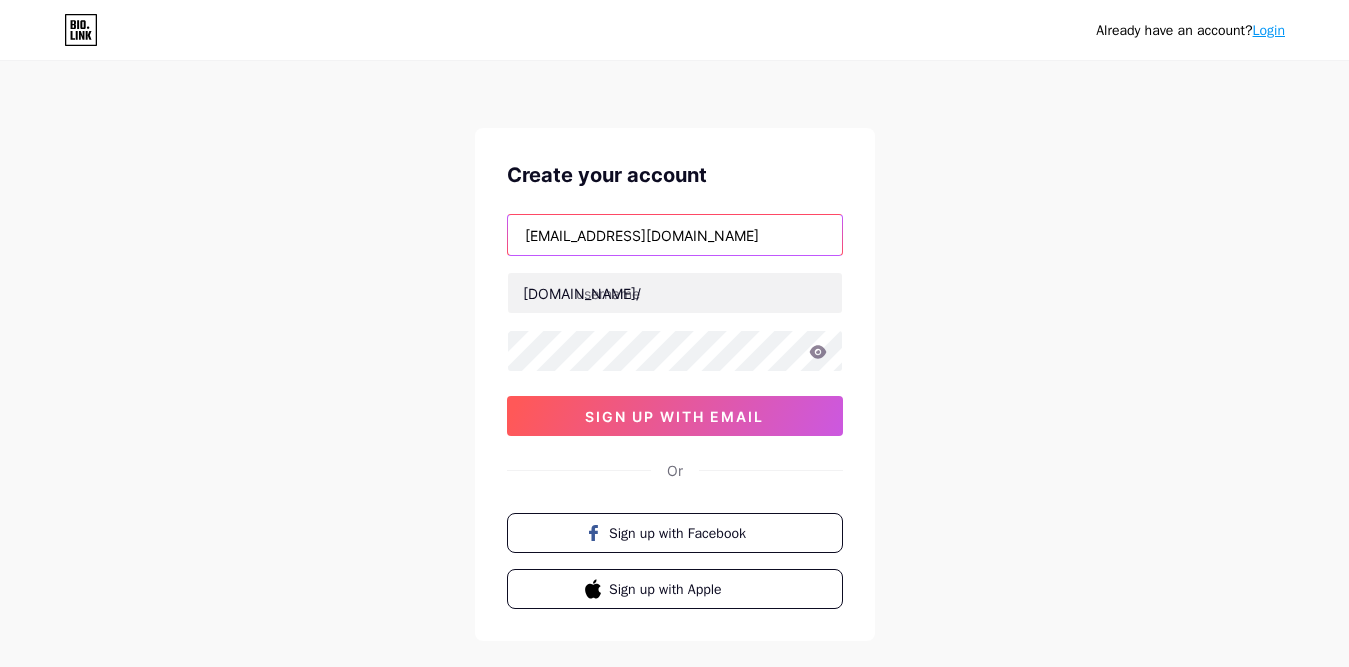 type on "iransextoy@gmail.com" 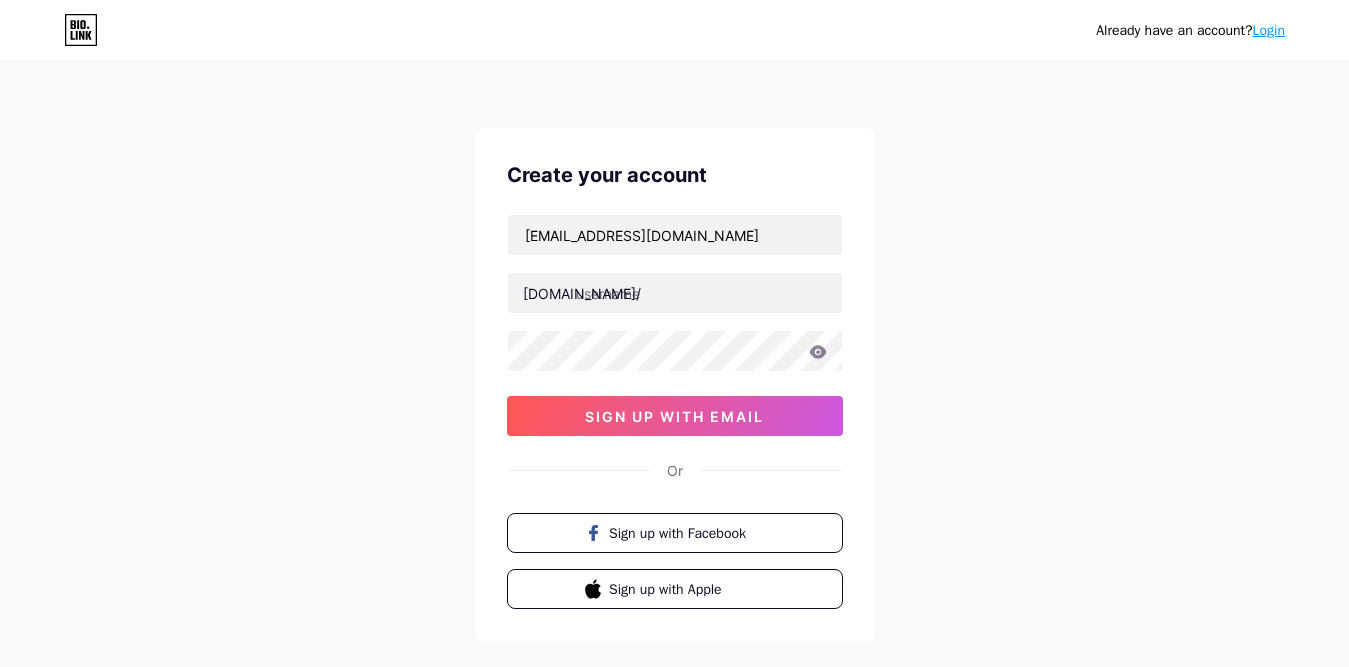 click on "Login" at bounding box center [1269, 30] 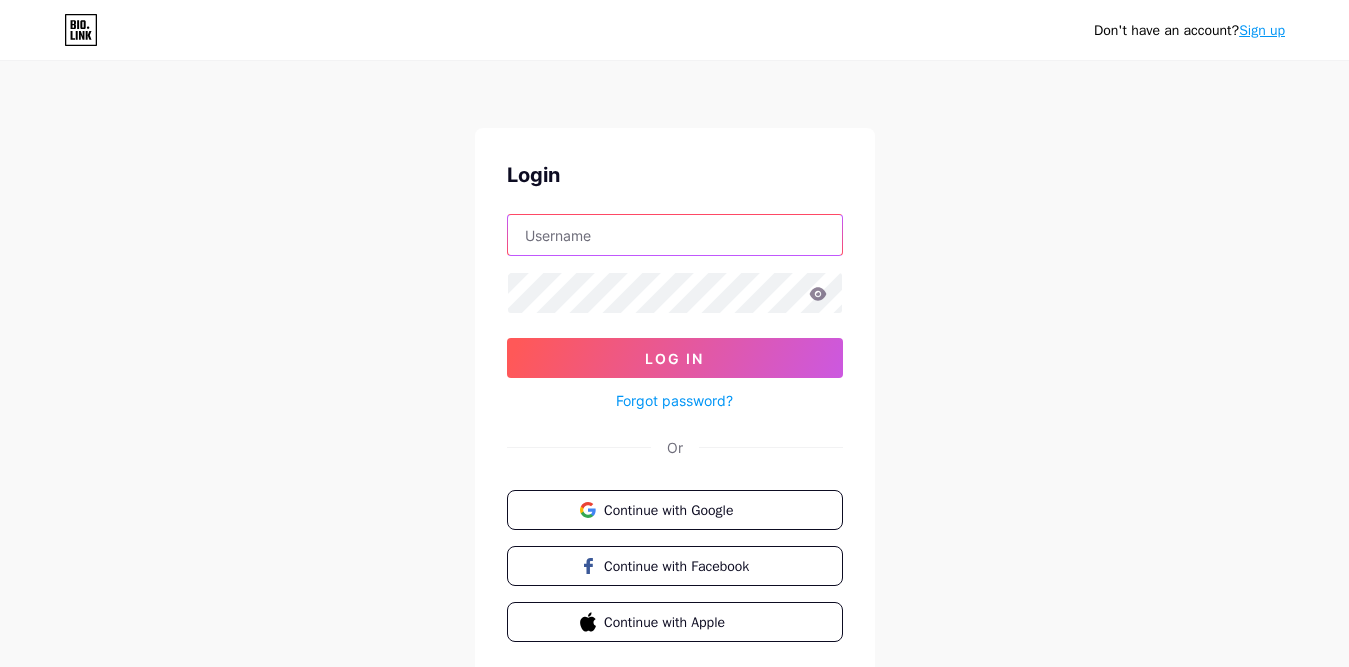 click at bounding box center (675, 235) 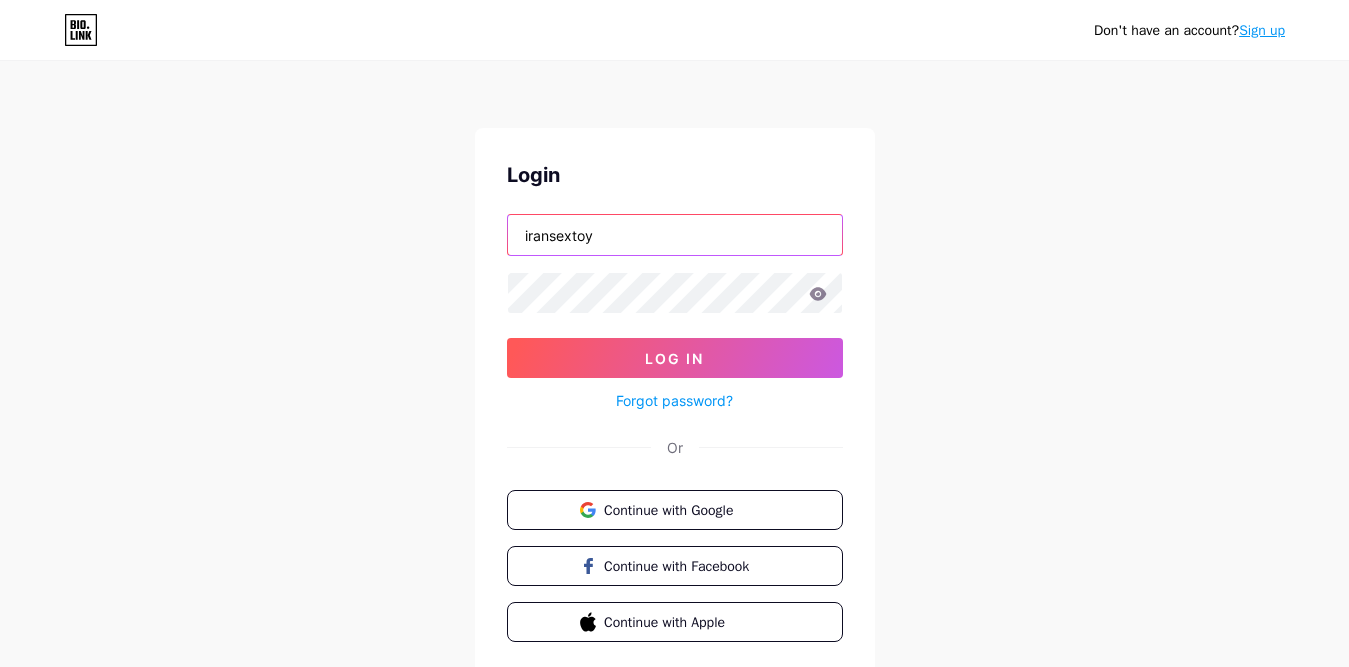 type on "iransextoy" 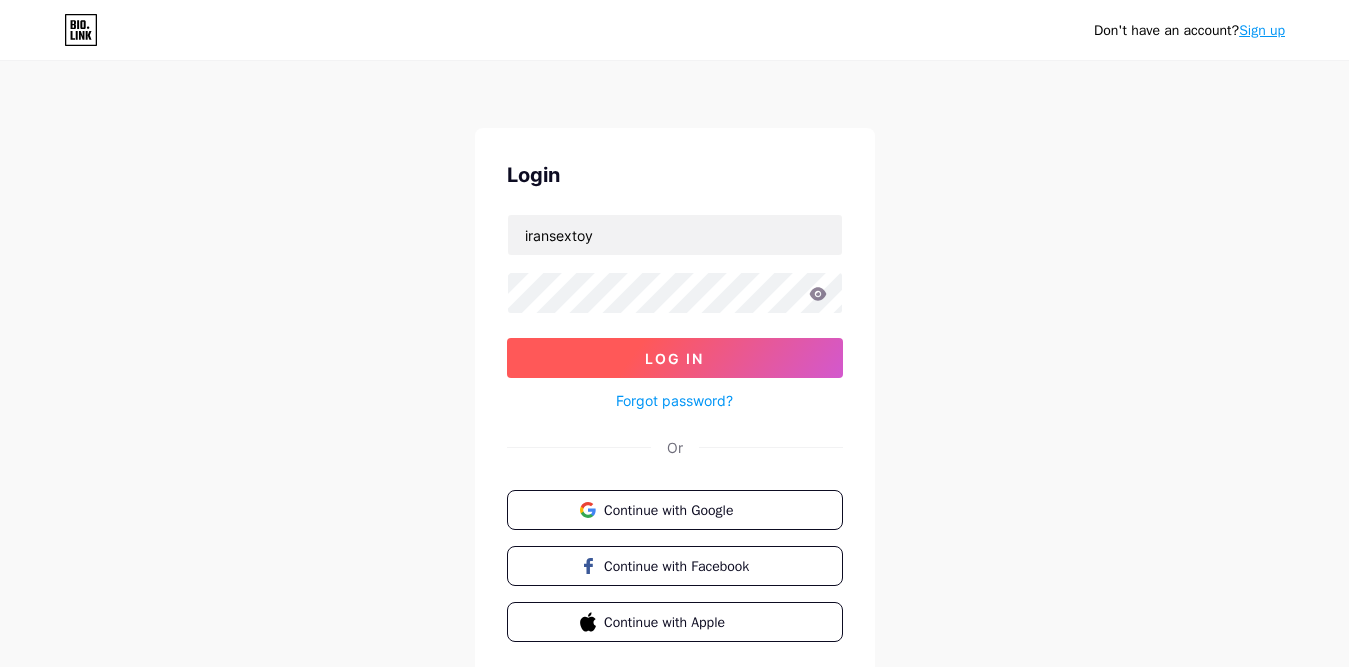 click on "Log In" at bounding box center [674, 358] 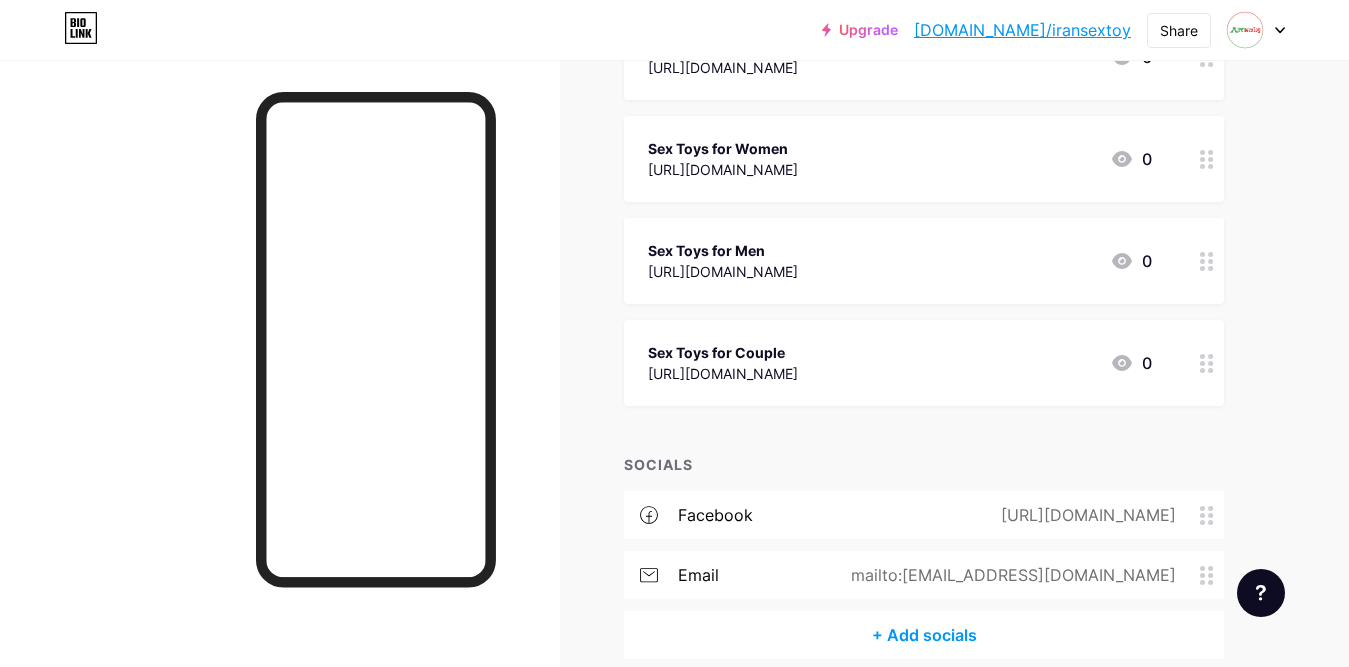 scroll, scrollTop: 0, scrollLeft: 0, axis: both 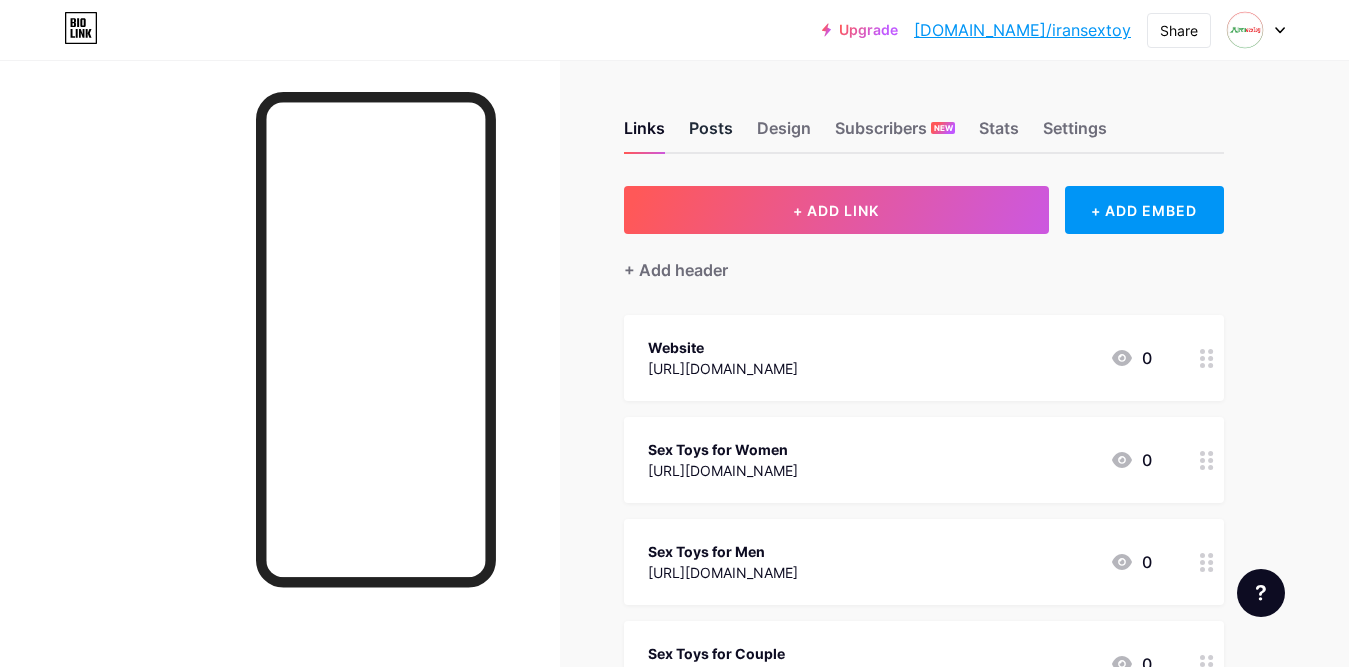 click on "Posts" at bounding box center (711, 134) 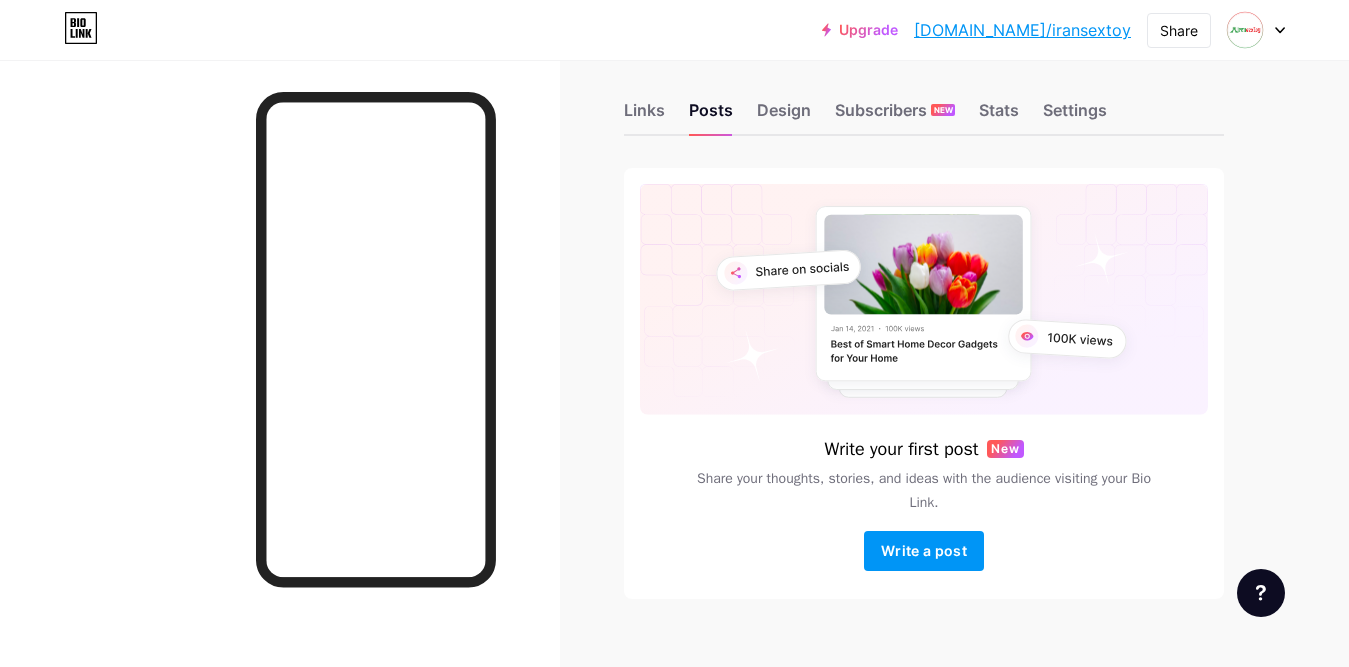 scroll, scrollTop: 0, scrollLeft: 0, axis: both 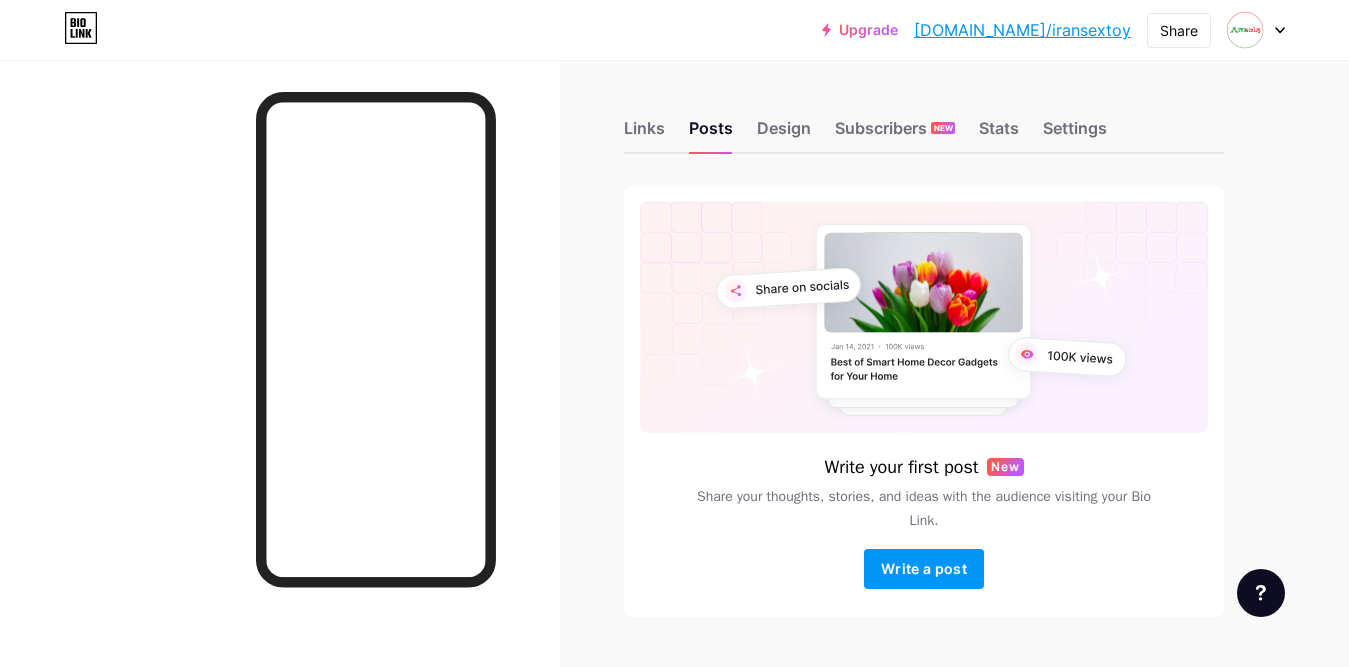 click on "[DOMAIN_NAME]/iransextoy" at bounding box center [1022, 30] 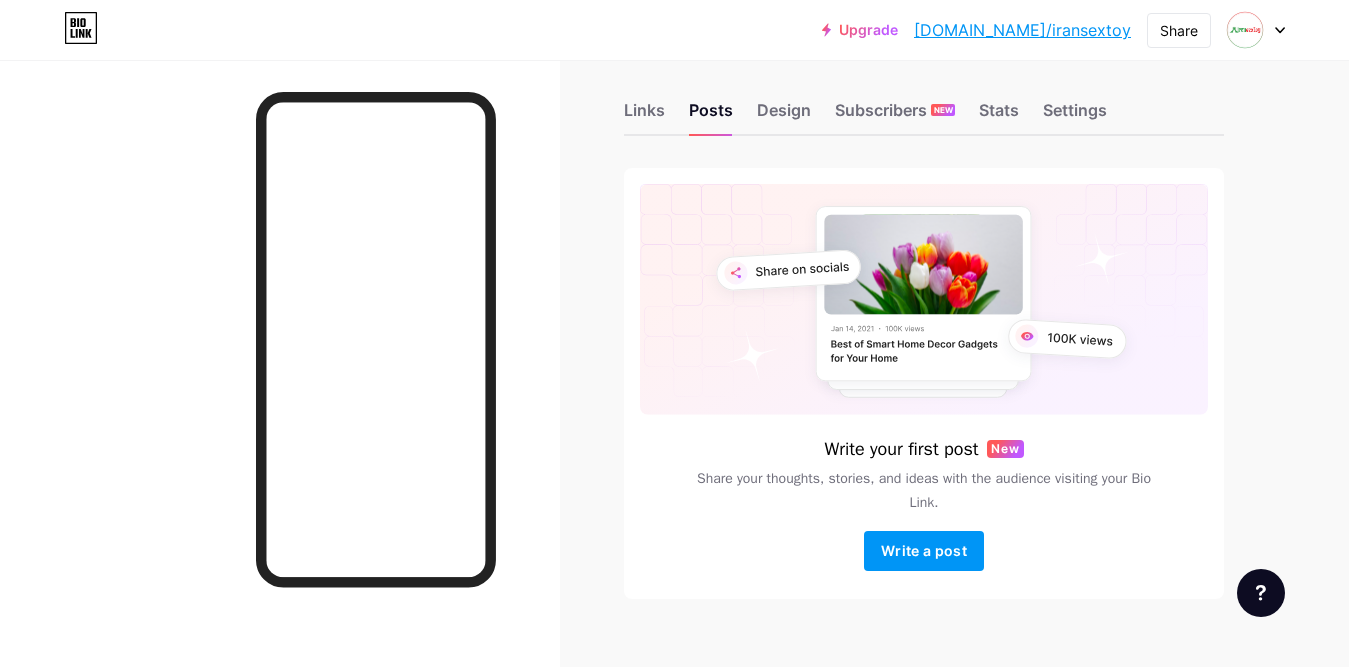 scroll, scrollTop: 0, scrollLeft: 0, axis: both 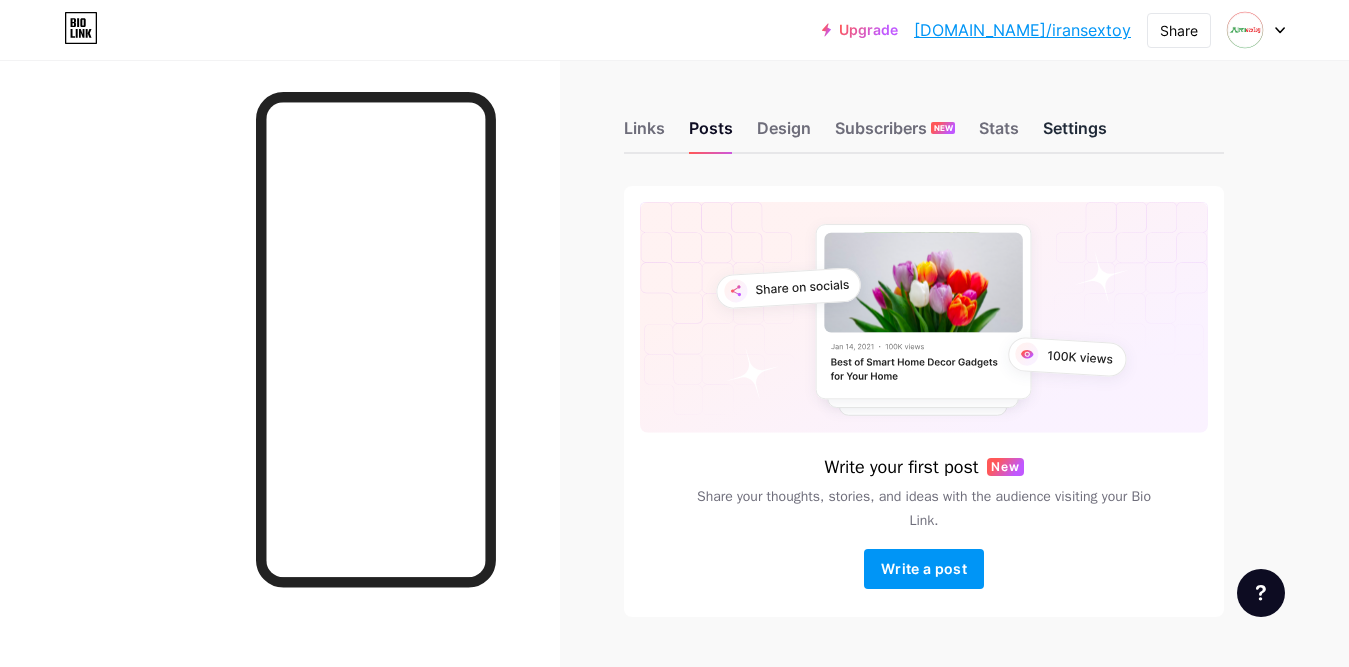 click on "Settings" at bounding box center [1075, 134] 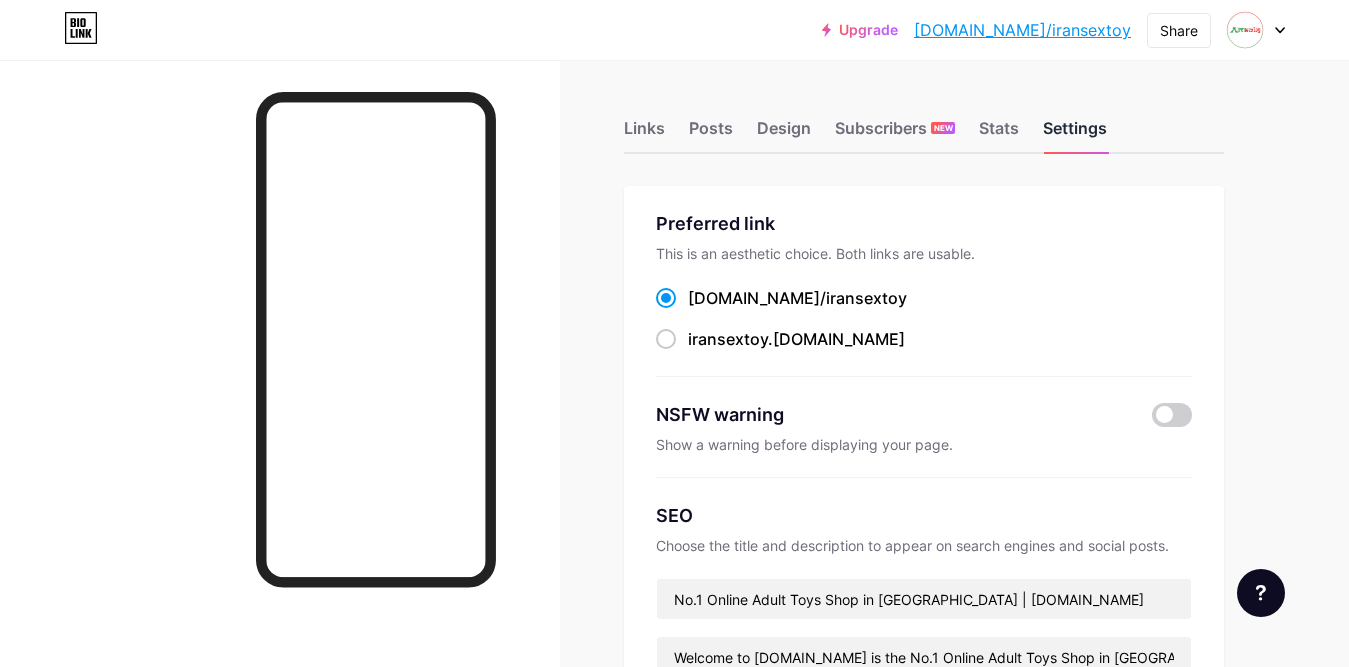 click on "Settings" at bounding box center [1075, 134] 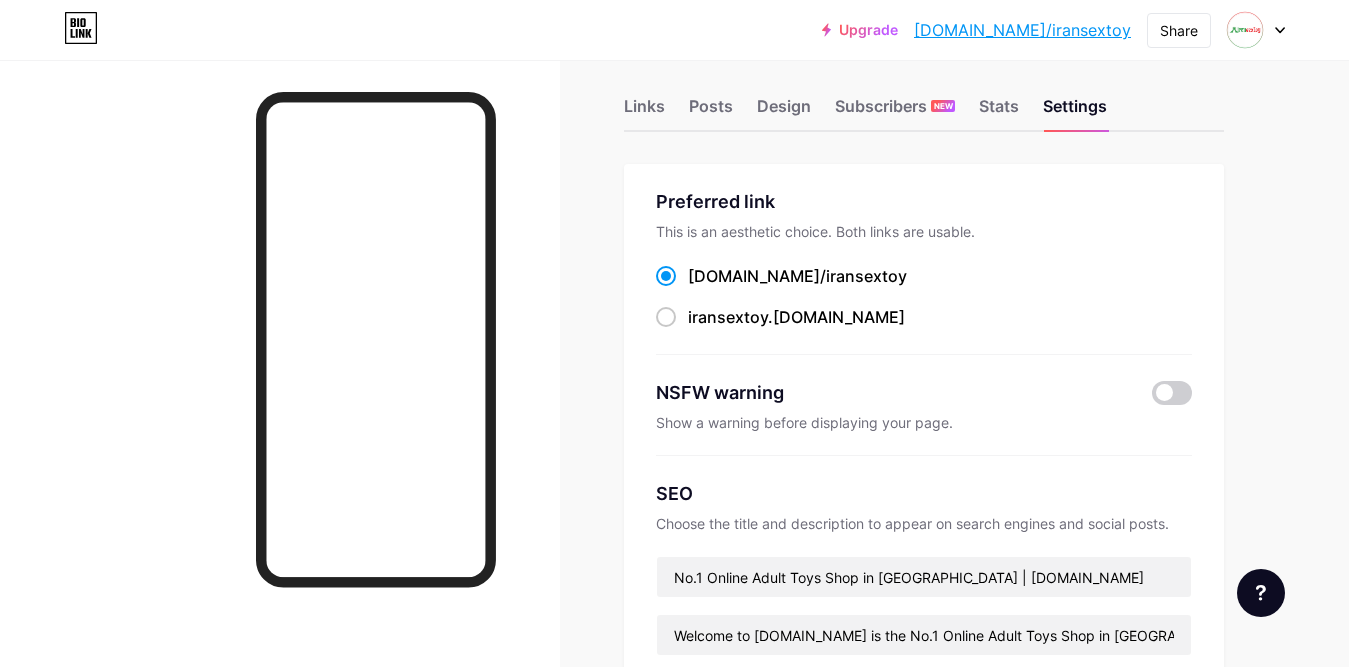 scroll, scrollTop: 0, scrollLeft: 0, axis: both 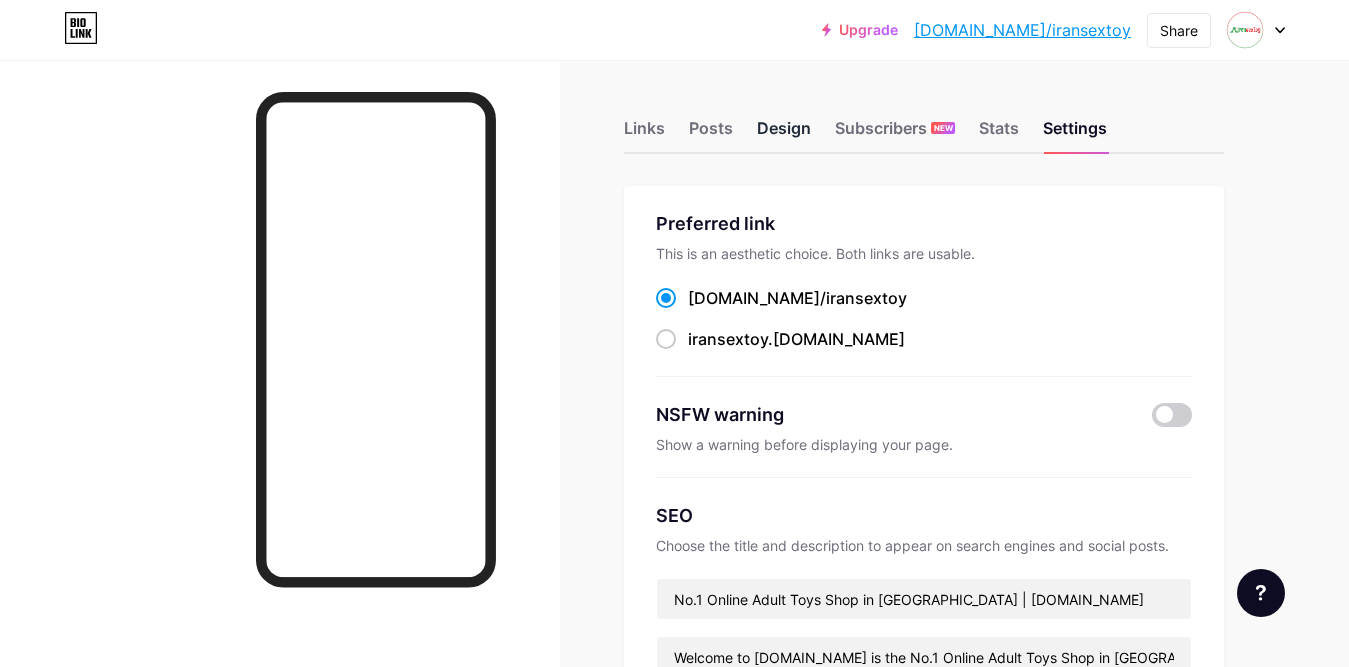 click on "Design" at bounding box center [784, 134] 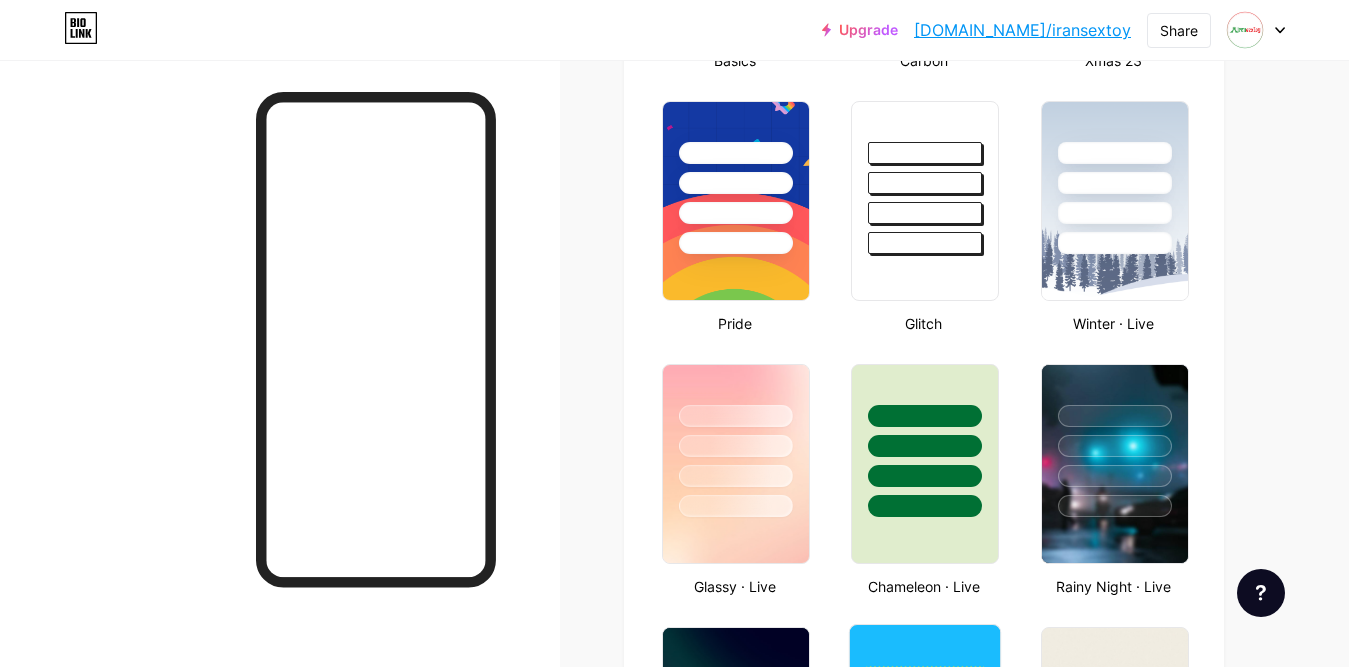 scroll, scrollTop: 700, scrollLeft: 0, axis: vertical 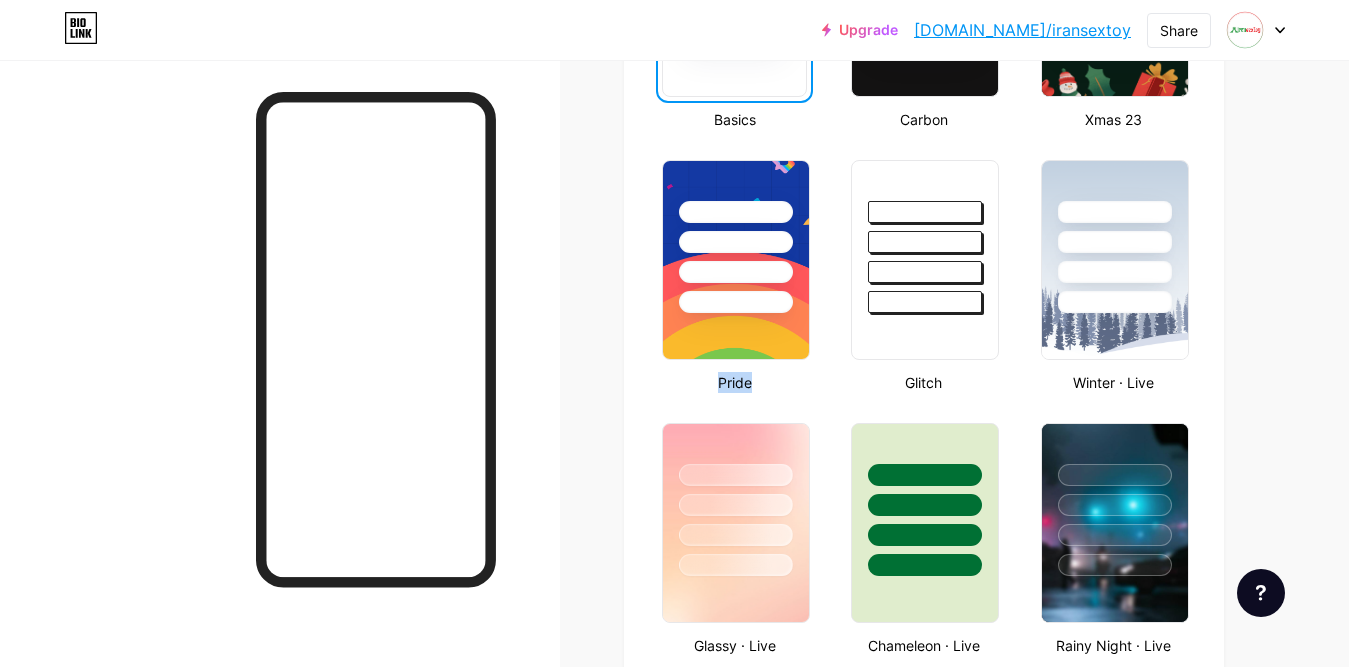 drag, startPoint x: 794, startPoint y: 297, endPoint x: 833, endPoint y: 169, distance: 133.80957 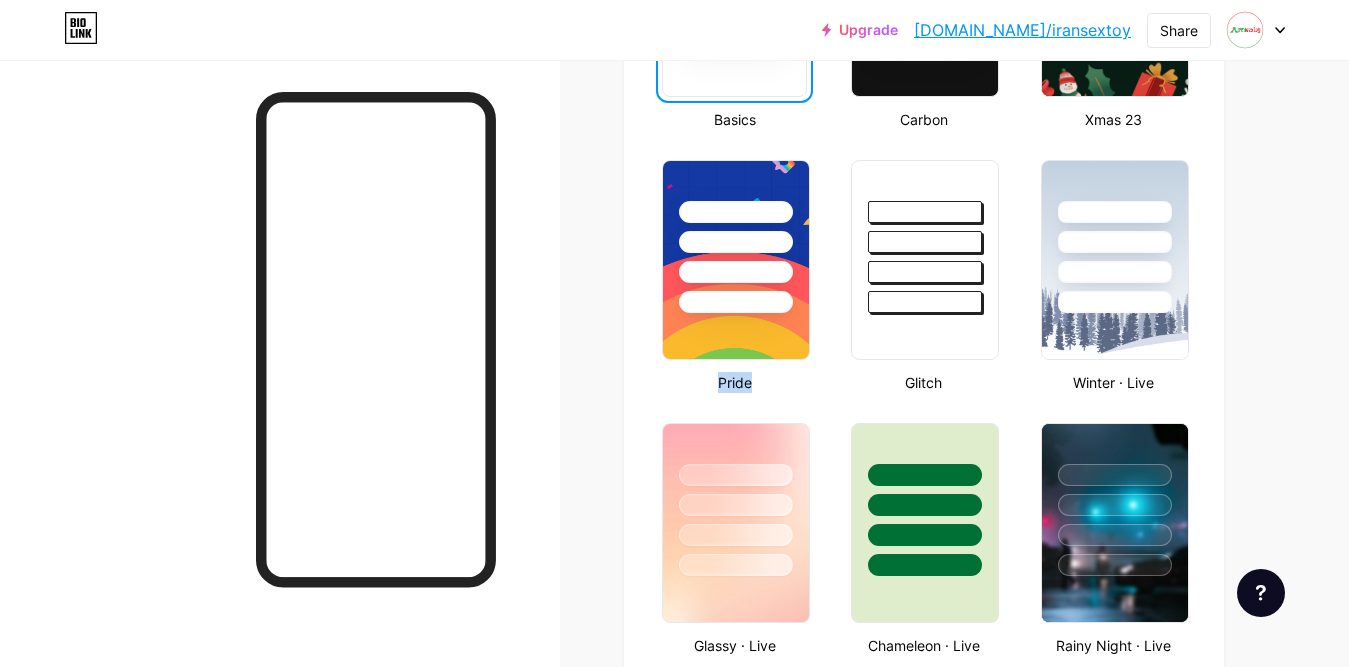 click on "Basics       Carbon       Xmas 23       Pride       Glitch       Winter · Live       Glassy · Live       Chameleon · Live       Rainy Night · Live       Neon · Live       Summer       Retro       Strawberry · Live       Desert       Sunny       Autumn       Leaf       Clear Sky       Blush       Unicorn       Minimal       Cloudy       Shadow     Create your own" at bounding box center (924, 931) 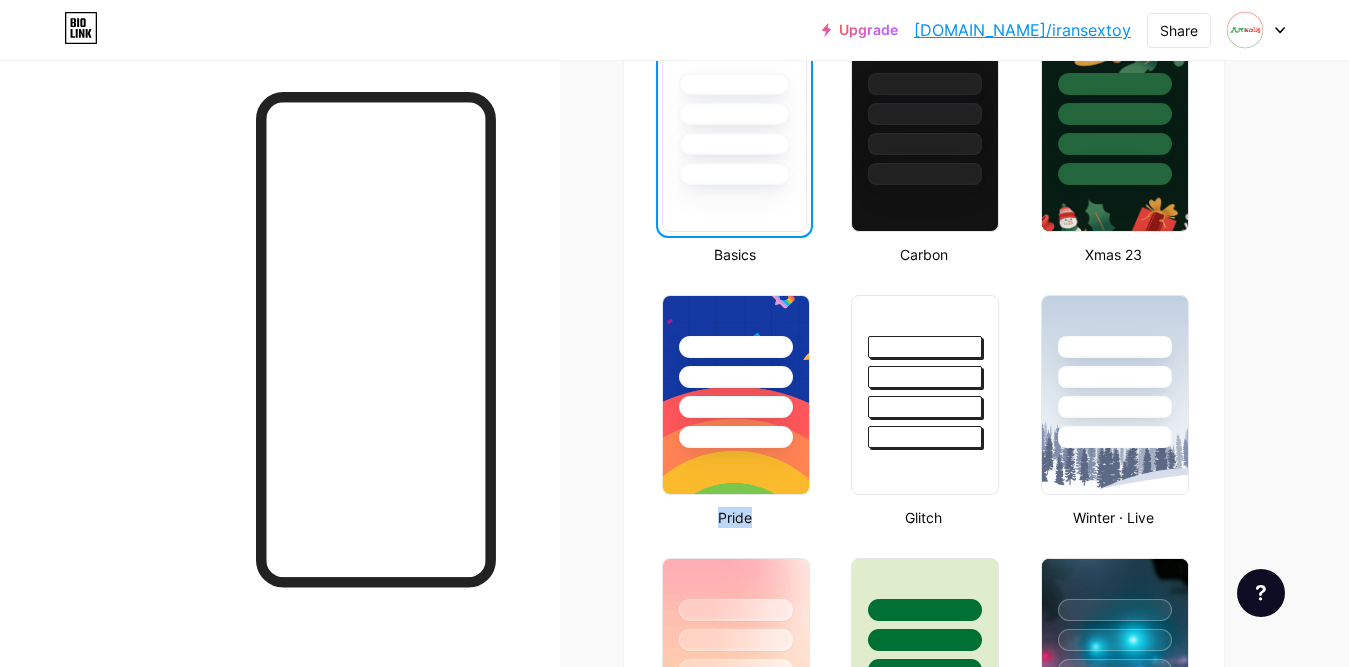 scroll, scrollTop: 600, scrollLeft: 0, axis: vertical 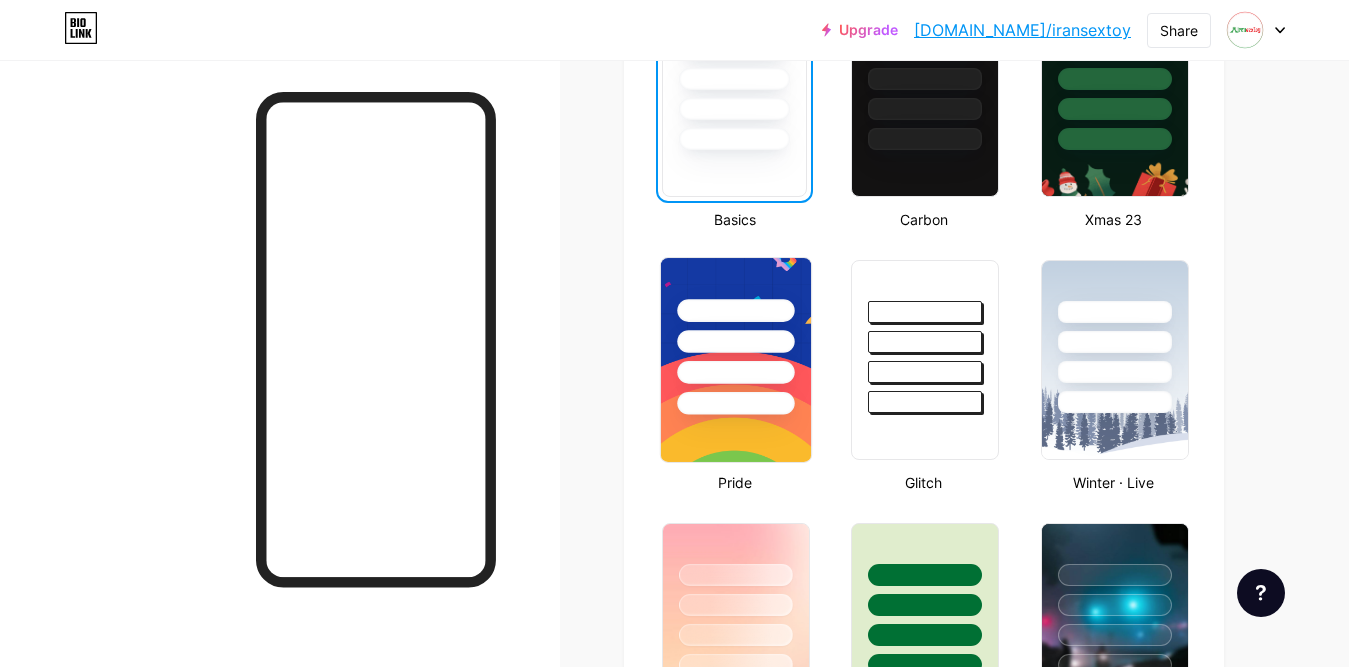 click at bounding box center [735, 372] 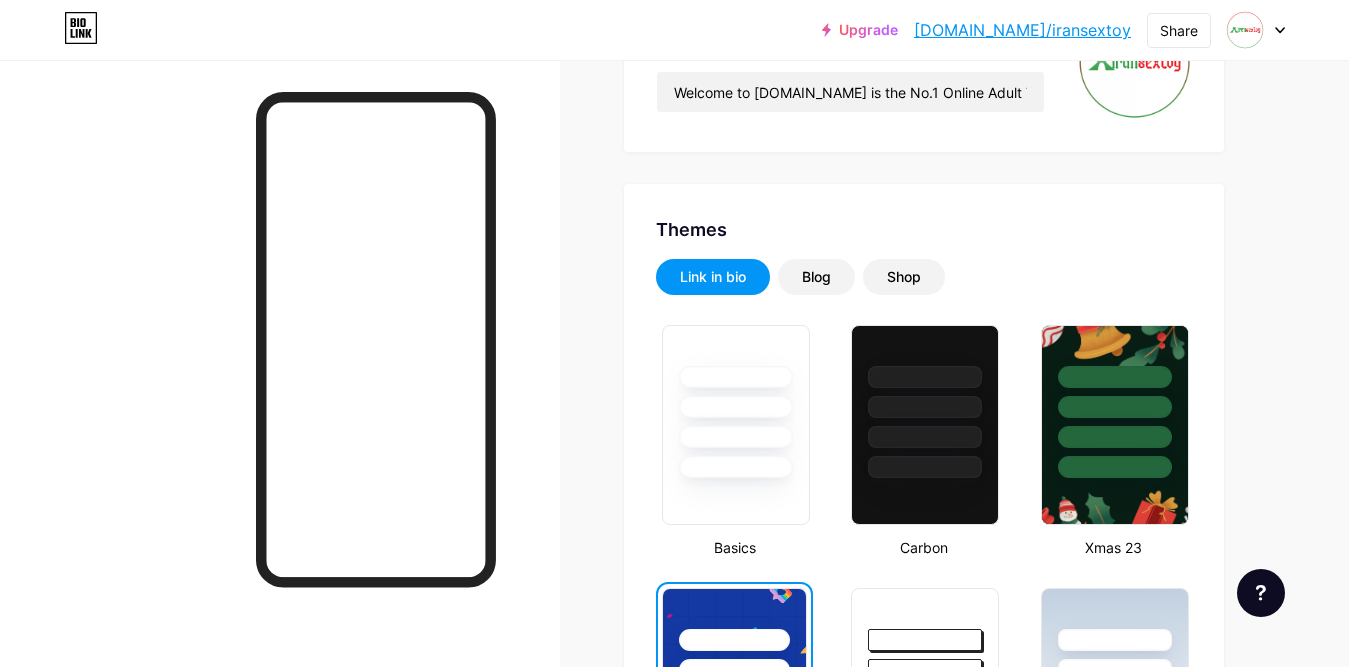 scroll, scrollTop: 300, scrollLeft: 0, axis: vertical 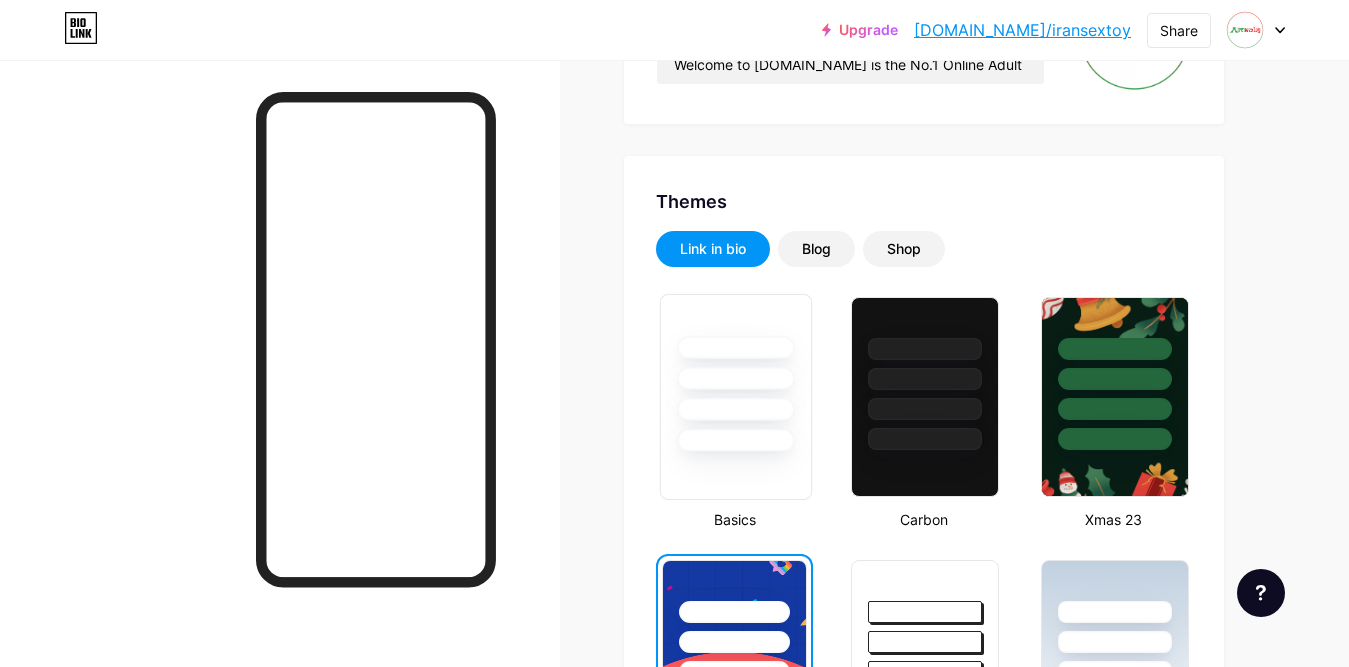 click at bounding box center (735, 440) 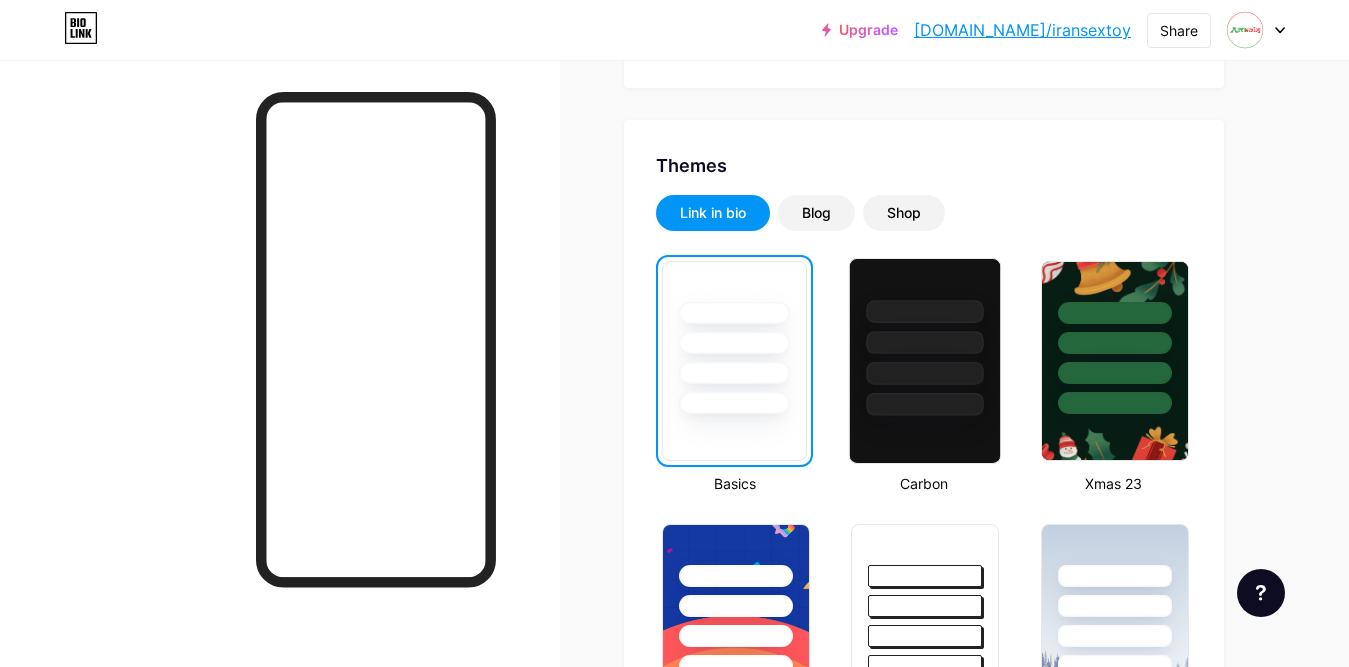 scroll, scrollTop: 400, scrollLeft: 0, axis: vertical 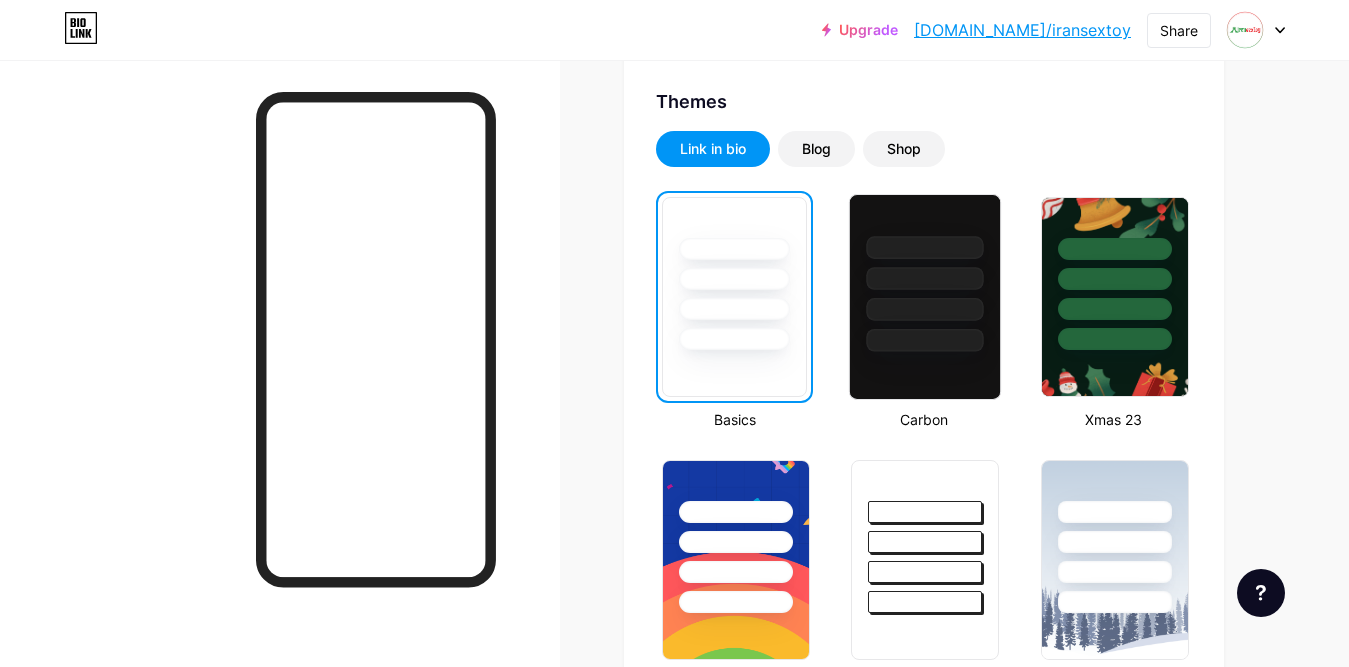 click at bounding box center [925, 340] 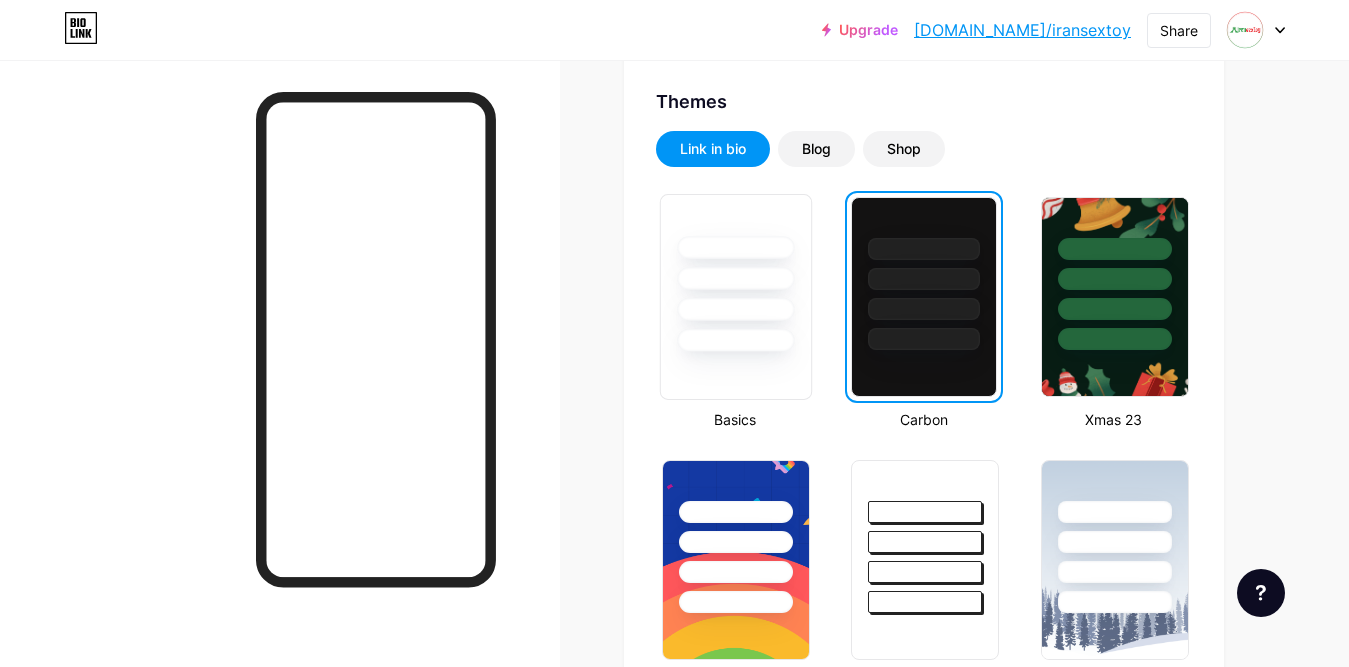 click at bounding box center [735, 340] 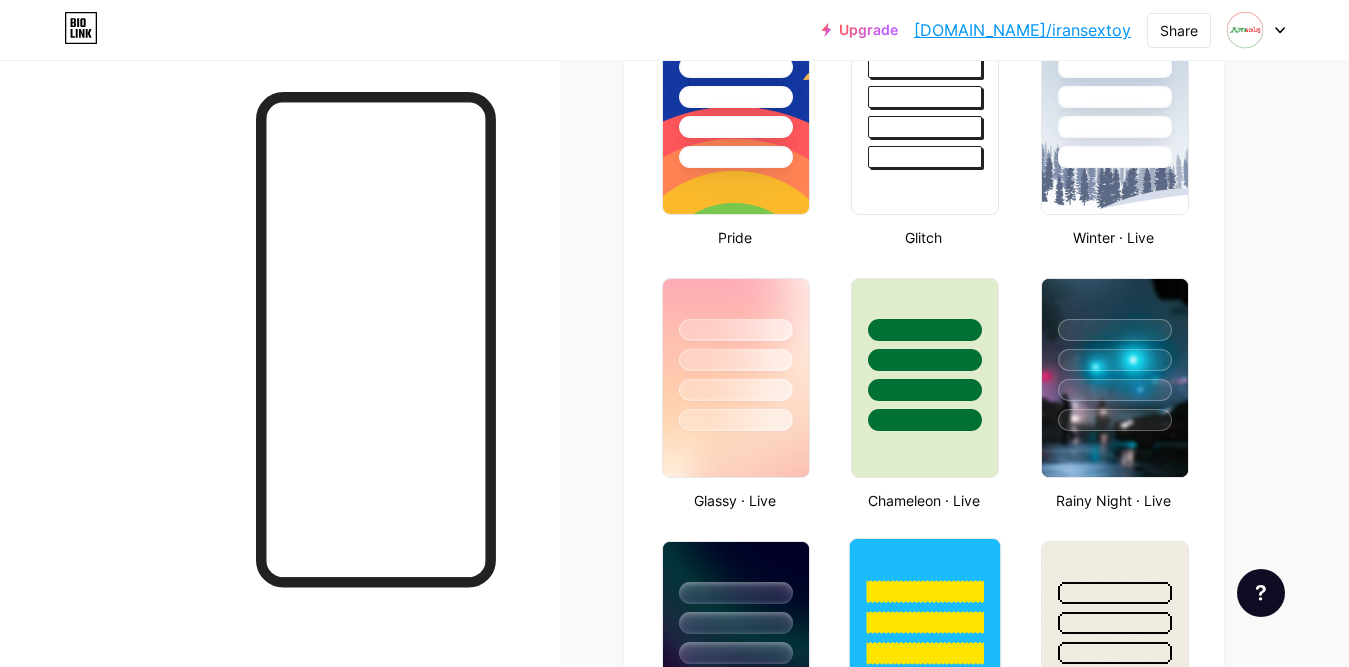 scroll, scrollTop: 700, scrollLeft: 0, axis: vertical 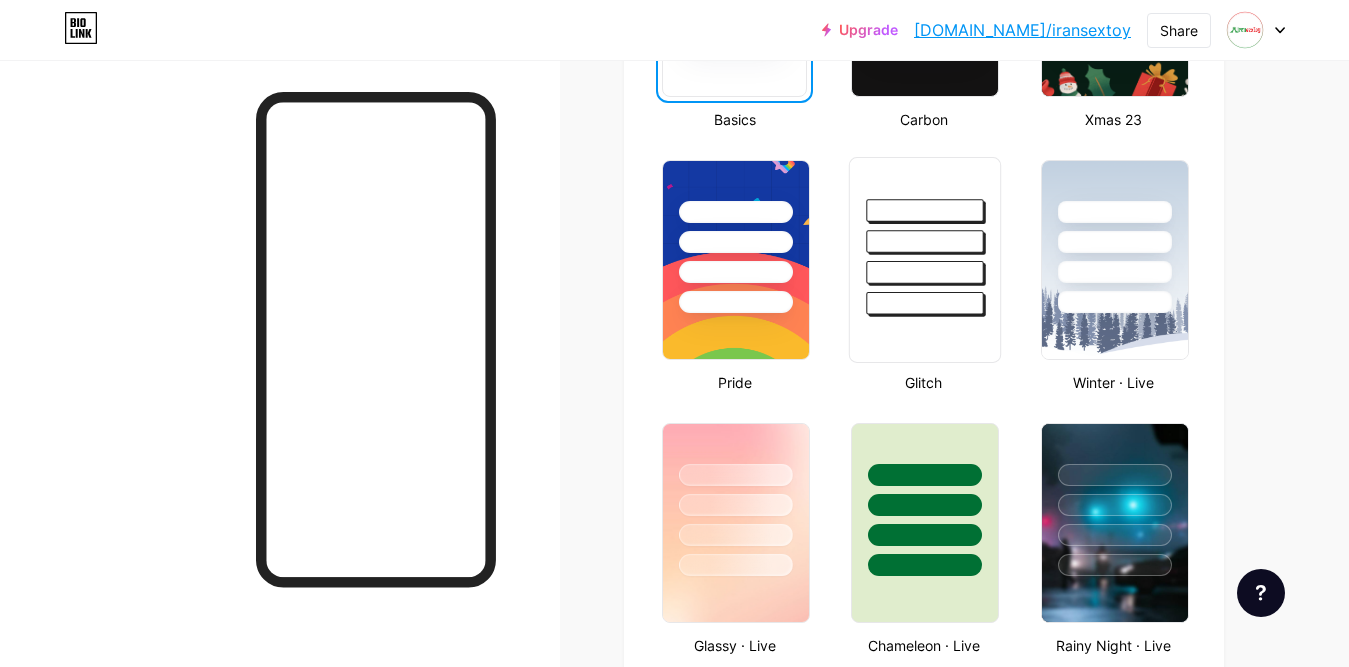 click at bounding box center (925, 272) 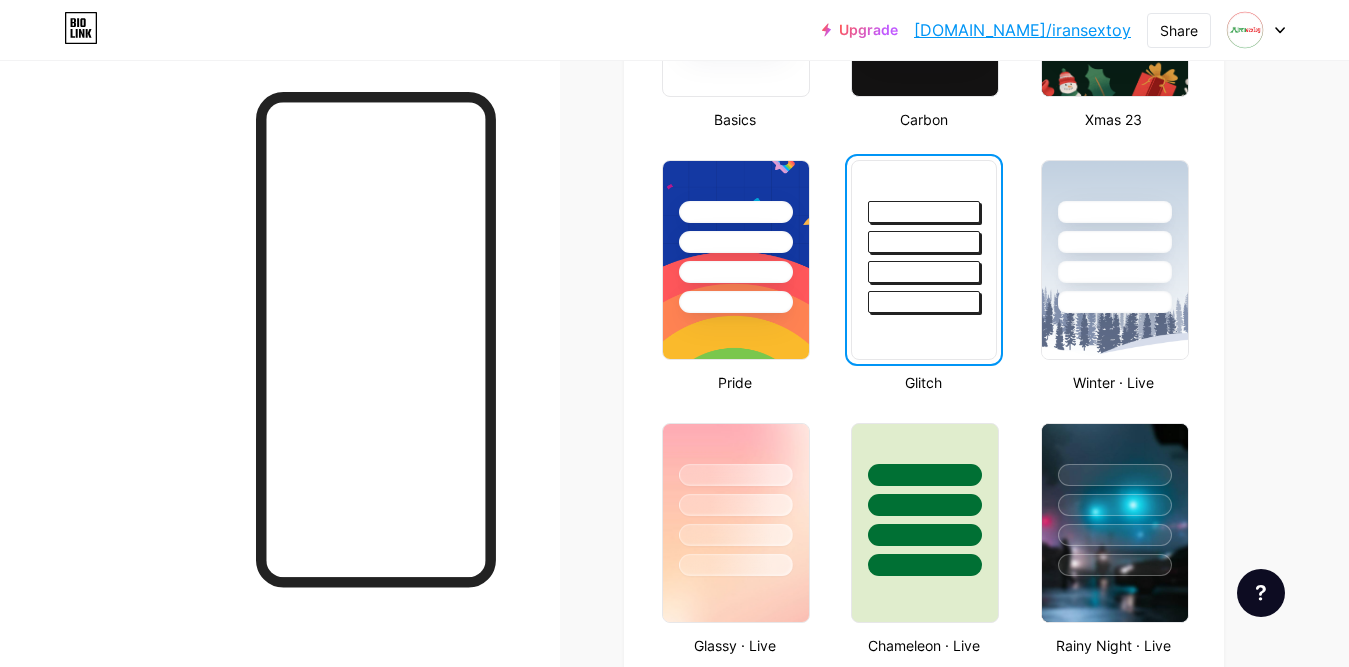 click on "bio.link/iransextoy" at bounding box center (1022, 30) 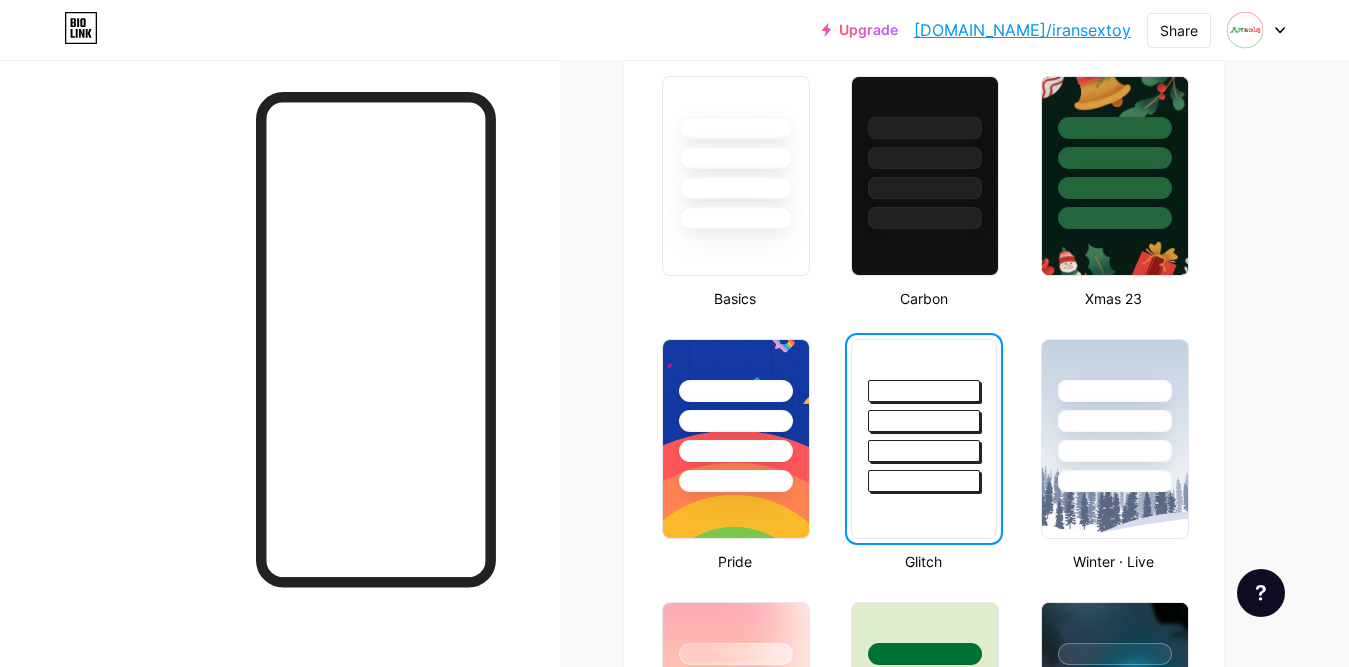 scroll, scrollTop: 300, scrollLeft: 0, axis: vertical 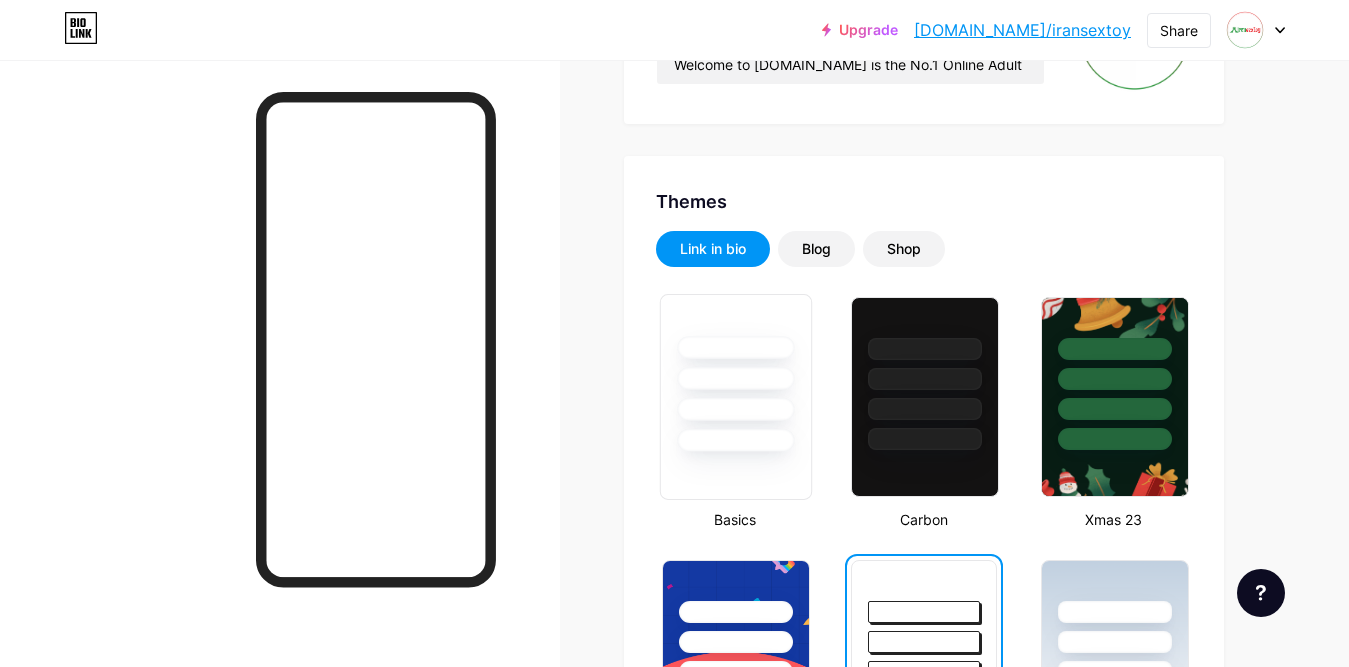 click at bounding box center (735, 378) 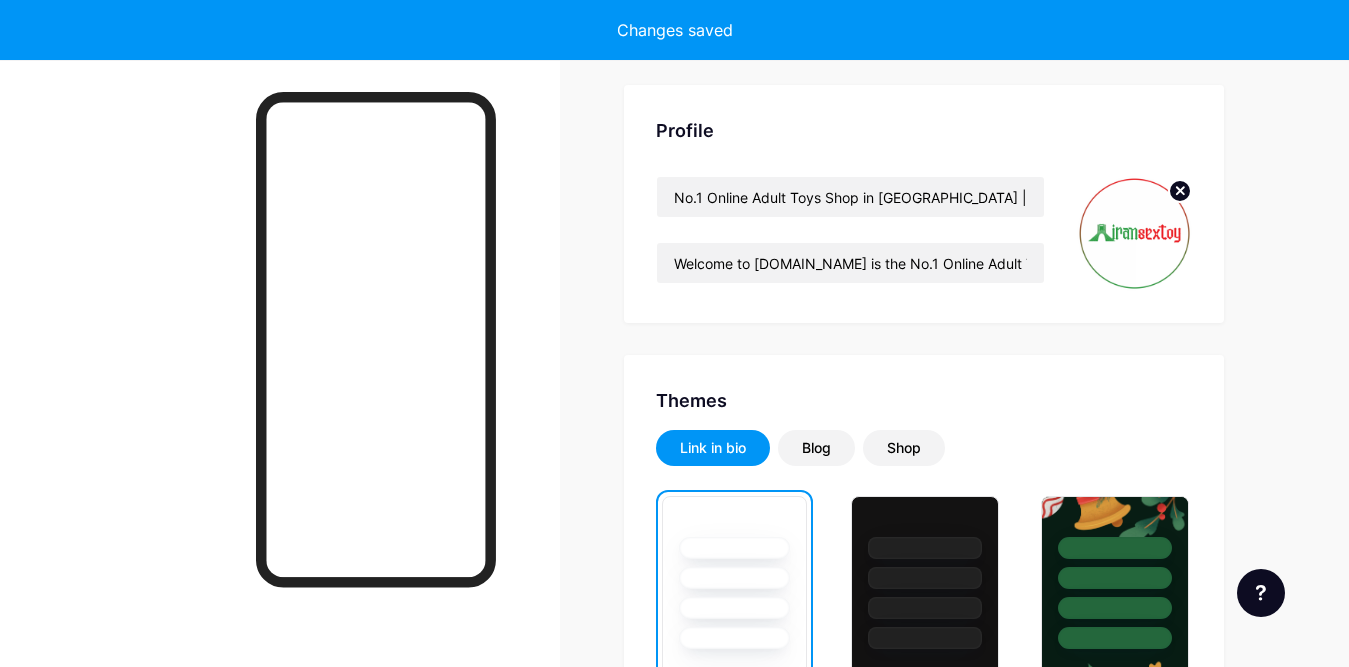 scroll, scrollTop: 100, scrollLeft: 0, axis: vertical 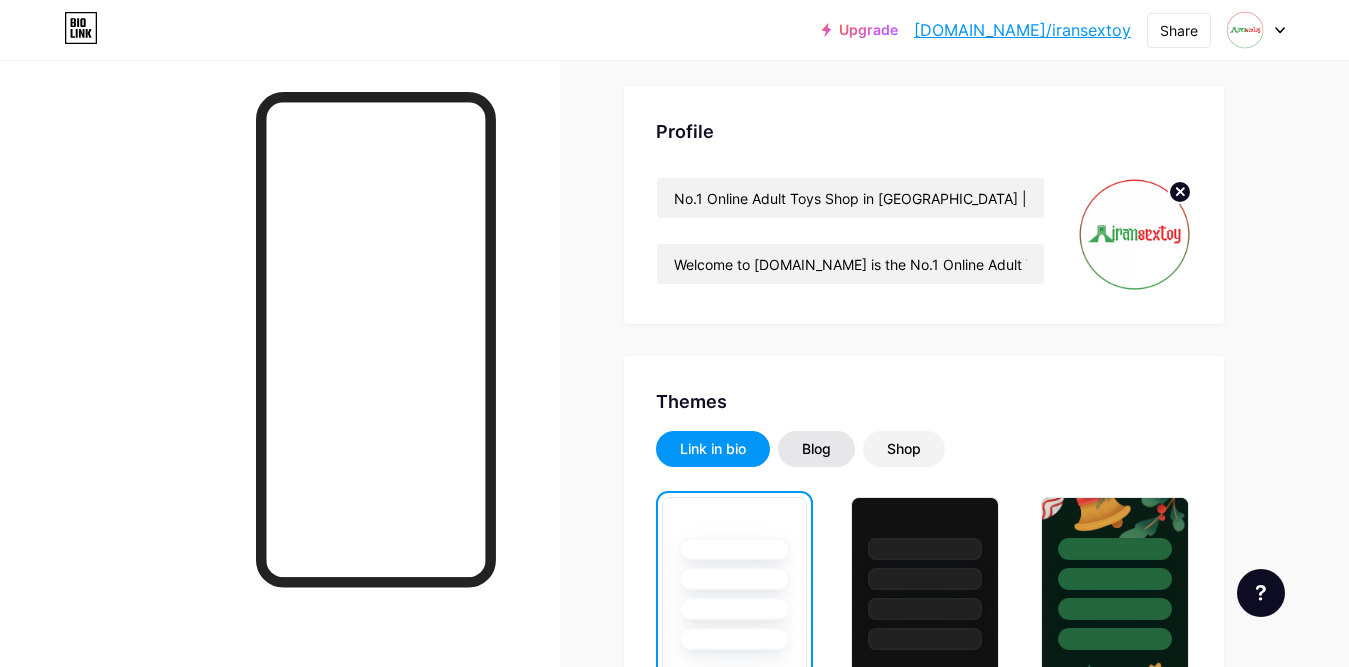 click on "Blog" at bounding box center (816, 449) 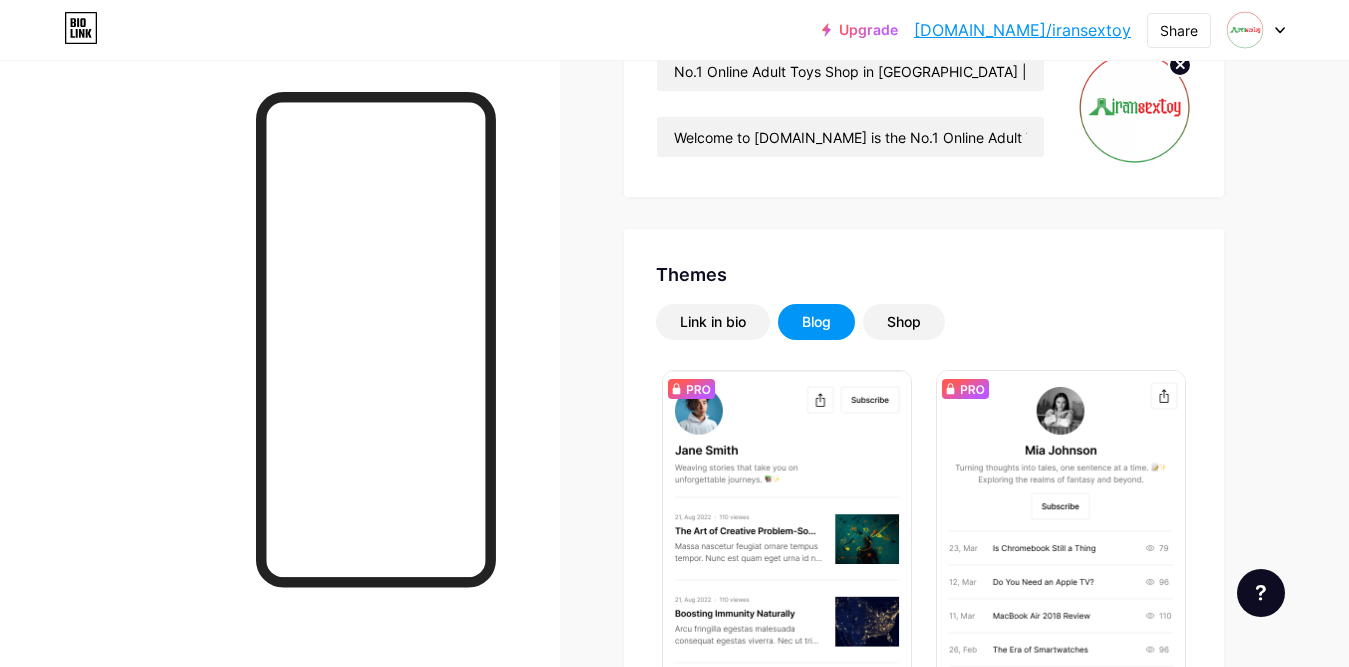 scroll, scrollTop: 200, scrollLeft: 0, axis: vertical 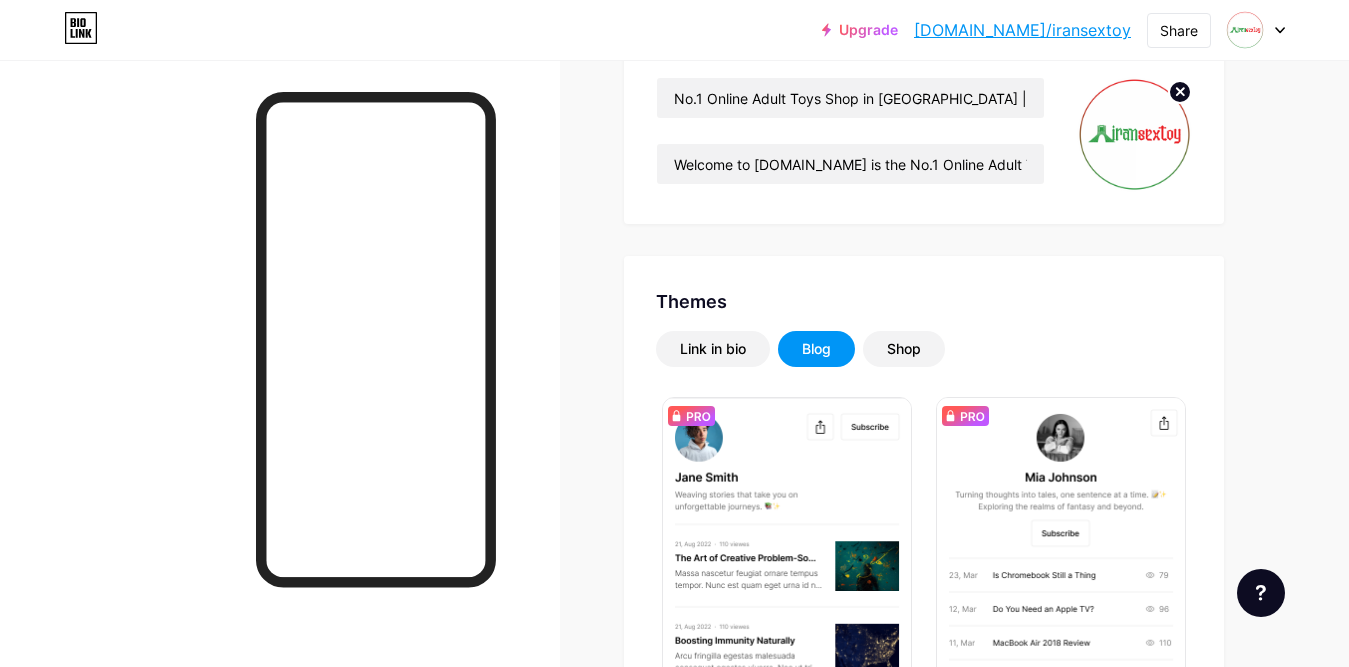 click on "Shop" at bounding box center (904, 349) 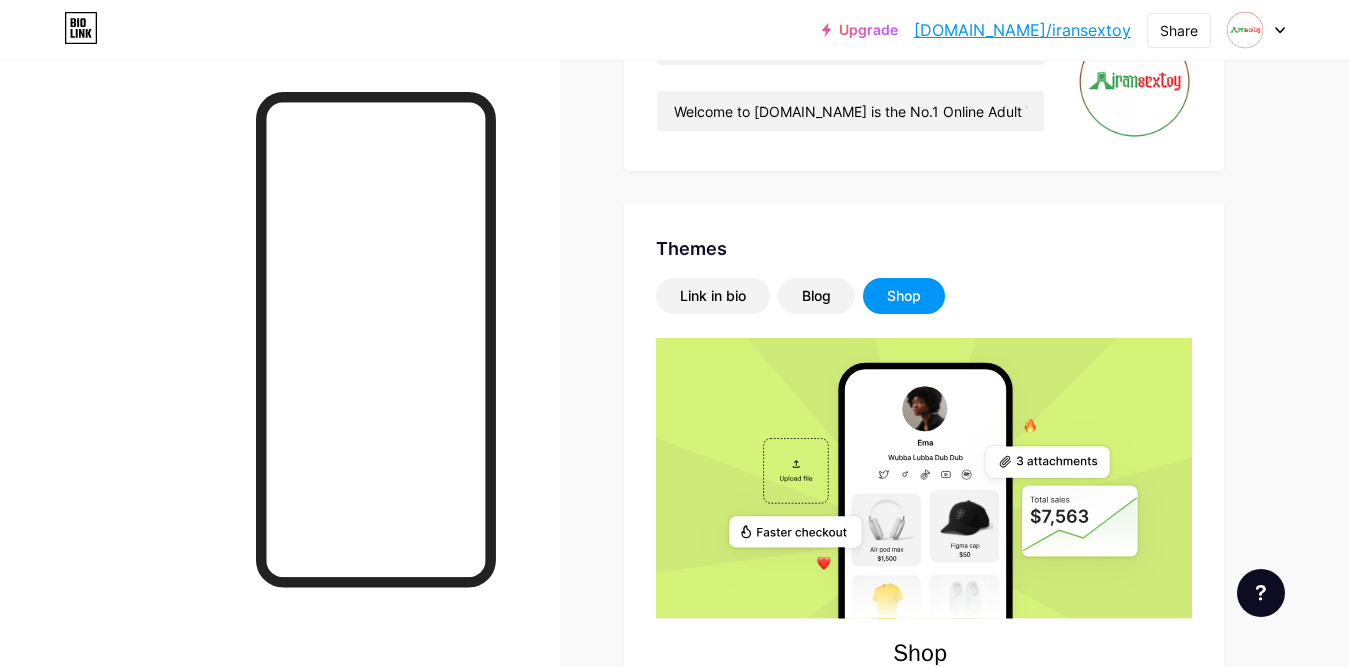 scroll, scrollTop: 0, scrollLeft: 0, axis: both 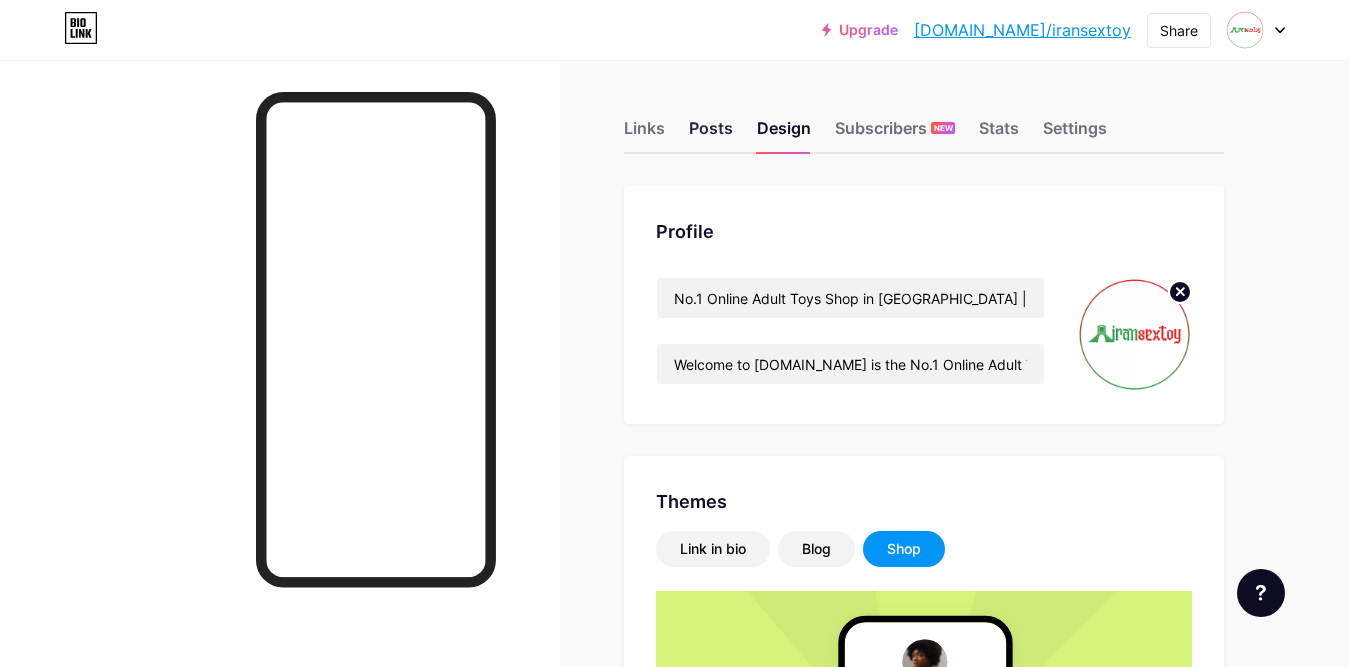 click on "Posts" at bounding box center [711, 134] 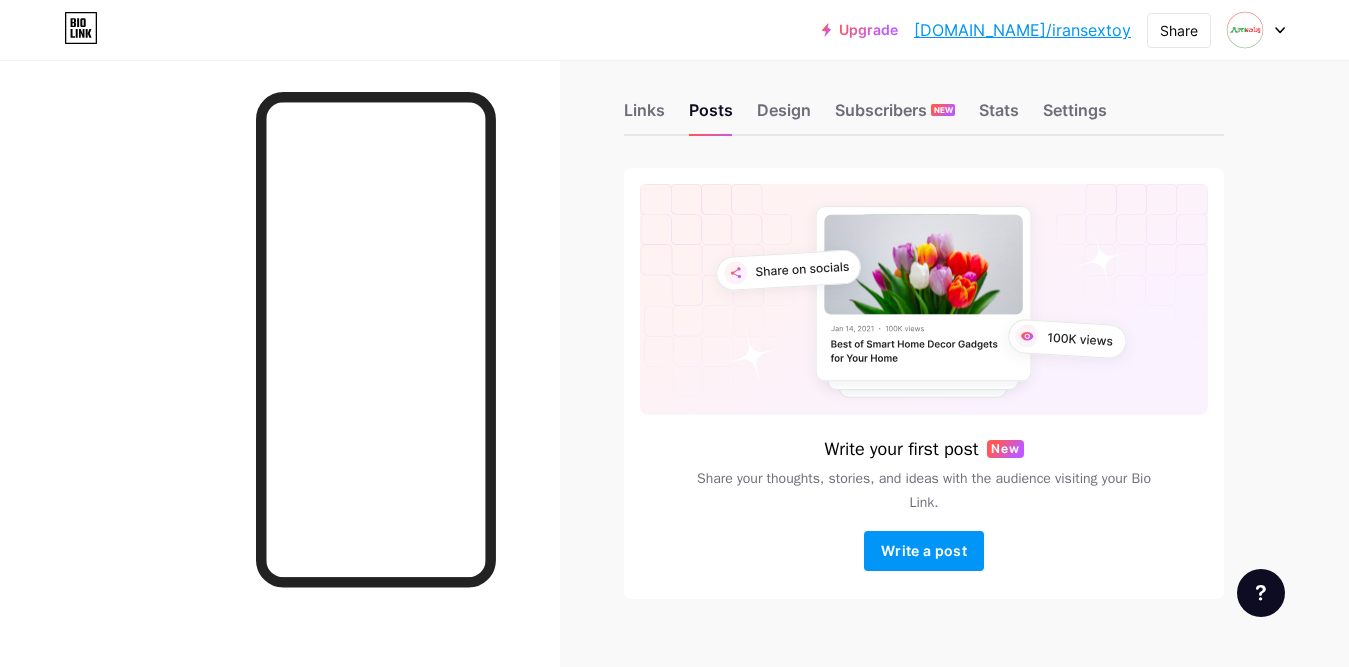 scroll, scrollTop: 0, scrollLeft: 0, axis: both 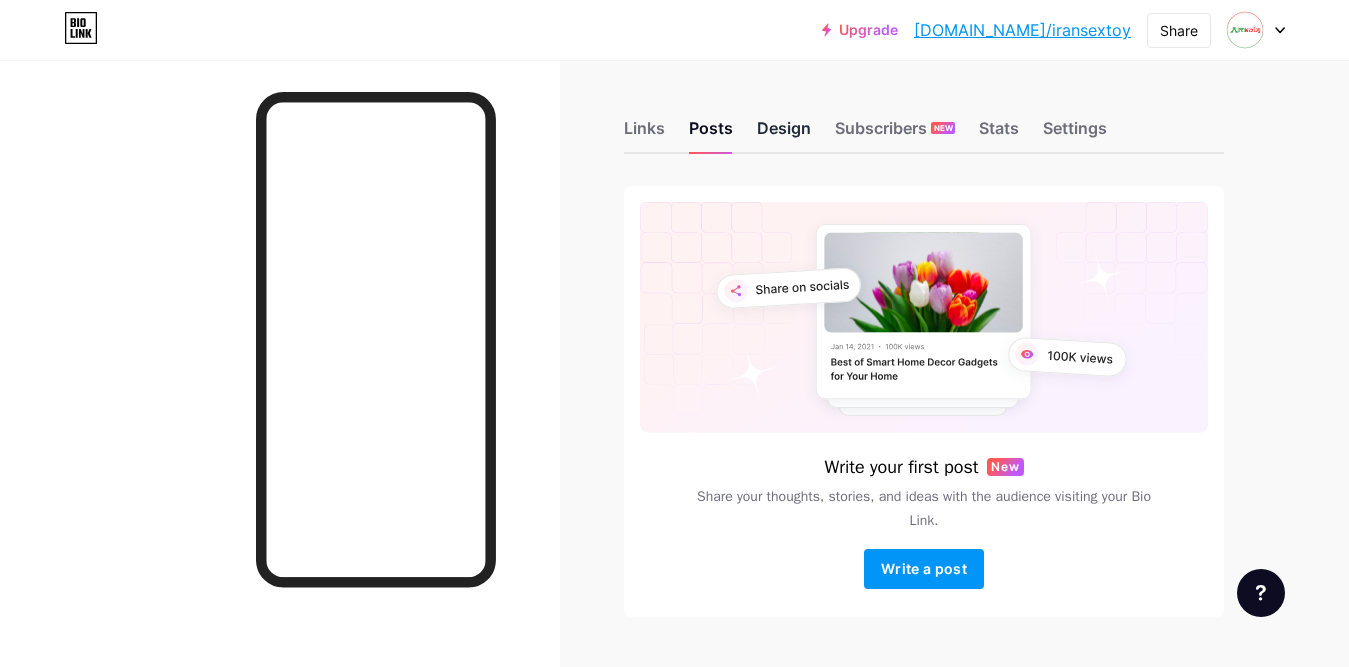 click on "Design" at bounding box center [784, 134] 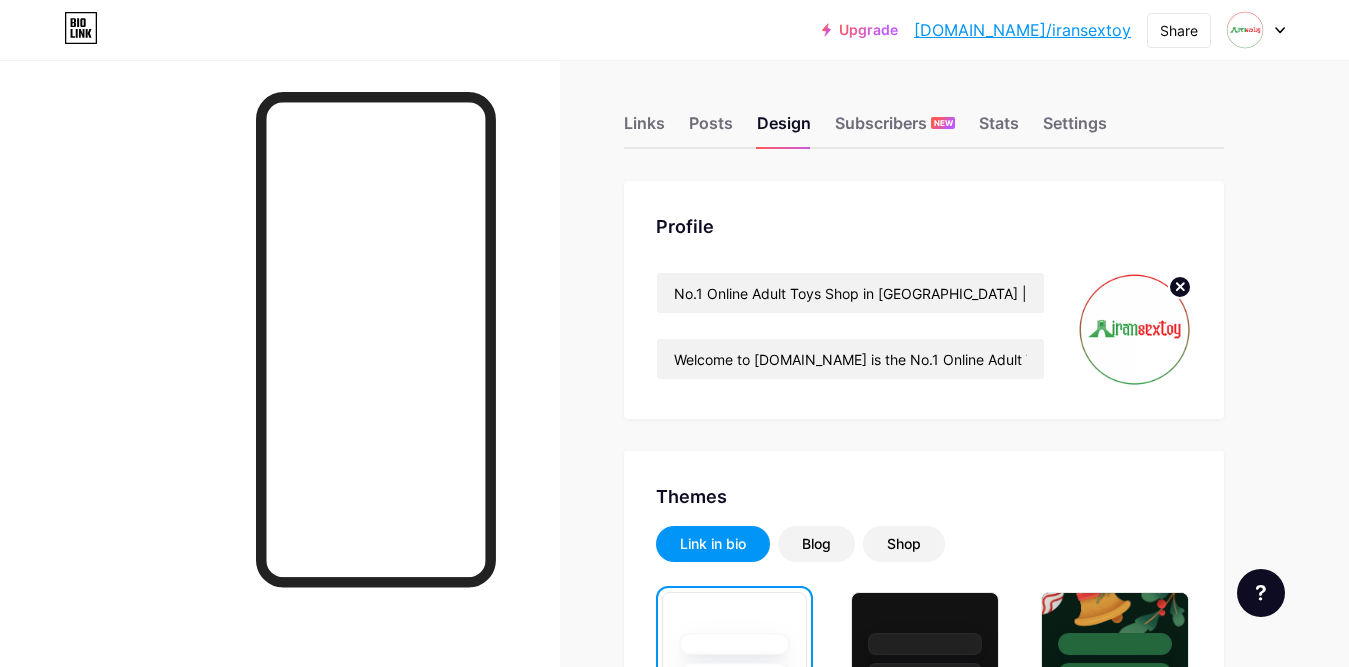 scroll, scrollTop: 0, scrollLeft: 0, axis: both 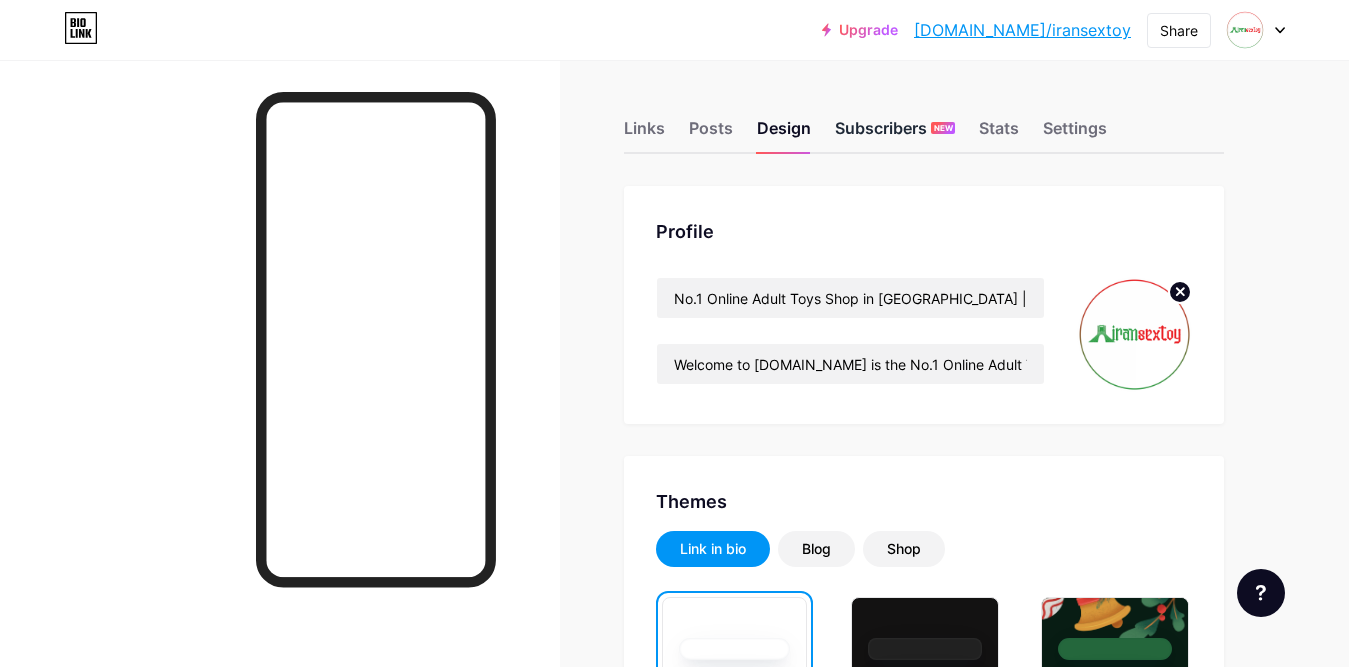 click on "Subscribers
NEW" at bounding box center [895, 134] 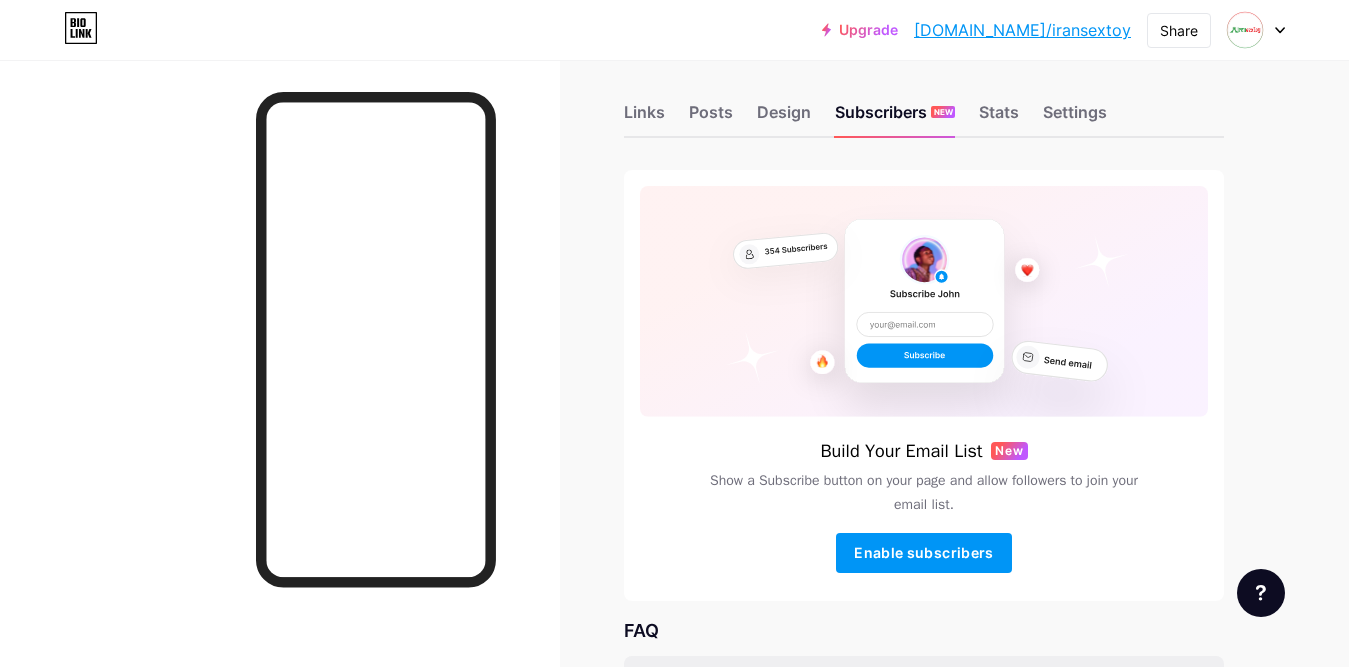 scroll, scrollTop: 0, scrollLeft: 0, axis: both 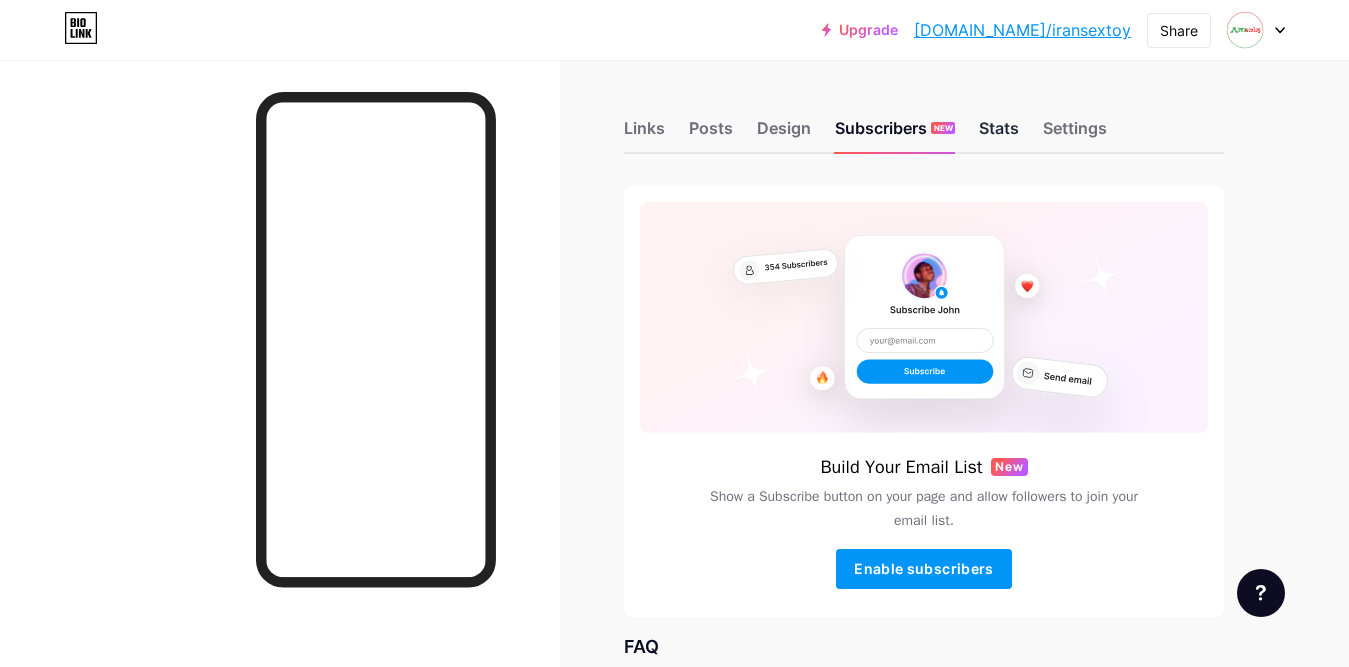 click on "Stats" at bounding box center (999, 134) 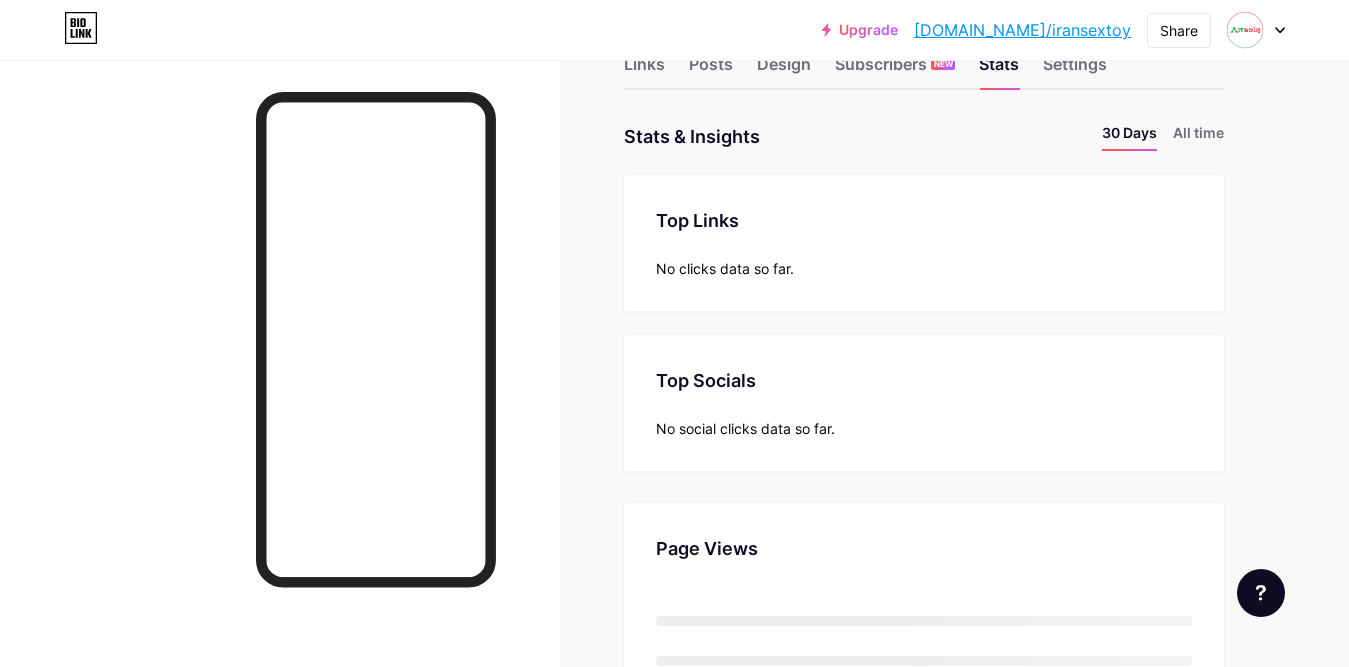 scroll, scrollTop: 100, scrollLeft: 0, axis: vertical 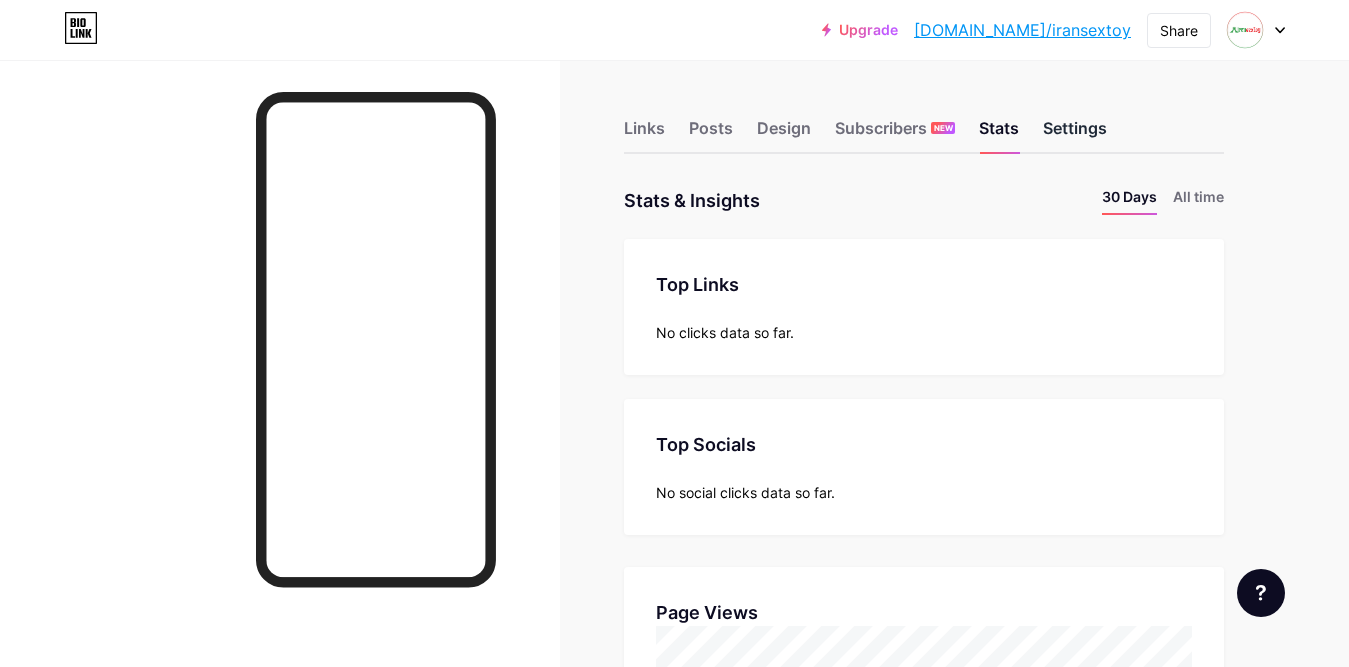 click on "Settings" at bounding box center (1075, 134) 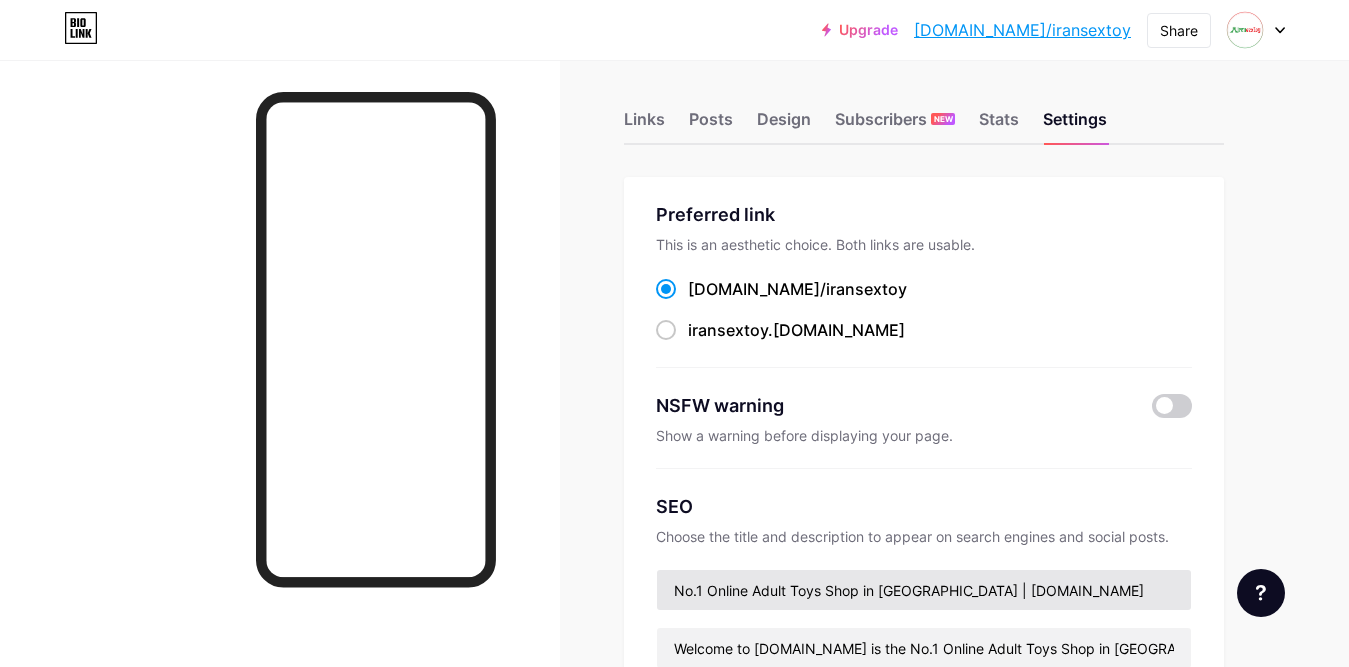 scroll, scrollTop: 0, scrollLeft: 0, axis: both 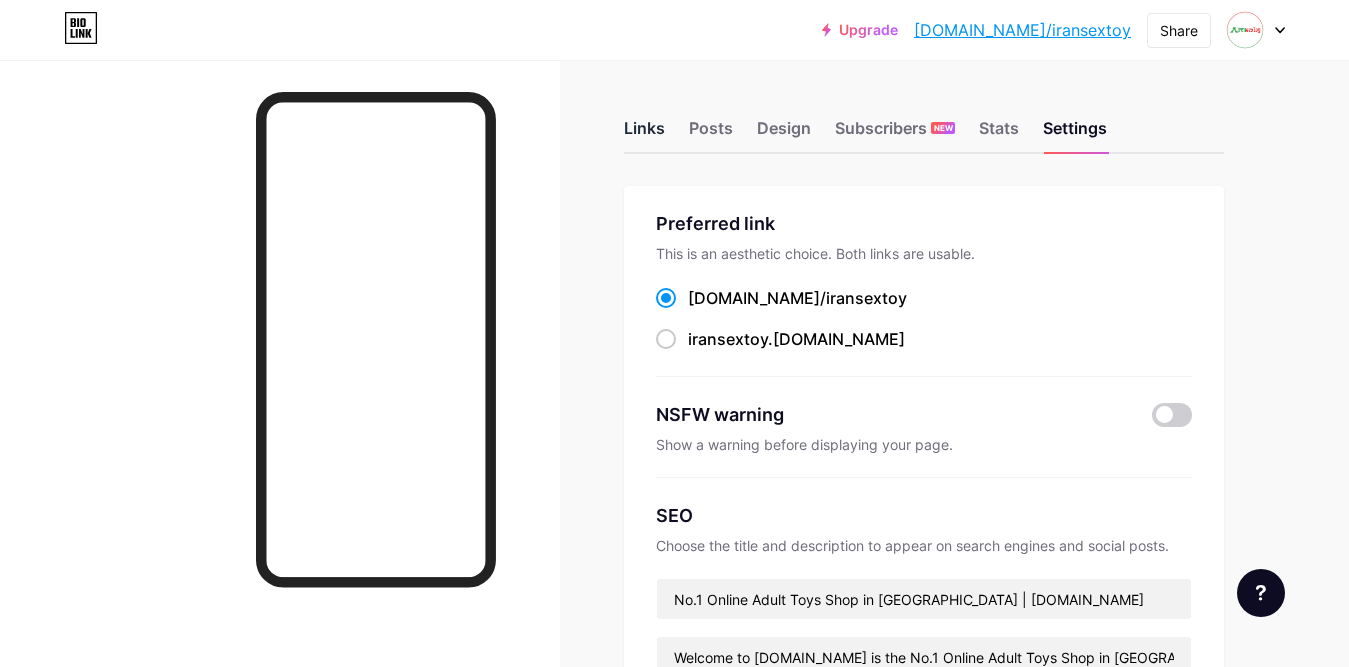 click on "Links" at bounding box center [644, 134] 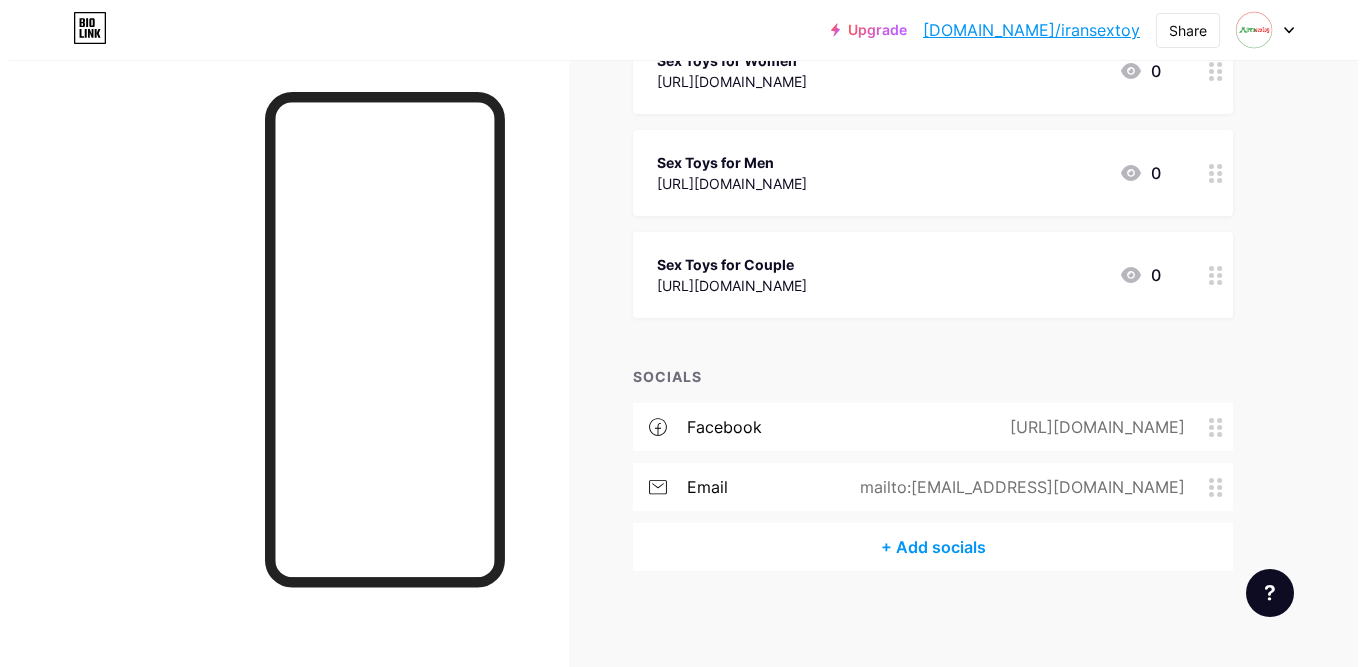 scroll, scrollTop: 392, scrollLeft: 0, axis: vertical 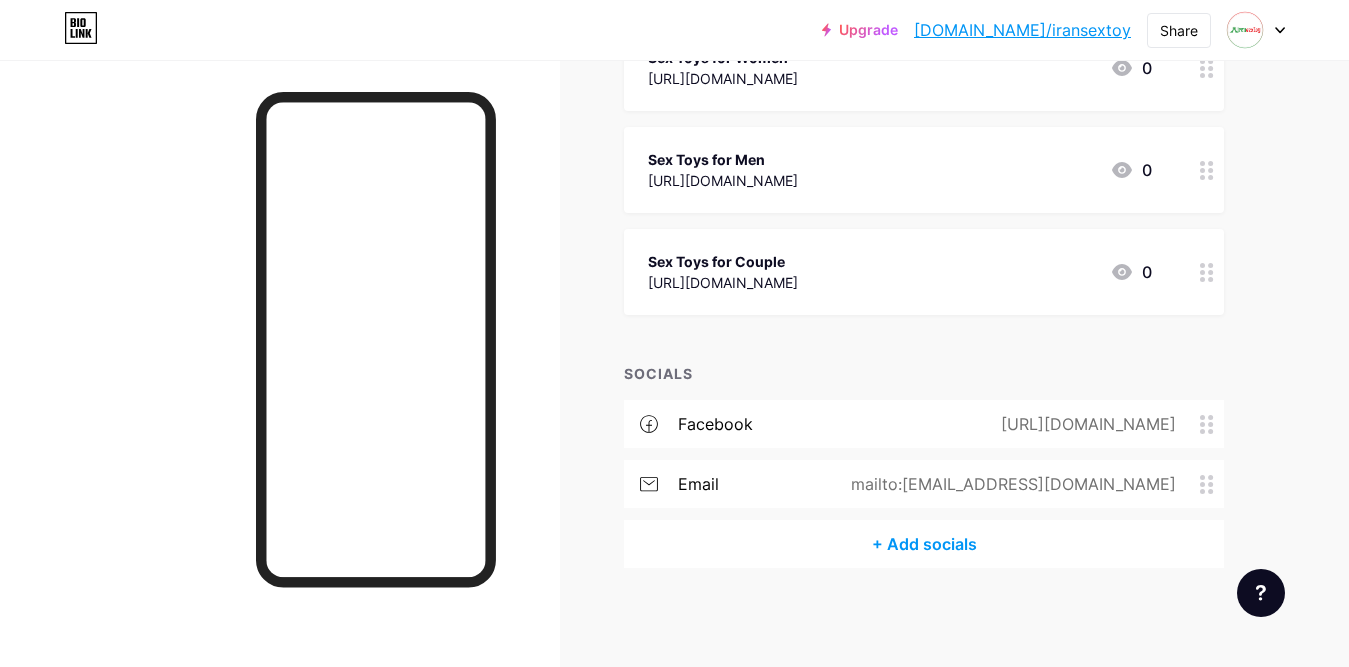click 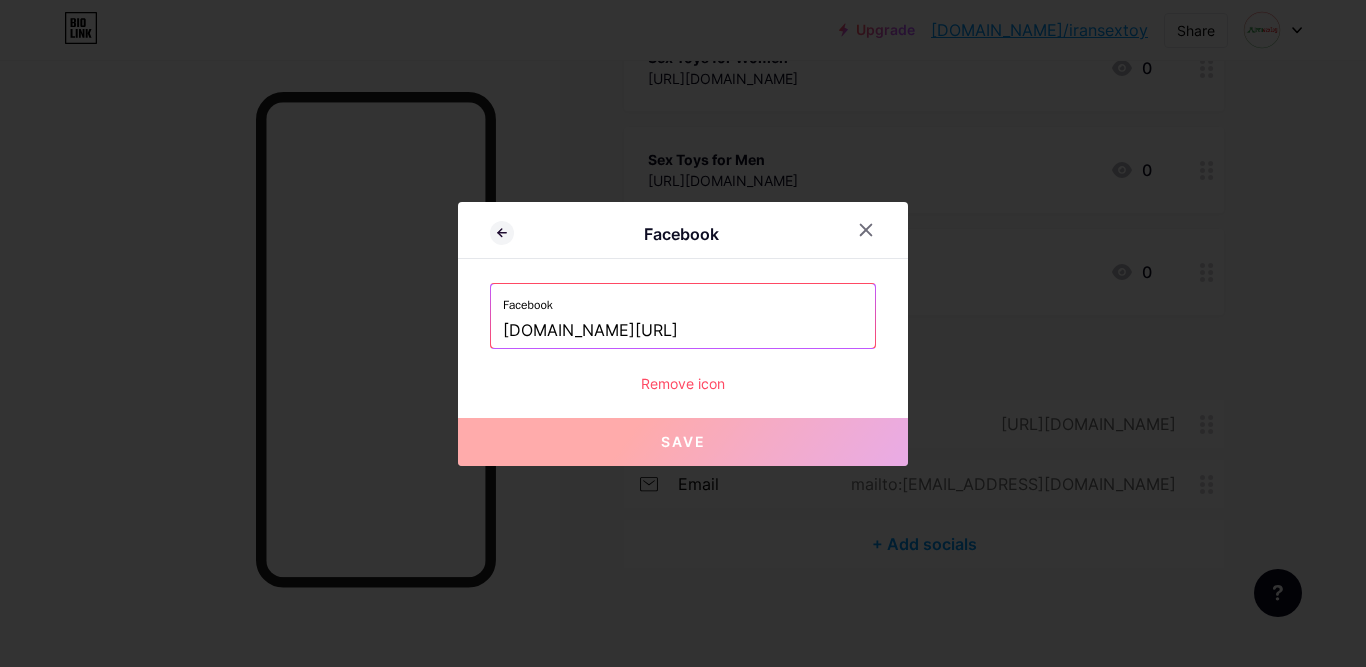 click at bounding box center [683, 333] 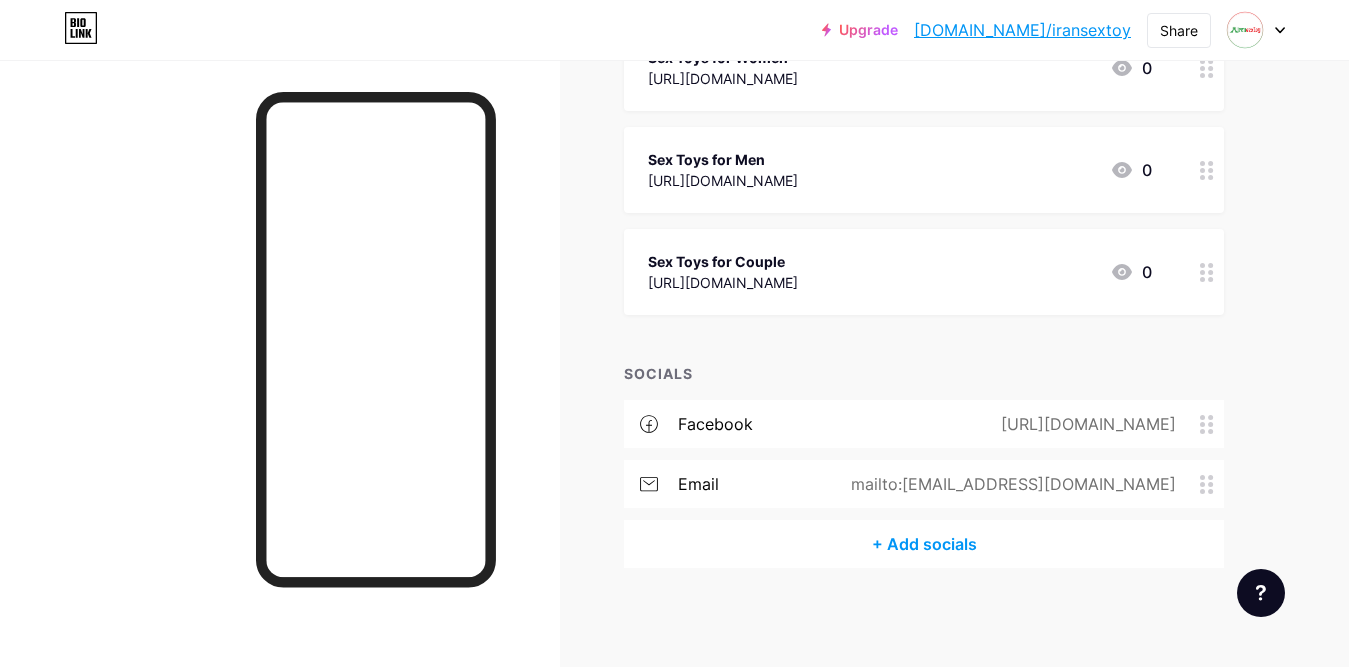 click on "+ Add socials" at bounding box center [924, 544] 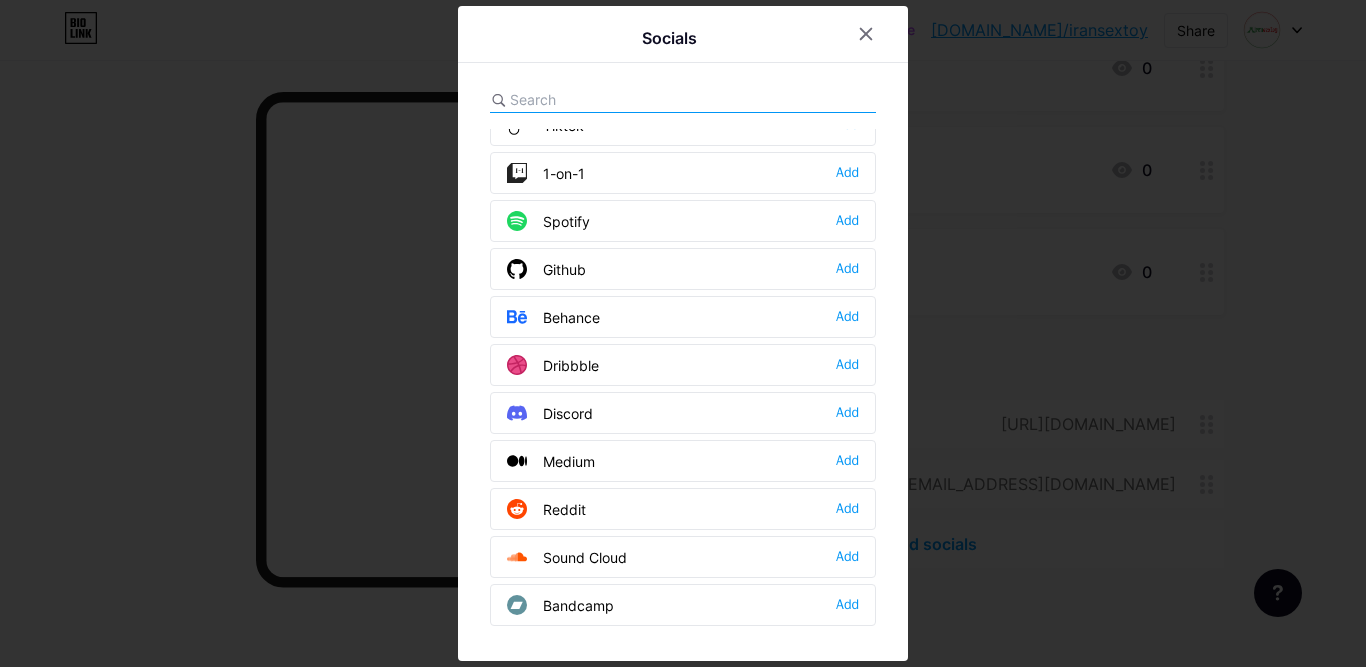 scroll, scrollTop: 0, scrollLeft: 0, axis: both 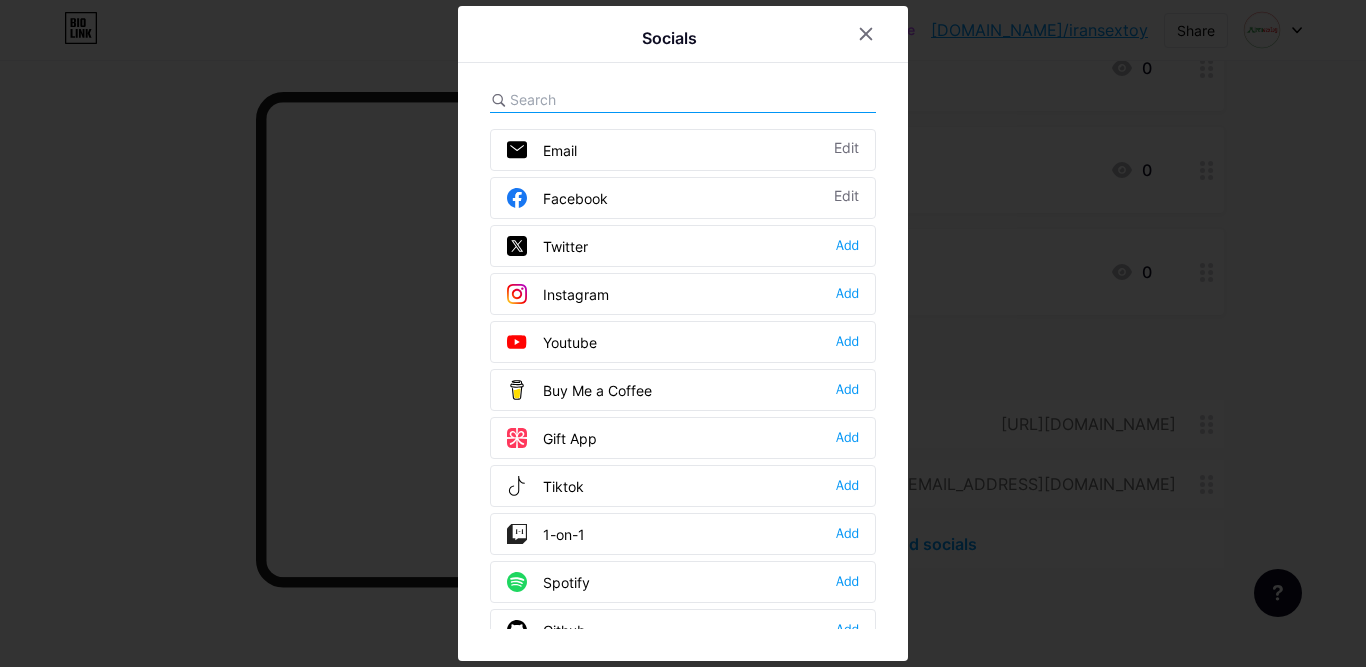 click at bounding box center [620, 99] 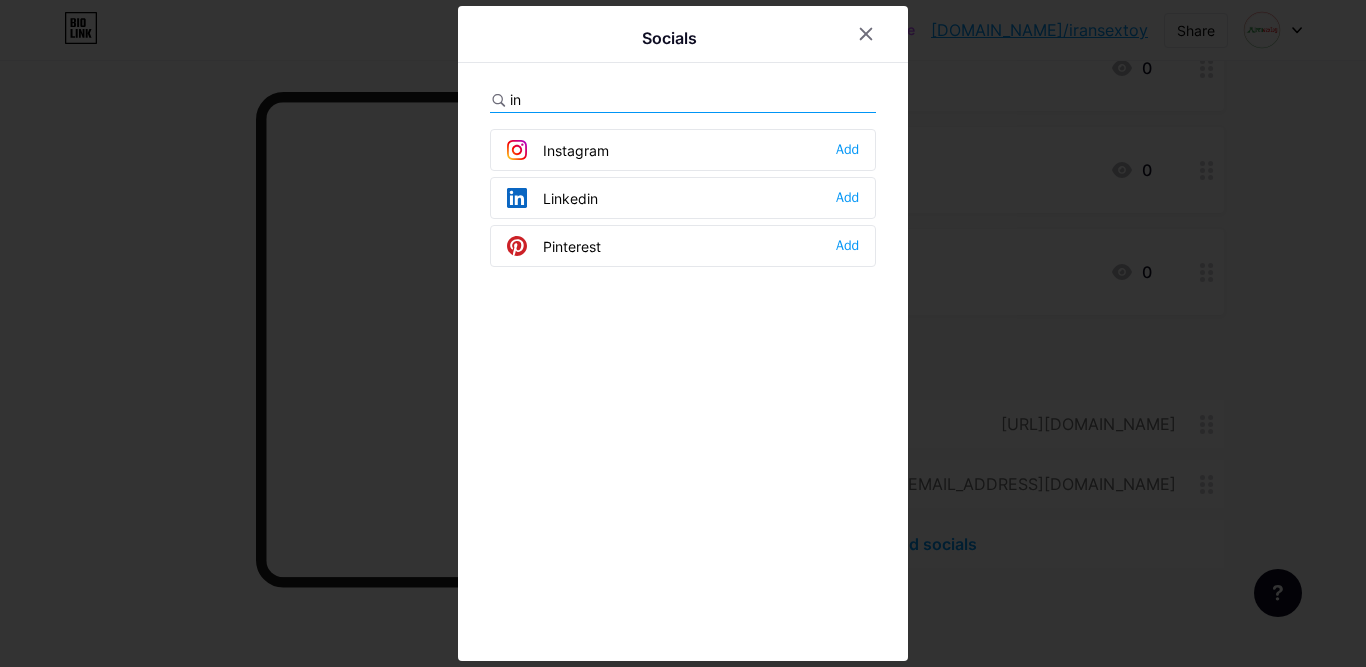 type on "in" 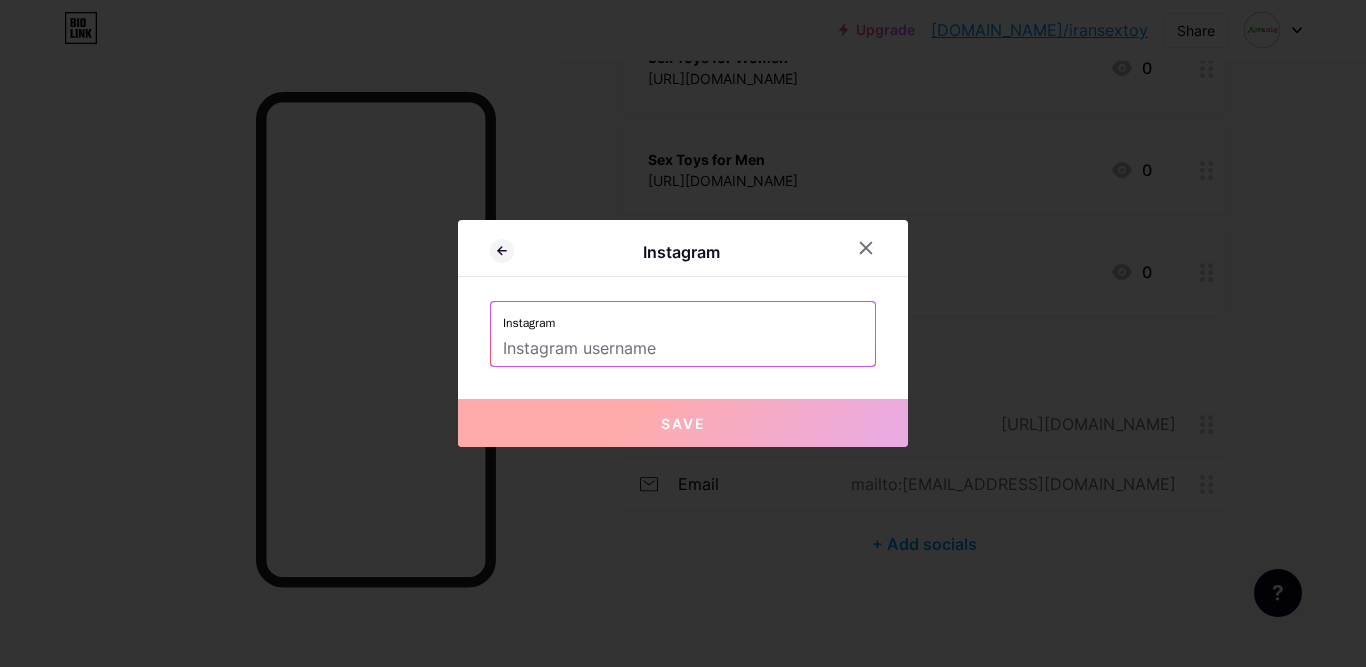 click at bounding box center (683, 349) 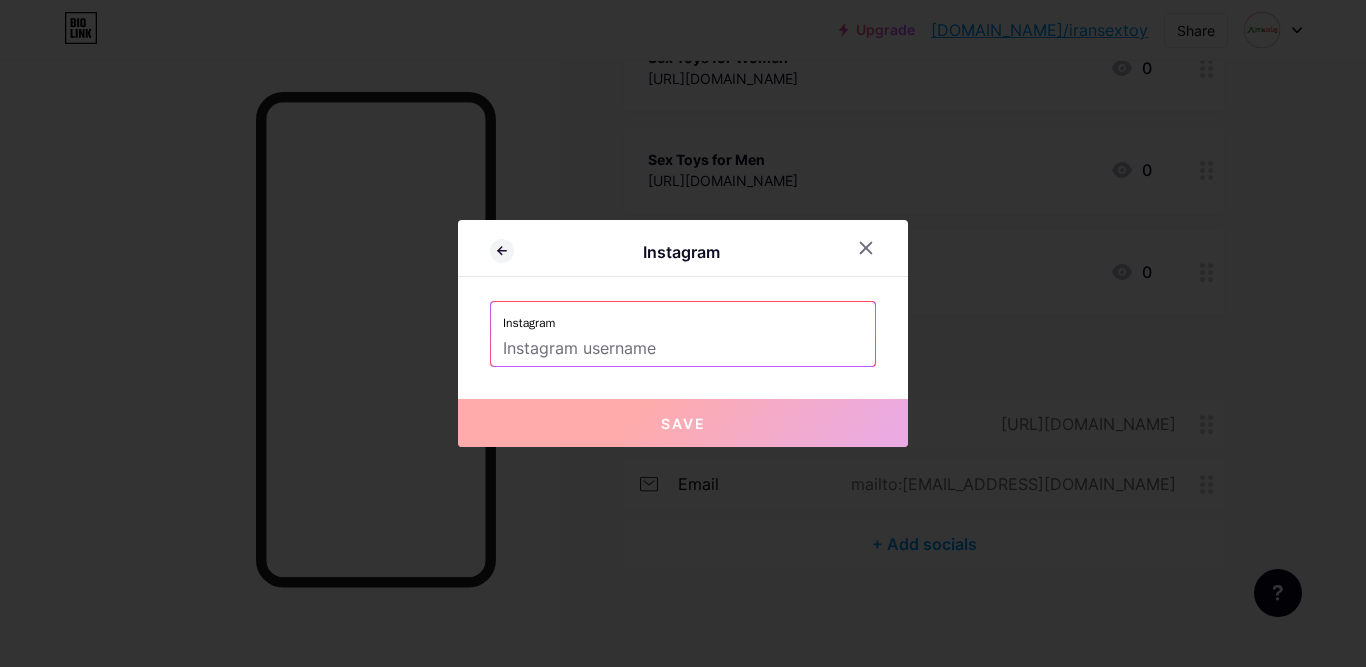 paste on "https://www.instagram.com/iransextoy_/?next=%2F" 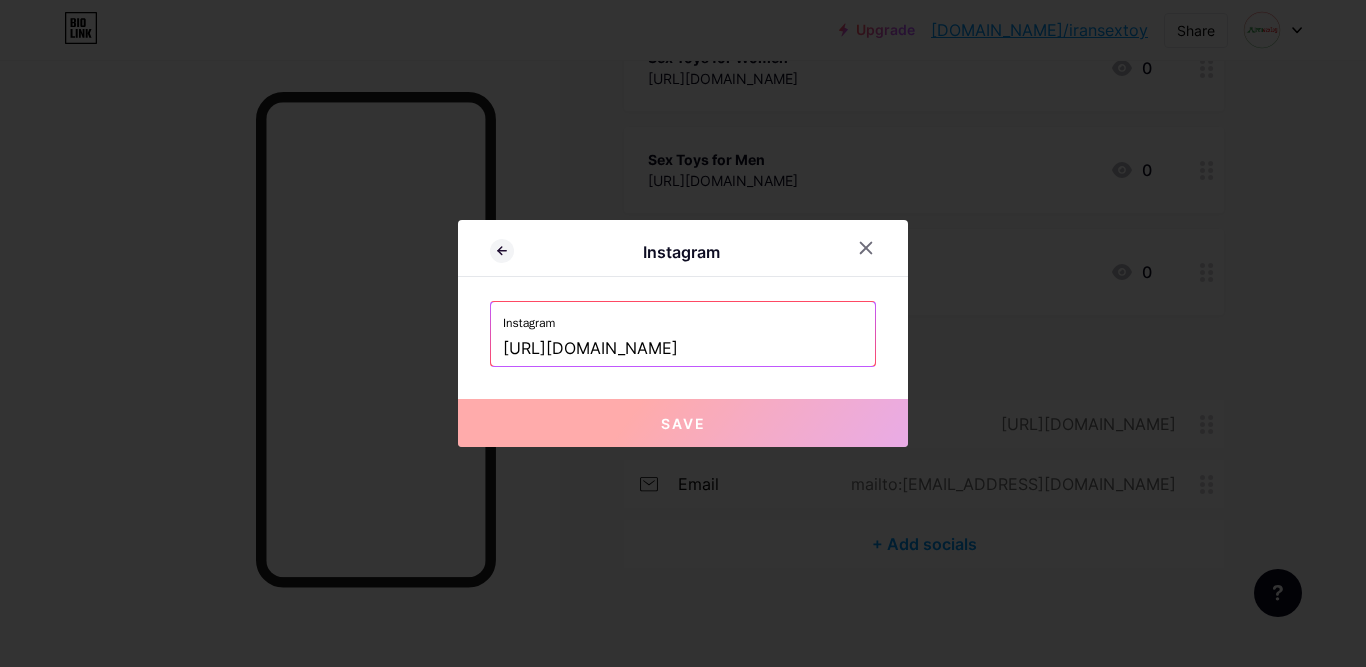scroll, scrollTop: 0, scrollLeft: 28, axis: horizontal 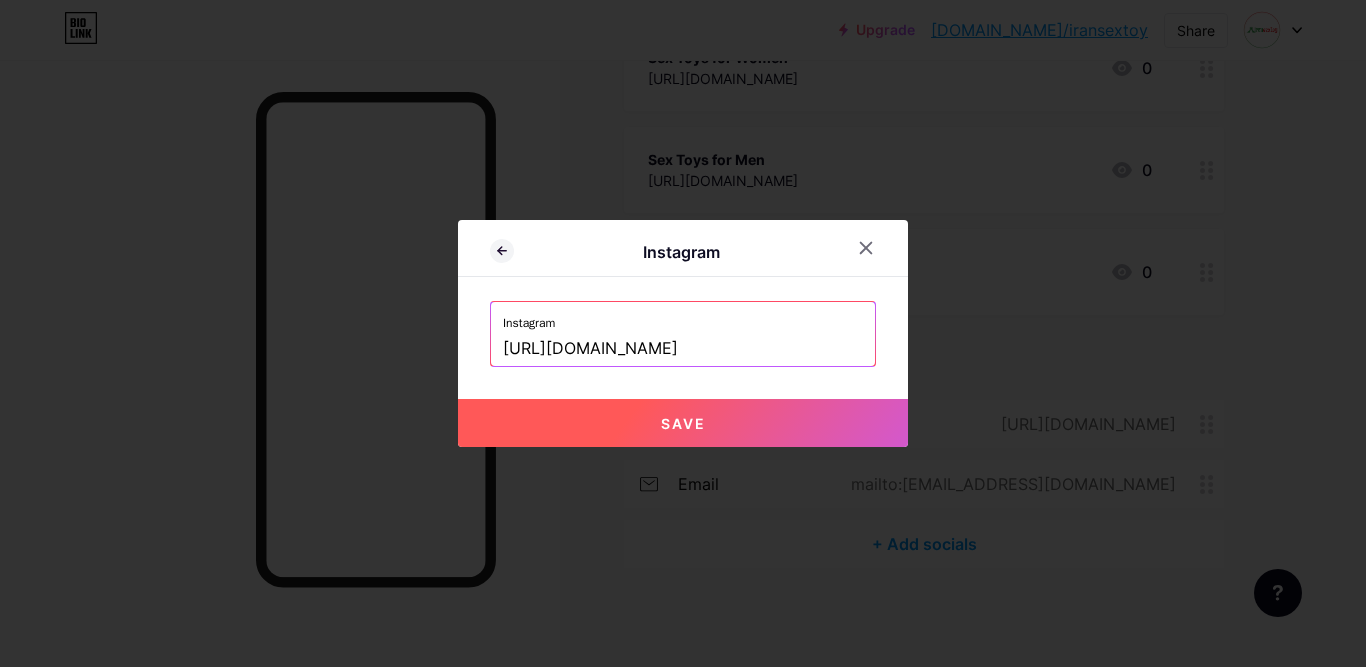 click on "Save" at bounding box center (683, 423) 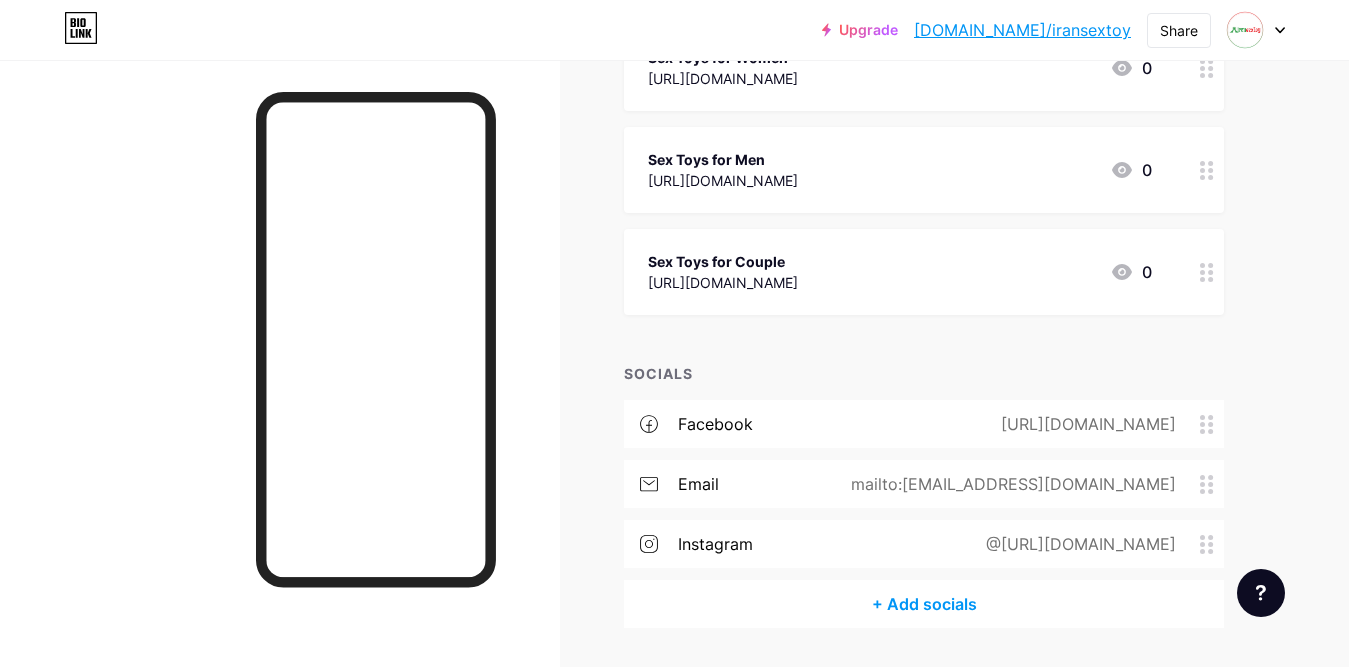 click on "facebook
https://www.facebook.com/iransxtoy" at bounding box center [924, 424] 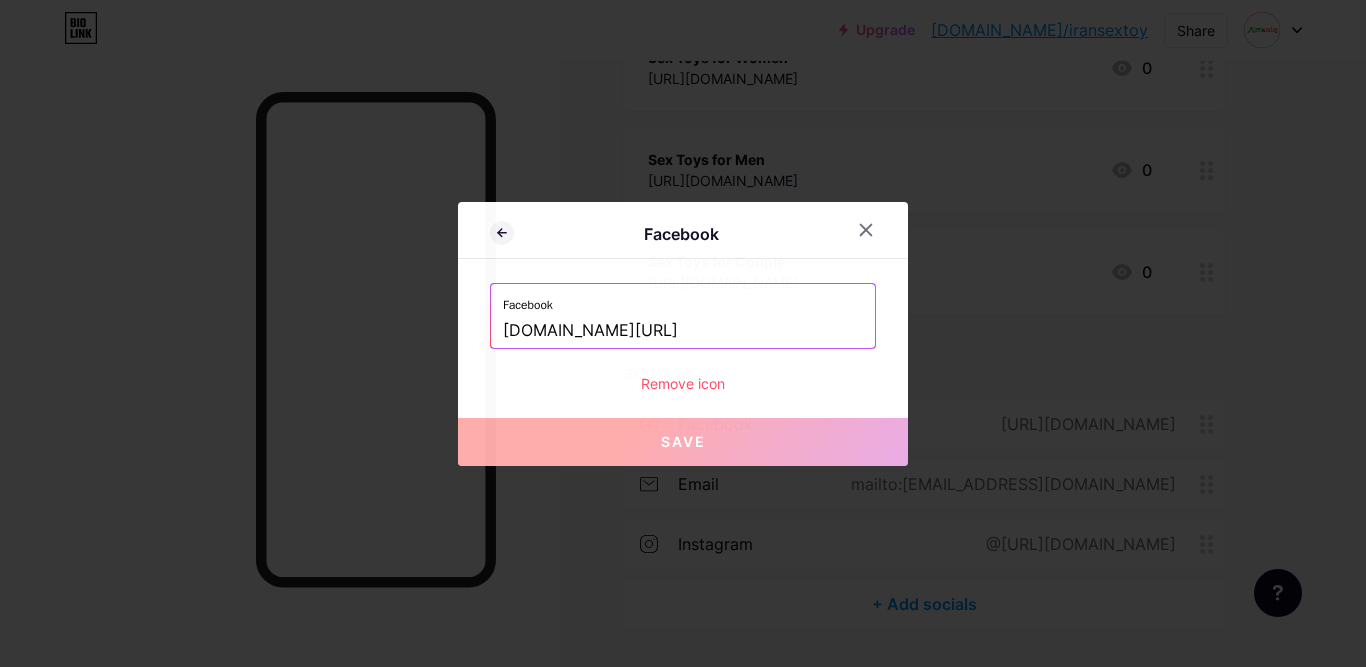 click at bounding box center (683, 333) 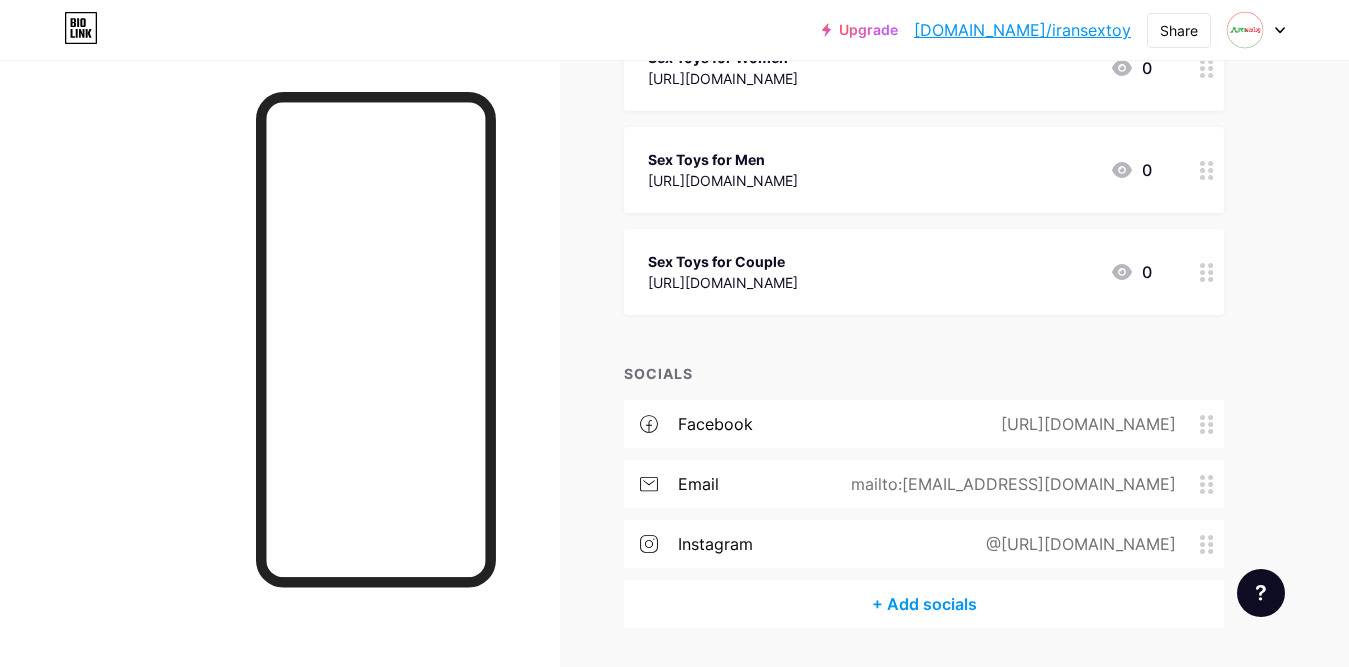 click on "@https://www.instagram.com/iransextoy_/?next=%2F" at bounding box center [1077, 544] 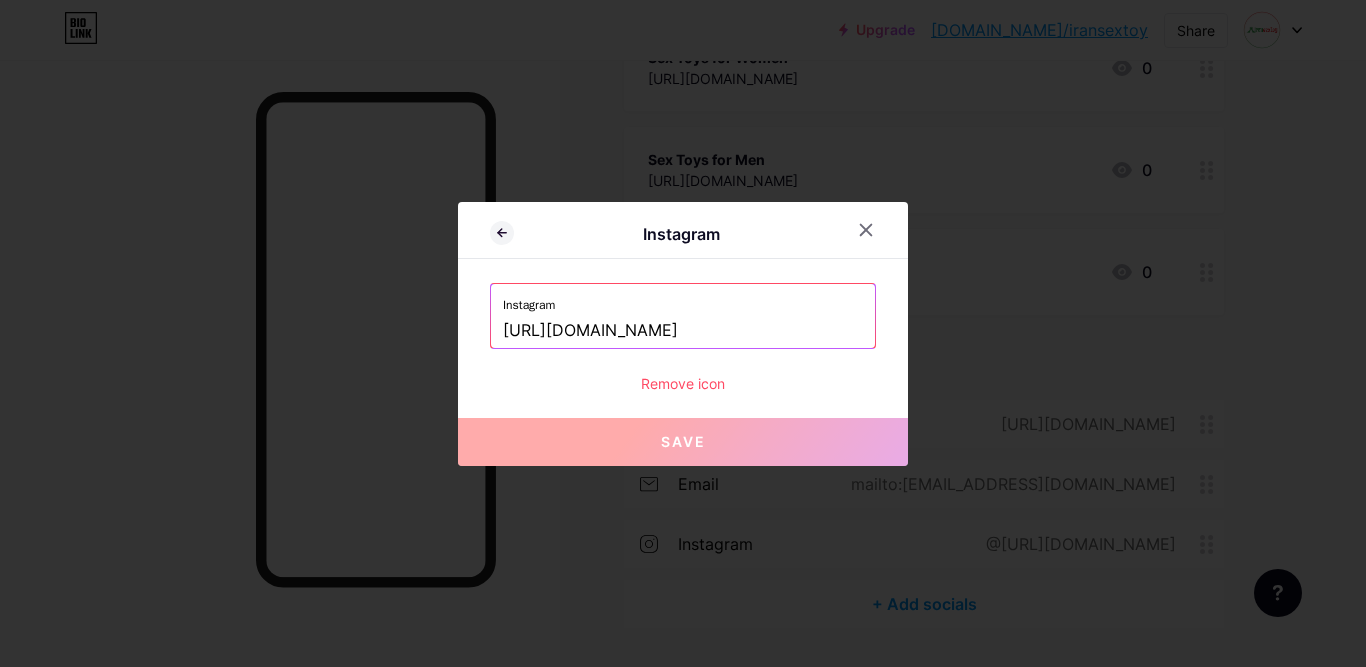 click at bounding box center (683, 333) 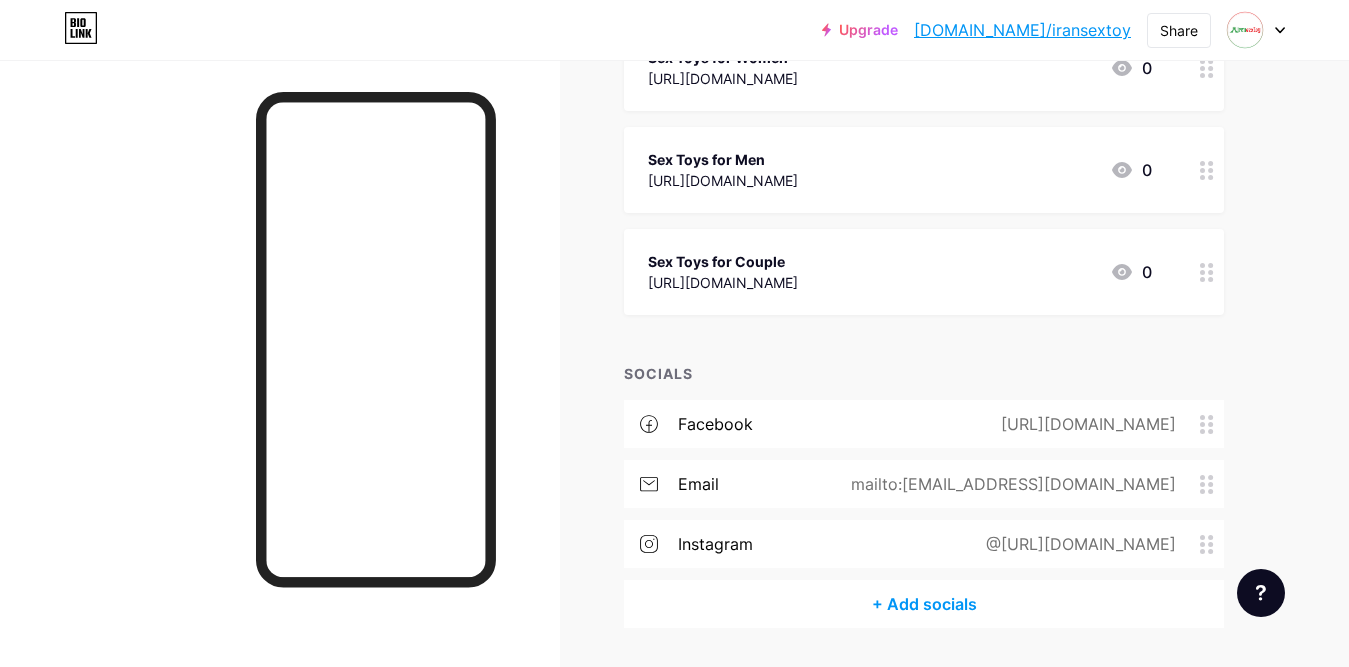 click on "@https://www.instagram.com/iransextoy_/?next=%2F" at bounding box center [1077, 544] 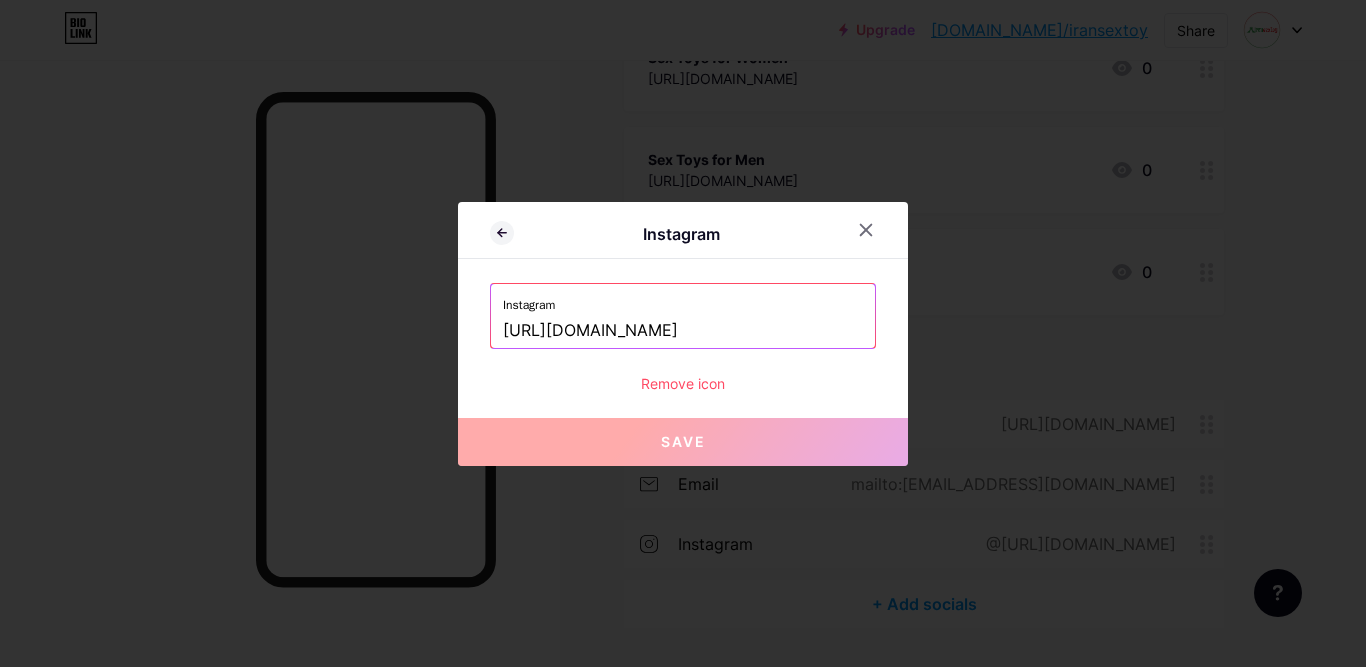 scroll, scrollTop: 0, scrollLeft: 28, axis: horizontal 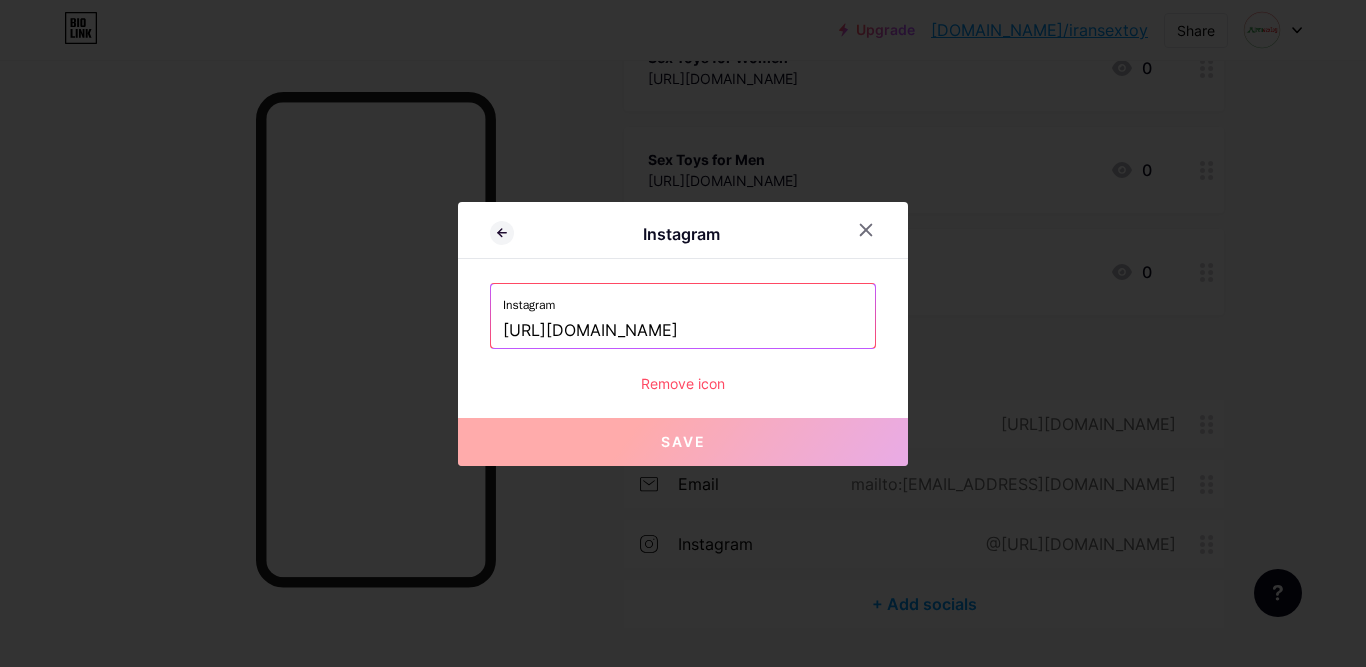 drag, startPoint x: 802, startPoint y: 335, endPoint x: 861, endPoint y: 349, distance: 60.63827 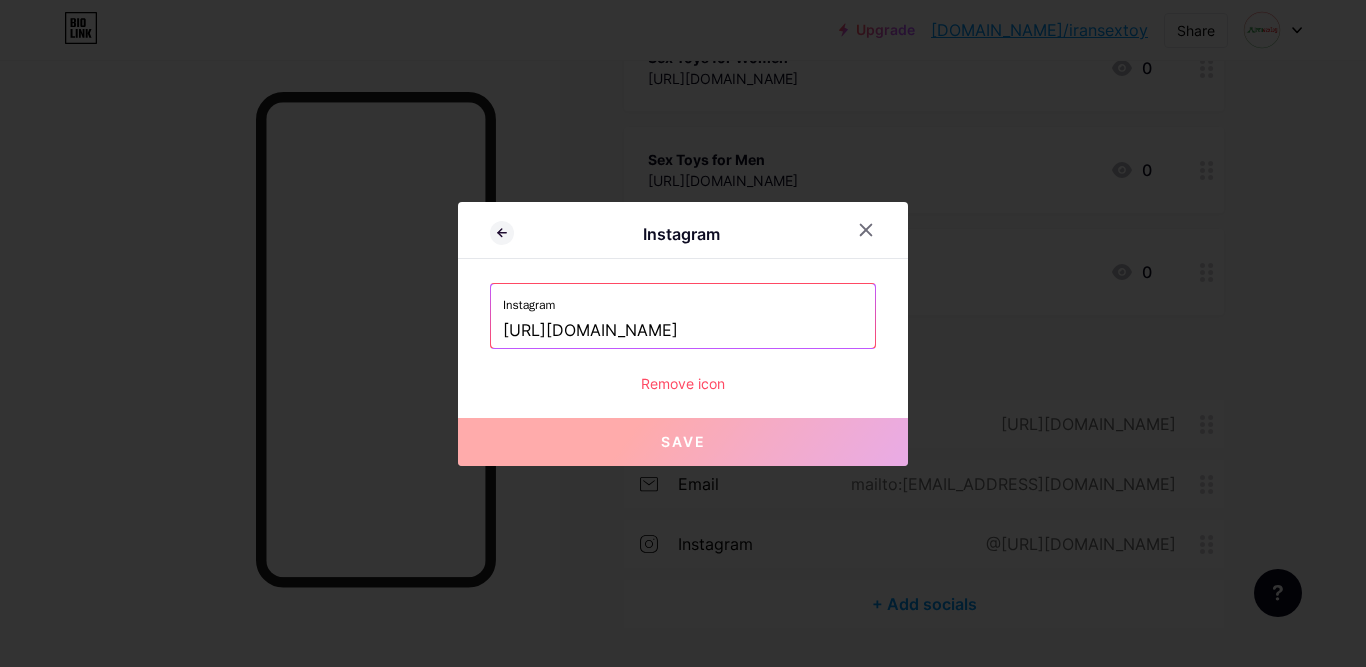 click on "Instagram   https://www.instagram.com/iransextoy_/?next=%2F
Remove icon" at bounding box center [683, 338] 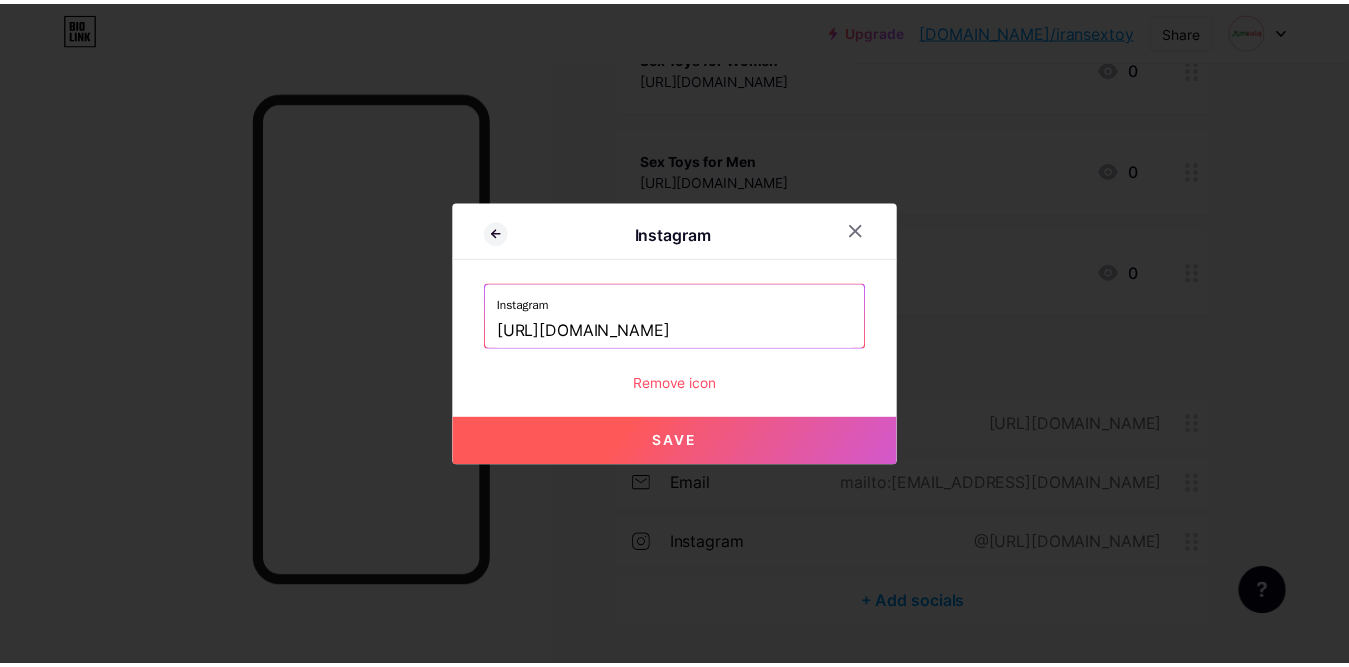 scroll, scrollTop: 0, scrollLeft: 0, axis: both 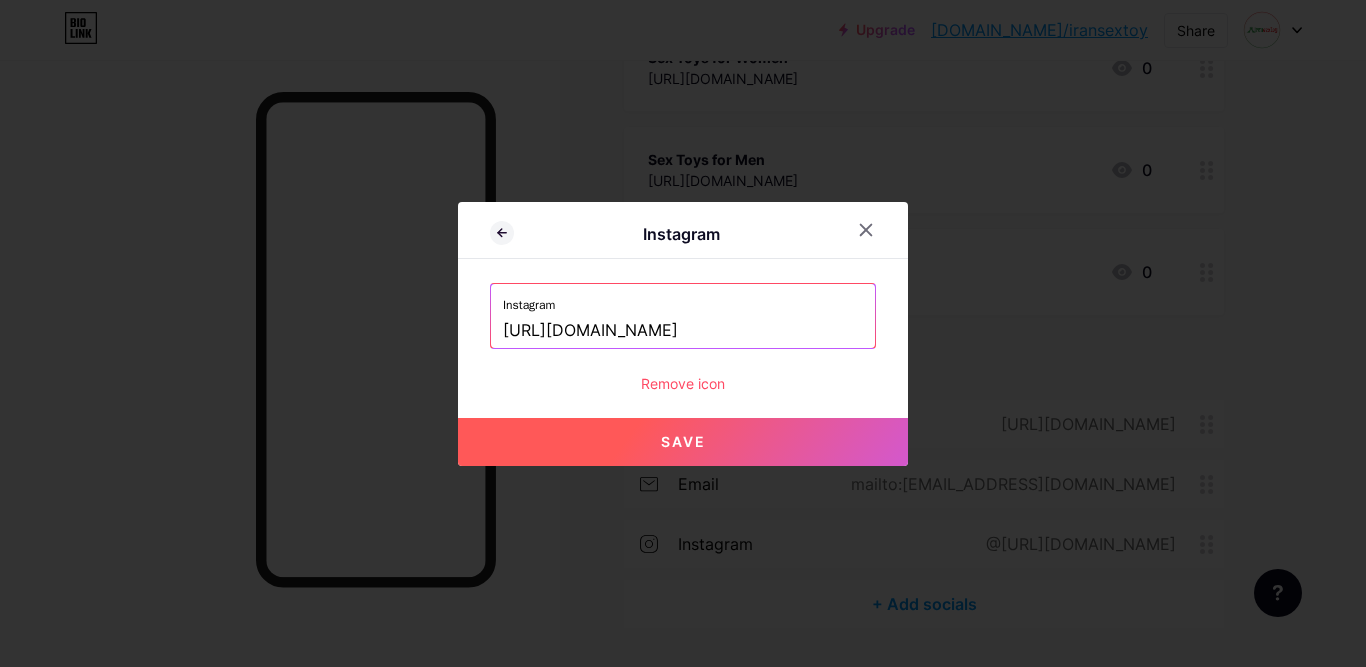 click on "https://www.instagram.com/iransextoy_/" at bounding box center [683, 331] 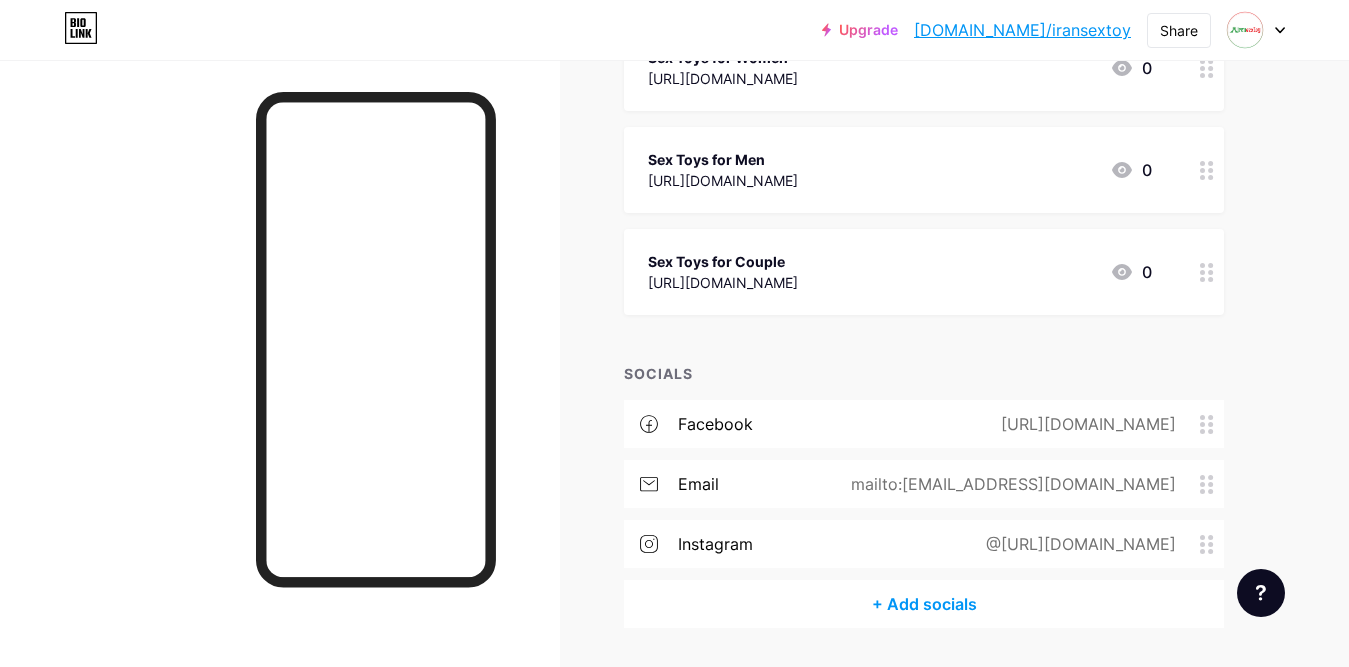 click on "+ Add socials" at bounding box center (924, 604) 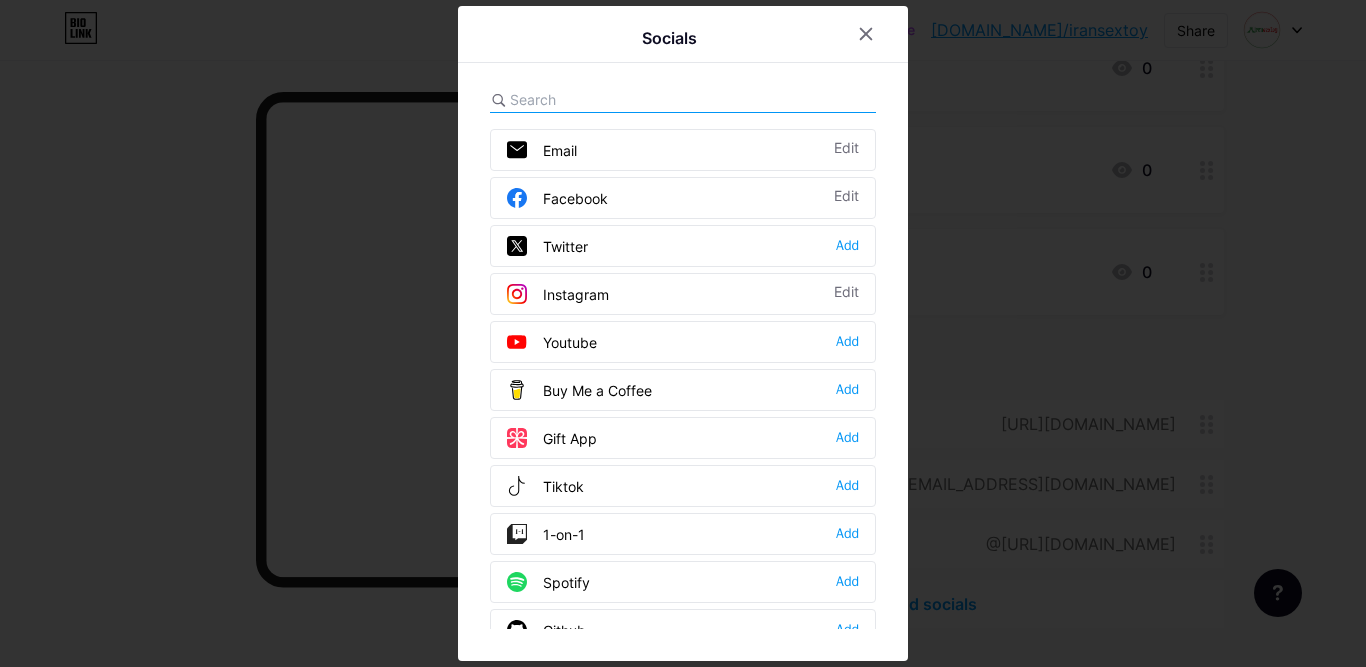 click at bounding box center [620, 99] 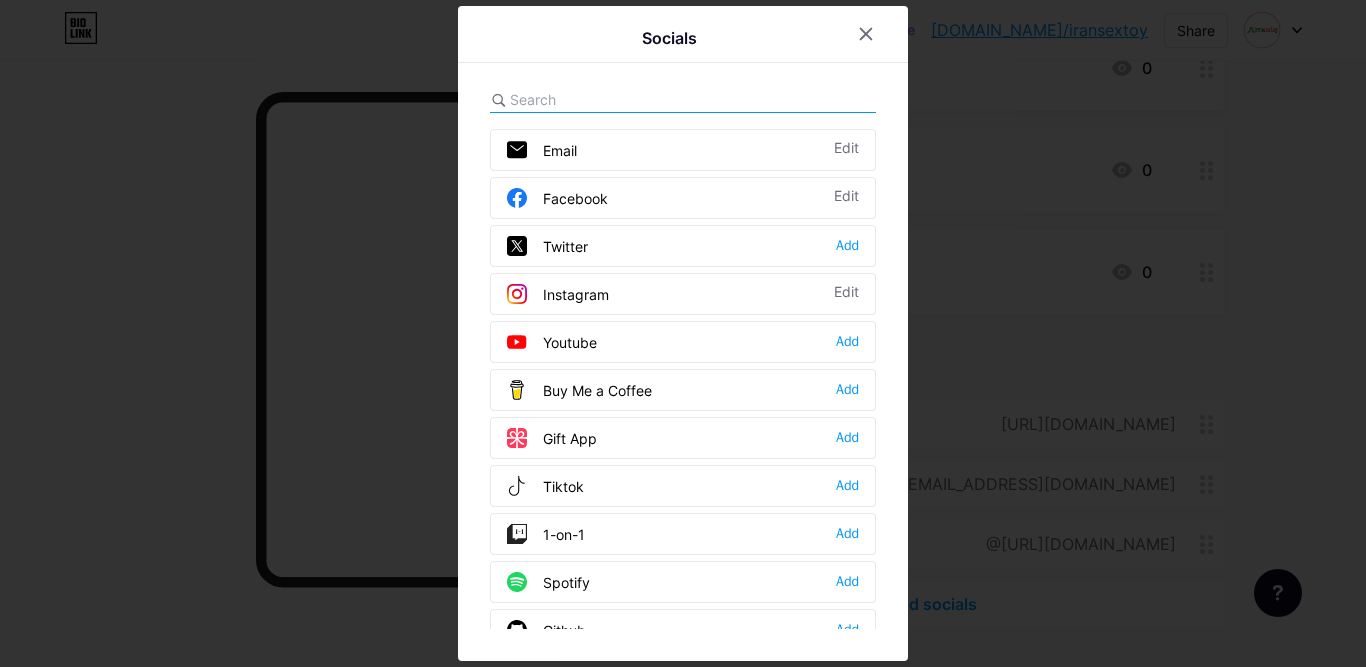 type on "x" 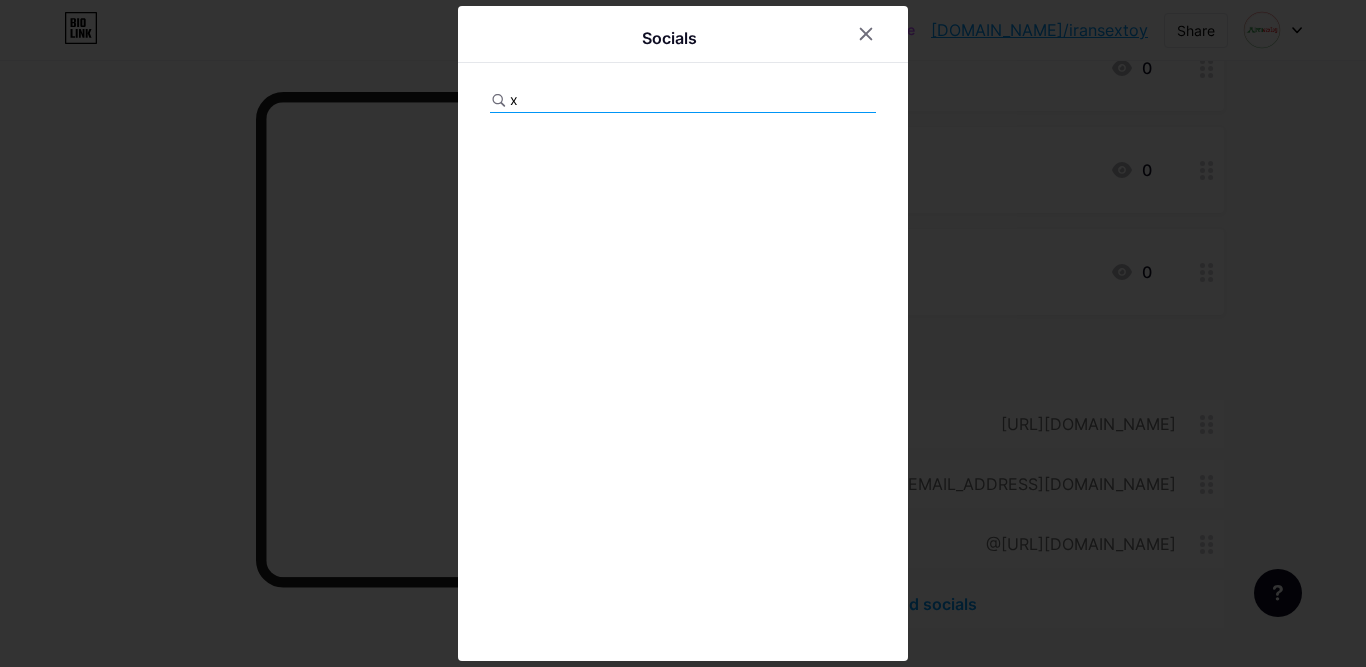 type 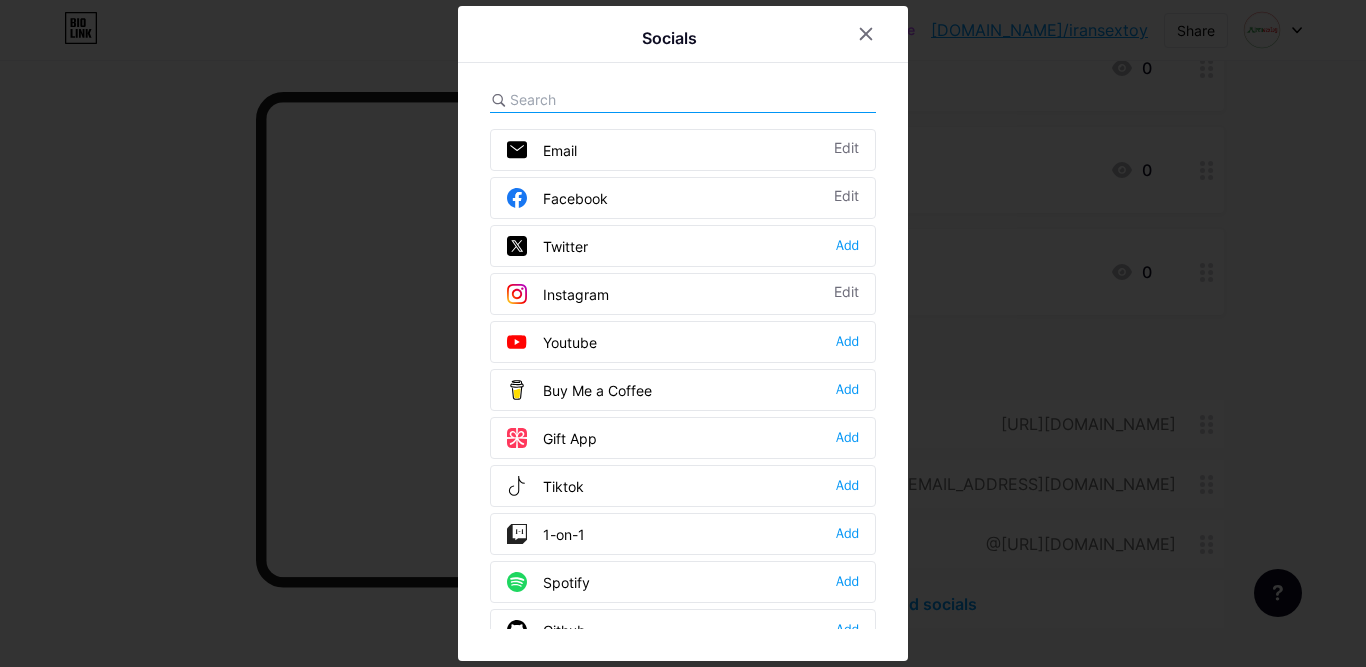 click on "Twitter
Add" at bounding box center [683, 246] 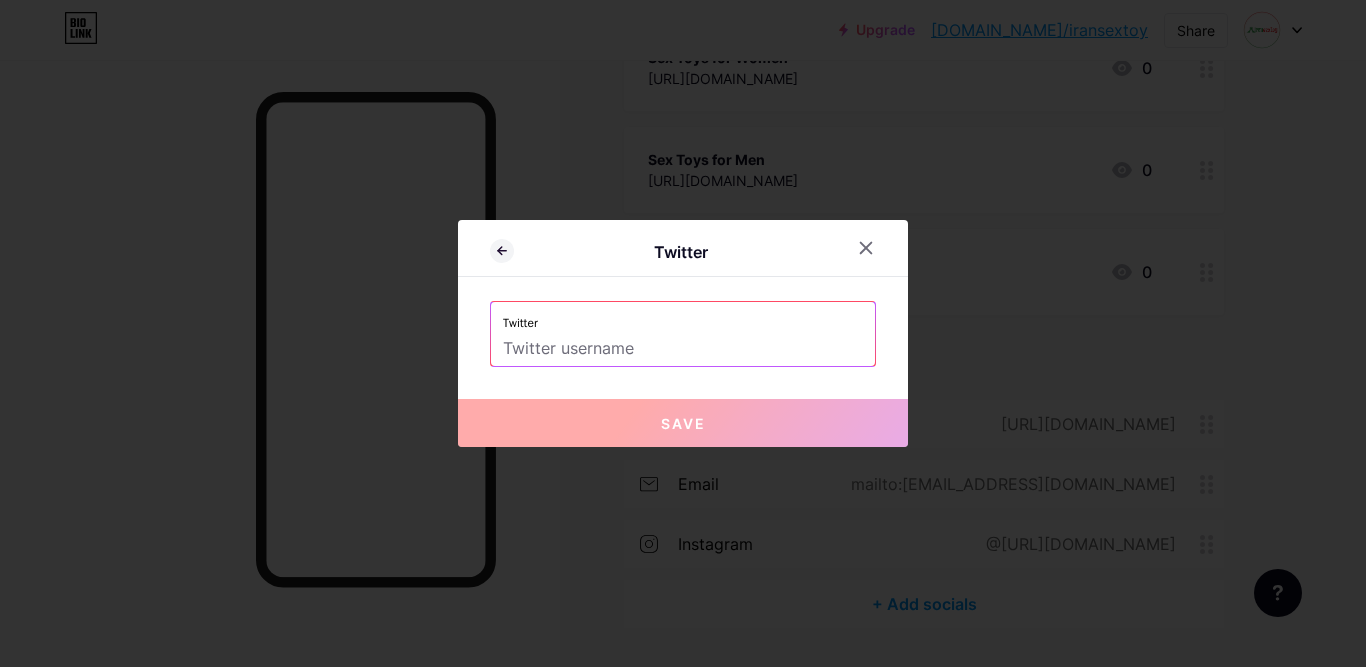 click at bounding box center (683, 349) 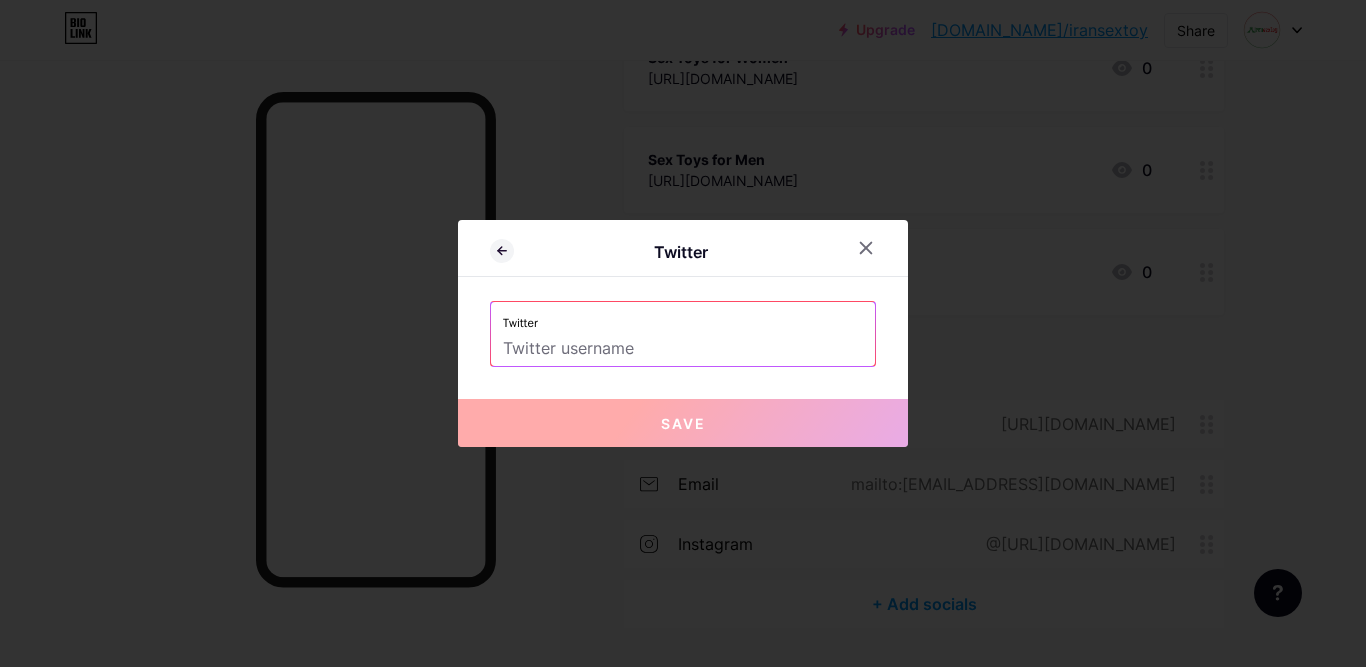 paste on "https://x.com/iransextoy" 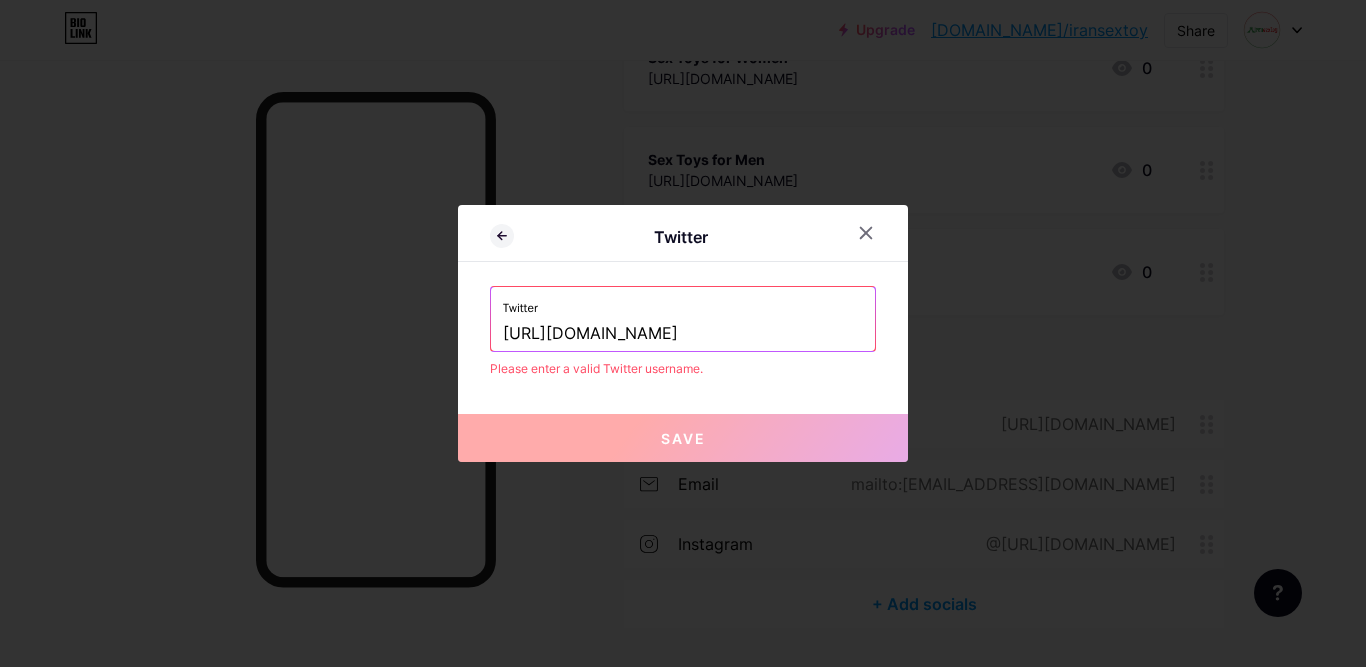 type on "https://x.com/iransextoy" 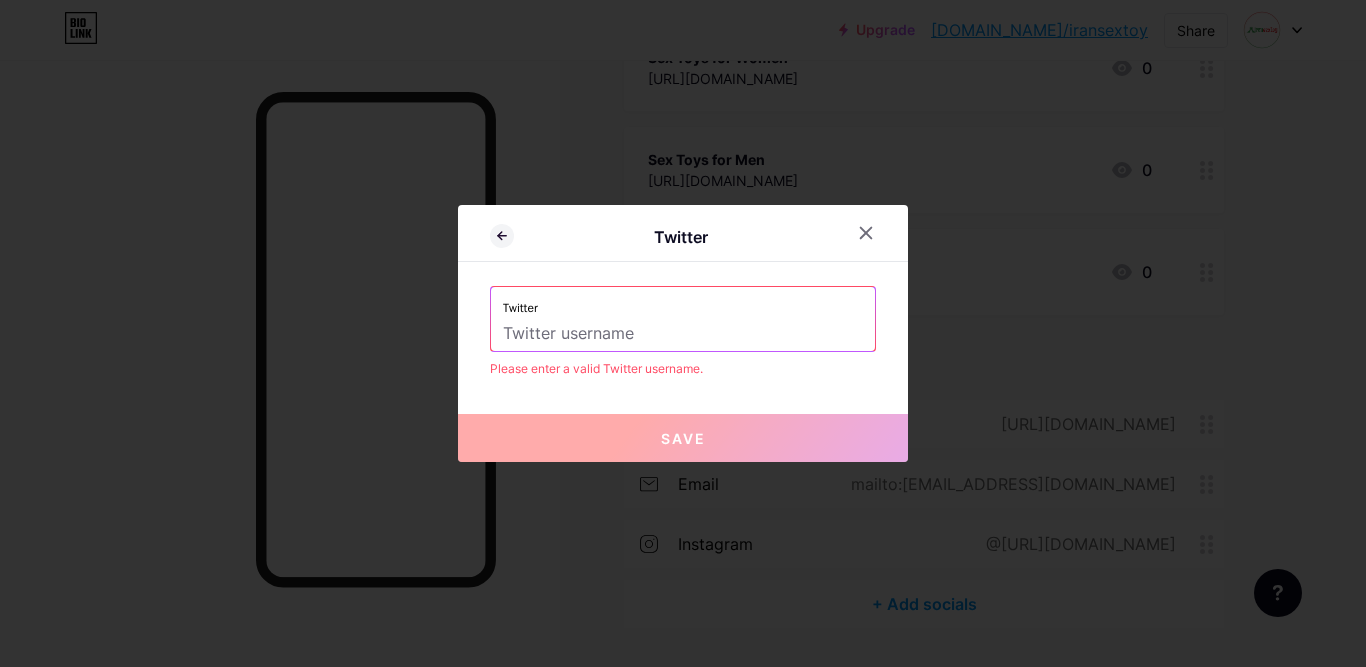 paste on "iransextoy" 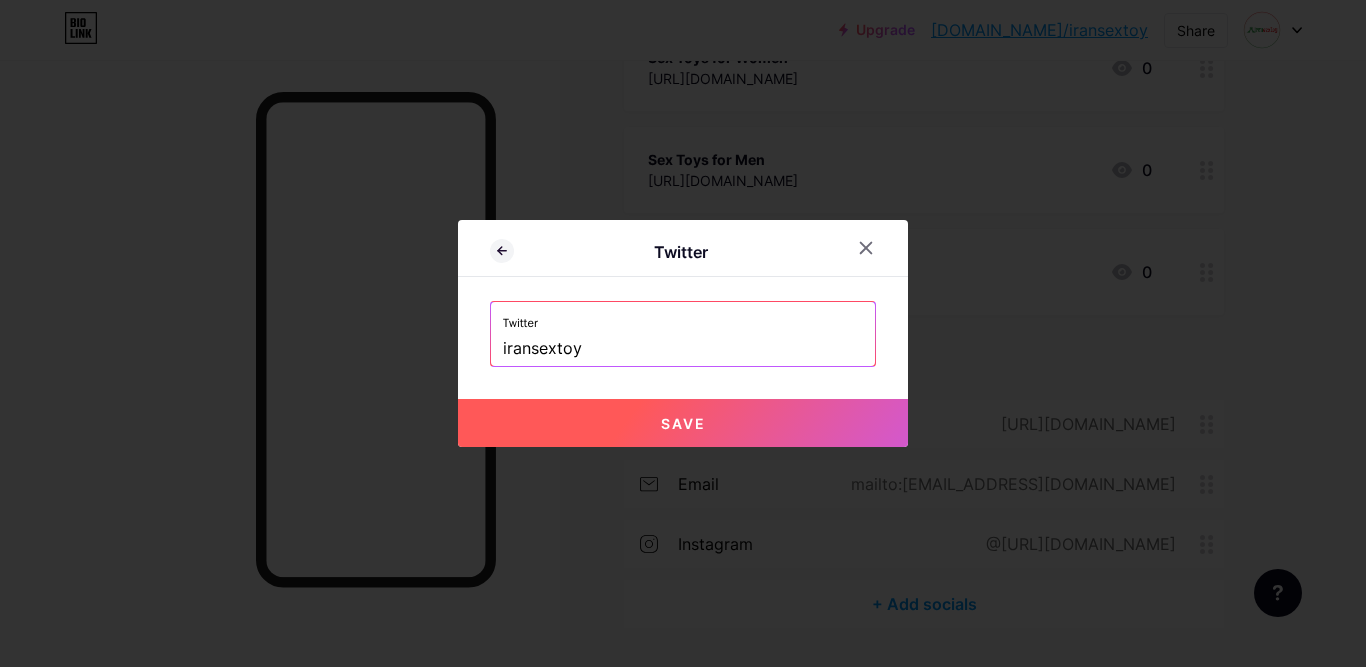click on "Twitter       Twitter   iransextoy         Save" at bounding box center [683, 333] 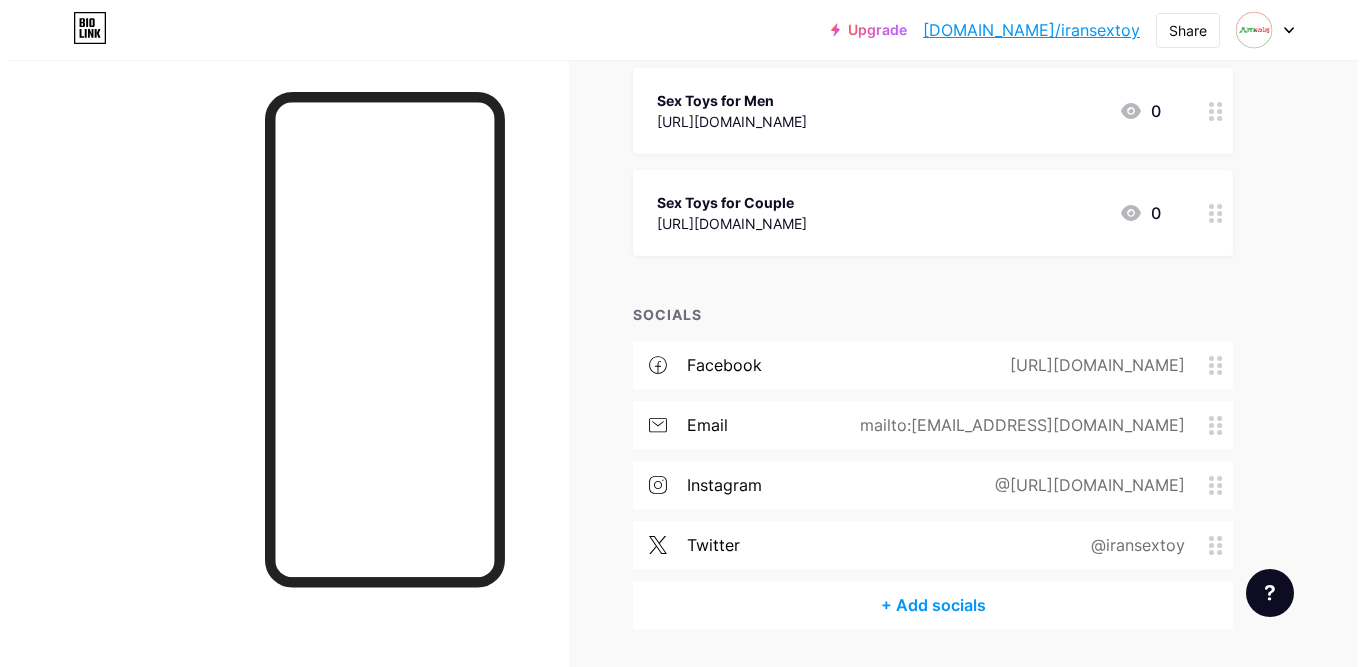 scroll, scrollTop: 512, scrollLeft: 0, axis: vertical 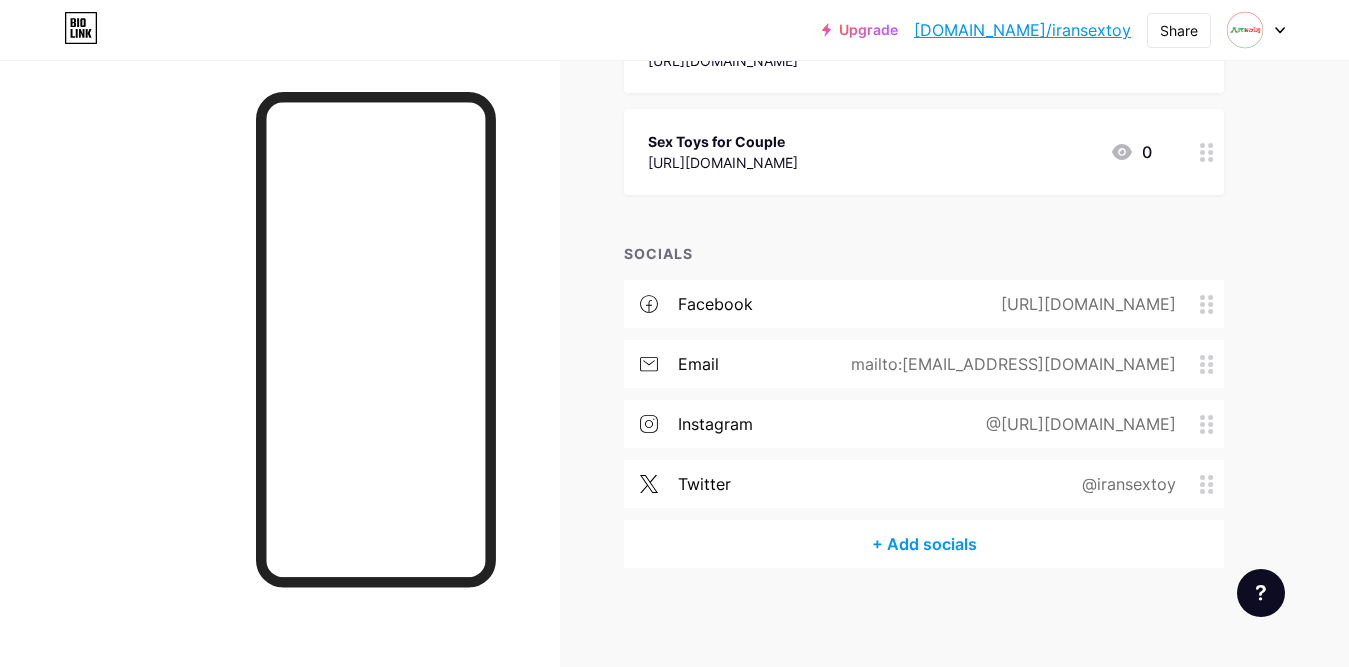 click on "+ Add socials" at bounding box center (924, 544) 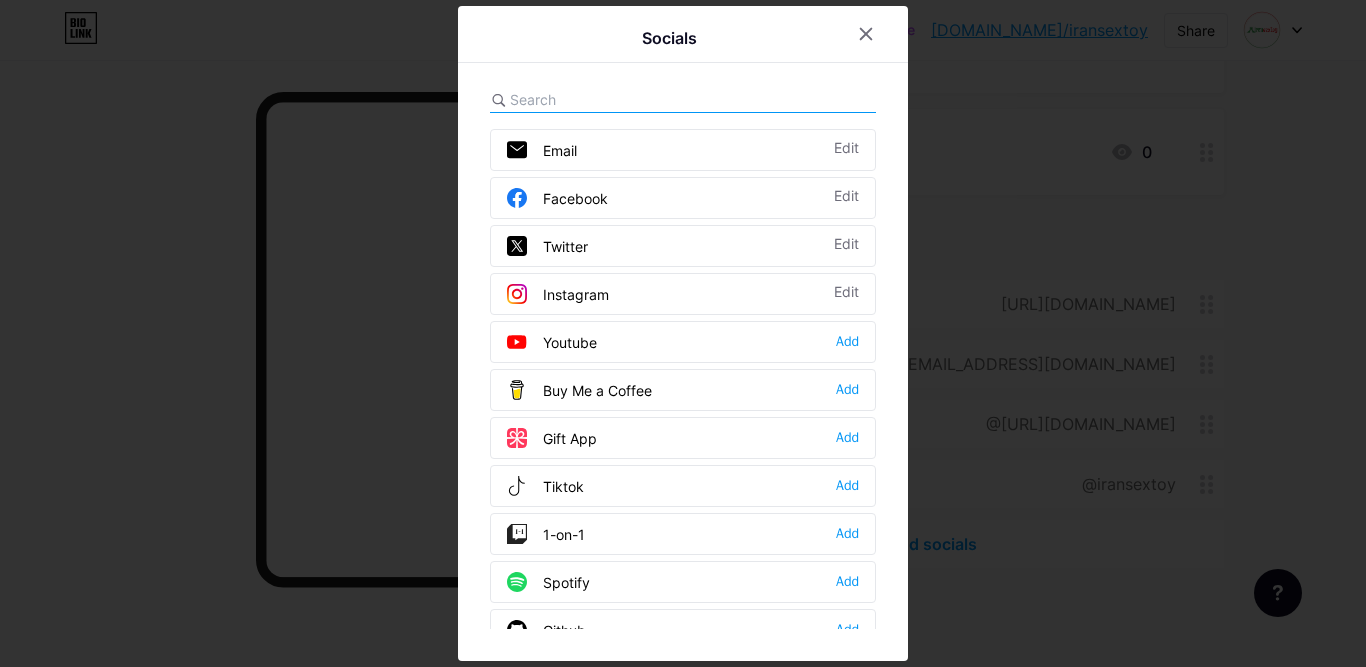 click on "Socials
Email
Edit
Facebook
Edit
Twitter
Edit
Instagram
Edit
Youtube
Add
Buy Me a Coffee
Add
Gift App
Add
Tiktok
Add
1-on-1
Add
Spotify
Add
Github
Add
Behance
Add
Dribbble
Add
Discord
Add
Medium
Add
Reddit
Add
Sound Cloud
Add
Bandcamp
Add
Linkedin
Add
Clubhouse
Add
Substack
Add
Telegram
Add
Signal
Add" at bounding box center (683, 333) 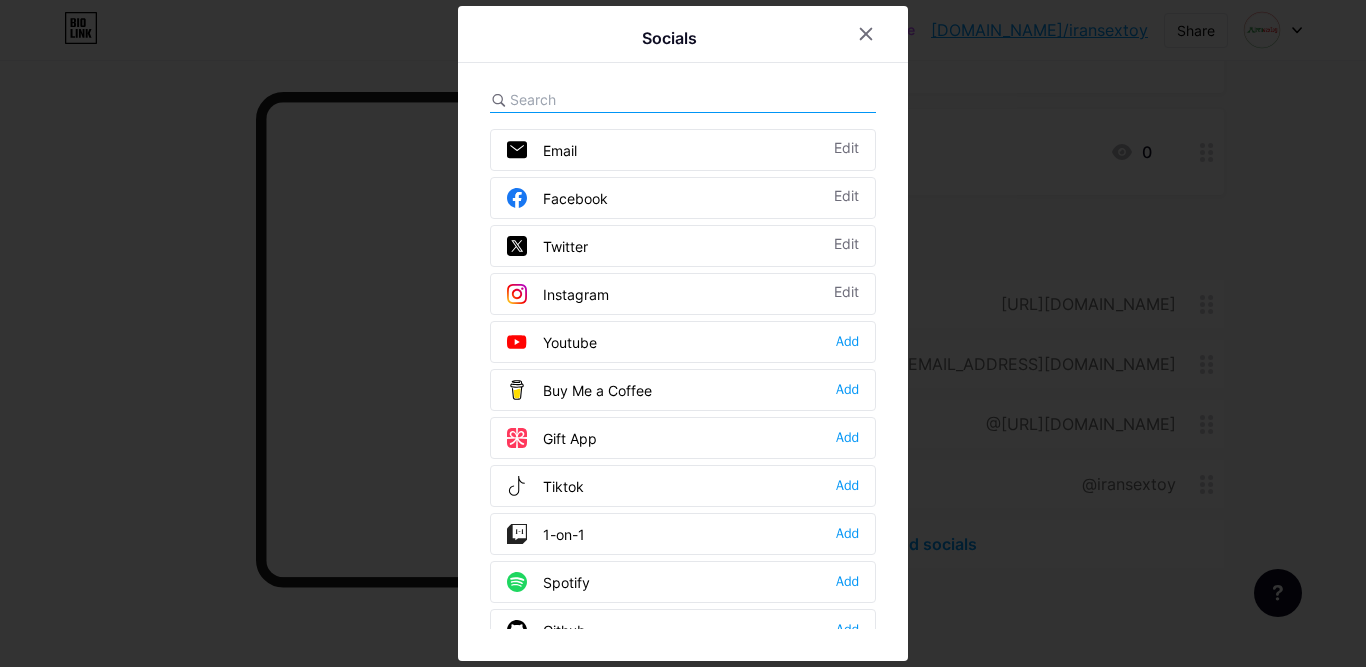 click at bounding box center [620, 99] 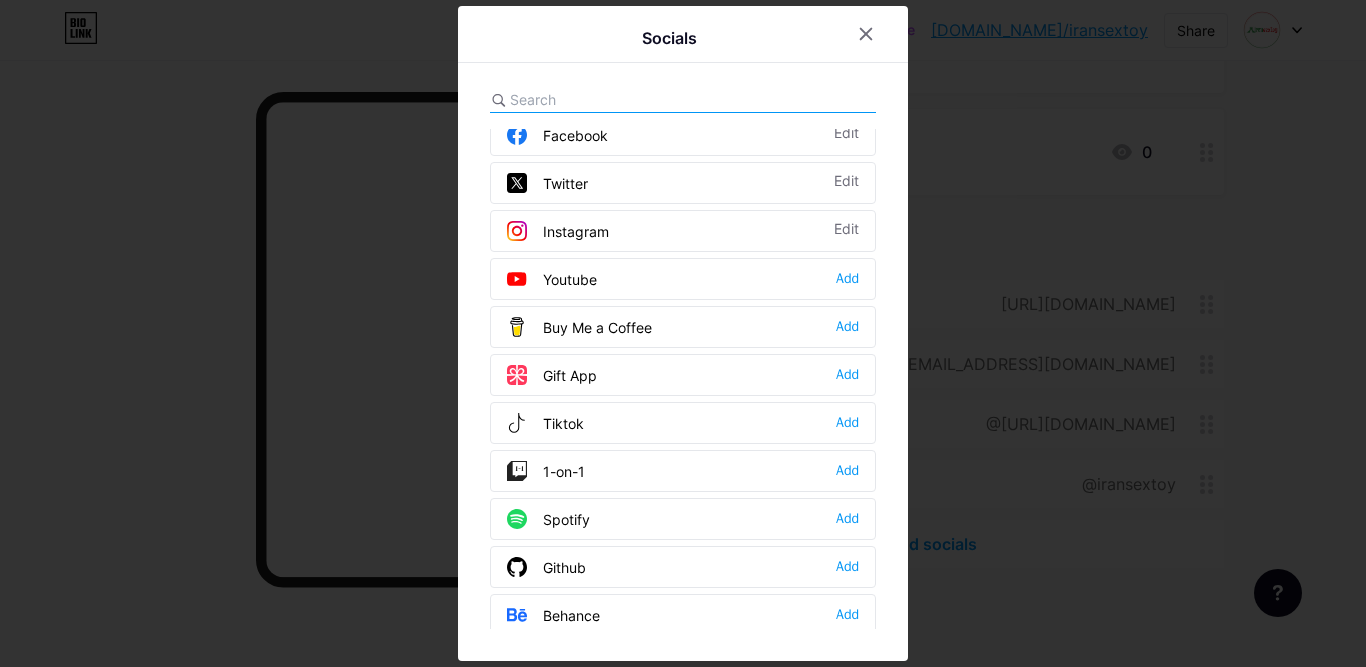scroll, scrollTop: 0, scrollLeft: 0, axis: both 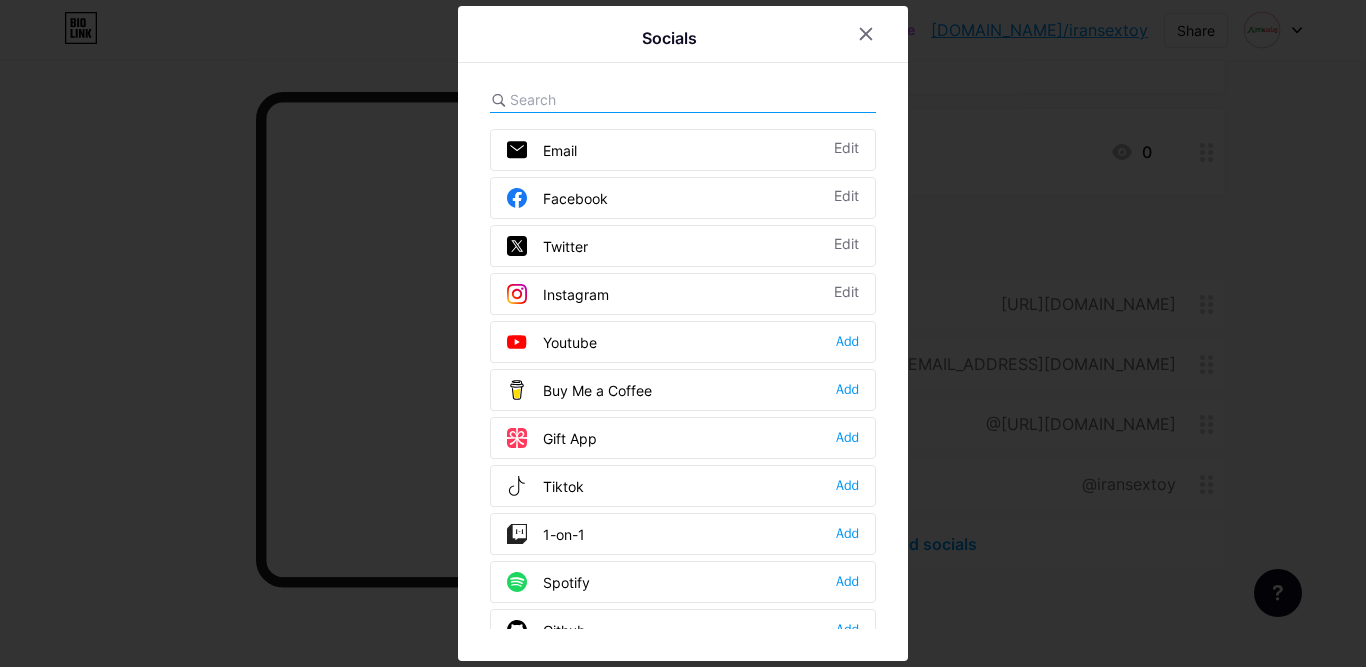 click at bounding box center (620, 99) 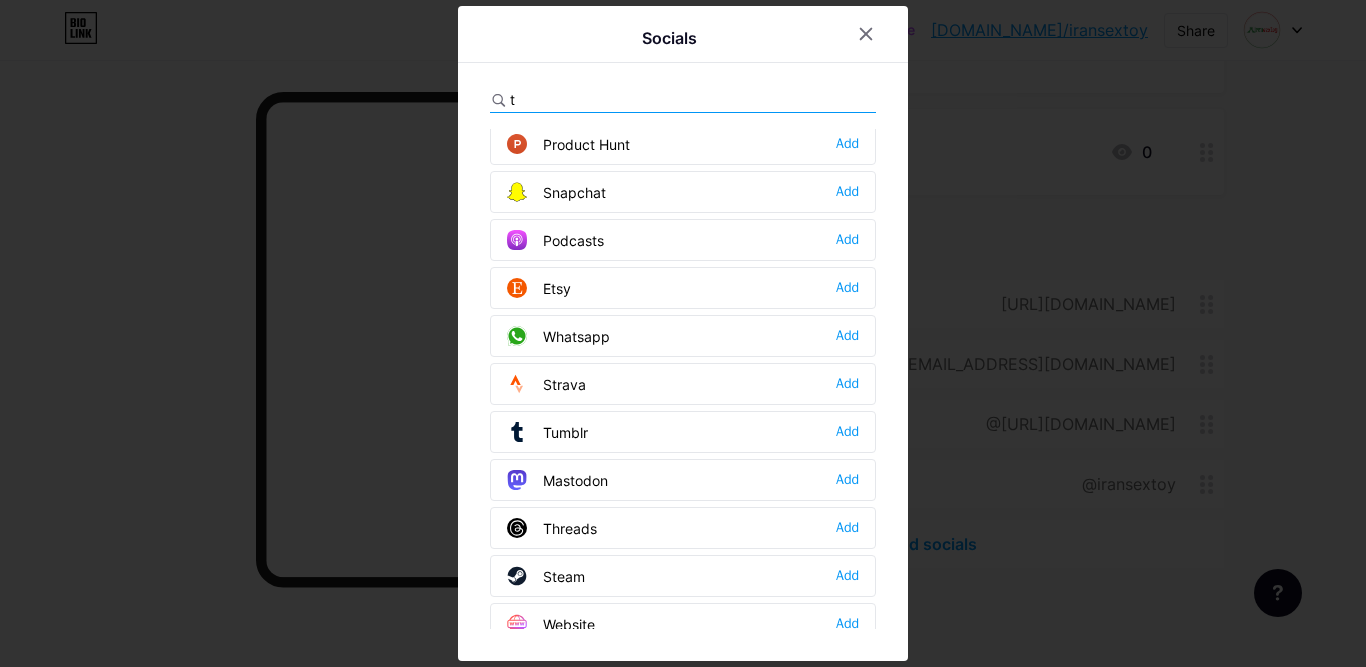 scroll, scrollTop: 652, scrollLeft: 0, axis: vertical 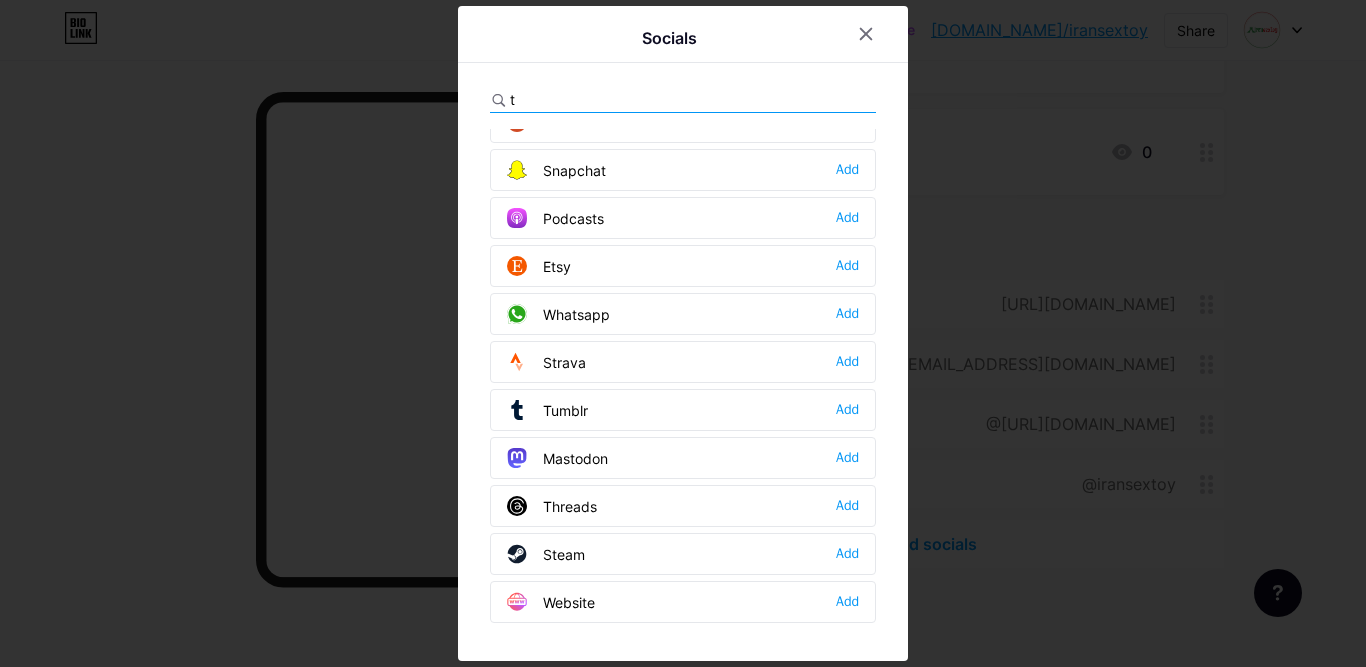 type on "t" 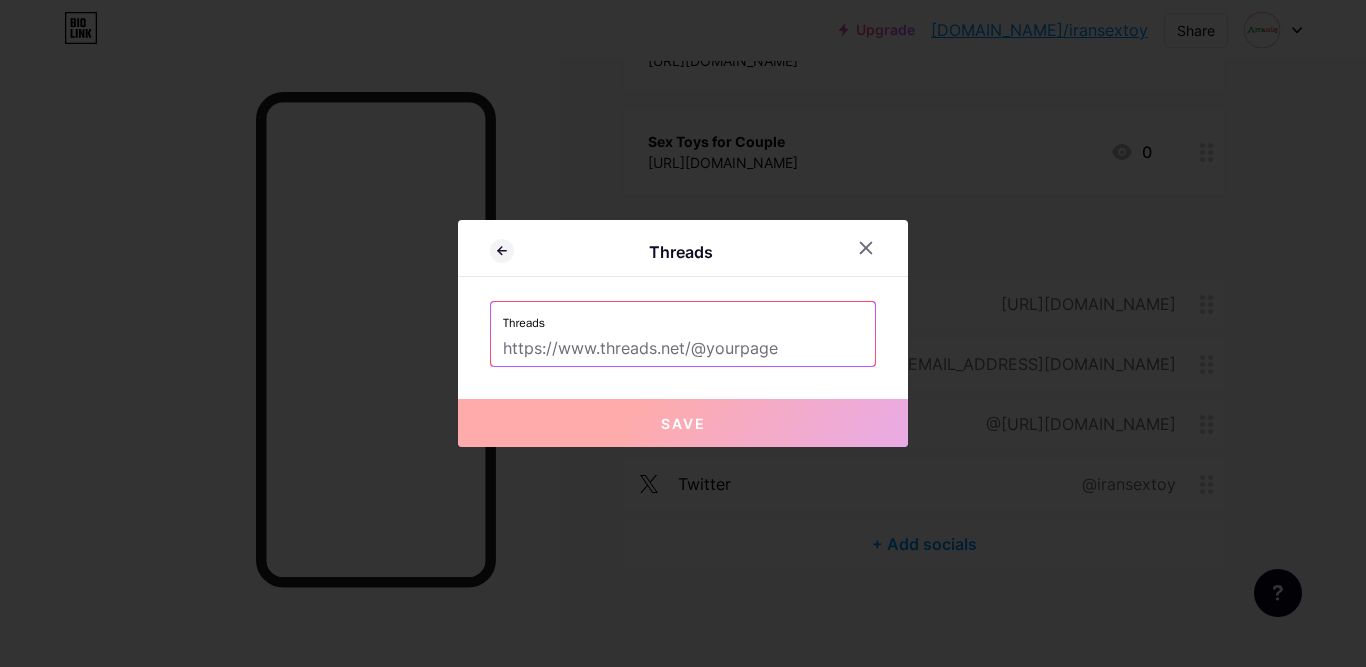 click at bounding box center [683, 349] 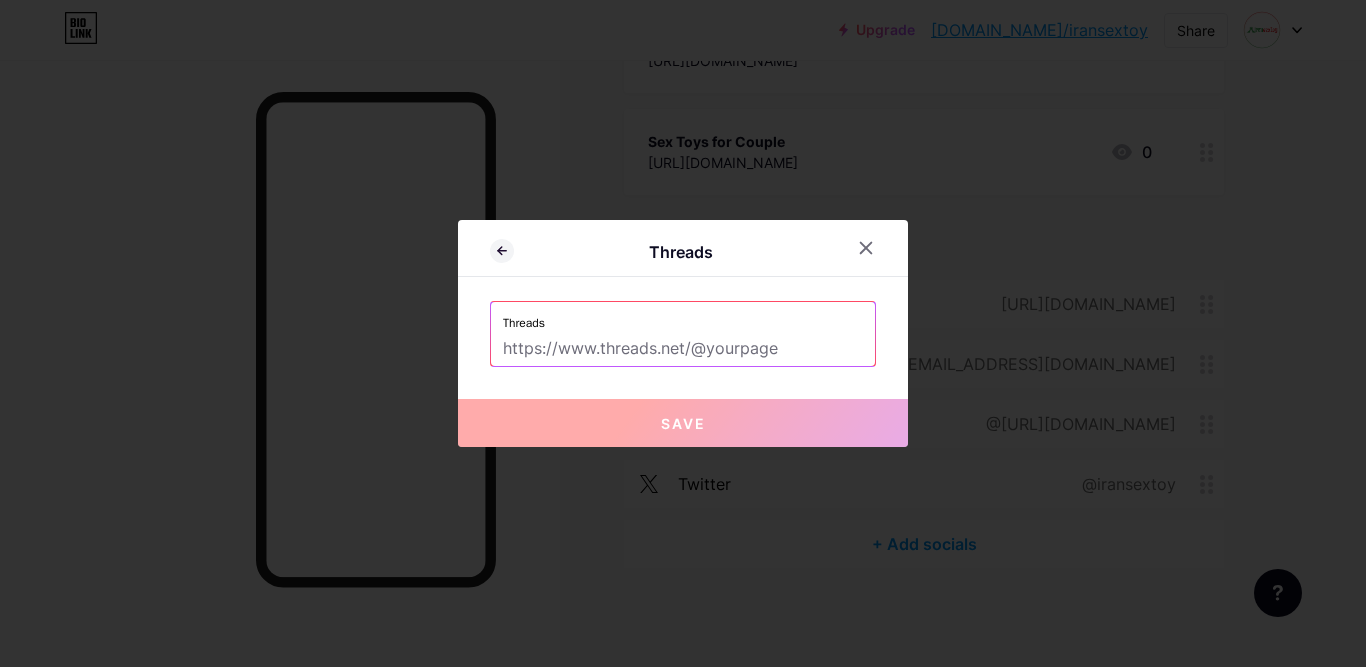 paste on "https://www.threads.com/@iransextoy_" 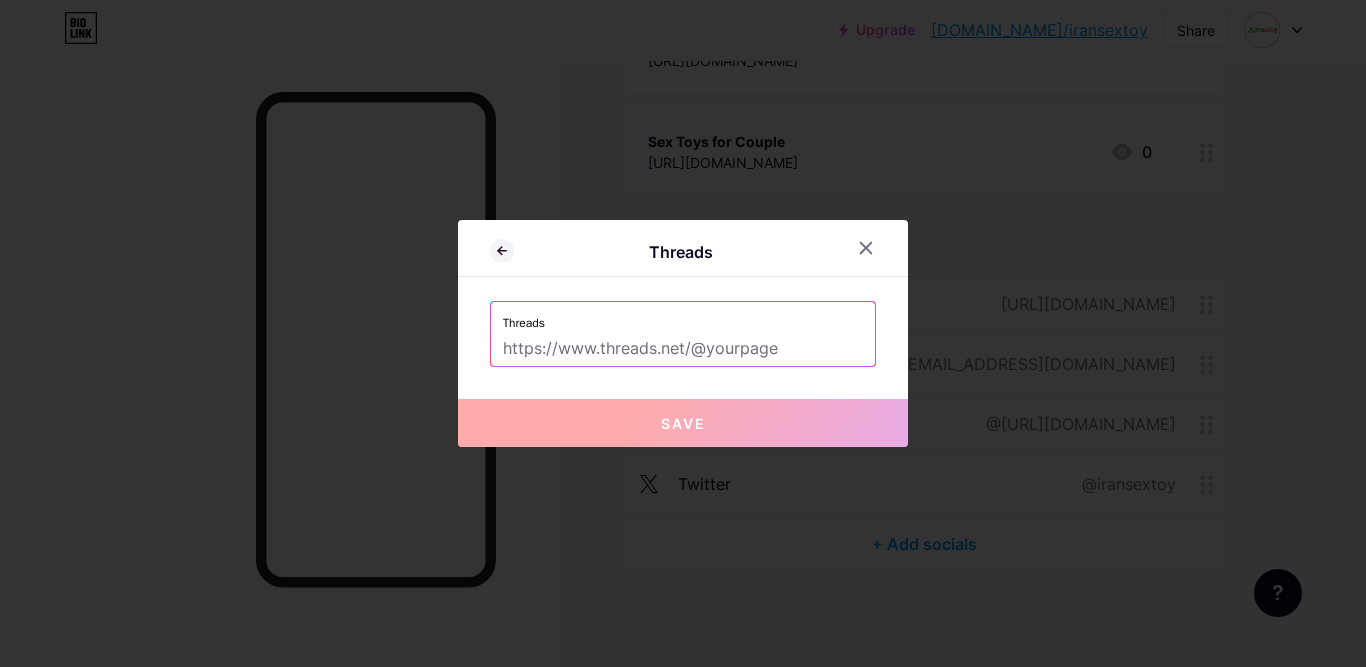type on "https://www.threads.com/@iransextoy_" 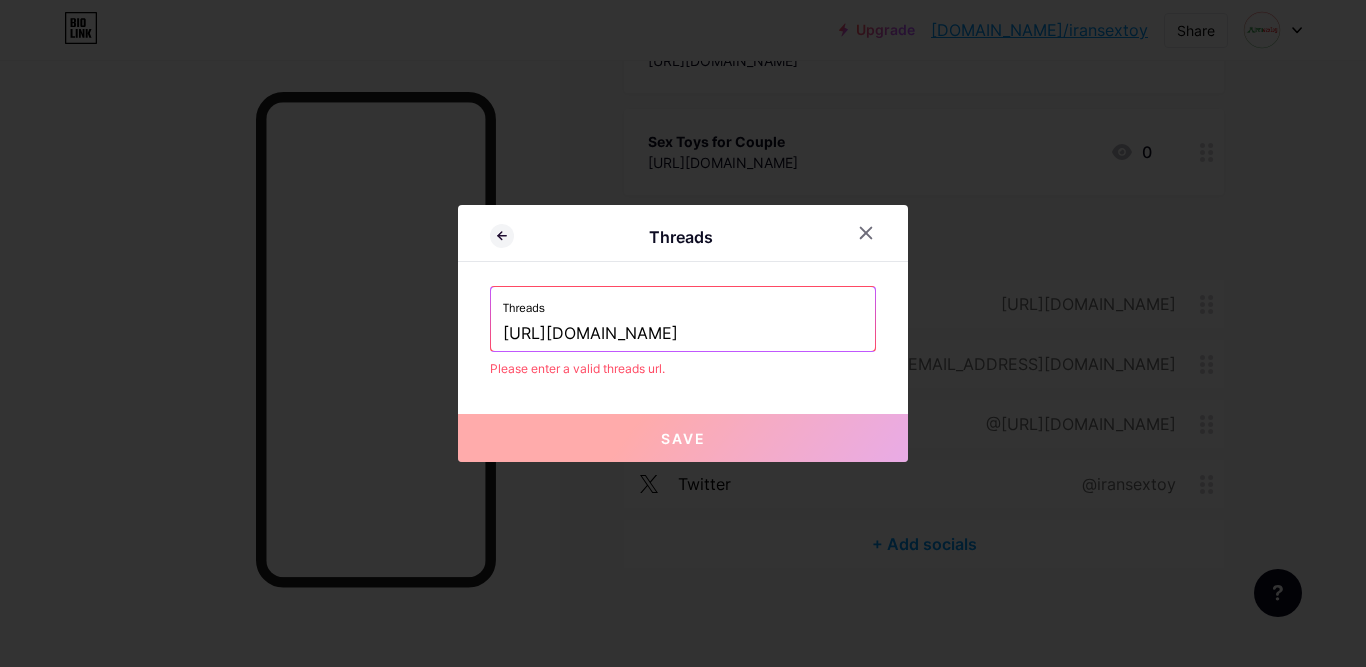 drag, startPoint x: 494, startPoint y: 335, endPoint x: 803, endPoint y: 342, distance: 309.07928 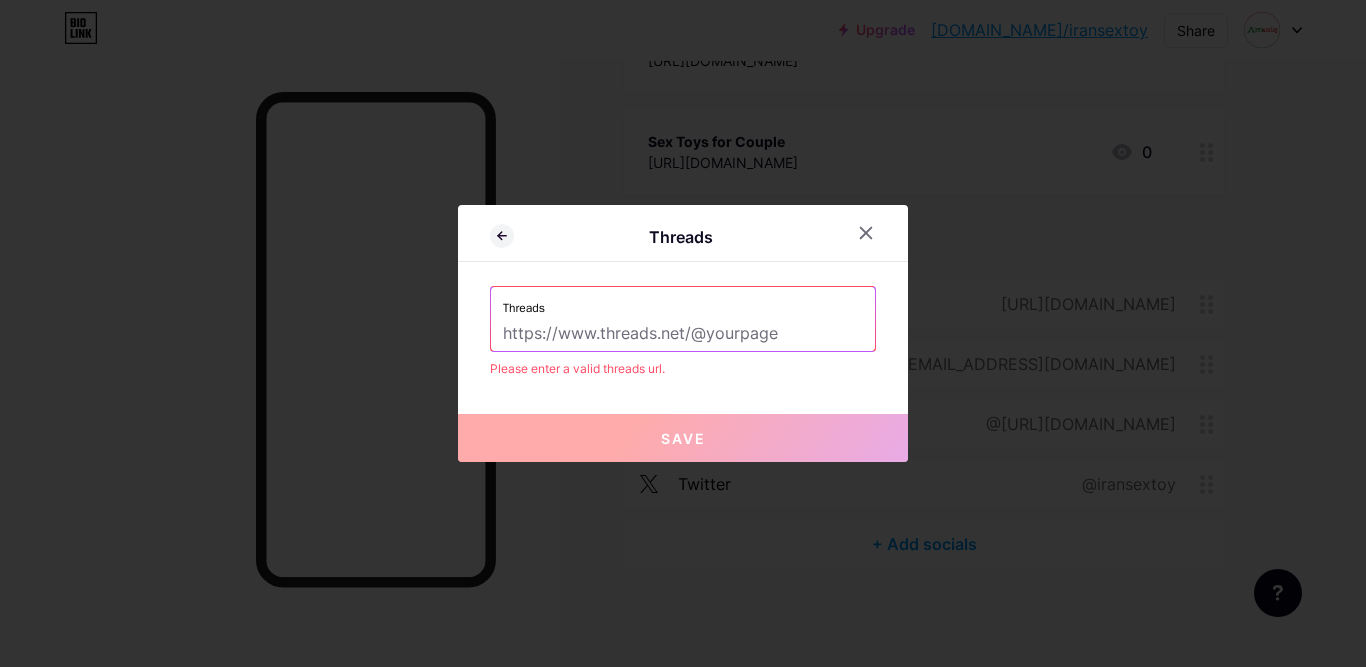 paste on "https://www.threads.com/@iransextoy_" 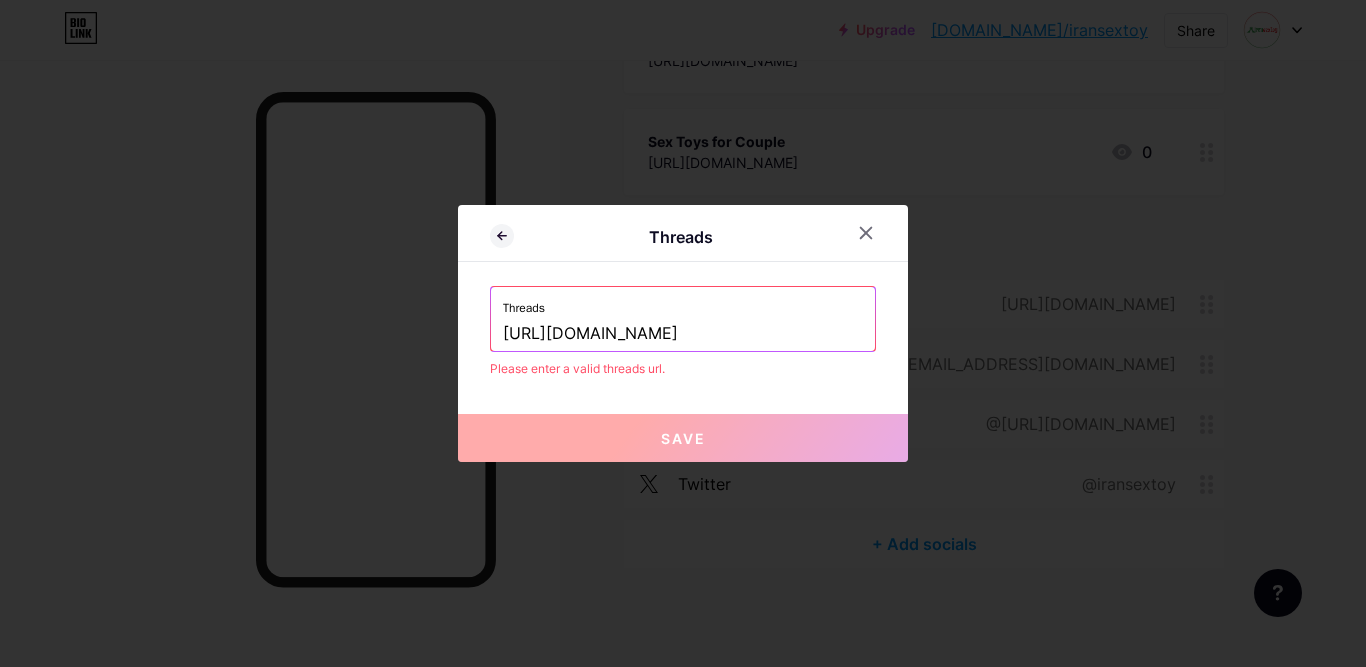 click on "Save" at bounding box center (683, 438) 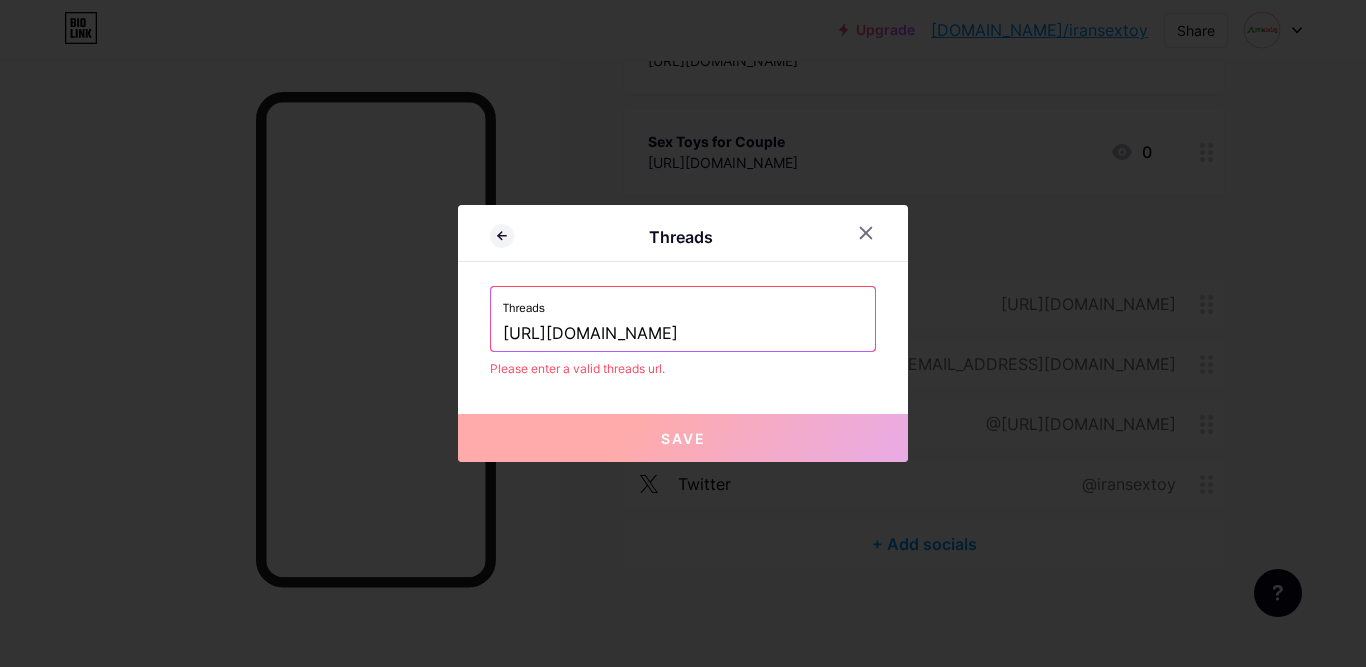 drag, startPoint x: 796, startPoint y: 337, endPoint x: 516, endPoint y: 339, distance: 280.00714 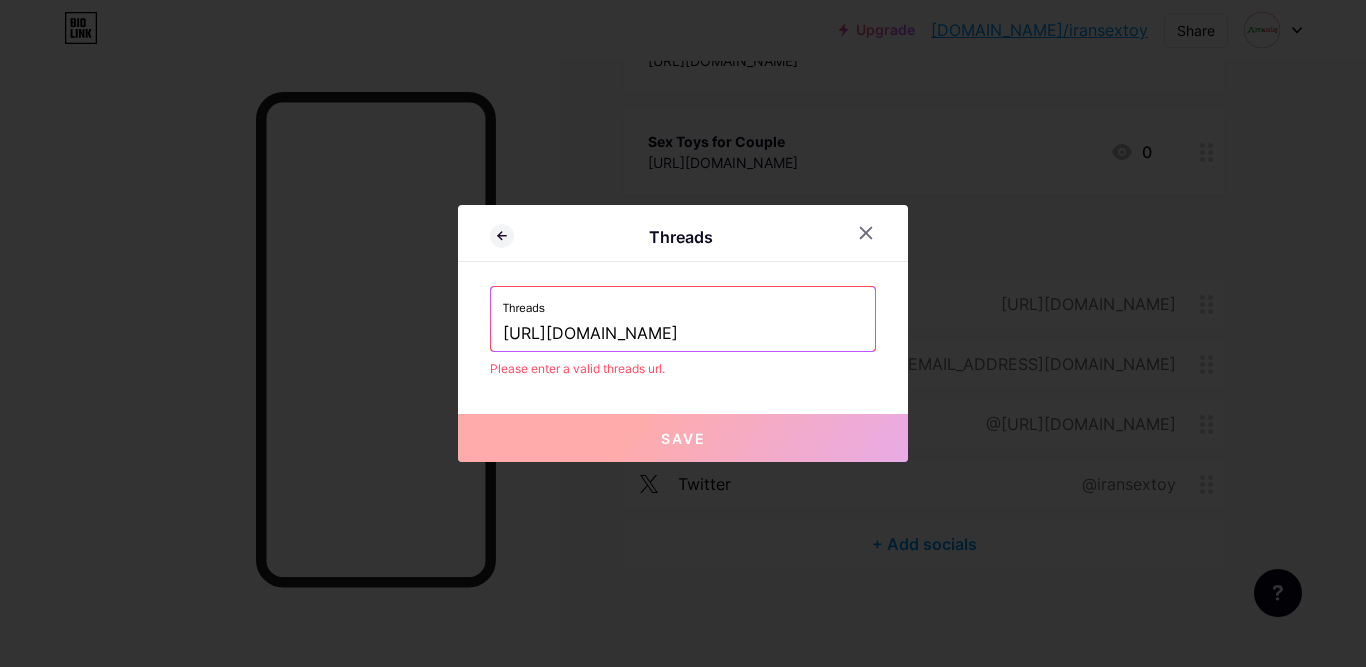 click on "https://www.threads.com/@iransextoy" at bounding box center [683, 334] 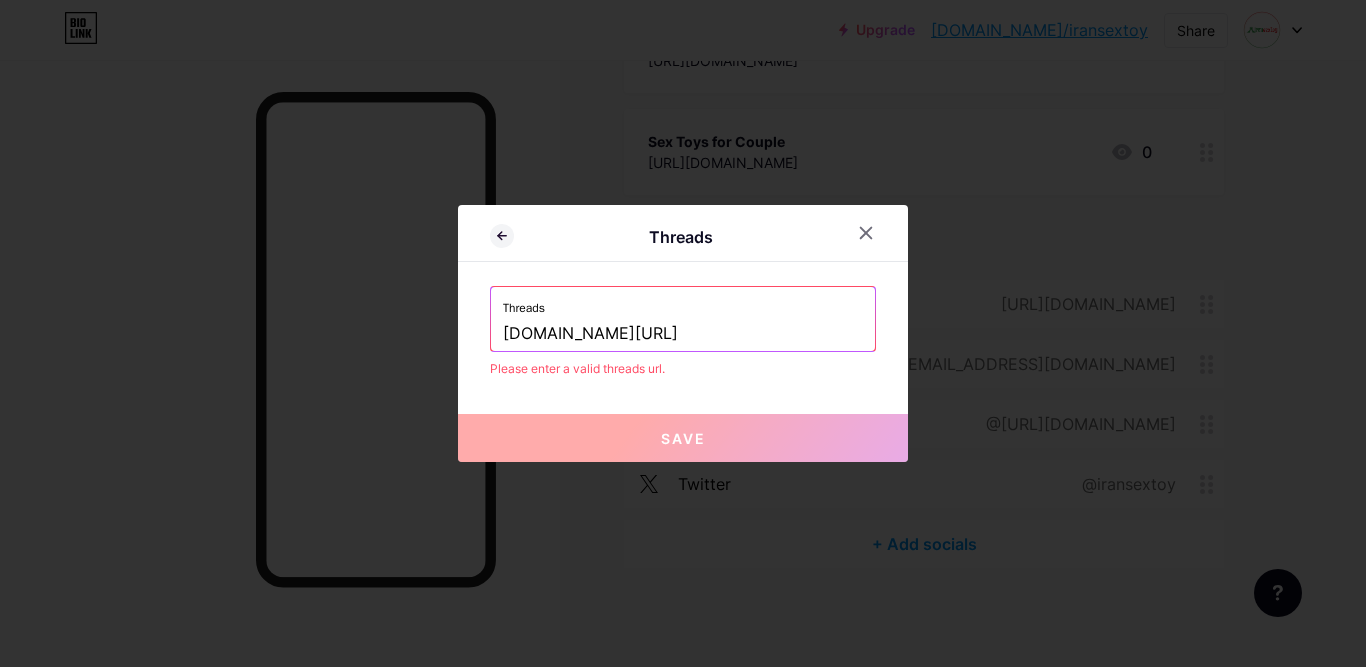 drag, startPoint x: 628, startPoint y: 323, endPoint x: 412, endPoint y: 321, distance: 216.00926 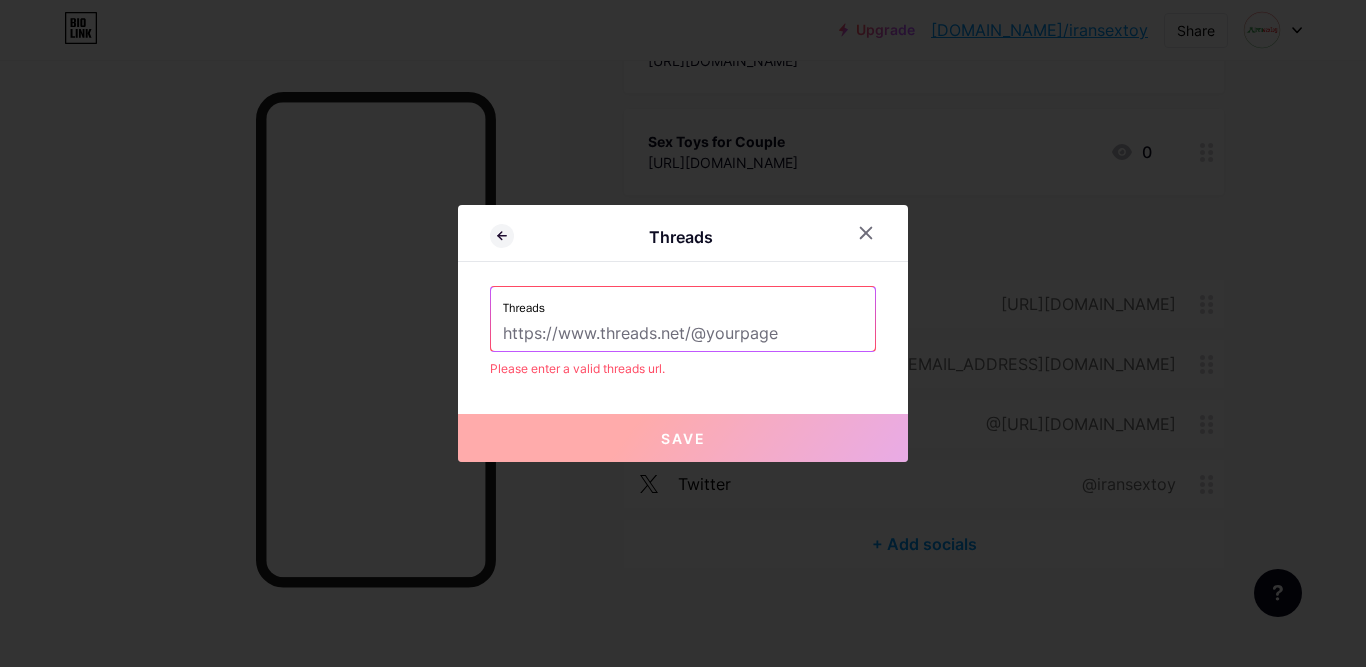 type 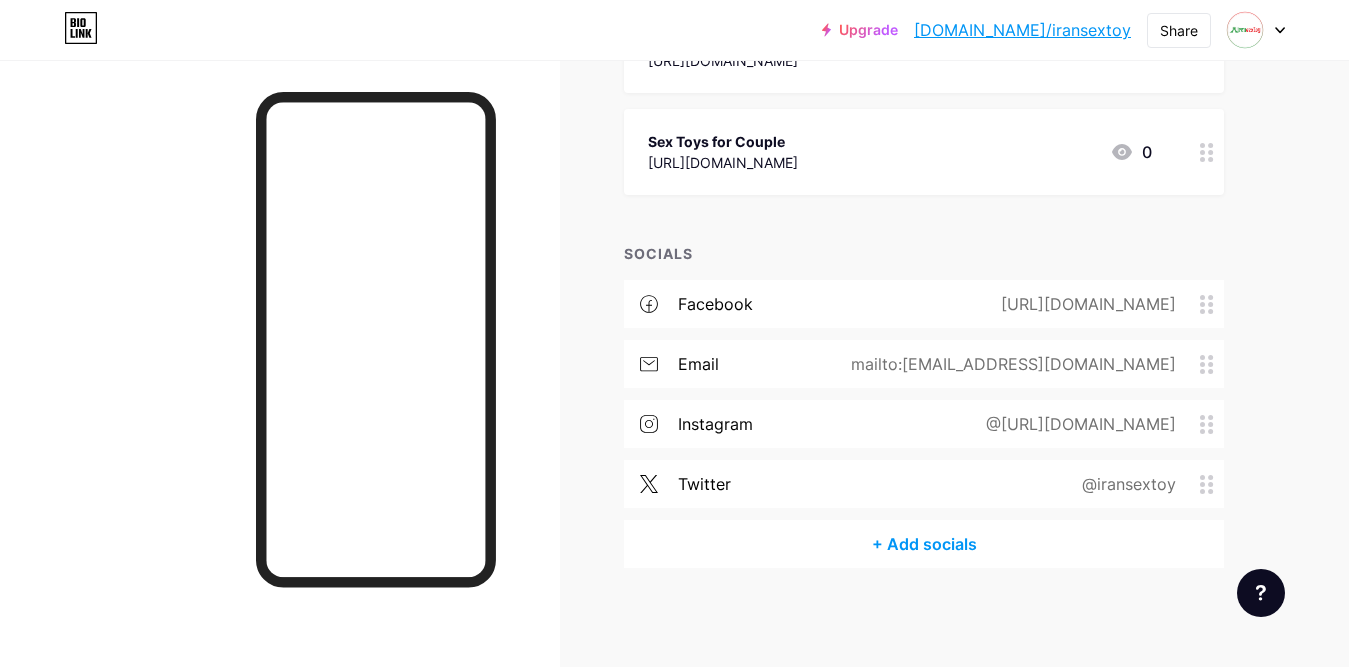 click on "+ Add socials" at bounding box center (924, 544) 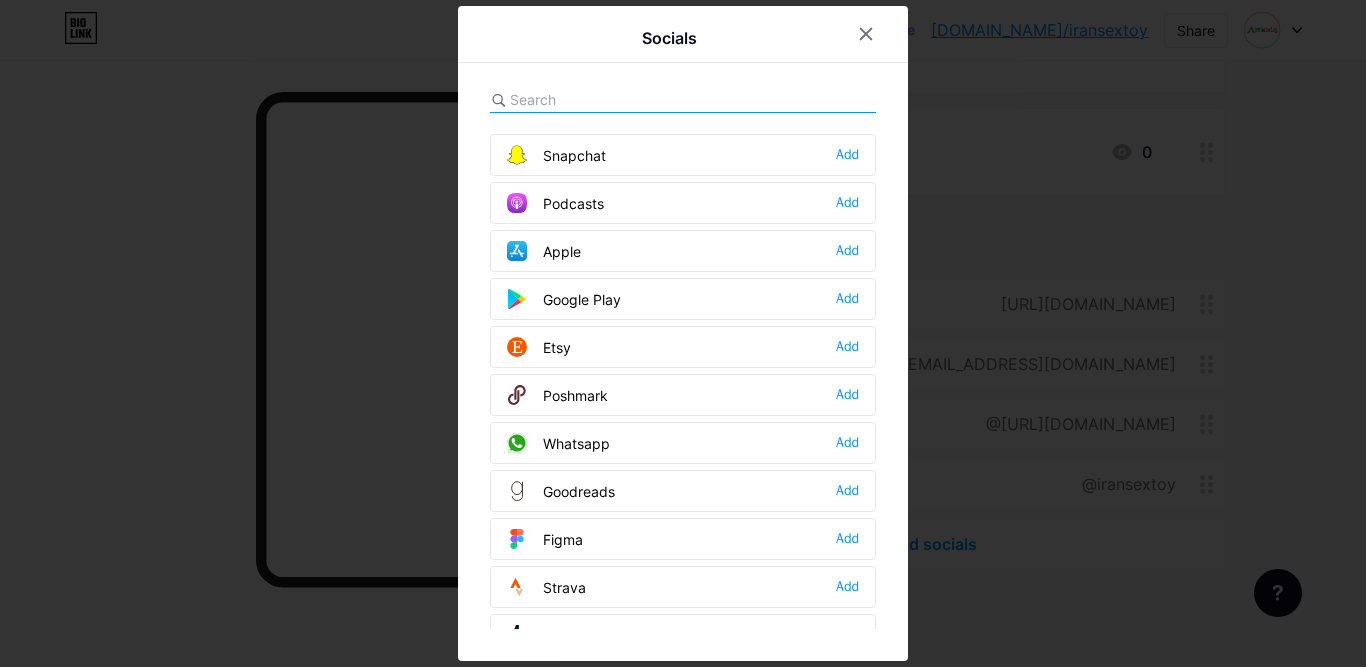 scroll, scrollTop: 1804, scrollLeft: 0, axis: vertical 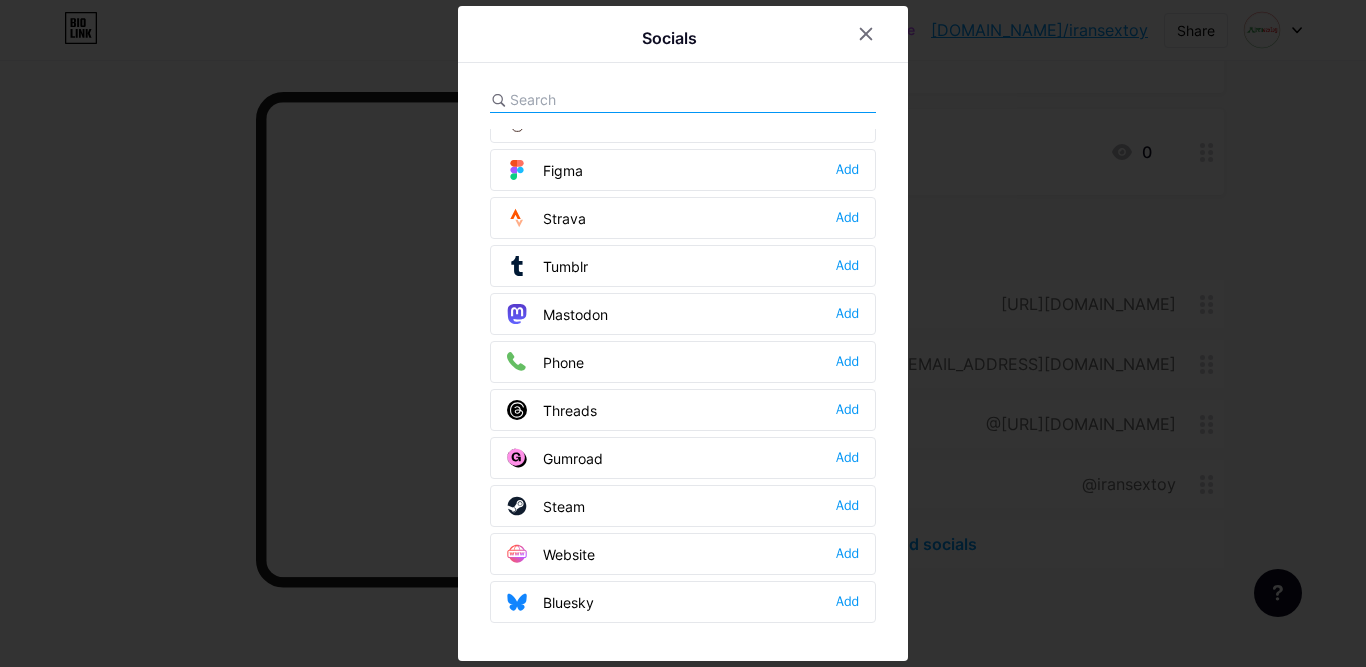 click on "Threads" at bounding box center (552, 410) 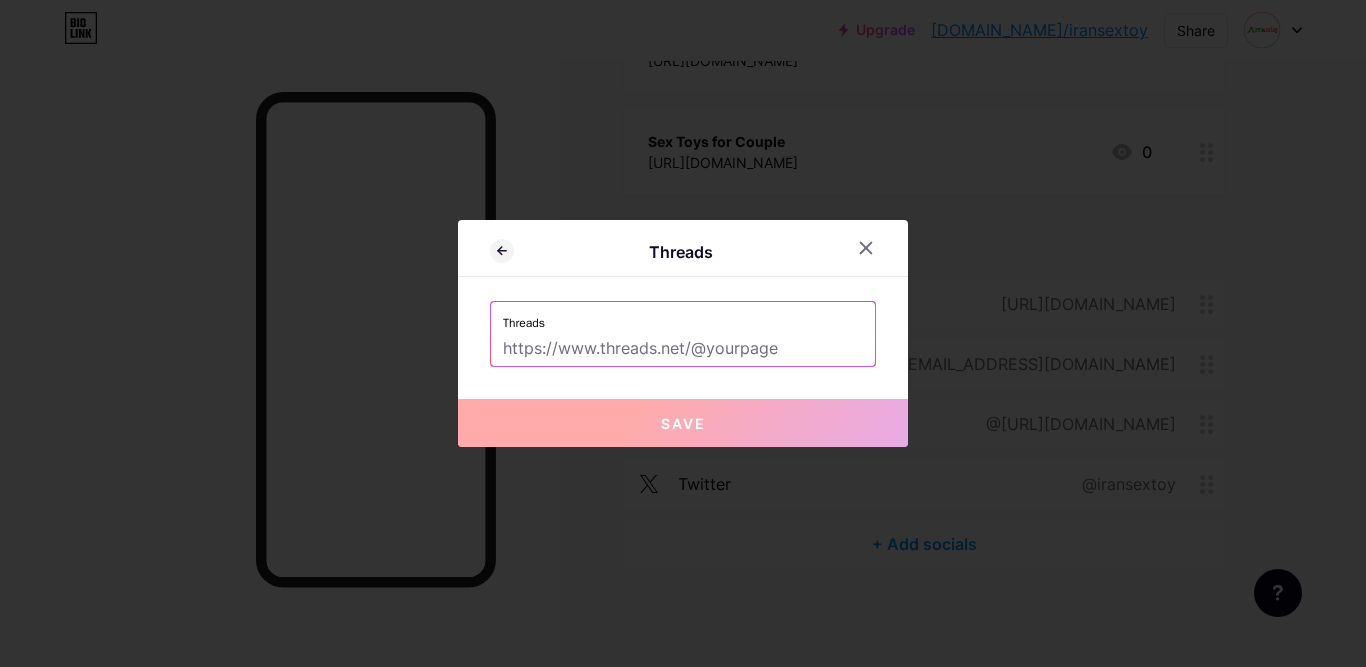 click at bounding box center [683, 349] 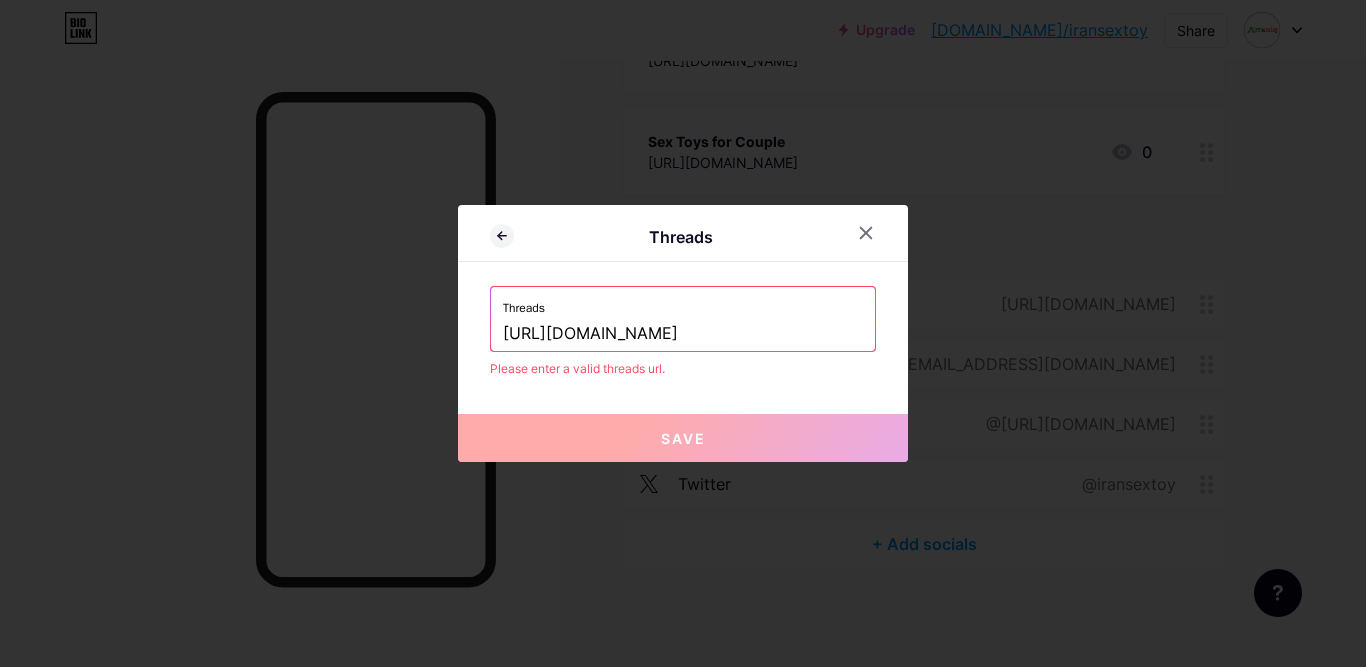 type on "https://www.threads.com/@iransextoy_" 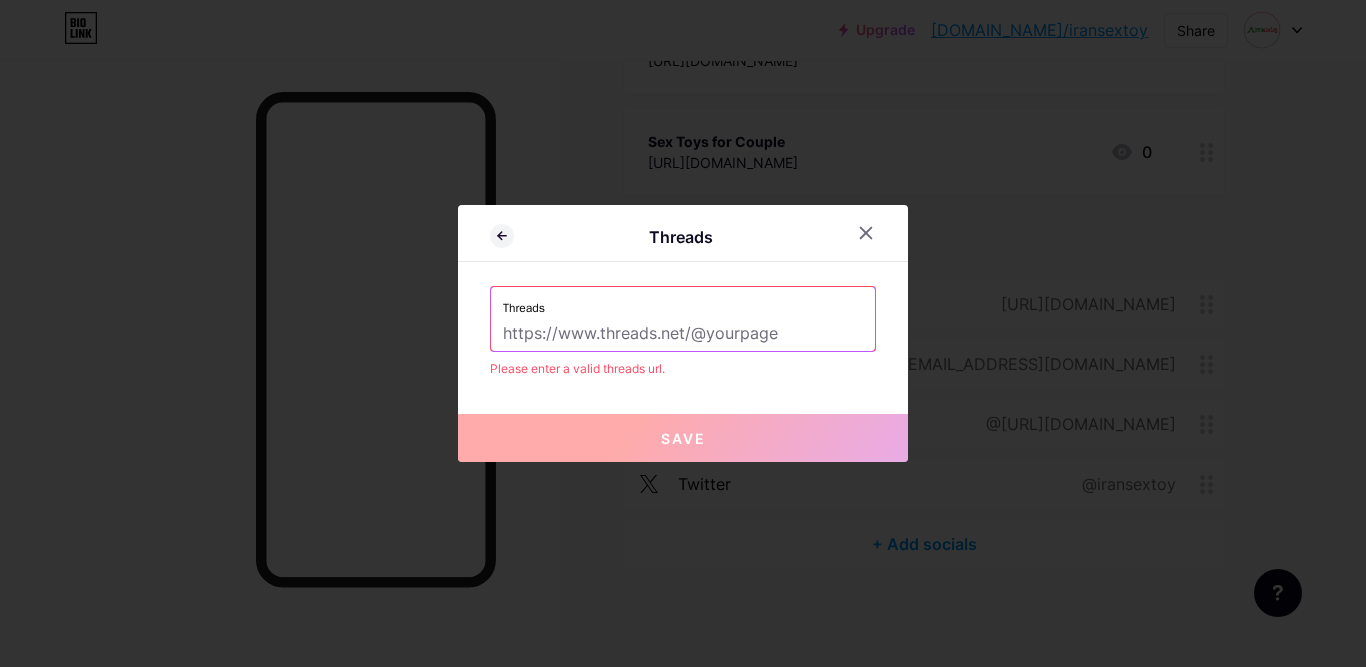 paste on "https://www.threads.com/@iransextoy_" 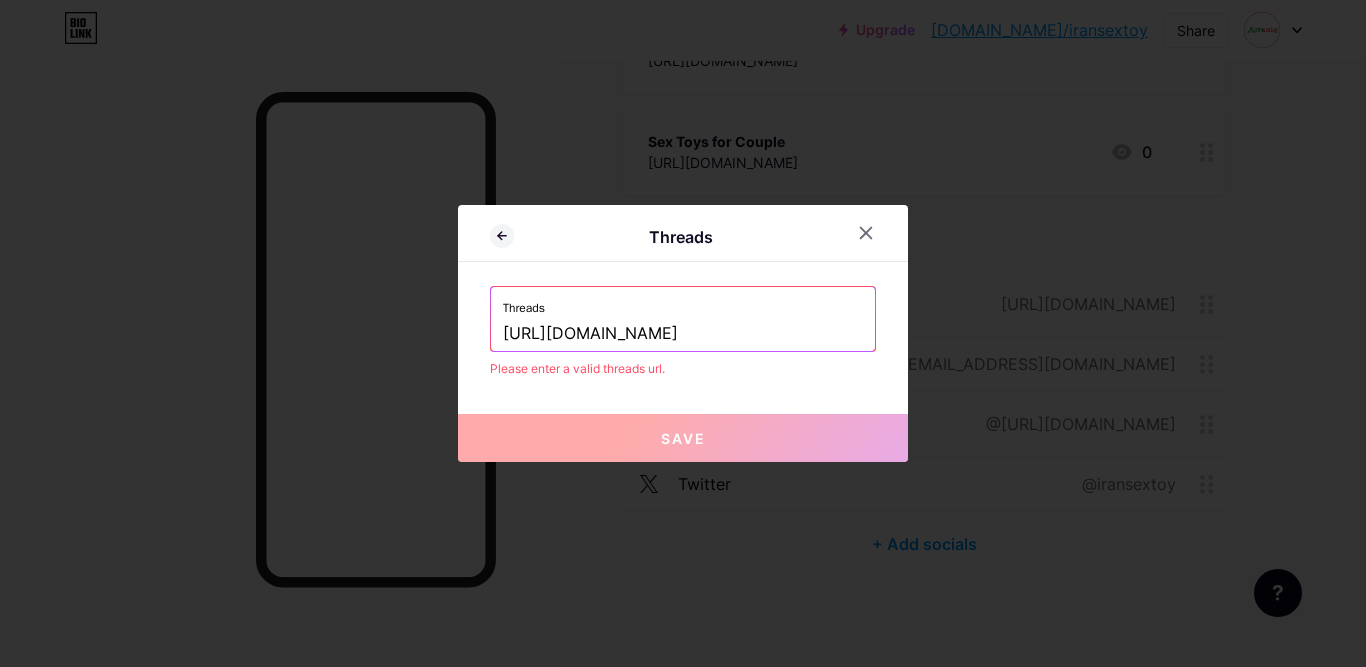 drag, startPoint x: 591, startPoint y: 335, endPoint x: 468, endPoint y: 332, distance: 123.03658 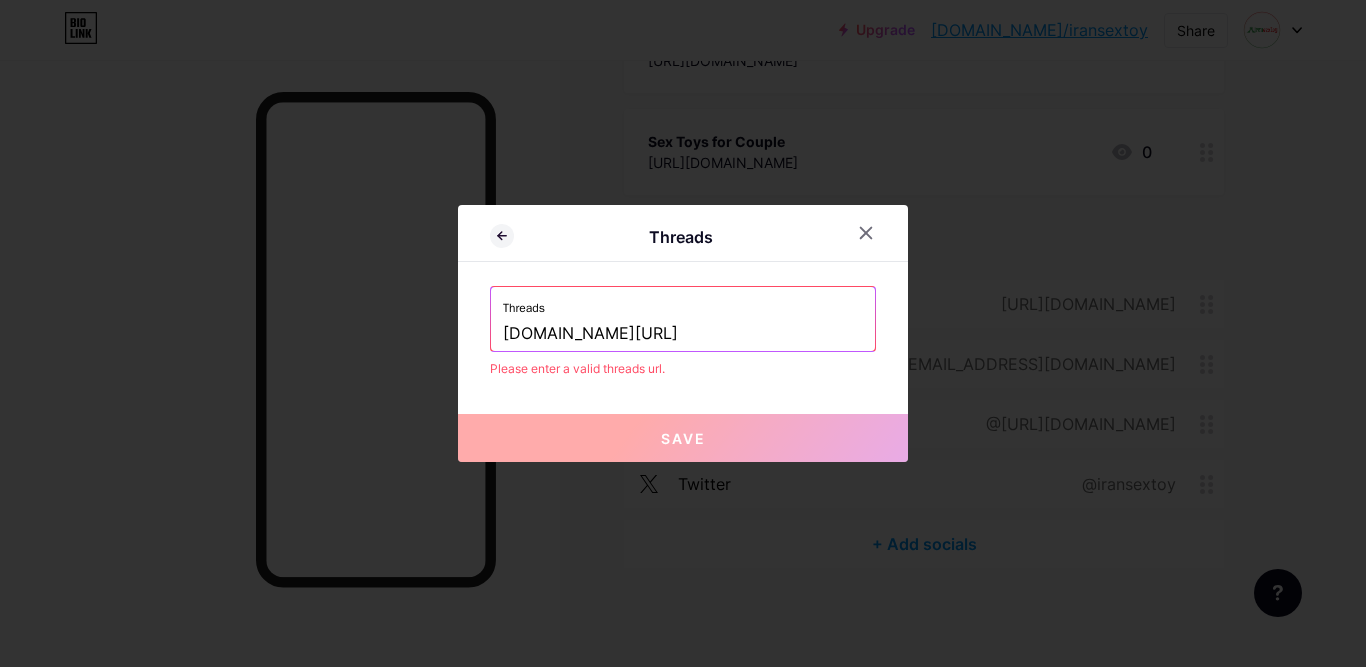 drag, startPoint x: 590, startPoint y: 336, endPoint x: 416, endPoint y: 348, distance: 174.4133 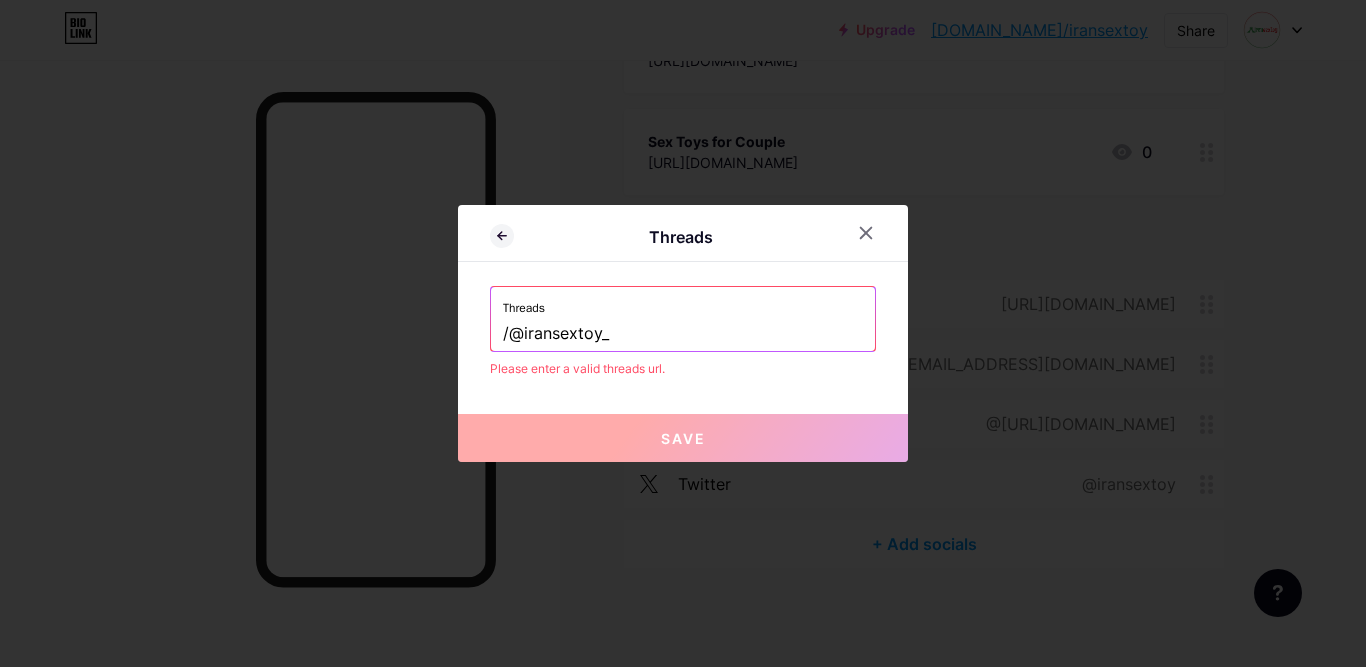click on "/@iransextoy_" at bounding box center [683, 334] 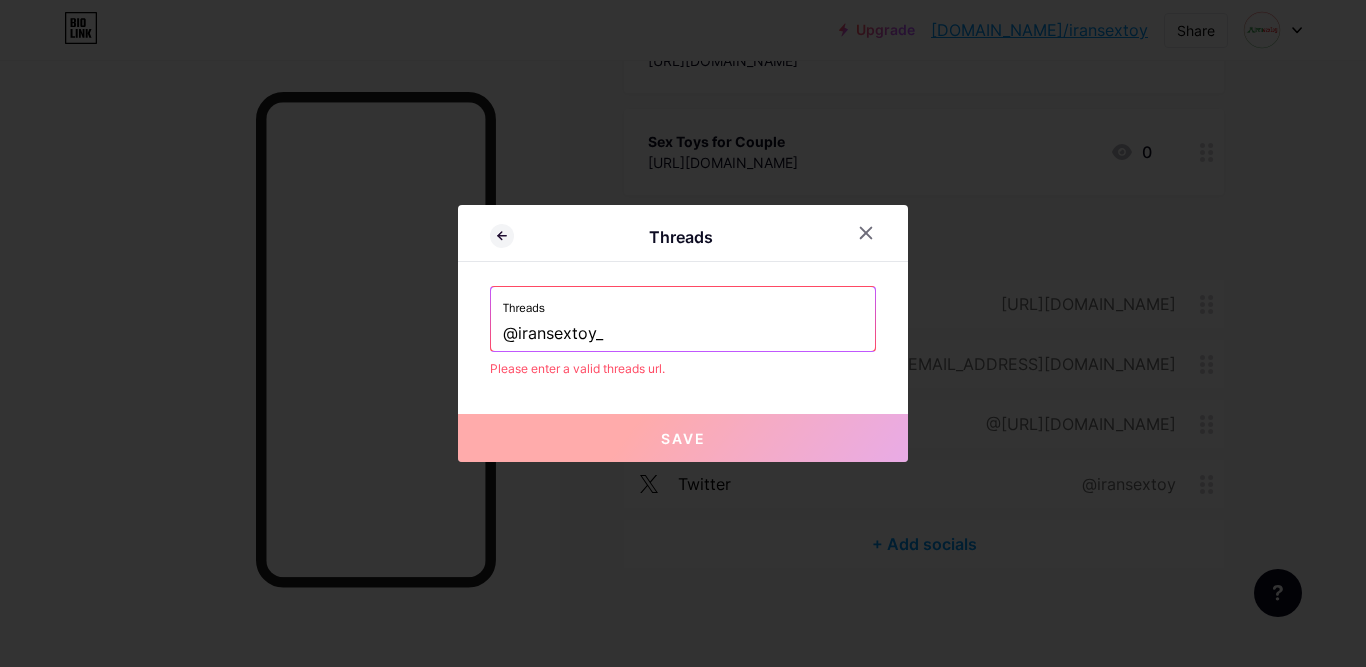 click on "@iransextoy_" at bounding box center [683, 334] 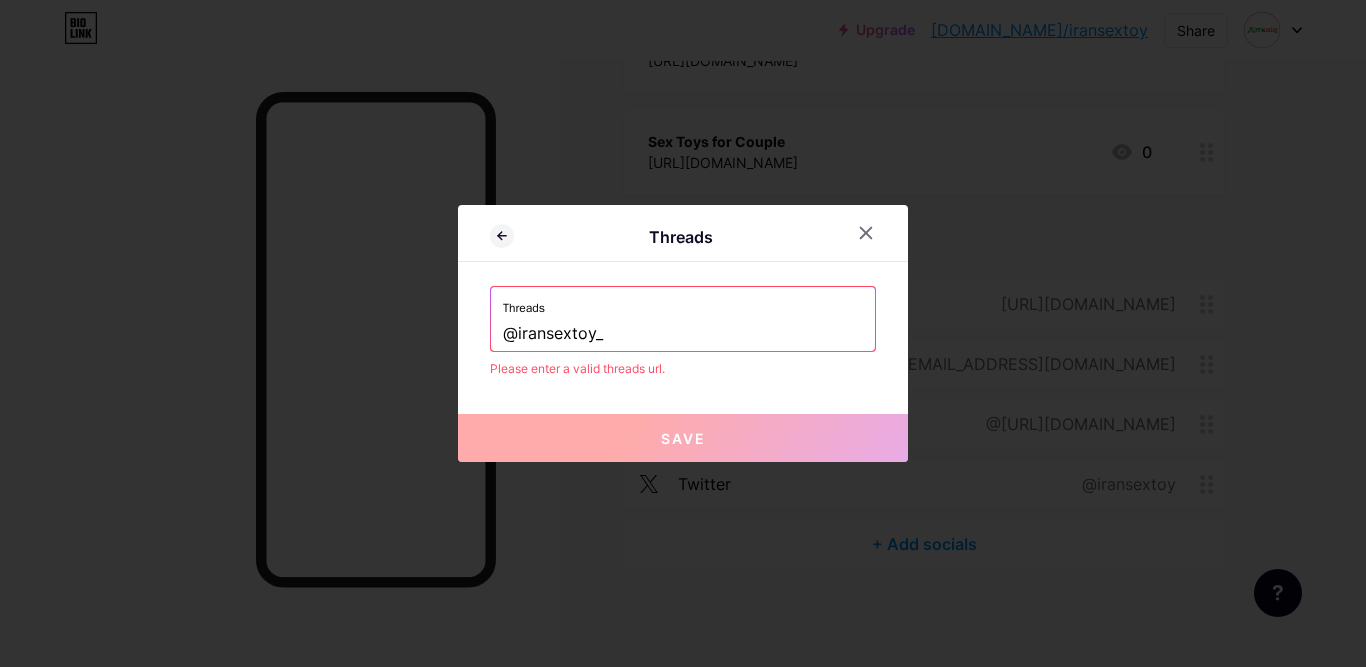 type on "iransextoy_" 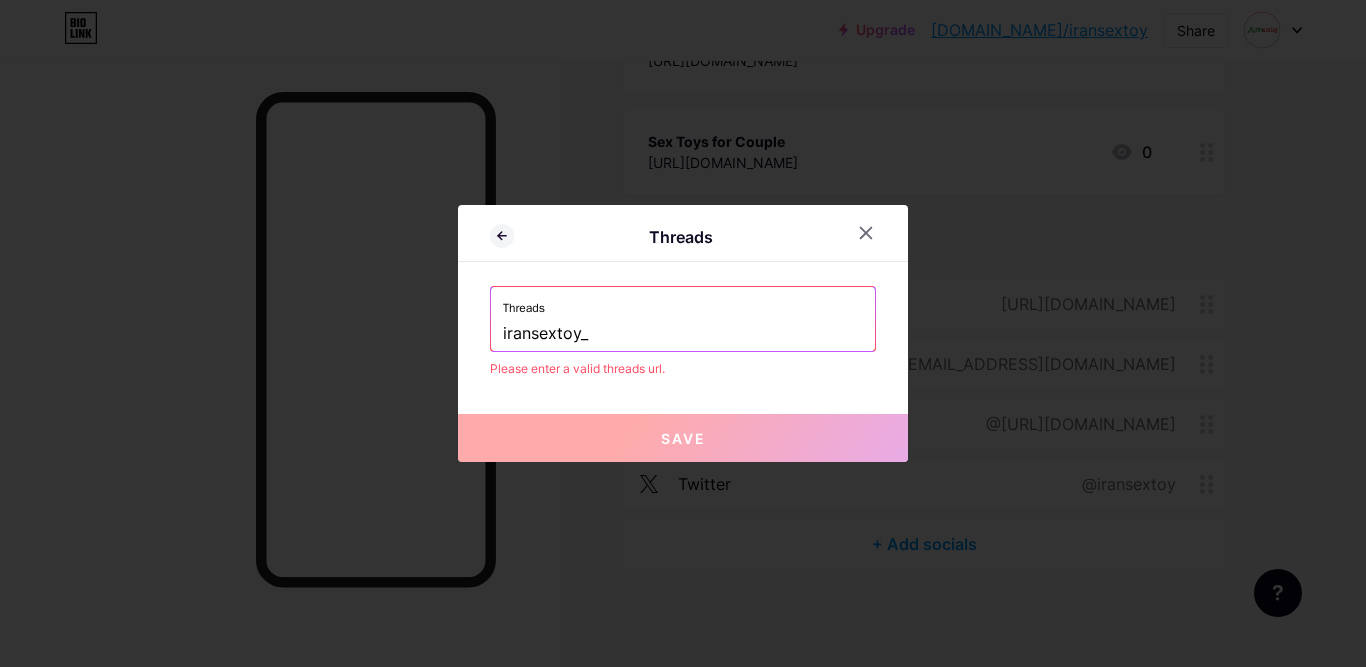 drag, startPoint x: 589, startPoint y: 338, endPoint x: 427, endPoint y: 343, distance: 162.07715 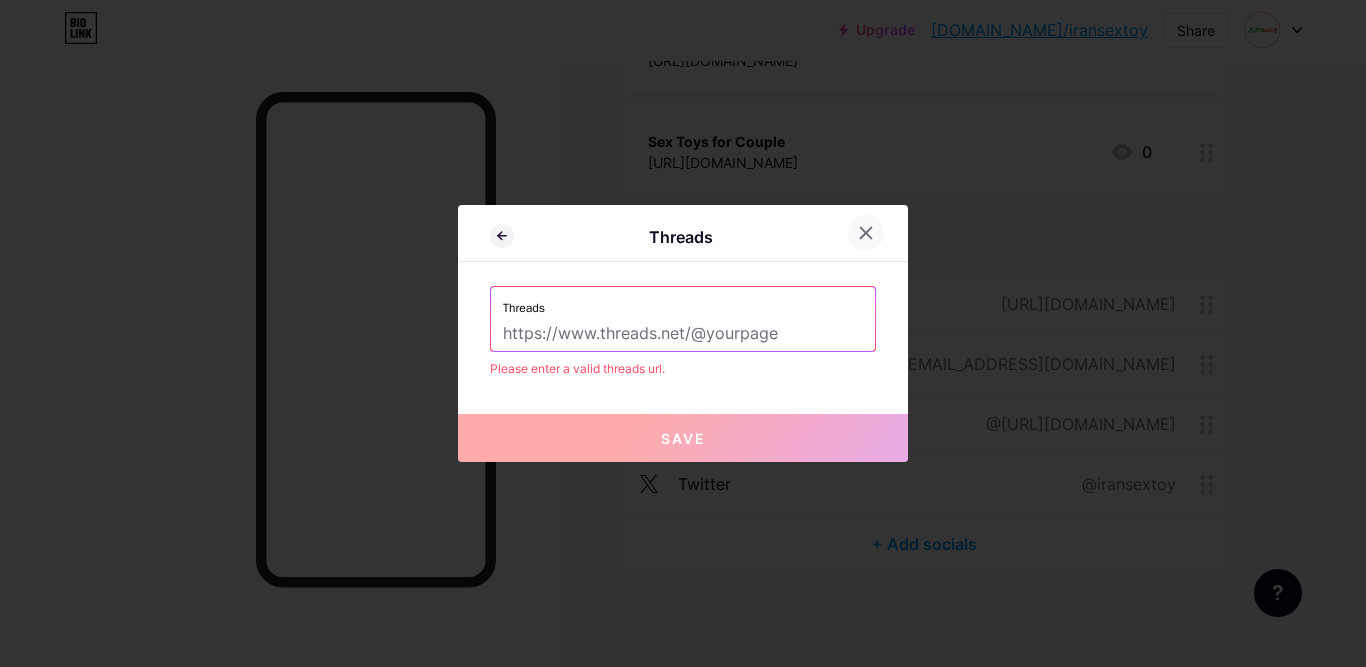 type 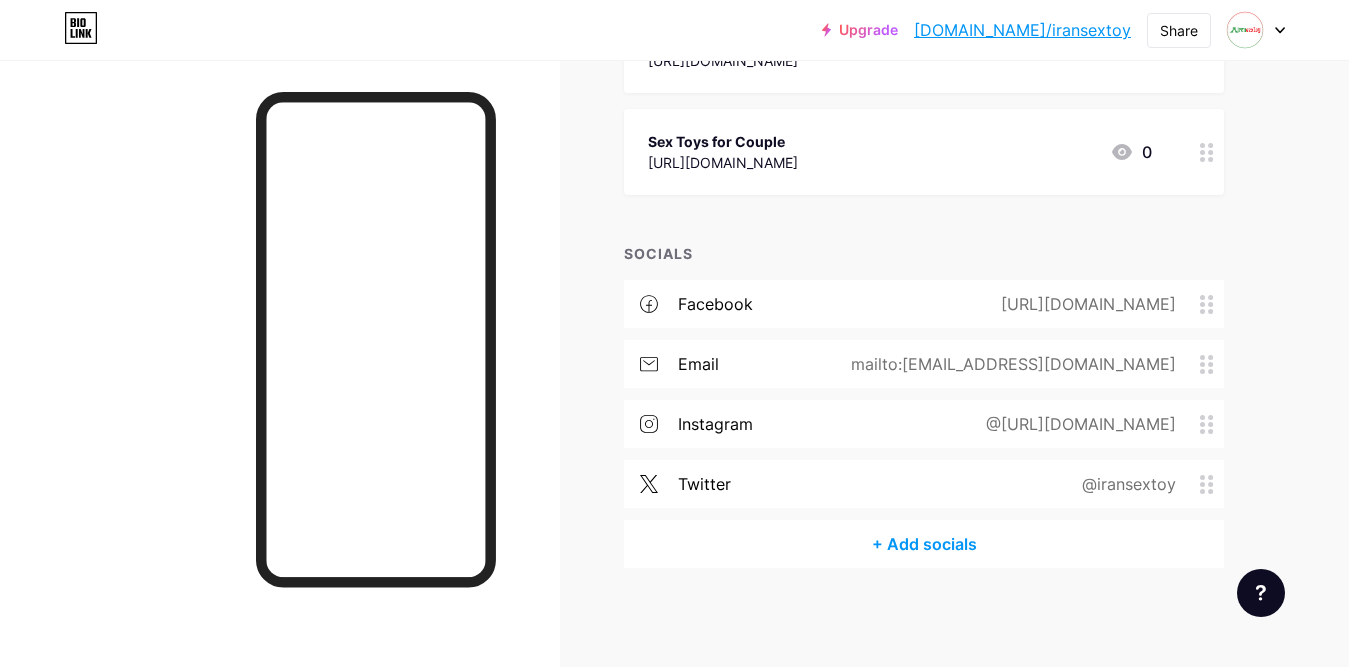 click on "+ Add socials" at bounding box center [924, 544] 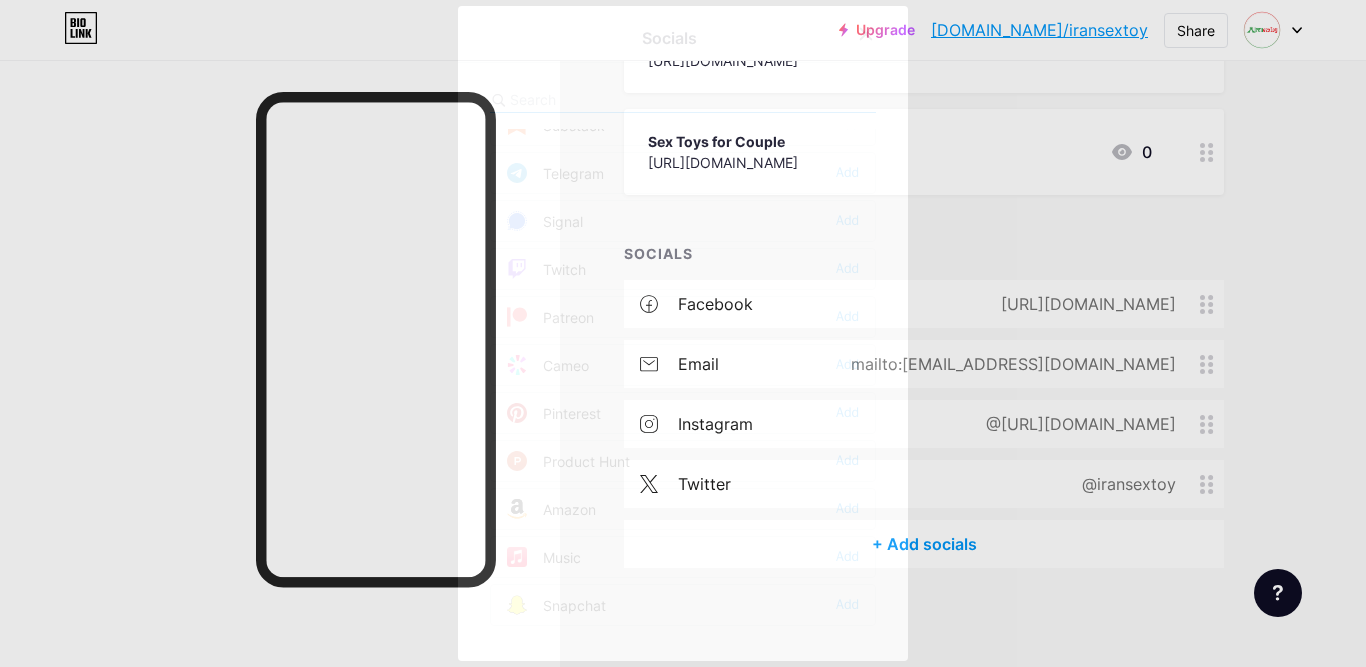 scroll, scrollTop: 1200, scrollLeft: 0, axis: vertical 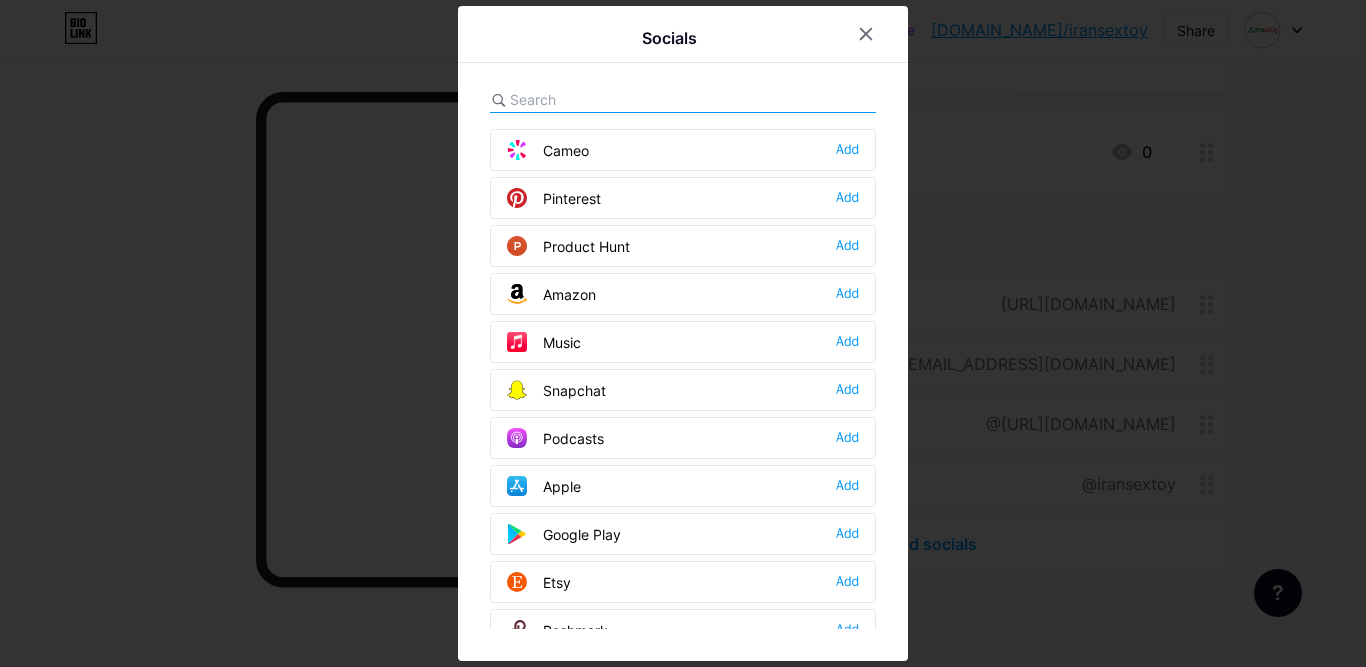 click at bounding box center [620, 99] 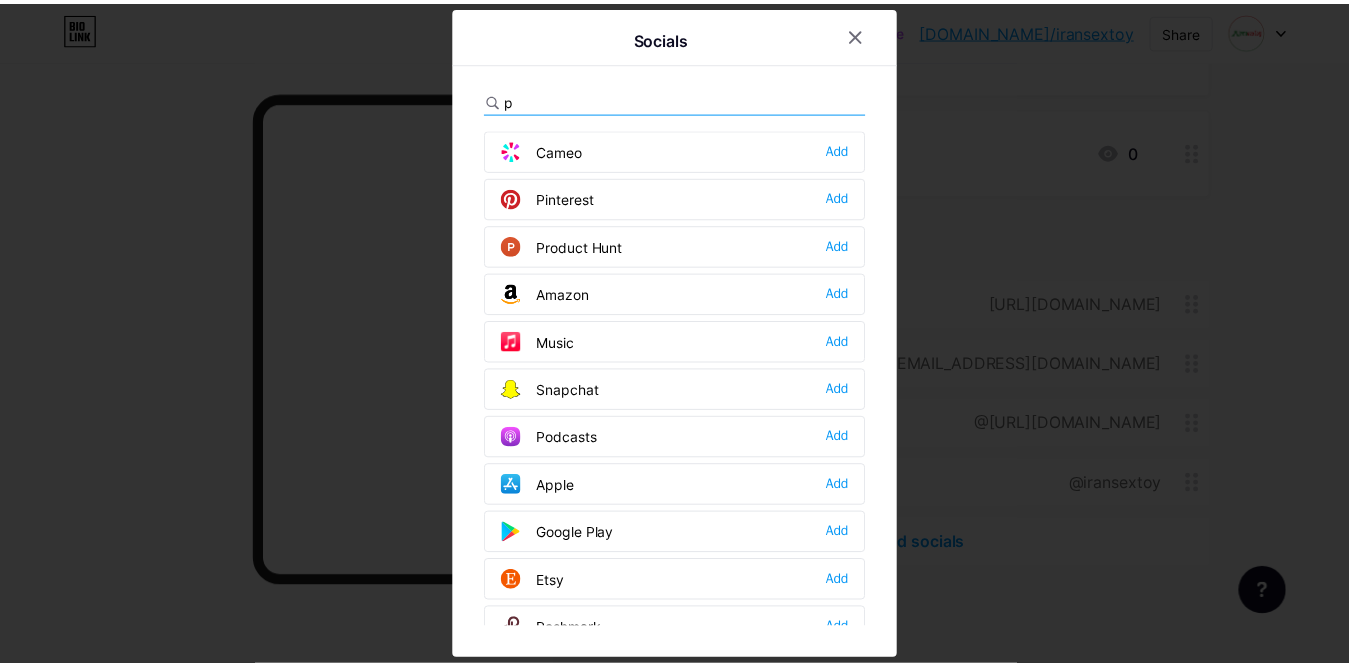 scroll, scrollTop: 124, scrollLeft: 0, axis: vertical 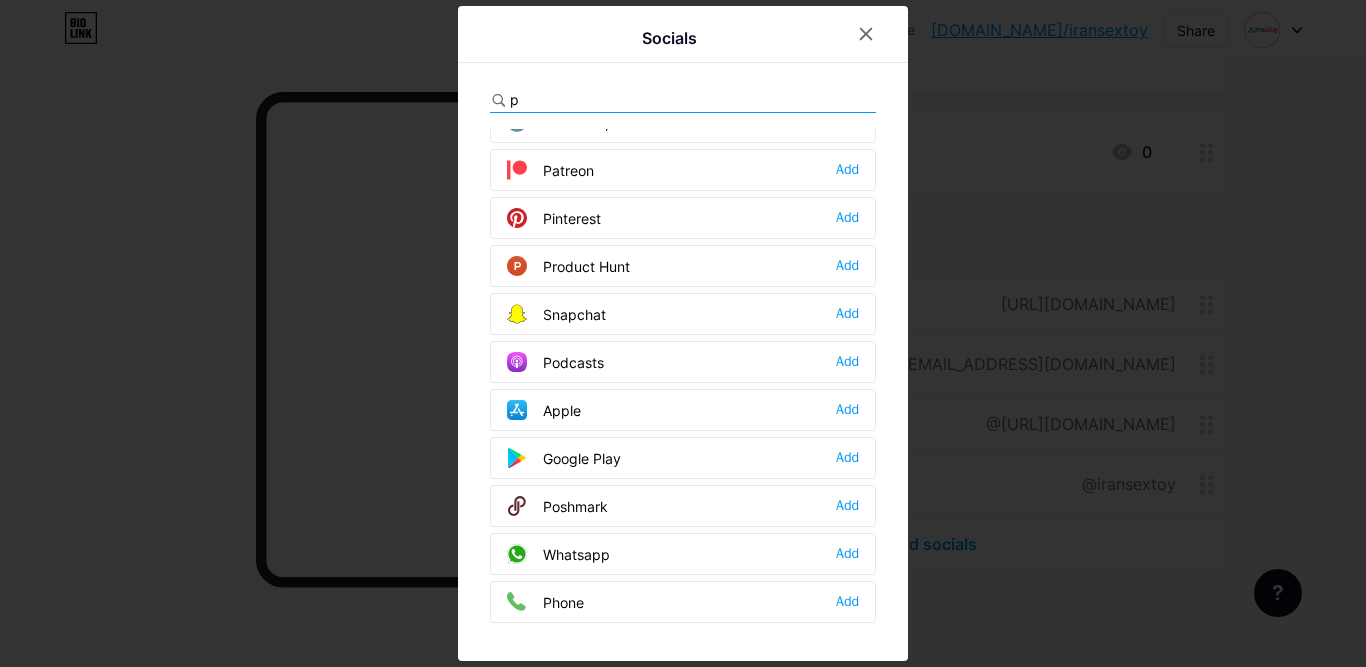 type on "p" 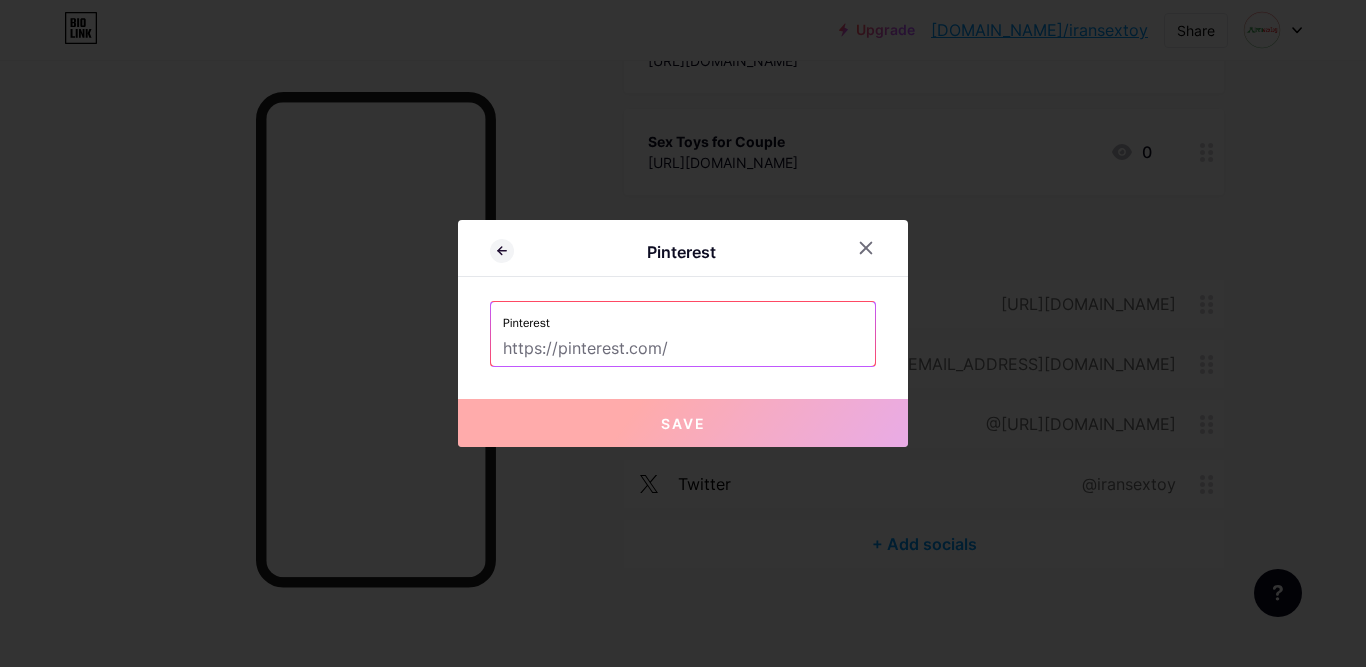 click at bounding box center (683, 349) 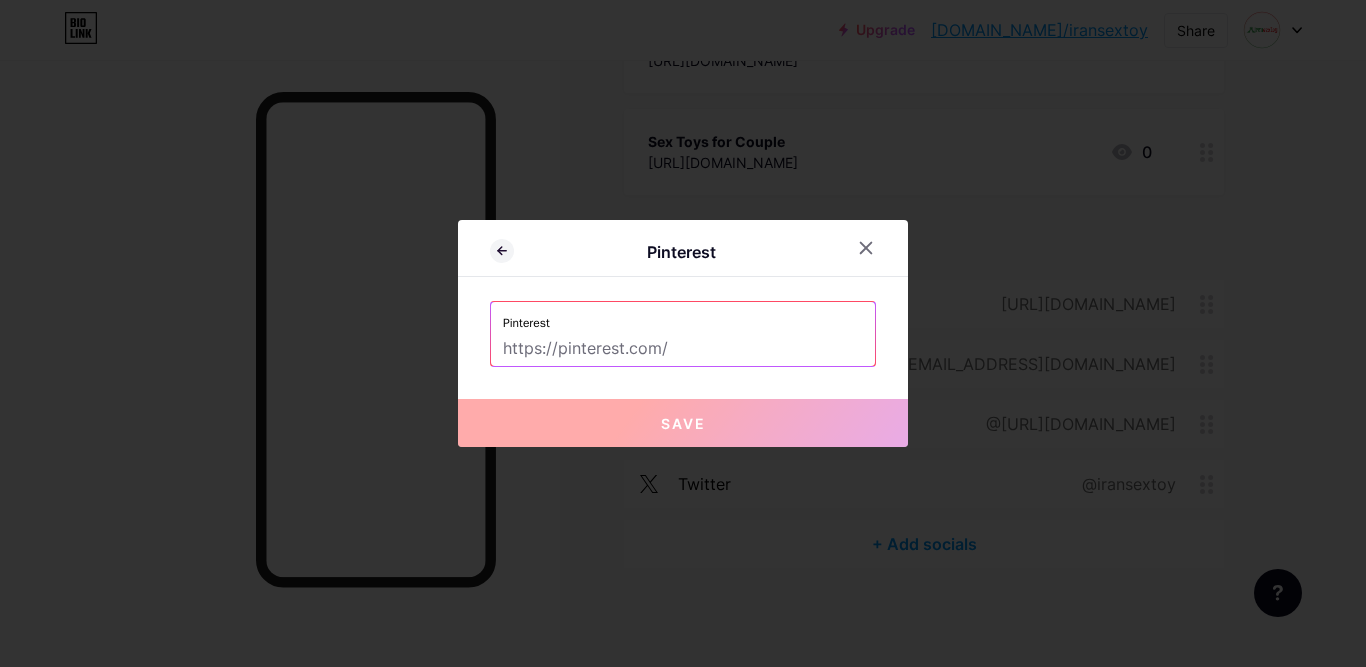 paste on "https://in.pinterest.com/iransextoy/" 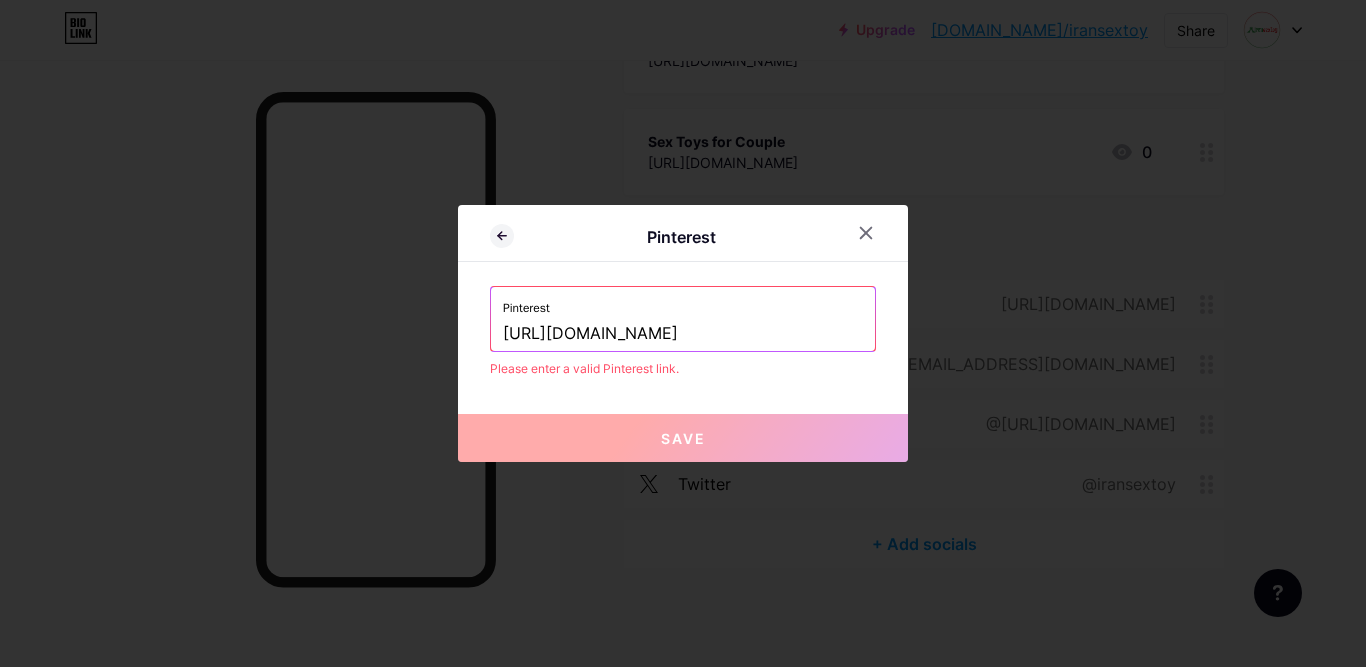drag, startPoint x: 674, startPoint y: 338, endPoint x: 826, endPoint y: 329, distance: 152.26622 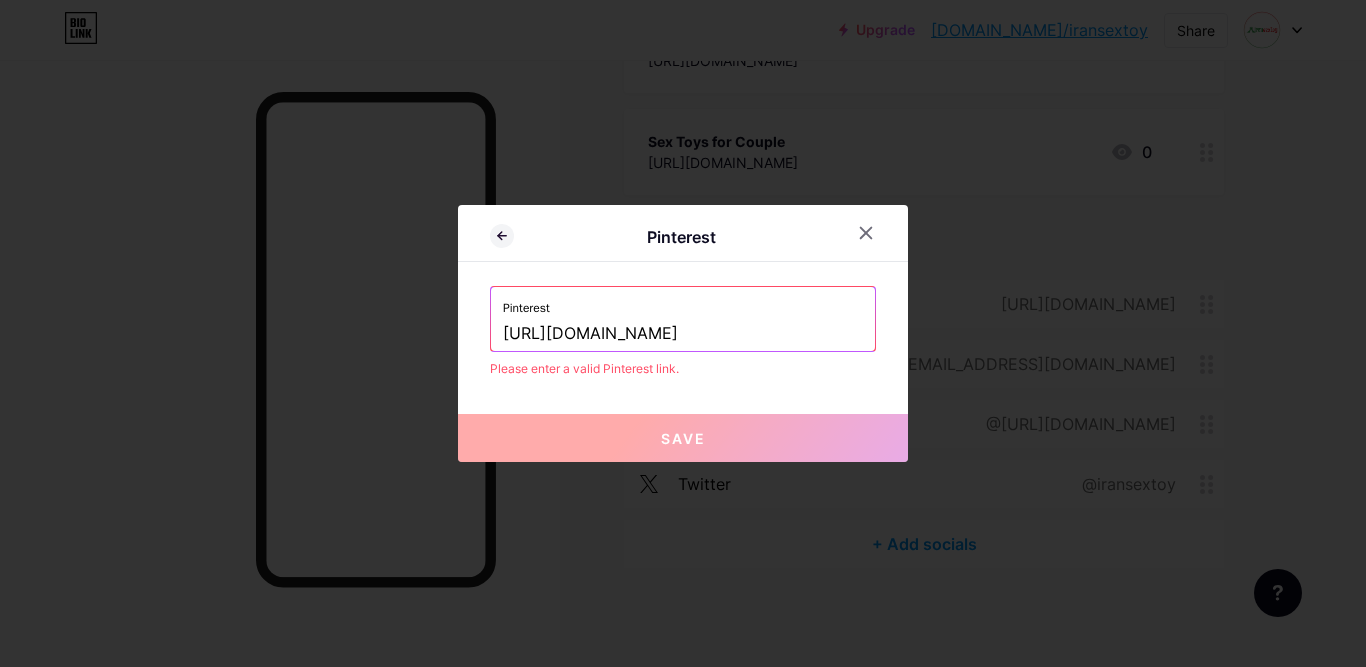 type on "https://in.pinterest.com" 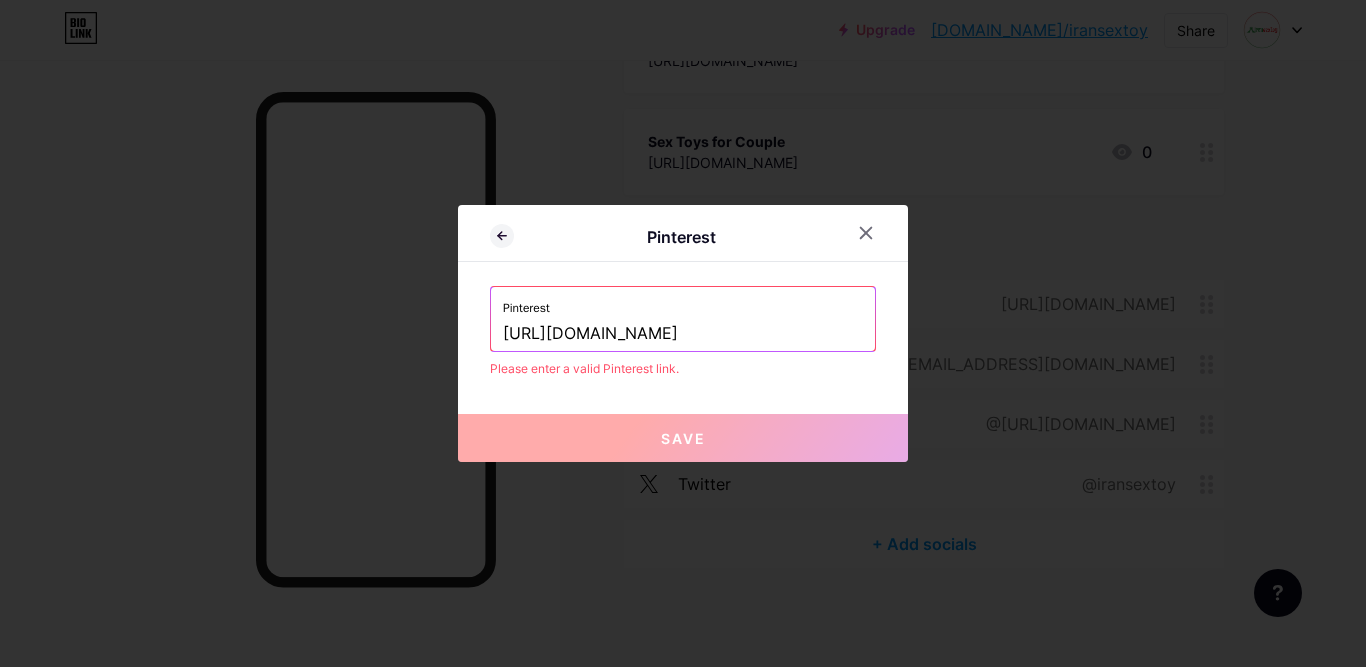 drag, startPoint x: 611, startPoint y: 339, endPoint x: 433, endPoint y: 333, distance: 178.10109 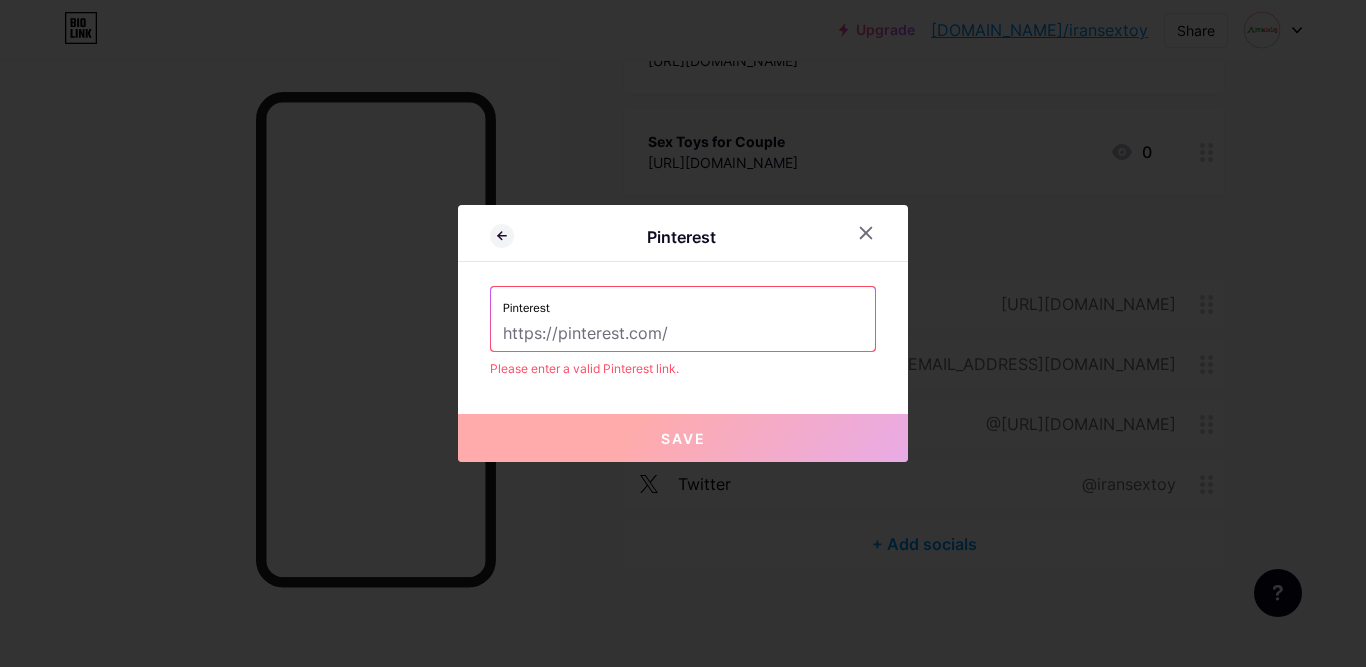 paste on "[URL][DOMAIN_NAME]" 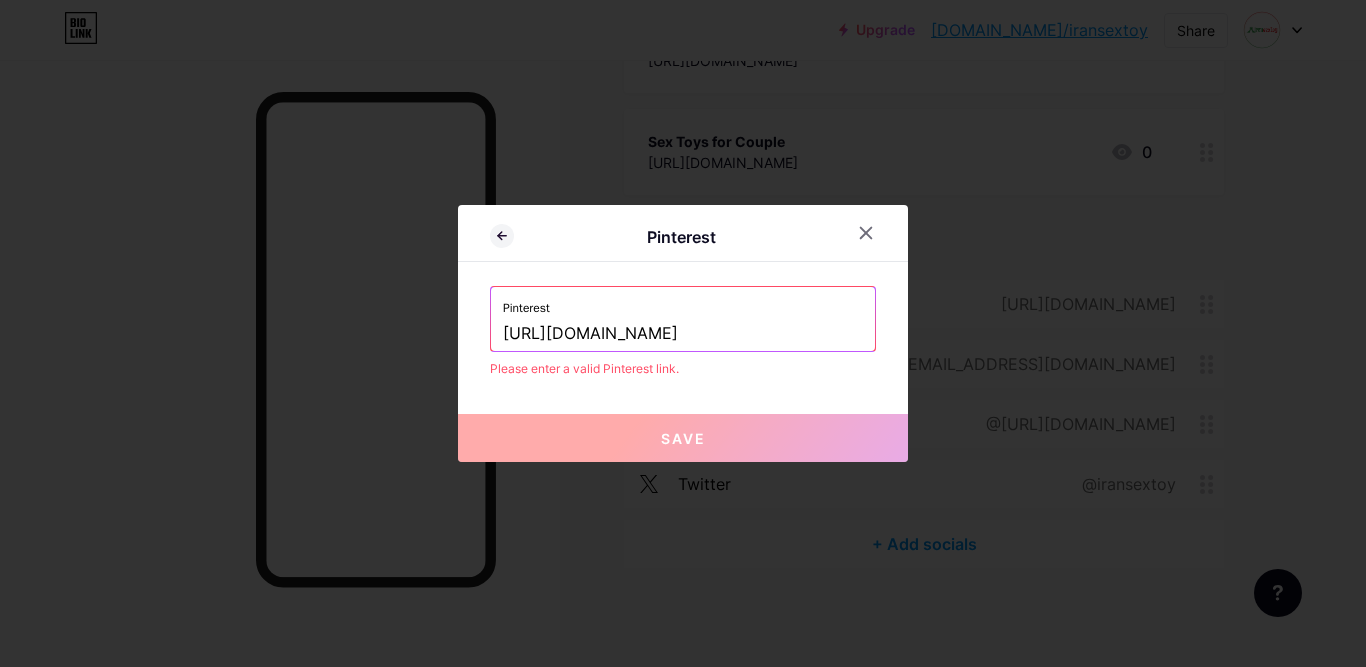 click on "[URL][DOMAIN_NAME]" at bounding box center (683, 334) 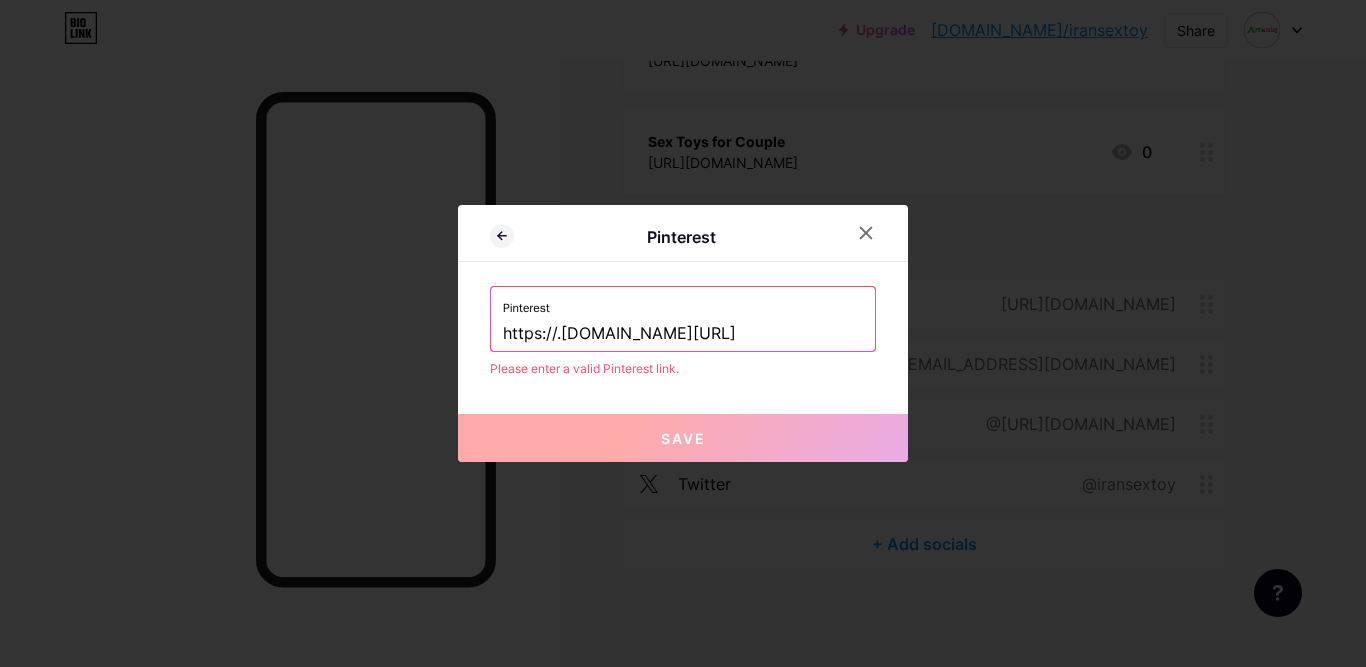 click on "https://.[DOMAIN_NAME][URL]" at bounding box center (683, 334) 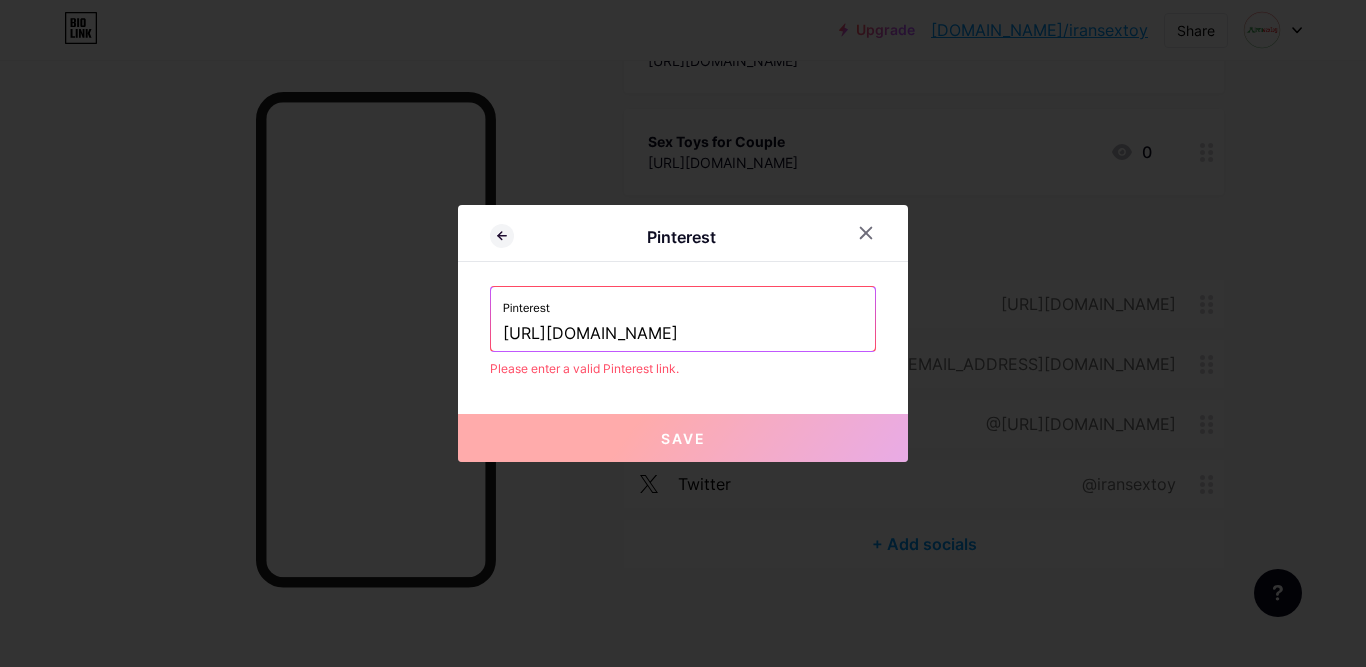 click on "[URL][DOMAIN_NAME]" at bounding box center (683, 334) 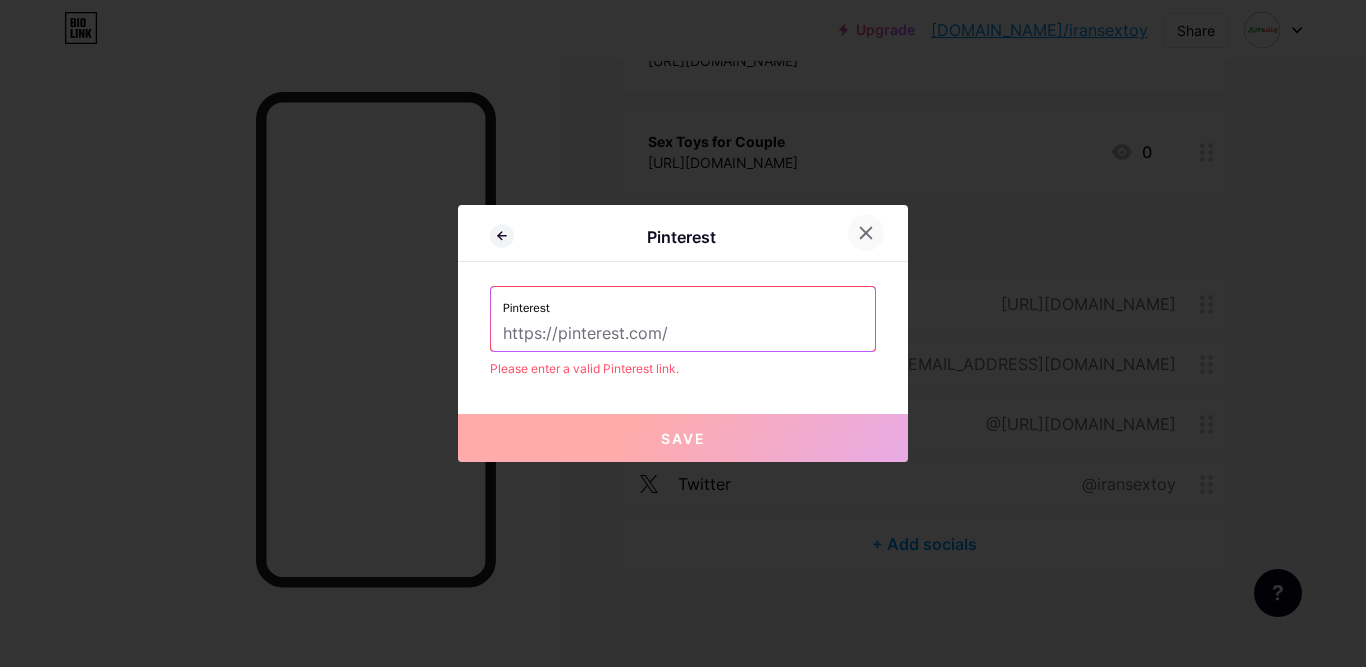 click 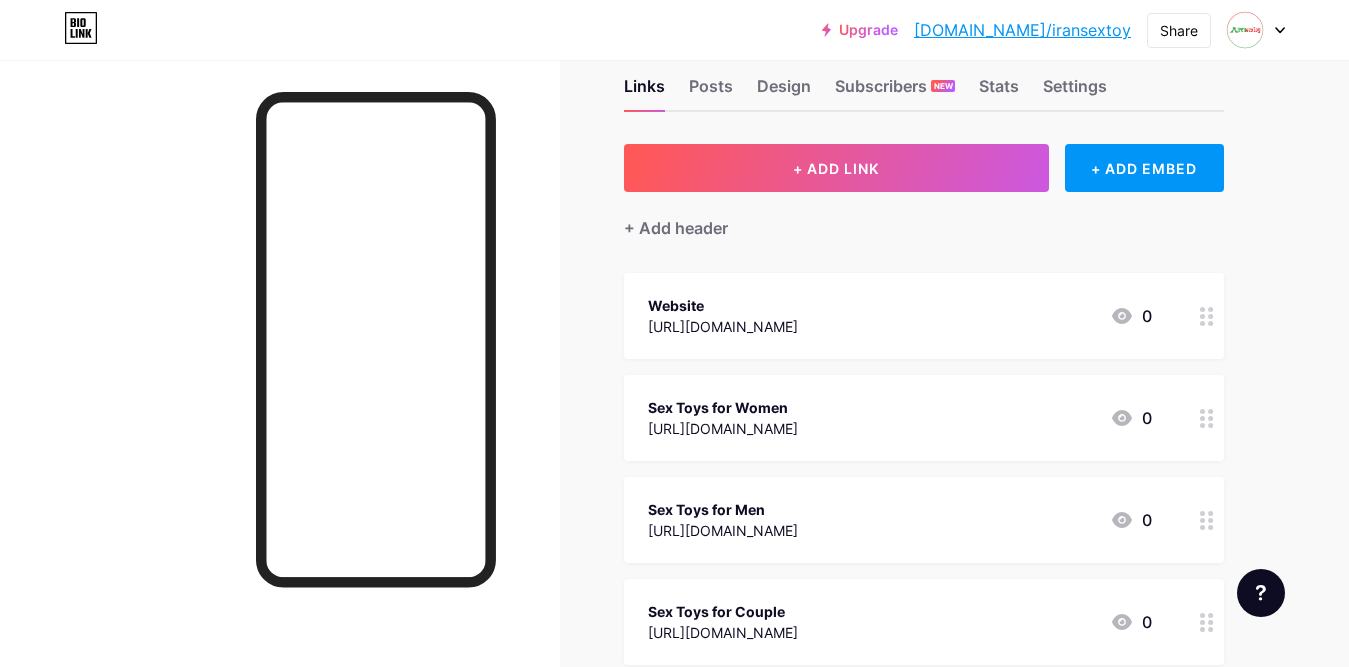 scroll, scrollTop: 12, scrollLeft: 0, axis: vertical 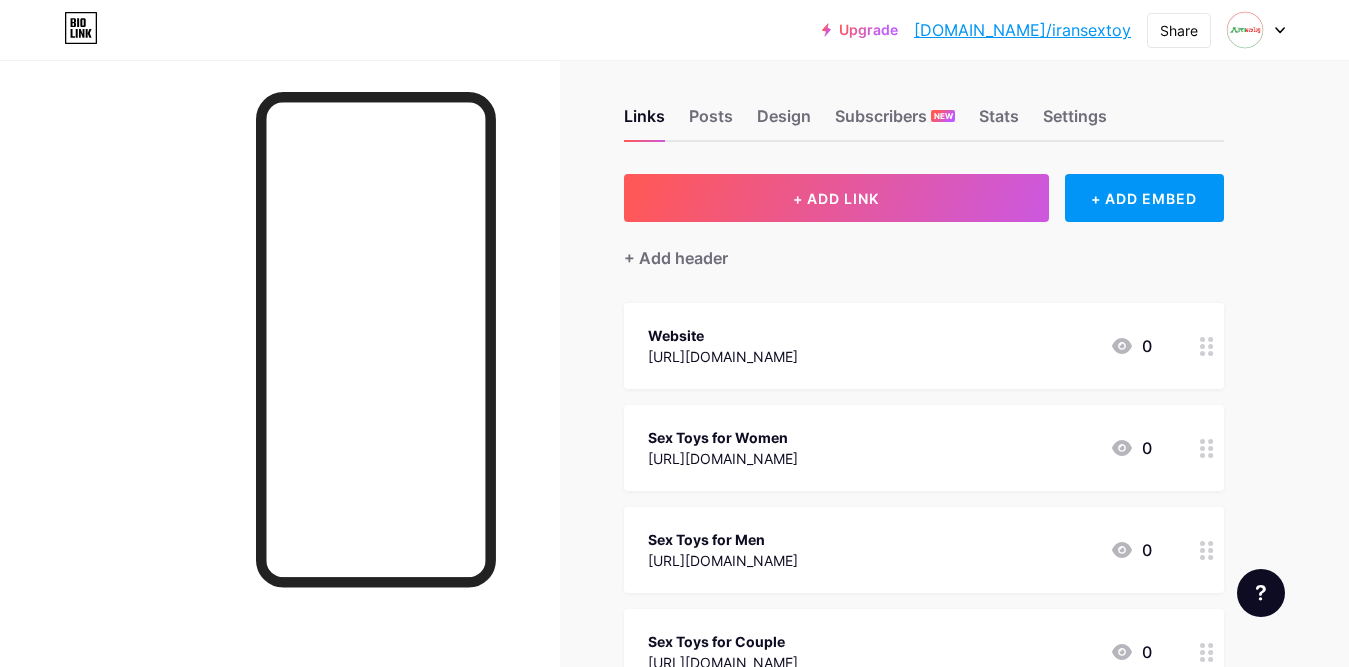 click on "Website
https://www.iransextoy.com/
0" at bounding box center [900, 346] 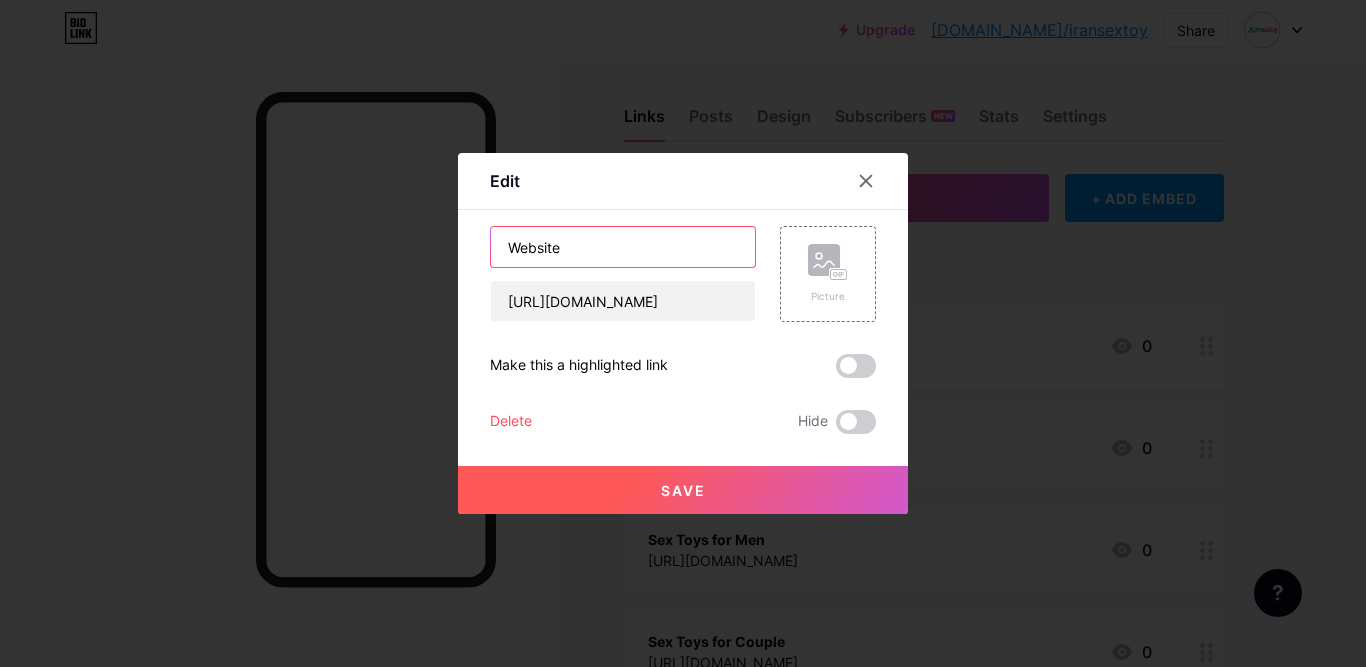 drag, startPoint x: 491, startPoint y: 242, endPoint x: 449, endPoint y: 243, distance: 42.0119 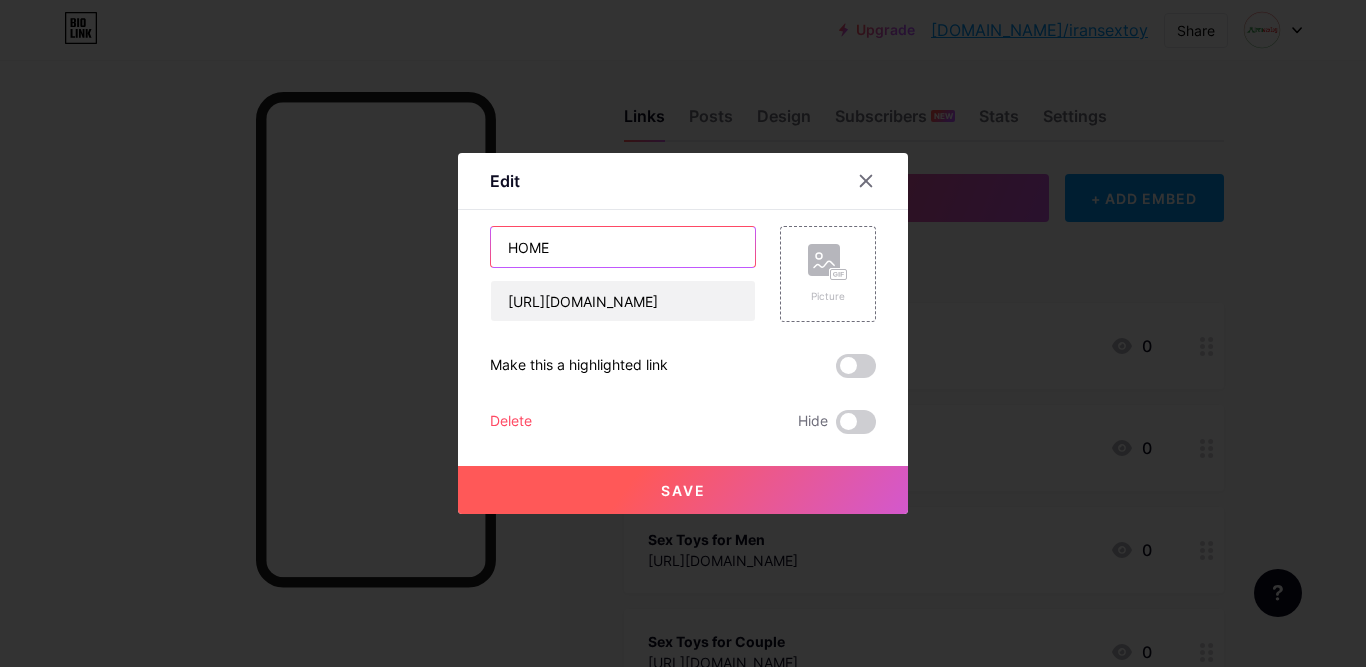 type on "HOME" 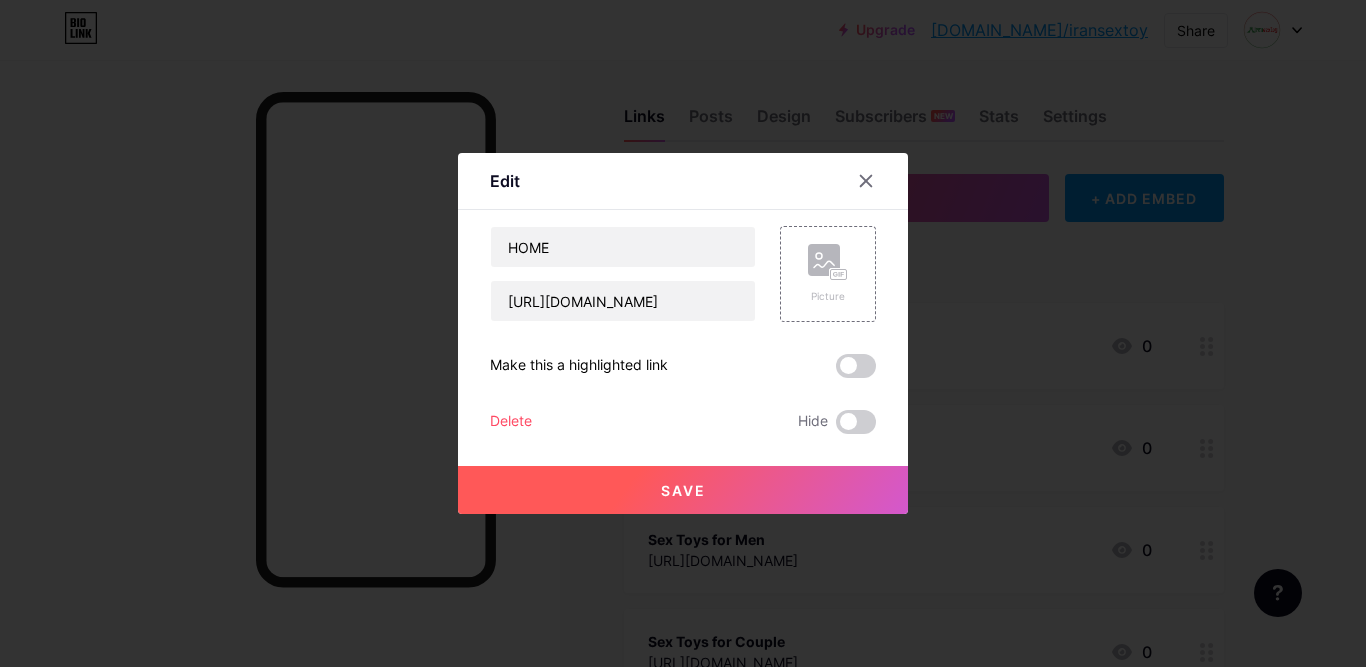 click on "Save" at bounding box center [683, 490] 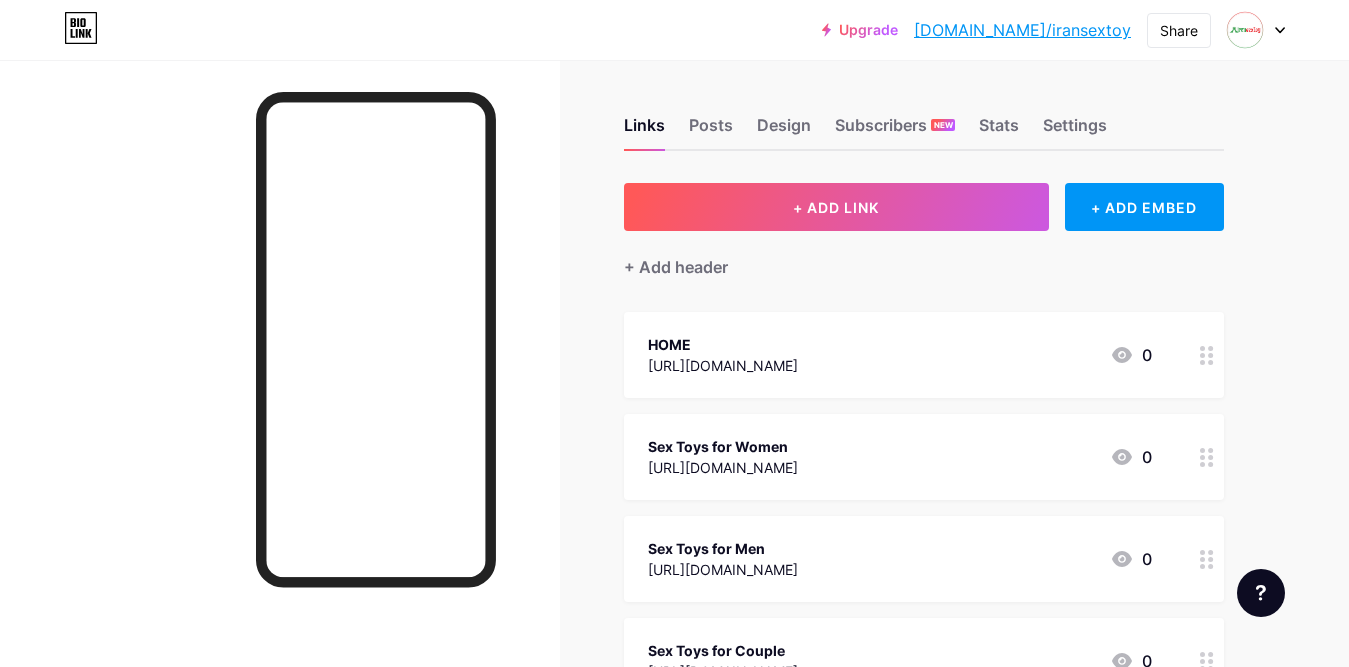 scroll, scrollTop: 0, scrollLeft: 0, axis: both 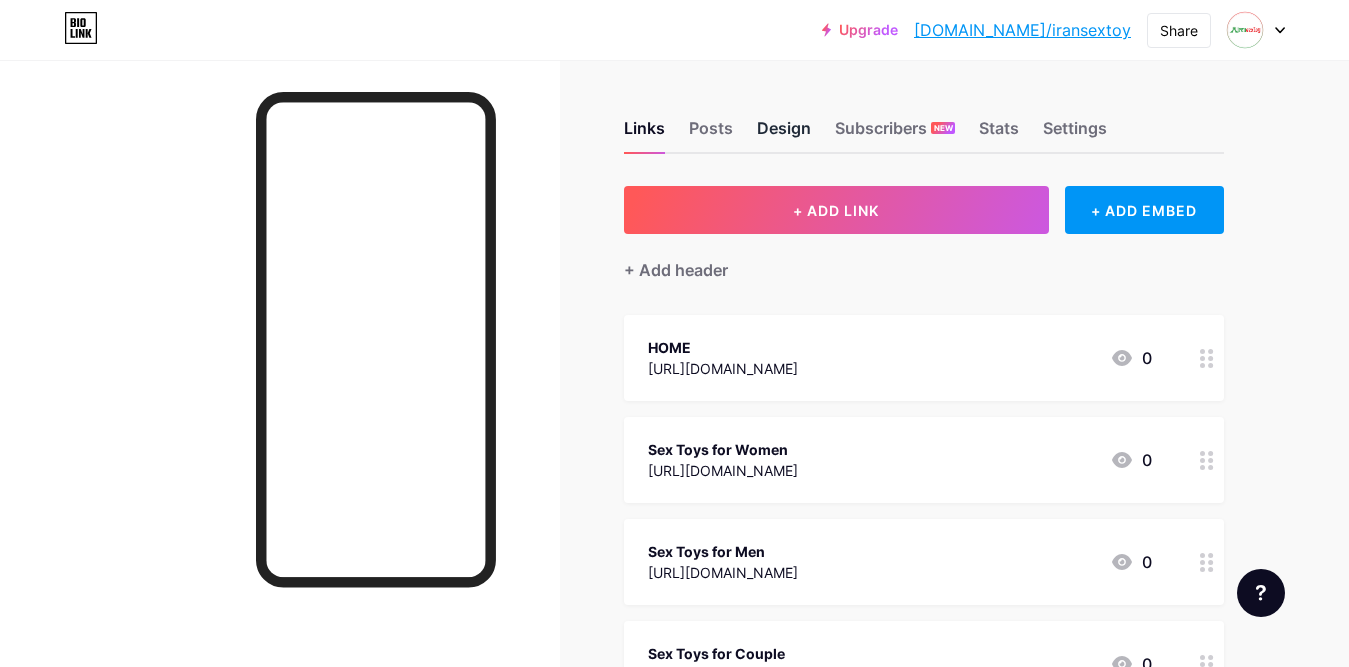 click on "Design" at bounding box center [784, 134] 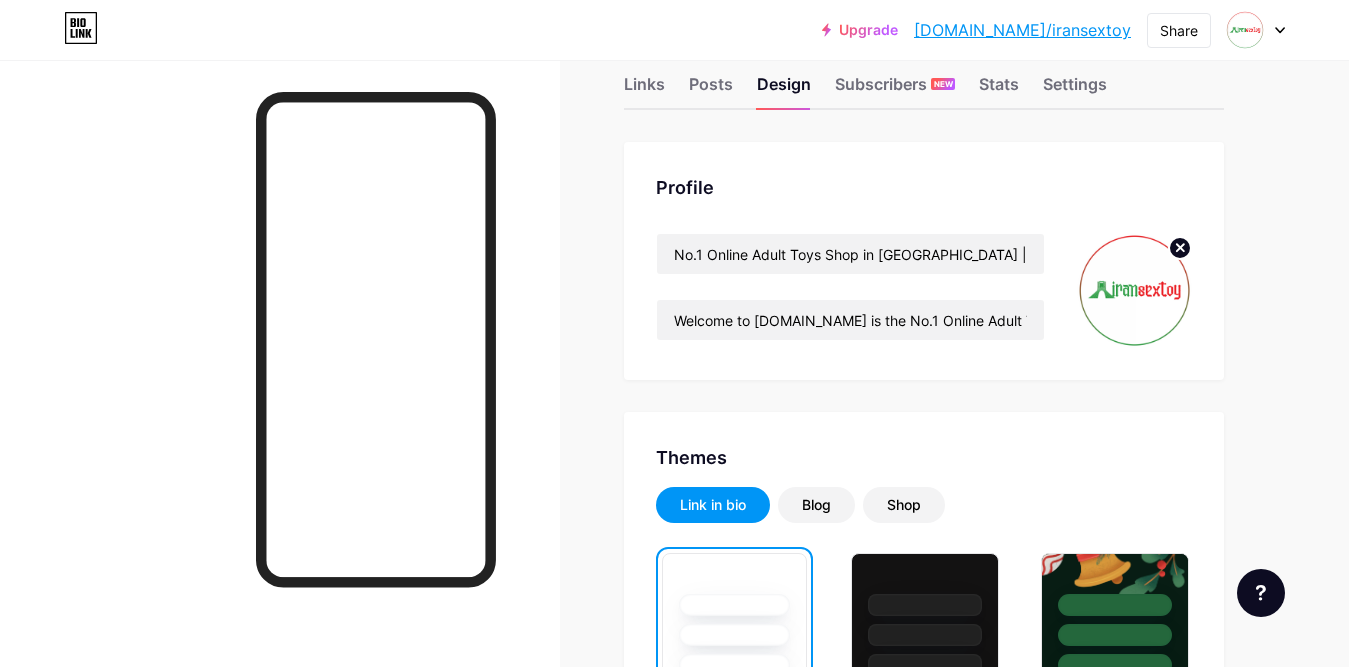 scroll, scrollTop: 0, scrollLeft: 0, axis: both 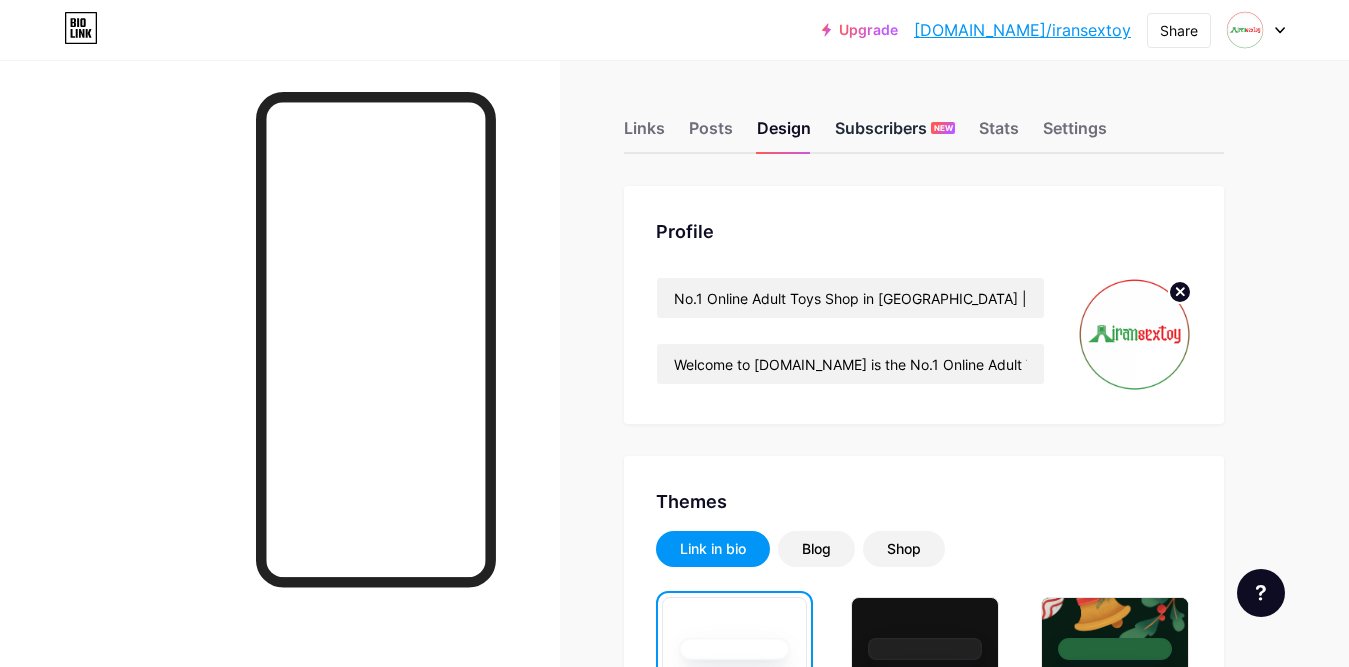 click on "Subscribers
NEW" at bounding box center (895, 134) 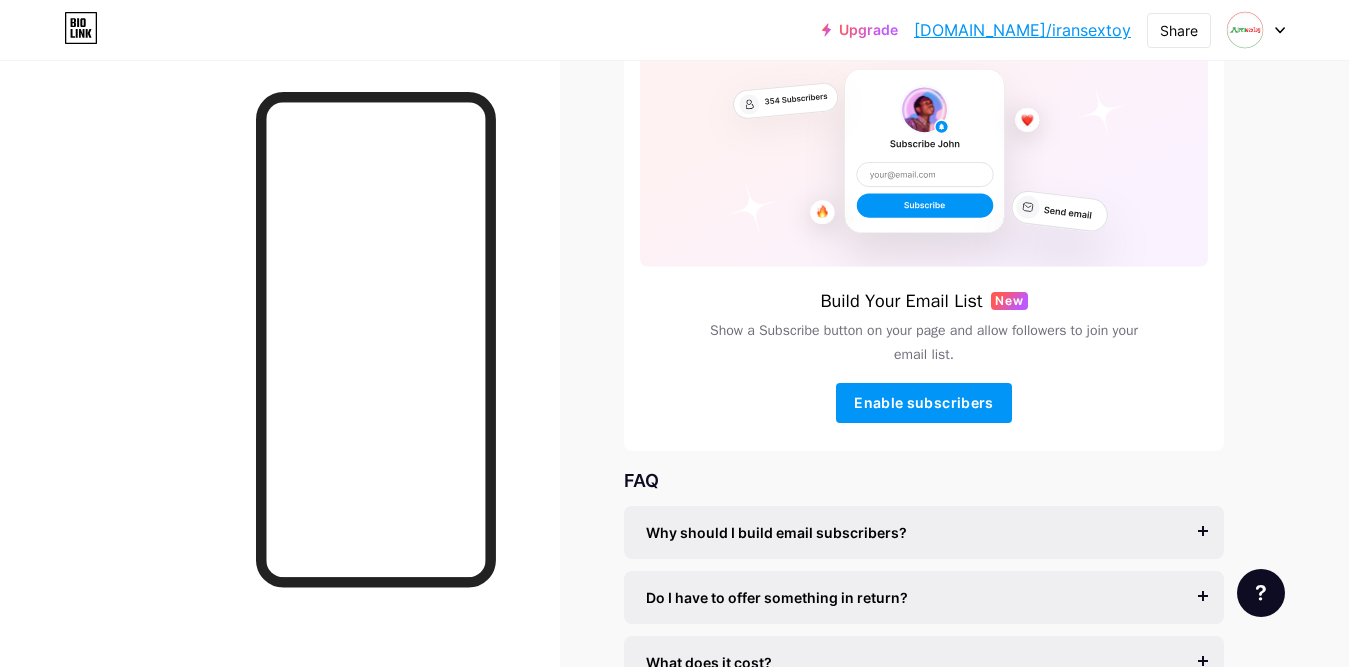 scroll, scrollTop: 288, scrollLeft: 0, axis: vertical 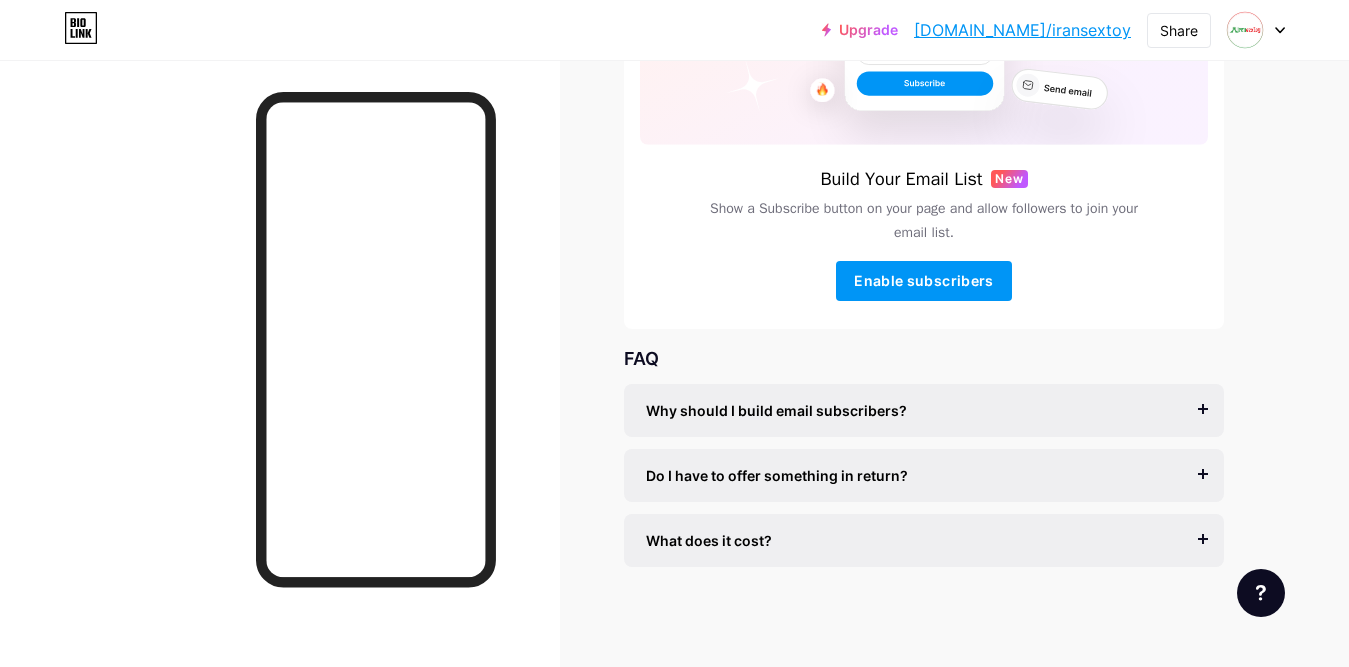 click on "Why should I build email subscribers?   Email is the only reliable medium to build a following, unsusceptible to algorithms and platform shifts. Until now, it has been hard and expensive to build an email list. We’ve reinvented it for creators." at bounding box center (924, 410) 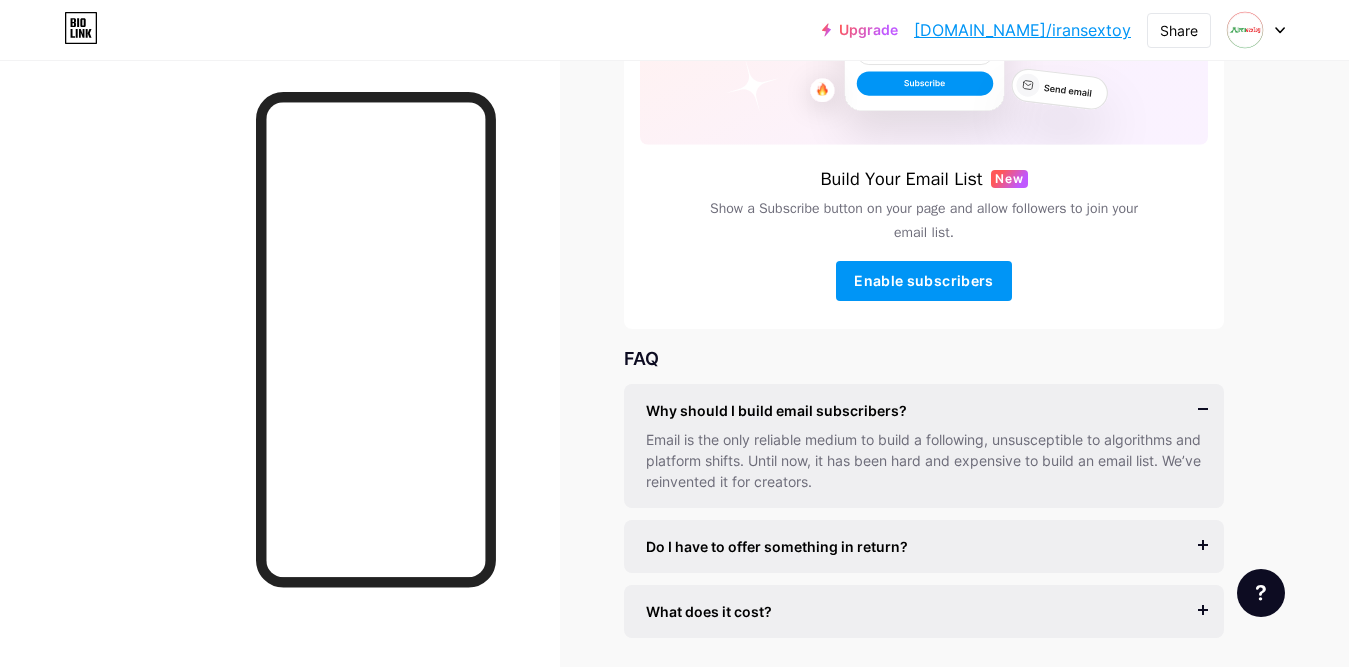 click on "Email is the only reliable medium to build a following, unsusceptible to algorithms and platform shifts. Until now, it has been hard and expensive to build an email list. We’ve reinvented it for creators." at bounding box center (924, 460) 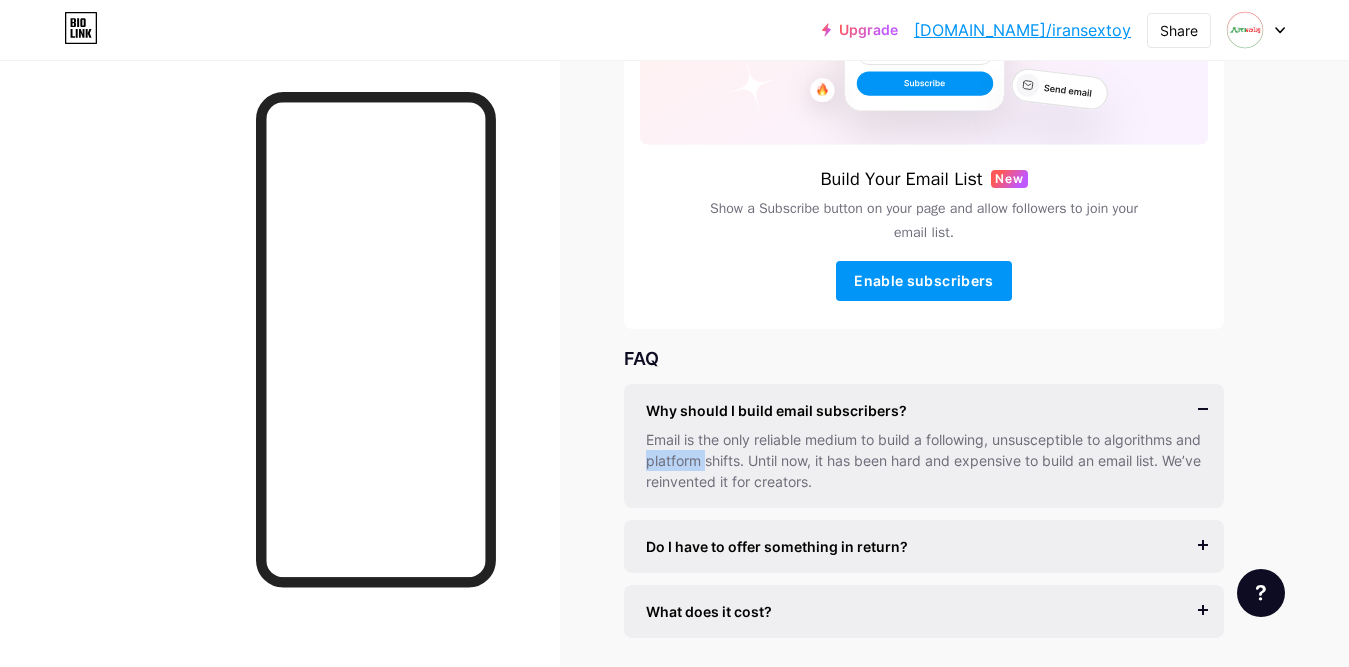 click on "Email is the only reliable medium to build a following, unsusceptible to algorithms and platform shifts. Until now, it has been hard and expensive to build an email list. We’ve reinvented it for creators." at bounding box center (924, 460) 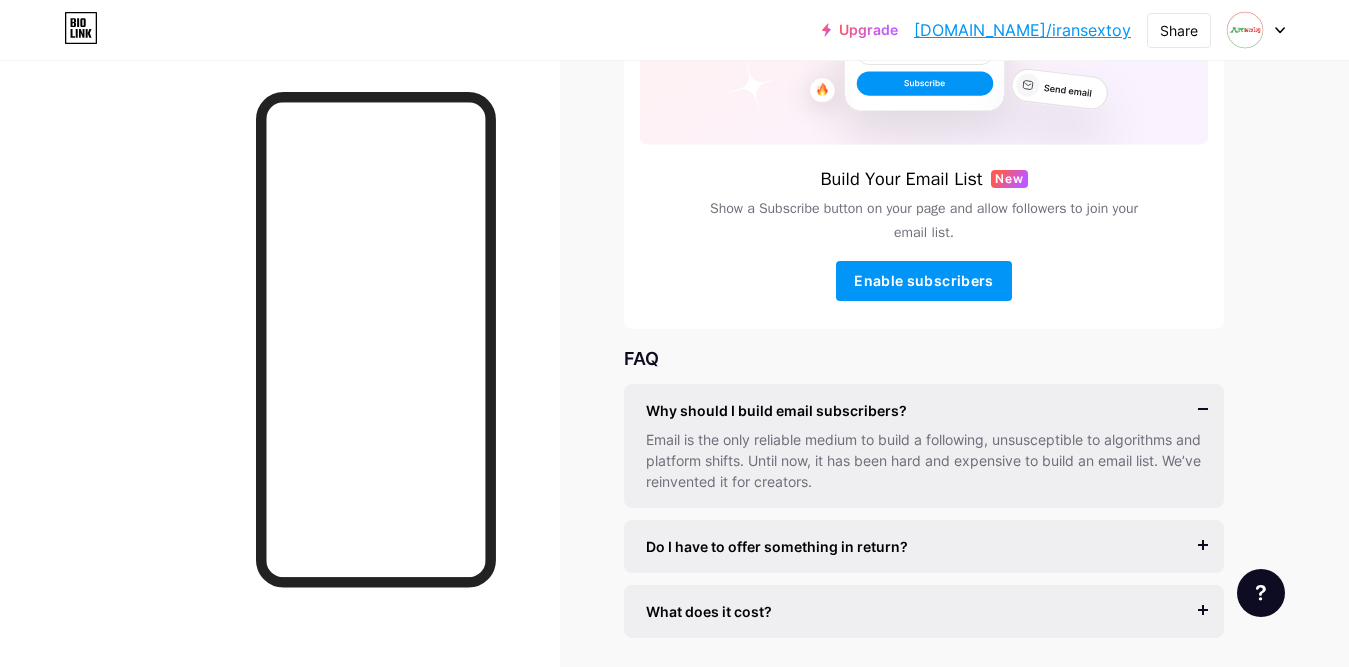 click on "Email is the only reliable medium to build a following, unsusceptible to algorithms and platform shifts. Until now, it has been hard and expensive to build an email list. We’ve reinvented it for creators." at bounding box center [924, 460] 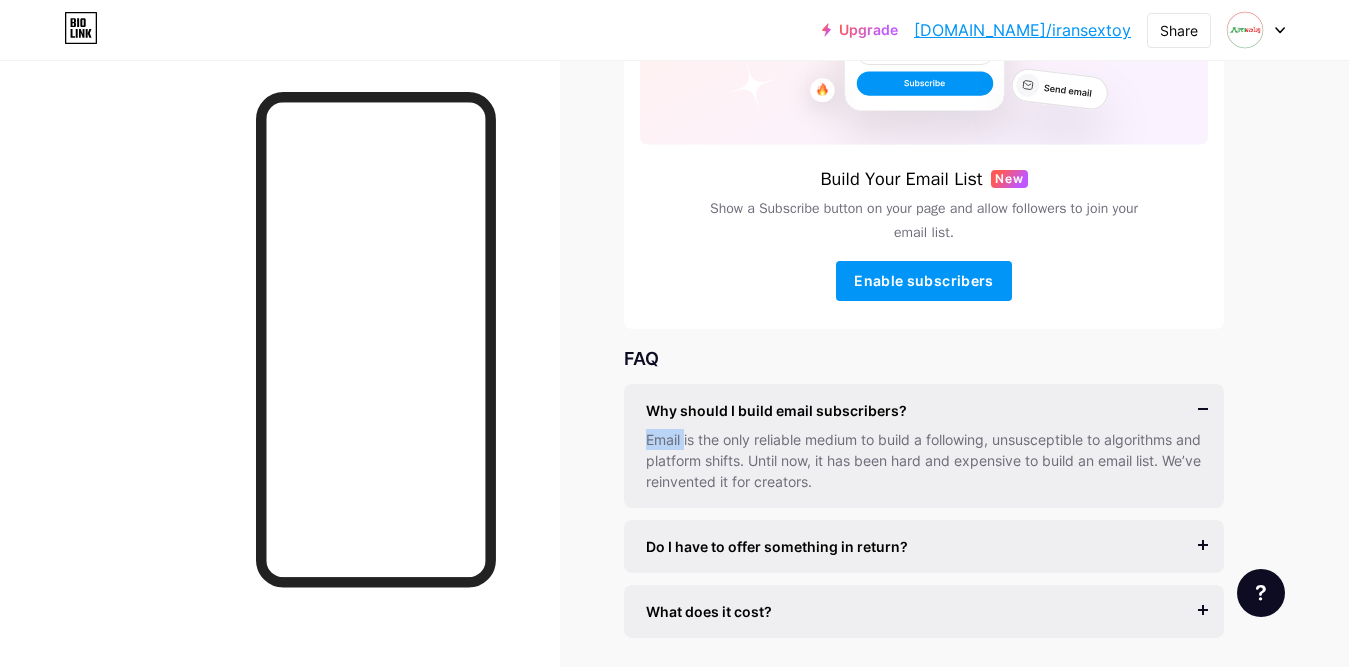 click on "Email is the only reliable medium to build a following, unsusceptible to algorithms and platform shifts. Until now, it has been hard and expensive to build an email list. We’ve reinvented it for creators." at bounding box center [924, 460] 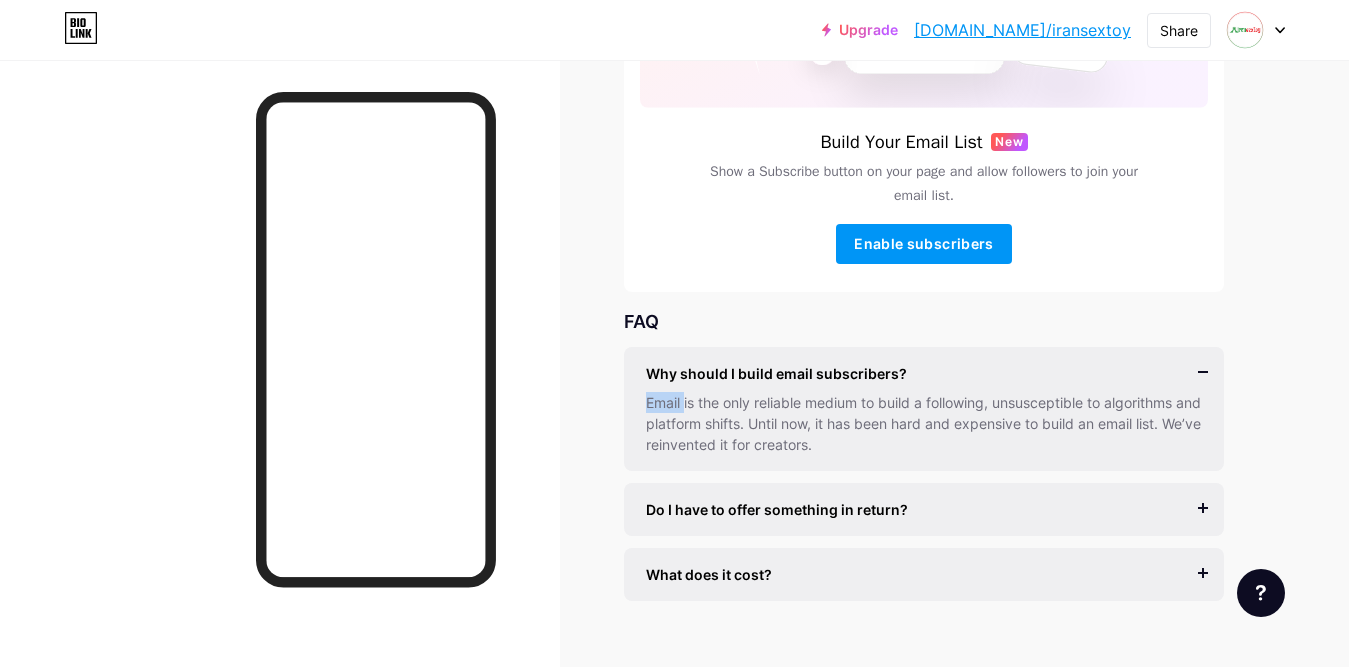 scroll, scrollTop: 359, scrollLeft: 0, axis: vertical 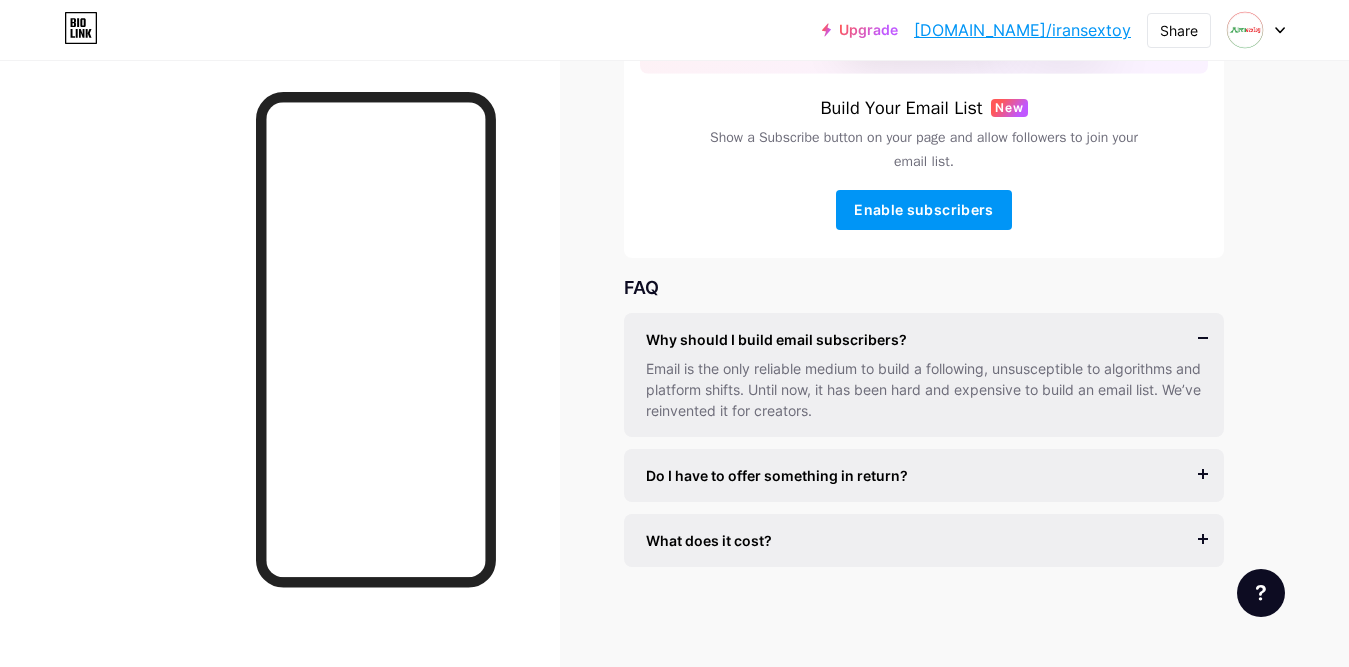 click on "FAQ" at bounding box center [924, 287] 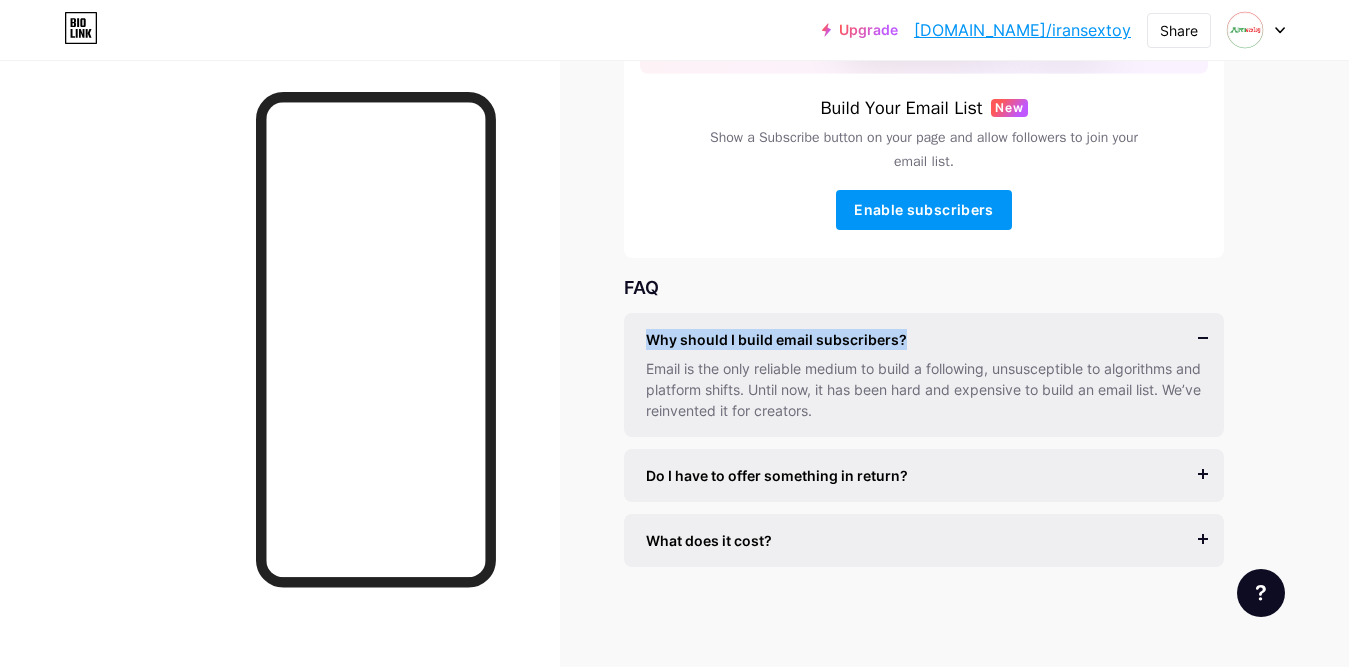 click on "Why should I build email subscribers?   Email is the only reliable medium to build a following, unsusceptible to algorithms and platform shifts. Until now, it has been hard and expensive to build an email list. We’ve reinvented it for creators." at bounding box center [924, 375] 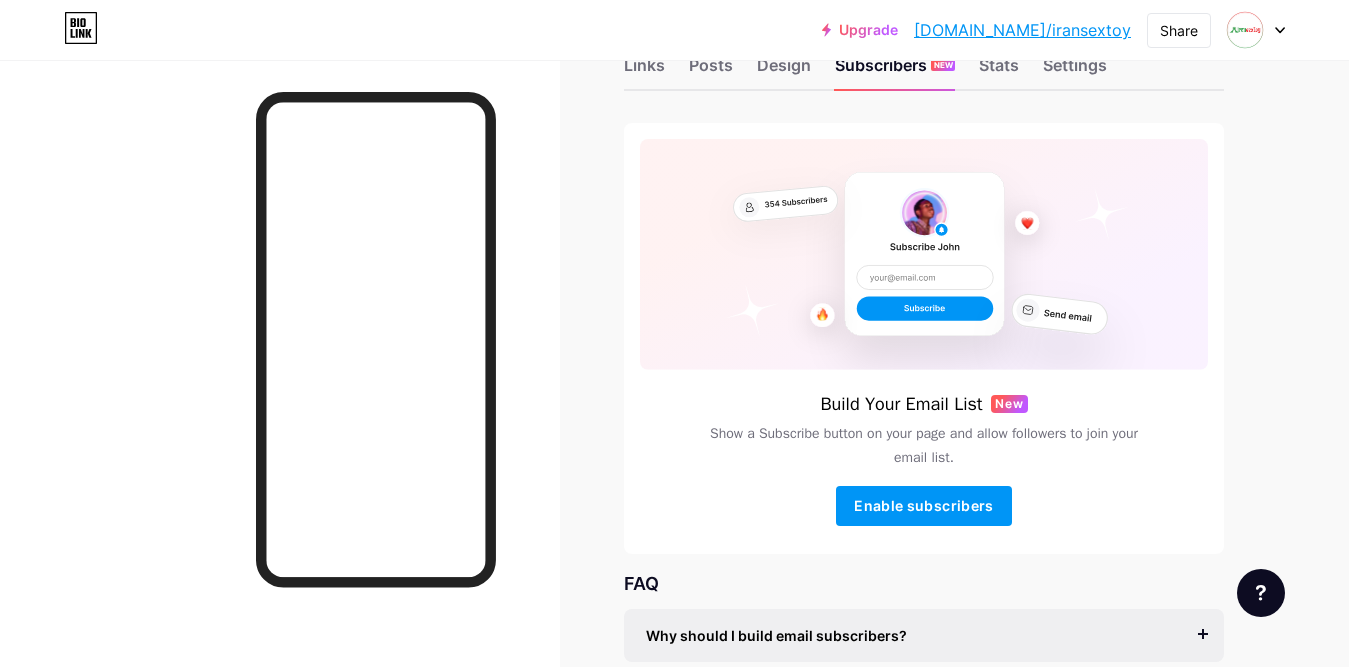 scroll, scrollTop: 0, scrollLeft: 0, axis: both 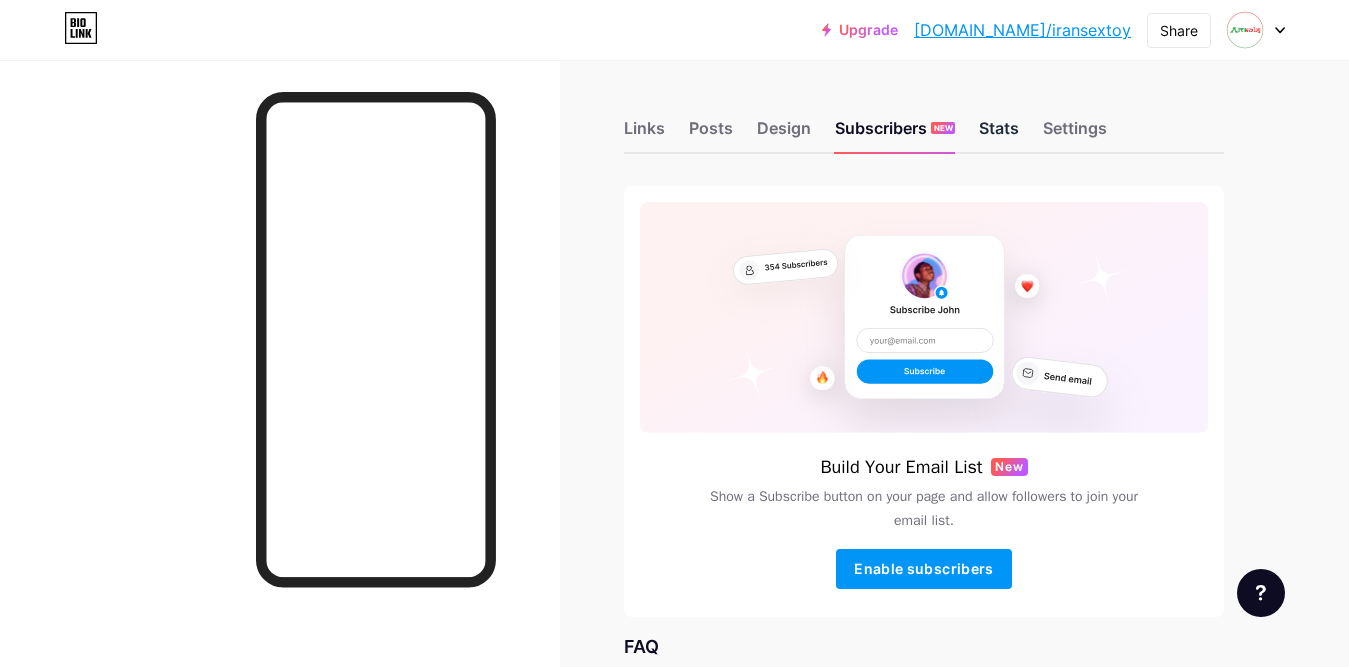 click on "Stats" at bounding box center (999, 134) 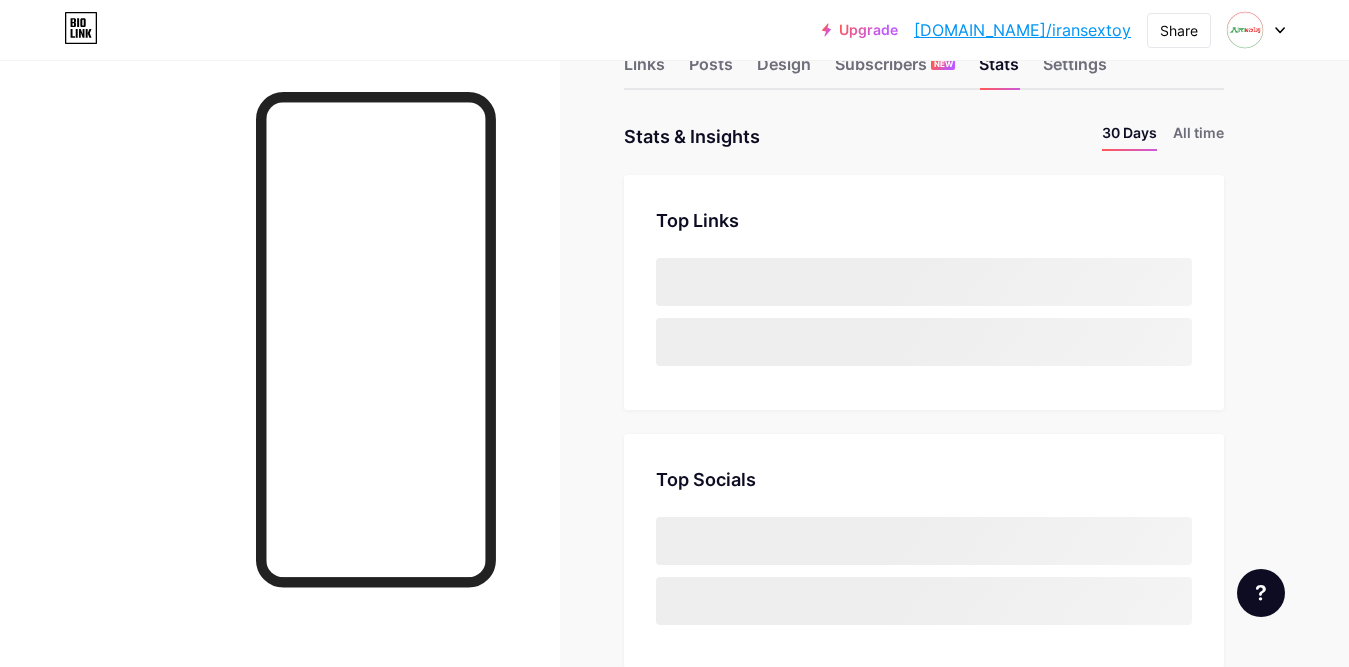 scroll, scrollTop: 100, scrollLeft: 0, axis: vertical 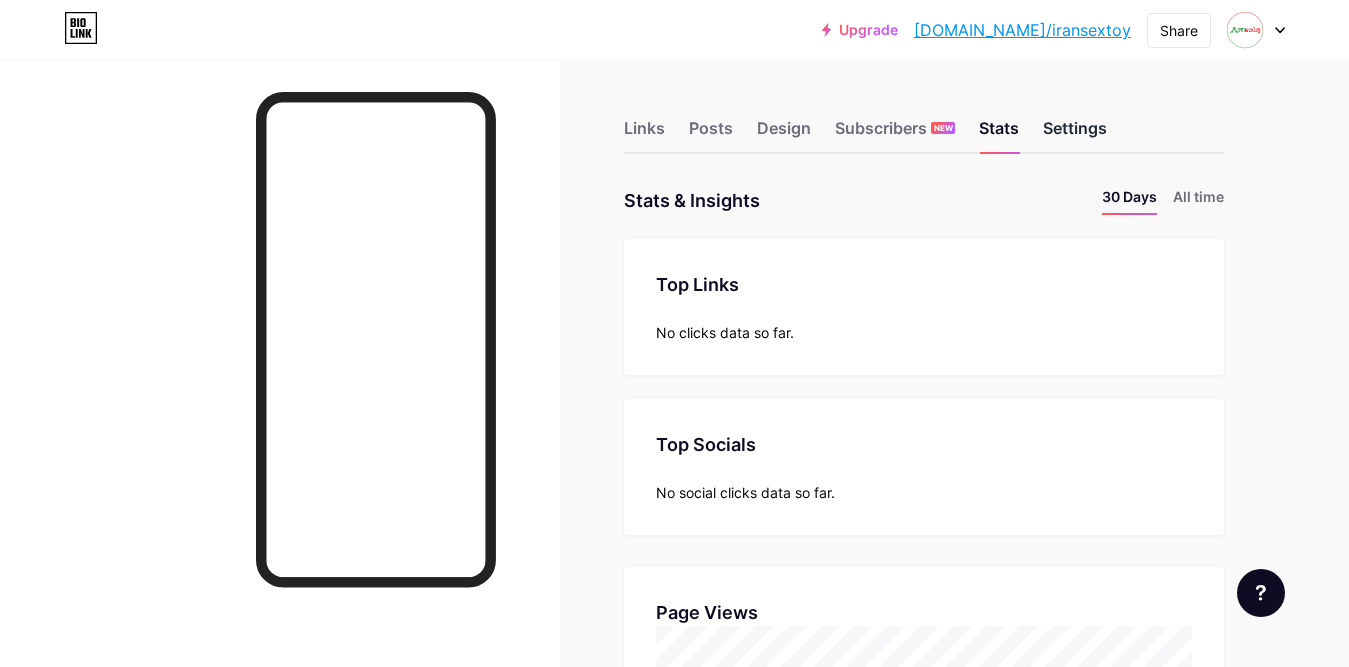 click on "Settings" at bounding box center (1075, 134) 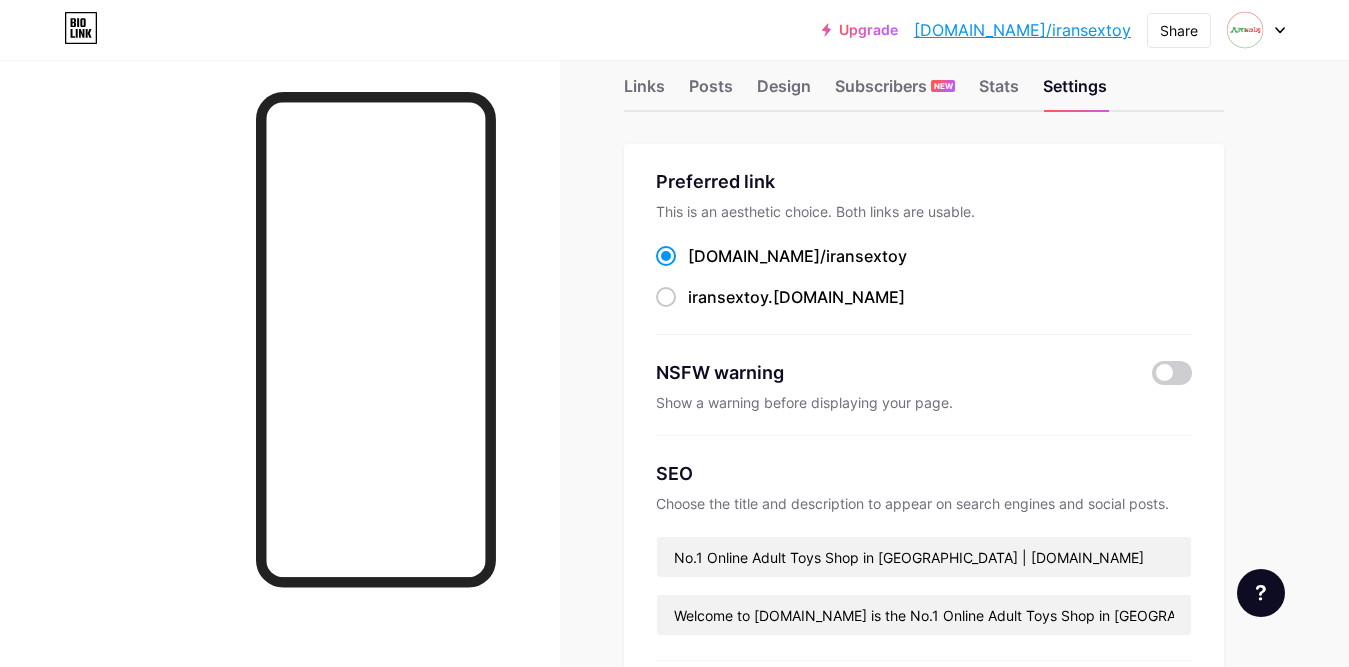 scroll, scrollTop: 0, scrollLeft: 0, axis: both 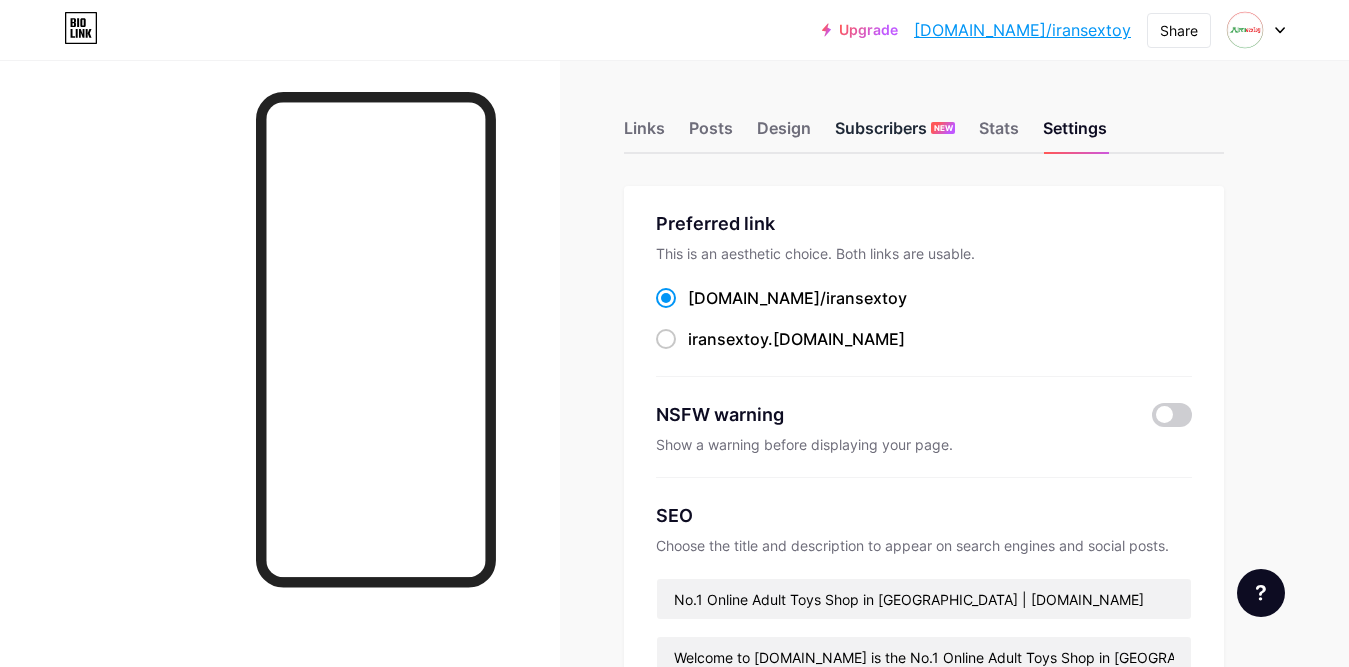 click on "Subscribers
NEW" at bounding box center [895, 134] 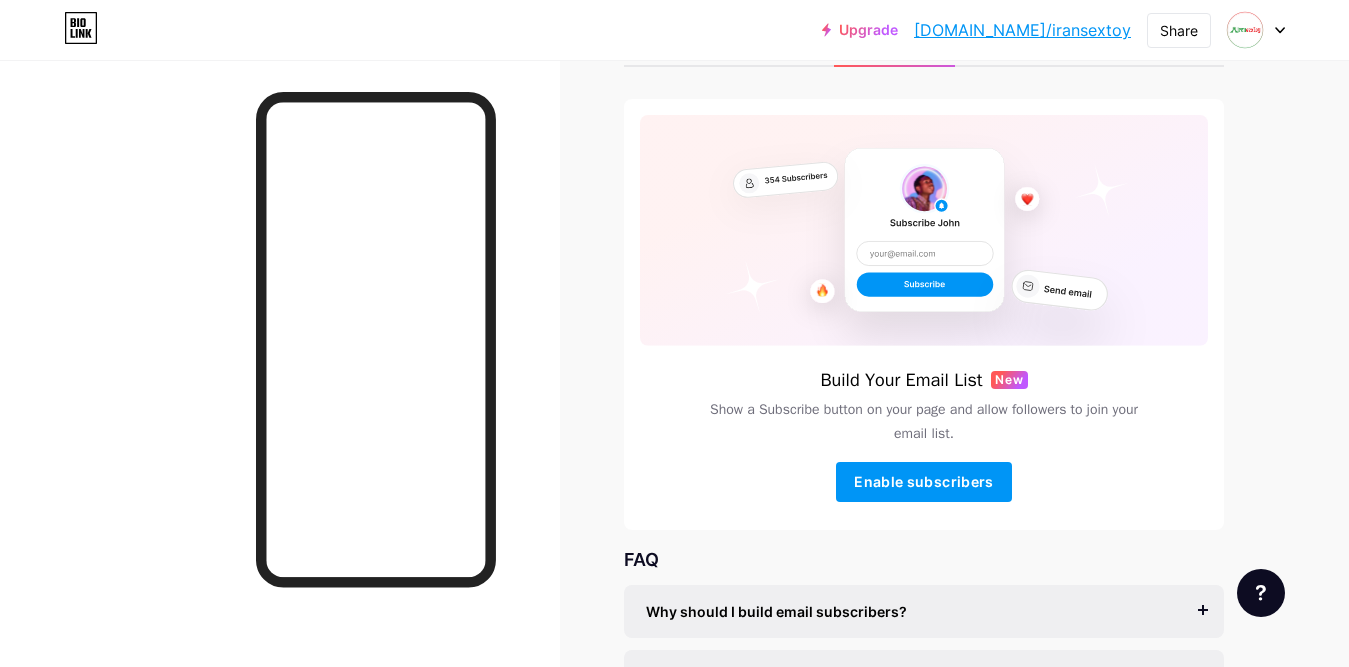 scroll, scrollTop: 0, scrollLeft: 0, axis: both 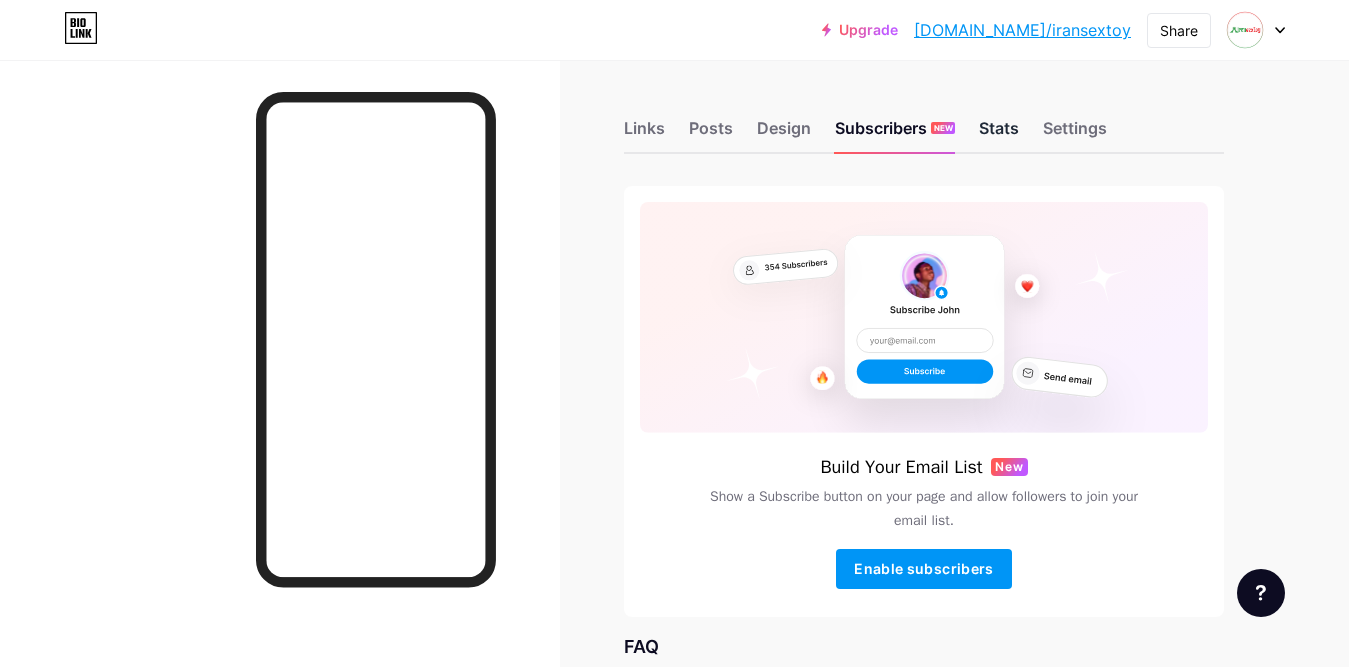 click on "Stats" at bounding box center [999, 134] 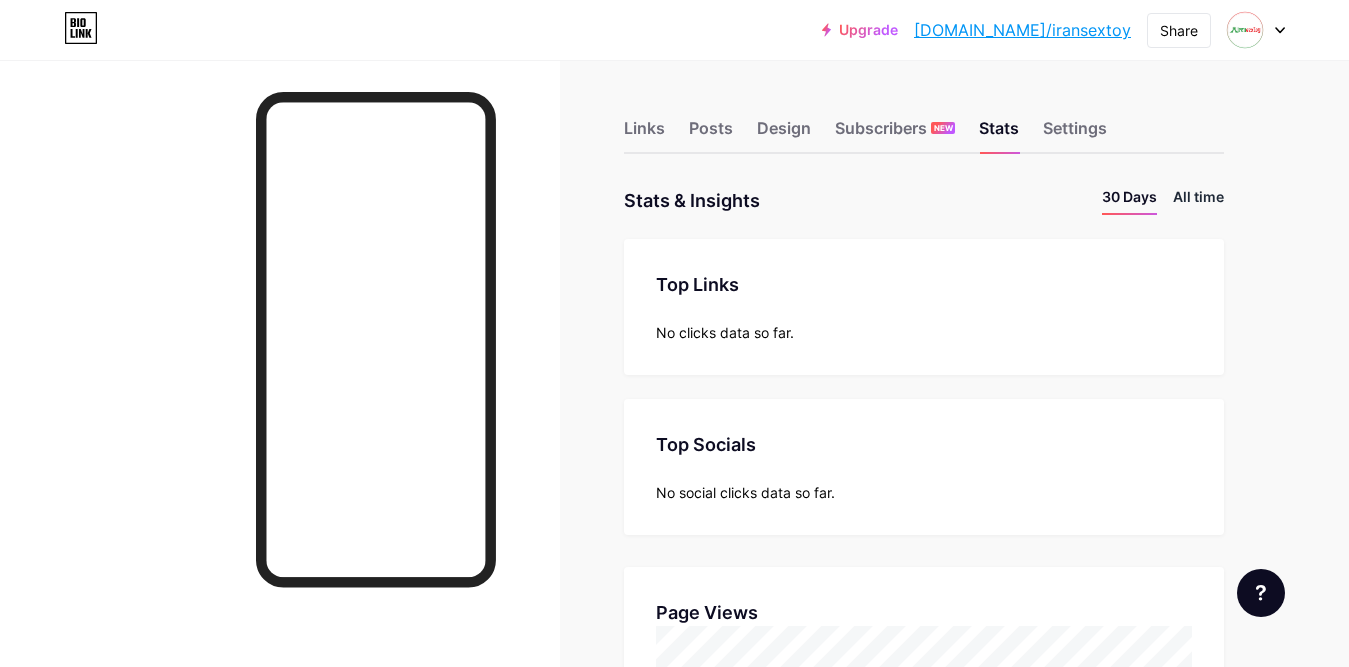 scroll, scrollTop: 999333, scrollLeft: 998651, axis: both 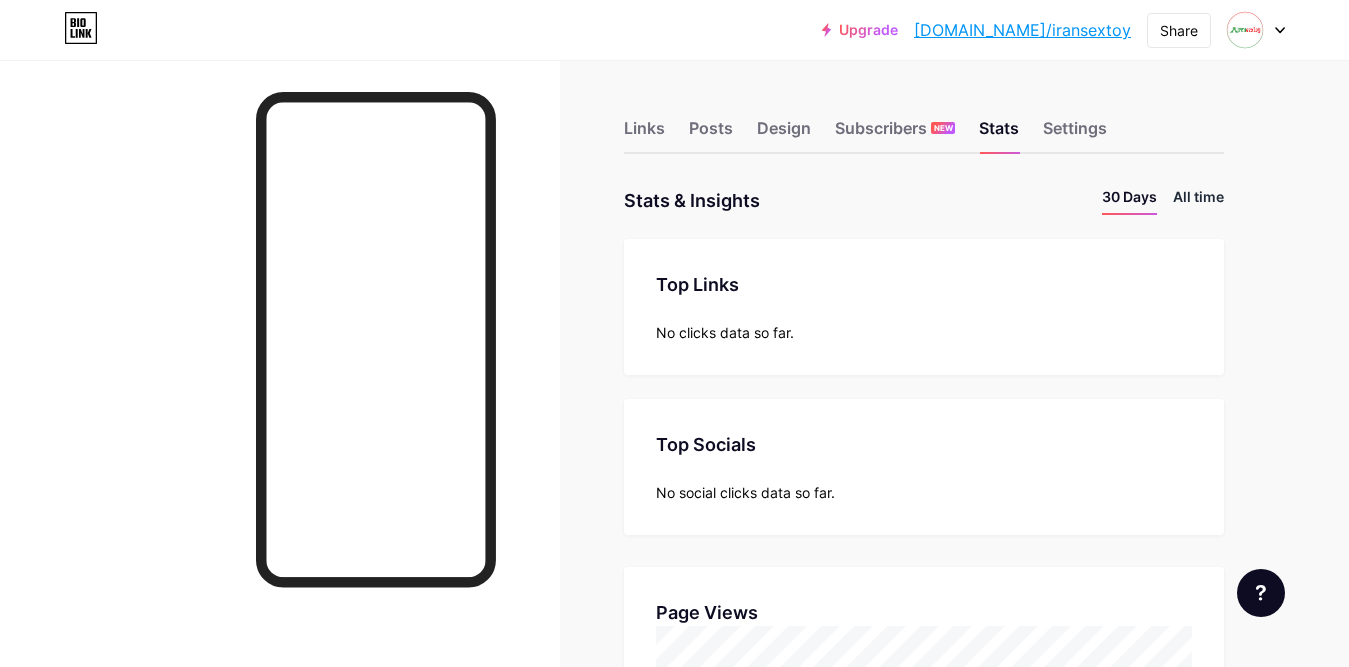 click on "All
time" at bounding box center (1198, 200) 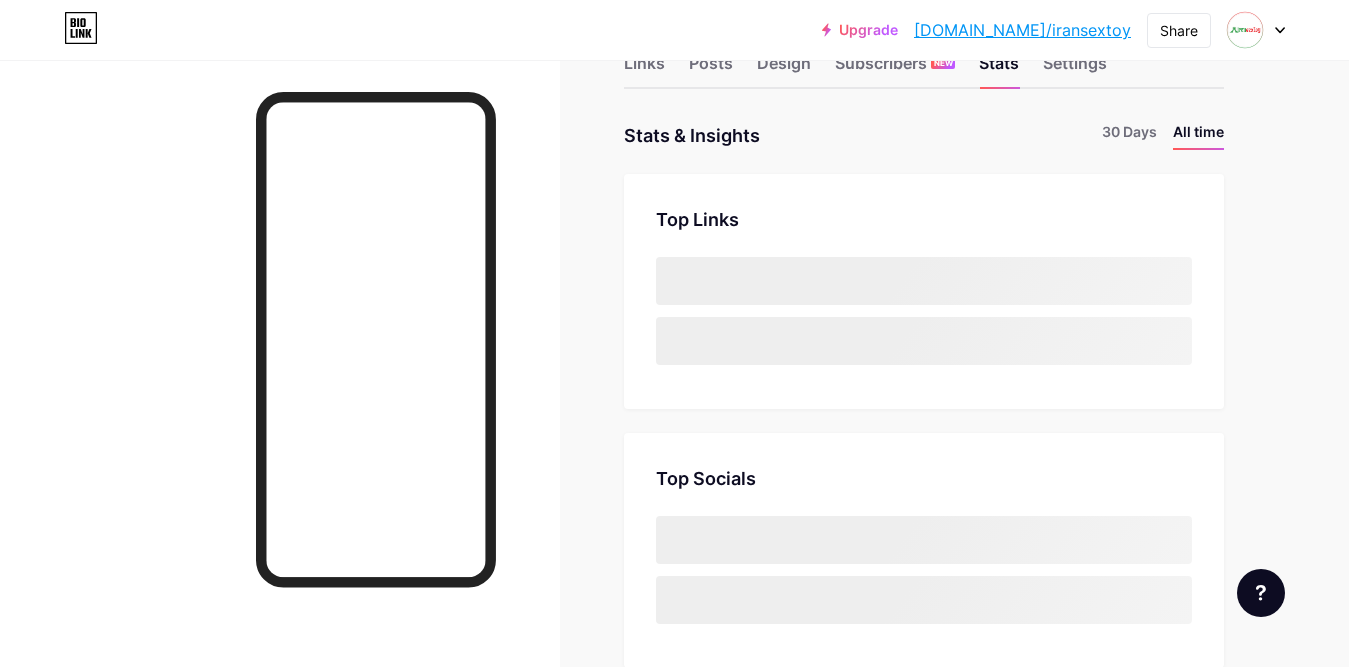scroll, scrollTop: 100, scrollLeft: 0, axis: vertical 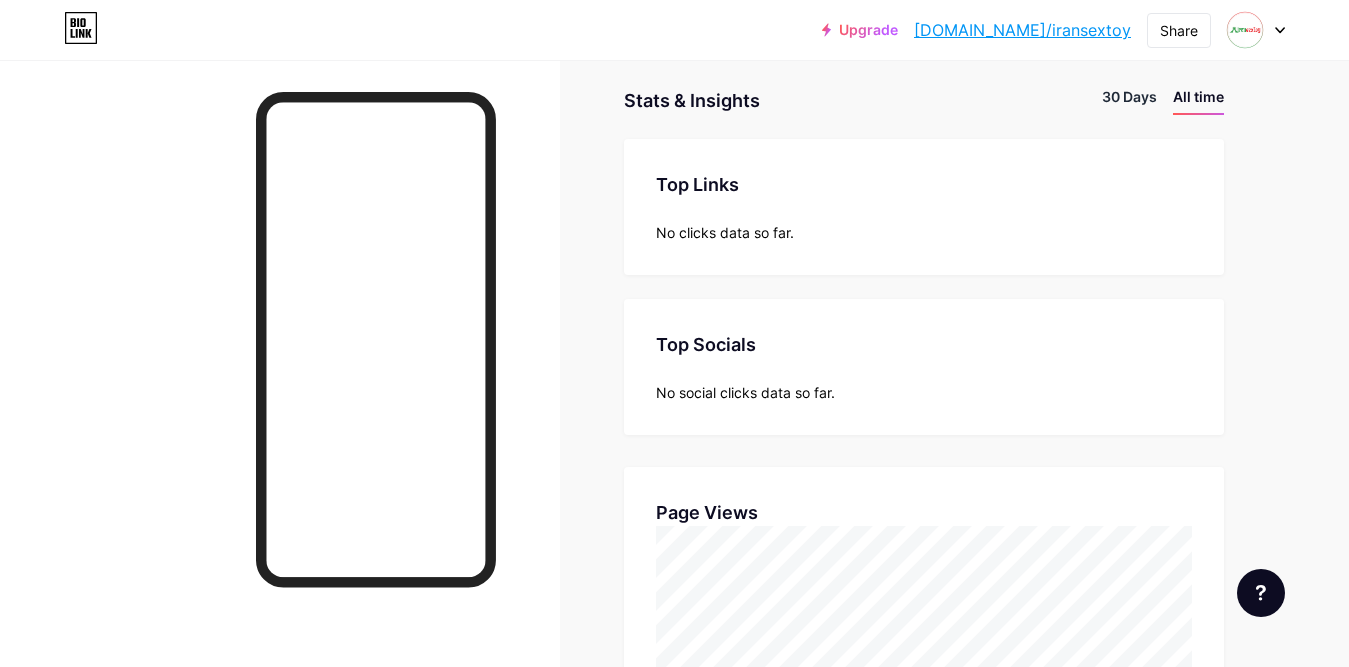 click on "30 Days" at bounding box center [1129, 100] 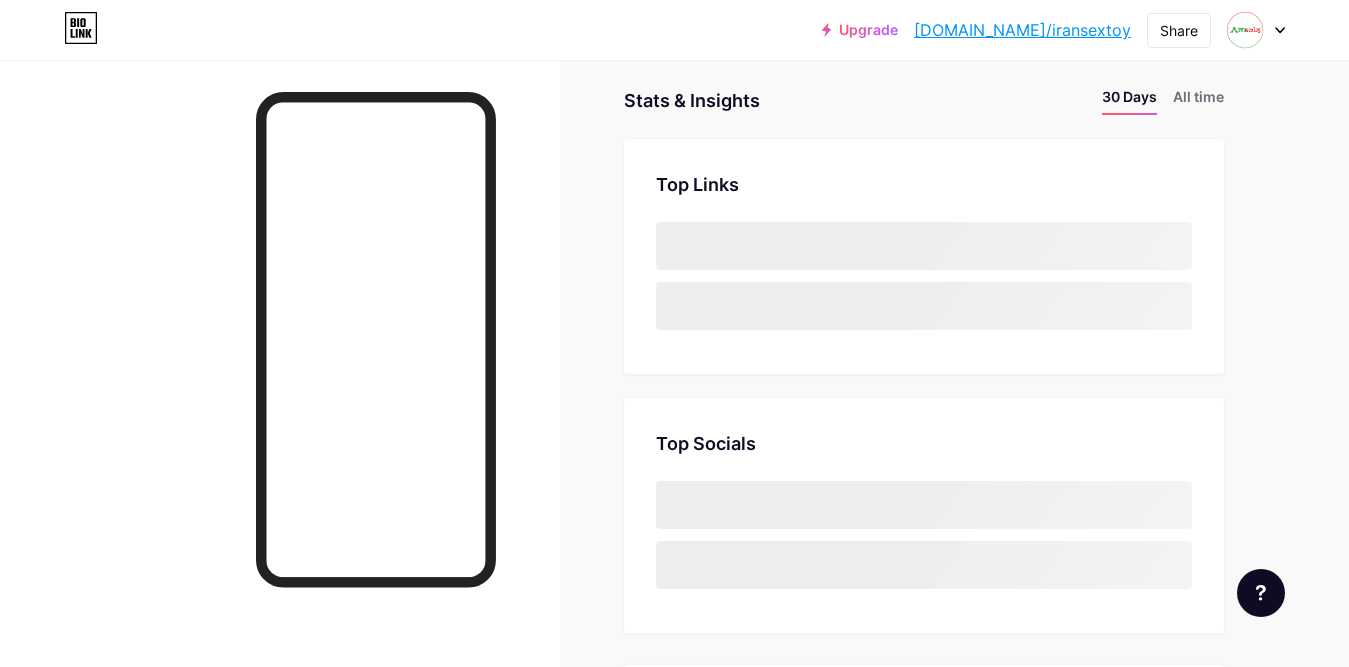 scroll, scrollTop: 999333, scrollLeft: 998651, axis: both 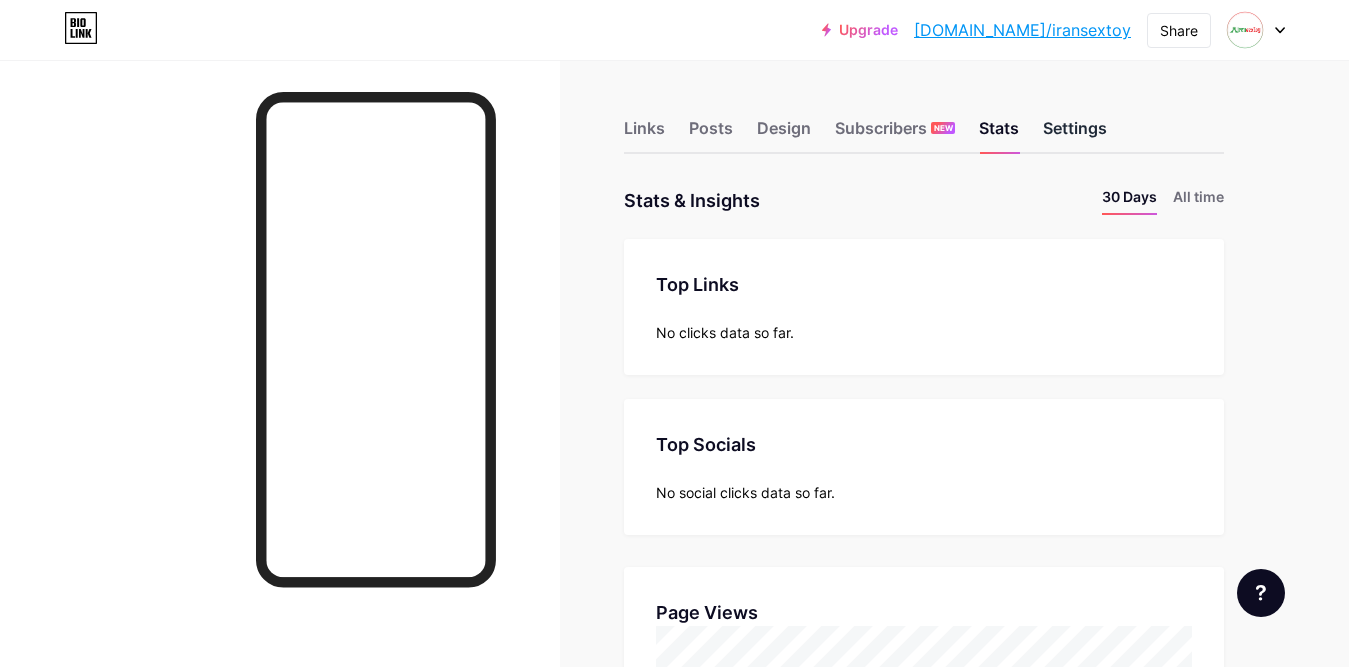 click on "Settings" at bounding box center [1075, 134] 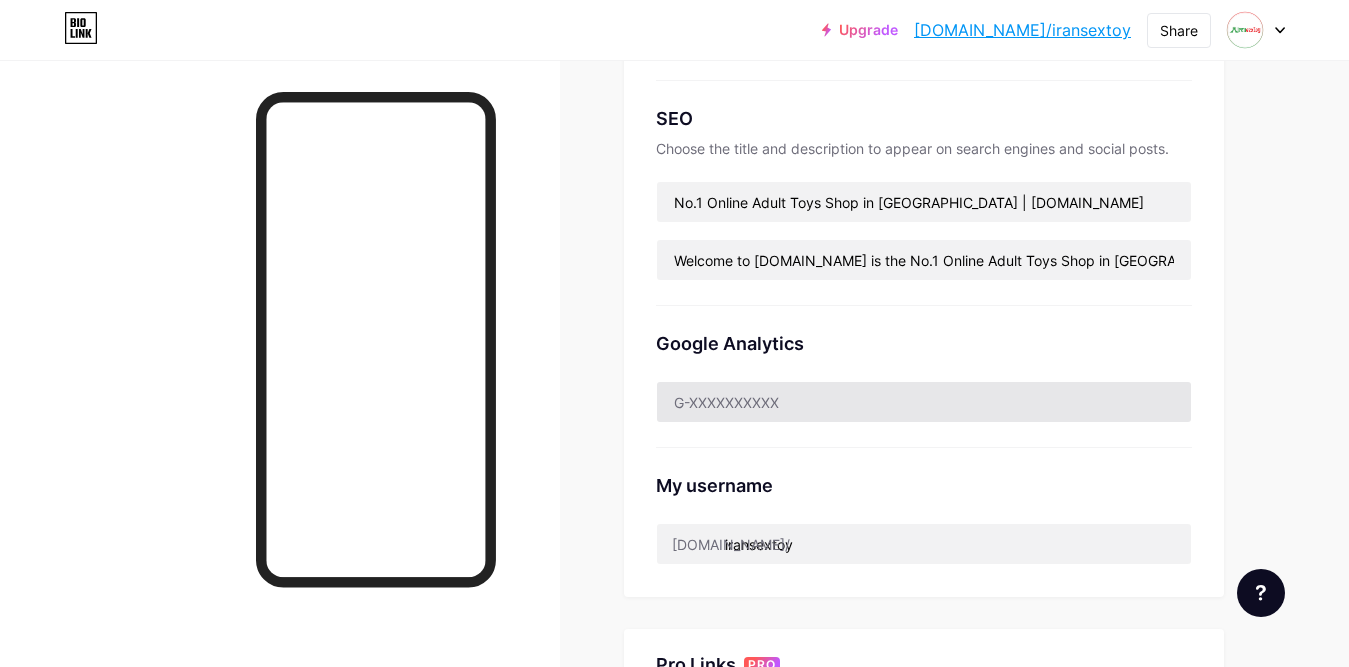 scroll, scrollTop: 0, scrollLeft: 0, axis: both 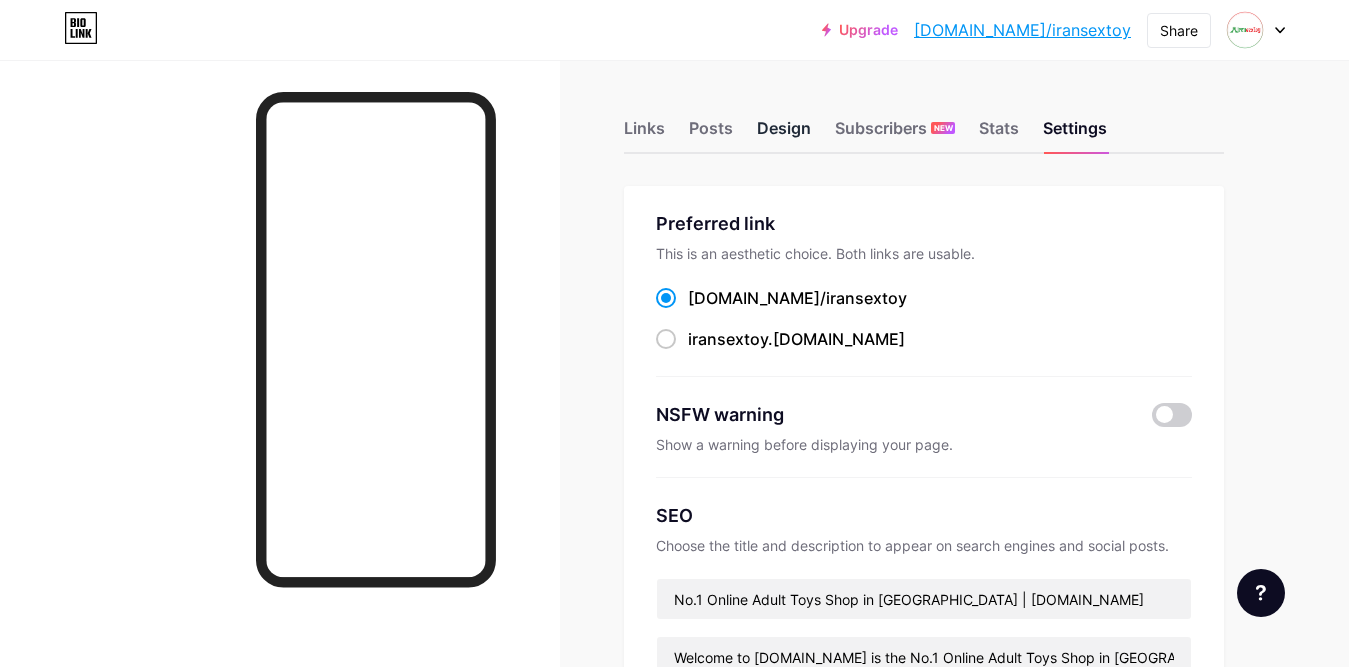 click on "Design" at bounding box center [784, 134] 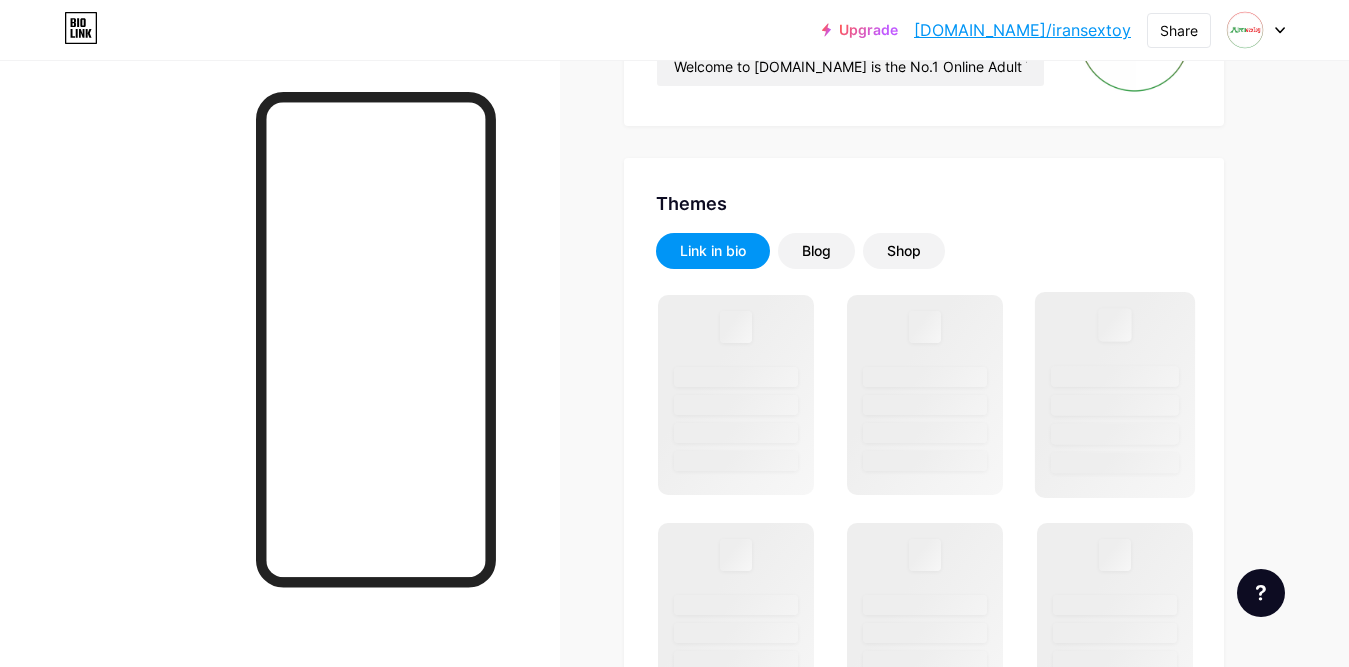 scroll, scrollTop: 300, scrollLeft: 0, axis: vertical 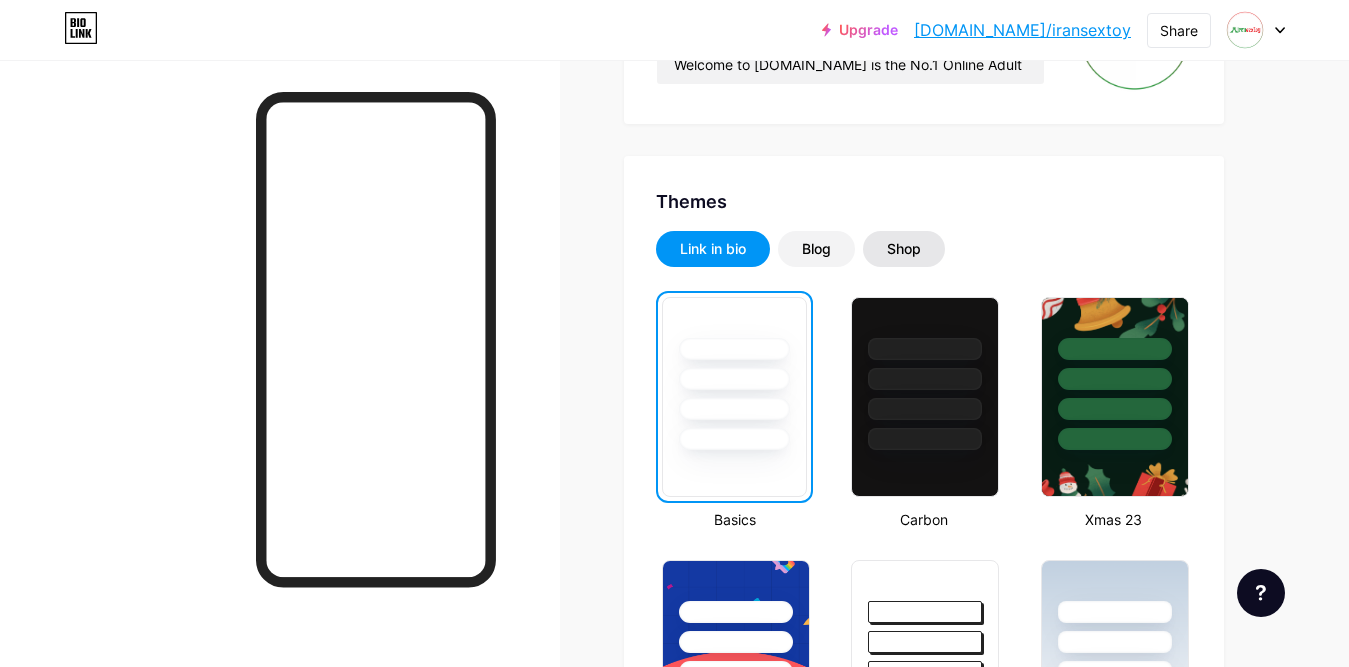 click on "Shop" at bounding box center (904, 249) 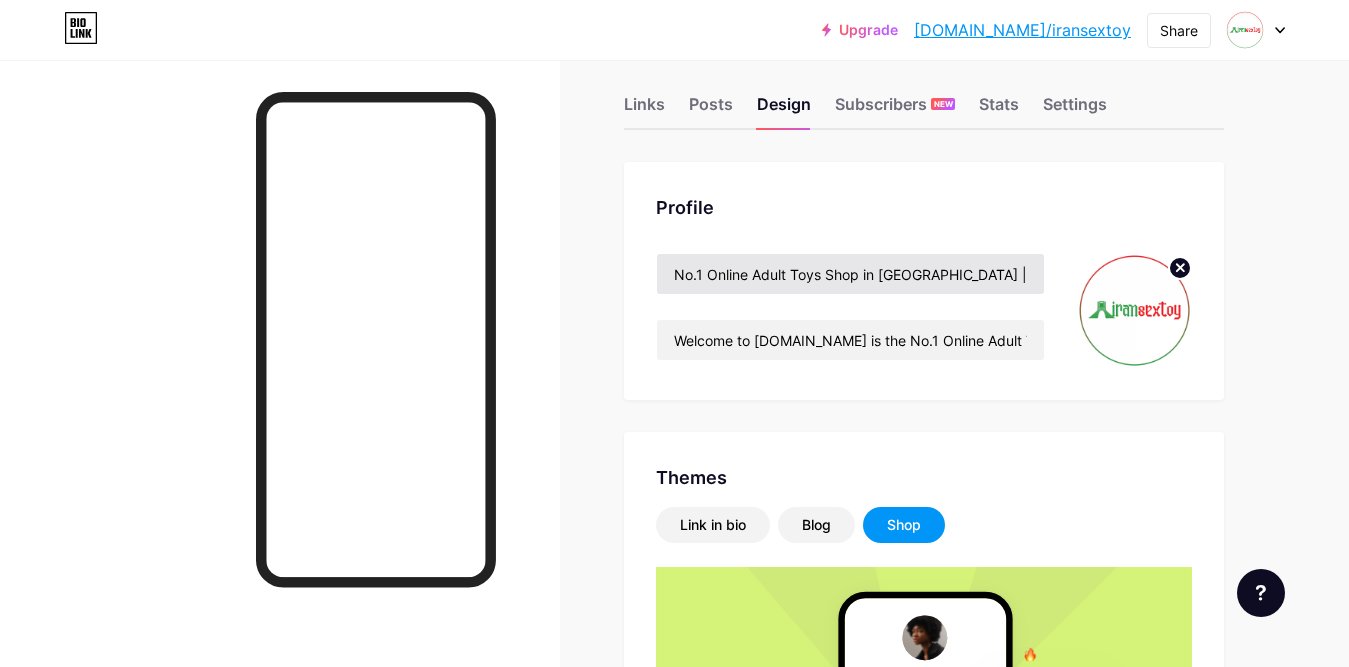 scroll, scrollTop: 0, scrollLeft: 0, axis: both 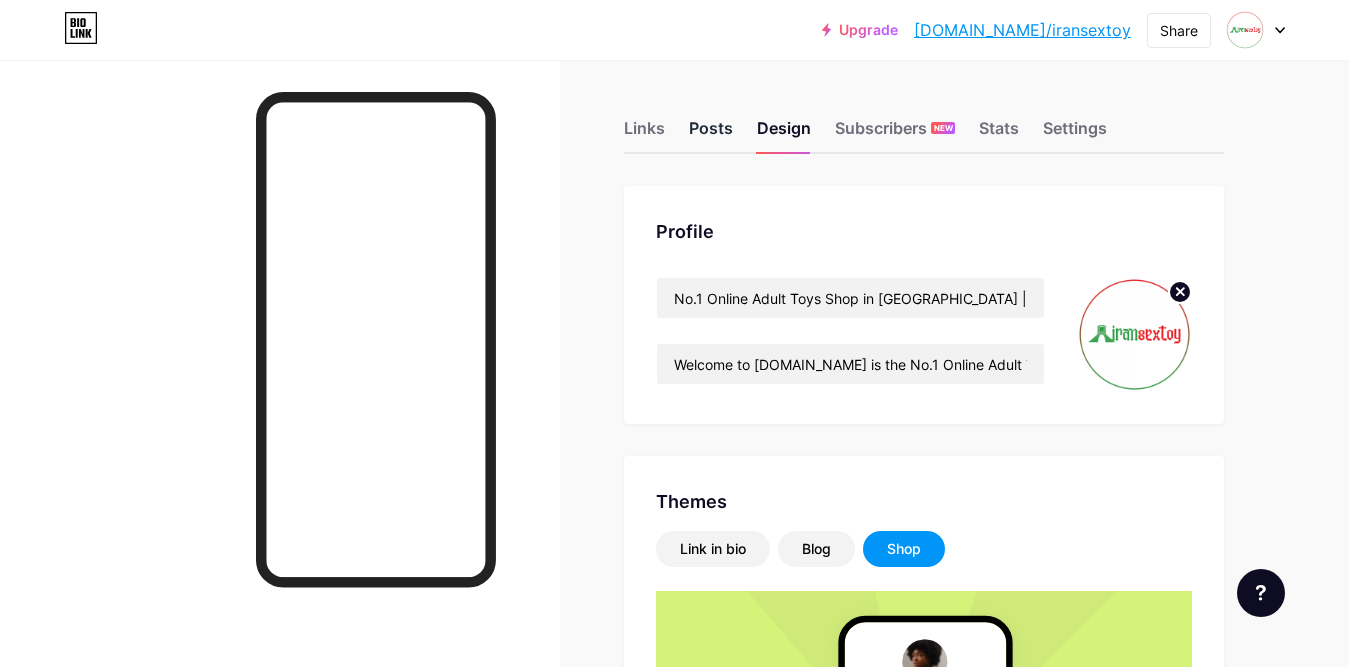 click on "Posts" at bounding box center (711, 134) 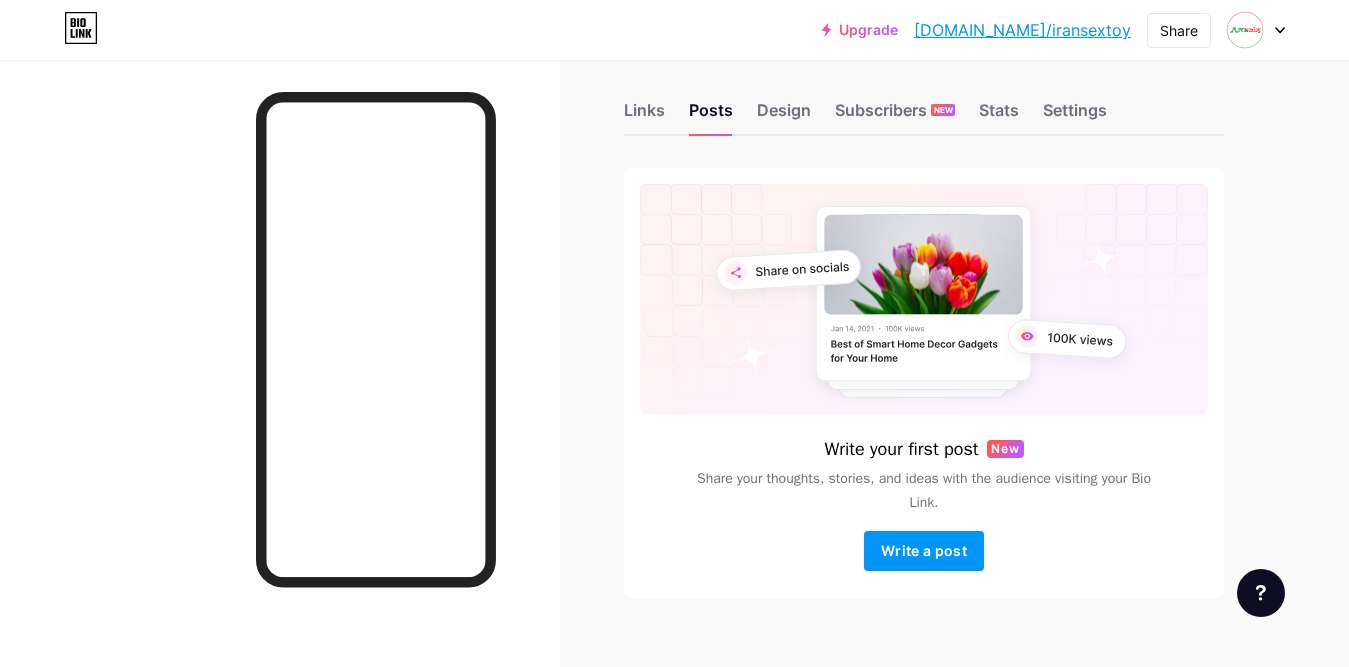 scroll, scrollTop: 0, scrollLeft: 0, axis: both 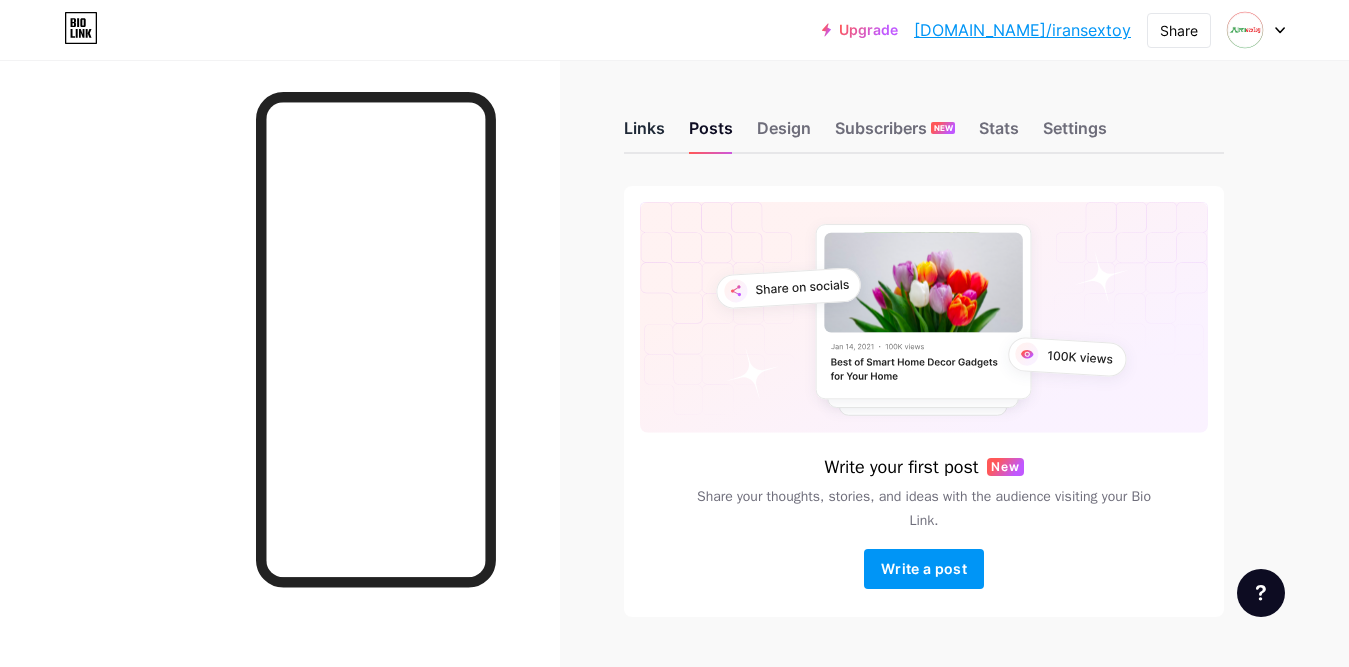 click on "Links" at bounding box center [644, 134] 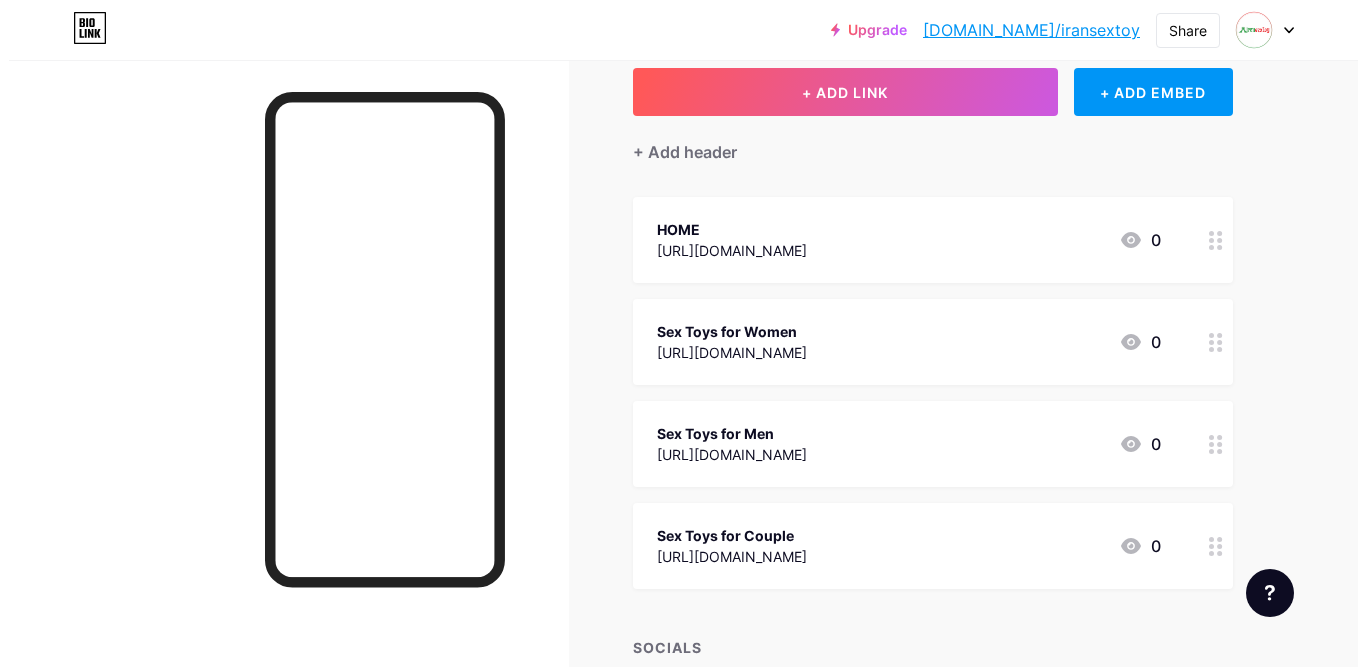 scroll, scrollTop: 0, scrollLeft: 0, axis: both 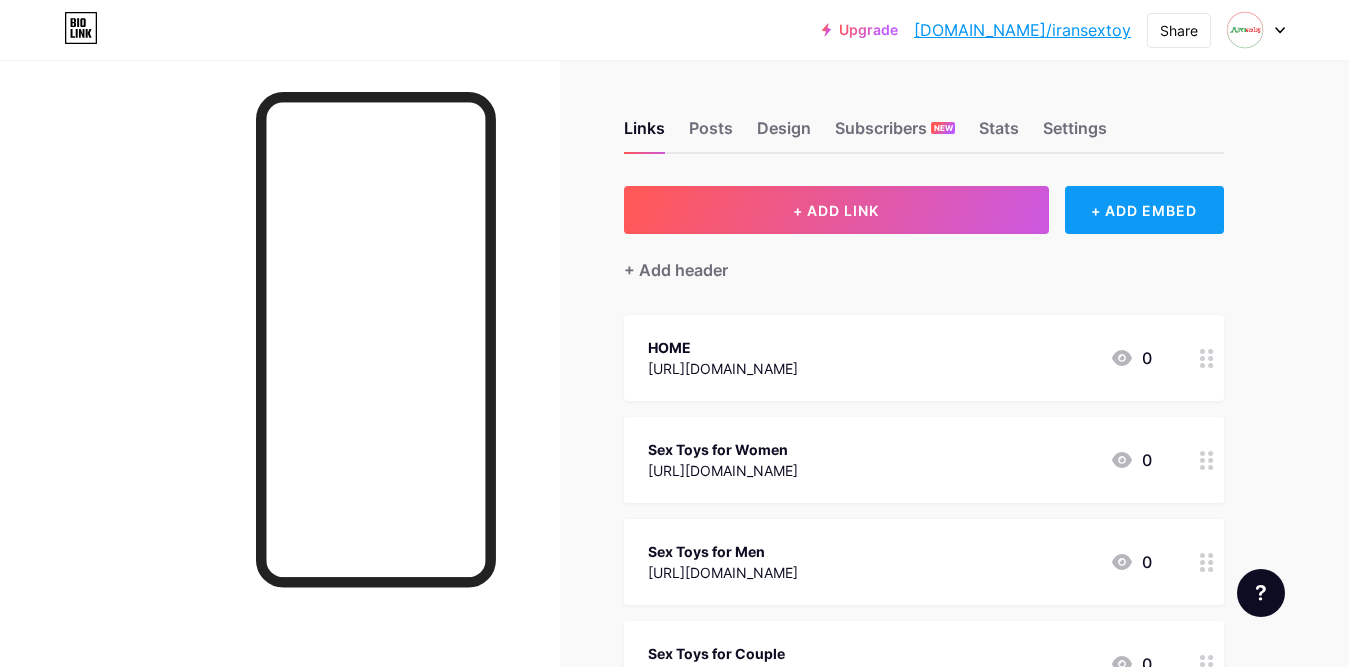 click on "+ ADD EMBED" at bounding box center (1144, 210) 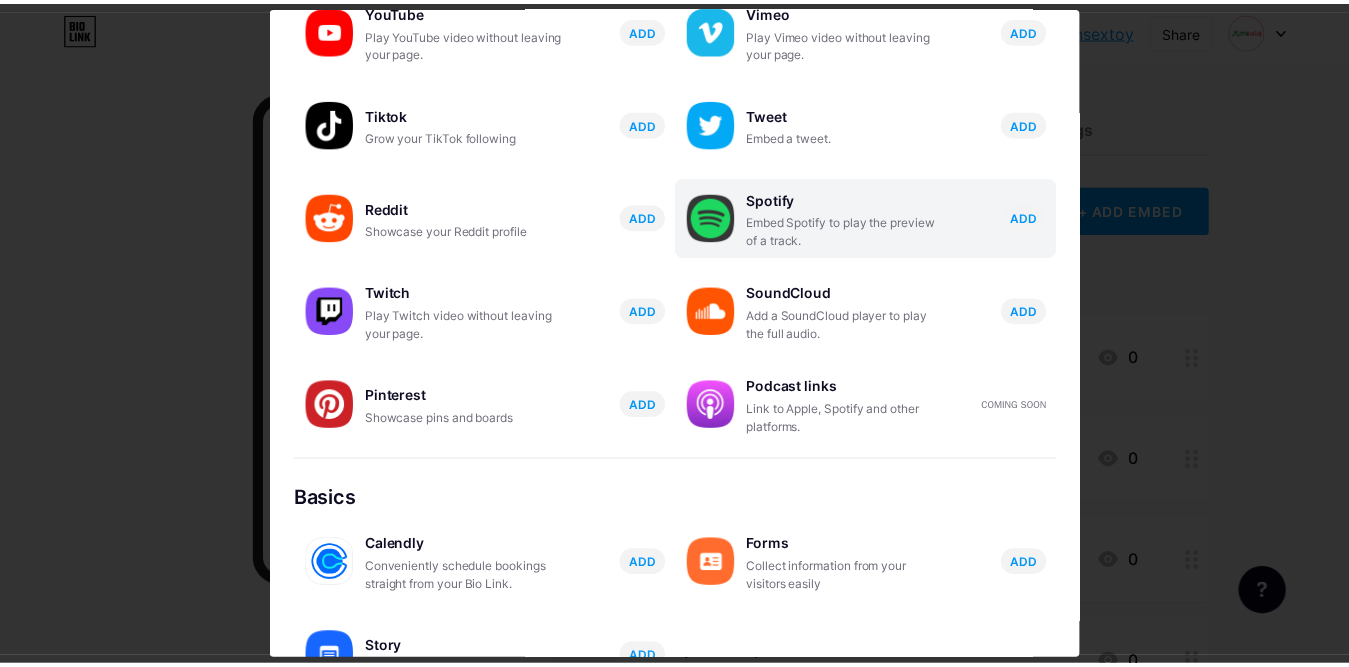 scroll, scrollTop: 0, scrollLeft: 0, axis: both 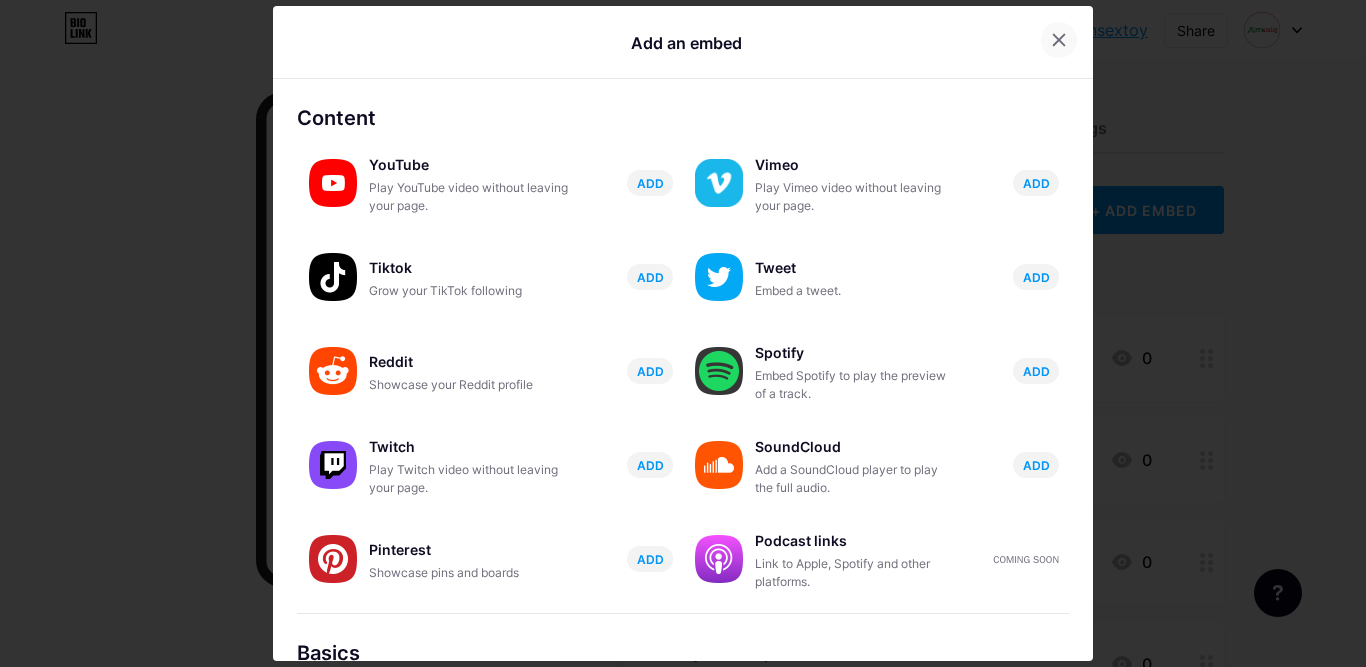 click 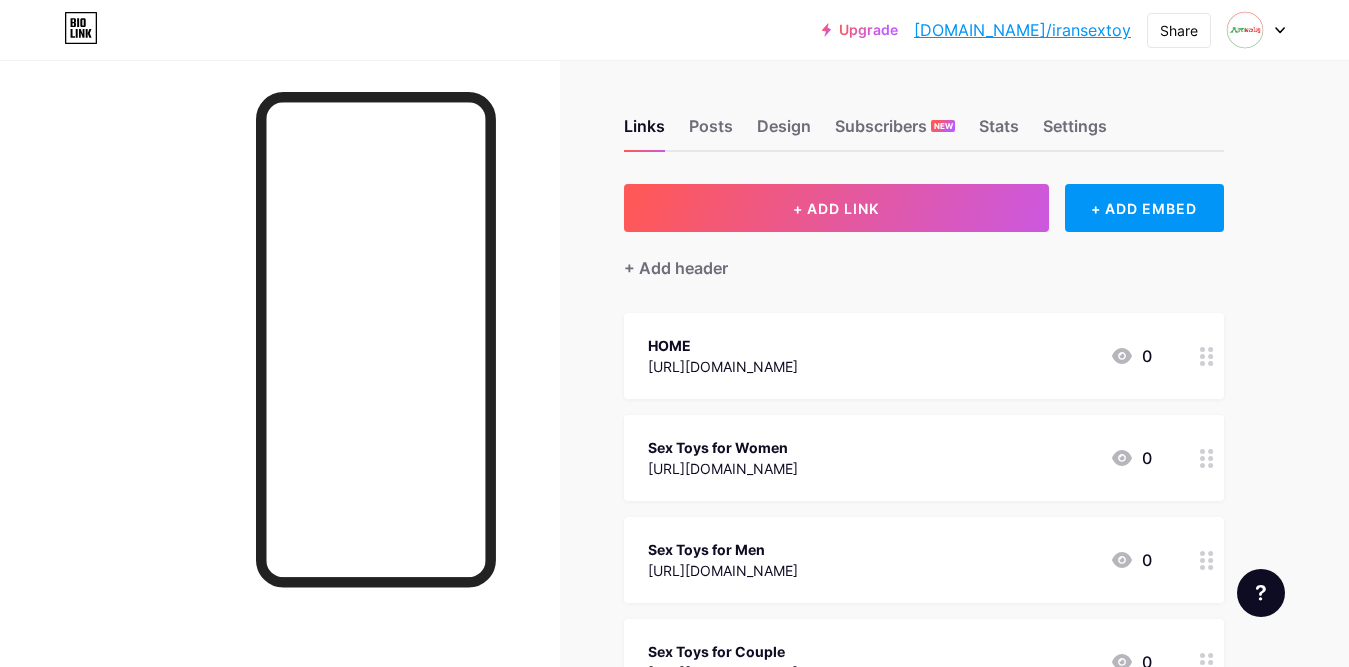 scroll, scrollTop: 0, scrollLeft: 0, axis: both 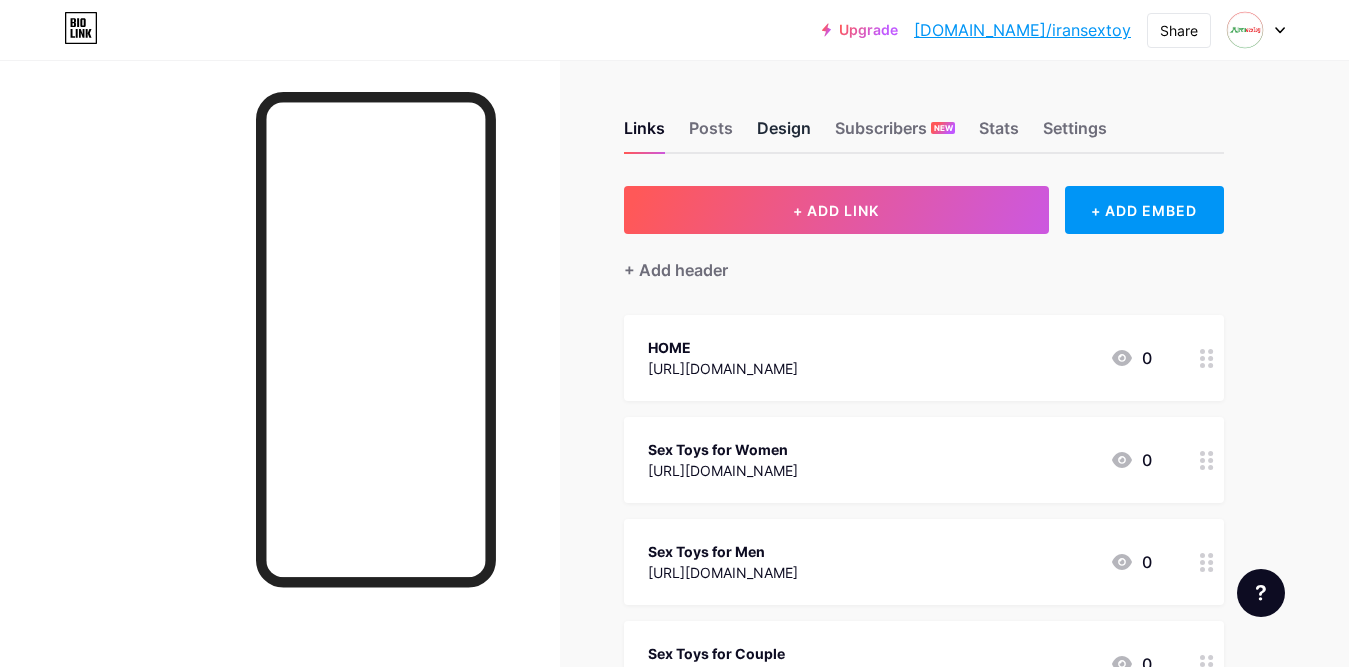 click on "Design" at bounding box center (784, 134) 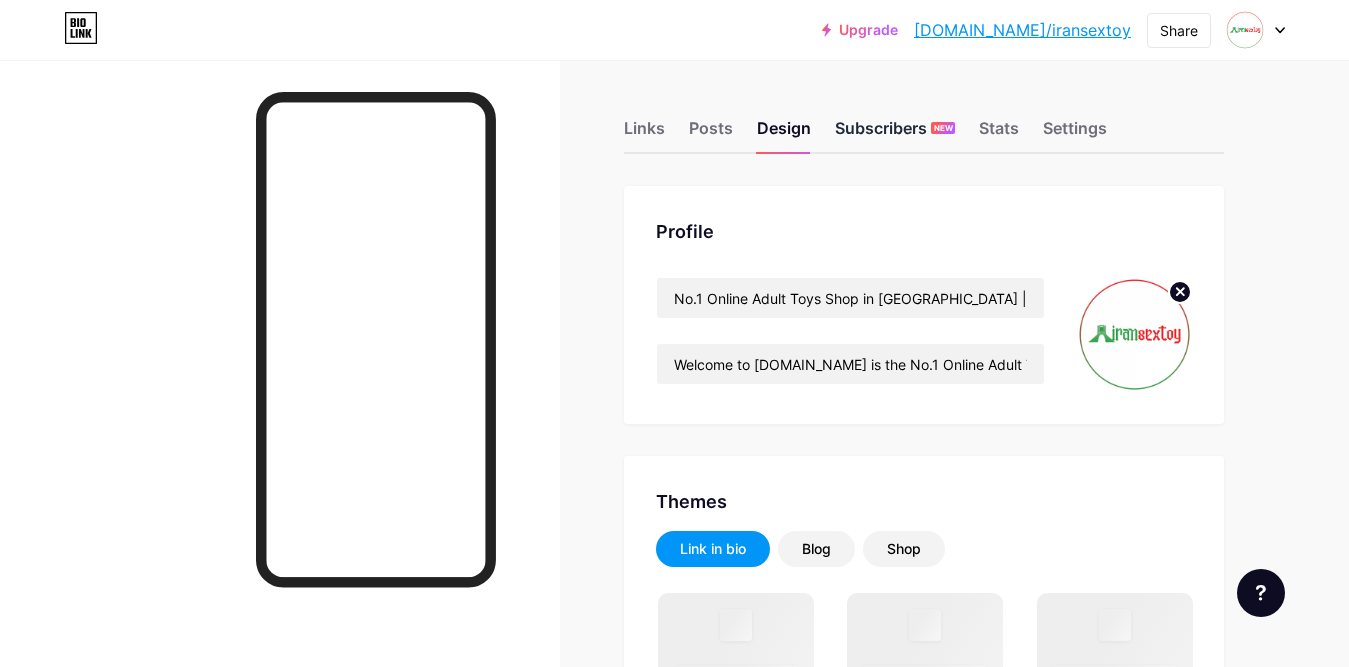 click on "Subscribers
NEW" at bounding box center [895, 134] 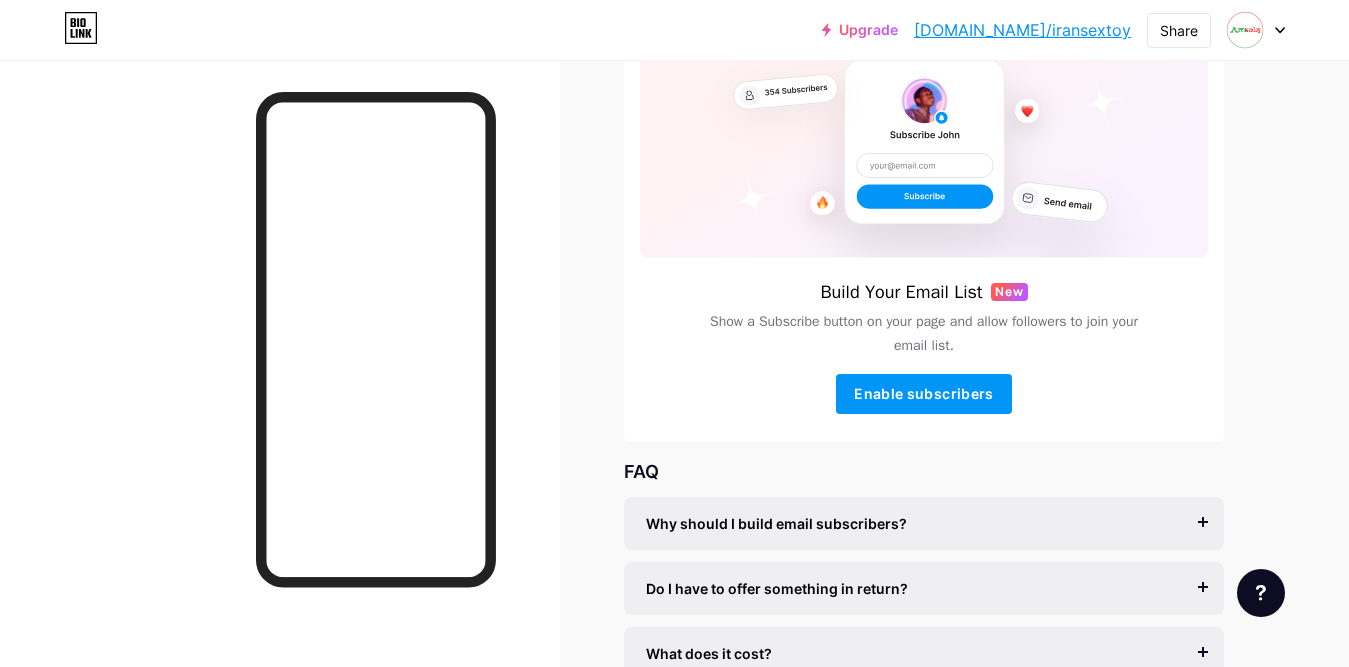 scroll, scrollTop: 288, scrollLeft: 0, axis: vertical 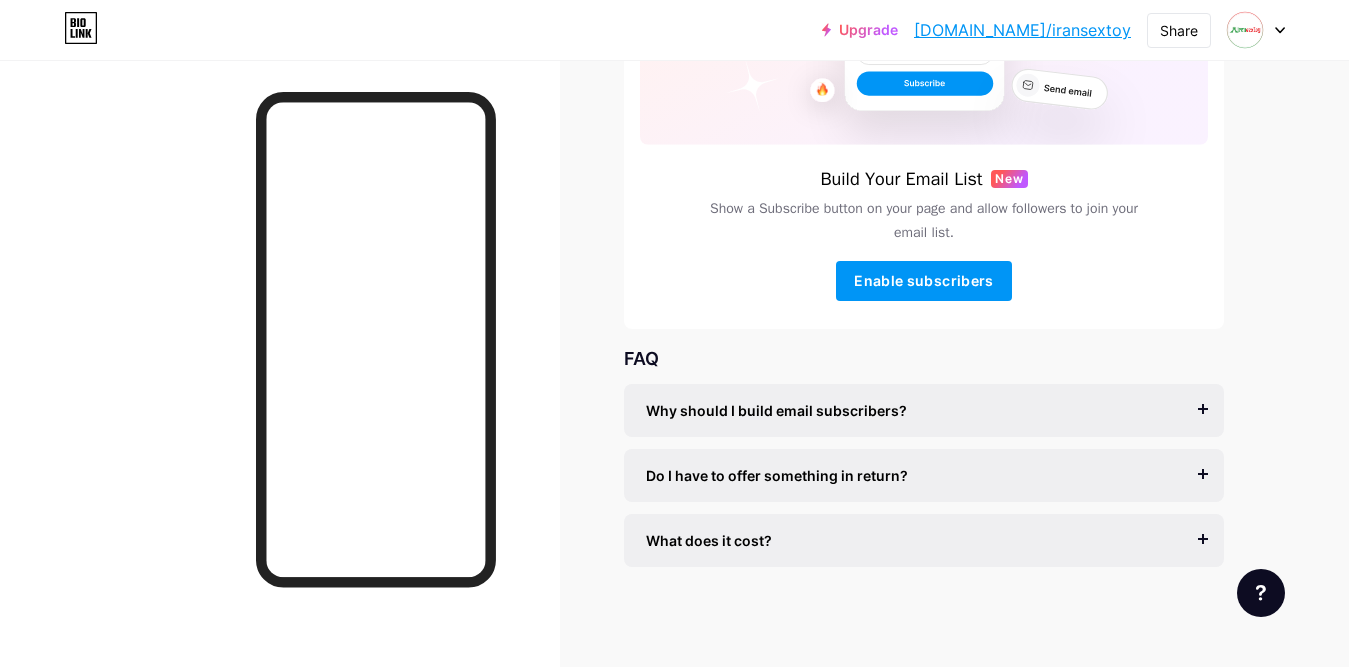 click on "Why should I build email subscribers?" at bounding box center (924, 410) 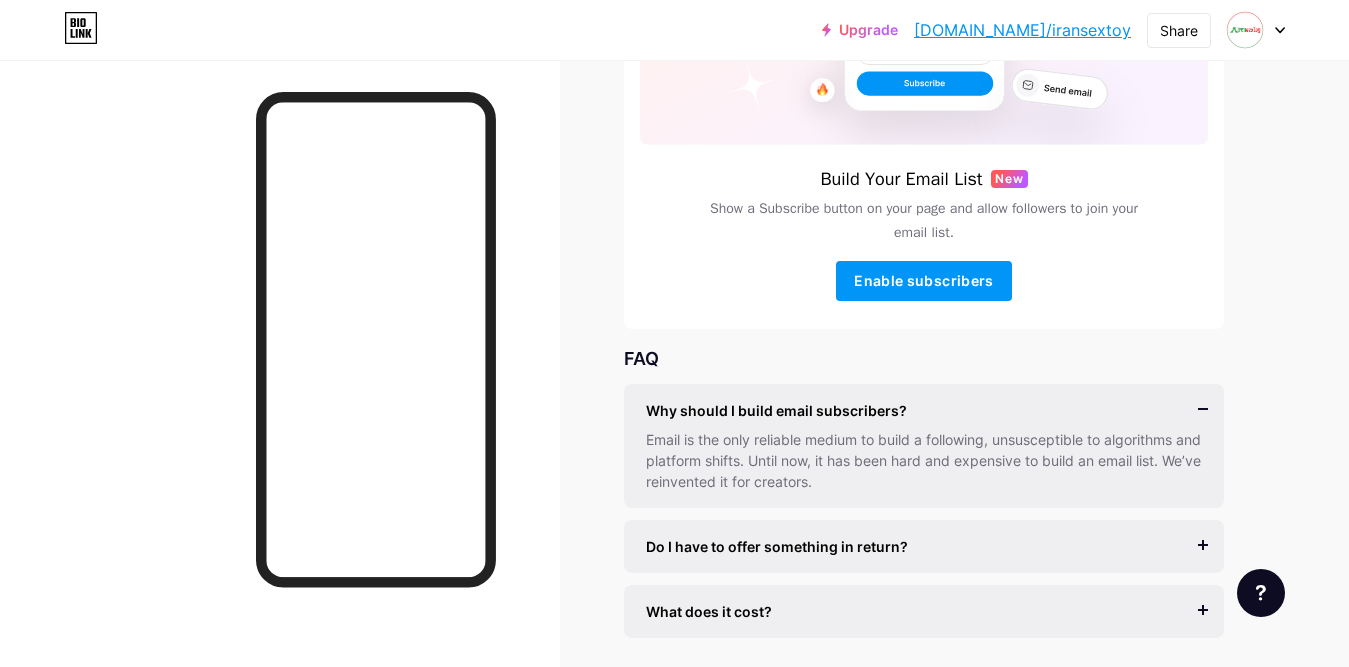 click on "Email is the only reliable medium to build a following, unsusceptible to algorithms and platform shifts. Until now, it has been hard and expensive to build an email list. We’ve reinvented it for creators." at bounding box center [924, 460] 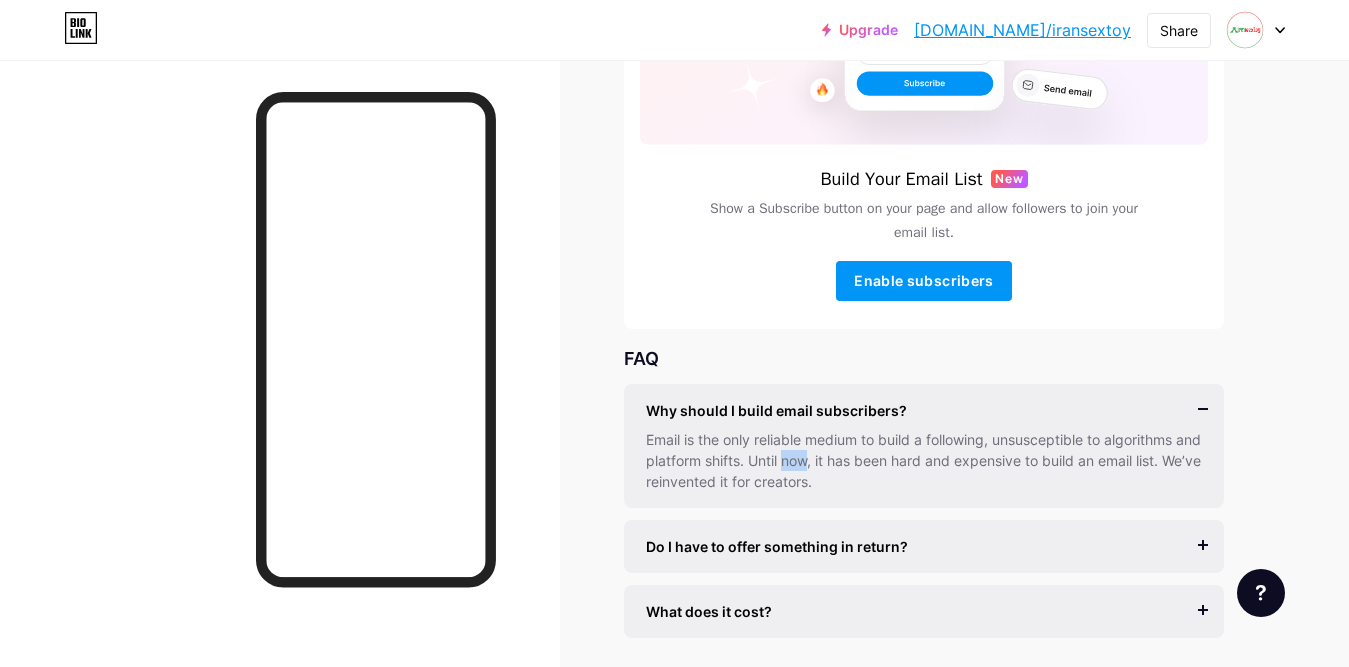 click on "Email is the only reliable medium to build a following, unsusceptible to algorithms and platform shifts. Until now, it has been hard and expensive to build an email list. We’ve reinvented it for creators." at bounding box center (924, 460) 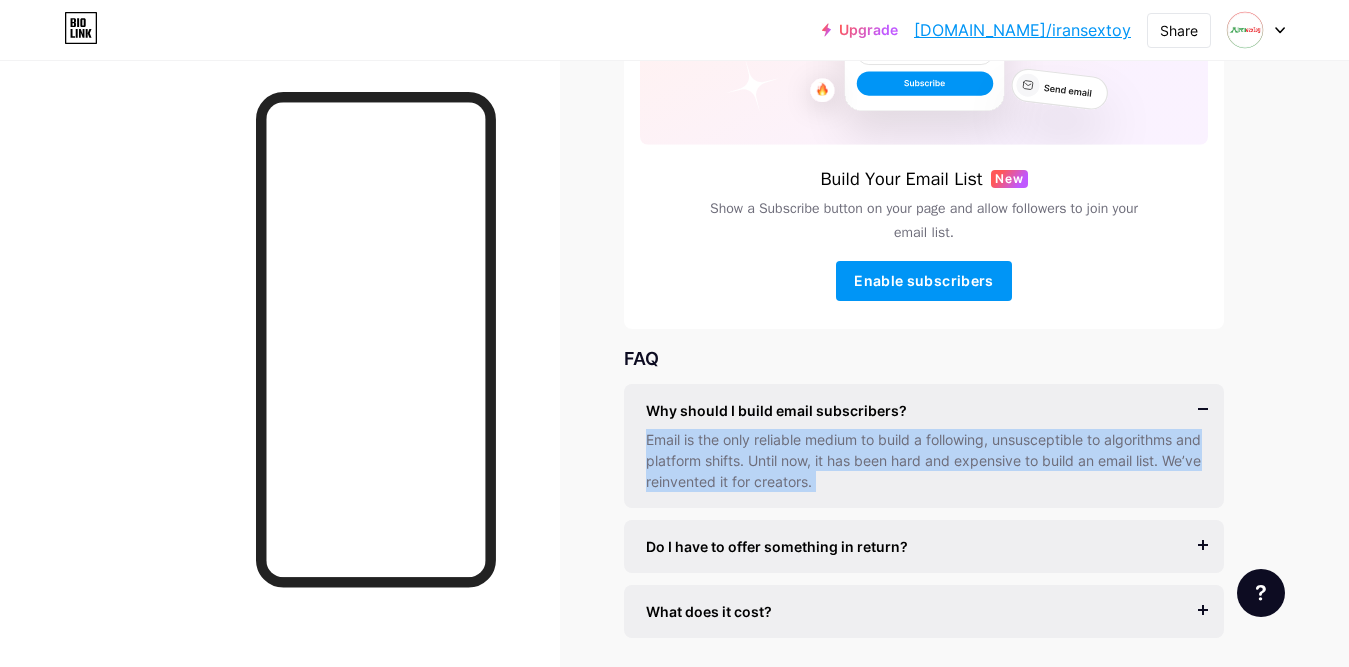 click on "Email is the only reliable medium to build a following, unsusceptible to algorithms and platform shifts. Until now, it has been hard and expensive to build an email list. We’ve reinvented it for creators." at bounding box center [924, 460] 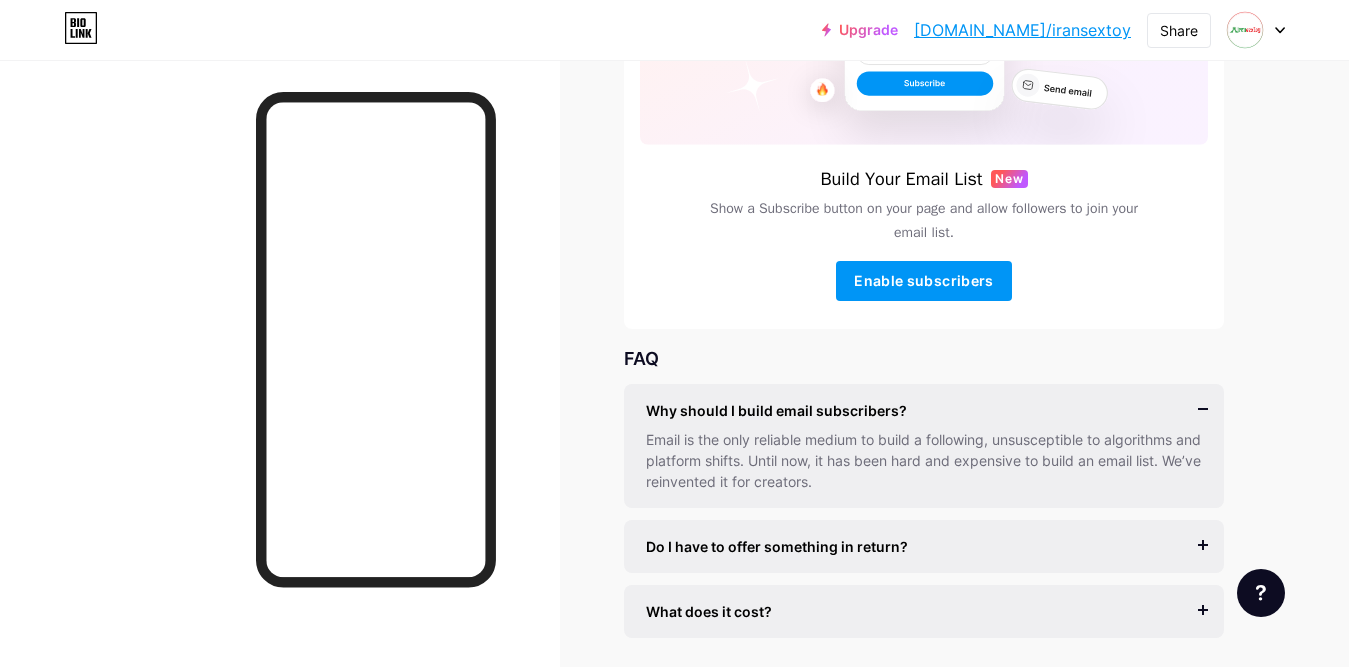 click on "Why should I build email subscribers?   Email is the only reliable medium to build a following, unsusceptible to algorithms and platform shifts. Until now, it has been hard and expensive to build an email list. We’ve reinvented it for creators." at bounding box center (924, 446) 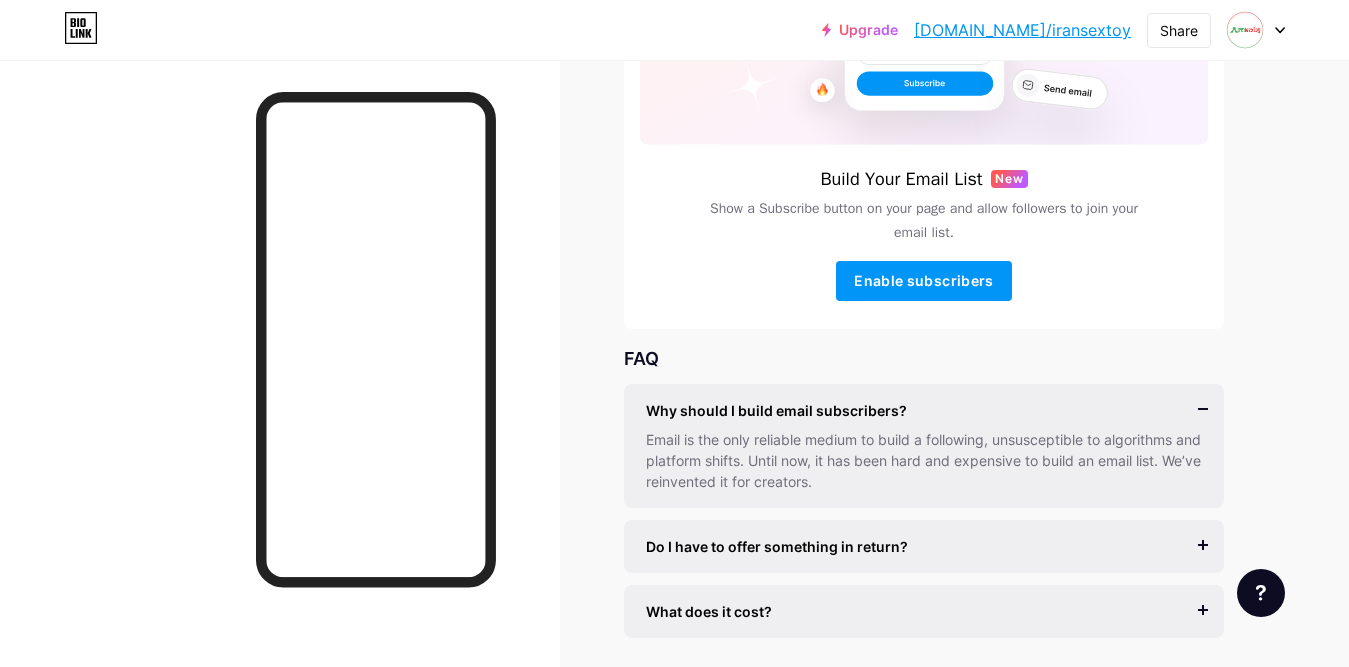 drag, startPoint x: 927, startPoint y: 281, endPoint x: 1210, endPoint y: 233, distance: 287.0418 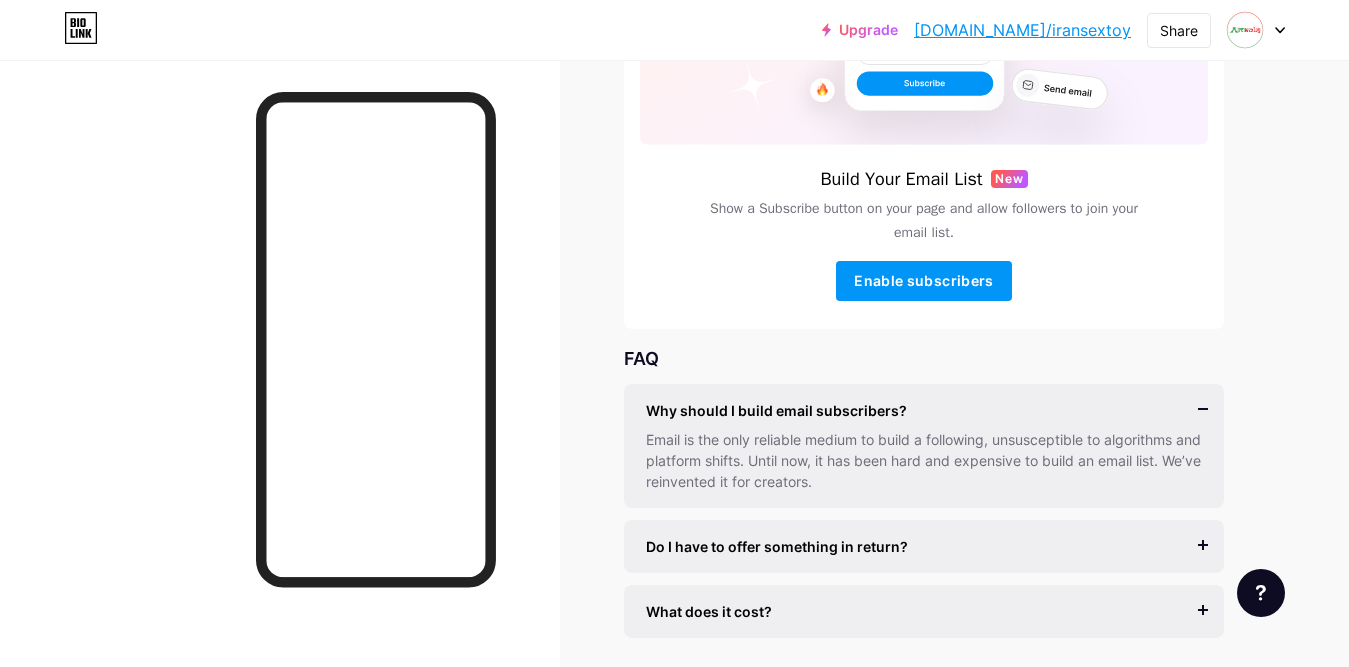 click on "Build Your Email List   New
Show a Subscribe button on your page and allow followers to join your email list.
Enable subscribers" at bounding box center (924, 235) 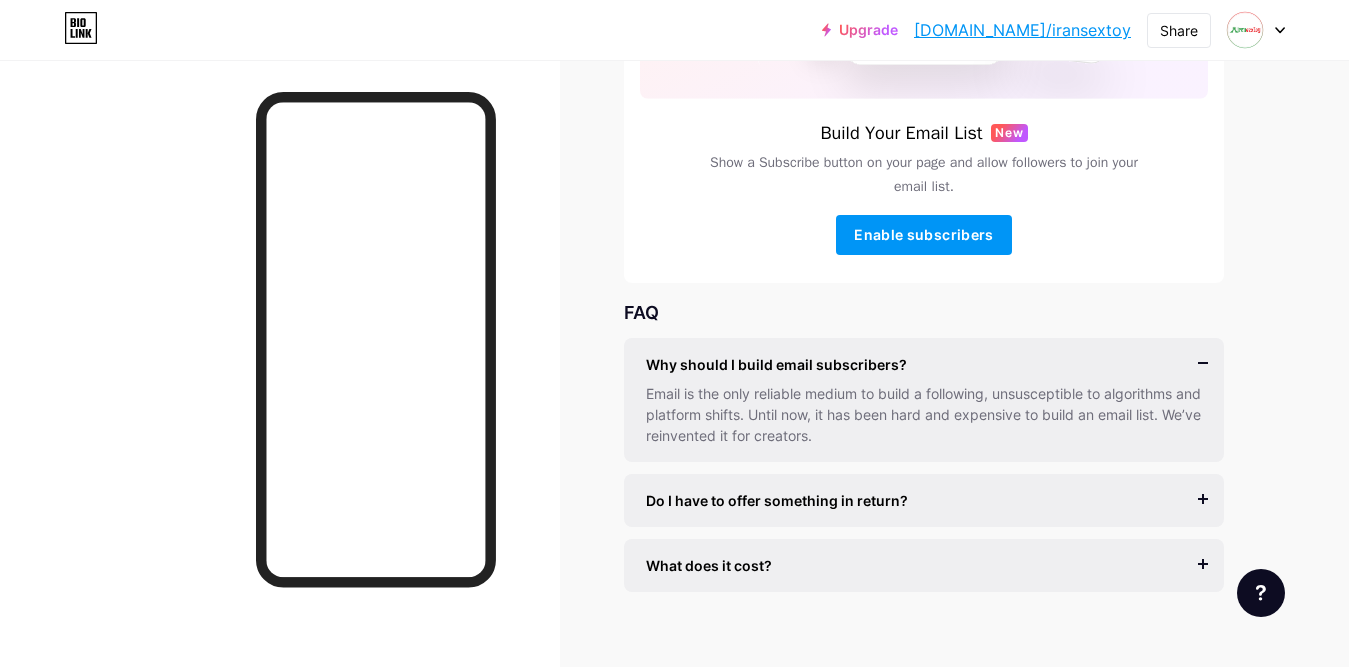 scroll, scrollTop: 359, scrollLeft: 0, axis: vertical 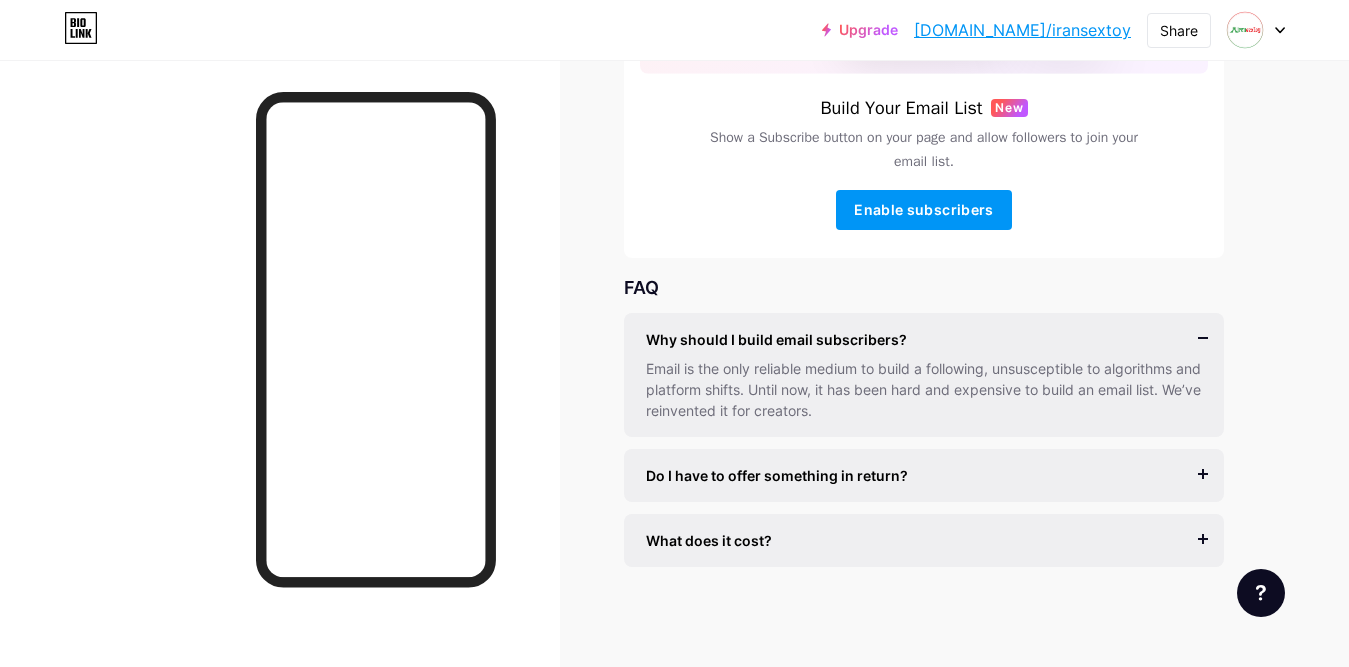 click on "Why should I build email subscribers?" at bounding box center [924, 339] 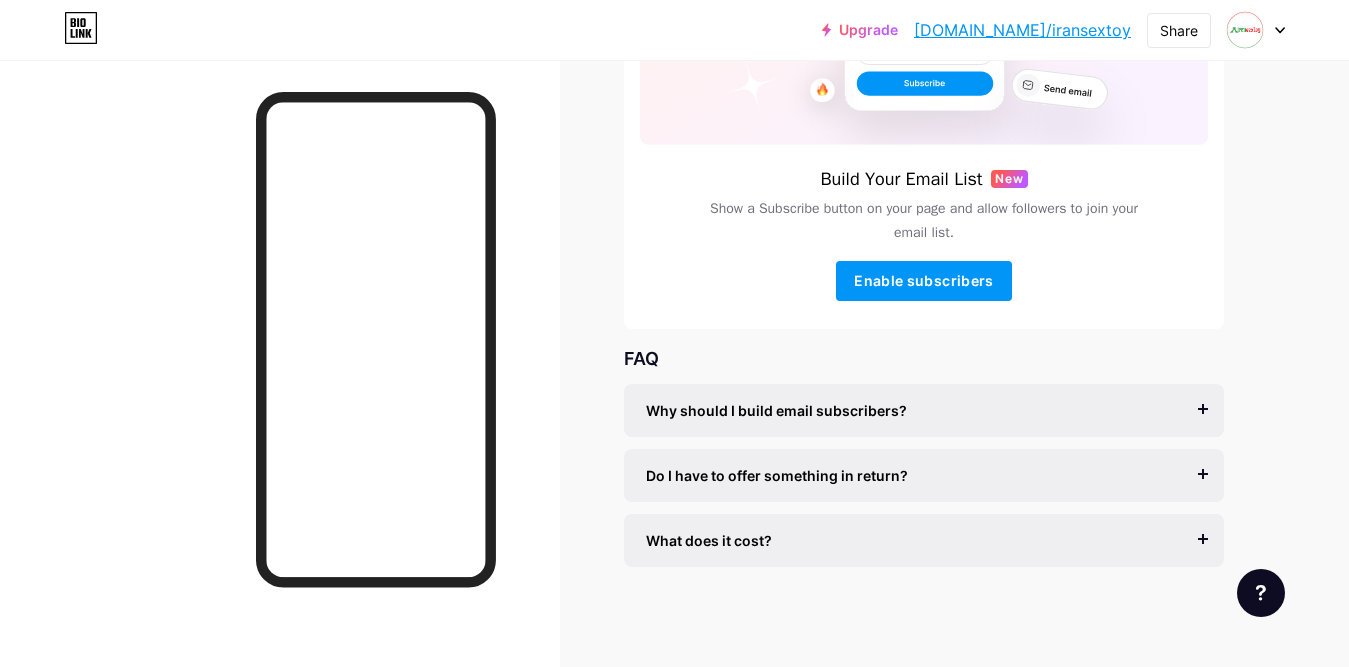click on "Build Your Email List   New
Show a Subscribe button on your page and allow followers to join your email list.
Enable subscribers     FAQ   Why should I build email subscribers?   Email is the only reliable medium to build a following, unsusceptible to algorithms and platform shifts. Until now, it has been hard and expensive to build an email list. We’ve reinvented it for creators. Do I have to offer something in return?   It’s better if you do, but most creators start off by asking their visitors to subscribe for future updates. What does it cost?   It’s free to get started, and you can accept unlimited subscribers. You only pay ($10/month) when you start sending emails." at bounding box center (924, 232) 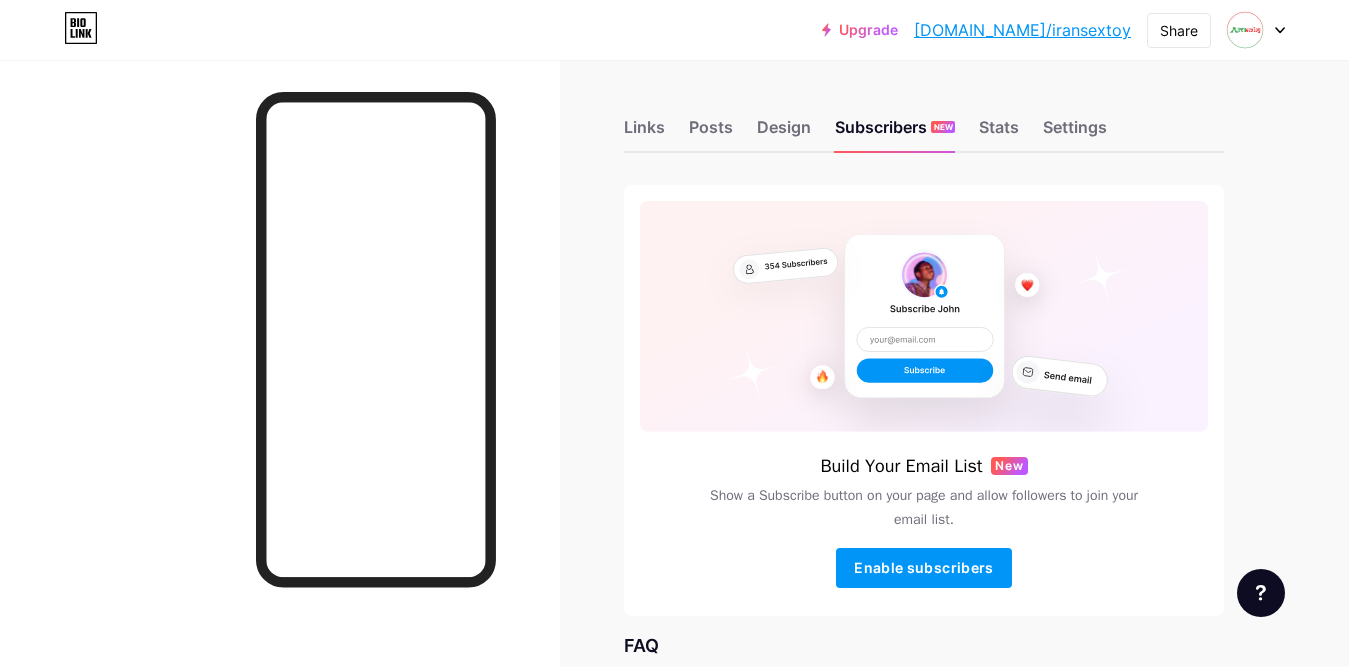 scroll, scrollTop: 0, scrollLeft: 0, axis: both 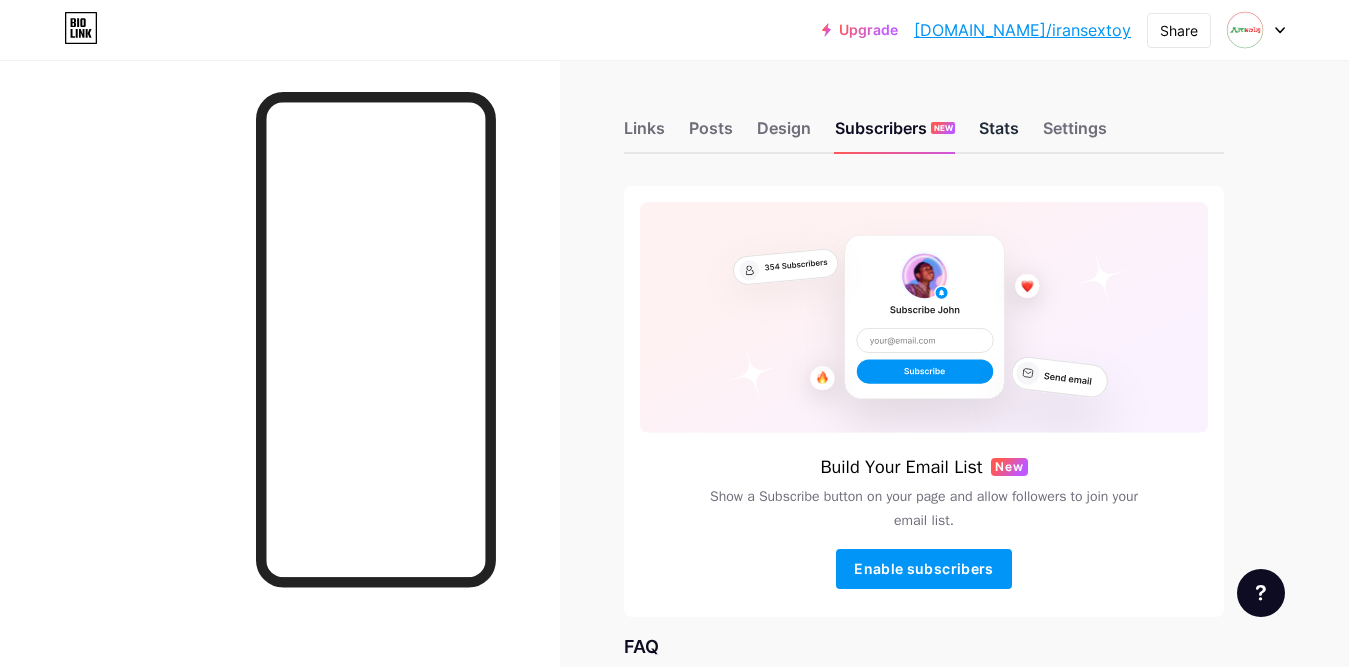 click on "Stats" at bounding box center [999, 134] 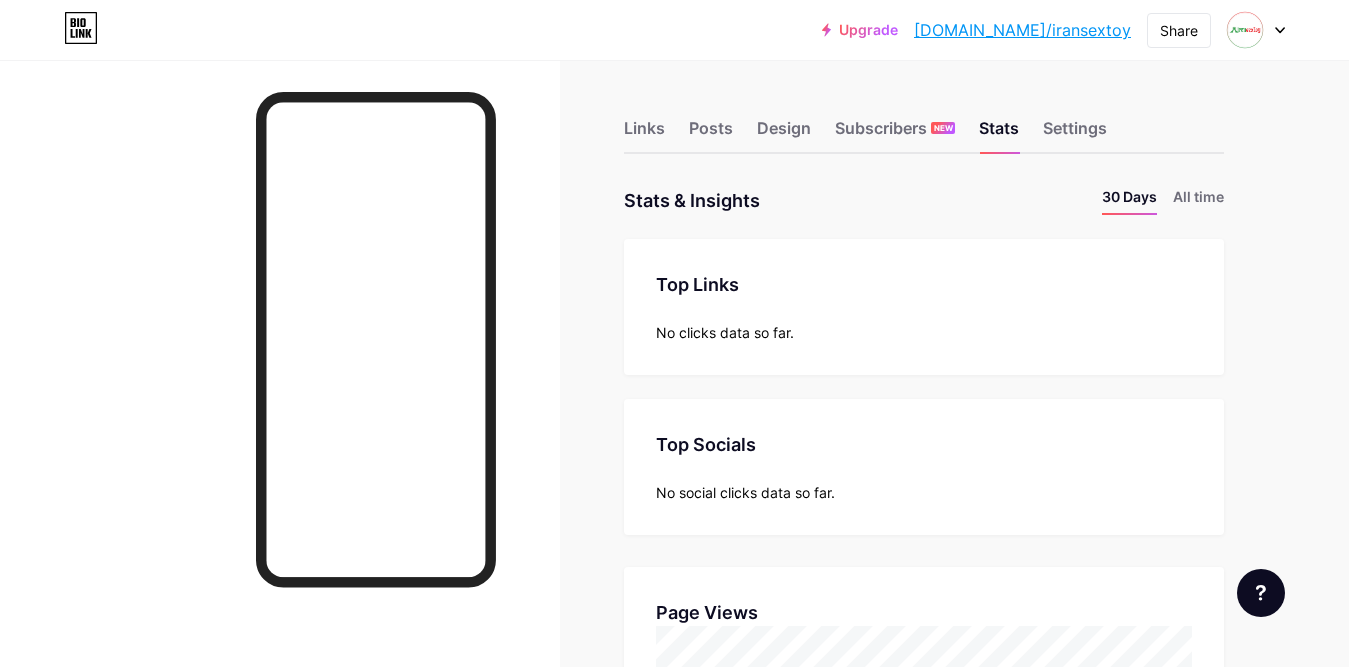 scroll, scrollTop: 999333, scrollLeft: 998651, axis: both 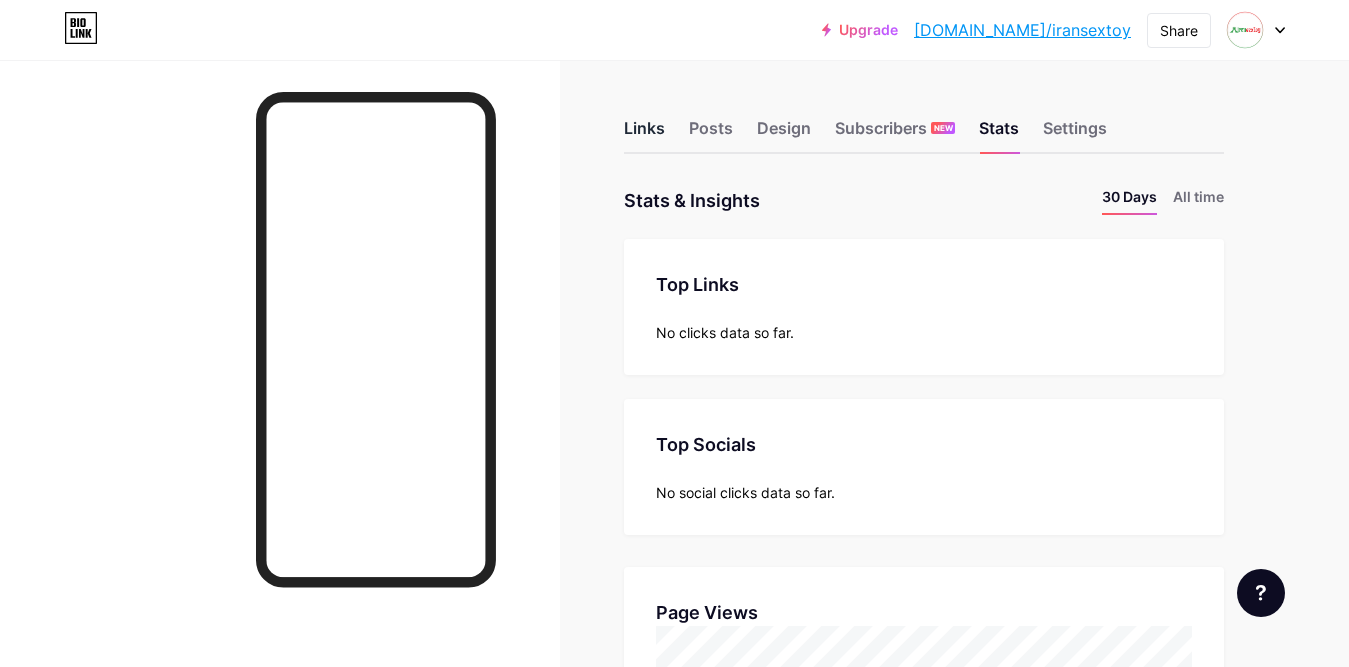 click on "Links" at bounding box center (644, 134) 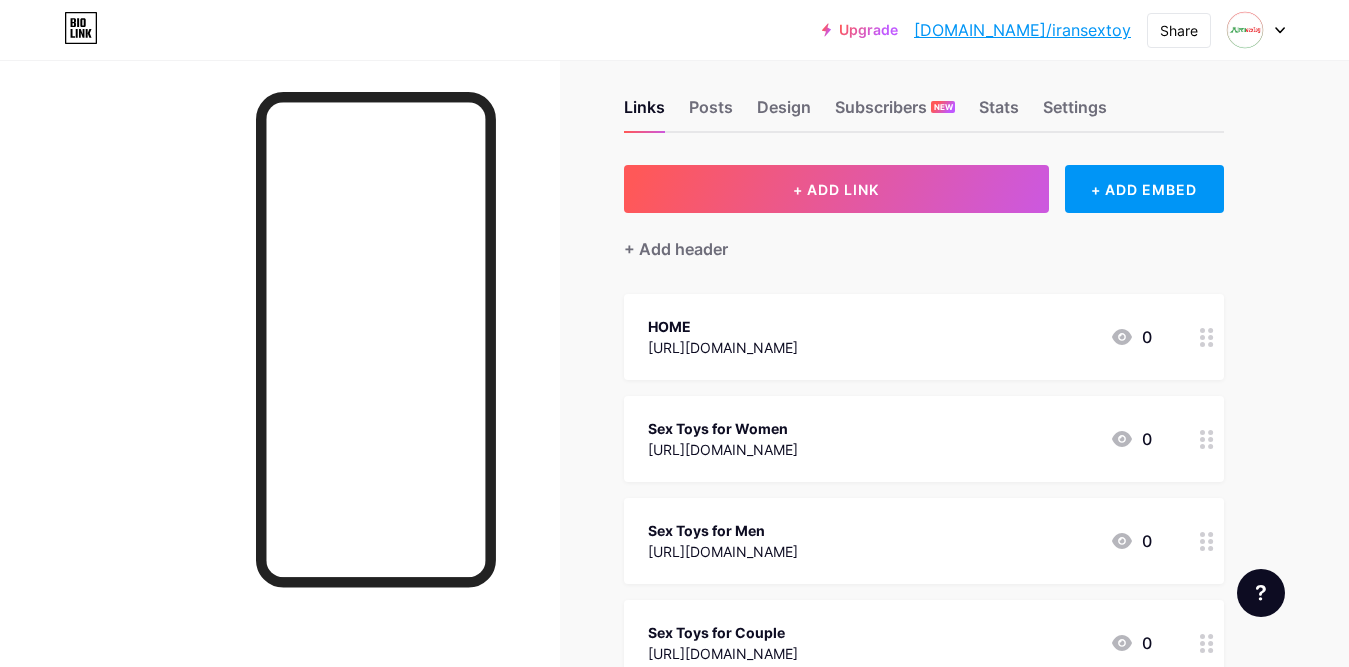 scroll, scrollTop: 12, scrollLeft: 0, axis: vertical 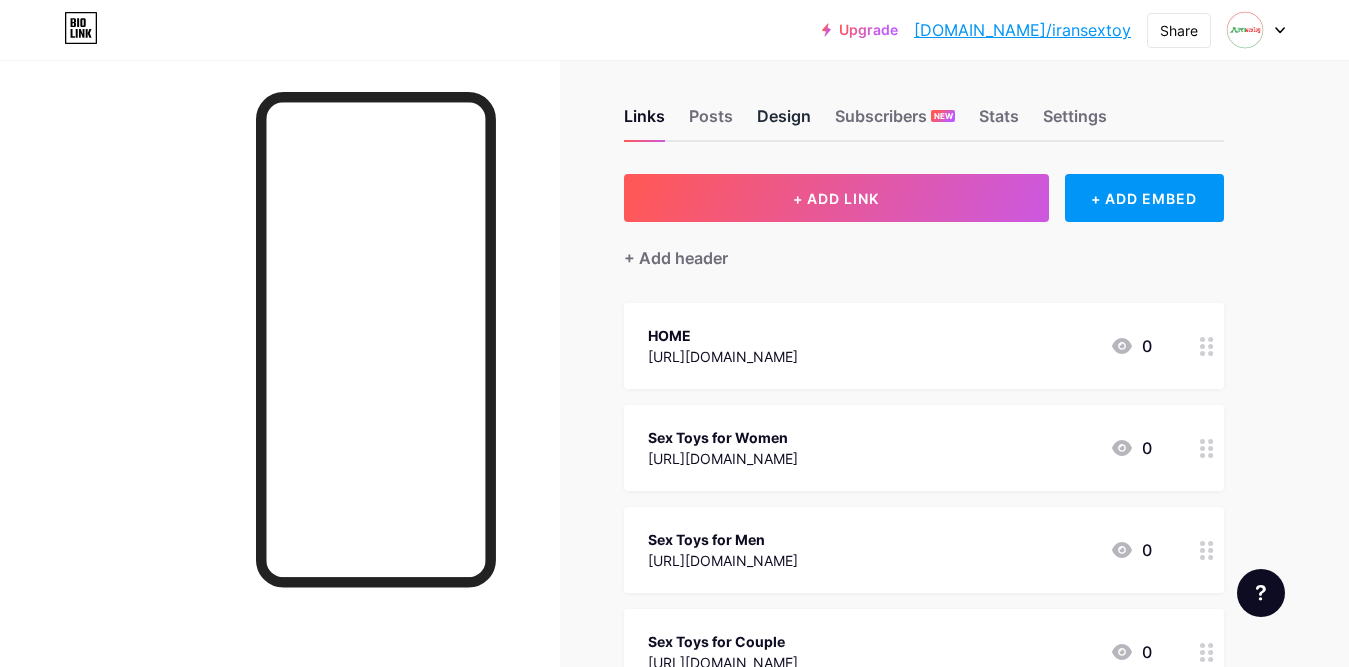click on "Design" at bounding box center [784, 122] 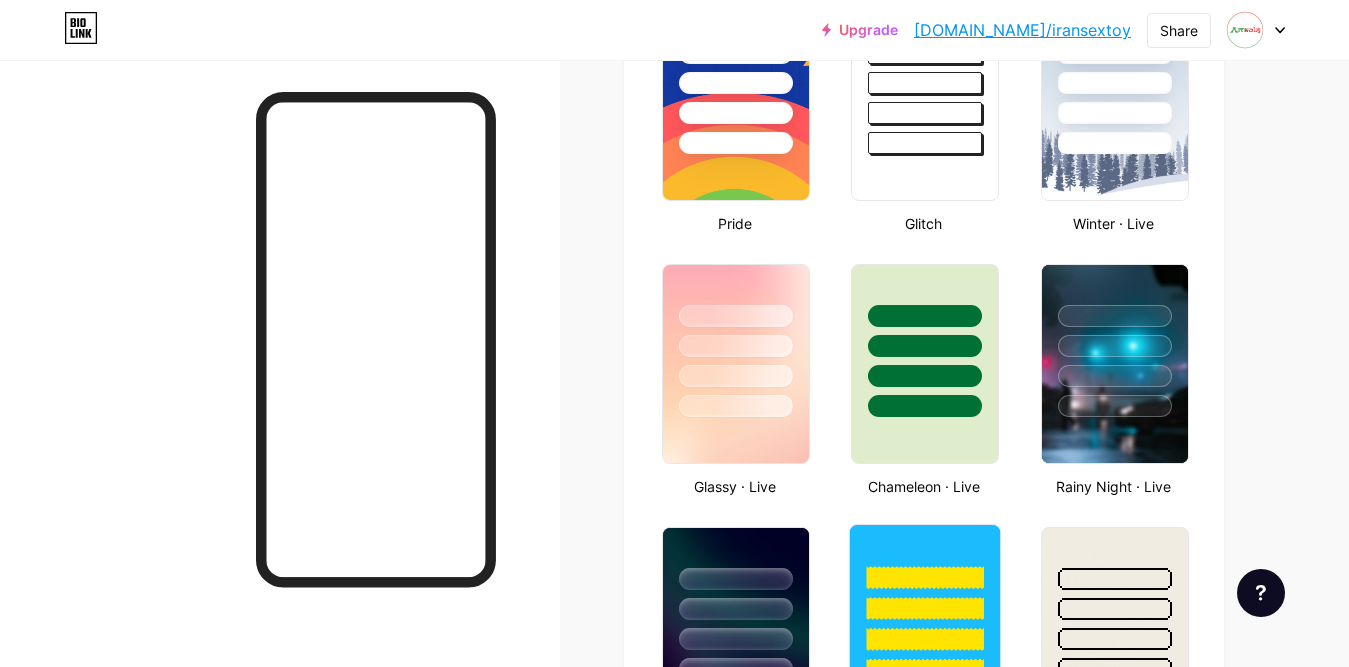 scroll, scrollTop: 900, scrollLeft: 0, axis: vertical 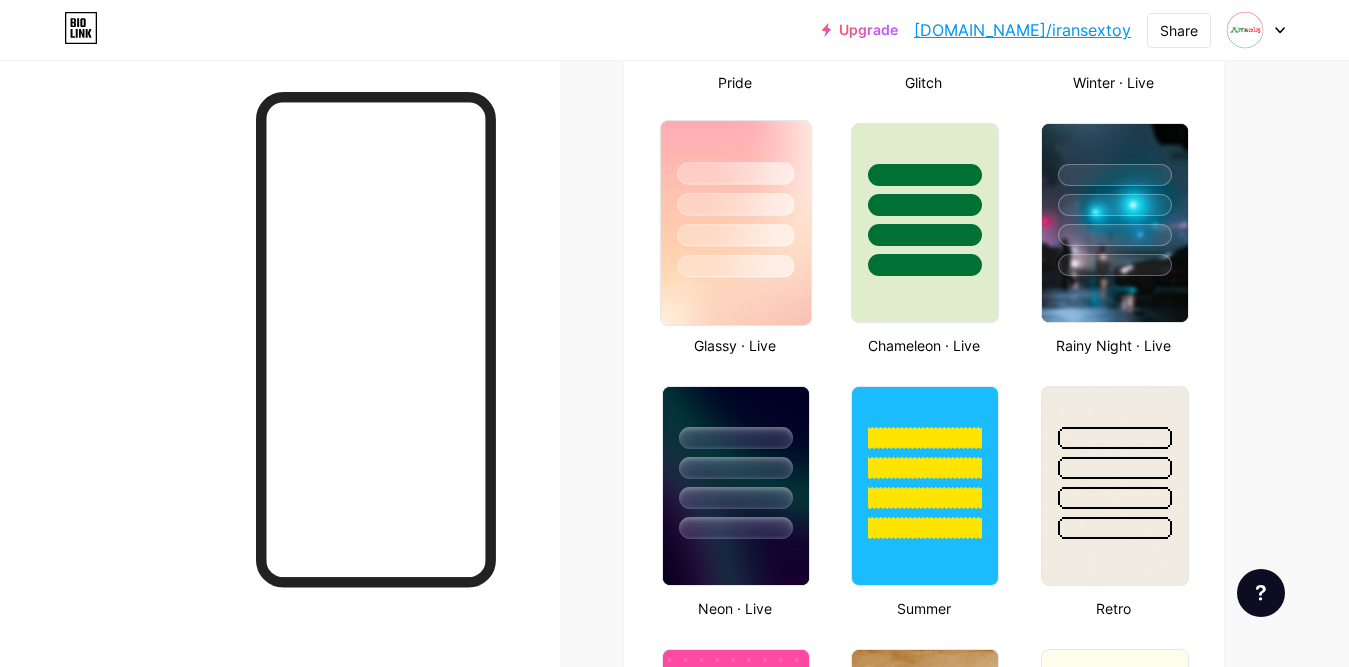 click at bounding box center (735, 266) 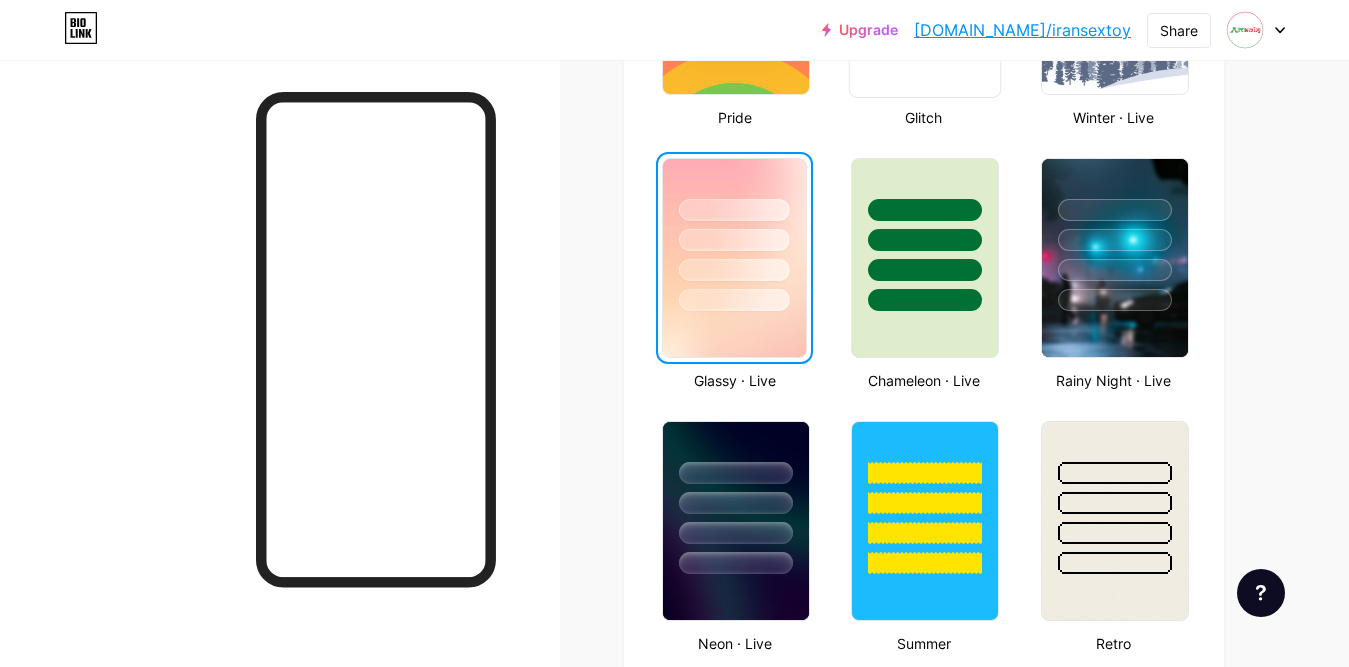 scroll, scrollTop: 1000, scrollLeft: 0, axis: vertical 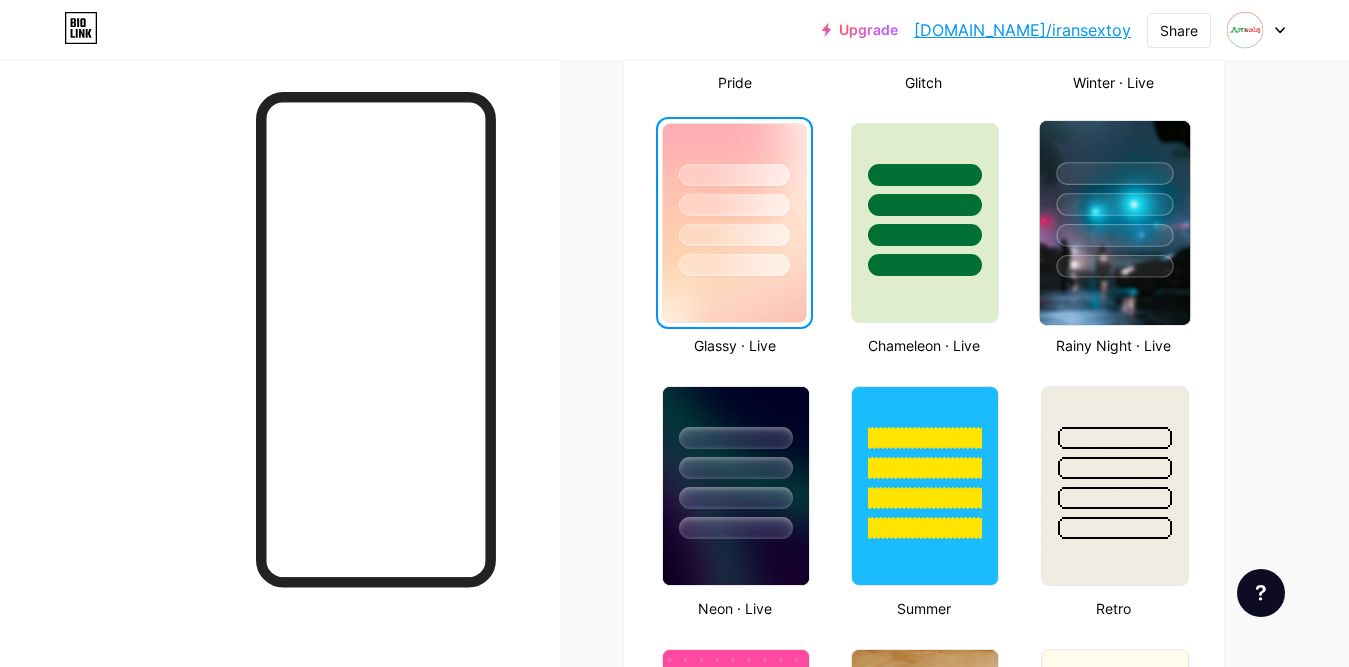 click at bounding box center [1114, 266] 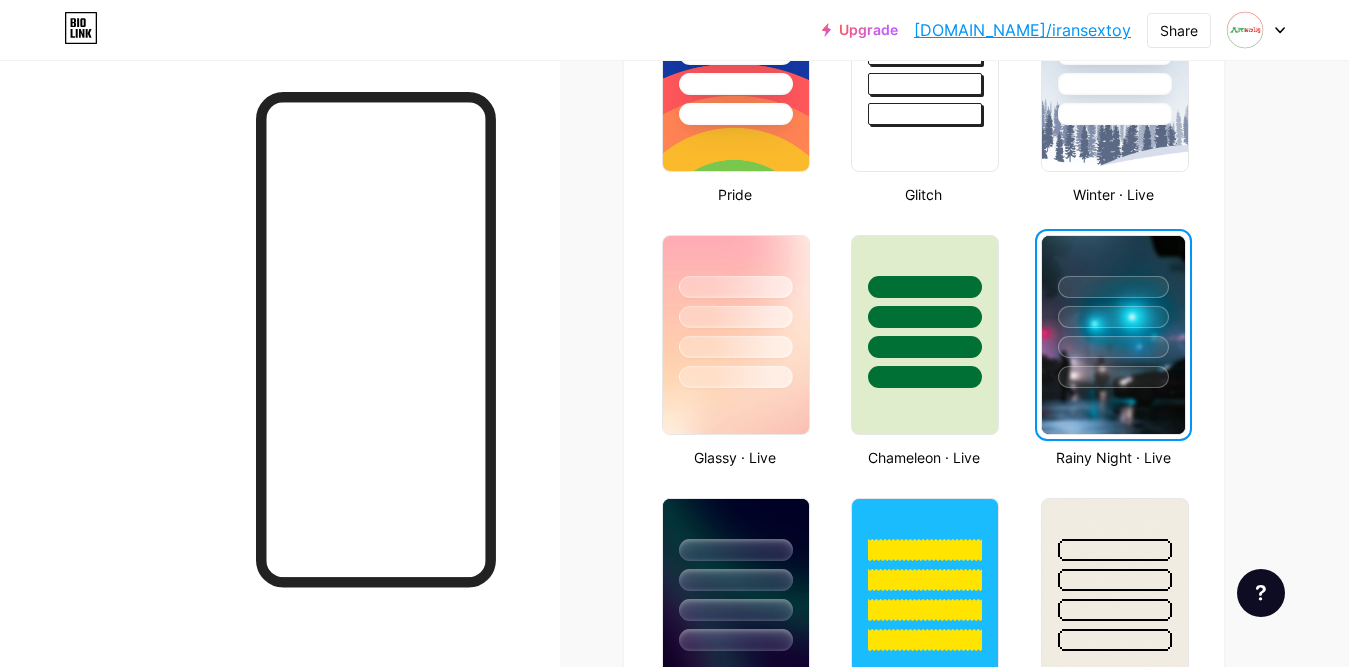 scroll, scrollTop: 900, scrollLeft: 0, axis: vertical 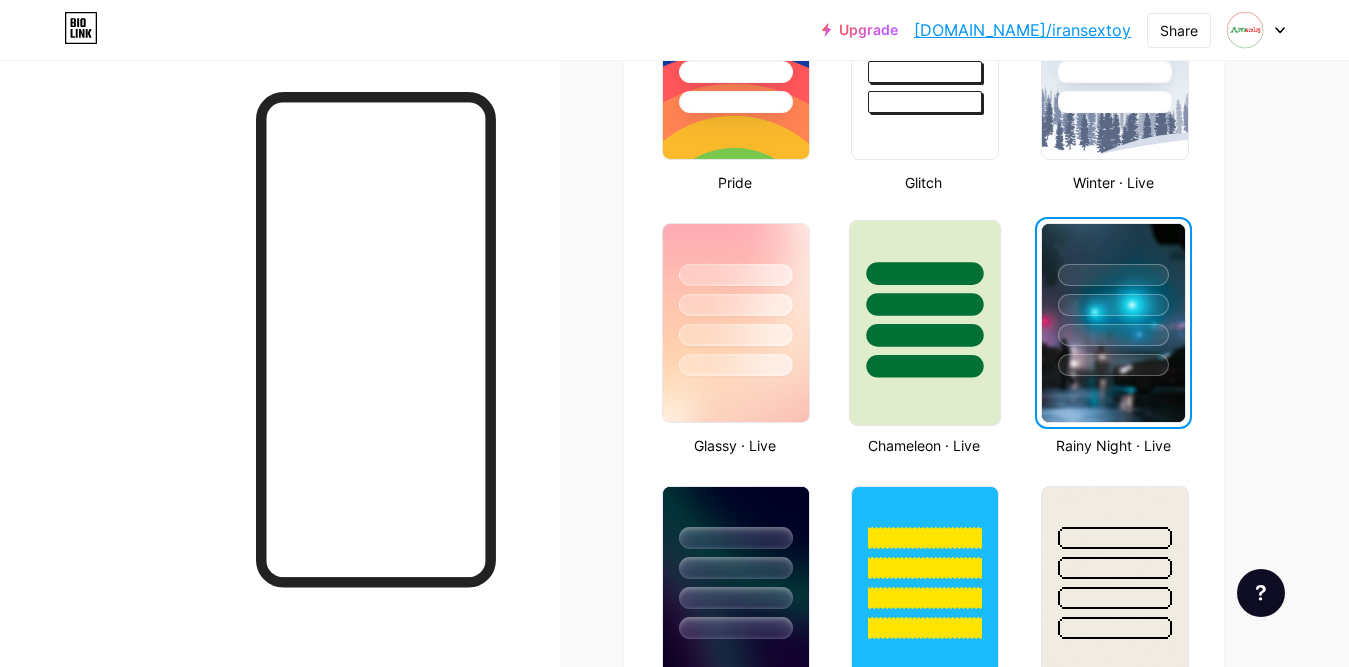 click at bounding box center [925, 366] 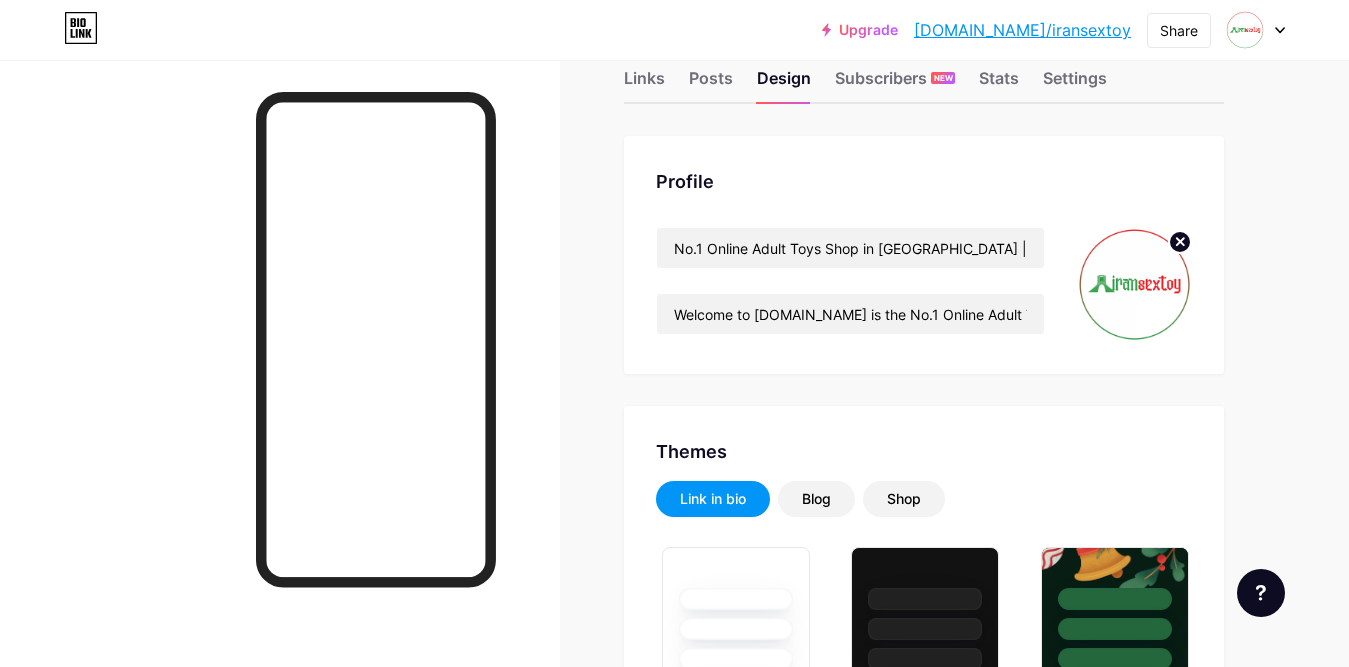 scroll, scrollTop: 0, scrollLeft: 0, axis: both 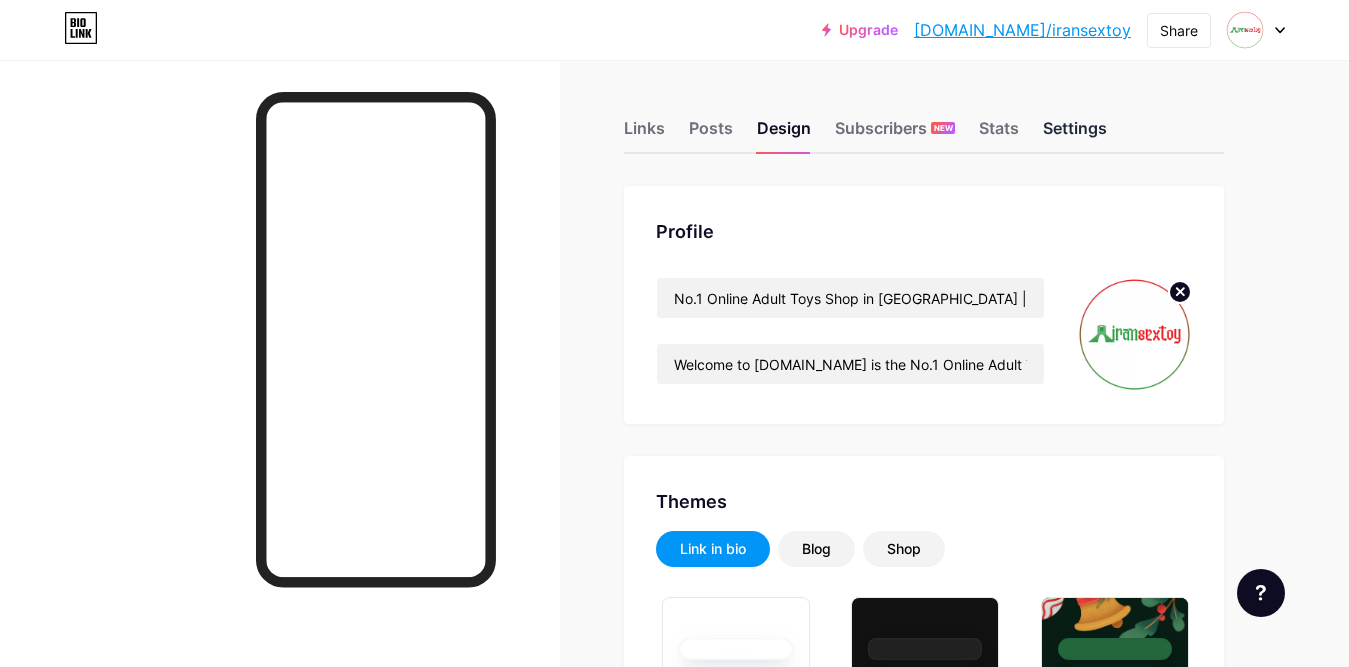 click on "Settings" at bounding box center [1075, 134] 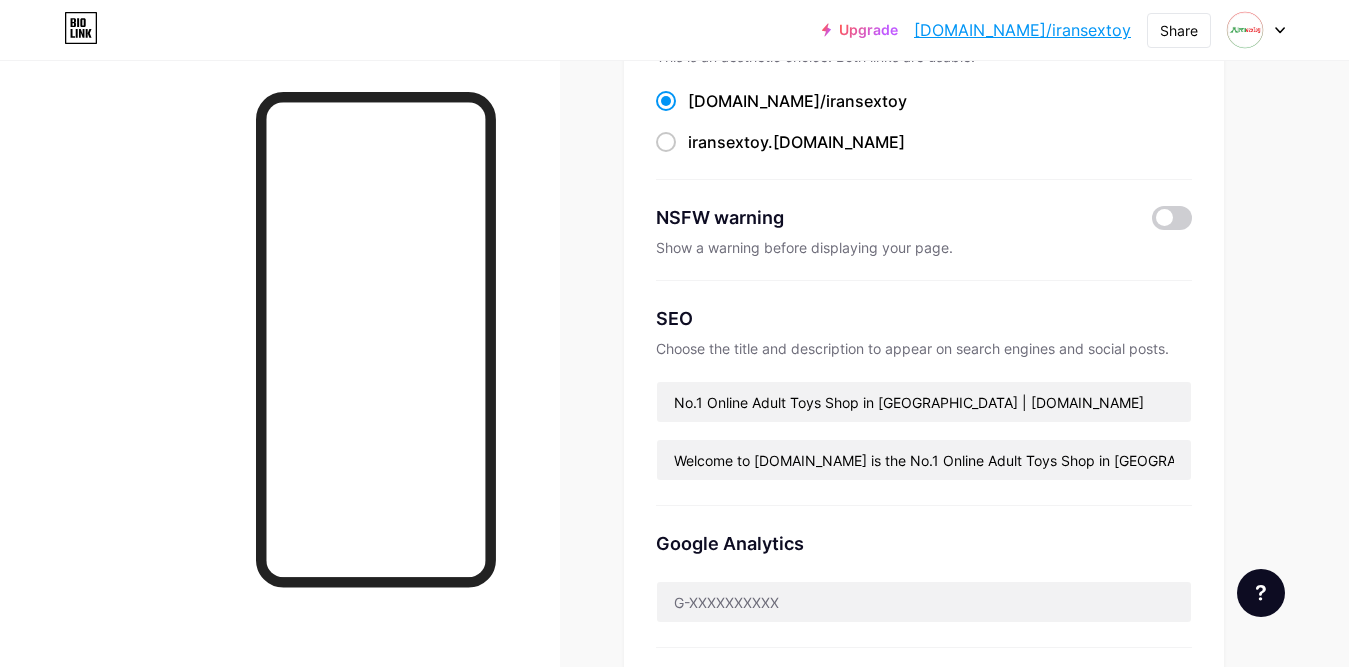 scroll, scrollTop: 0, scrollLeft: 0, axis: both 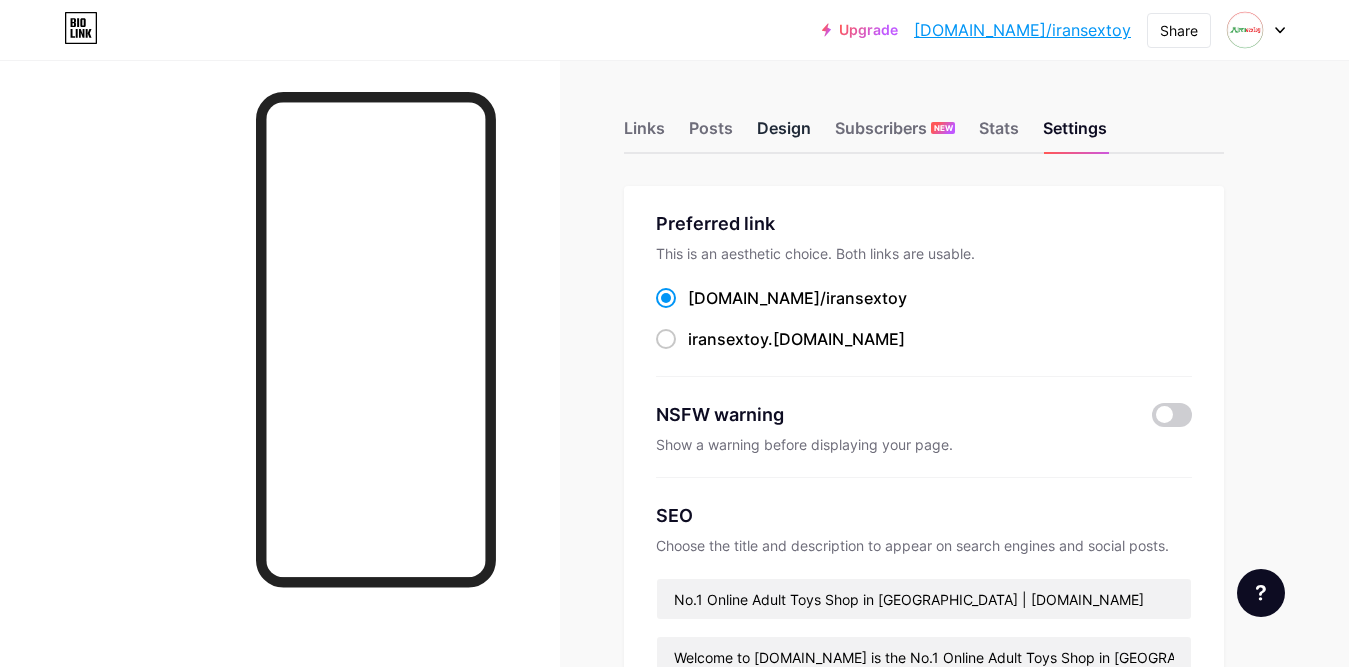 click on "Design" at bounding box center [784, 134] 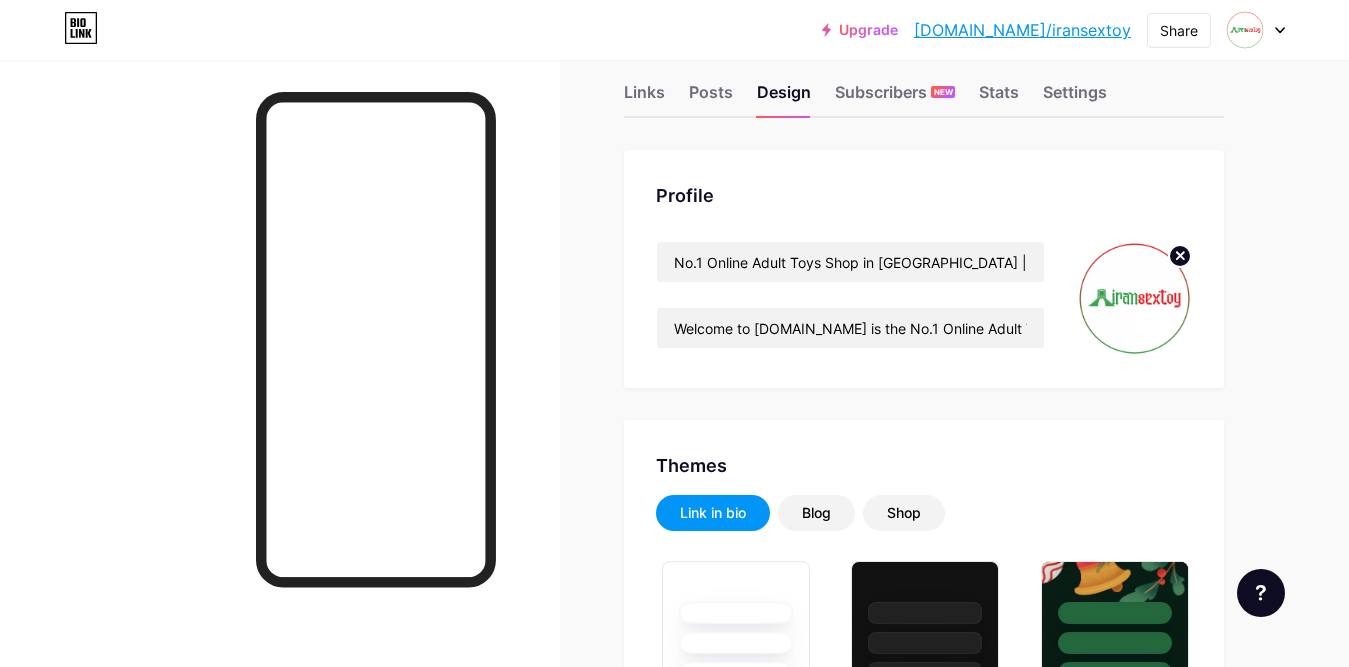 scroll, scrollTop: 0, scrollLeft: 0, axis: both 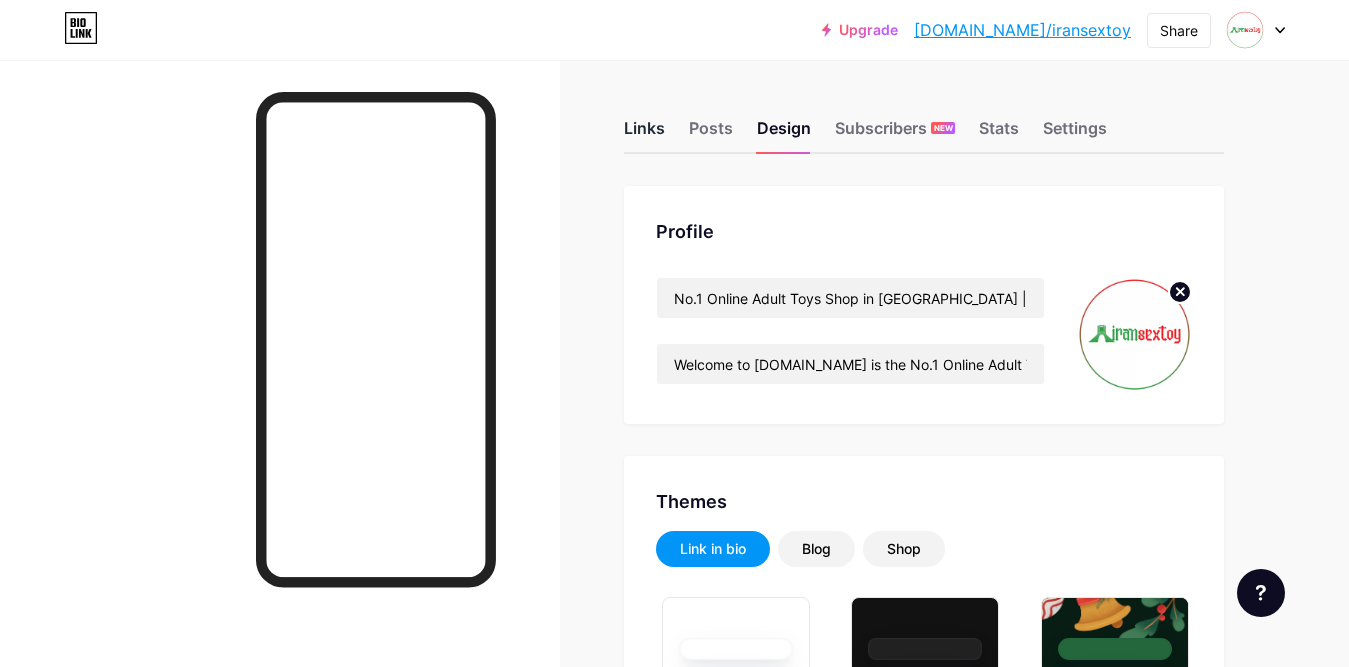 click on "Links" at bounding box center (644, 134) 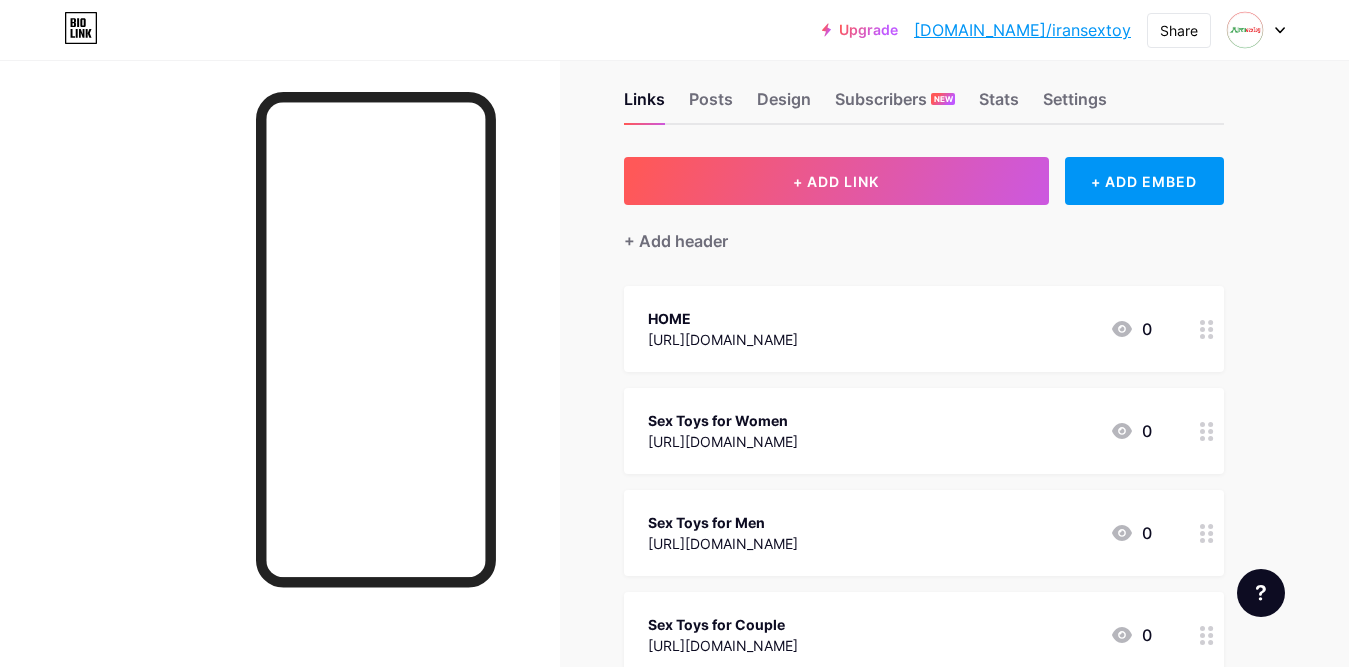scroll, scrollTop: 12, scrollLeft: 0, axis: vertical 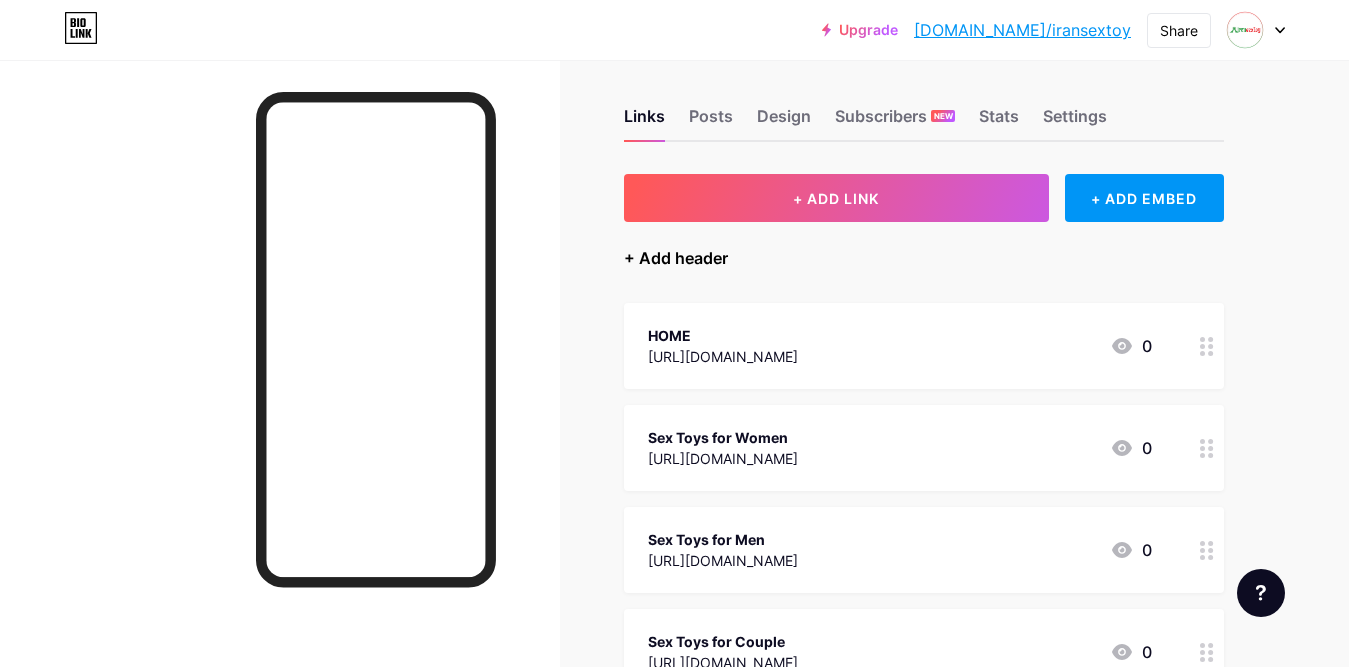 click on "+ Add header" at bounding box center (676, 258) 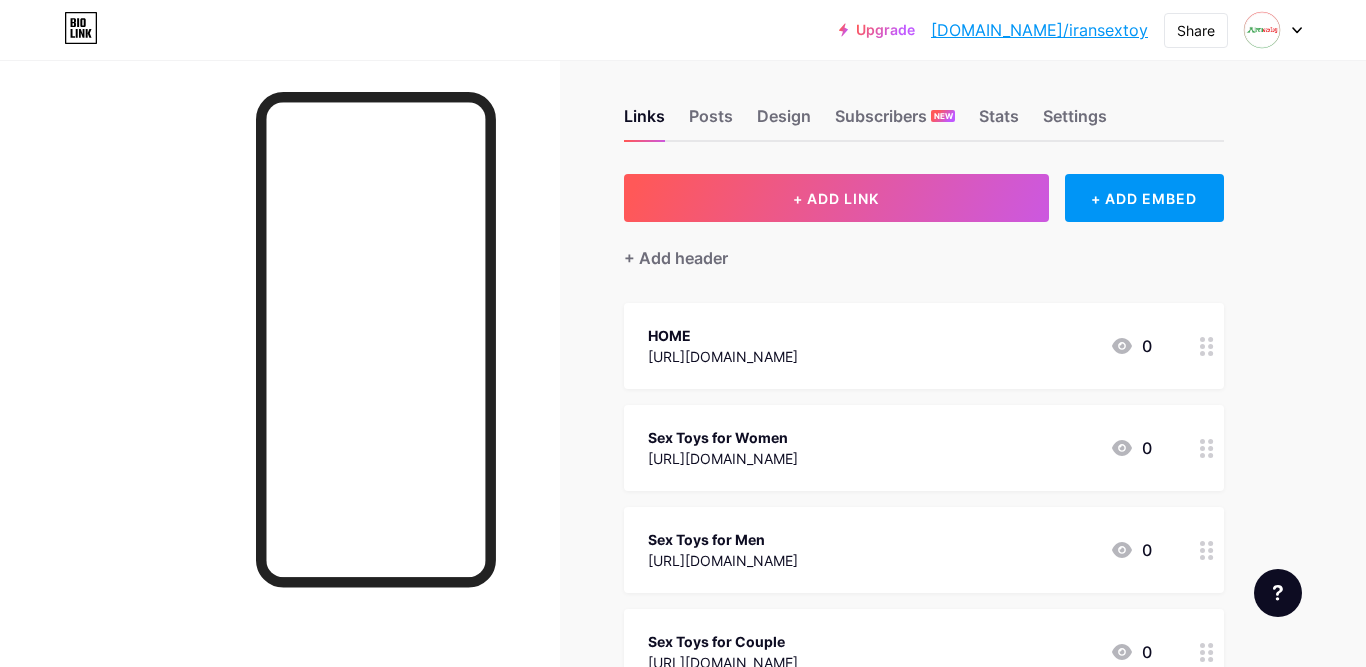 click at bounding box center (683, 334) 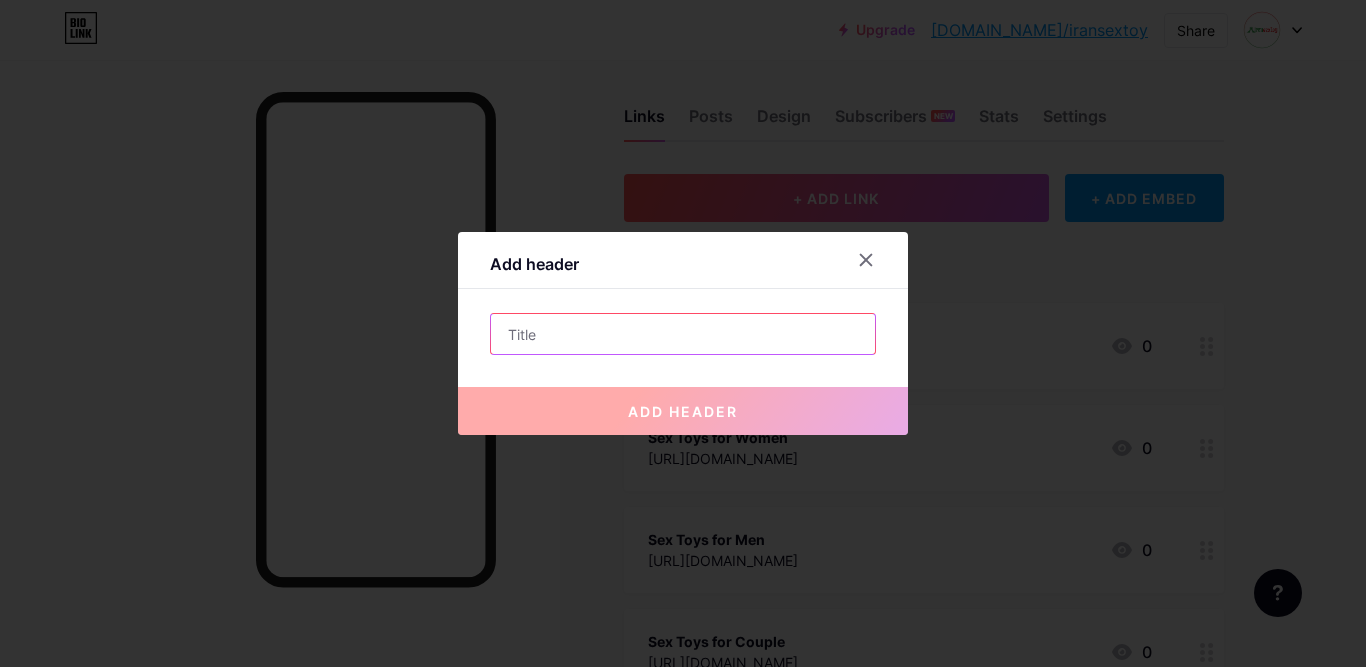 paste on "whatsapp us" 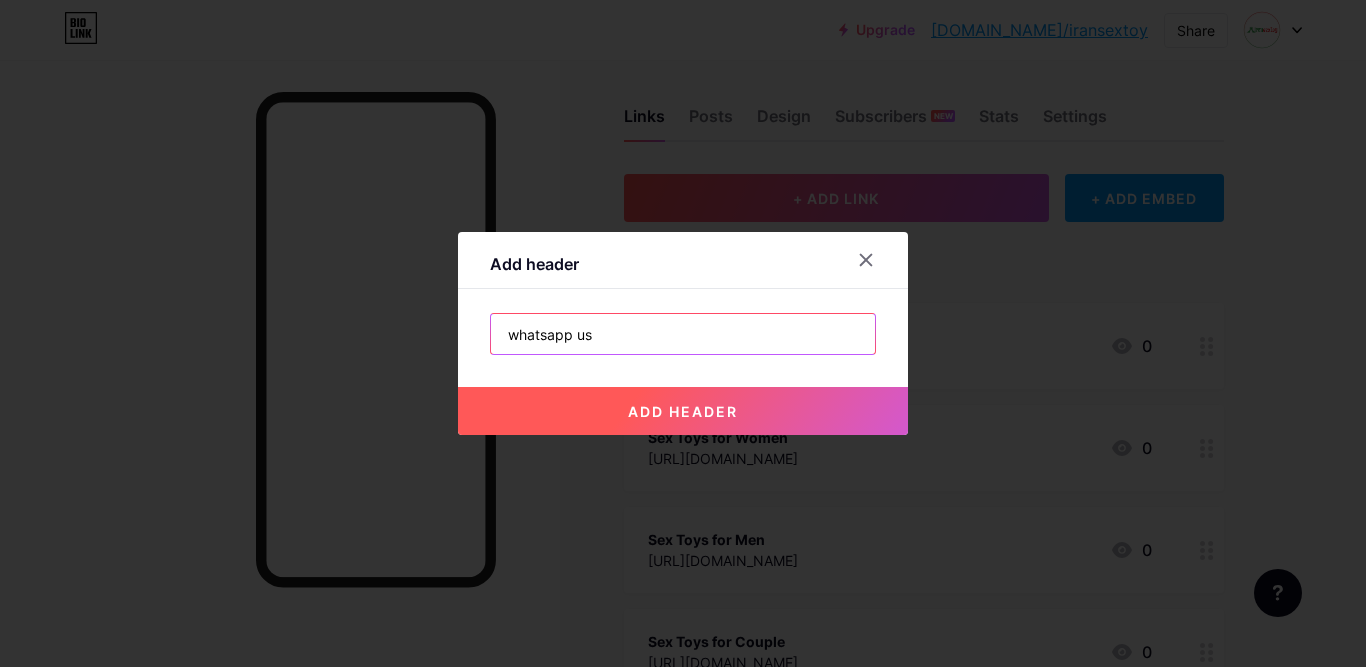 click on "whatsapp us" at bounding box center (683, 334) 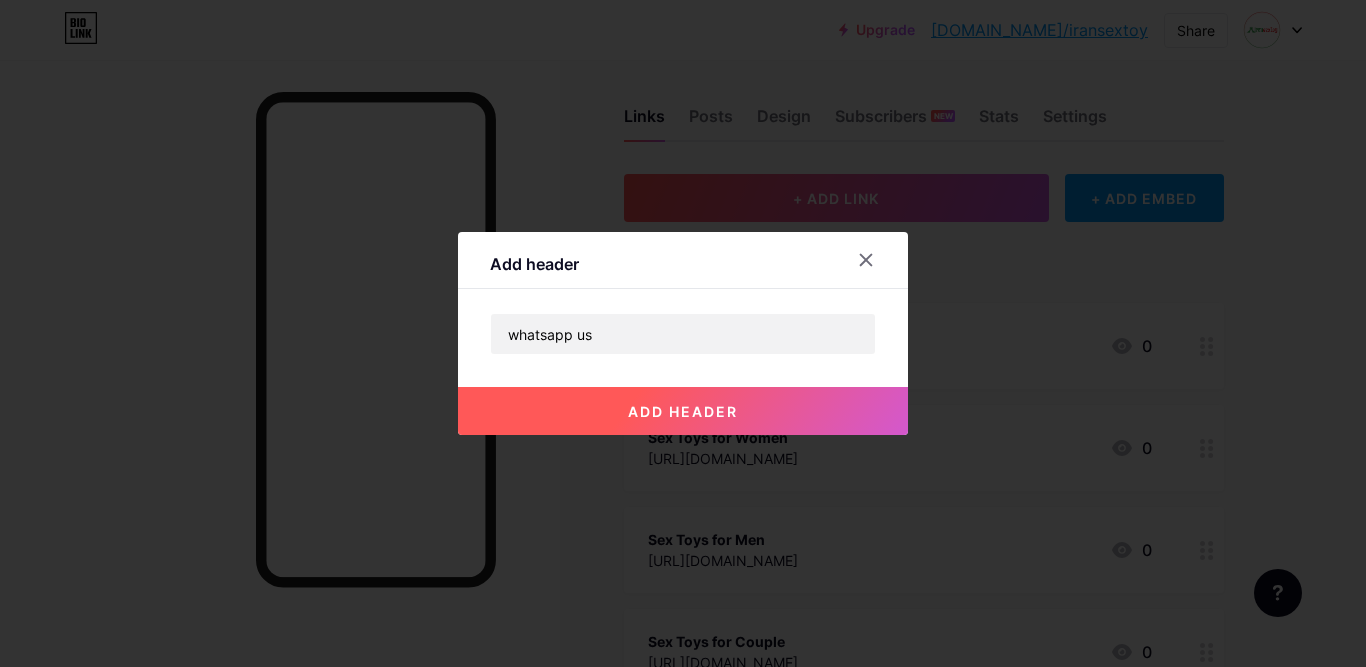 click on "add header" at bounding box center [683, 411] 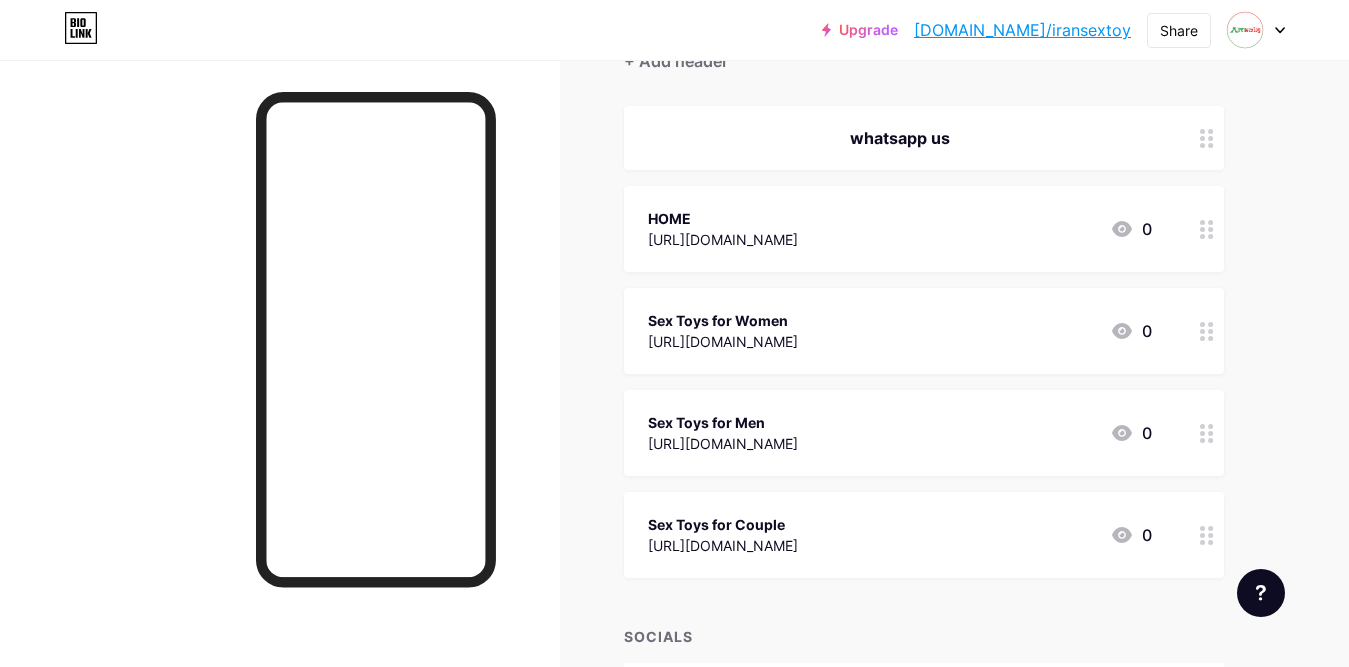 scroll, scrollTop: 212, scrollLeft: 0, axis: vertical 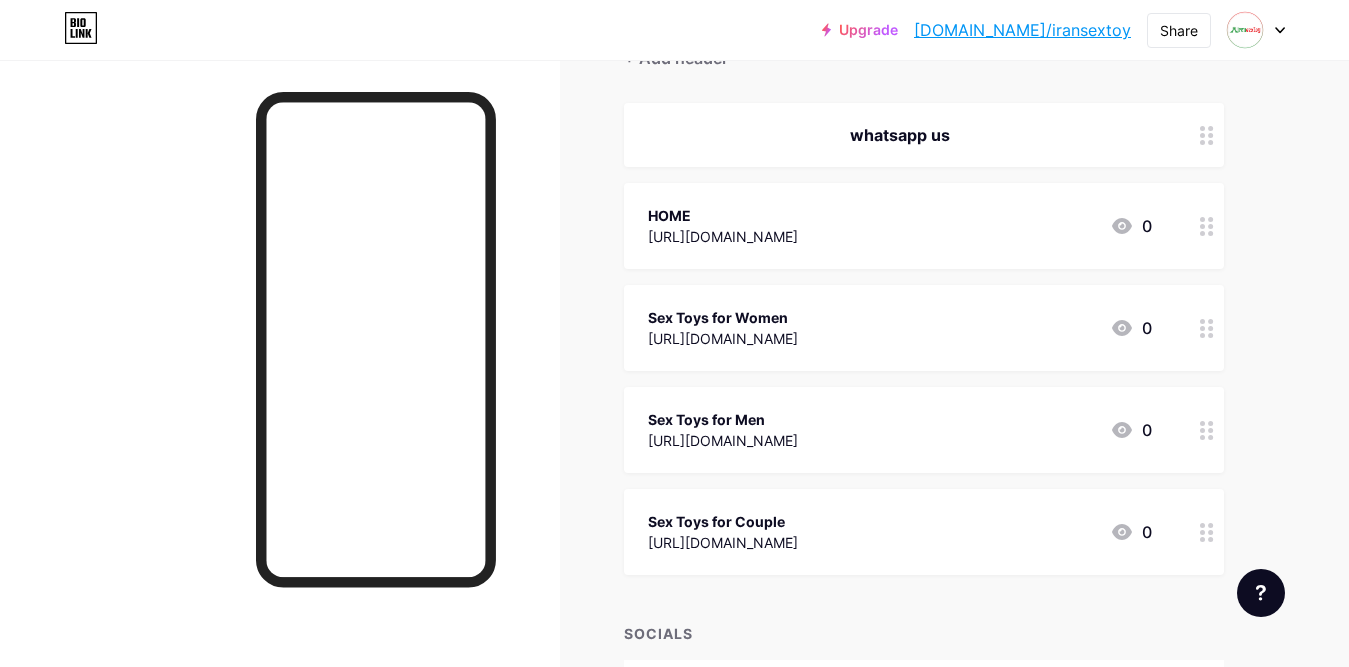 click on "whatsapp us" at bounding box center (900, 135) 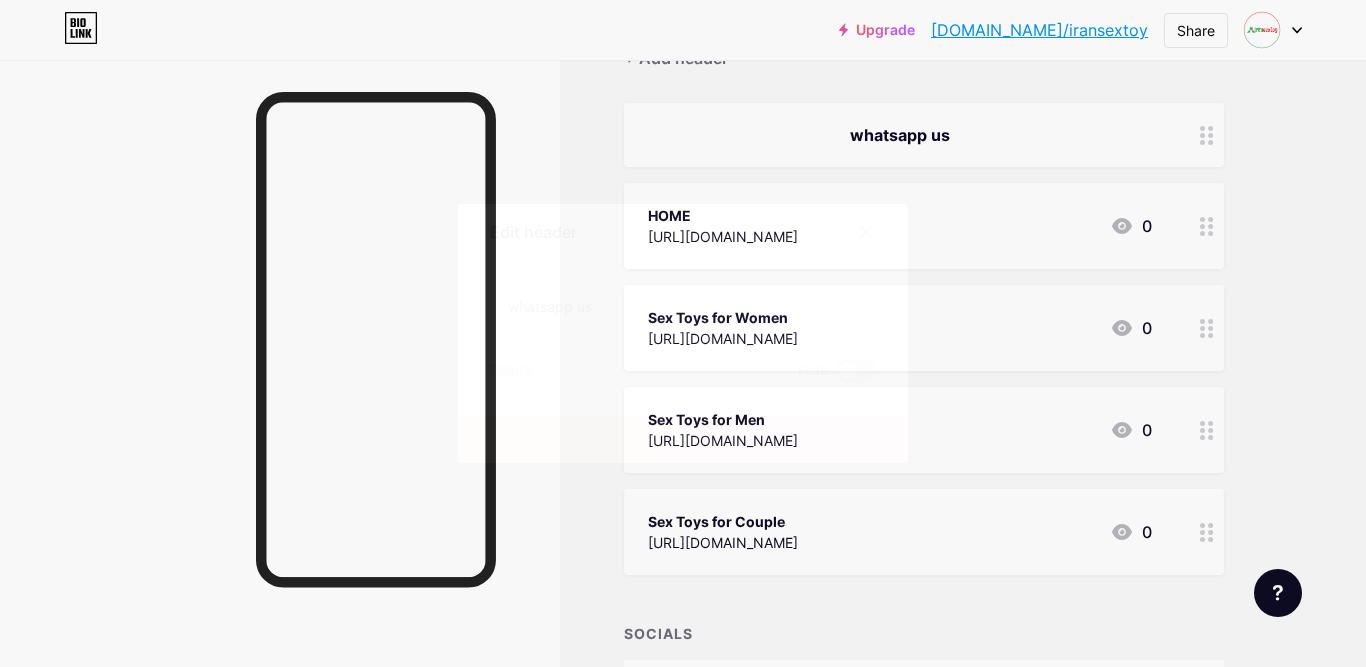 click at bounding box center (856, 371) 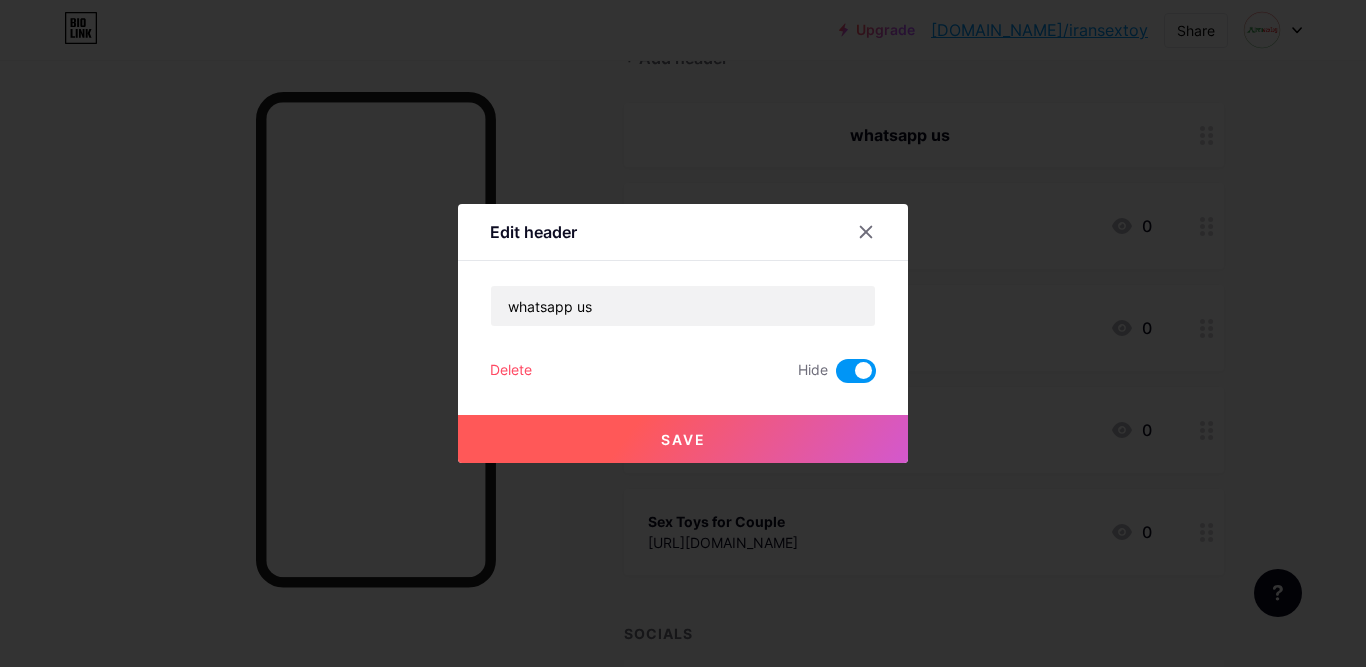 click at bounding box center (856, 371) 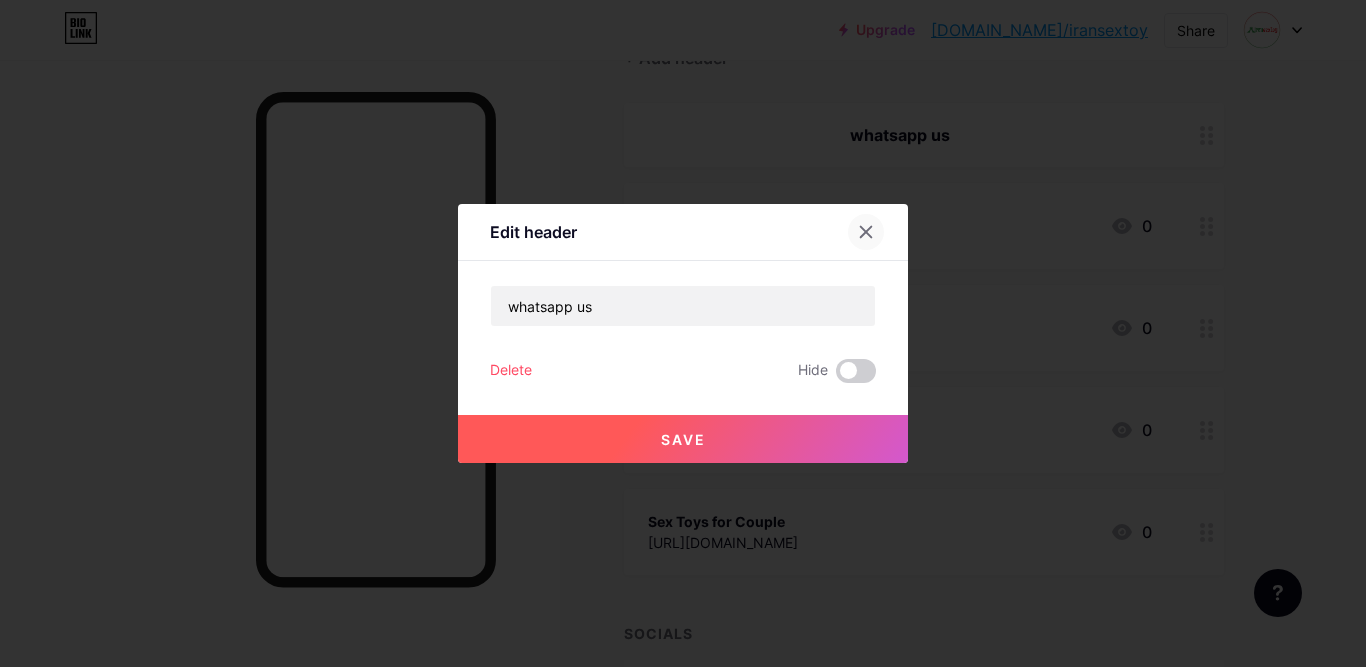 click 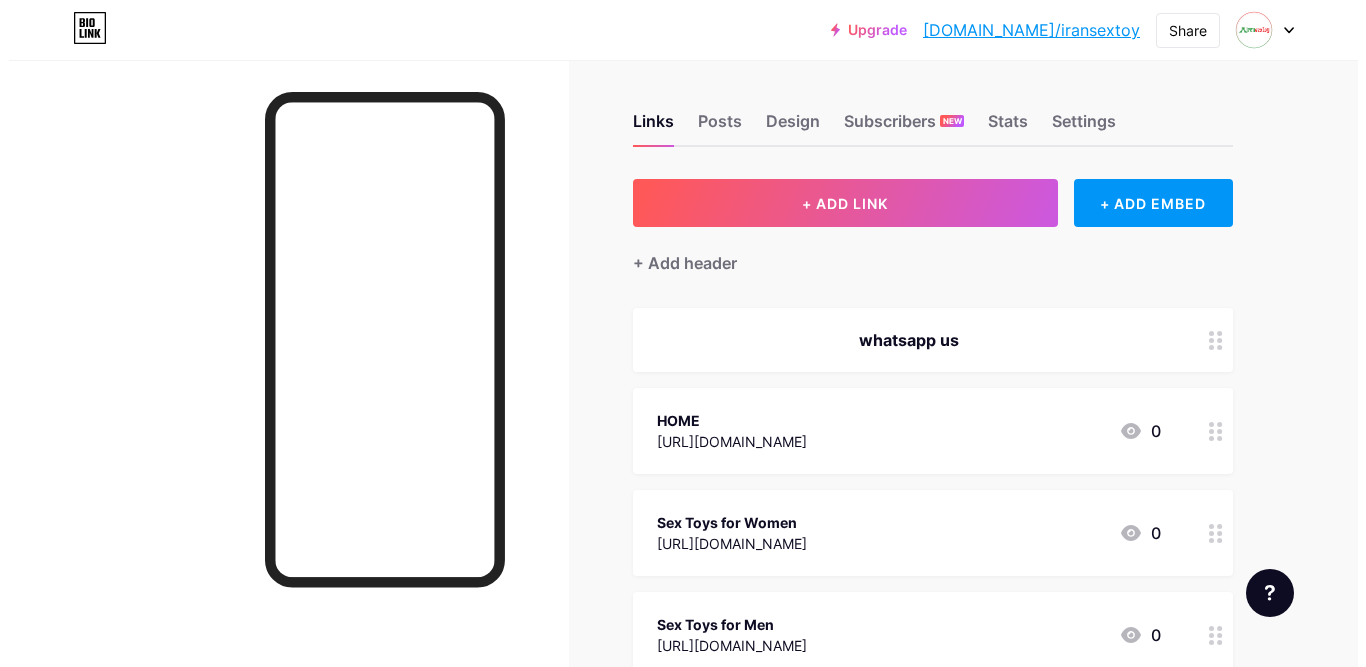 scroll, scrollTop: 0, scrollLeft: 0, axis: both 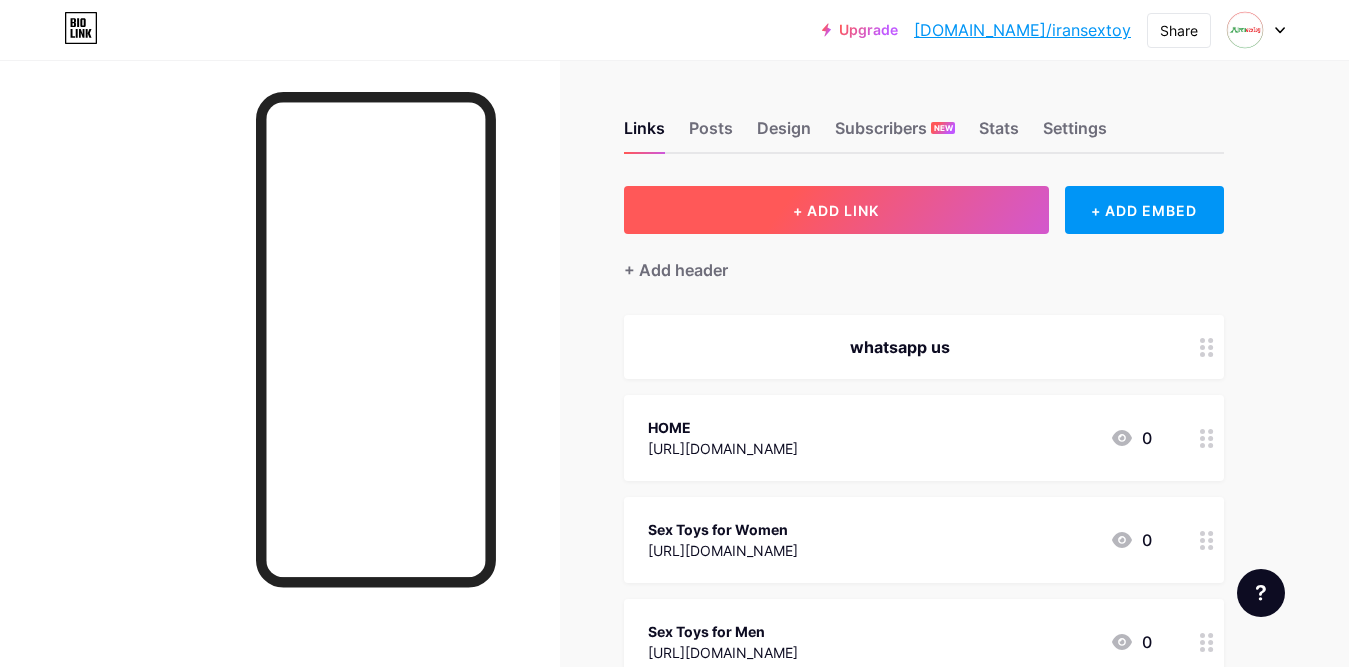 click on "+ ADD LINK" at bounding box center [836, 210] 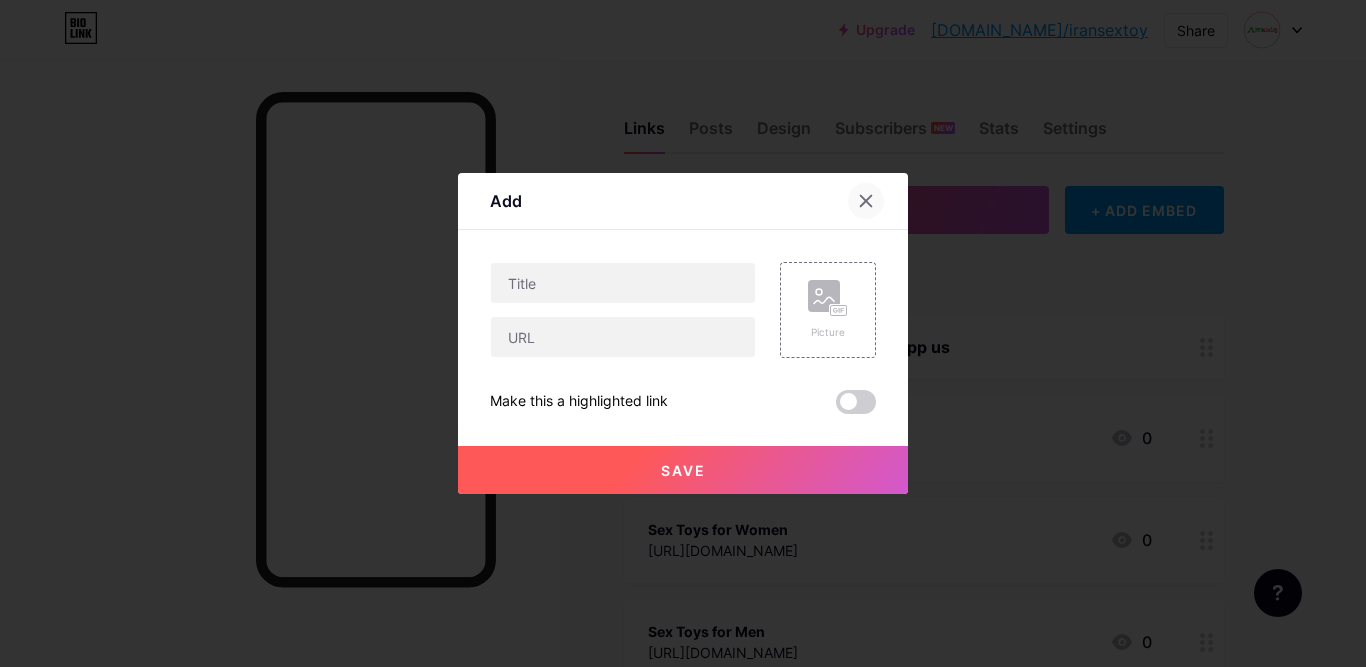 click at bounding box center (866, 201) 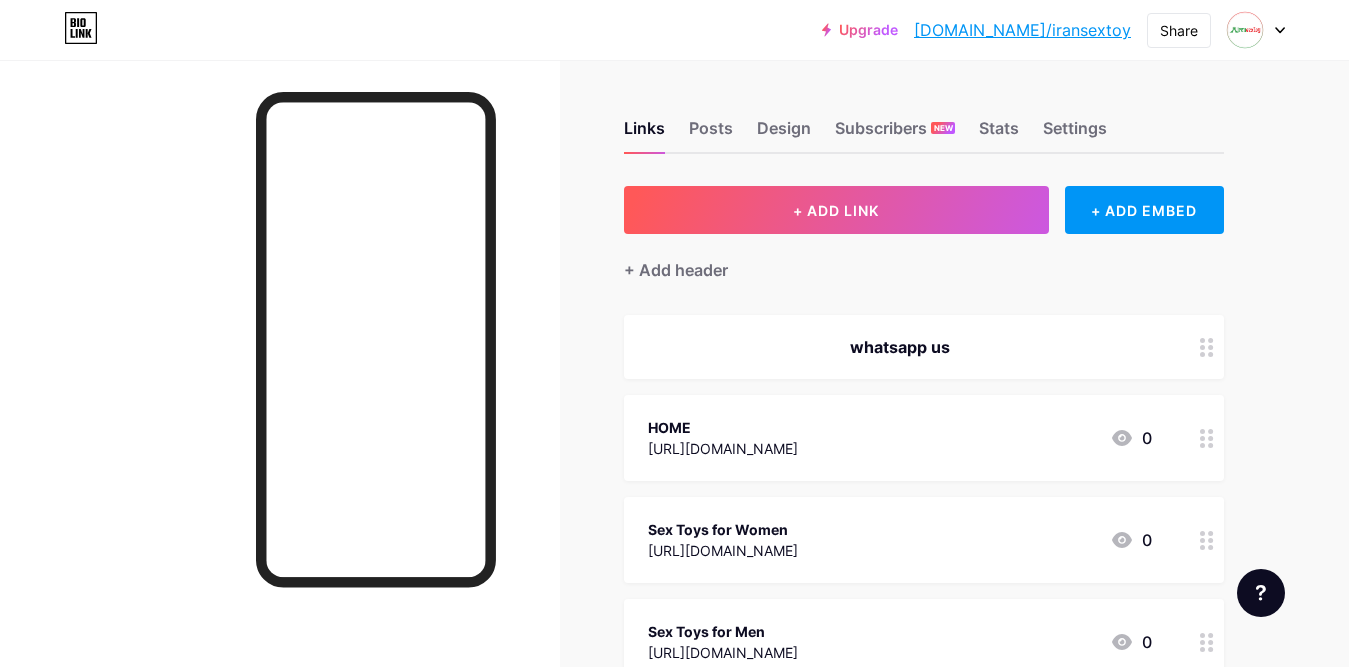 click at bounding box center (1207, 347) 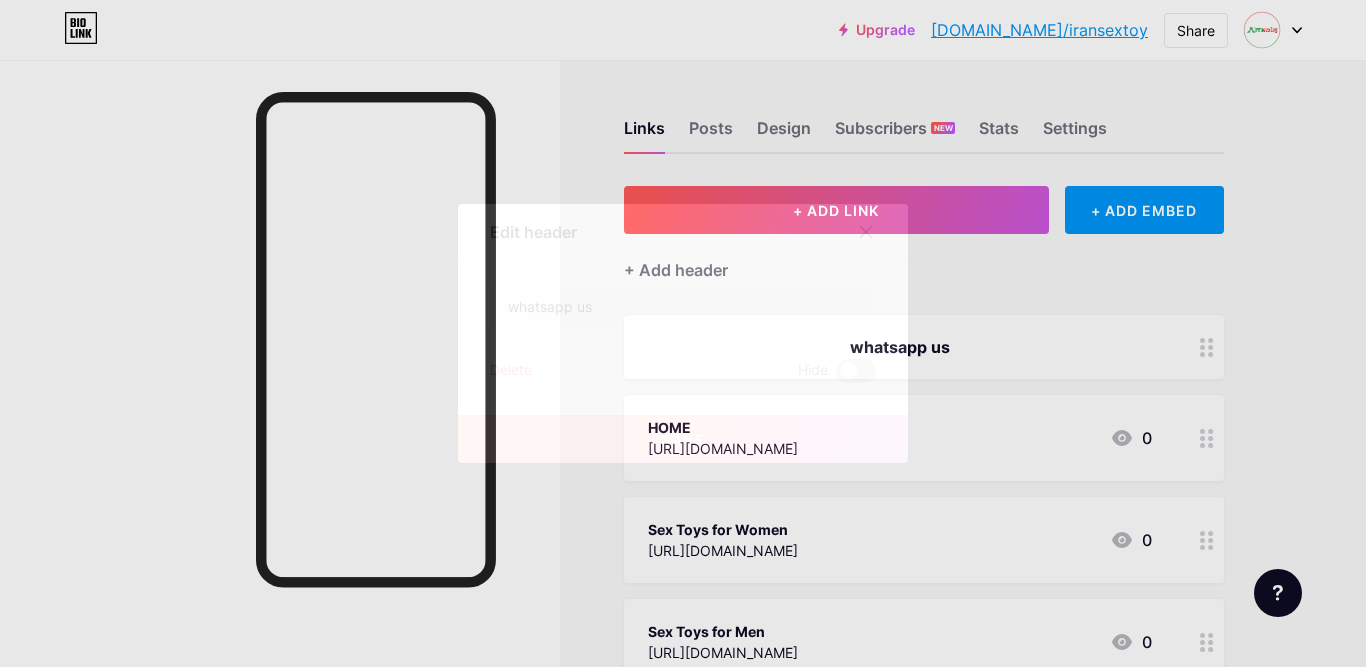 click on "Delete" at bounding box center (511, 371) 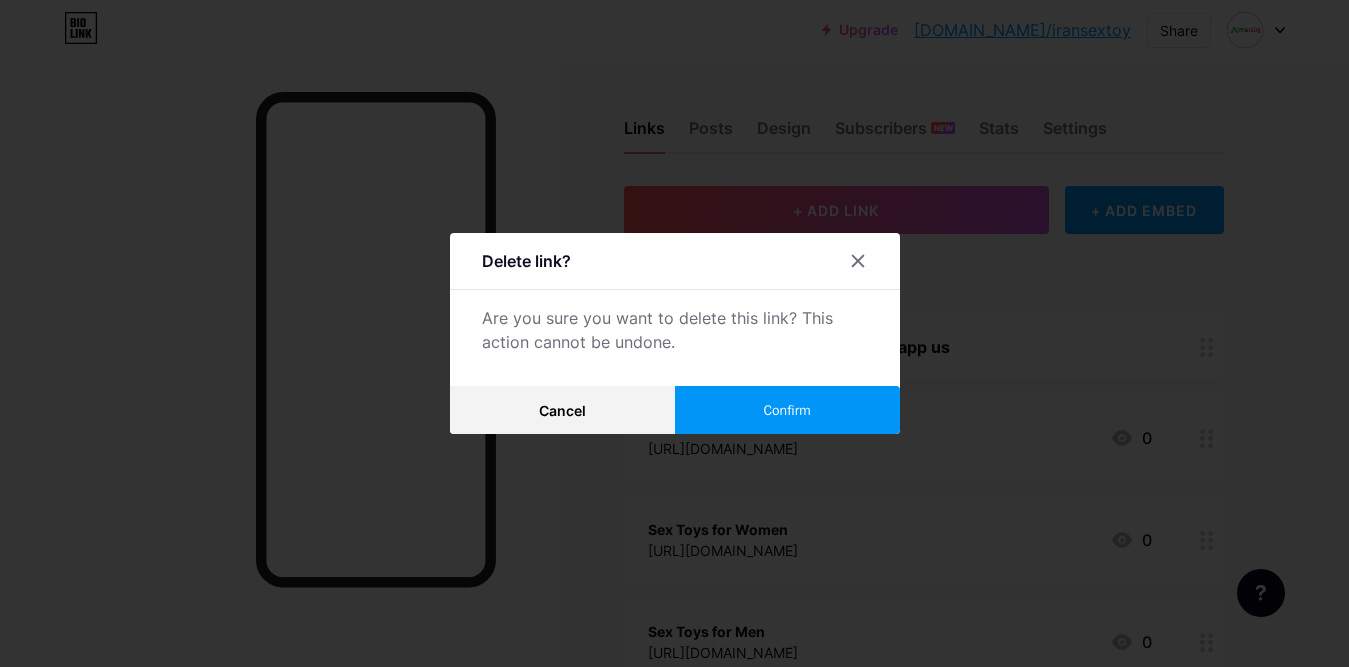 click on "Confirm" at bounding box center [786, 410] 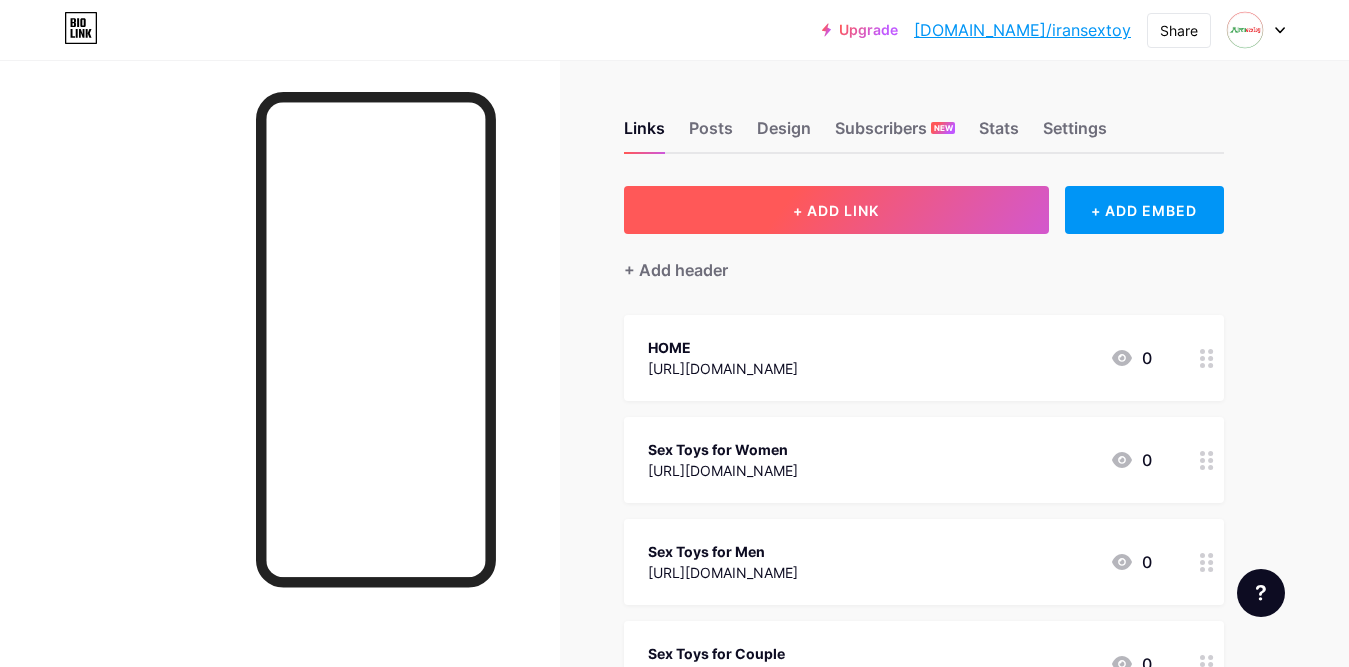 click on "+ ADD LINK" at bounding box center (836, 210) 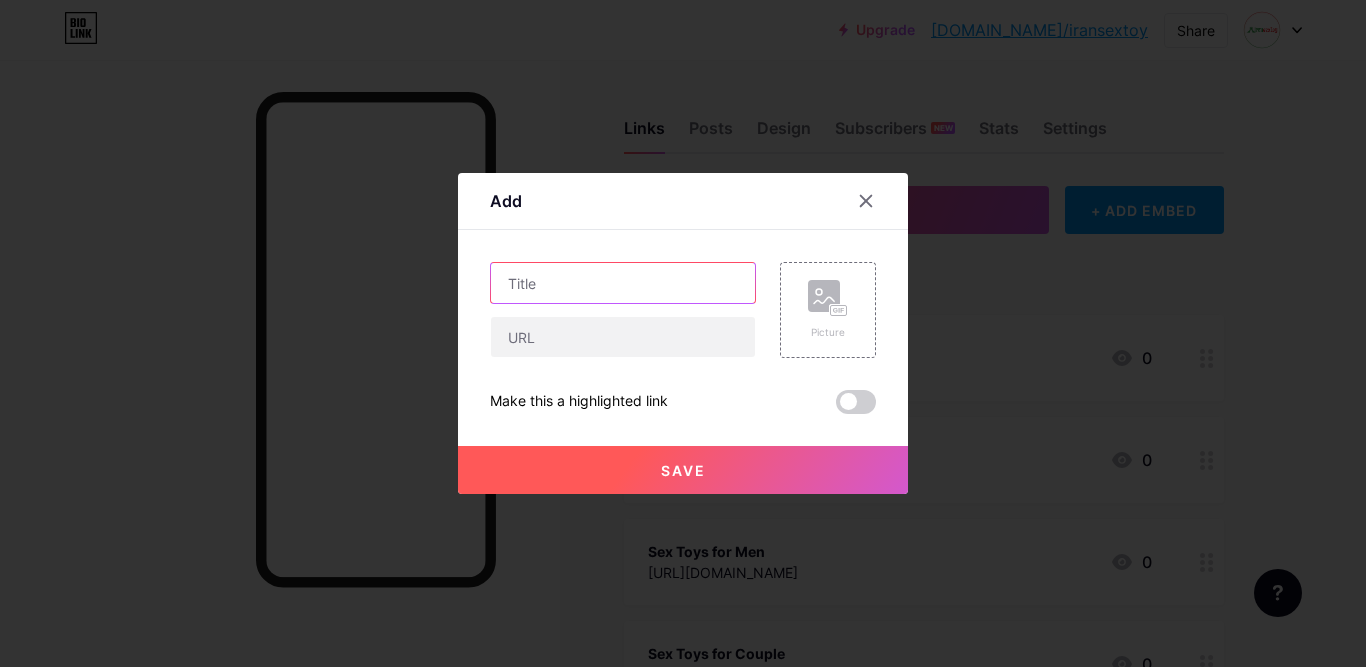 click at bounding box center [623, 283] 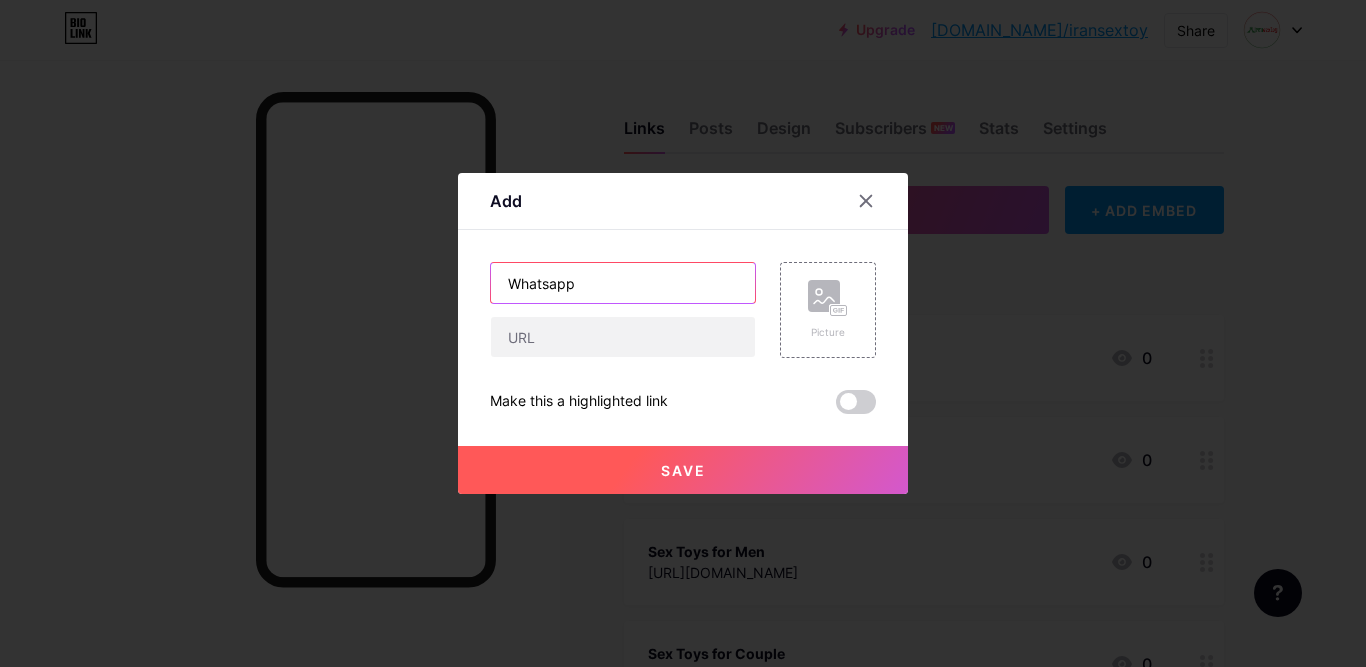 drag, startPoint x: 512, startPoint y: 290, endPoint x: 522, endPoint y: 300, distance: 14.142136 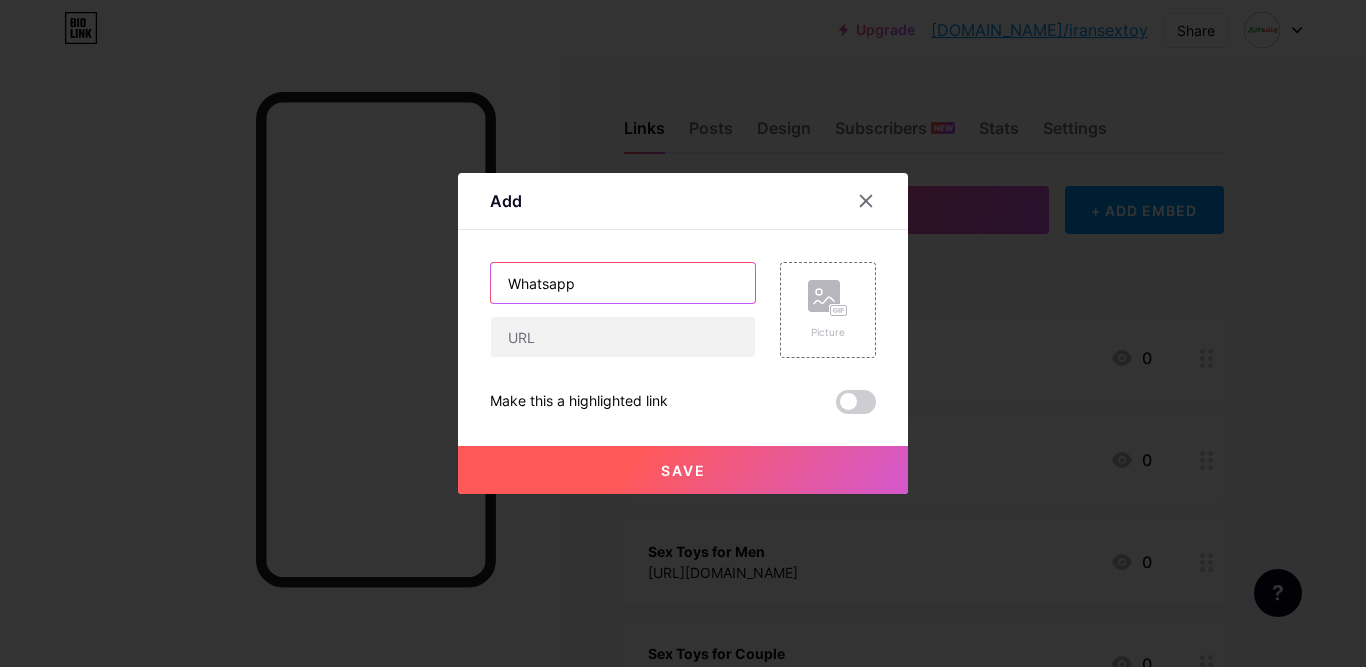 type on "Whatsapp" 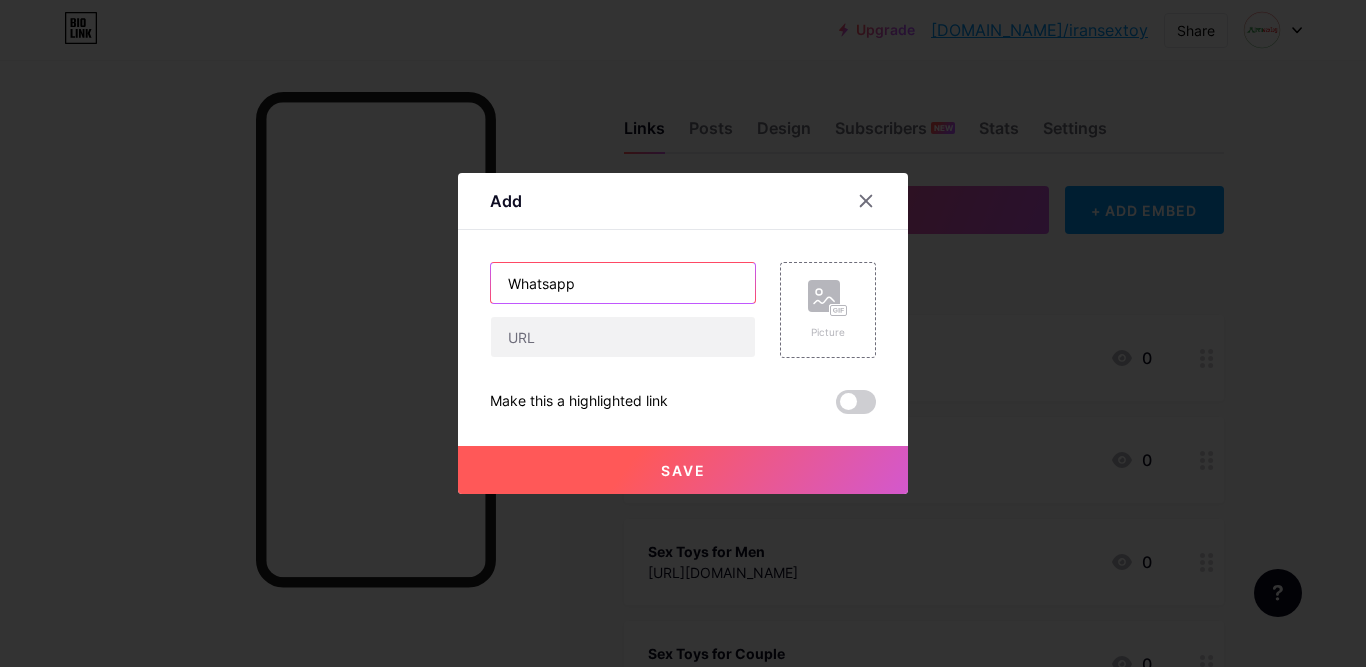 drag, startPoint x: 605, startPoint y: 286, endPoint x: 247, endPoint y: 283, distance: 358.01257 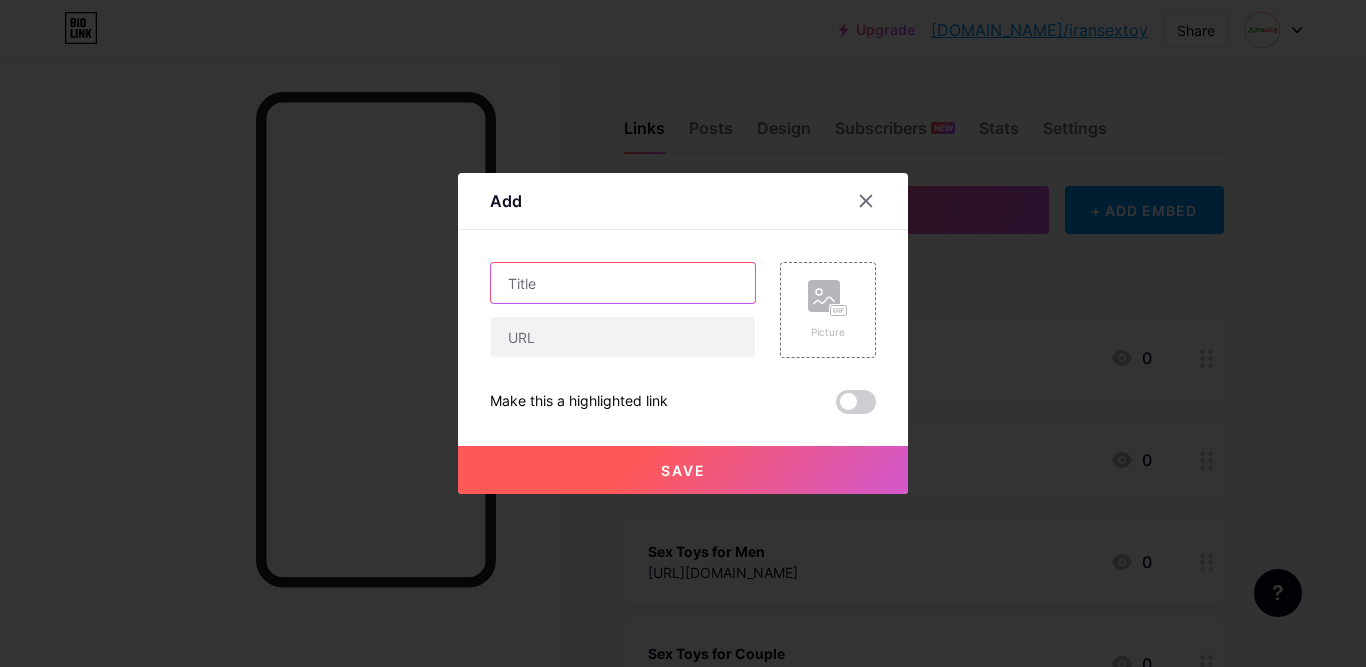 paste on "Whatsapp us" 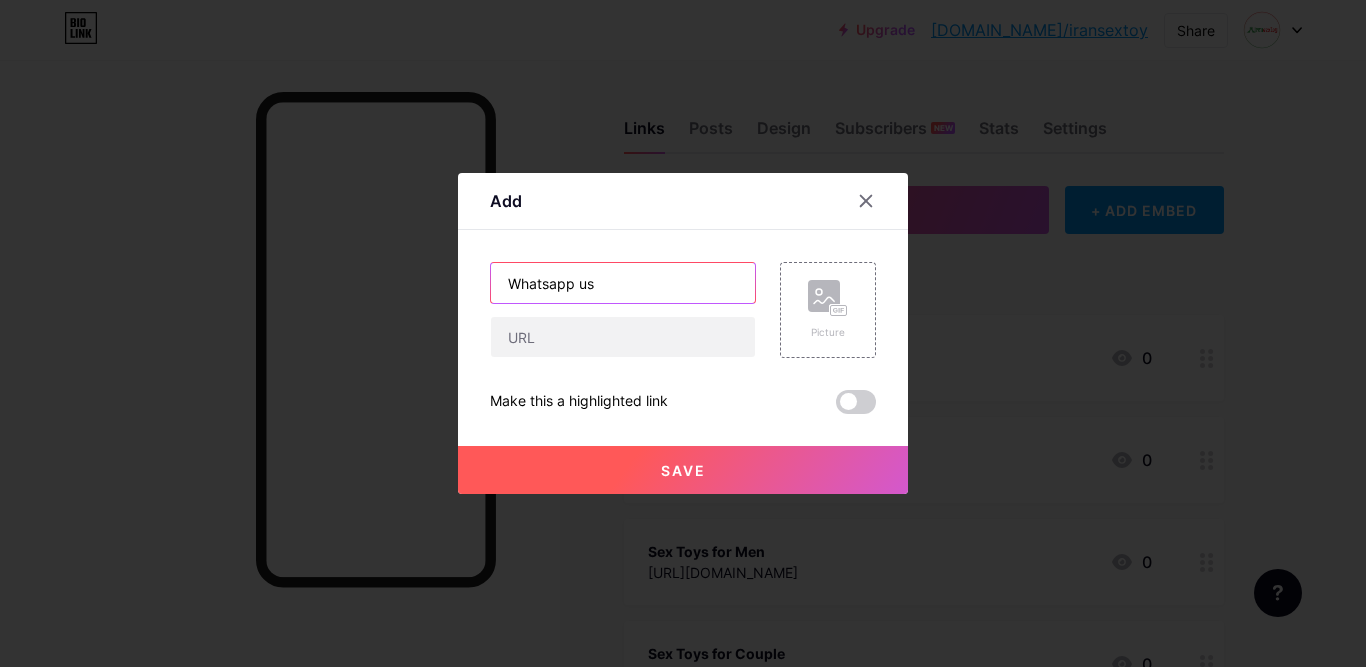 click on "Whatsapp us" at bounding box center [623, 283] 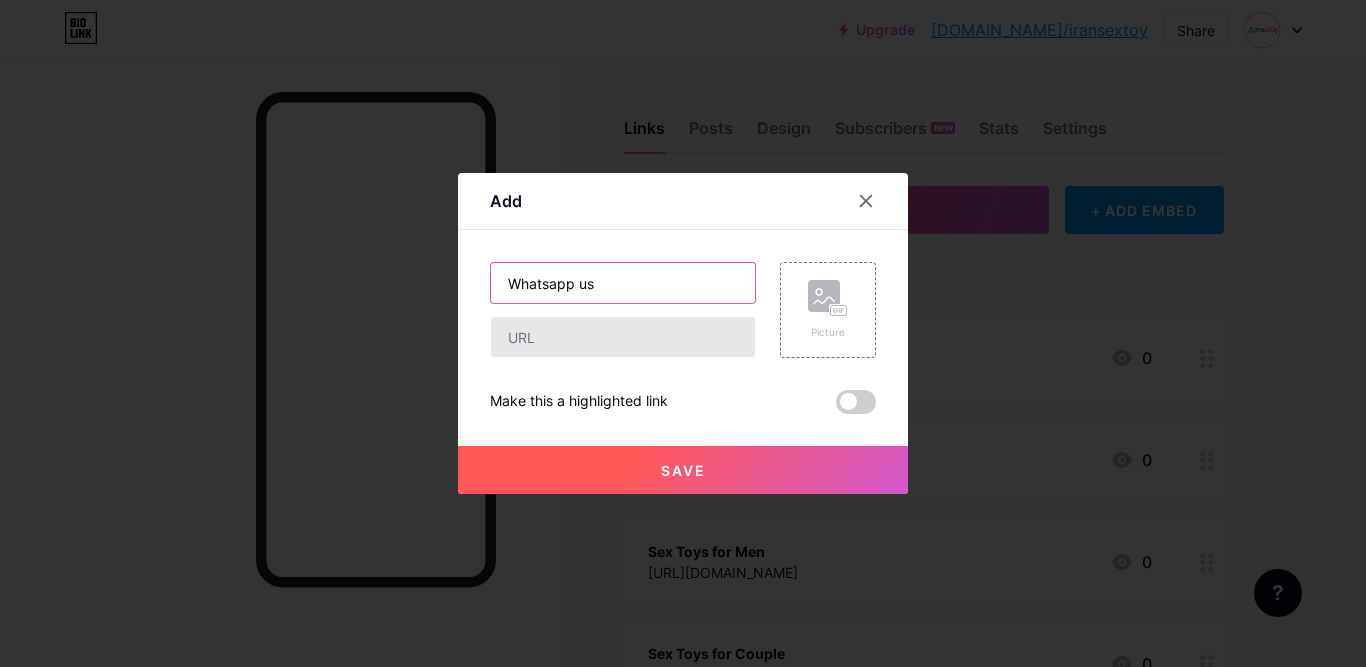 type on "Whatsapp us" 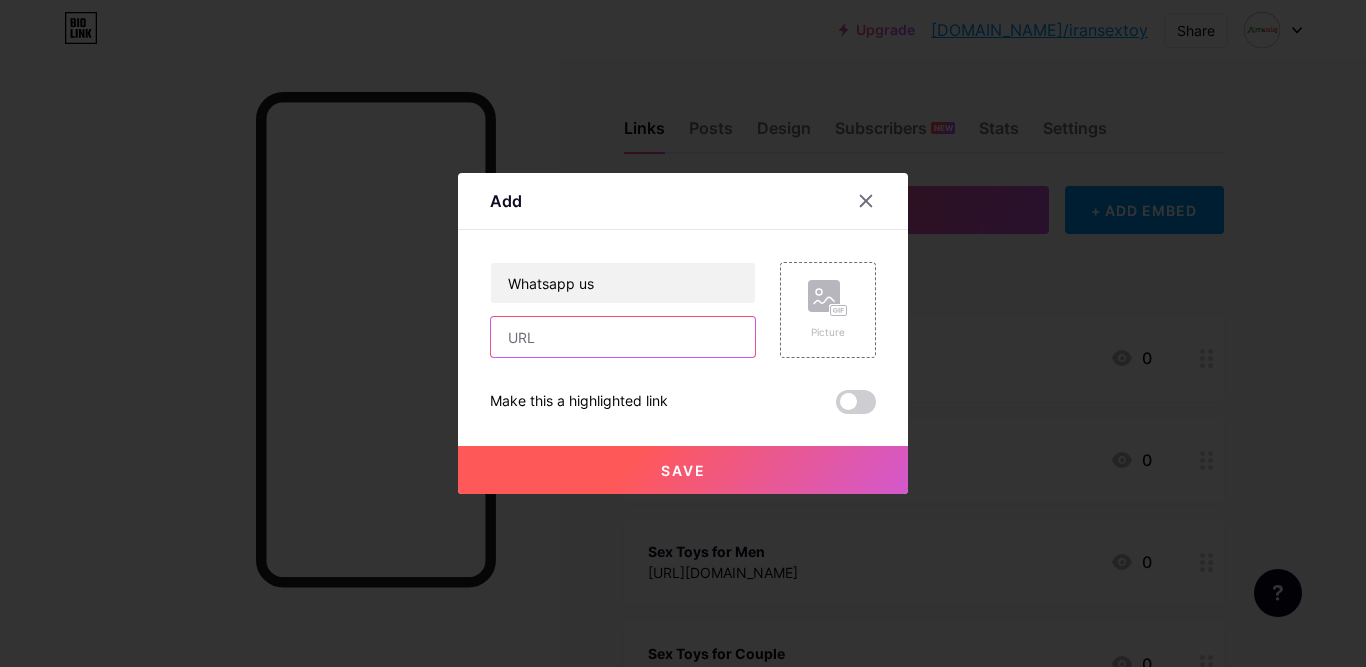 click at bounding box center (623, 337) 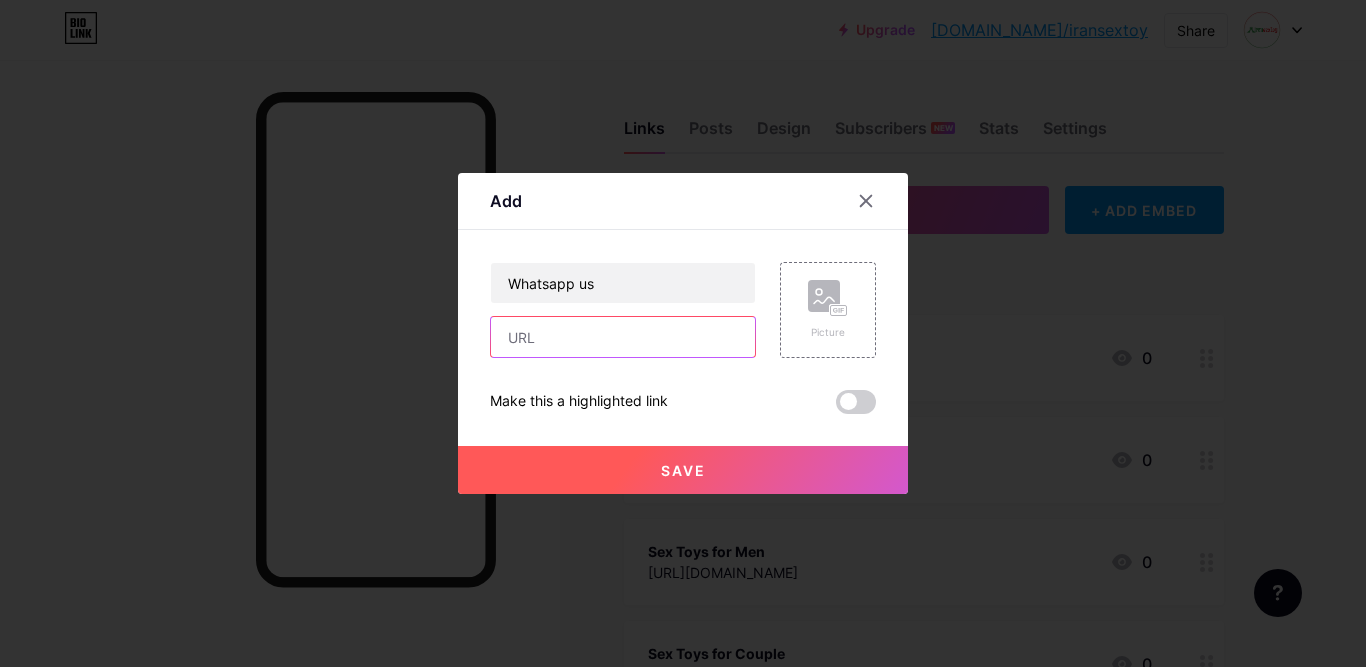 paste on "https://api.whatsapp.com/send/?phone=96892172923&text&type=phone_number&app_absent=0" 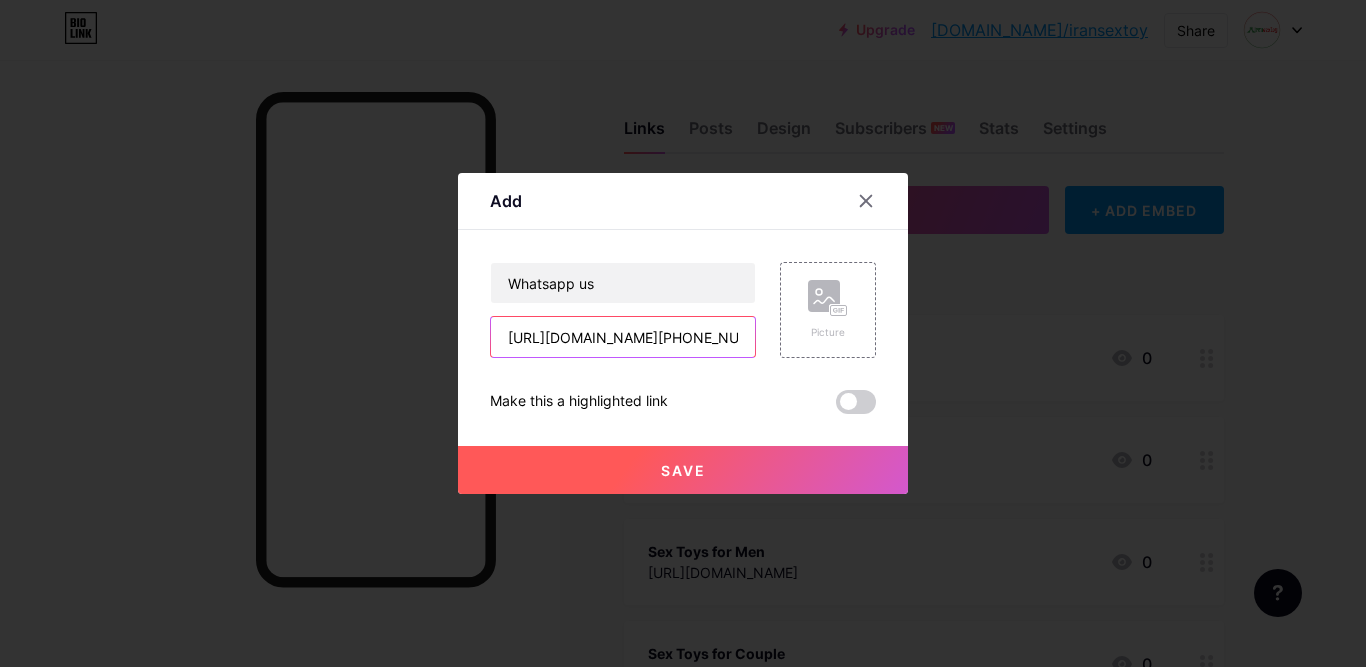 scroll, scrollTop: 0, scrollLeft: 416, axis: horizontal 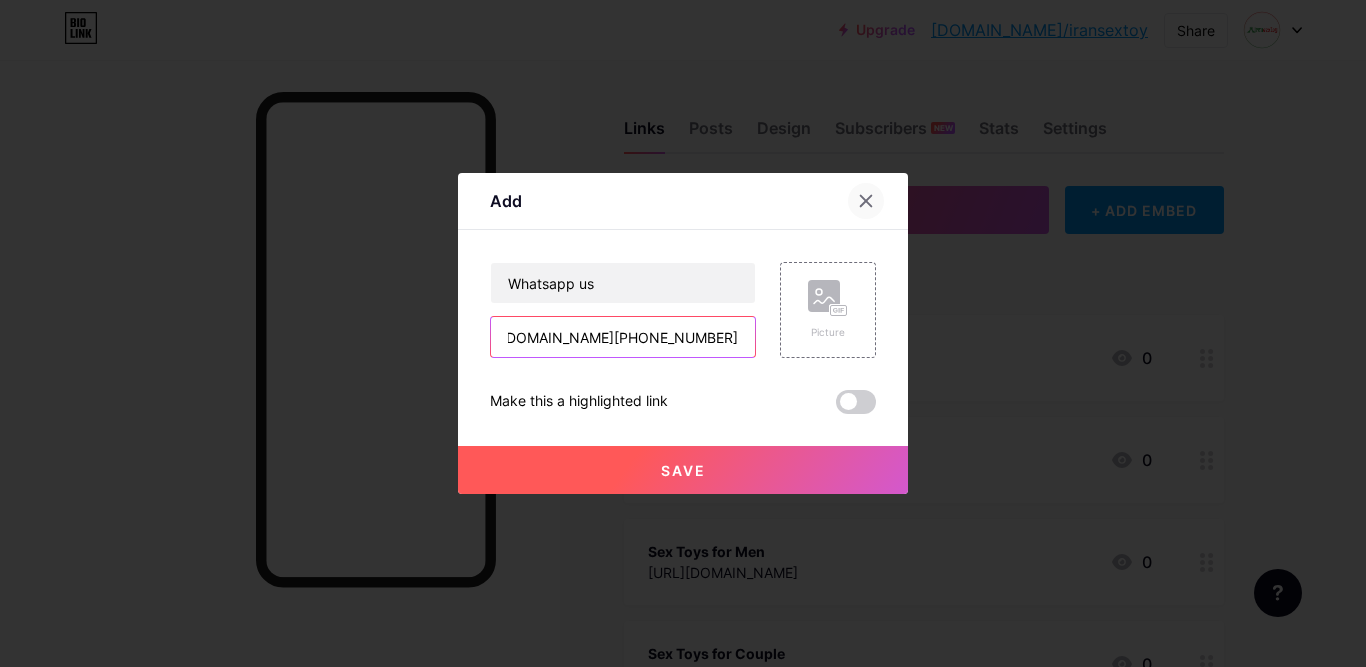type on "https://api.whatsapp.com/send/?phone=96892172923&text&type=phone_number&app_absent=0" 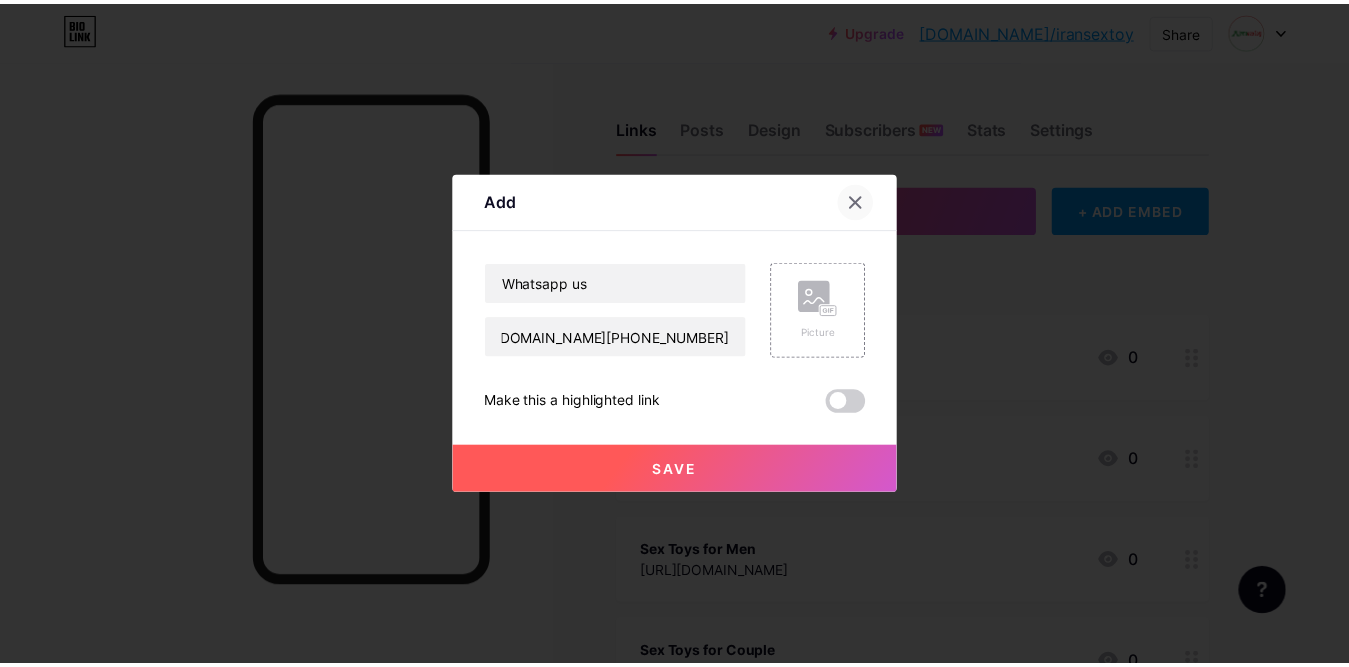 scroll, scrollTop: 0, scrollLeft: 0, axis: both 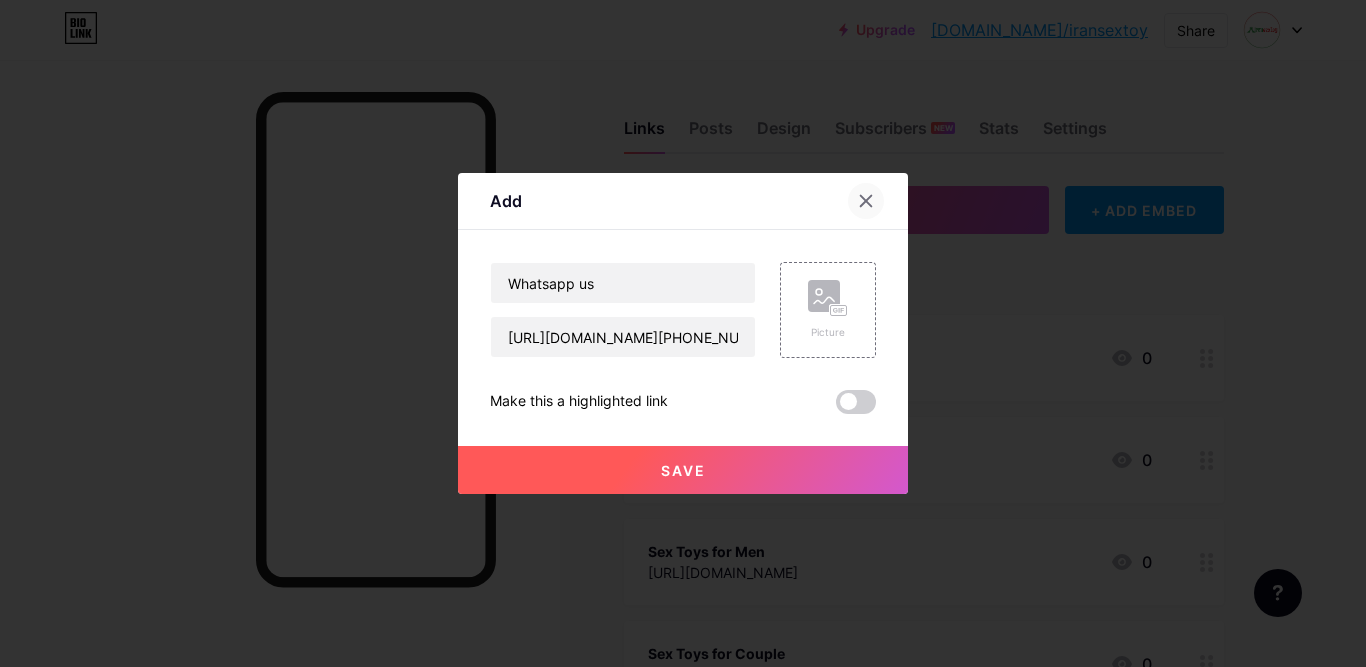click 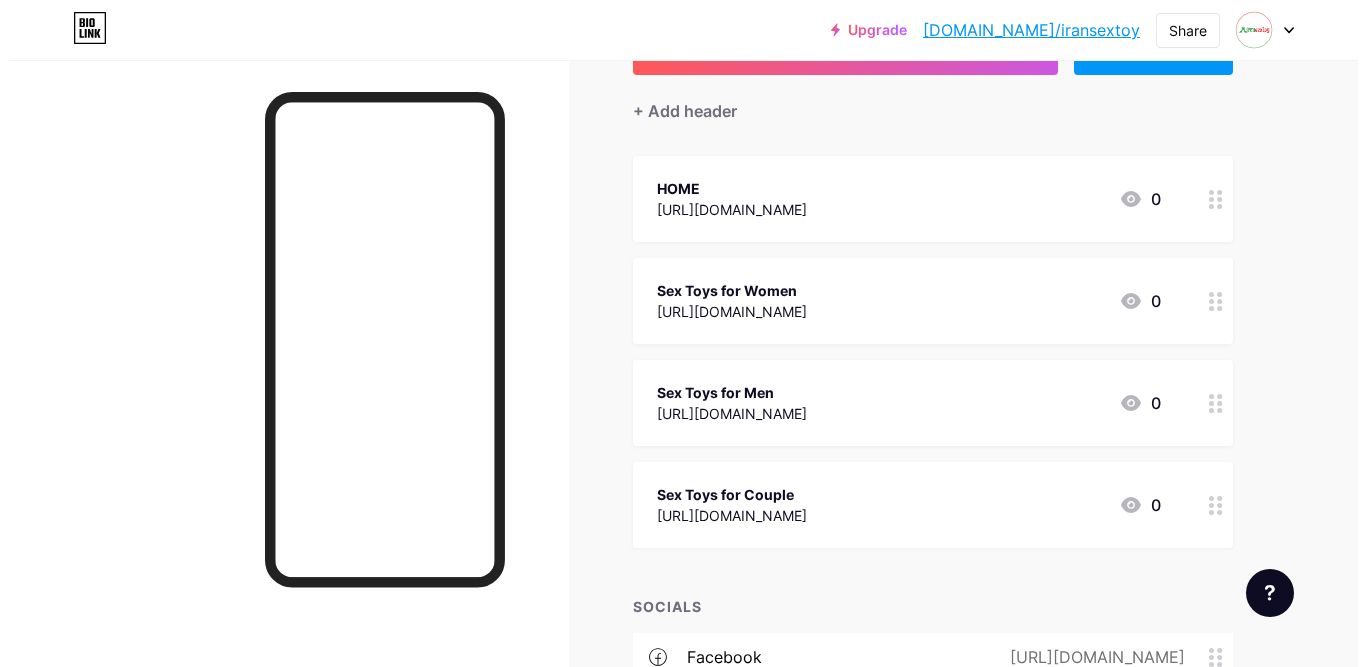 scroll, scrollTop: 512, scrollLeft: 0, axis: vertical 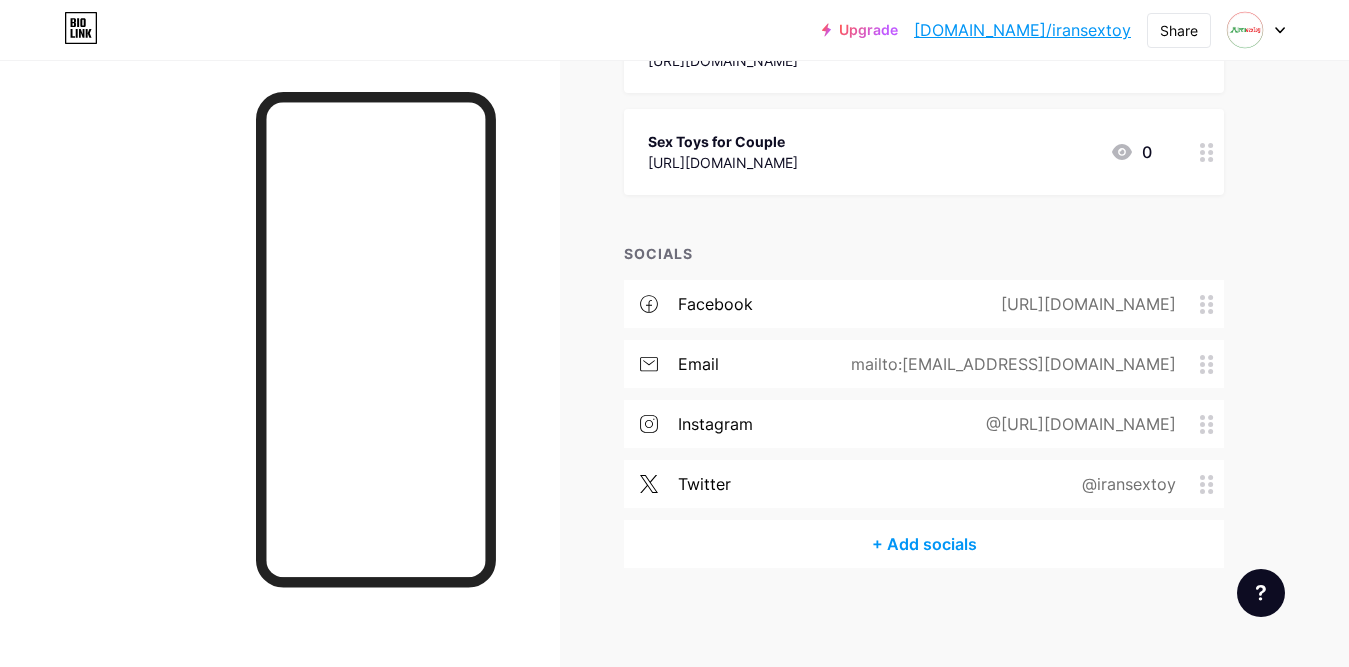 click on "+ Add socials" at bounding box center (924, 544) 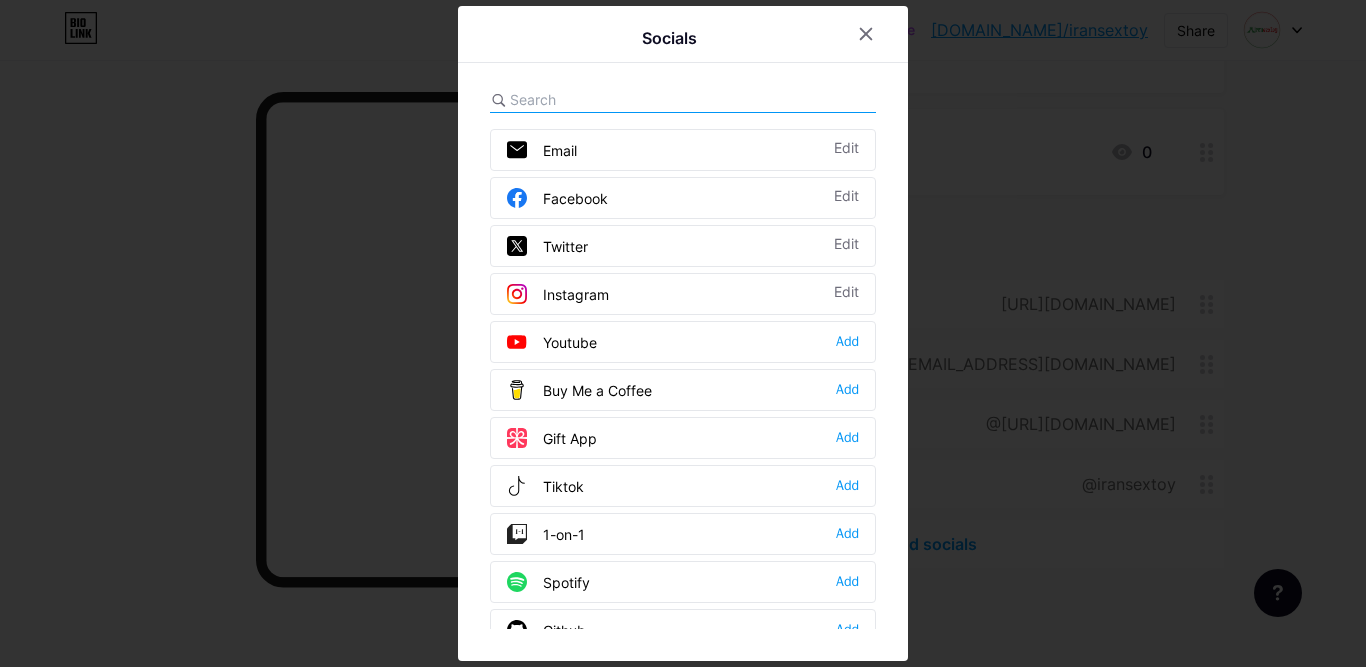 click at bounding box center [620, 99] 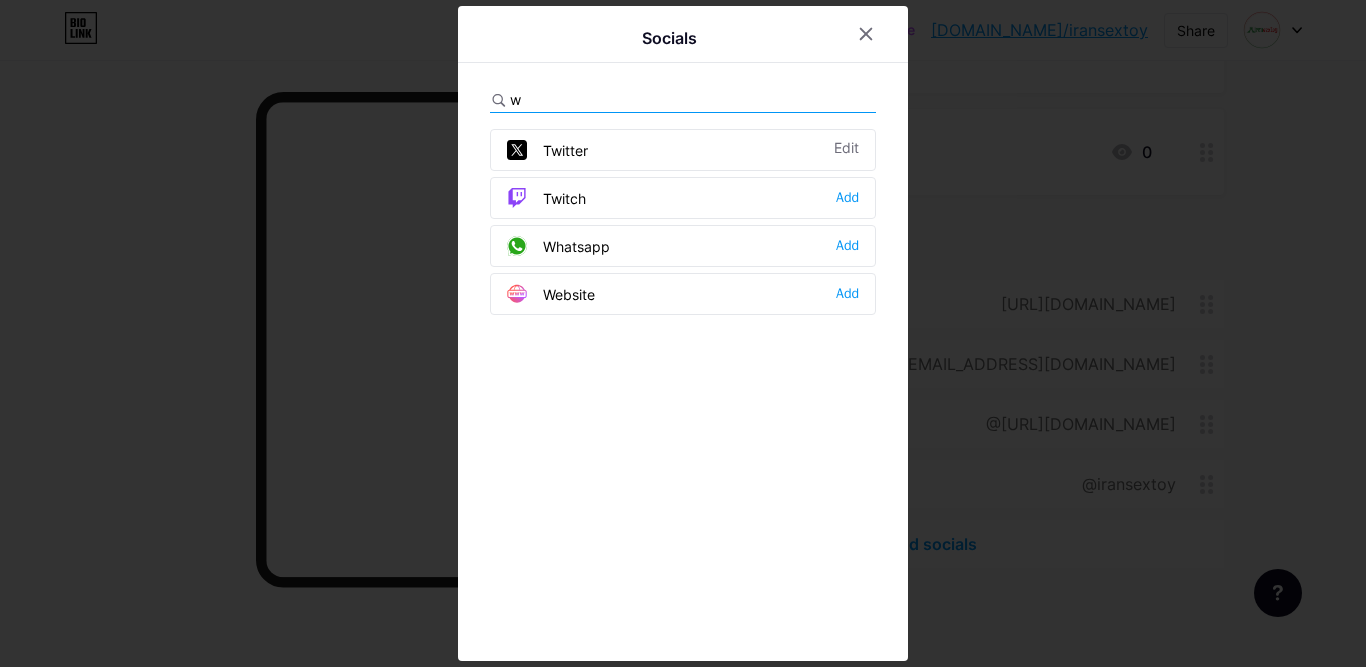 type on "w" 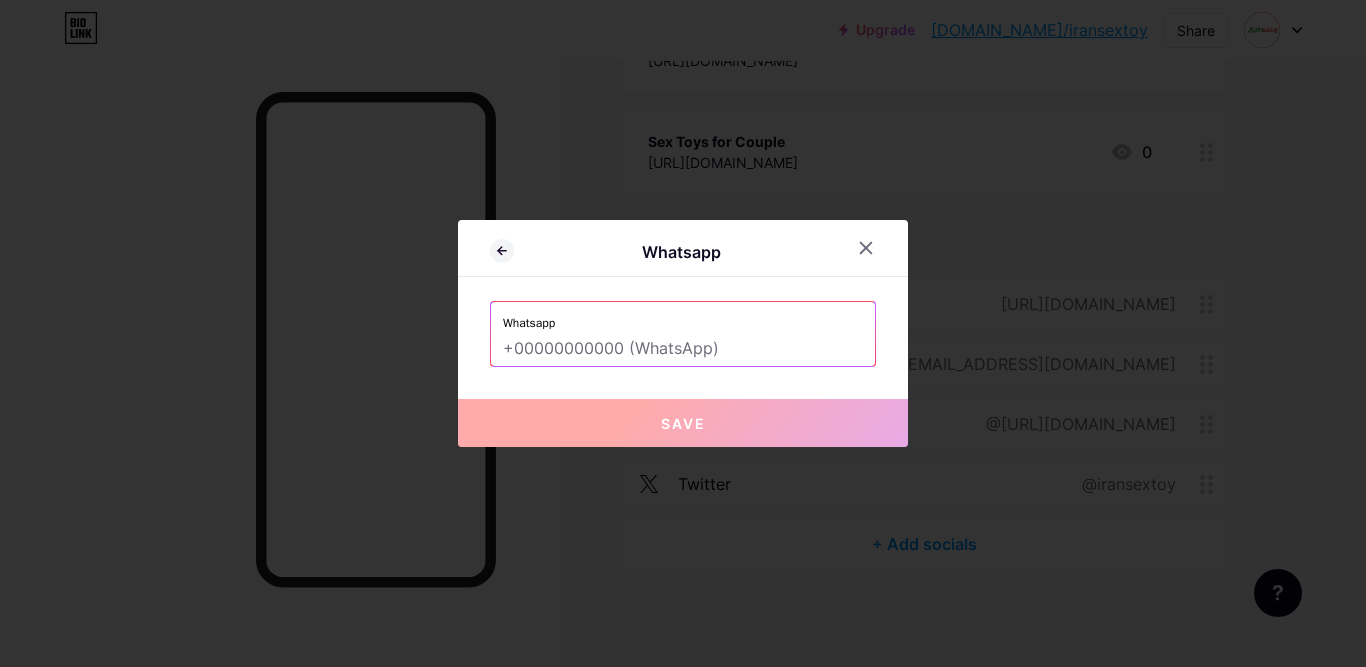 click at bounding box center [683, 349] 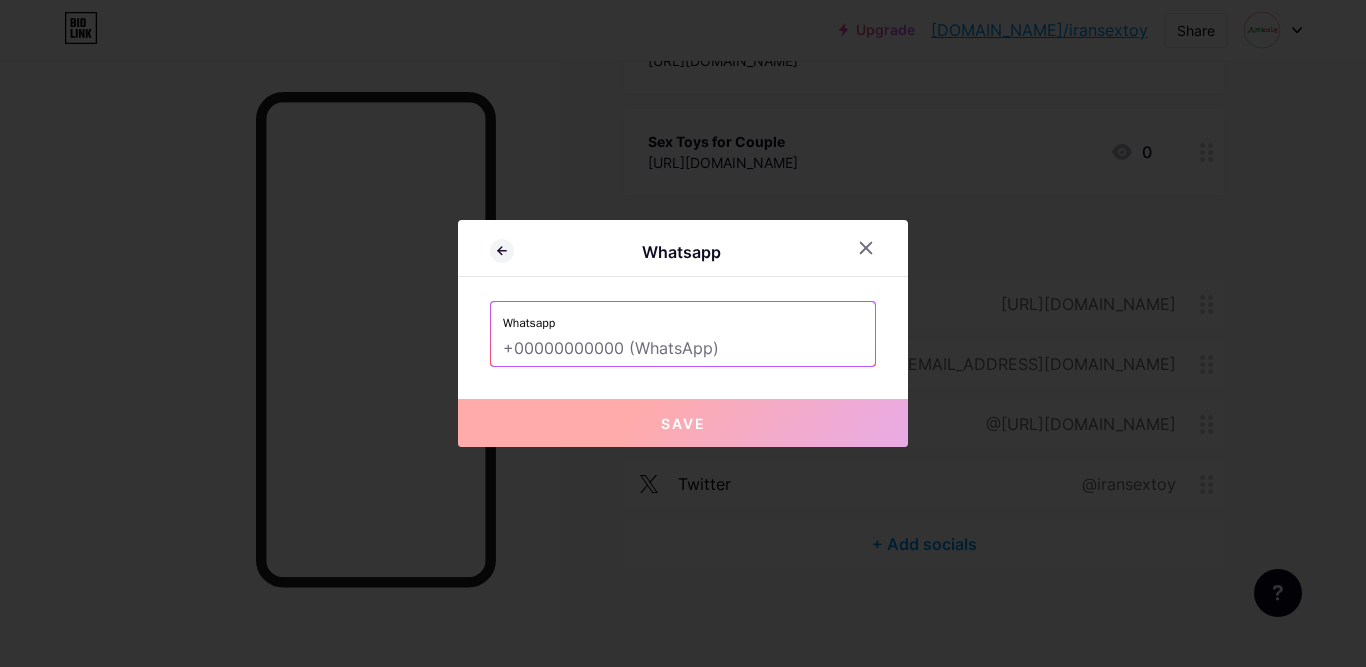 paste on "https://api.whatsapp.com/send/?phone=96892172923&text&type=phone_number&app_absent=0" 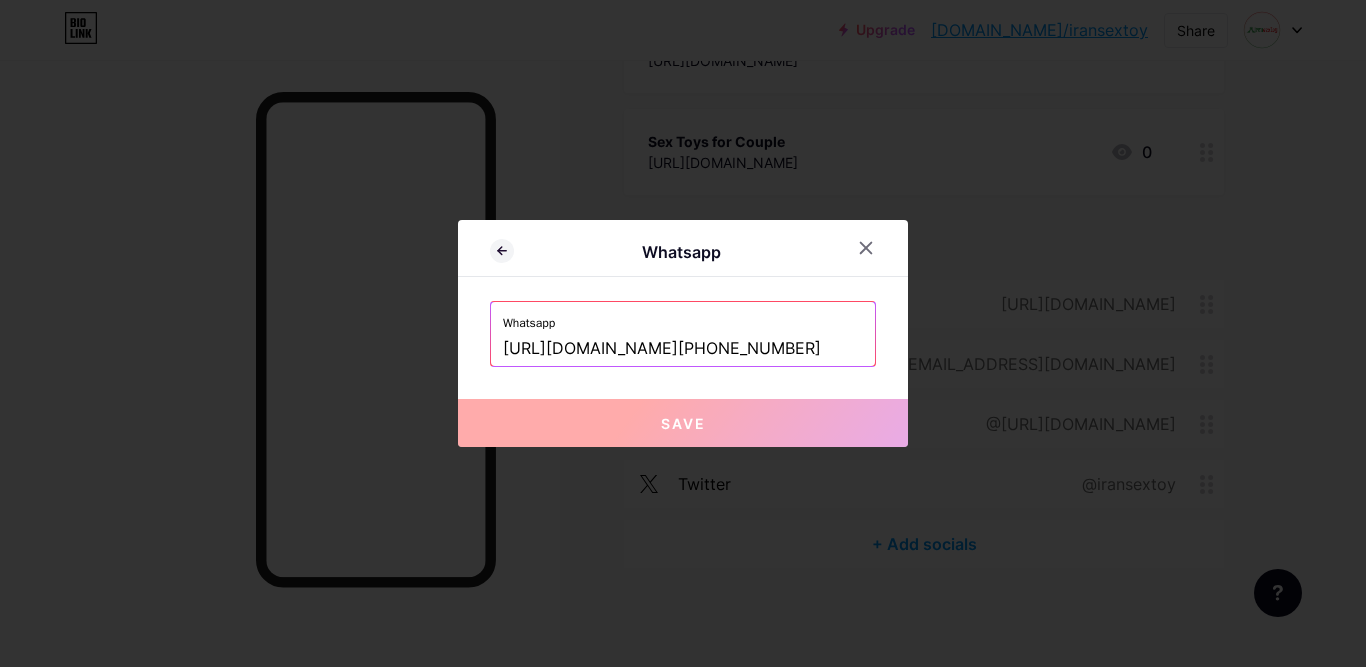 scroll, scrollTop: 0, scrollLeft: 378, axis: horizontal 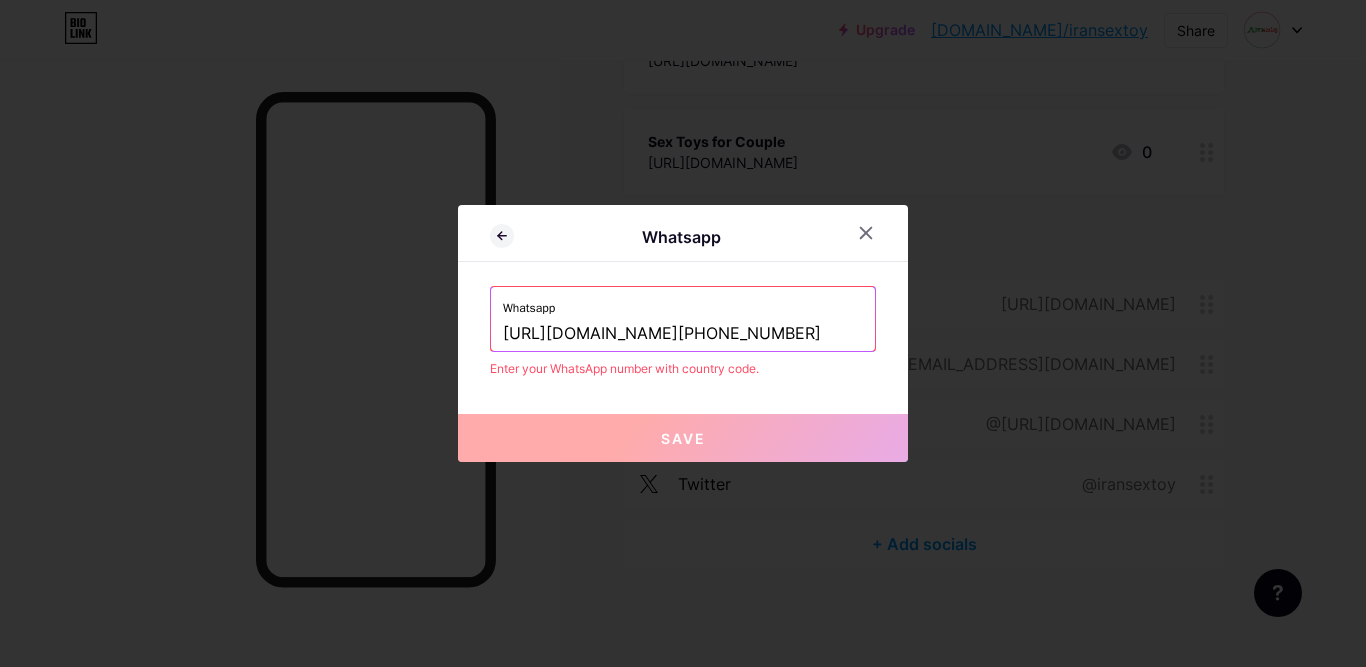 click on "https://api.whatsapp.com/send/?phone=96892172923&text&type=phone_number&app_absent=0" at bounding box center (683, 334) 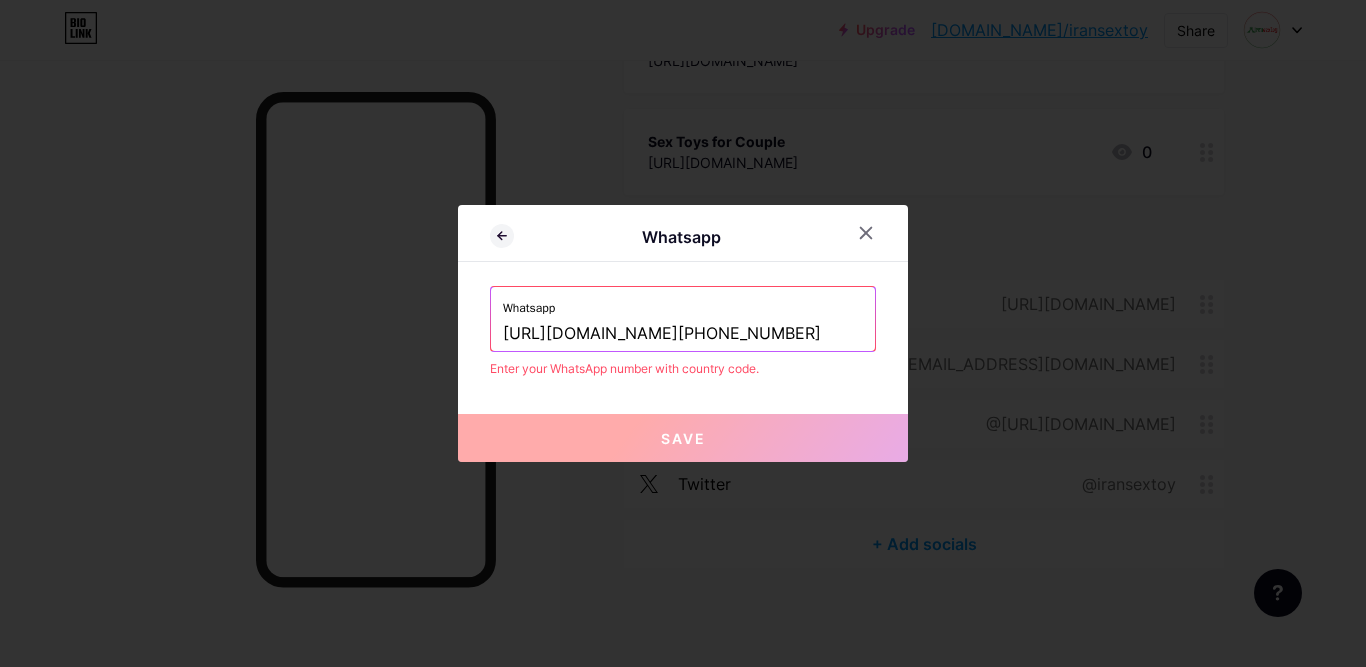 scroll, scrollTop: 0, scrollLeft: 0, axis: both 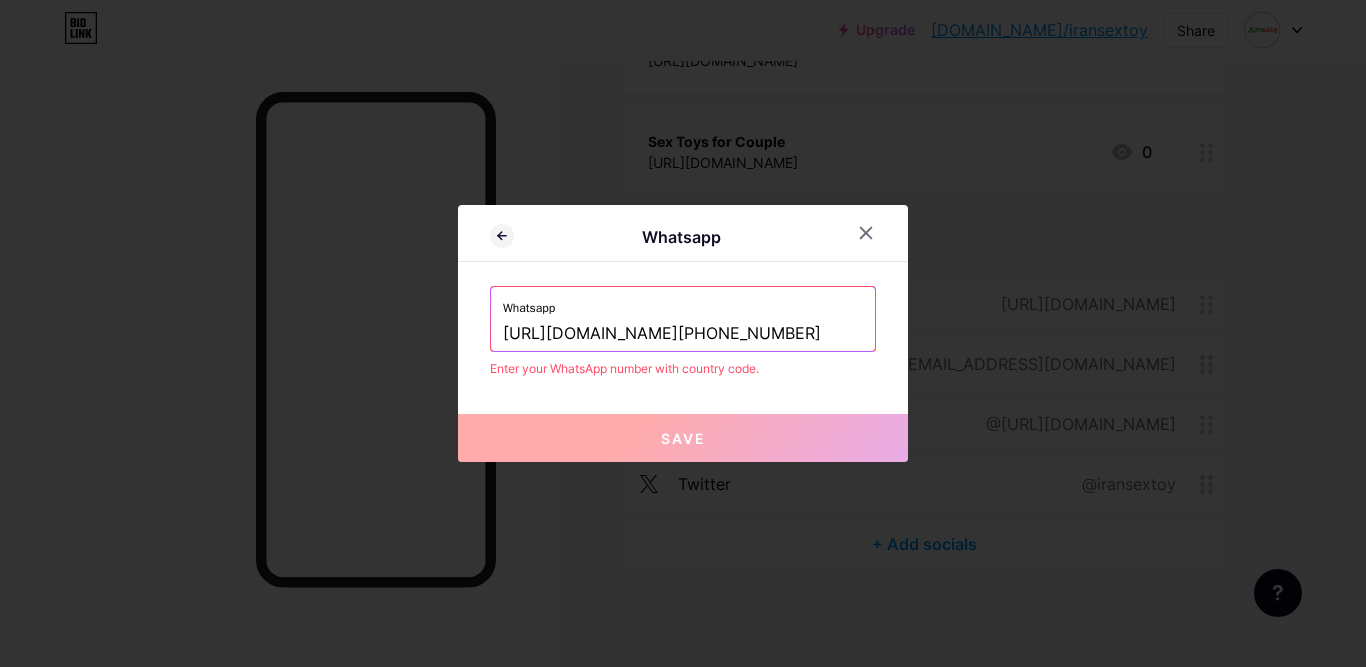 click on "https://api.whatsapp.com/send/?phone=96892172923&text&type=phone_number&app_absent=0" at bounding box center [683, 334] 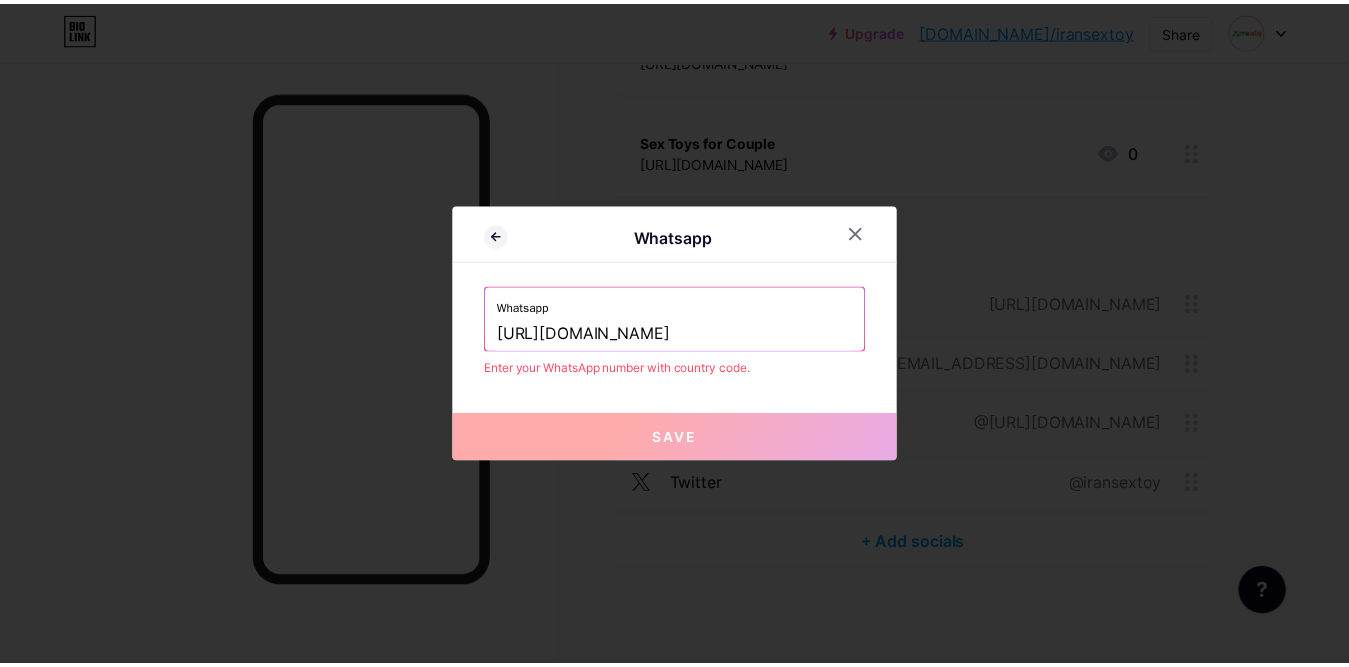 scroll, scrollTop: 0, scrollLeft: 0, axis: both 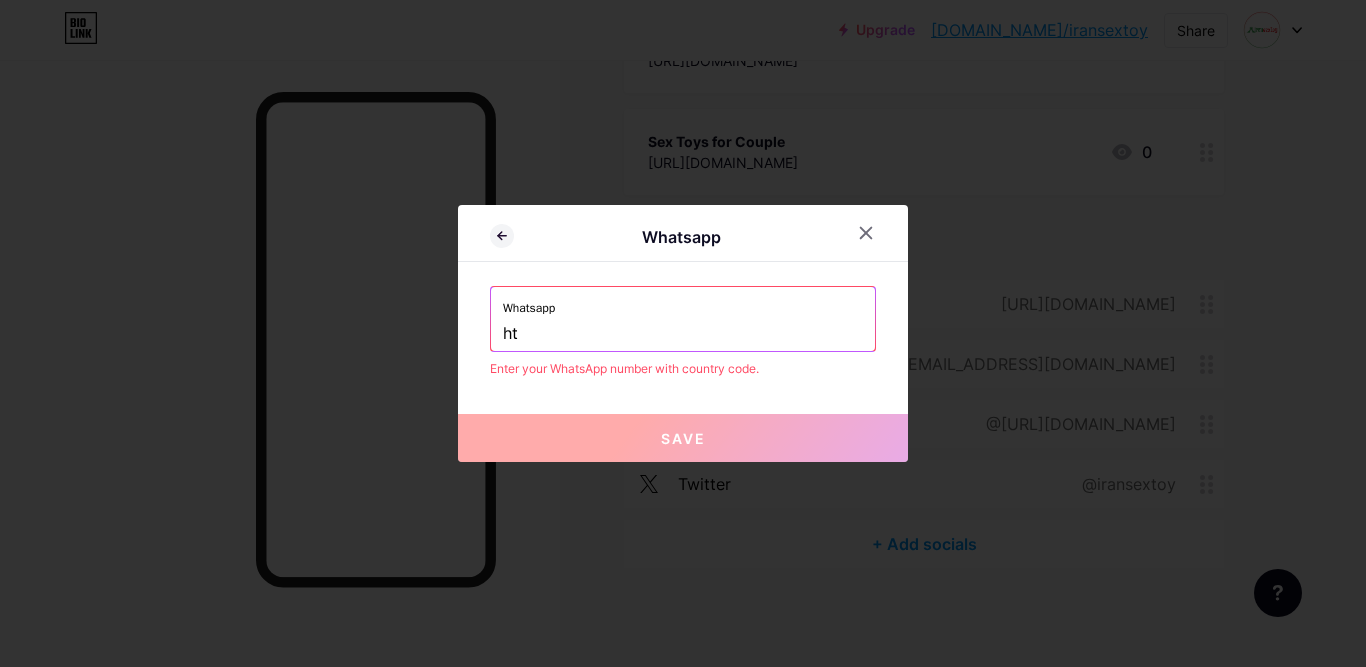 type on "h" 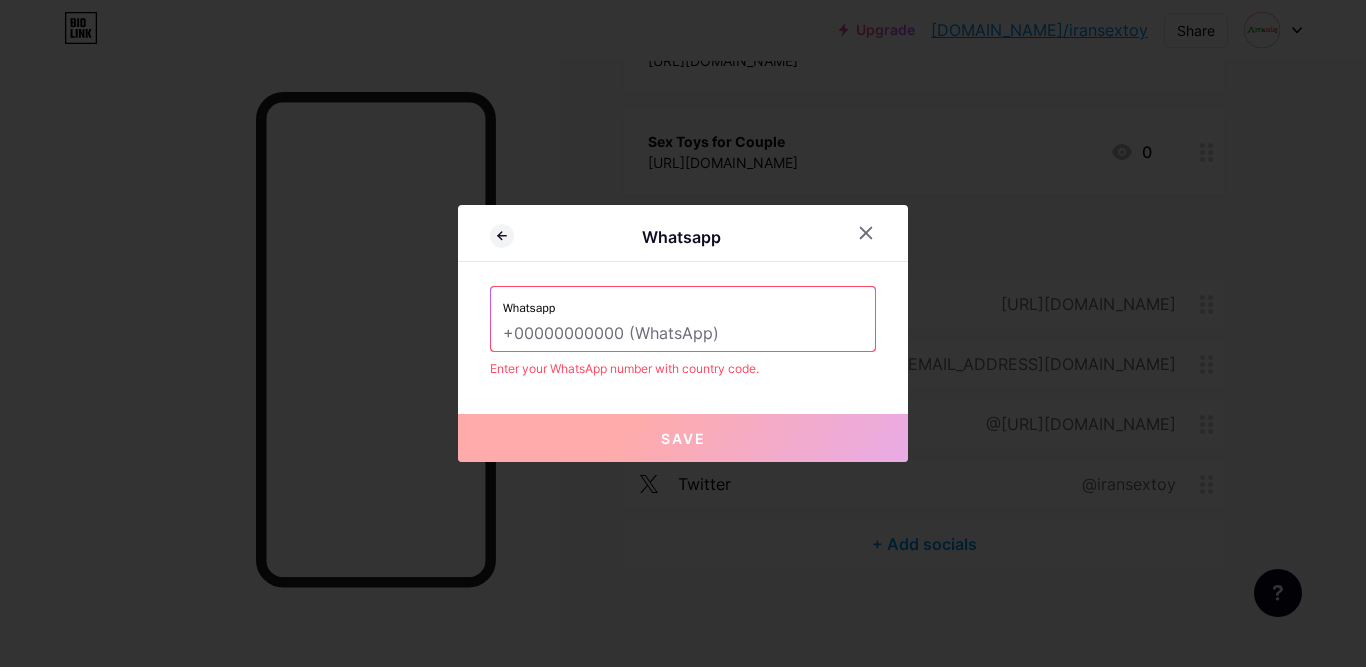 paste on "96892172923" 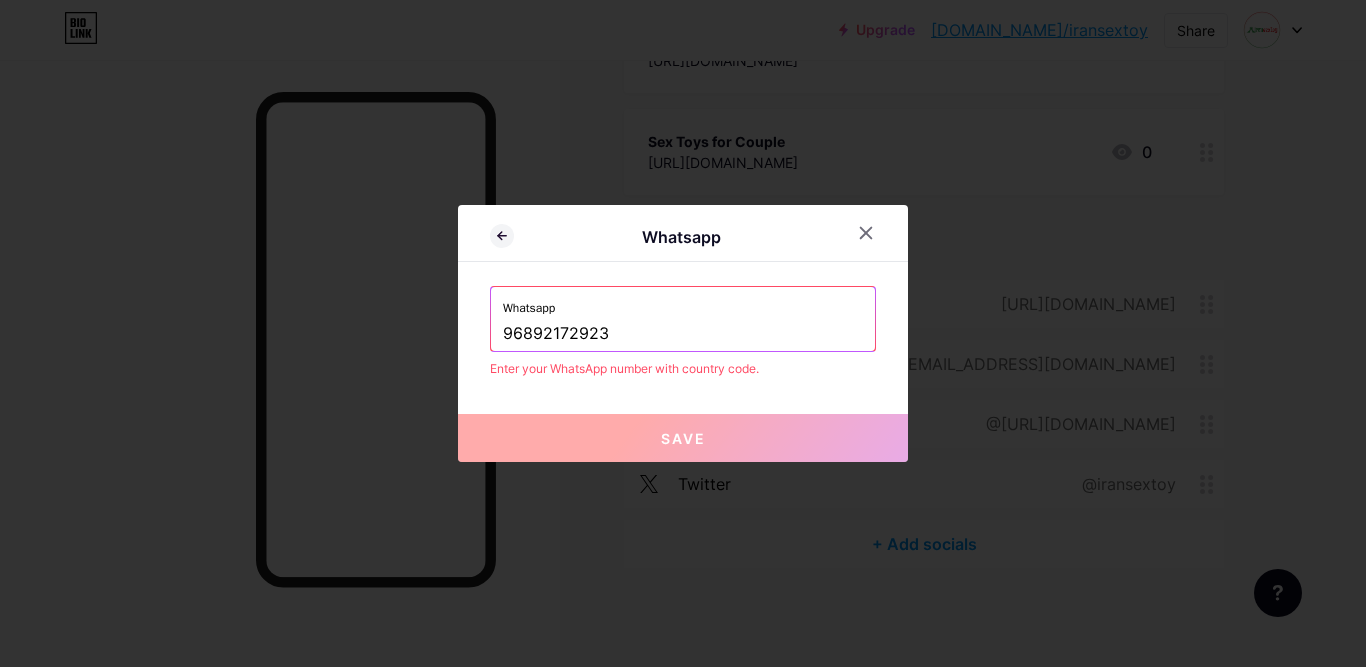 click on "96892172923" at bounding box center [683, 334] 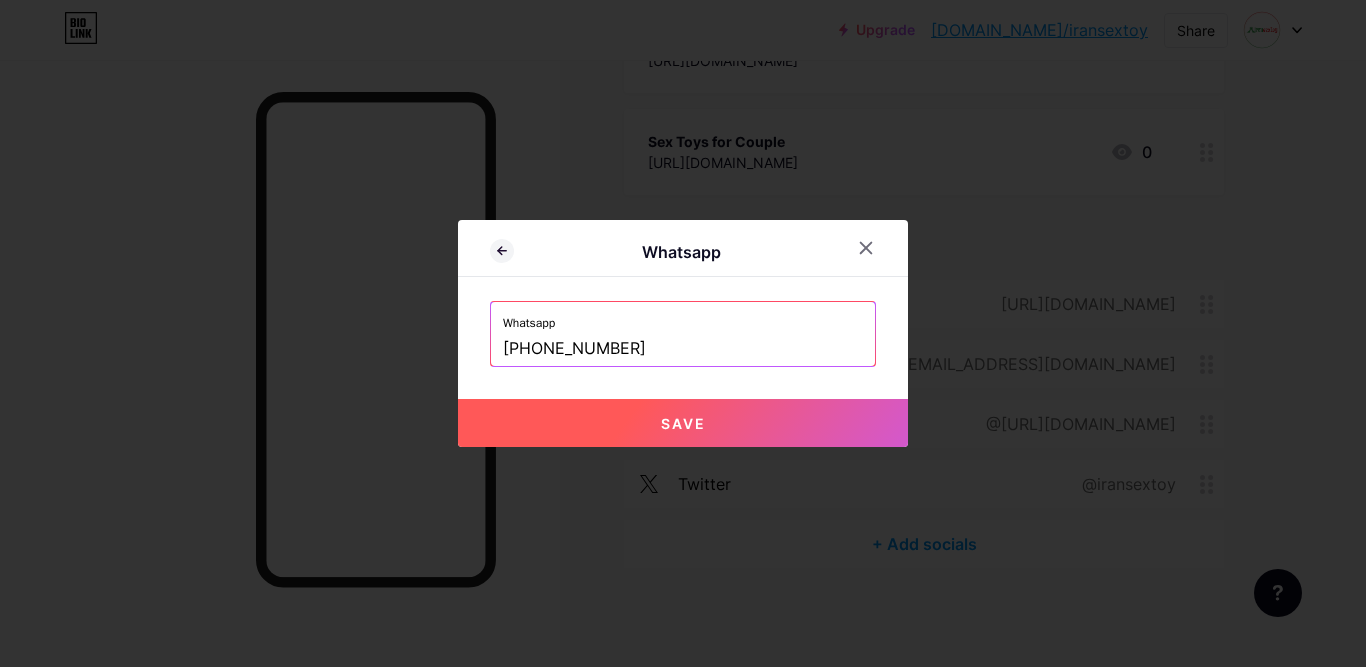 click on "Save" at bounding box center (683, 423) 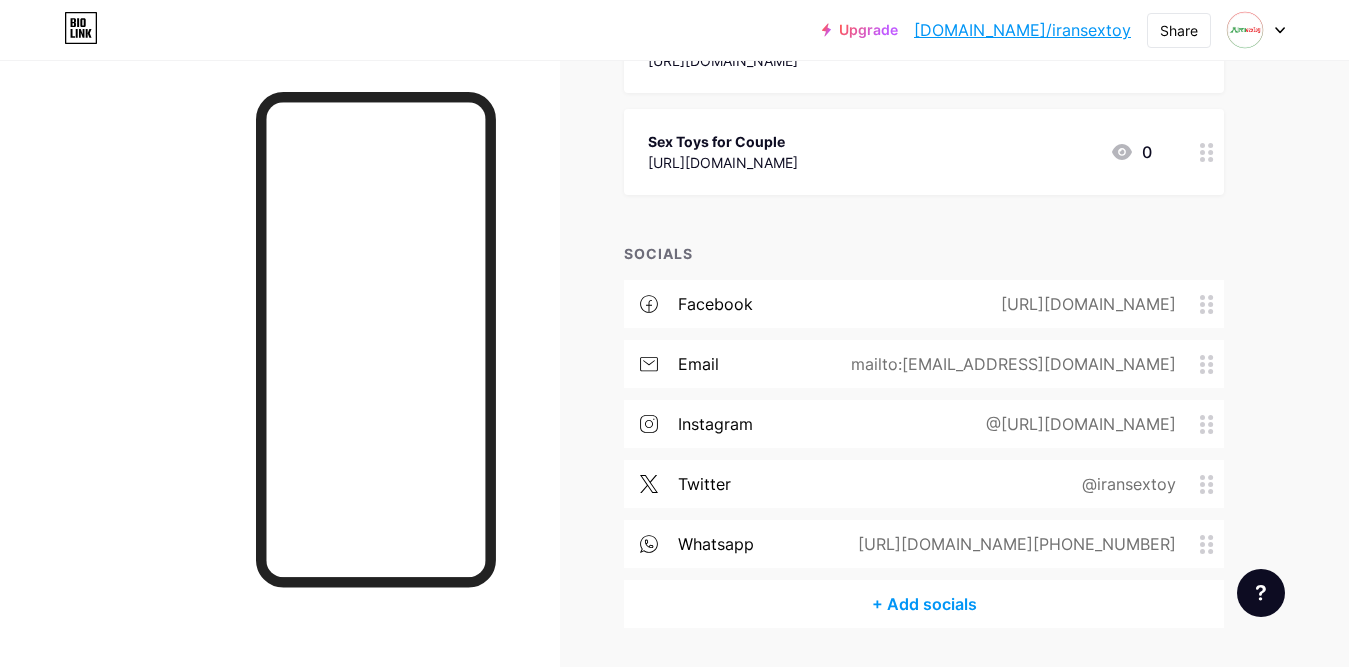 drag, startPoint x: 840, startPoint y: 549, endPoint x: 816, endPoint y: 388, distance: 162.77899 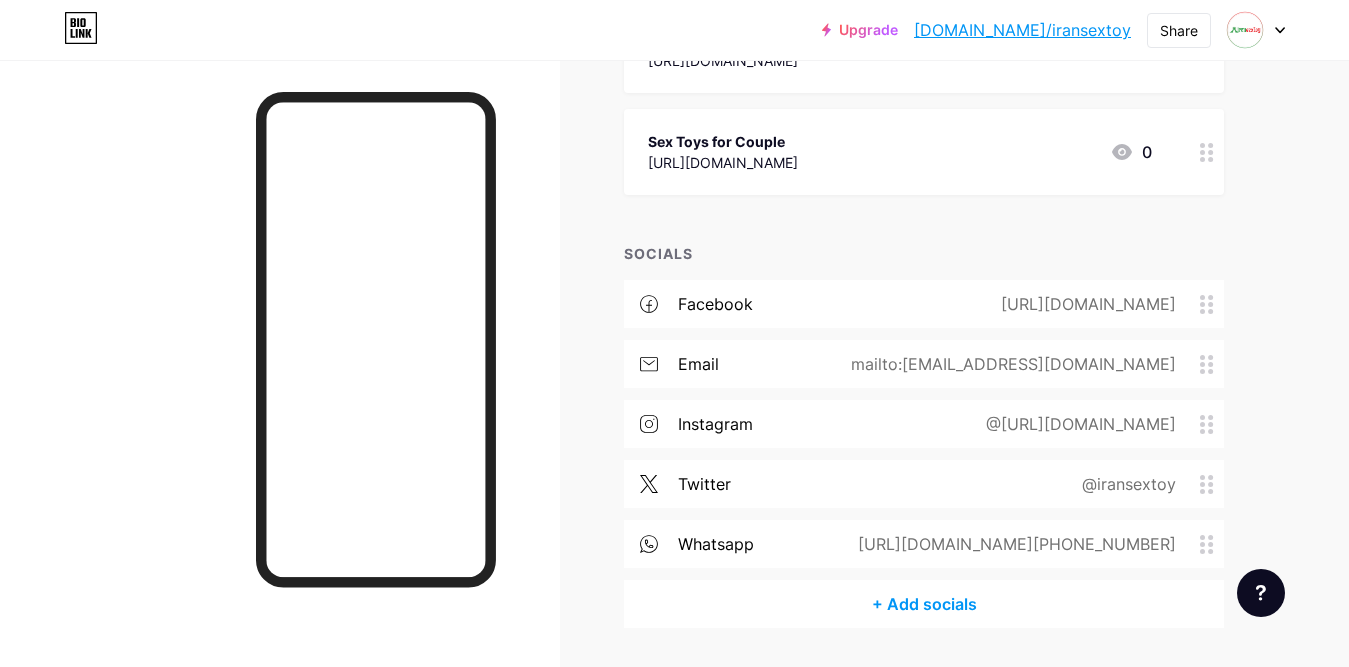 click on "facebook
https://www.facebook.com/iransxtoy
email
mailto:sales@iransextoy.com
instagram
@https://www.instagram.com/iransextoy_/                   twitter
@iransextoy
whatsapp
https://wa.me/+96892172923" at bounding box center (924, 430) 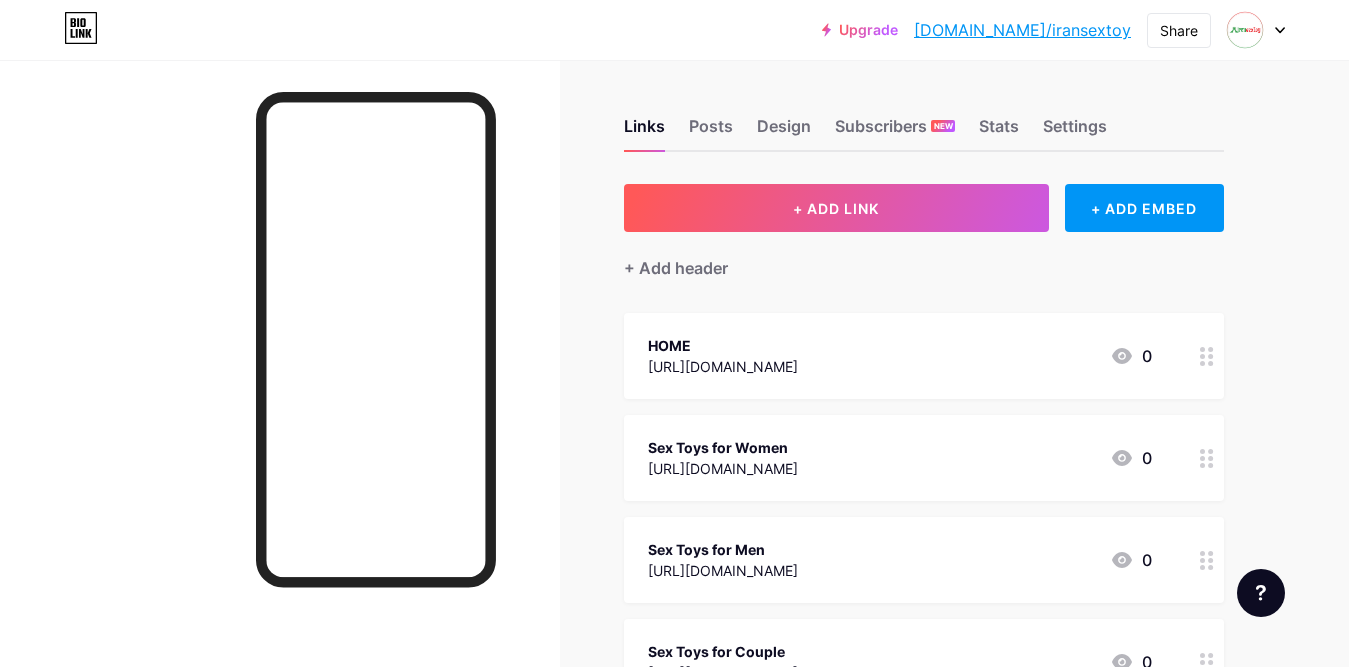 scroll, scrollTop: 0, scrollLeft: 0, axis: both 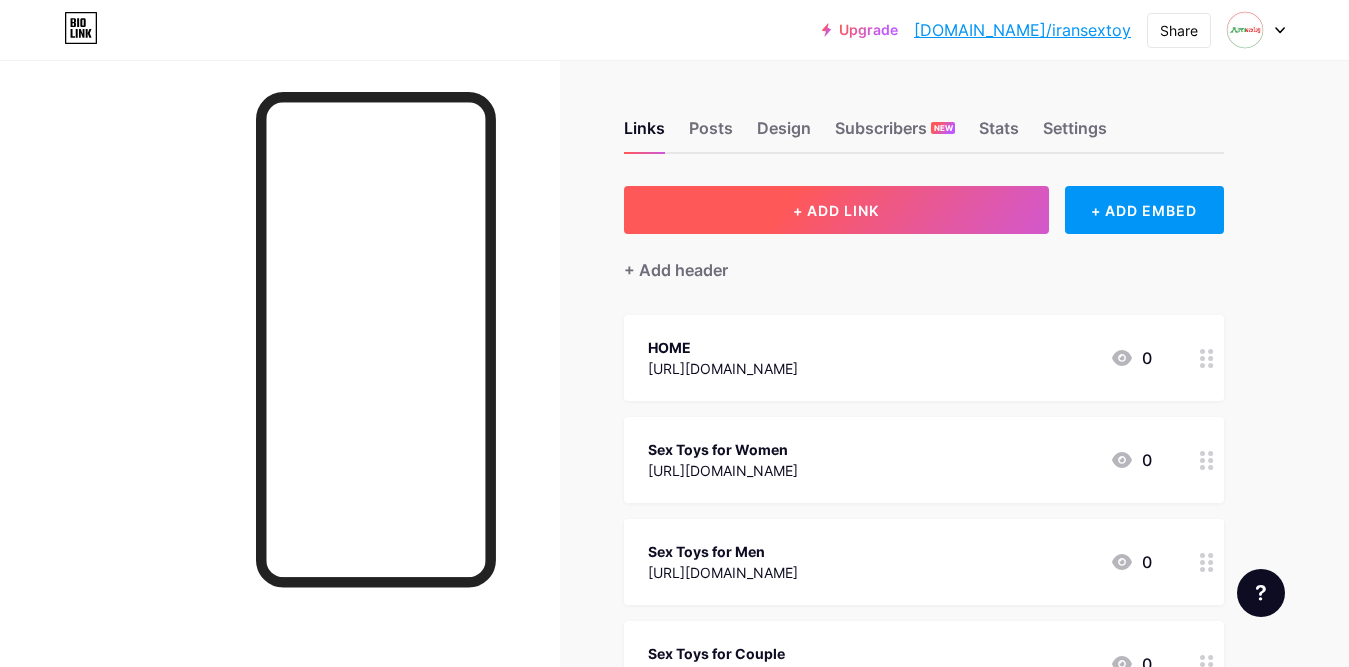 click on "+ ADD LINK" at bounding box center [836, 210] 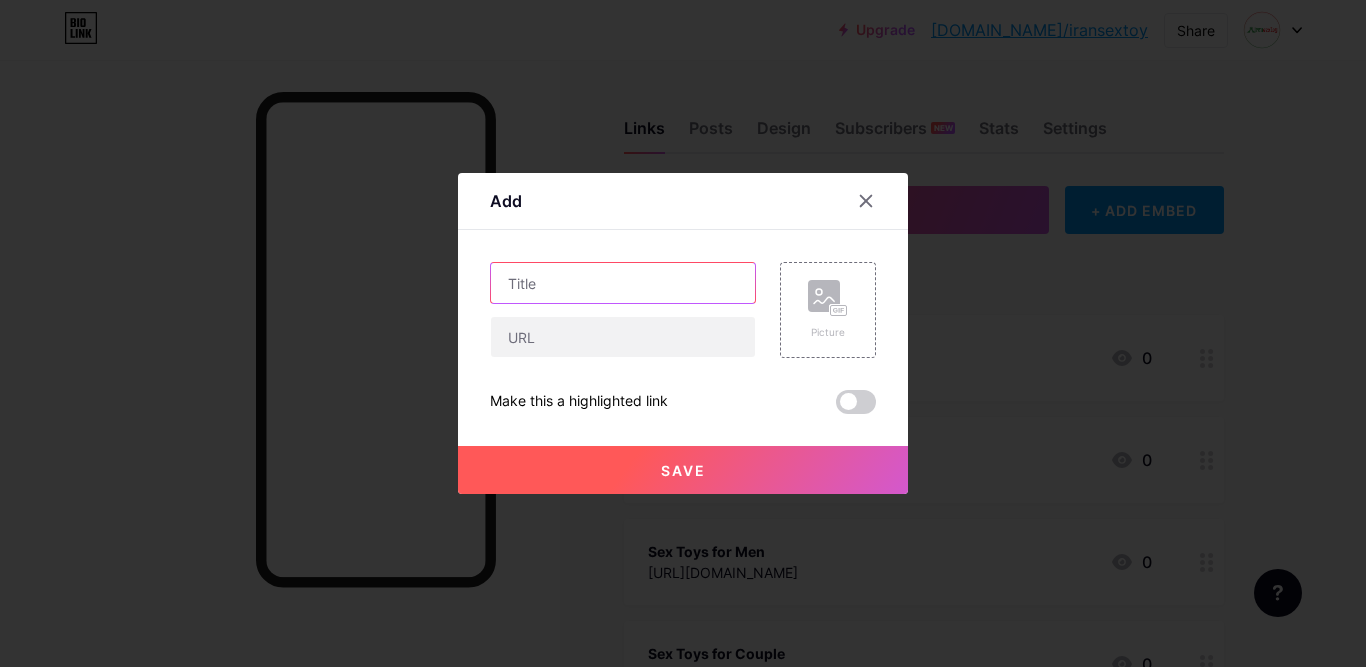 click at bounding box center (623, 283) 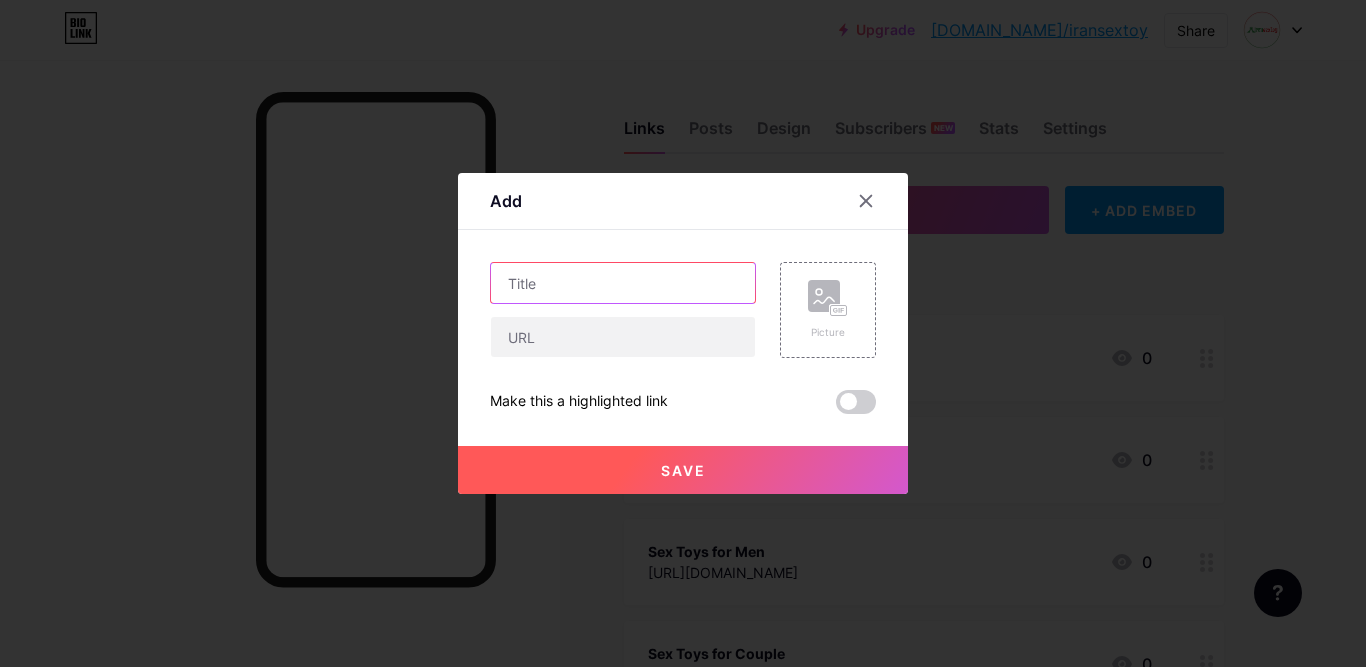 paste on "CHAT US ON WHATSAPP" 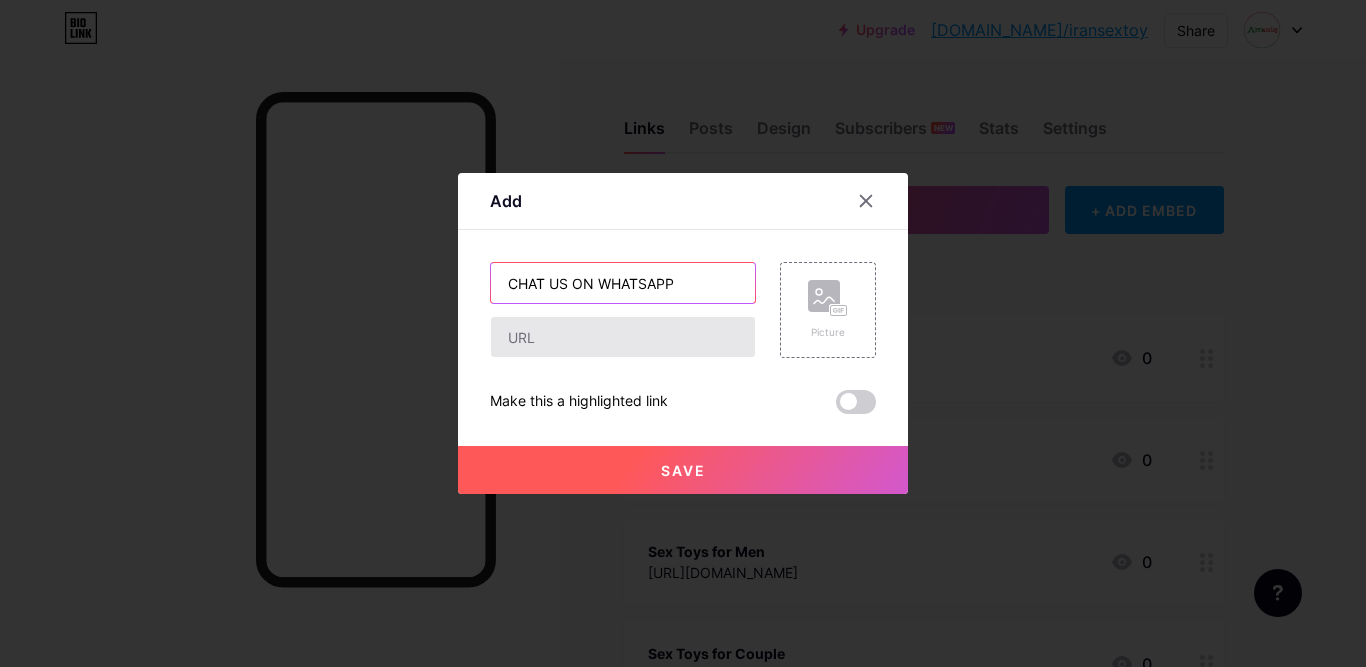 type on "CHAT US ON WHATSAPP" 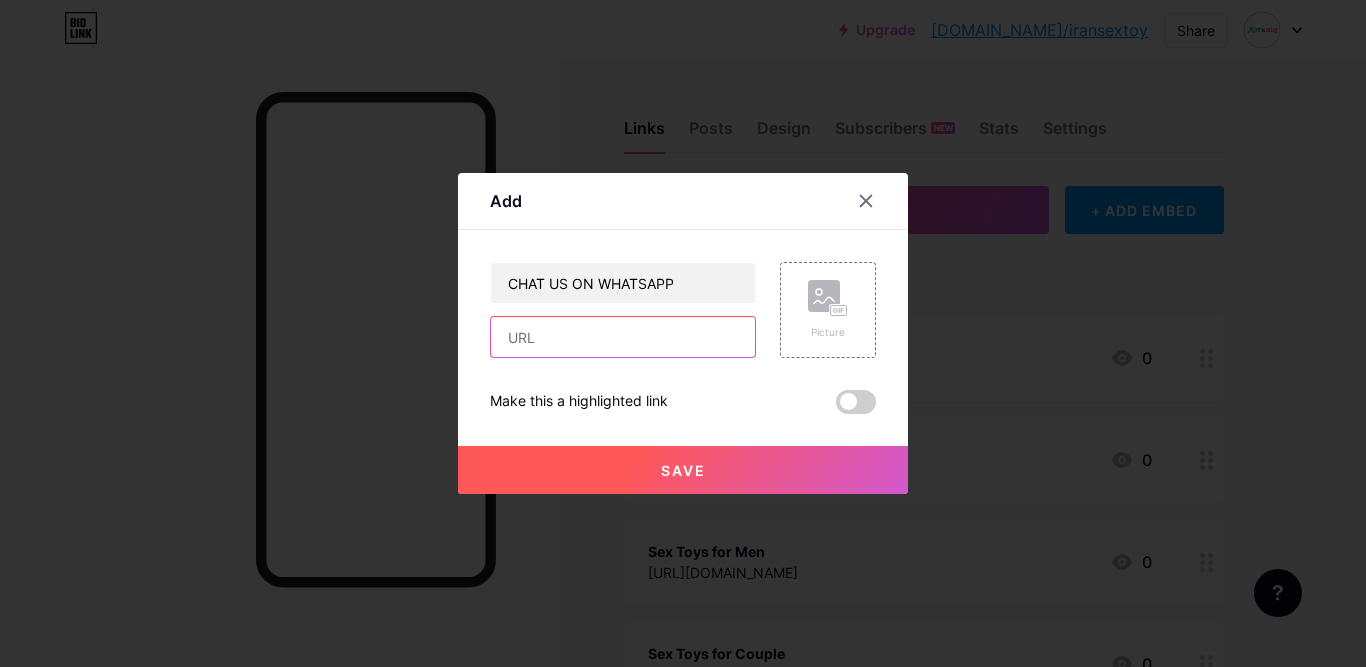 click at bounding box center (623, 337) 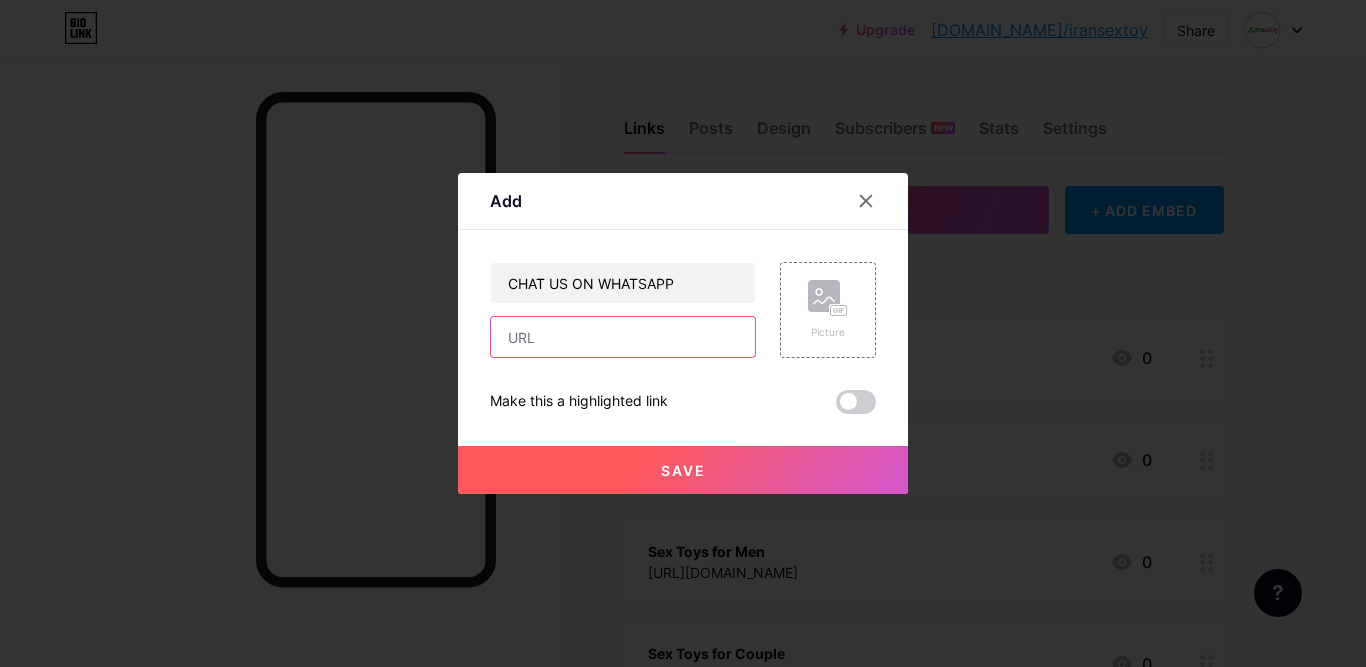 paste on "[URL][DOMAIN_NAME]" 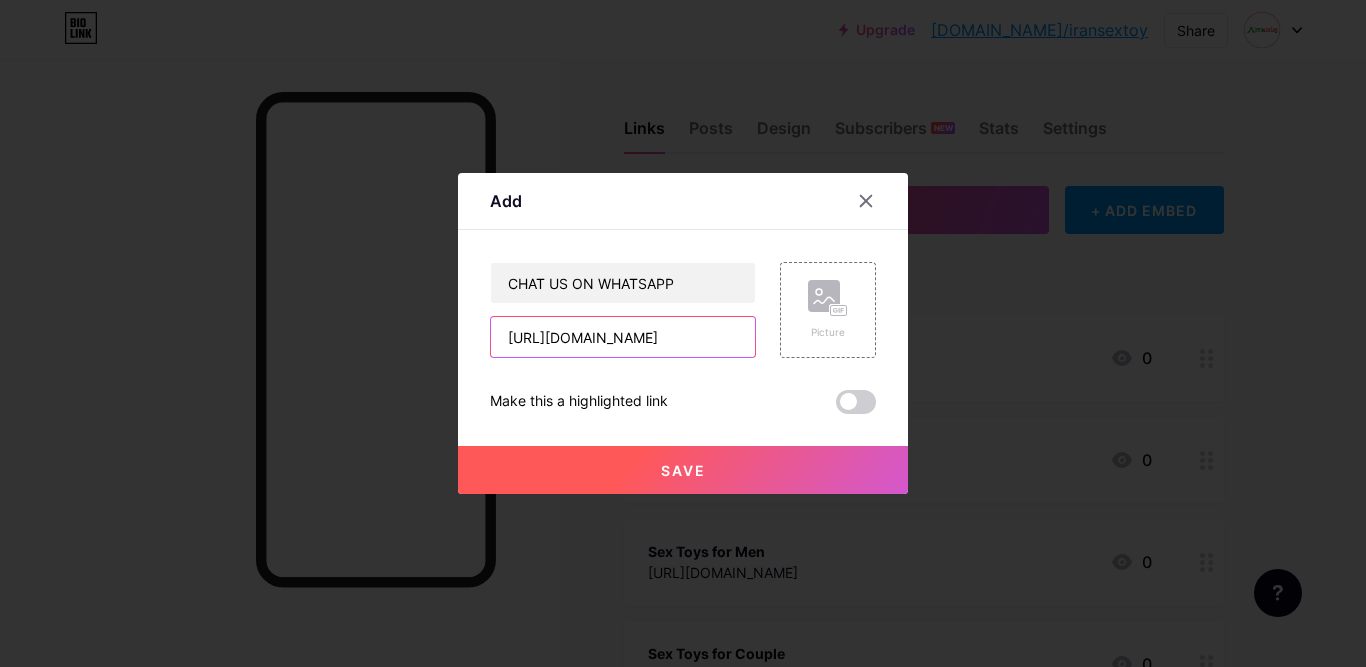 type on "[URL][DOMAIN_NAME]" 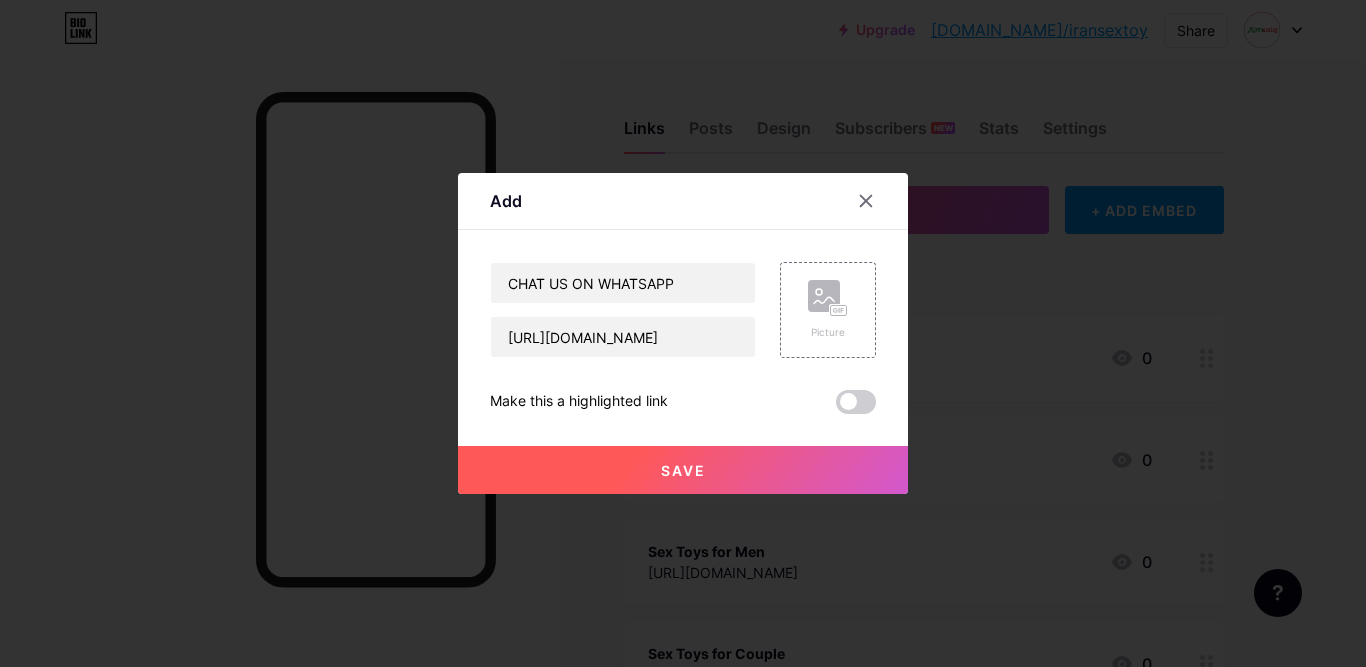 click on "Save" at bounding box center [683, 470] 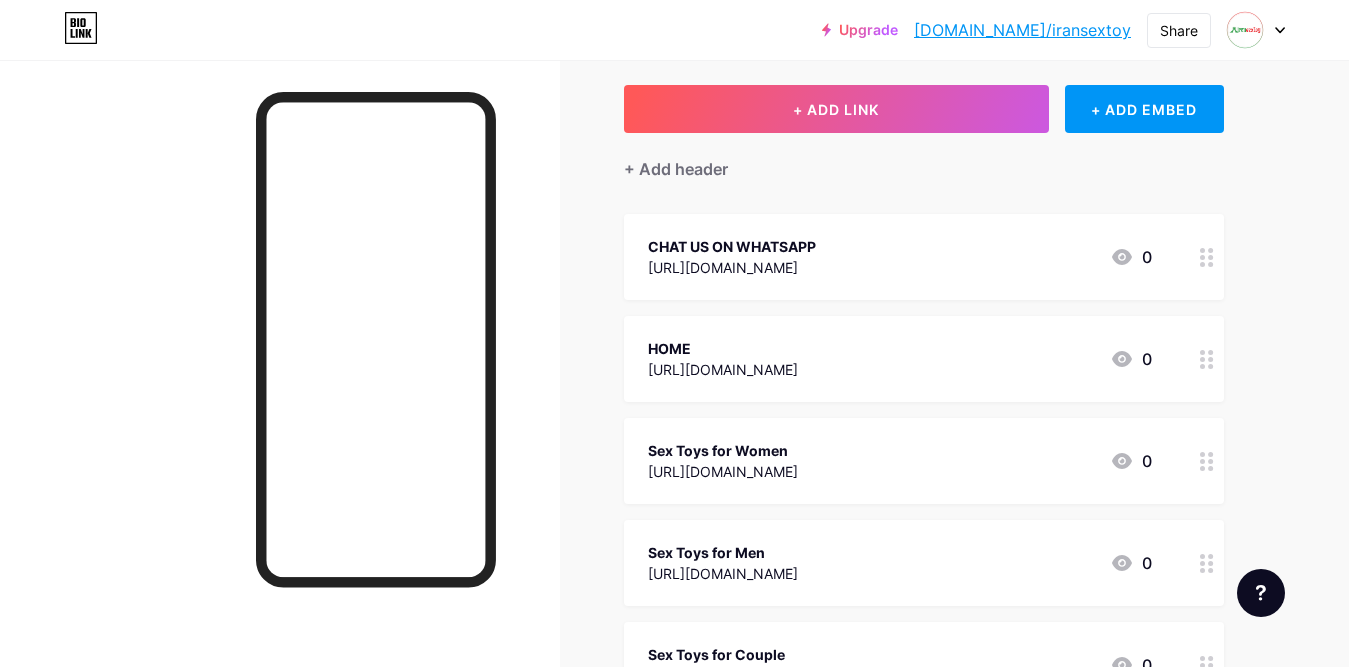 scroll, scrollTop: 100, scrollLeft: 0, axis: vertical 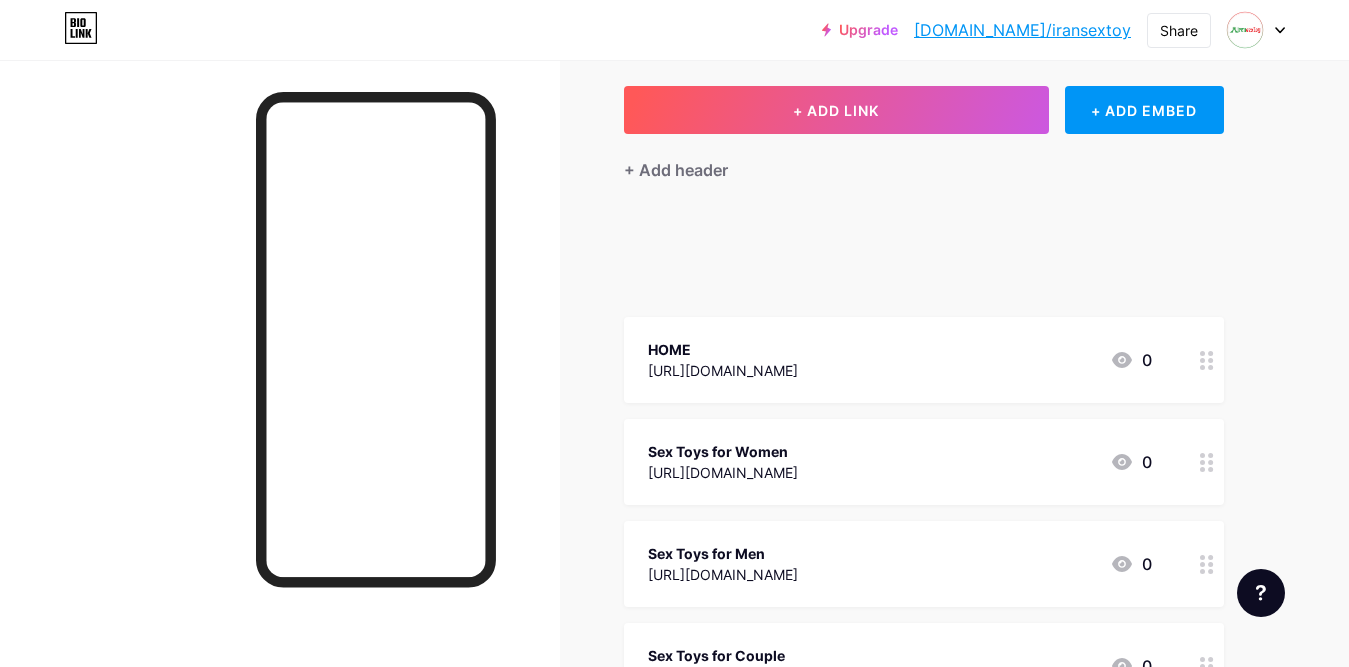 type 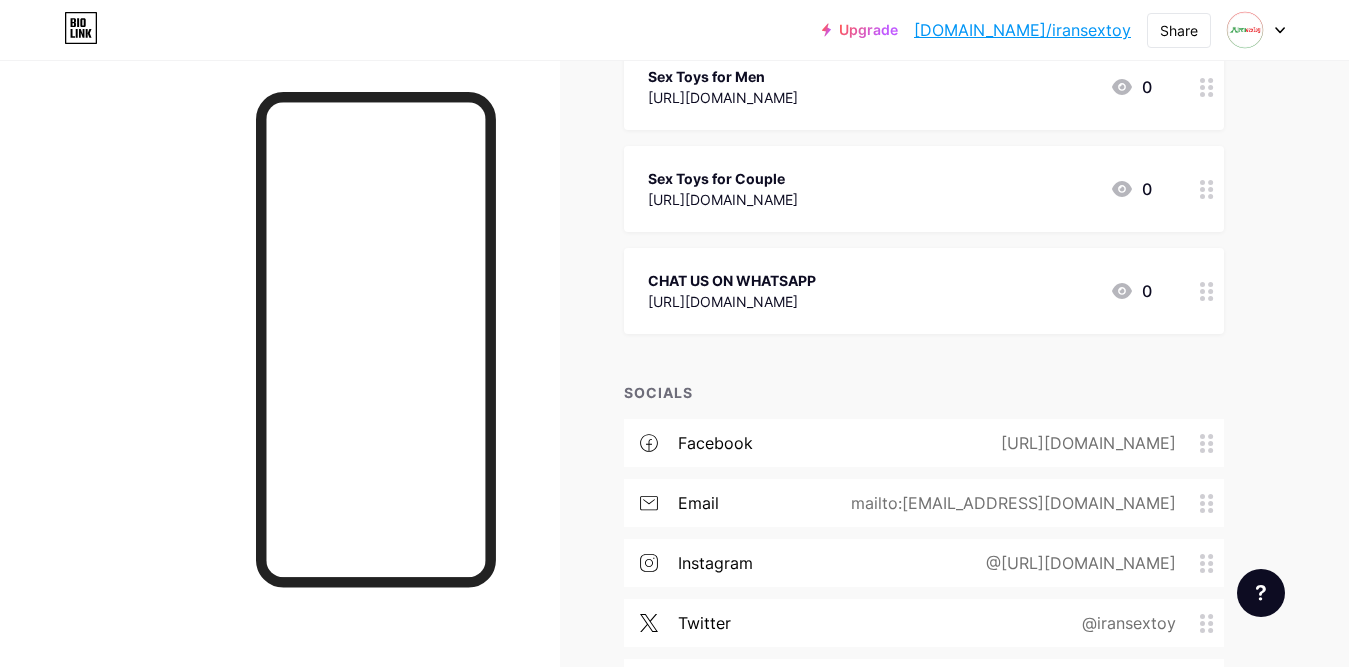 scroll, scrollTop: 474, scrollLeft: 0, axis: vertical 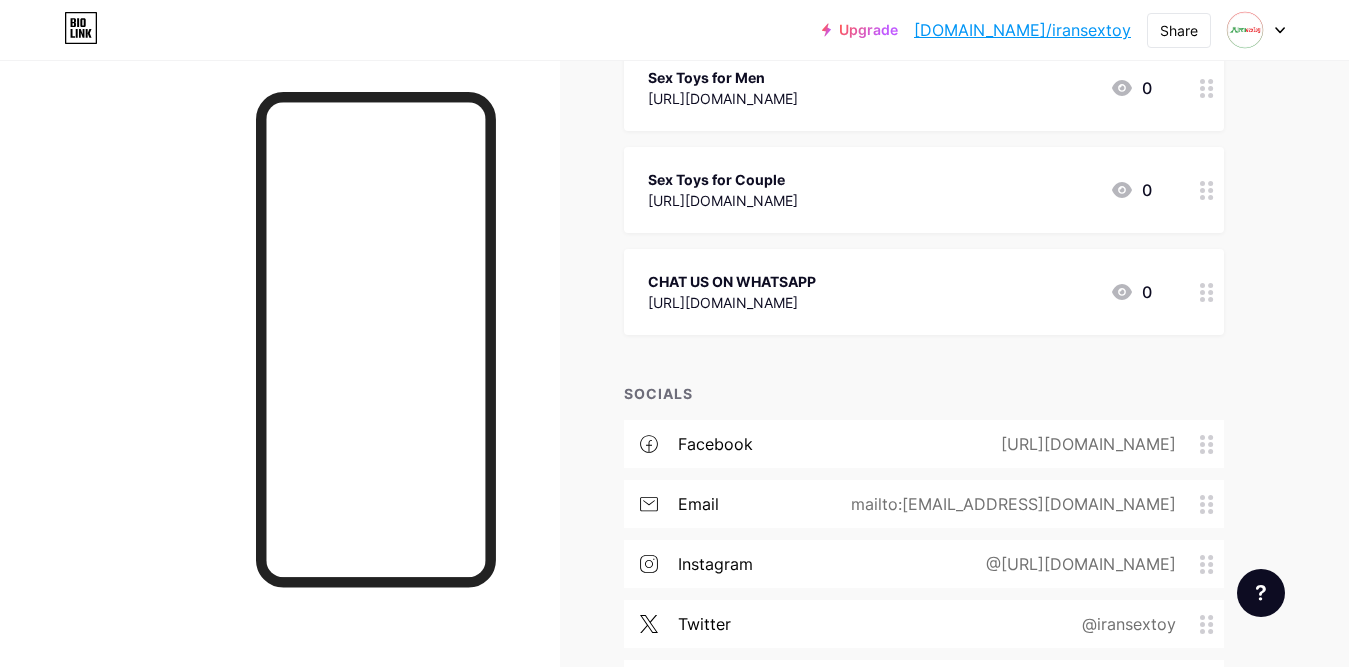 click 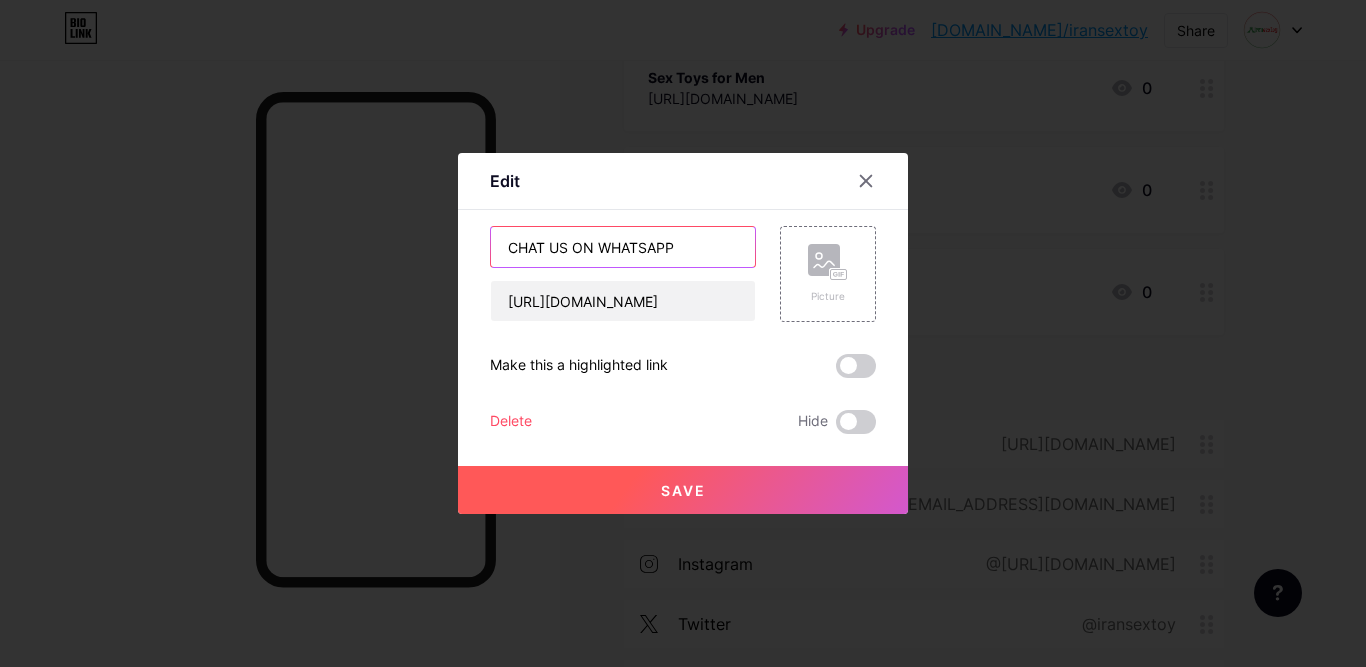 click on "CHAT US ON WHATSAPP" at bounding box center [623, 247] 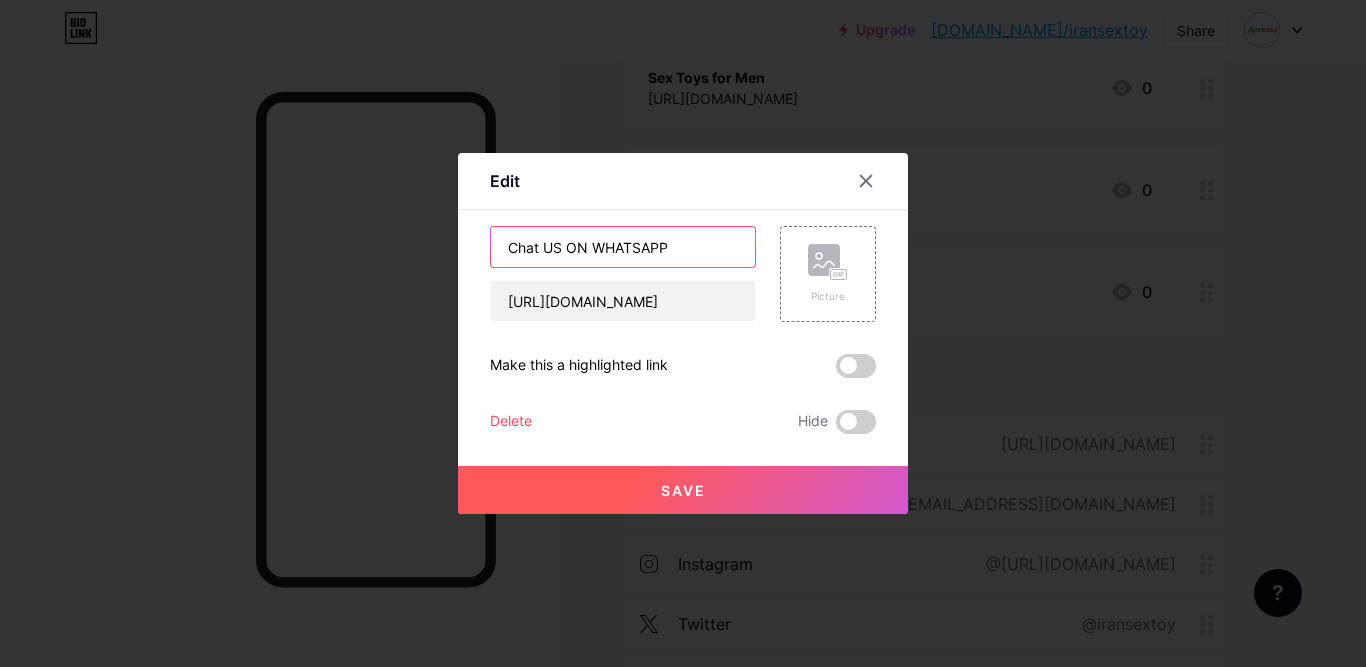 click on "Chat US ON WHATSAPP" at bounding box center [623, 247] 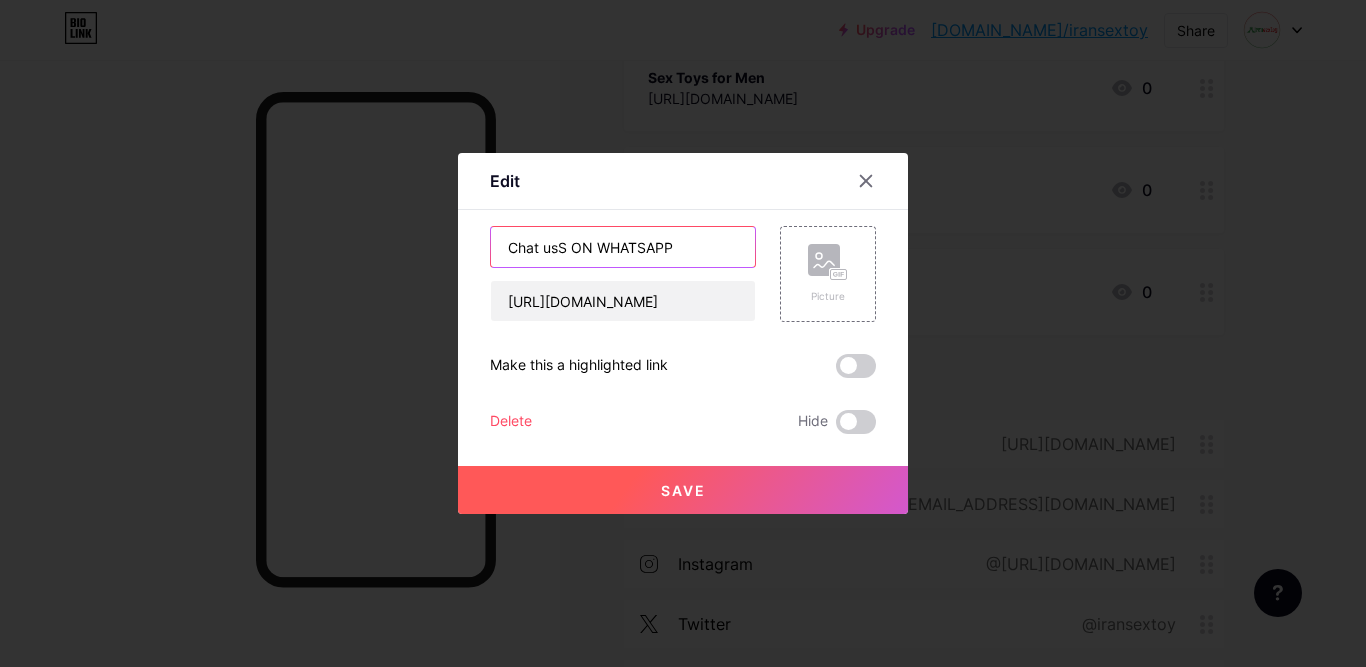 click on "Chat usS ON WHATSAPP" at bounding box center [623, 247] 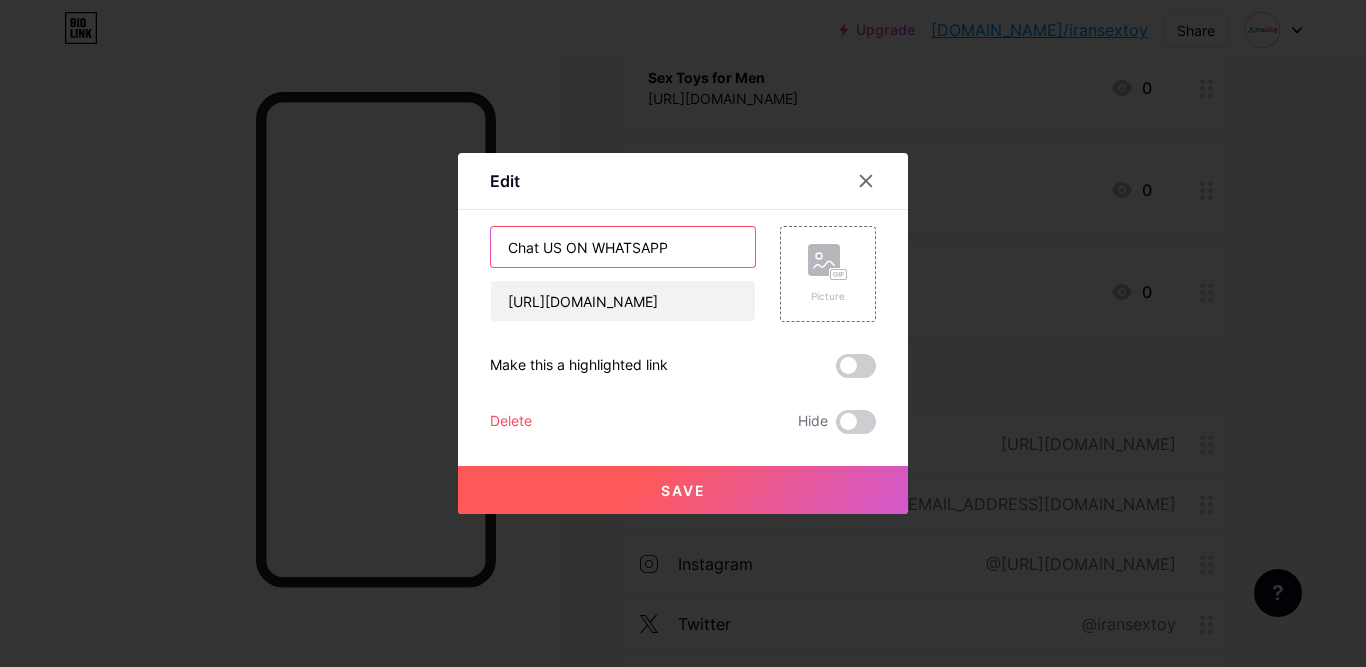 drag, startPoint x: 603, startPoint y: 251, endPoint x: 610, endPoint y: 259, distance: 10.630146 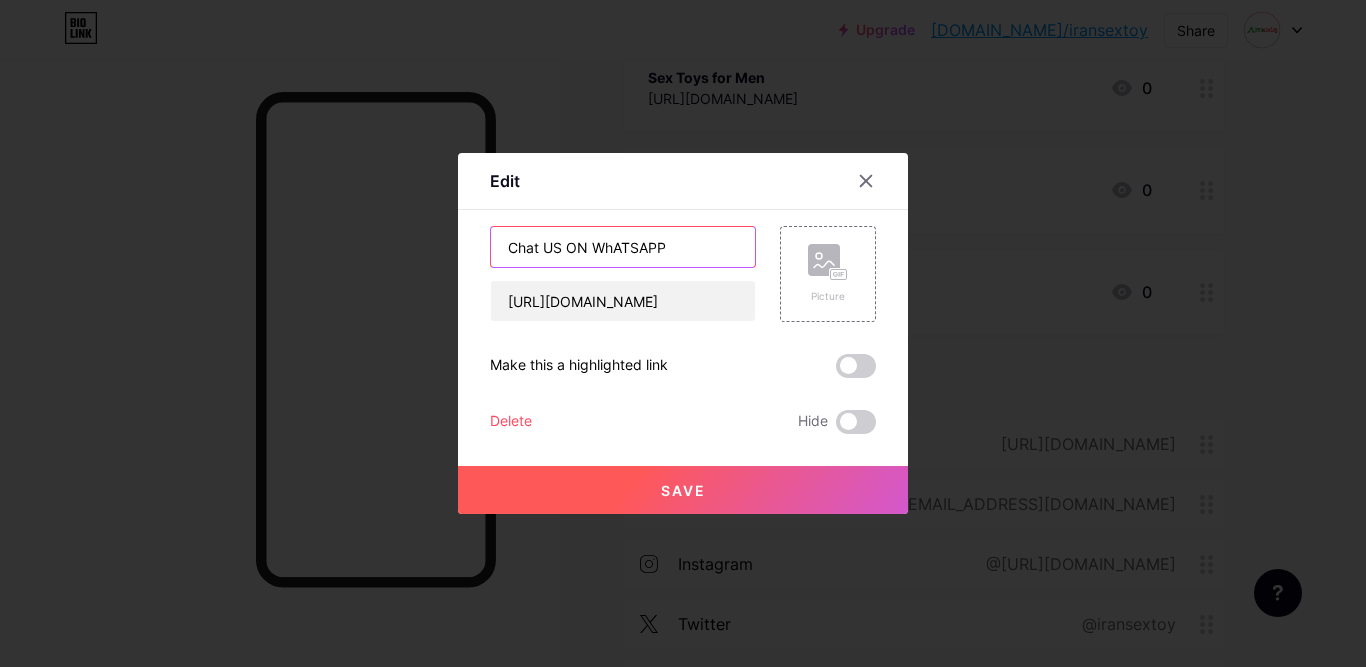 click on "Chat US ON WhATSAPP" at bounding box center (623, 247) 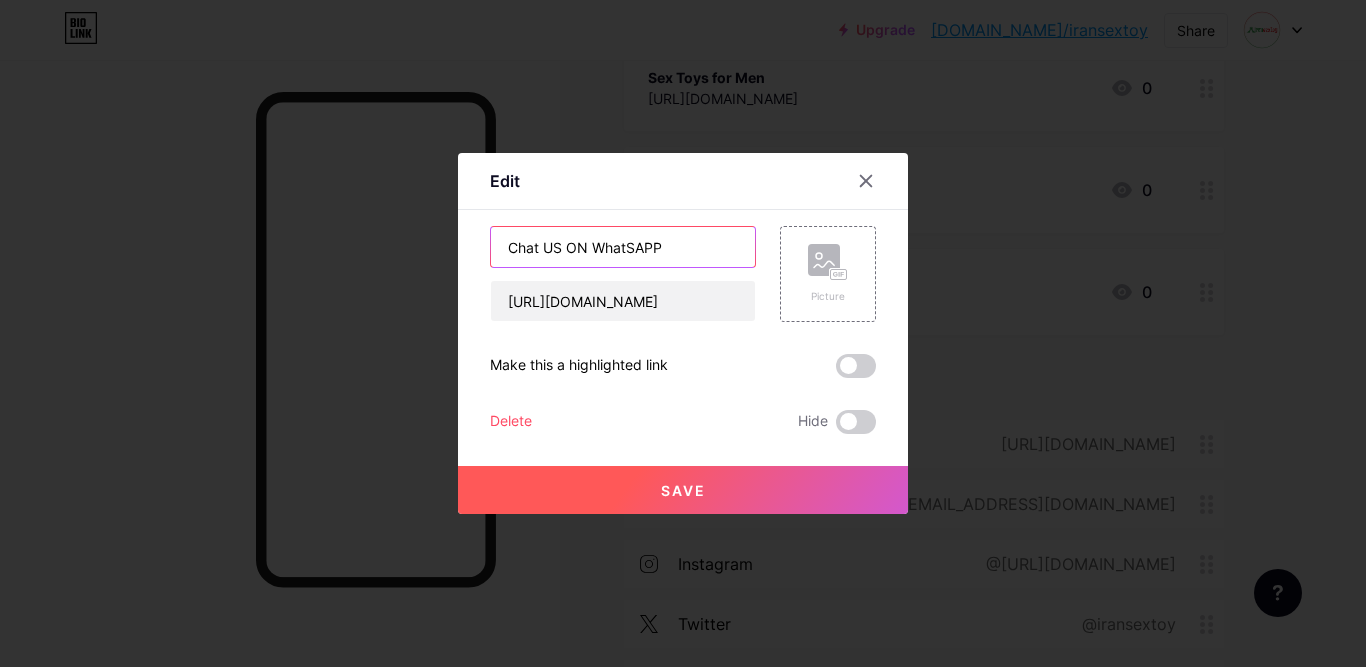 drag, startPoint x: 640, startPoint y: 251, endPoint x: 678, endPoint y: 263, distance: 39.849716 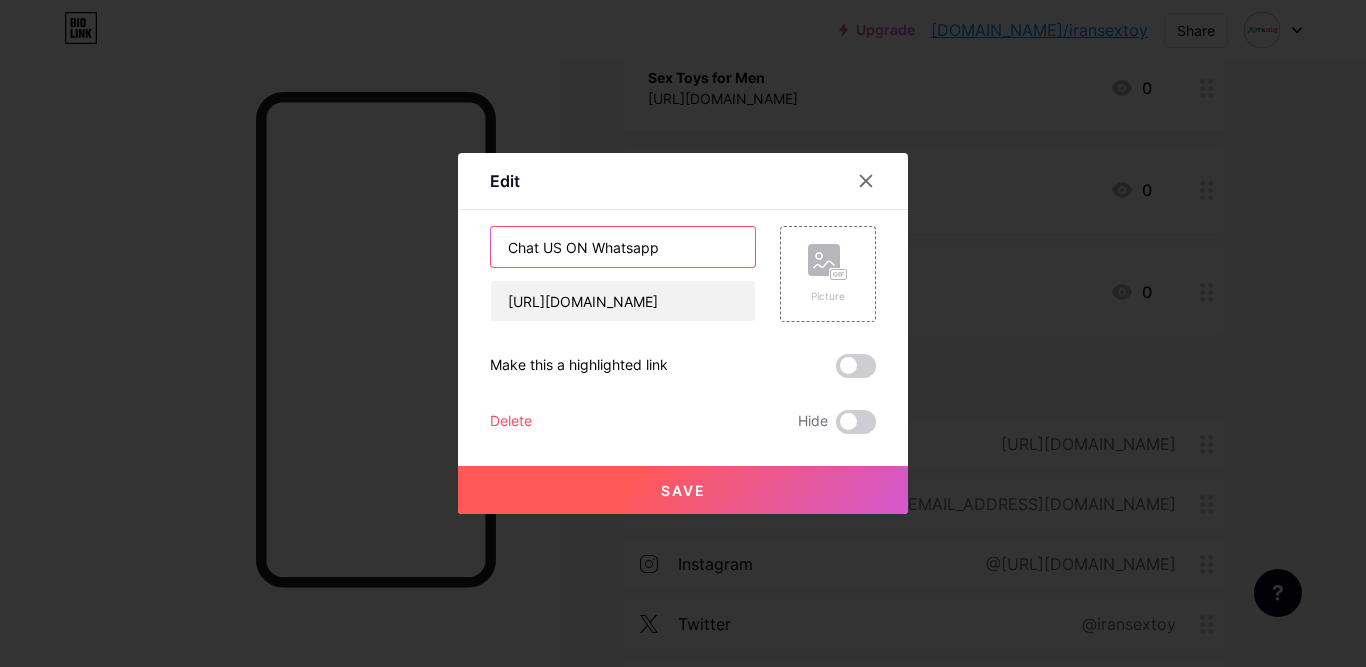 click on "Chat US ON Whatsapp" at bounding box center (623, 247) 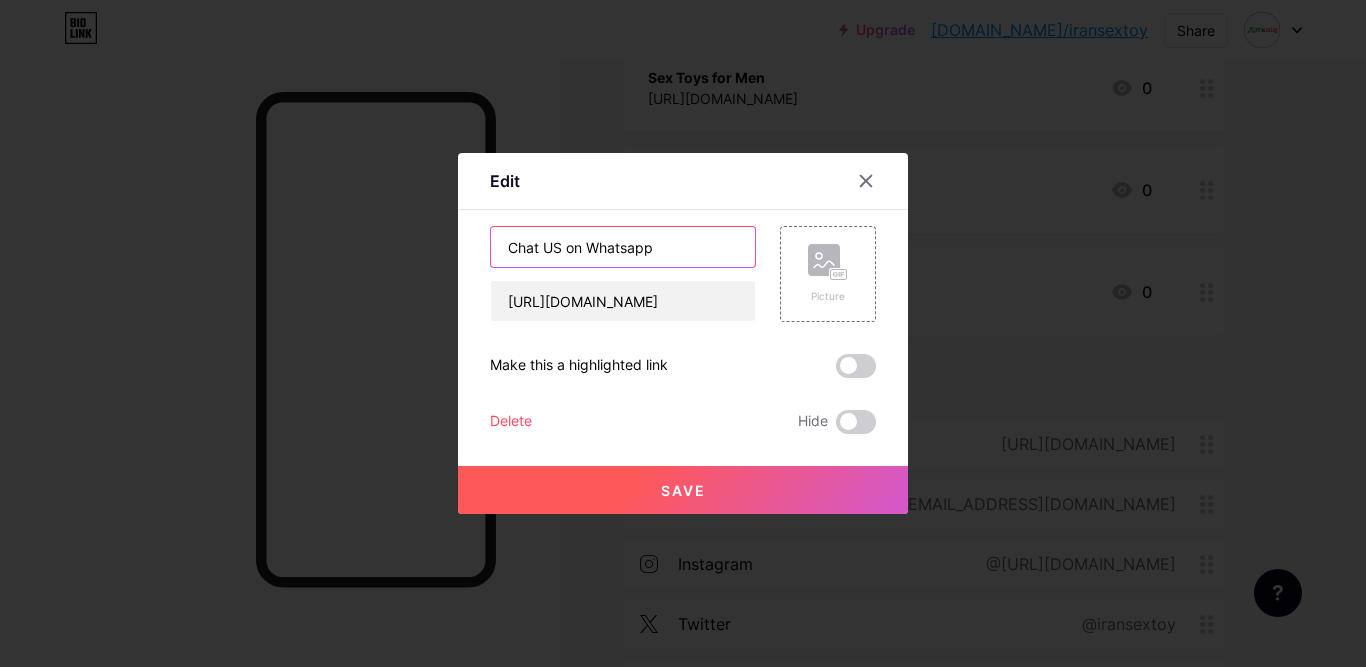 click on "Chat US on Whatsapp" at bounding box center (623, 247) 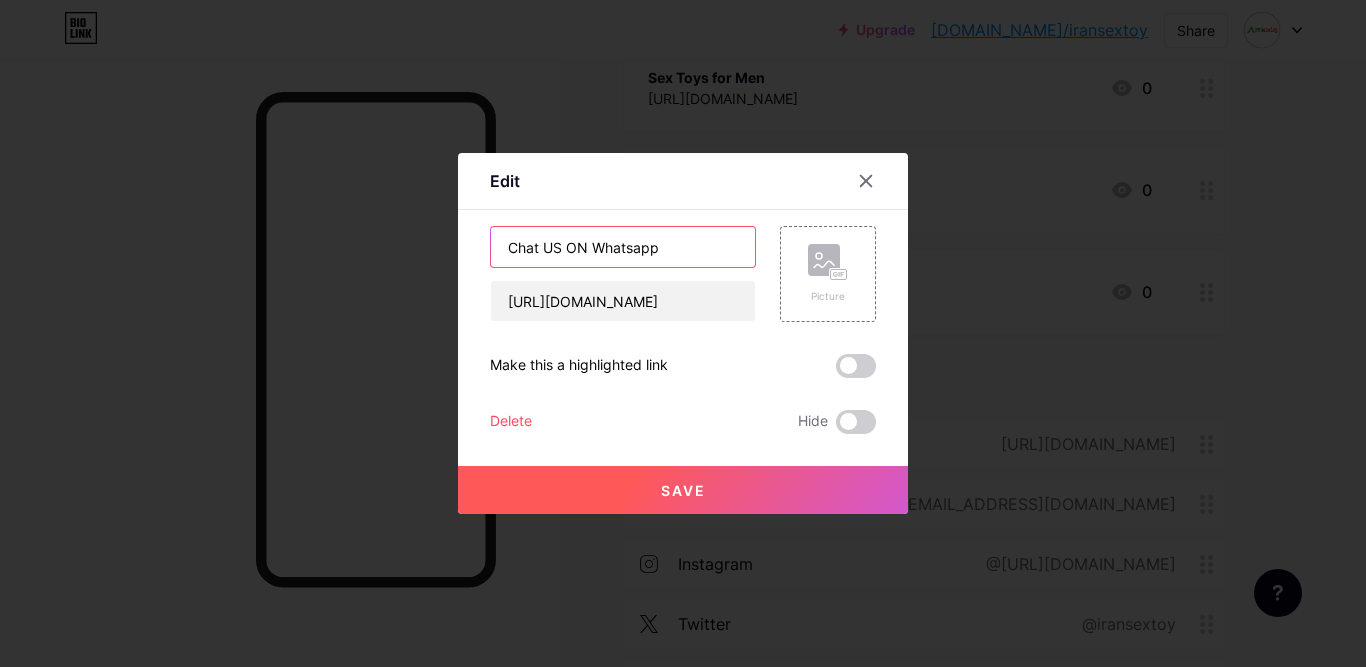 click on "Chat US ON Whatsapp" at bounding box center (623, 247) 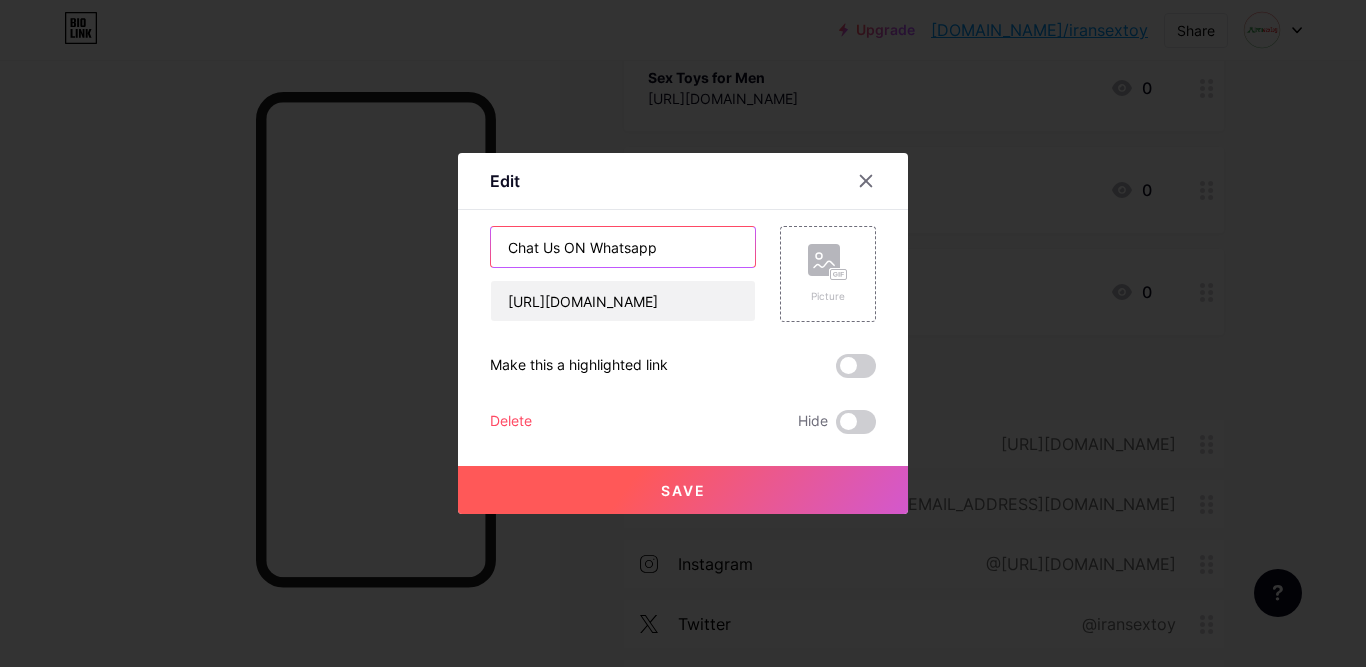click on "Chat Us ON Whatsapp" at bounding box center (623, 247) 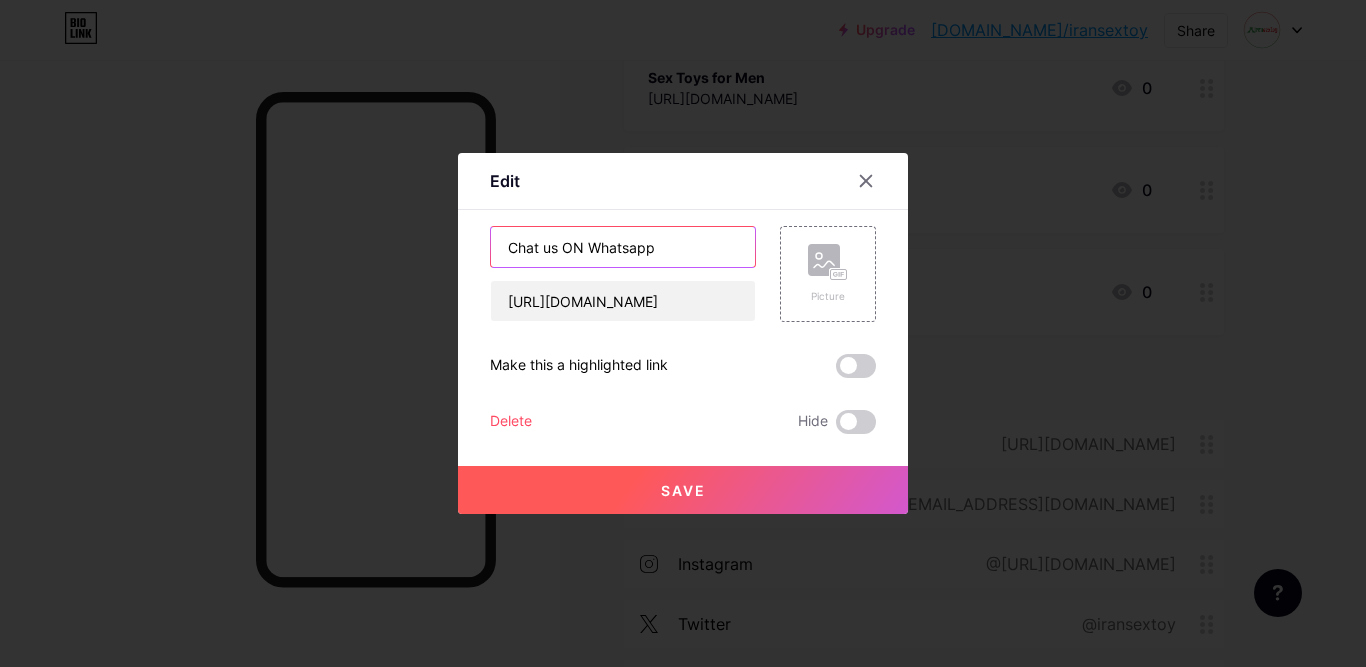 click on "Chat us ON Whatsapp" at bounding box center [623, 247] 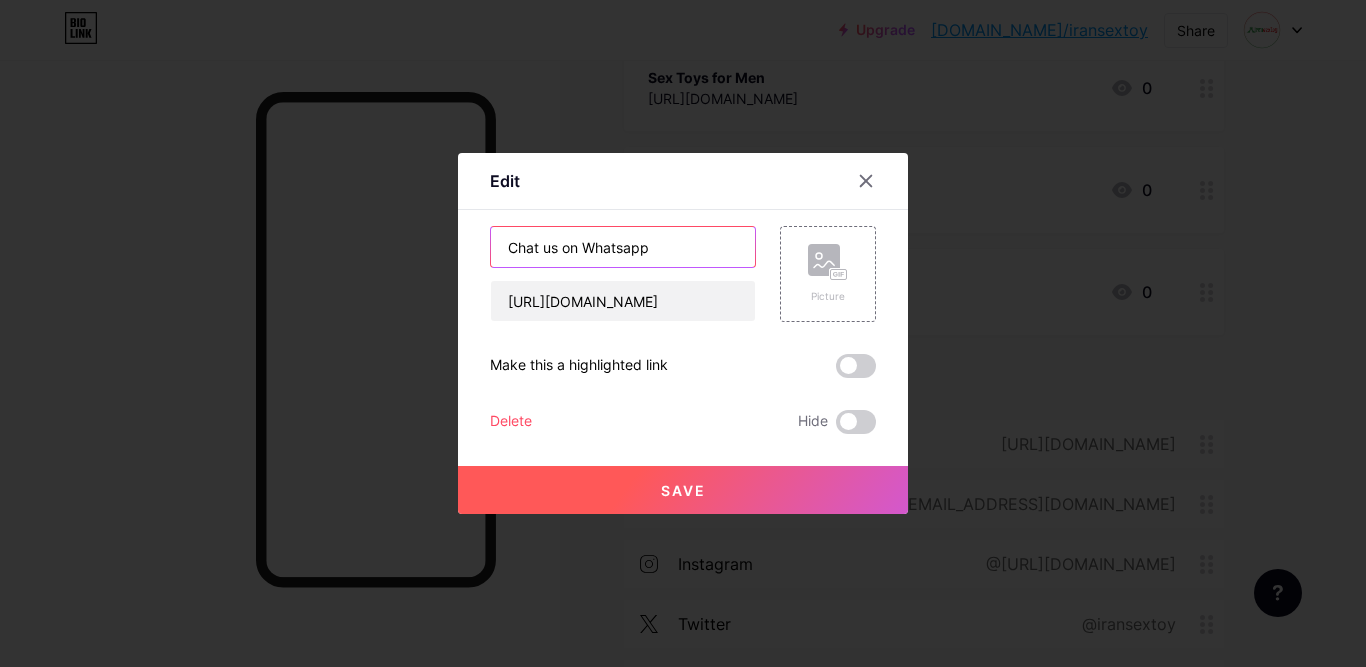 type on "Chat us on Whatsapp" 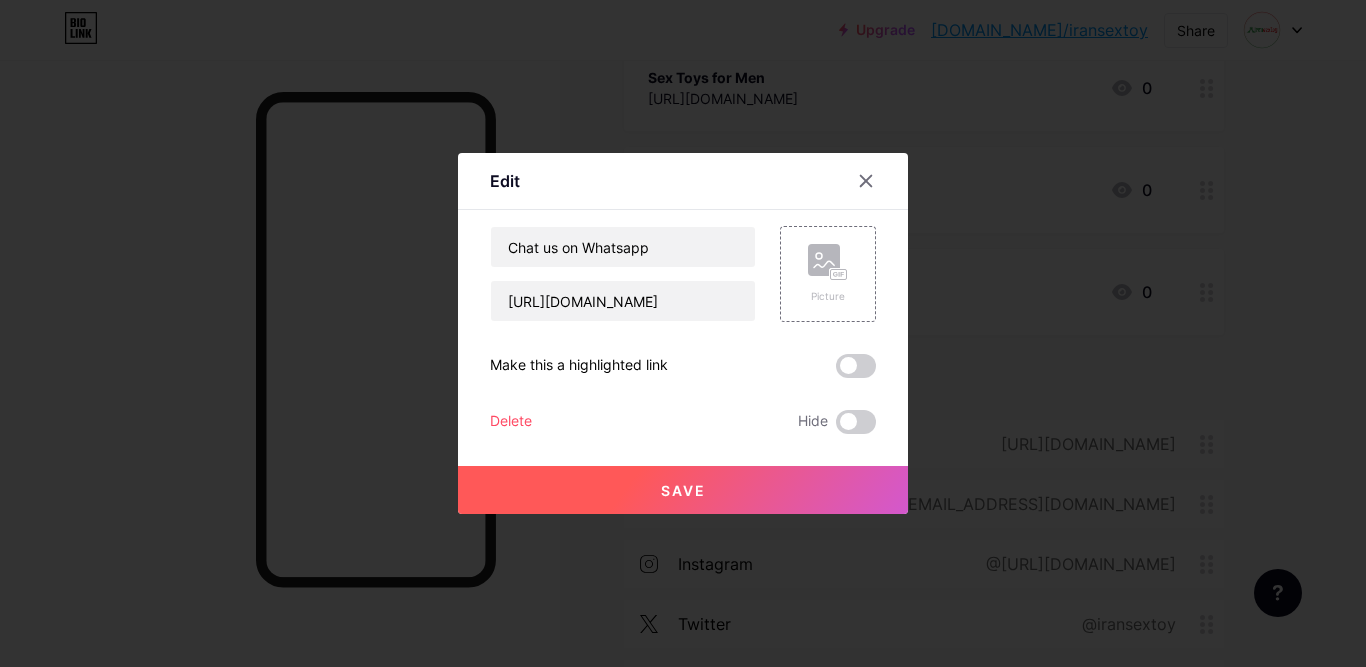 click on "Save" at bounding box center [683, 490] 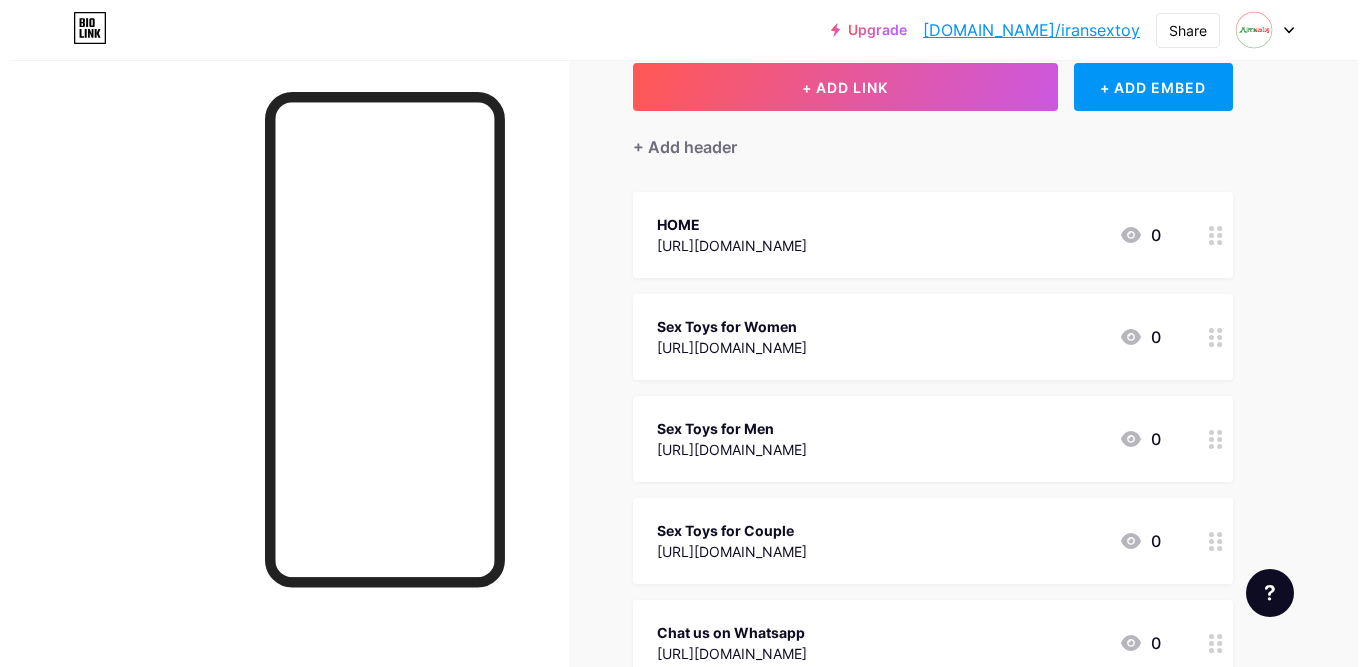 scroll, scrollTop: 0, scrollLeft: 0, axis: both 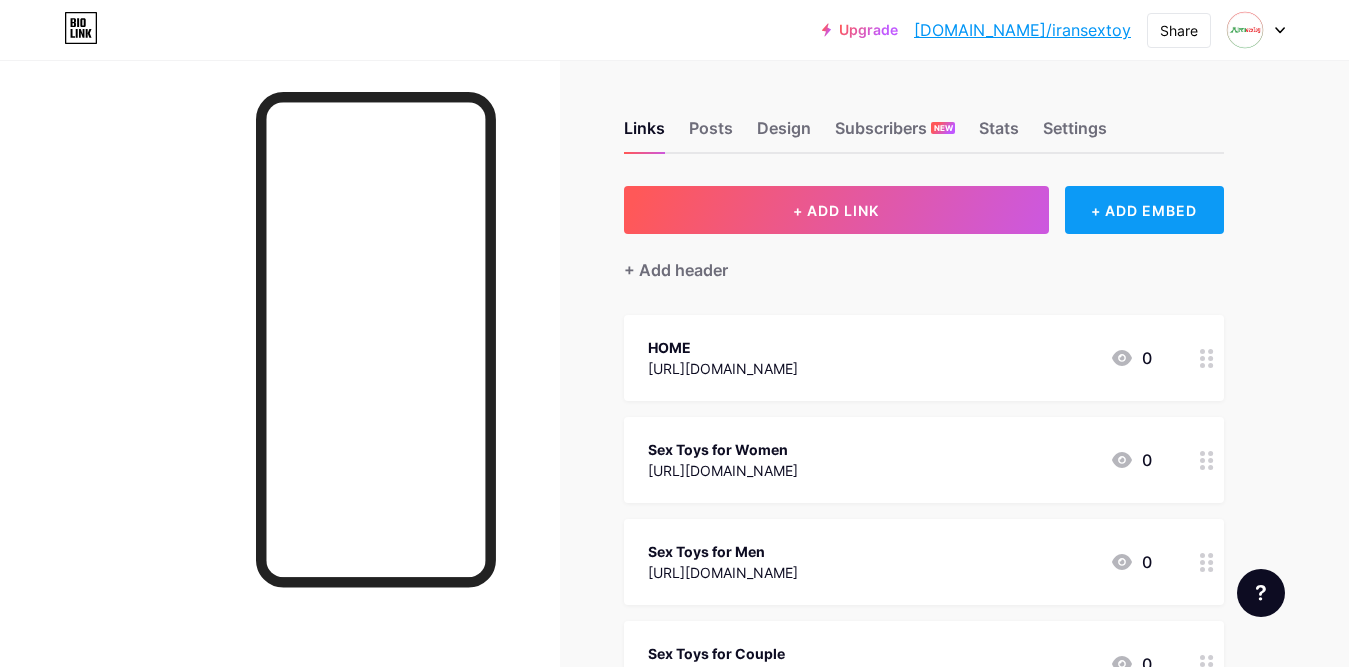 click on "+ ADD EMBED" at bounding box center [1144, 210] 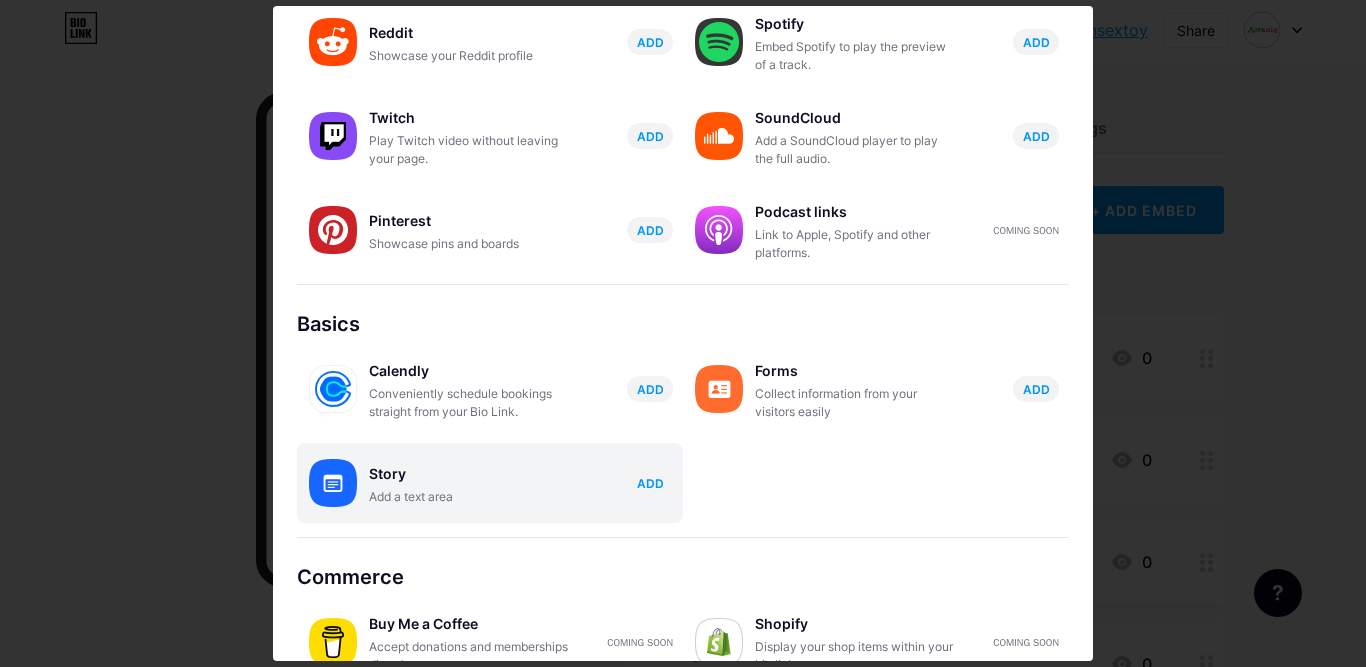 scroll, scrollTop: 364, scrollLeft: 0, axis: vertical 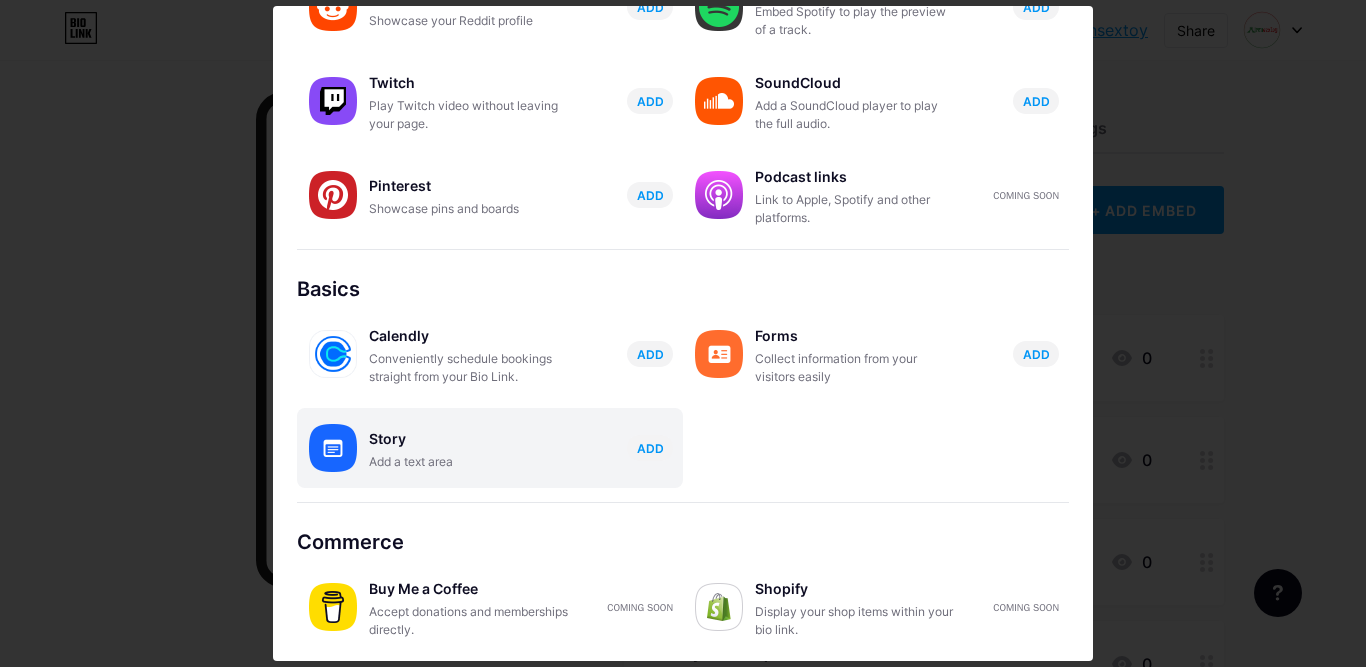 click on "Story" at bounding box center (469, 439) 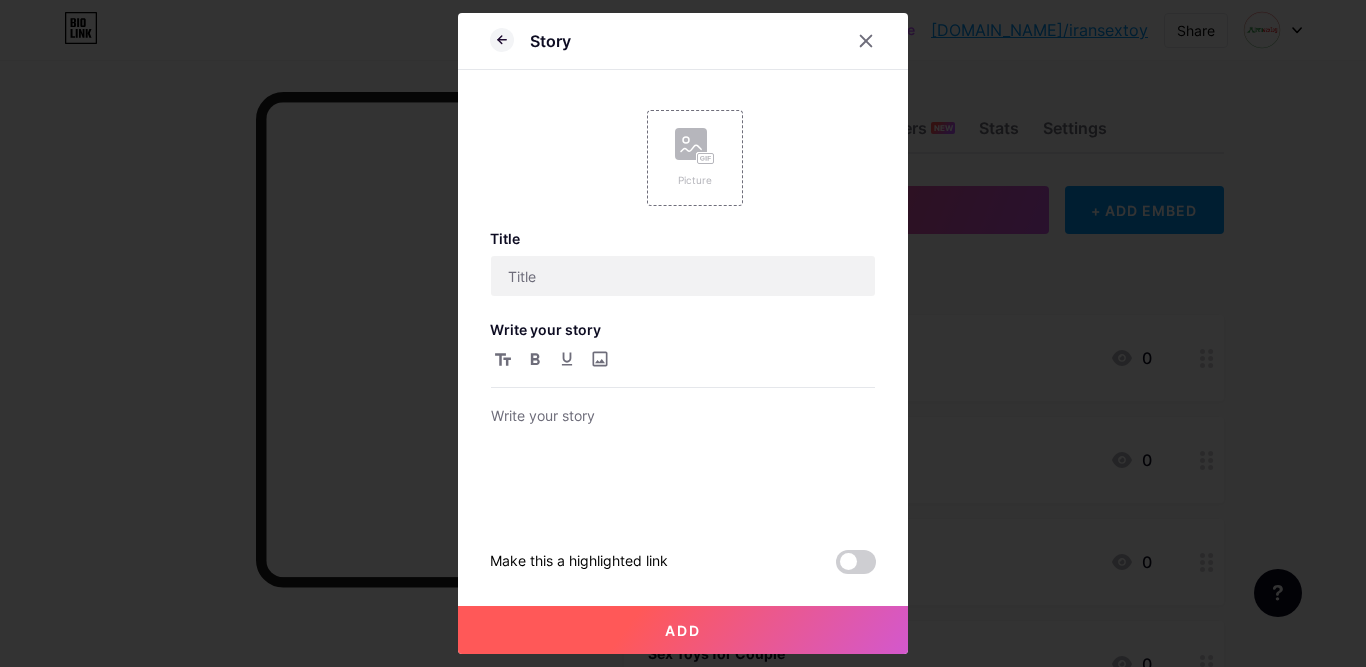 scroll, scrollTop: 0, scrollLeft: 0, axis: both 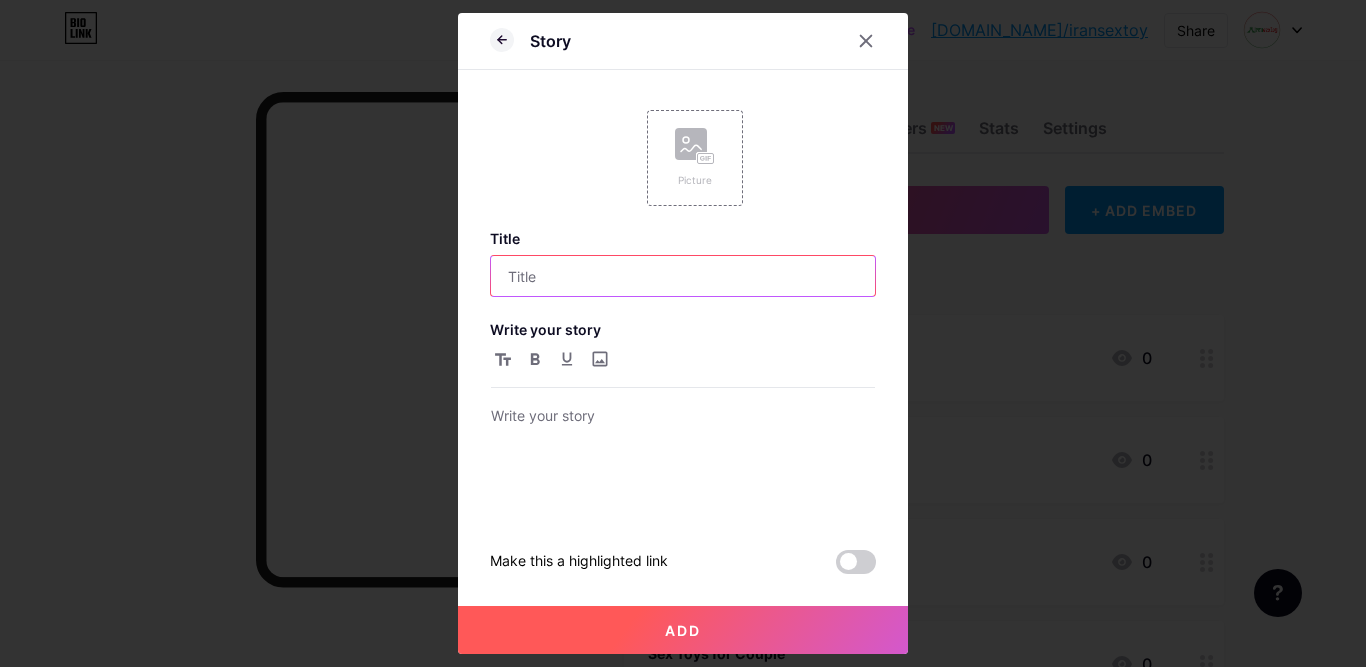 click at bounding box center [683, 276] 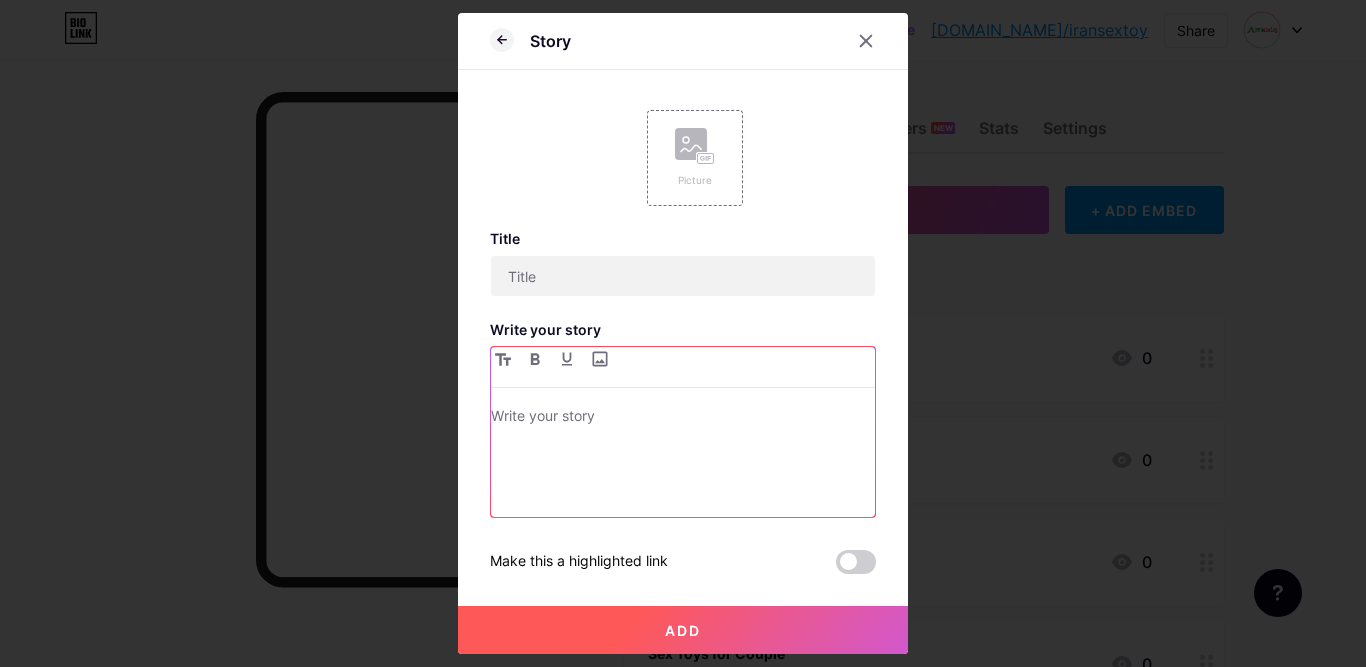 click at bounding box center [683, 418] 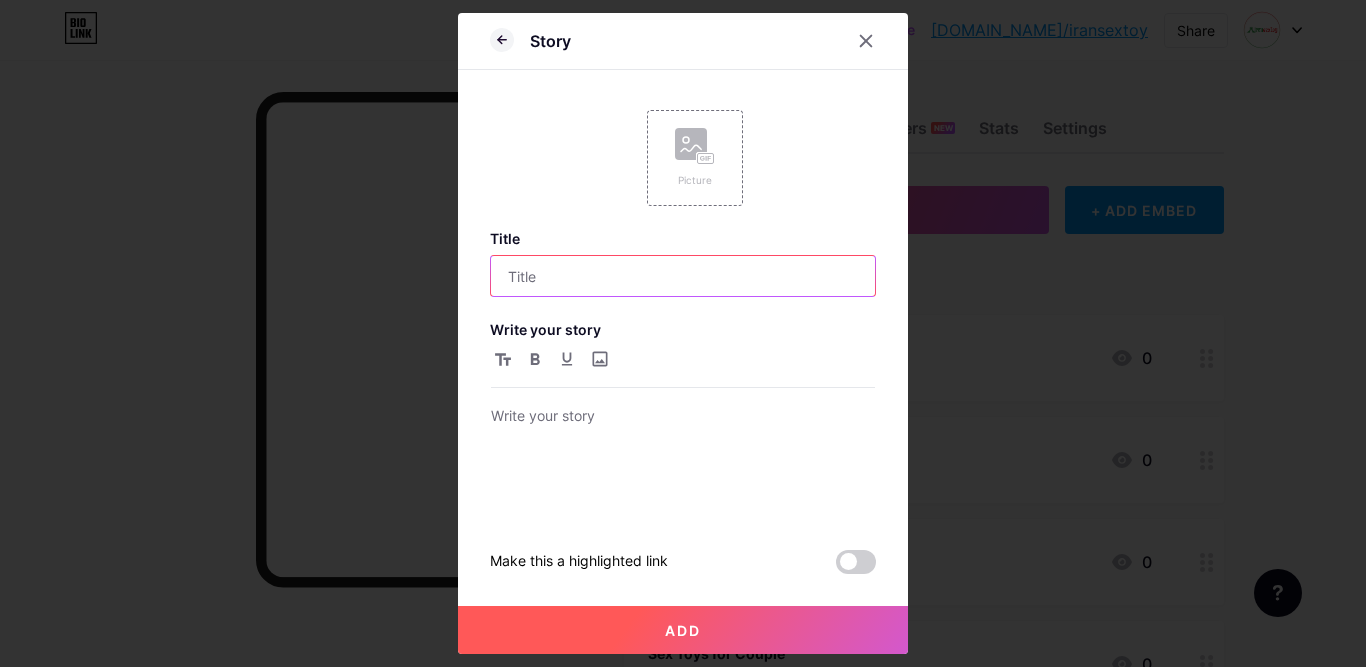 click at bounding box center [683, 276] 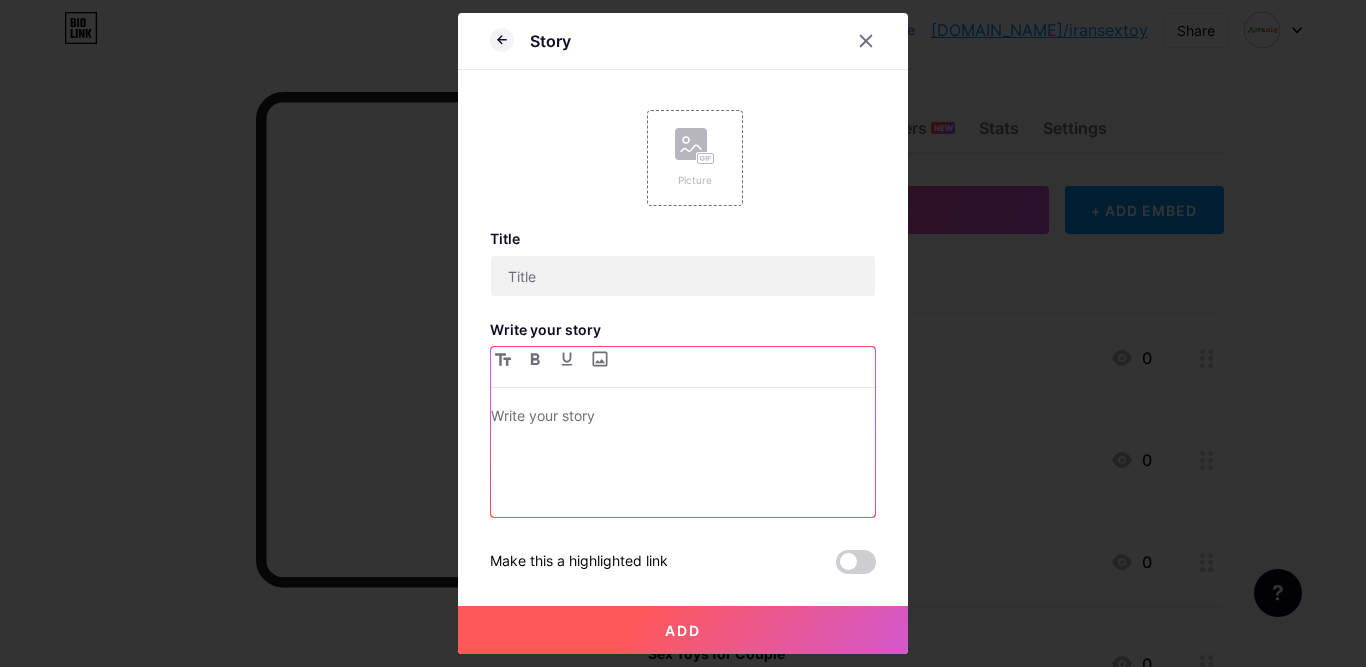 click at bounding box center (683, 460) 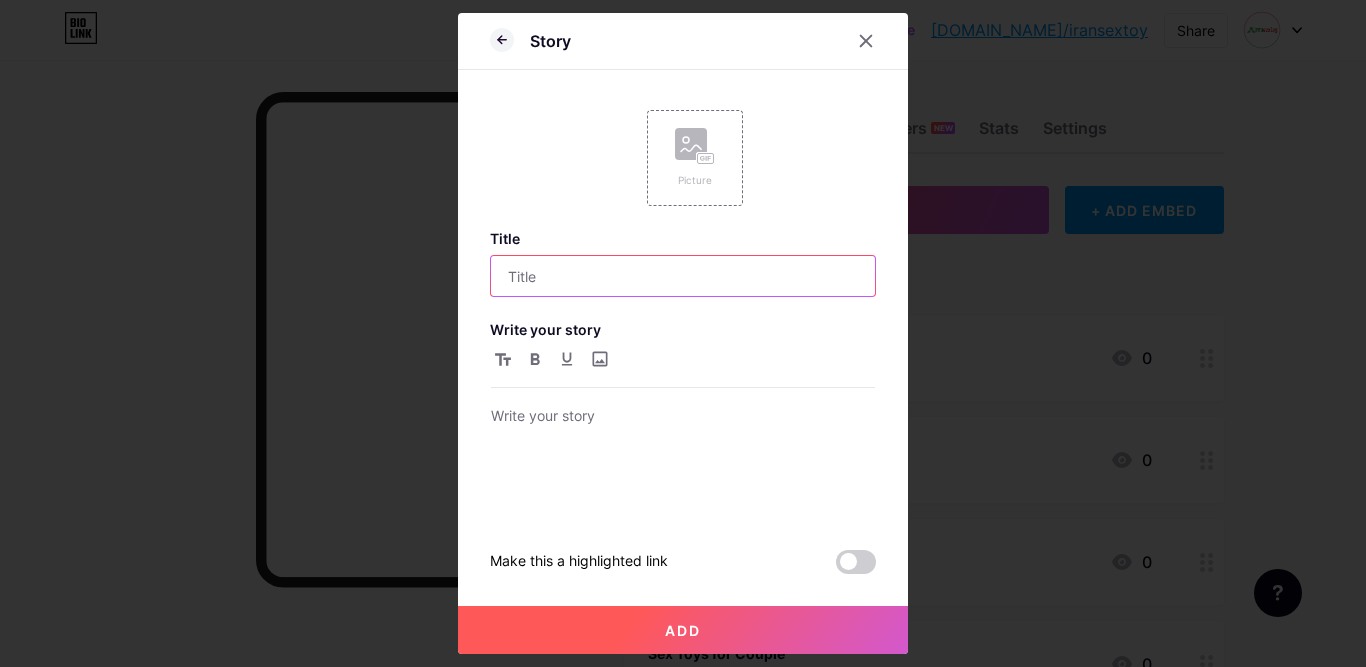 click at bounding box center (683, 276) 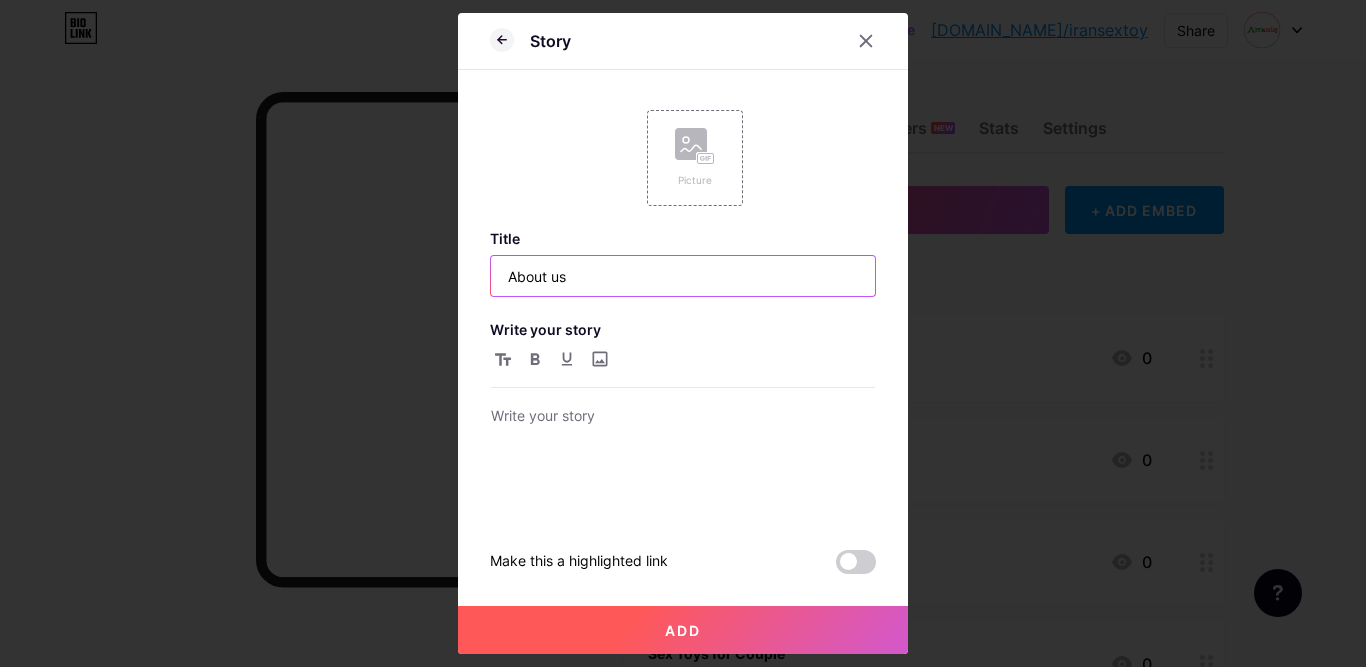 click on "About us" at bounding box center (683, 276) 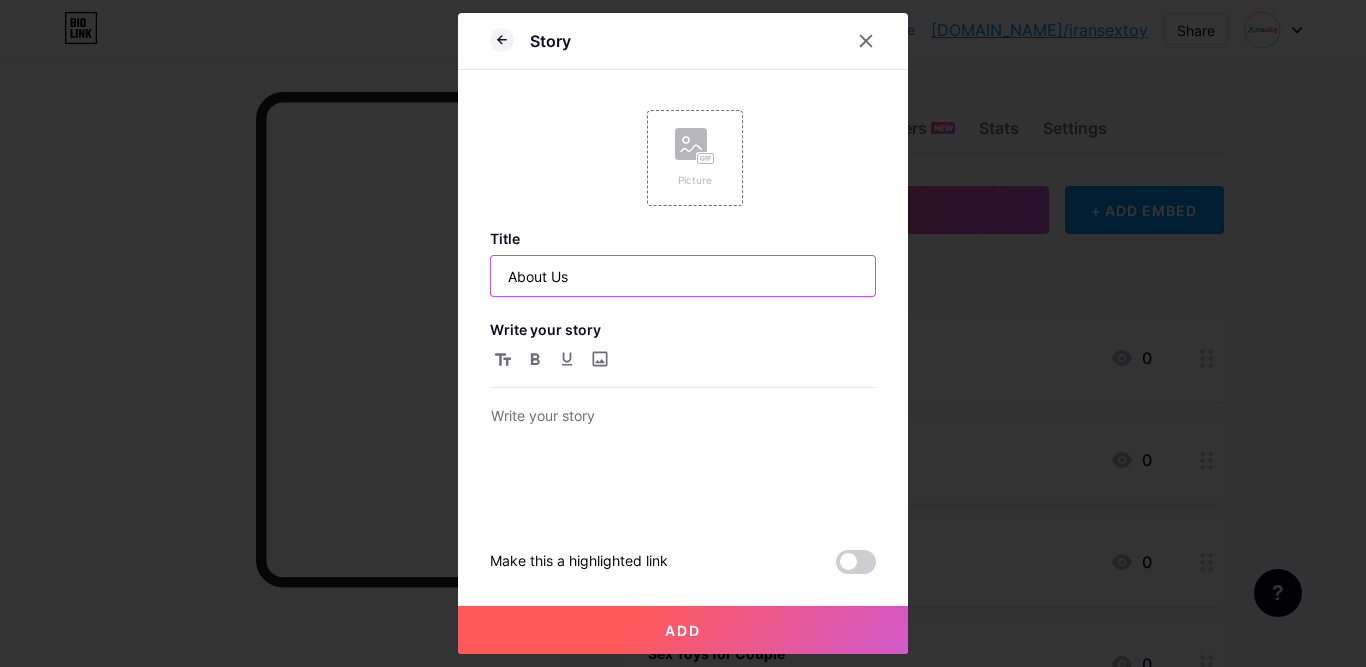 click on "About Us" at bounding box center [683, 276] 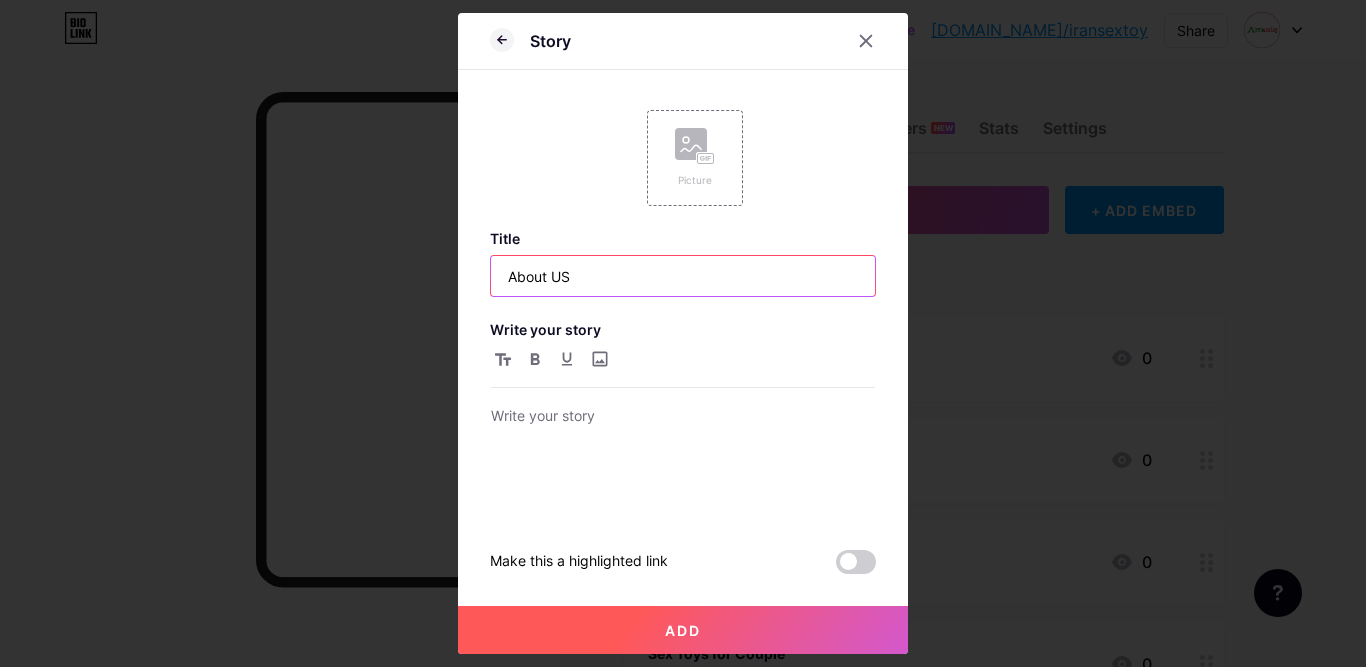 click on "About US" at bounding box center [683, 276] 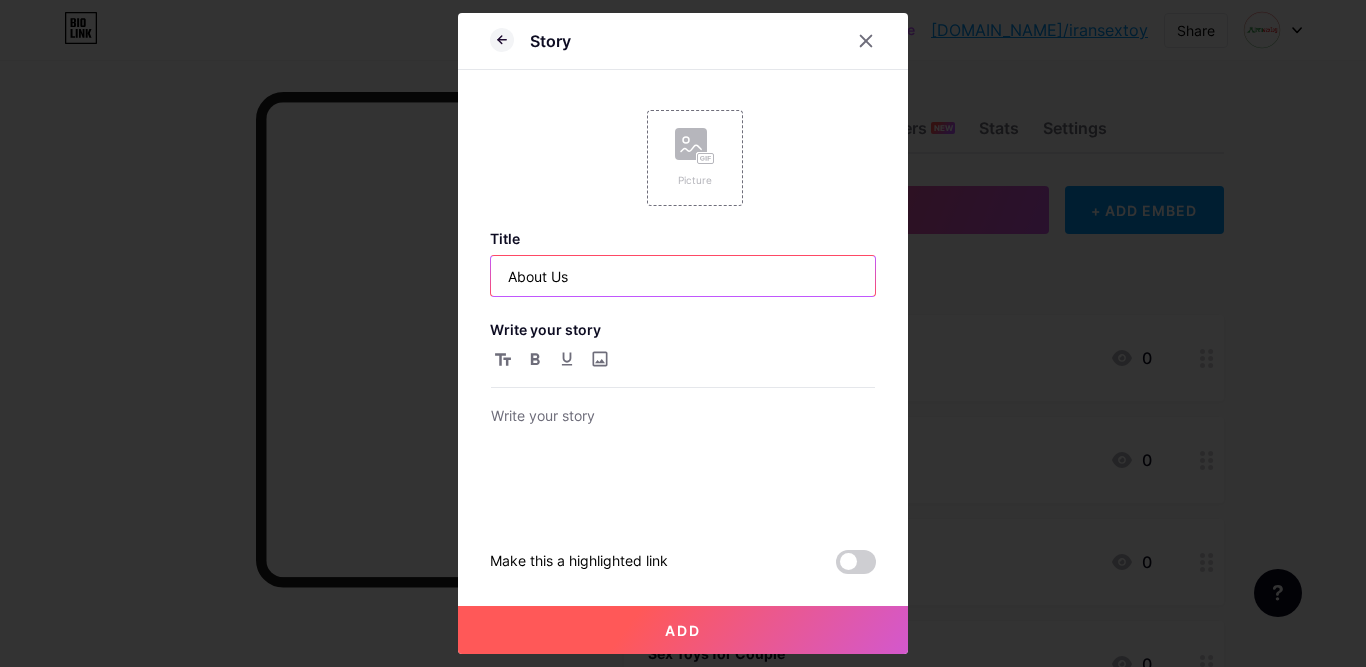 type on "About Us" 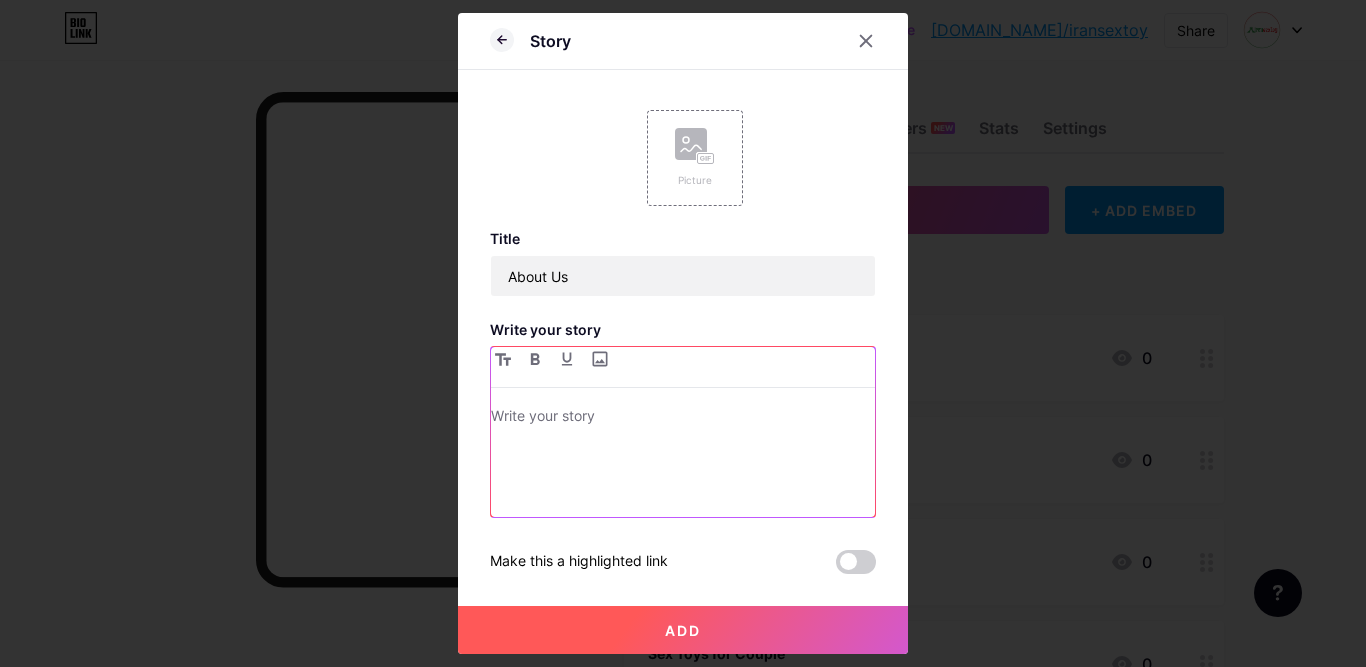 click at bounding box center [683, 460] 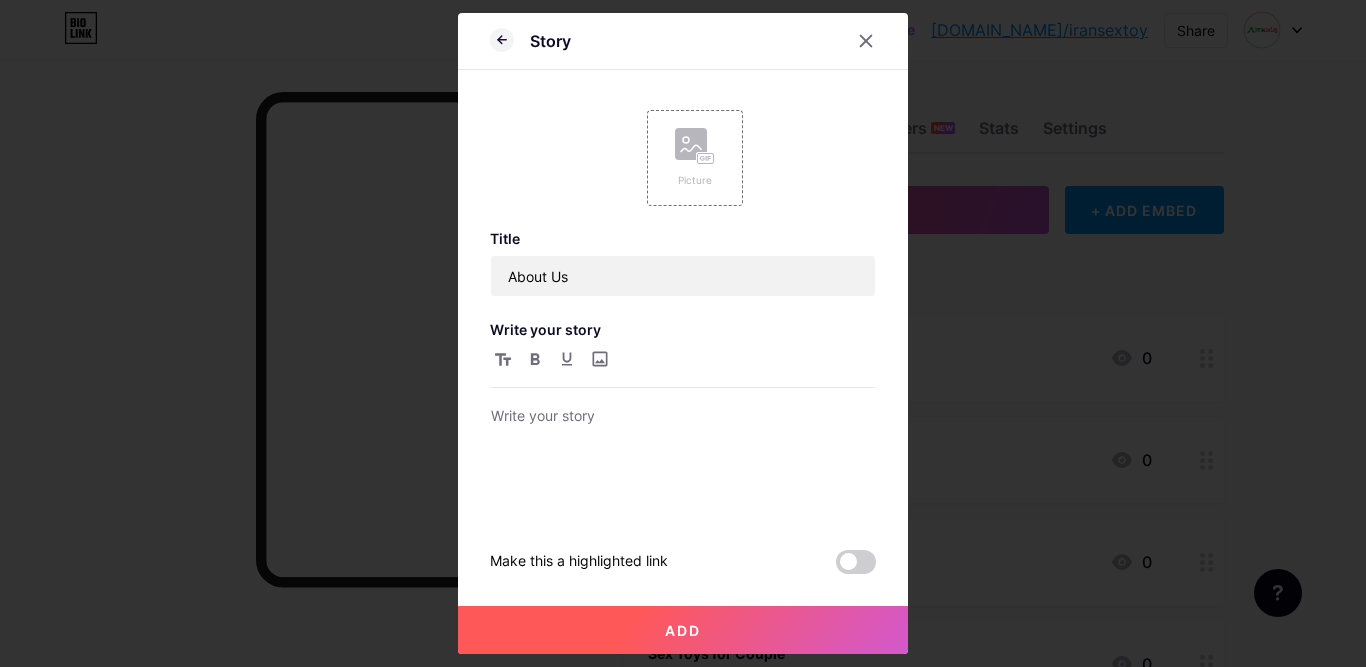 click at bounding box center [683, 432] 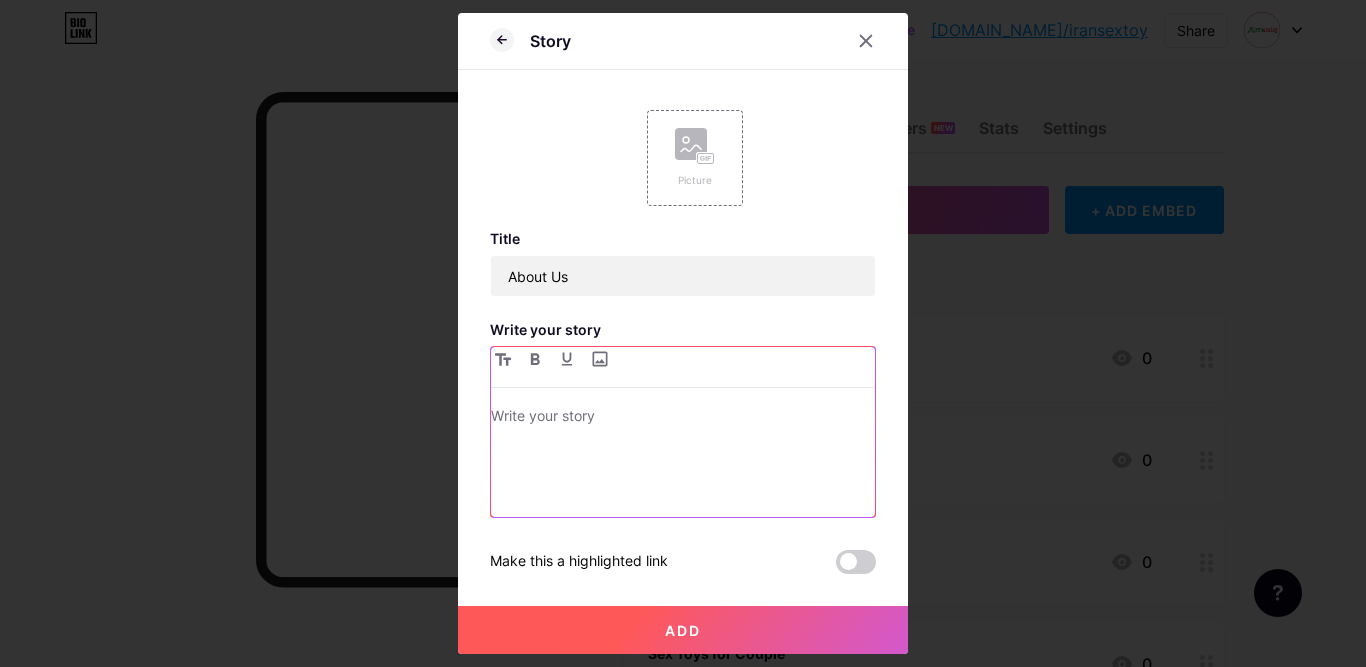 click at bounding box center [683, 418] 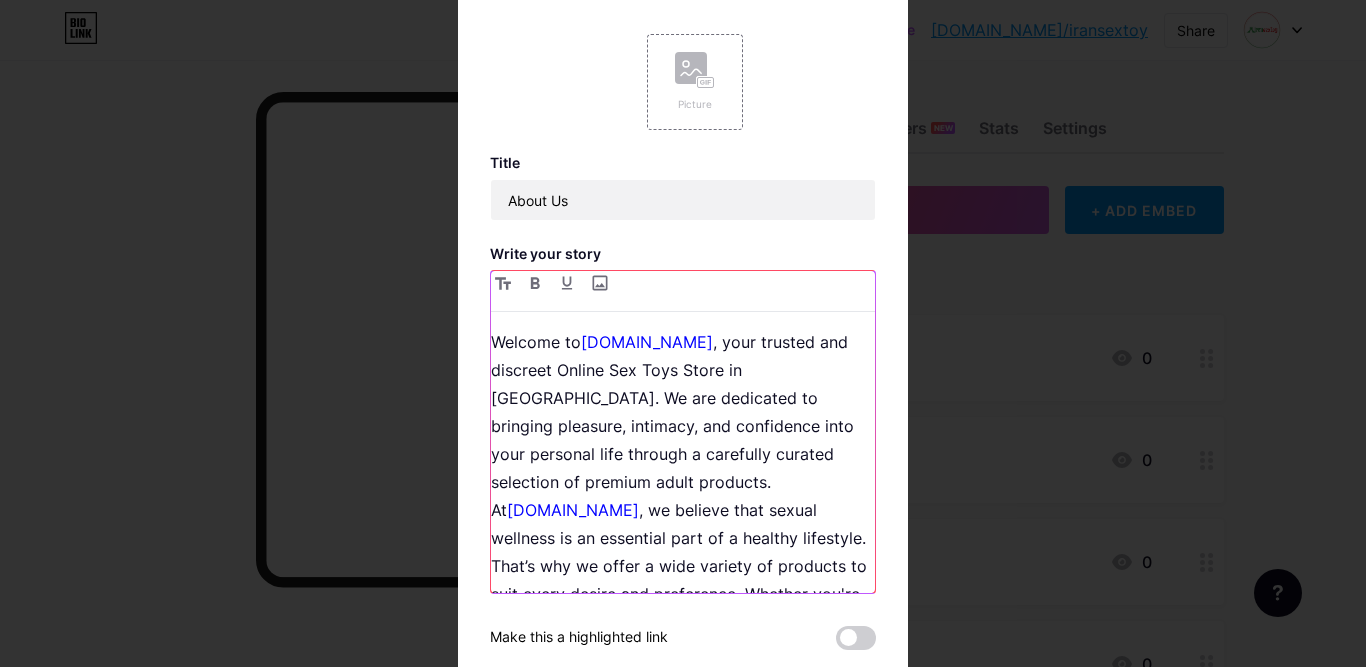click on "iransextoy.com" at bounding box center (573, 510) 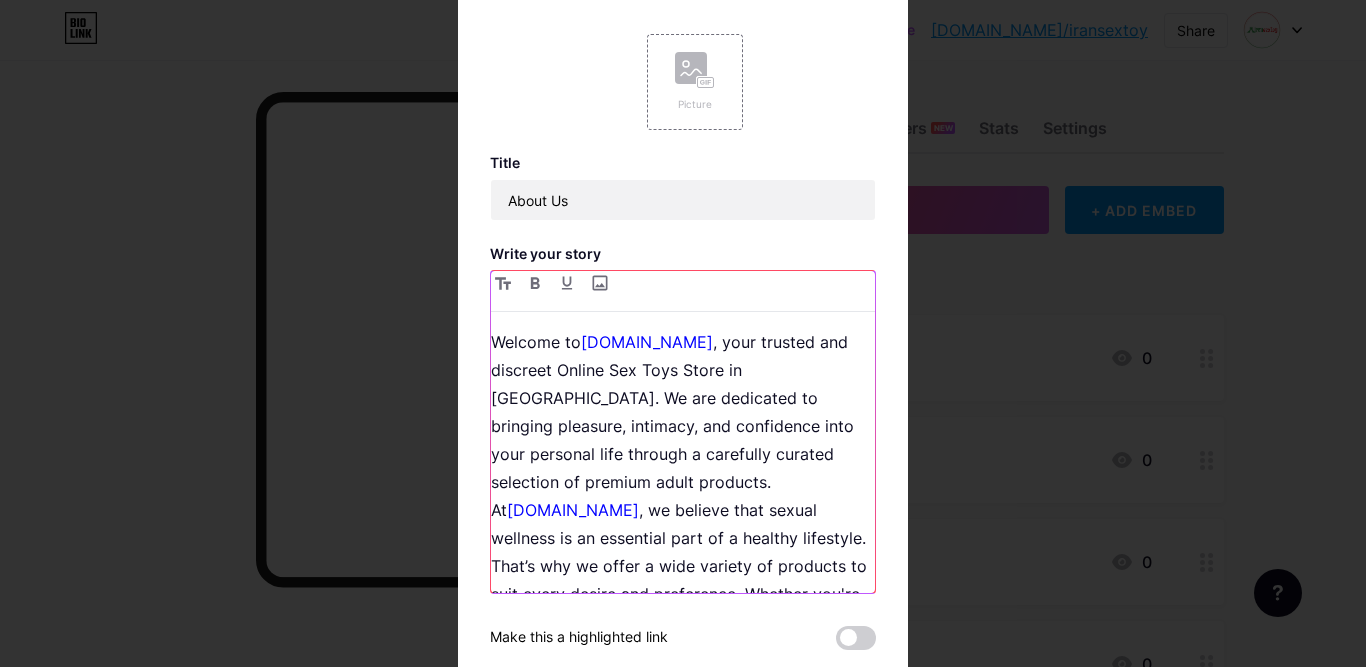 type 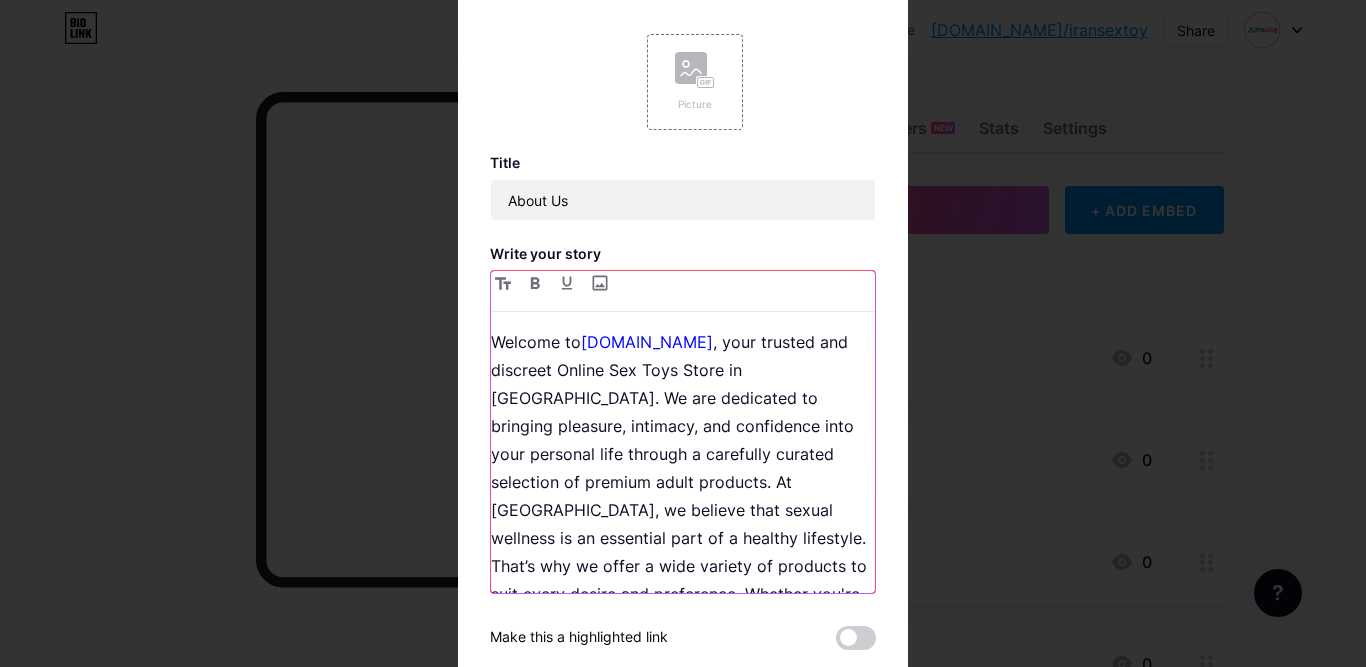 click on "Welcome to  iransextoy.com , your trusted and discreet Online Sex Toys Store in Iran. We are dedicated to bringing pleasure, intimacy, and confidence into your personal life through a carefully curated selection of premium adult products. At Iran, we believe that sexual wellness is an essential part of a healthy lifestyle. That’s why we offer a wide variety of products to suit every desire and preference. Whether you're looking for a sex toy for men, a sex toy for women, or a sex toy for couple use, we have something special for everyone. From beginner-friendly toys to more adventurous collections, our goal is to help you explore new levels of intimacy and satisfaction." at bounding box center (683, 552) 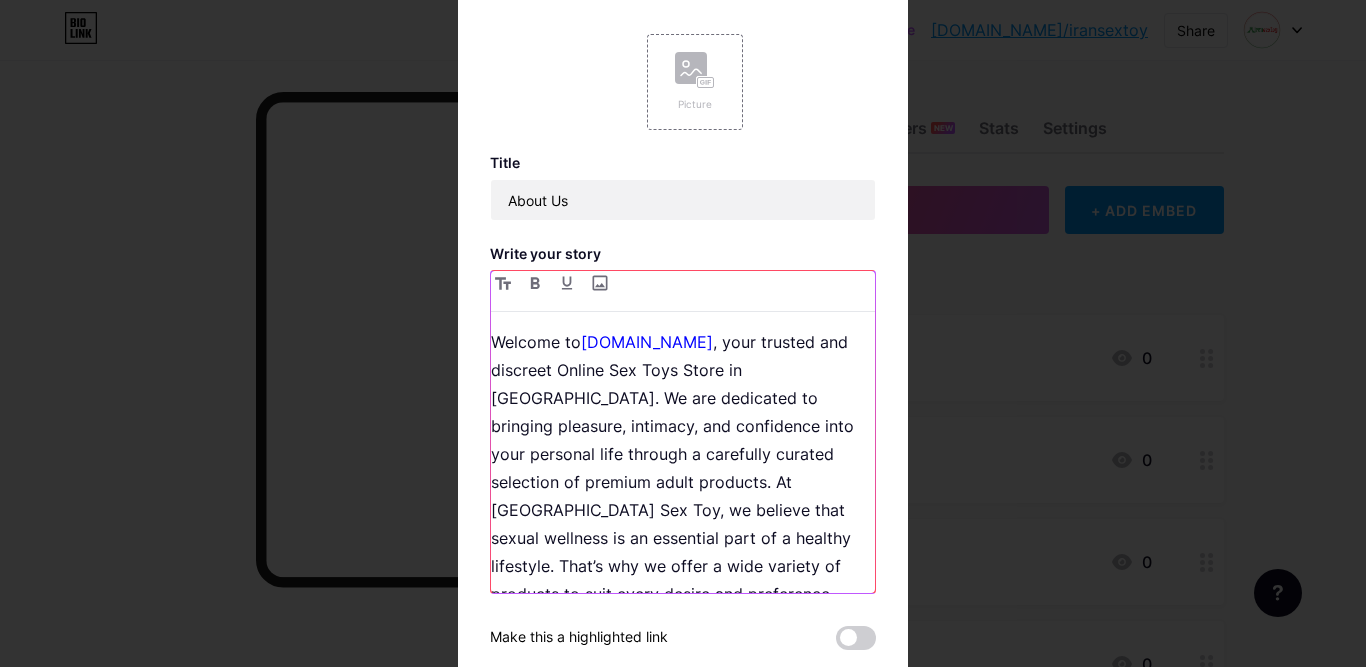 click on "Welcome to  iransextoy.com , your trusted and discreet Online Sex Toys Store in Iran. We are dedicated to bringing pleasure, intimacy, and confidence into your personal life through a carefully curated selection of premium adult products. At Iran Sex Toy, we believe that sexual wellness is an essential part of a healthy lifestyle. That’s why we offer a wide variety of products to suit every desire and preference. Whether you're looking for a sex toy for men, a sex toy for women, or a sex toy for couple use, we have something special for everyone. From beginner-friendly toys to more adventurous collections, our goal is to help you explore new levels of intimacy and satisfaction." at bounding box center [683, 552] 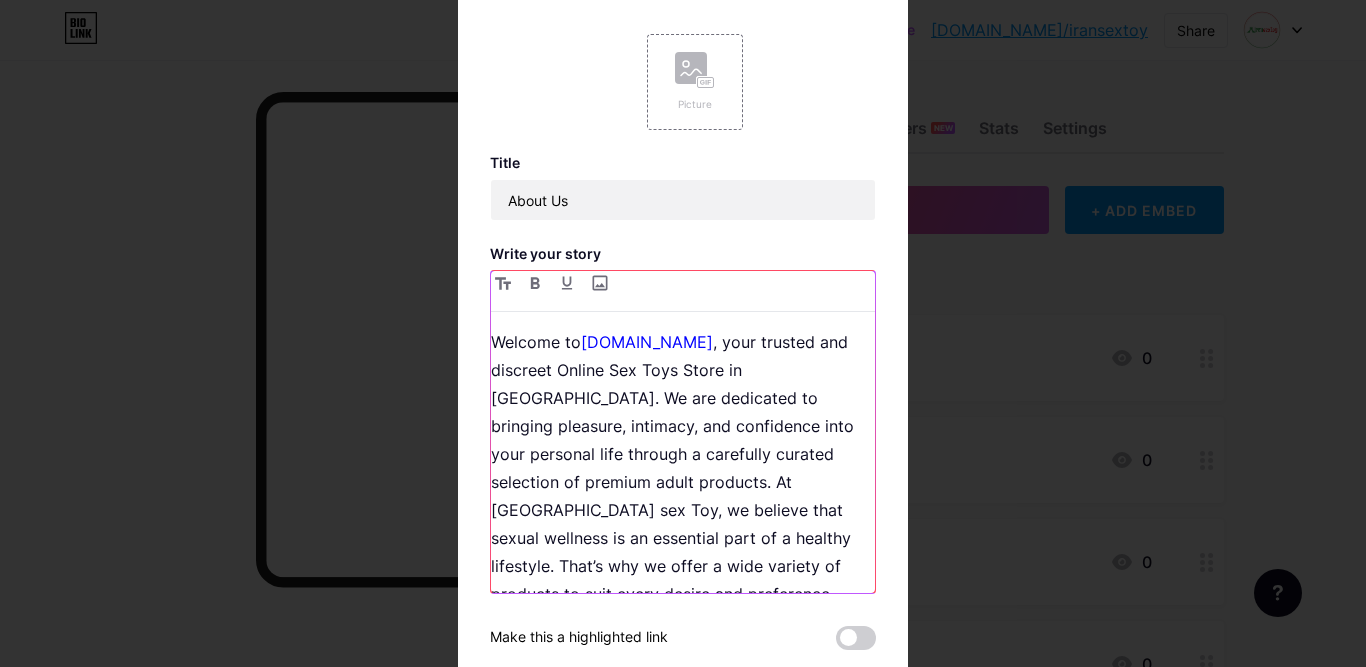click on "Welcome to  iransextoy.com , your trusted and discreet Online Sex Toys Store in Iran. We are dedicated to bringing pleasure, intimacy, and confidence into your personal life through a carefully curated selection of premium adult products. At Iran sex Toy, we believe that sexual wellness is an essential part of a healthy lifestyle. That’s why we offer a wide variety of products to suit every desire and preference. Whether you're looking for a sex toy for men, a sex toy for women, or a sex toy for couple use, we have something special for everyone. From beginner-friendly toys to more adventurous collections, our goal is to help you explore new levels of intimacy and satisfaction." at bounding box center [683, 552] 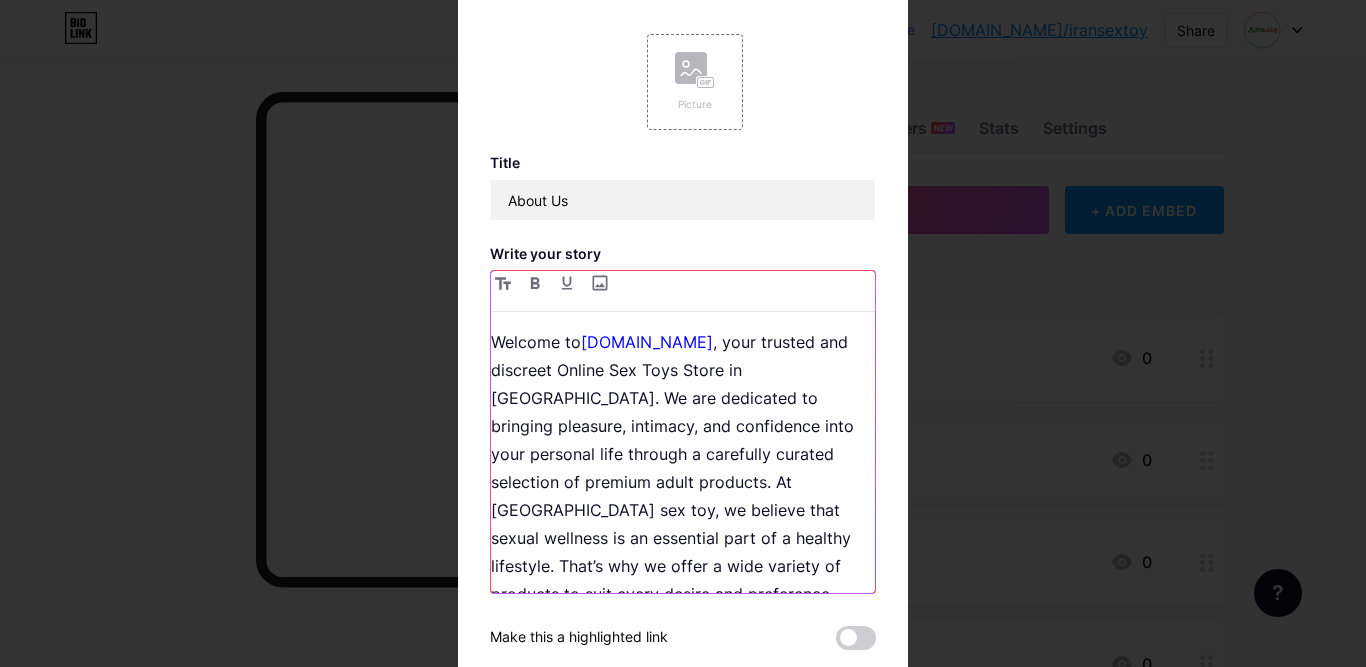 click on "Welcome to  iransextoy.com , your trusted and discreet Online Sex Toys Store in Iran. We are dedicated to bringing pleasure, intimacy, and confidence into your personal life through a carefully curated selection of premium adult products. At Iran sex toy, we believe that sexual wellness is an essential part of a healthy lifestyle. That’s why we offer a wide variety of products to suit every desire and preference. Whether you're looking for a sex toy for men, a sex toy for women, or a sex toy for couple use, we have something special for everyone. From beginner-friendly toys to more adventurous collections, our goal is to help you explore new levels of intimacy and satisfaction." at bounding box center [683, 552] 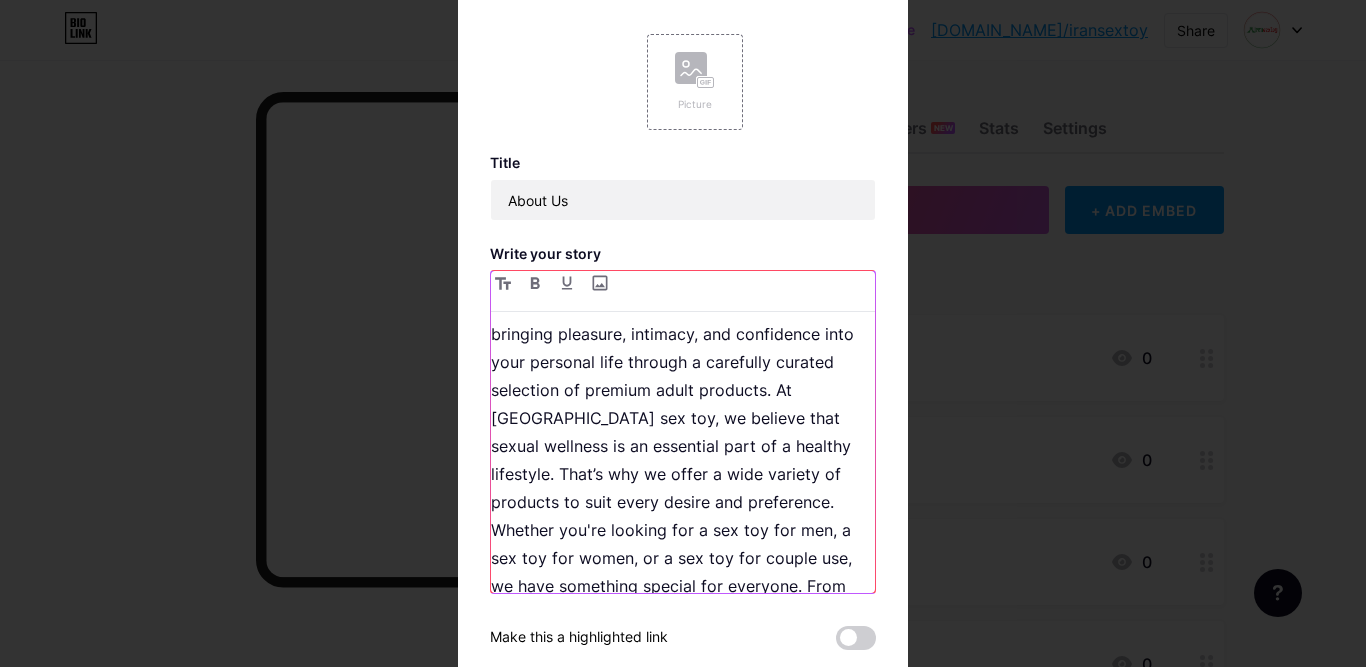 scroll, scrollTop: 171, scrollLeft: 0, axis: vertical 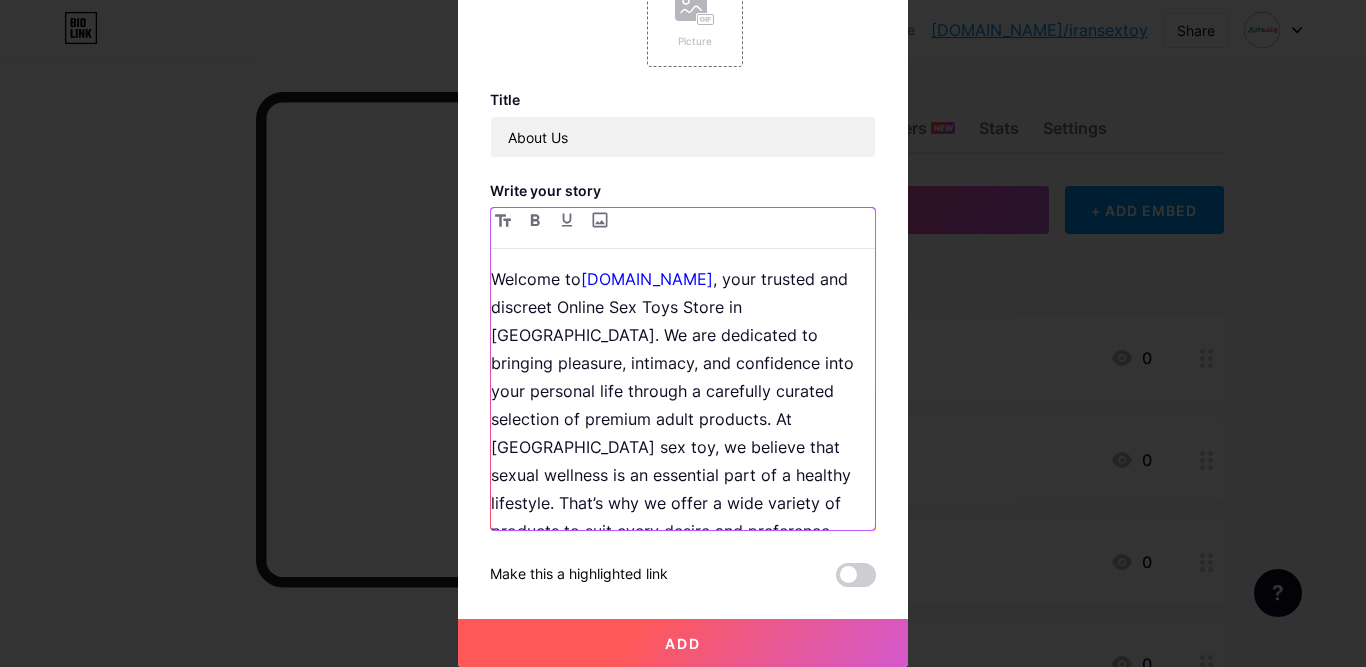 click on "Welcome to  iransextoy.com , your trusted and discreet Online Sex Toys Store in Iran. We are dedicated to bringing pleasure, intimacy, and confidence into your personal life through a carefully curated selection of premium adult products. At iran sex toy, we believe that sexual wellness is an essential part of a healthy lifestyle. That’s why we offer a wide variety of products to suit every desire and preference. Whether you're looking for a sex toy for men, a sex toy for women, or a sex toy for couple use, we have something special for everyone. From beginner-friendly toys to more adventurous collections, our goal is to help you explore new levels of intimacy and satisfaction." at bounding box center (683, 489) 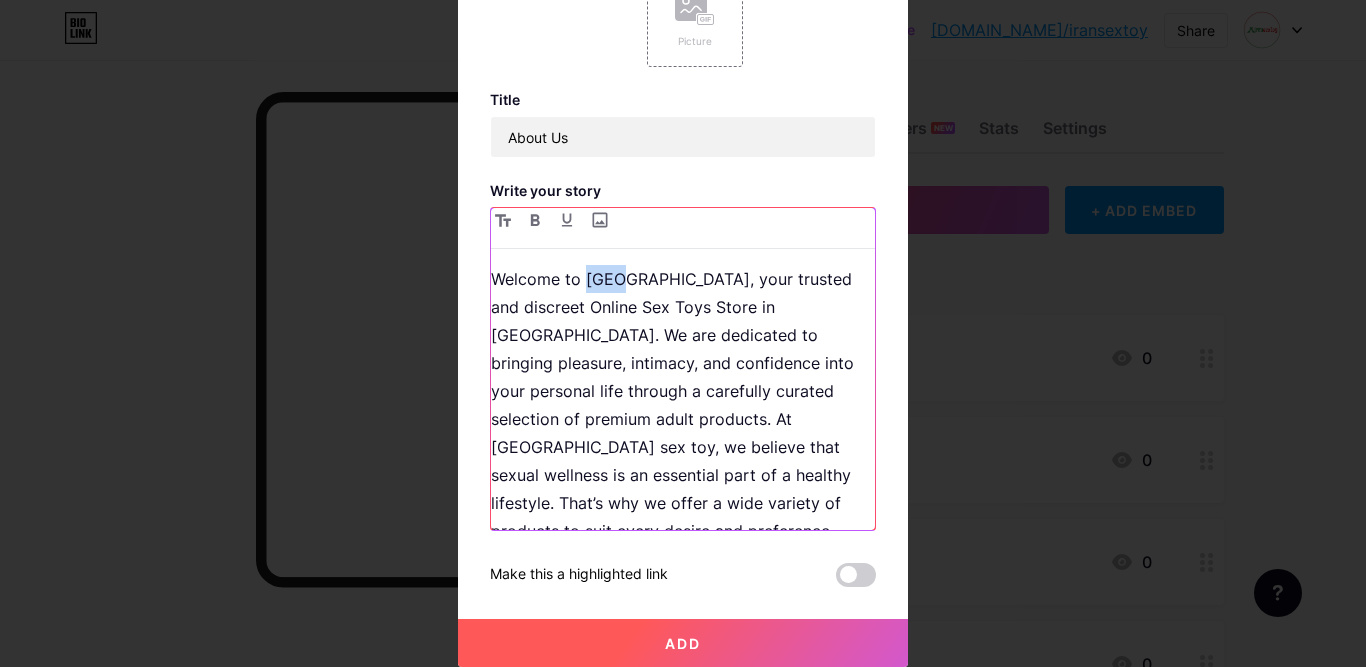 drag, startPoint x: 604, startPoint y: 281, endPoint x: 574, endPoint y: 281, distance: 30 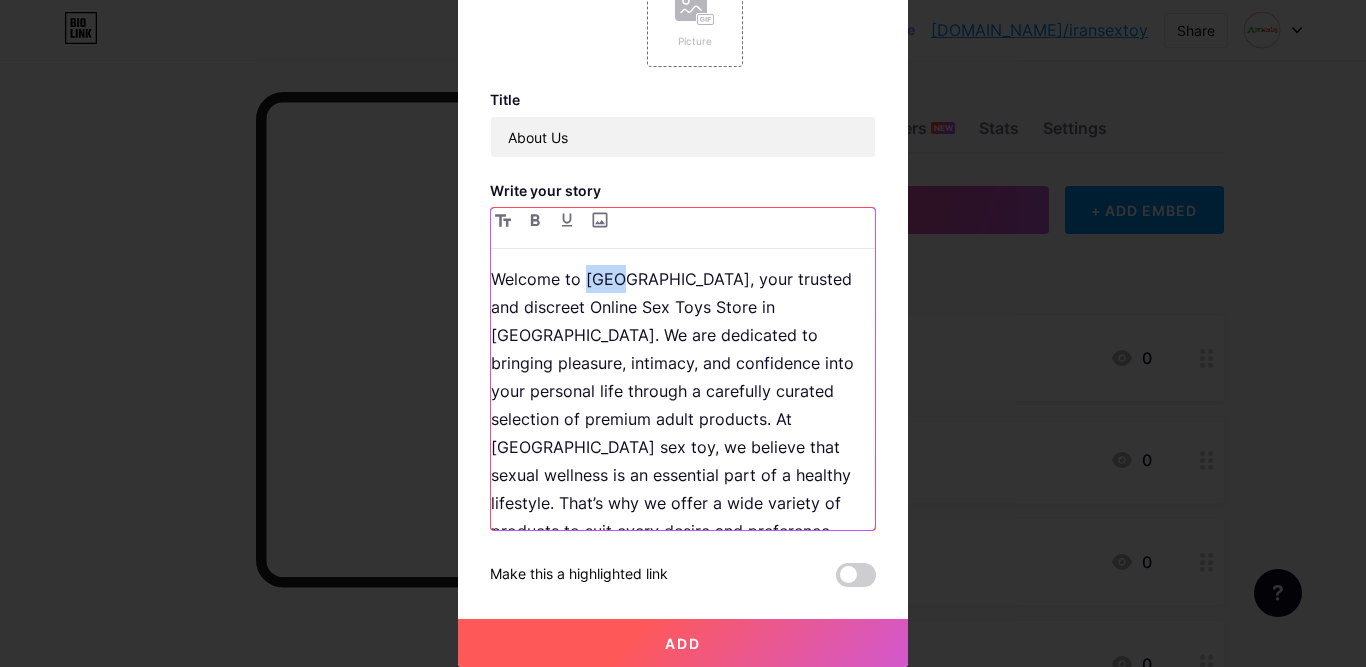 click on "Welcome to iran, your trusted and discreet Online Sex Toys Store in Iran. We are dedicated to bringing pleasure, intimacy, and confidence into your personal life through a carefully curated selection of premium adult products. At iran sex toy, we believe that sexual wellness is an essential part of a healthy lifestyle. That’s why we offer a wide variety of products to suit every desire and preference. Whether you're looking for a sex toy for men, a sex toy for women, or a sex toy for couple use, we have something special for everyone. From beginner-friendly toys to more adventurous collections, our goal is to help you explore new levels of intimacy and satisfaction." at bounding box center (683, 489) 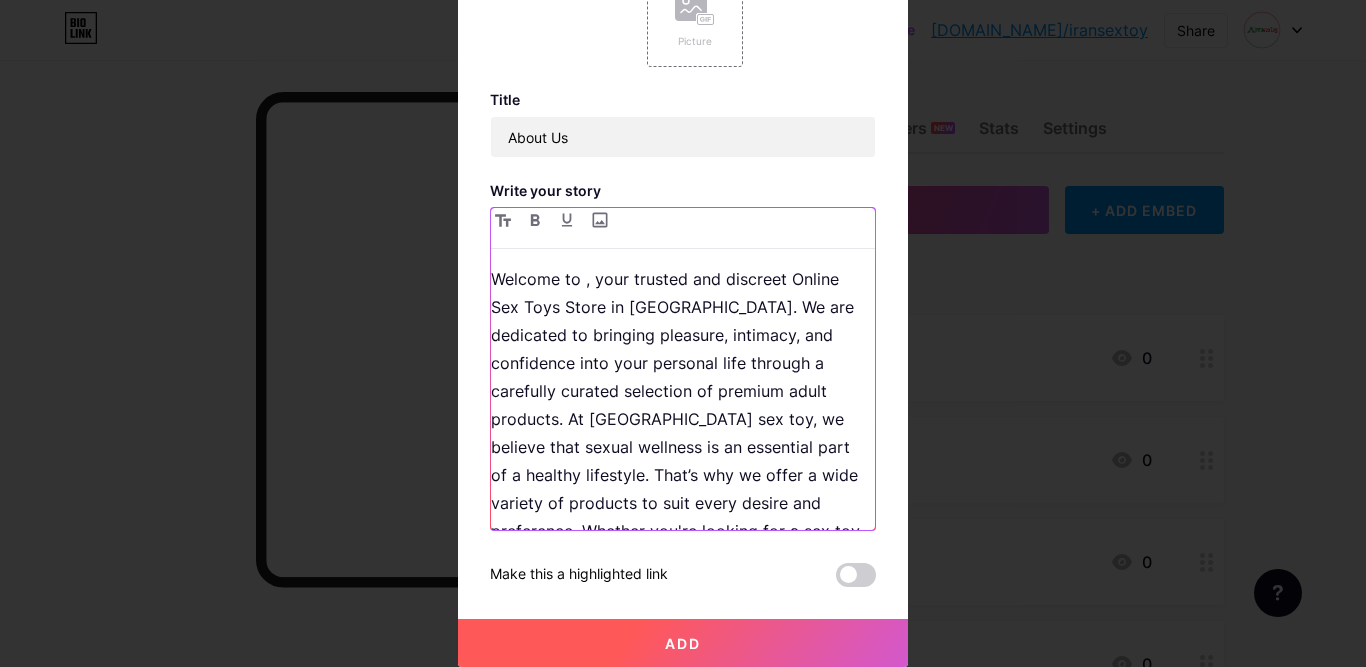click on "Welcome to , your trusted and discreet Online Sex Toys Store in Iran. We are dedicated to bringing pleasure, intimacy, and confidence into your personal life through a carefully curated selection of premium adult products. At iran sex toy, we believe that sexual wellness is an essential part of a healthy lifestyle. That’s why we offer a wide variety of products to suit every desire and preference. Whether you're looking for a sex toy for men, a sex toy for women, or a sex toy for couple use, we have something special for everyone. From beginner-friendly toys to more adventurous collections, our goal is to help you explore new levels of intimacy and satisfaction." at bounding box center (683, 475) 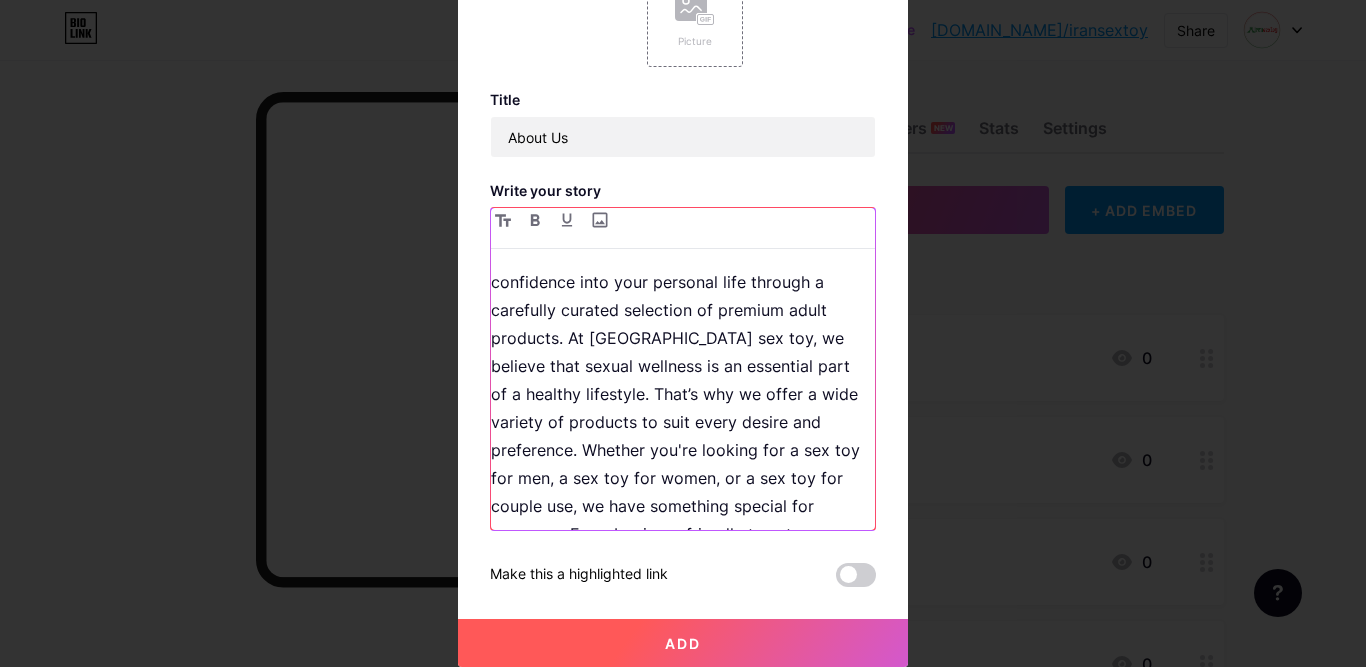 scroll, scrollTop: 0, scrollLeft: 0, axis: both 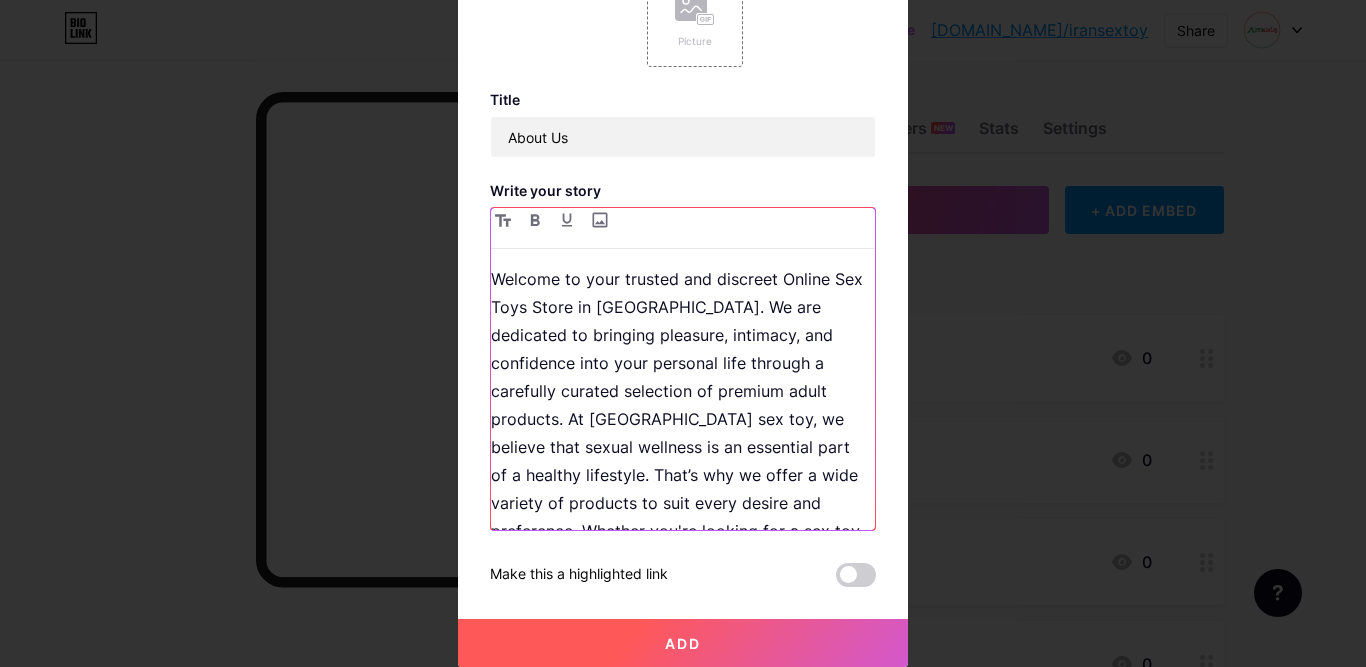 click on "Welcome to your trusted and discreet Online Sex Toys Store in Iran. We are dedicated to bringing pleasure, intimacy, and confidence into your personal life through a carefully curated selection of premium adult products. At iran sex toy, we believe that sexual wellness is an essential part of a healthy lifestyle. That’s why we offer a wide variety of products to suit every desire and preference. Whether you're looking for a sex toy for men, a sex toy for women, or a sex toy for couple use, we have something special for everyone. From beginner-friendly toys to more adventurous collections, our goal is to help you explore new levels of intimacy and satisfaction." at bounding box center [683, 475] 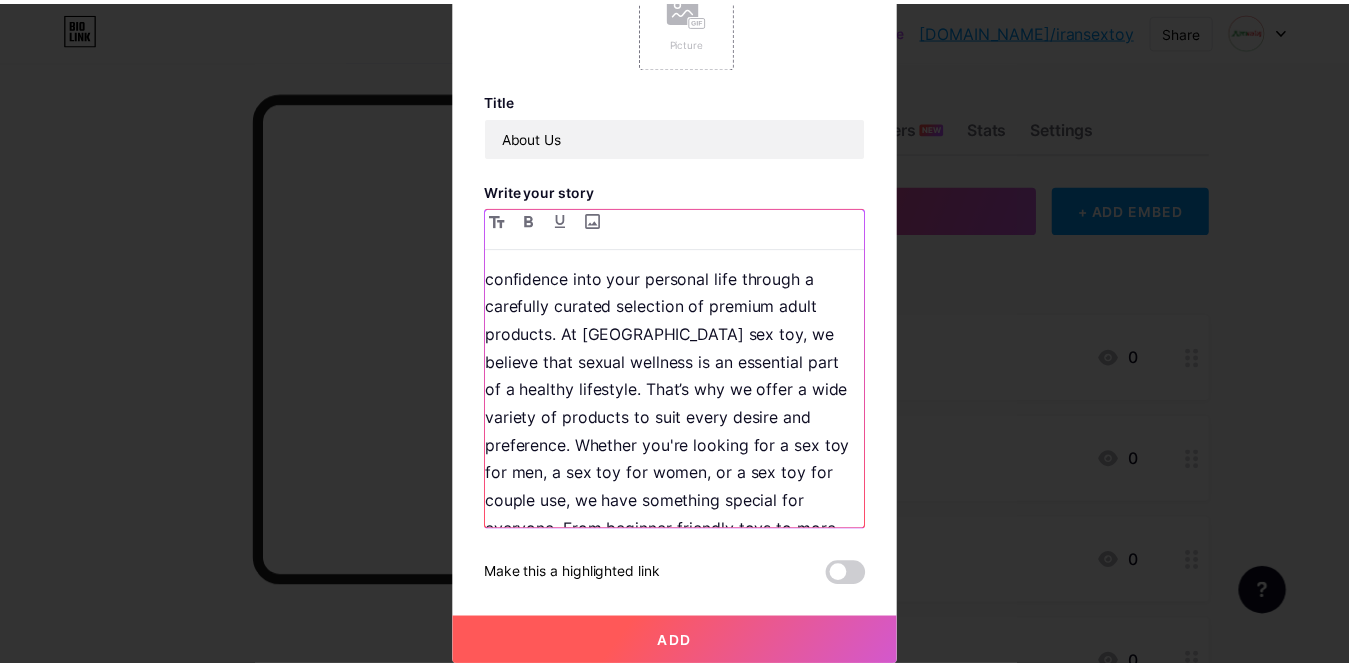 scroll, scrollTop: 171, scrollLeft: 0, axis: vertical 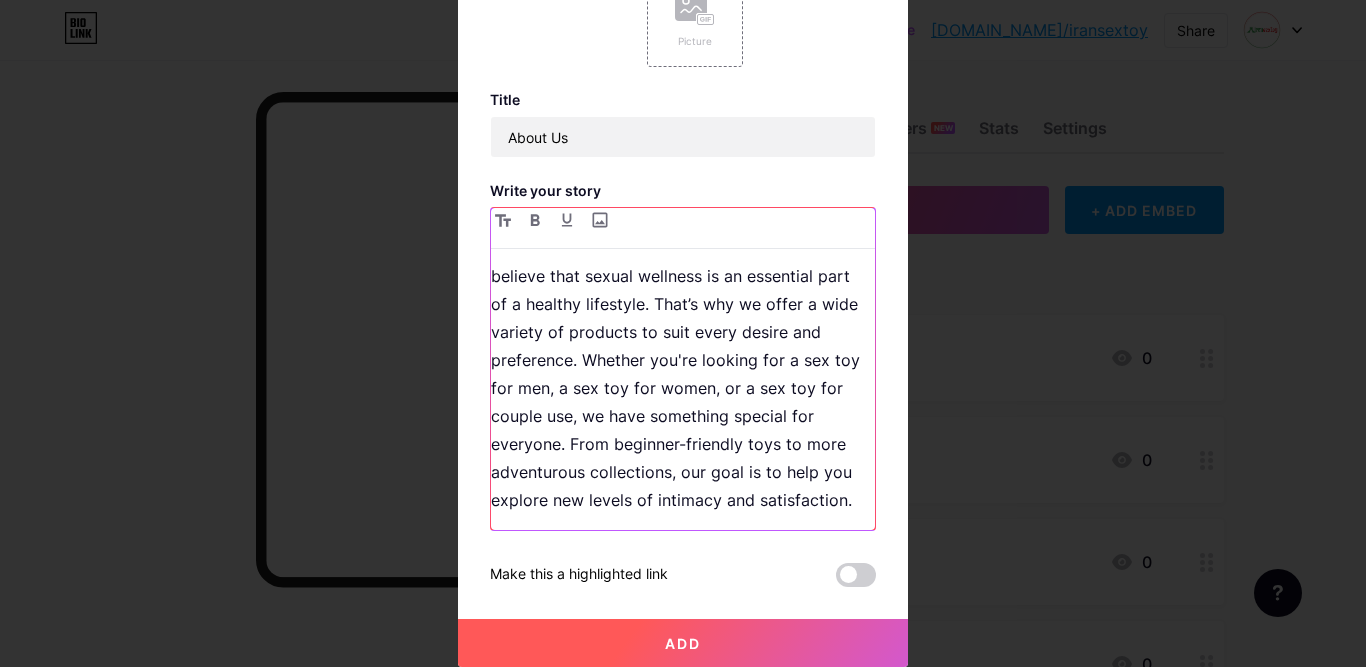 click on "Welcome to your trusted and discreet Online Sex Toys Store in Iran. We are dedicated to bringing pleasure, intimacy, and confidence into your personal life through a carefully curated selection of premium adult products. At Iran sex toy, we believe that sexual wellness is an essential part of a healthy lifestyle. That’s why we offer a wide variety of products to suit every desire and preference. Whether you're looking for a sex toy for men, a sex toy for women, or a sex toy for couple use, we have something special for everyone. From beginner-friendly toys to more adventurous collections, our goal is to help you explore new levels of intimacy and satisfaction." at bounding box center (683, 397) 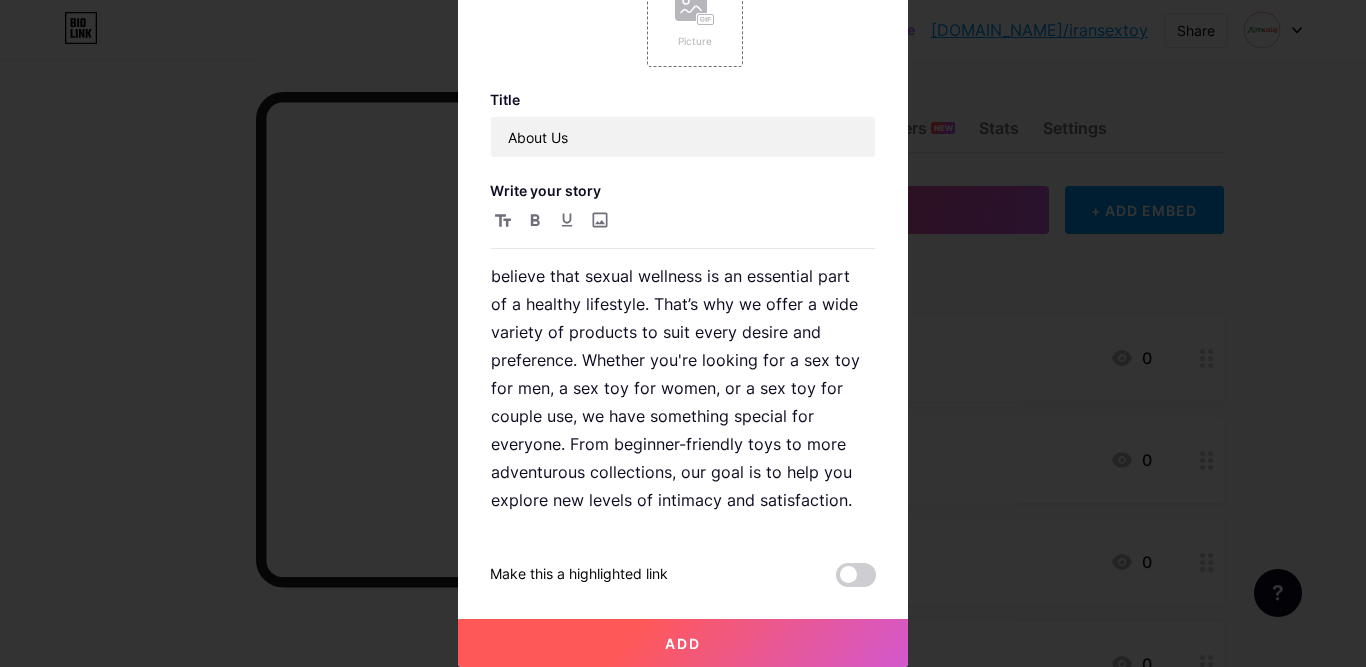 drag, startPoint x: 672, startPoint y: 649, endPoint x: 673, endPoint y: 635, distance: 14.035668 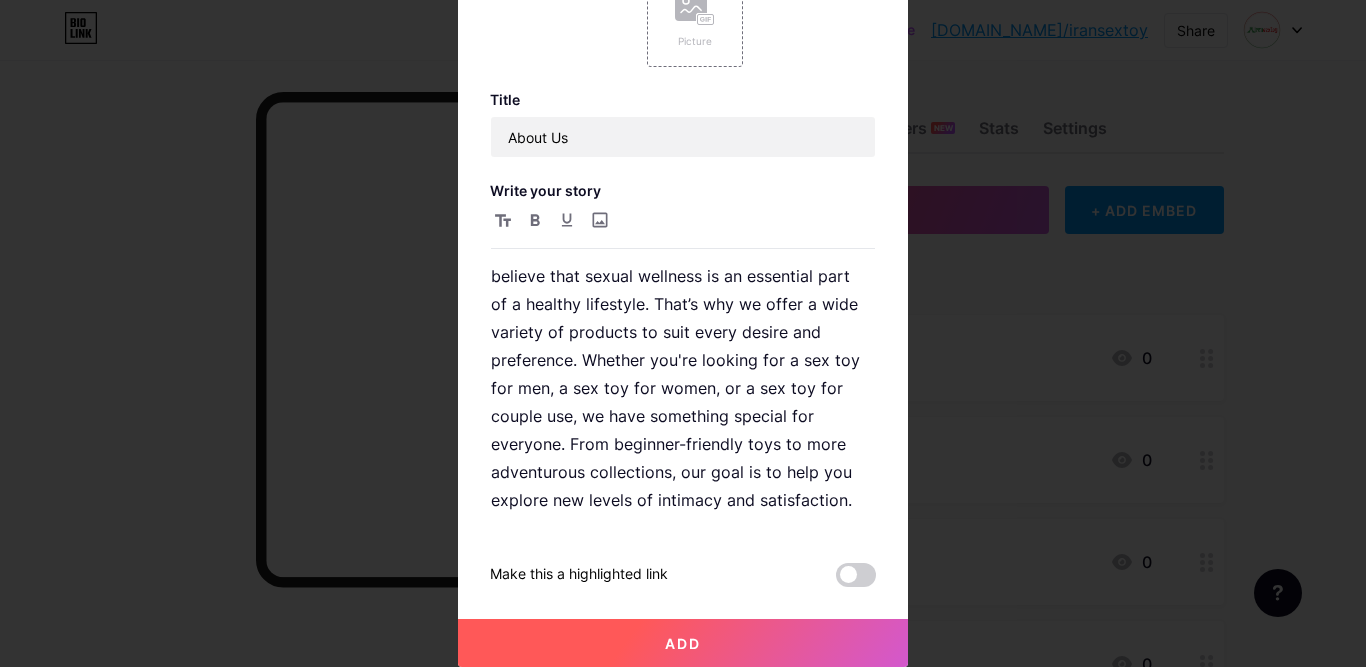 click on "Add" at bounding box center [683, 643] 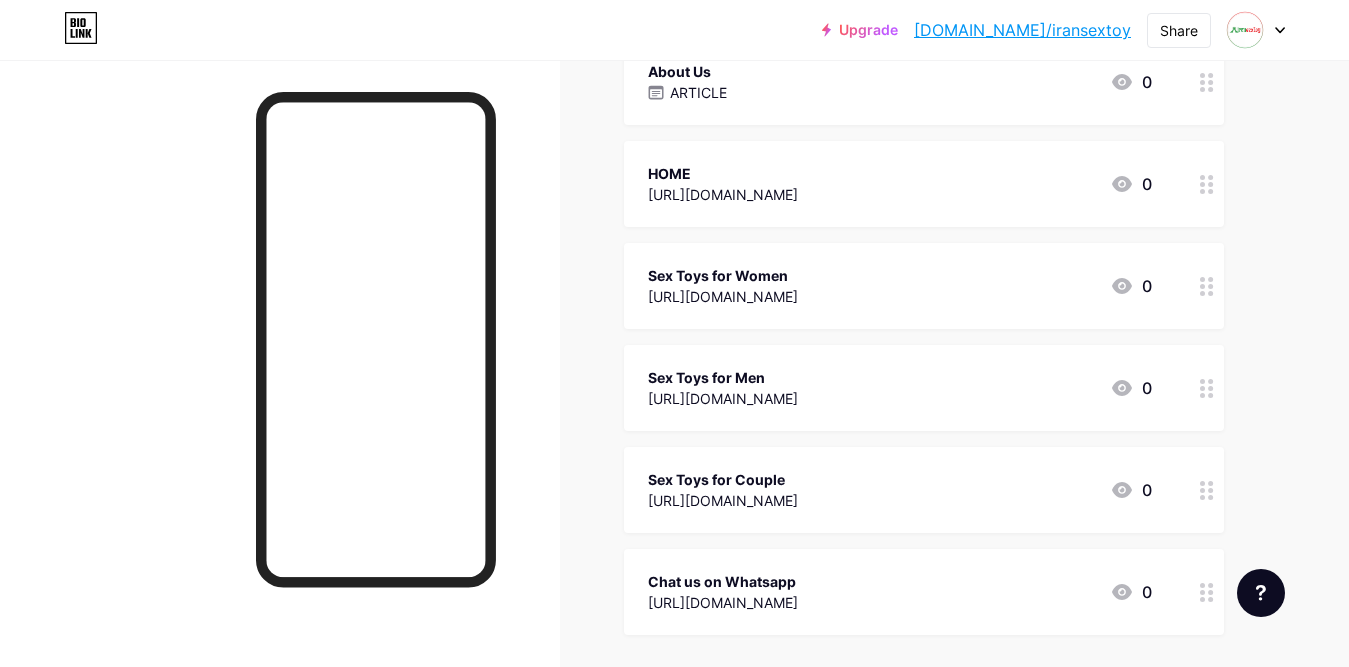scroll, scrollTop: 176, scrollLeft: 0, axis: vertical 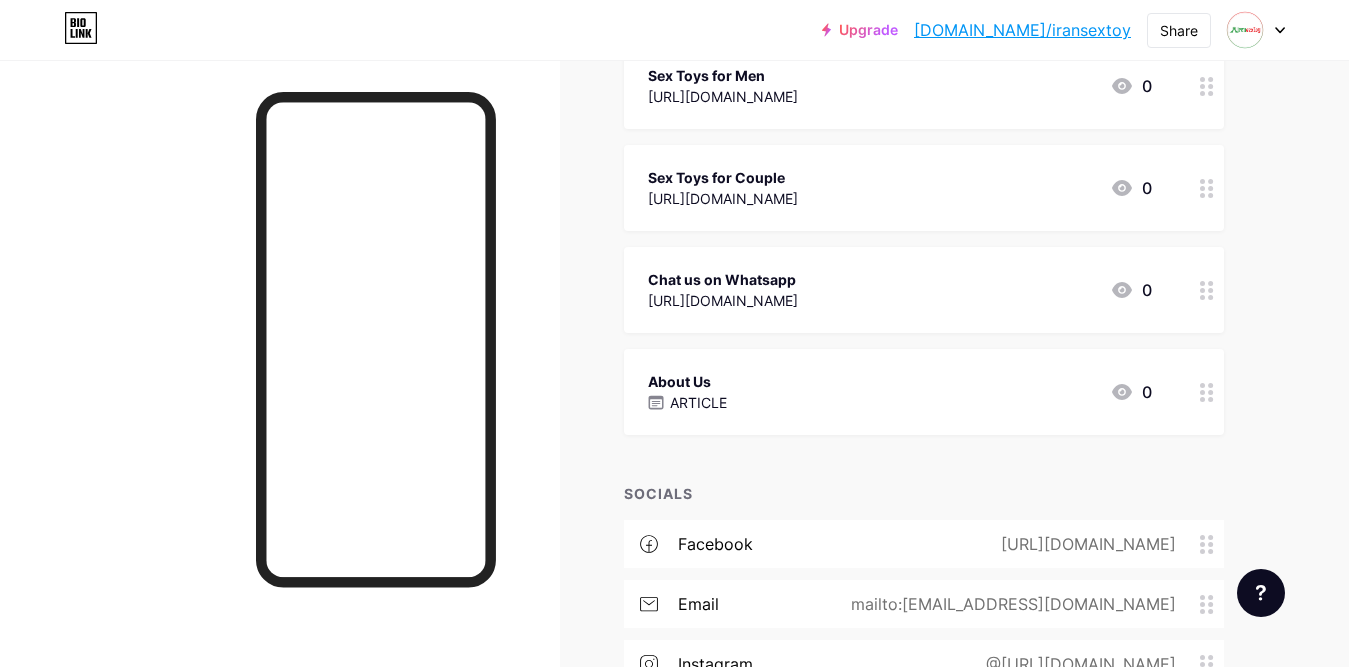 click at bounding box center [1207, 392] 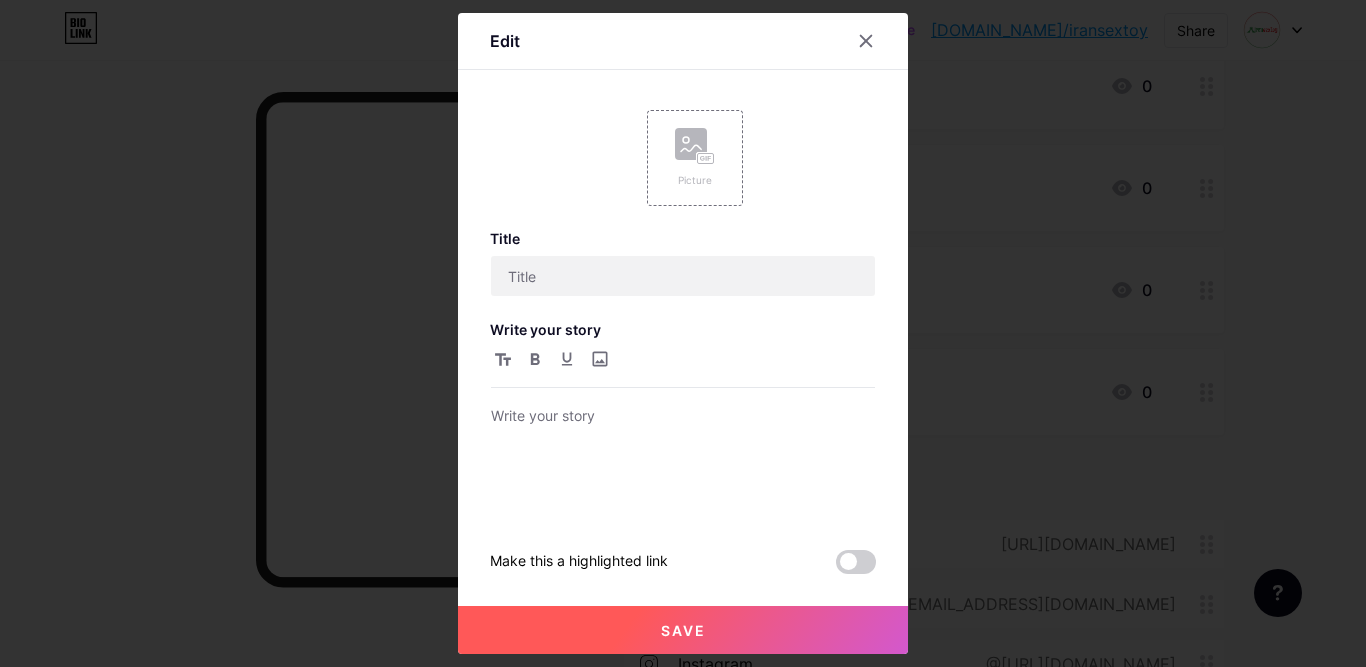 type on "About Us" 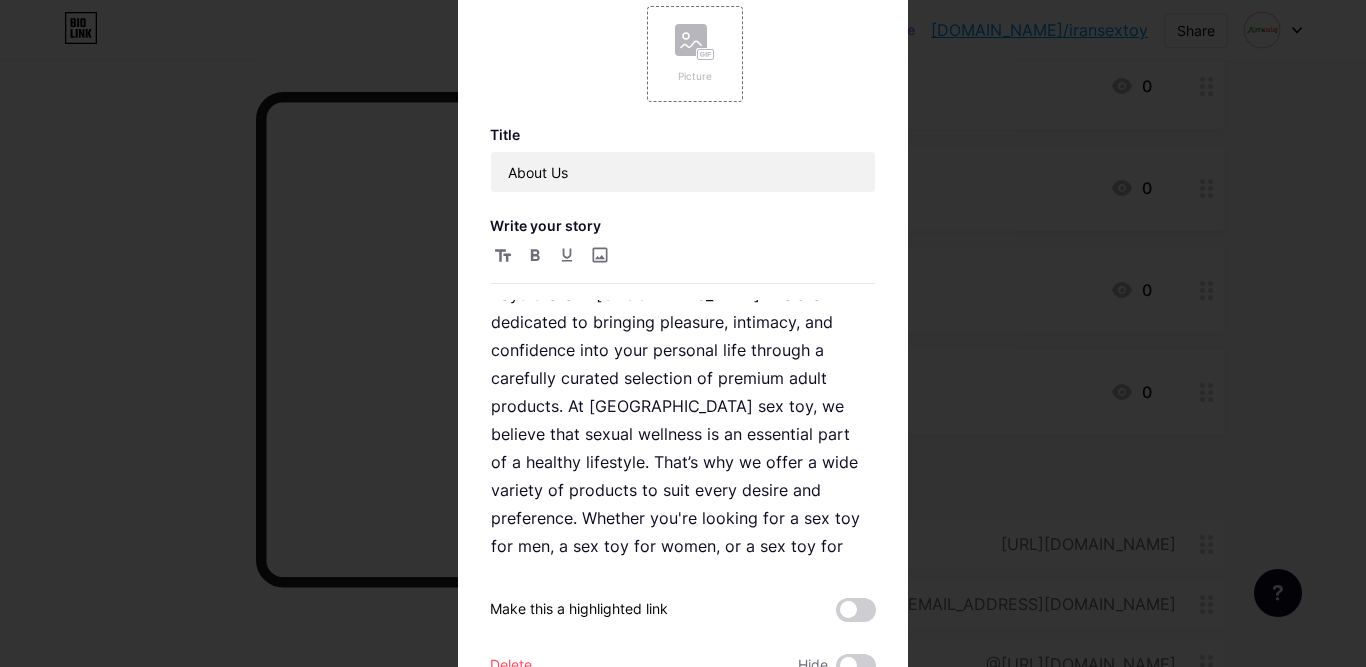 scroll, scrollTop: 0, scrollLeft: 0, axis: both 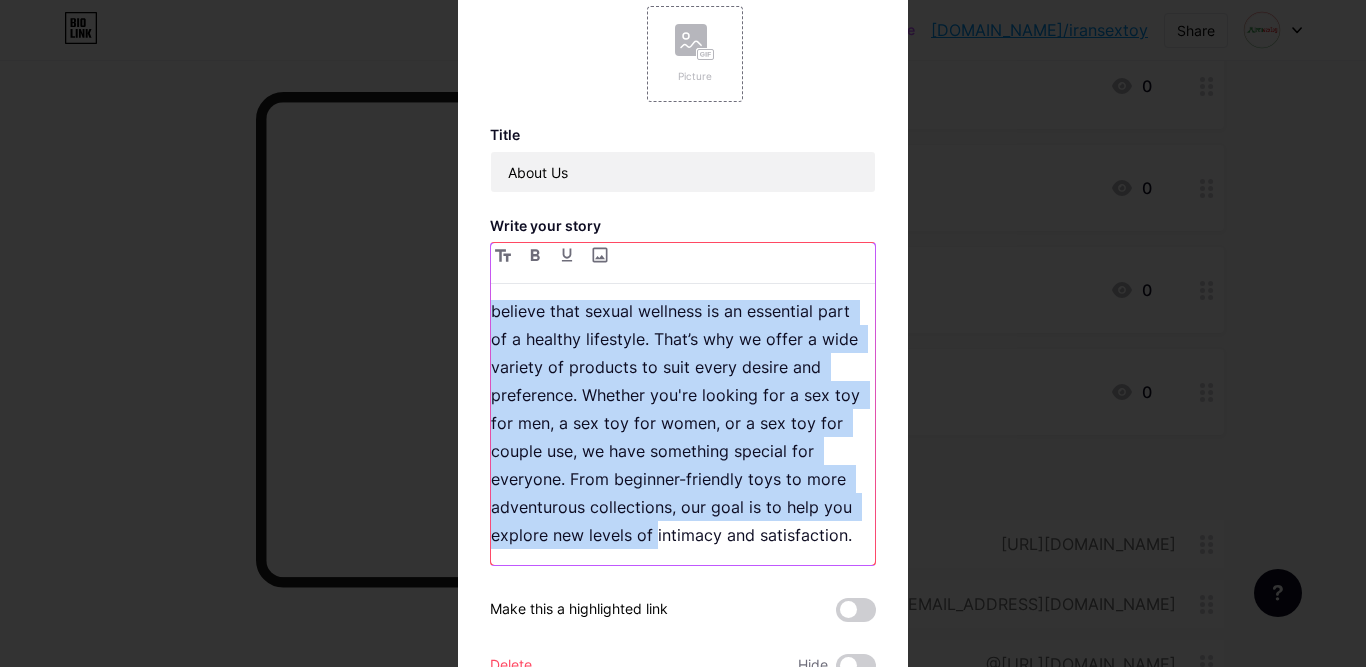 drag, startPoint x: 487, startPoint y: 315, endPoint x: 760, endPoint y: 586, distance: 384.6687 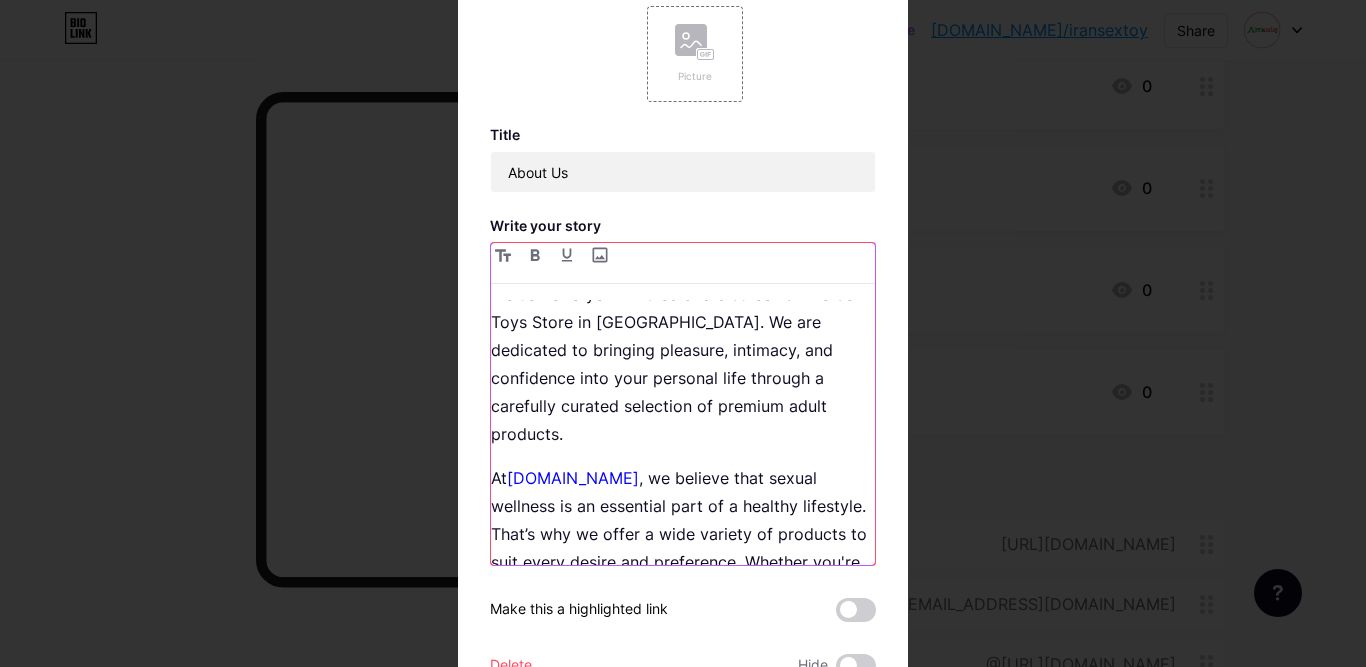 scroll, scrollTop: 0, scrollLeft: 0, axis: both 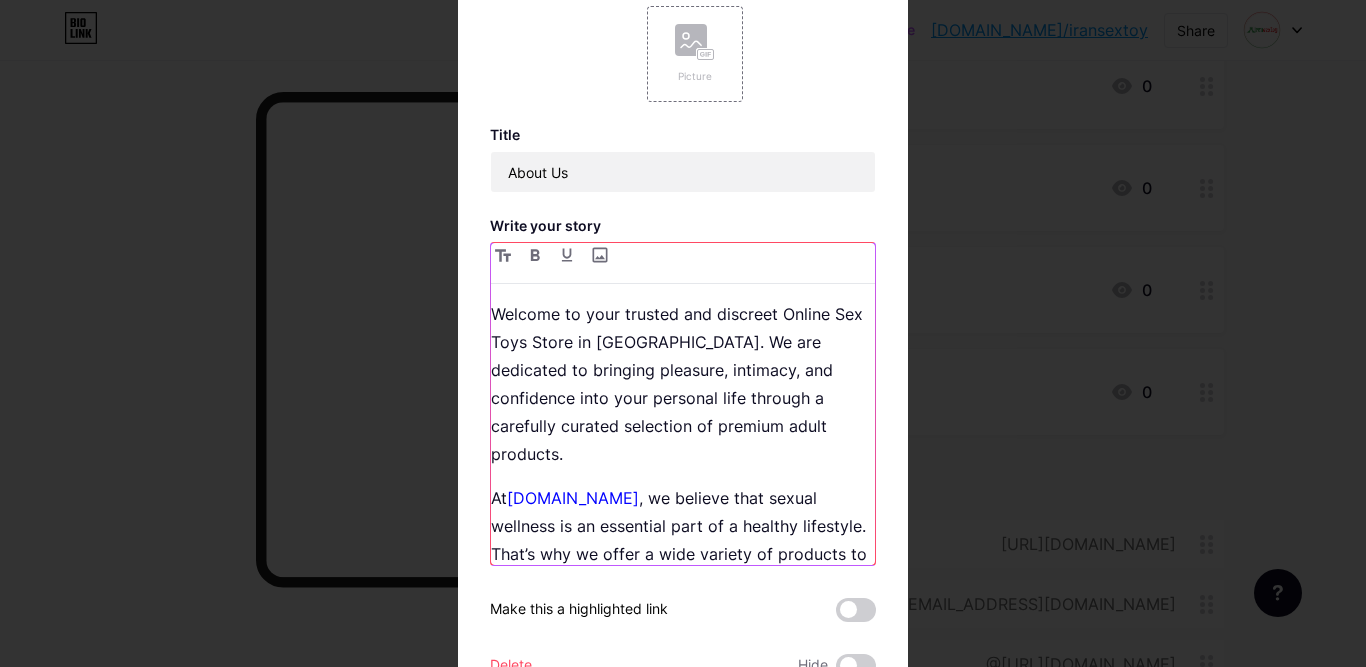 click on "At  iransextoy.com , we believe that sexual wellness is an essential part of a healthy lifestyle. That’s why we offer a wide variety of products to suit every desire and preference. Whether you're looking for a sex toy for men, a sex toy for women, or a sex toy for couple use, we have something special for everyone. From beginner-friendly toys to more adventurous collections, our goal is to help you explore new levels of intimacy and satisfaction." at bounding box center [683, 624] 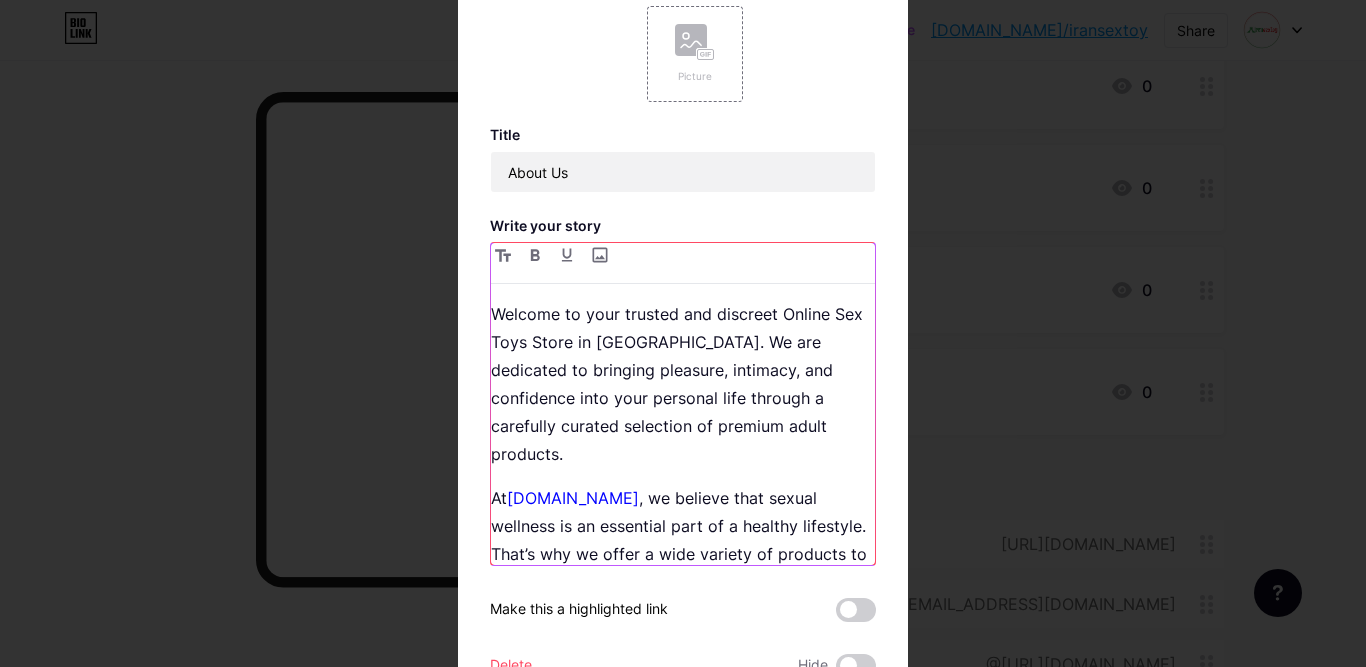 type 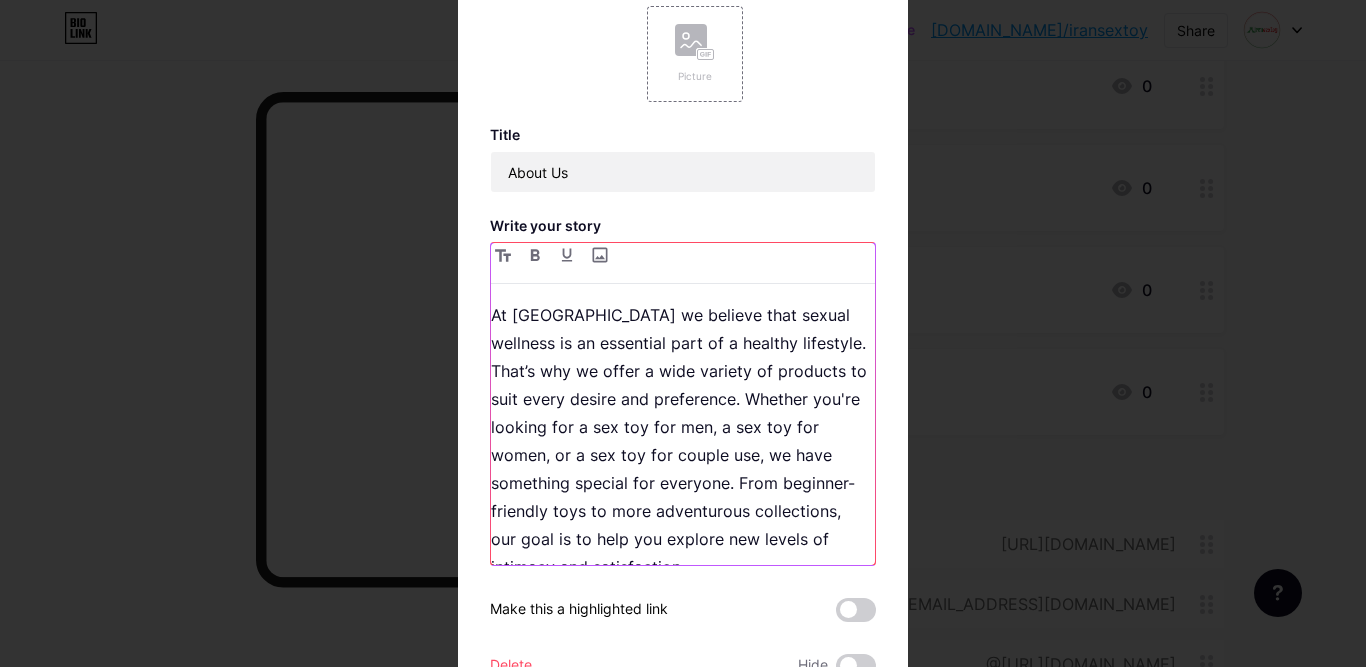 scroll, scrollTop: 187, scrollLeft: 0, axis: vertical 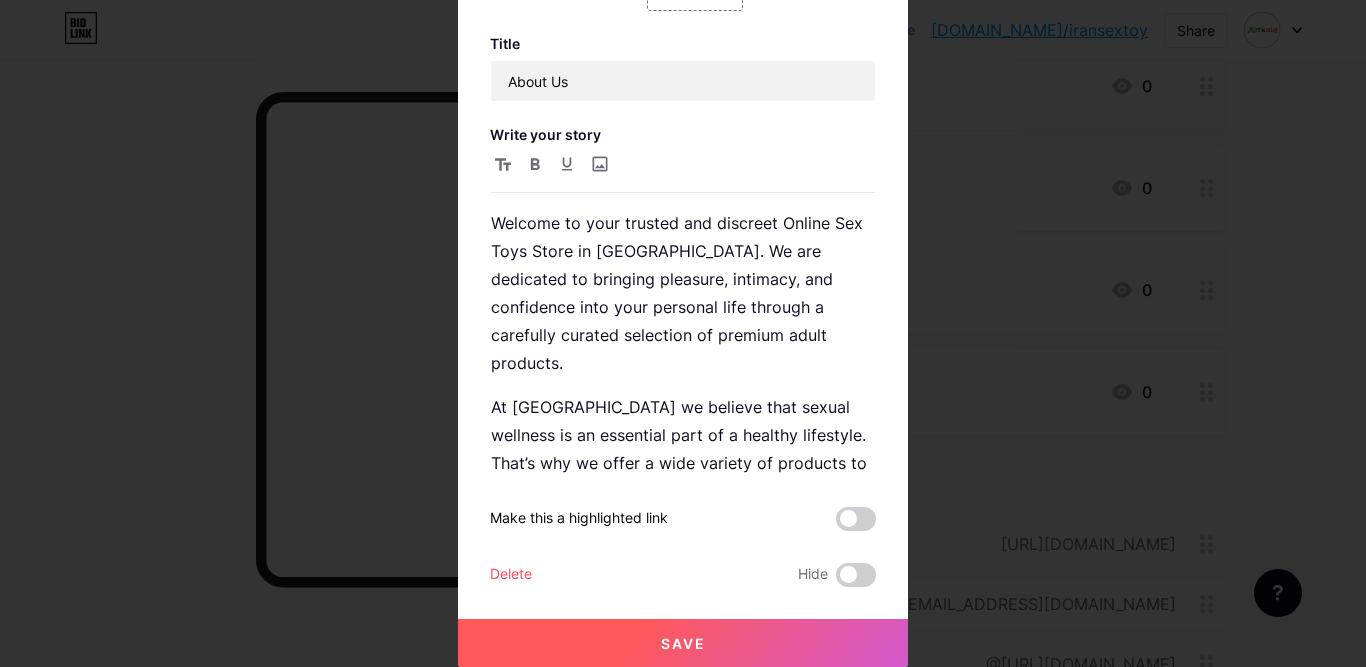 click on "Save" at bounding box center (683, 643) 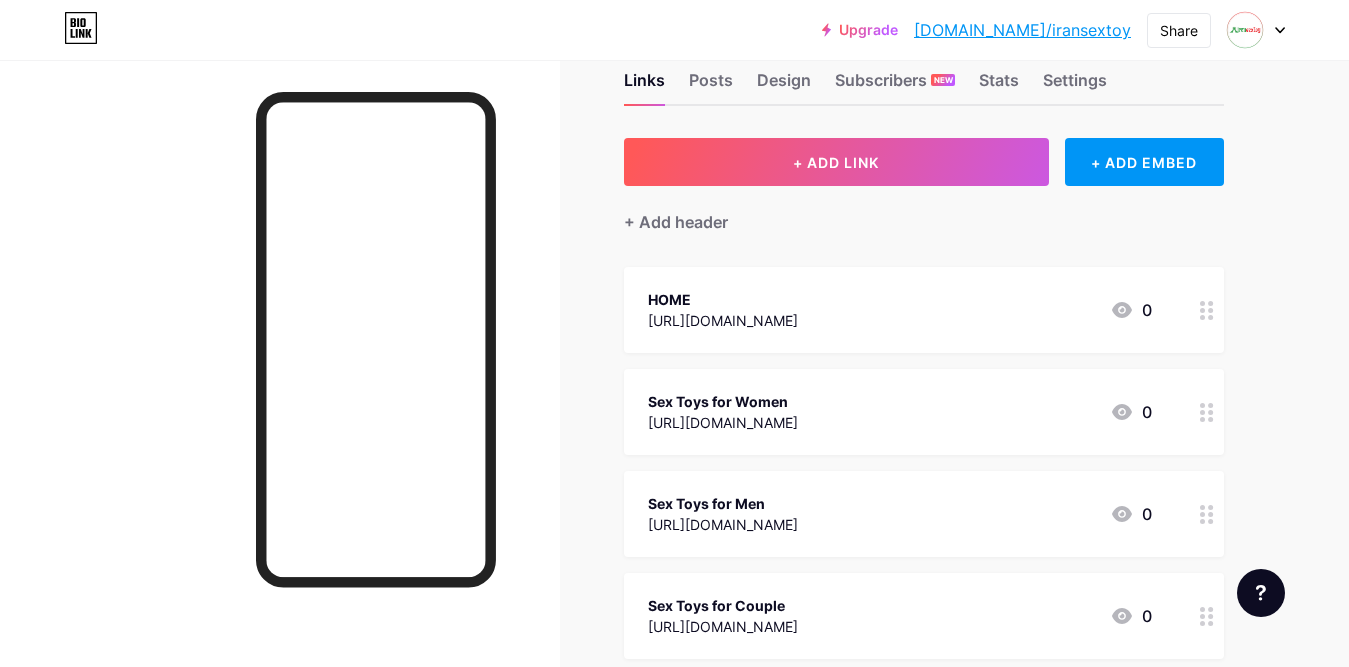 scroll, scrollTop: 0, scrollLeft: 0, axis: both 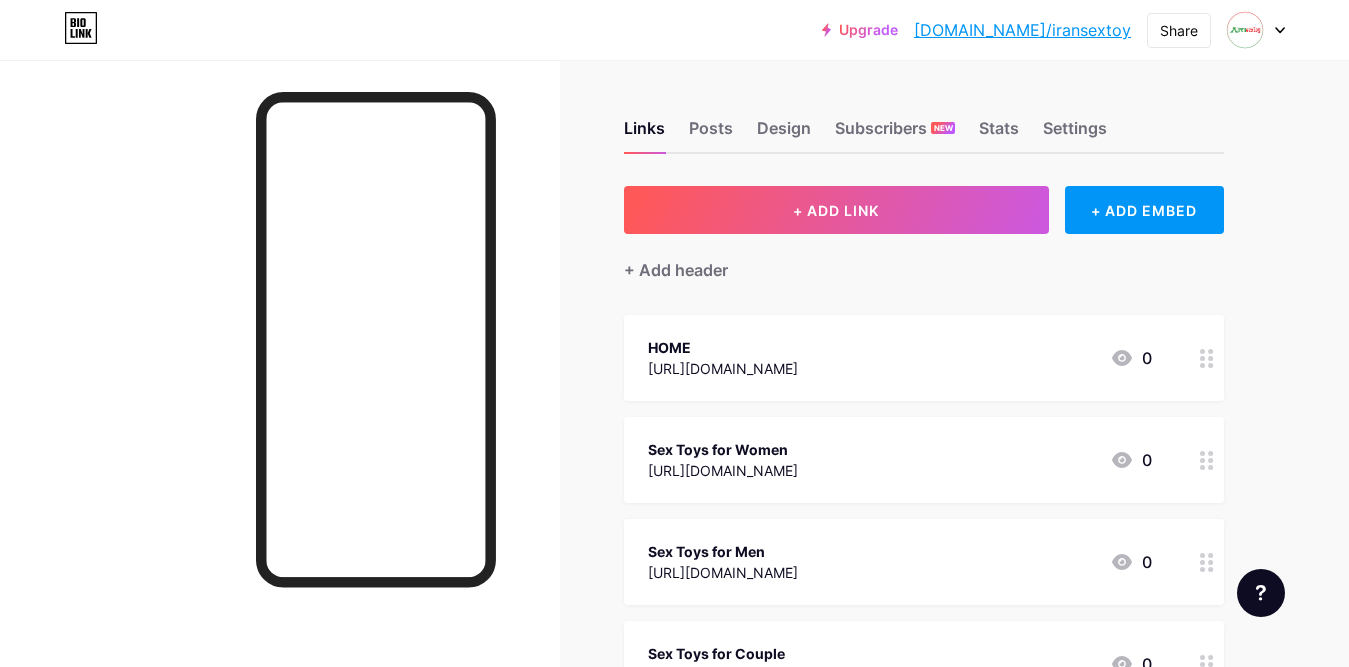 click at bounding box center (1256, 30) 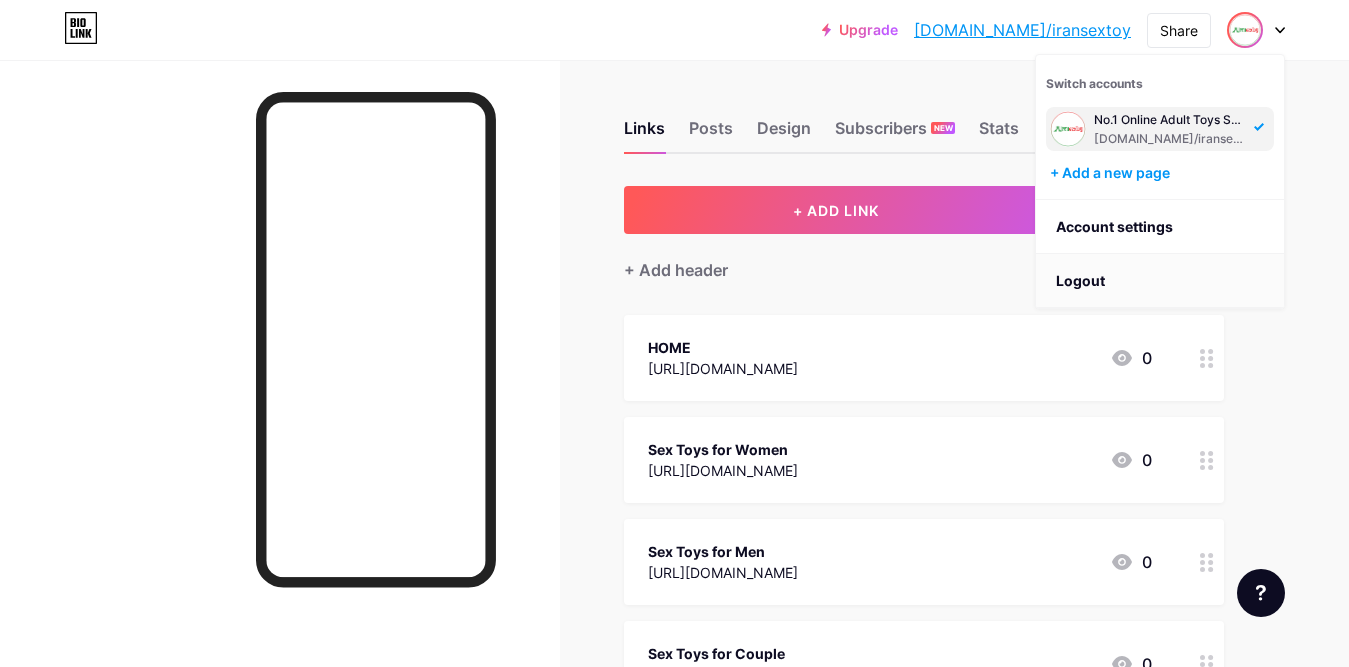 click on "Logout" at bounding box center (1160, 281) 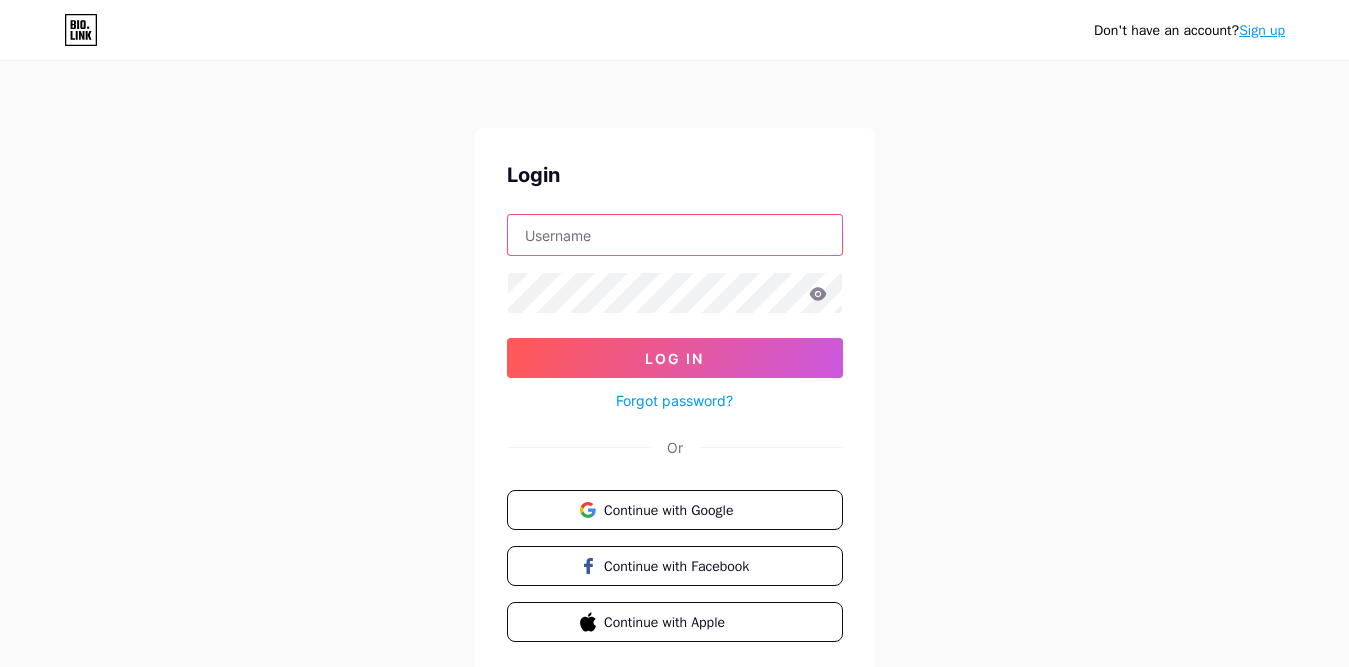 click at bounding box center [675, 235] 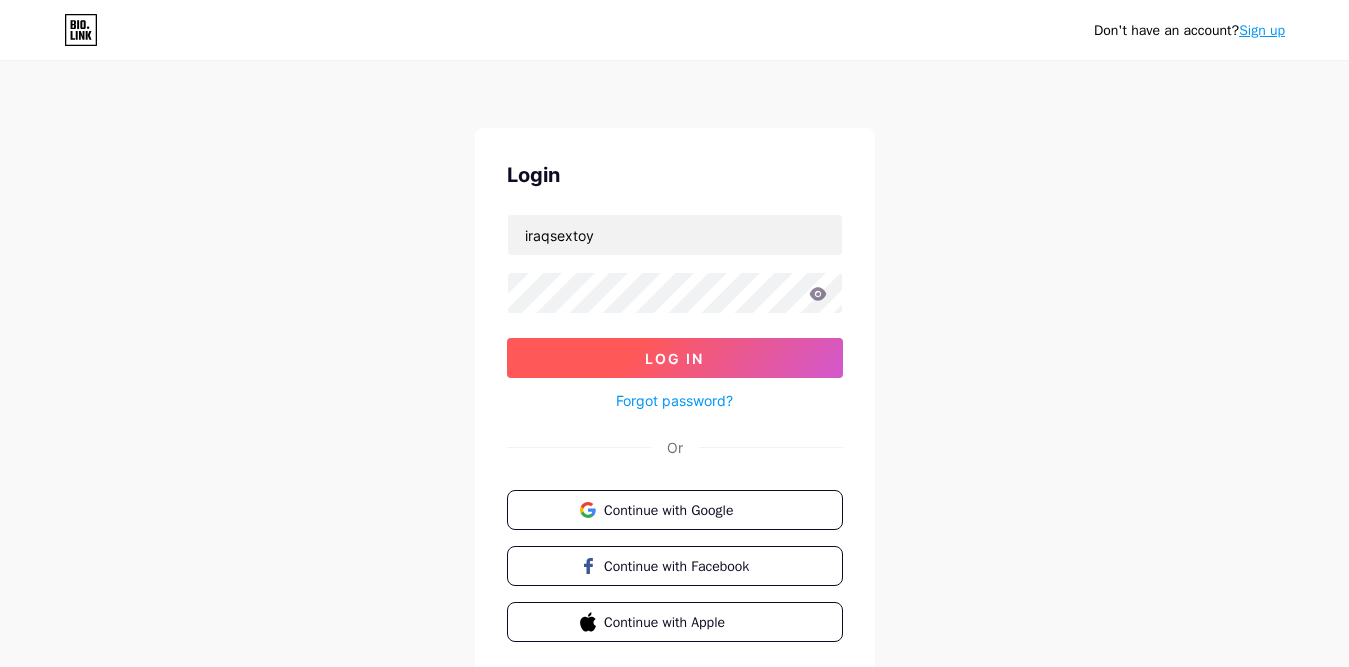 click on "Log In" at bounding box center (675, 358) 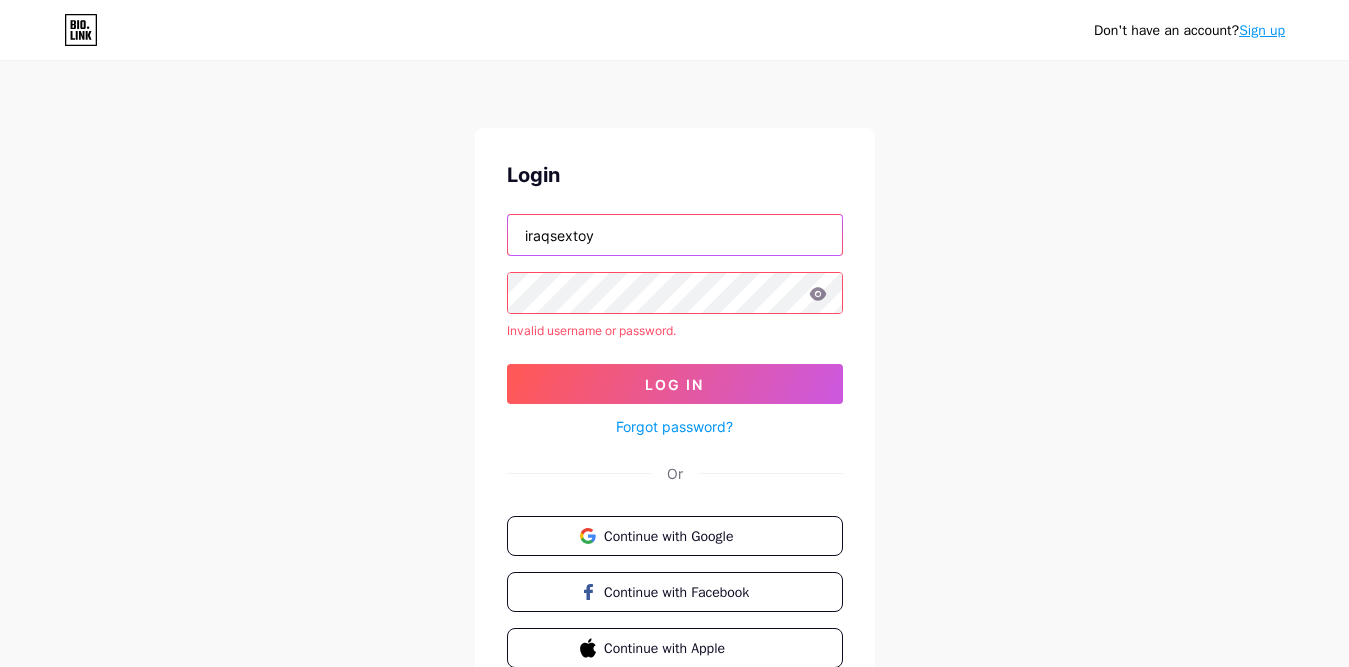 click on "iraqsextoy" at bounding box center (675, 235) 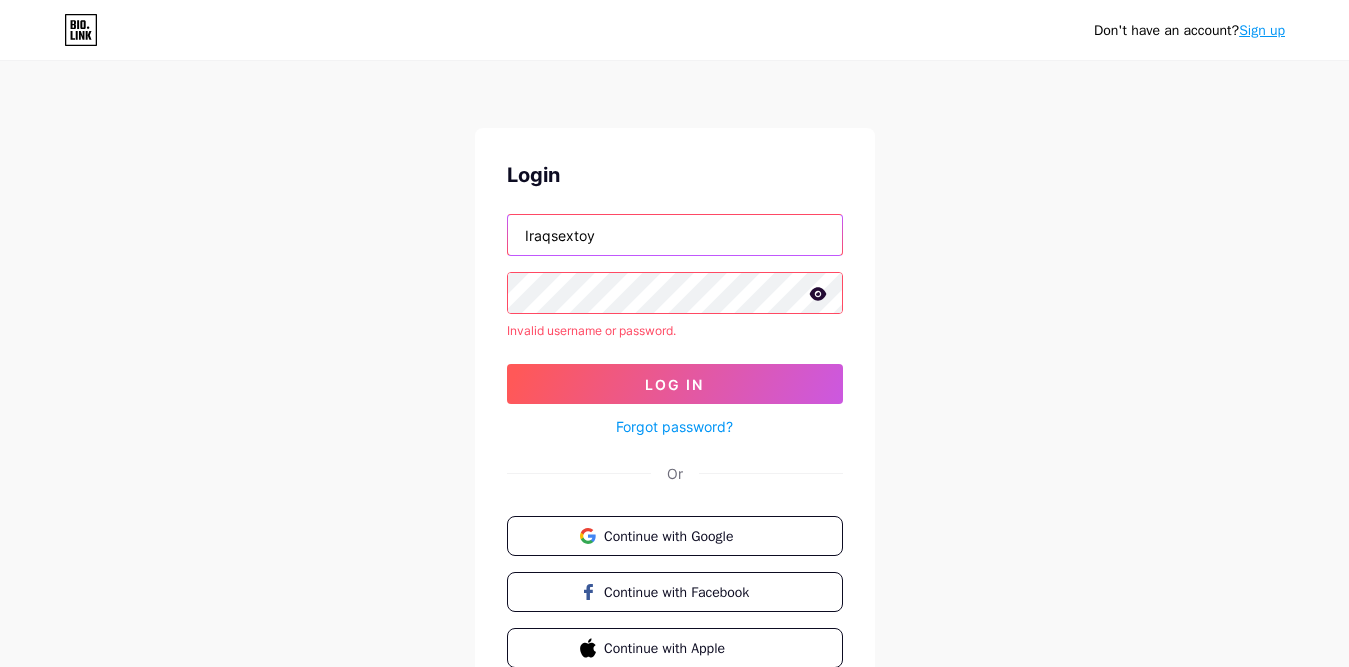 type on "Iraqsextoy" 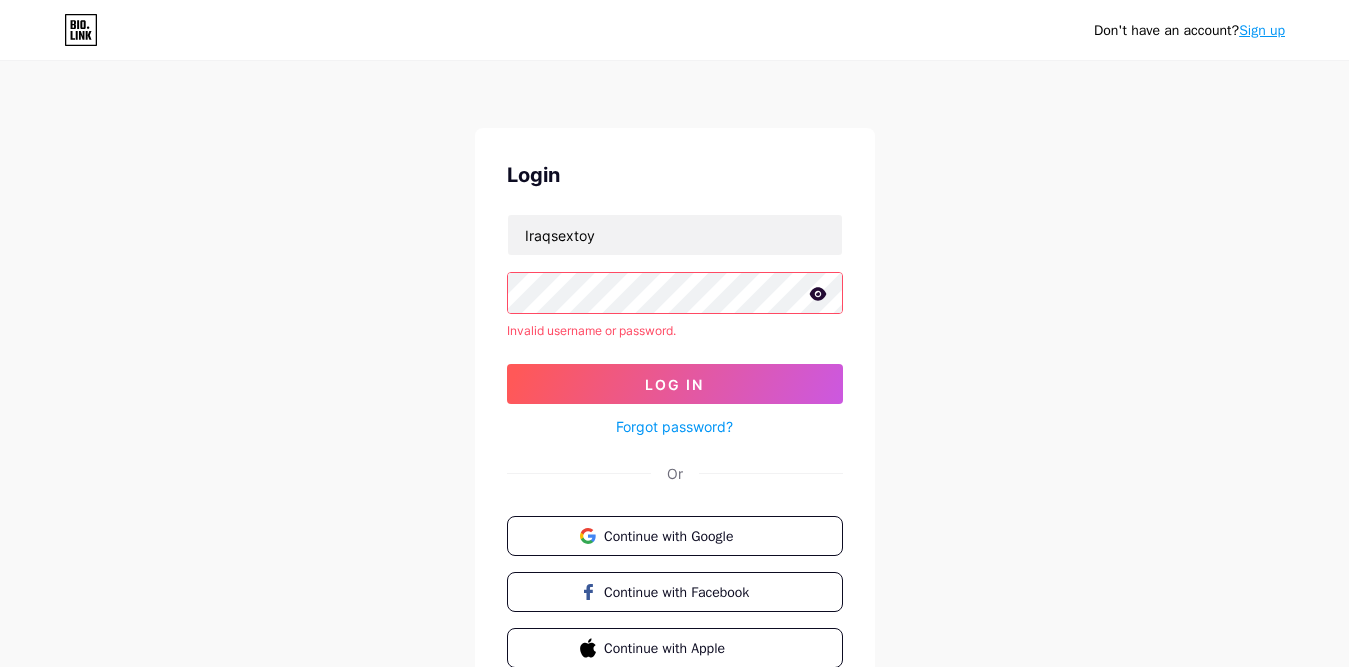 click on "Don't have an account?  Sign up   Login     Iraqsextoy           Invalid username or password.     Log In
Forgot password?
Or       Continue with Google     Continue with Facebook
Continue with Apple" at bounding box center [674, 382] 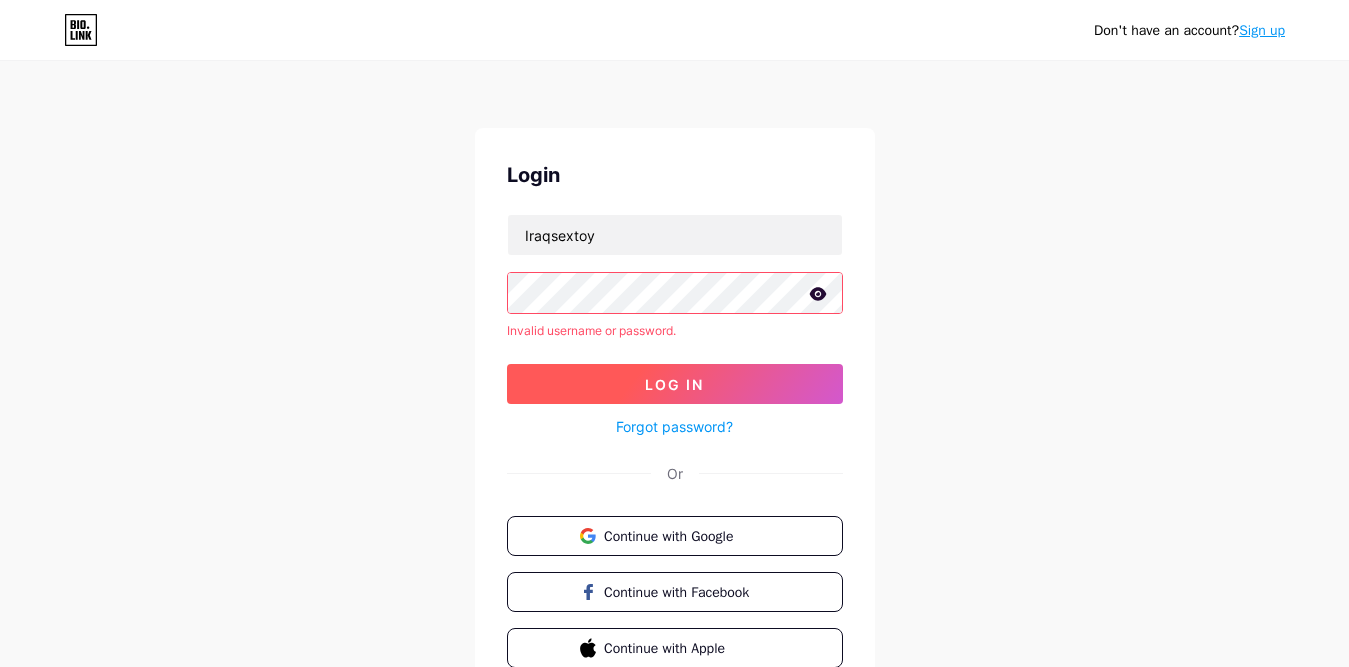 click on "Log In" at bounding box center (675, 384) 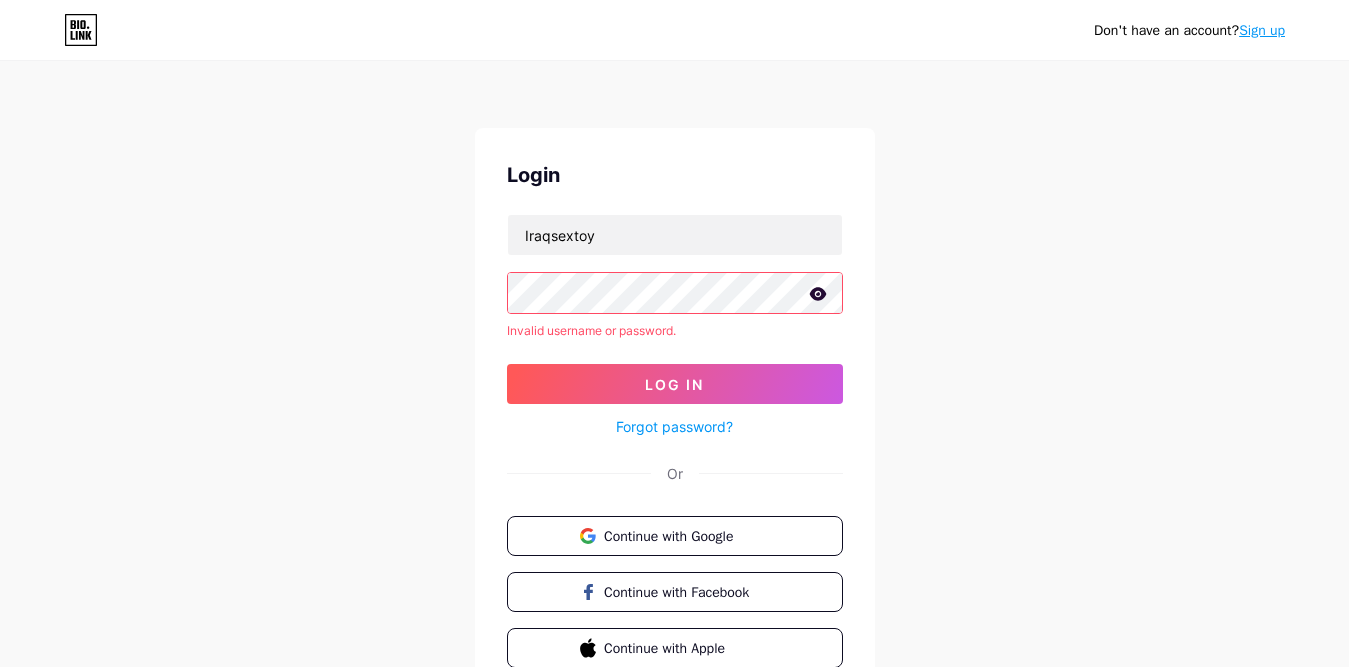 click on "Login     Iraqsextoy           Invalid username or password.     Log In
Forgot password?
Or       Continue with Google     Continue with Facebook
Continue with Apple" at bounding box center (675, 414) 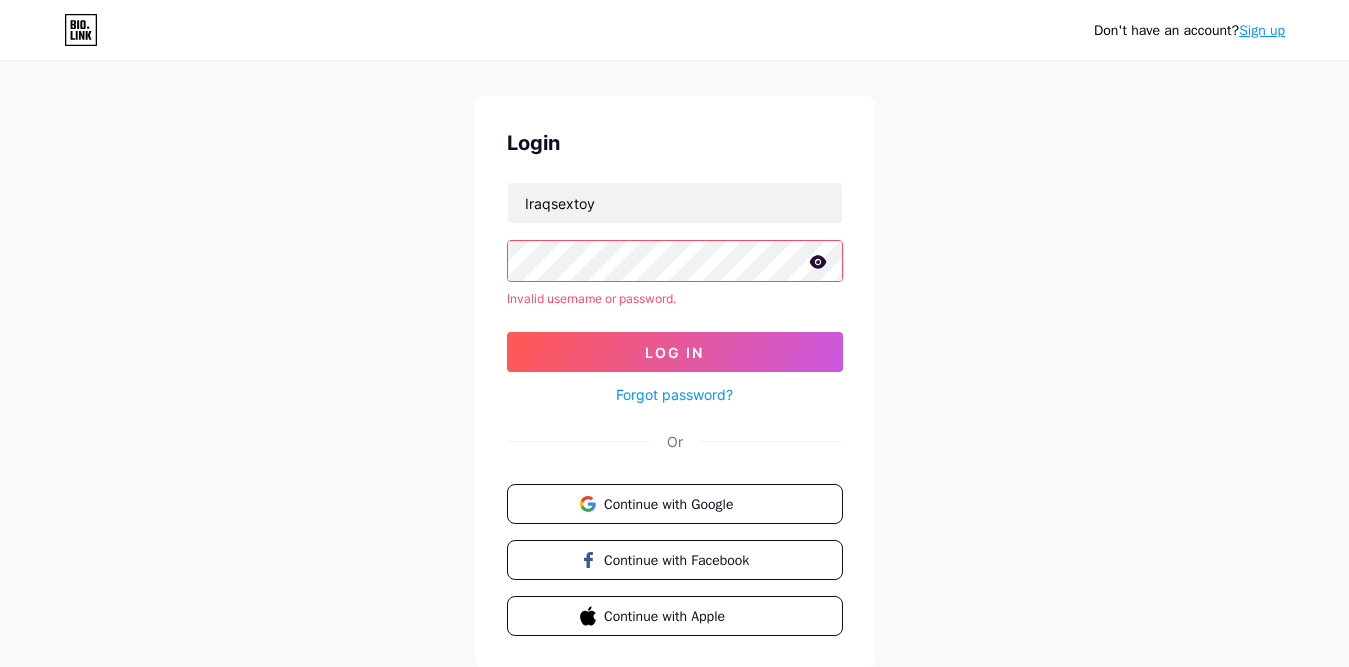 scroll, scrollTop: 0, scrollLeft: 0, axis: both 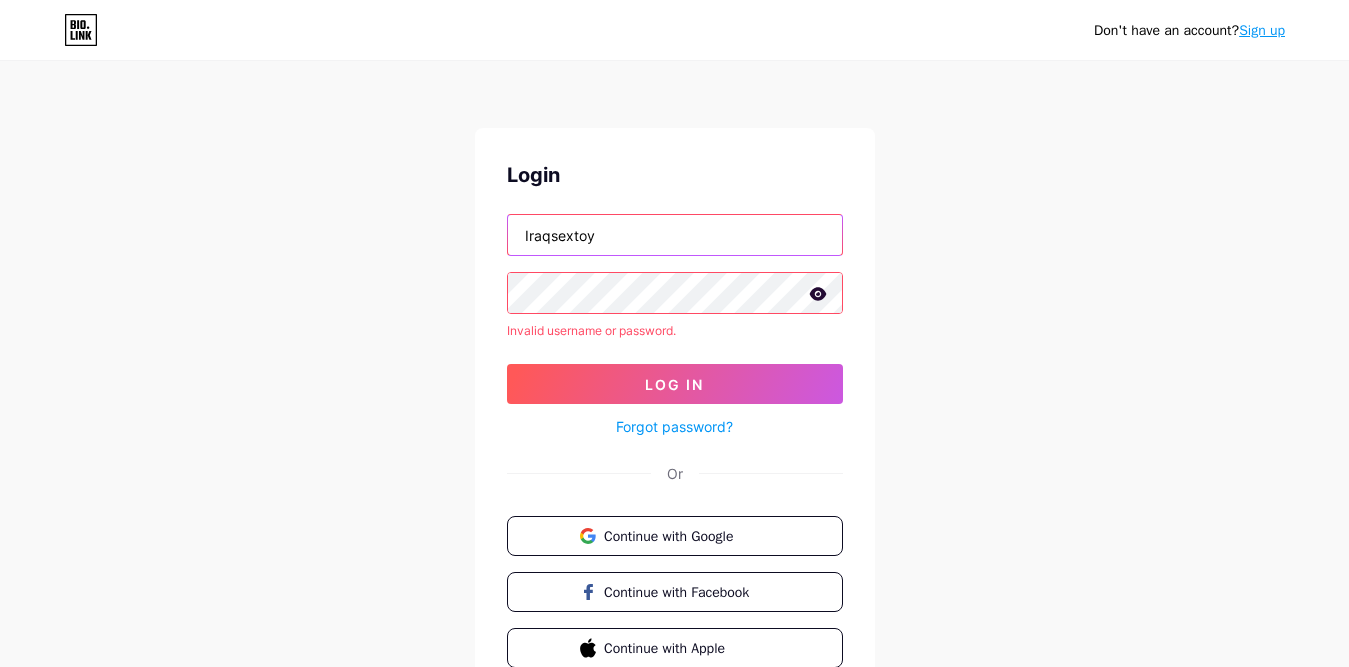 drag, startPoint x: 585, startPoint y: 240, endPoint x: 484, endPoint y: 255, distance: 102.10779 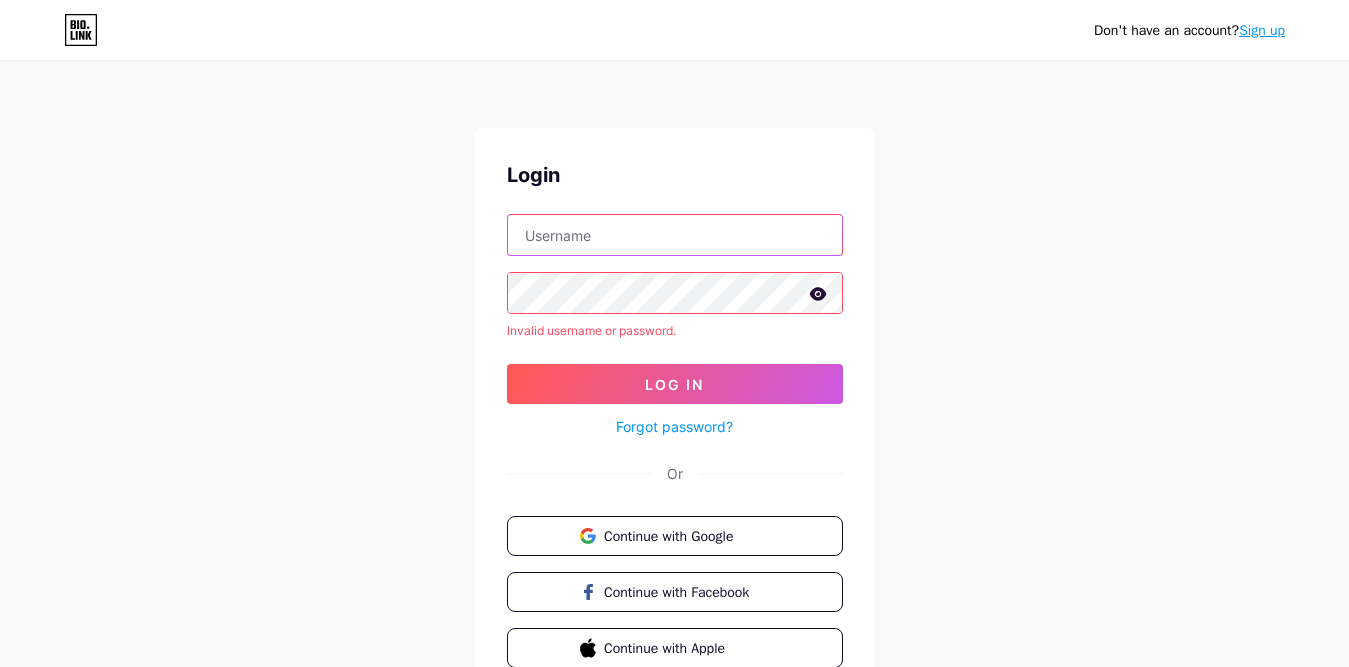 paste on "libyasextoy" 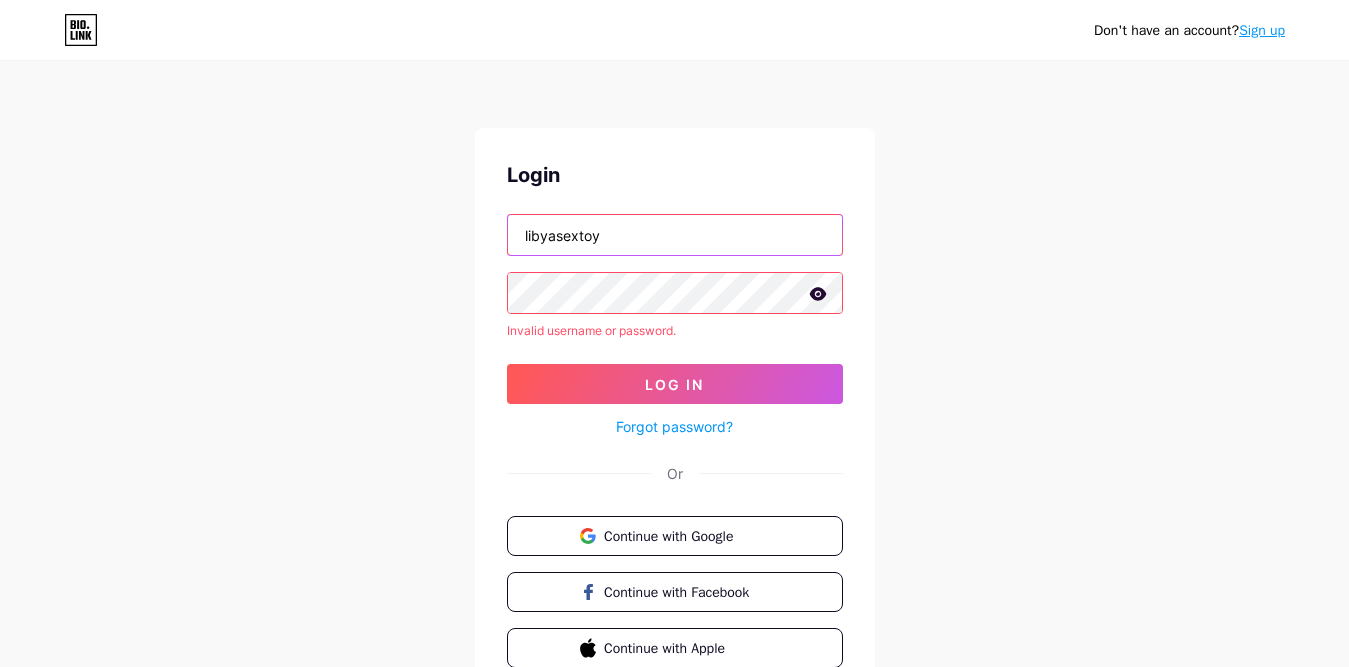 click on "libyasextoy" at bounding box center [675, 235] 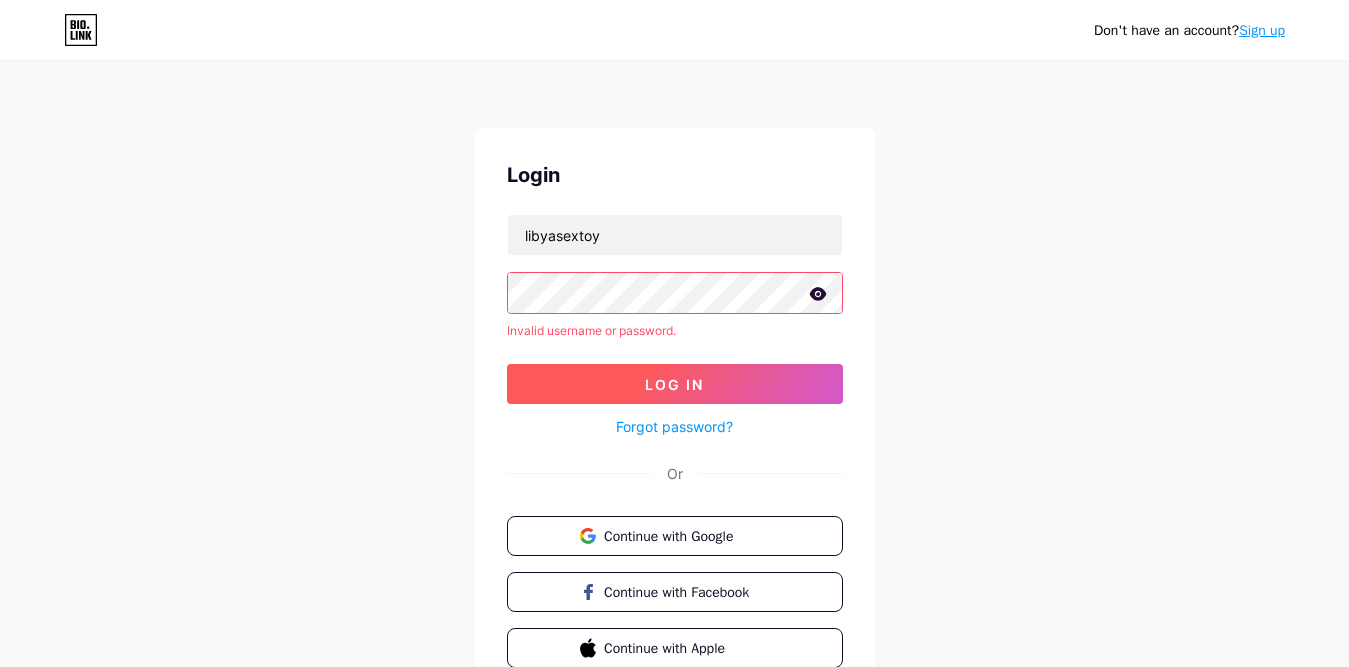 click on "Log In" at bounding box center [675, 384] 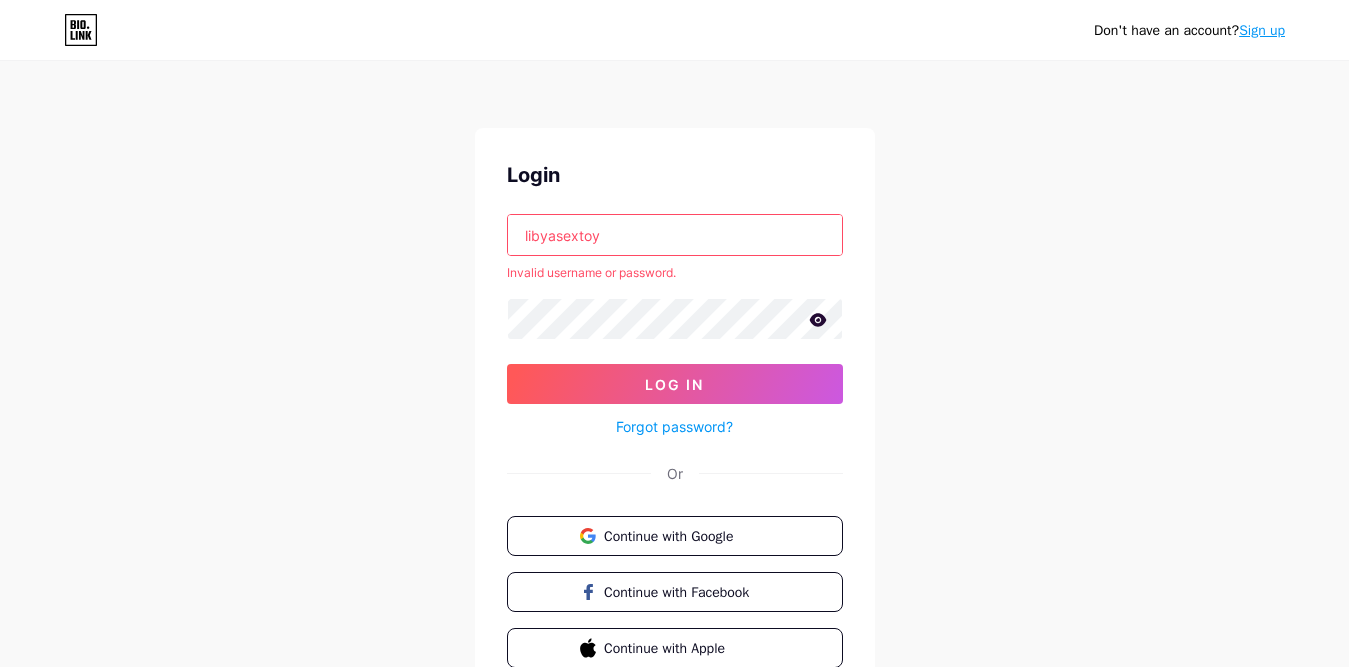 click on "libyasextoy" at bounding box center [675, 235] 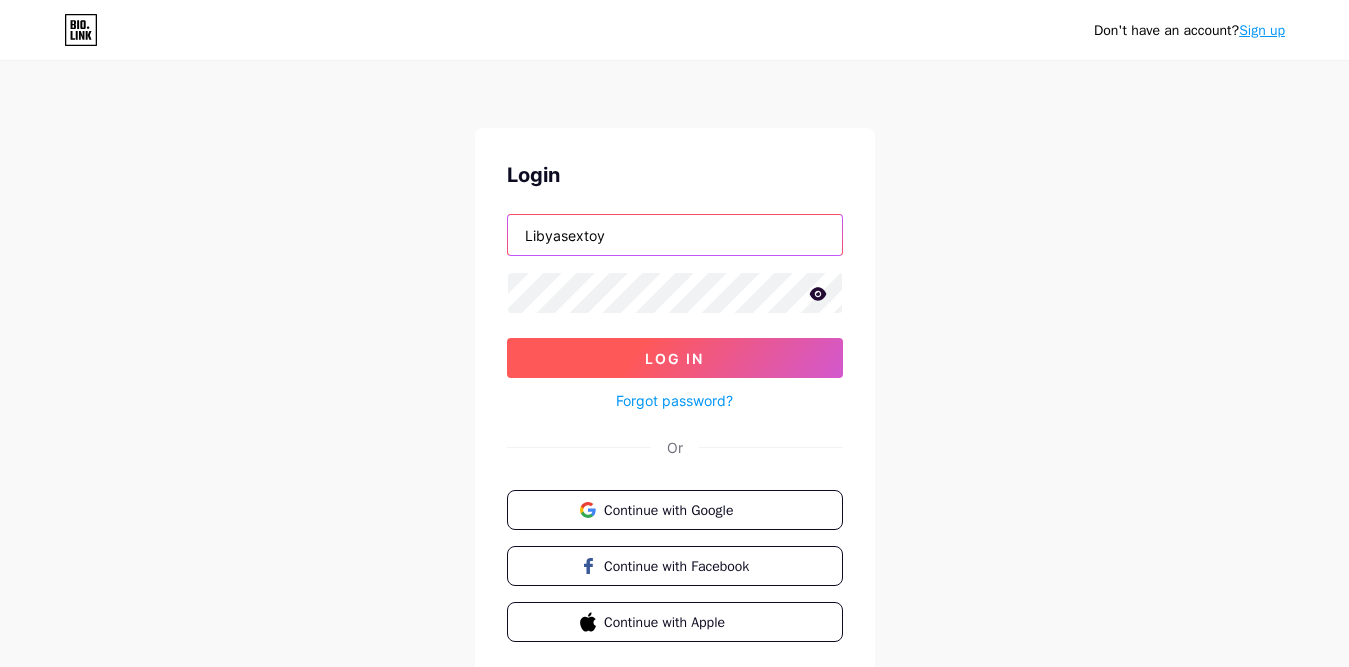 type on "Libyasextoy" 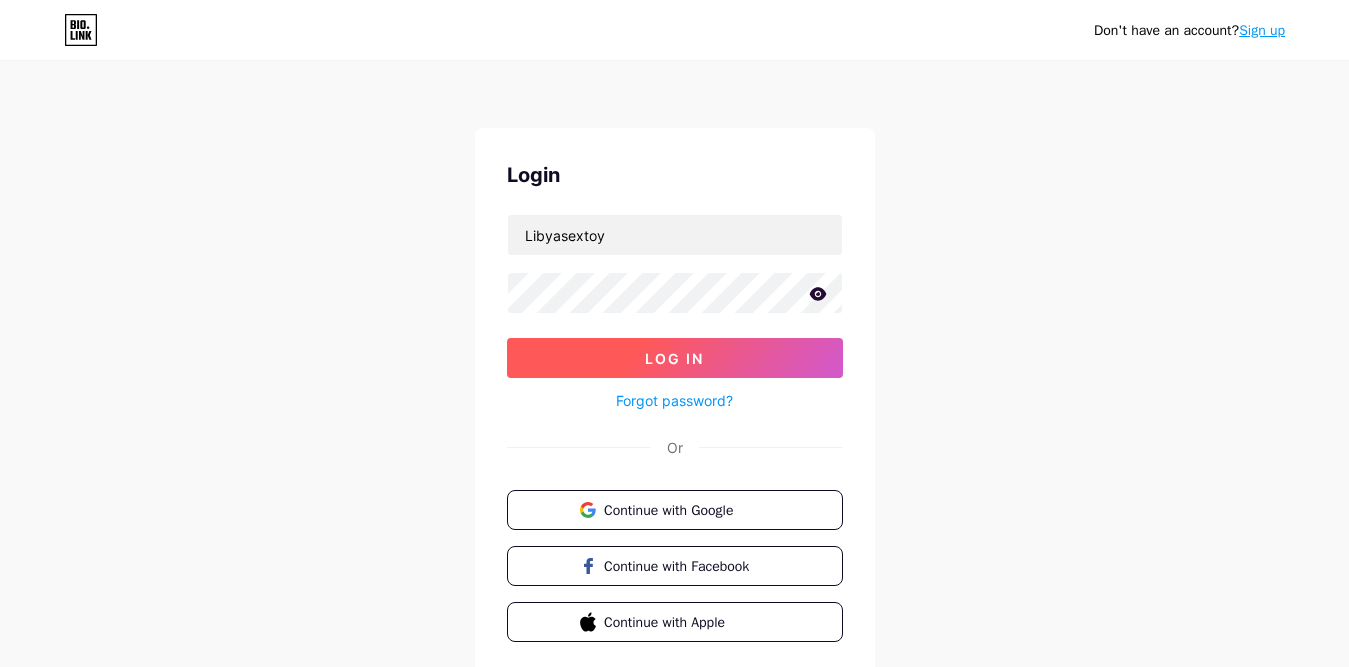 click on "Log In" at bounding box center [675, 358] 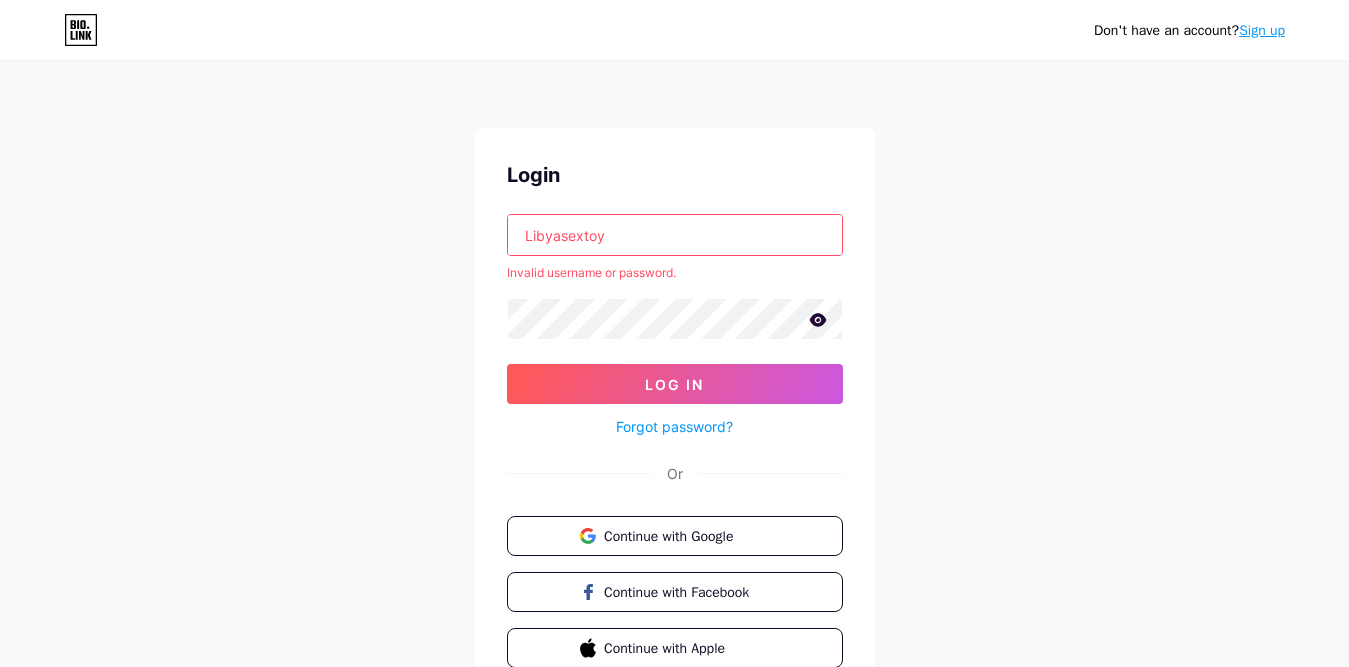 click on "Libyasextoy" at bounding box center [675, 235] 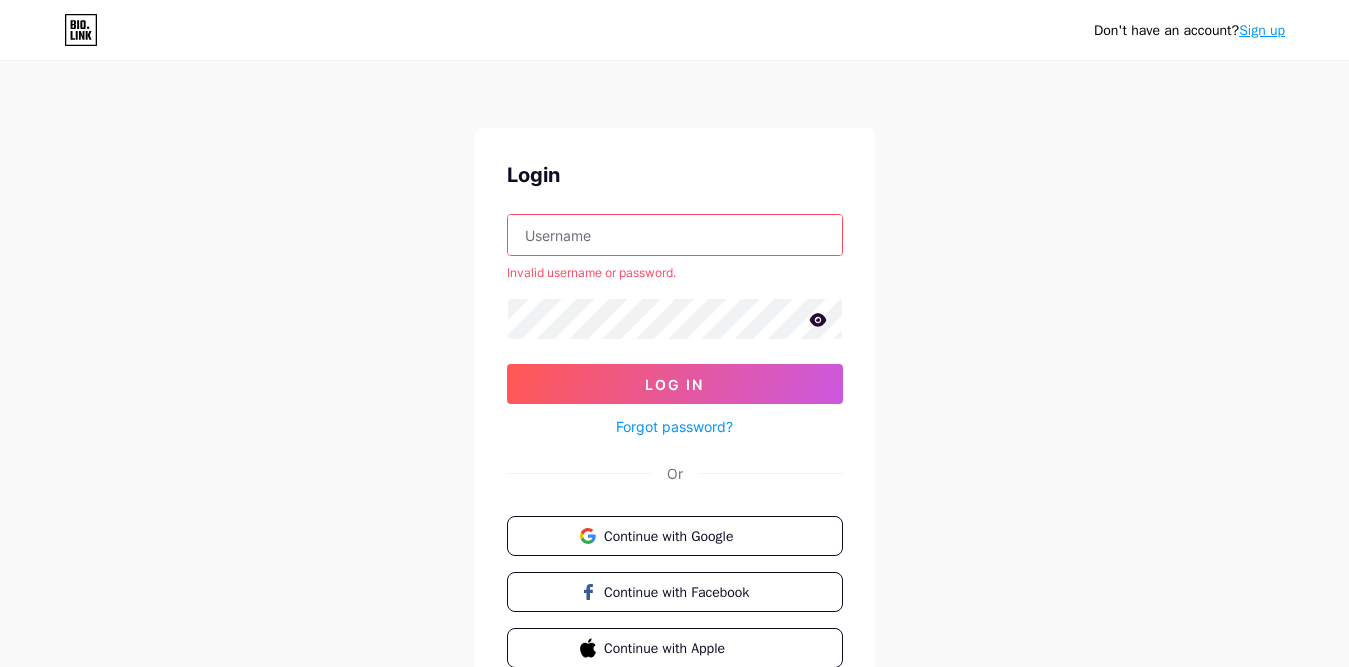 type 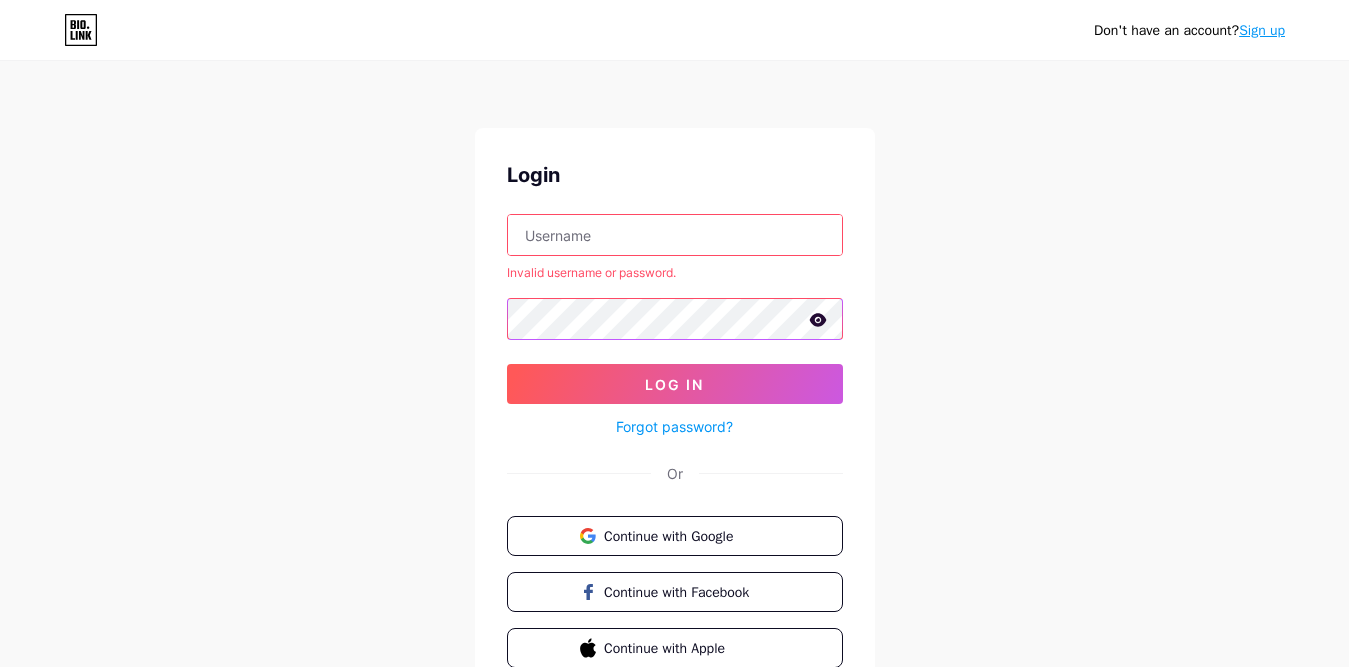 click on "Login       Invalid username or password.             Log In
Forgot password?
Or       Continue with Google     Continue with Facebook
Continue with Apple" at bounding box center [675, 414] 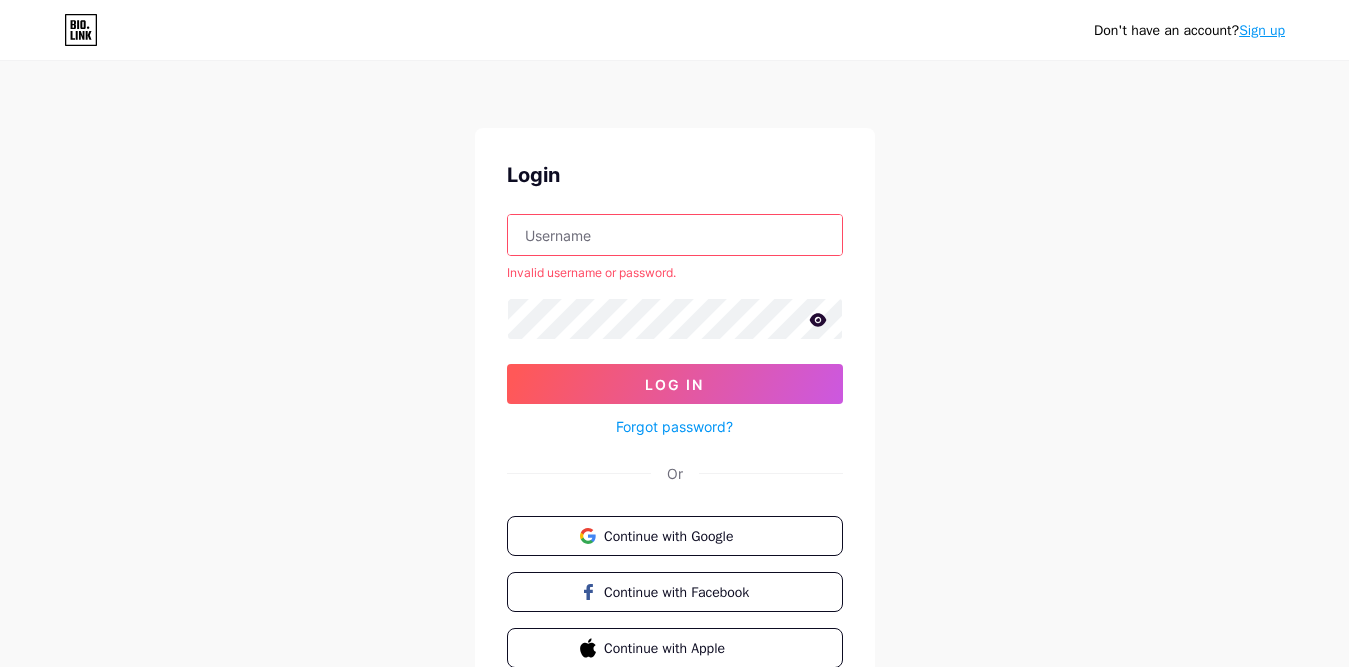 click at bounding box center (675, 235) 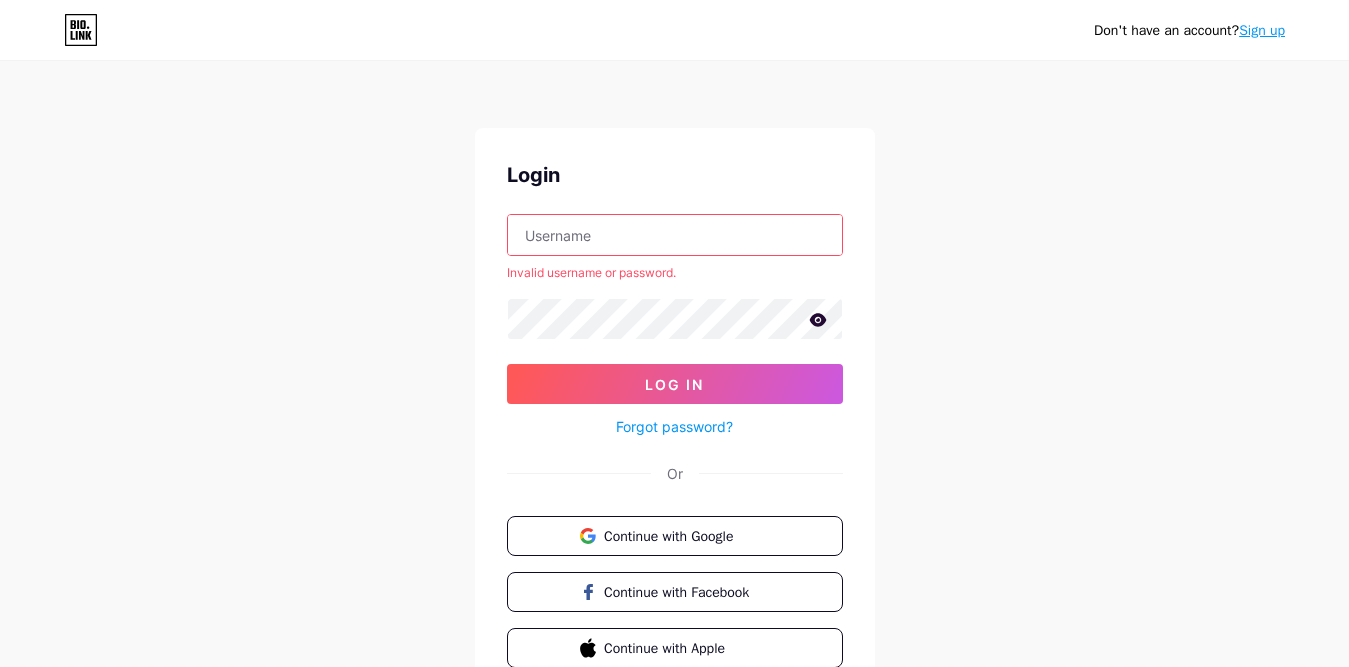 click on "Don't have an account?  Sign up   Login       Invalid username or password.             Log In
Forgot password?
Or       Continue with Google     Continue with Facebook
Continue with Apple" at bounding box center [674, 382] 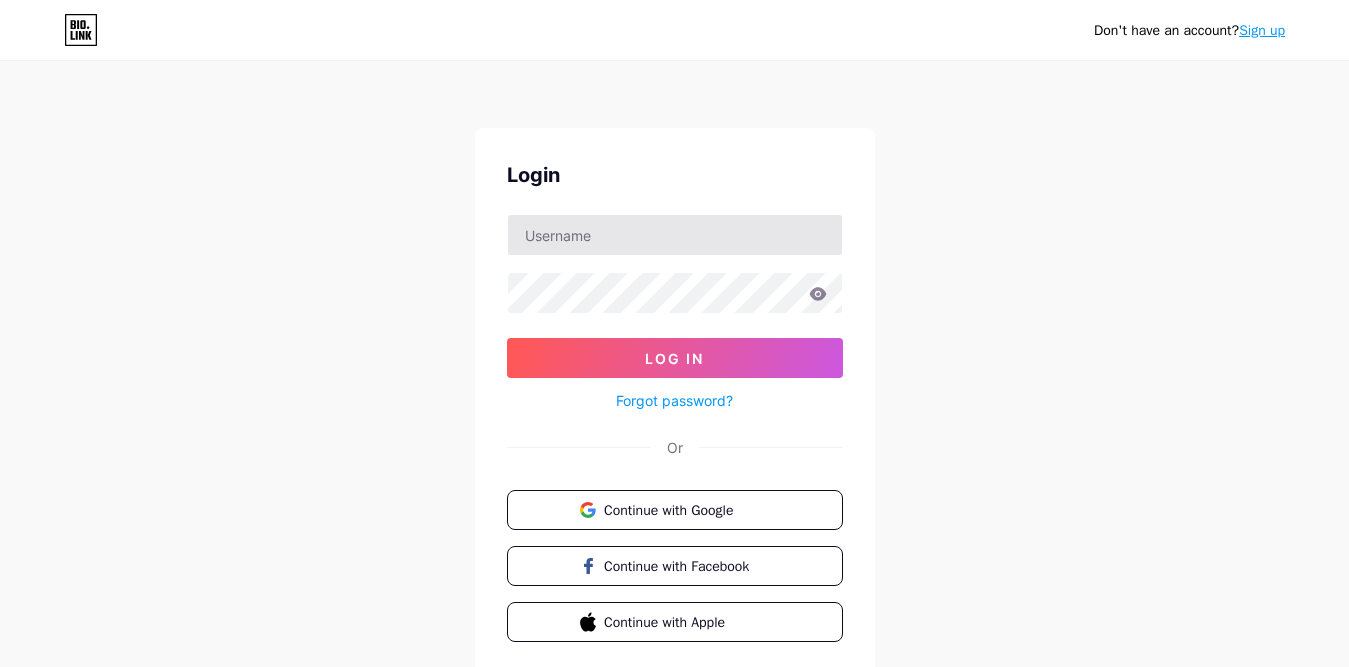 scroll, scrollTop: 0, scrollLeft: 0, axis: both 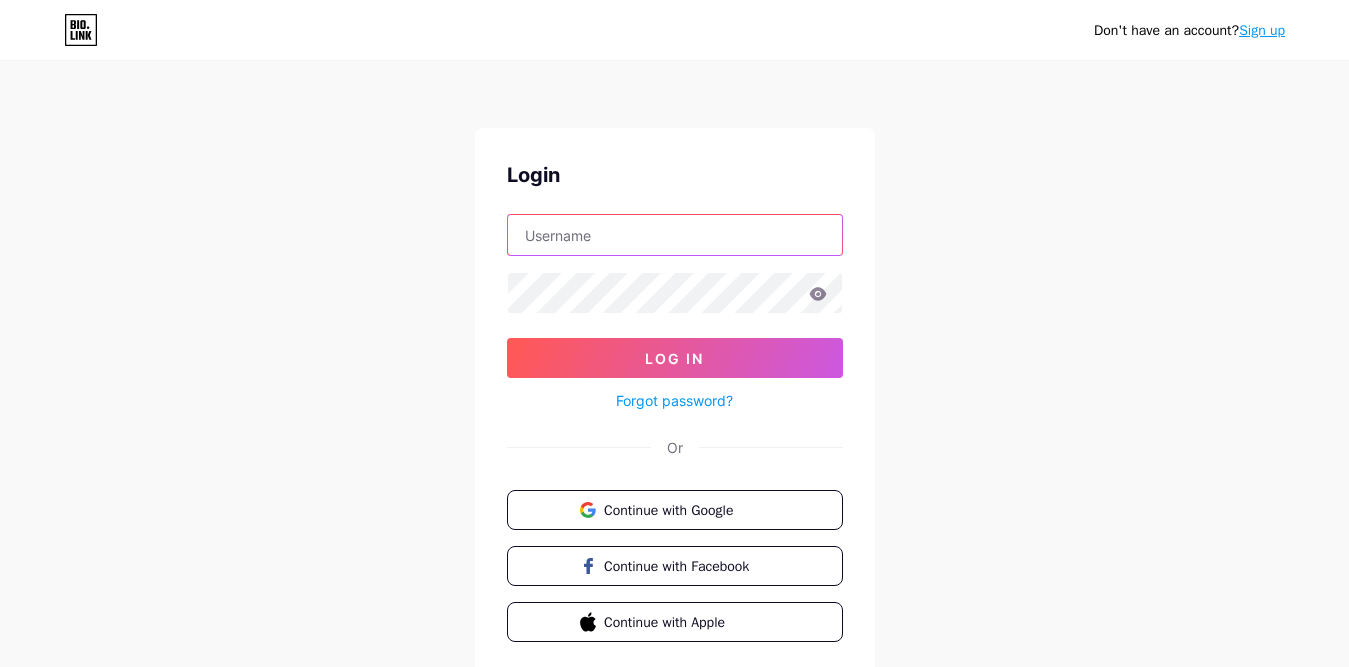 click at bounding box center [675, 235] 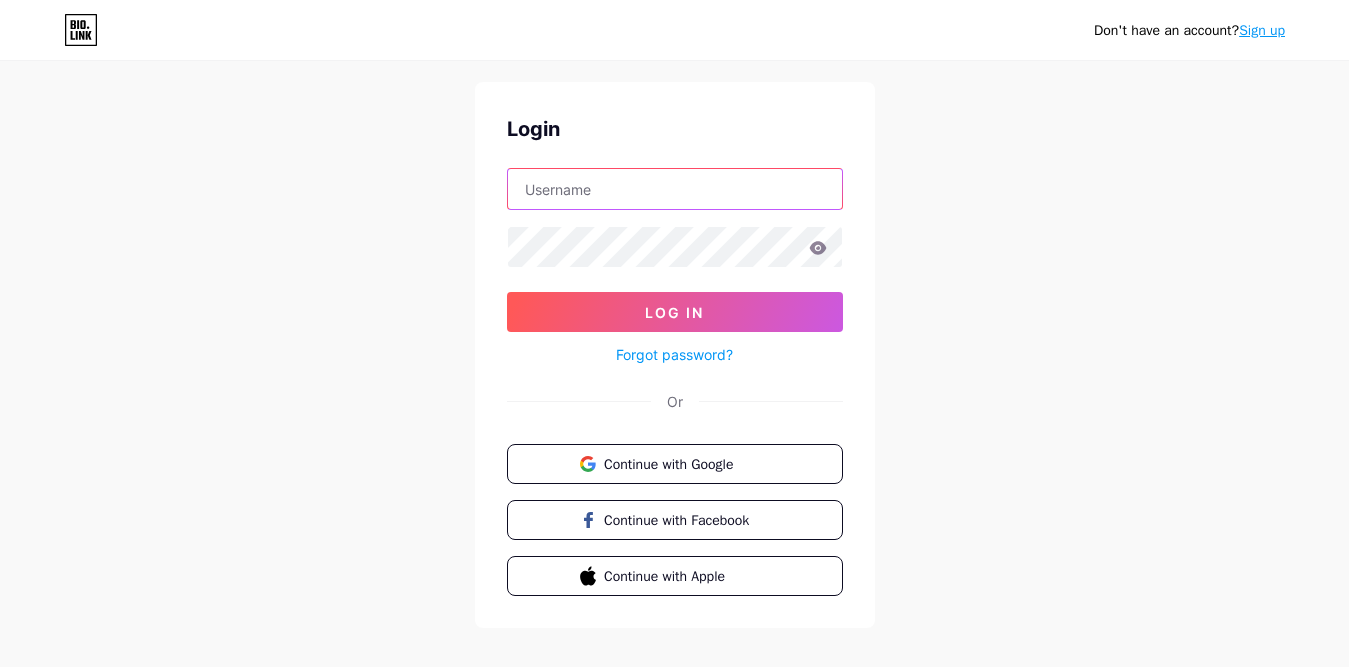scroll, scrollTop: 70, scrollLeft: 0, axis: vertical 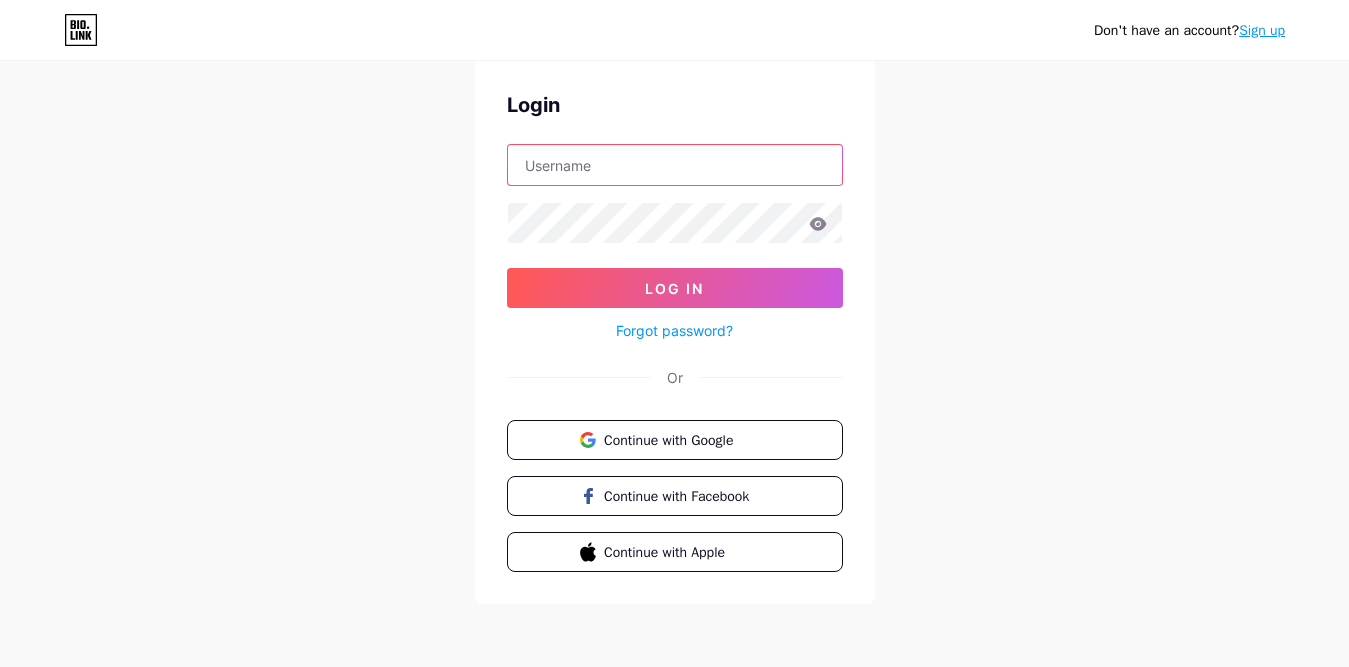 paste on "iraqsextoy@gmail.com" 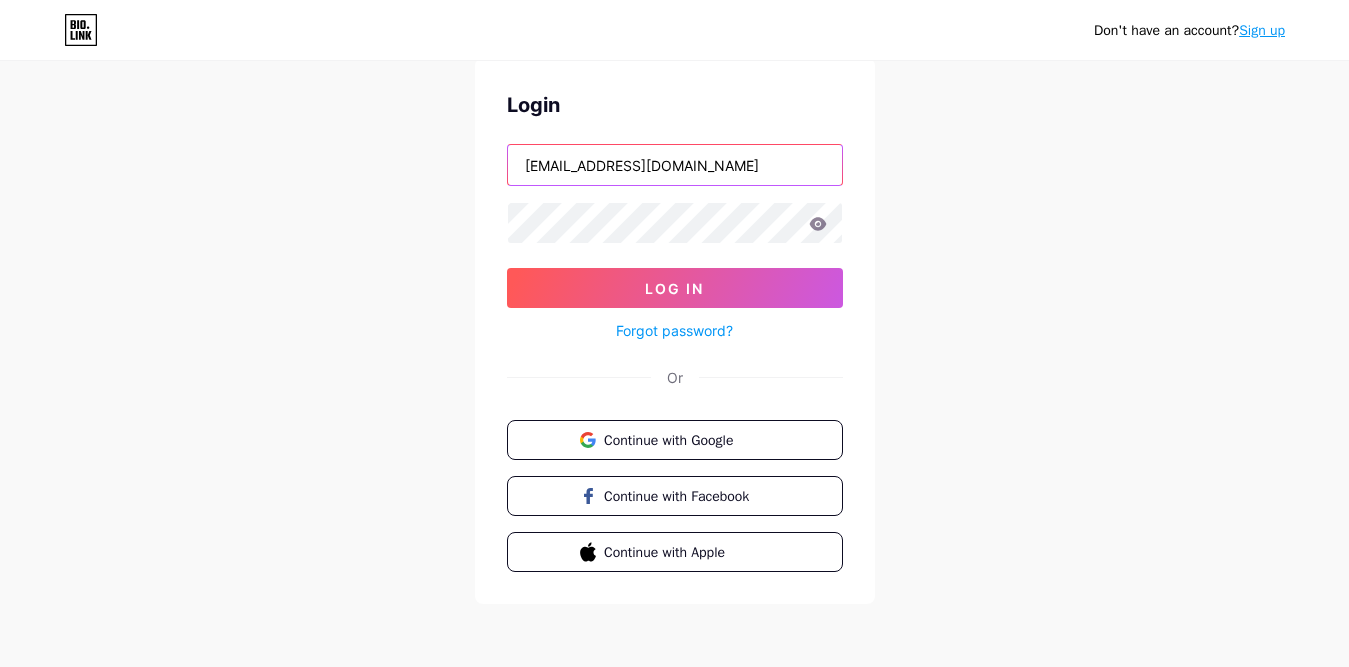 type on "iraqsextoy@gmail.com" 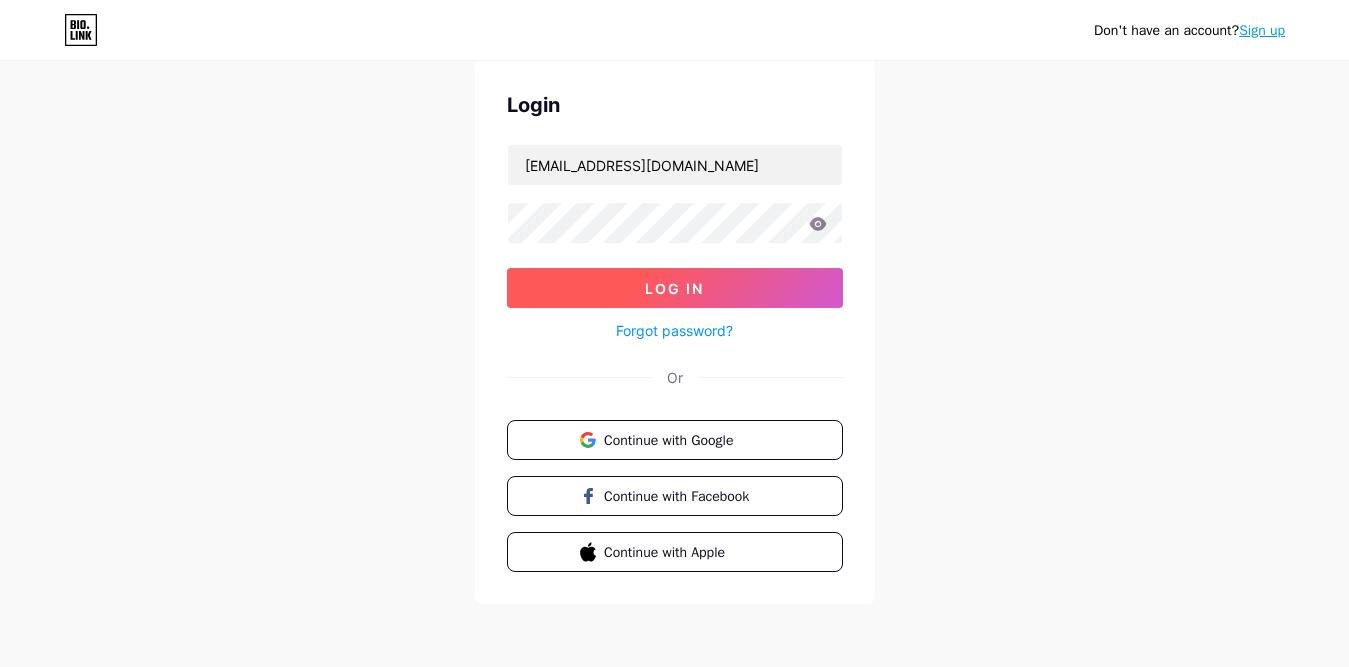 click on "Log In" at bounding box center [674, 288] 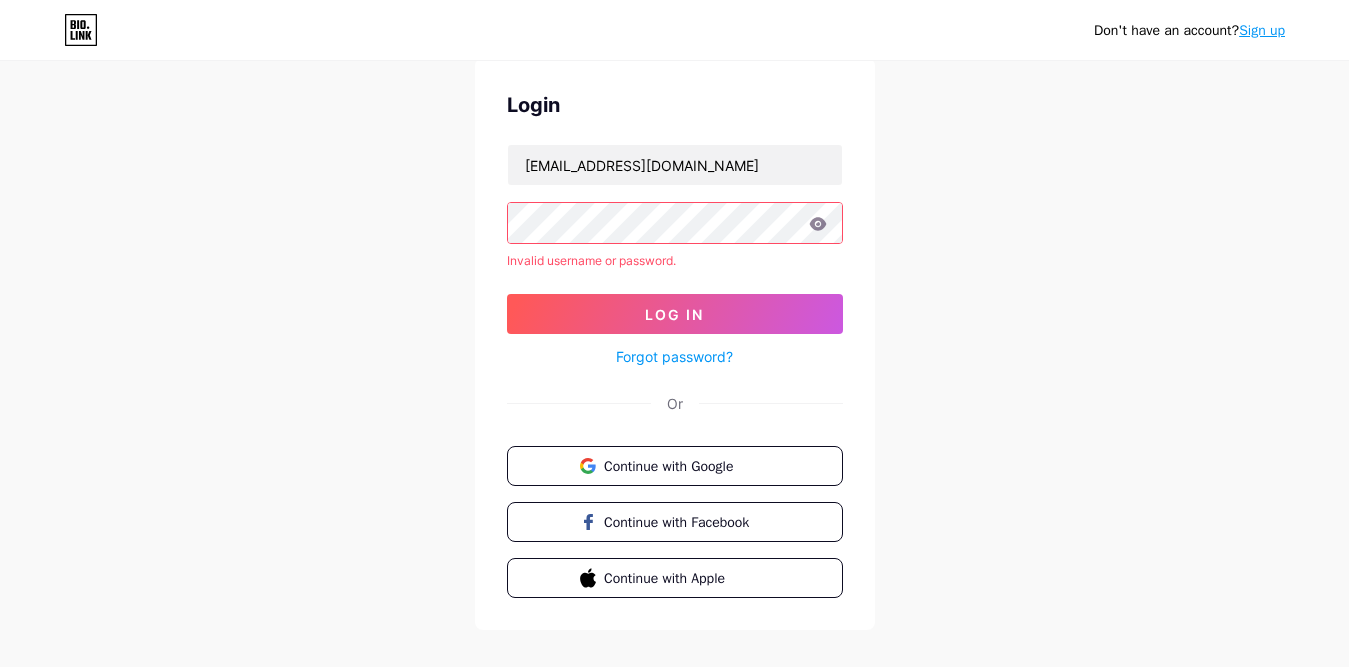click on "Forgot password?" at bounding box center (674, 356) 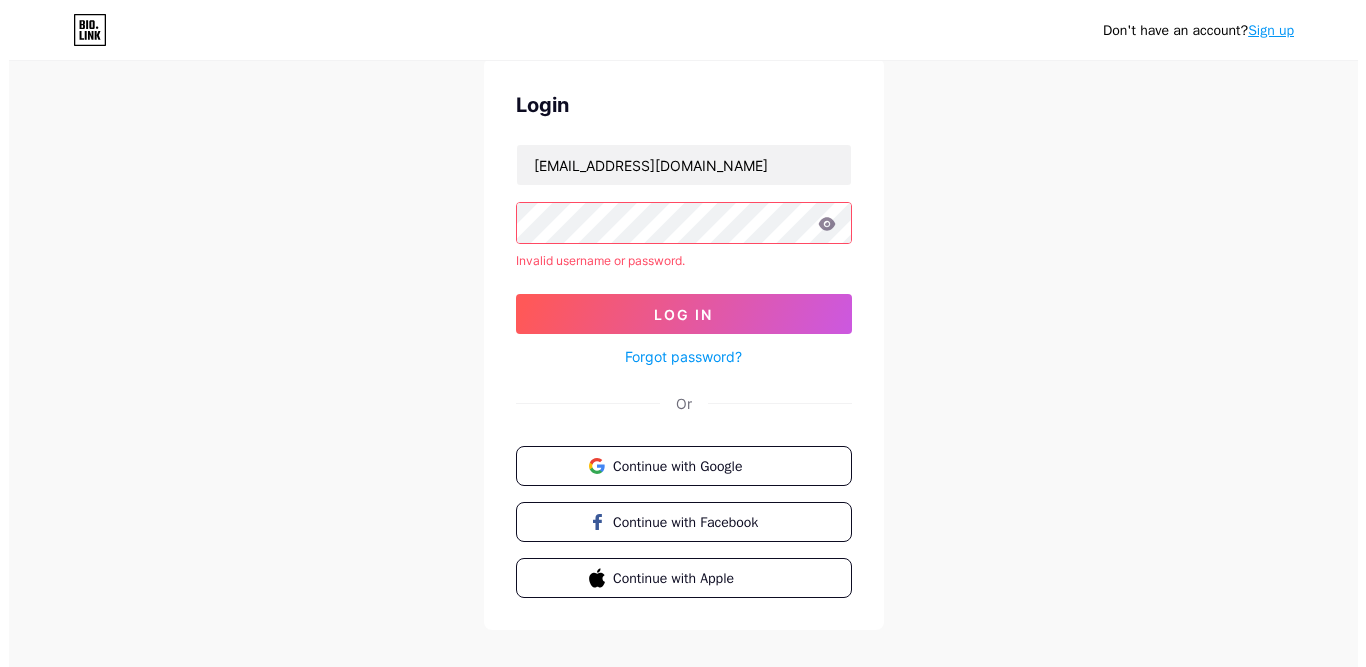 scroll, scrollTop: 0, scrollLeft: 0, axis: both 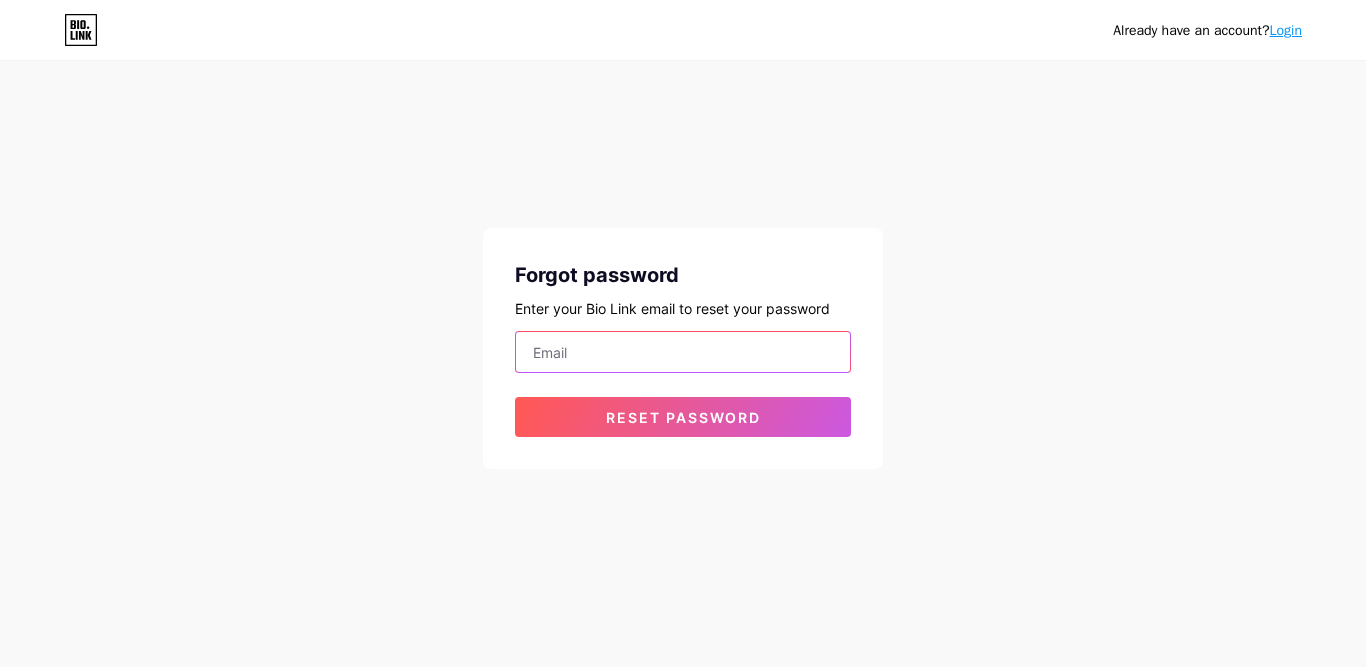 click at bounding box center [683, 352] 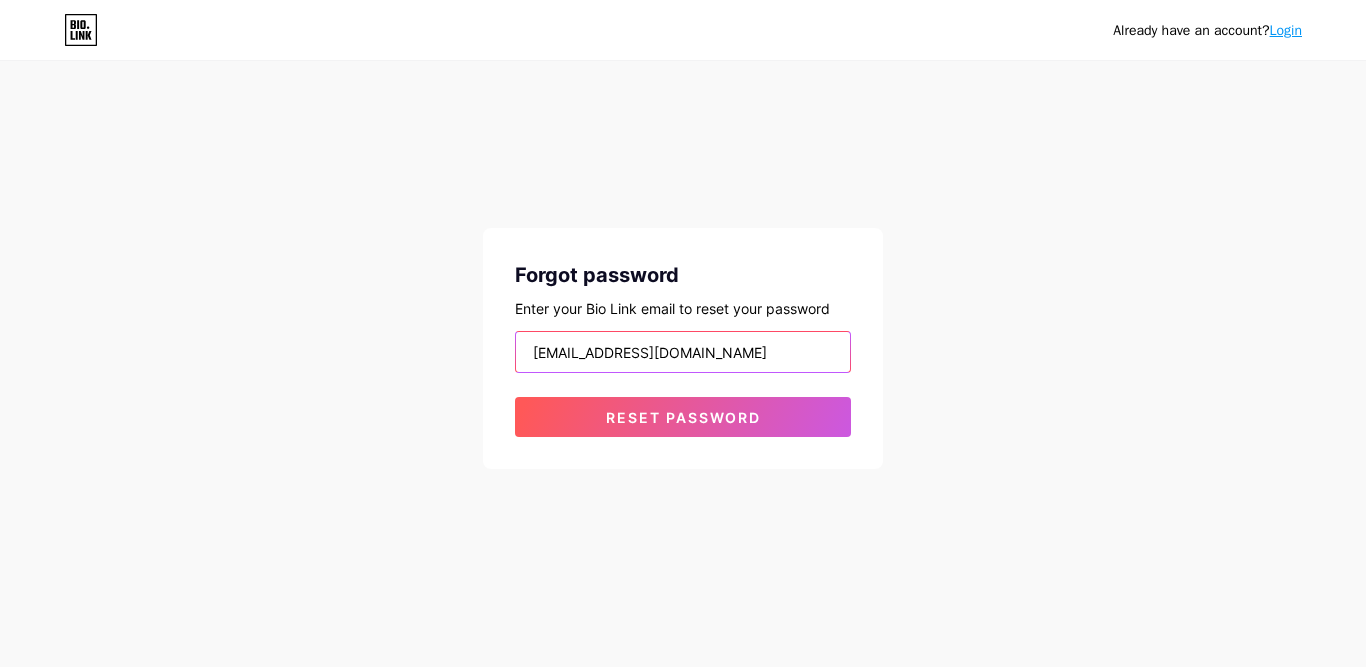 type on "iraqsextoy@gmail.com" 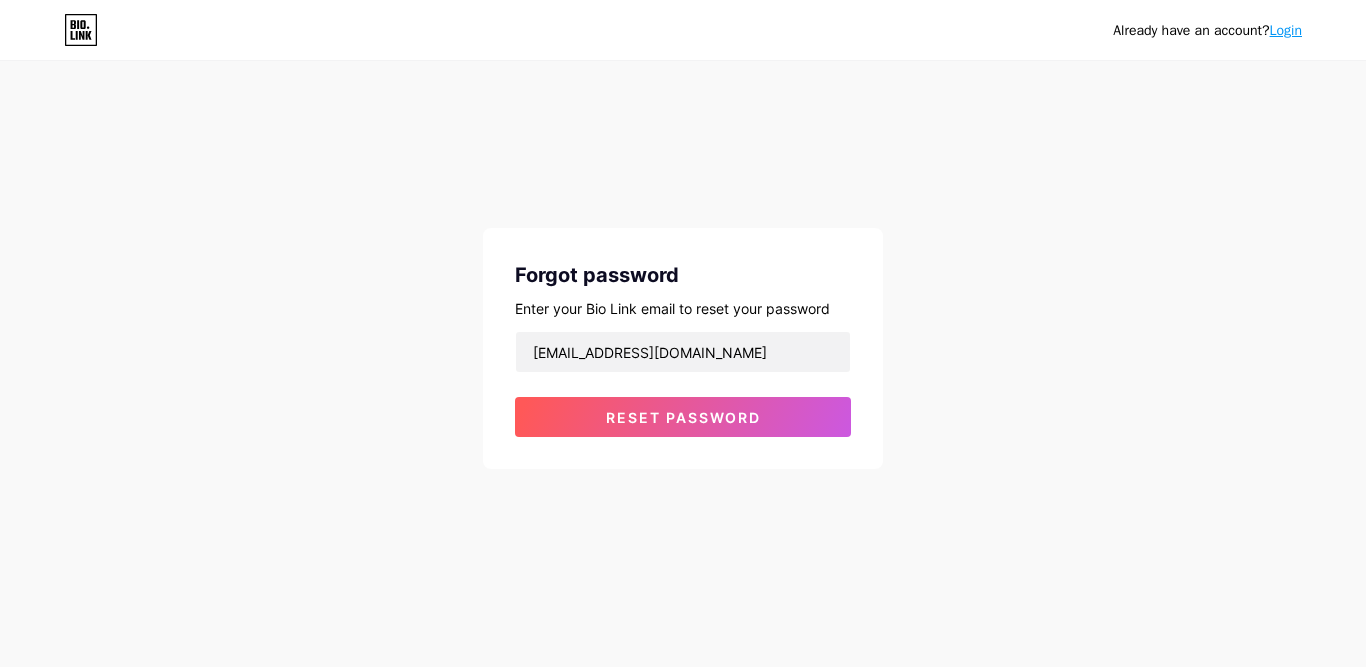 click on "Already have an account?  Login   Forgot password
Enter your Bio Link email to reset your password
iraqsextoy@gmail.com       Reset password" at bounding box center [683, 266] 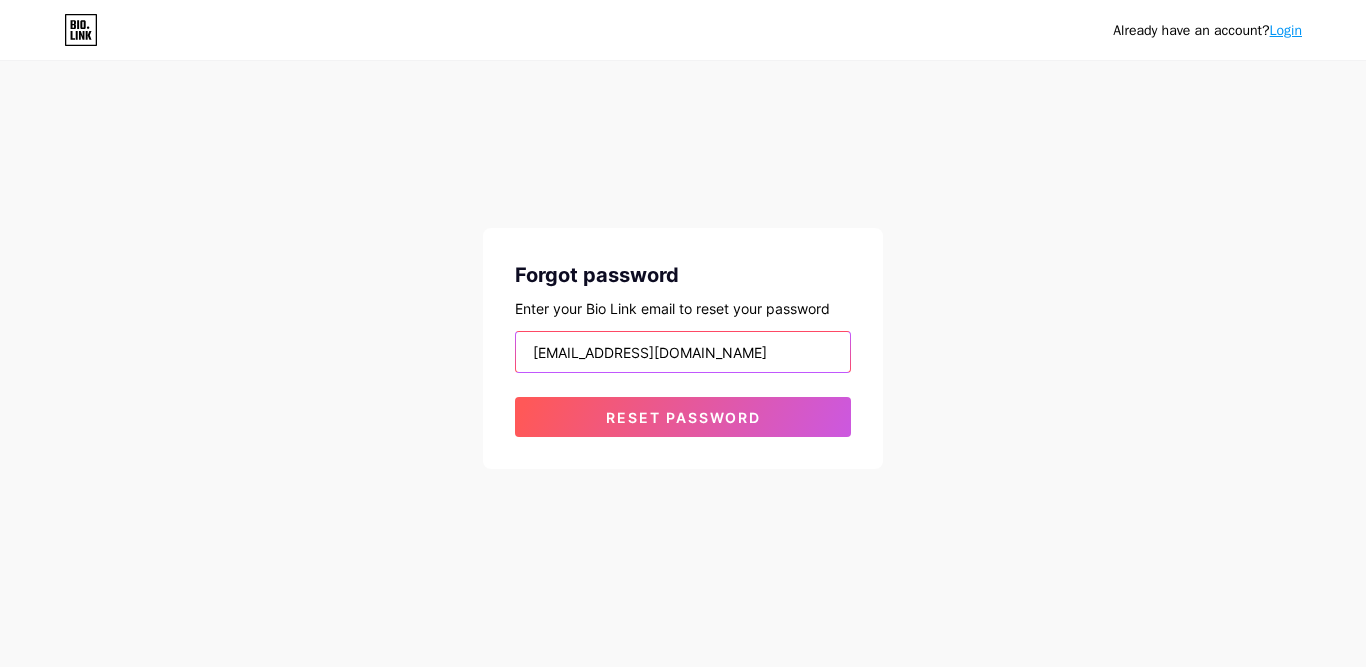 click on "iraqsextoy@gmail.com" at bounding box center [683, 352] 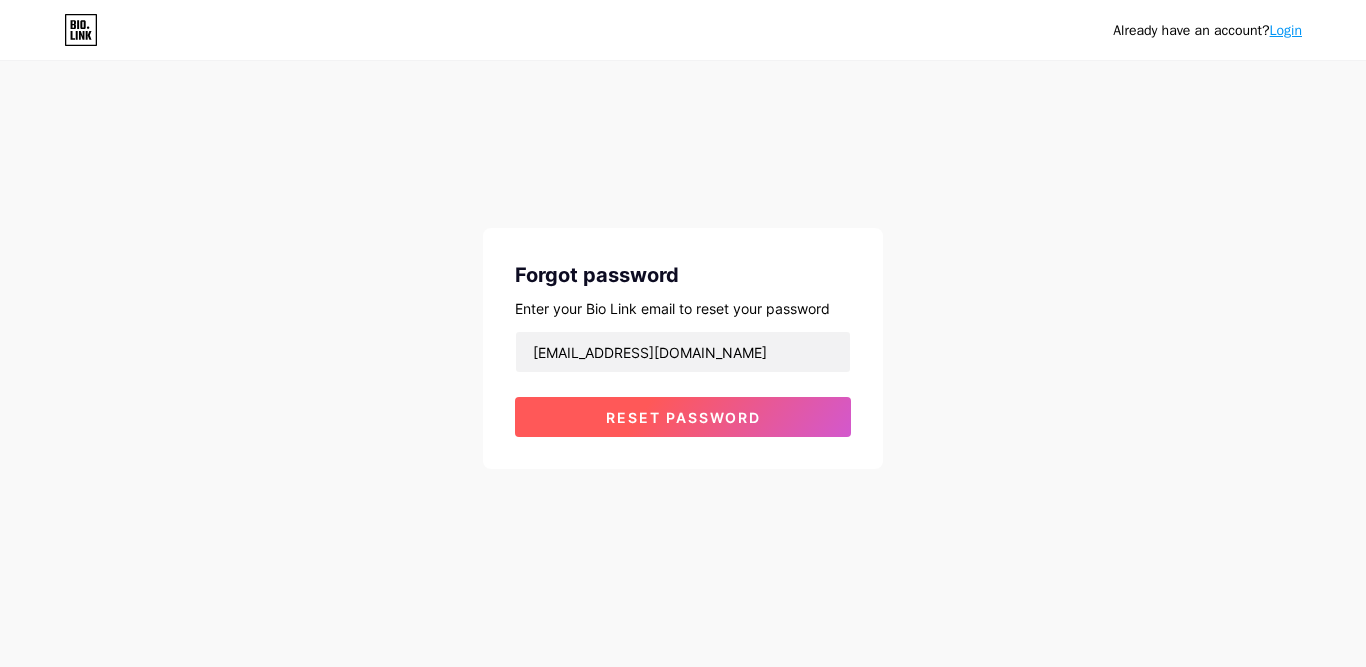 click on "Reset password" at bounding box center (683, 417) 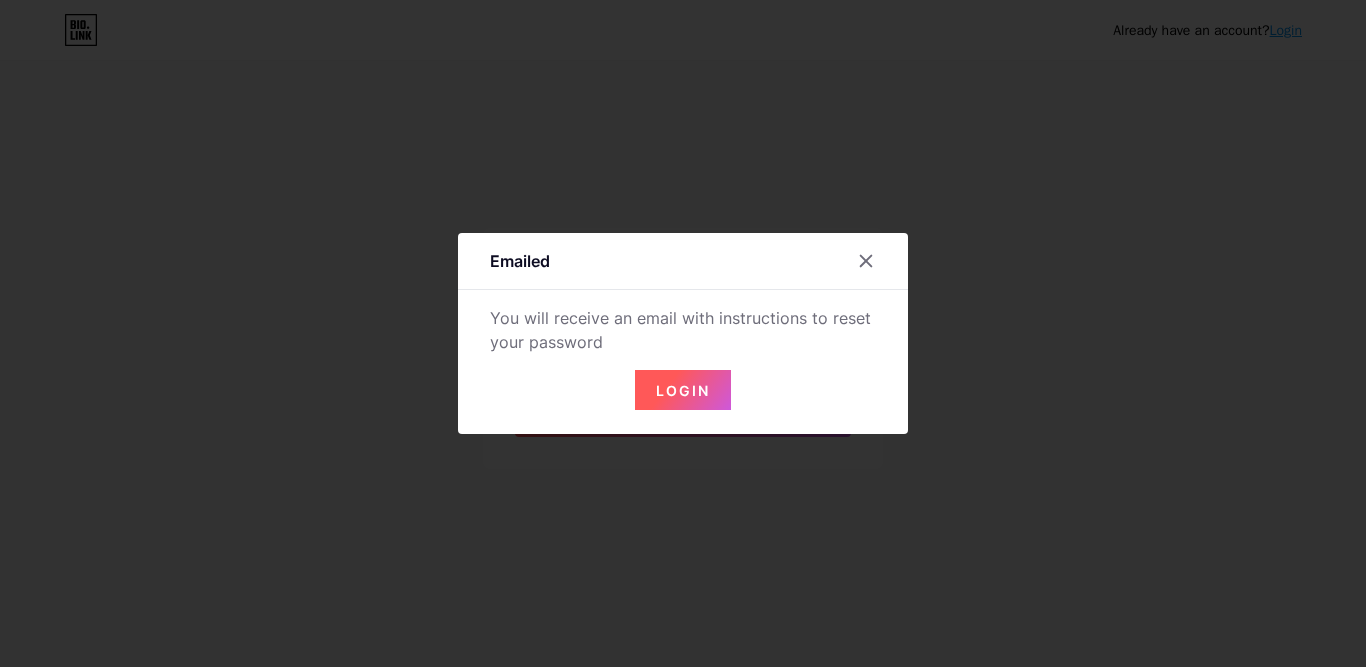 click on "Login" at bounding box center [683, 390] 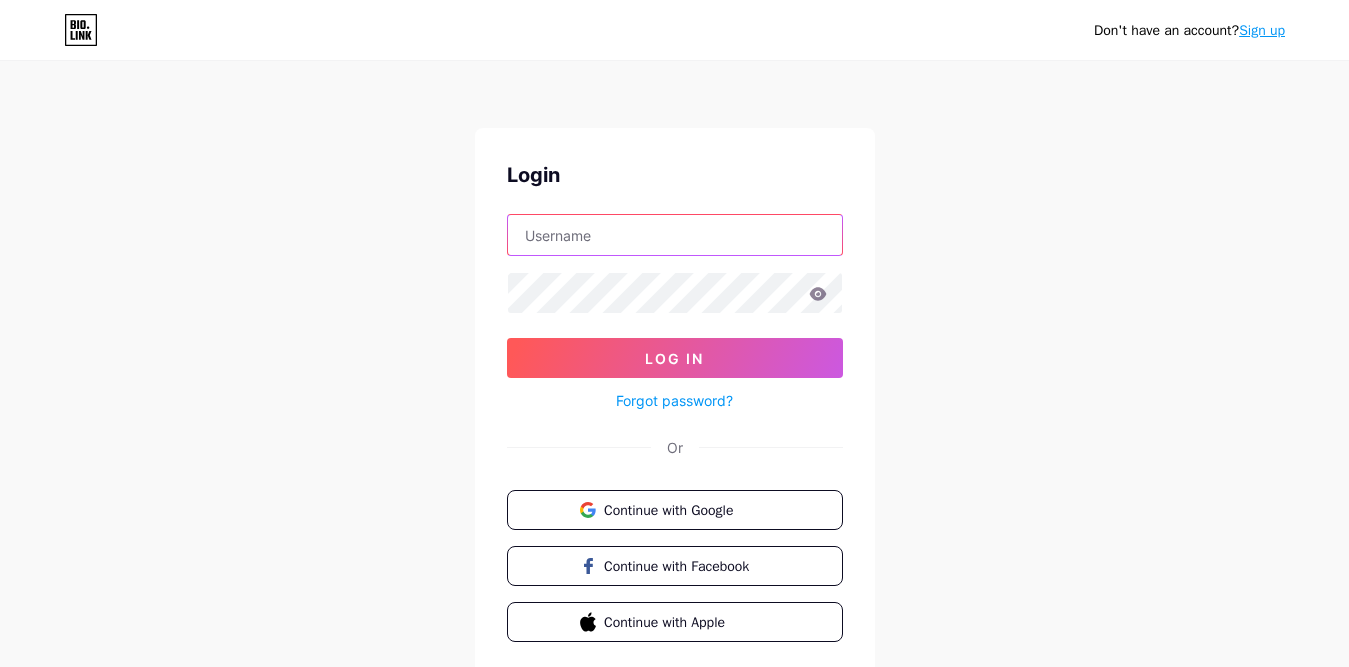 click at bounding box center [675, 235] 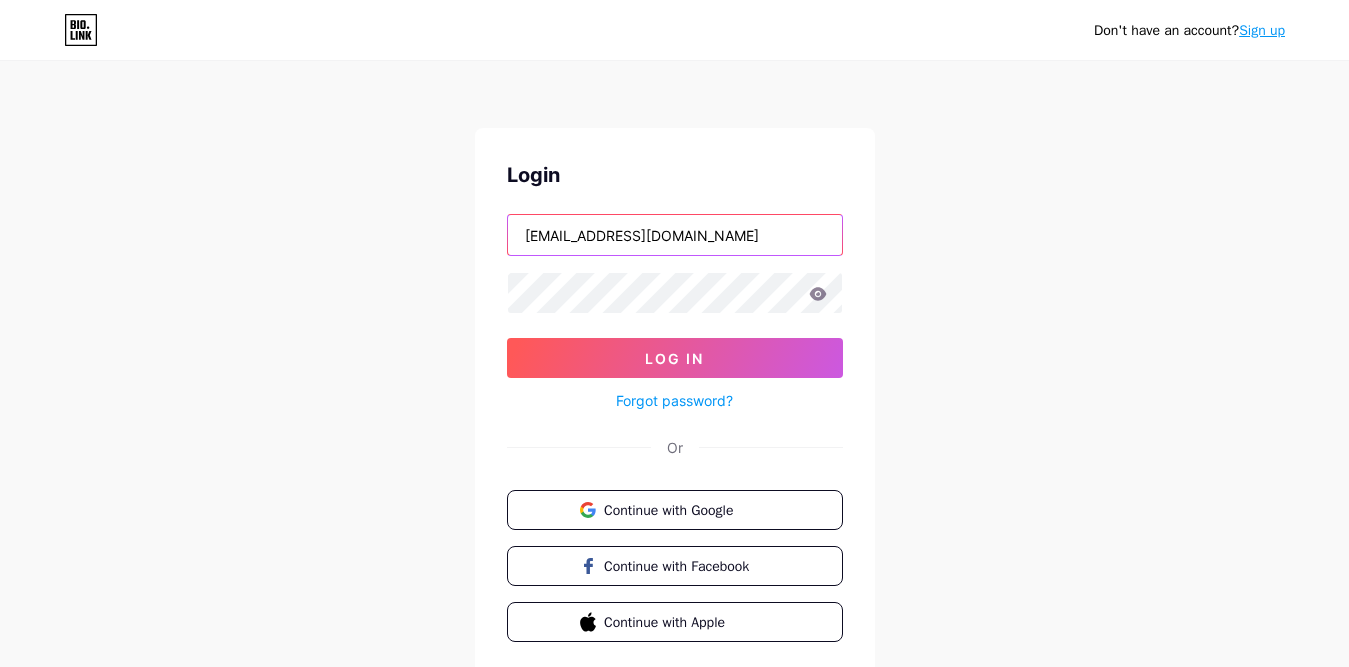 type on "iraqsextoy@gmail.com" 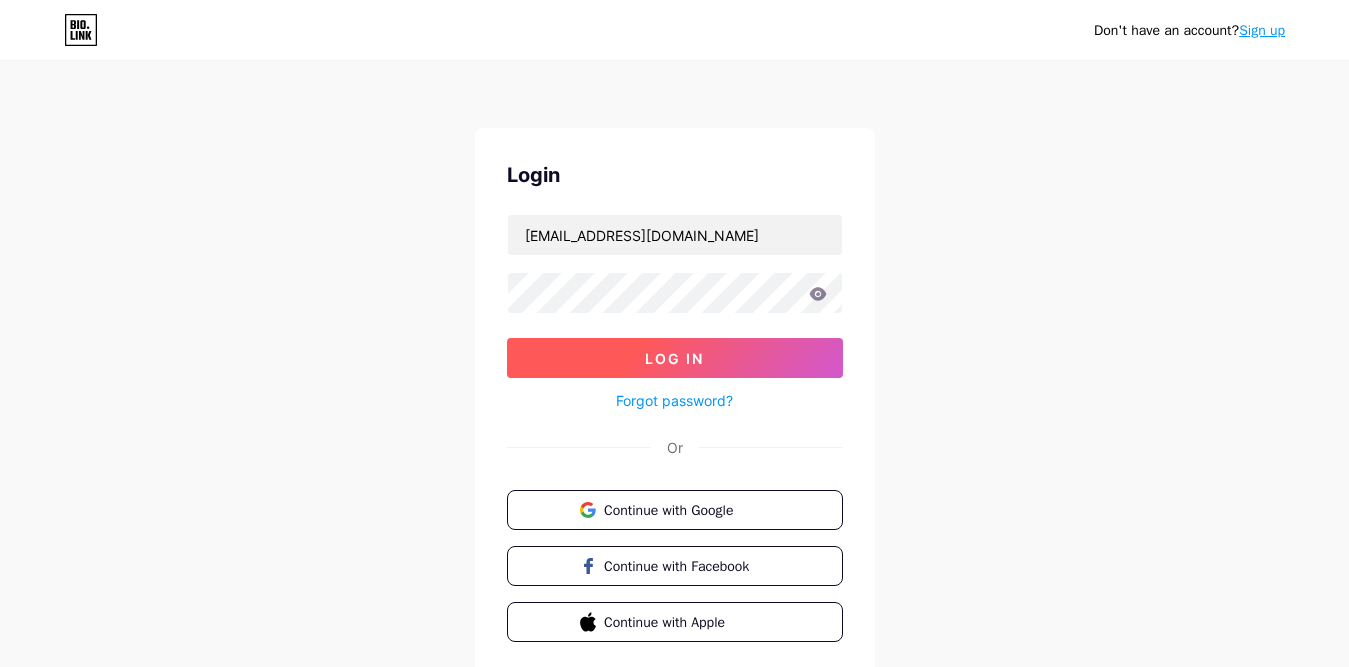 click on "Log In" at bounding box center (675, 358) 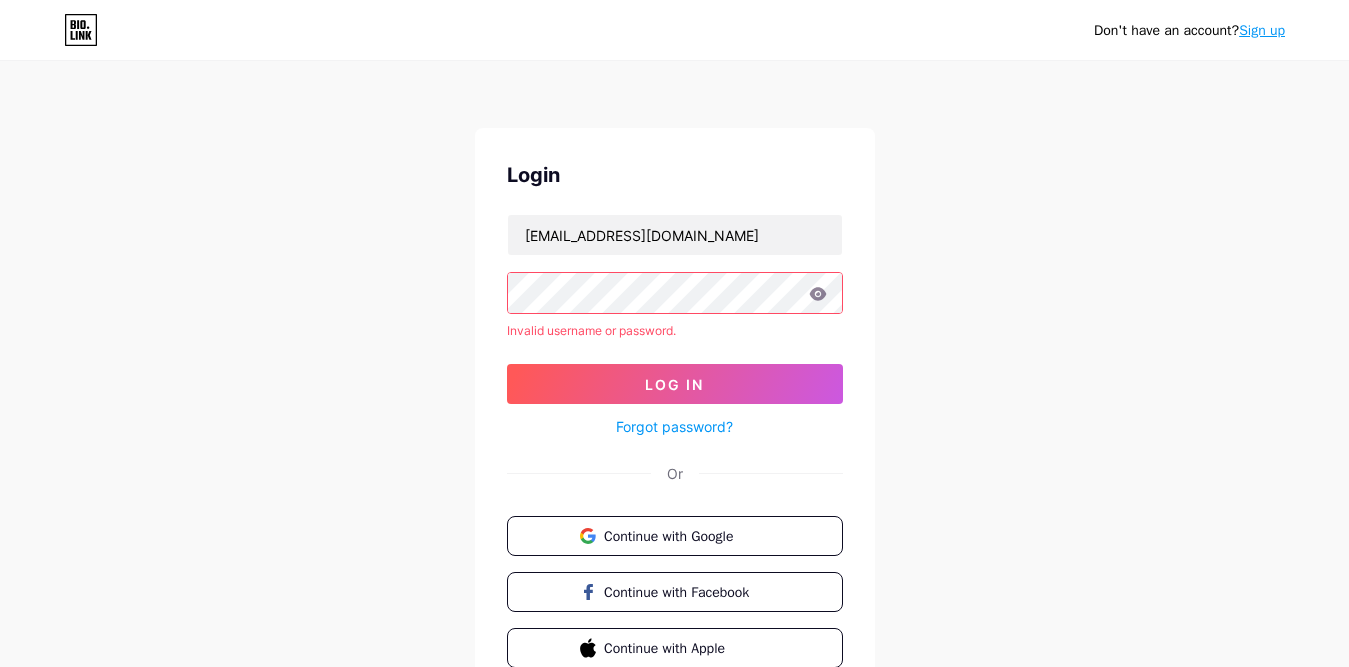 click on "Don't have an account?  Sign up   Login     iraqsextoy@gmail.com           Invalid username or password.     Log In
Forgot password?
Or       Continue with Google     Continue with Facebook
Continue with Apple" at bounding box center (674, 382) 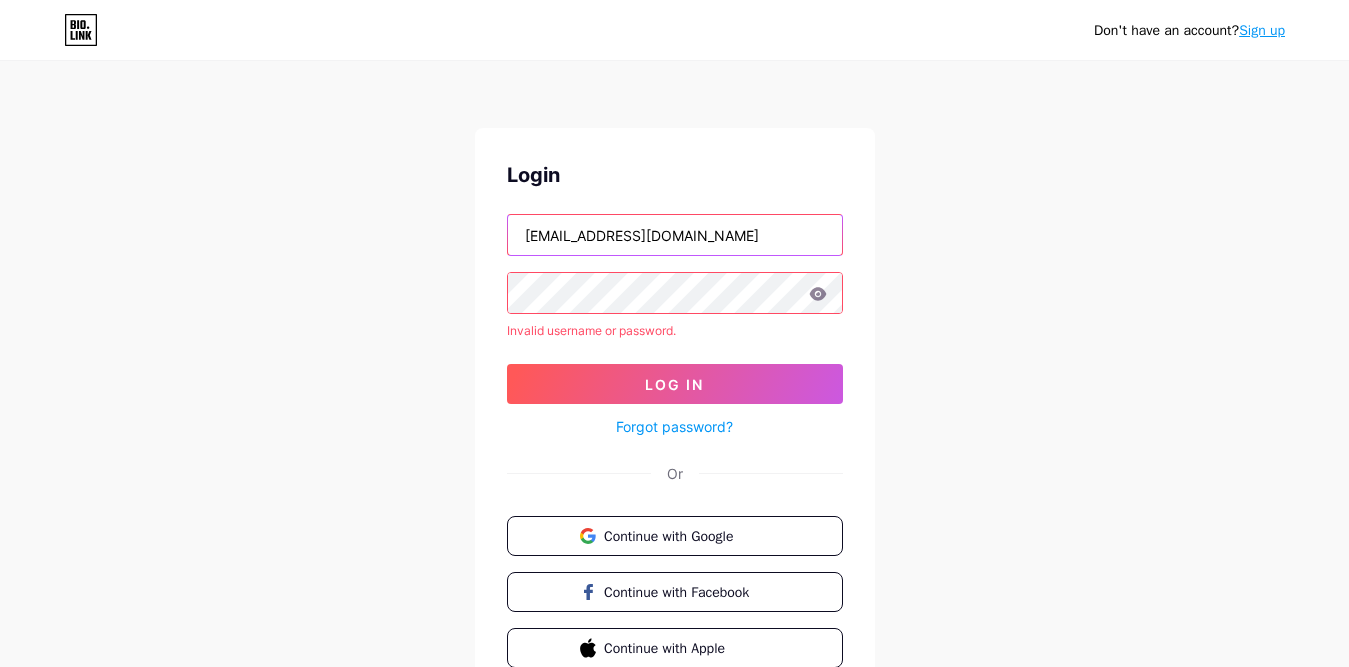 drag, startPoint x: 710, startPoint y: 238, endPoint x: 525, endPoint y: 240, distance: 185.0108 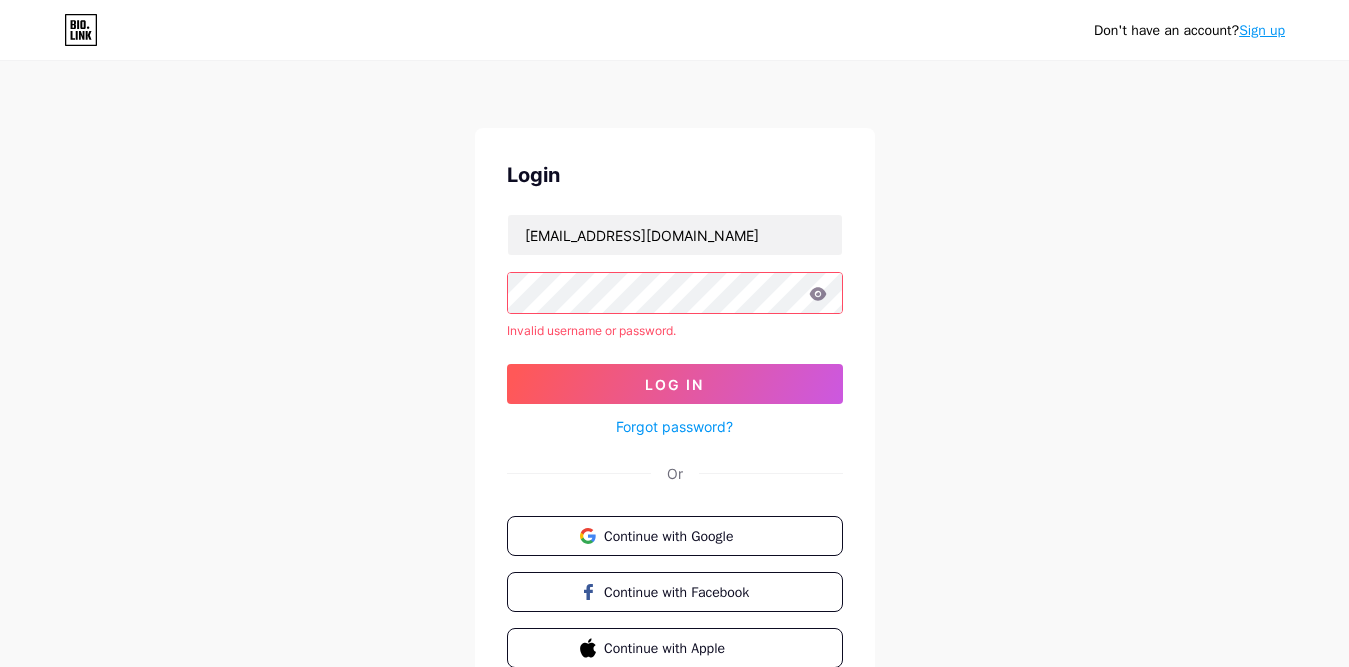 click on "Forgot password?" at bounding box center (674, 426) 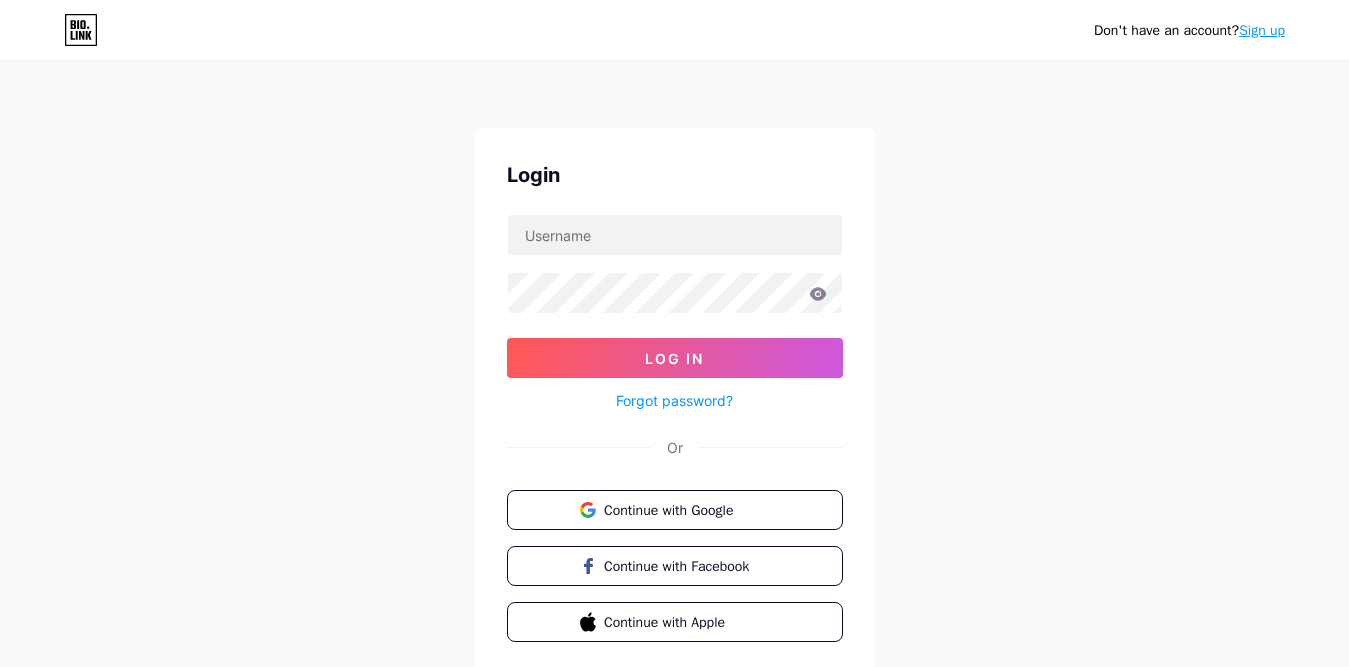 scroll, scrollTop: 0, scrollLeft: 0, axis: both 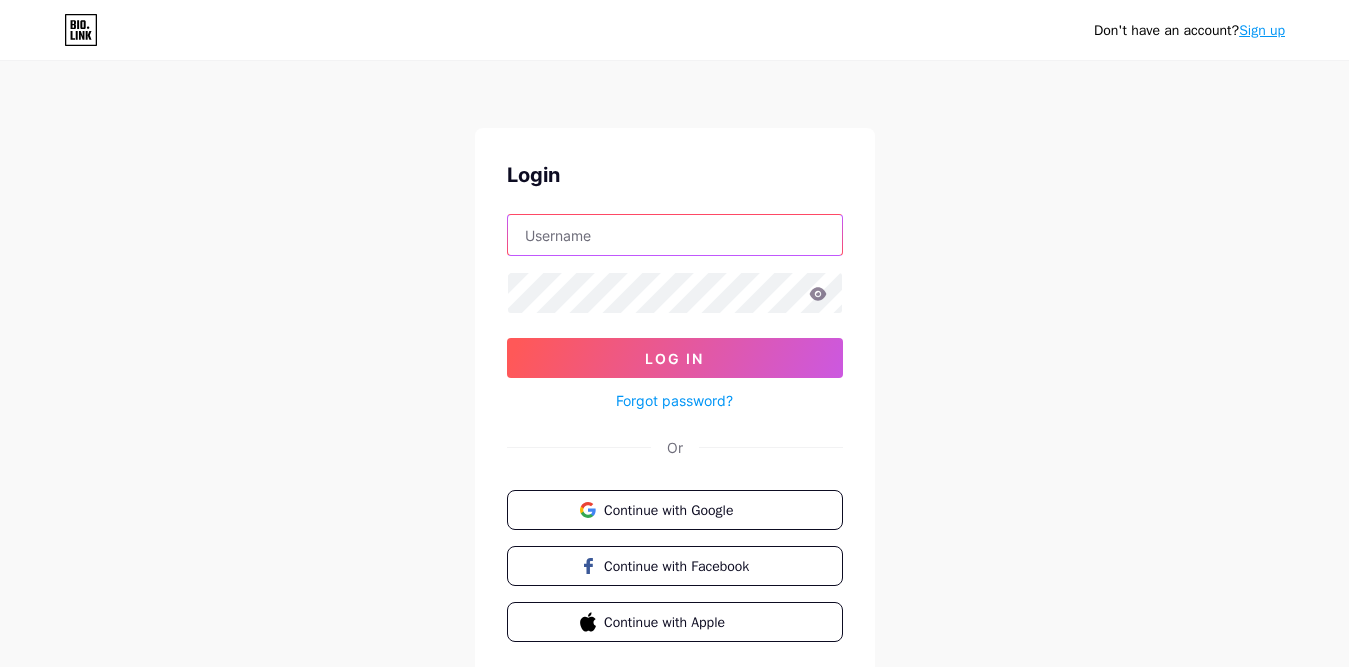 click at bounding box center (675, 235) 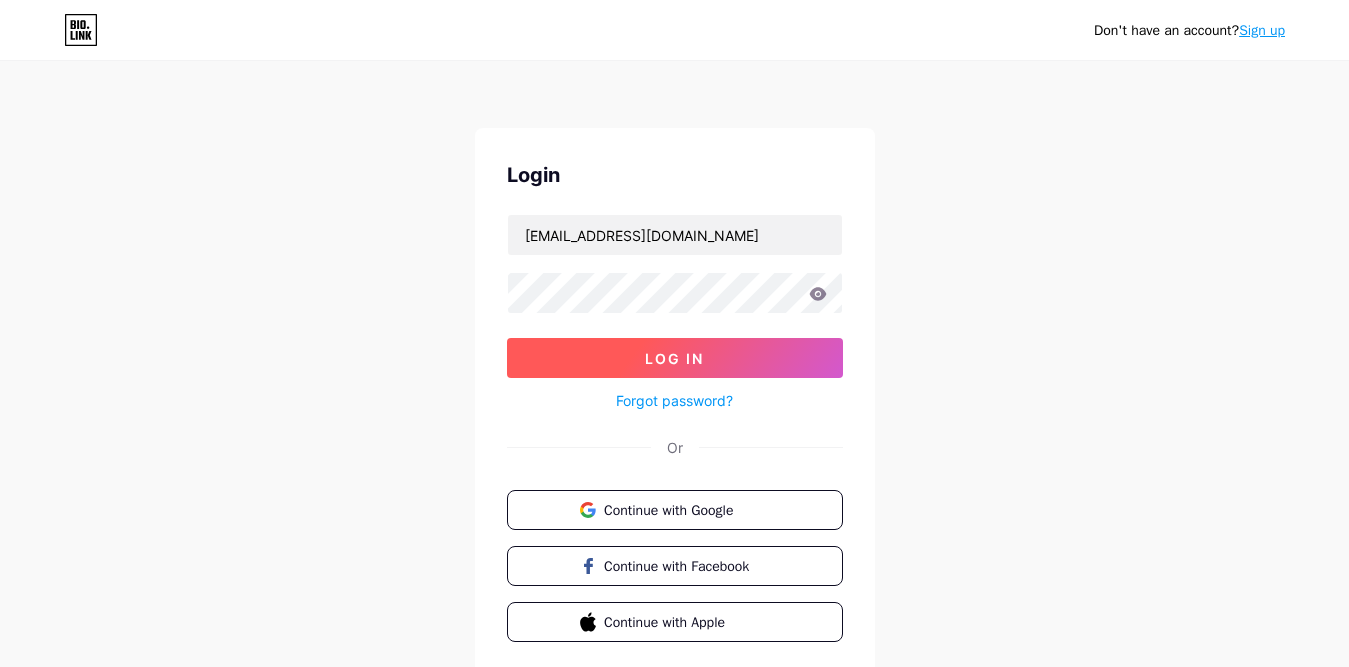 click on "Log In" at bounding box center (674, 358) 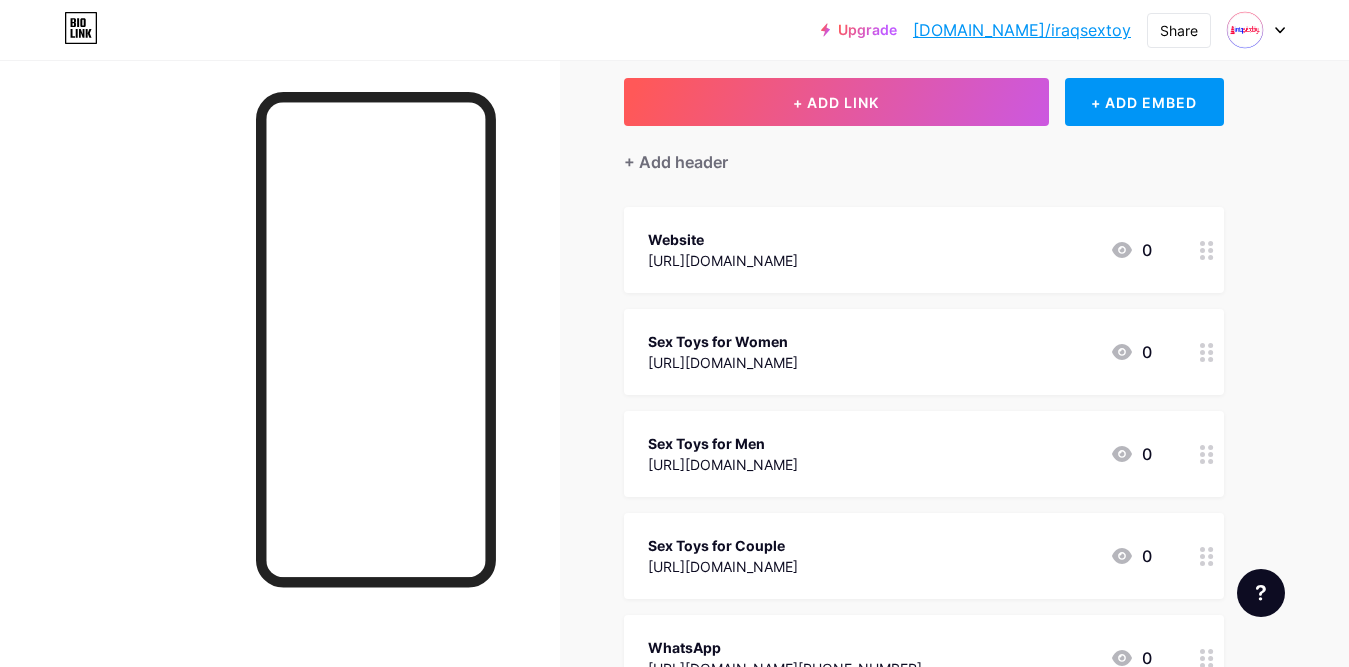 scroll, scrollTop: 0, scrollLeft: 0, axis: both 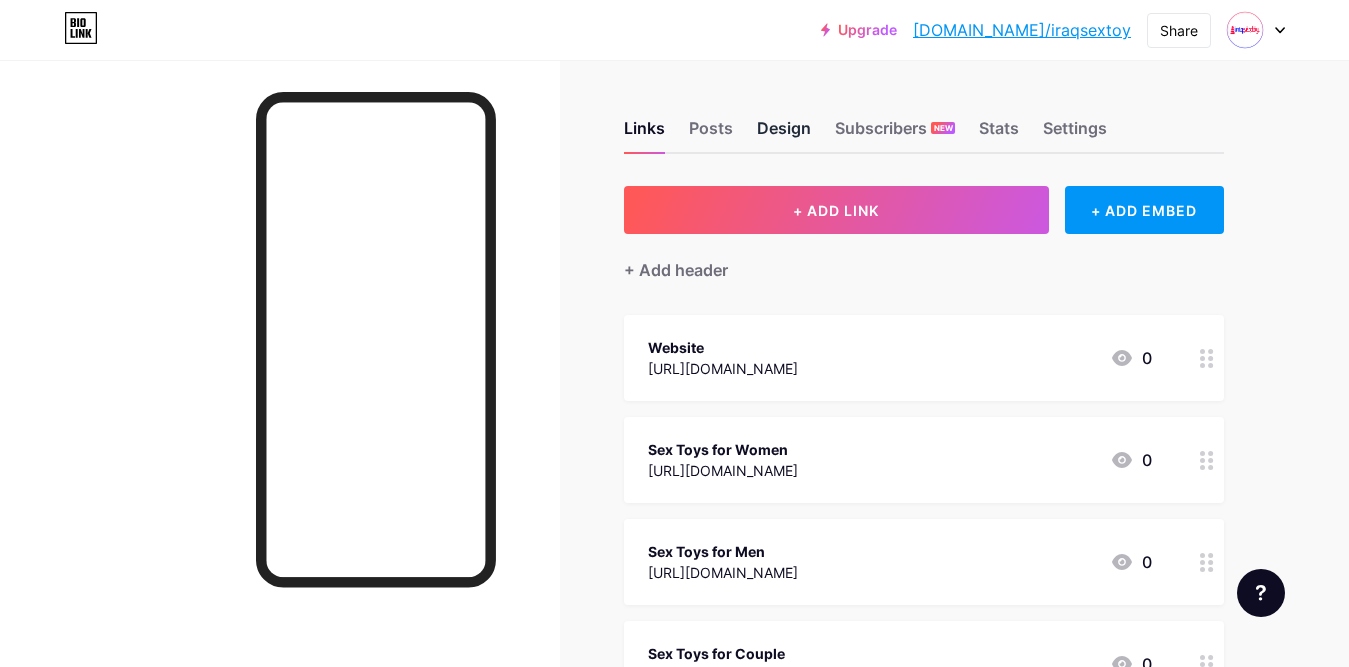 click on "Design" at bounding box center (784, 134) 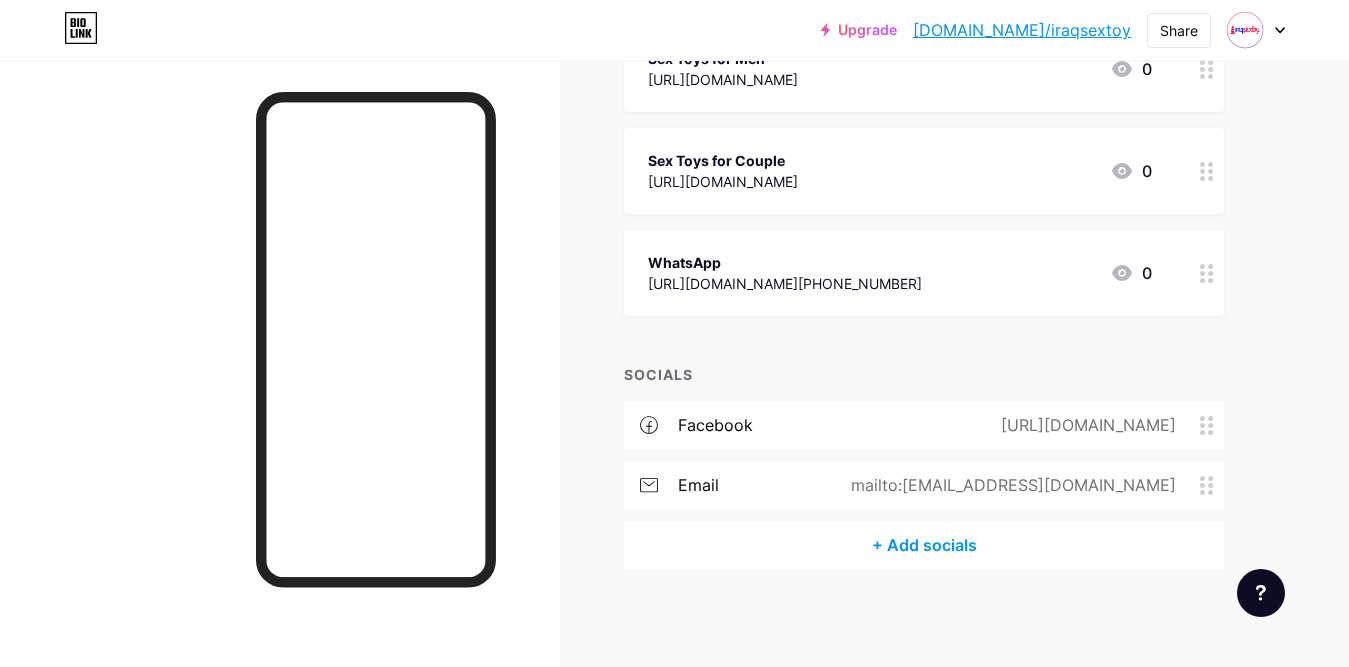 scroll, scrollTop: 494, scrollLeft: 0, axis: vertical 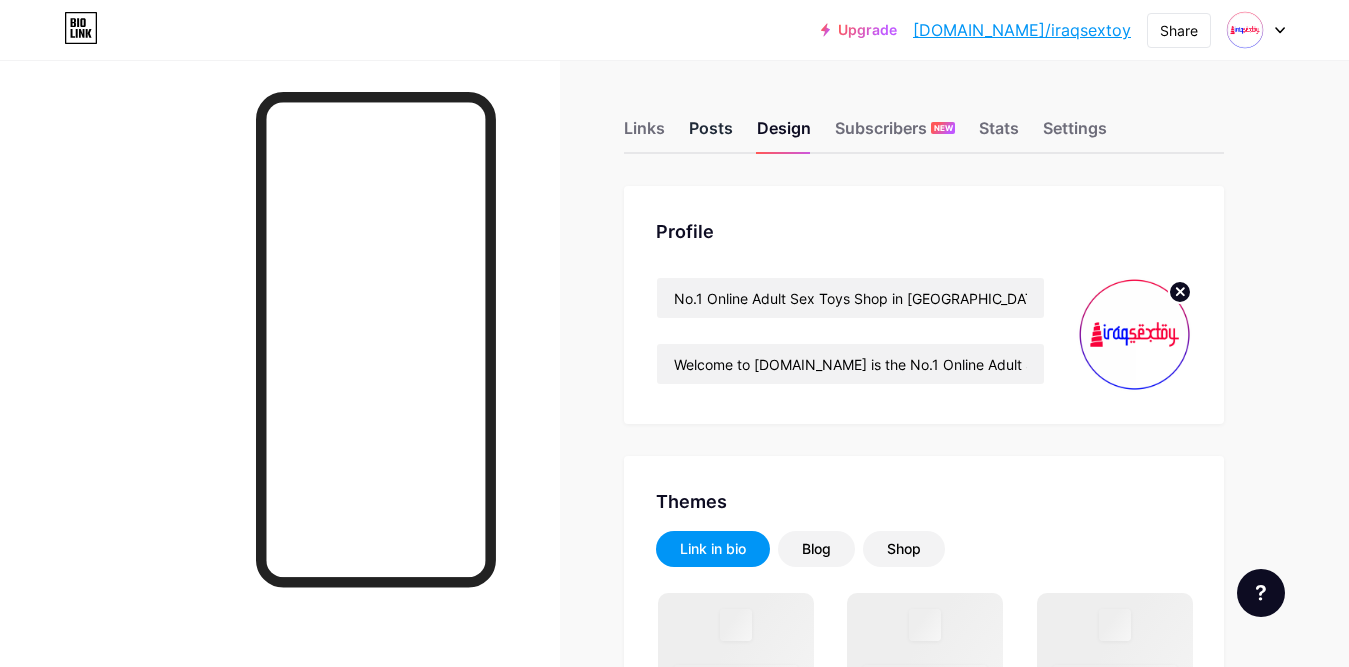 click on "Posts" at bounding box center (711, 134) 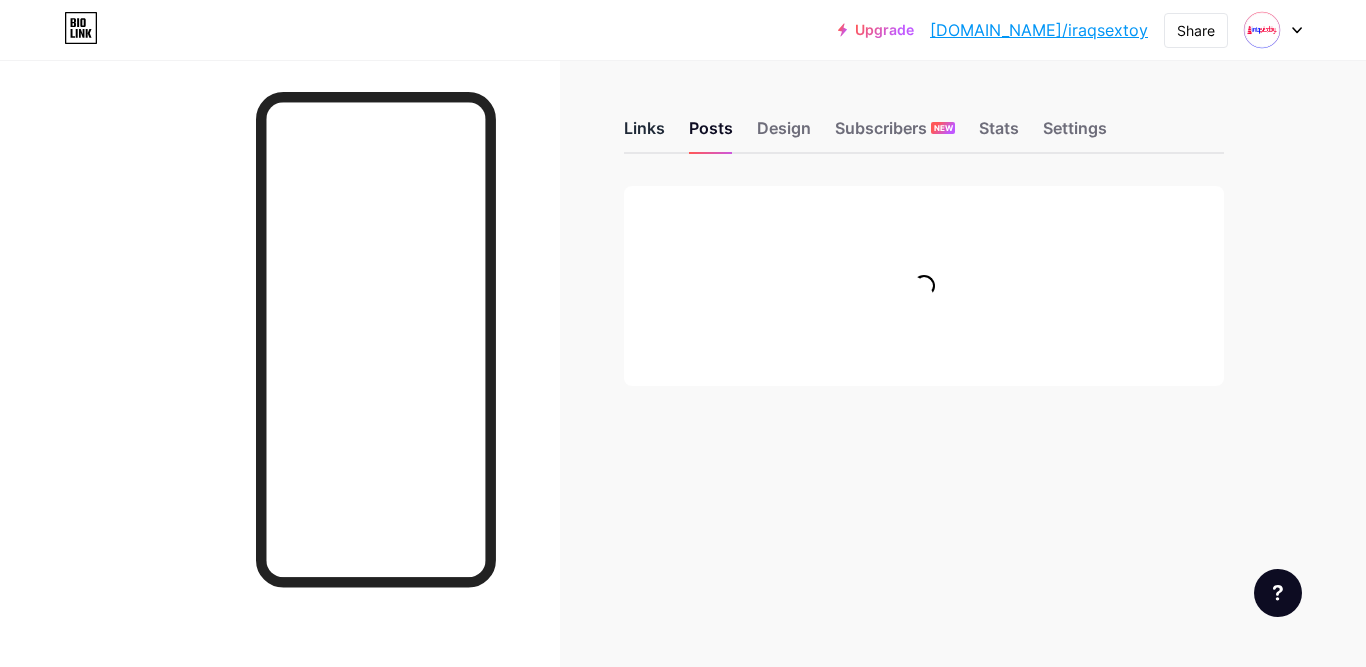 click on "Links" at bounding box center (644, 134) 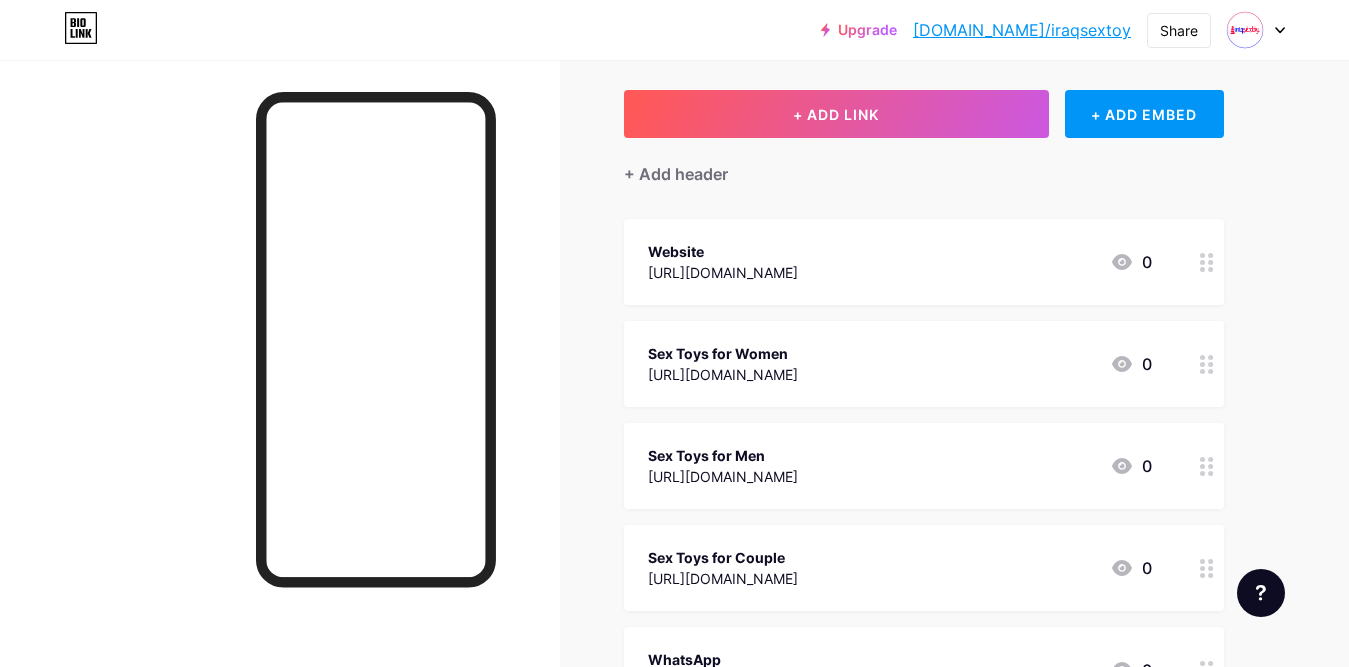 scroll, scrollTop: 94, scrollLeft: 0, axis: vertical 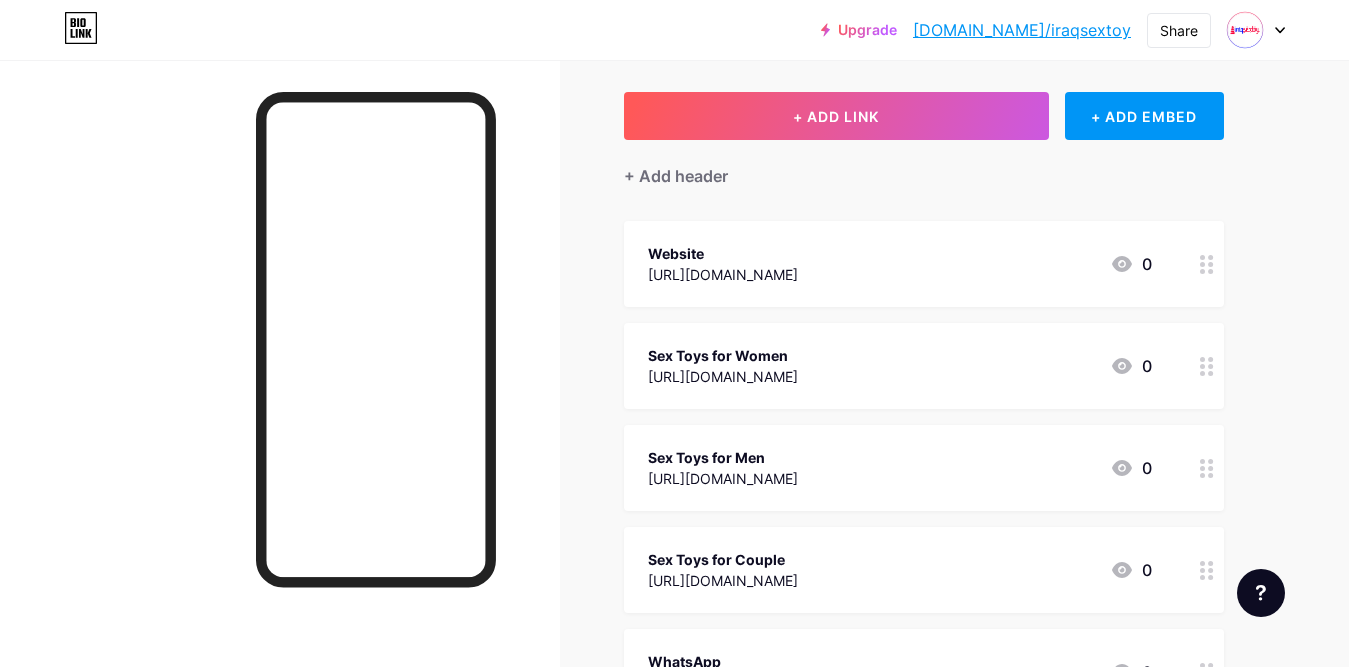click at bounding box center [1207, 264] 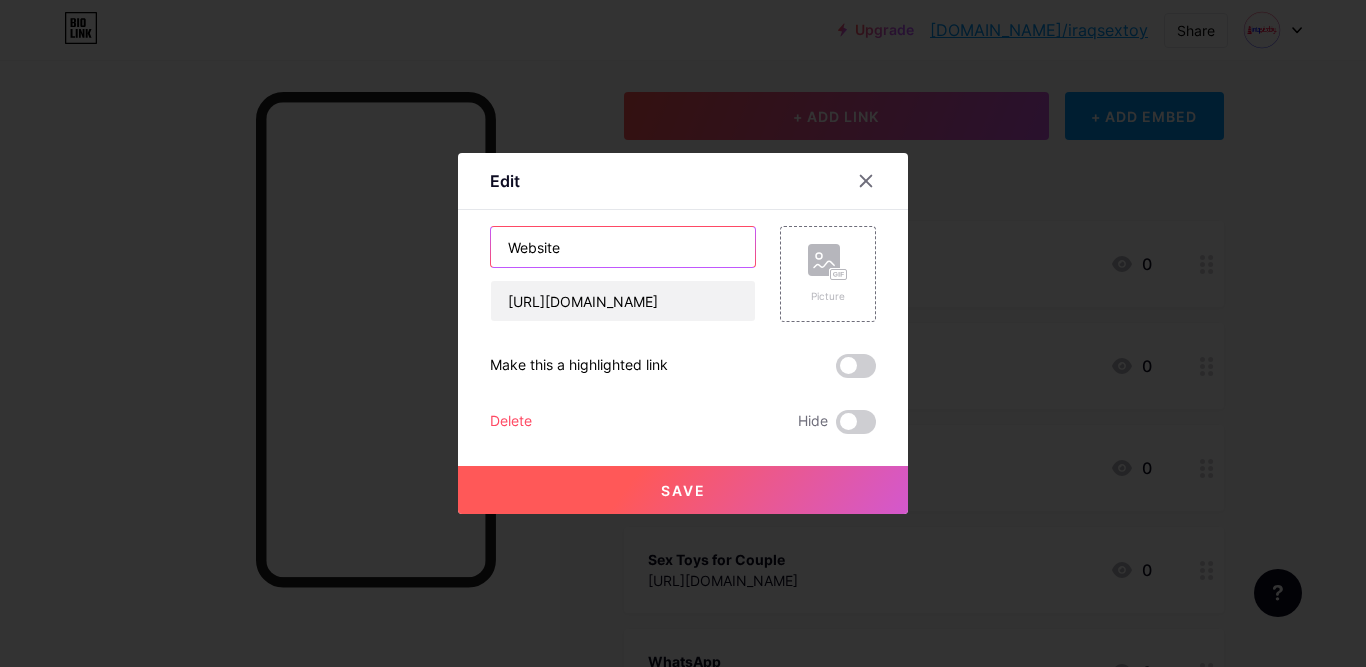click on "Website" at bounding box center (623, 247) 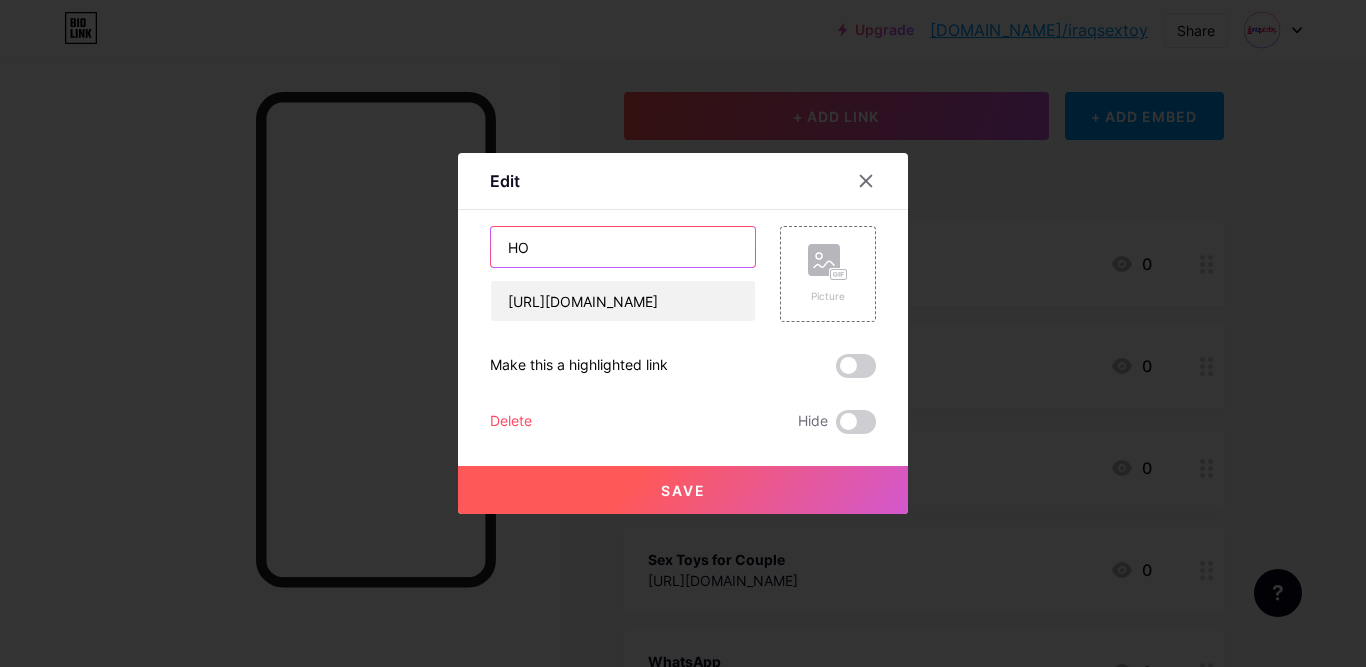 type on "H" 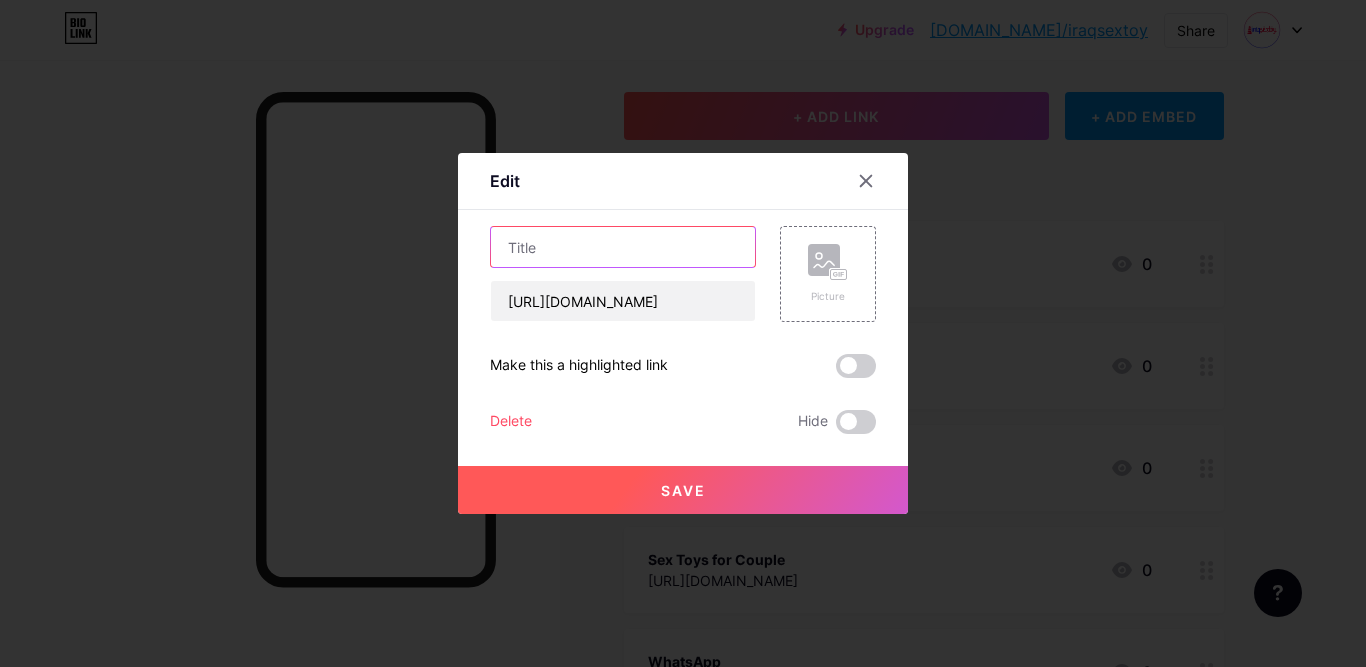 type on "h" 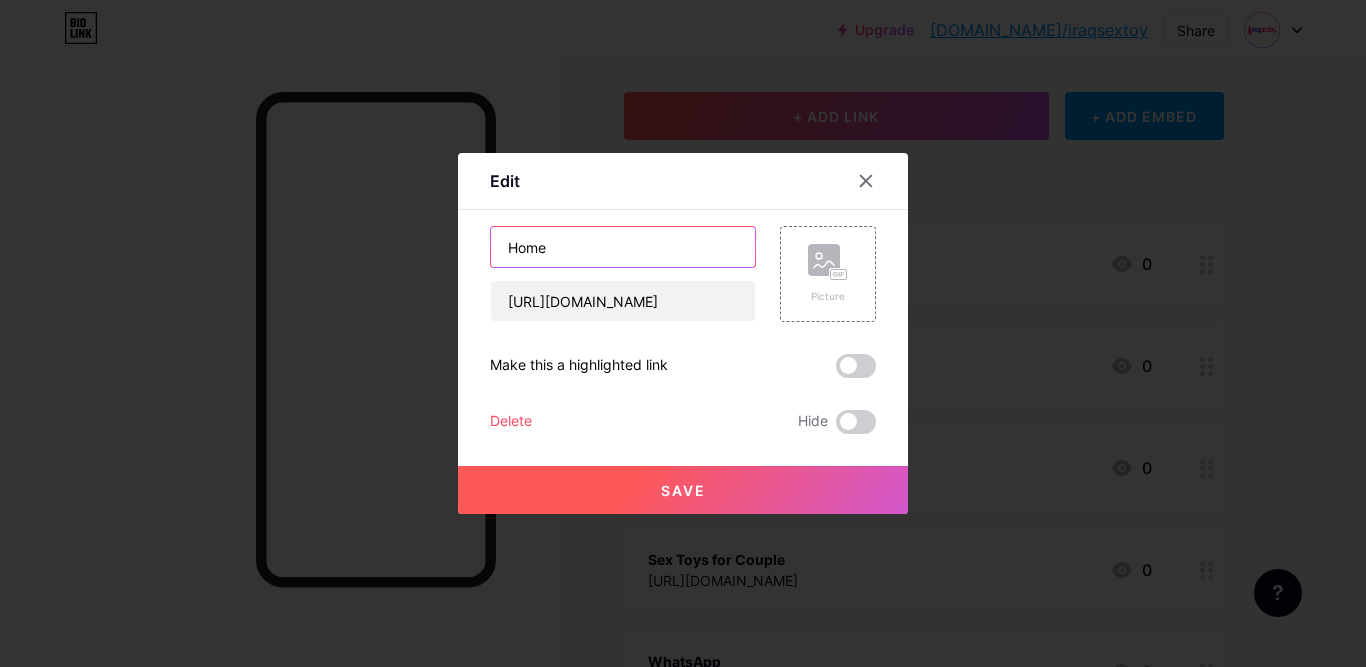 type on "Home" 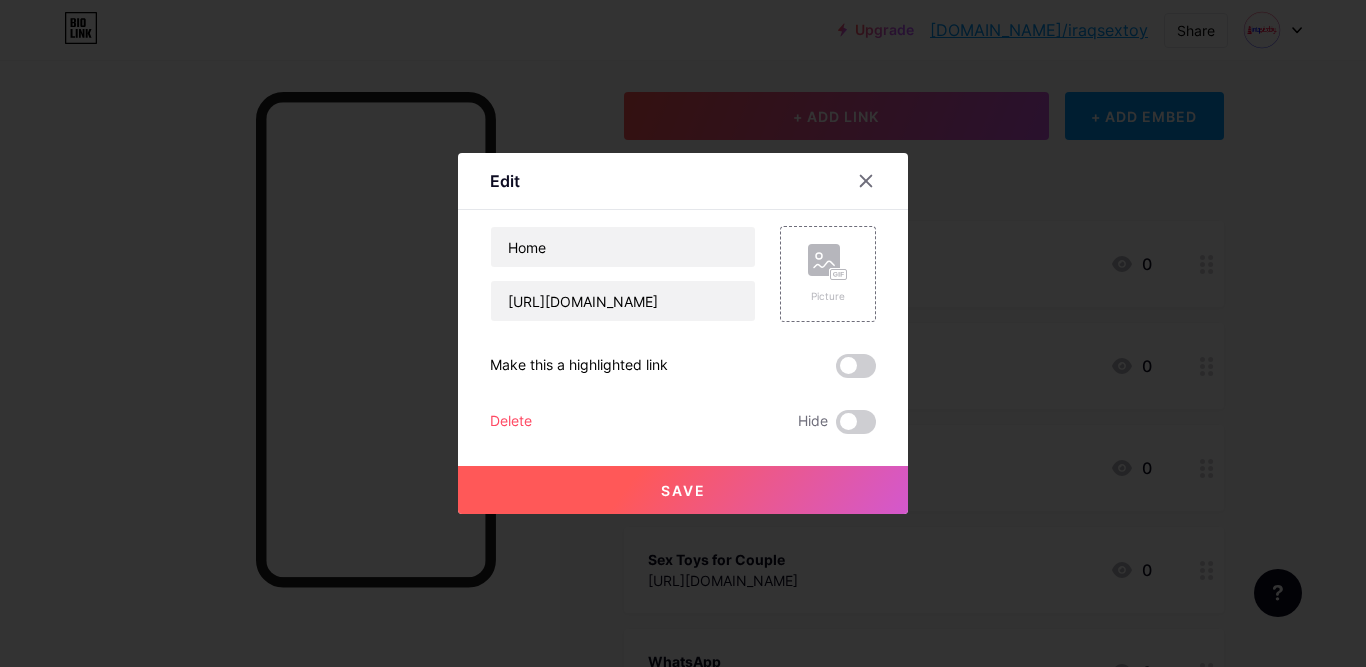 click on "Save" at bounding box center (683, 490) 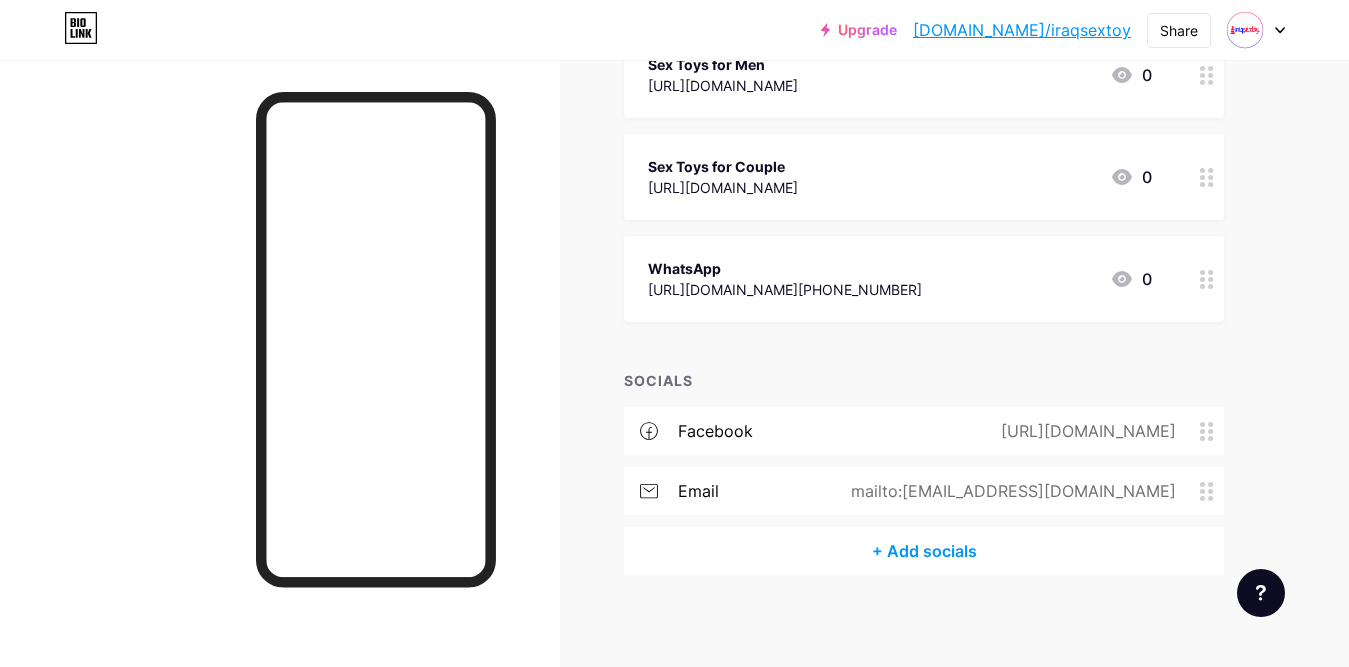 scroll, scrollTop: 494, scrollLeft: 0, axis: vertical 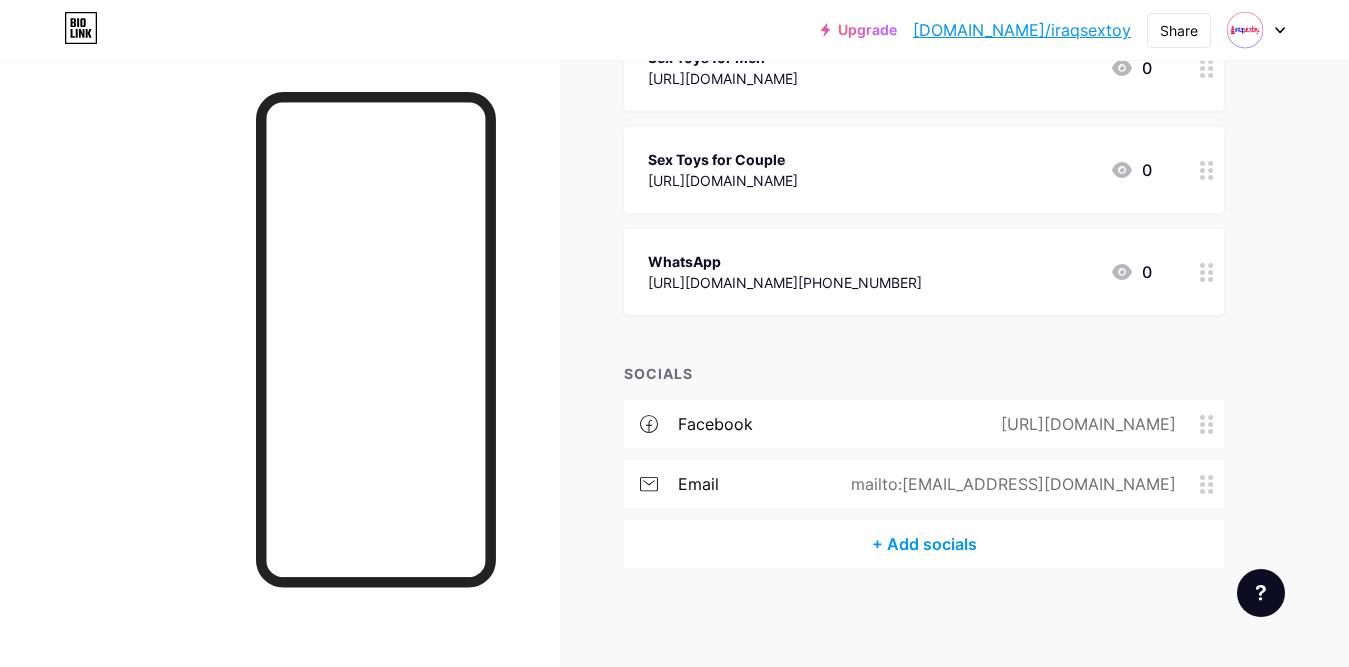 click on "+ Add socials" at bounding box center (924, 544) 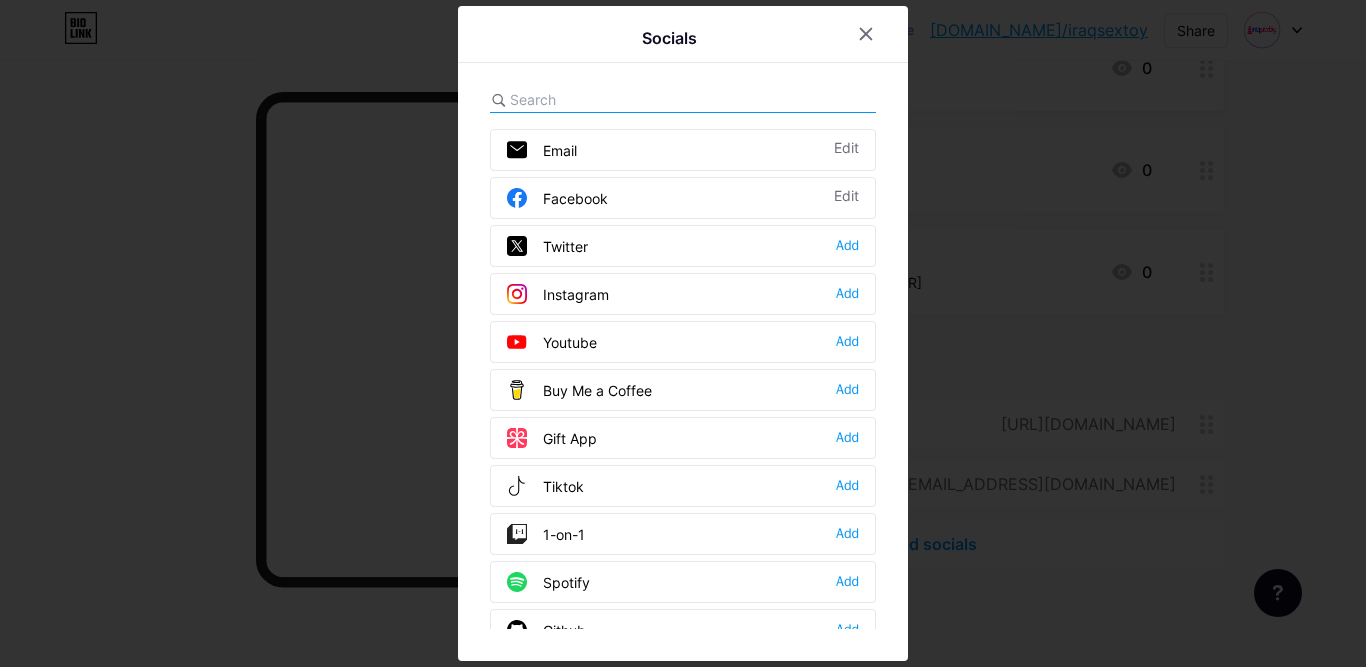 click on "Instagram
Add" at bounding box center (683, 294) 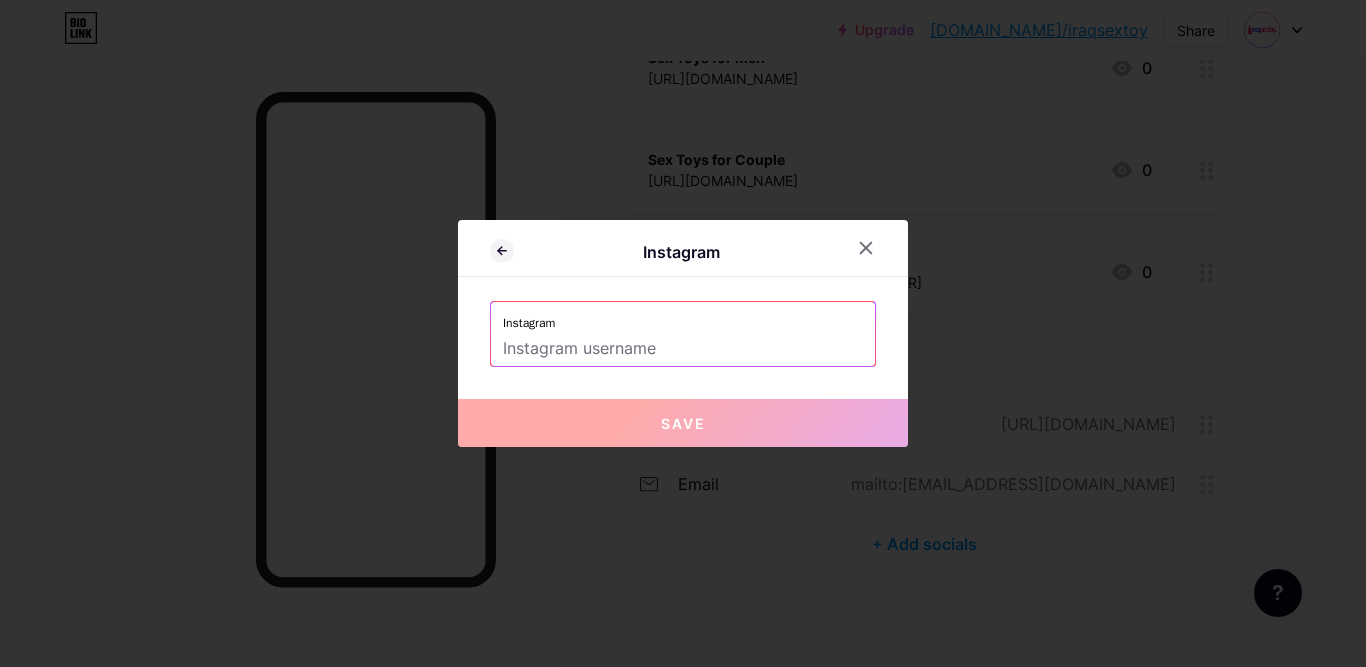click at bounding box center [683, 349] 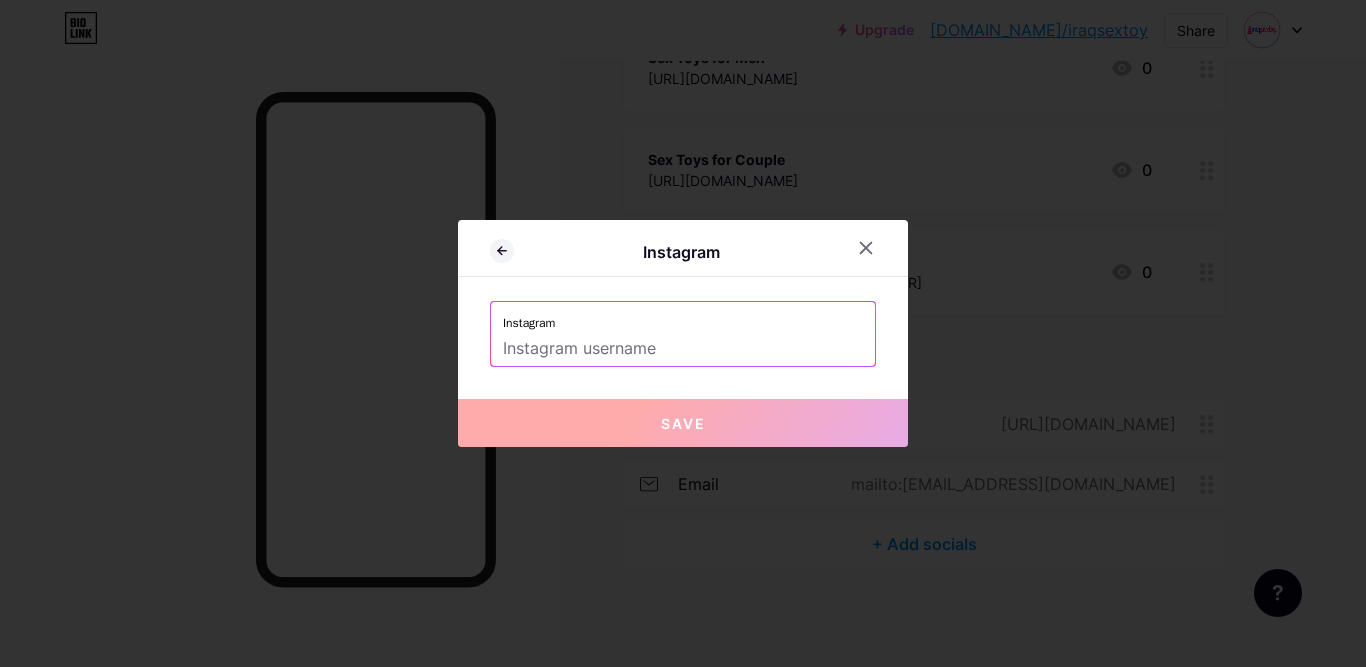 paste on "iraqsextoy" 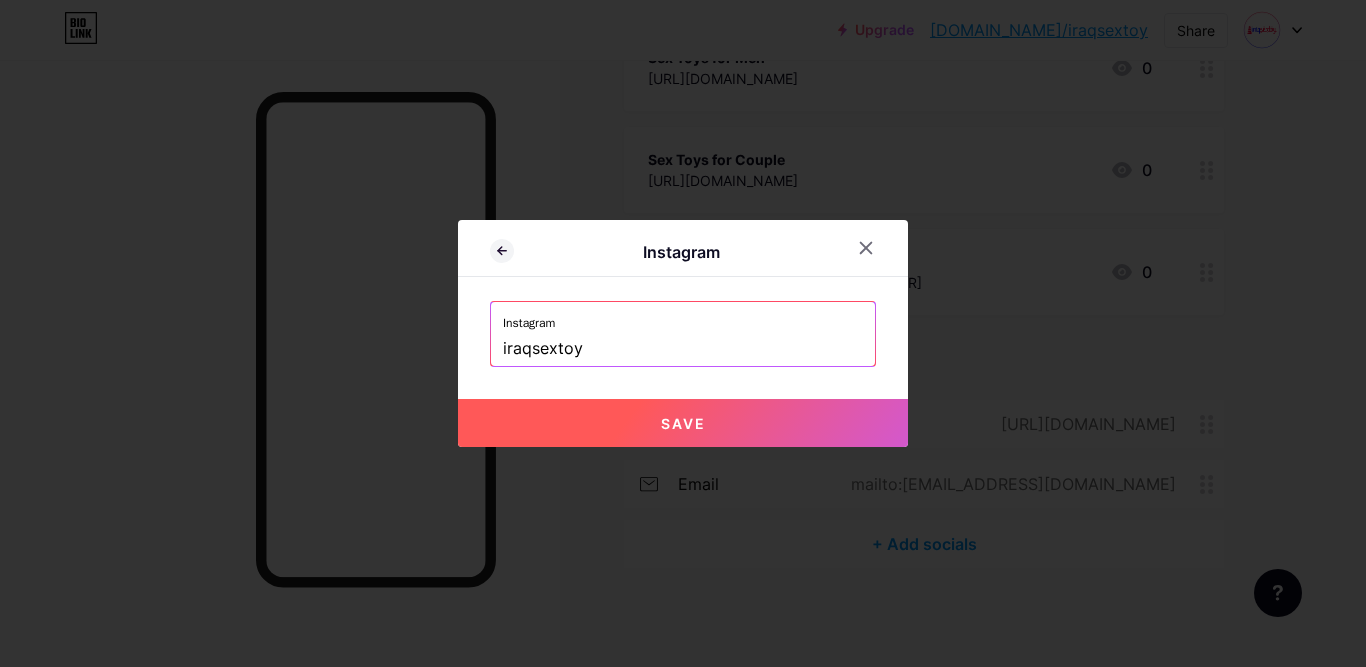 click on "Instagram       Instagram   iraqsextoy         Save" at bounding box center [683, 333] 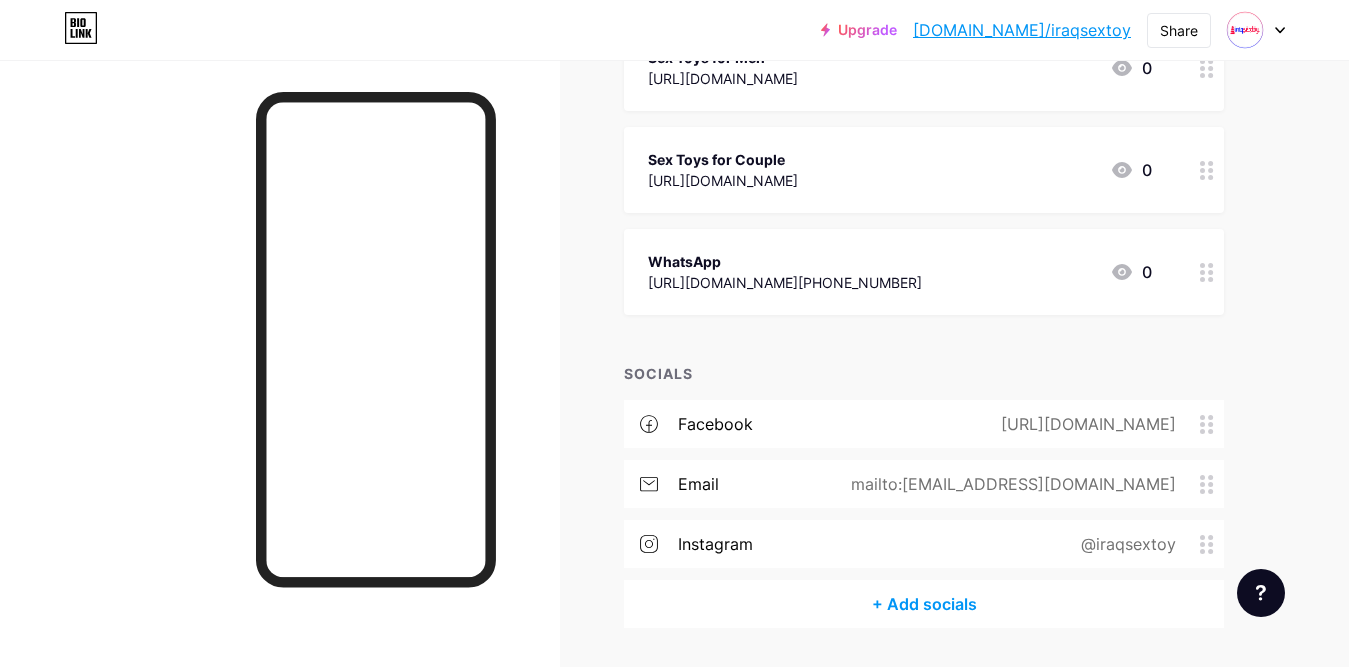 click on "+ Add socials" at bounding box center [924, 604] 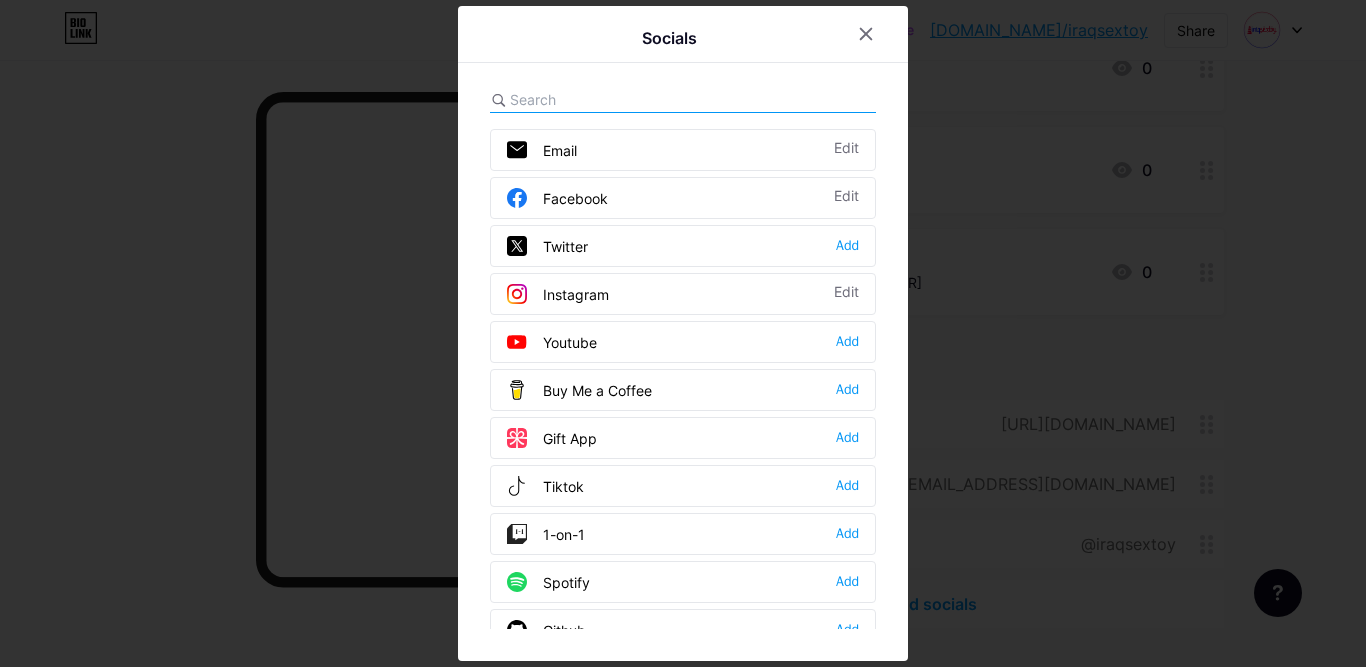 click at bounding box center [620, 99] 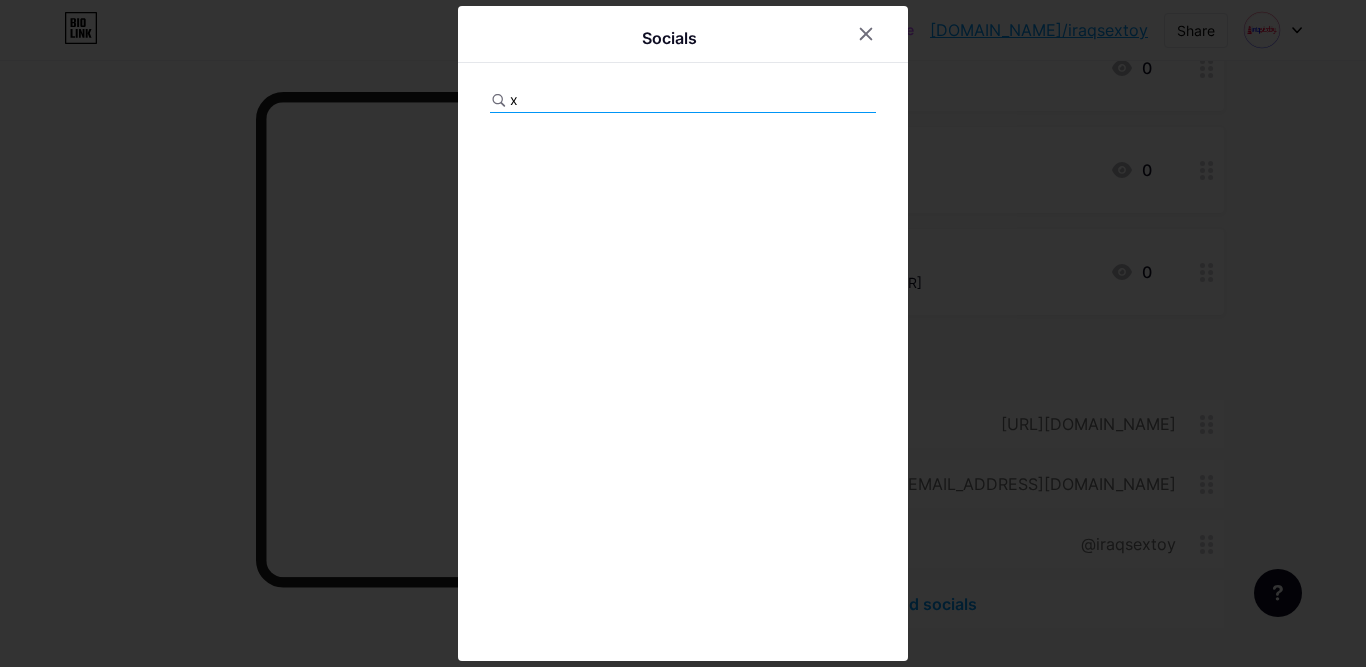 type 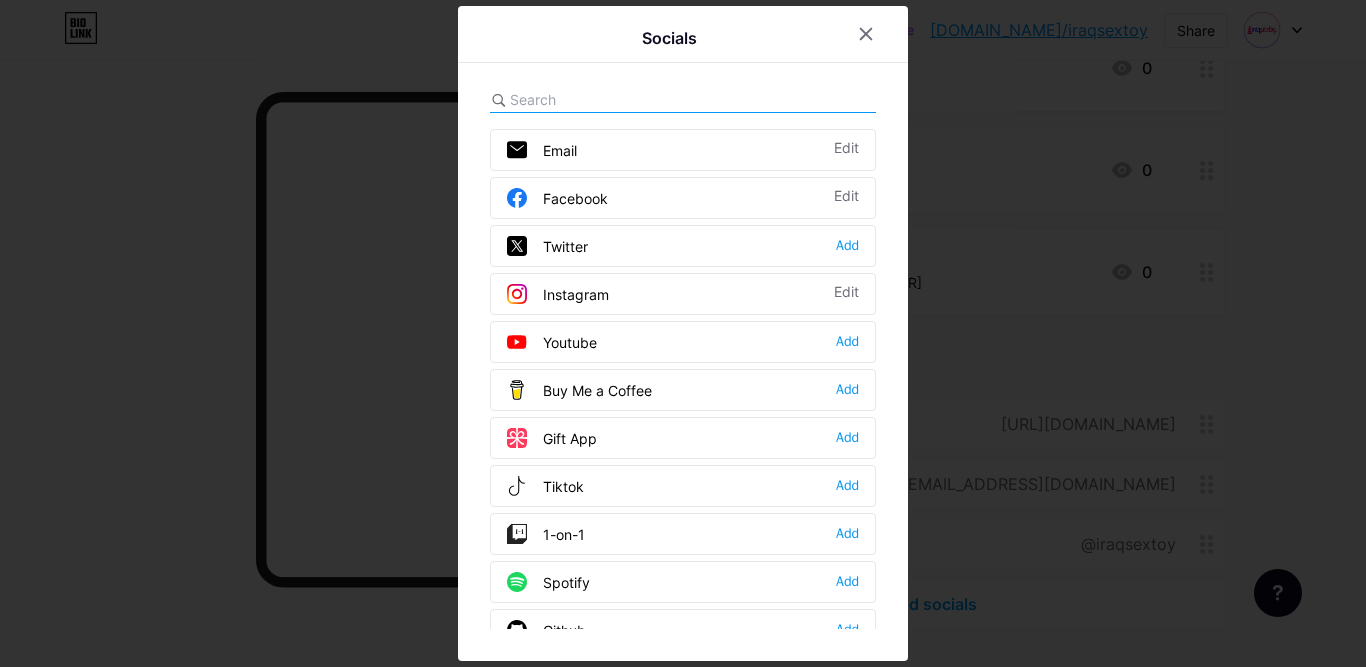 click on "Twitter
Add" at bounding box center (683, 246) 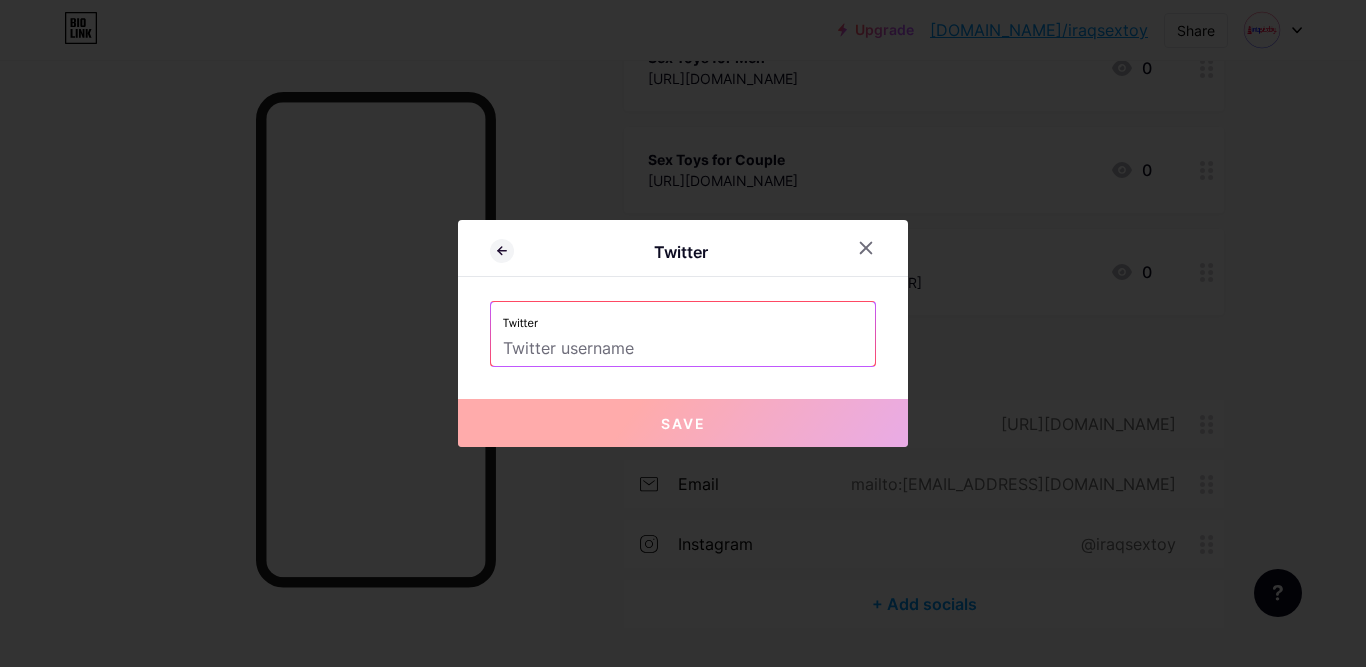 click at bounding box center (683, 349) 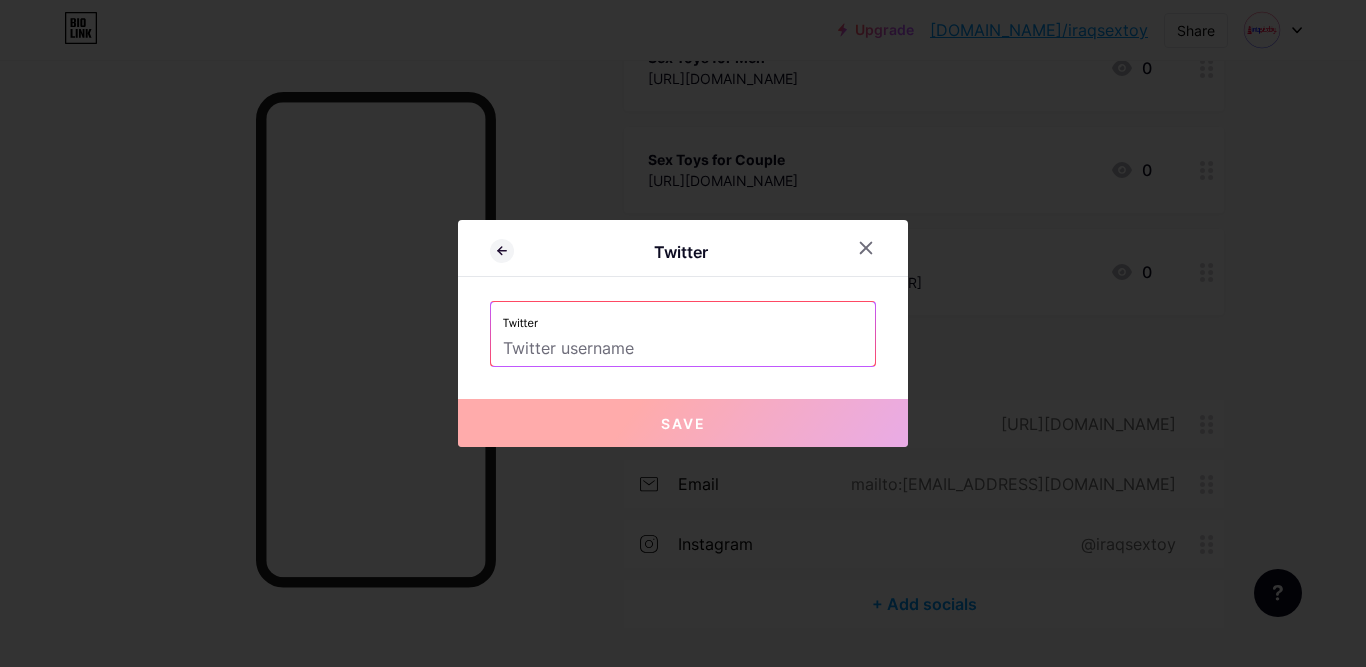 paste on "iraqsextoy" 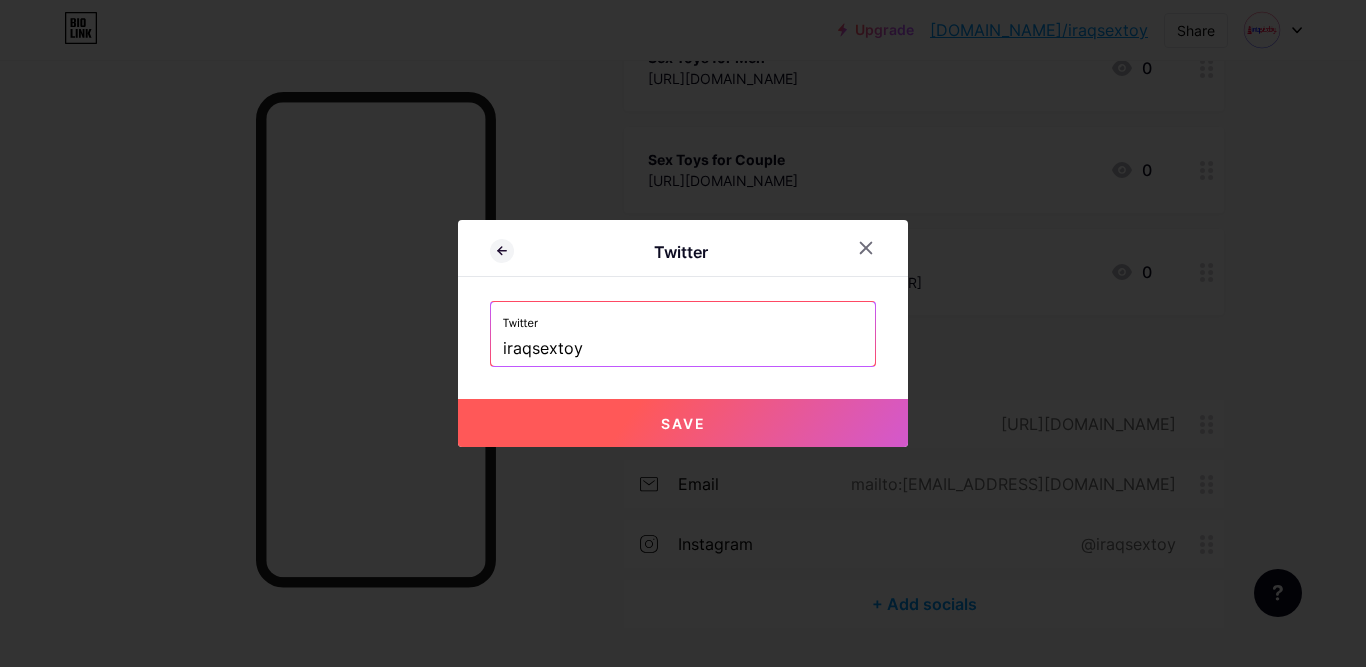 click on "Save" at bounding box center (683, 423) 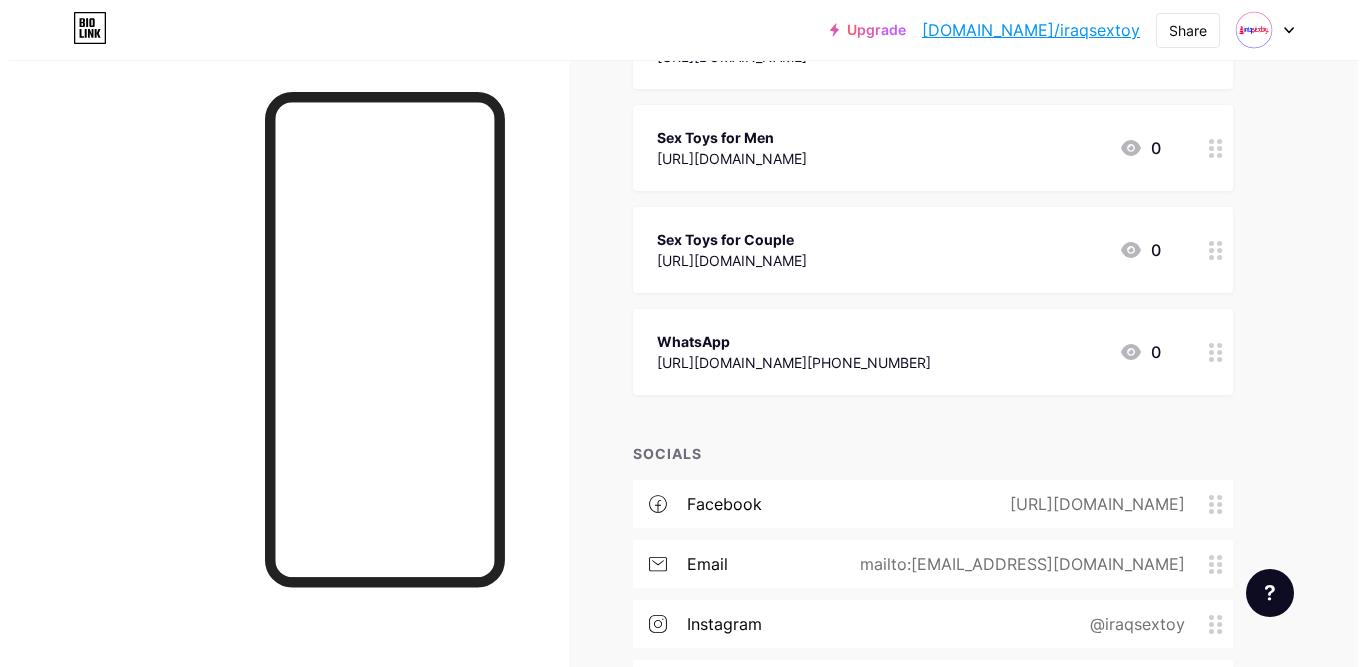 scroll, scrollTop: 614, scrollLeft: 0, axis: vertical 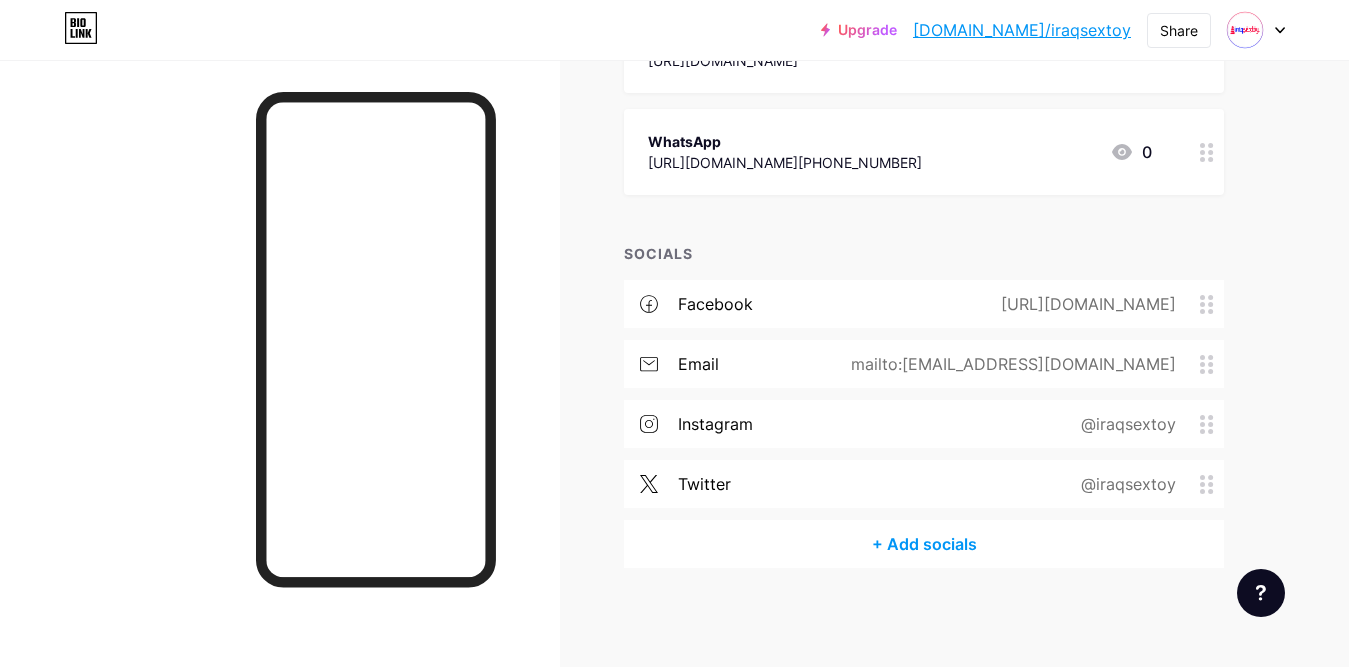 click on "+ Add socials" at bounding box center (924, 544) 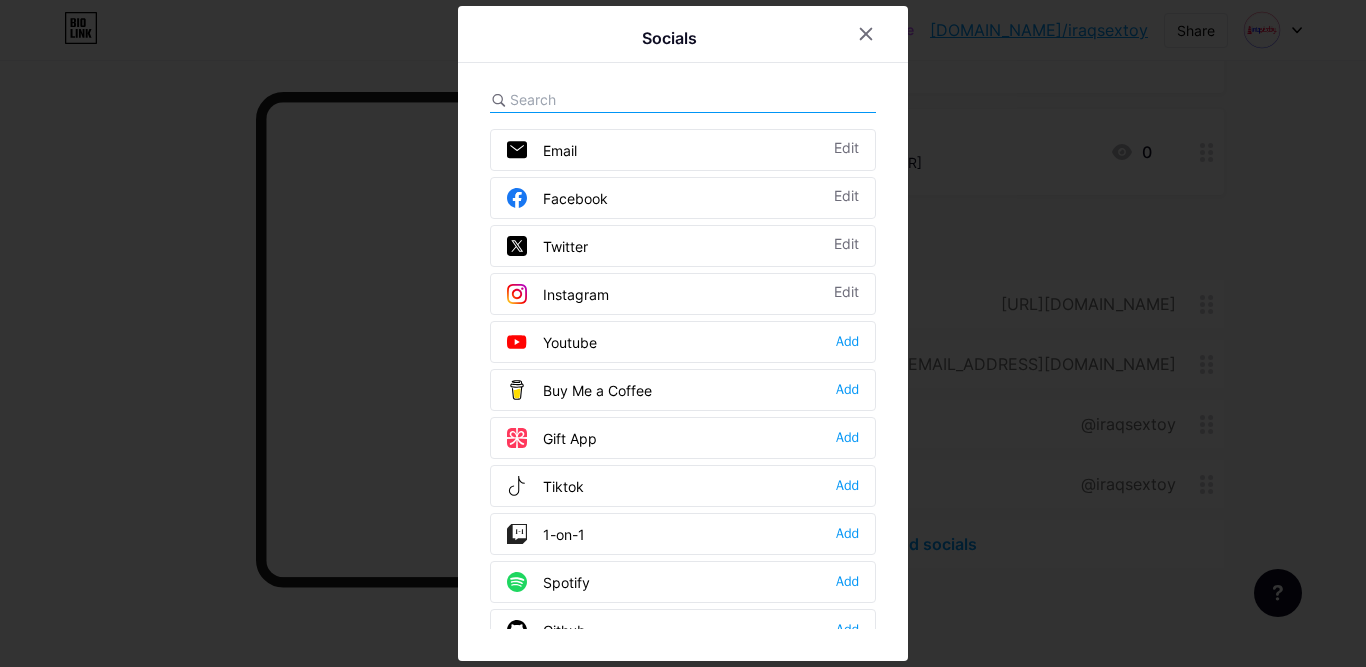 click at bounding box center [620, 99] 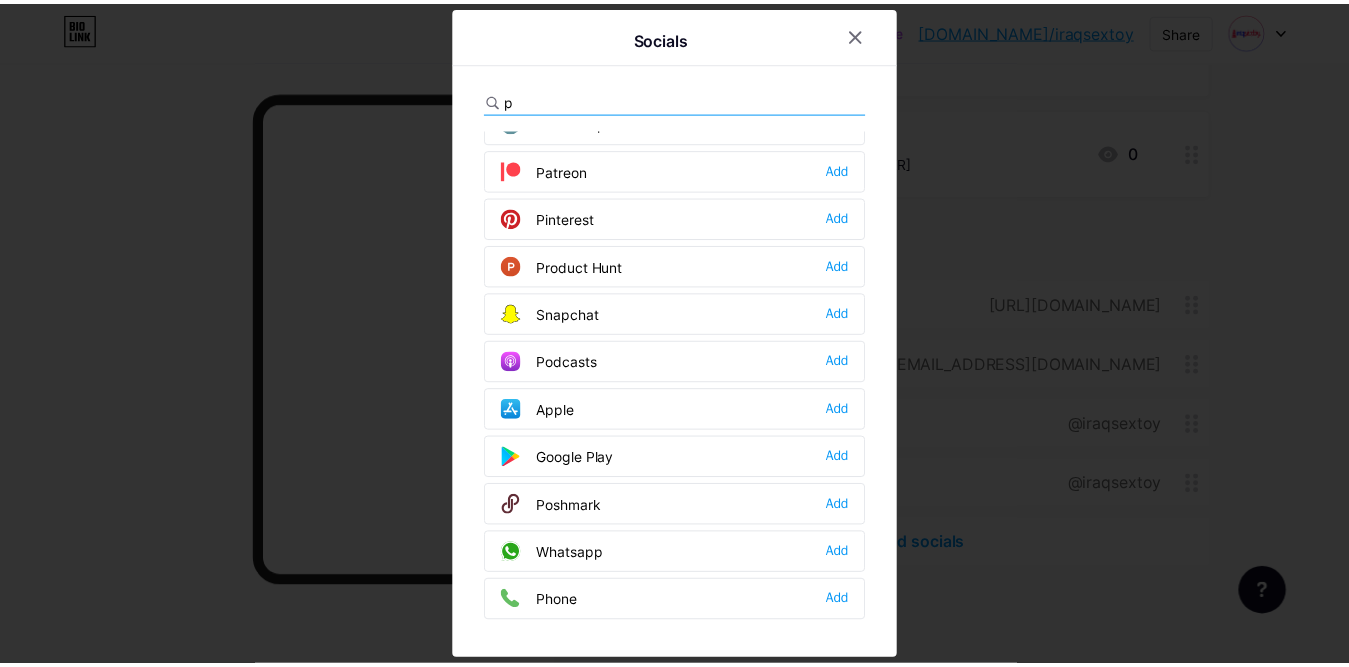 scroll, scrollTop: 124, scrollLeft: 0, axis: vertical 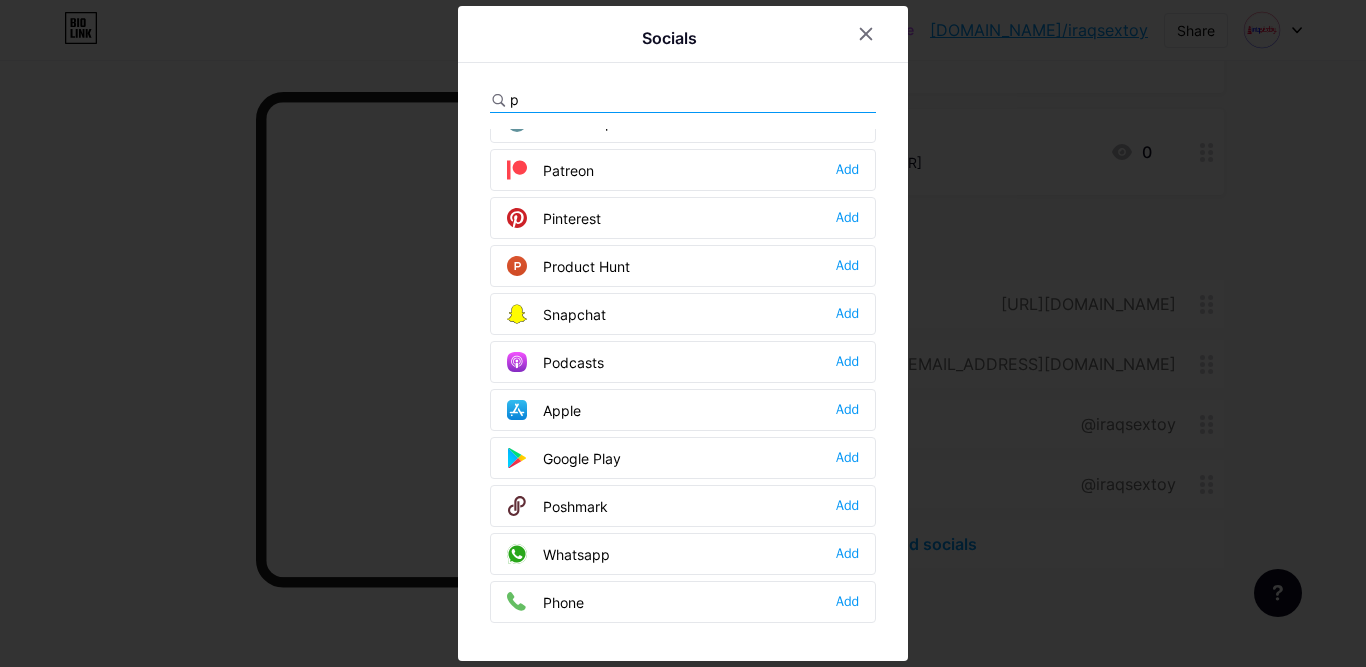type on "p" 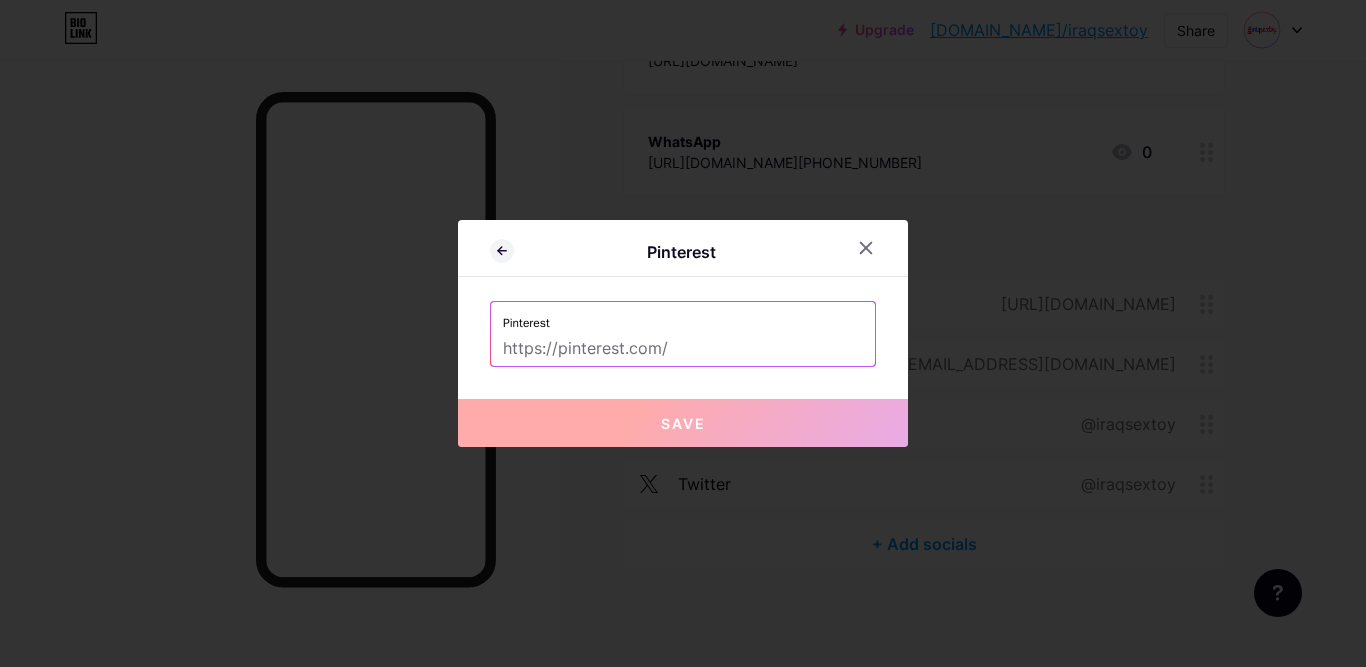 click at bounding box center (683, 349) 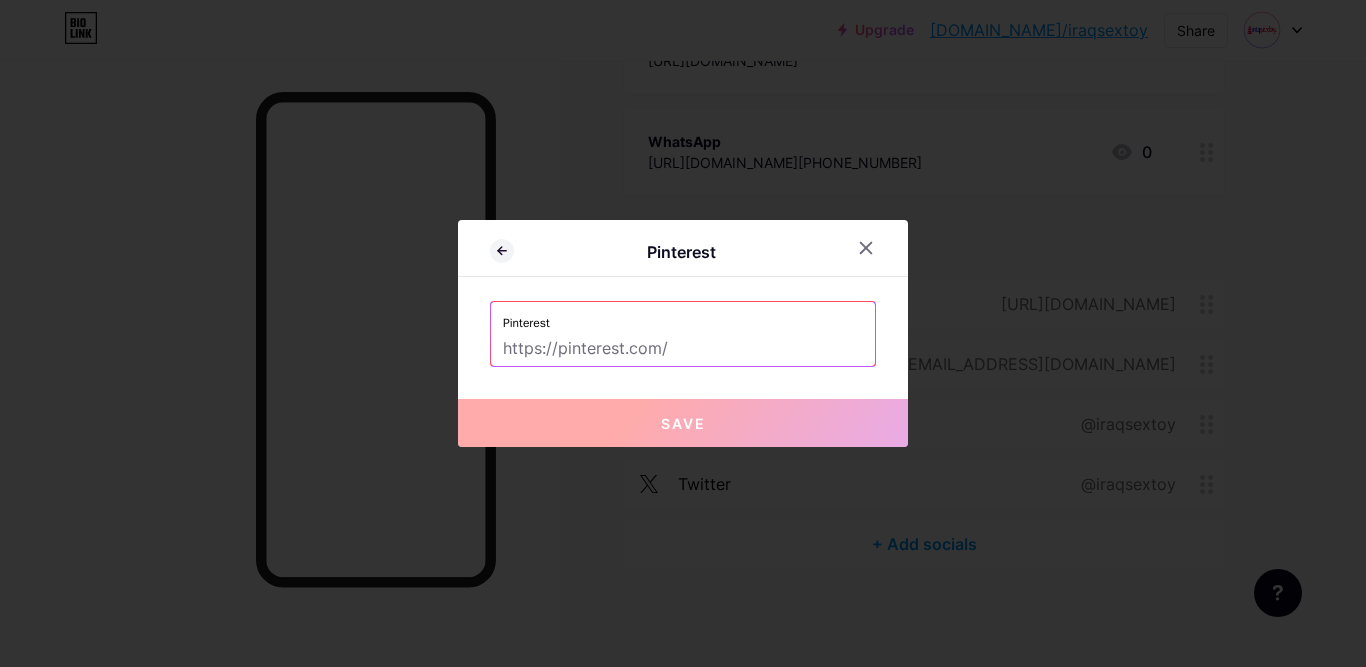 paste on "https://in.pinterest.com/iraqsextoy/" 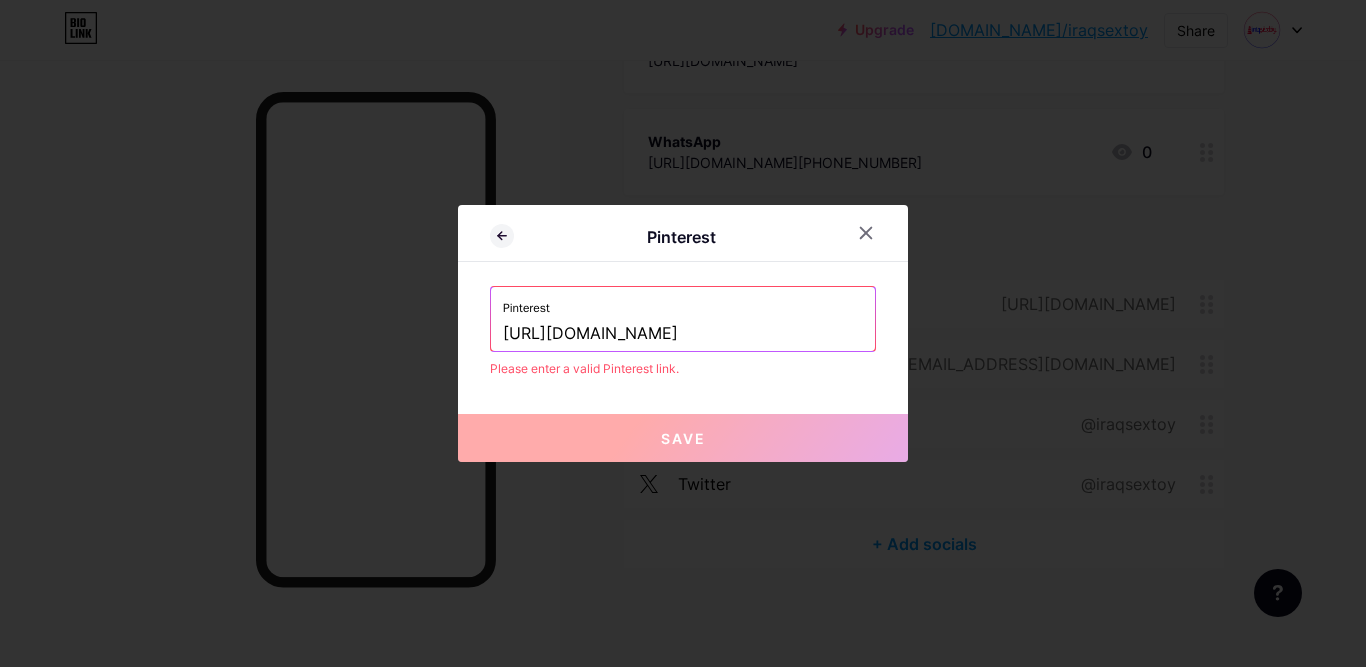 drag, startPoint x: 675, startPoint y: 336, endPoint x: 798, endPoint y: 336, distance: 123 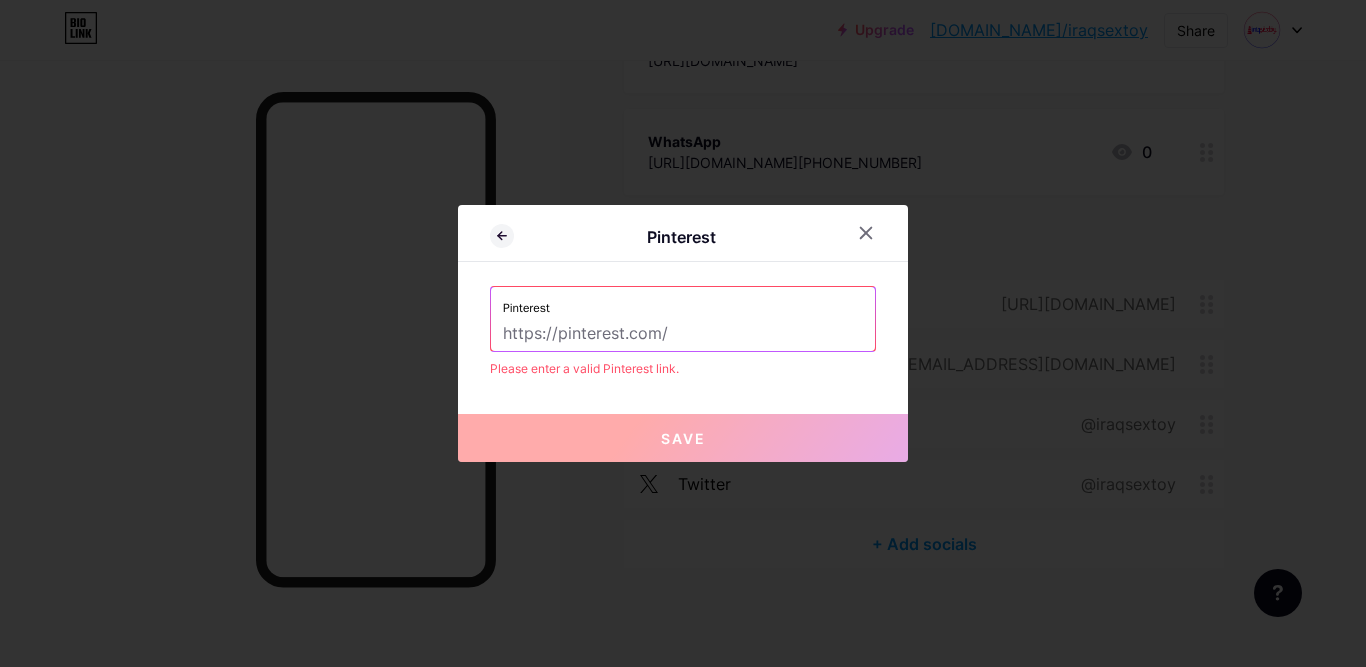 type on "https://in.pinterest.com" 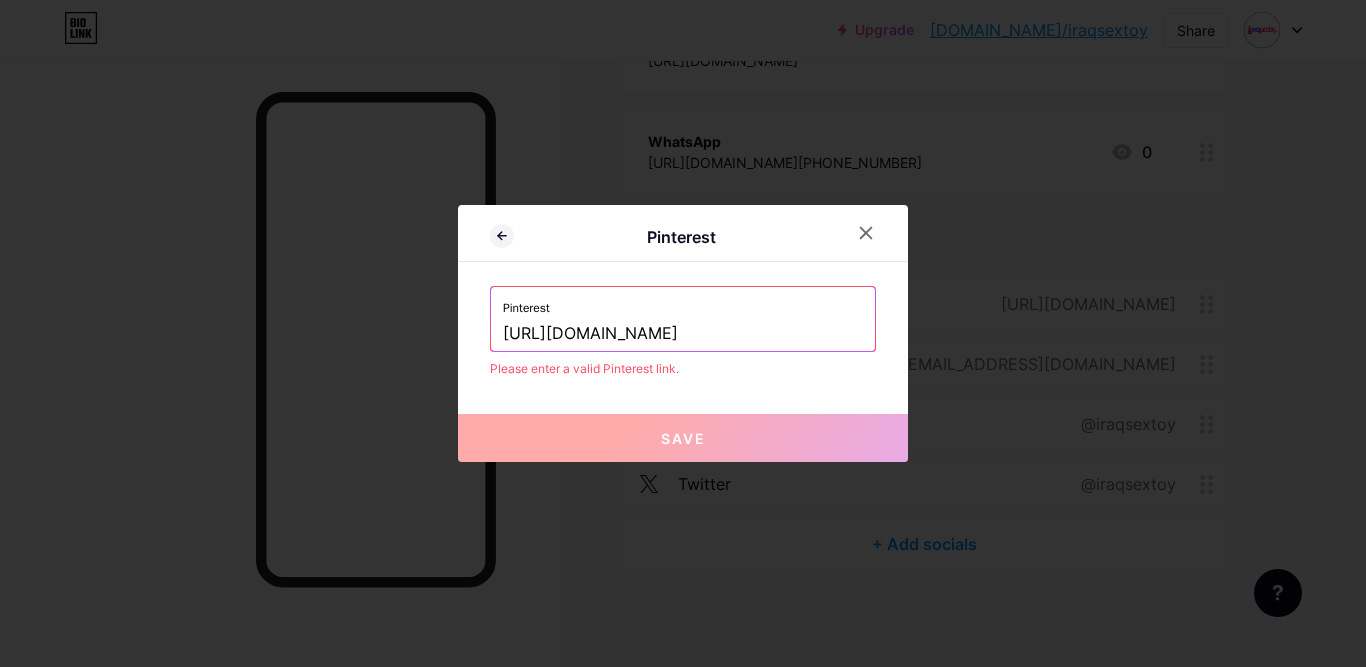 click on "https://in.pinterest.com" at bounding box center (683, 334) 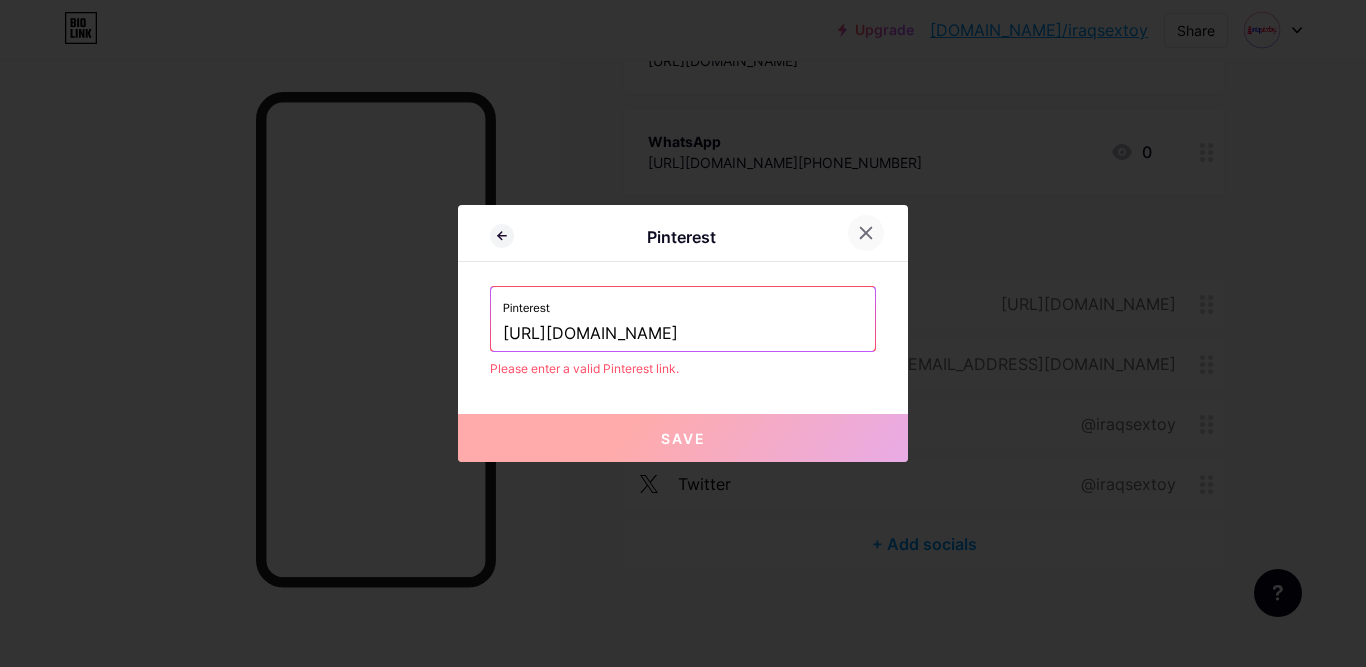 click at bounding box center (866, 233) 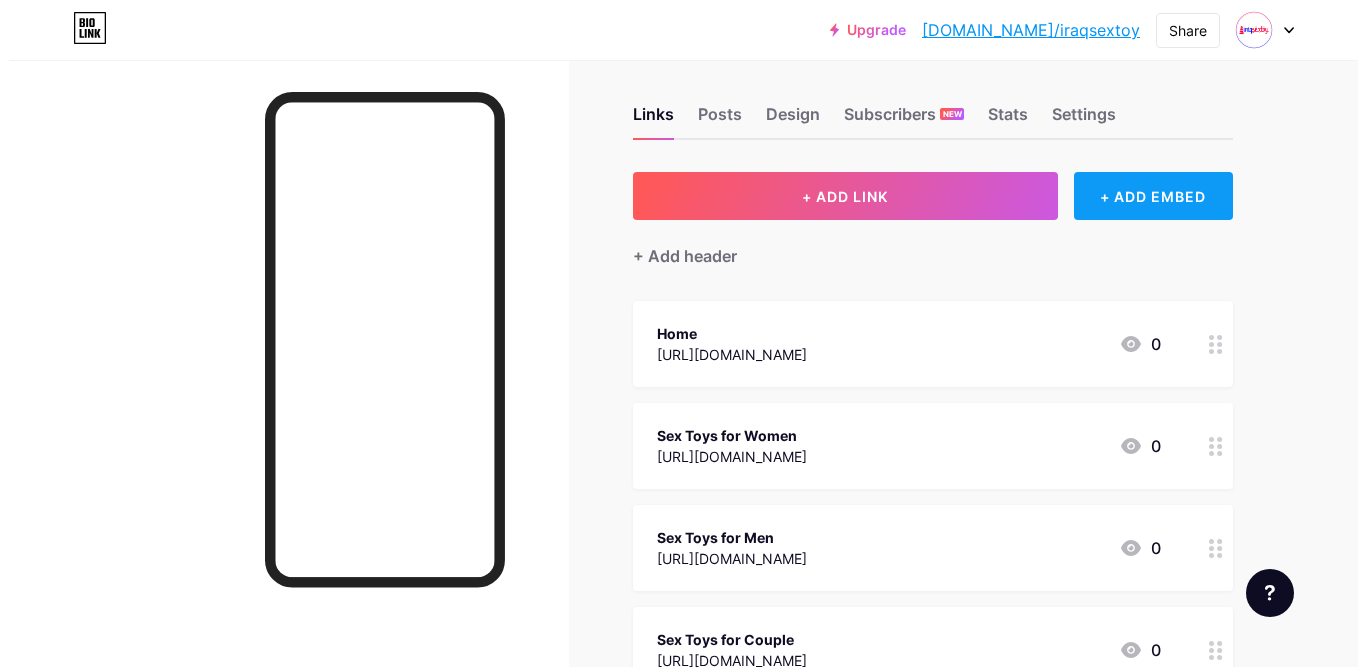 scroll, scrollTop: 0, scrollLeft: 0, axis: both 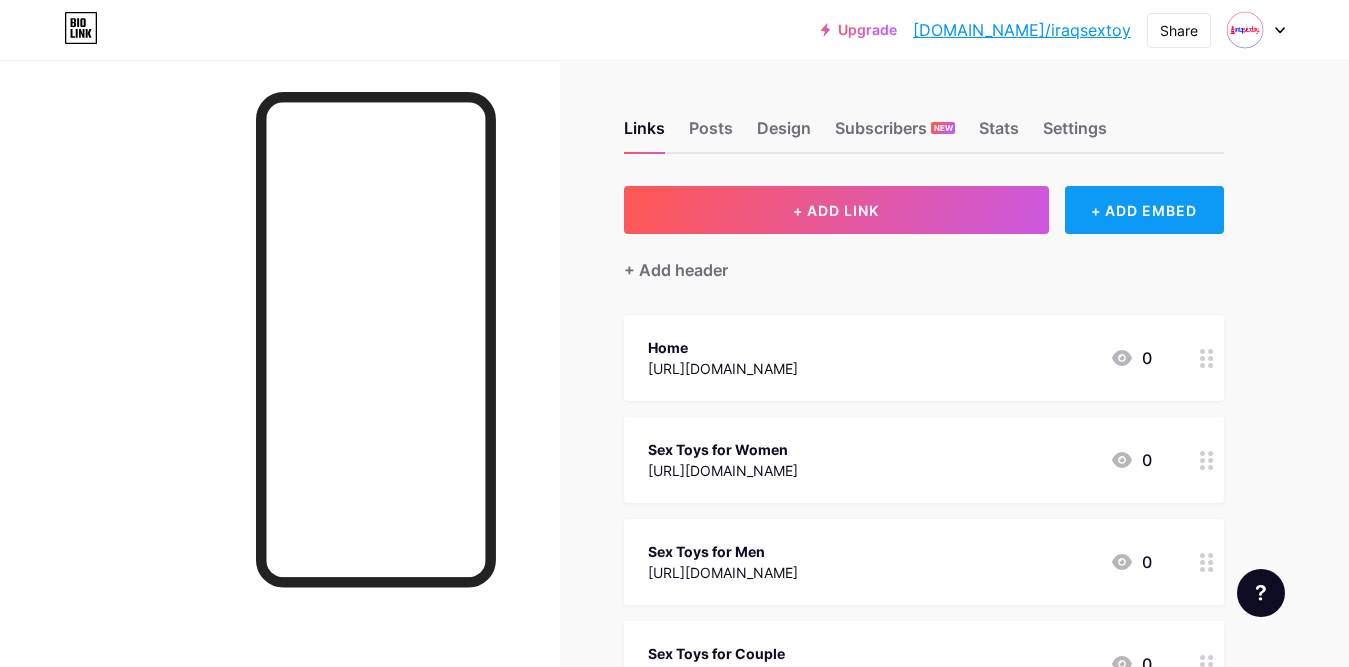 click on "+ ADD EMBED" at bounding box center (1144, 210) 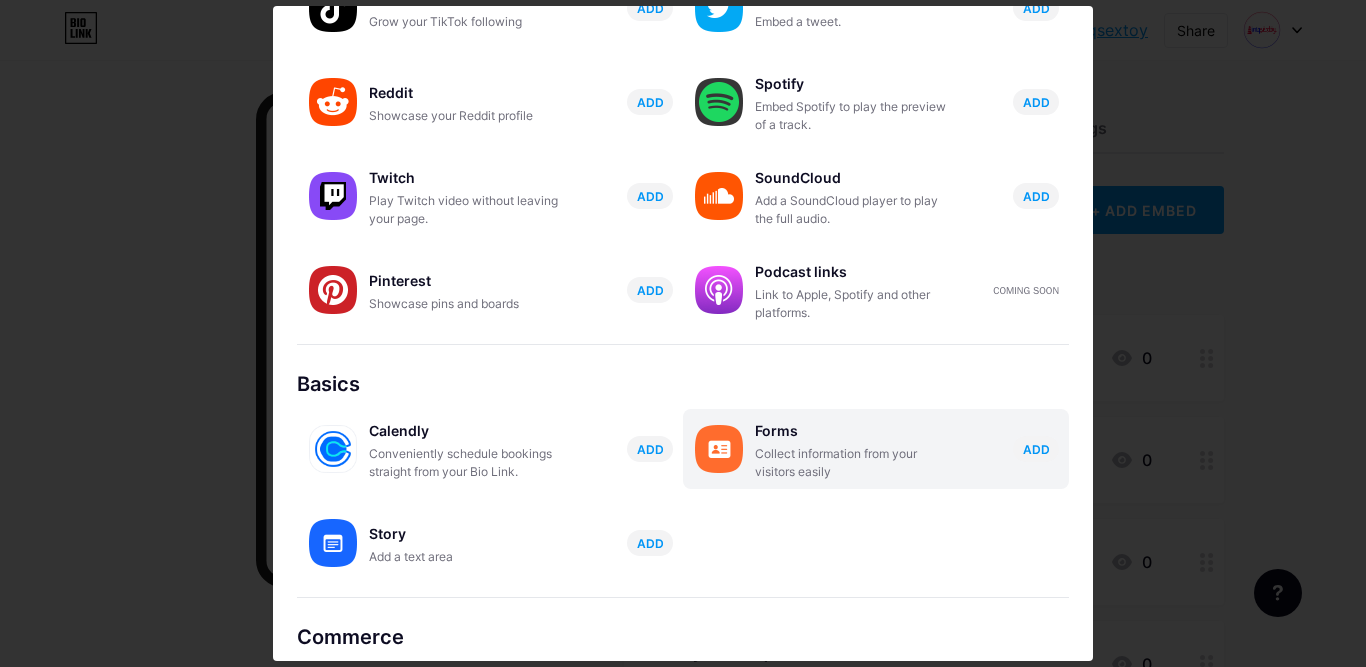scroll, scrollTop: 364, scrollLeft: 0, axis: vertical 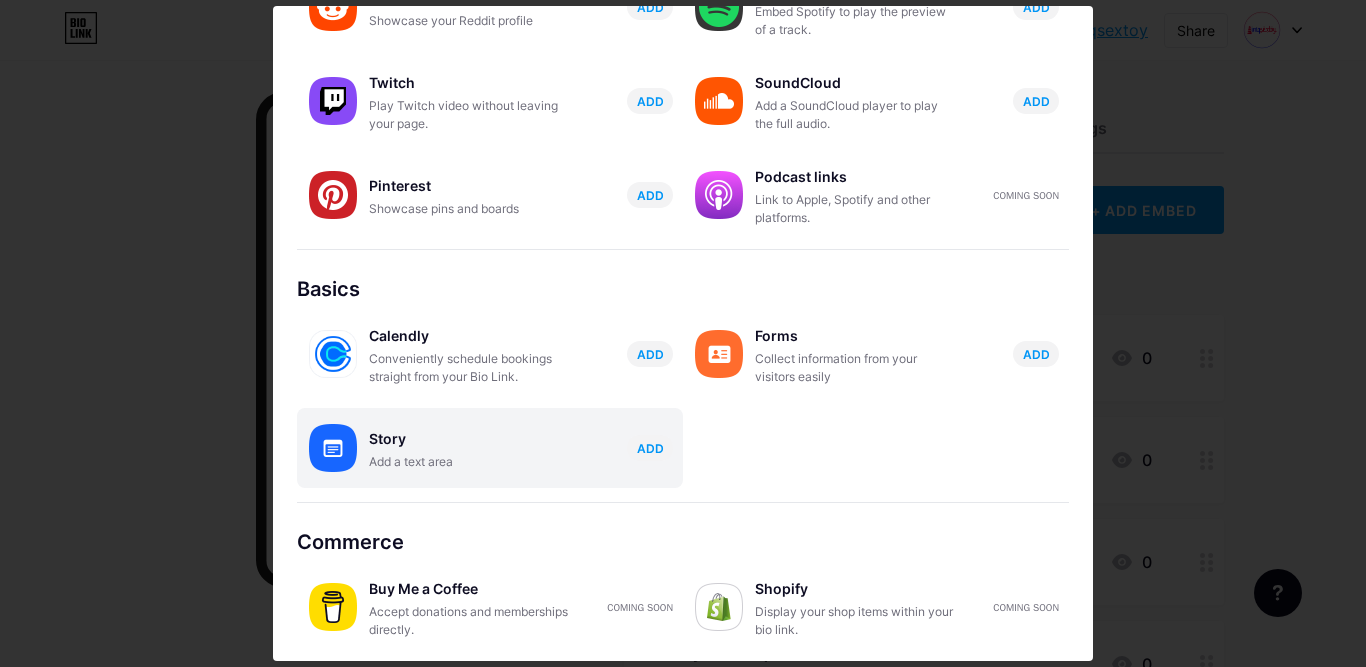 click on "Add a text area" at bounding box center [469, 462] 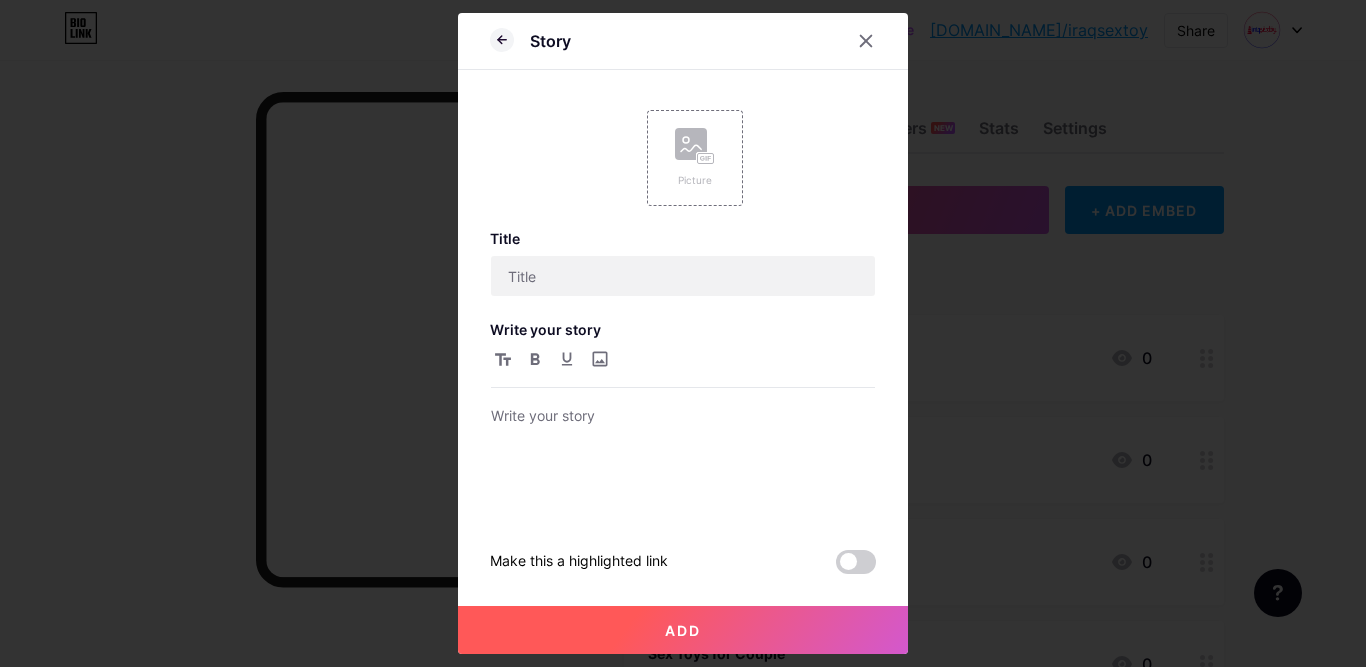 scroll, scrollTop: 0, scrollLeft: 0, axis: both 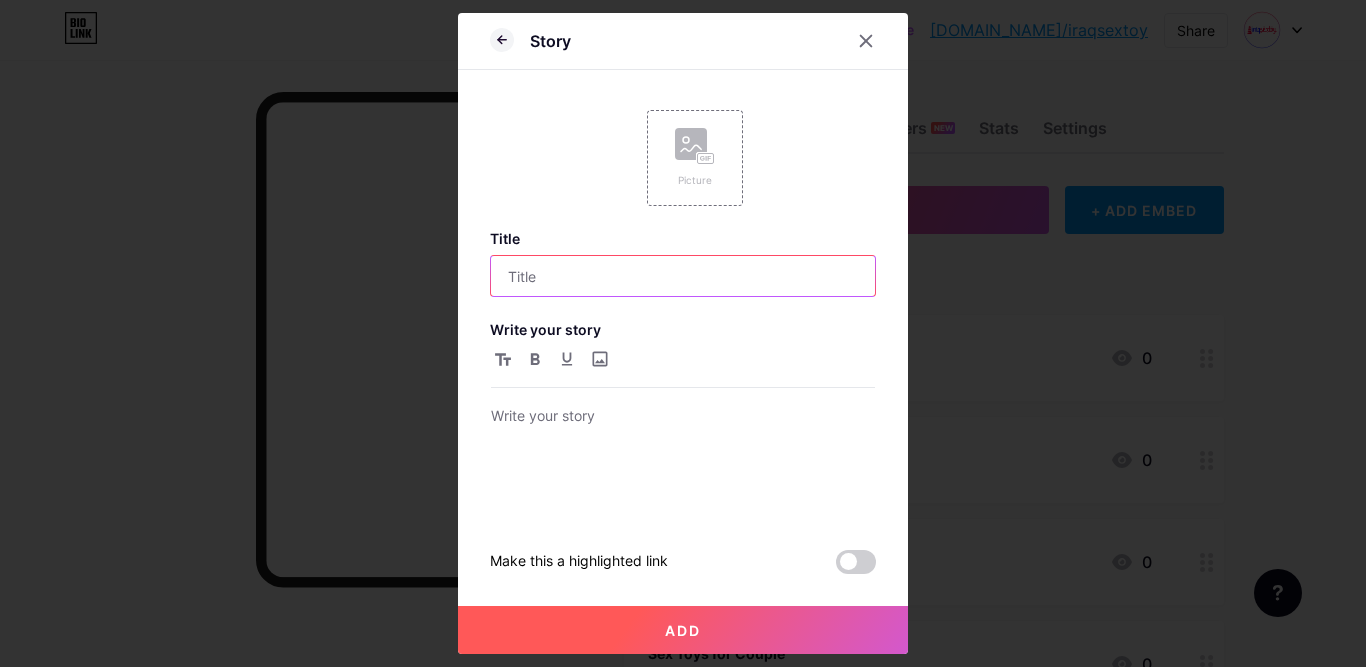 click at bounding box center (683, 276) 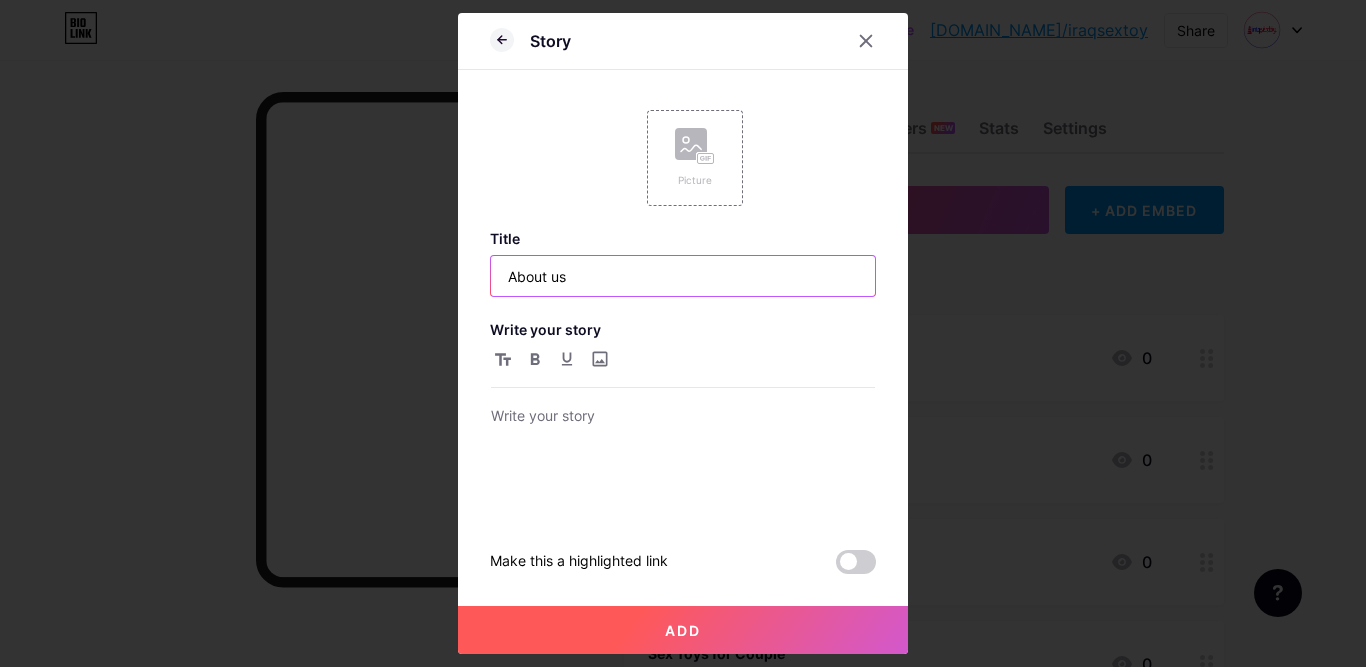 click on "About us" at bounding box center [683, 276] 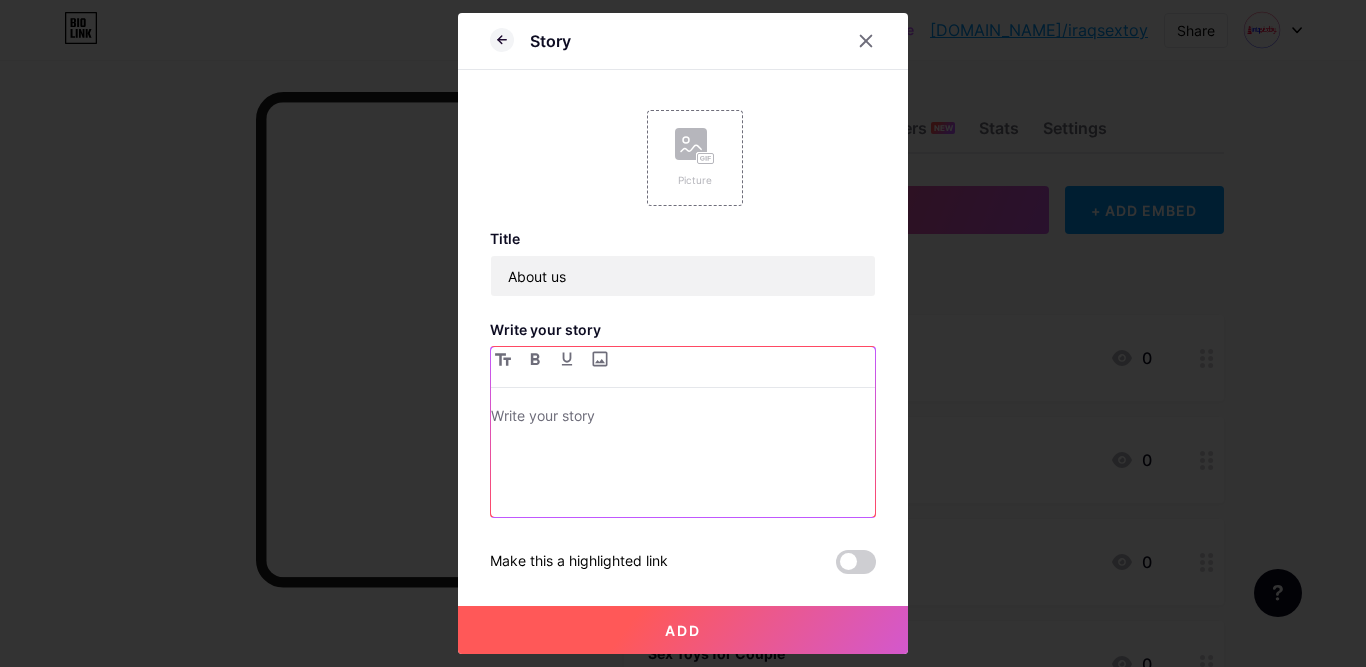 click at bounding box center [683, 418] 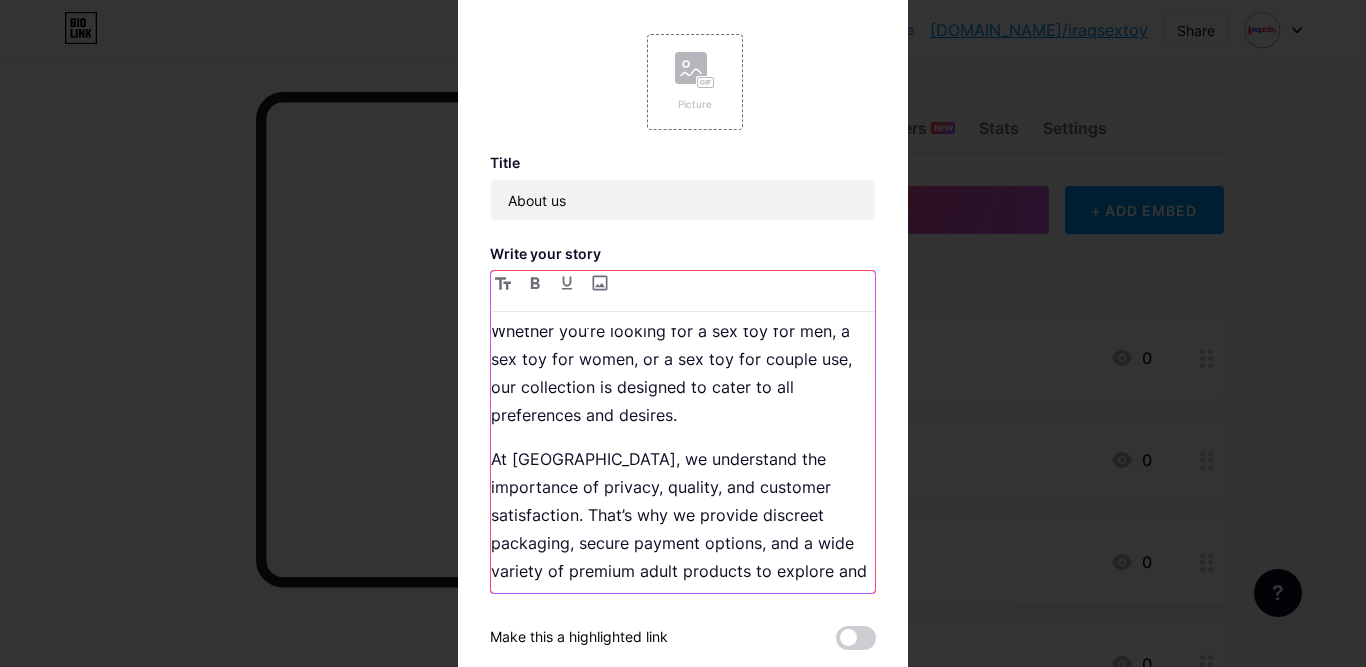 scroll, scrollTop: 0, scrollLeft: 0, axis: both 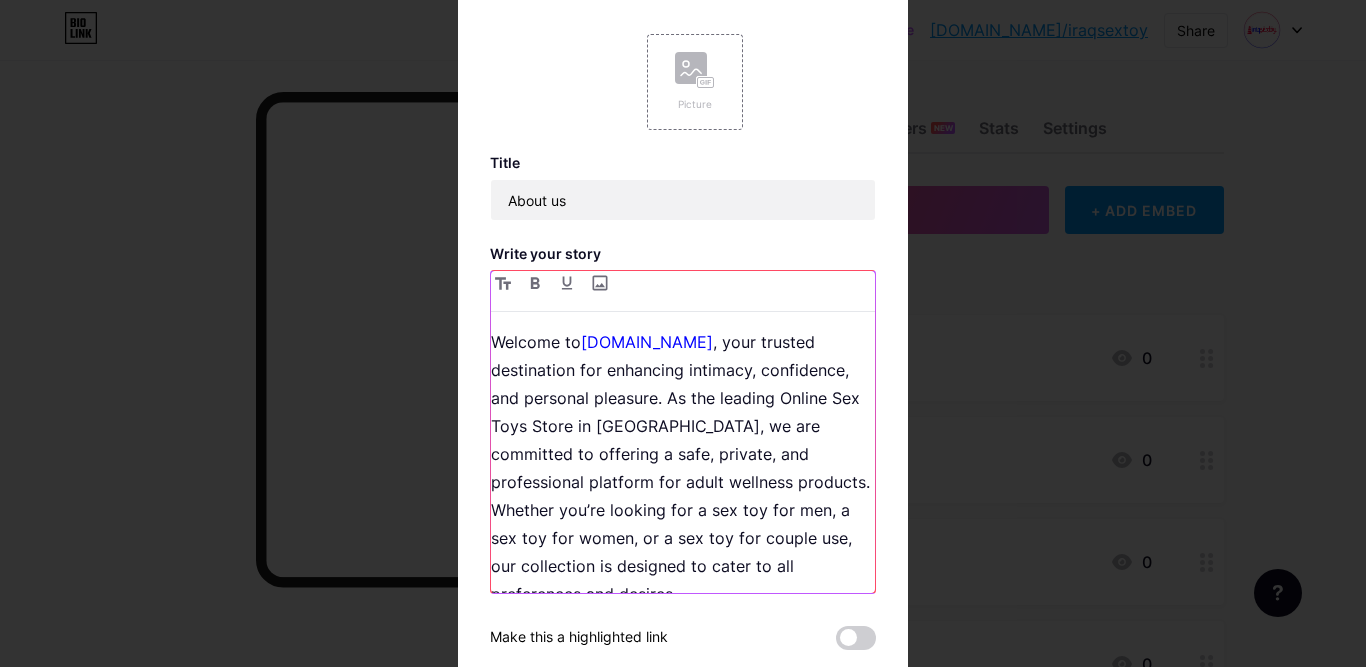 click on "iraqsextoy.com" at bounding box center (647, 342) 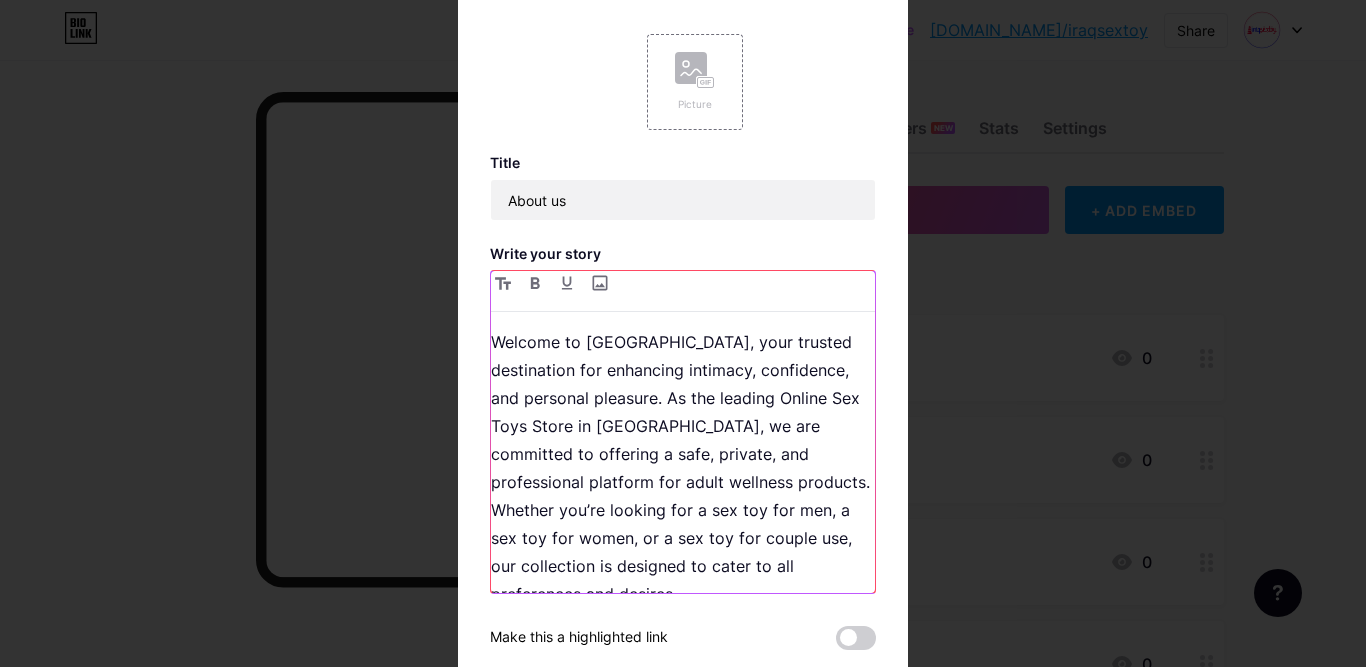 click on "Welcome to Iraq, your trusted destination for enhancing intimacy, confidence, and personal pleasure. As the leading Online Sex Toys Store in Iraq, we are committed to offering a safe, private, and professional platform for adult wellness products. Whether you’re looking for a sex toy for men, a sex toy for women, or a sex toy for couple use, our collection is designed to cater to all preferences and desires." at bounding box center [683, 468] 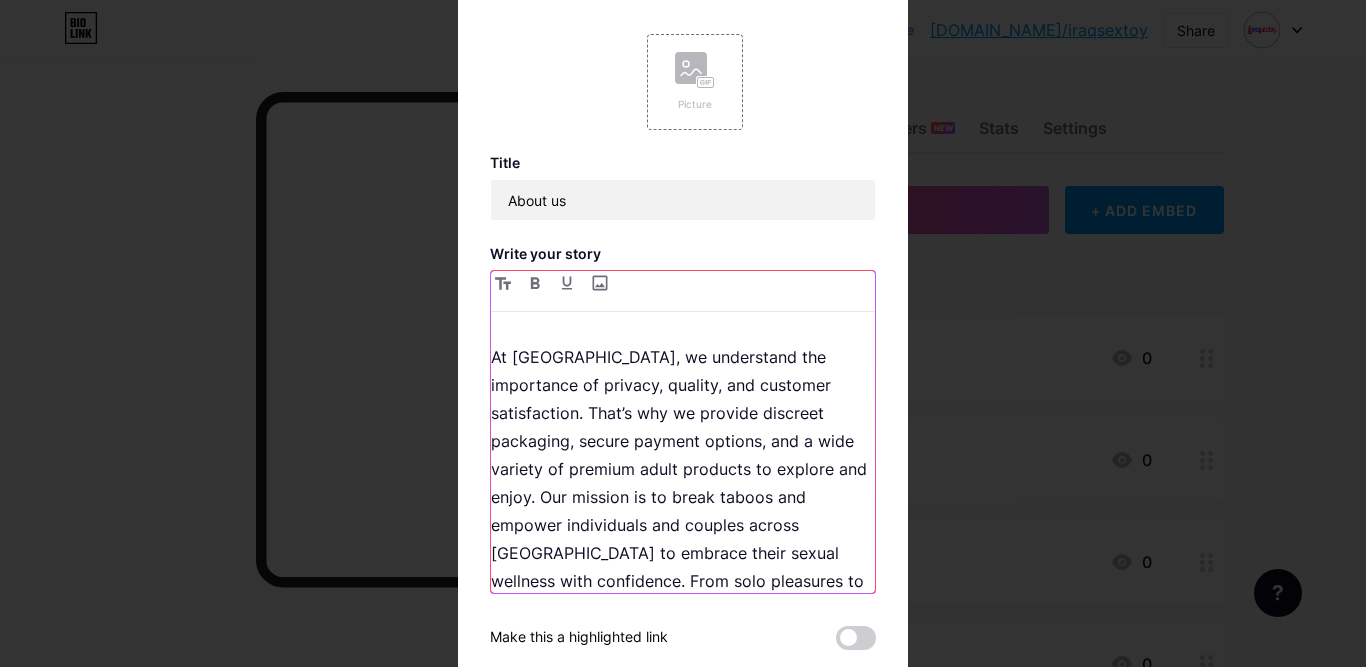 scroll, scrollTop: 327, scrollLeft: 0, axis: vertical 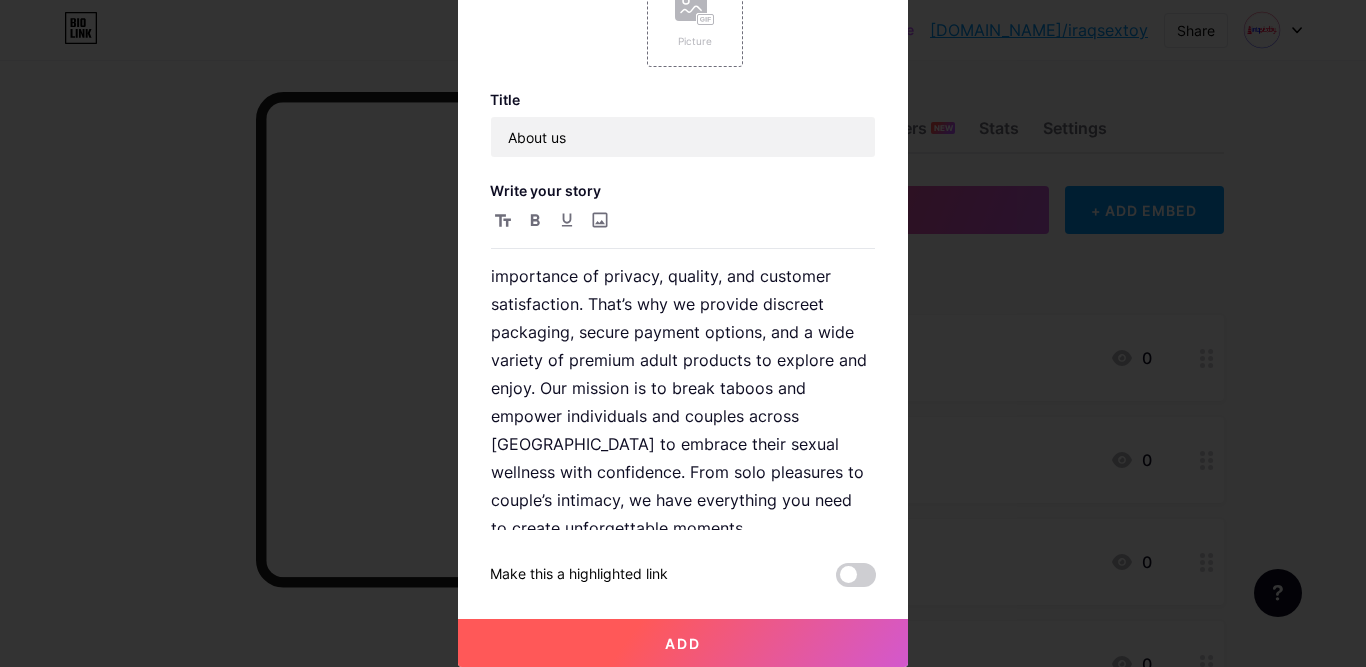 click on "Add" at bounding box center (683, 643) 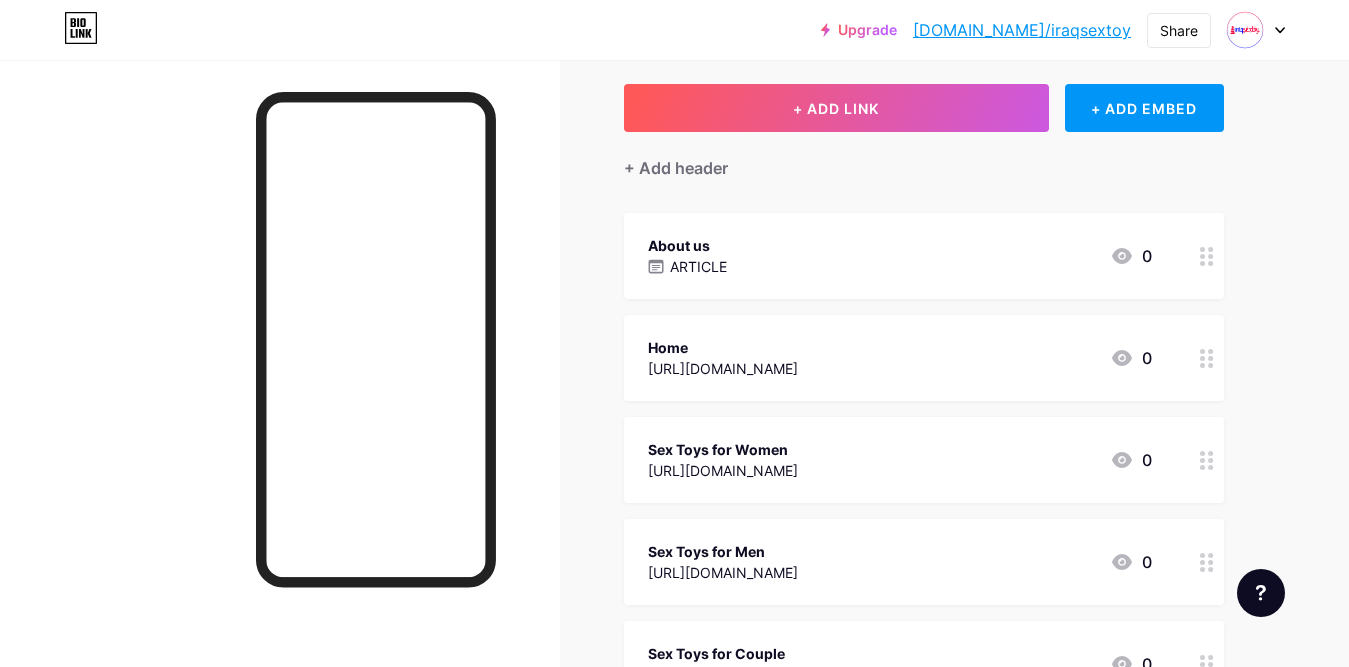 scroll, scrollTop: 100, scrollLeft: 0, axis: vertical 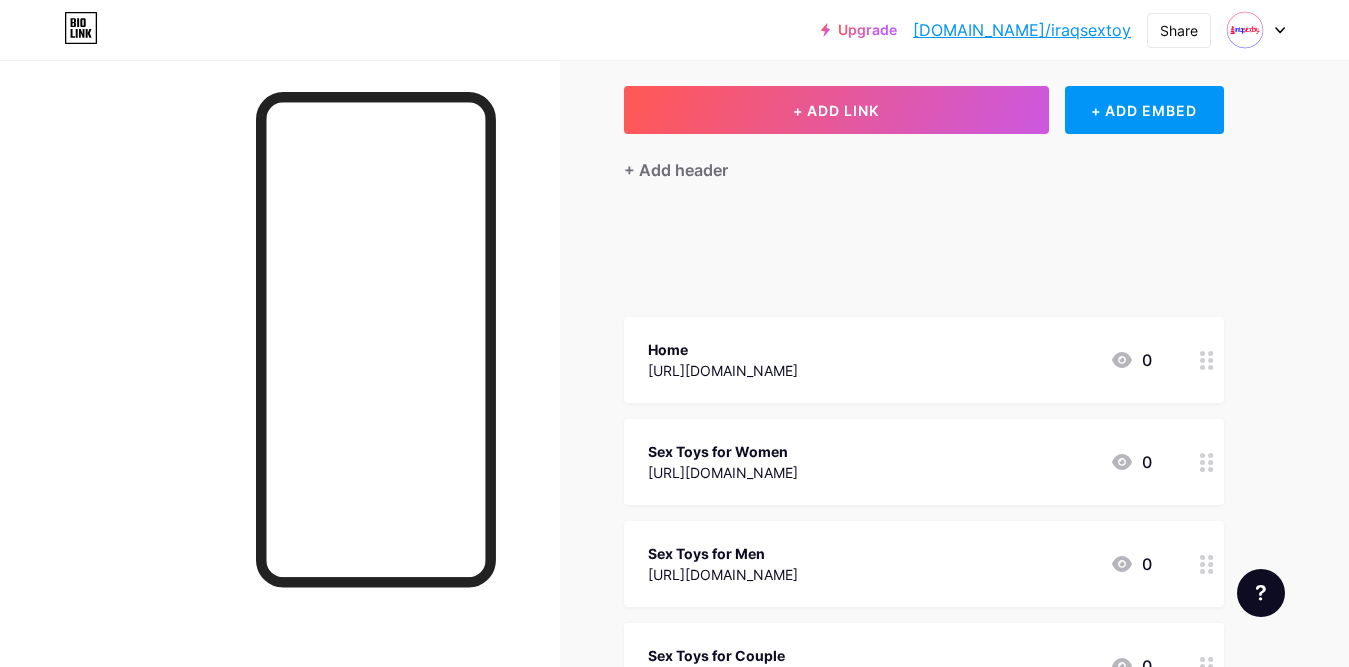 type 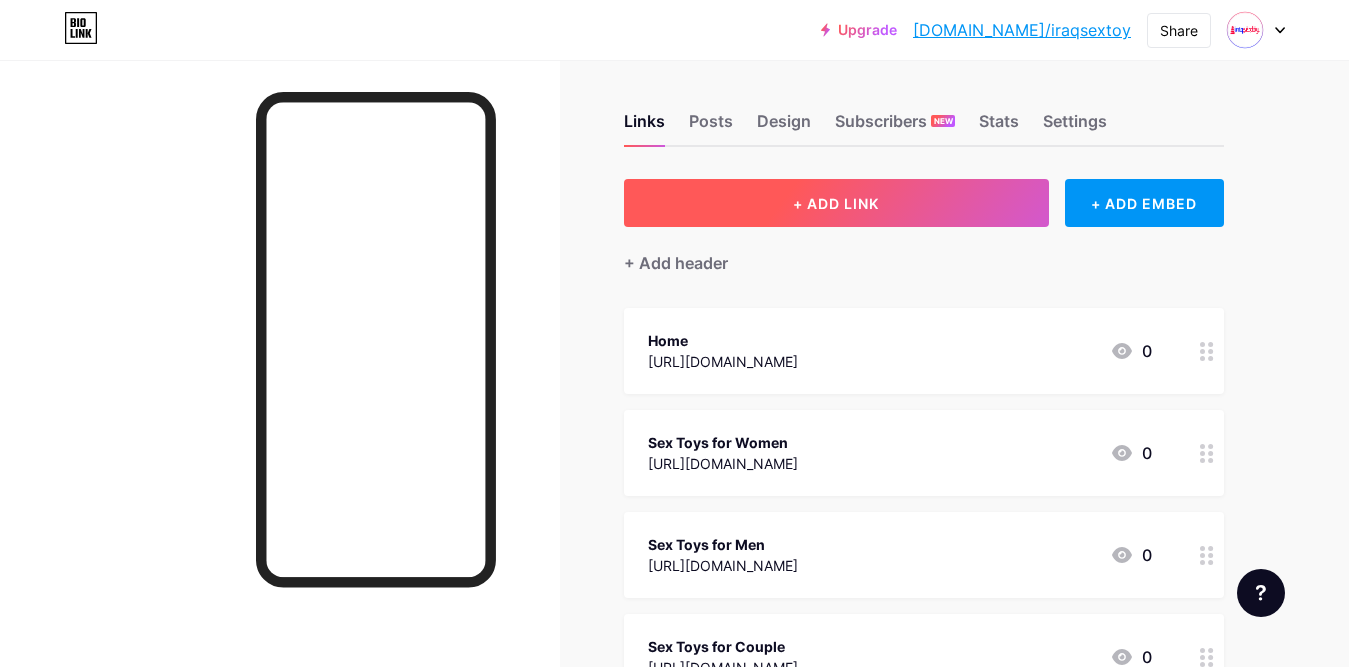 scroll, scrollTop: 0, scrollLeft: 0, axis: both 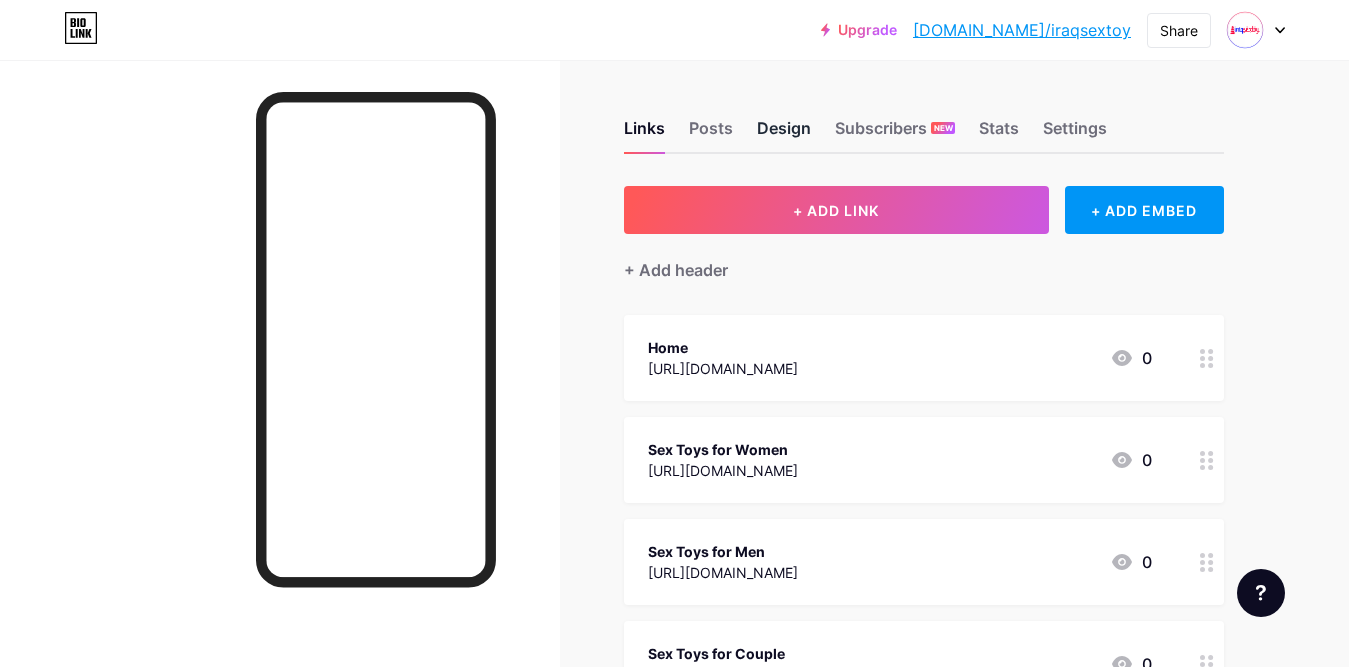 click on "Design" at bounding box center (784, 134) 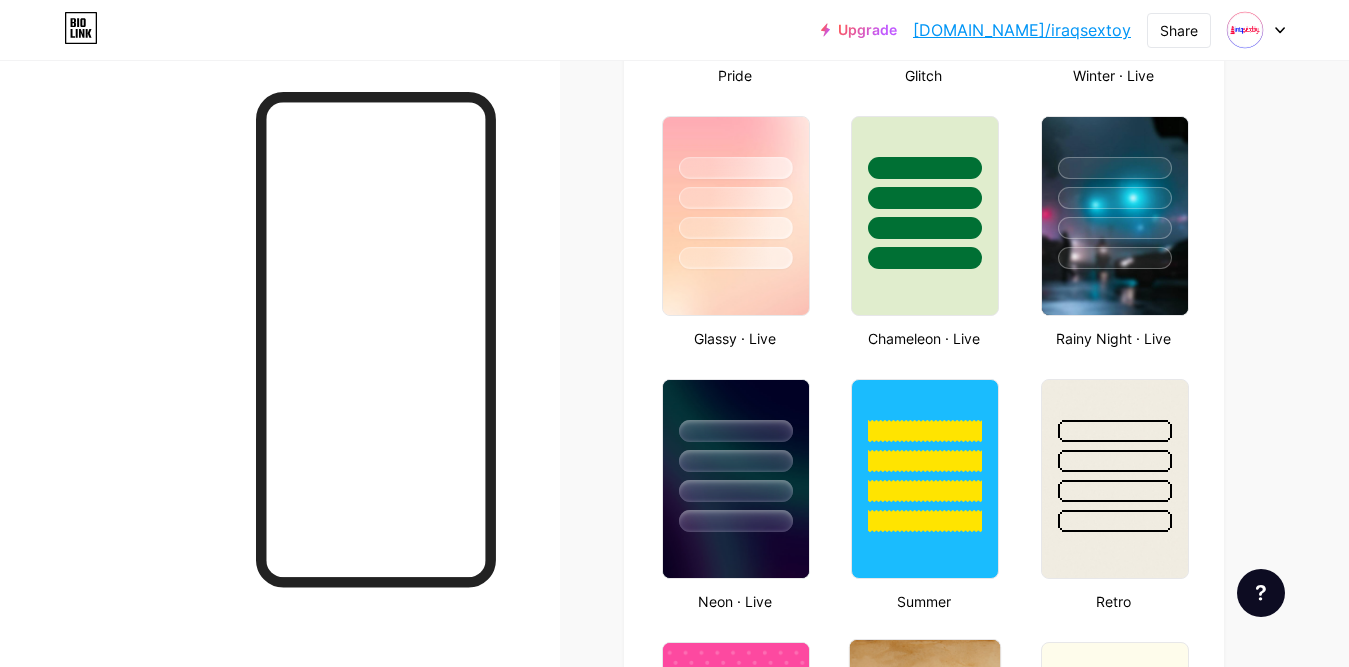 scroll, scrollTop: 1000, scrollLeft: 0, axis: vertical 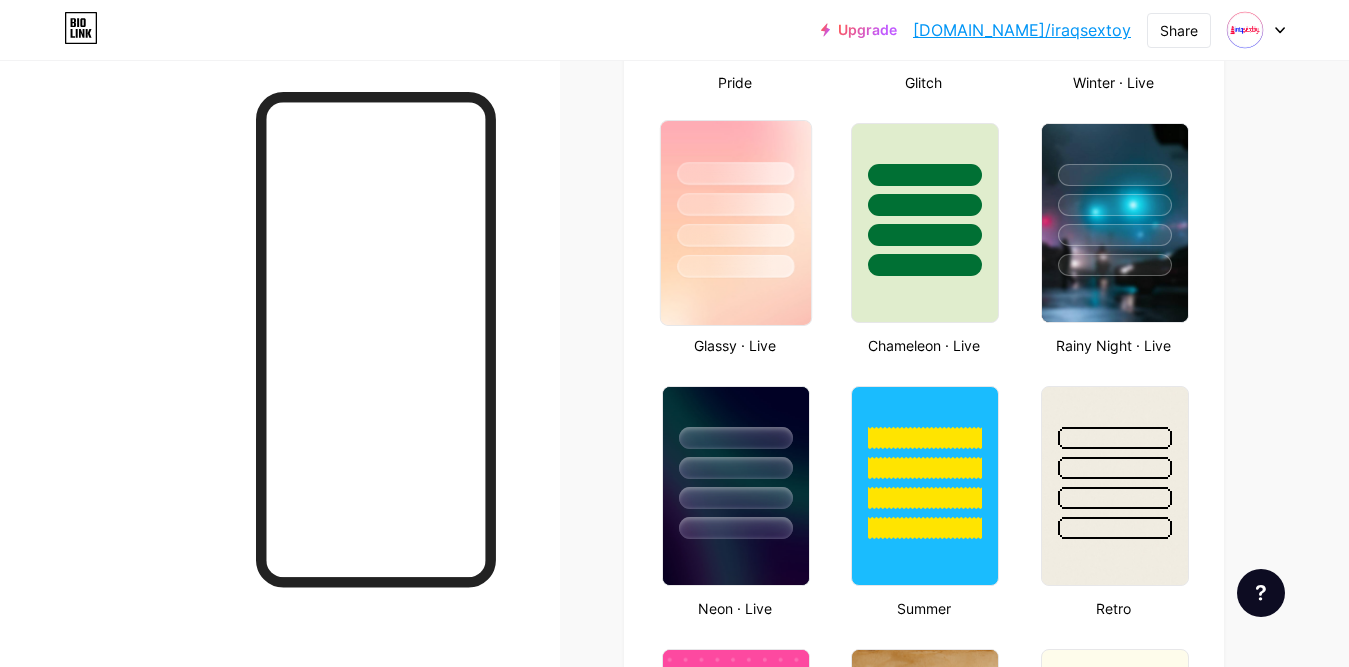 click at bounding box center [735, 266] 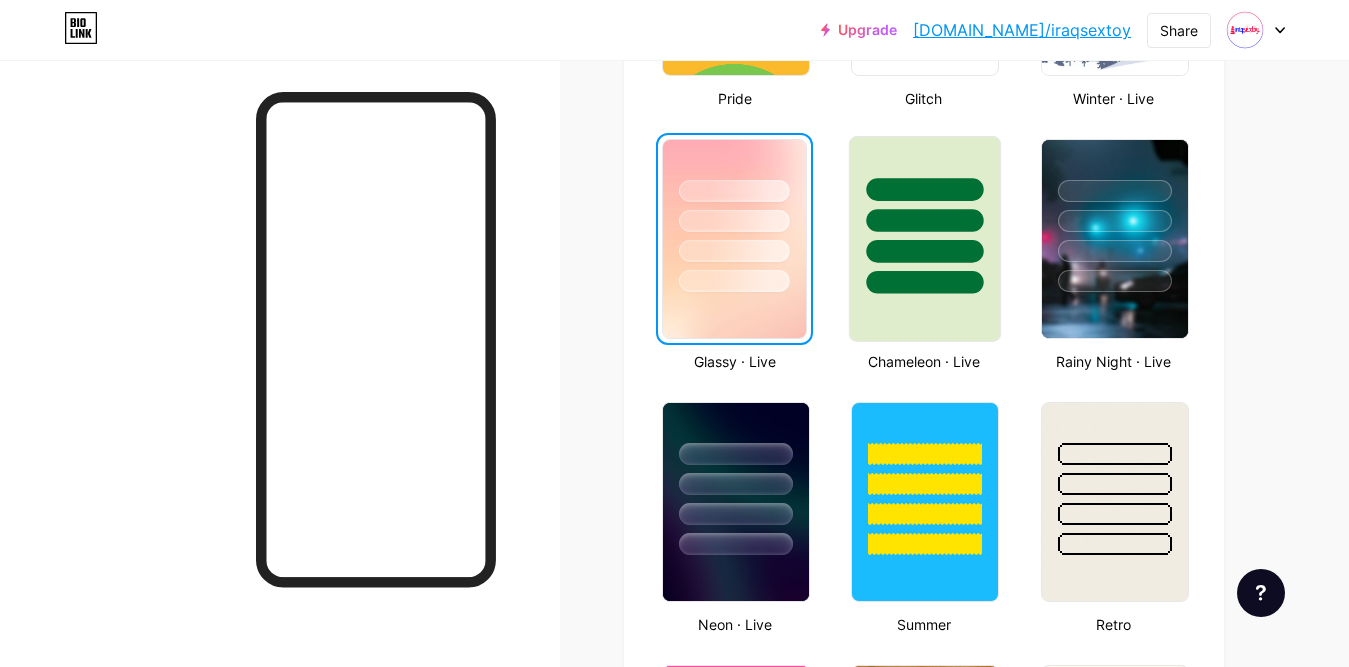 scroll, scrollTop: 1000, scrollLeft: 0, axis: vertical 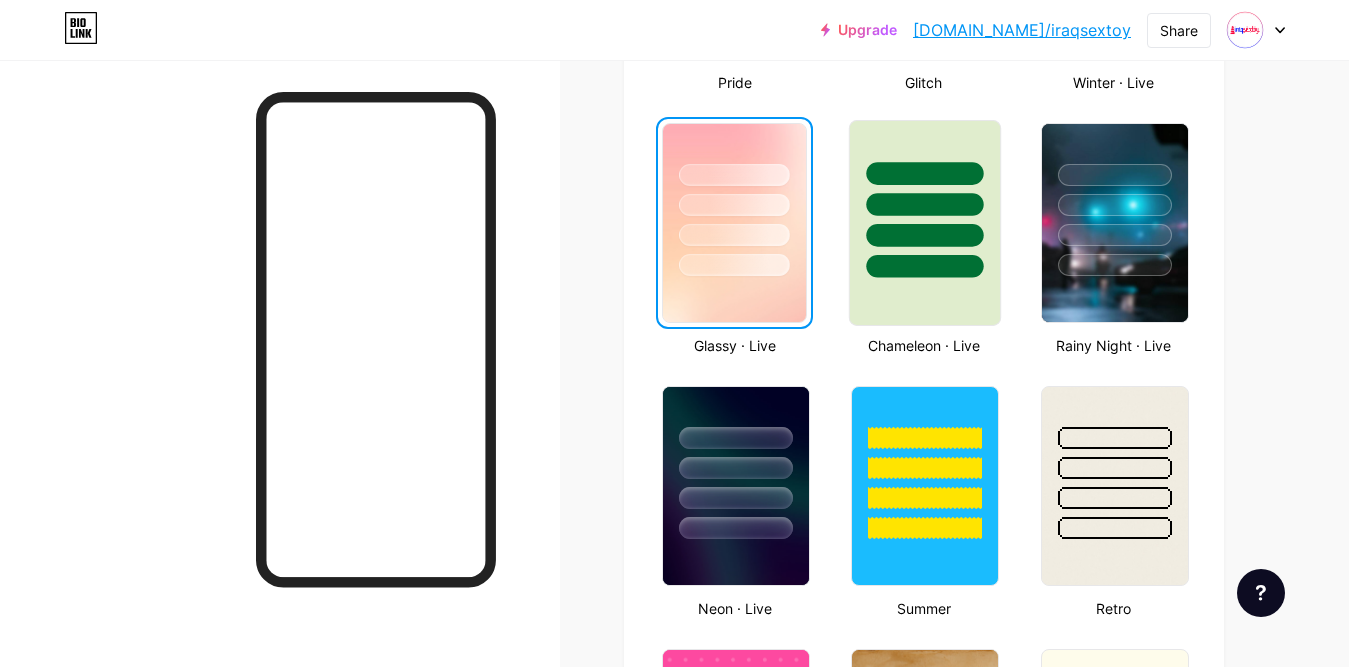 click at bounding box center (925, 266) 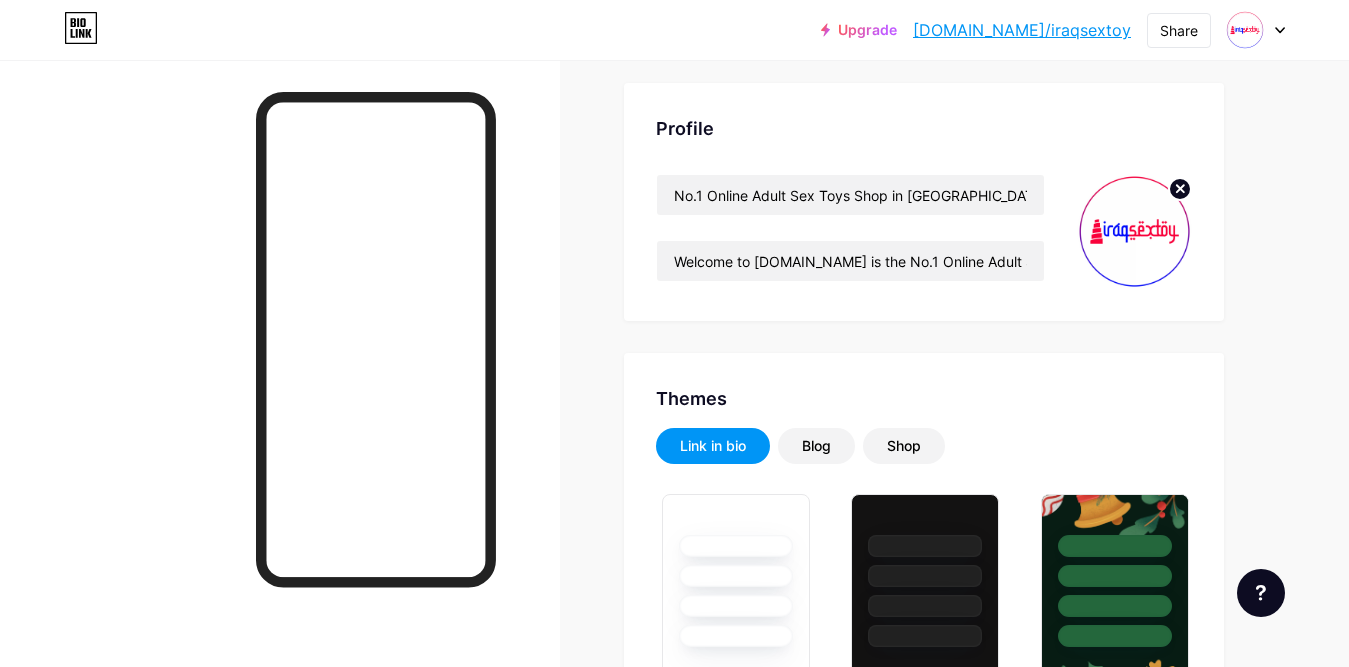 scroll, scrollTop: 0, scrollLeft: 0, axis: both 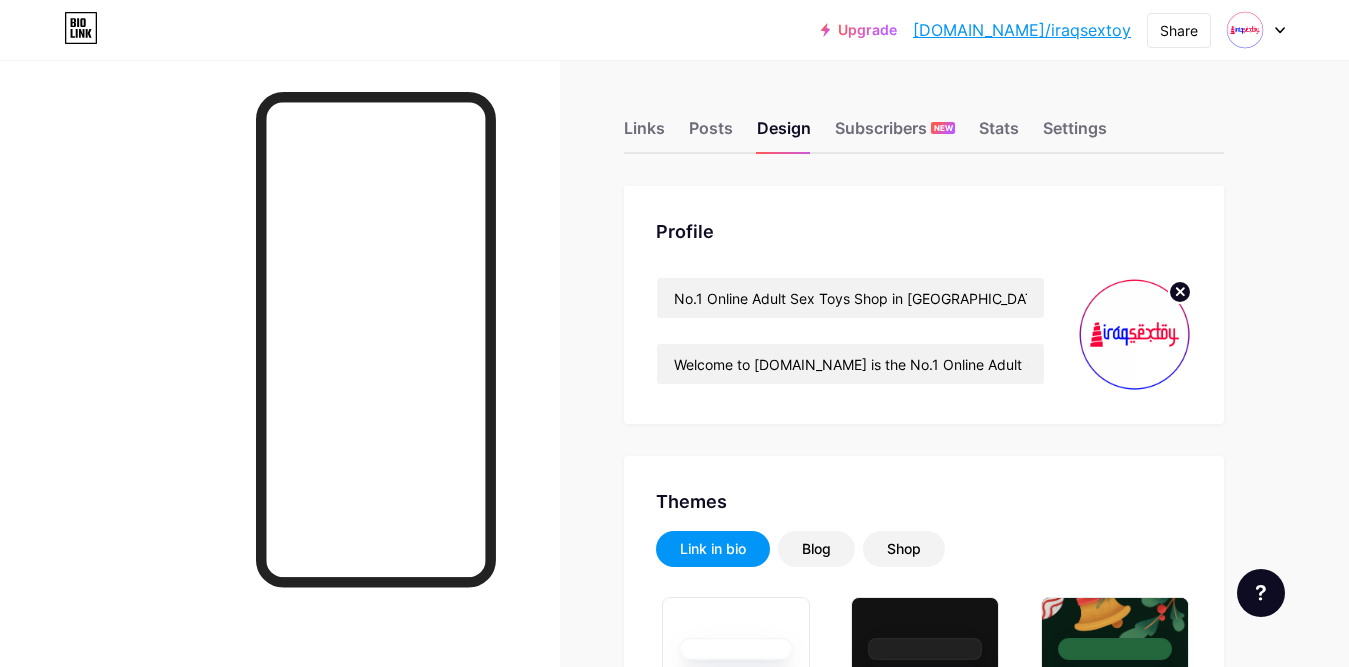 click 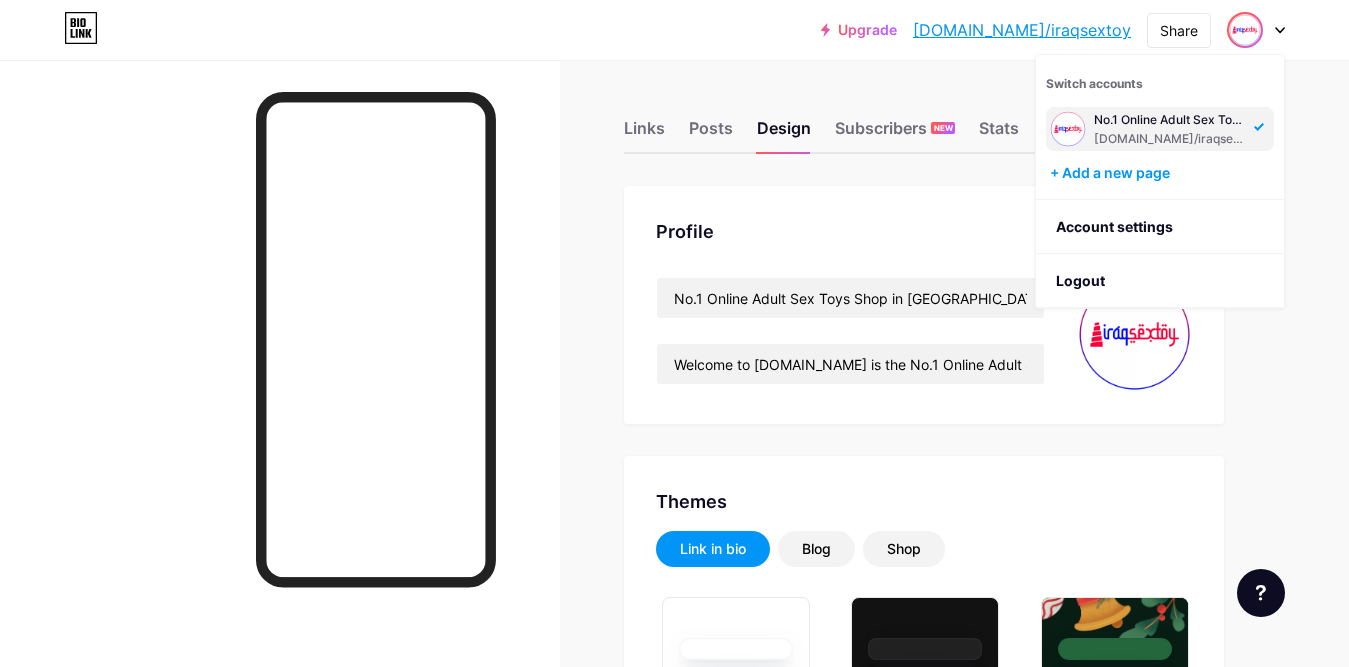 click on "Upgrade   bio.link/iraqse...   bio.link/iraqsextoy   Share               Switch accounts     No.1 Online Adult Sex Toys Shop in Iraq | iraqsextoy.com   bio.link/iraqsextoy       + Add a new page        Account settings   Logout   Link Copied
Links
Posts
Design
Subscribers
NEW
Stats
Settings     Profile   No.1 Online Adult Sex Toys Shop in Iraq | iraqsextoy.com     Welcome to iraqsextoy.com is the No.1 Online Adult Sex Toys Shop in Iraq, offering a discreet and secure platform for men, women, and couples to explore intimacy. With a wide range of premium adult products, fast delivery, and confidential packaging, iraqsextoy.com is dedicated to enhancing personal wellness while respecting privacy and cultural sensitivity across Iraq.                   Themes   Link in bio   Blog   Shop       Basics       Carbon       Xmas 23       Pride       Glitch       Winter · Live       Glassy · Live       Chameleon · Live" at bounding box center [674, 1698] 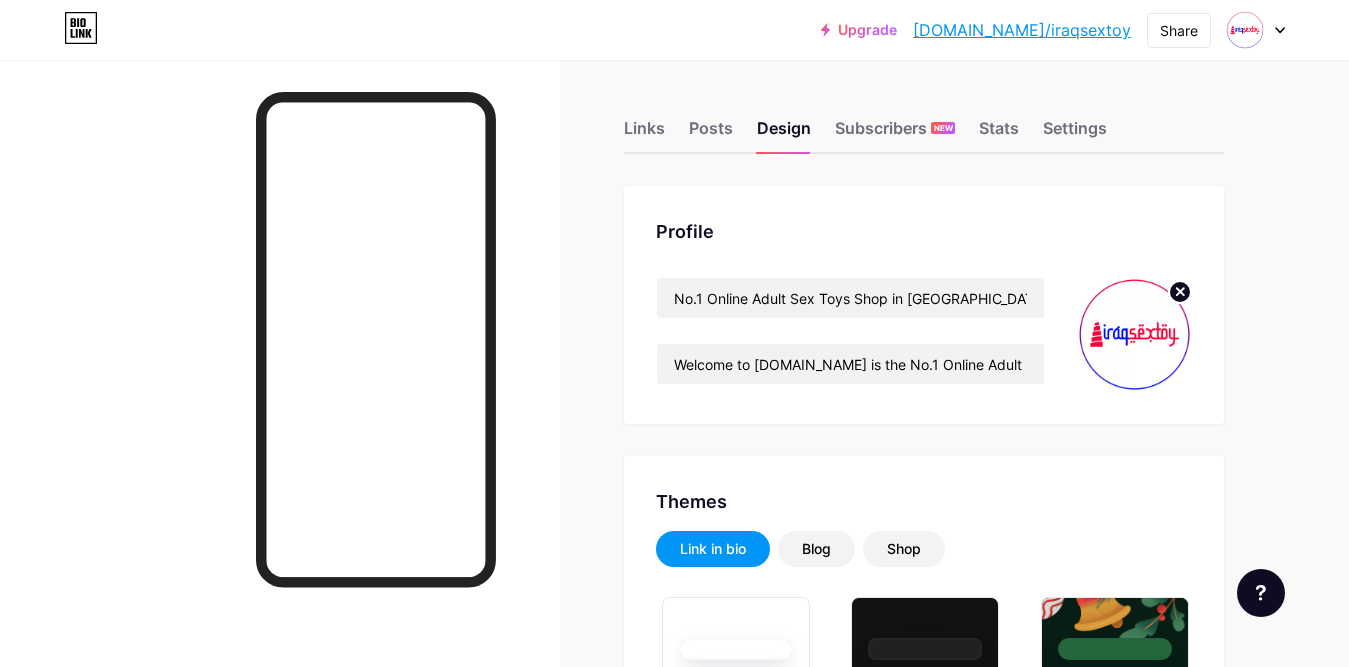 click at bounding box center (1256, 30) 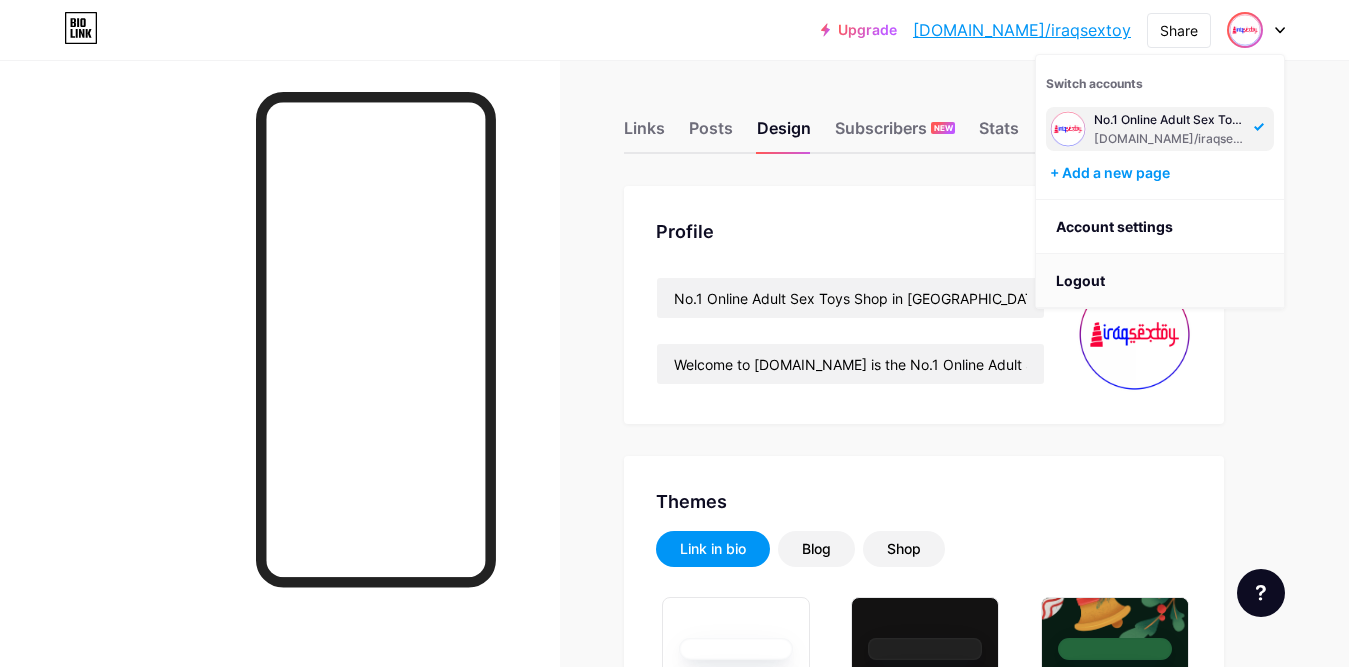 click on "Logout" at bounding box center [1160, 281] 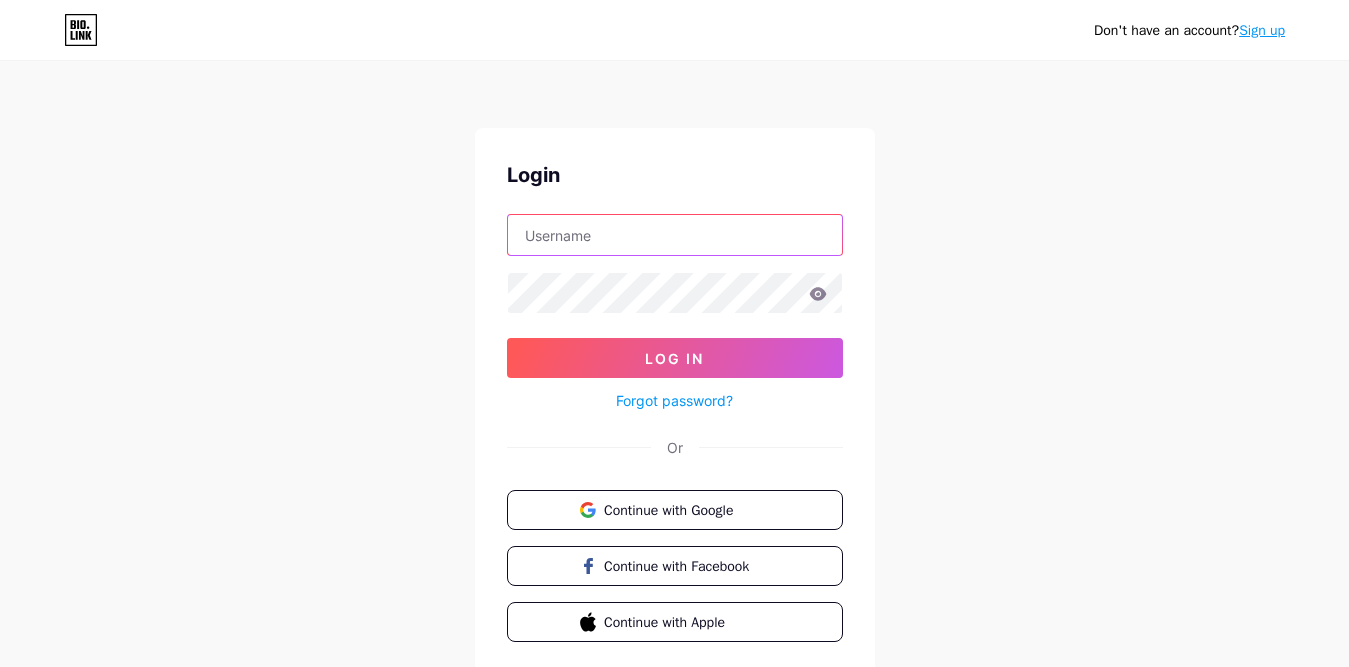 click at bounding box center (675, 235) 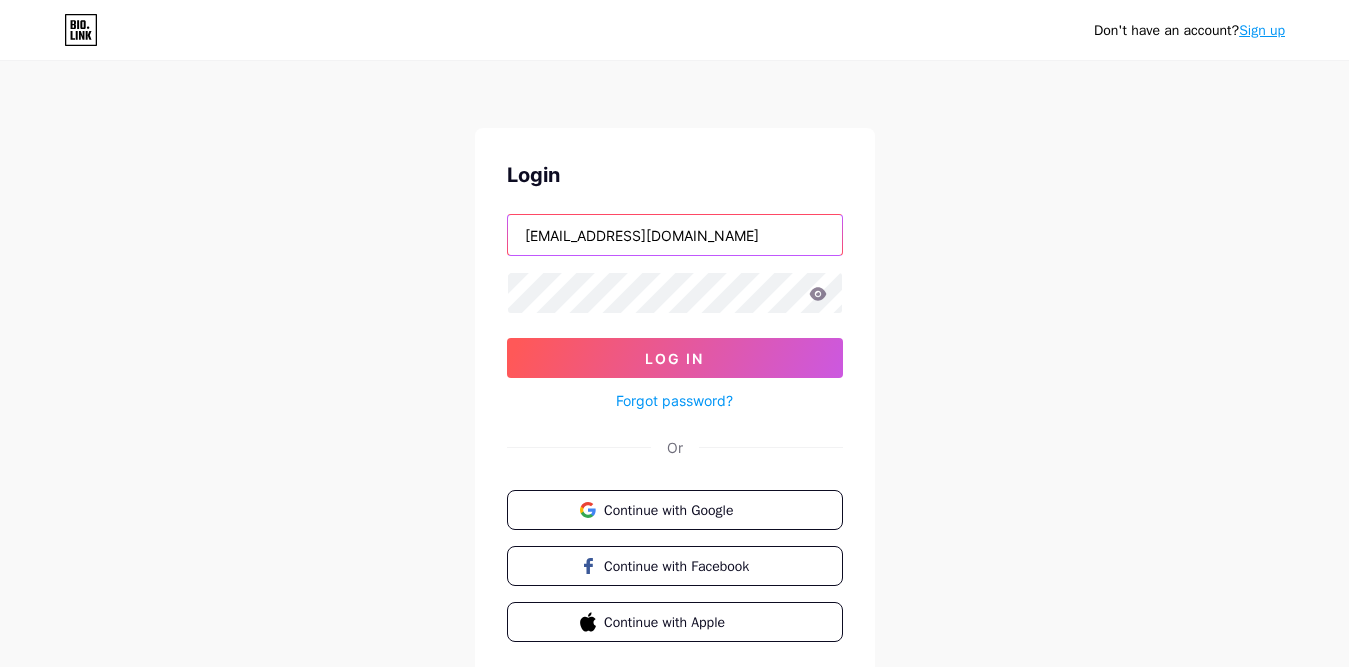 type on "lebanonsextoy@gmail.com" 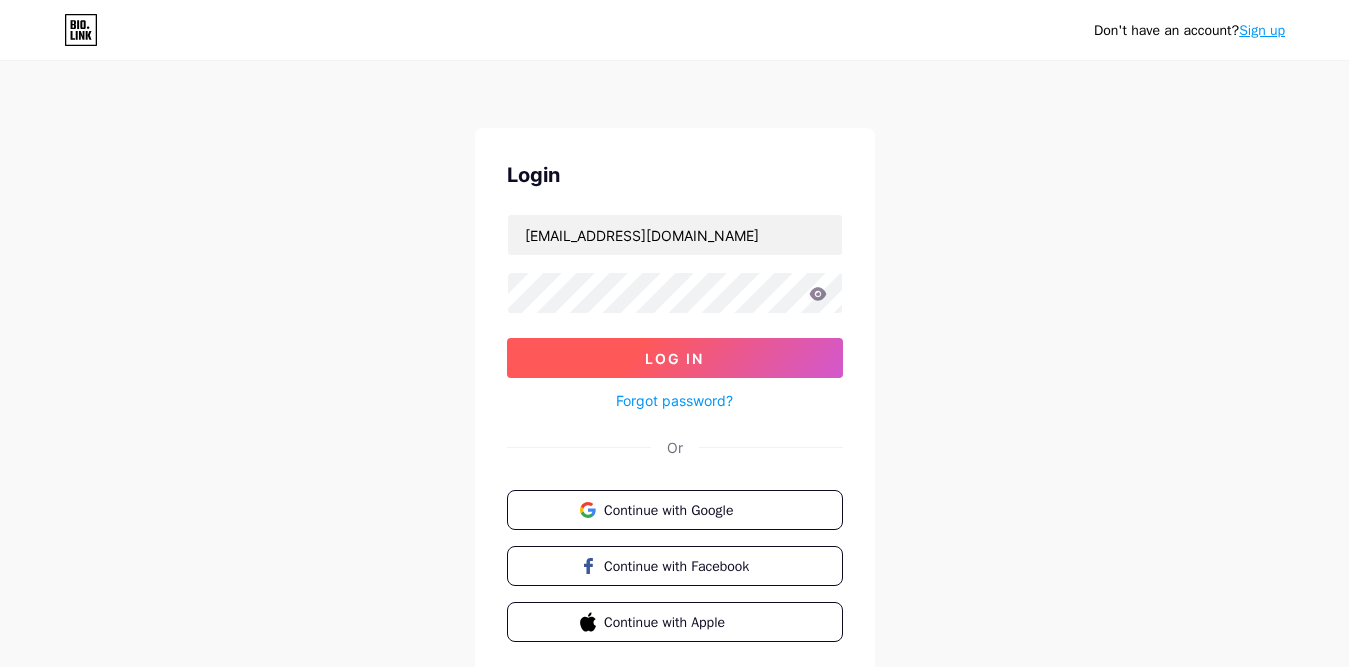 click on "Log In" at bounding box center (674, 358) 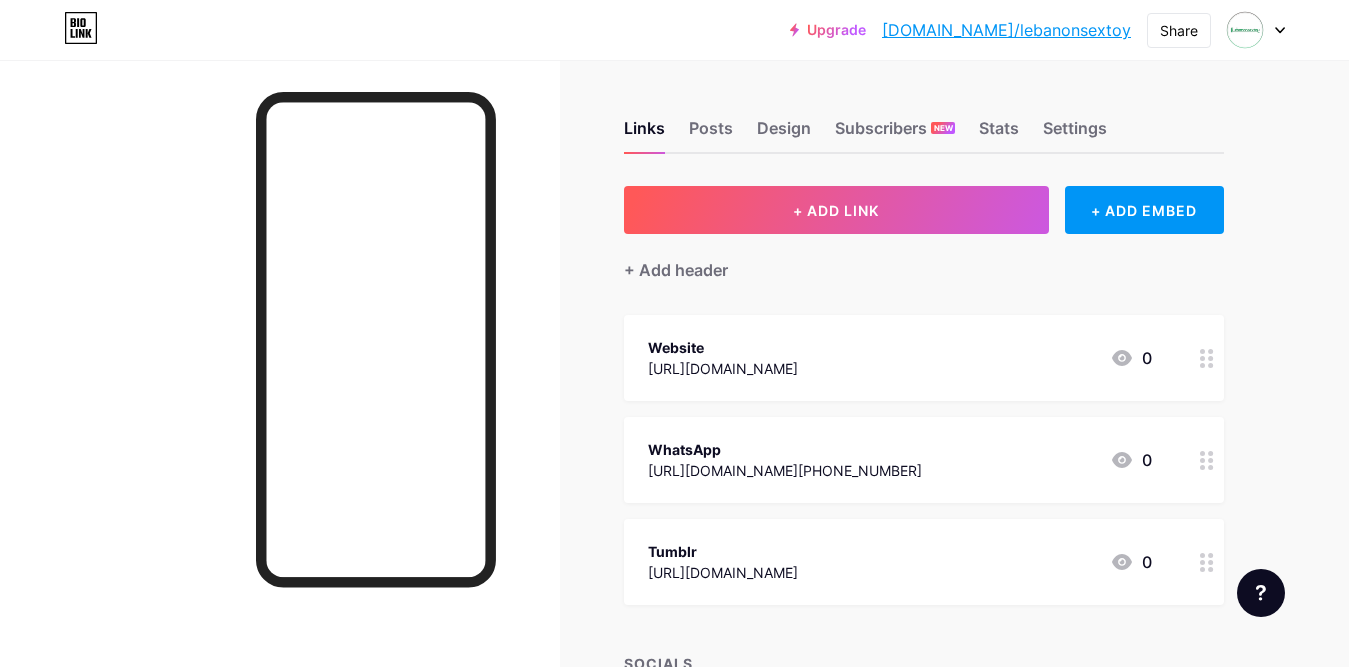 click on "bio.link/lebanonsextoy" at bounding box center (1006, 30) 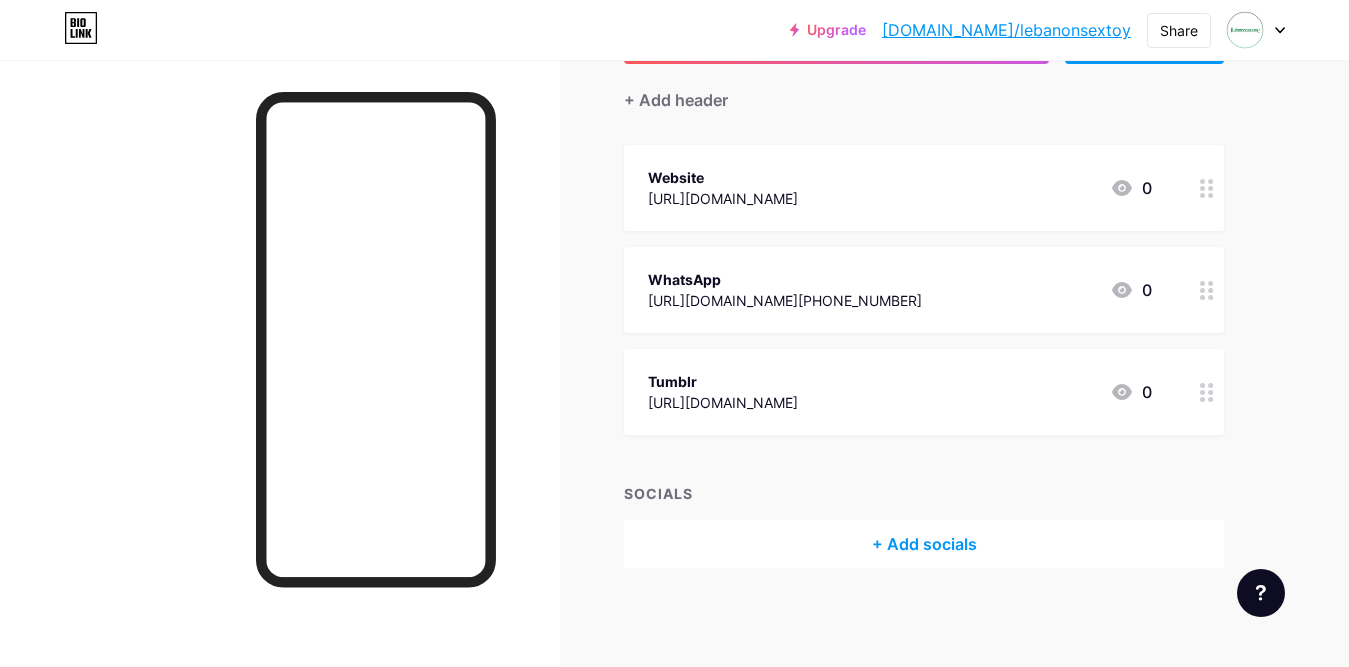 click at bounding box center [1207, 188] 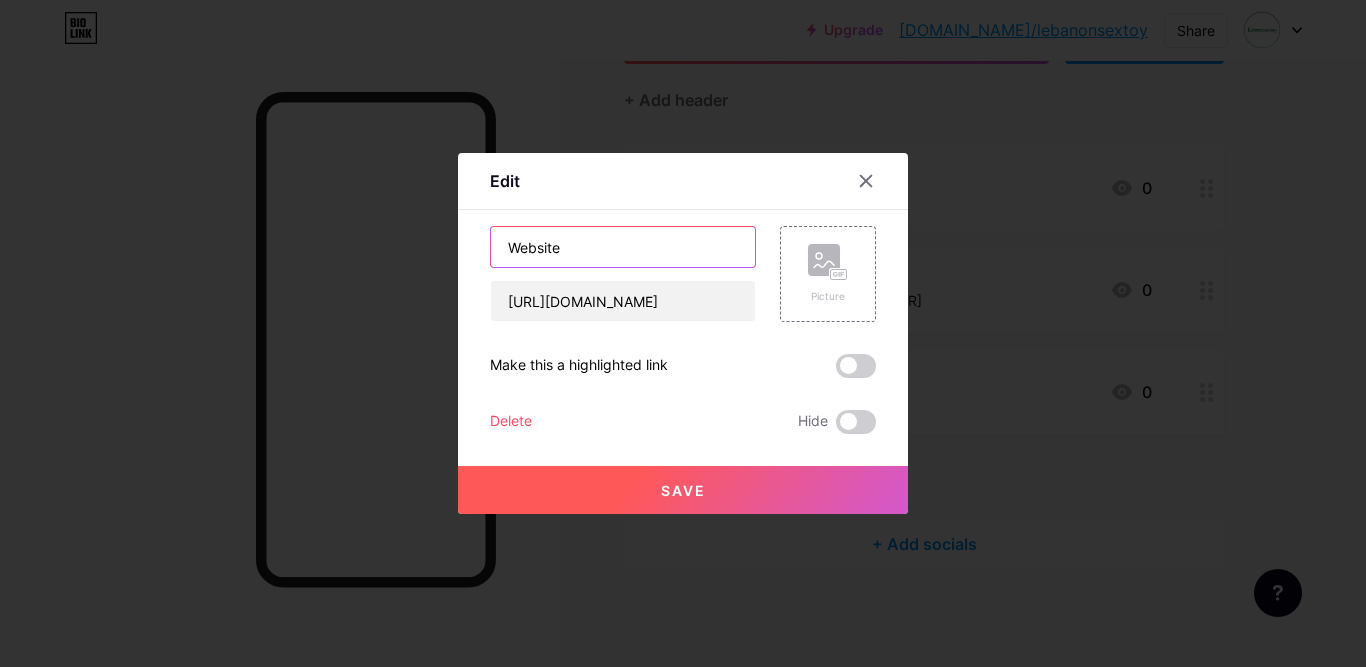 click on "Website" at bounding box center (623, 247) 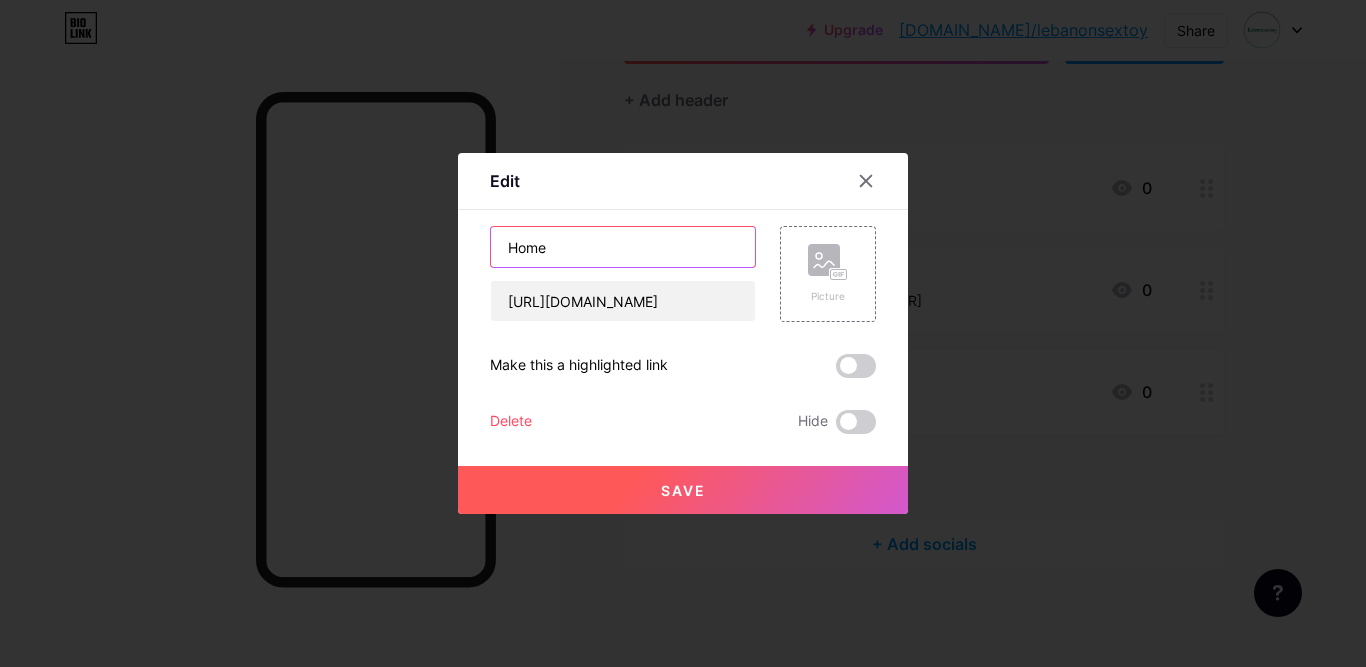 type on "Home" 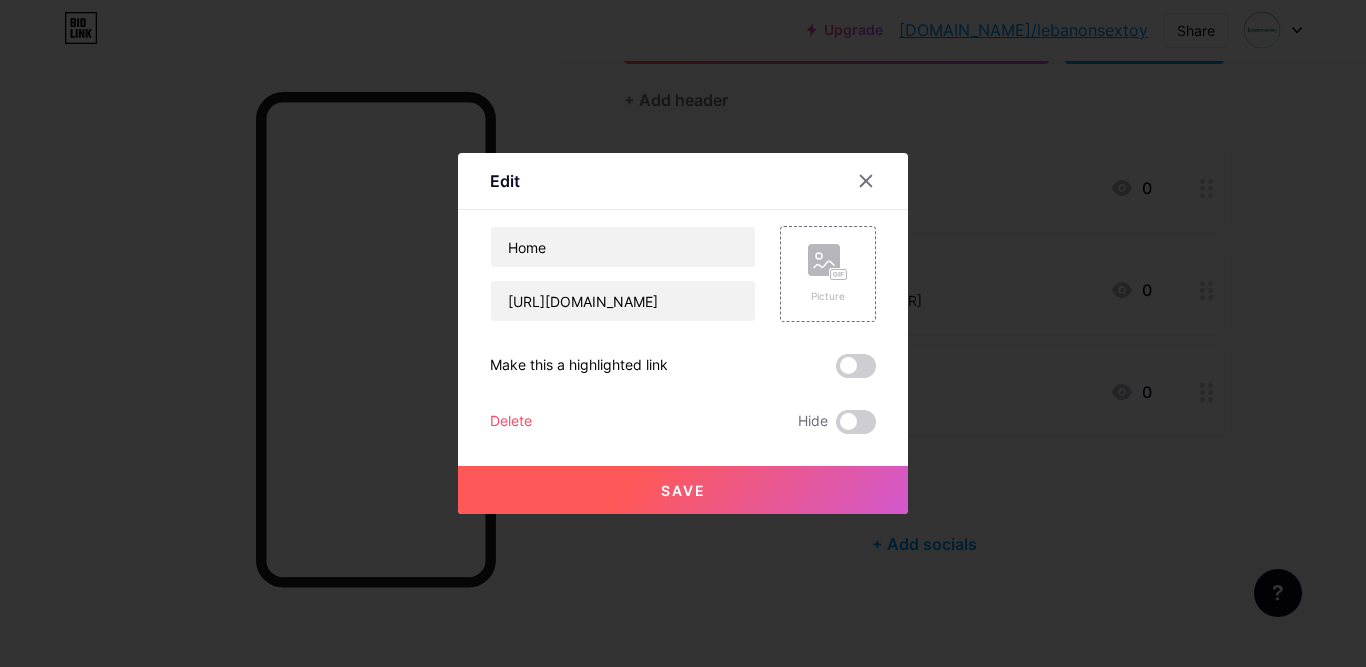 click on "Save" at bounding box center [683, 490] 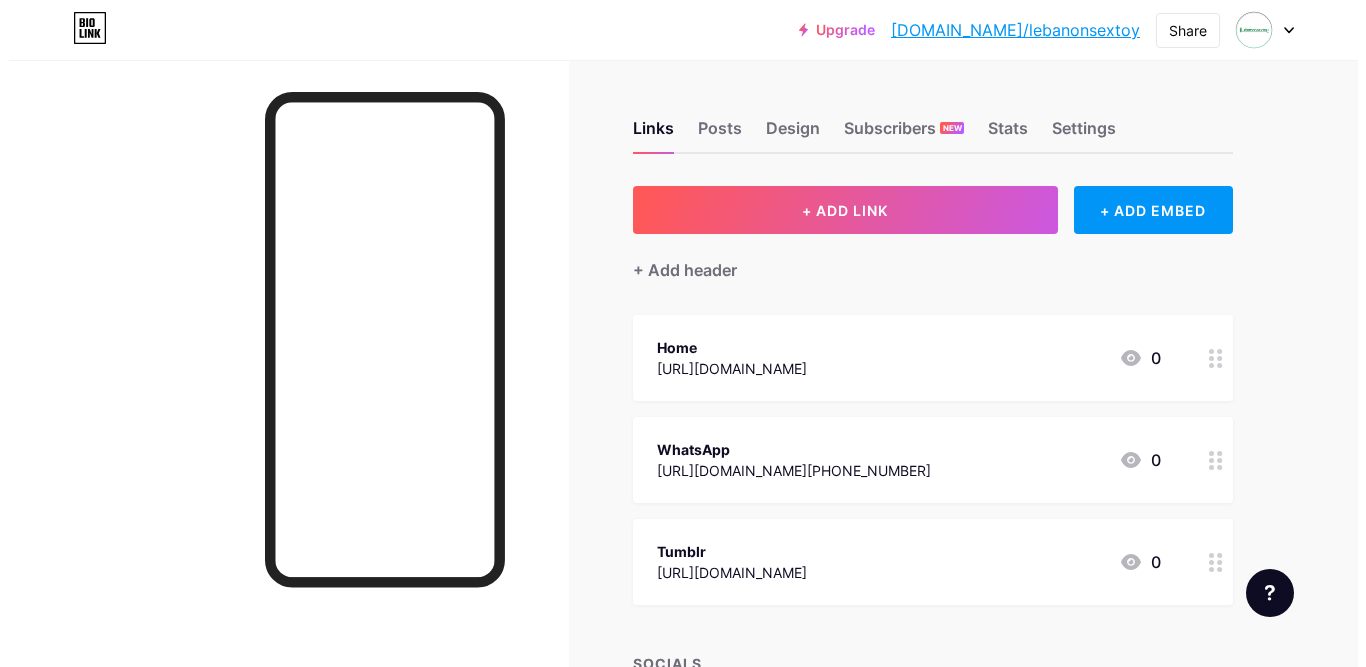 scroll, scrollTop: 100, scrollLeft: 0, axis: vertical 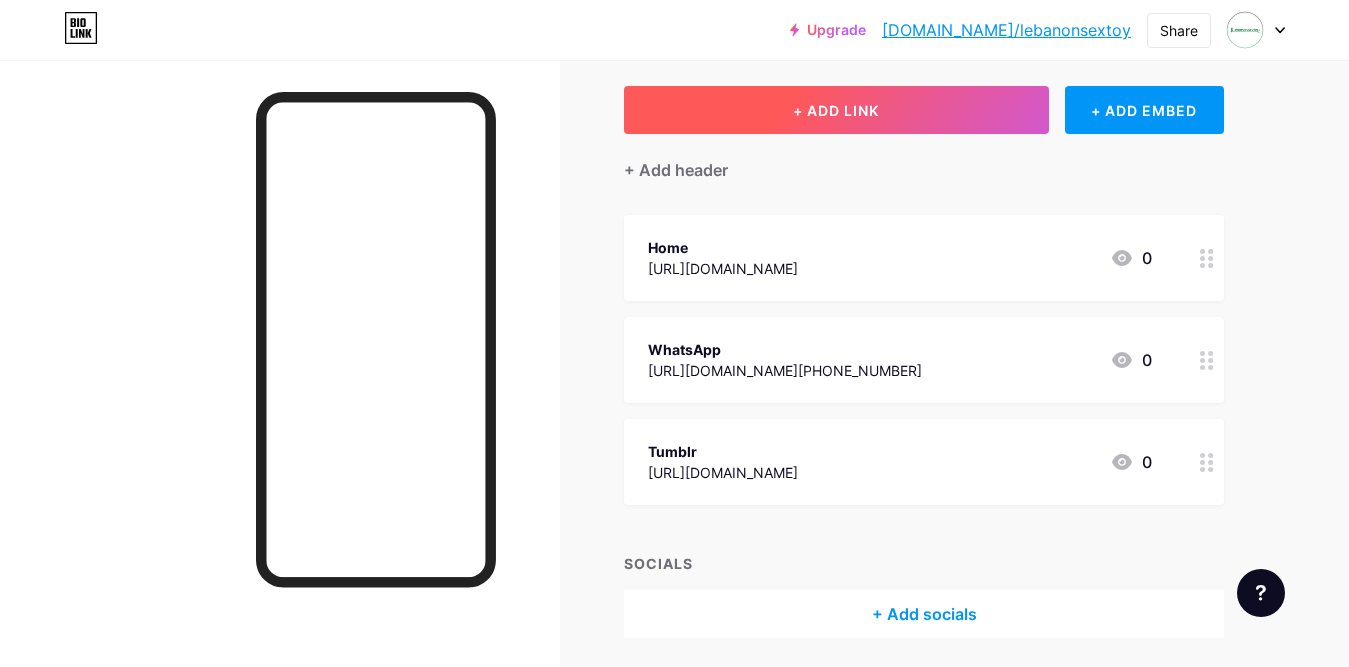 click on "+ ADD LINK" at bounding box center [836, 110] 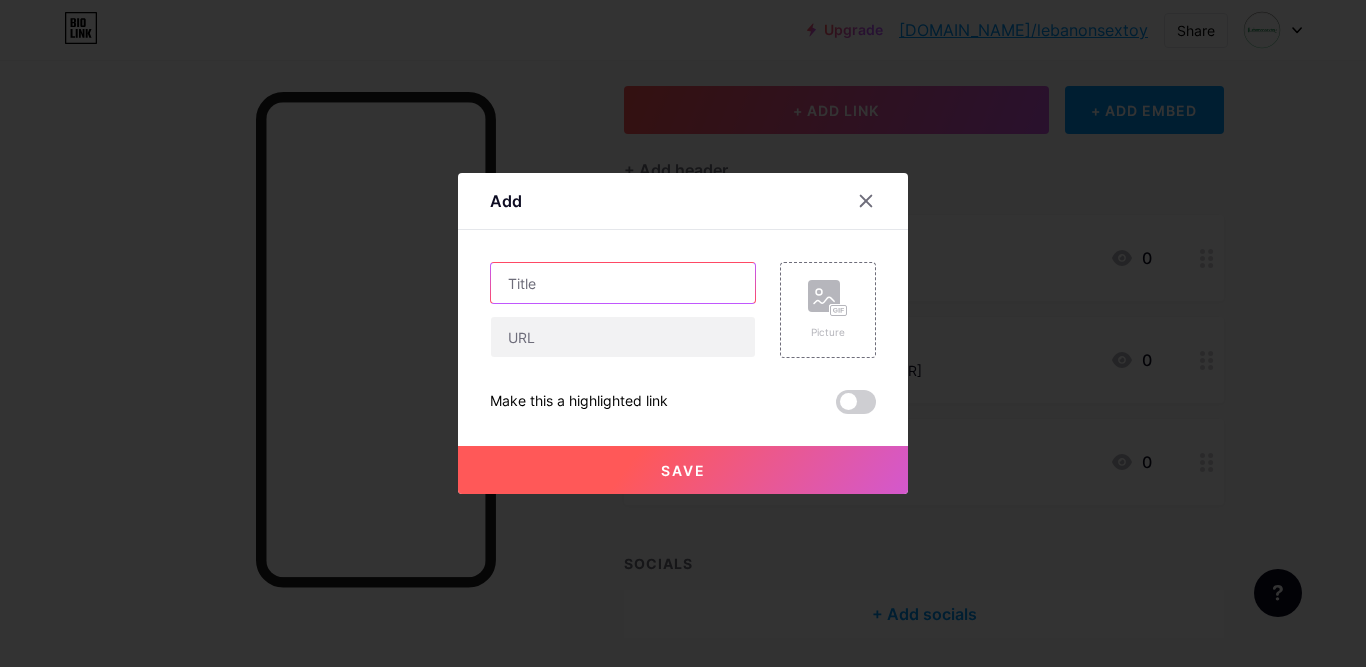 click at bounding box center [623, 283] 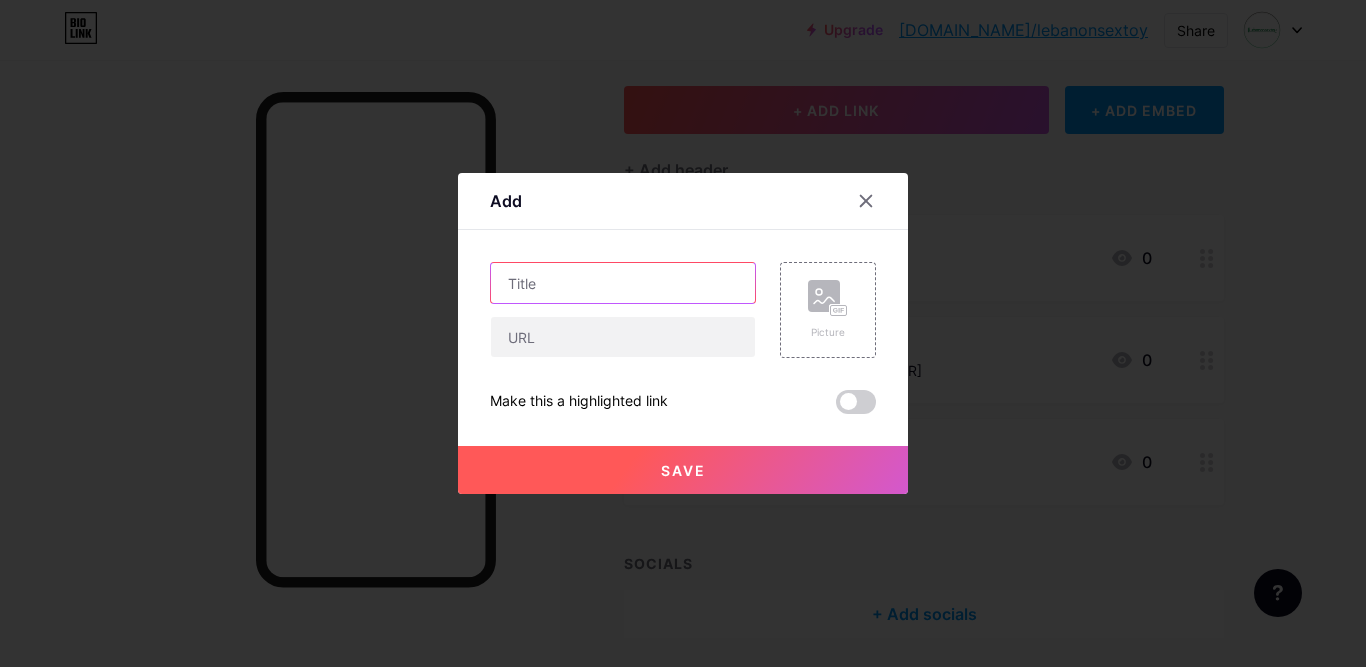 paste on "Sex Toys for Men" 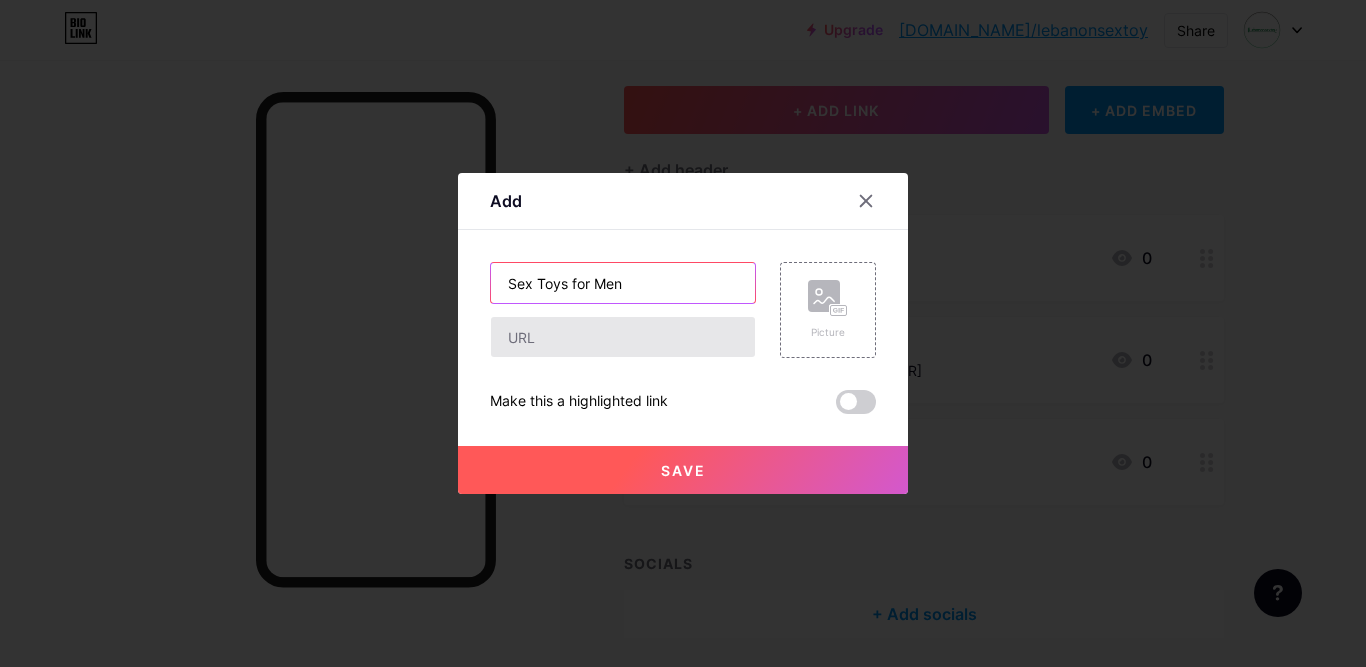 type on "Sex Toys for Men" 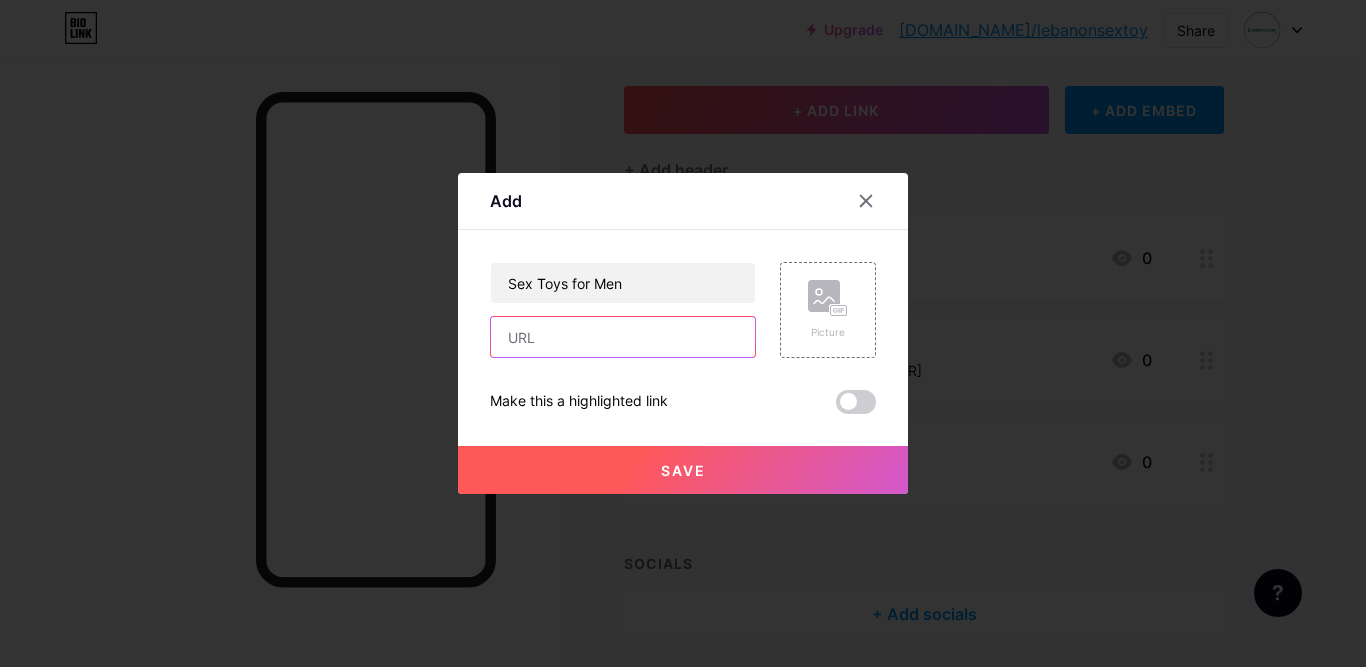 click at bounding box center [623, 337] 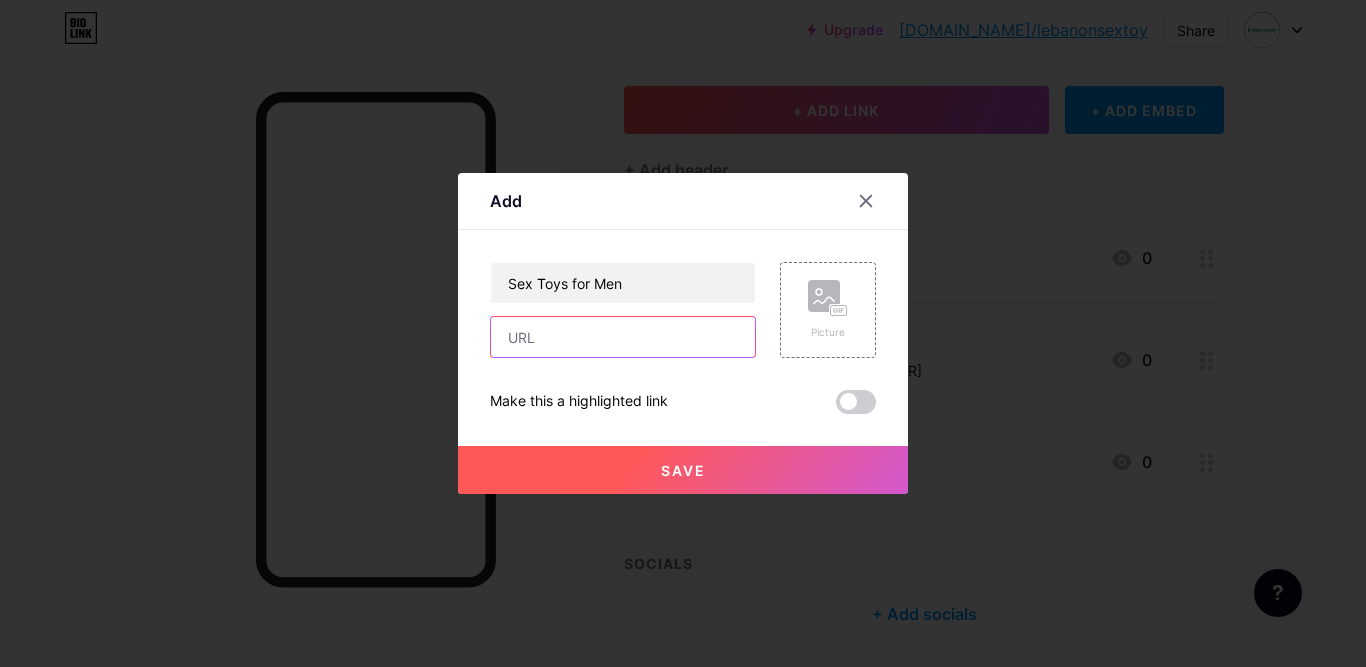 paste on "https://www.lebanonsextoy.com/11-for-him" 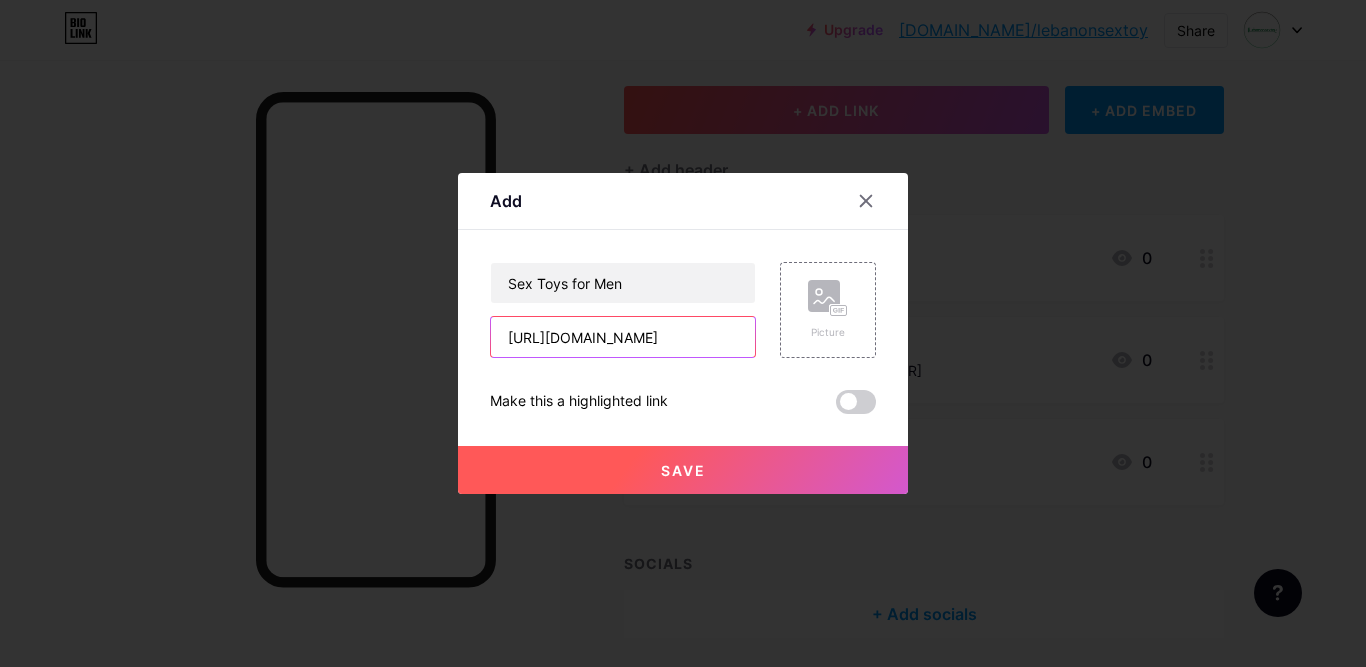 scroll, scrollTop: 0, scrollLeft: 56, axis: horizontal 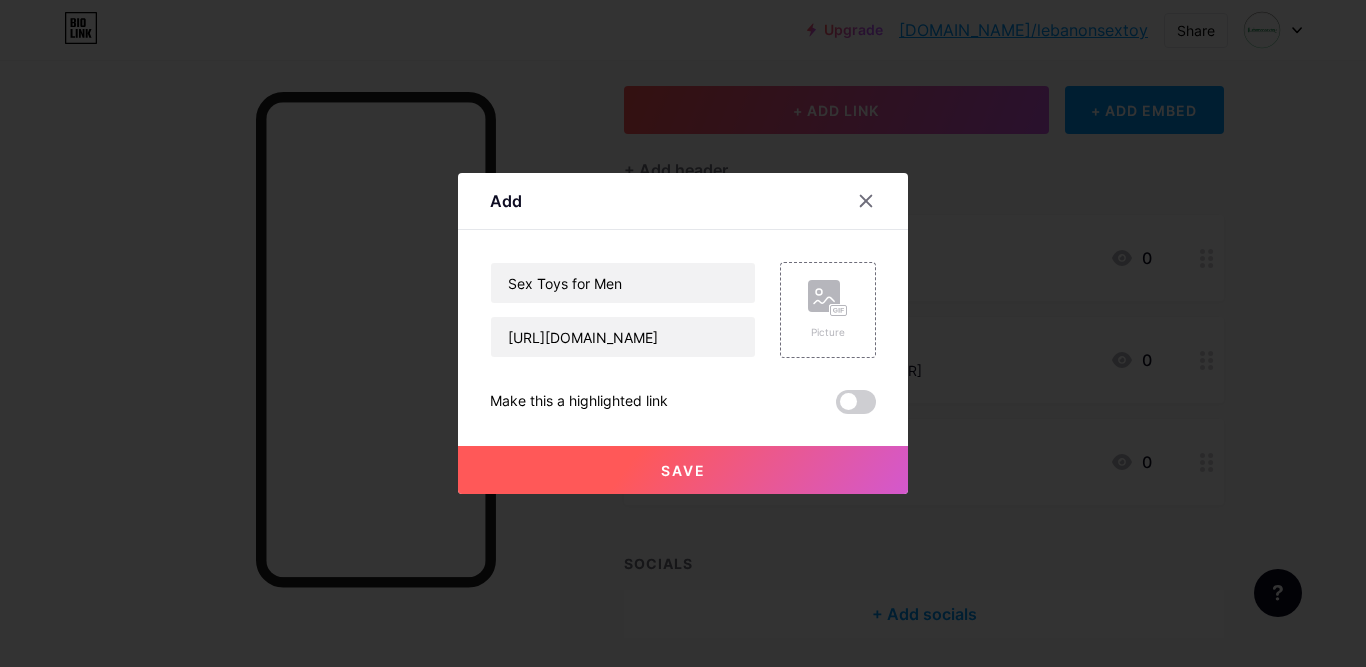 click on "Save" at bounding box center [683, 470] 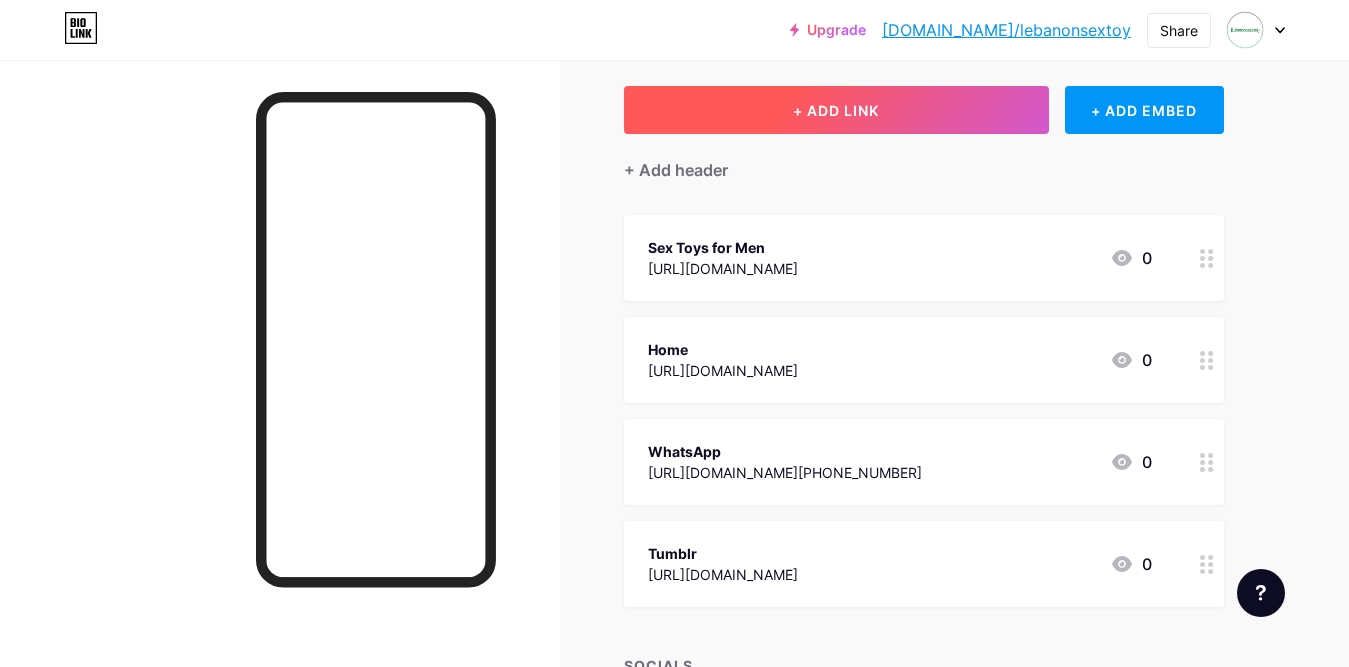 click on "+ ADD LINK" at bounding box center (836, 110) 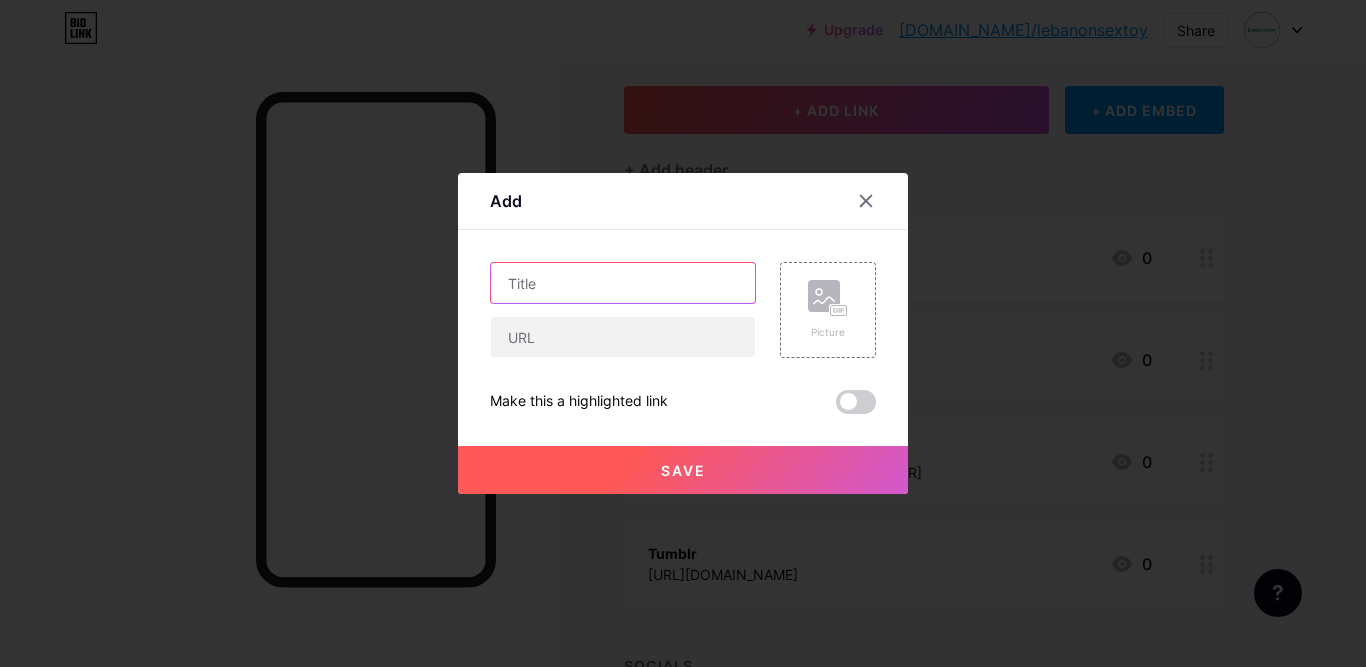 click at bounding box center (623, 283) 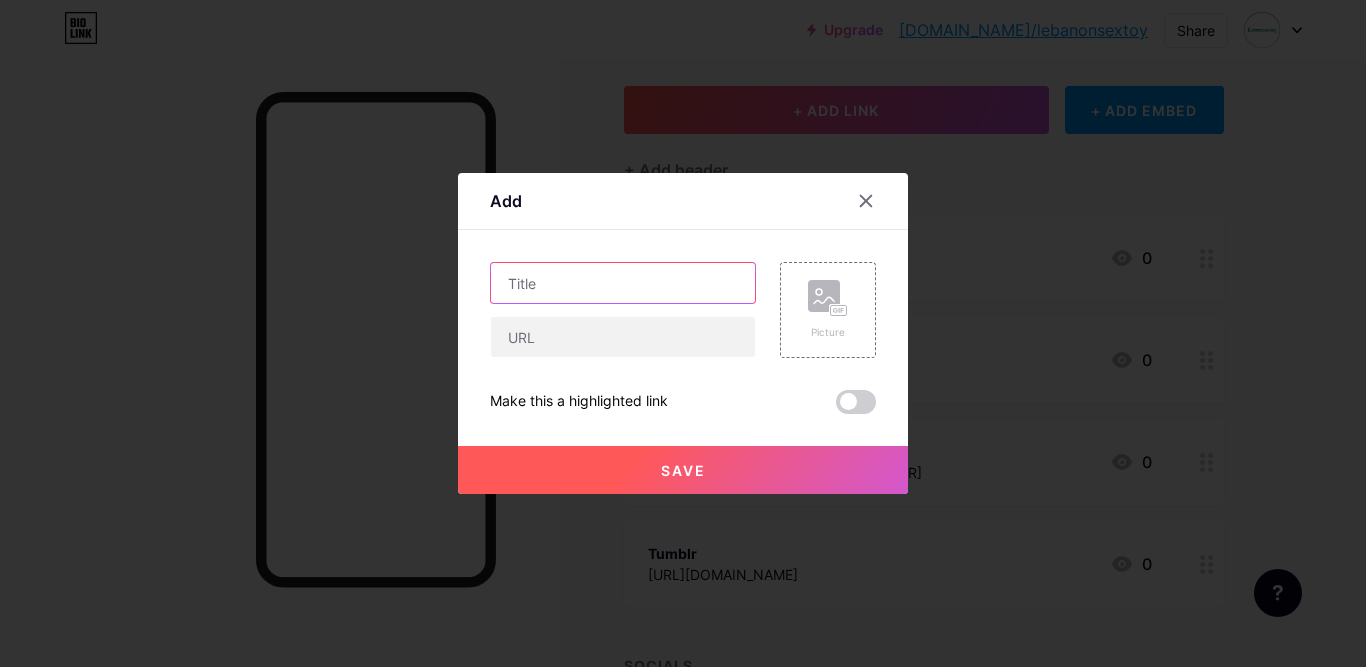 paste on "Sex Toys for Women" 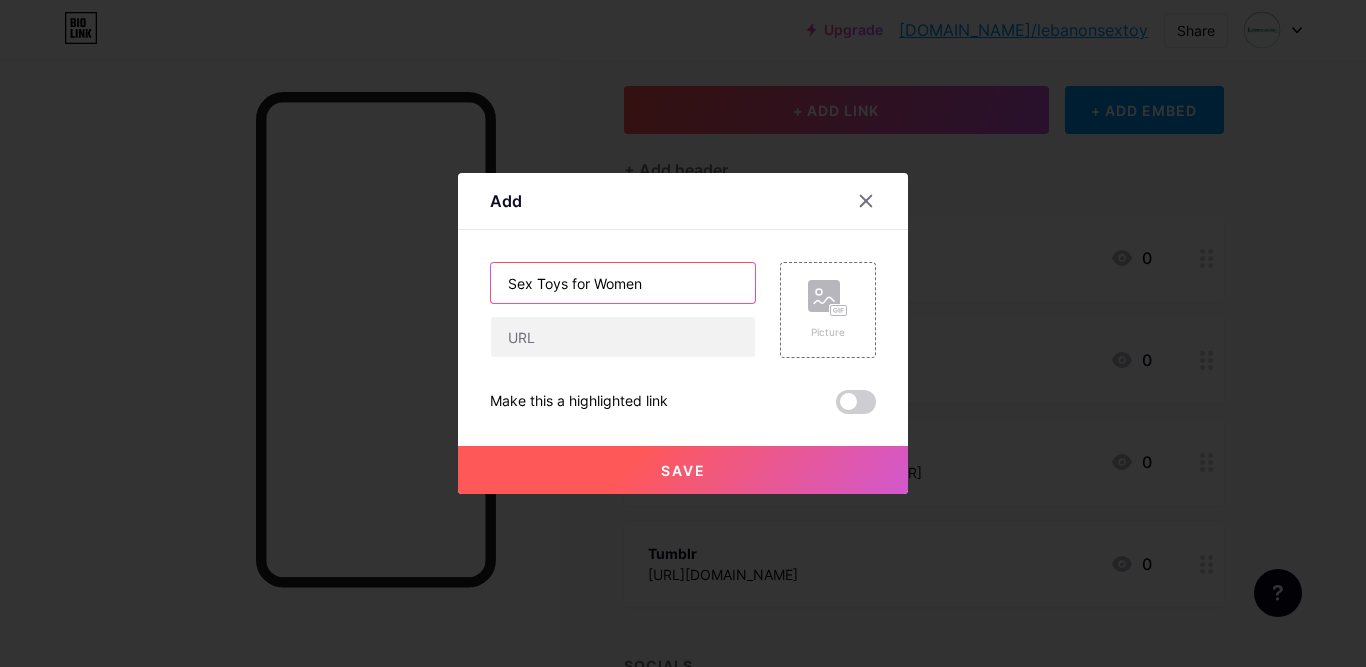 type on "Sex Toys for Women" 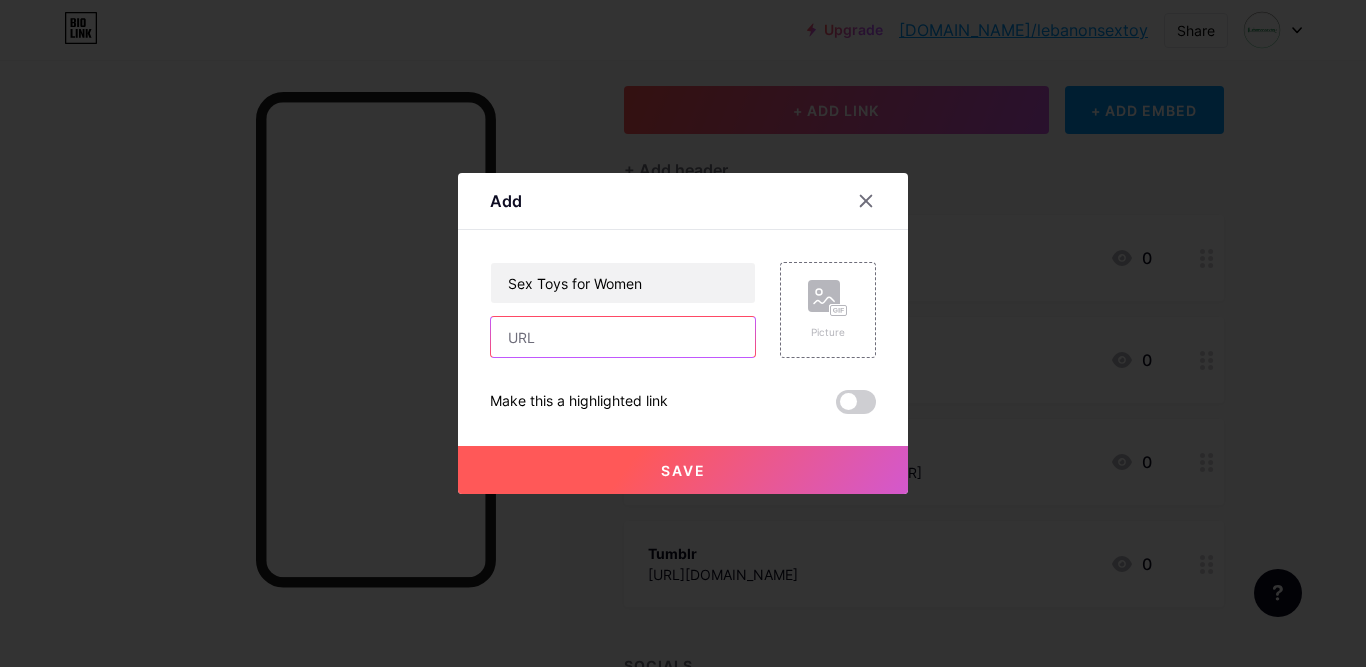 click at bounding box center (623, 337) 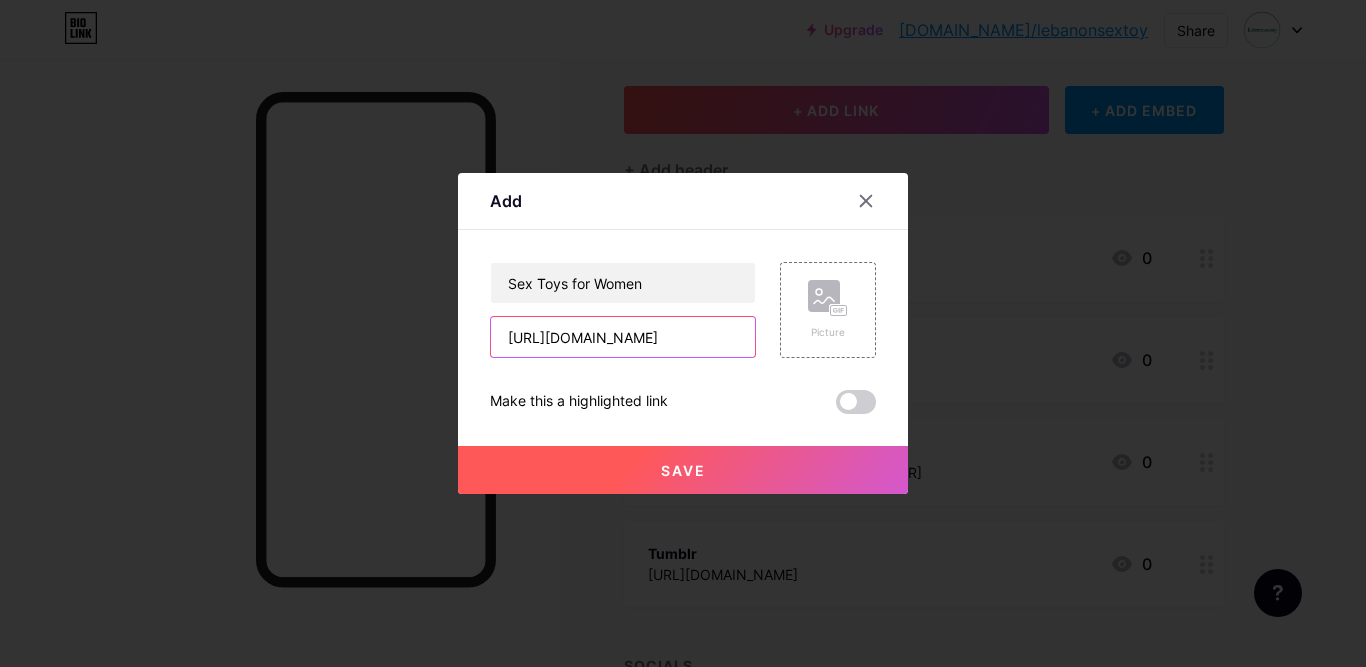 scroll, scrollTop: 0, scrollLeft: 56, axis: horizontal 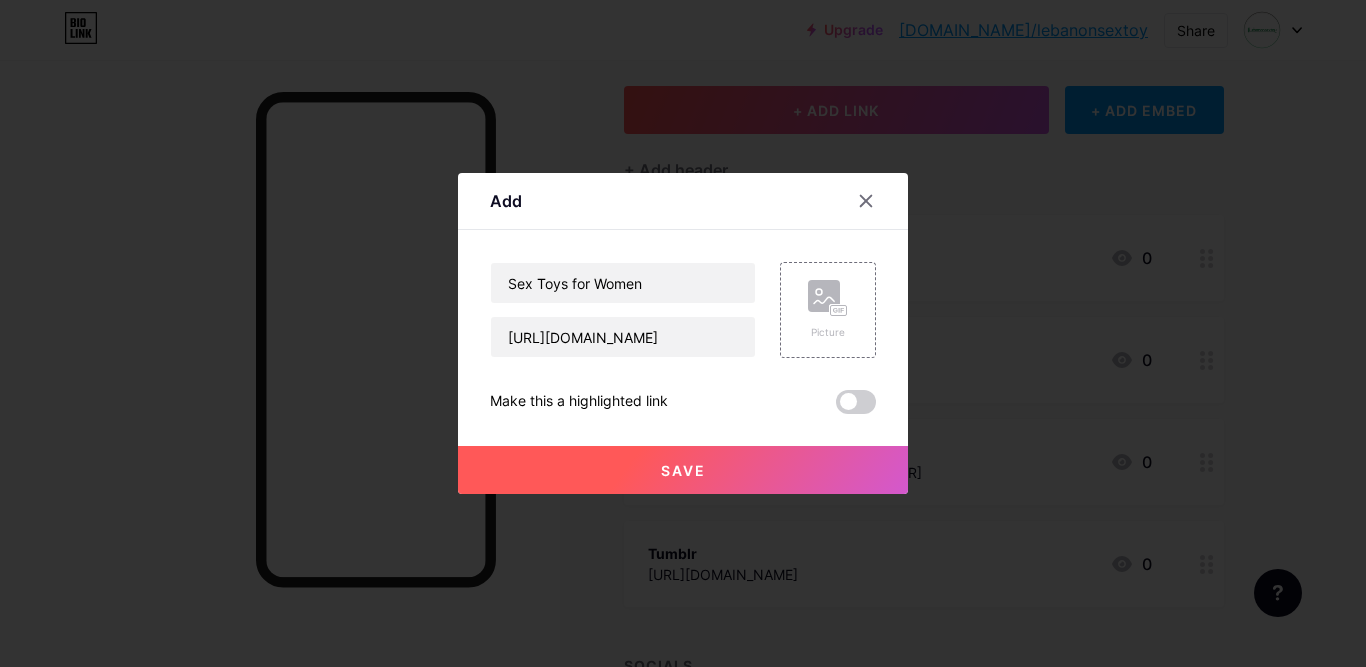click on "Save" at bounding box center (683, 470) 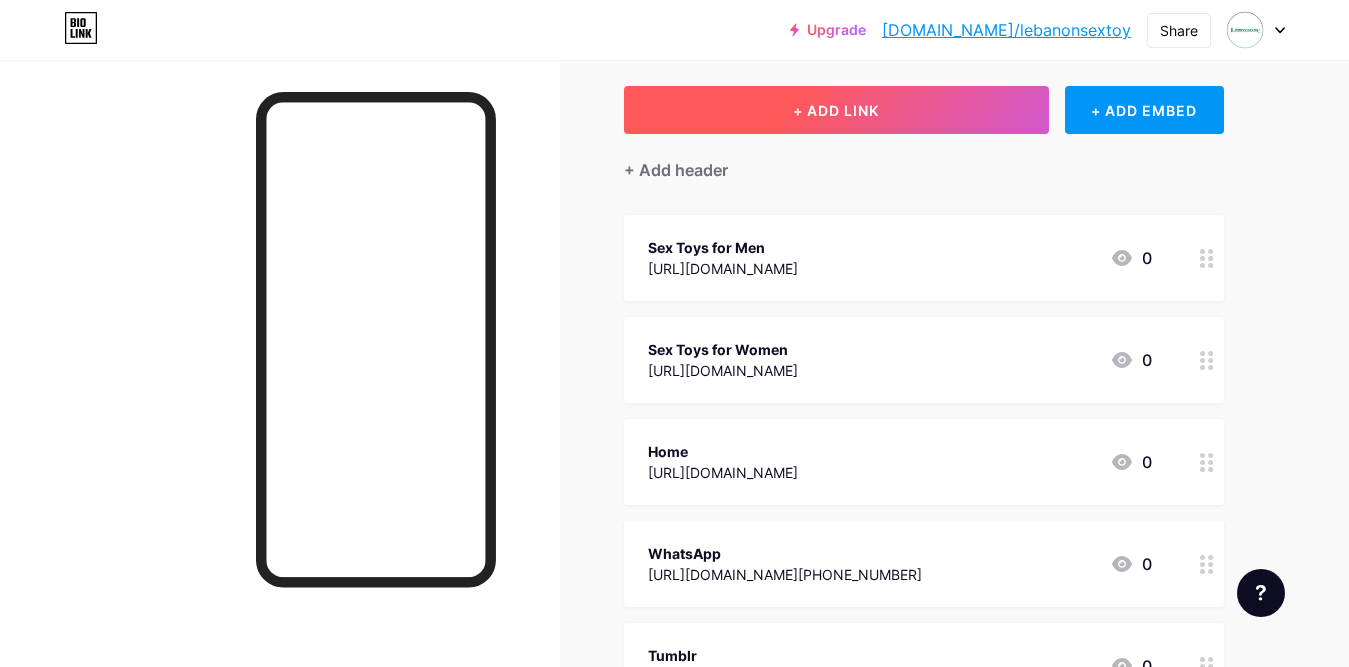 click on "+ ADD LINK" at bounding box center [836, 110] 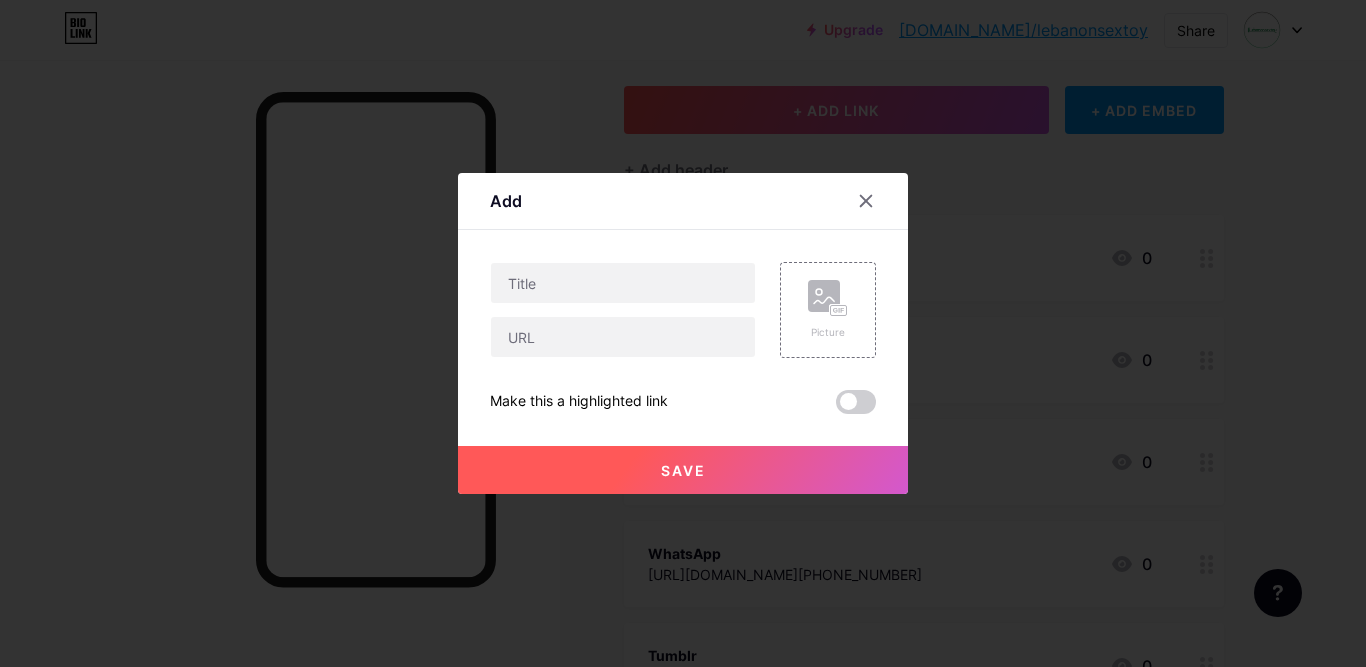 type 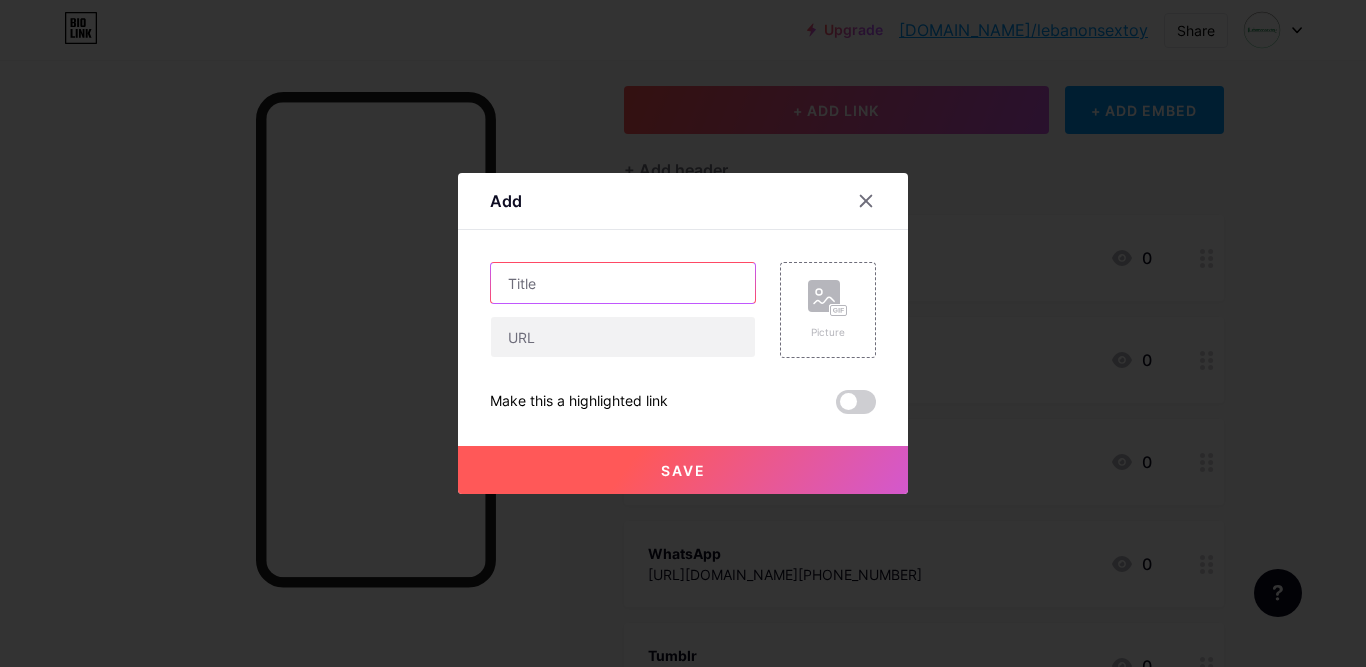click at bounding box center (623, 283) 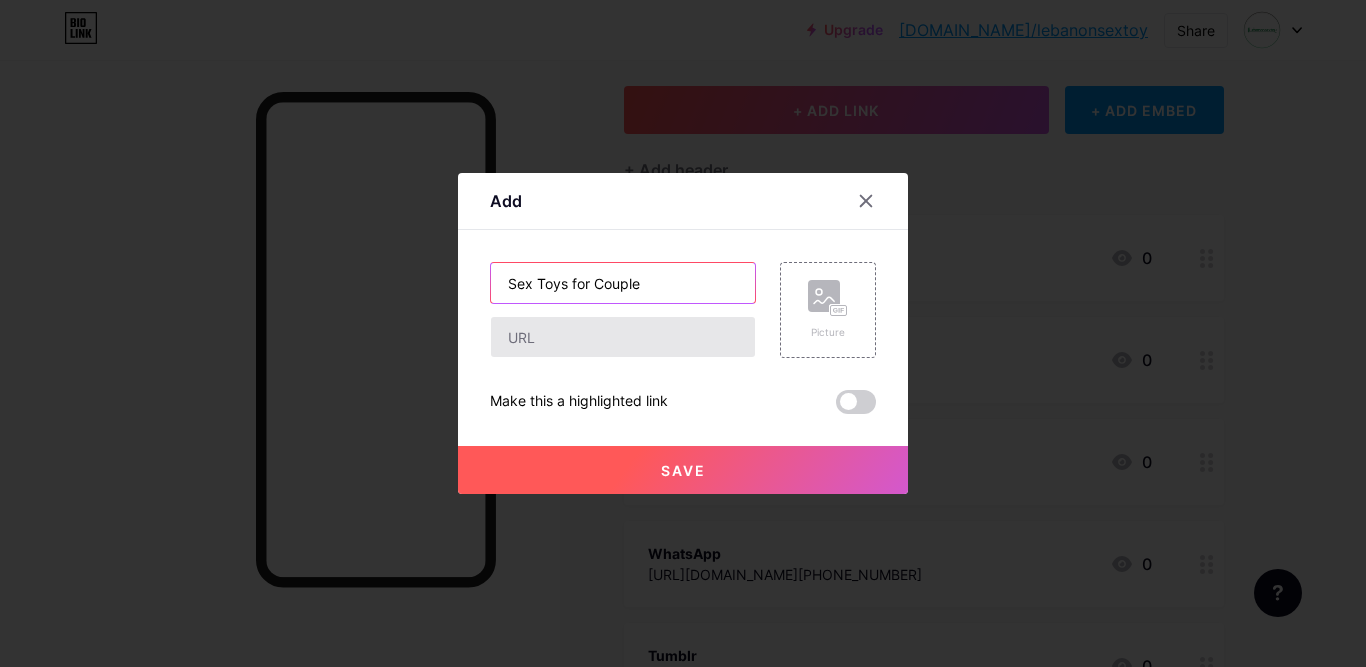 type on "Sex Toys for Couple" 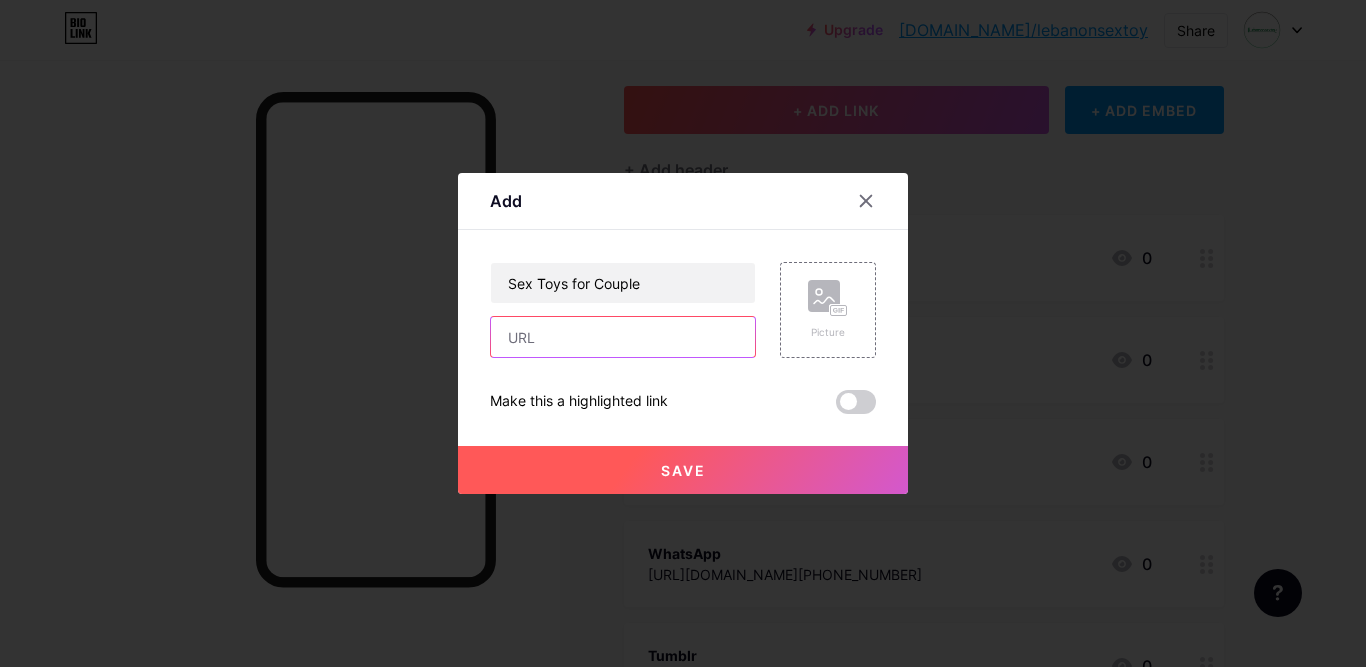 click at bounding box center [623, 337] 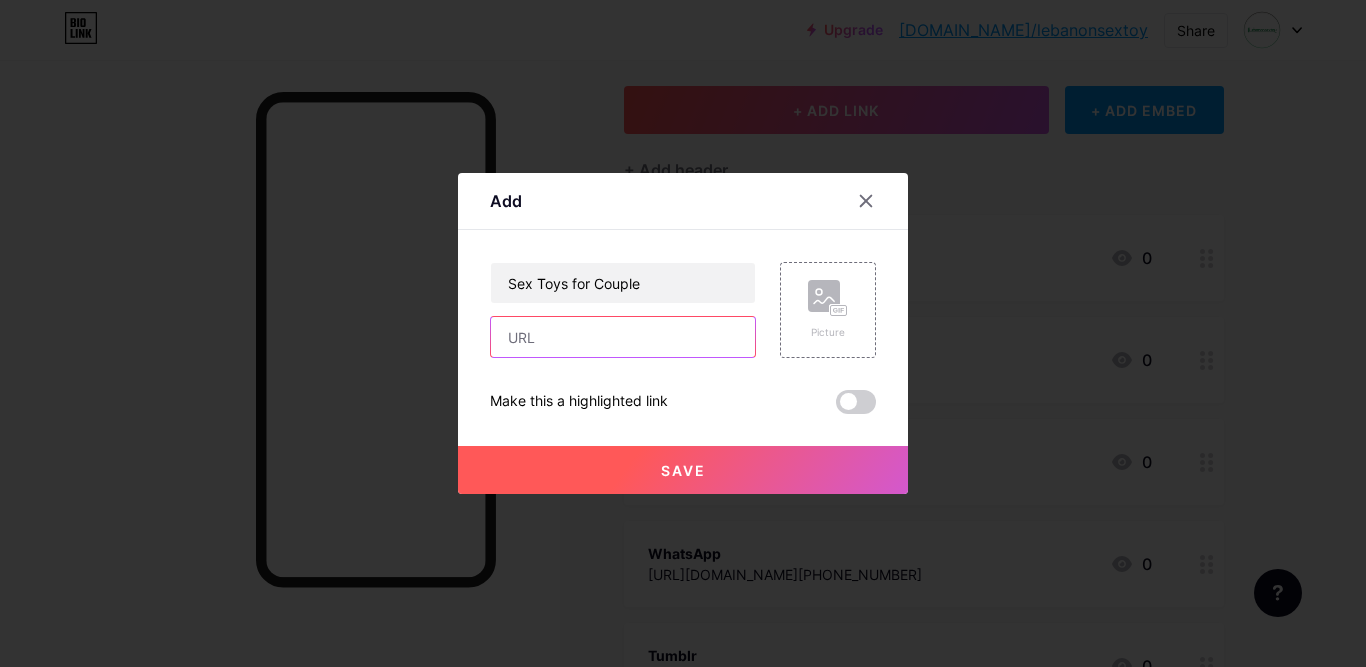 paste on "https://www.lebanonsextoy.com/12-for-couple" 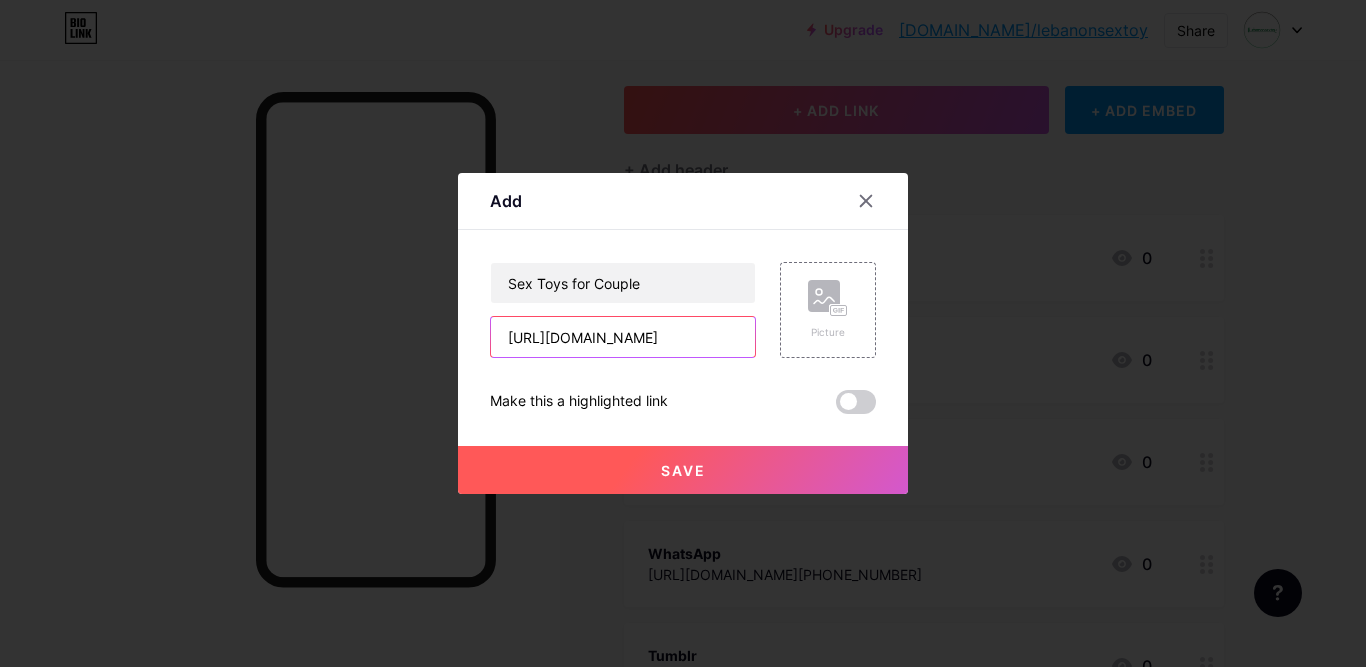 scroll, scrollTop: 0, scrollLeft: 78, axis: horizontal 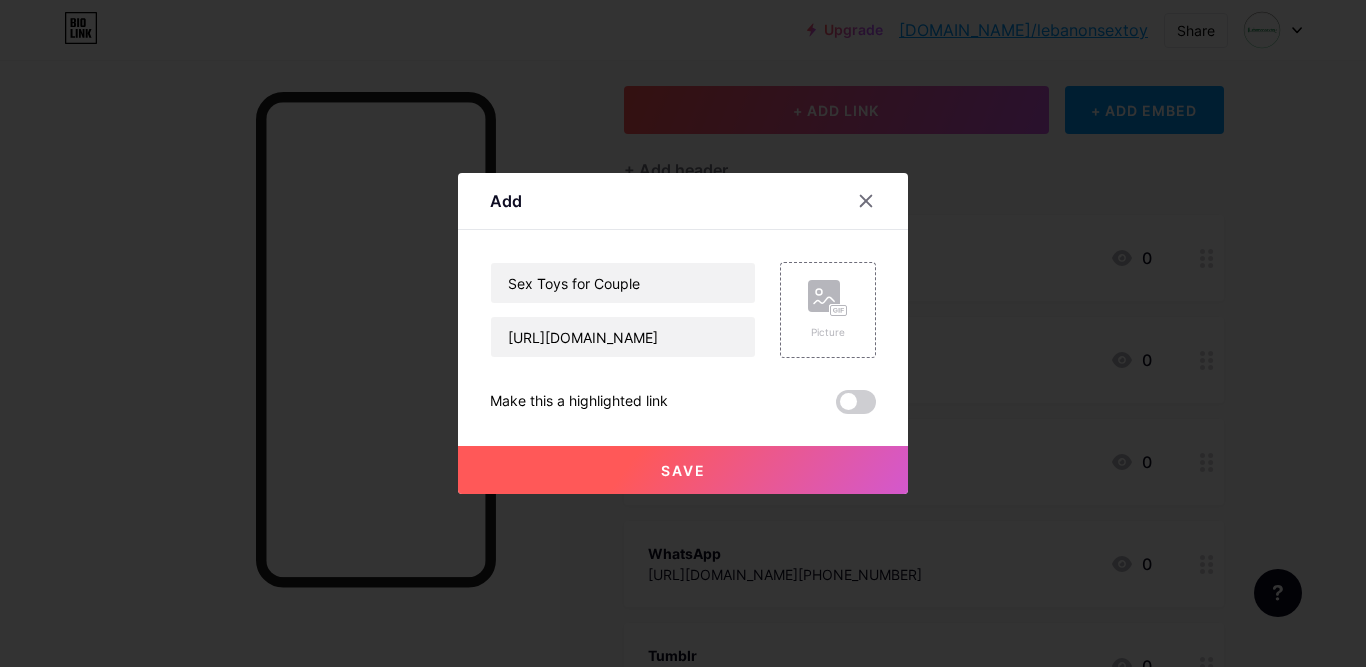 click on "Save" at bounding box center [683, 470] 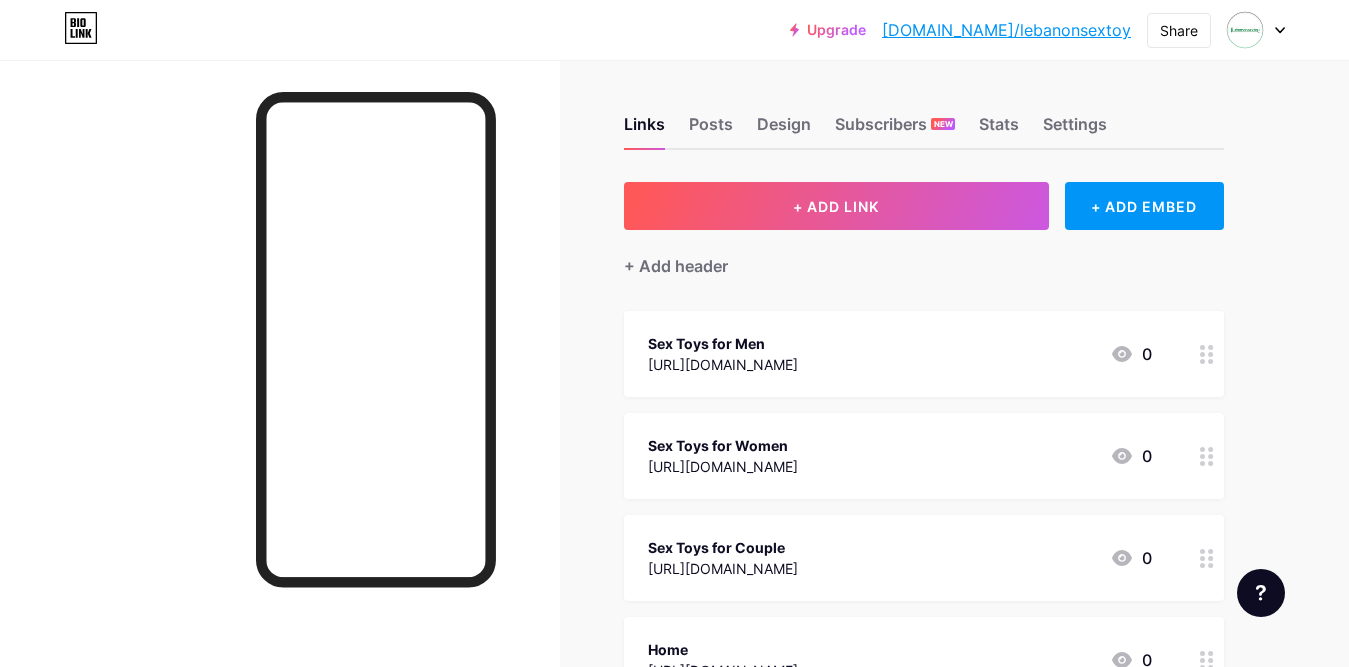 scroll, scrollTop: 0, scrollLeft: 0, axis: both 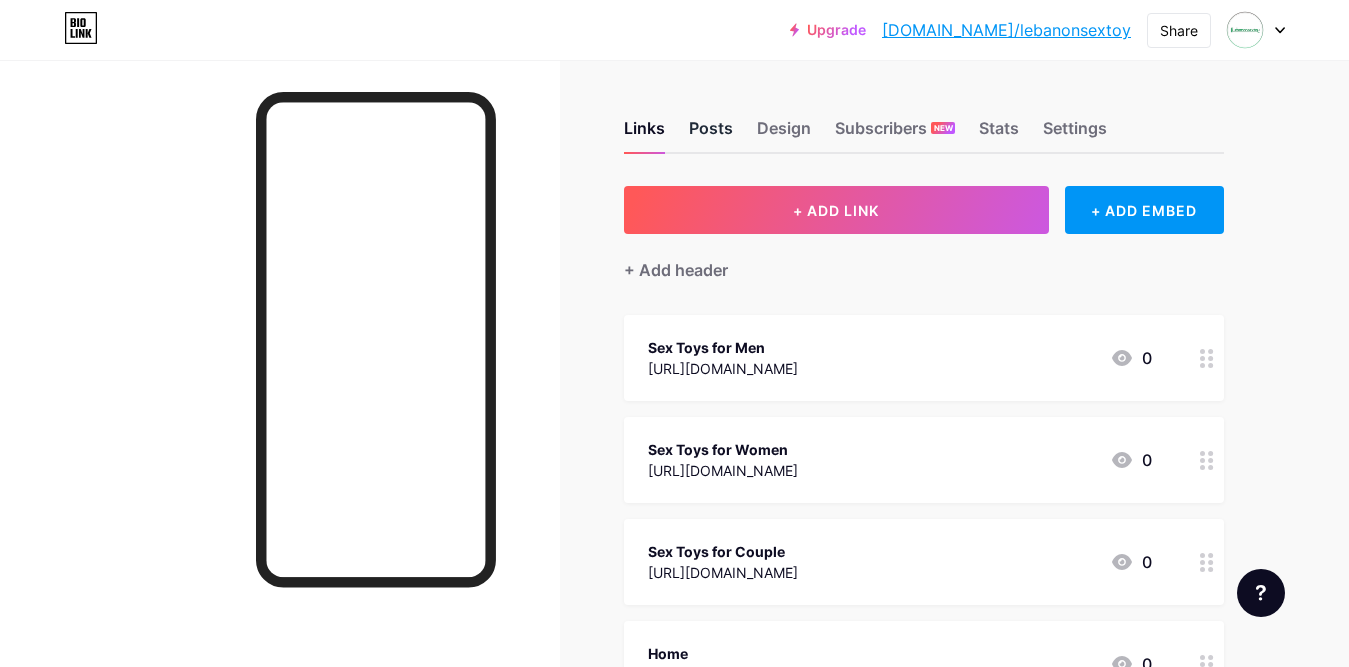 click on "Posts" at bounding box center (711, 134) 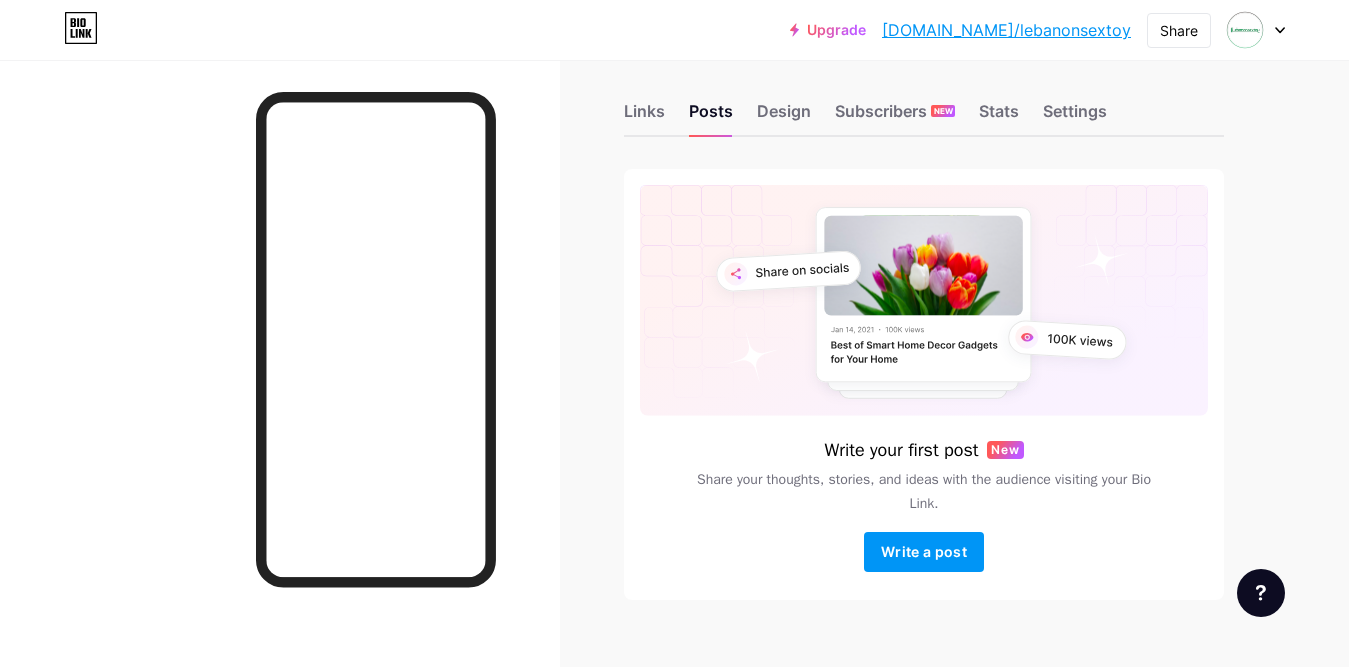 scroll, scrollTop: 0, scrollLeft: 0, axis: both 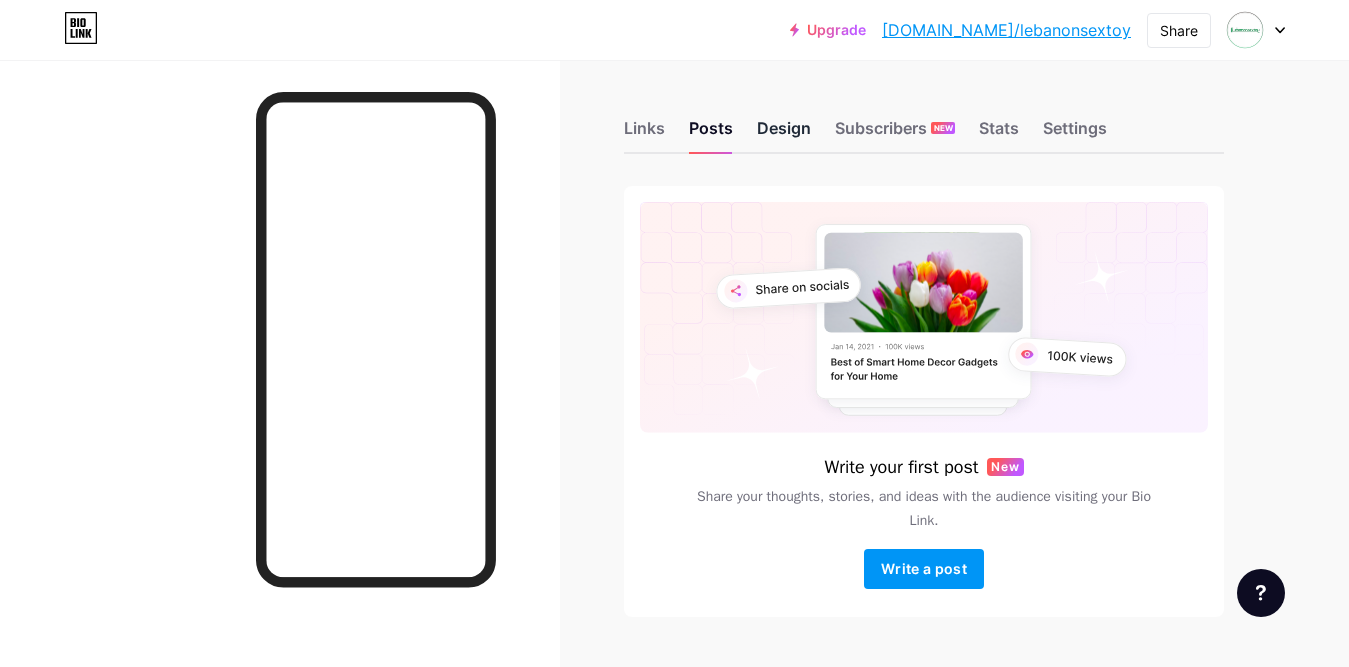 click on "Design" at bounding box center [784, 134] 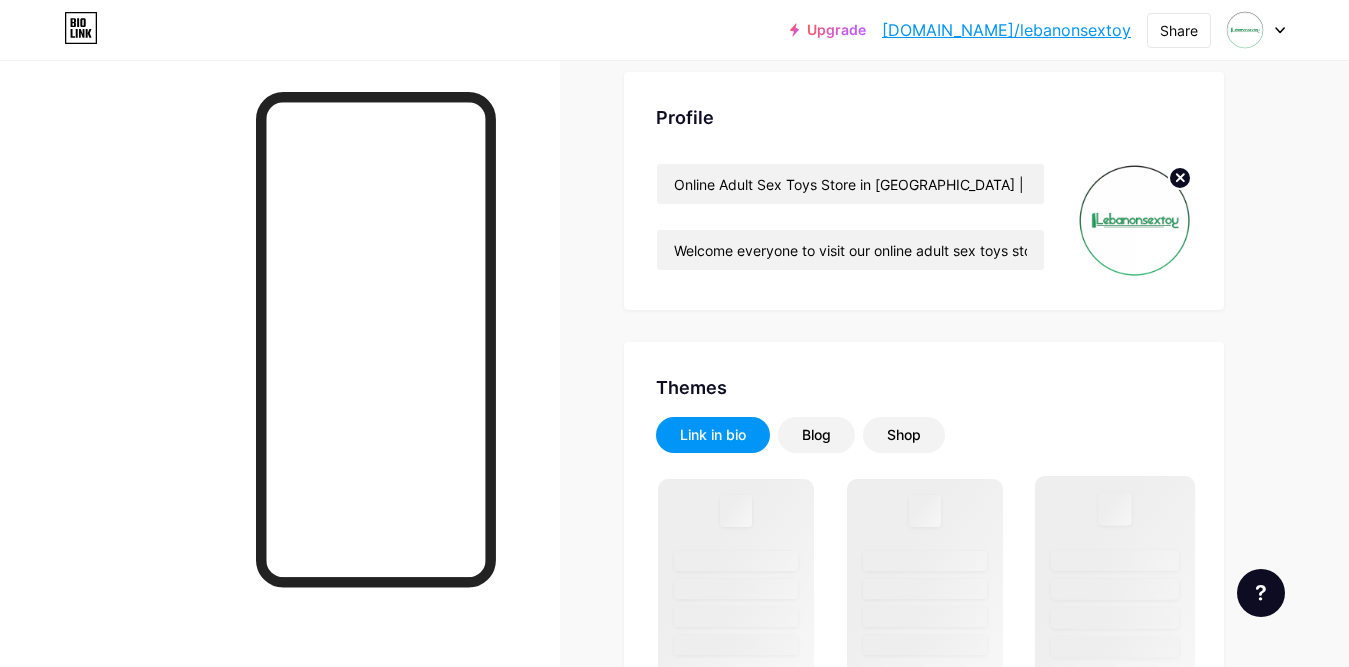 scroll, scrollTop: 100, scrollLeft: 0, axis: vertical 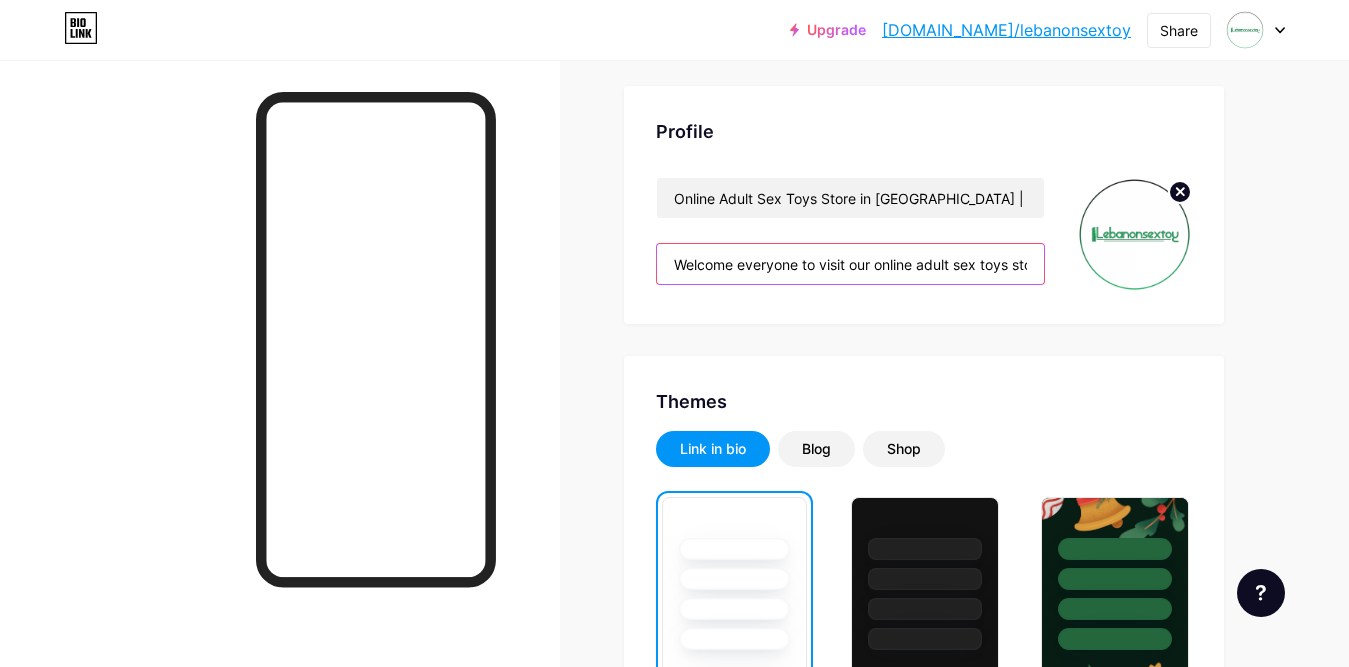 click on "Welcome everyone to visit our online adult sex toys store in Lebanon. We sell top-quality toys and accessories for men, women, couples. WhatsAPP +968 92172923" at bounding box center (850, 264) 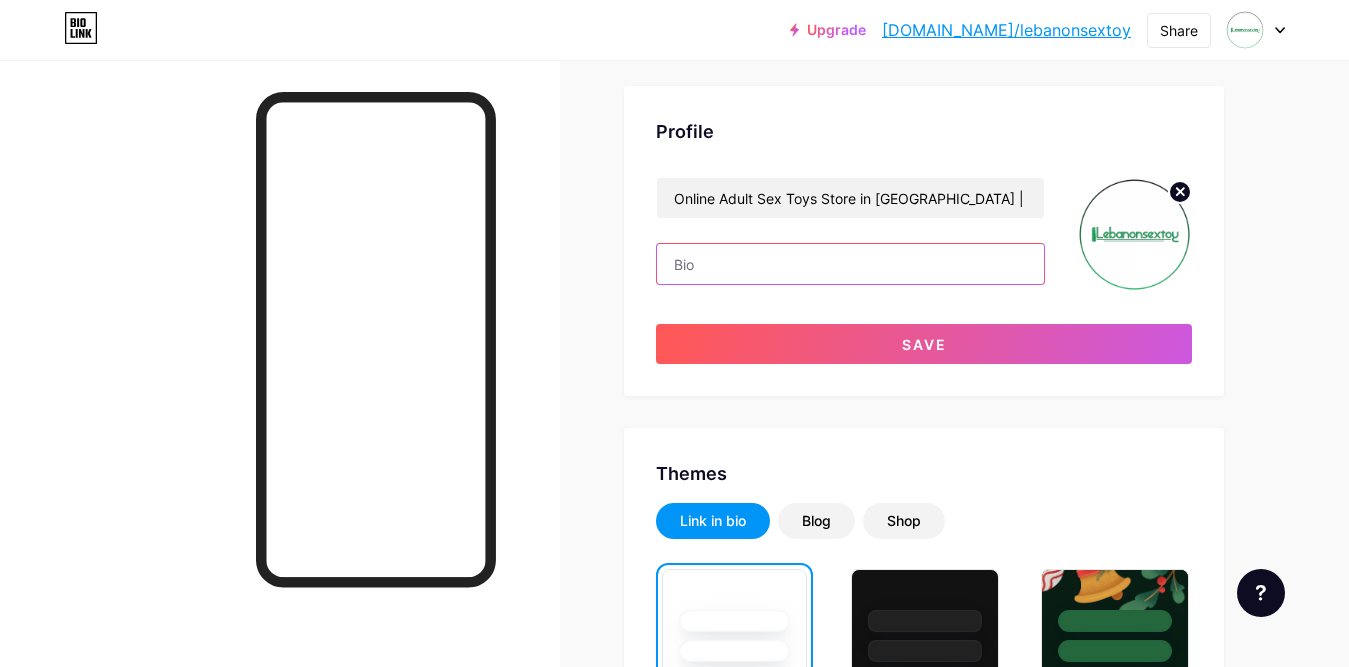 paste on "Welcome to lebanonsextoy.com, the No.1 Online Adult Toys Shop in Lebanon, where privacy, quality, and satisfaction come first. We proudly offer a diverse and carefully selected range of high-end products tailored for men, women, and couples who value personal pleasure and intimate wellness. At lebanonsextoy.com, we understand how important discretion and trust are when shopping for adult products in Lebanon. That’s why we’ve created a fully secure and private online shopping experience, with fast and discre" 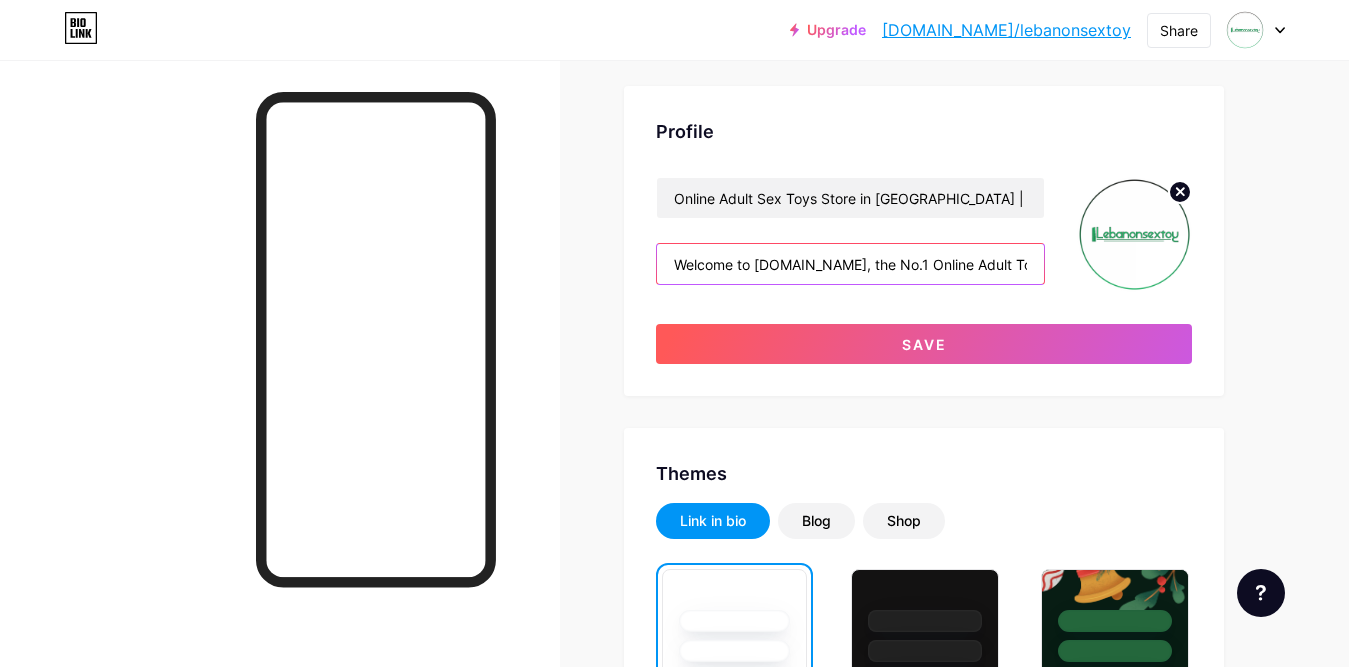scroll, scrollTop: 0, scrollLeft: 3086, axis: horizontal 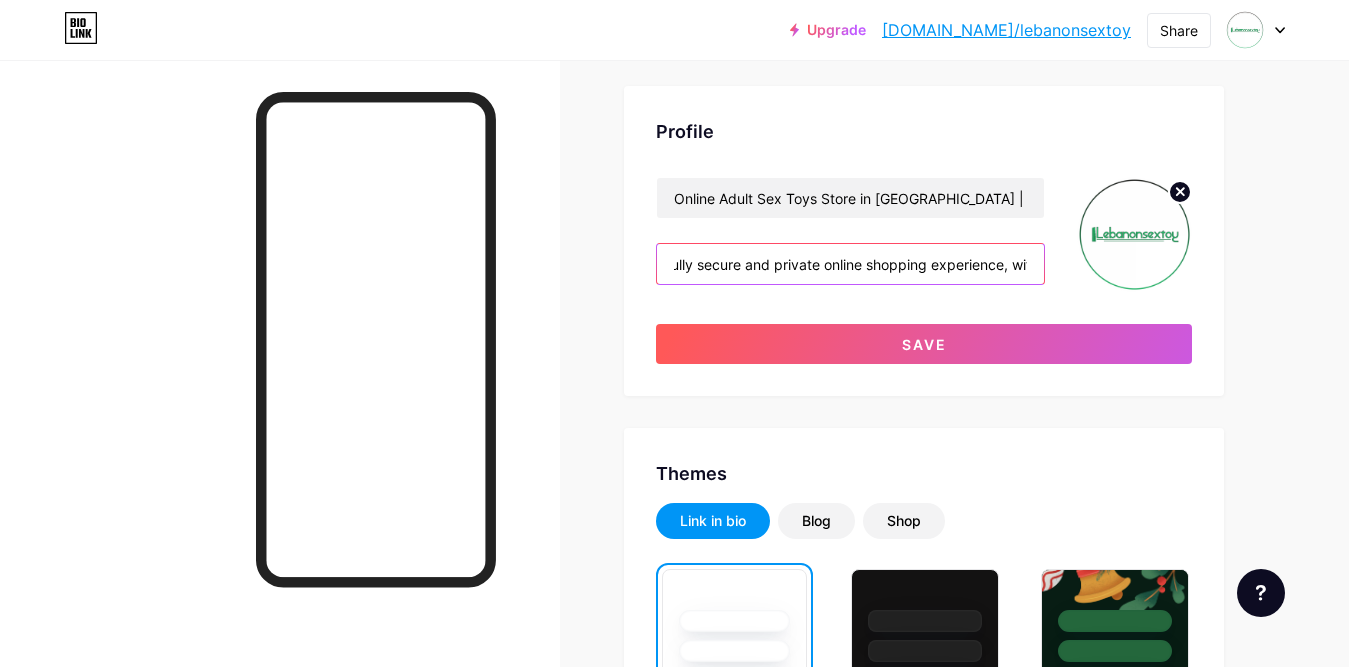 click on "Welcome to lebanonsextoy.com, the No.1 Online Adult Toys Shop in Lebanon, where privacy, quality, and satisfaction come first. We proudly offer a diverse and carefully selected range of high-end products tailored for men, women, and couples who value personal pleasure and intimate wellness. At lebanonsextoy.com, we understand how important discretion and trust are when shopping for adult products in Lebanon. That’s why we’ve created a fully secure and private online shopping experience, with fast and discre" at bounding box center (850, 264) 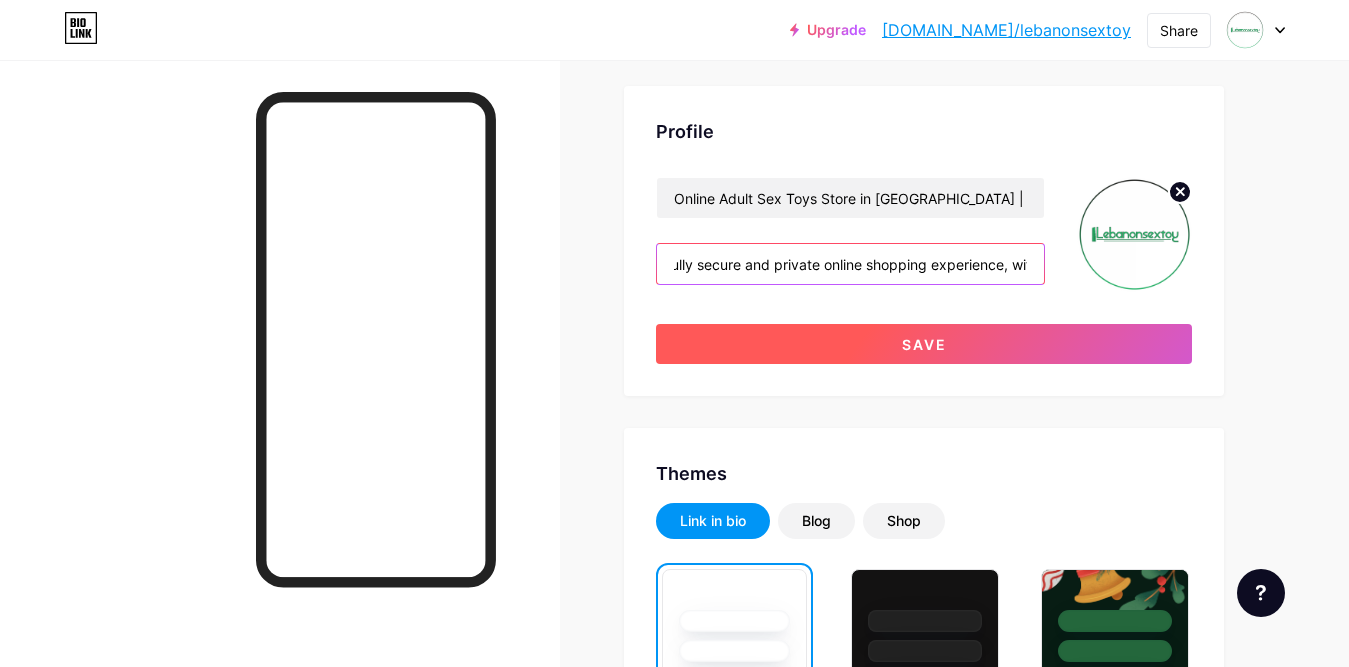 type on "Welcome to lebanonsextoy.com, the No.1 Online Adult Toys Shop in Lebanon, where privacy, quality, and satisfaction come first. We proudly offer a diverse and carefully selected range of high-end products tailored for men, women, and couples who value personal pleasure and intimate wellness. At lebanonsextoy.com, we understand how important discretion and trust are when shopping for adult products in Lebanon. That’s why we’ve created a fully secure and private online shopping experience, with fast and discre" 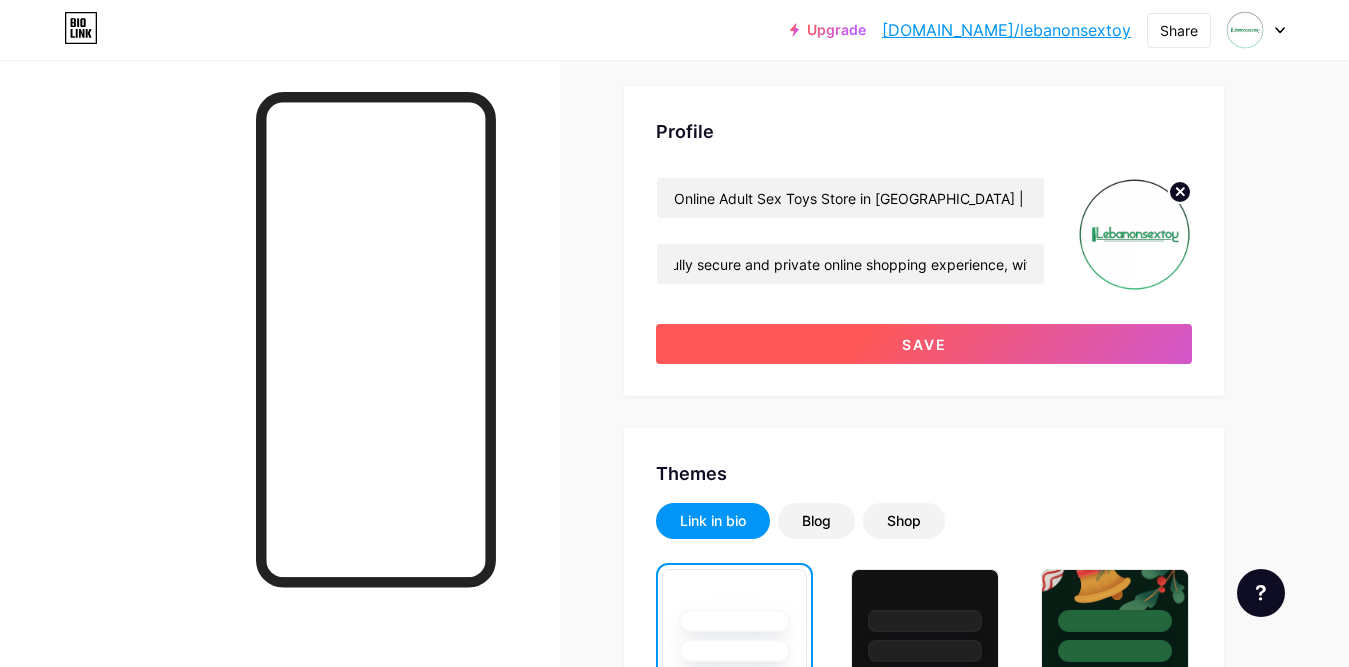 click on "Save" at bounding box center [924, 344] 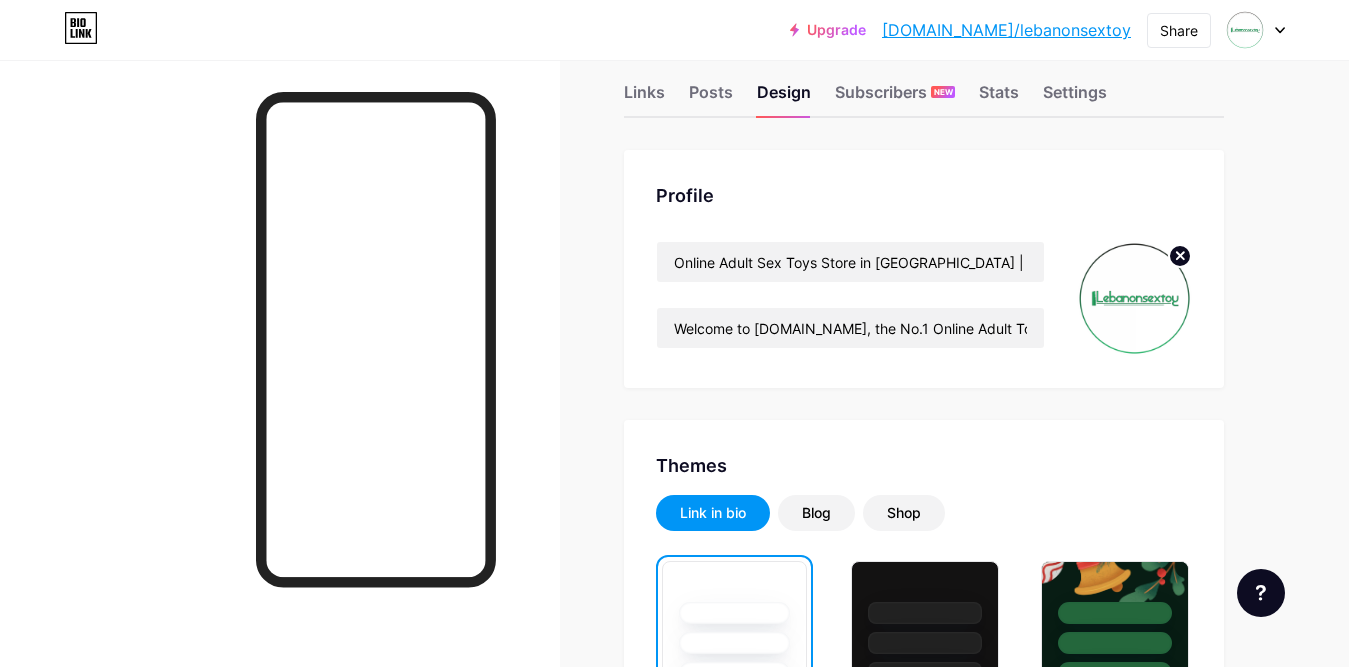 scroll, scrollTop: 0, scrollLeft: 0, axis: both 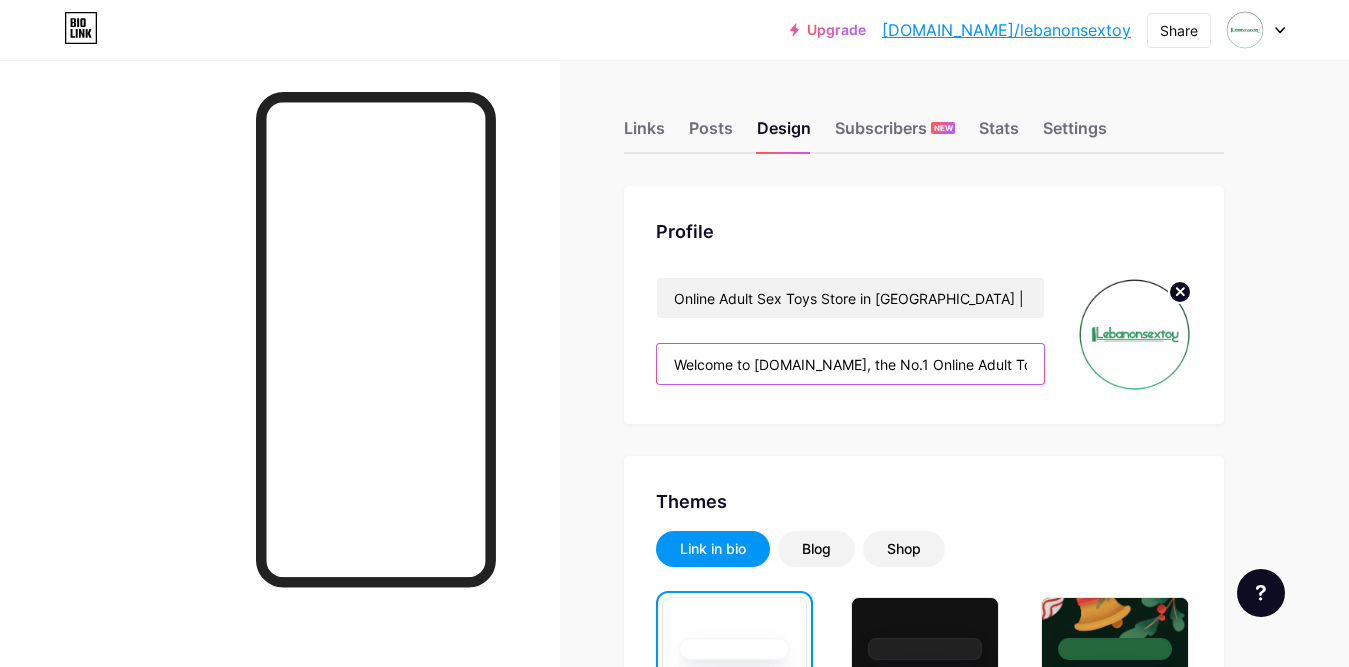 click on "Welcome to lebanonsextoy.com, the No.1 Online Adult Toys Shop in Lebanon, where privacy, quality, and satisfaction come first. We proudly offer a diverse and carefully selected range of high-end products tailored for men, women, and couples who value personal pleasure and intimate wellness. At lebanonsextoy.com, we understand how important discretion and trust are when shopping for adult products in Lebanon. That’s why we’ve created a fully secure and private online shopping experience, with fast and discre" at bounding box center (850, 364) 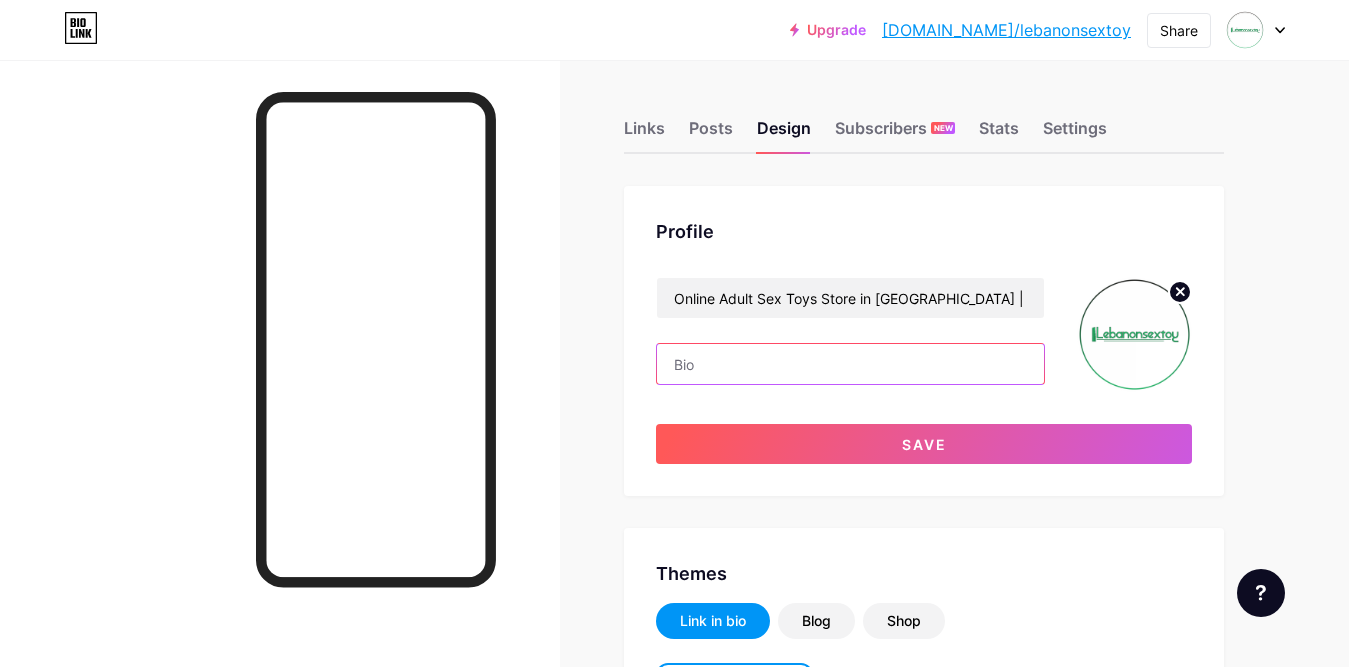 paste on "Welcome to lebanonsextoy.com, the Online Adult Toys Store in Lebanon, offering a premium range of products for men, women, and couples. With guaranteed privacy, discreet delivery, and complete confidentiality, it's the trusted destination for exploring intimate wellness and quality online sex toys in Lebanon." 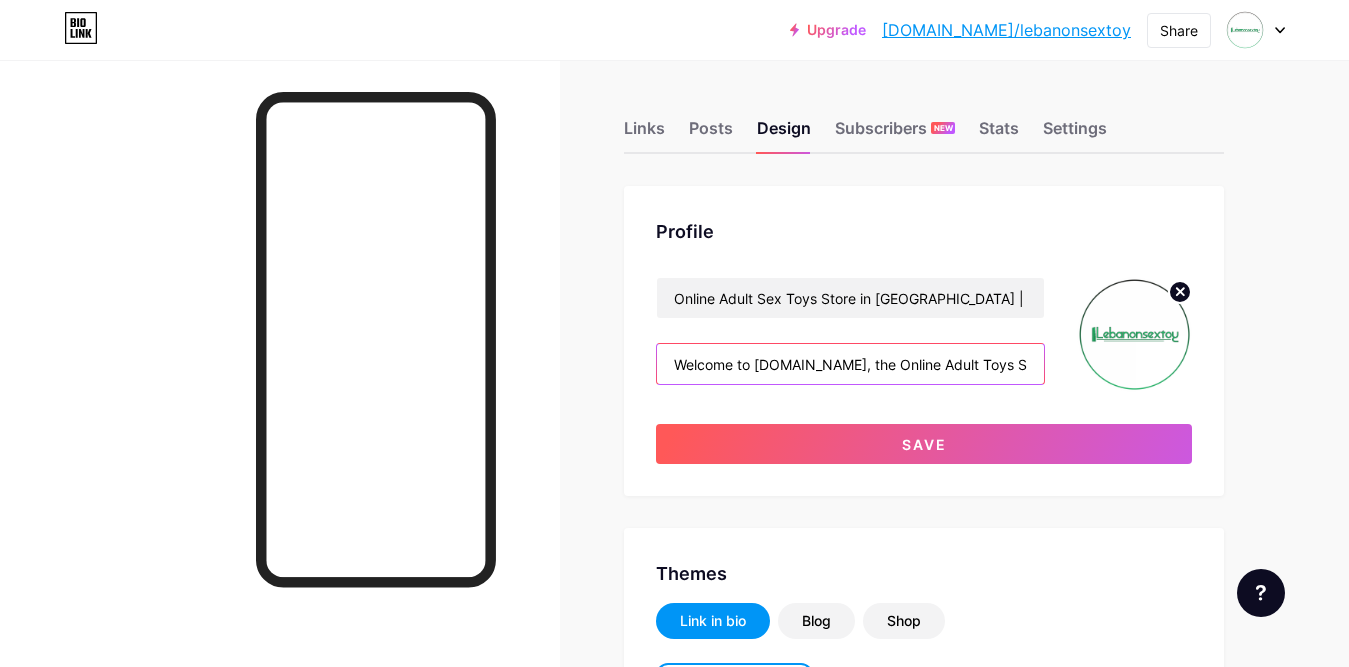 scroll, scrollTop: 0, scrollLeft: 1707, axis: horizontal 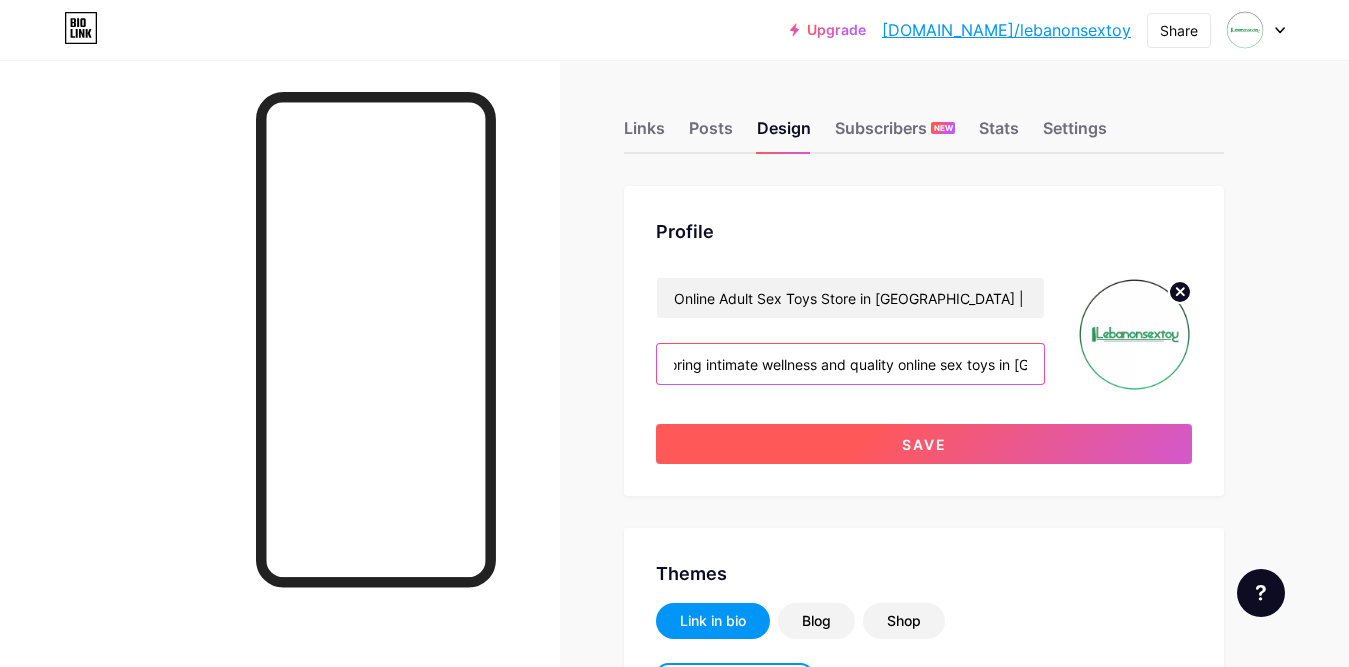 type on "Welcome to lebanonsextoy.com, the Online Adult Toys Store in Lebanon, offering a premium range of products for men, women, and couples. With guaranteed privacy, discreet delivery, and complete confidentiality, it's the trusted destination for exploring intimate wellness and quality online sex toys in Lebanon." 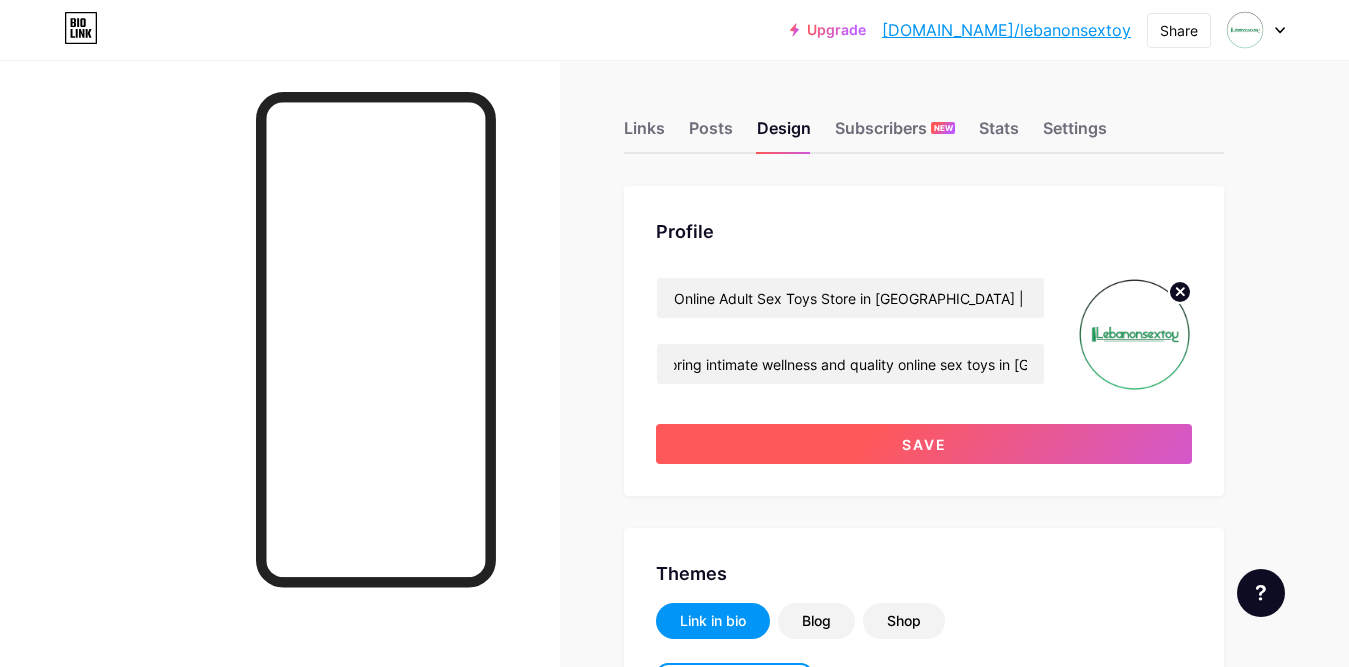 scroll, scrollTop: 0, scrollLeft: 0, axis: both 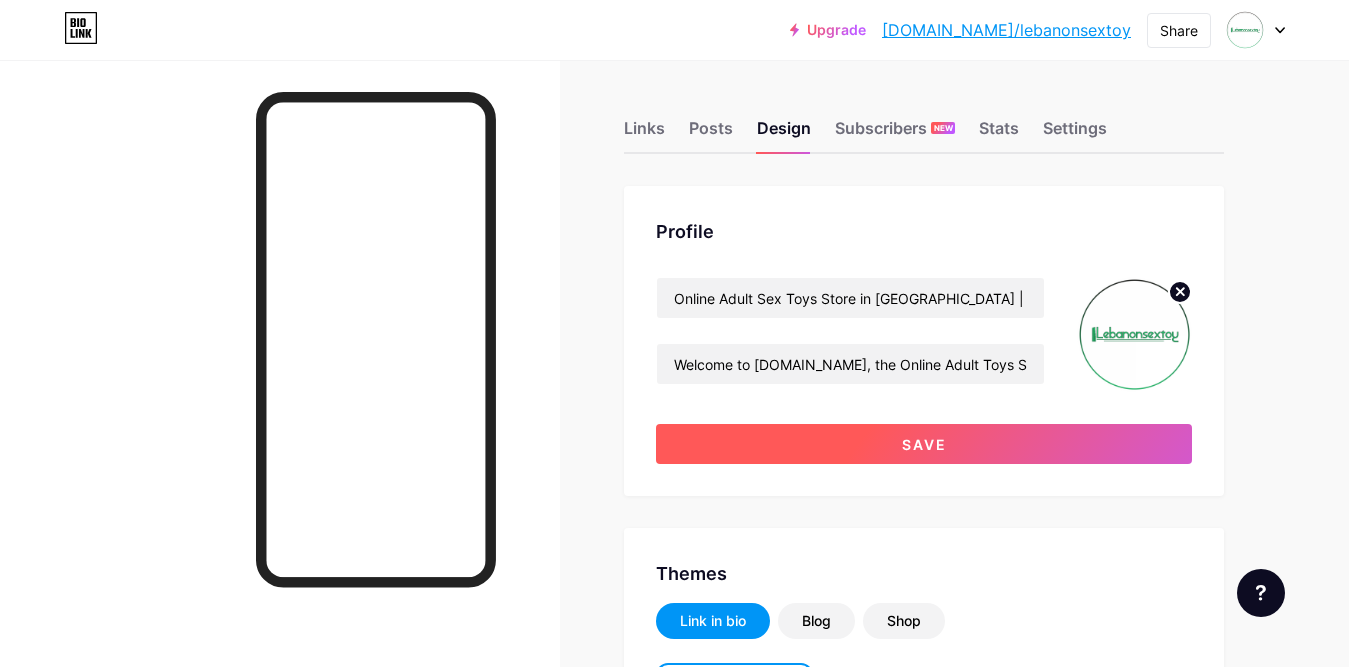 click on "Save" at bounding box center [924, 444] 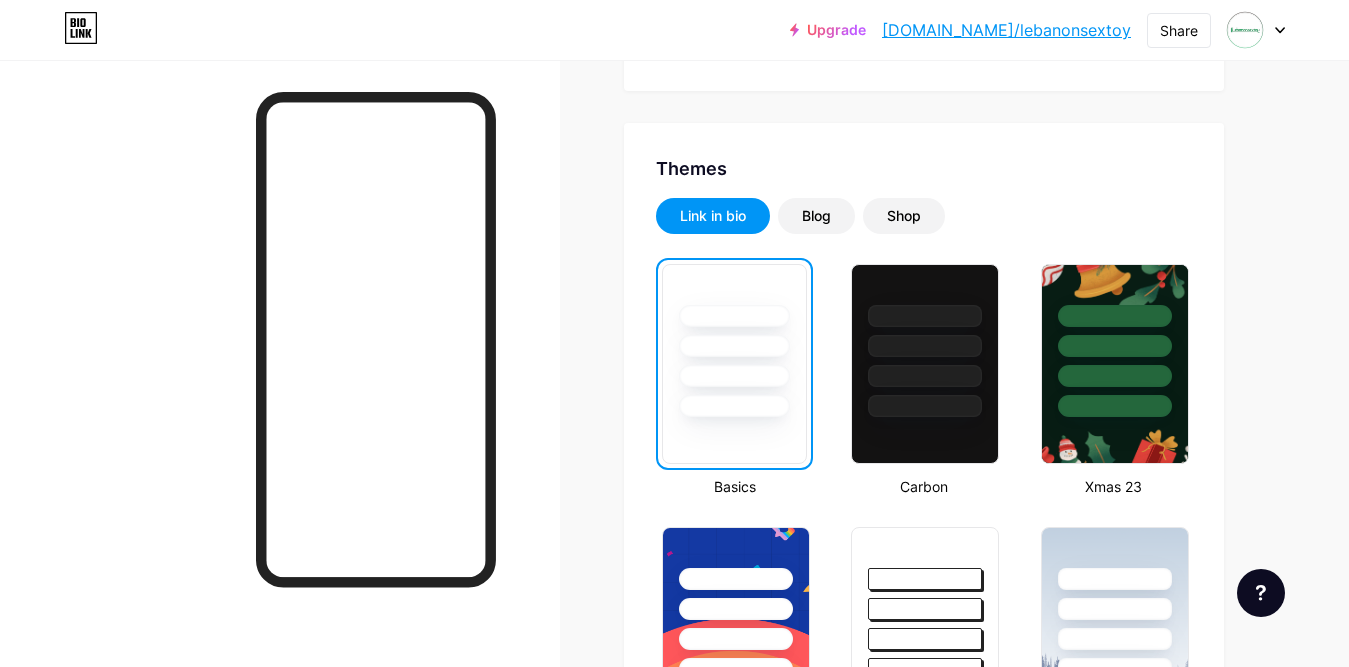 scroll, scrollTop: 0, scrollLeft: 0, axis: both 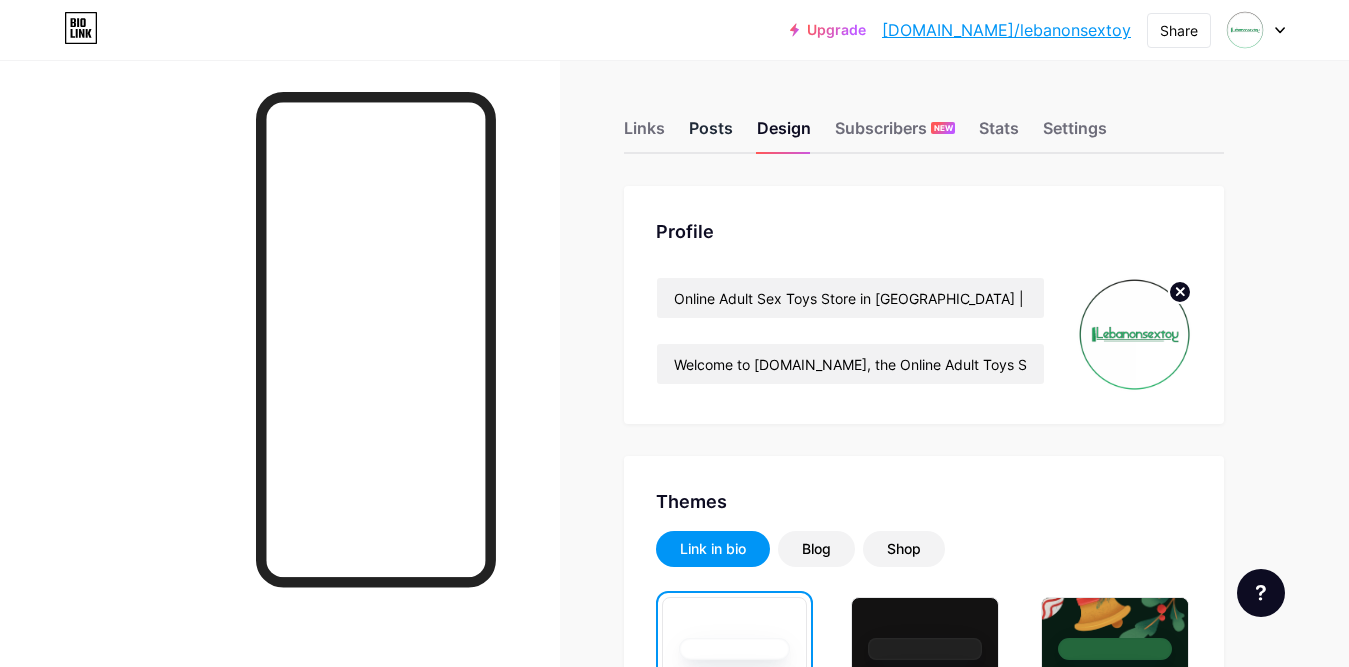 click on "Posts" at bounding box center (711, 134) 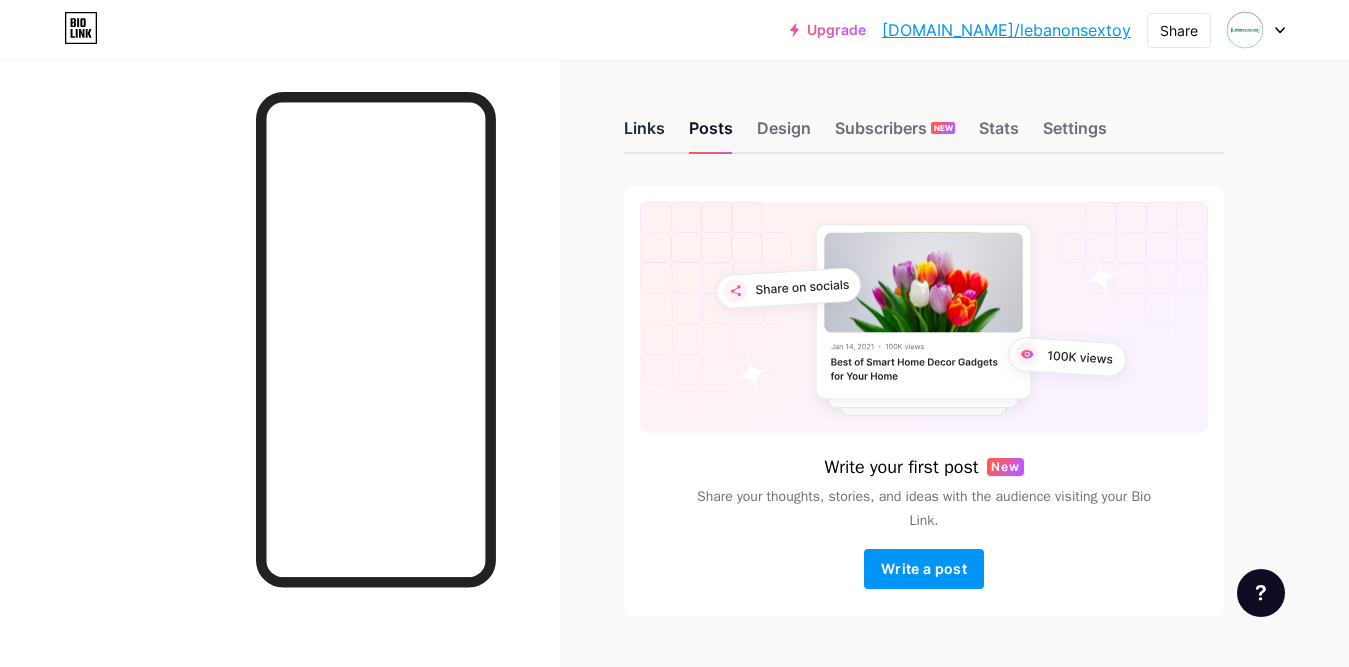 click on "Links" at bounding box center (644, 134) 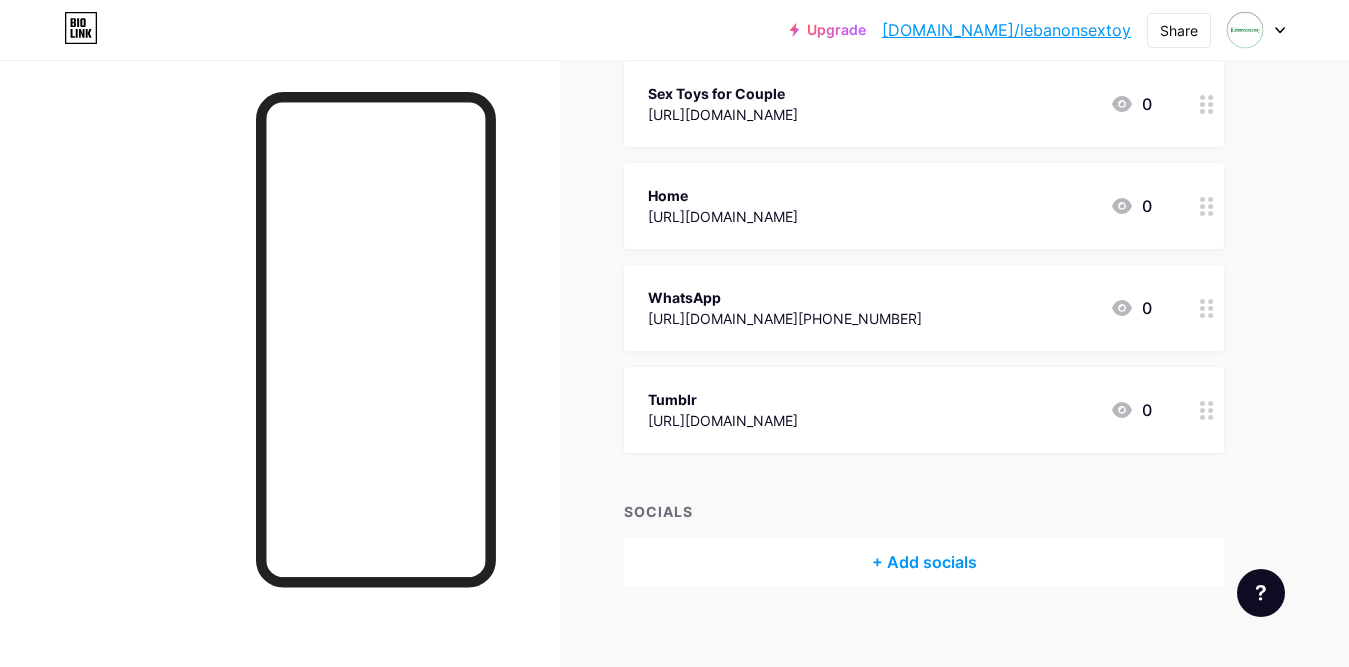 scroll, scrollTop: 476, scrollLeft: 0, axis: vertical 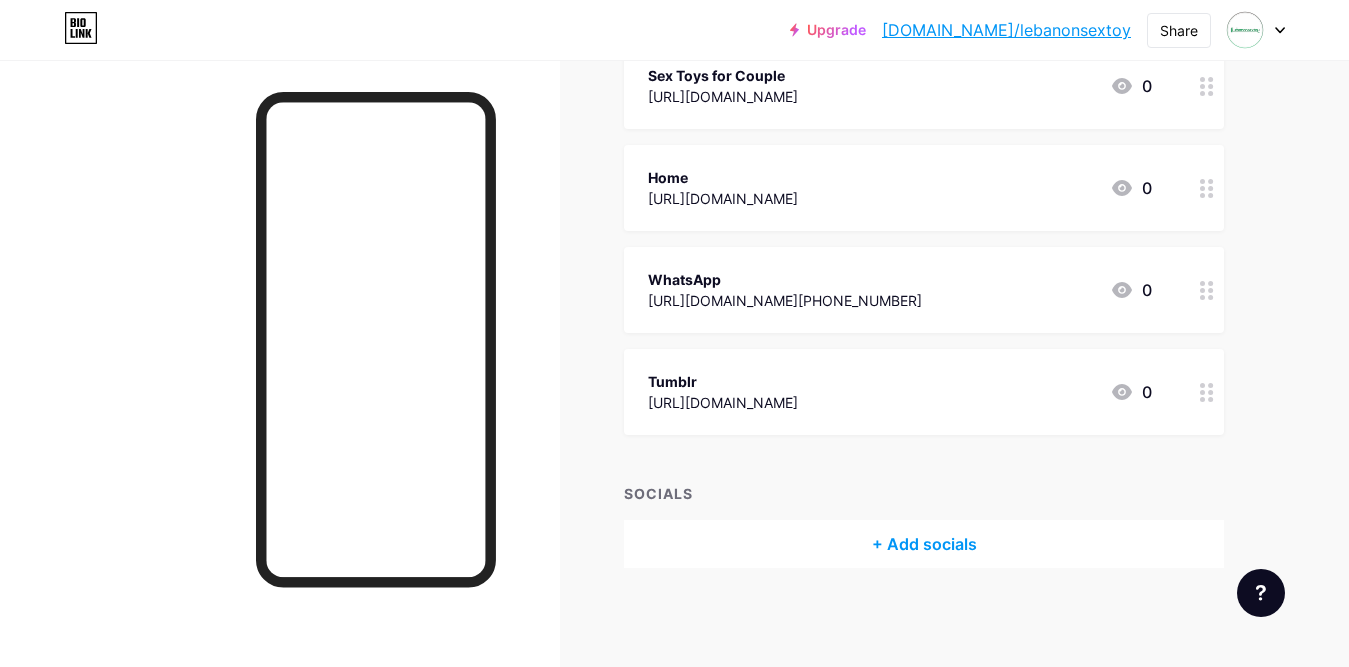 click 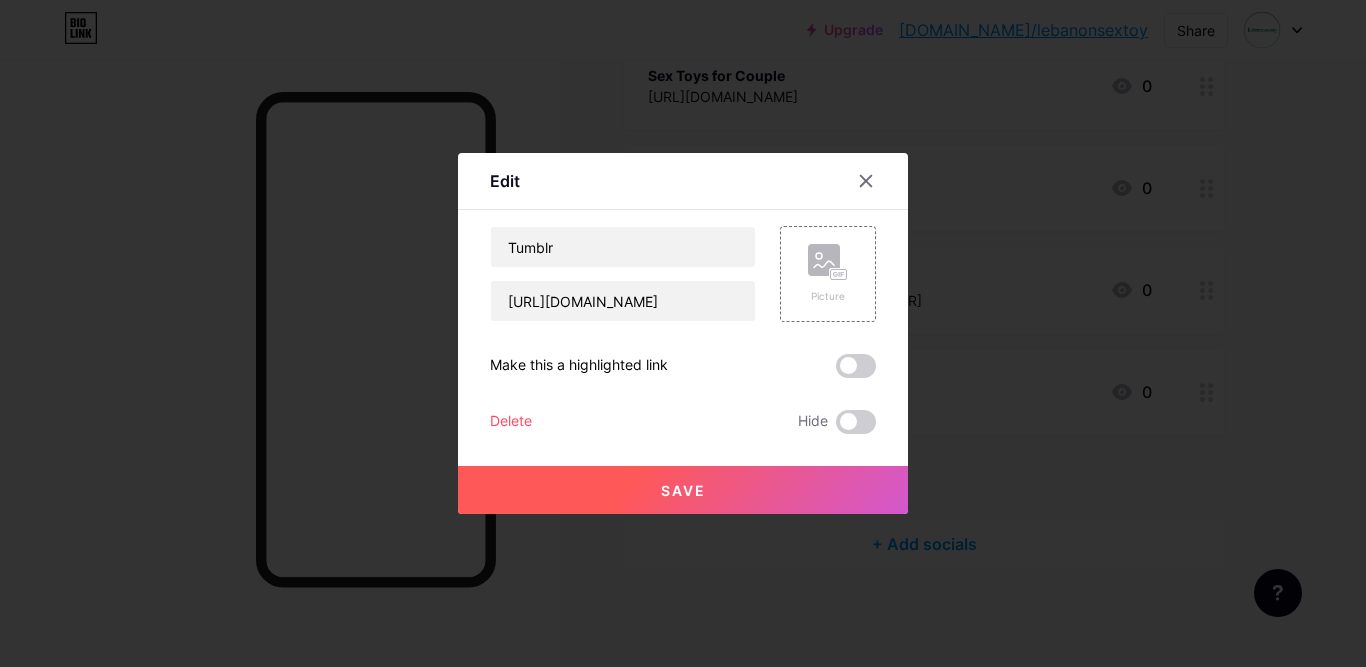 click on "Delete" at bounding box center [511, 422] 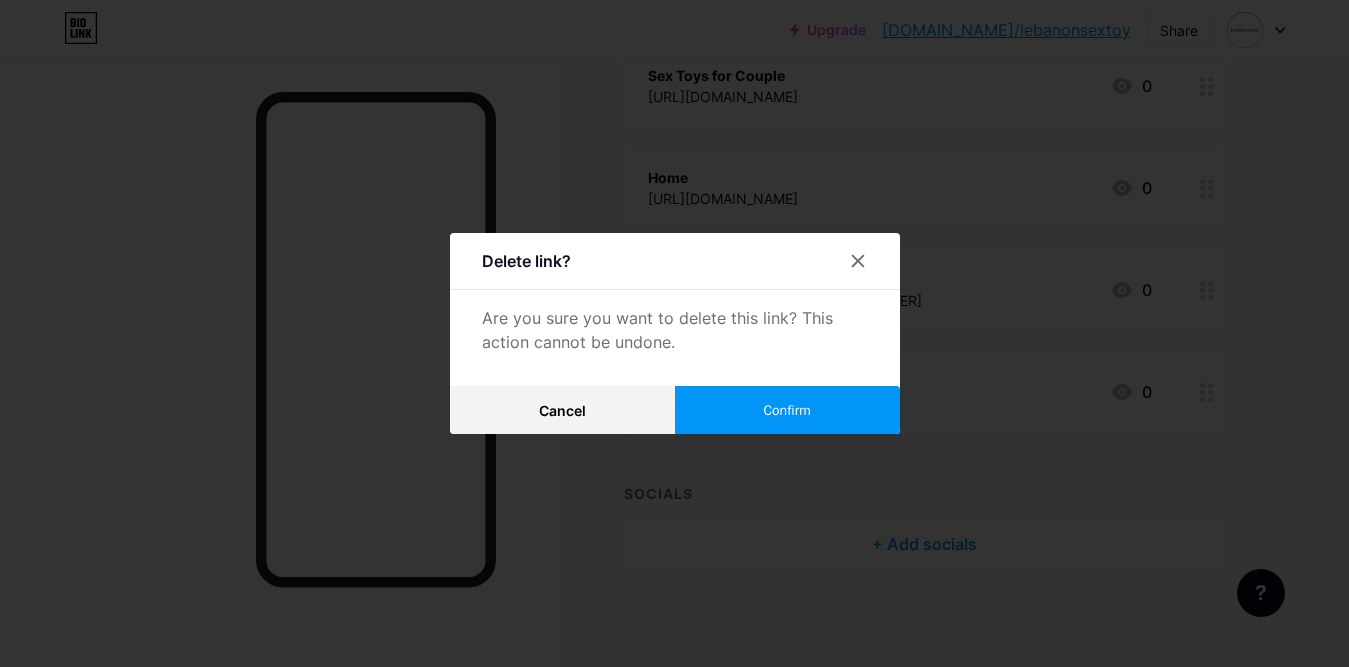click on "Confirm" at bounding box center (787, 410) 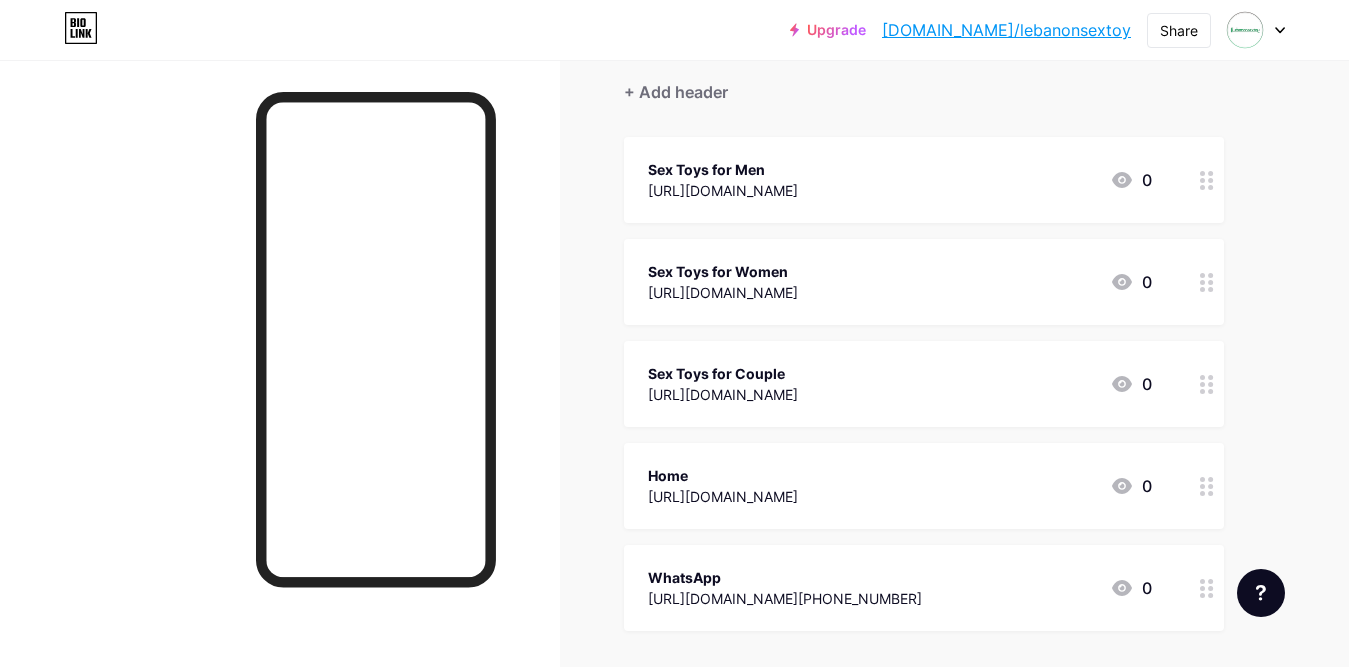 scroll, scrollTop: 174, scrollLeft: 0, axis: vertical 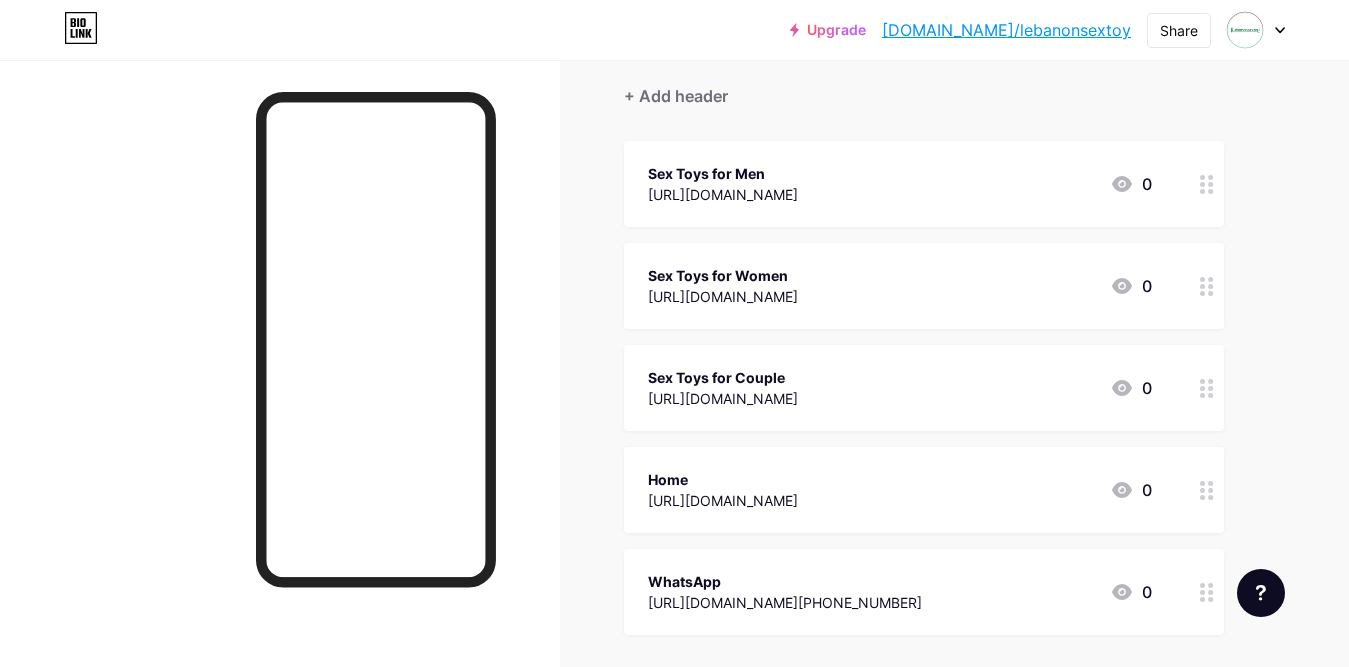 type 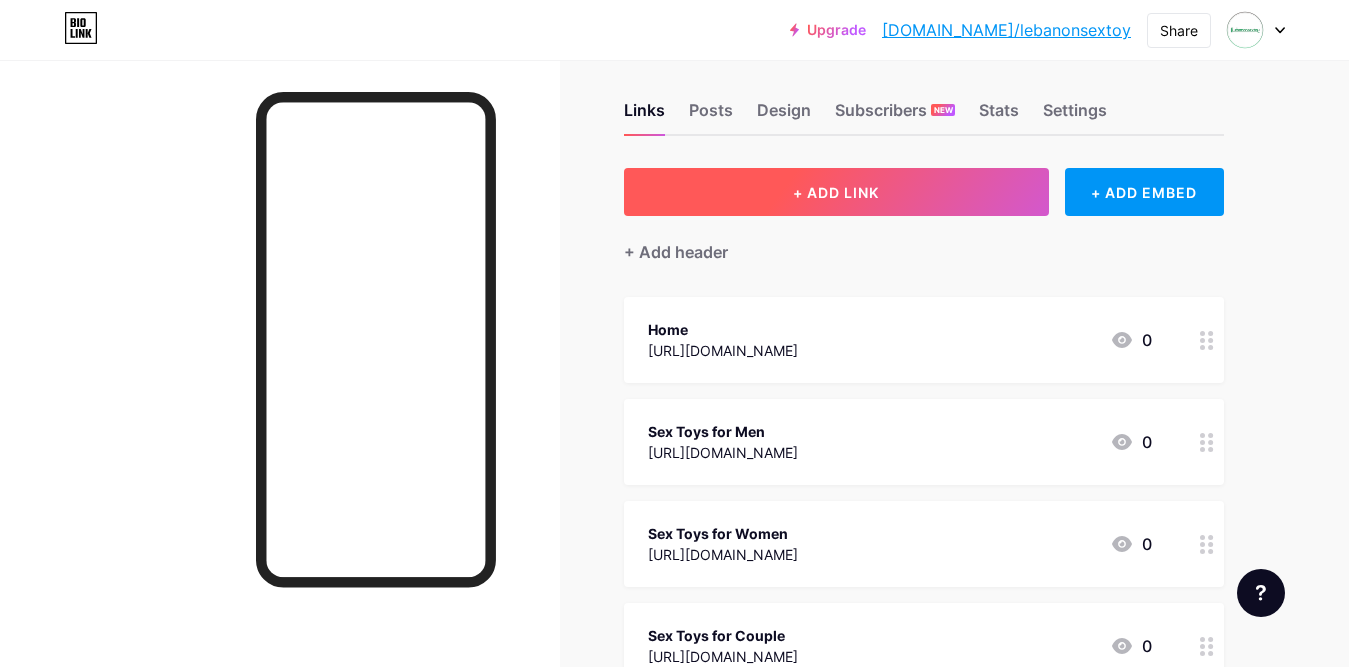 scroll, scrollTop: 0, scrollLeft: 0, axis: both 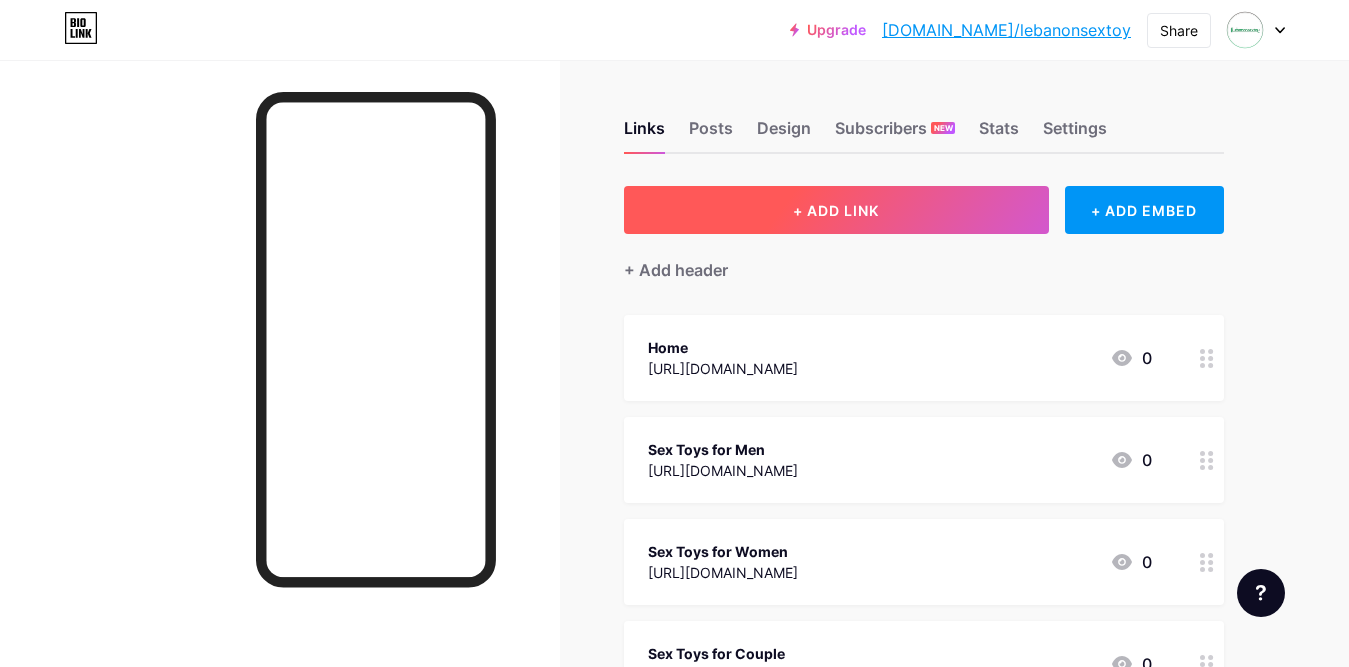 click on "+ ADD LINK" at bounding box center [836, 210] 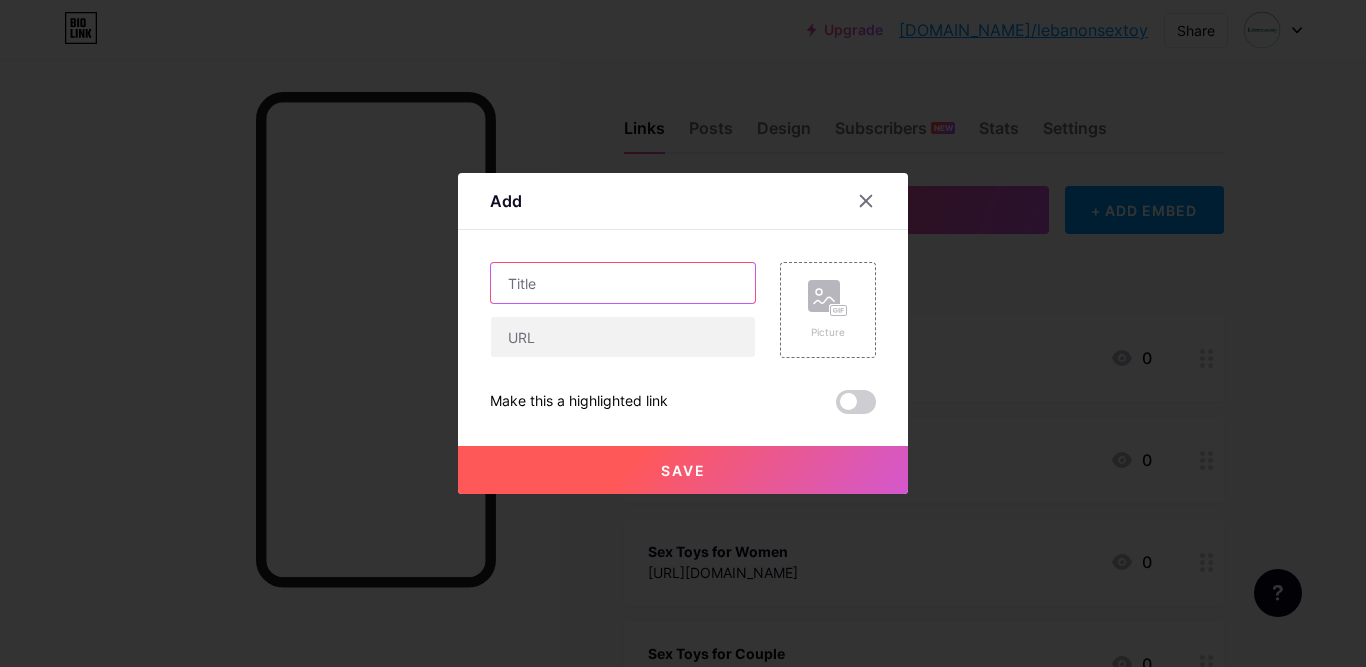 click at bounding box center [623, 283] 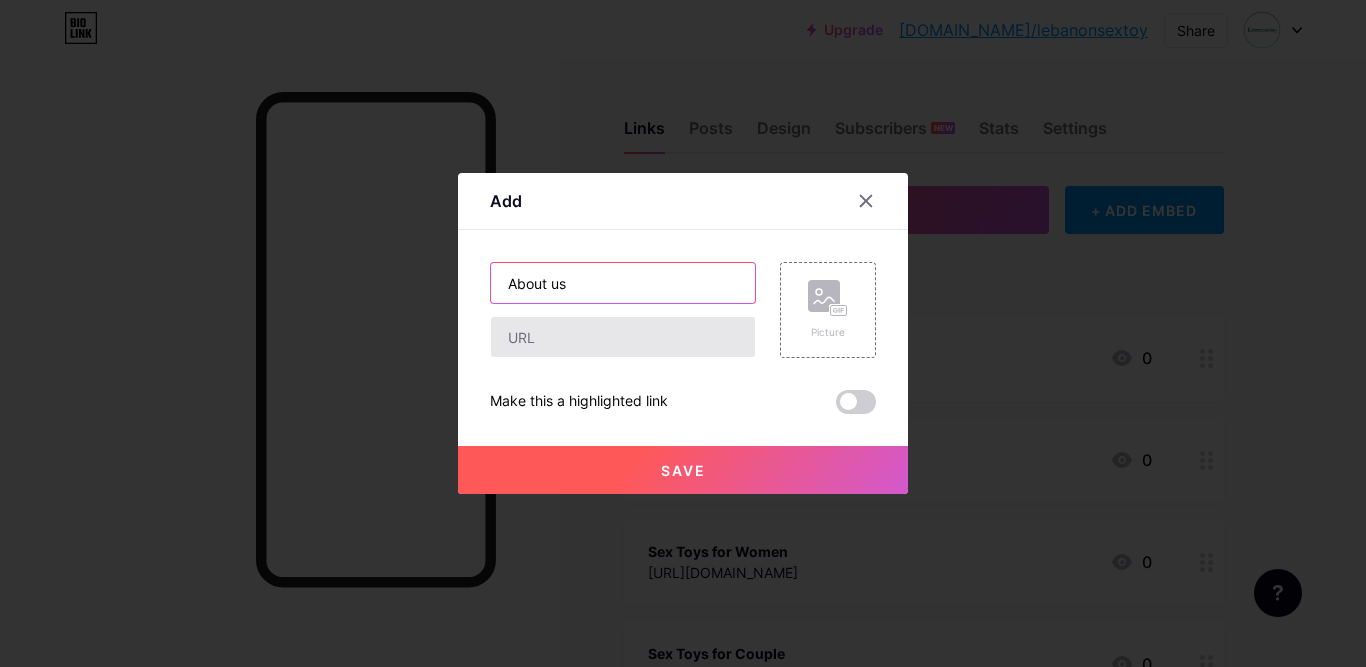 type on "About us" 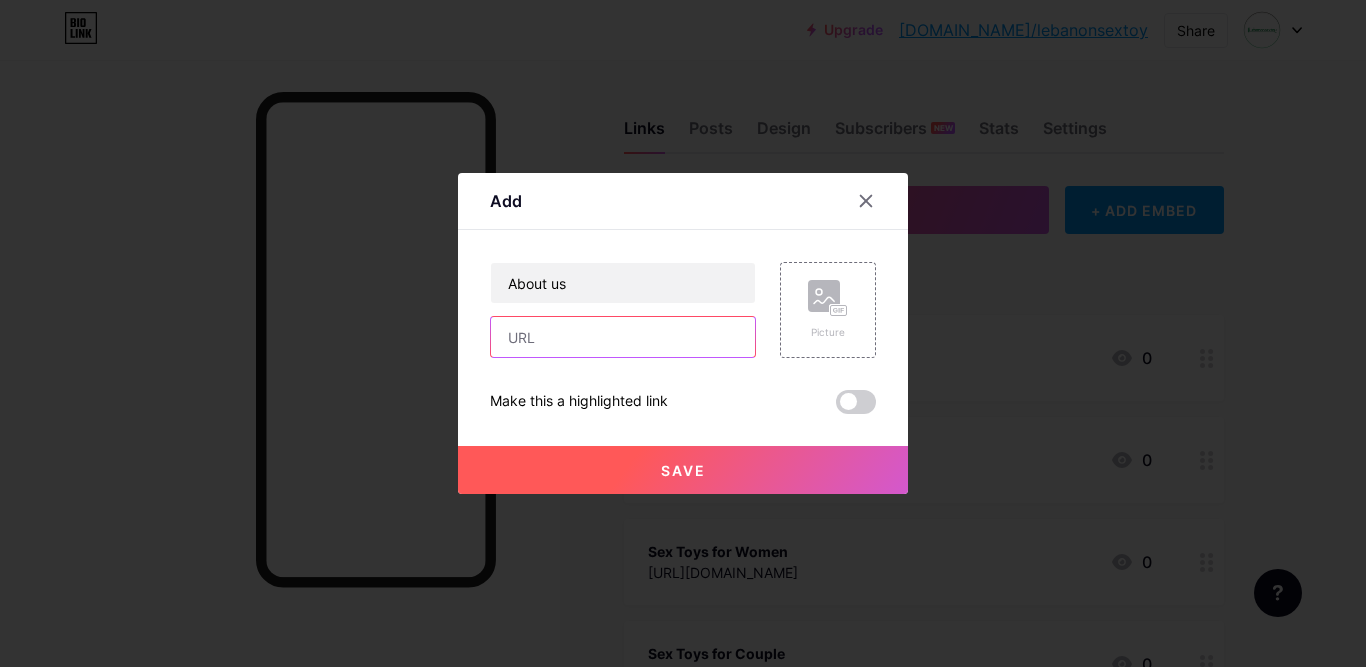 click at bounding box center (623, 337) 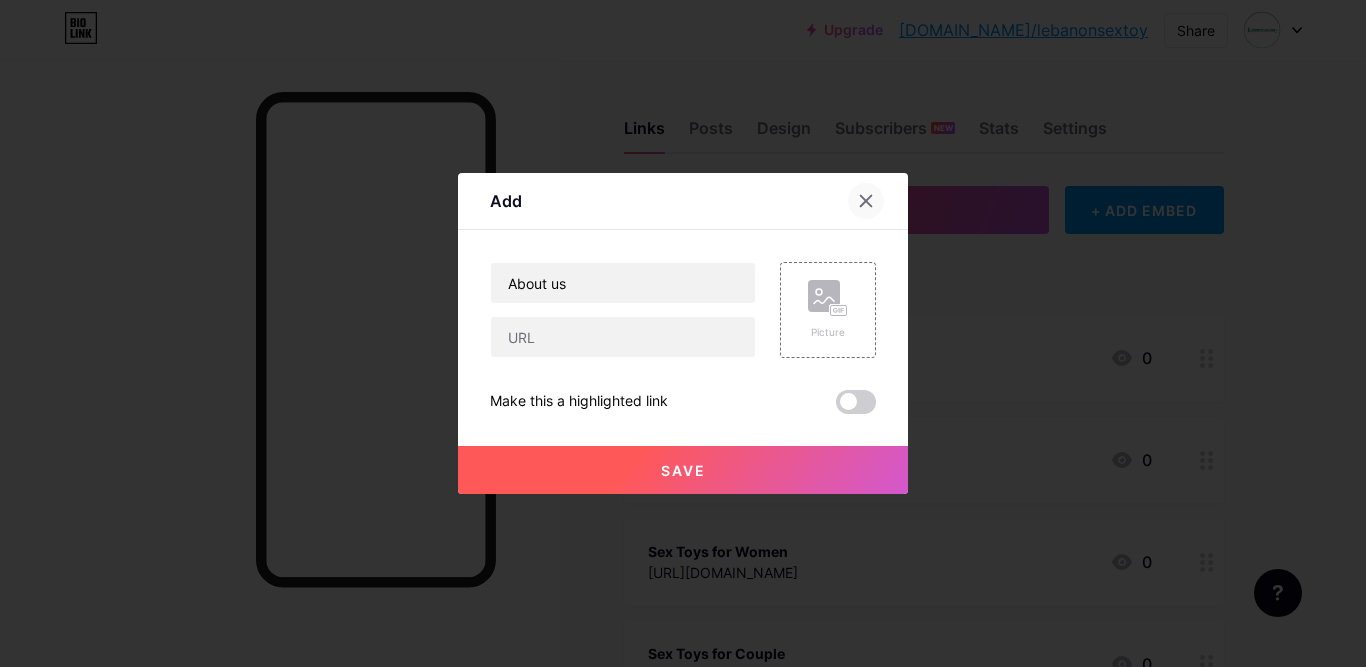 click at bounding box center [866, 201] 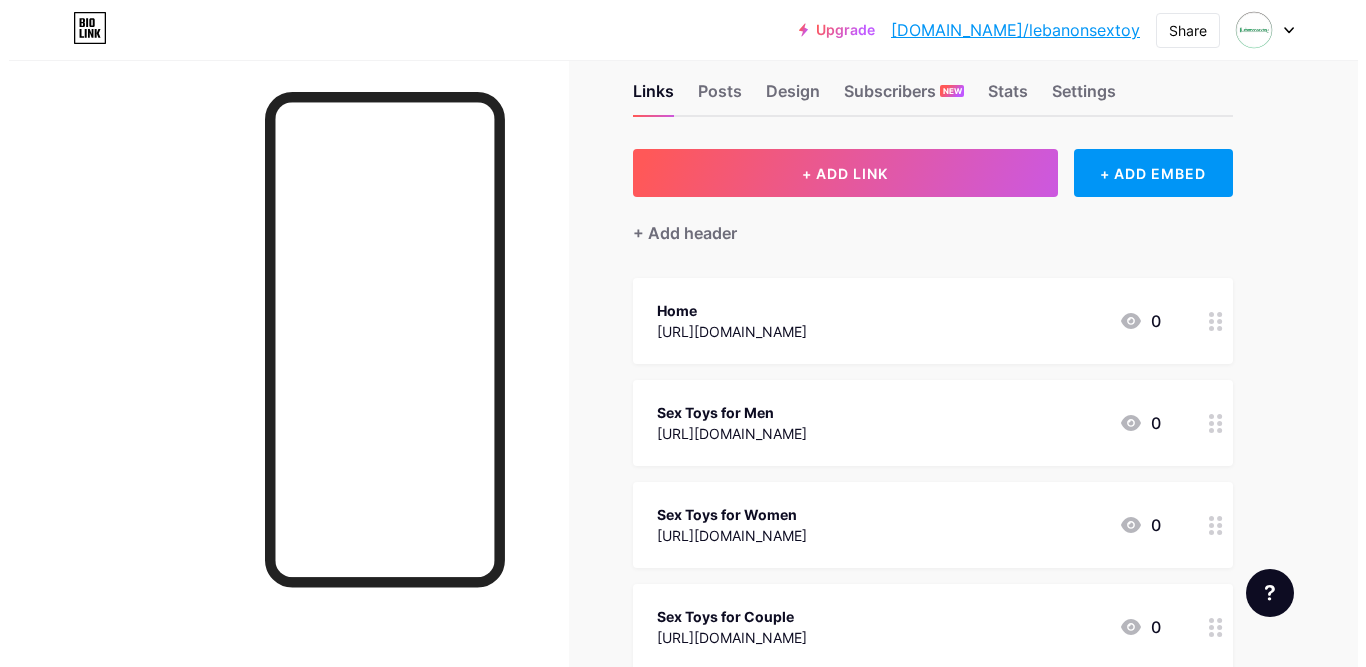scroll, scrollTop: 0, scrollLeft: 0, axis: both 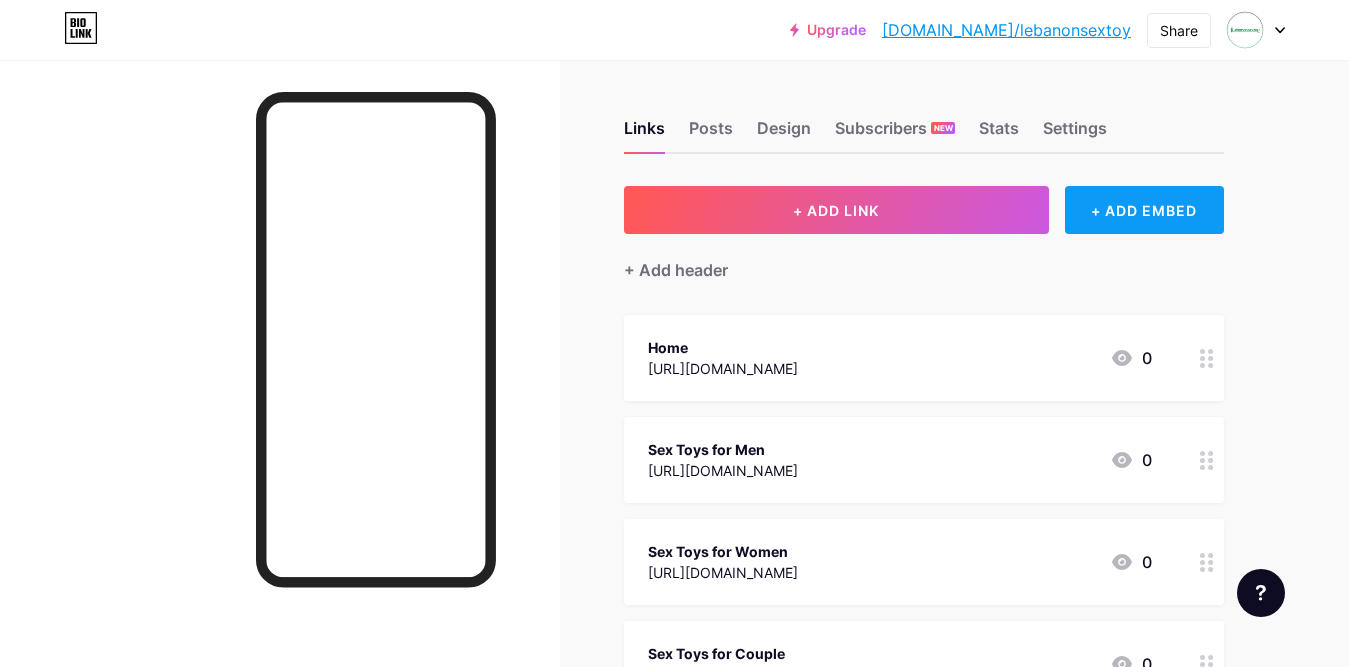 click on "+ ADD EMBED" at bounding box center [1144, 210] 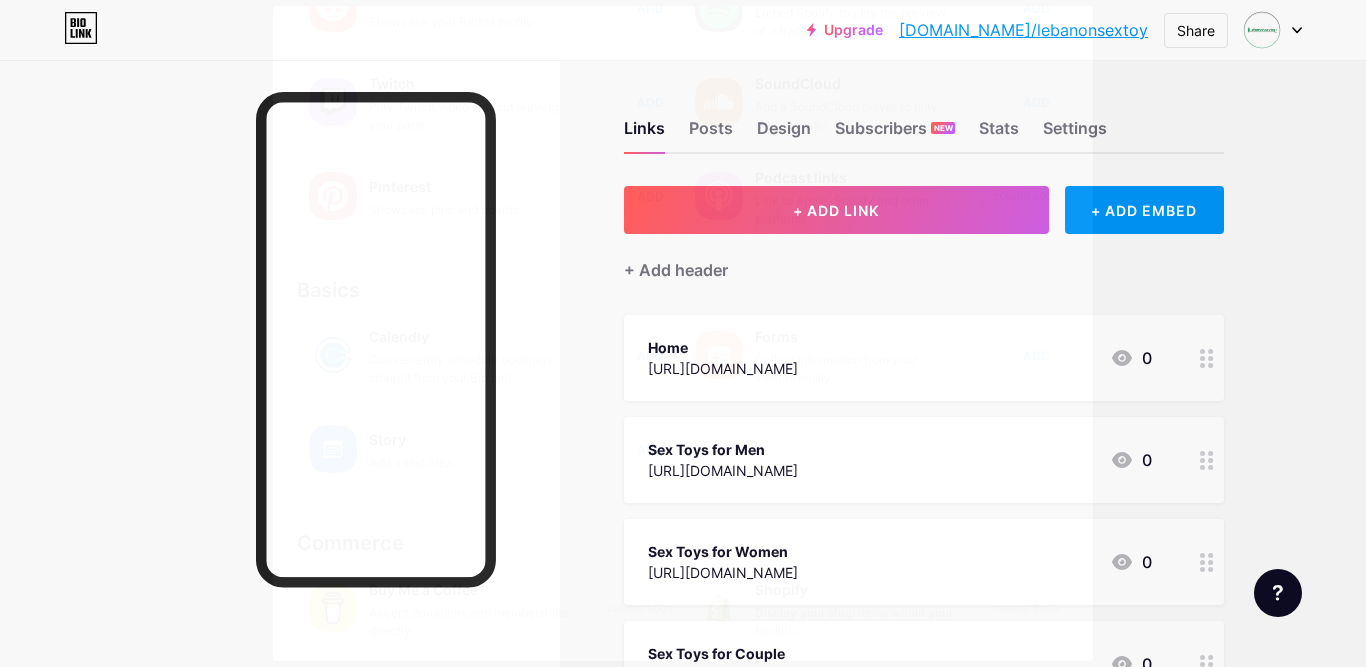 scroll, scrollTop: 364, scrollLeft: 0, axis: vertical 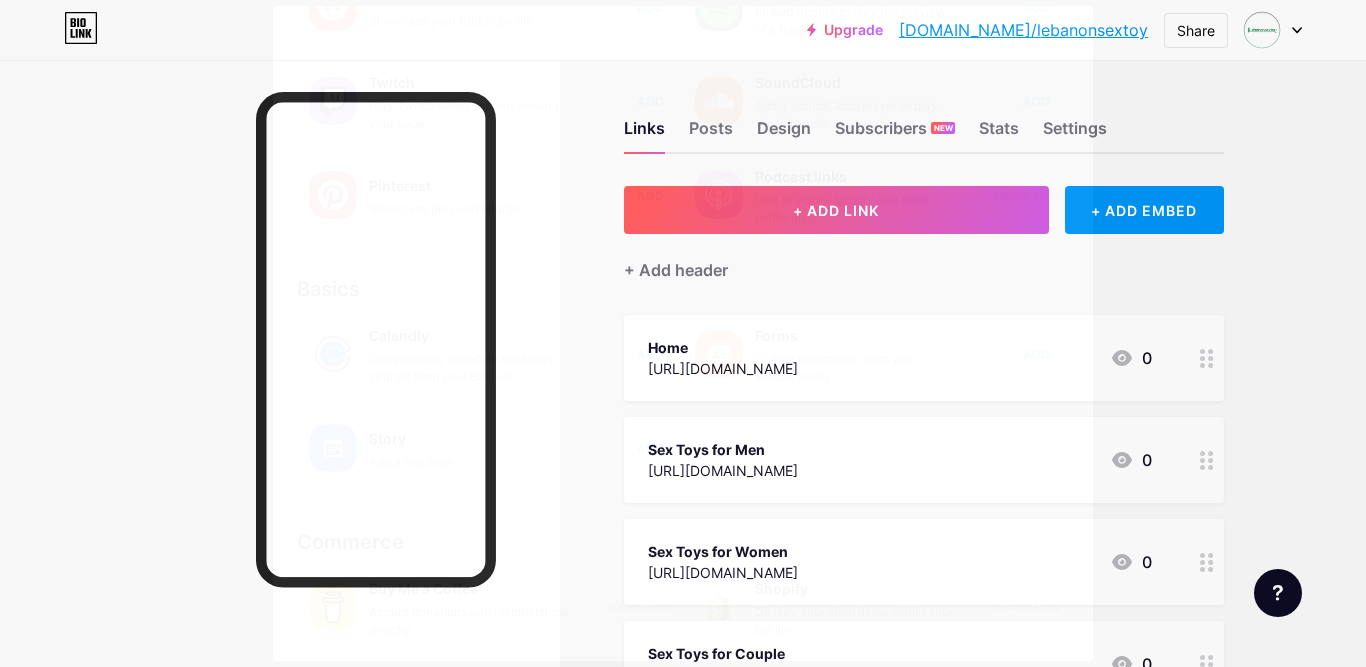 click on "Add a text area" at bounding box center [469, 462] 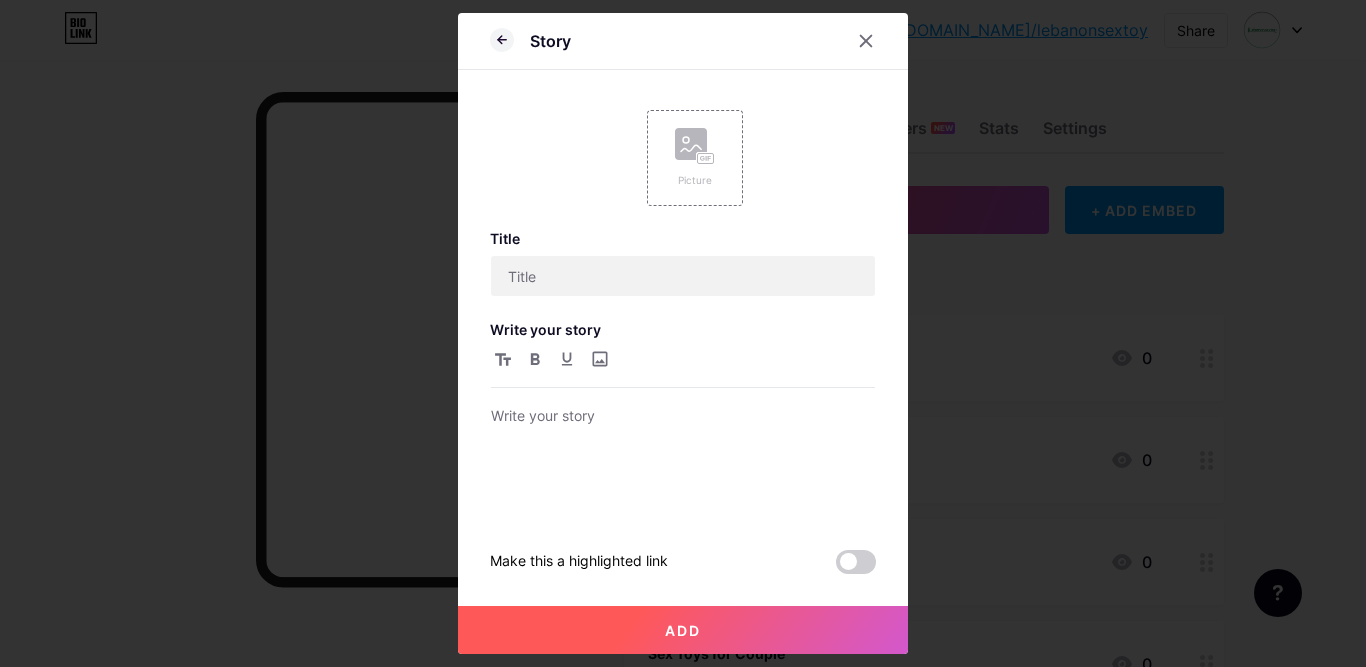scroll, scrollTop: 0, scrollLeft: 0, axis: both 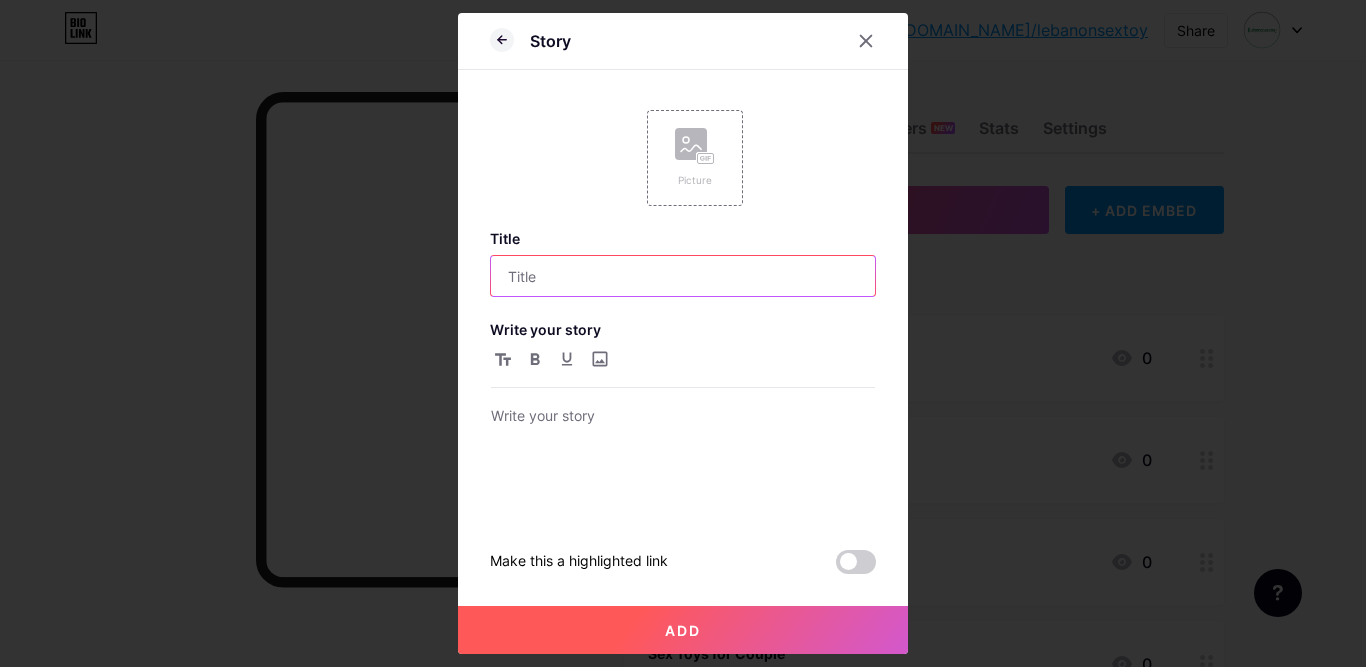 click at bounding box center (683, 276) 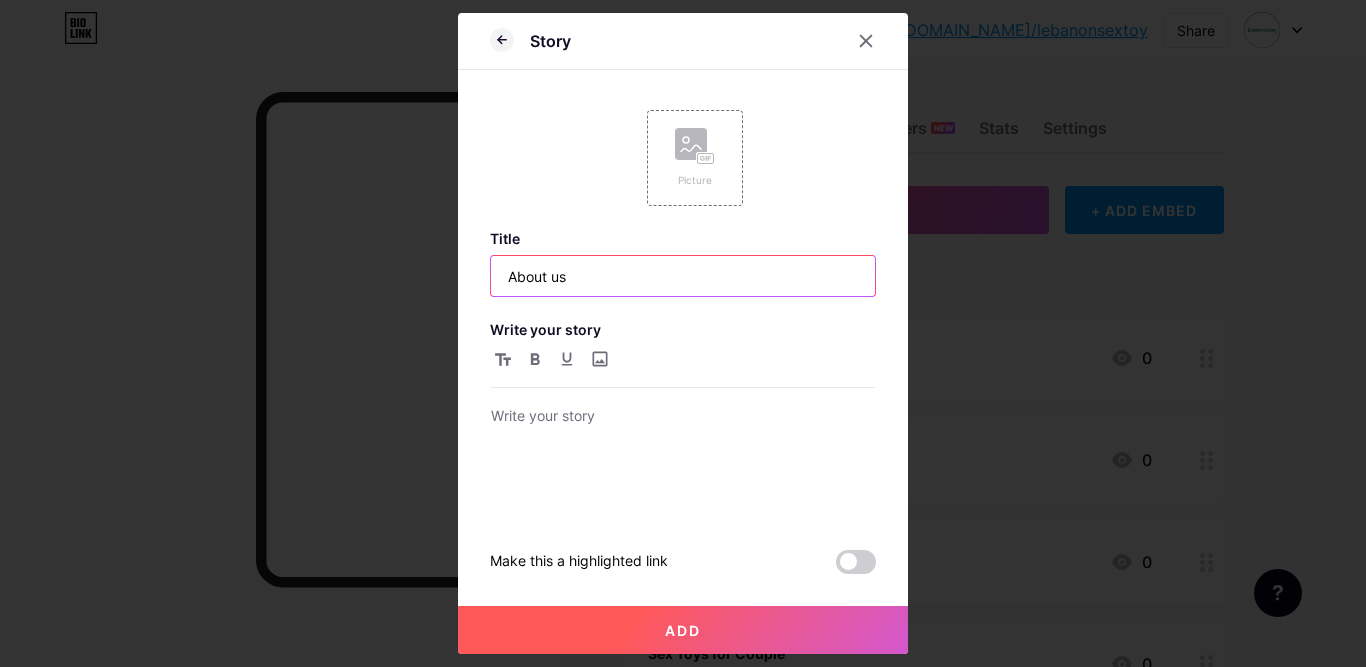 type on "About us" 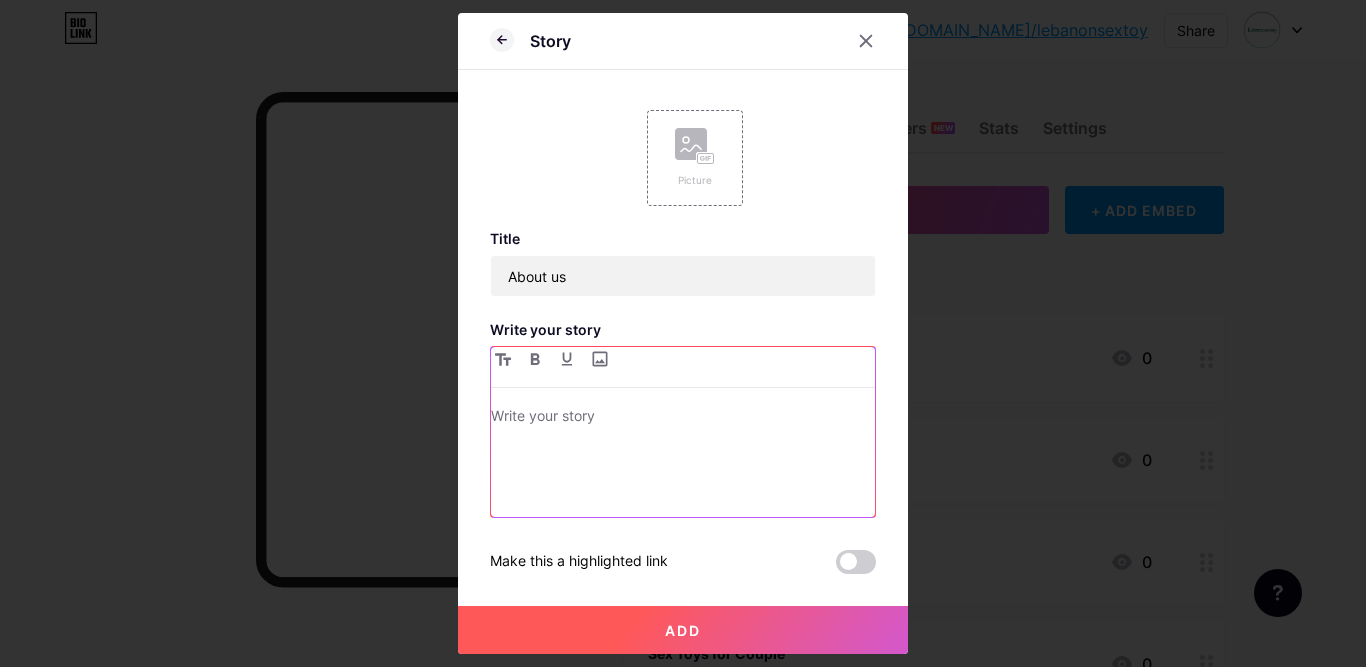 click at bounding box center [683, 460] 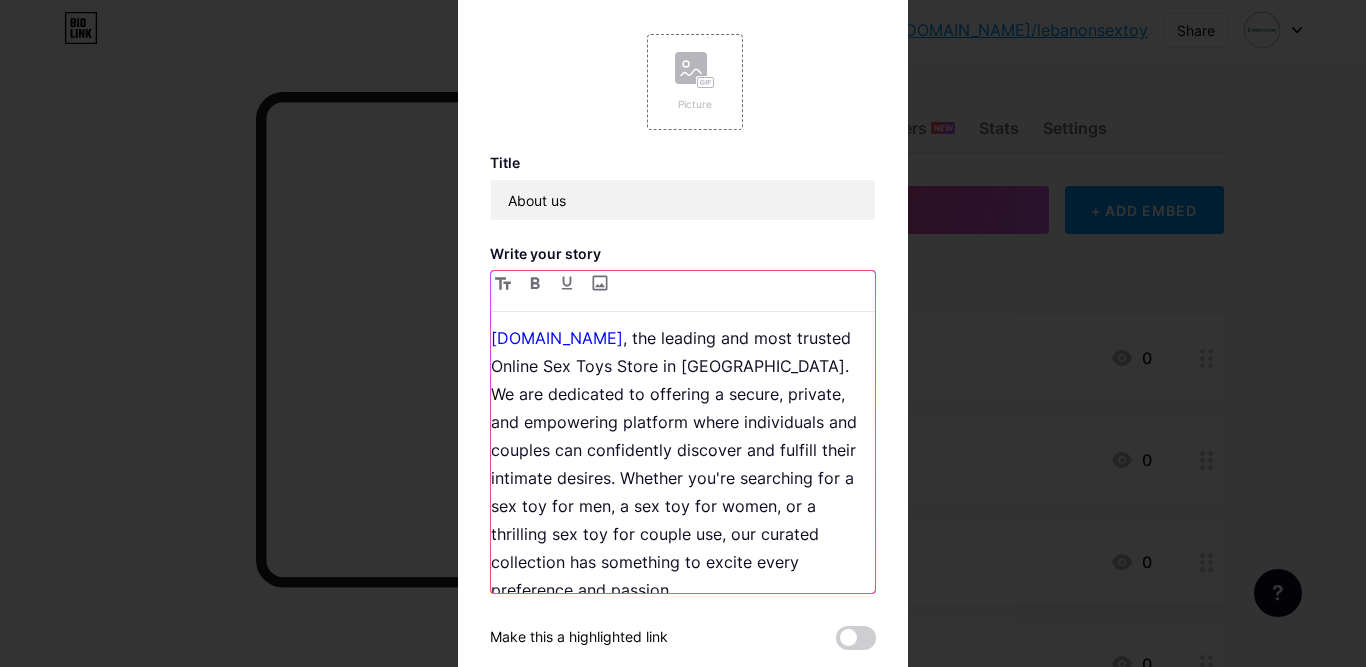 scroll, scrollTop: 0, scrollLeft: 0, axis: both 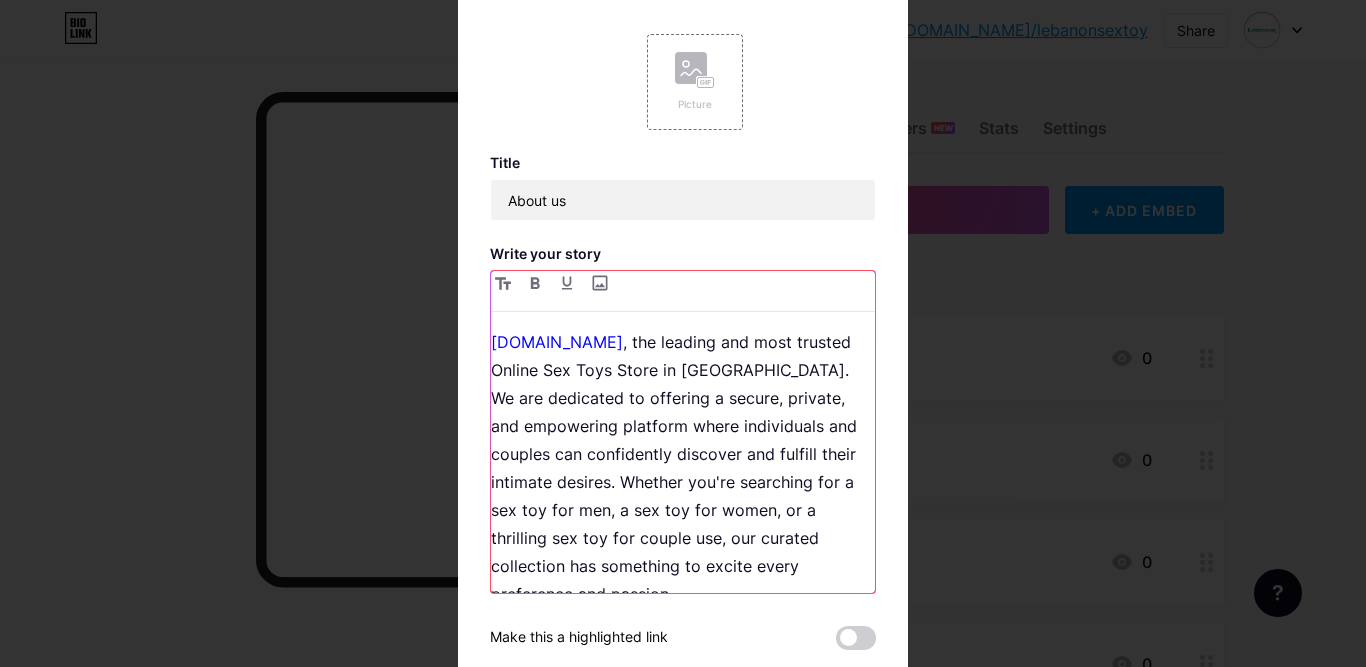 click on "lebanonsextoy.com" at bounding box center [557, 342] 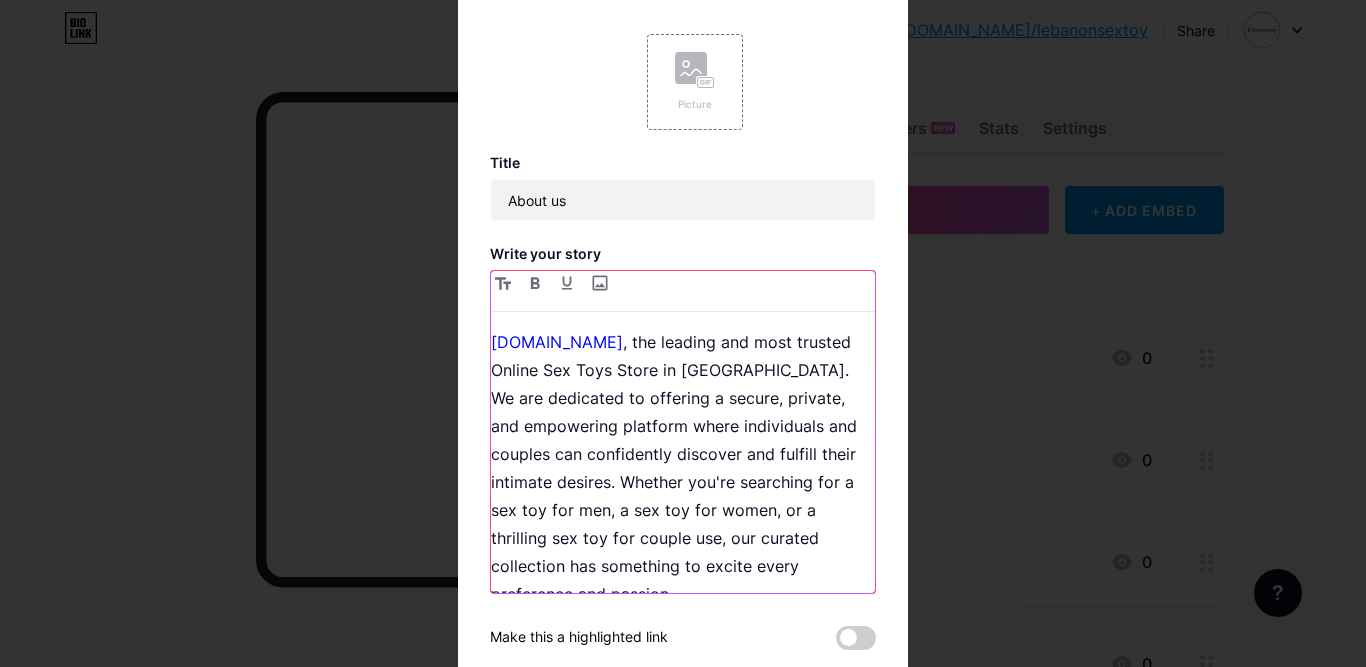 type 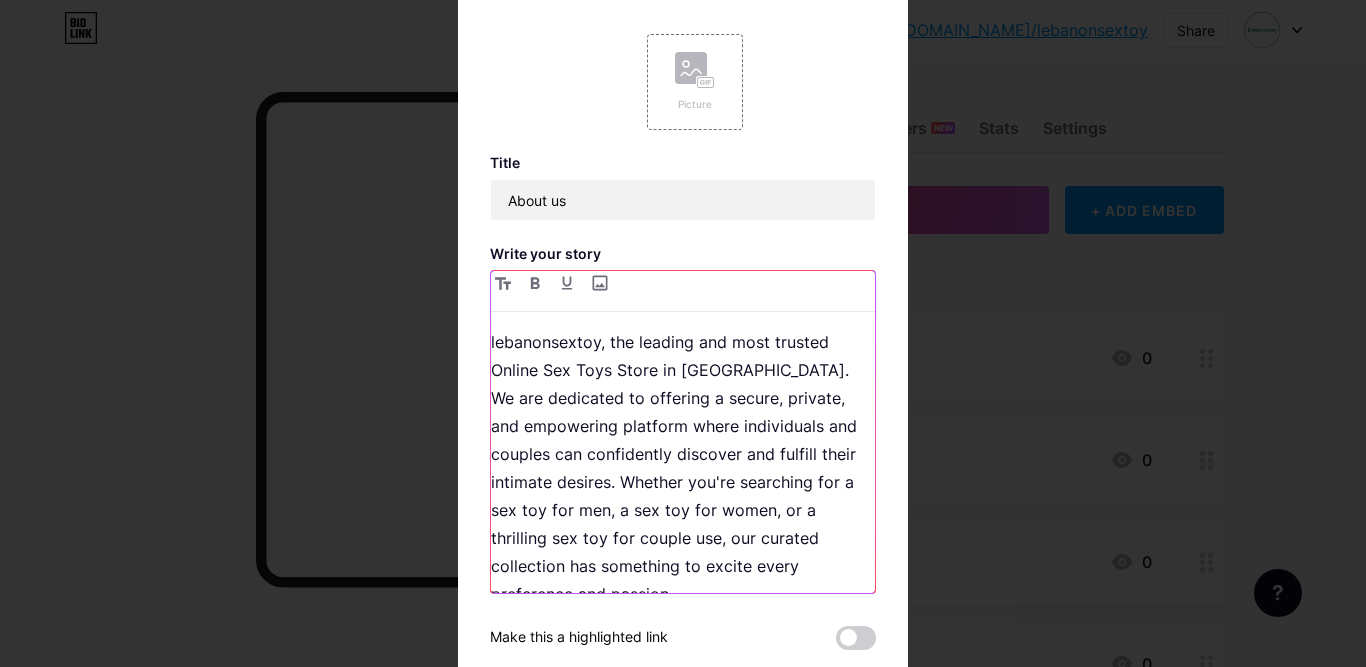 click on "lebanonsextoy, the leading and most trusted Online Sex Toys Store in Lebanon. We are dedicated to offering a secure, private, and empowering platform where individuals and couples can confidently discover and fulfill their intimate desires. Whether you're searching for a sex toy for men, a sex toy for women, or a thrilling sex toy for couple use, our curated collection has something to excite every preference and passion." at bounding box center (683, 468) 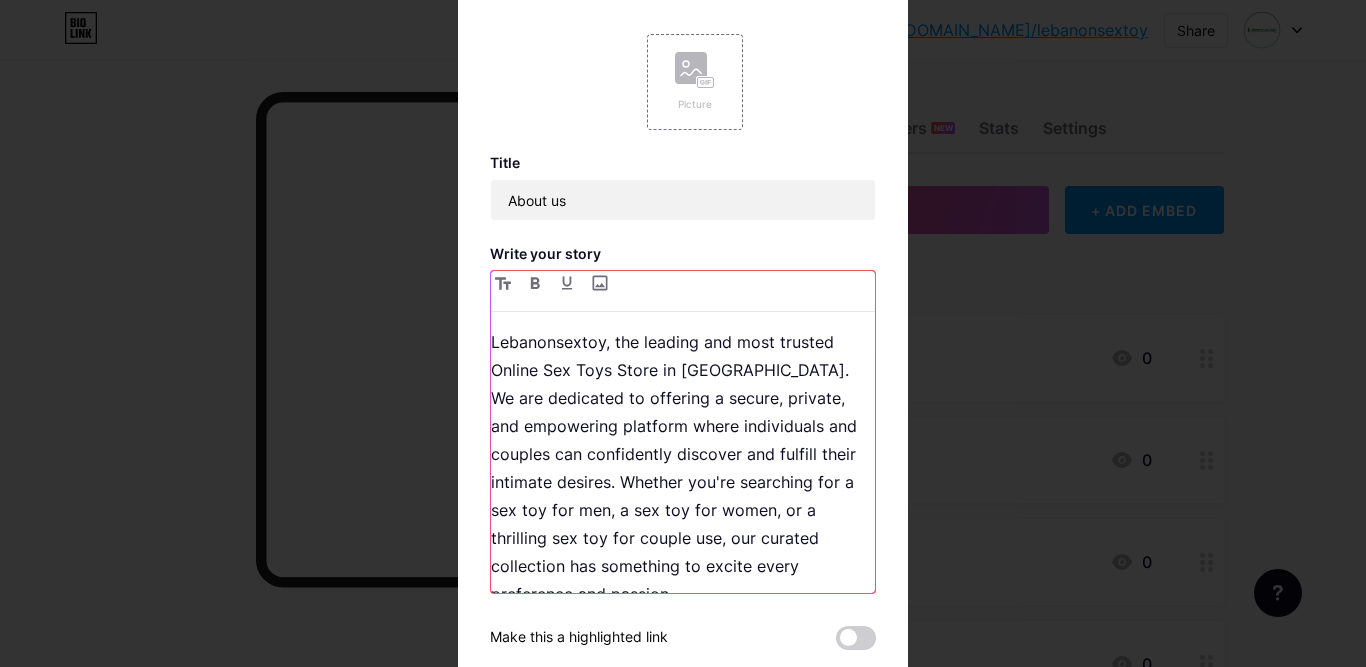 click on "Lebanonsextoy, the leading and most trusted Online Sex Toys Store in Lebanon. We are dedicated to offering a secure, private, and empowering platform where individuals and couples can confidently discover and fulfill their intimate desires. Whether you're searching for a sex toy for men, a sex toy for women, or a thrilling sex toy for couple use, our curated collection has something to excite every preference and passion." at bounding box center [683, 468] 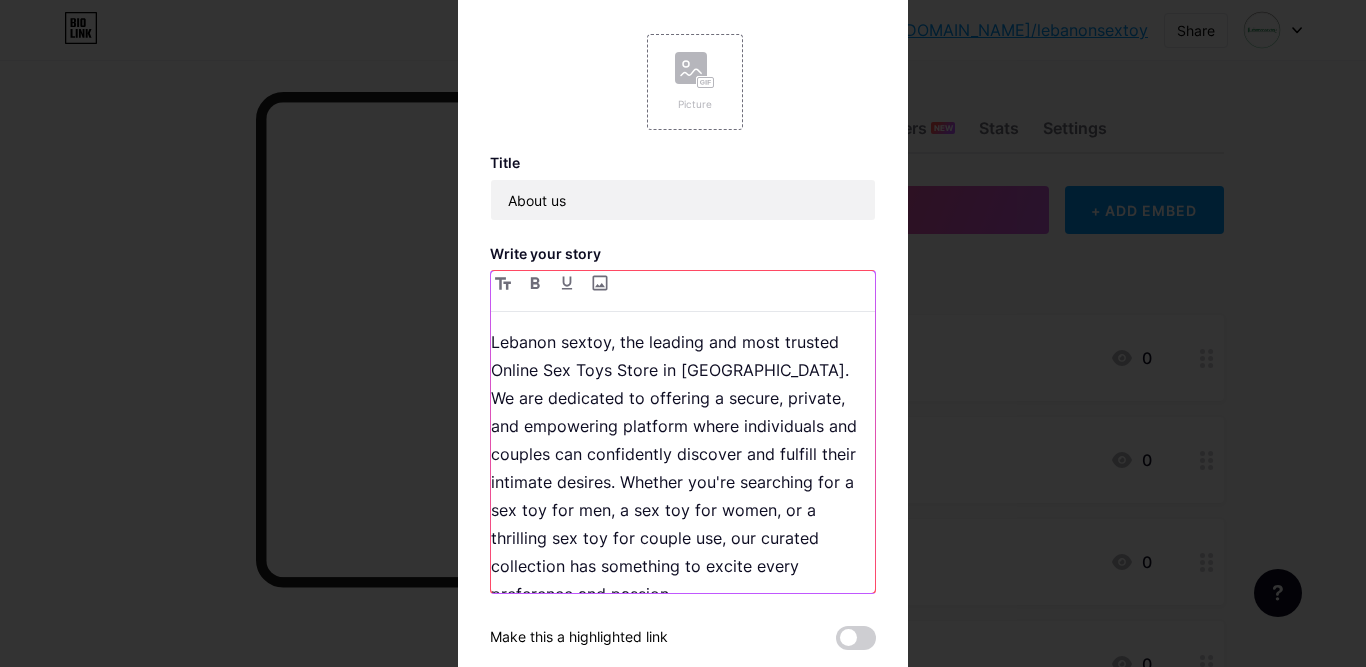 click on "Lebanon sextoy, the leading and most trusted Online Sex Toys Store in Lebanon. We are dedicated to offering a secure, private, and empowering platform where individuals and couples can confidently discover and fulfill their intimate desires. Whether you're searching for a sex toy for men, a sex toy for women, or a thrilling sex toy for couple use, our curated collection has something to excite every preference and passion." at bounding box center (683, 468) 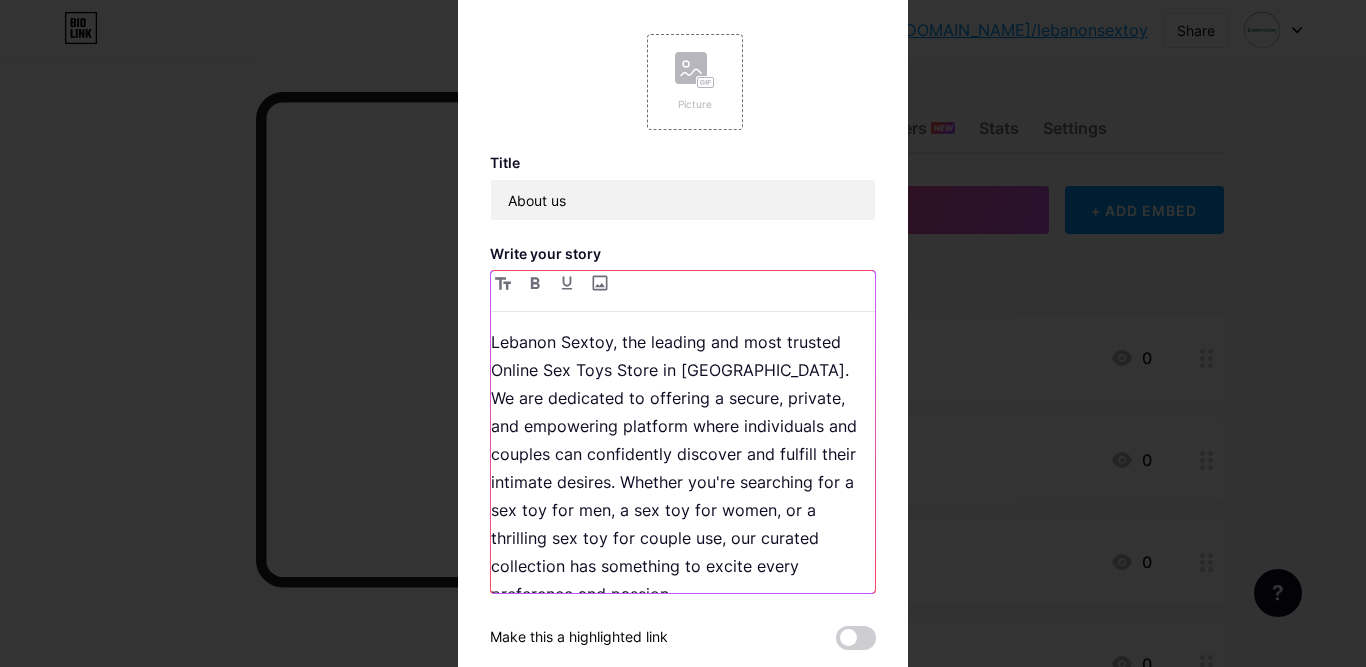 click on "Lebanon Sextoy, the leading and most trusted Online Sex Toys Store in Lebanon. We are dedicated to offering a secure, private, and empowering platform where individuals and couples can confidently discover and fulfill their intimate desires. Whether you're searching for a sex toy for men, a sex toy for women, or a thrilling sex toy for couple use, our curated collection has something to excite every preference and passion." at bounding box center [683, 468] 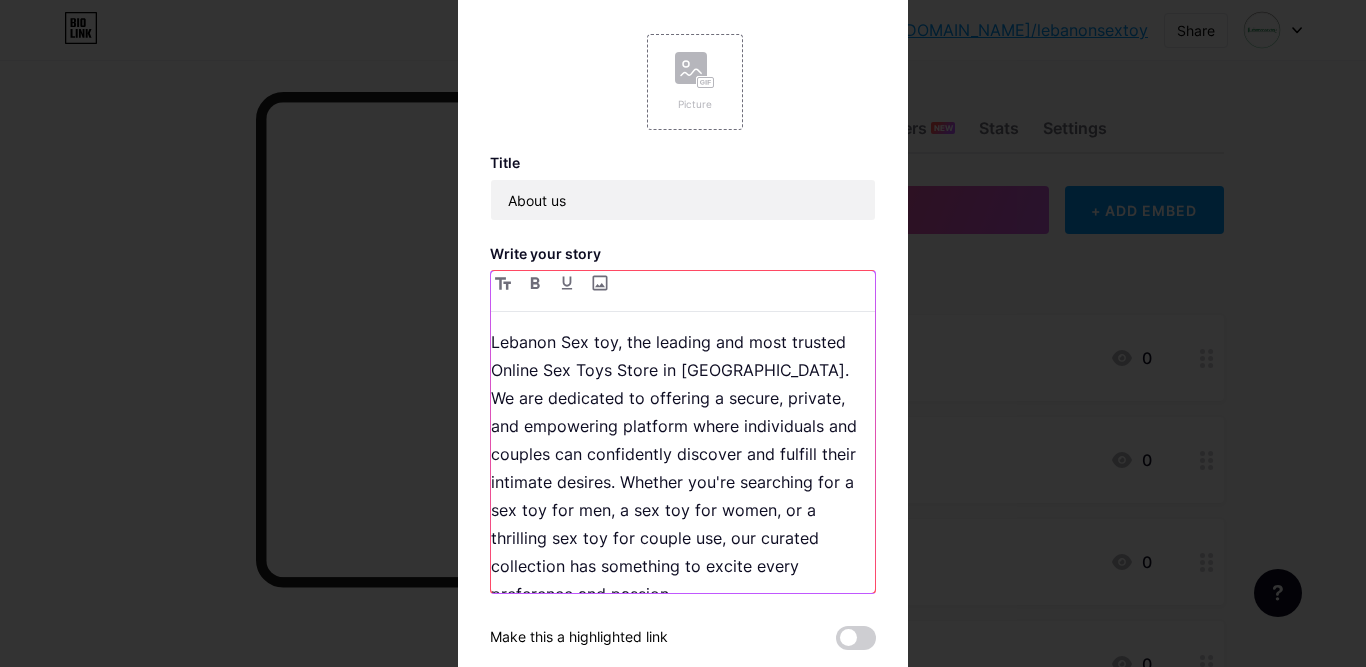 click on "Lebanon Sex toy, the leading and most trusted Online Sex Toys Store in Lebanon. We are dedicated to offering a secure, private, and empowering platform where individuals and couples can confidently discover and fulfill their intimate desires. Whether you're searching for a sex toy for men, a sex toy for women, or a thrilling sex toy for couple use, our curated collection has something to excite every preference and passion." at bounding box center (683, 468) 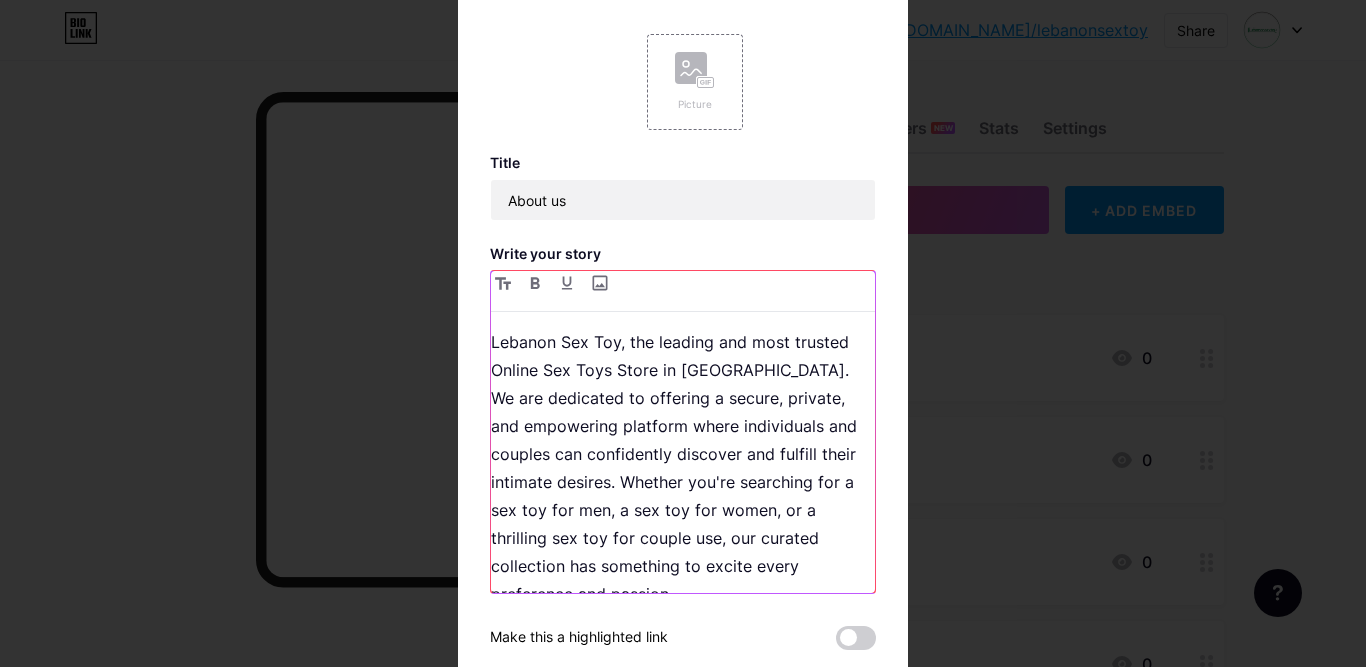 click on "Lebanon Sex Toy, the leading and most trusted Online Sex Toys Store in Lebanon. We are dedicated to offering a secure, private, and empowering platform where individuals and couples can confidently discover and fulfill their intimate desires. Whether you're searching for a sex toy for men, a sex toy for women, or a thrilling sex toy for couple use, our curated collection has something to excite every preference and passion." at bounding box center [683, 468] 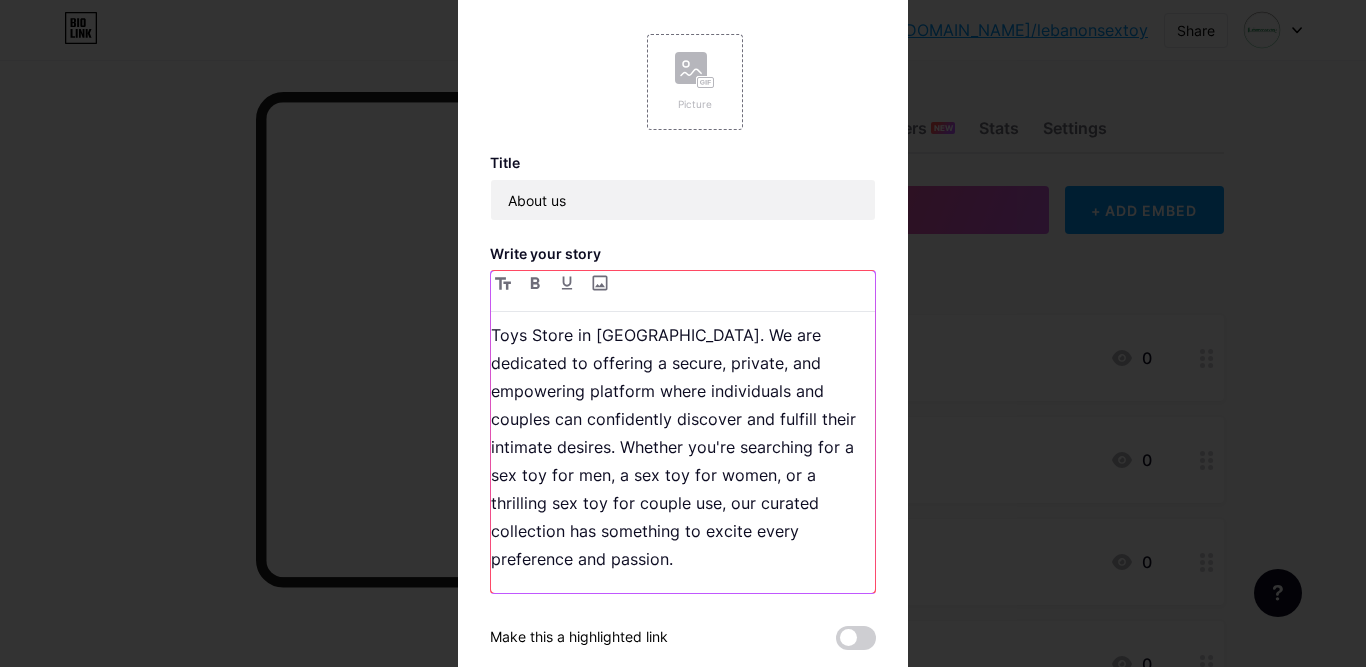 scroll, scrollTop: 0, scrollLeft: 0, axis: both 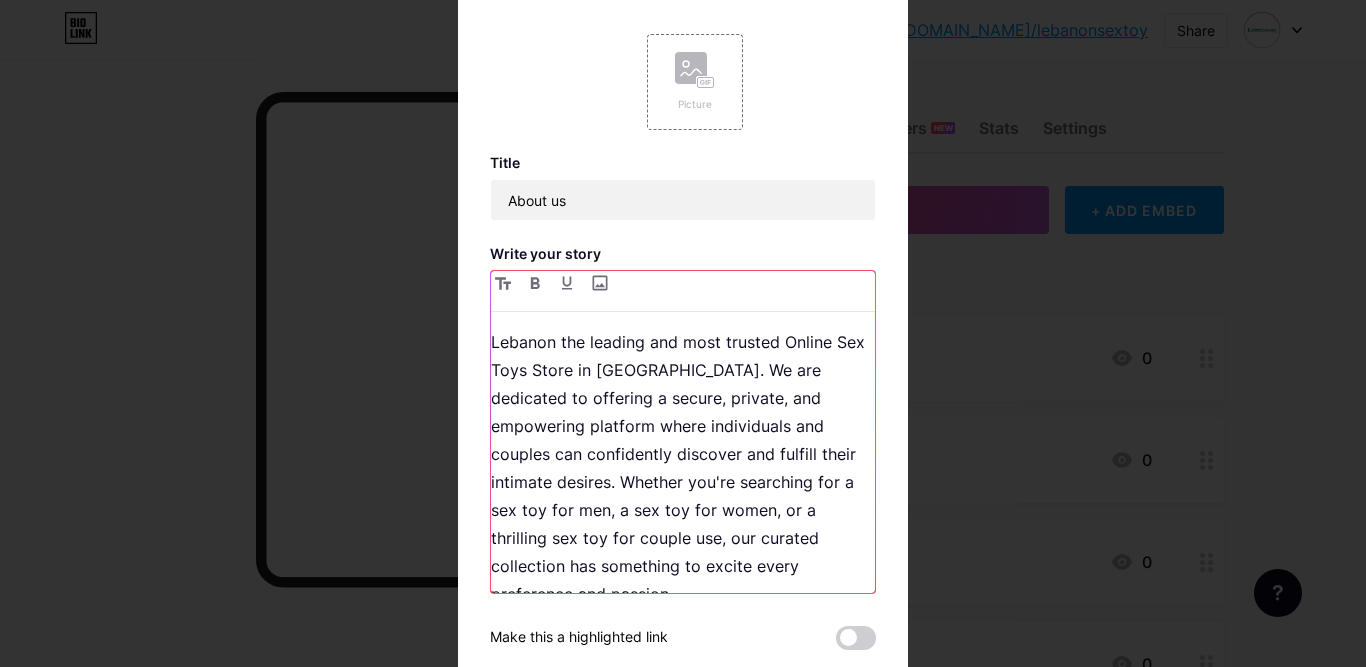 click on "Lebanon the leading and most trusted Online Sex Toys Store in Lebanon. We are dedicated to offering a secure, private, and empowering platform where individuals and couples can confidently discover and fulfill their intimate desires. Whether you're searching for a sex toy for men, a sex toy for women, or a thrilling sex toy for couple use, our curated collection has something to excite every preference and passion." at bounding box center (683, 468) 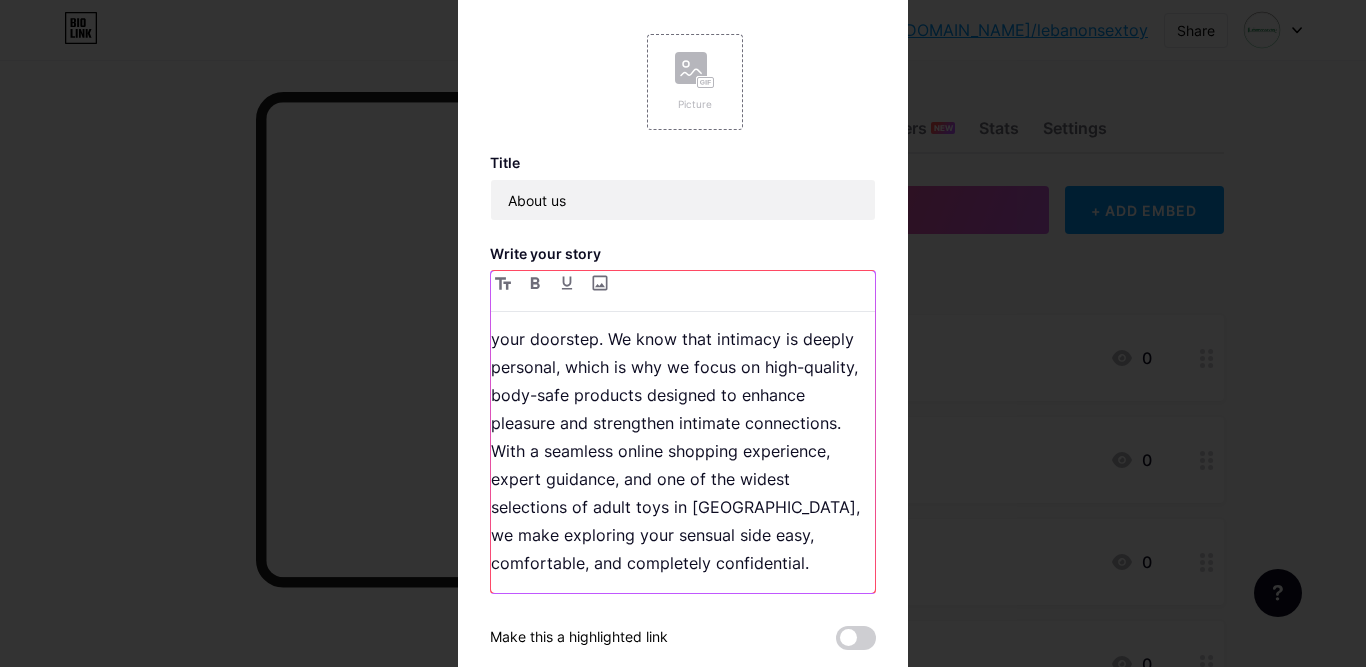 scroll, scrollTop: 183, scrollLeft: 0, axis: vertical 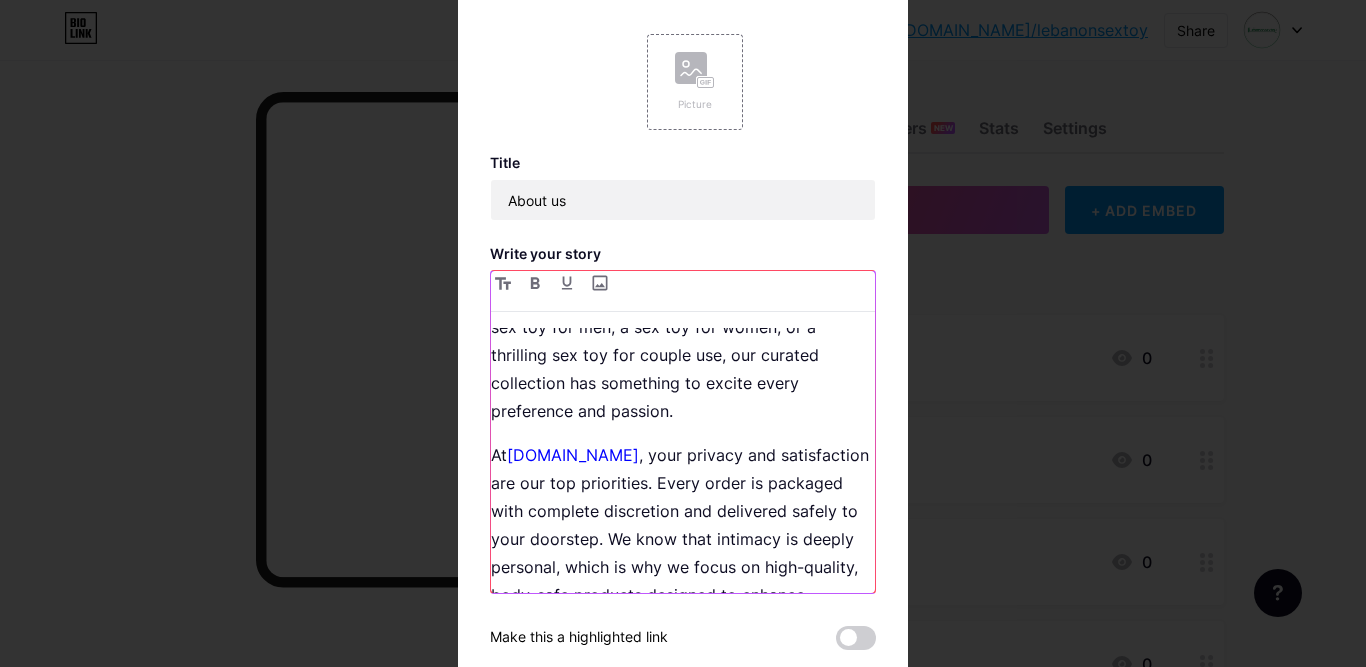 click on "lebanonsextoy.com" at bounding box center (573, 455) 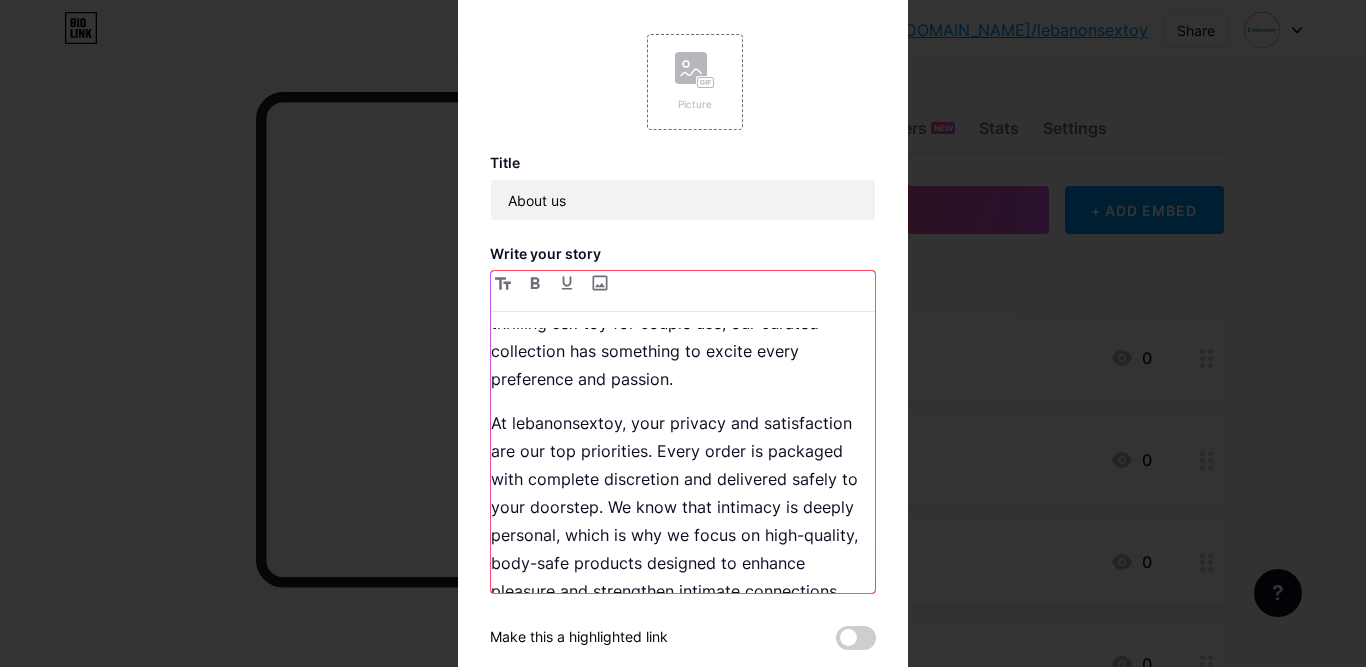 scroll, scrollTop: 183, scrollLeft: 0, axis: vertical 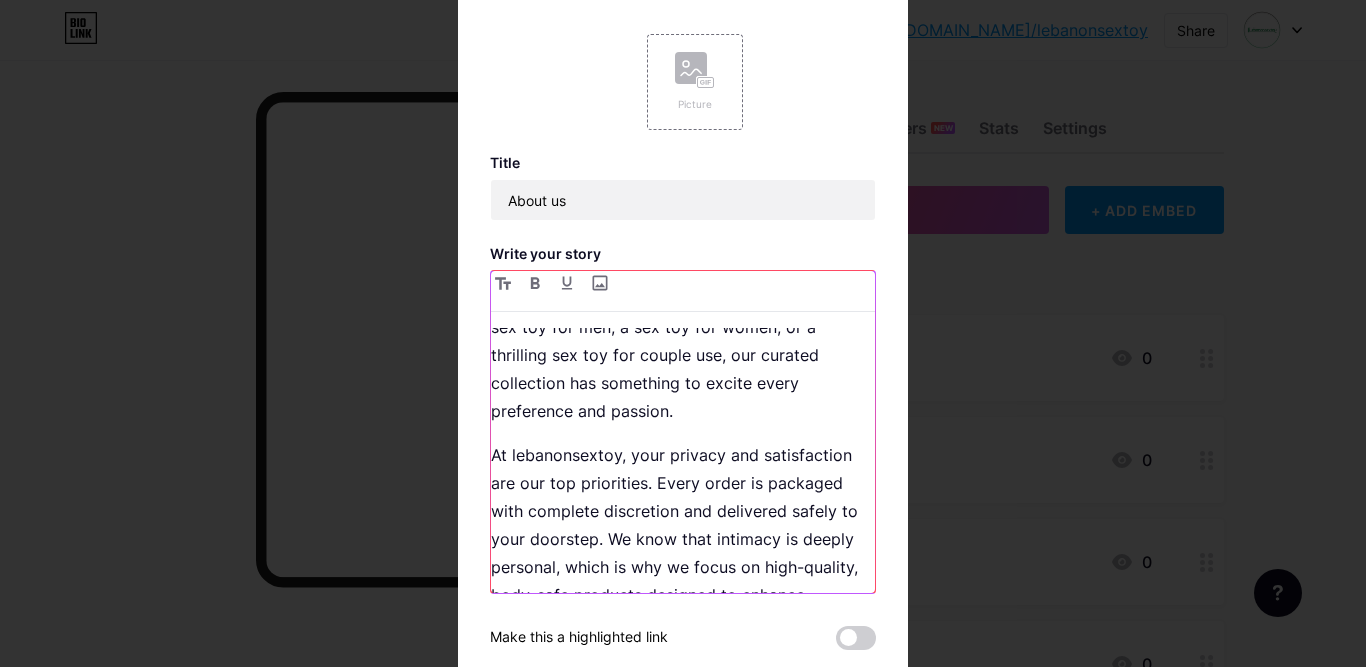 click on "At lebanonsextoy, your privacy and satisfaction are our top priorities. Every order is packaged with complete discretion and delivered safely to your doorstep. We know that intimacy is deeply personal, which is why we focus on high-quality, body-safe products designed to enhance pleasure and strengthen intimate connections. With a seamless online shopping experience, expert guidance, and one of the widest selections of adult toys in Lebanon, we make exploring your sensual side easy, comfortable, and completely confidential." at bounding box center [683, 609] 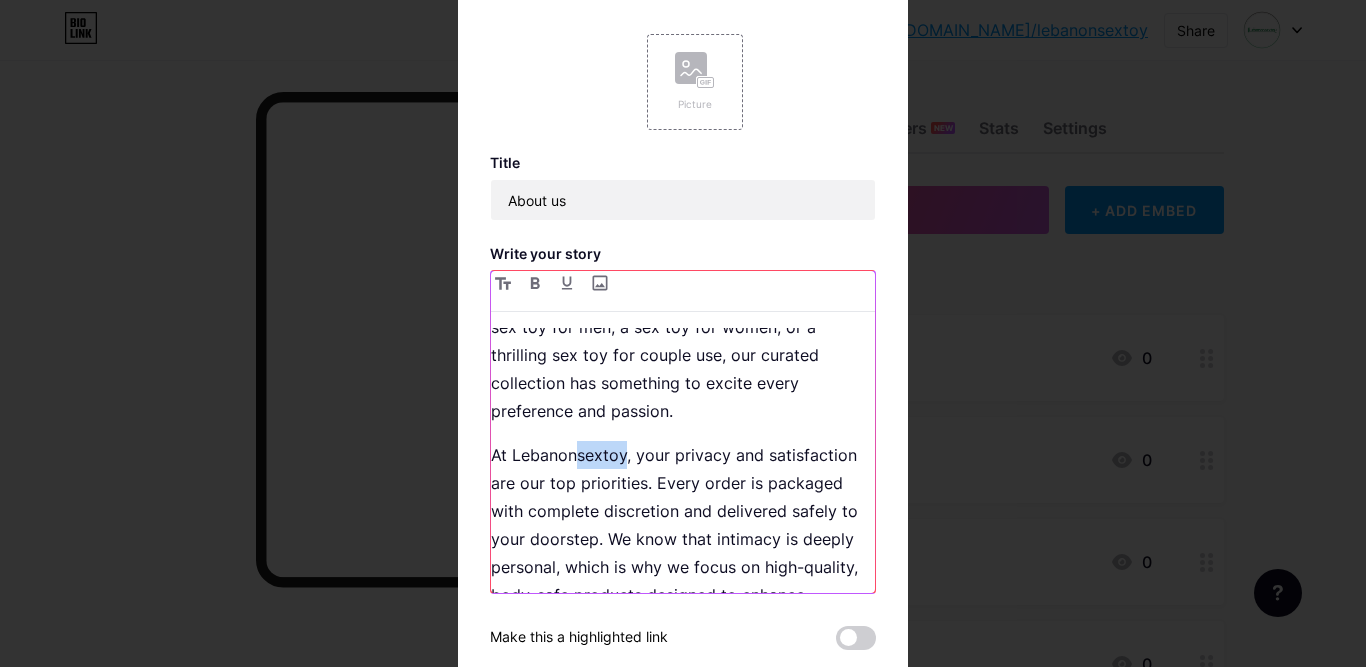 drag, startPoint x: 585, startPoint y: 459, endPoint x: 611, endPoint y: 463, distance: 26.305893 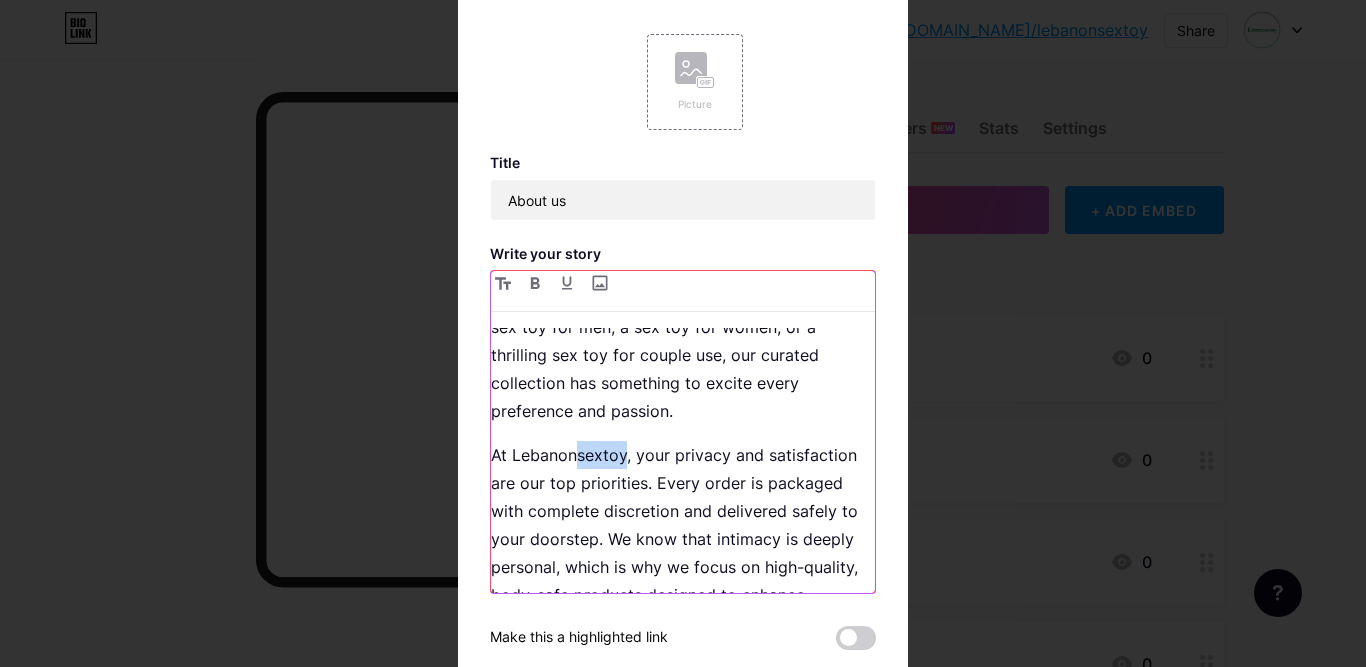 click on "At Lebanonsextoy, your privacy and satisfaction are our top priorities. Every order is packaged with complete discretion and delivered safely to your doorstep. We know that intimacy is deeply personal, which is why we focus on high-quality, body-safe products designed to enhance pleasure and strengthen intimate connections. With a seamless online shopping experience, expert guidance, and one of the widest selections of adult toys in Lebanon, we make exploring your sensual side easy, comfortable, and completely confidential." at bounding box center (683, 609) 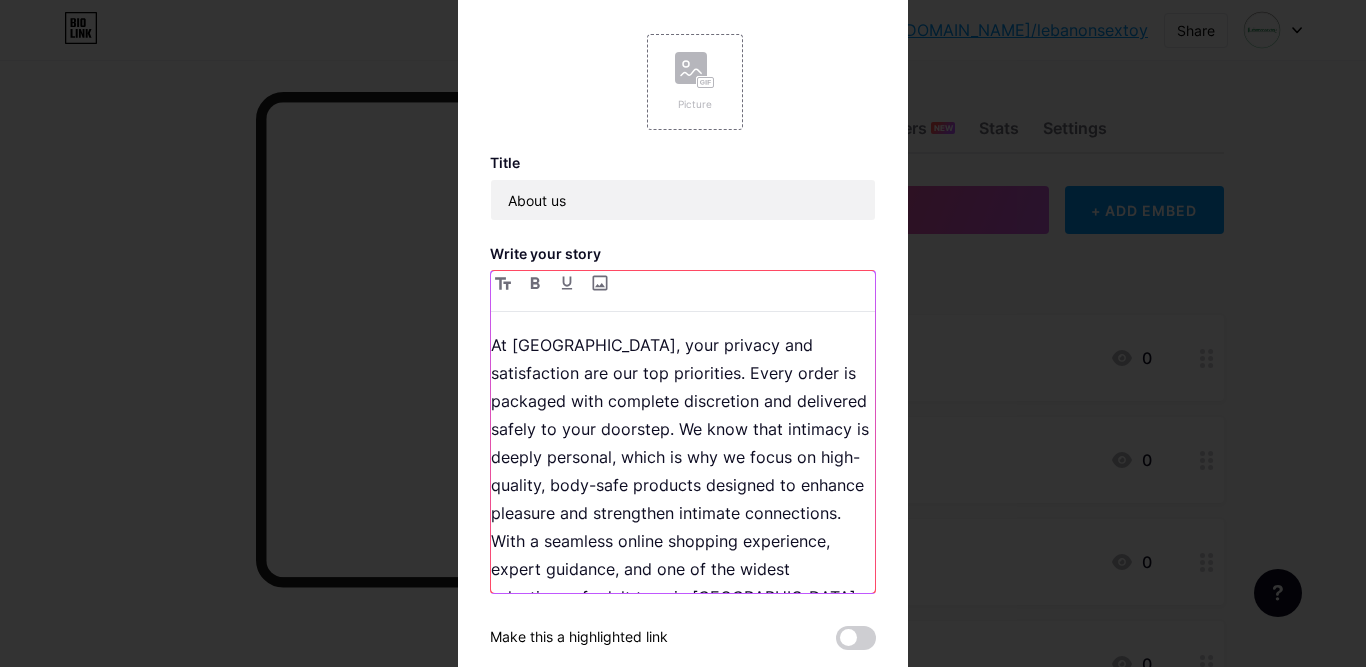 scroll, scrollTop: 383, scrollLeft: 0, axis: vertical 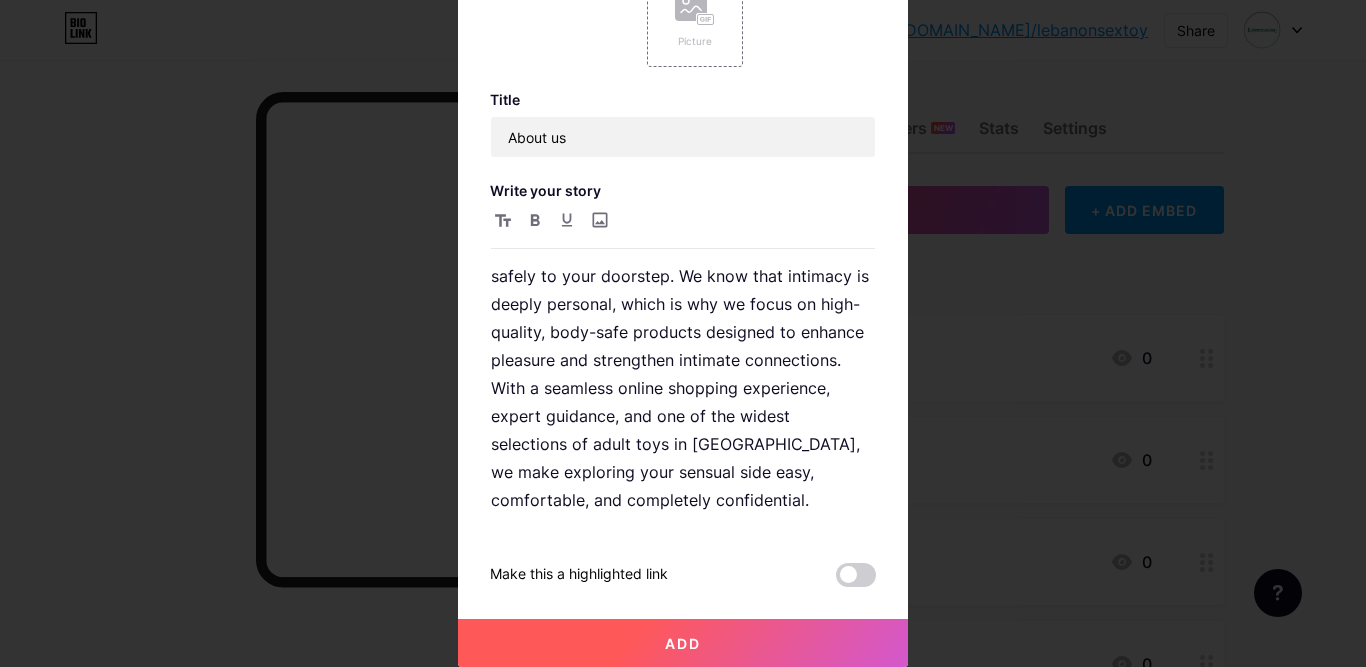 click on "Add" at bounding box center (683, 643) 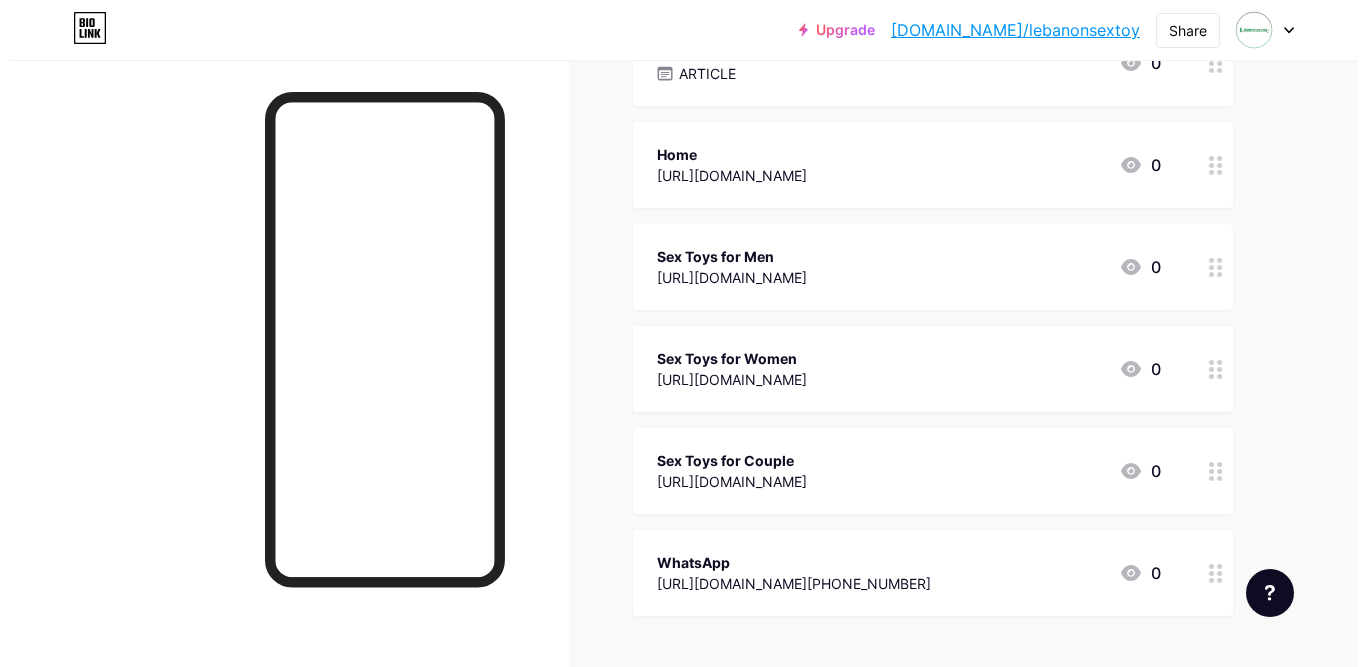 scroll, scrollTop: 0, scrollLeft: 0, axis: both 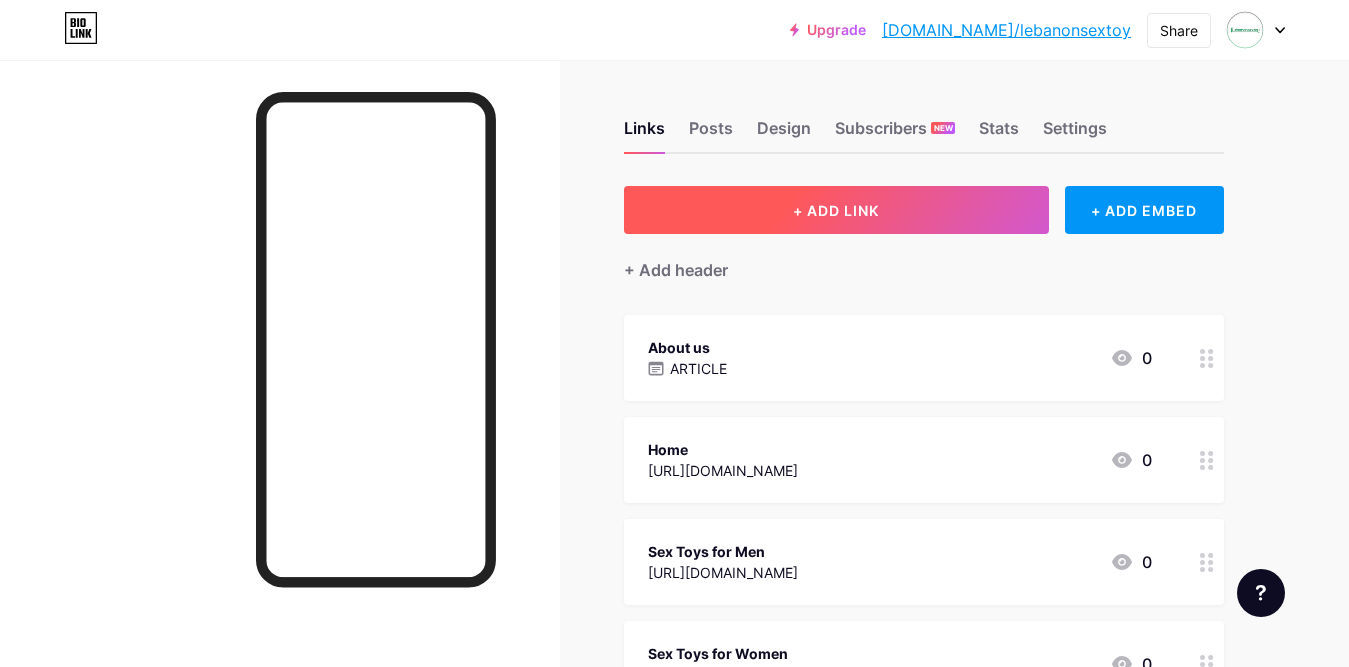 click on "+ ADD LINK" at bounding box center (836, 210) 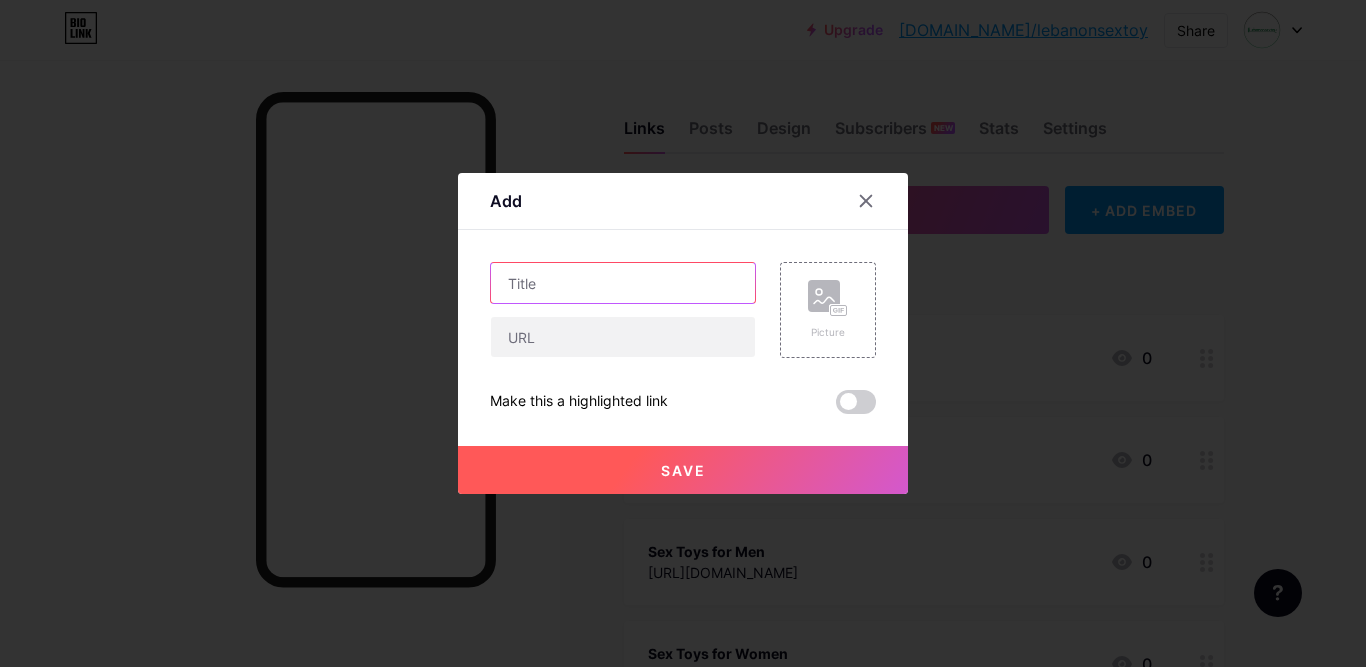 click at bounding box center (623, 283) 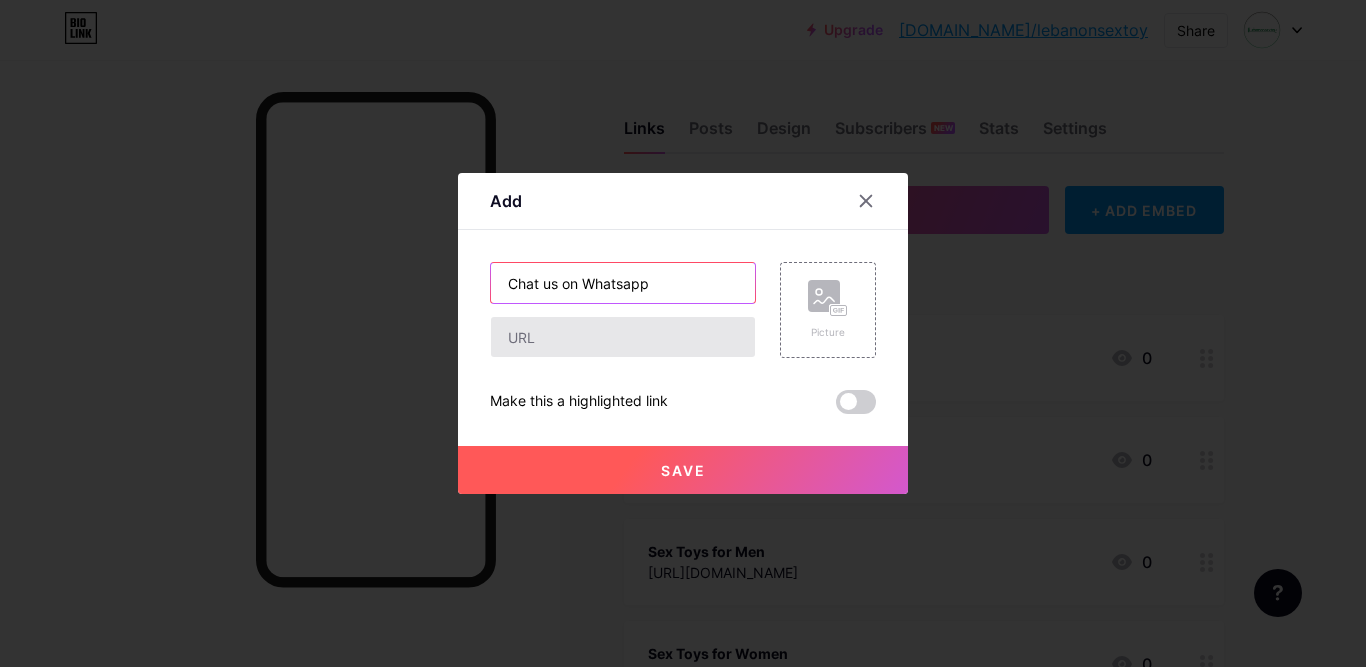 type on "Chat us on Whatsapp" 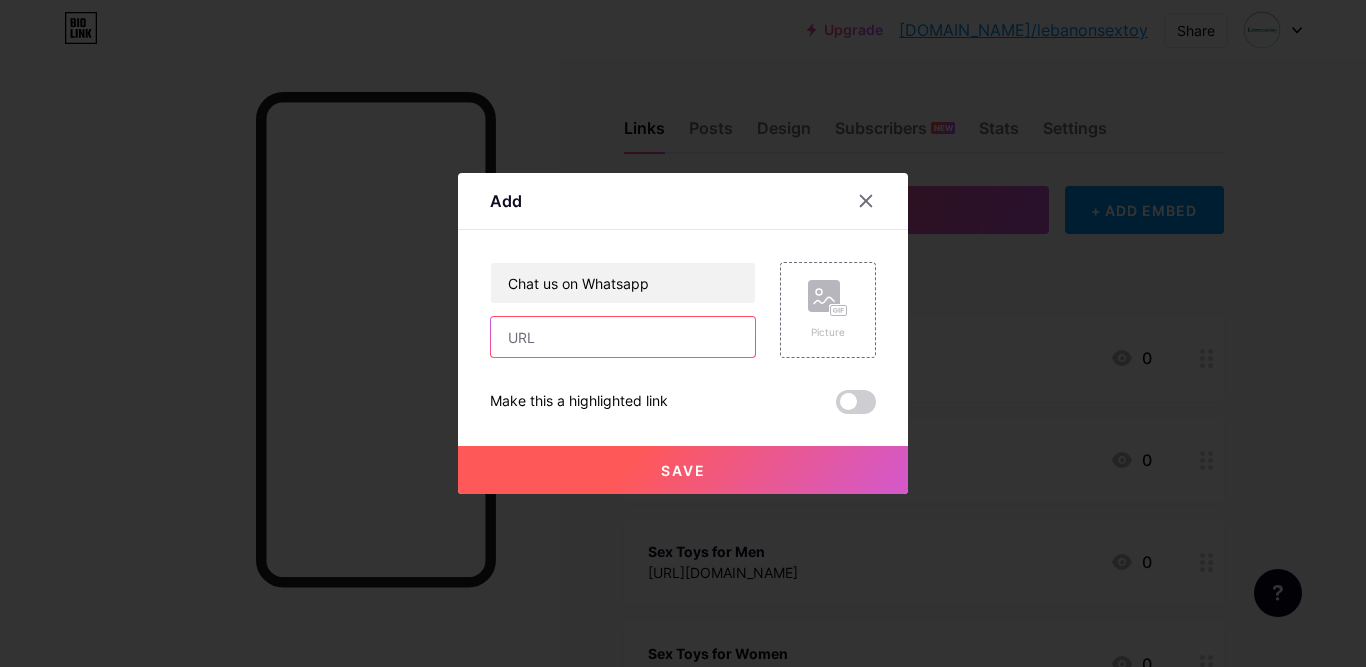click at bounding box center [623, 337] 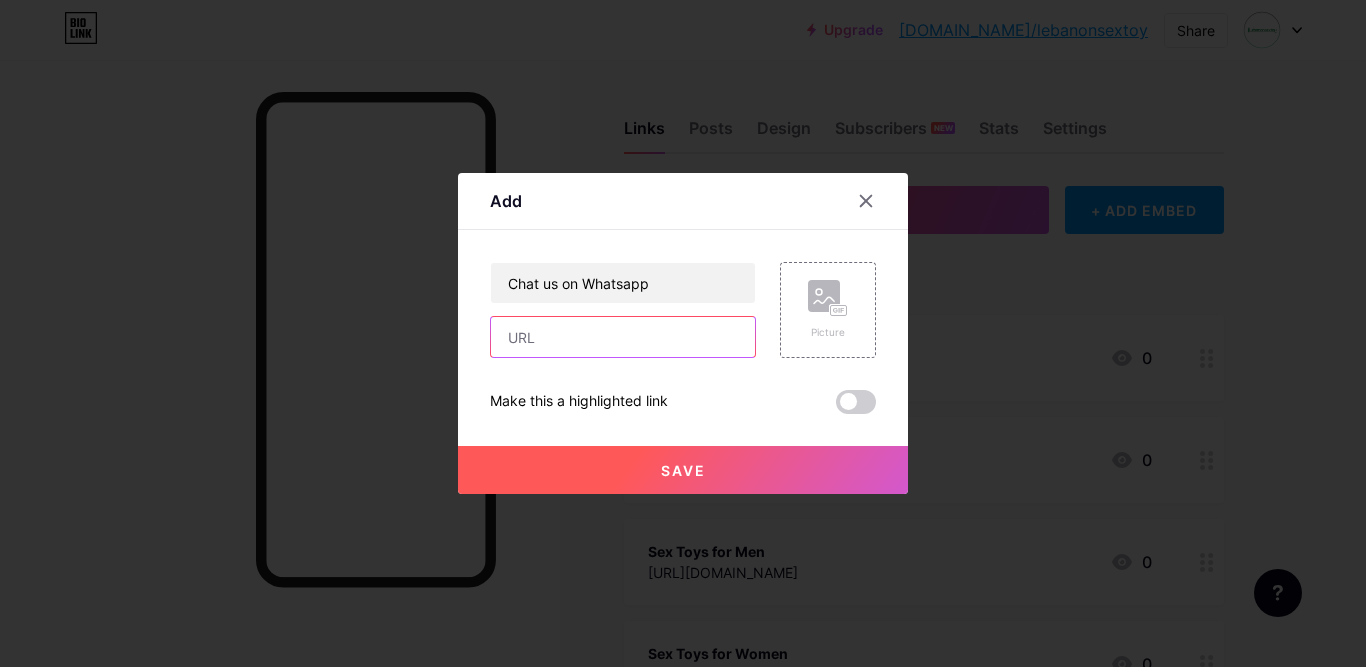 paste on "https://api.whatsapp.com/send?phone=96892172923" 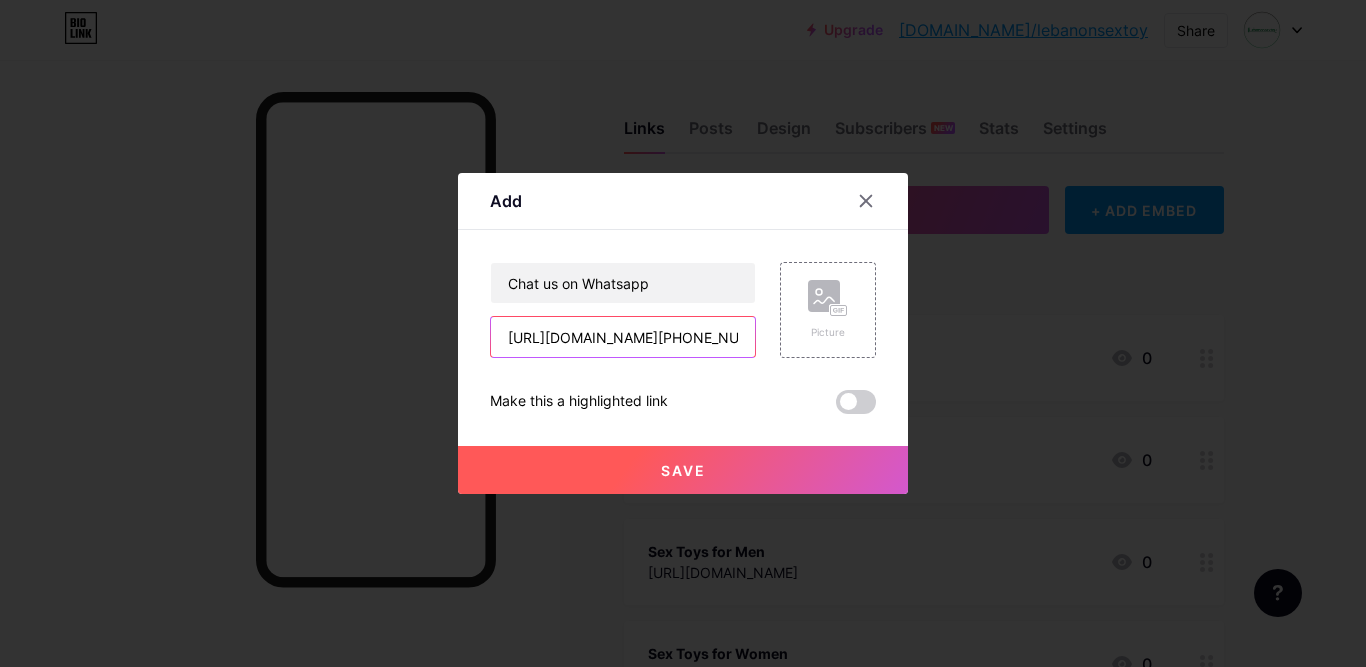 scroll, scrollTop: 0, scrollLeft: 126, axis: horizontal 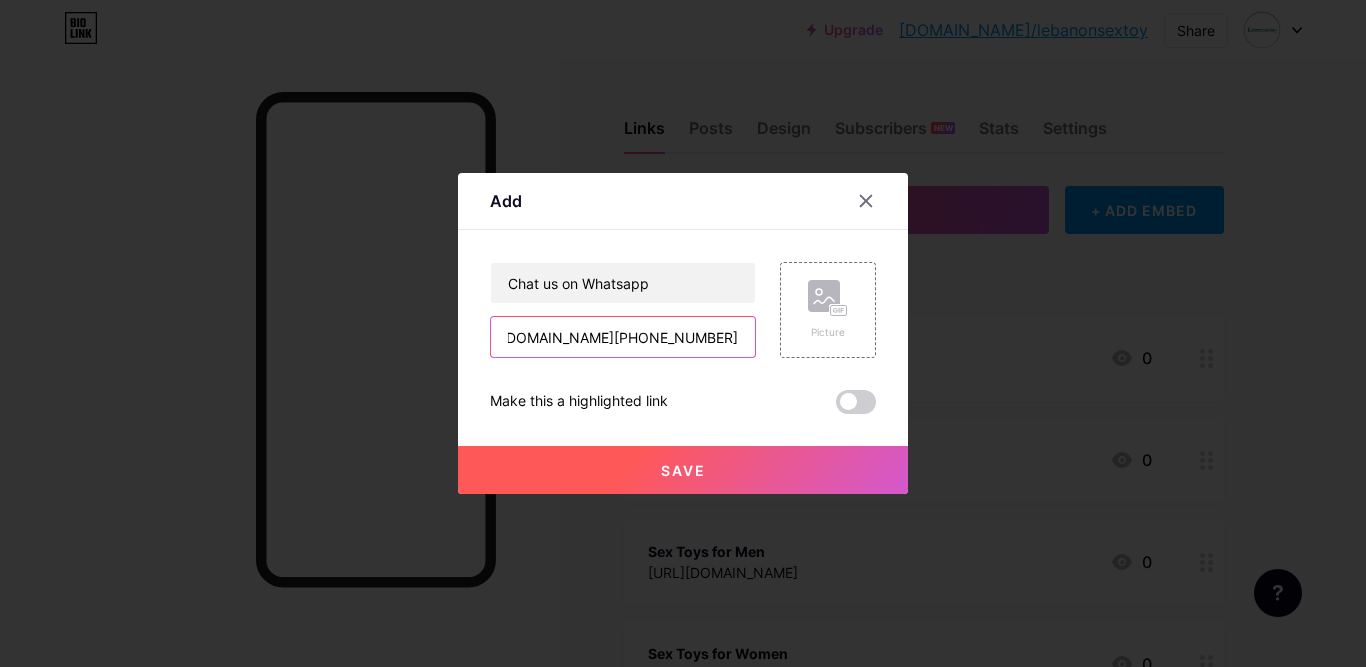 type on "https://api.whatsapp.com/send?phone=96892172923" 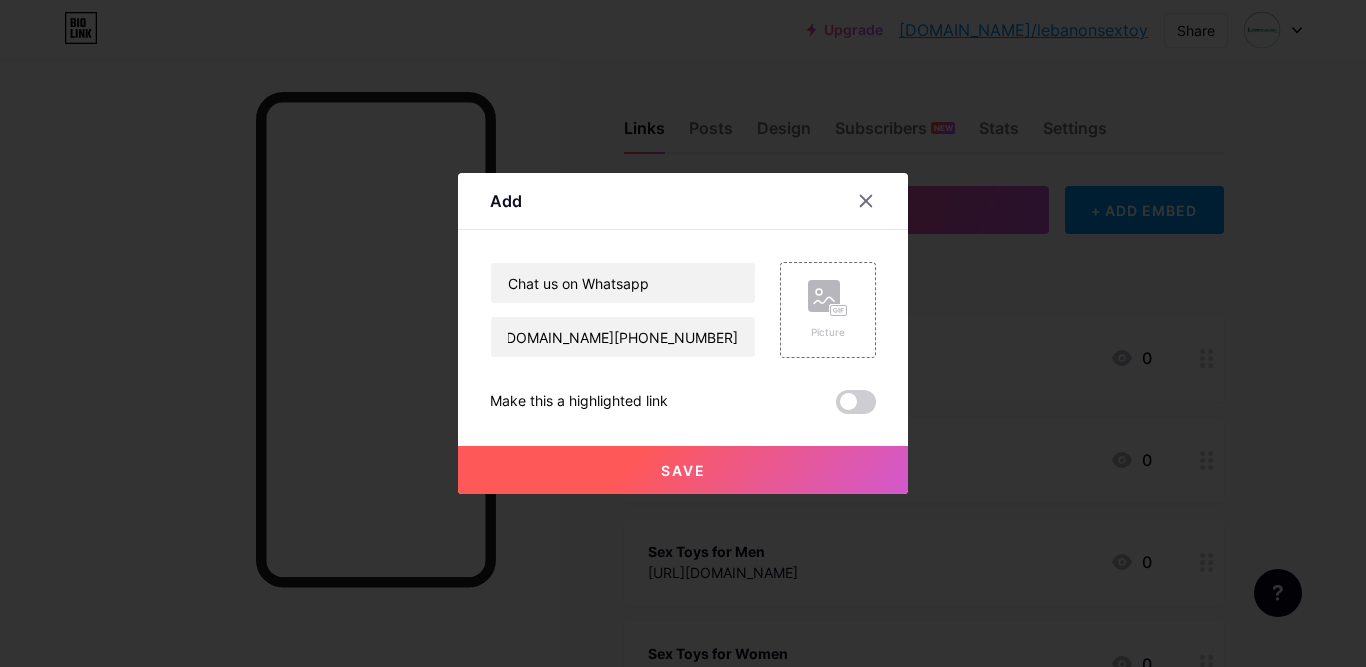 click on "Save" at bounding box center [683, 470] 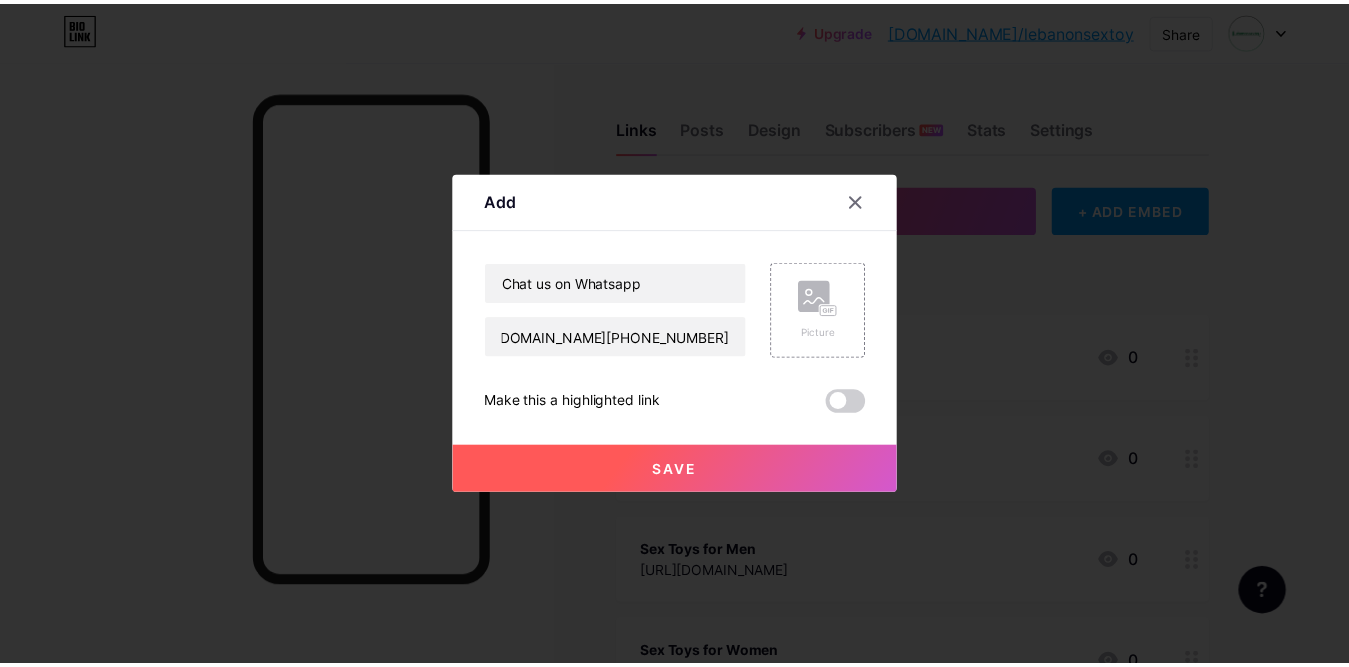 scroll, scrollTop: 0, scrollLeft: 0, axis: both 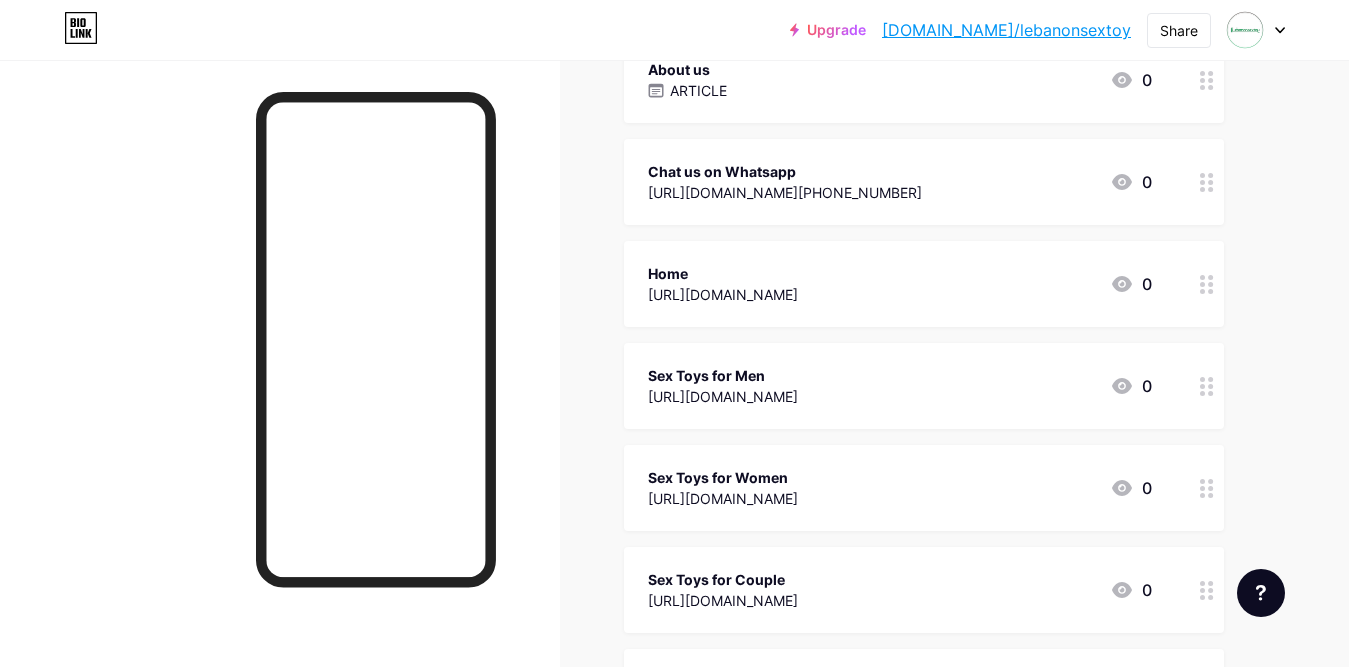 drag, startPoint x: 906, startPoint y: 181, endPoint x: 984, endPoint y: 340, distance: 177.10167 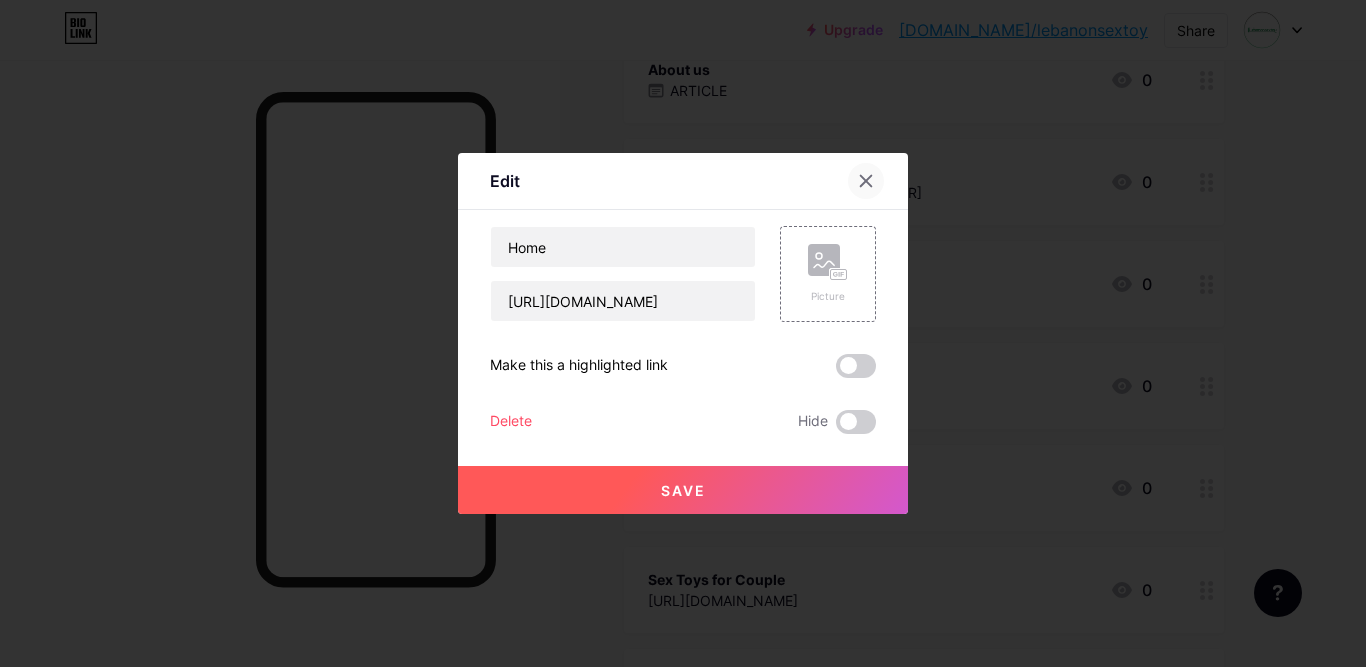 click 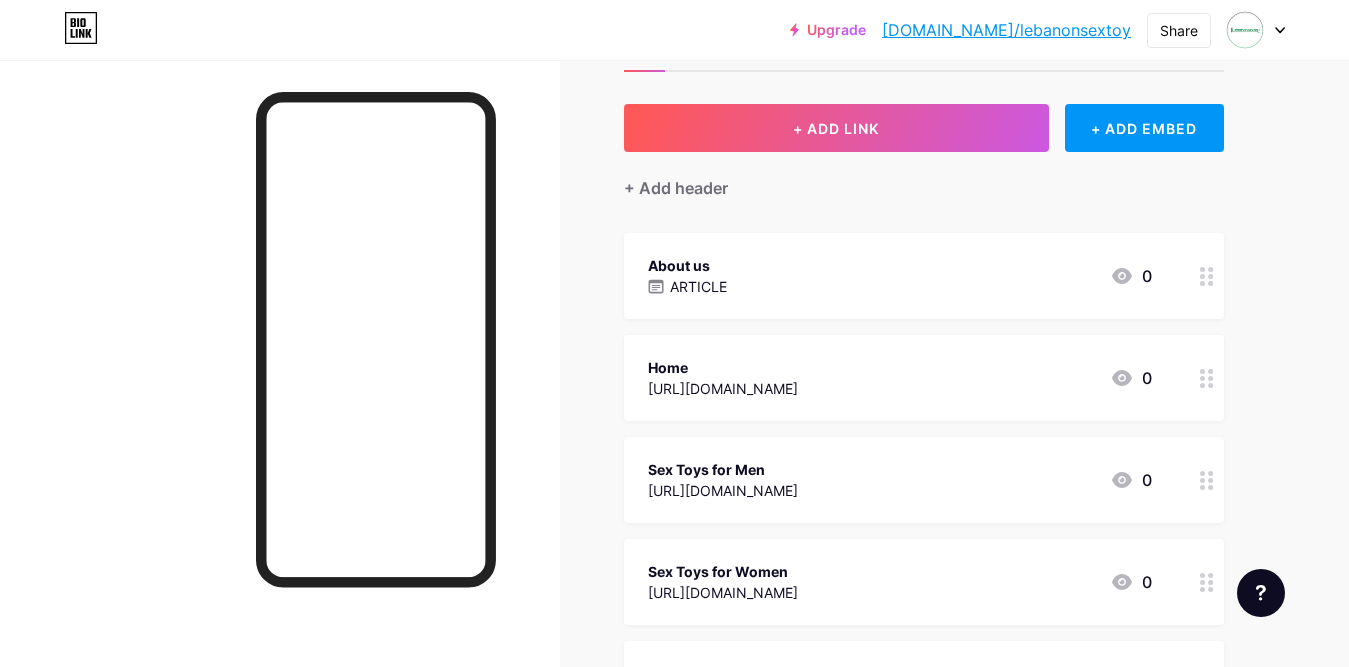 scroll, scrollTop: 78, scrollLeft: 0, axis: vertical 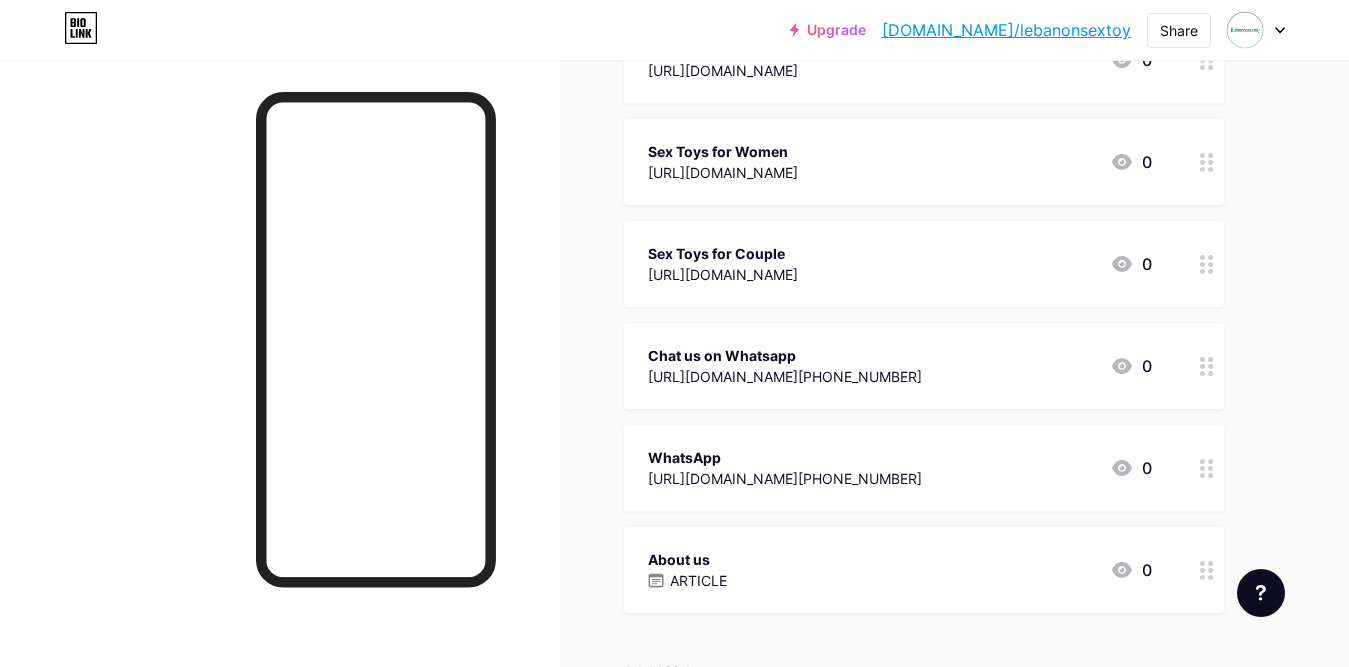 click at bounding box center [1207, 468] 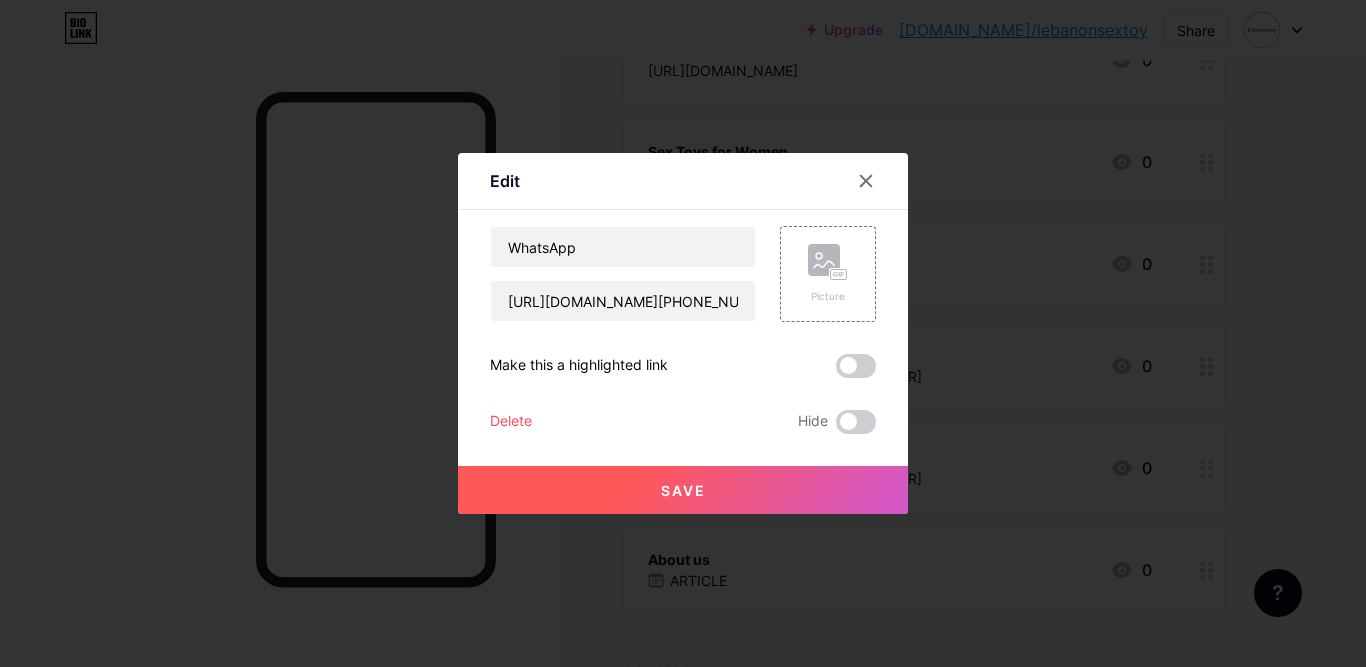 click on "Delete" at bounding box center (511, 422) 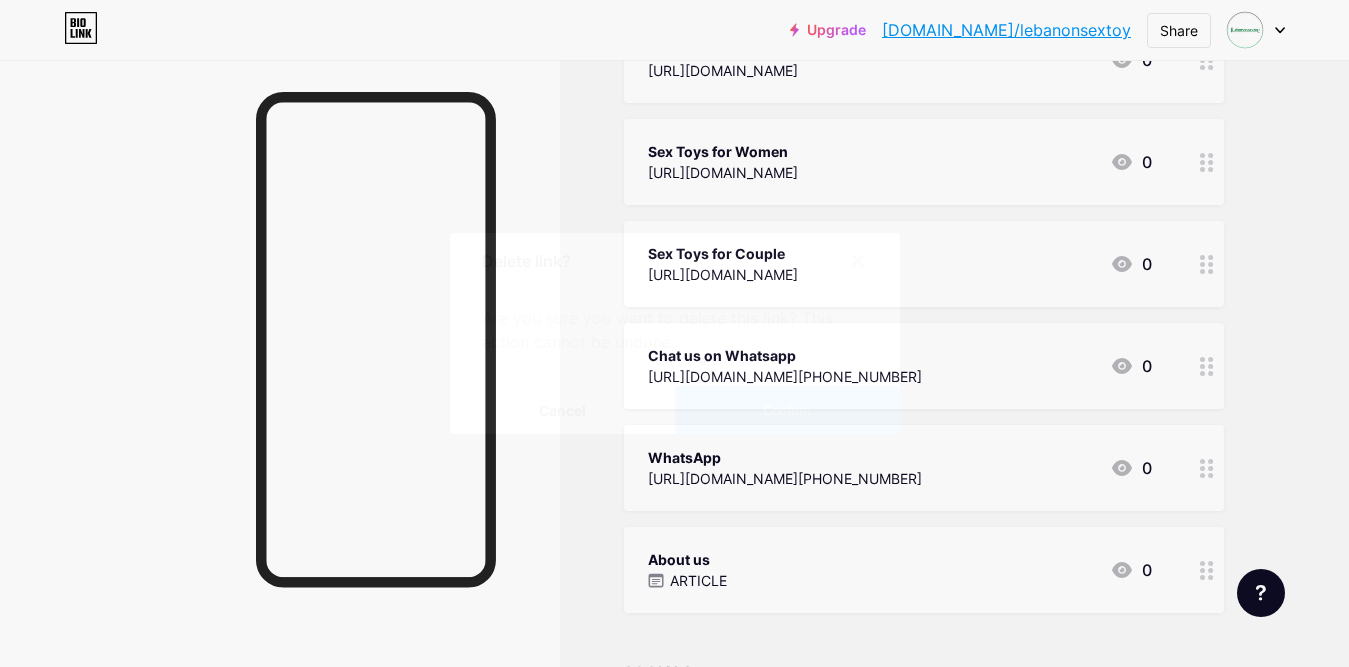 click on "Confirm" at bounding box center [787, 410] 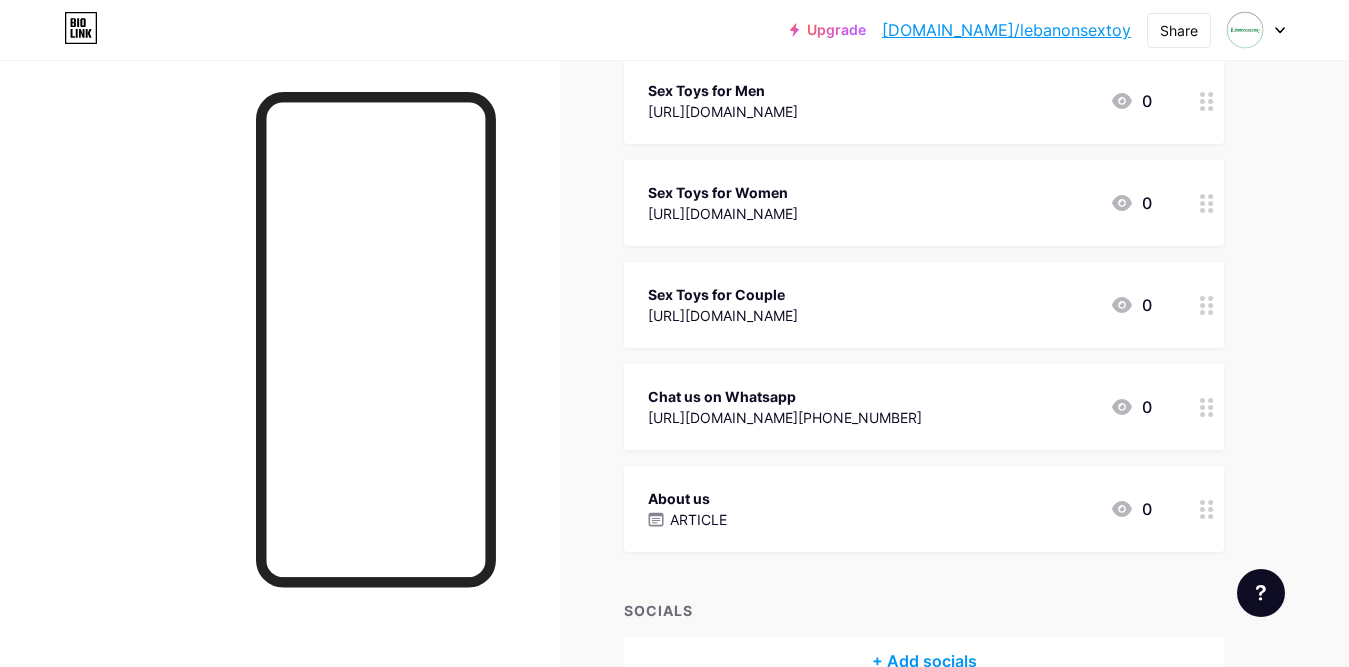 scroll, scrollTop: 476, scrollLeft: 0, axis: vertical 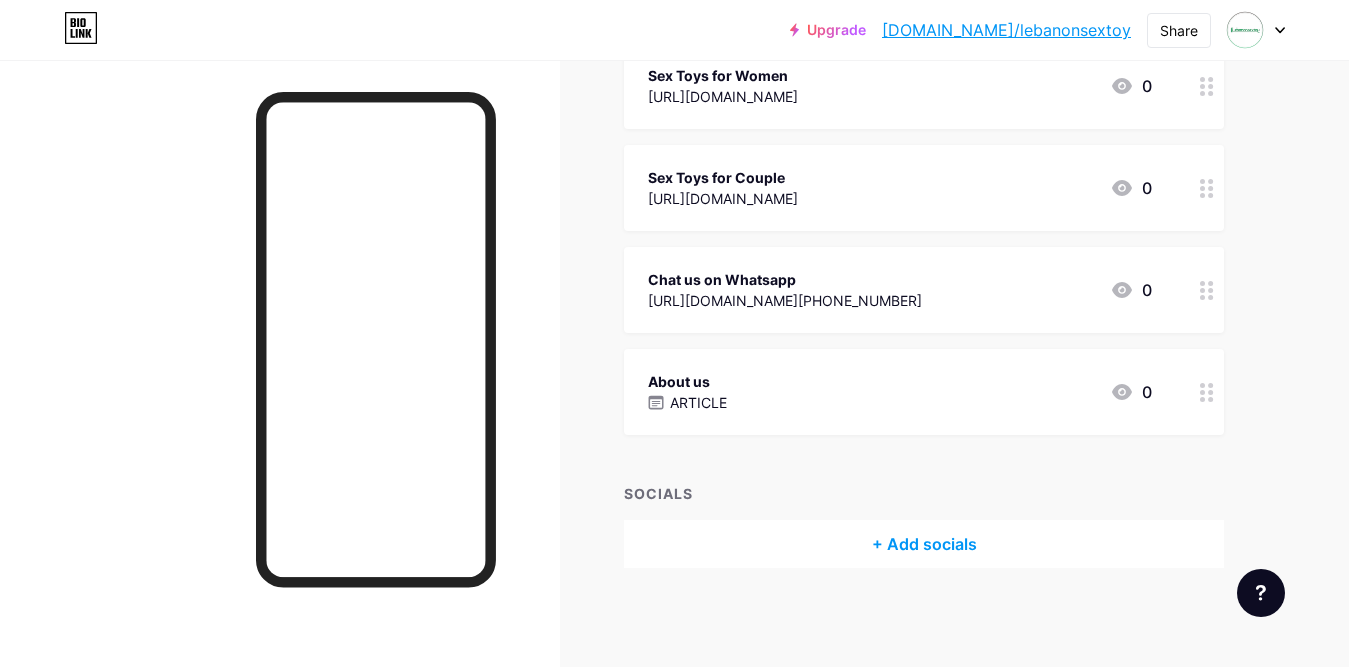 click on "+ Add socials" at bounding box center (924, 544) 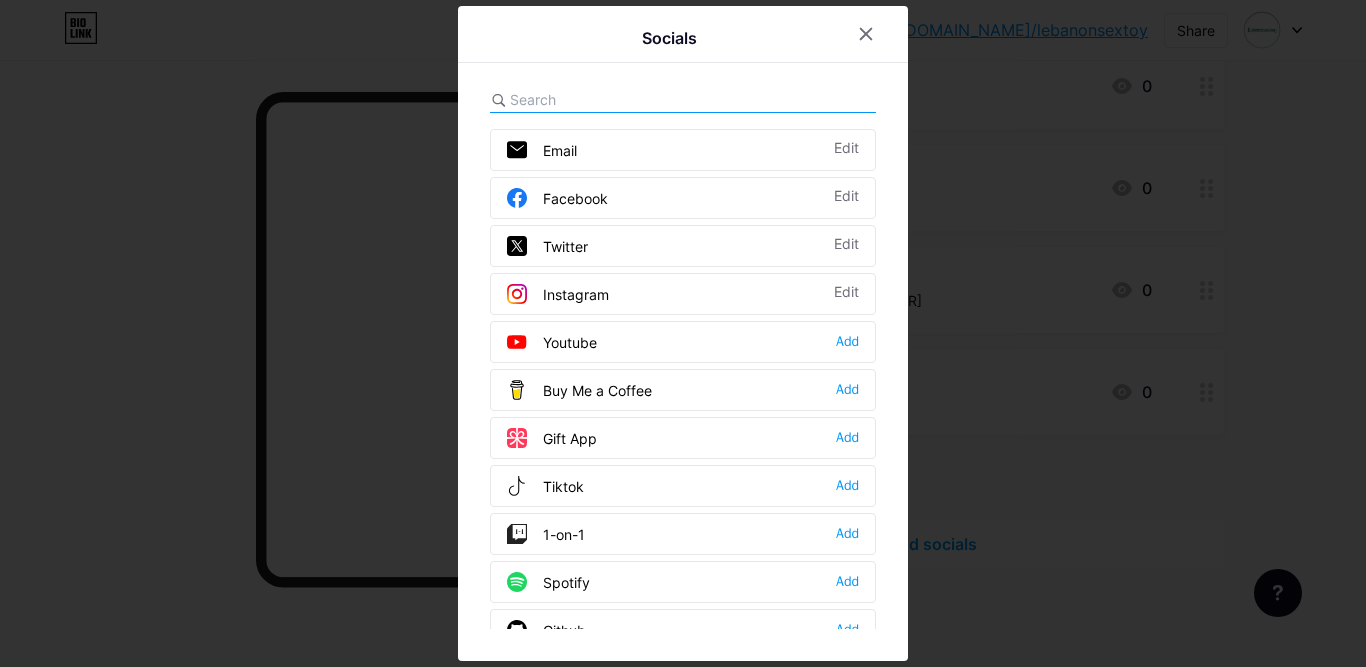 click at bounding box center [620, 99] 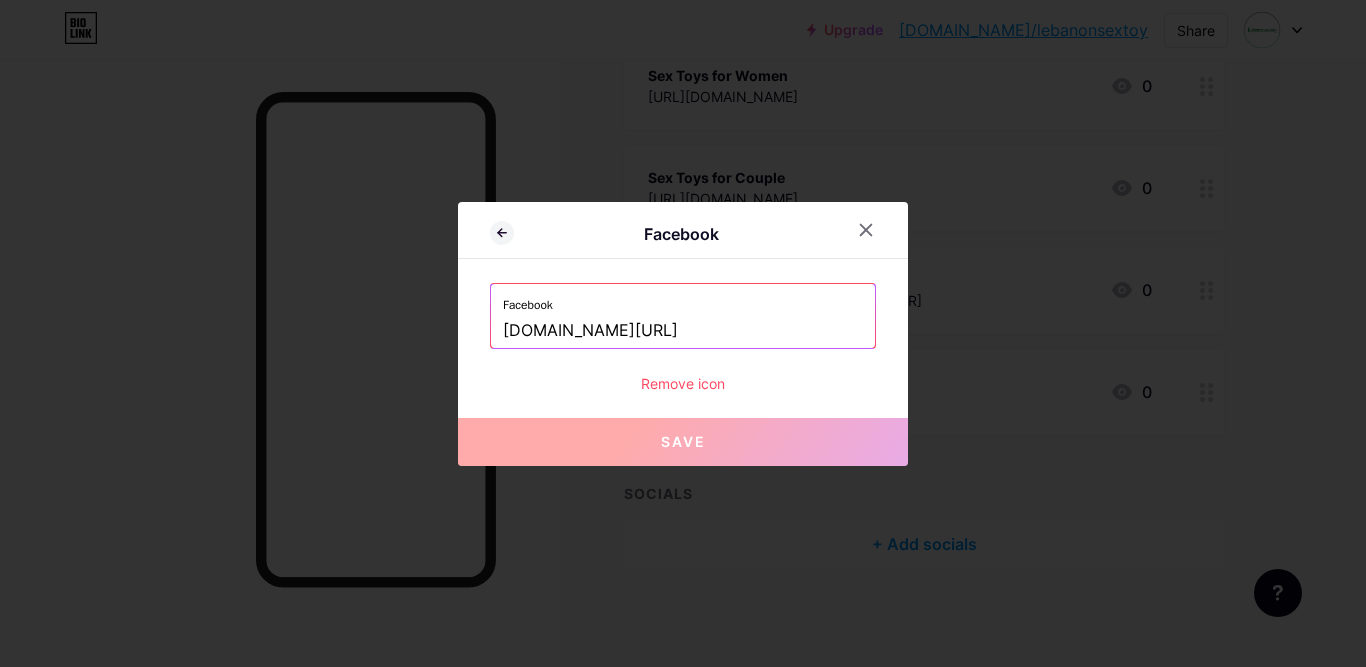 drag, startPoint x: 736, startPoint y: 334, endPoint x: 429, endPoint y: 351, distance: 307.47034 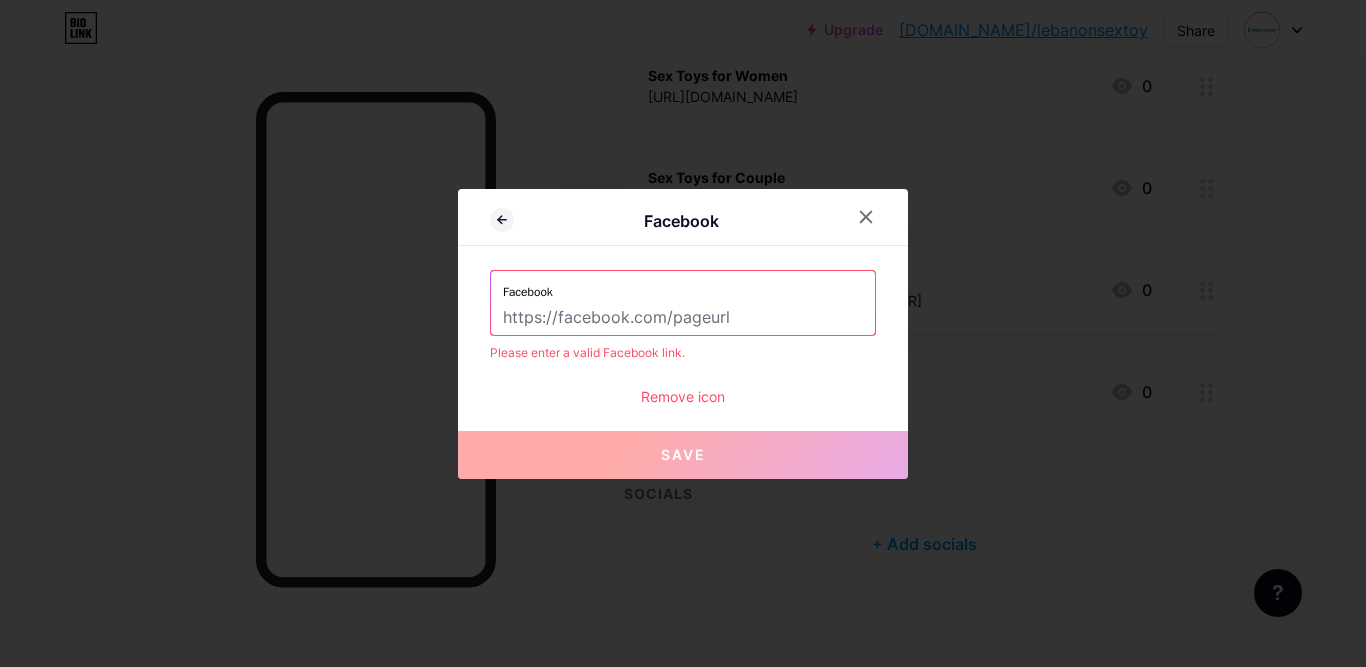 paste on "https://www.facebook.com/lebanonsextoy" 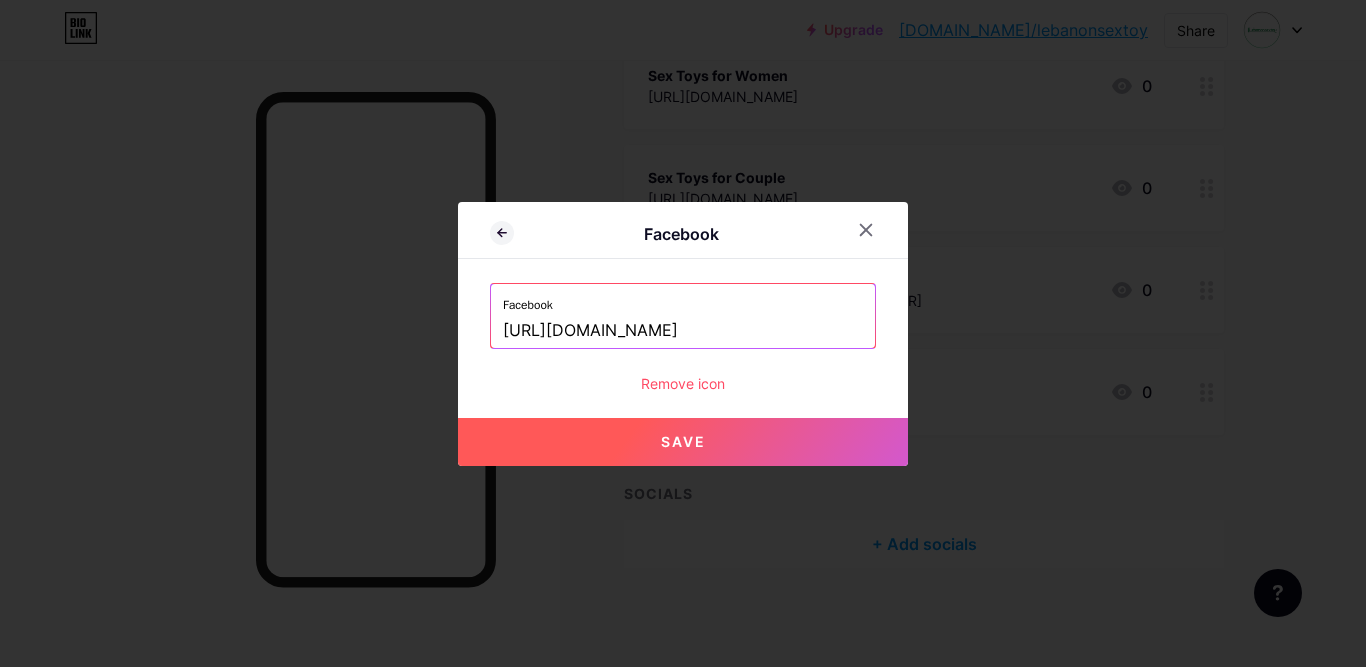 type on "https://www.facebook.com/lebanonsextoy" 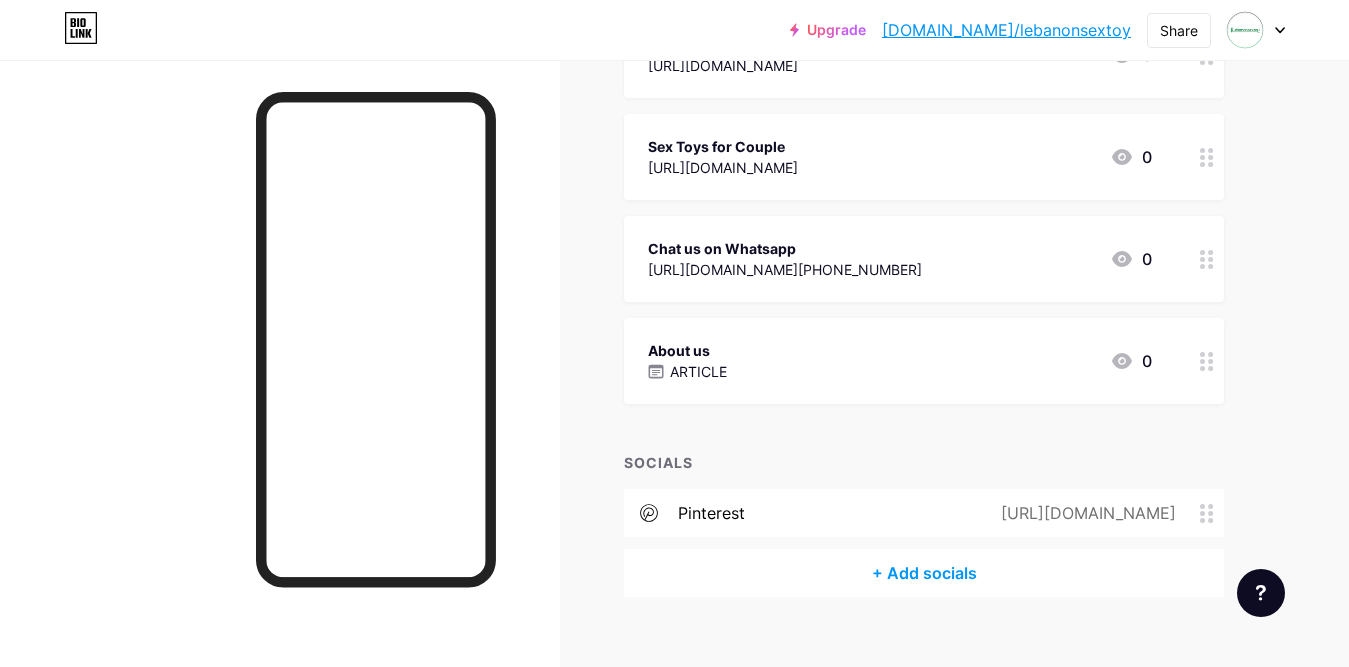 scroll, scrollTop: 536, scrollLeft: 0, axis: vertical 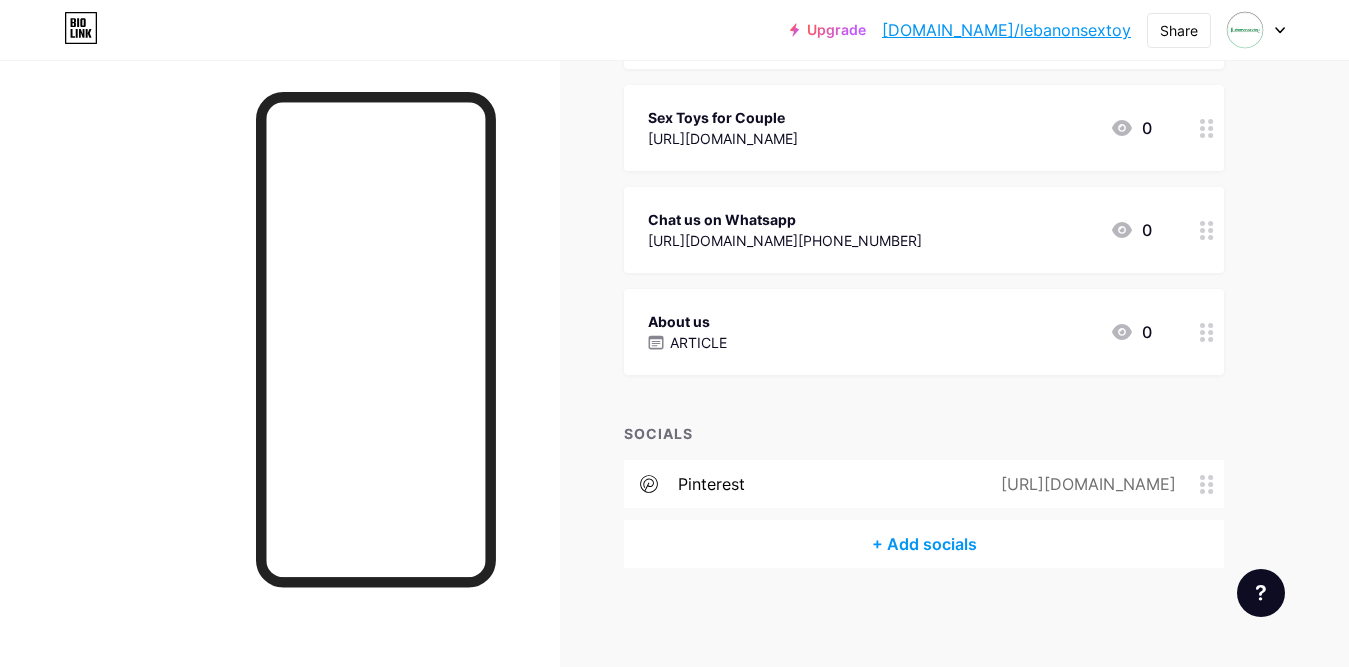 click on "pinterest
https://in.pinterest.com" at bounding box center (924, 484) 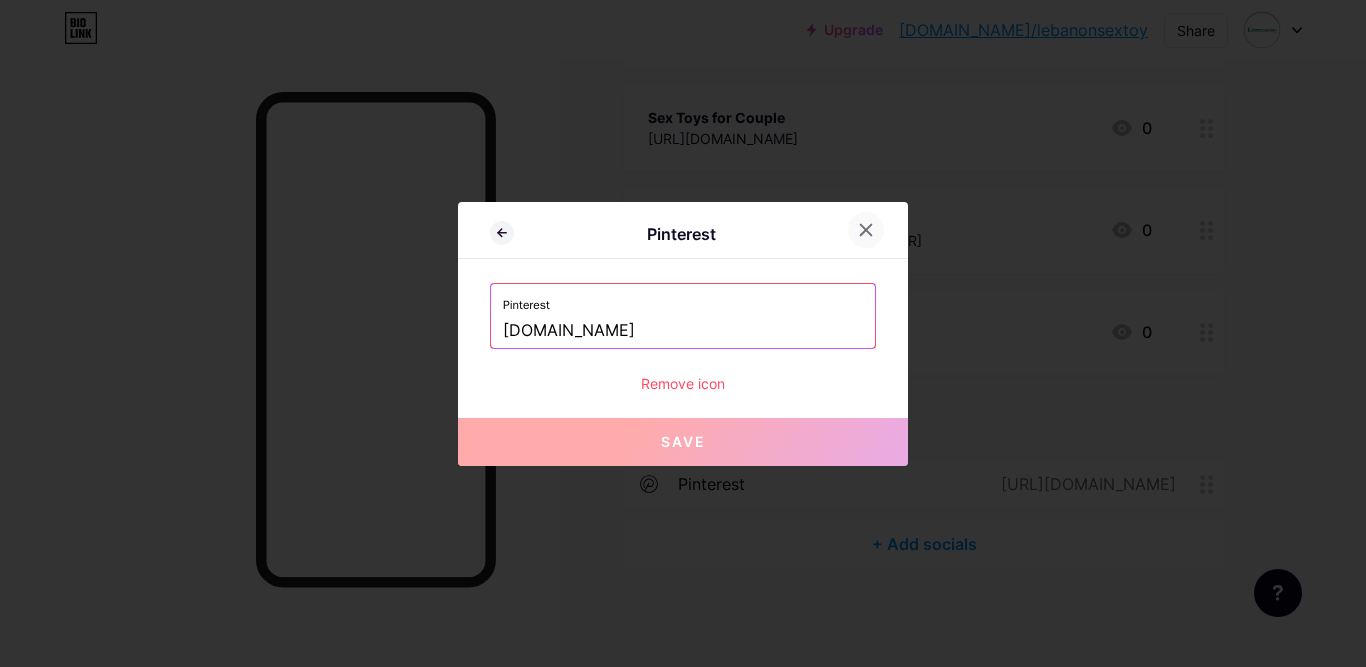 click 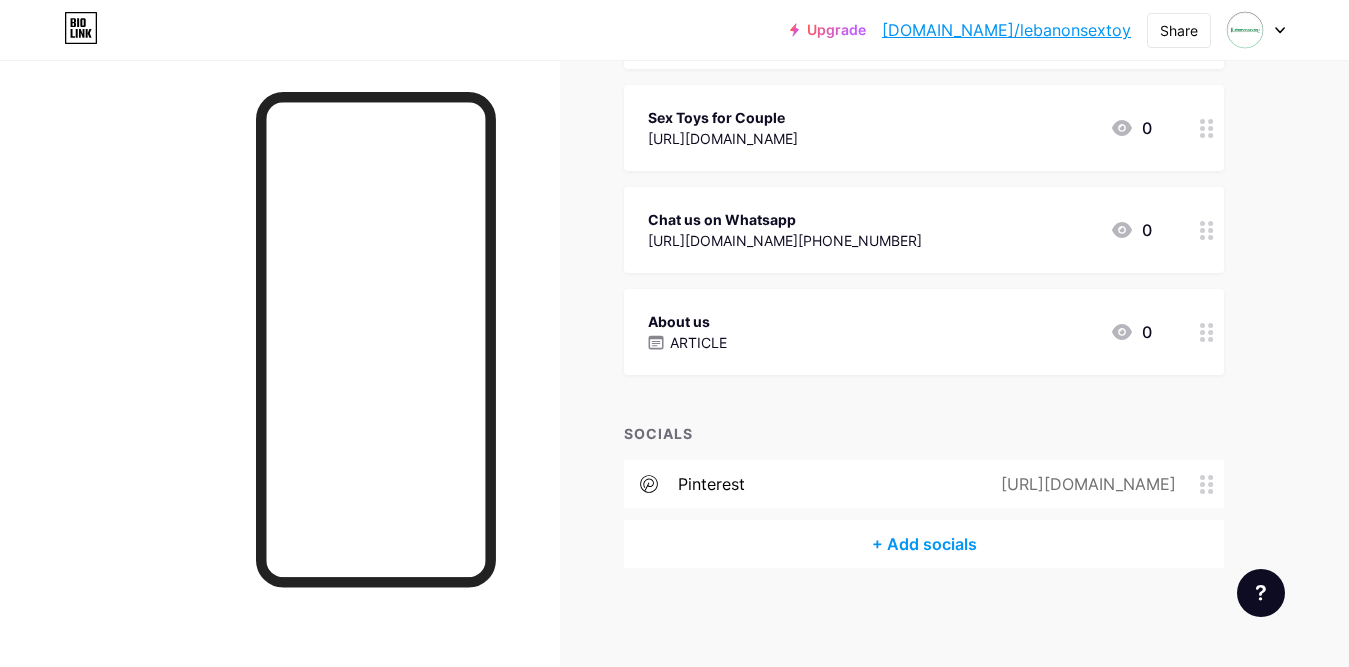 click 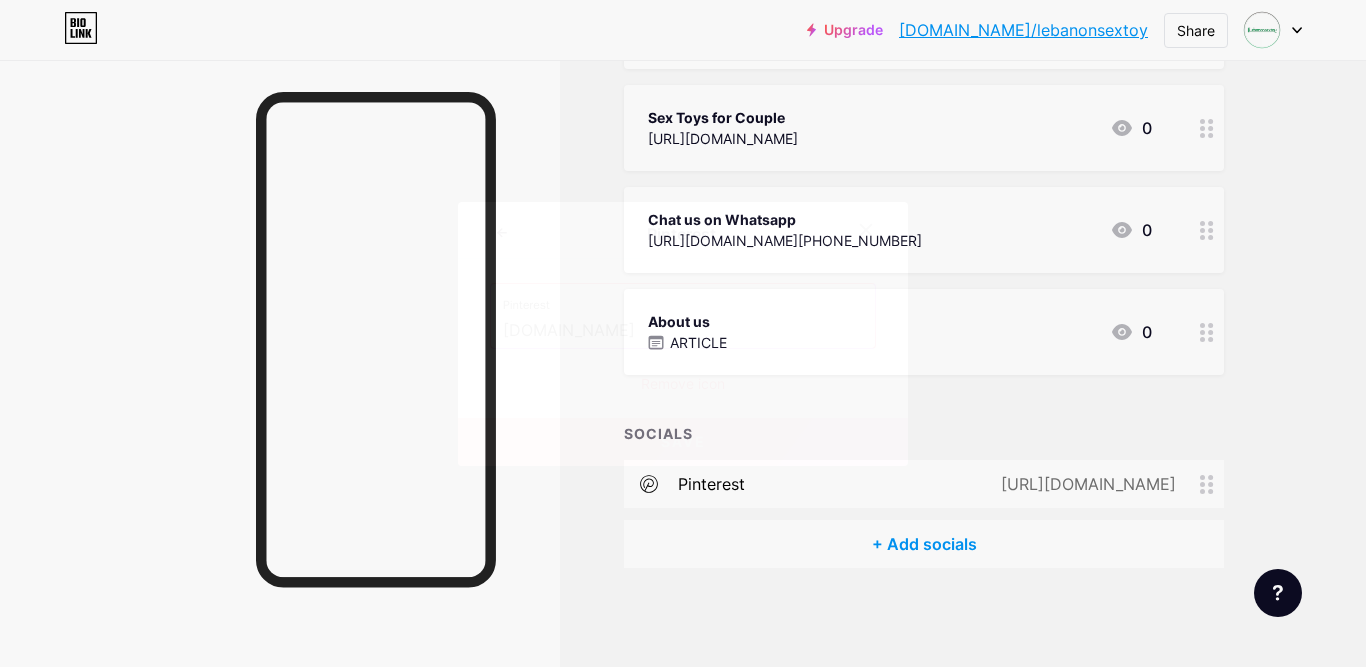 click on "Remove icon" at bounding box center (683, 383) 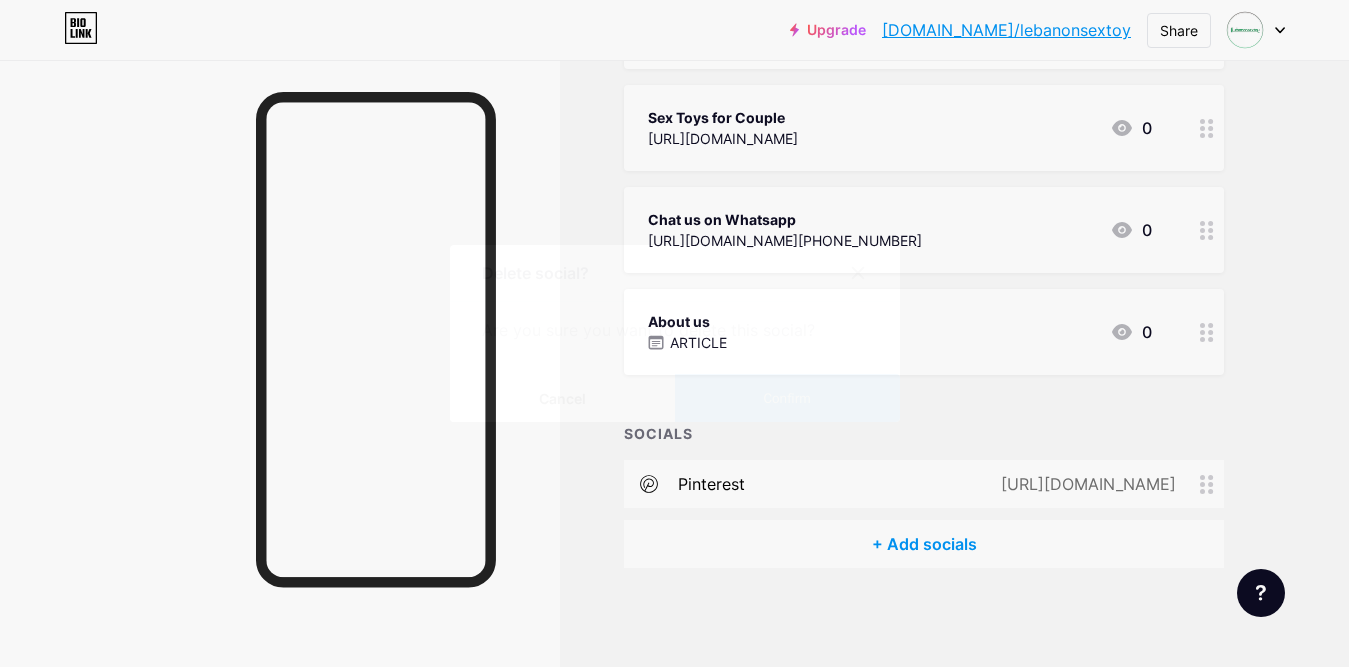 click on "Confirm" at bounding box center [787, 398] 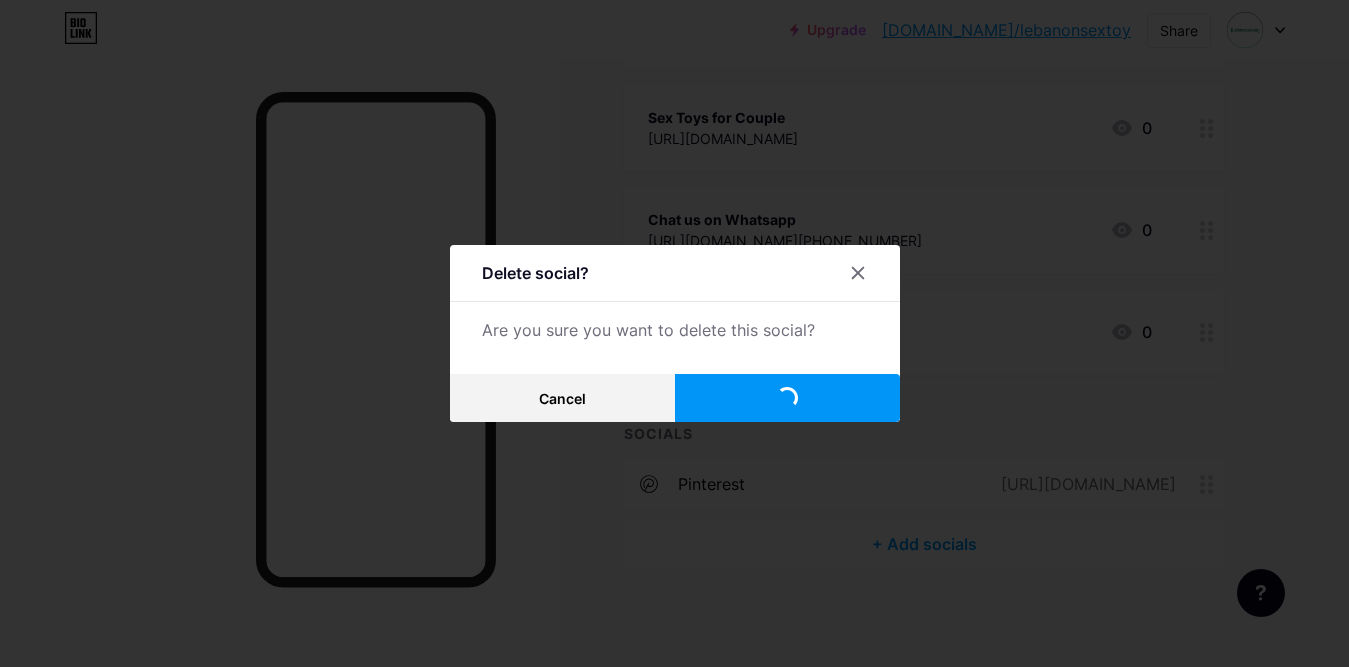 scroll, scrollTop: 476, scrollLeft: 0, axis: vertical 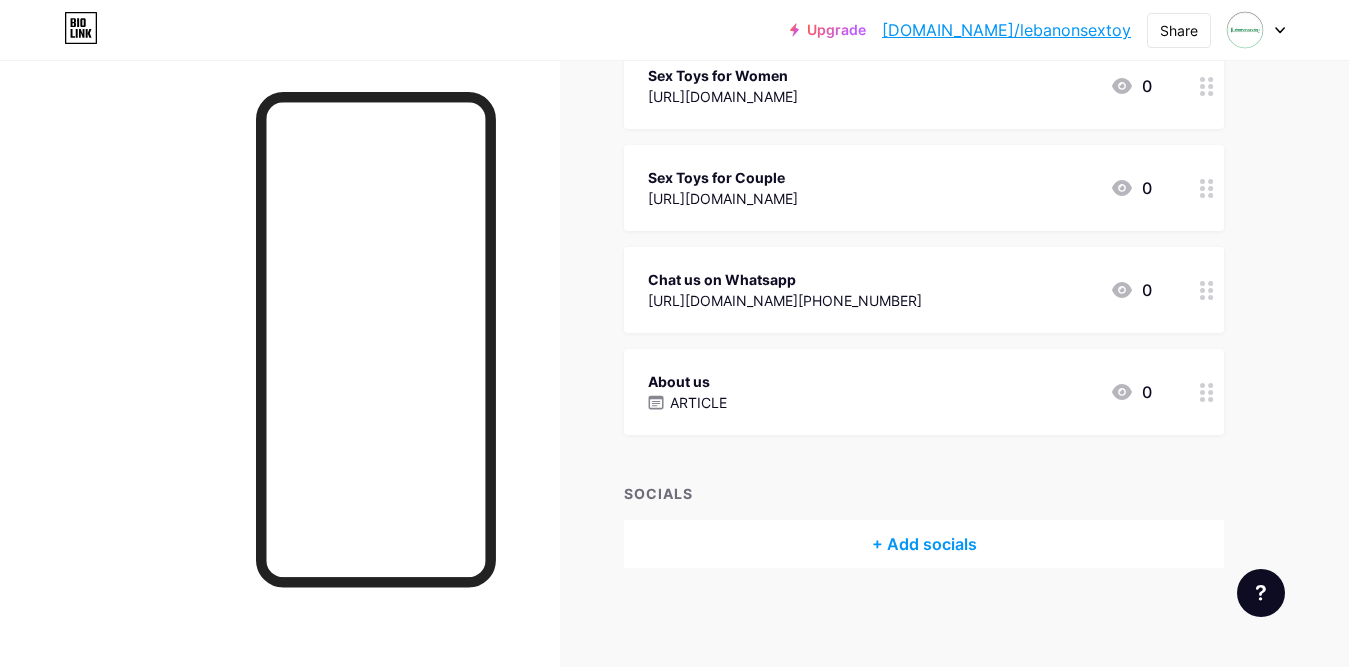 click on "+ Add socials" at bounding box center [924, 544] 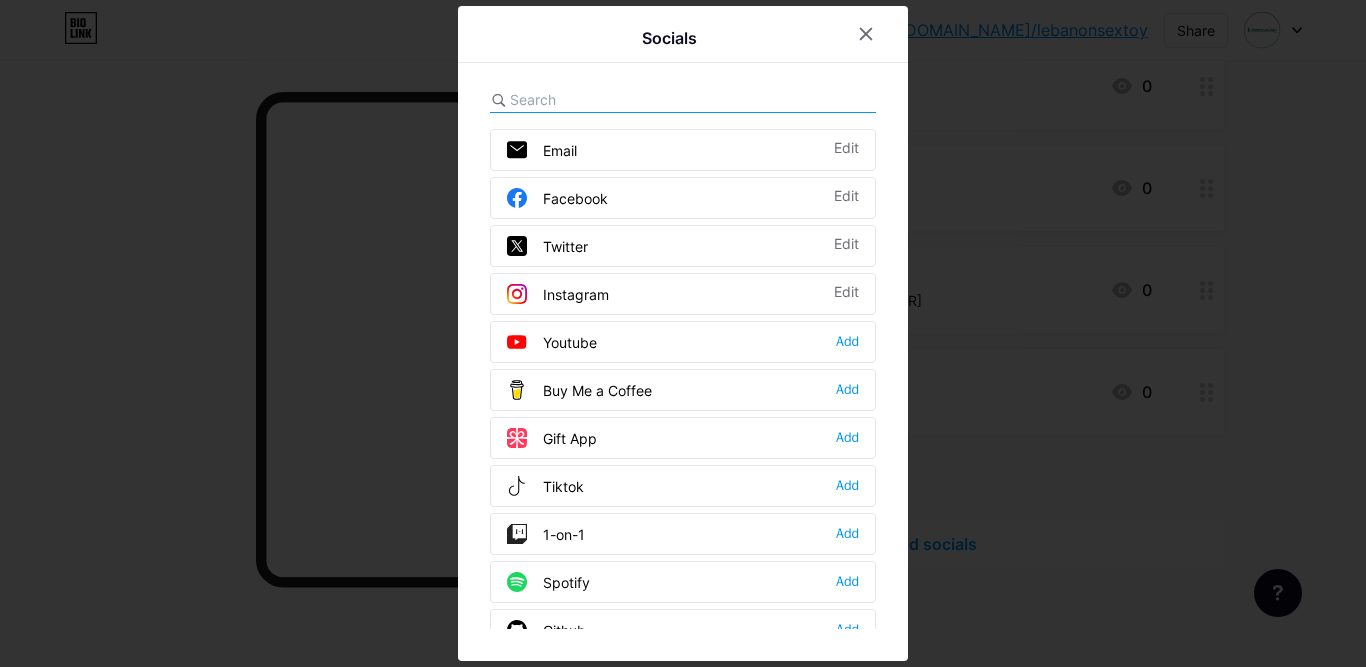 click on "Facebook
Edit" at bounding box center (683, 198) 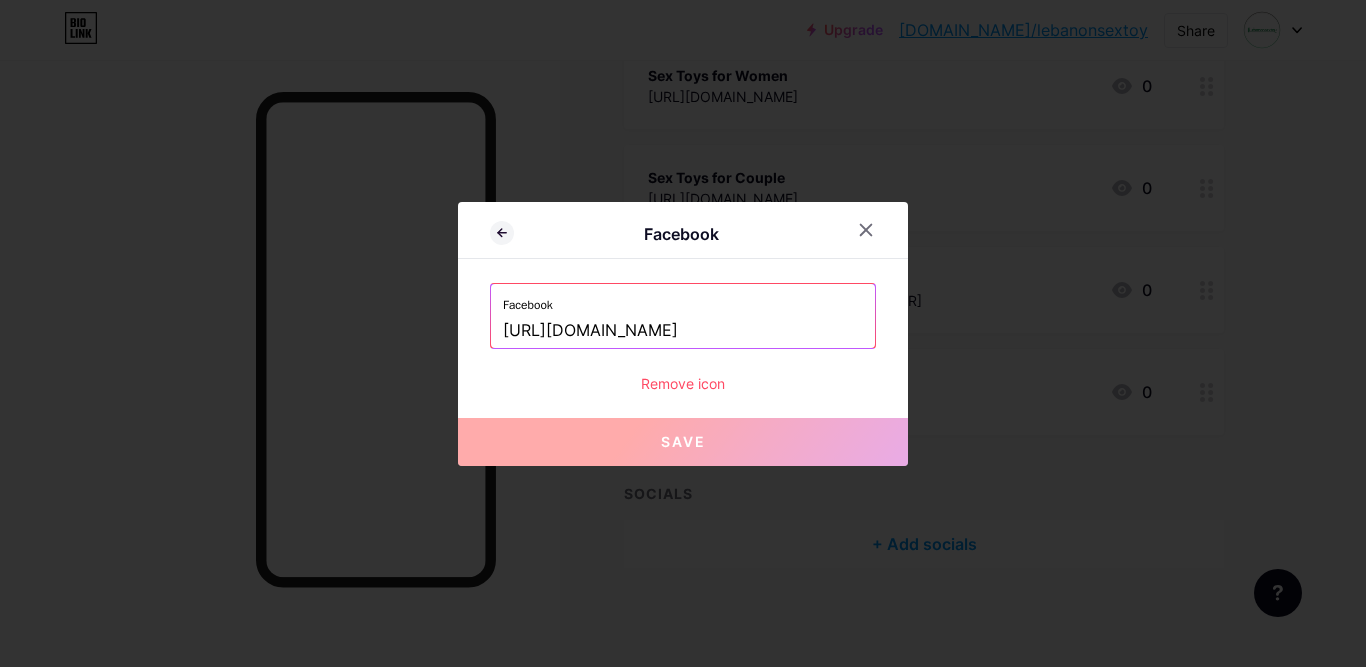 click on "https://www.facebook.com/lebanonsextoy" at bounding box center (683, 331) 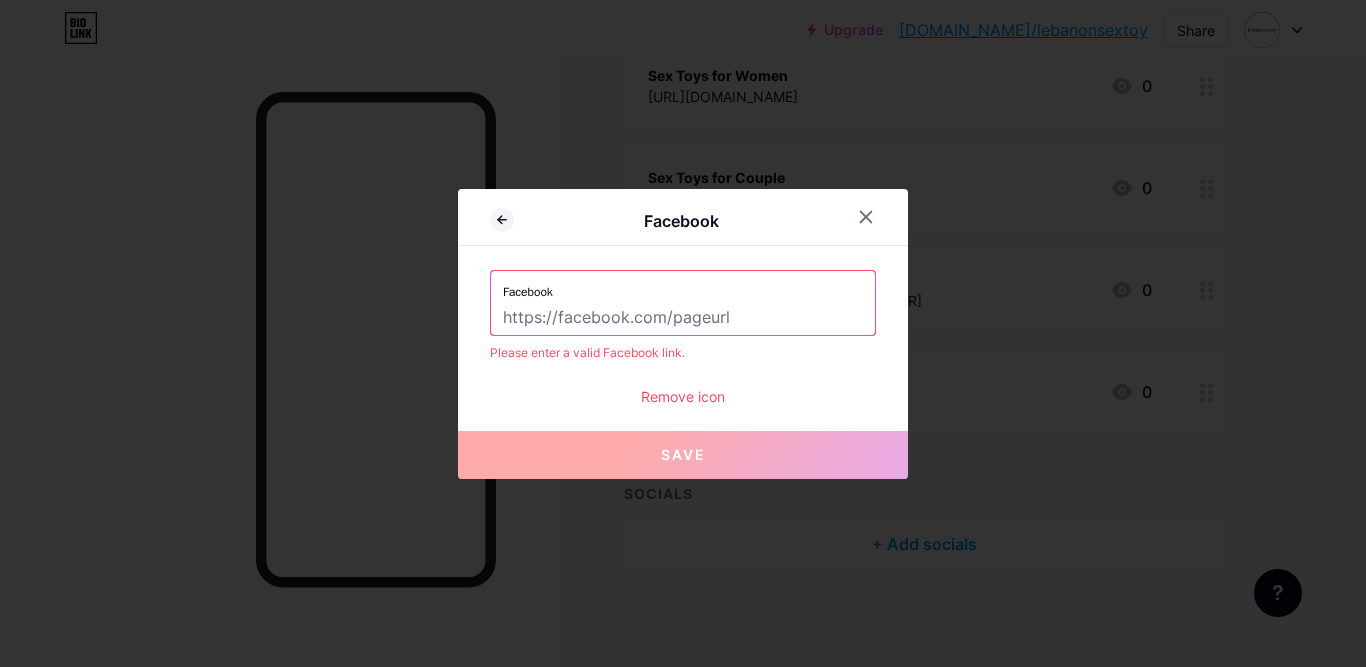 paste on "https://www.facebook.com/lebanonsextoy" 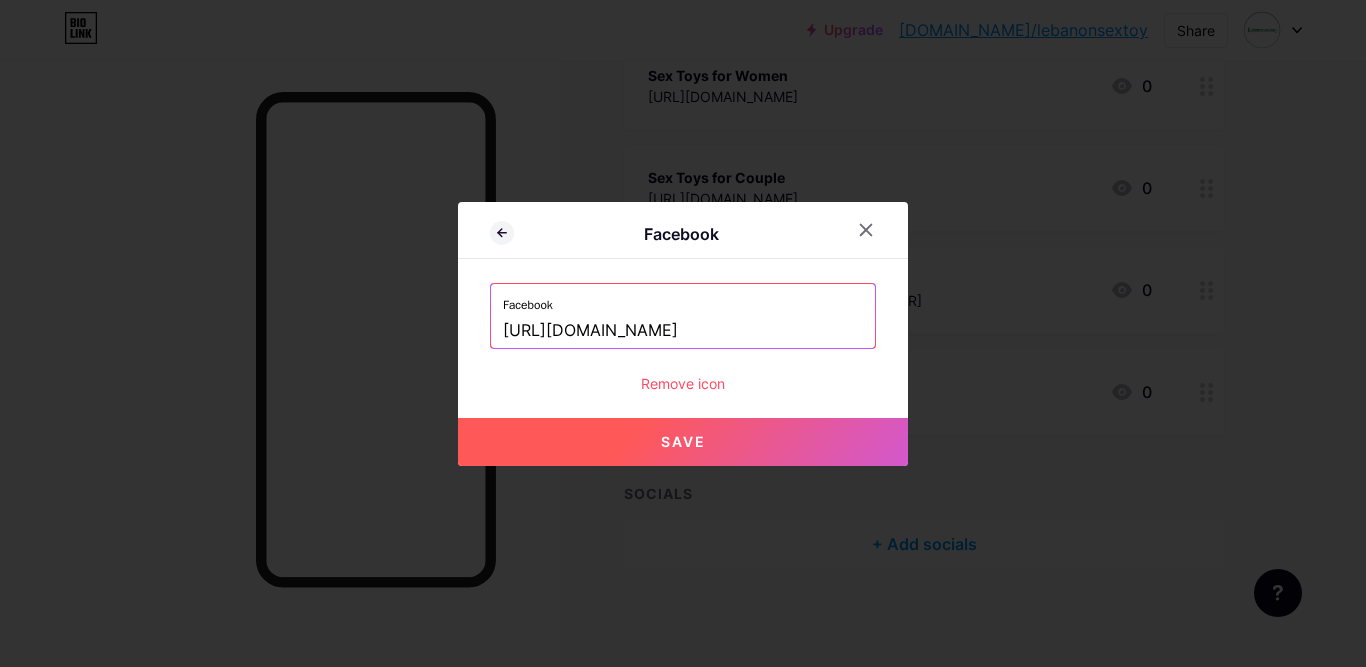 click on "https://www.facebook.com/lebanonsextoy" at bounding box center (683, 331) 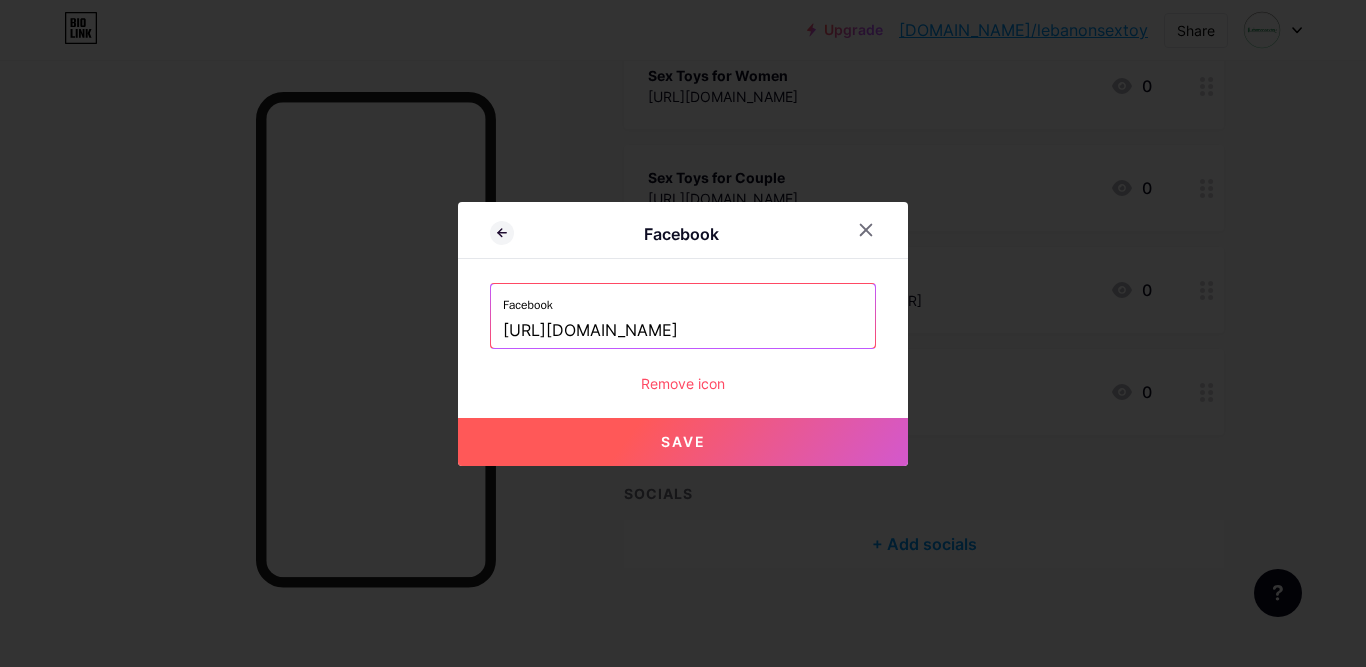 click on "Save" at bounding box center [683, 441] 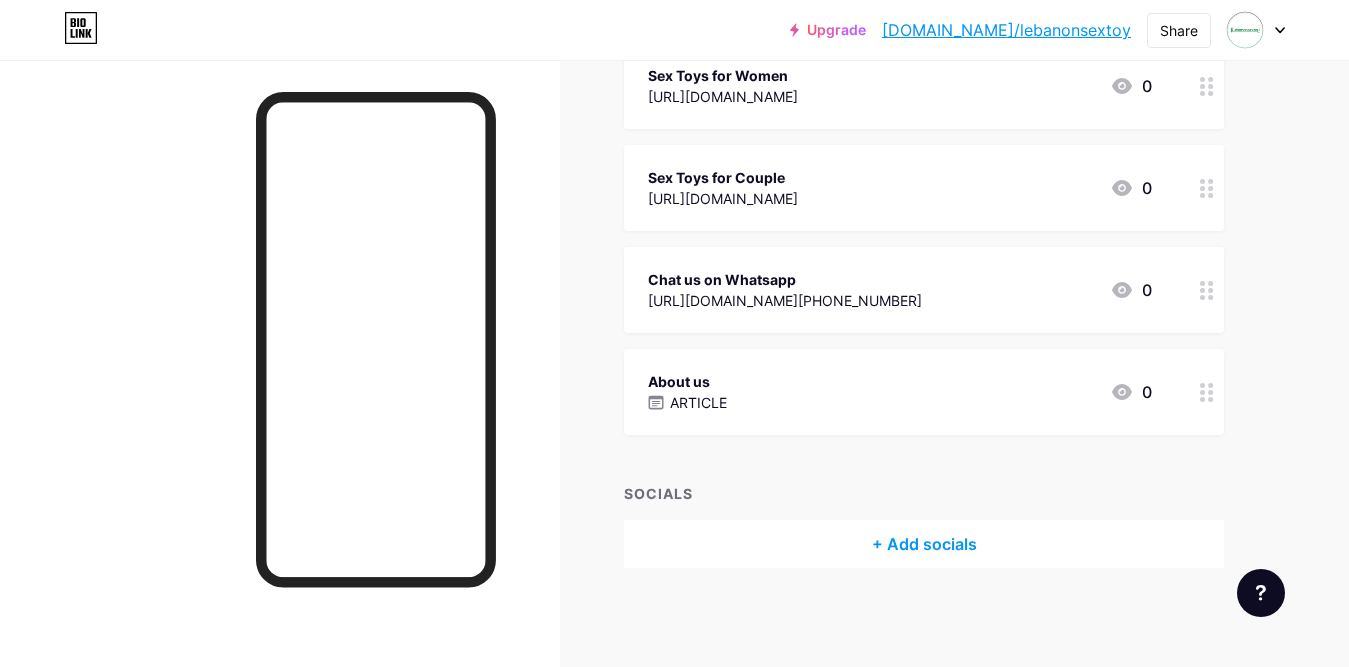 click on "+ Add socials" at bounding box center (924, 544) 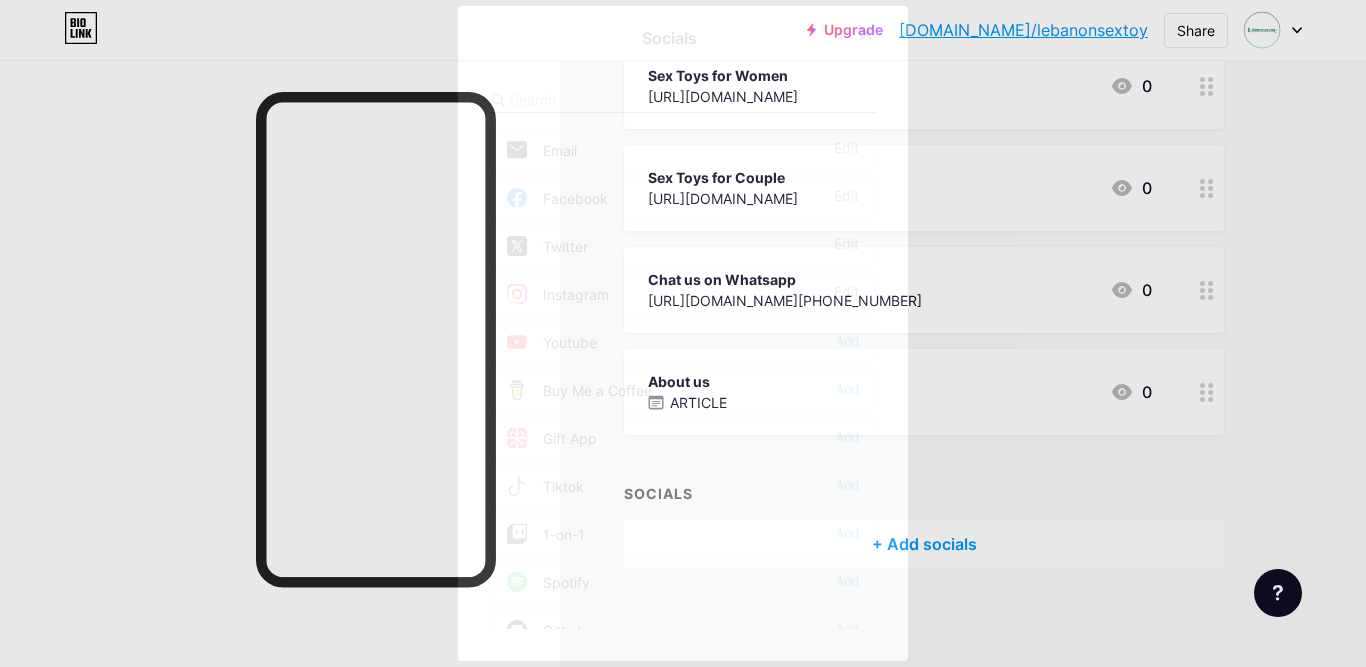 click at bounding box center [683, 333] 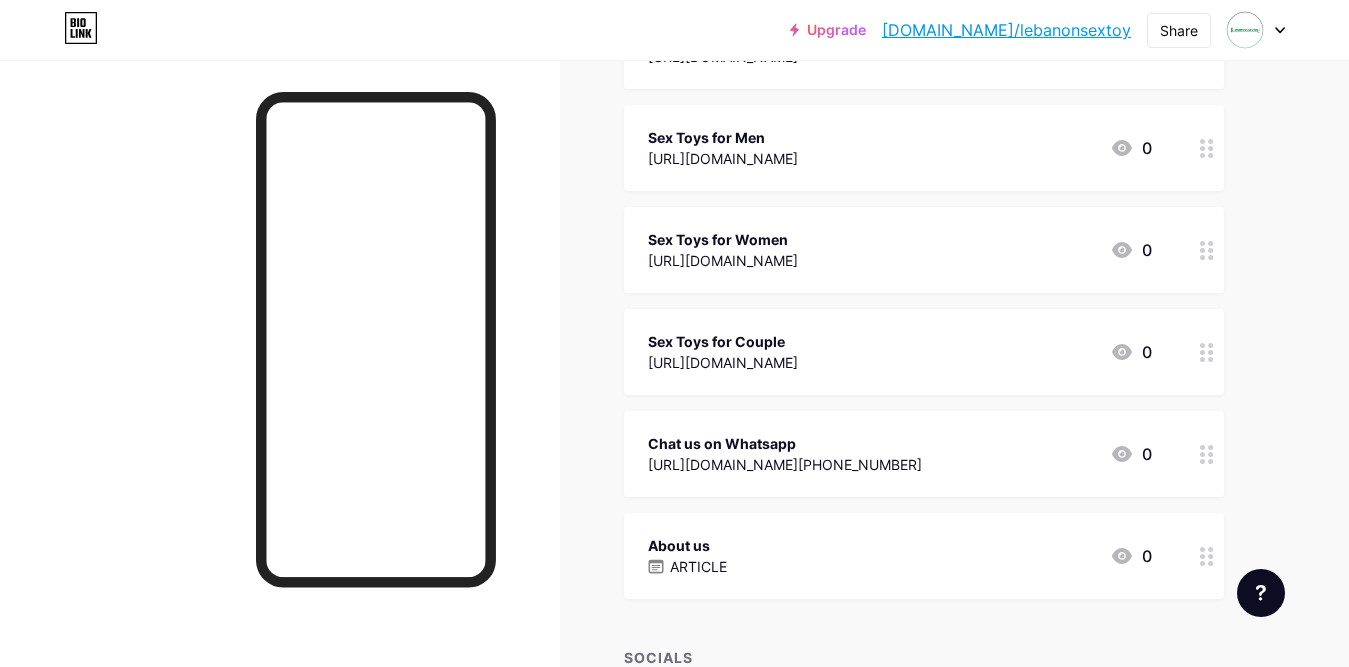 scroll, scrollTop: 476, scrollLeft: 0, axis: vertical 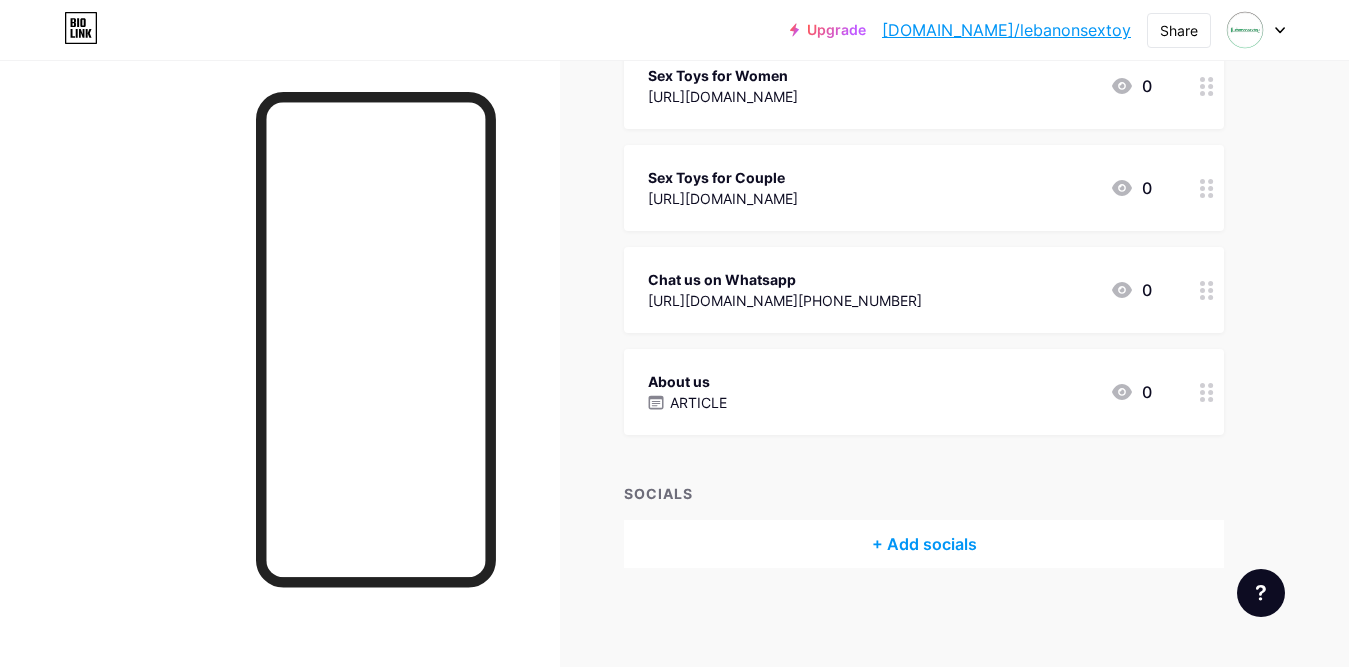 click on "+ Add socials" at bounding box center [924, 544] 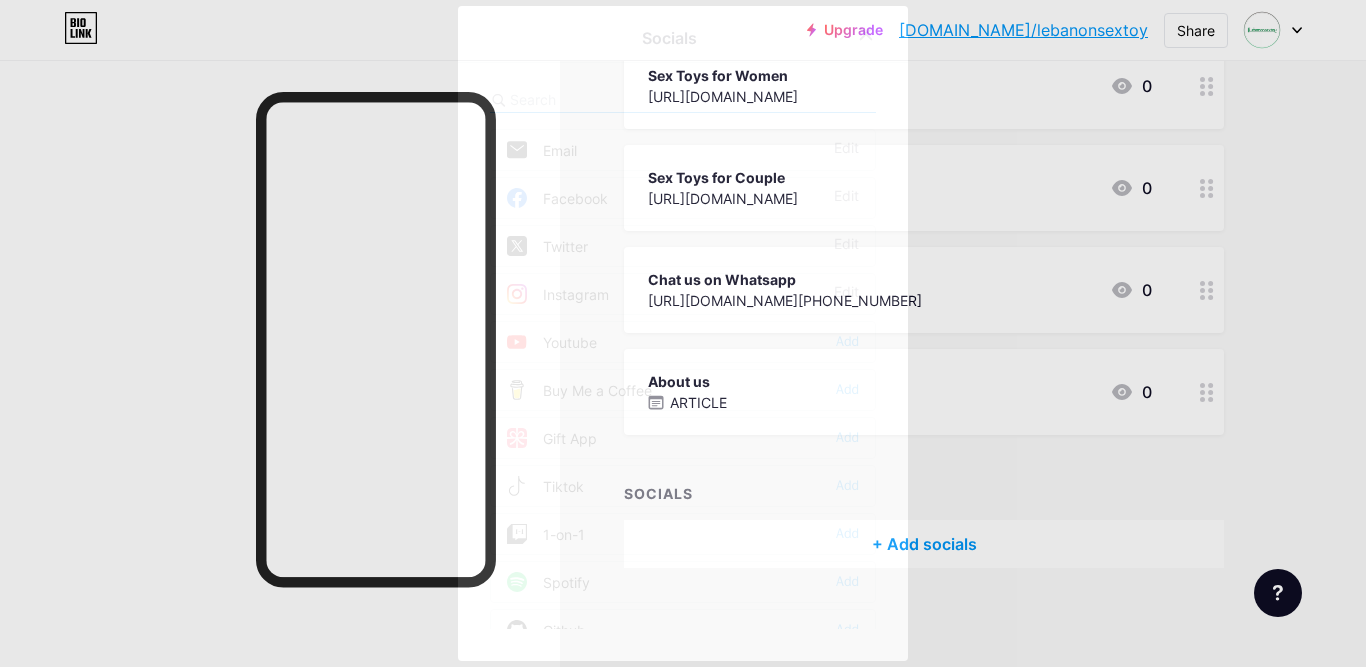 click on "Instagram" at bounding box center (558, 294) 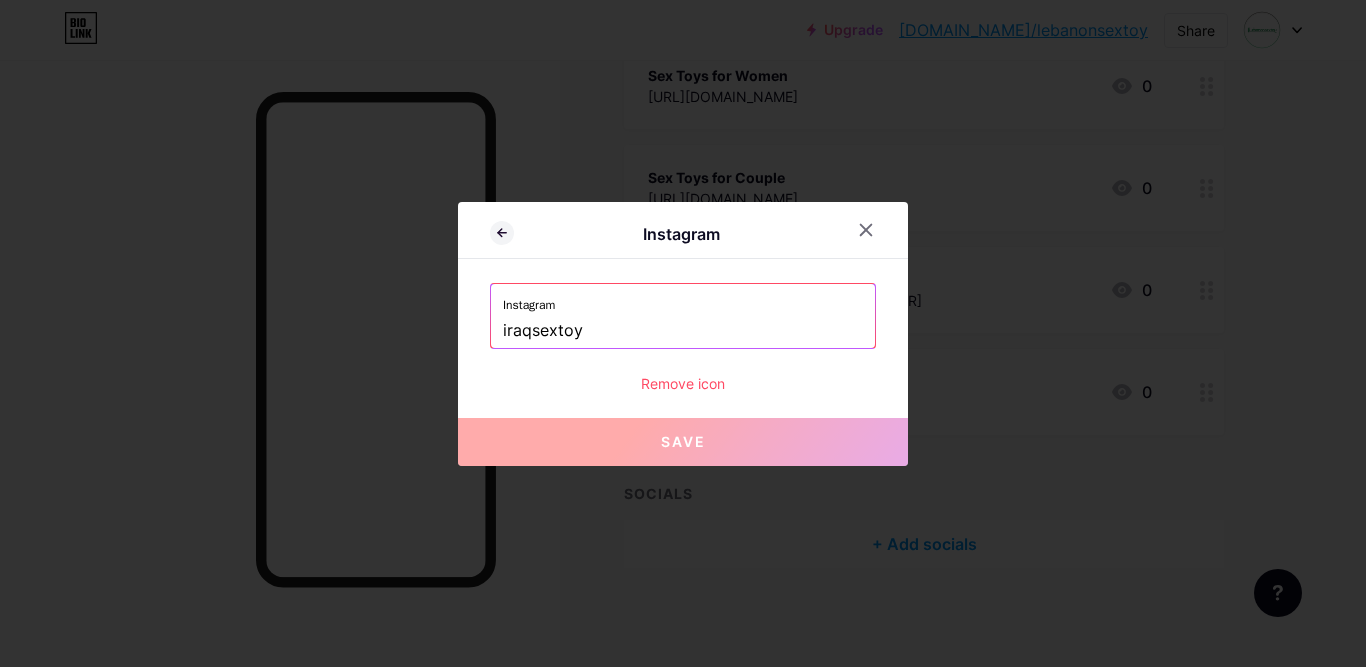 click on "iraqsextoy" at bounding box center [683, 331] 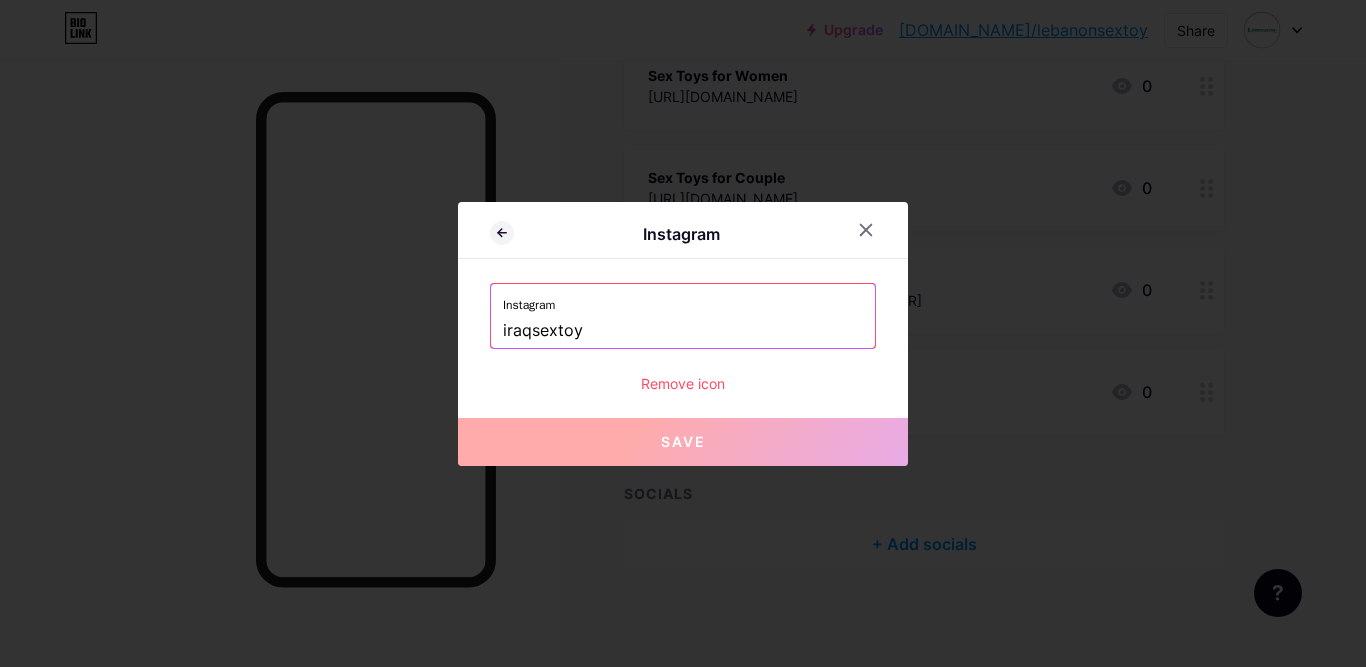 drag, startPoint x: 650, startPoint y: 330, endPoint x: 461, endPoint y: 344, distance: 189.5178 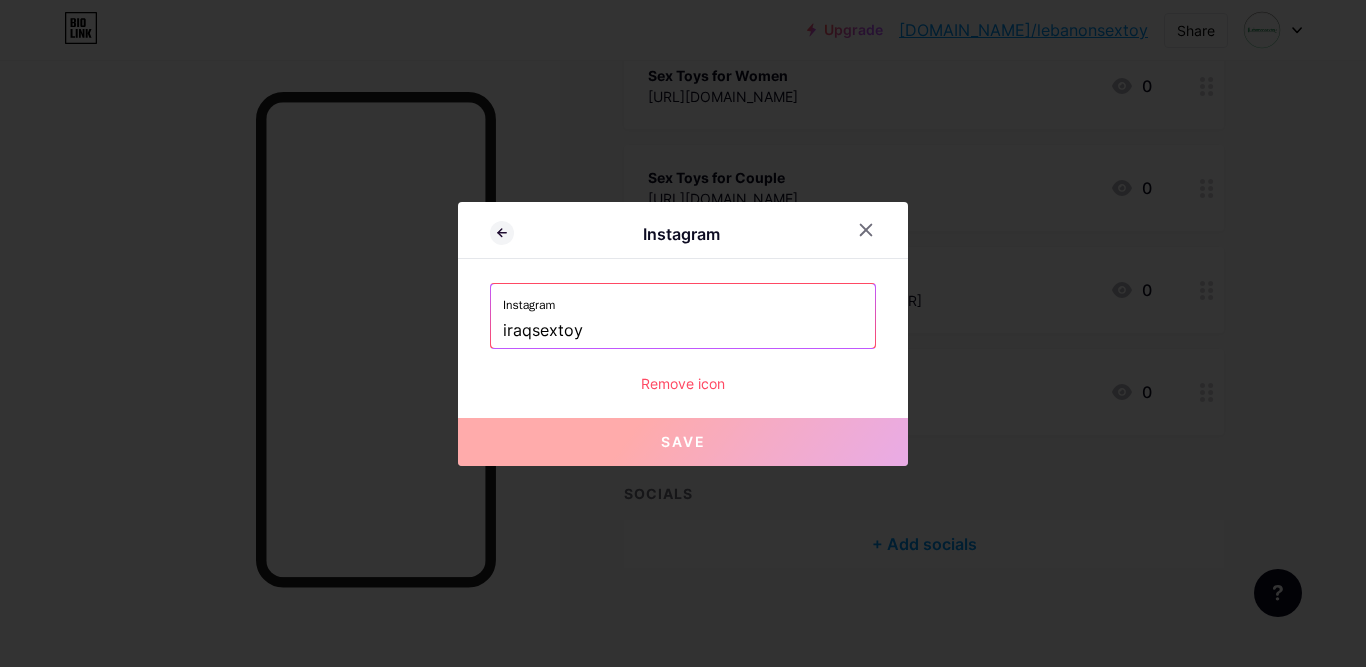 click on "Instagram       Instagram   iraqsextoy
Remove icon
Save" at bounding box center [683, 334] 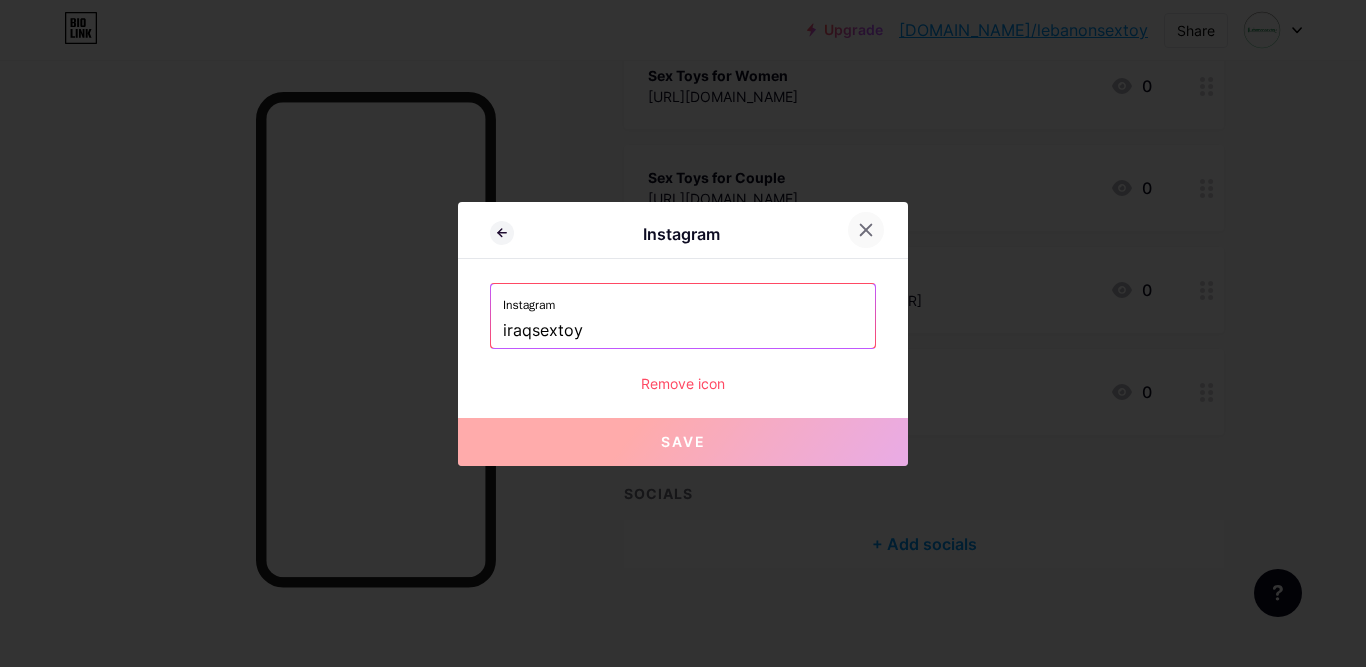 click 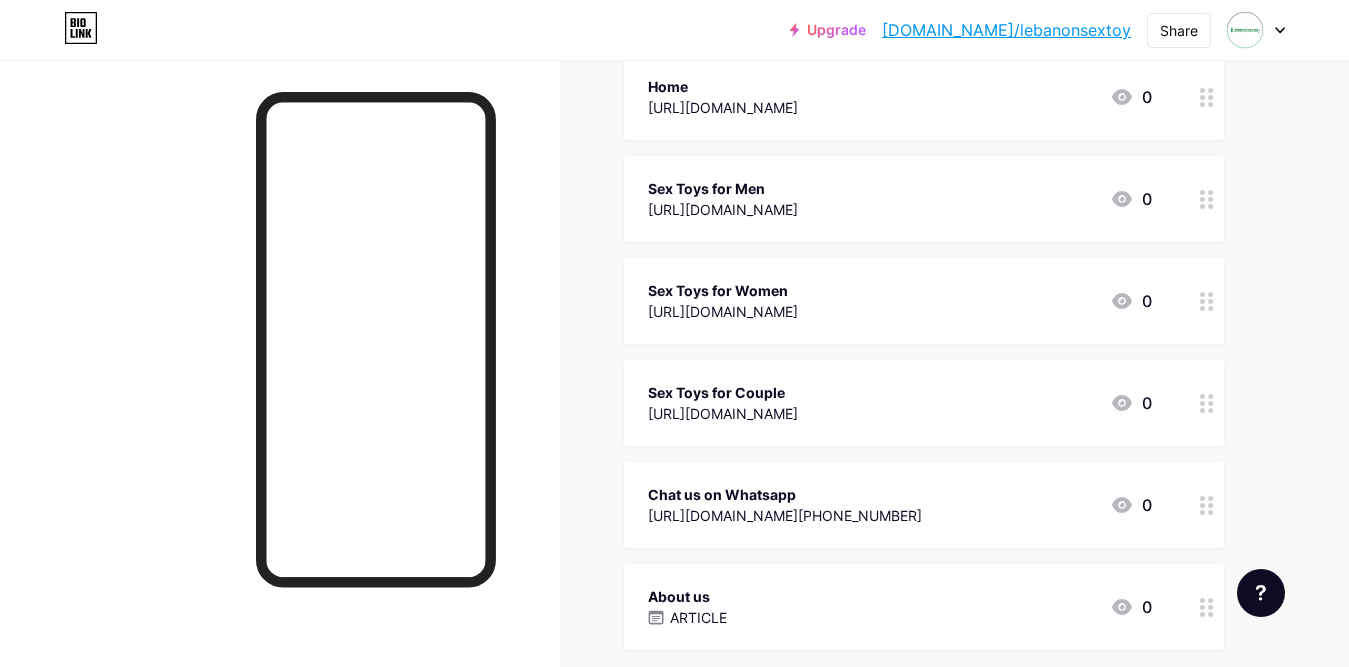 scroll, scrollTop: 476, scrollLeft: 0, axis: vertical 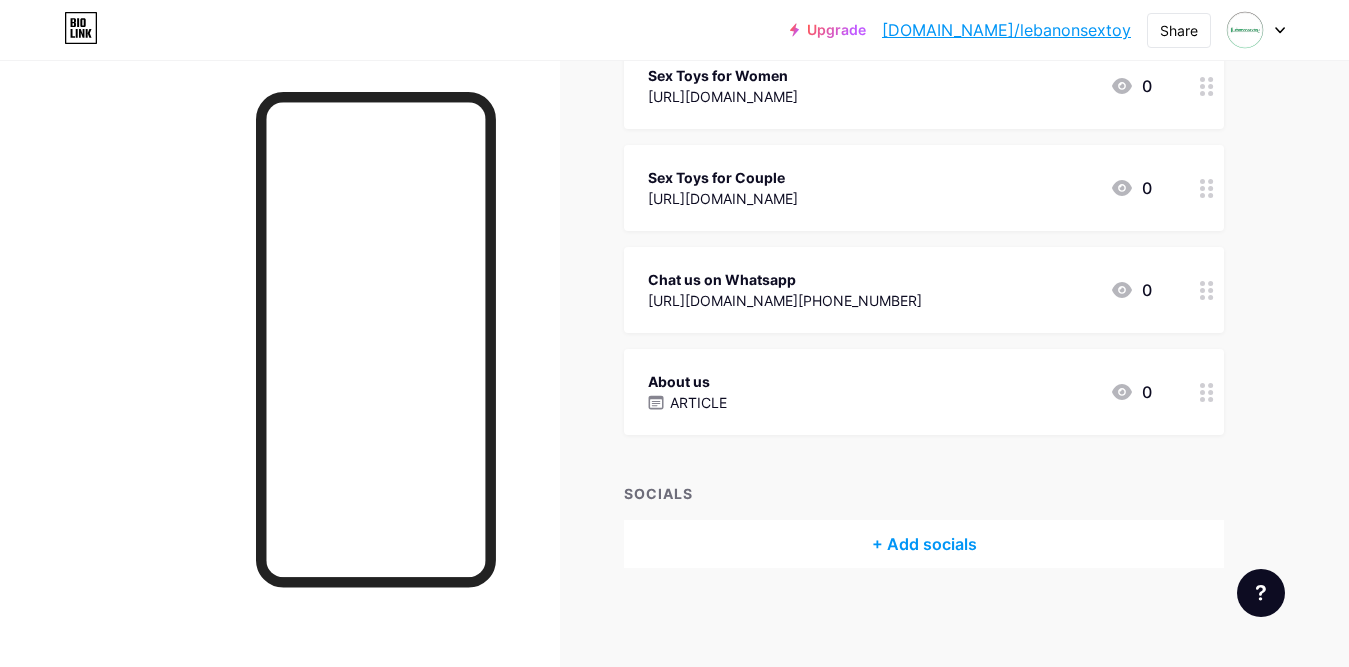click on "+ Add socials" at bounding box center [924, 544] 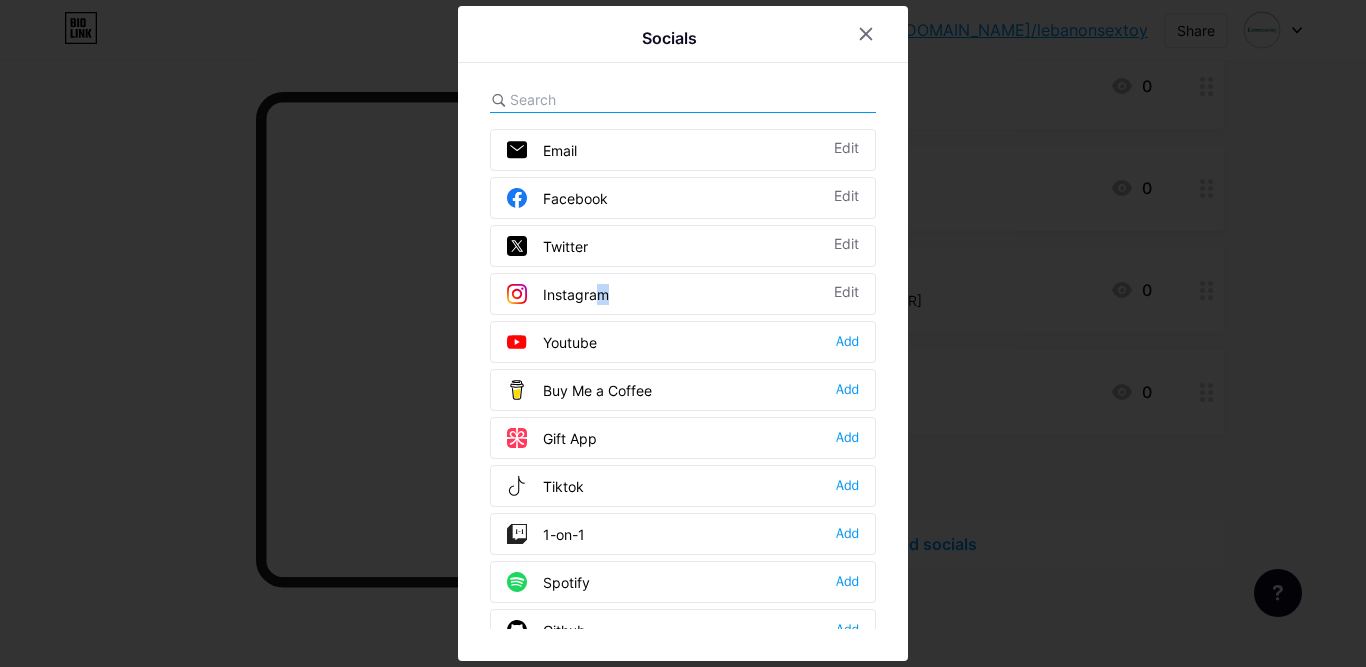 click on "Instagram" at bounding box center (558, 294) 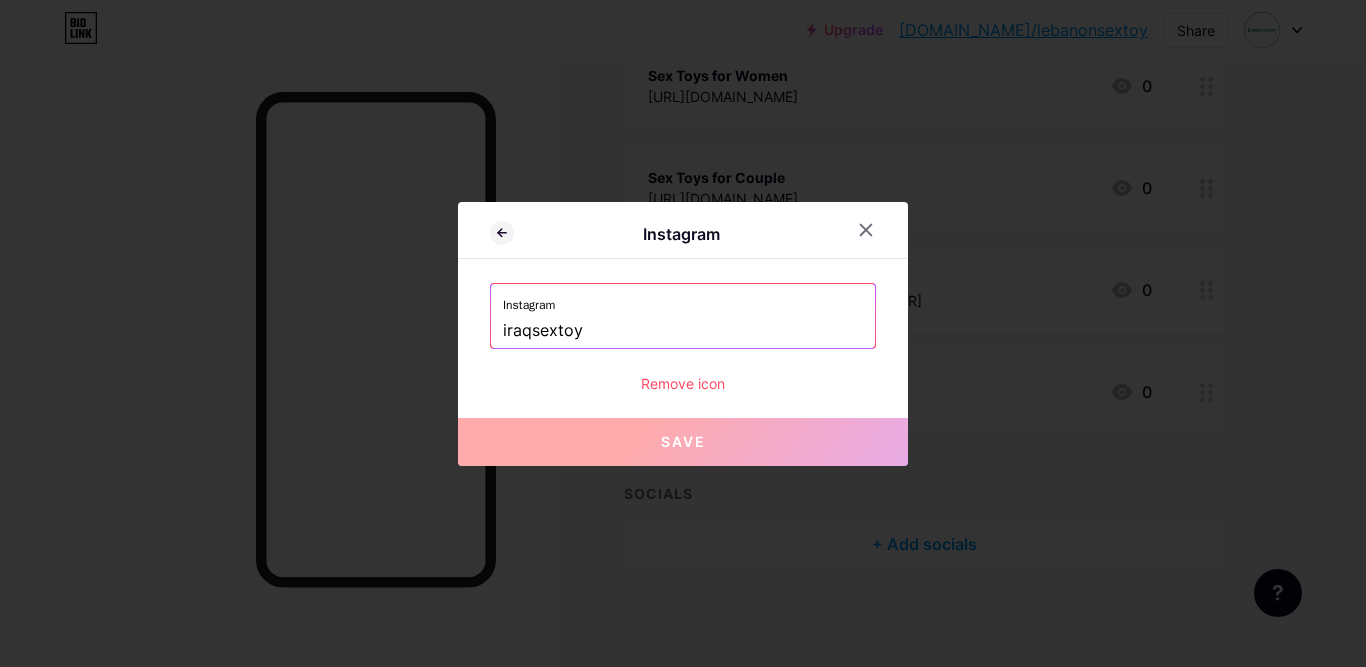 drag, startPoint x: 638, startPoint y: 329, endPoint x: 426, endPoint y: 332, distance: 212.02122 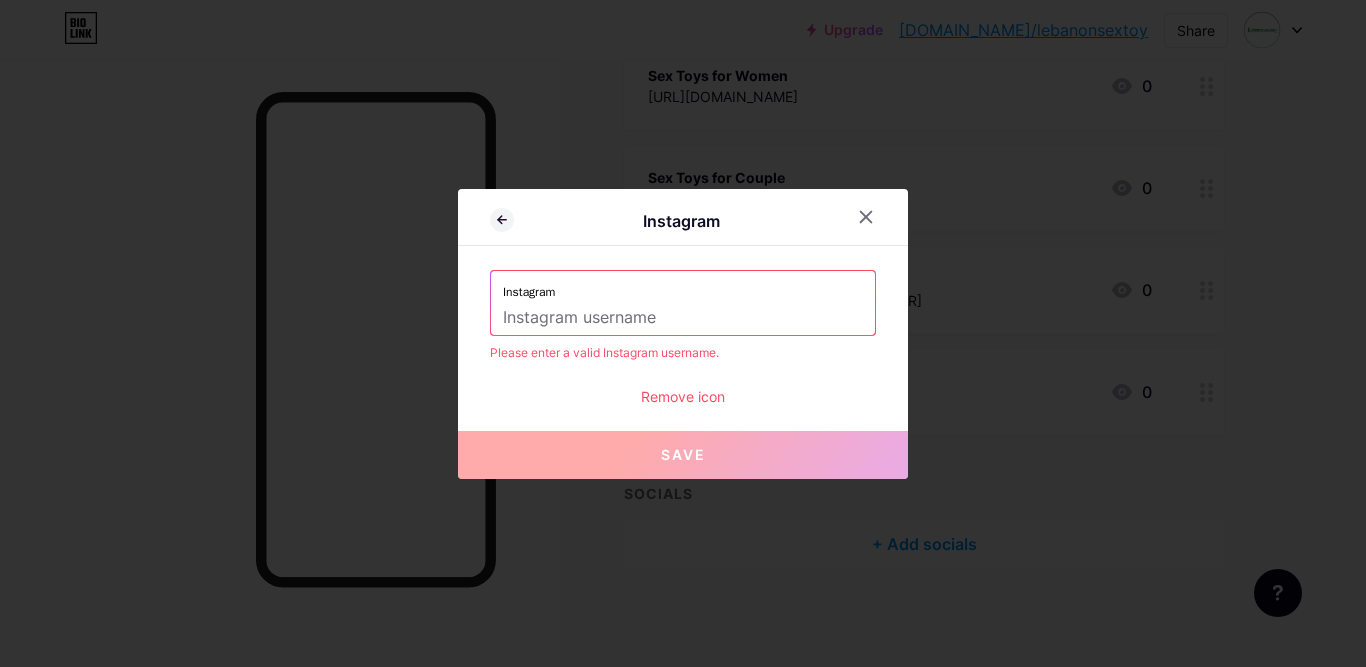 paste on "lebanonsextoy" 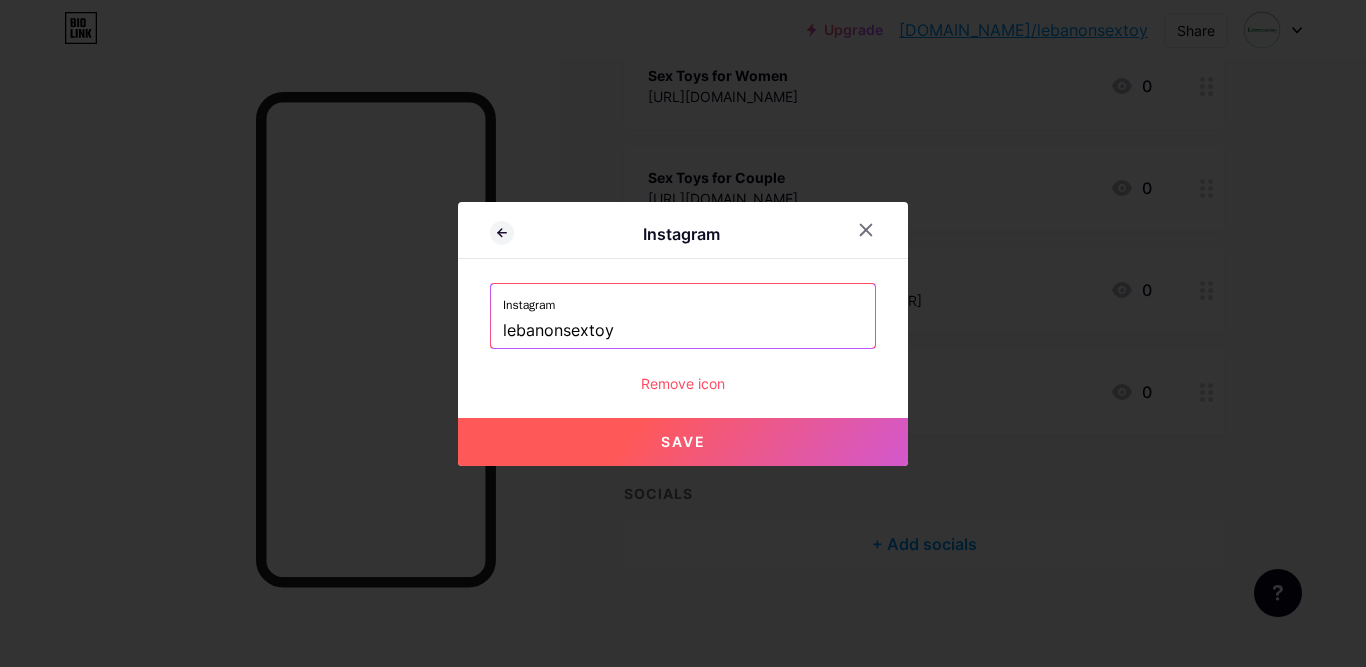 type on "lebanonsextoy" 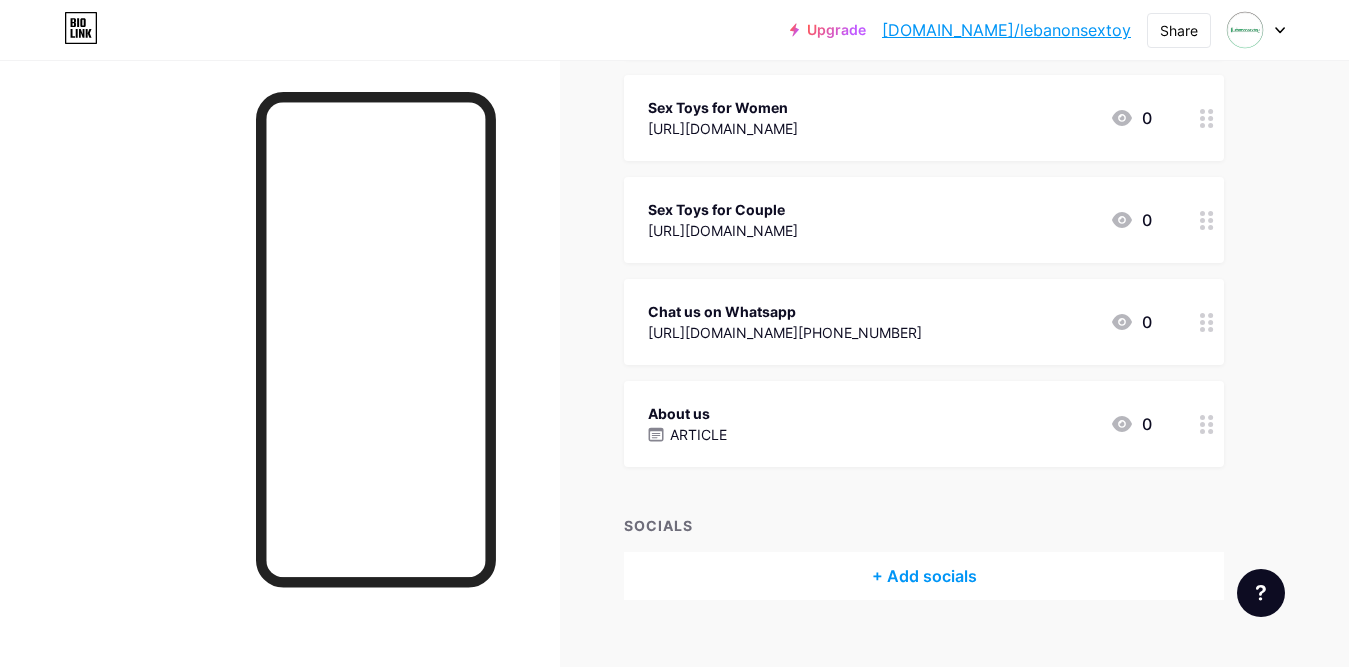 scroll, scrollTop: 476, scrollLeft: 0, axis: vertical 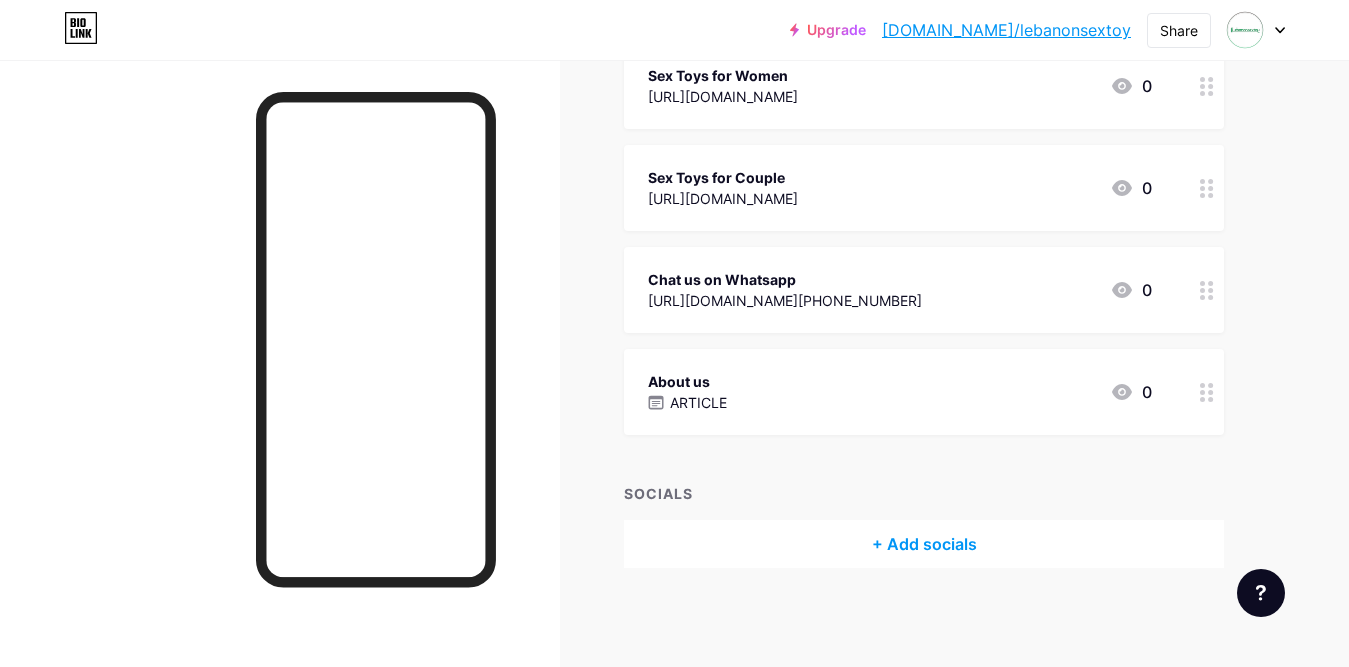click on "+ Add socials" at bounding box center [924, 544] 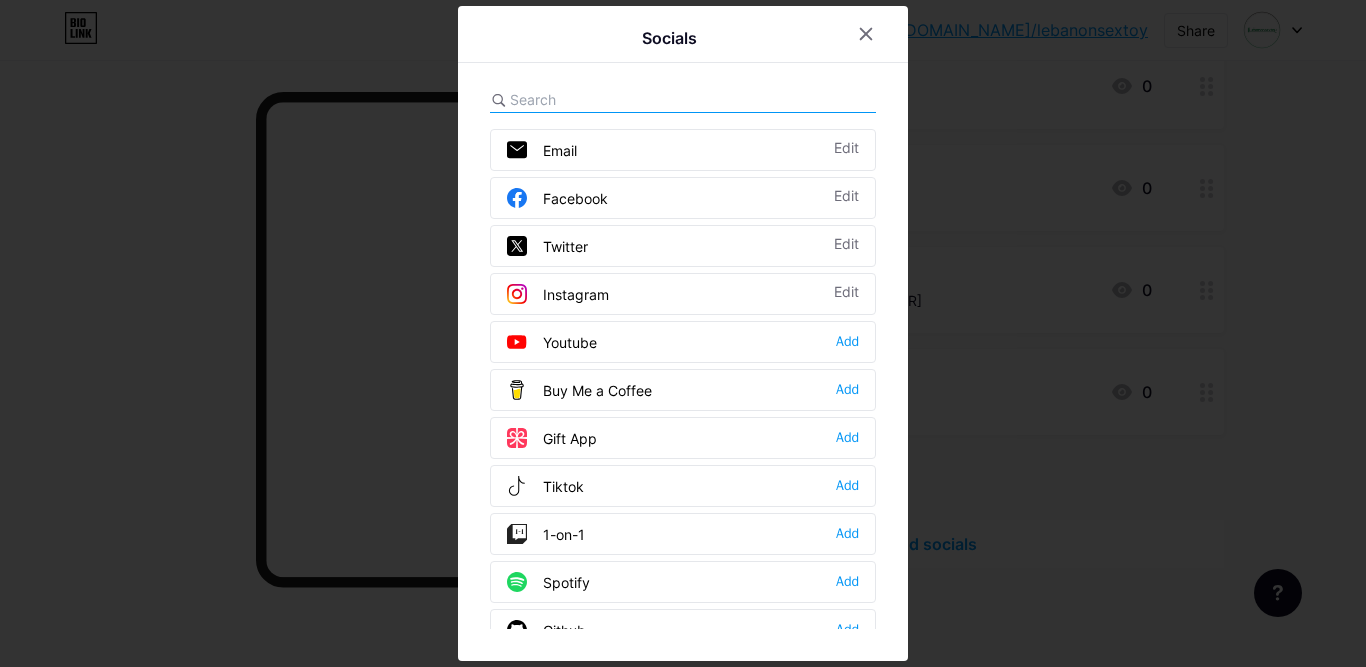click on "Instagram" at bounding box center (558, 294) 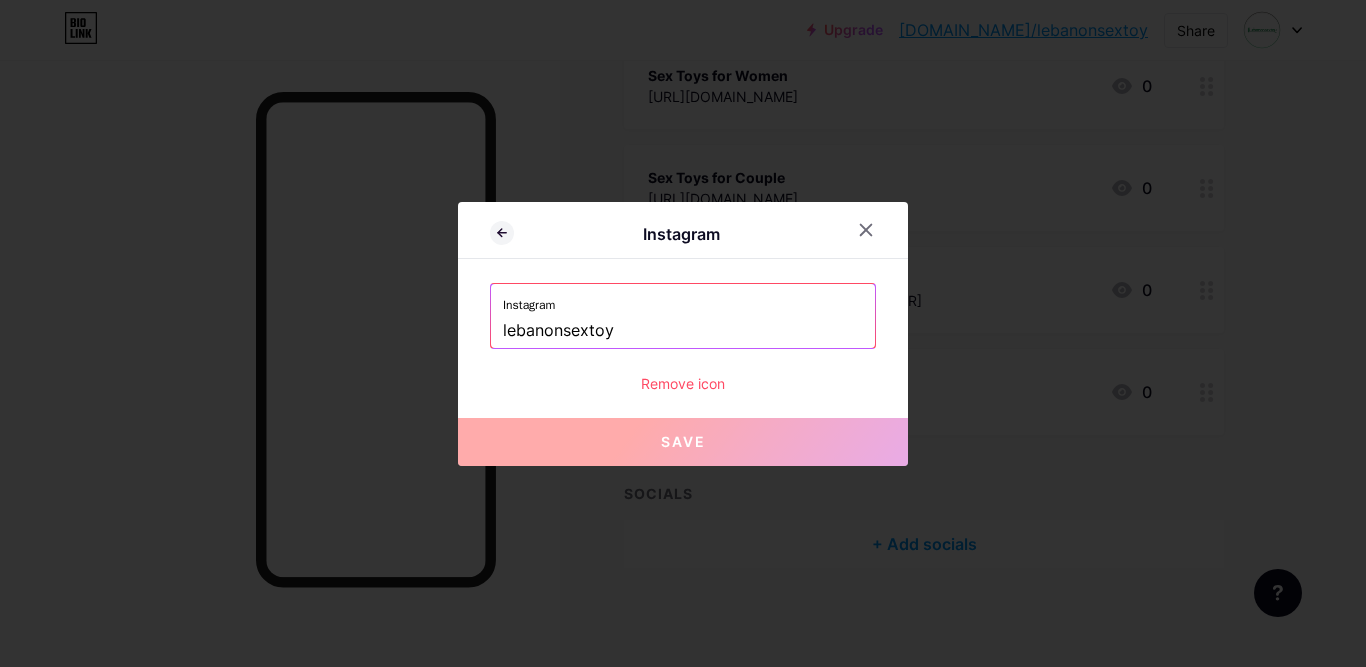 click on "lebanonsextoy" at bounding box center (683, 331) 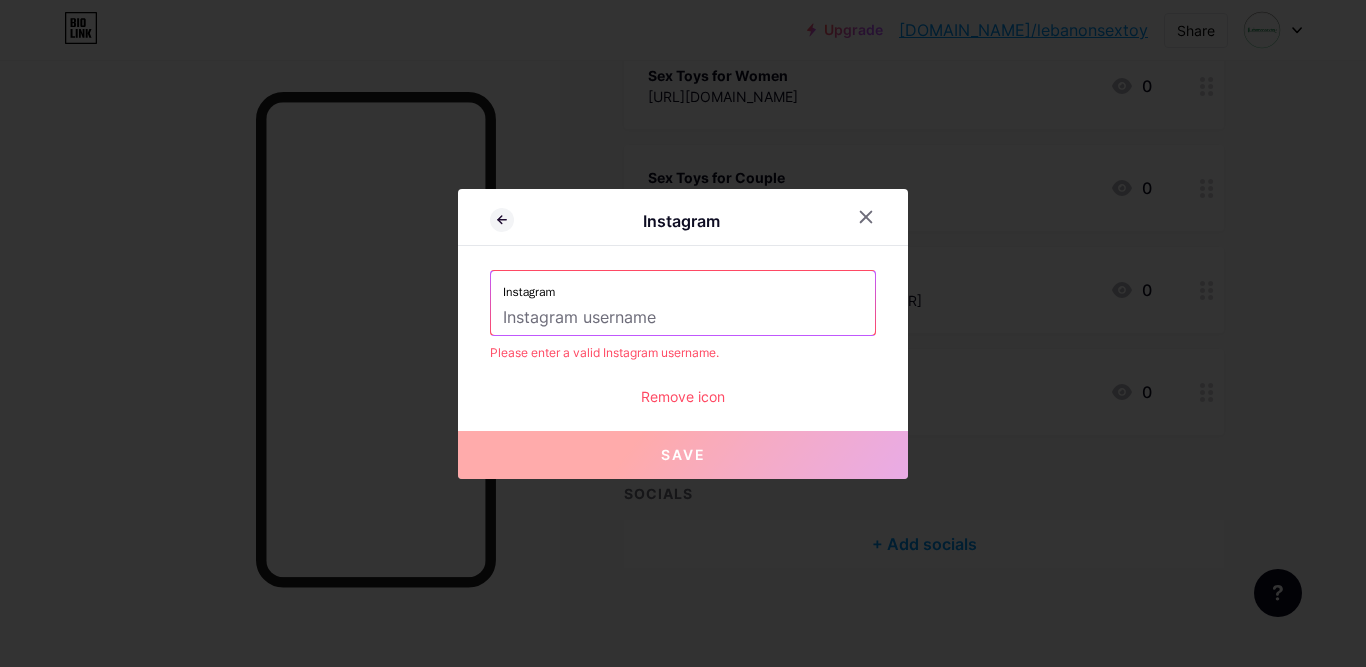 paste on "lebanonsextoy" 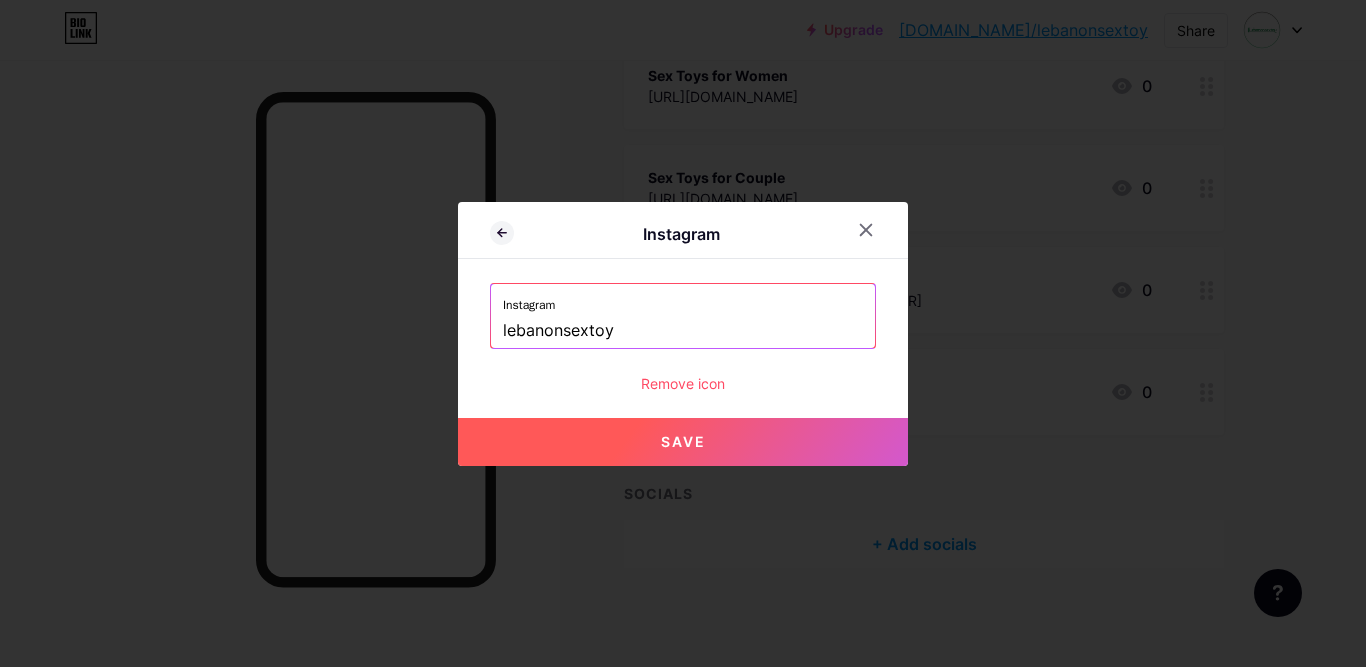 type on "lebanonsextoy" 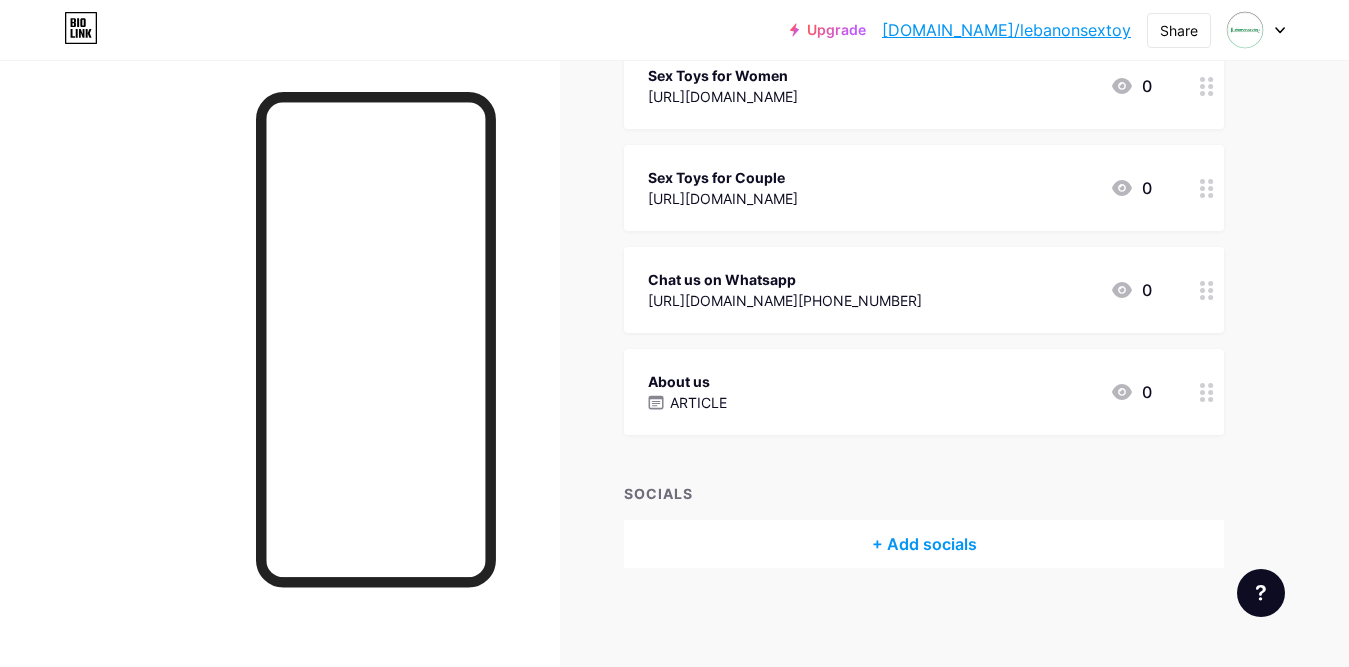 click on "+ Add socials" at bounding box center [924, 544] 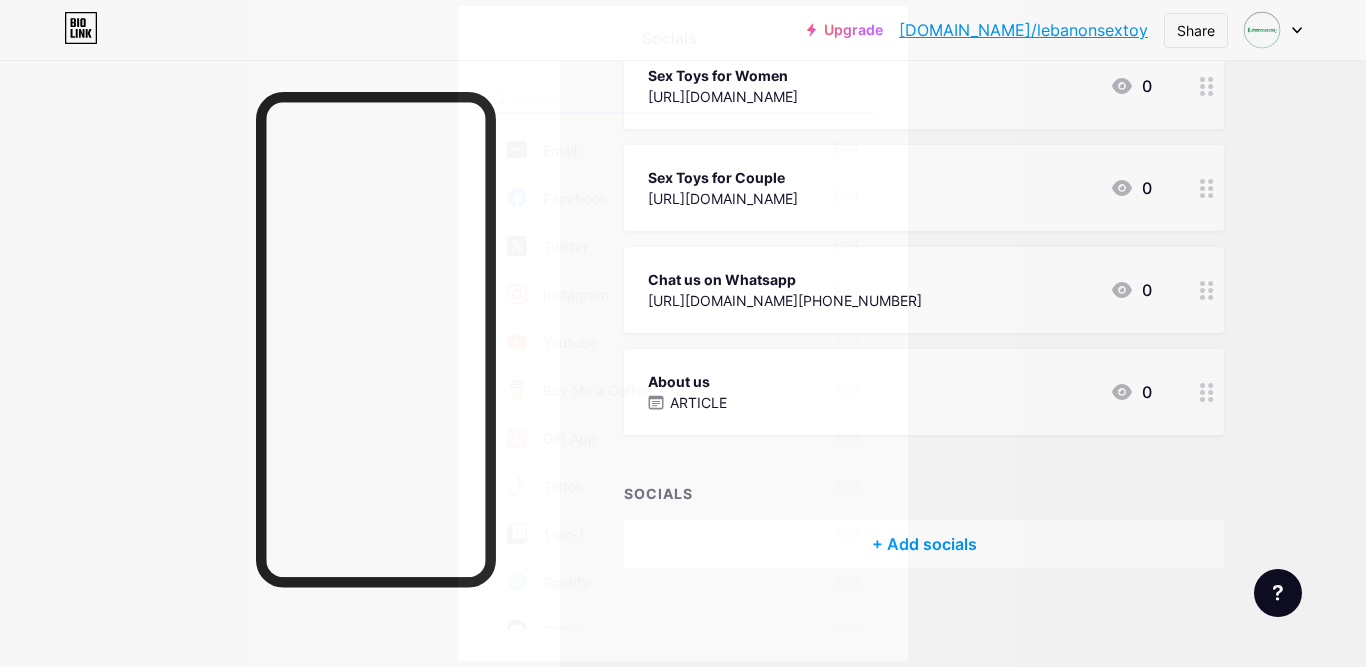 click at bounding box center [620, 99] 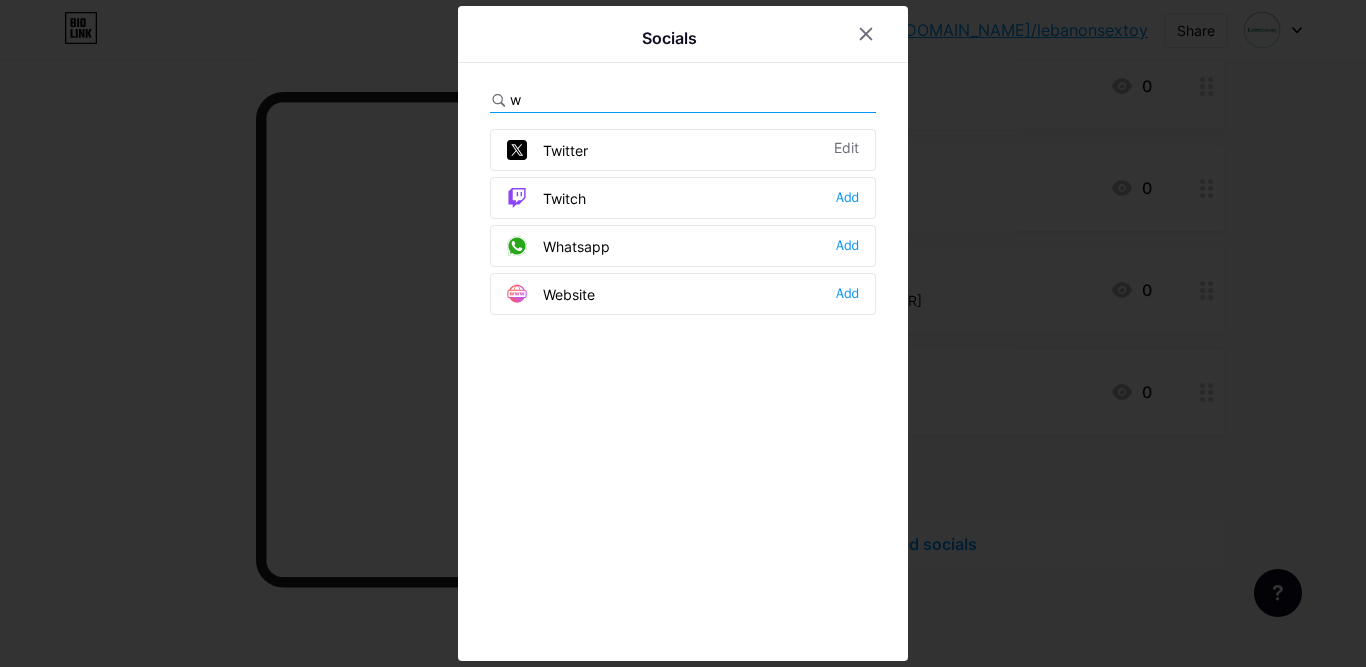 type on "w" 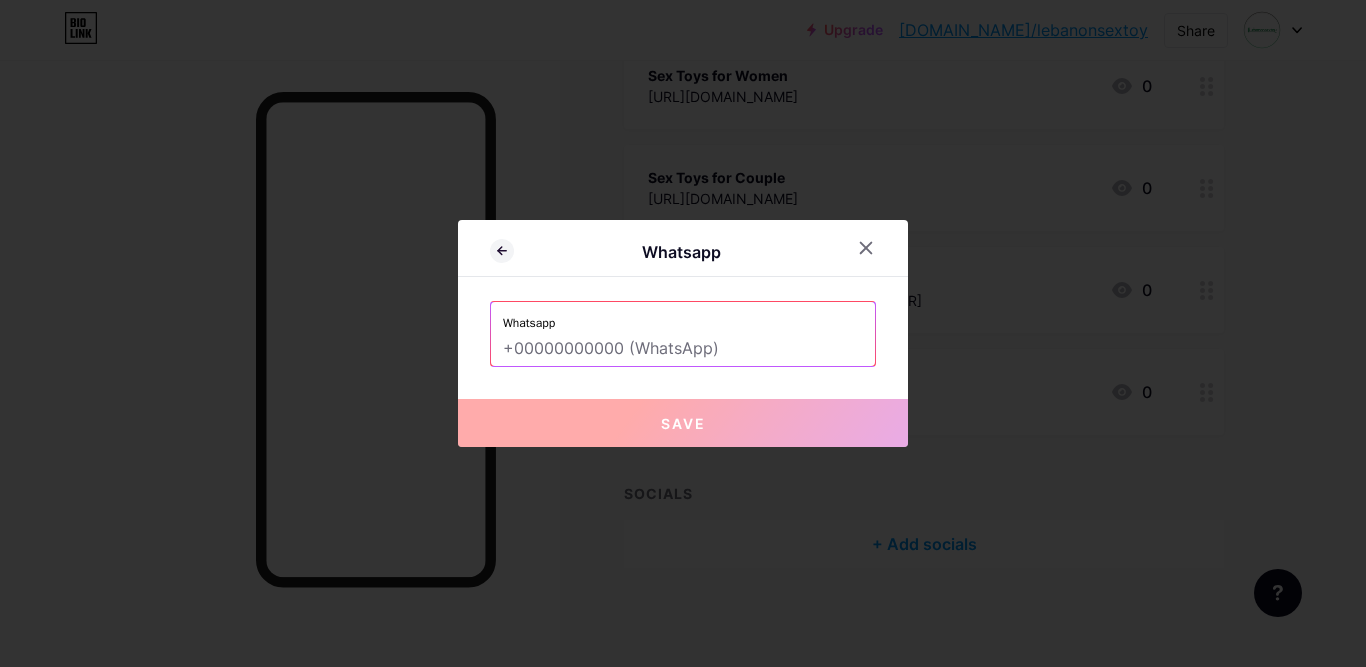 click at bounding box center [683, 349] 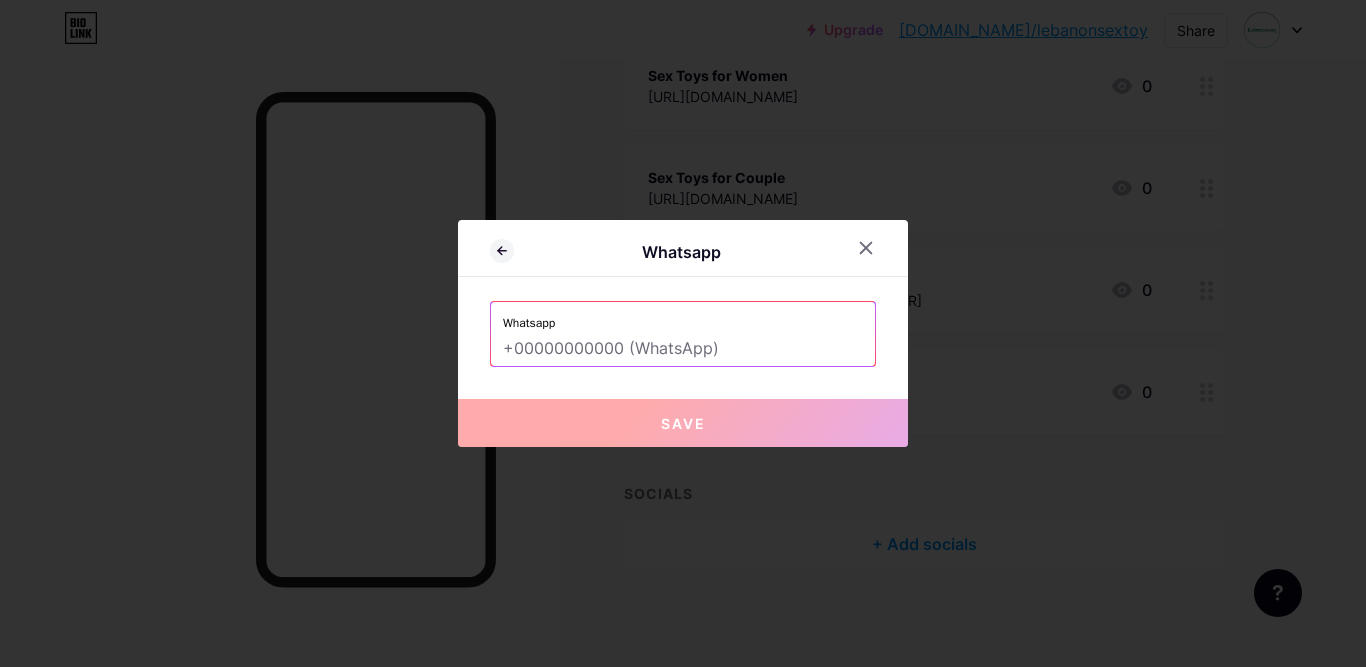 paste on "[PHONE_NUMBER]" 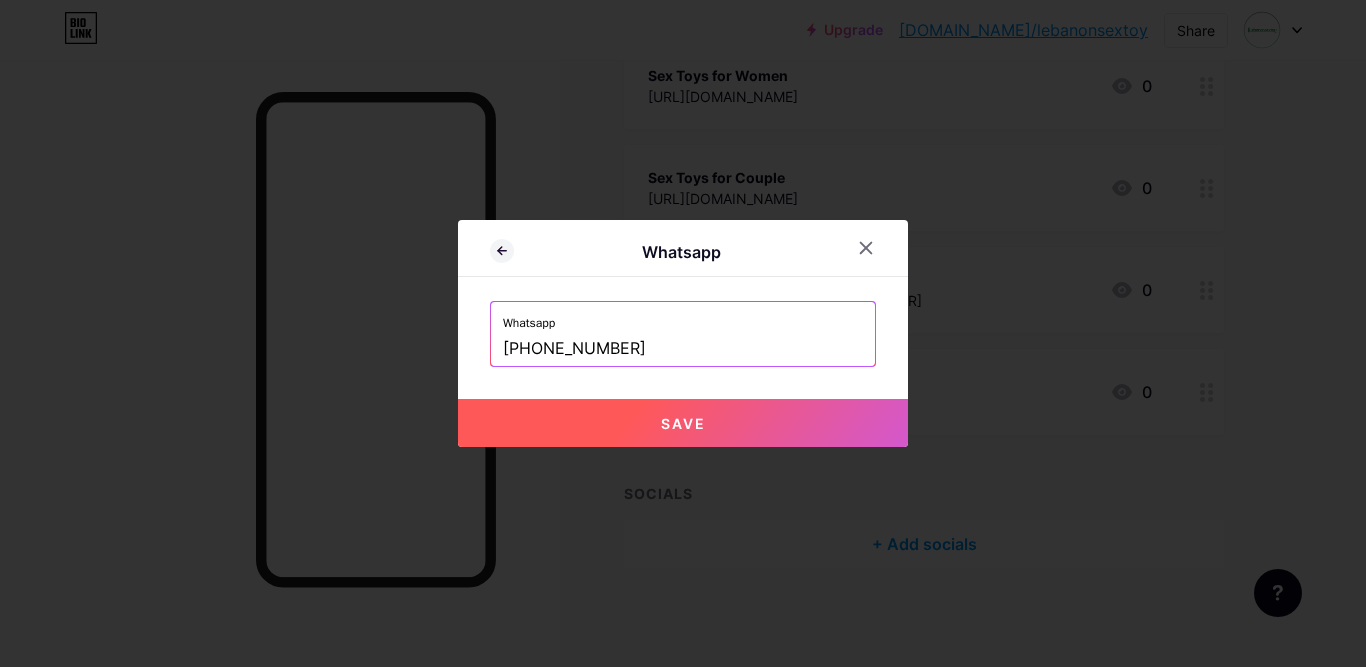 click on "Save" at bounding box center (683, 423) 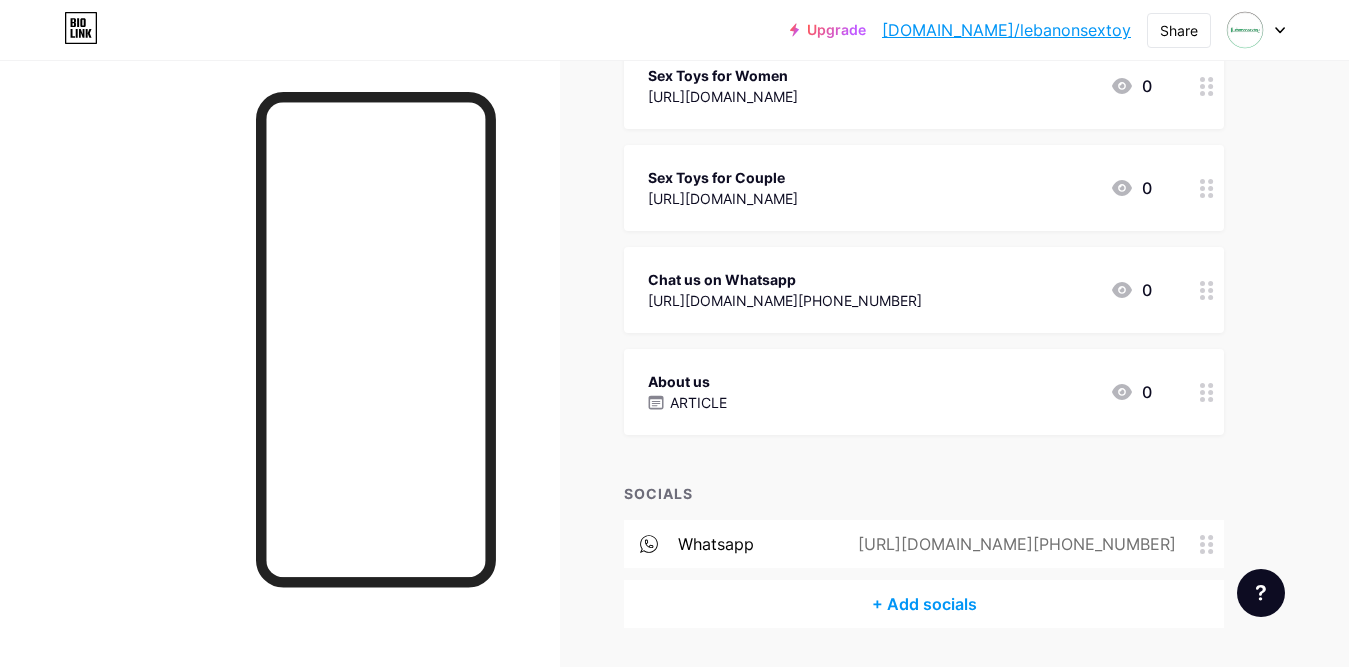 click on "+ Add socials" at bounding box center [924, 604] 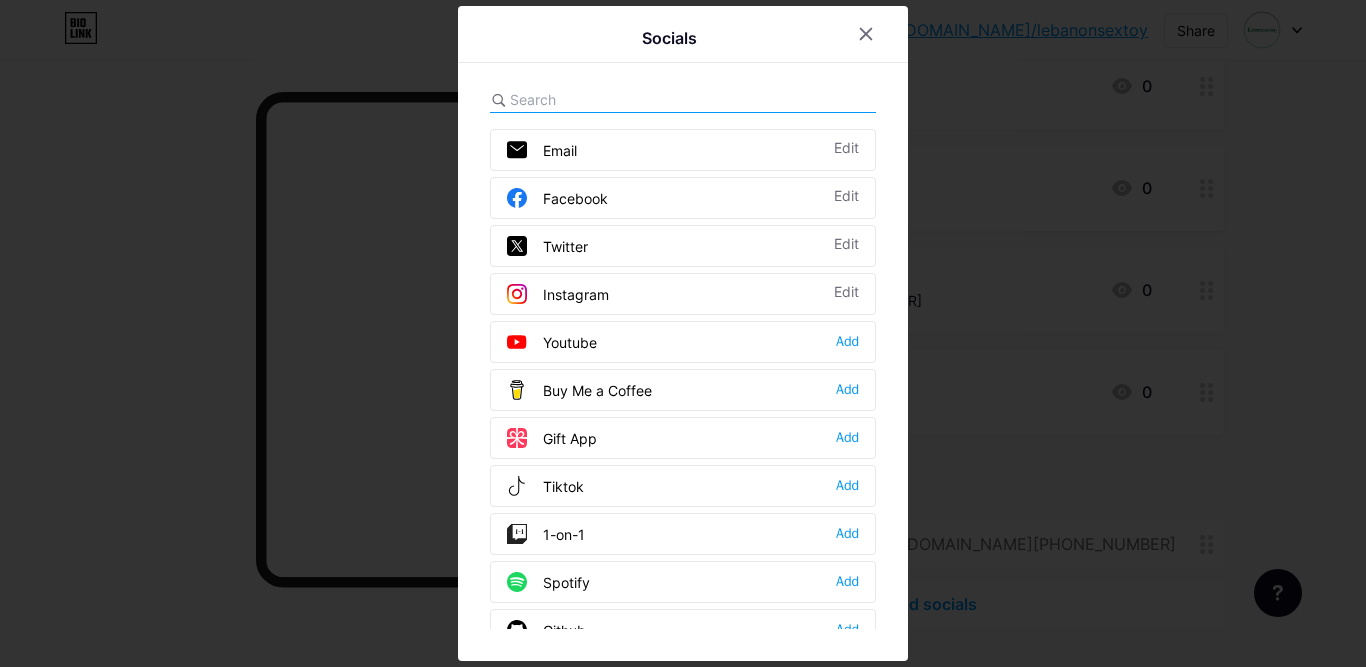 click at bounding box center [620, 99] 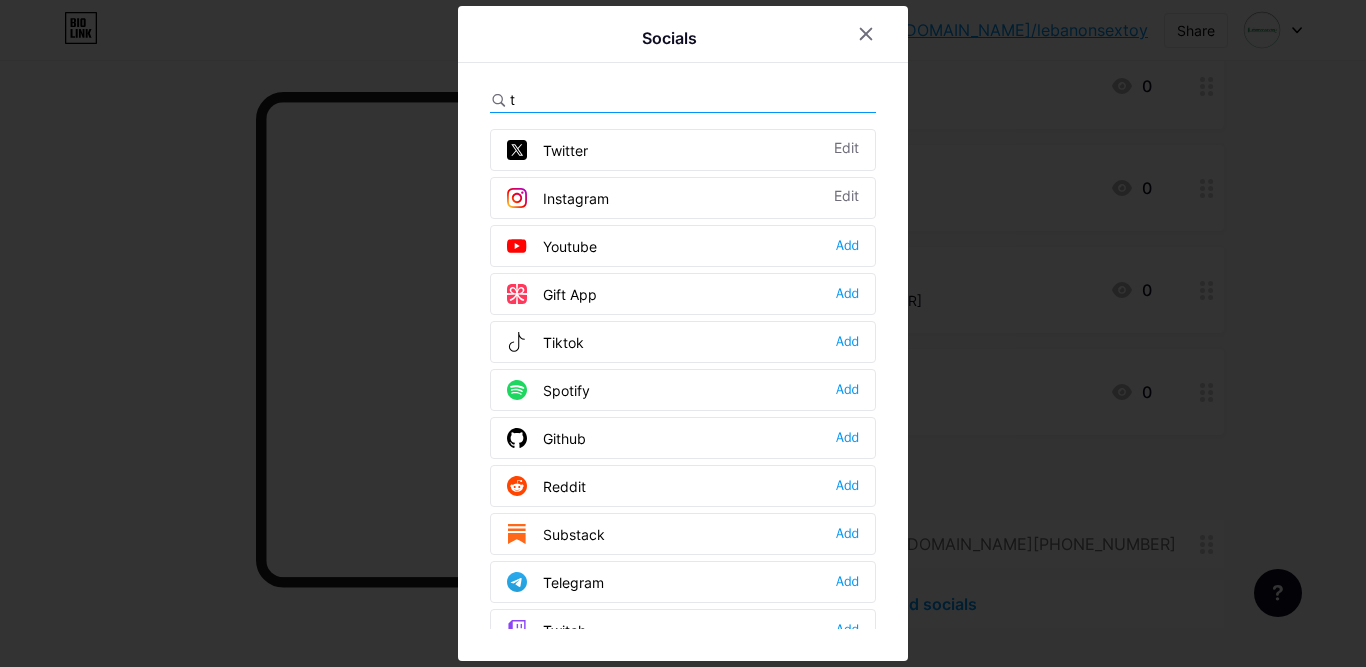 type on "t" 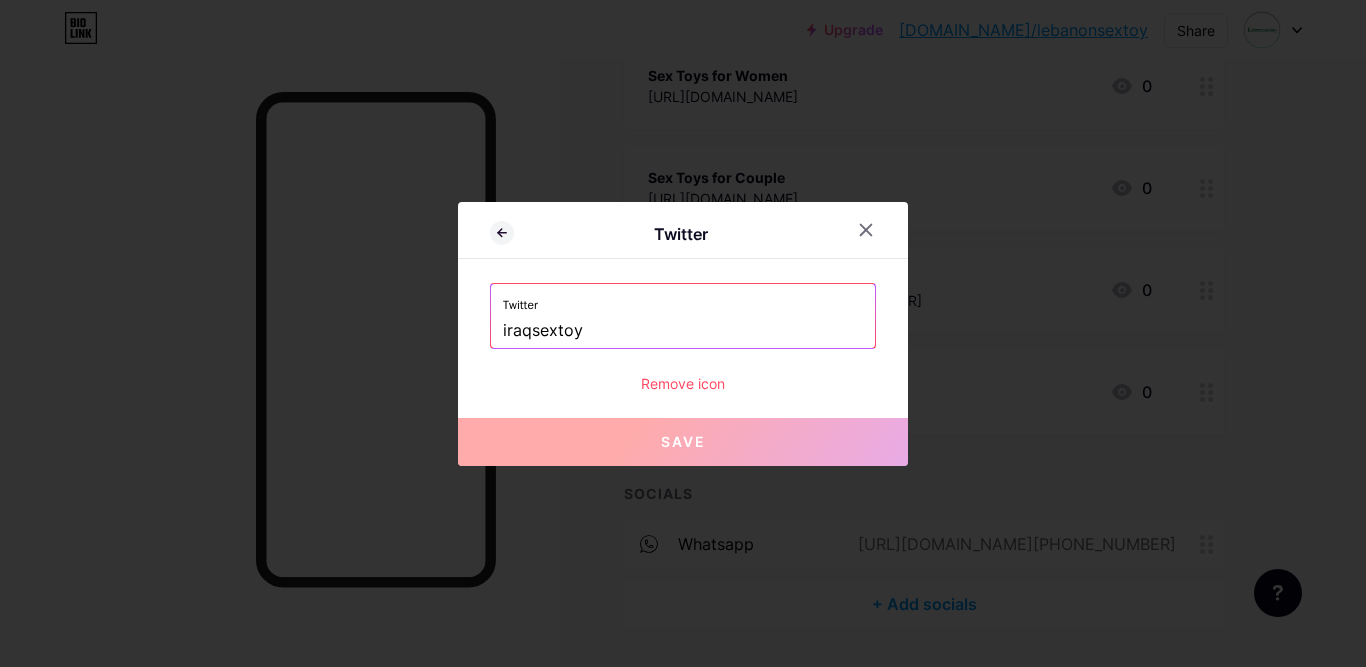 drag, startPoint x: 640, startPoint y: 325, endPoint x: 387, endPoint y: 348, distance: 254.0433 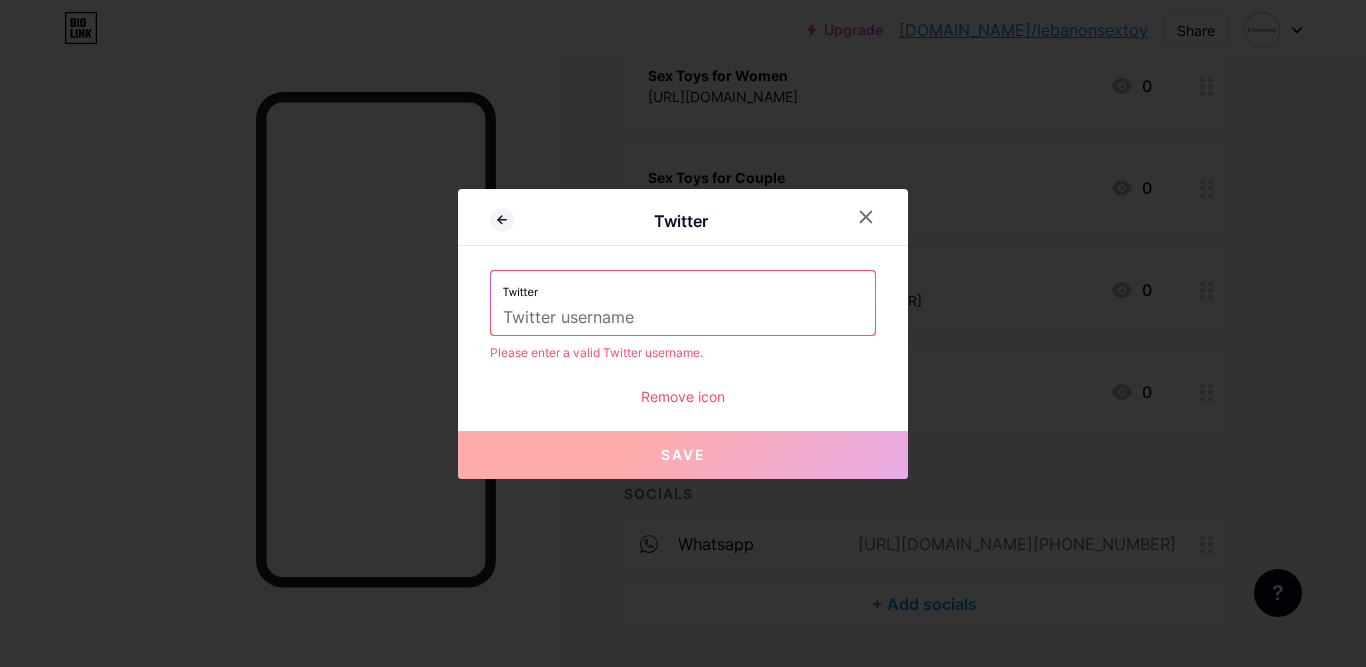 paste on "lebanonsextoy" 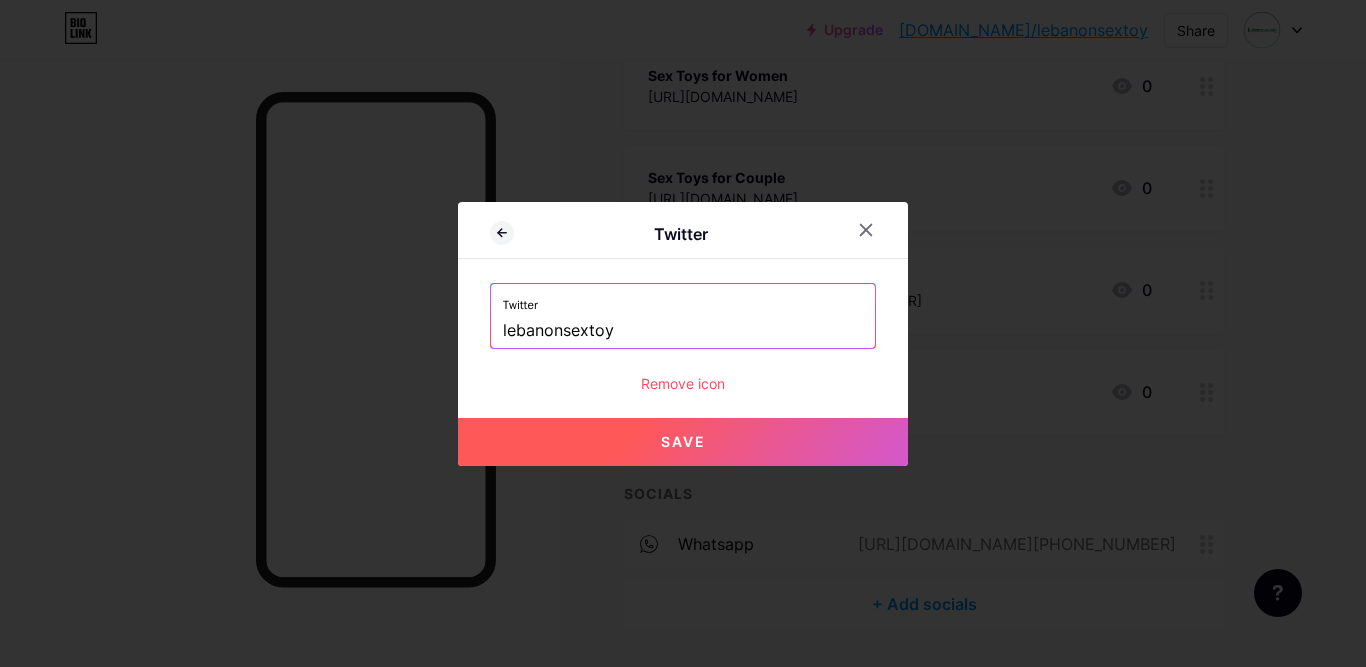 type on "lebanonsextoy" 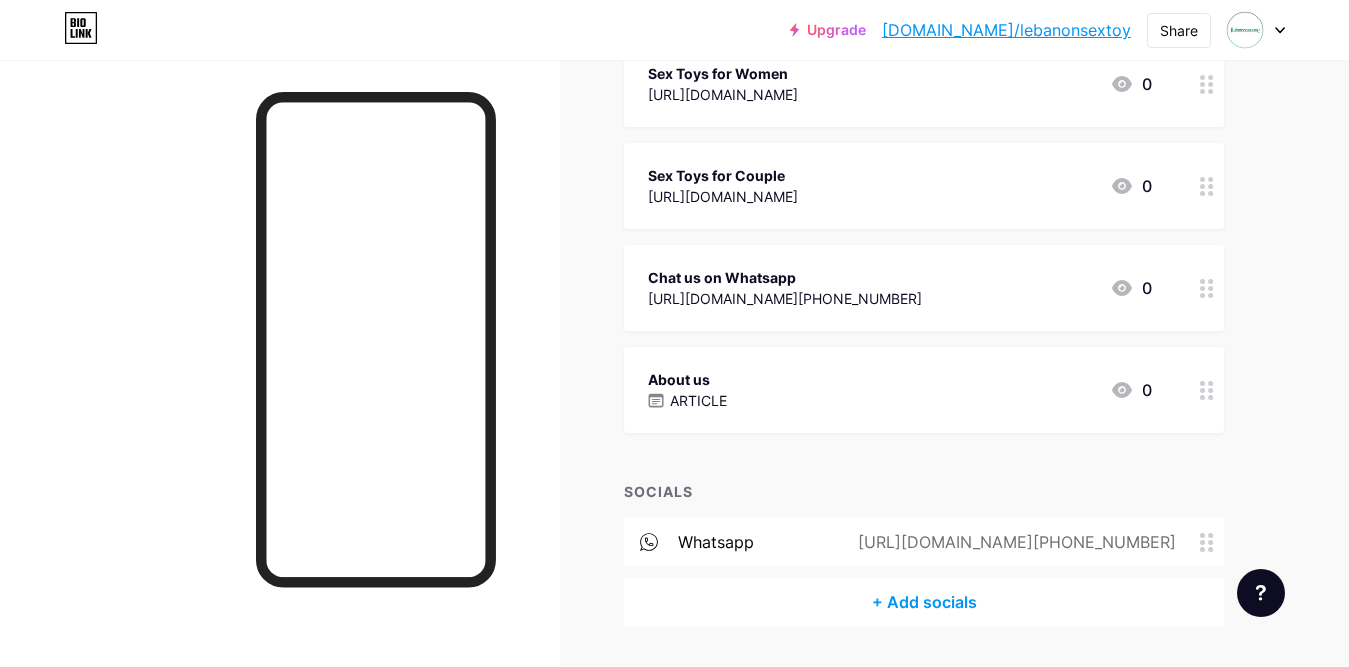 scroll, scrollTop: 536, scrollLeft: 0, axis: vertical 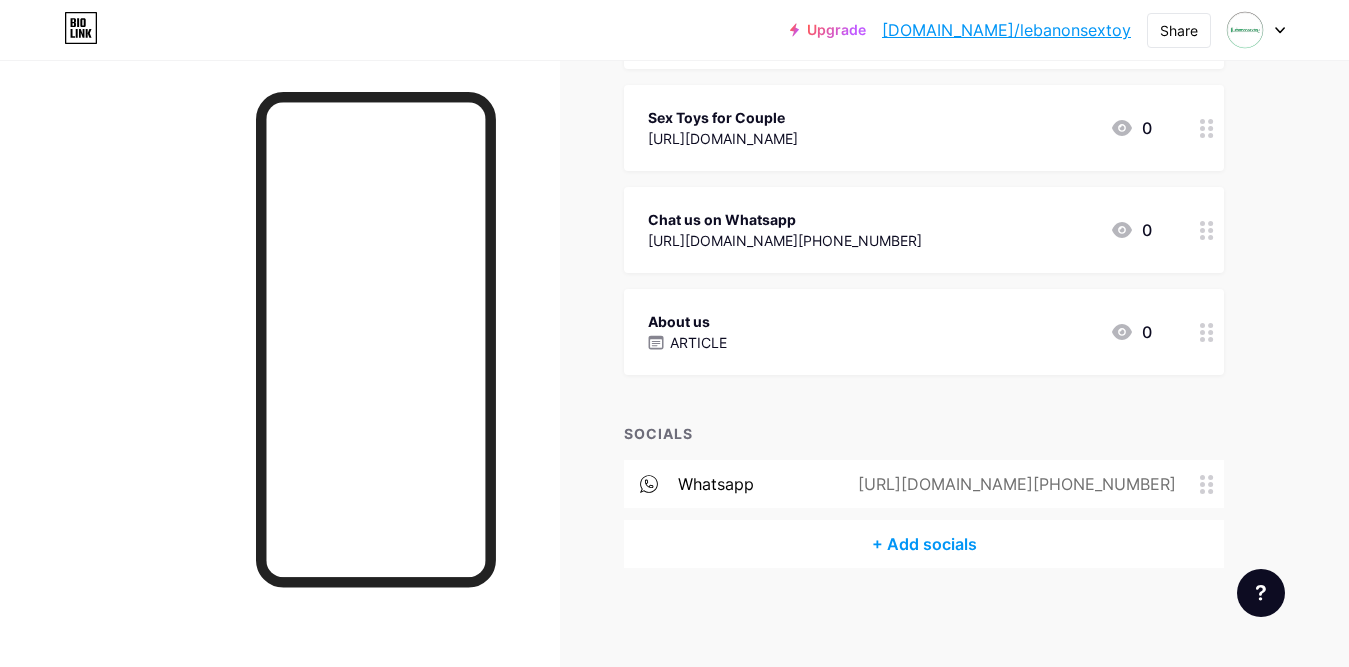 click on "+ Add socials" at bounding box center (924, 544) 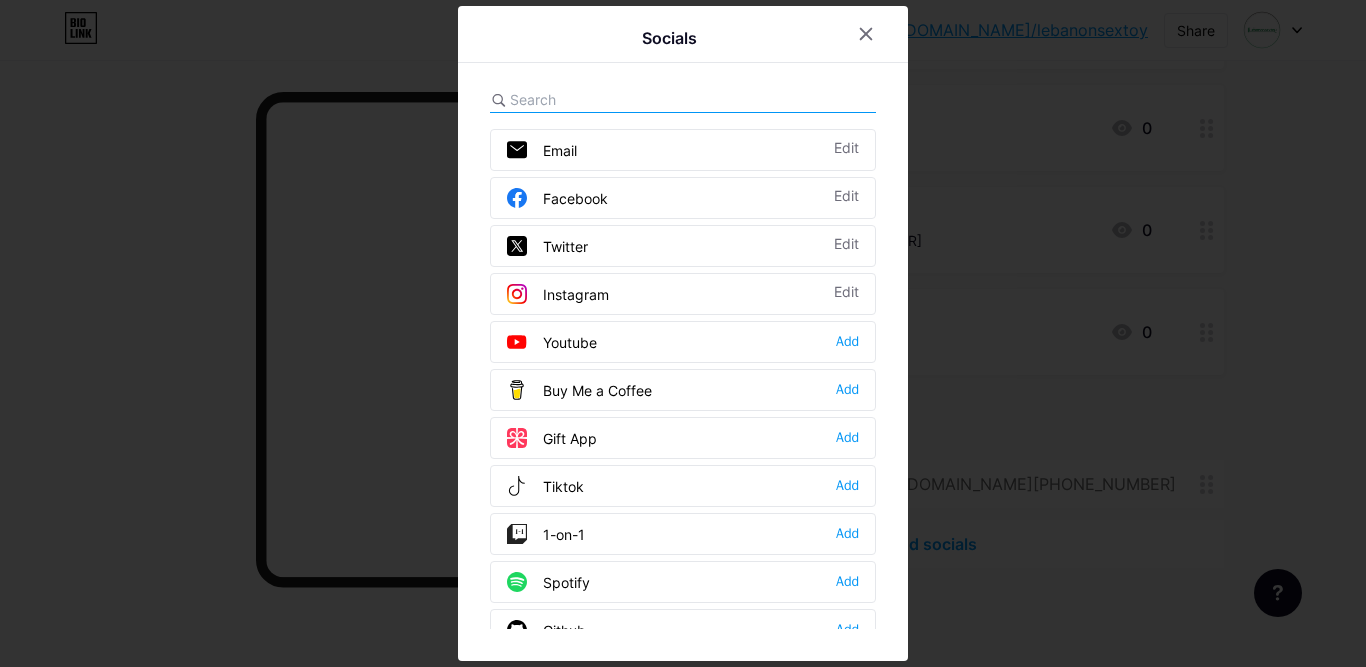 click at bounding box center (620, 99) 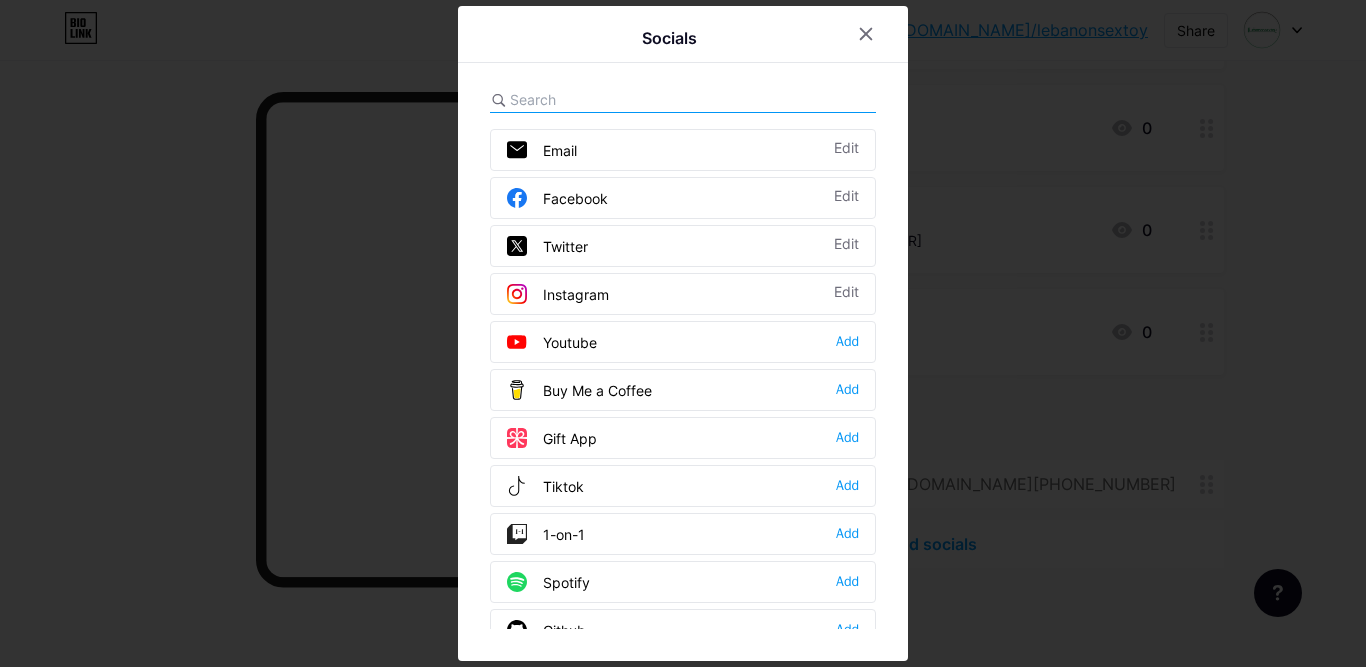 click on "Email" at bounding box center (542, 150) 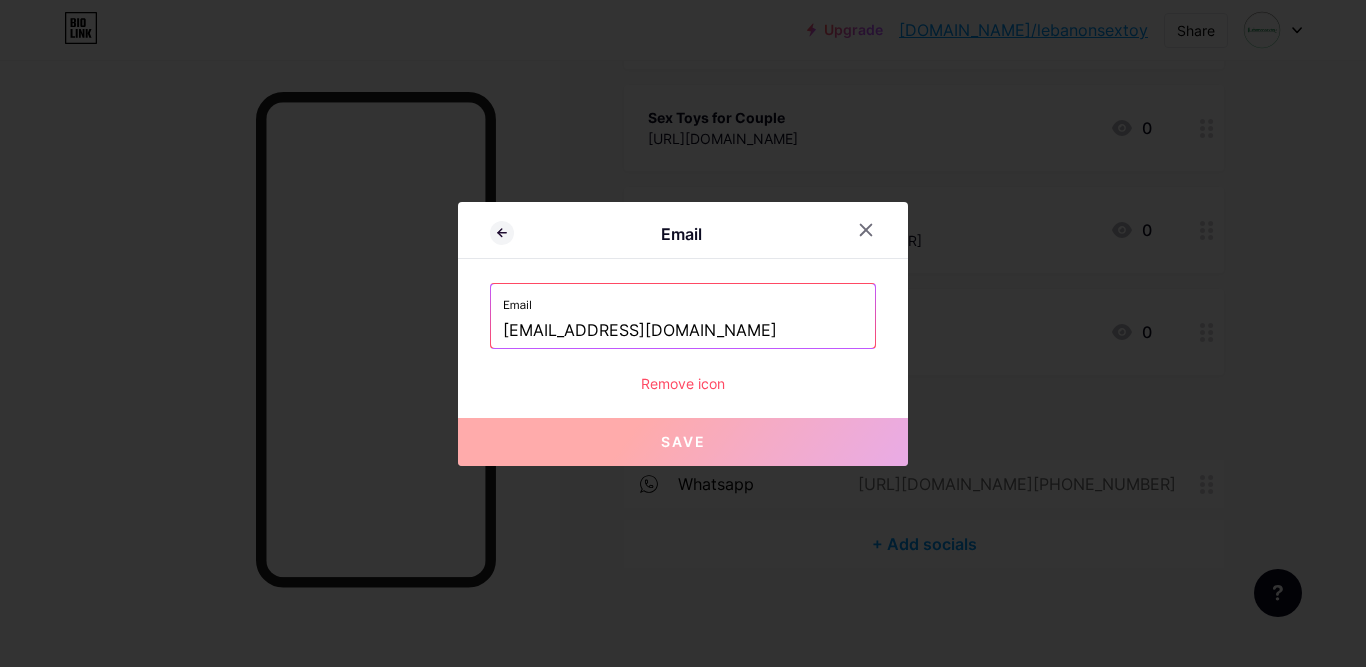drag, startPoint x: 705, startPoint y: 333, endPoint x: 465, endPoint y: 317, distance: 240.53275 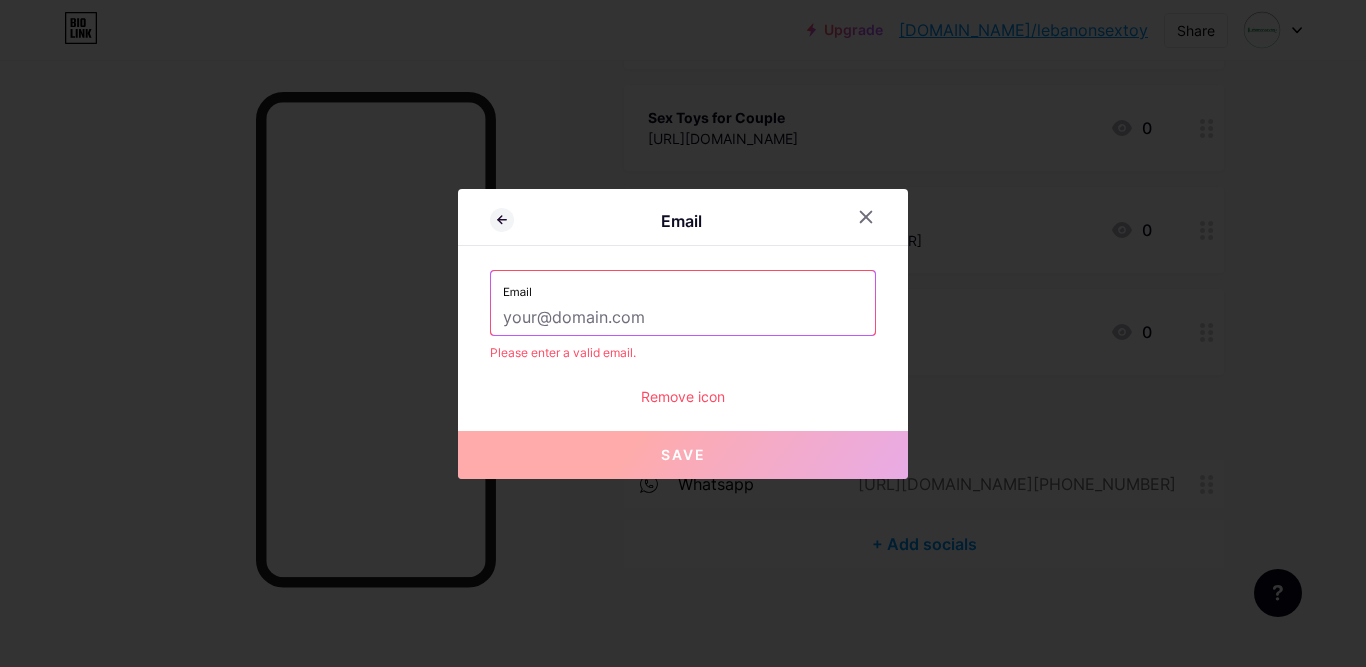 paste on "lebanonsextoy@gmail.com" 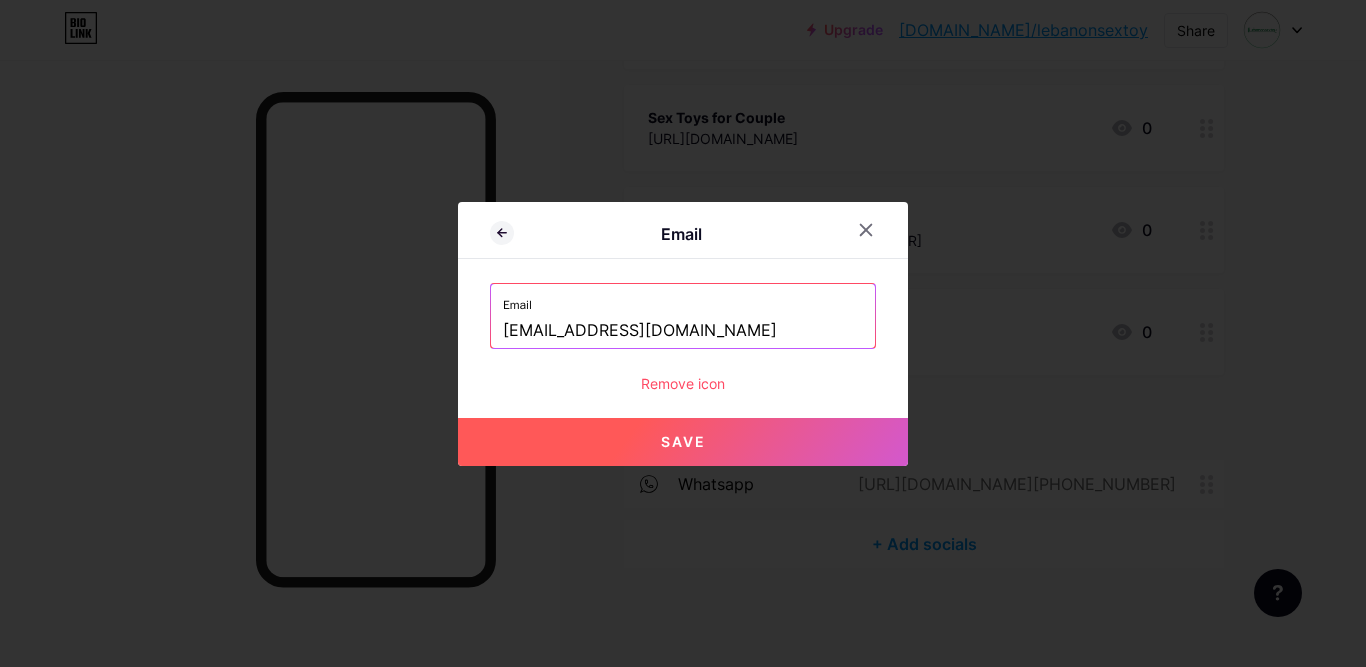 type on "lebanonsextoy@gmail.com" 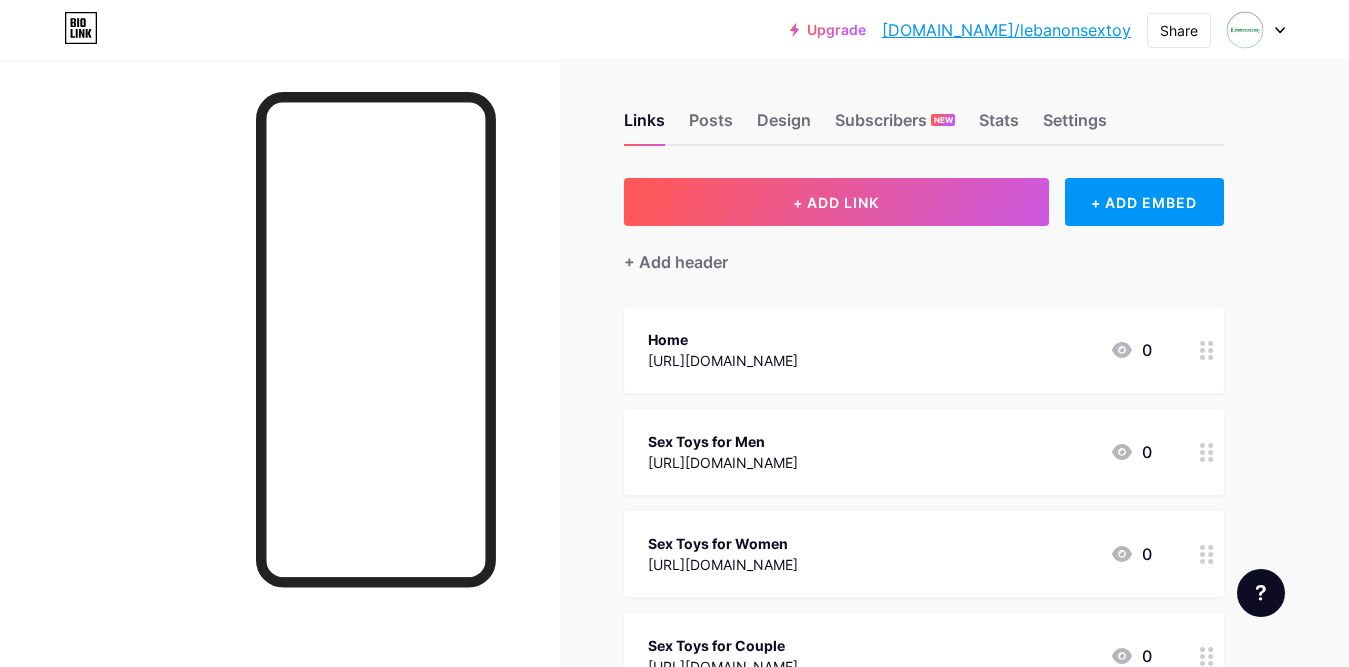 scroll, scrollTop: 0, scrollLeft: 0, axis: both 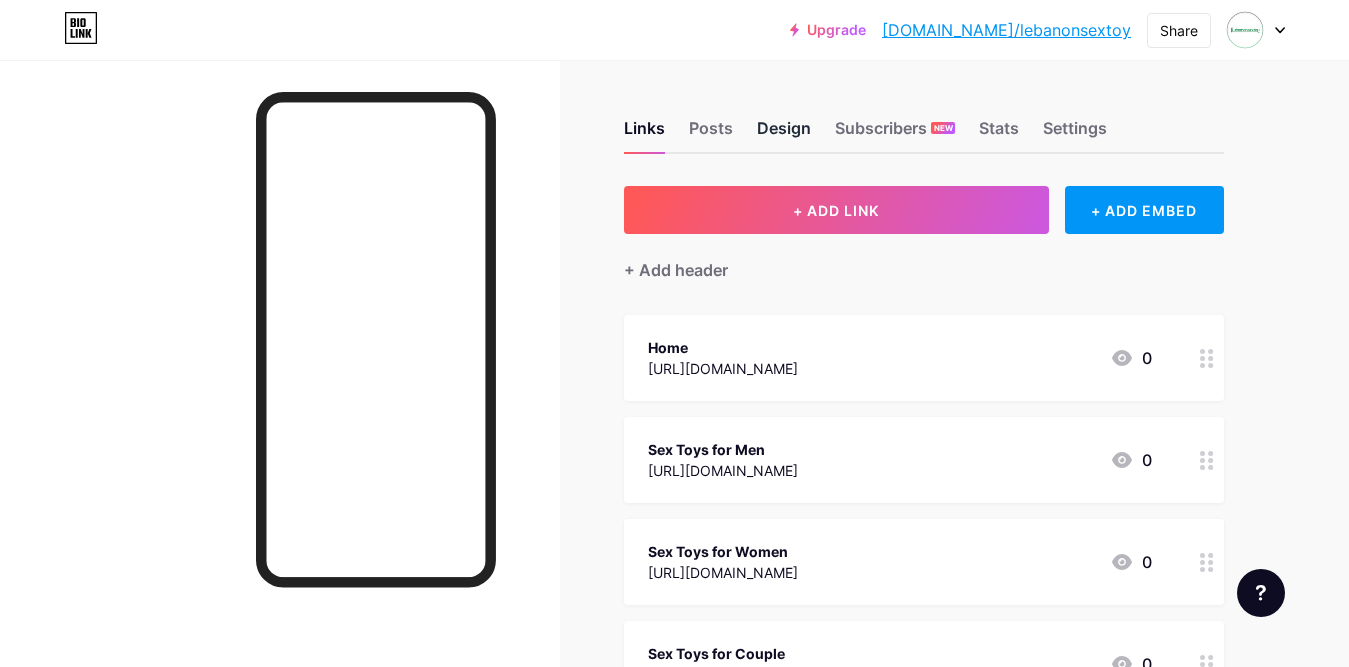 click on "Design" at bounding box center (784, 134) 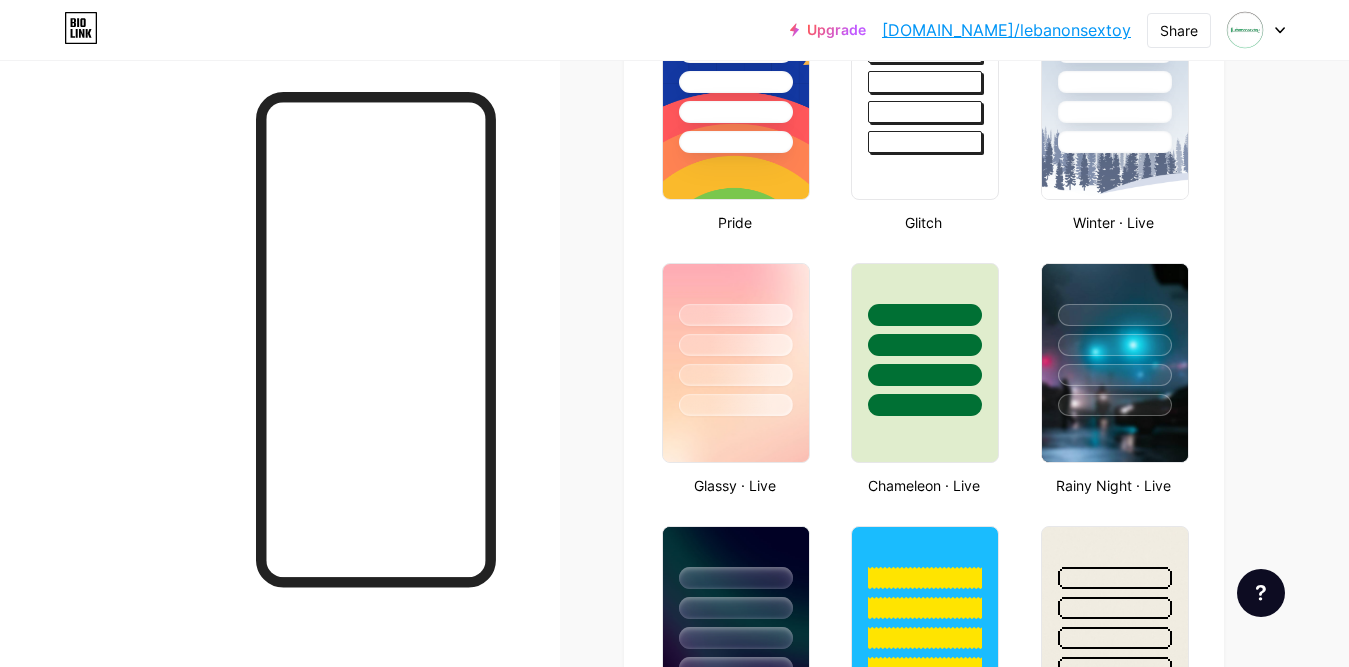 scroll, scrollTop: 900, scrollLeft: 0, axis: vertical 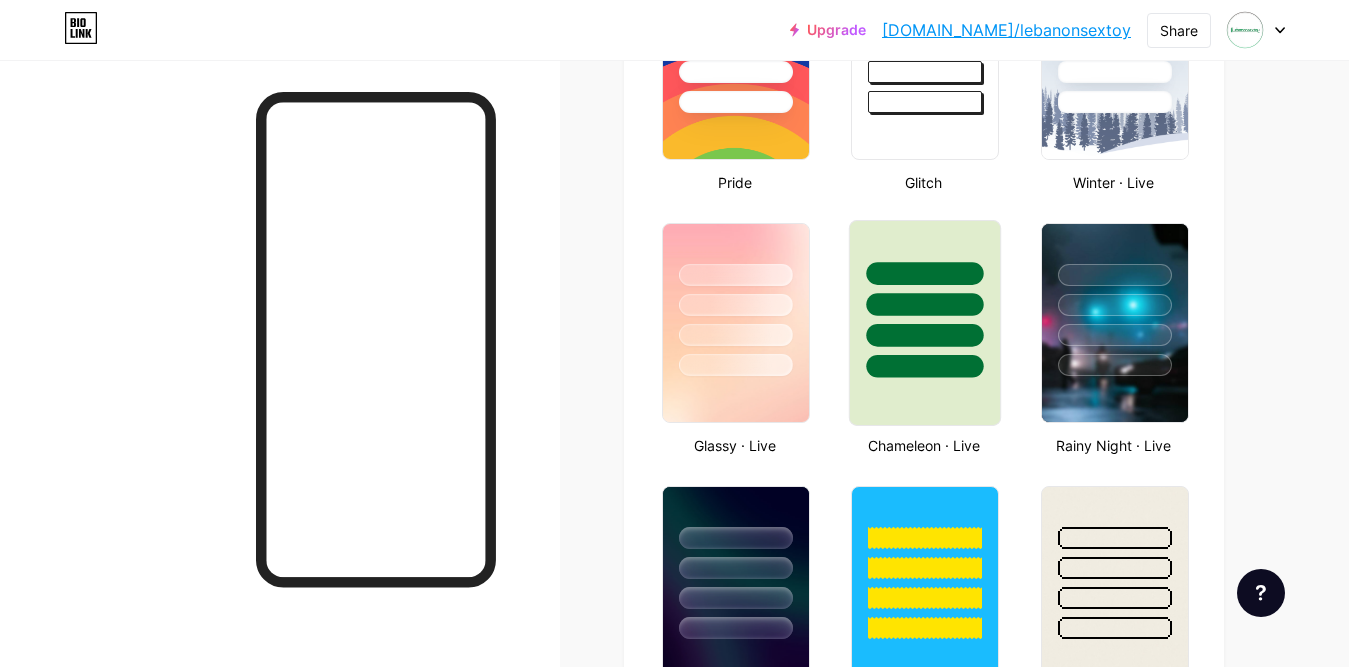 click at bounding box center (925, 299) 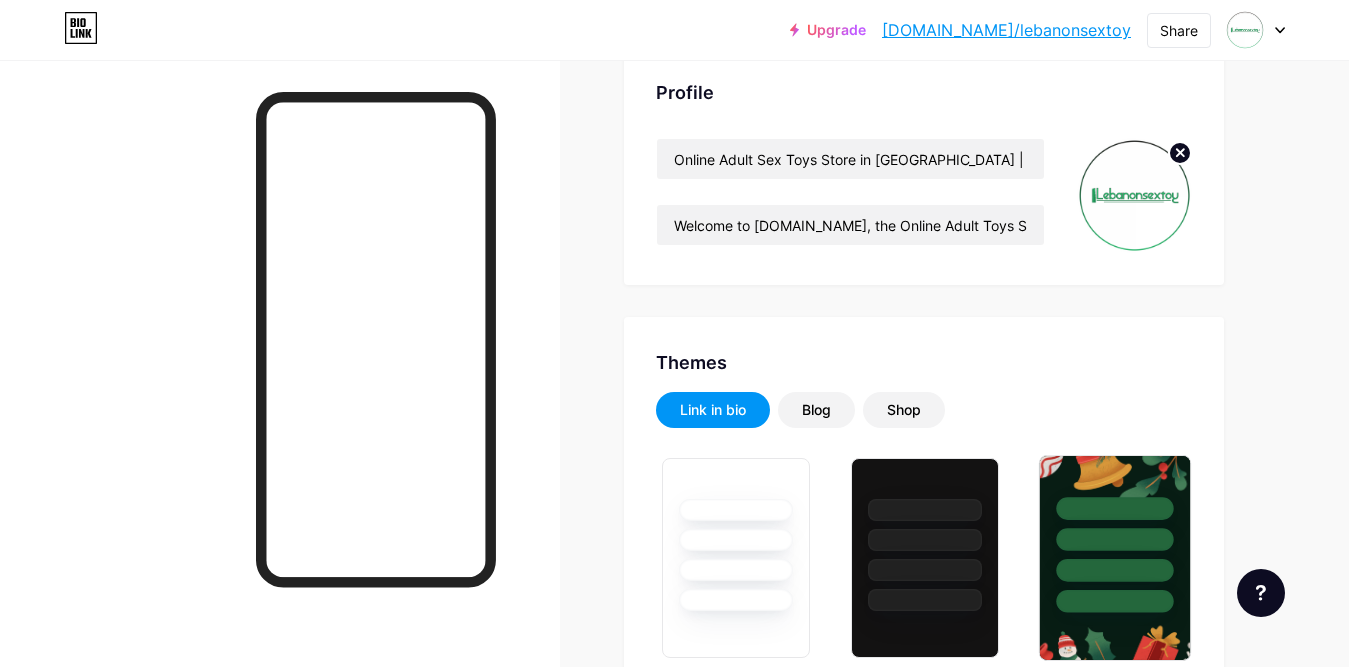 scroll, scrollTop: 0, scrollLeft: 0, axis: both 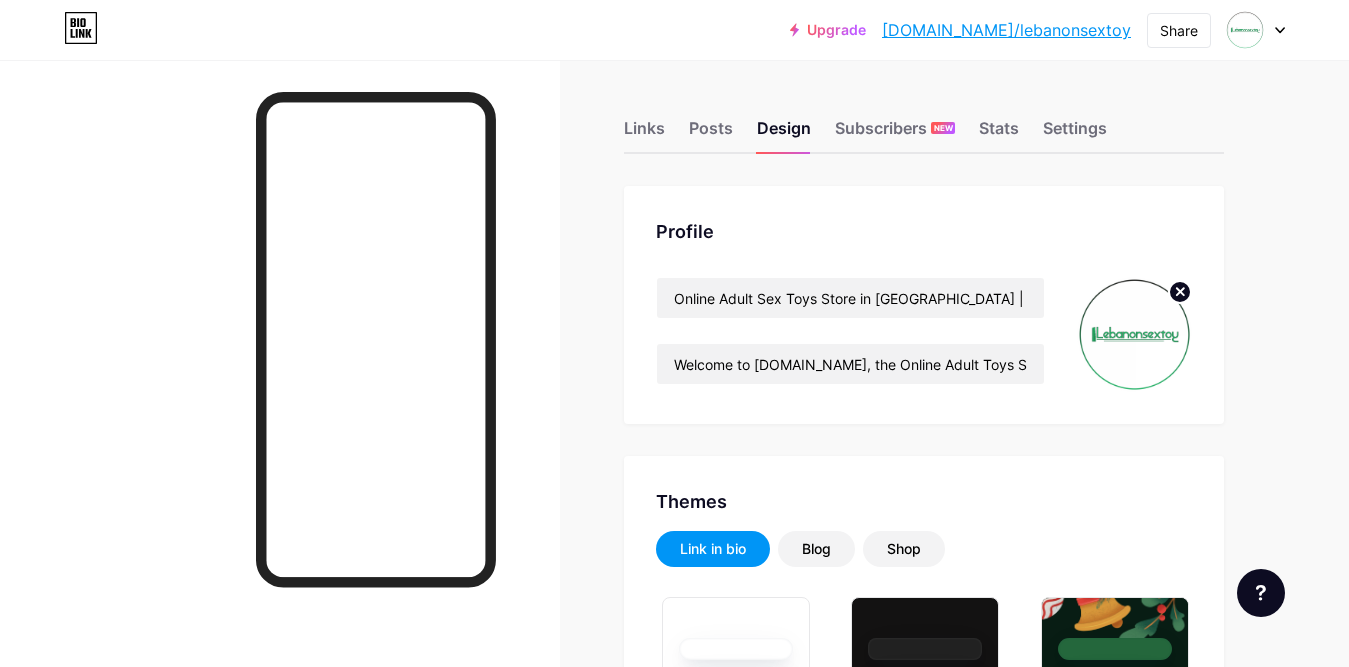 click on "bio.link/lebanonsextoy" at bounding box center (1006, 30) 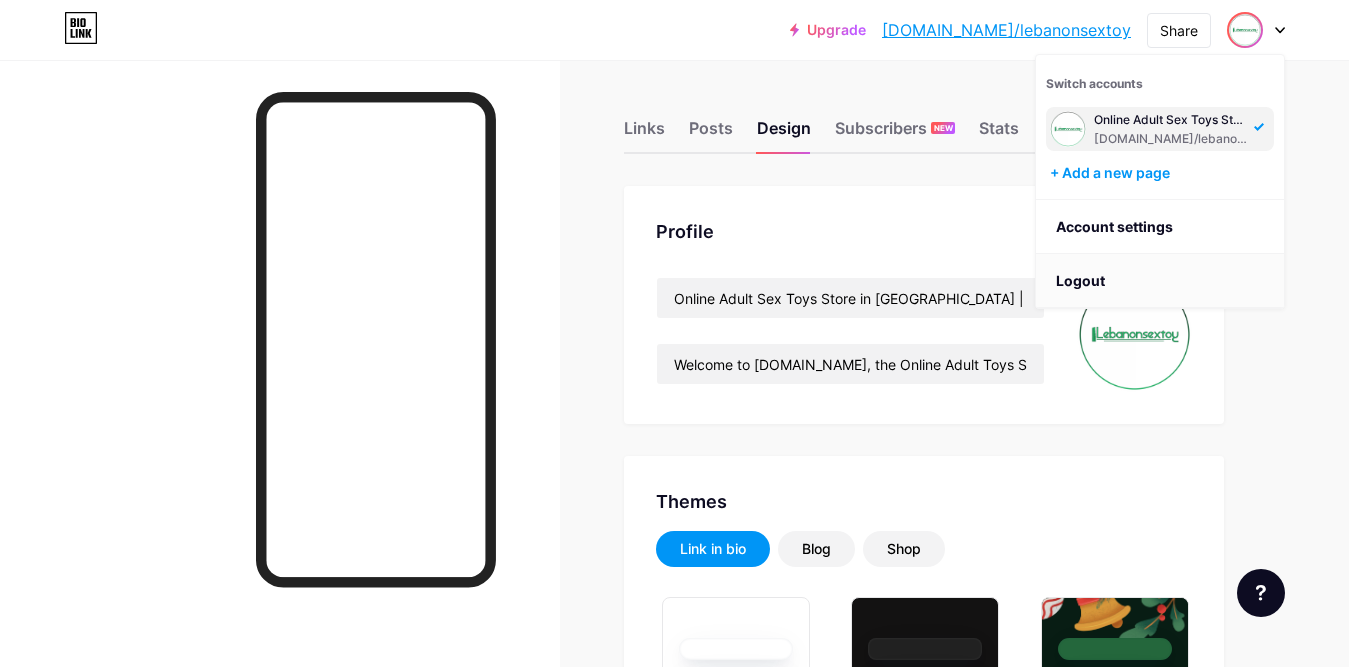 click on "Logout" at bounding box center (1160, 281) 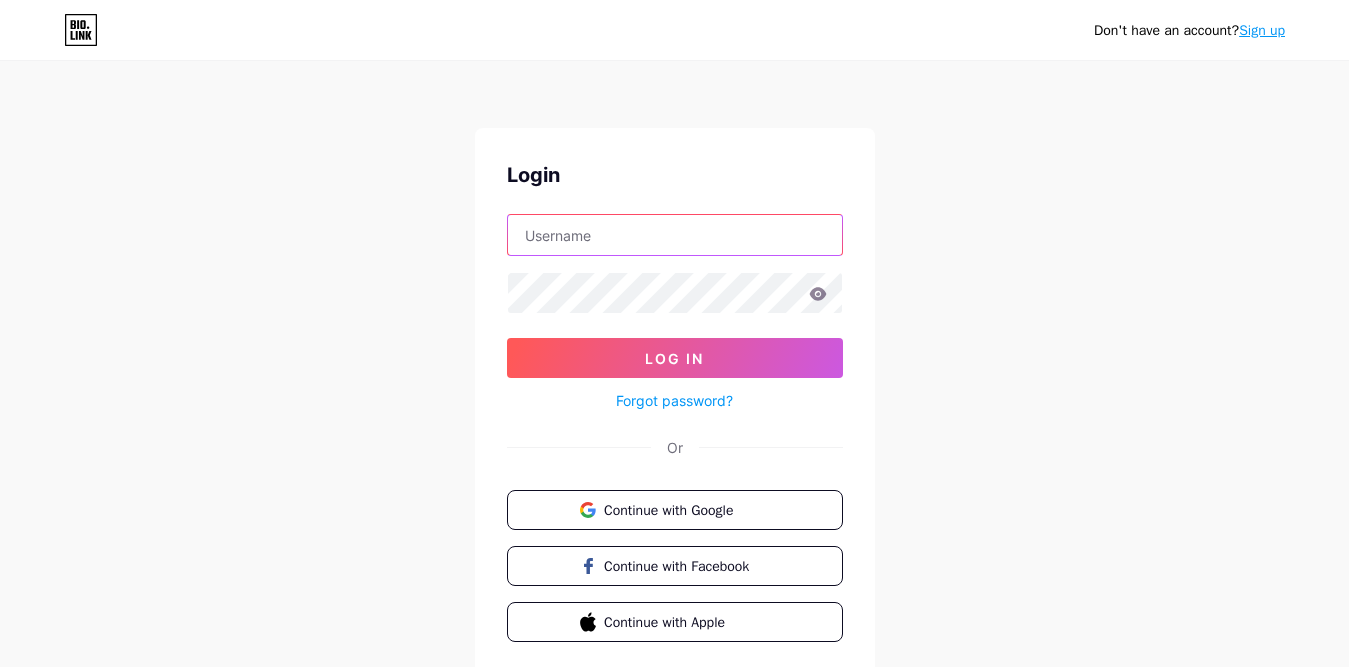 click at bounding box center (675, 235) 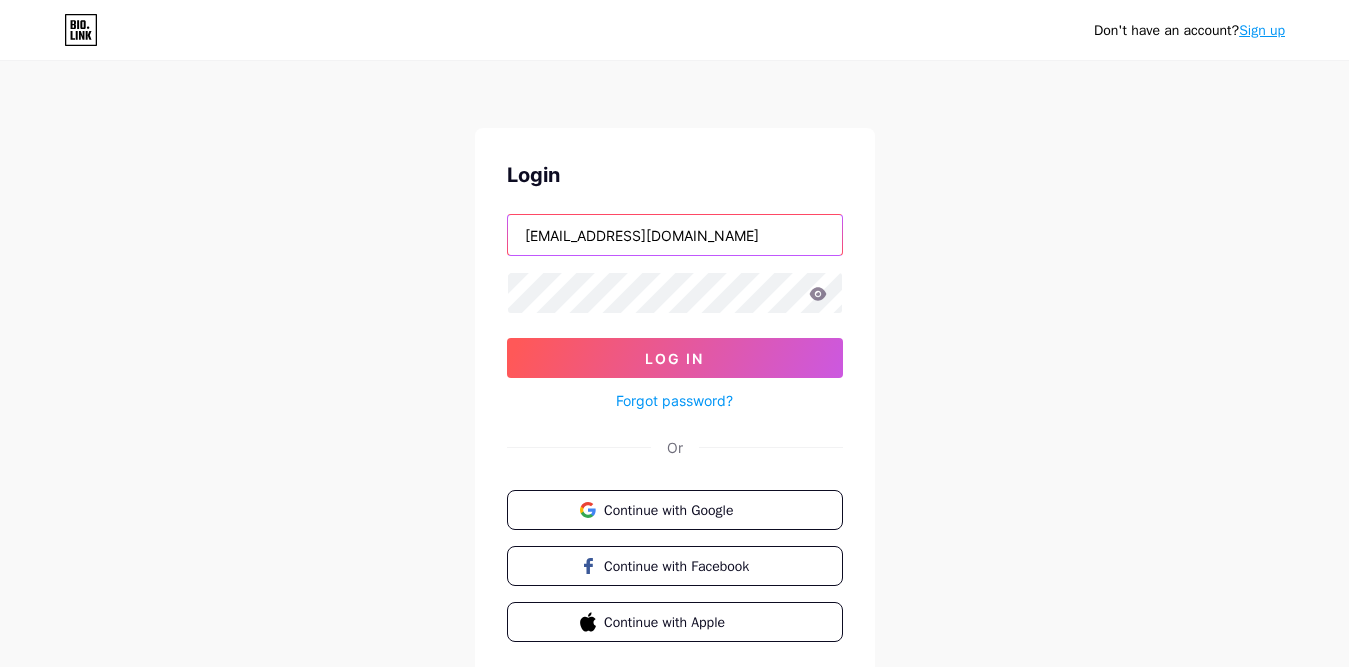 type on "[EMAIL_ADDRESS][DOMAIN_NAME]" 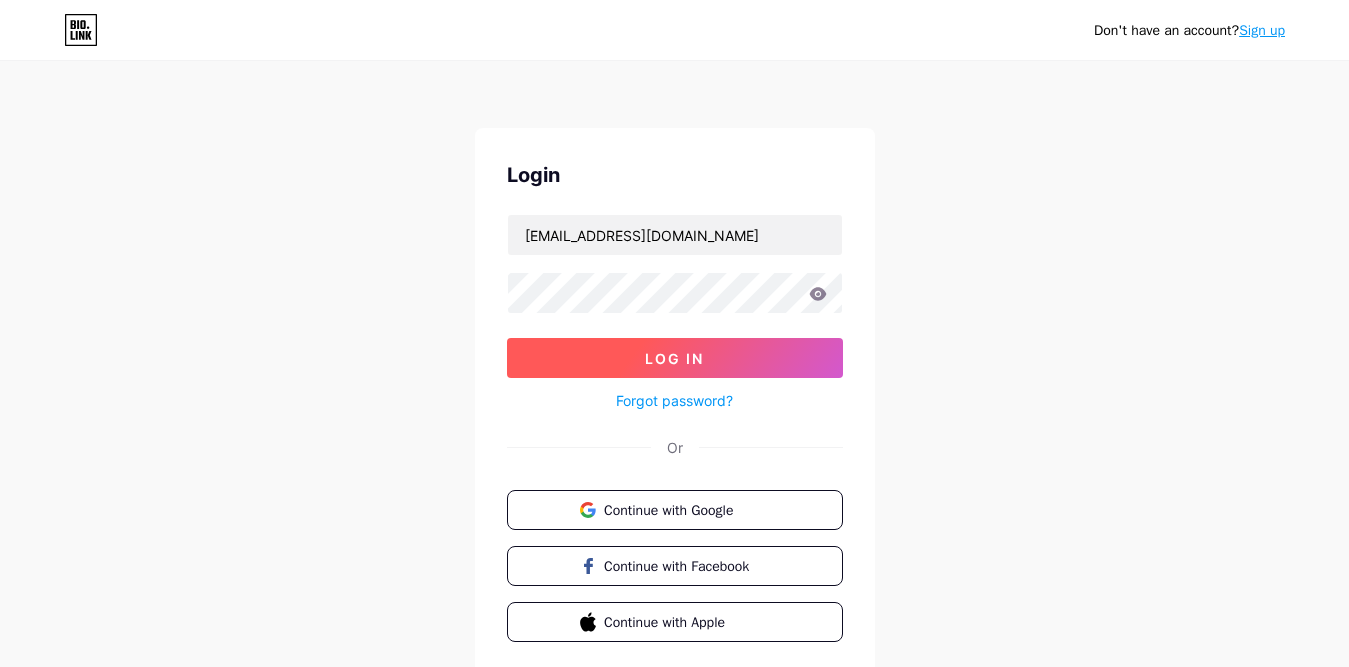 click on "Log In" at bounding box center (675, 358) 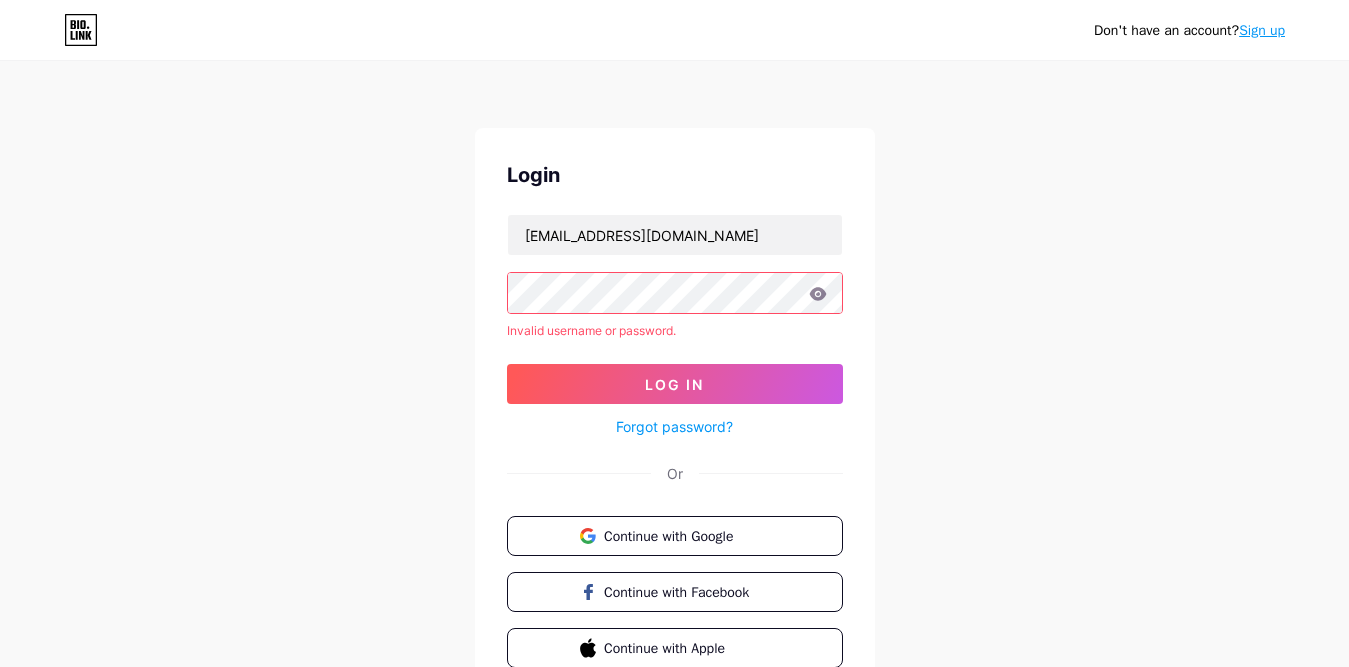 click 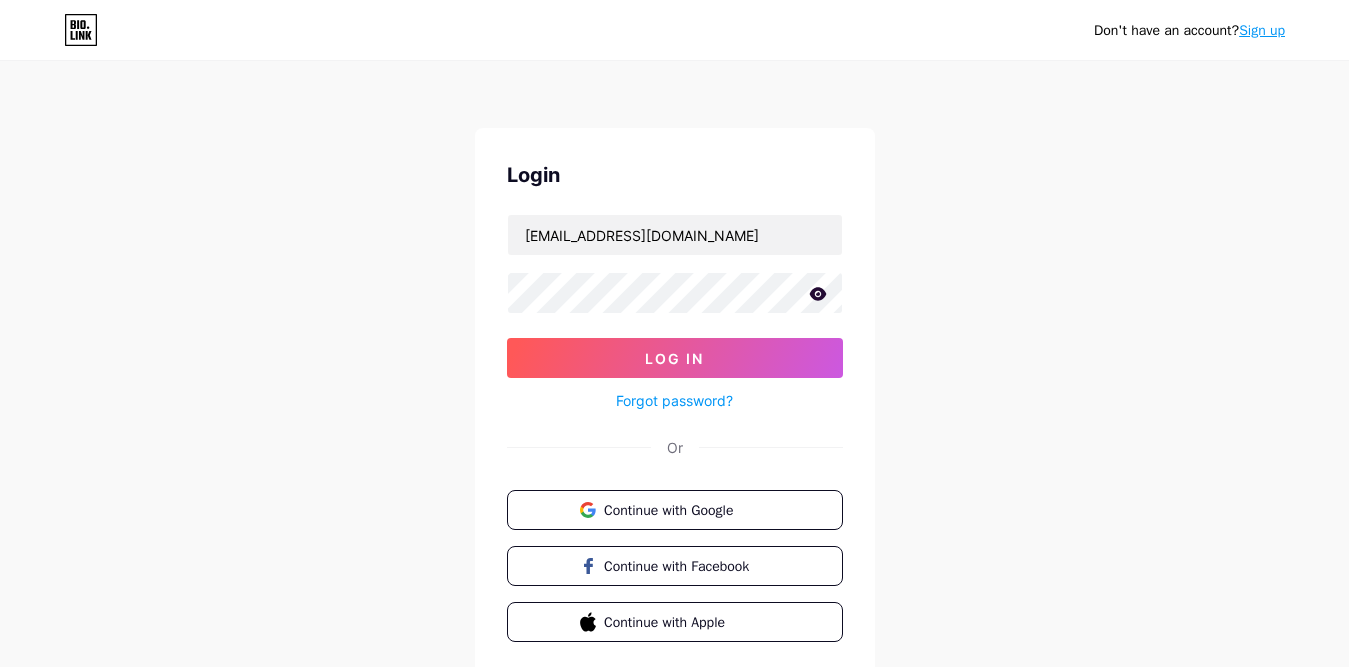 click on "Log In" at bounding box center [675, 358] 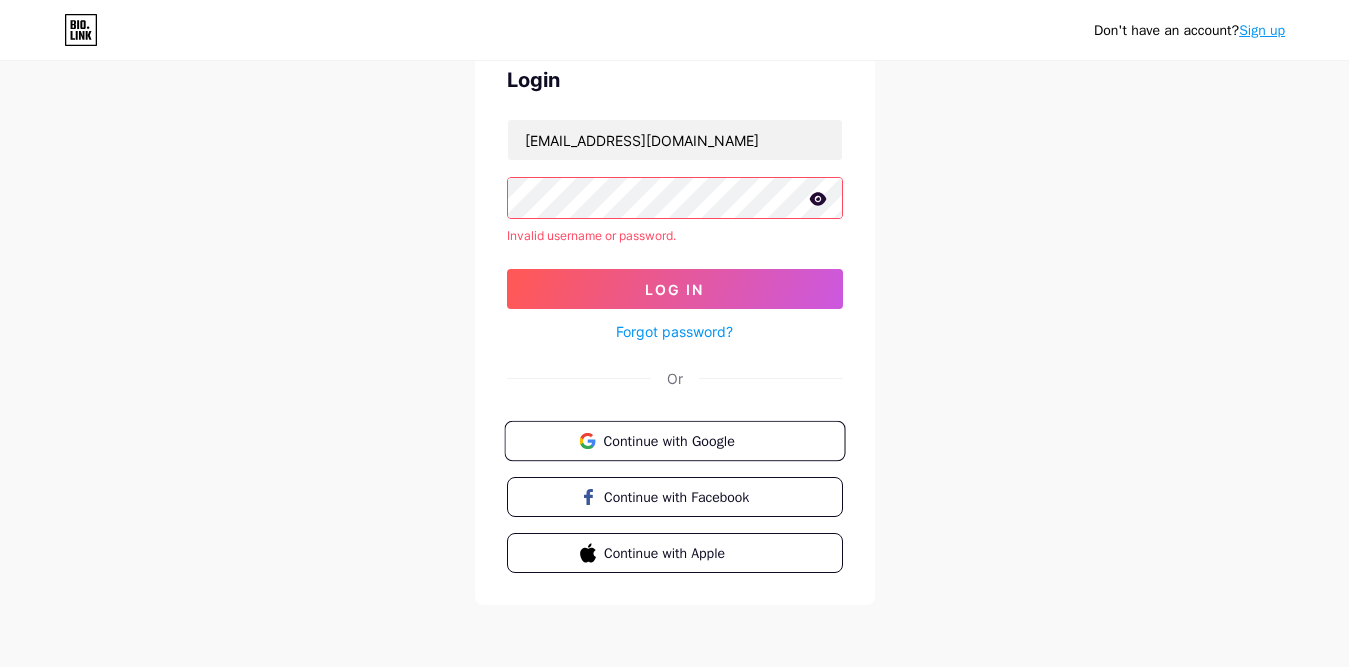 scroll, scrollTop: 96, scrollLeft: 0, axis: vertical 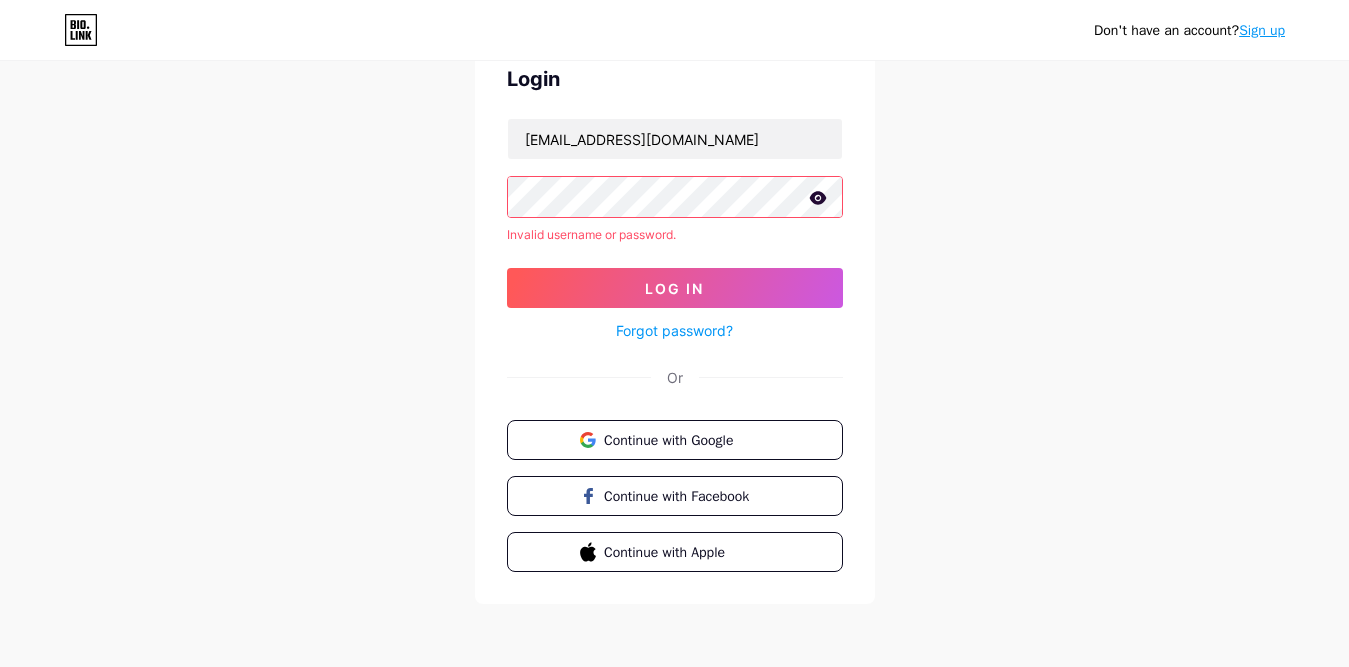 click on "Forgot password?" at bounding box center (674, 330) 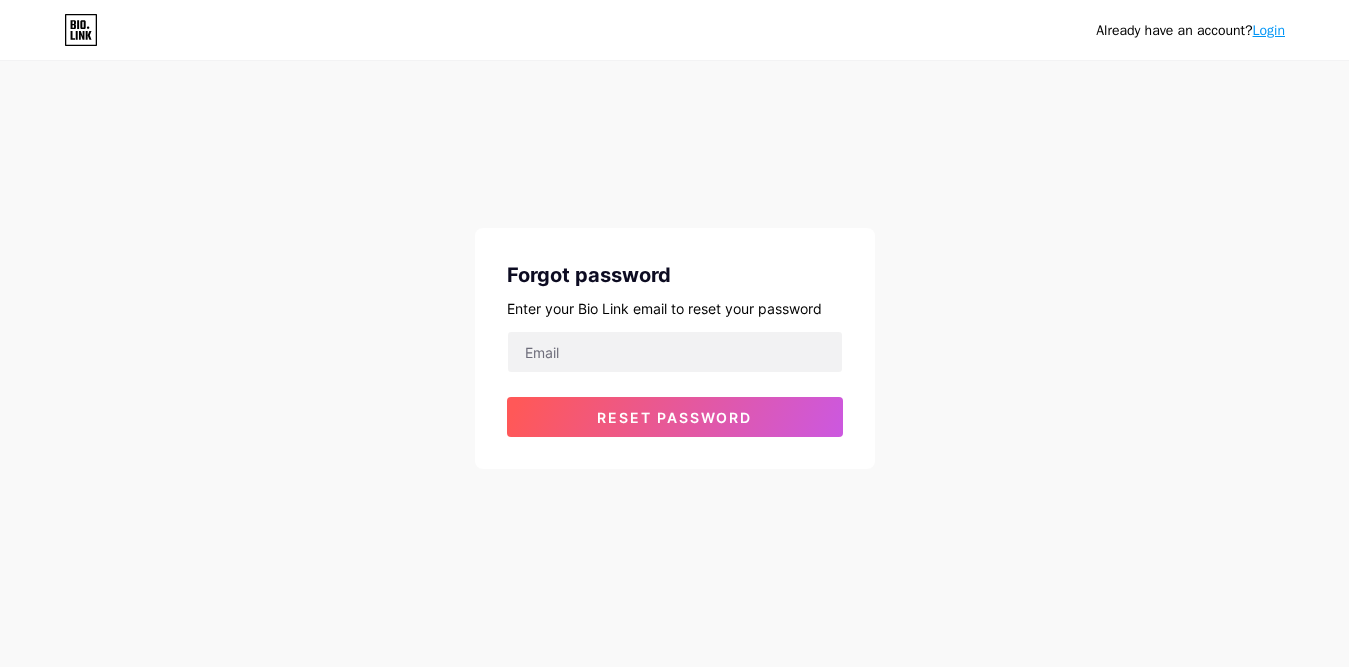 scroll, scrollTop: 0, scrollLeft: 0, axis: both 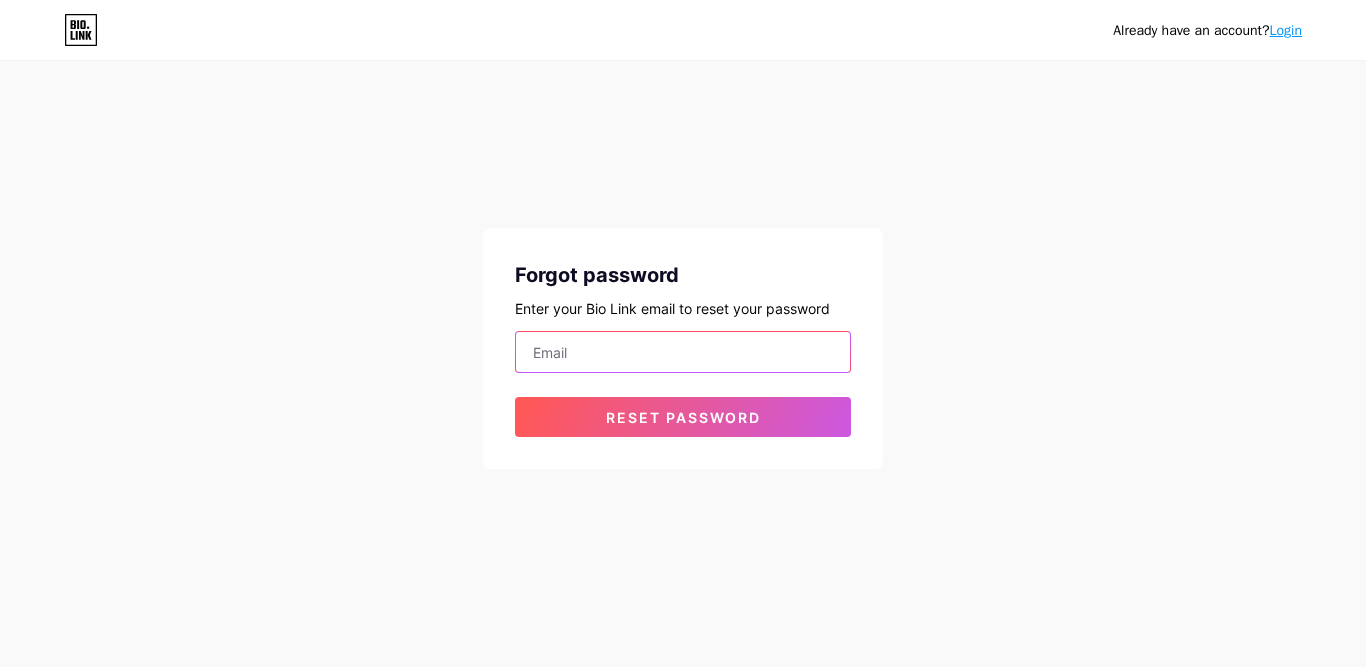 click at bounding box center [683, 352] 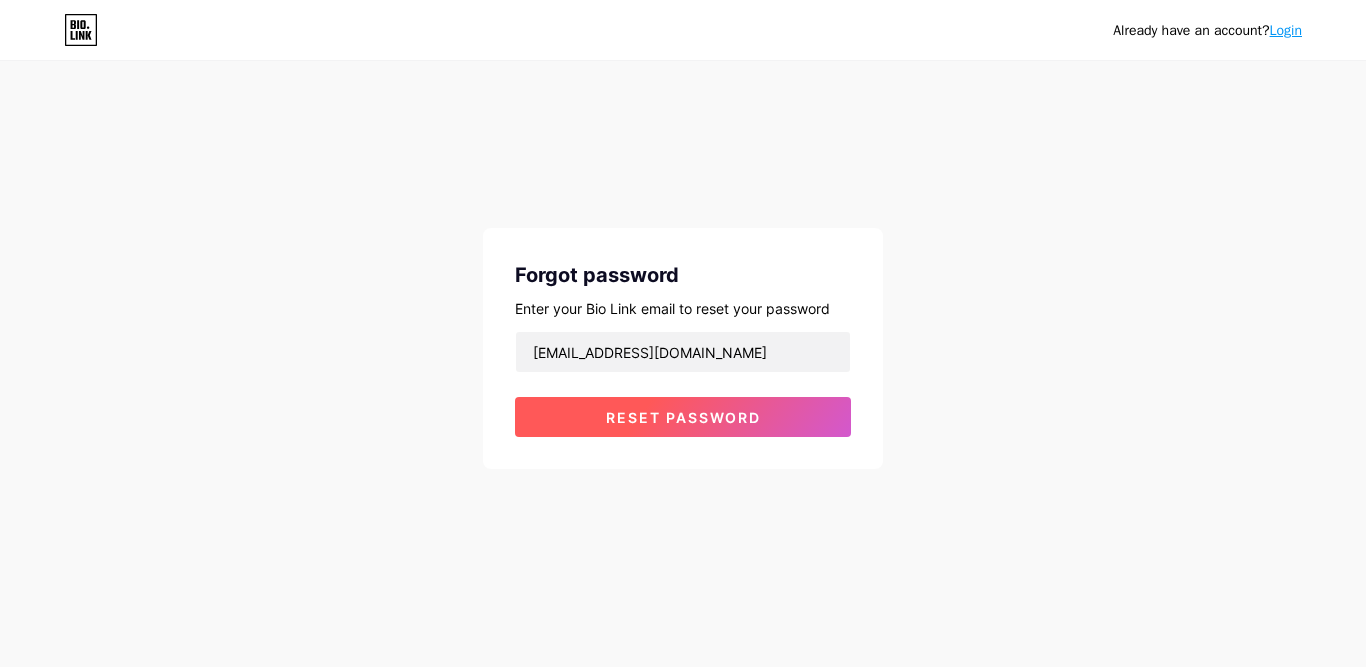 click on "Reset password" at bounding box center (683, 417) 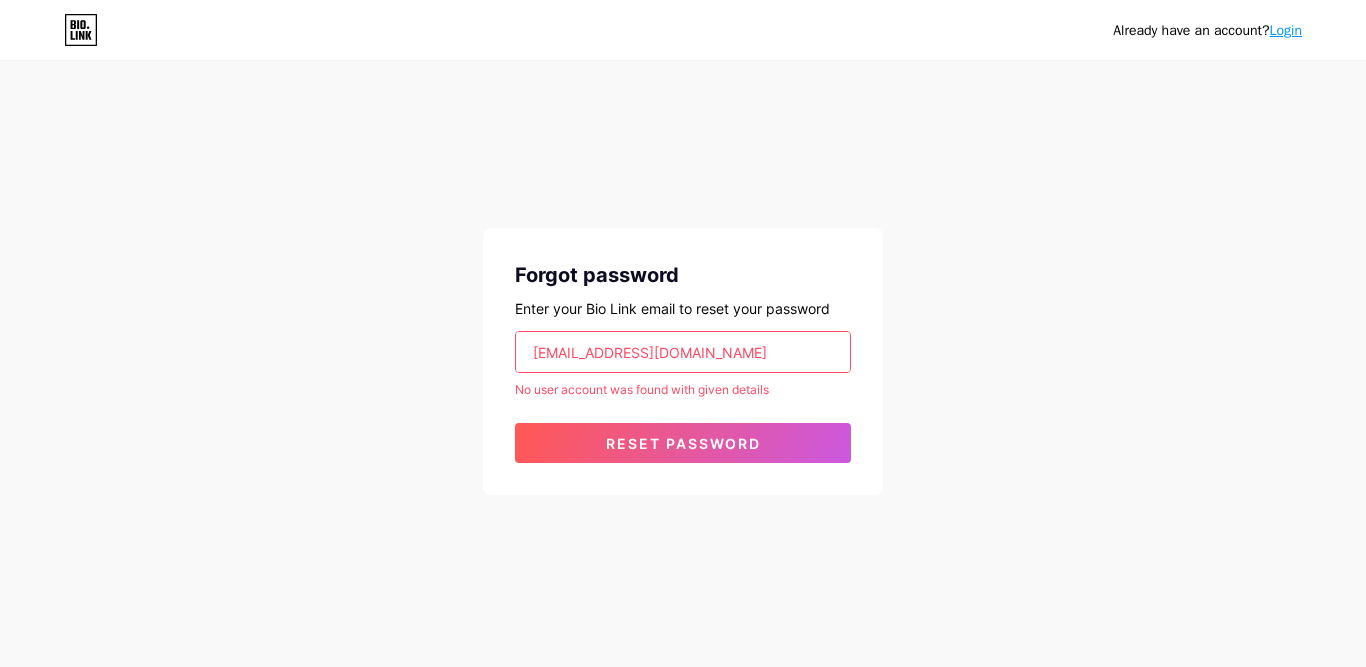 drag, startPoint x: 770, startPoint y: 357, endPoint x: 338, endPoint y: 334, distance: 432.61185 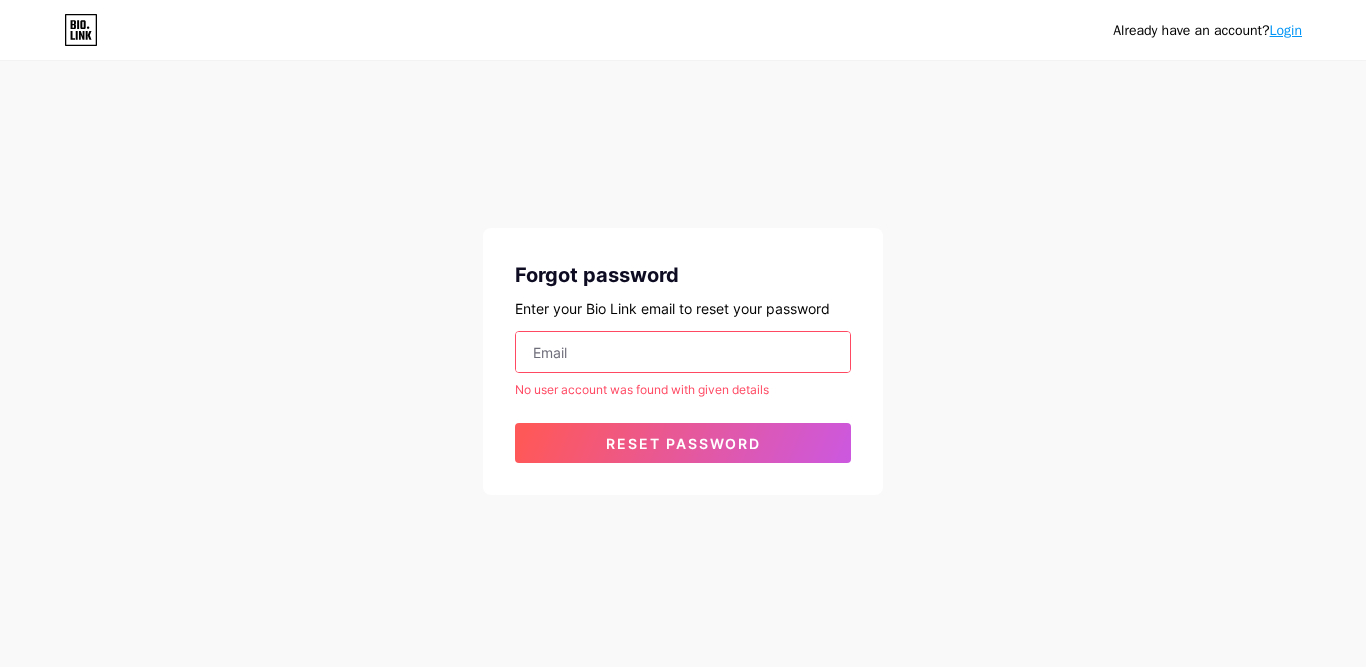paste on "[EMAIL_ADDRESS][DOMAIN_NAME]" 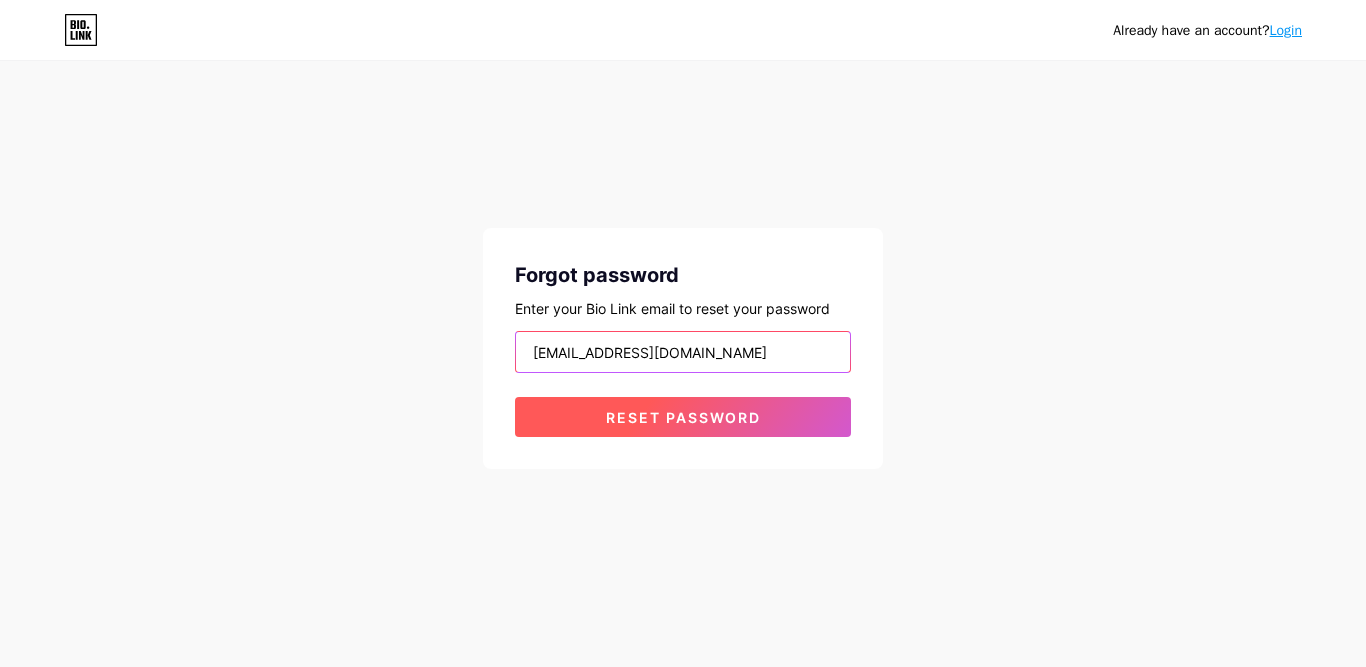 type on "[EMAIL_ADDRESS][DOMAIN_NAME]" 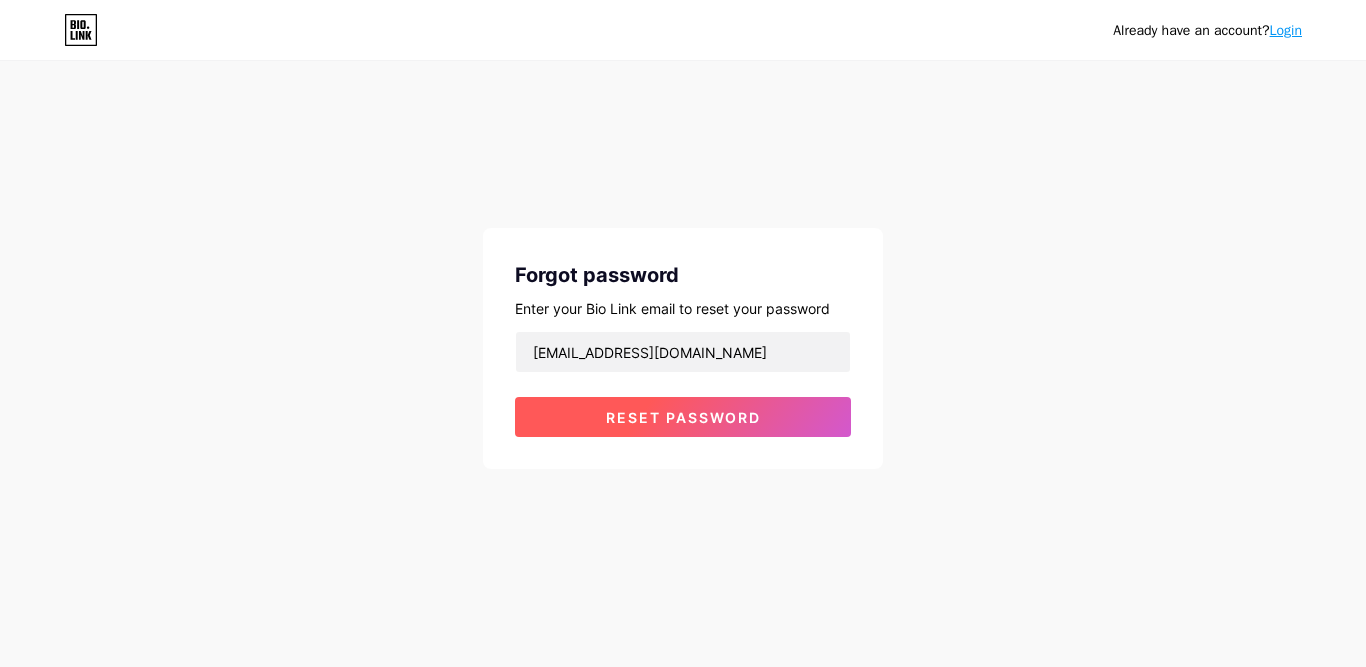 click on "Reset password" at bounding box center [683, 417] 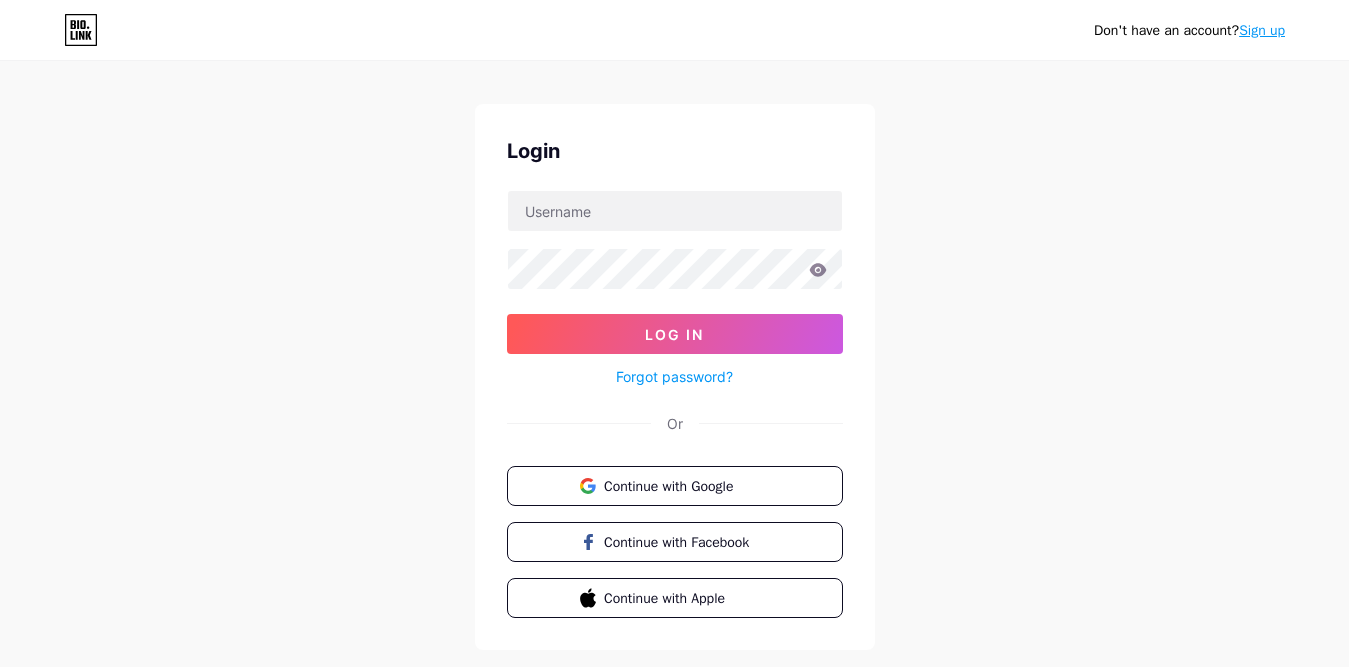 scroll, scrollTop: 0, scrollLeft: 0, axis: both 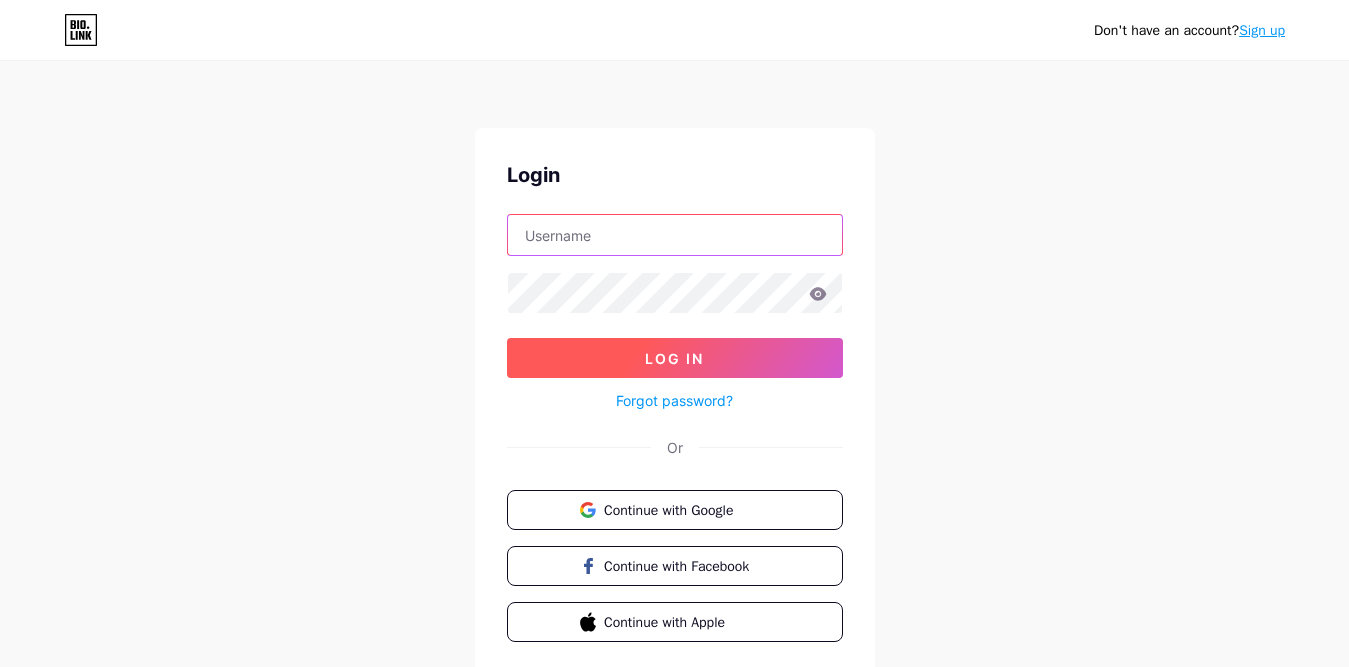 paste on "[EMAIL_ADDRESS][DOMAIN_NAME]" 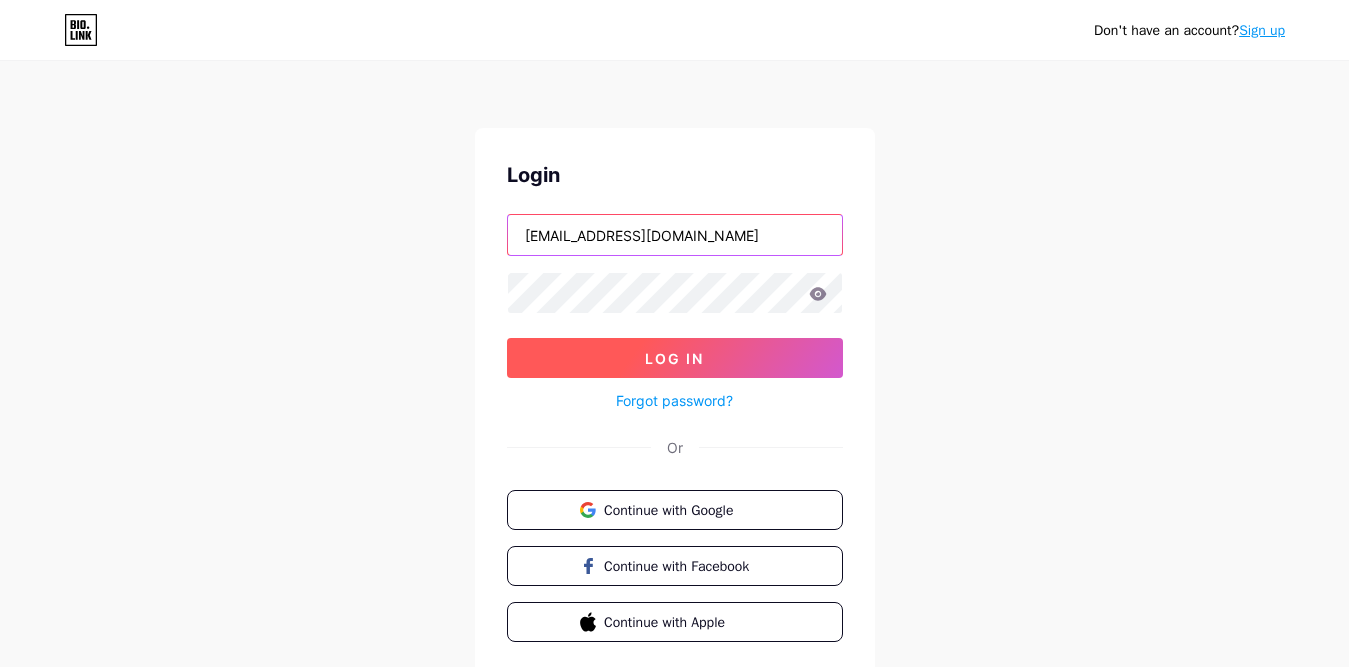 type on "[EMAIL_ADDRESS][DOMAIN_NAME]" 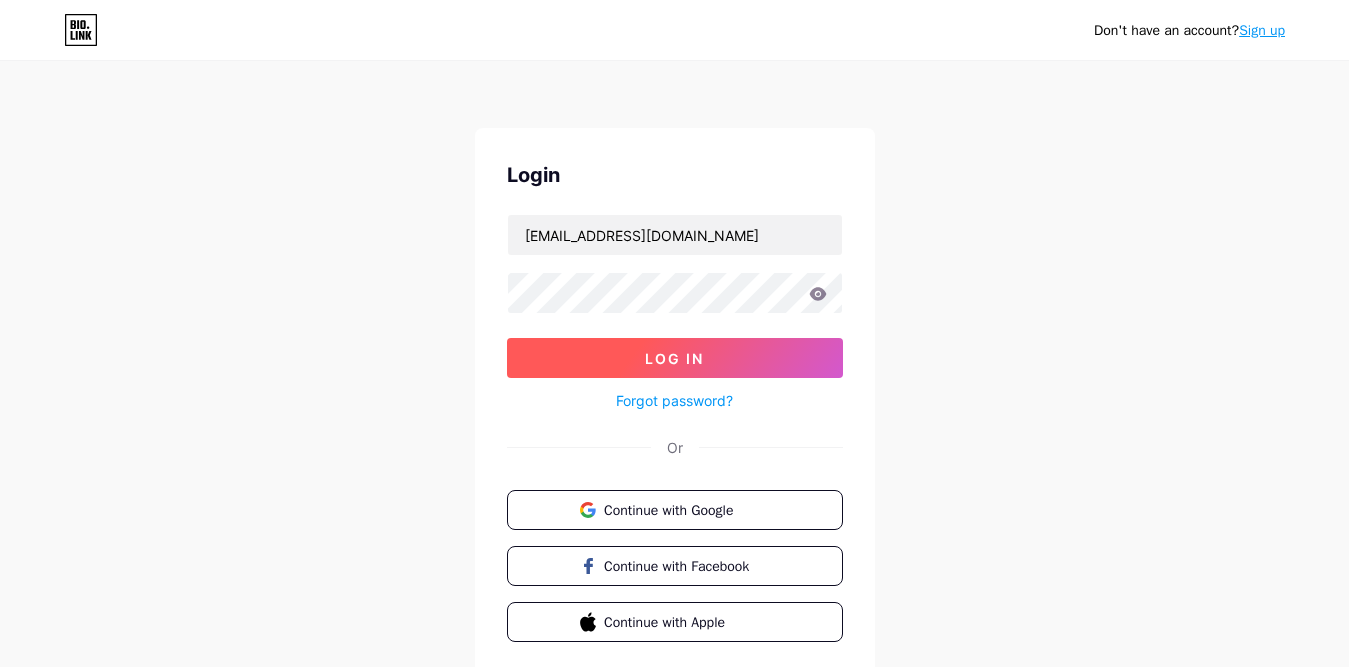 click on "Log In" at bounding box center (675, 358) 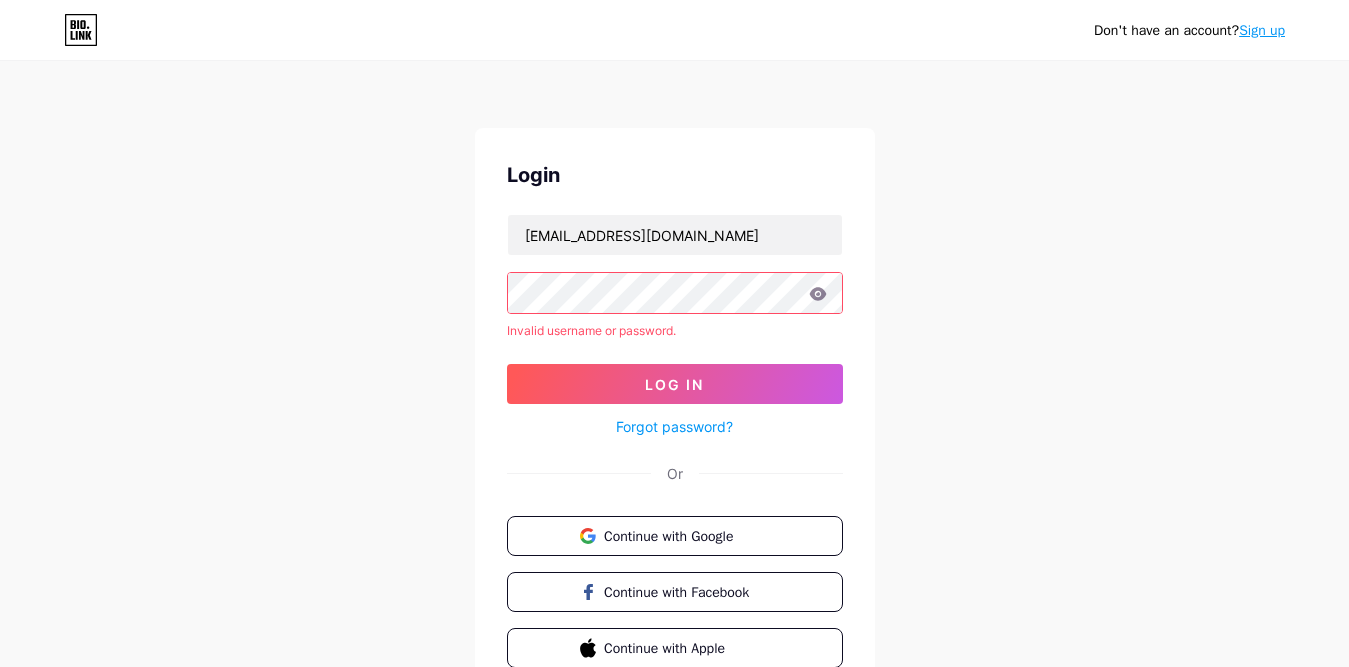click on "Forgot password?" at bounding box center (674, 426) 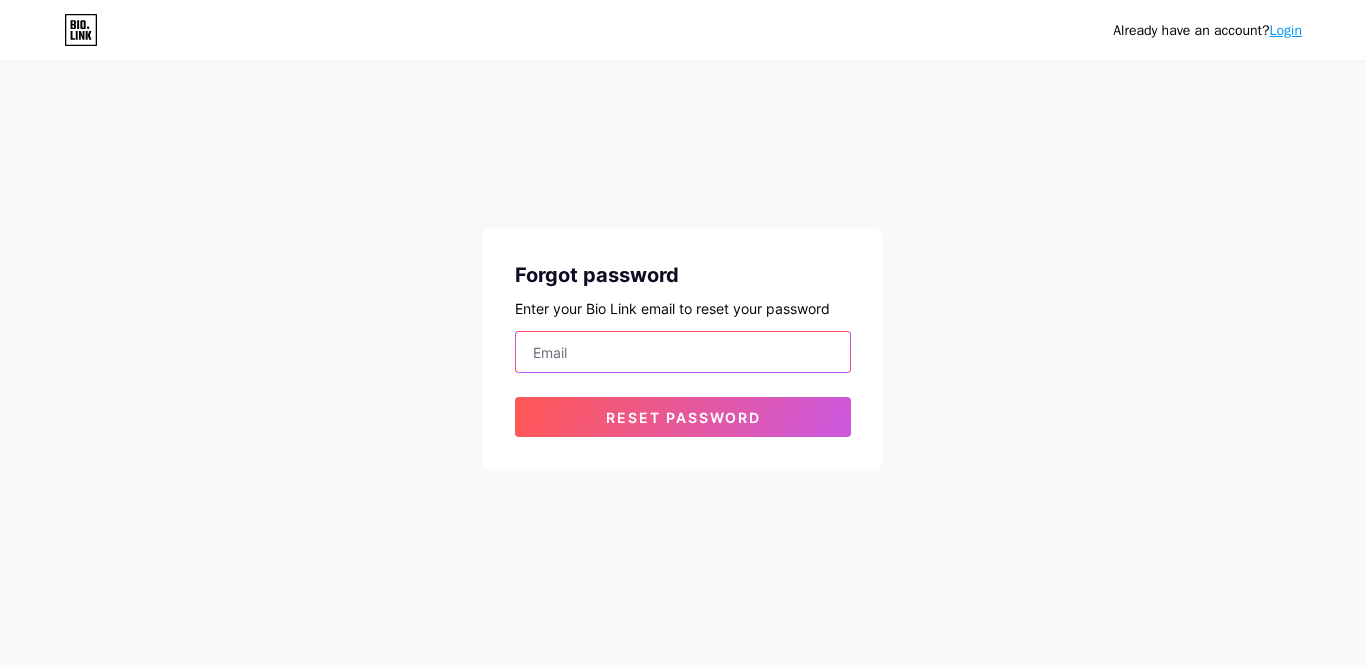 click at bounding box center [683, 352] 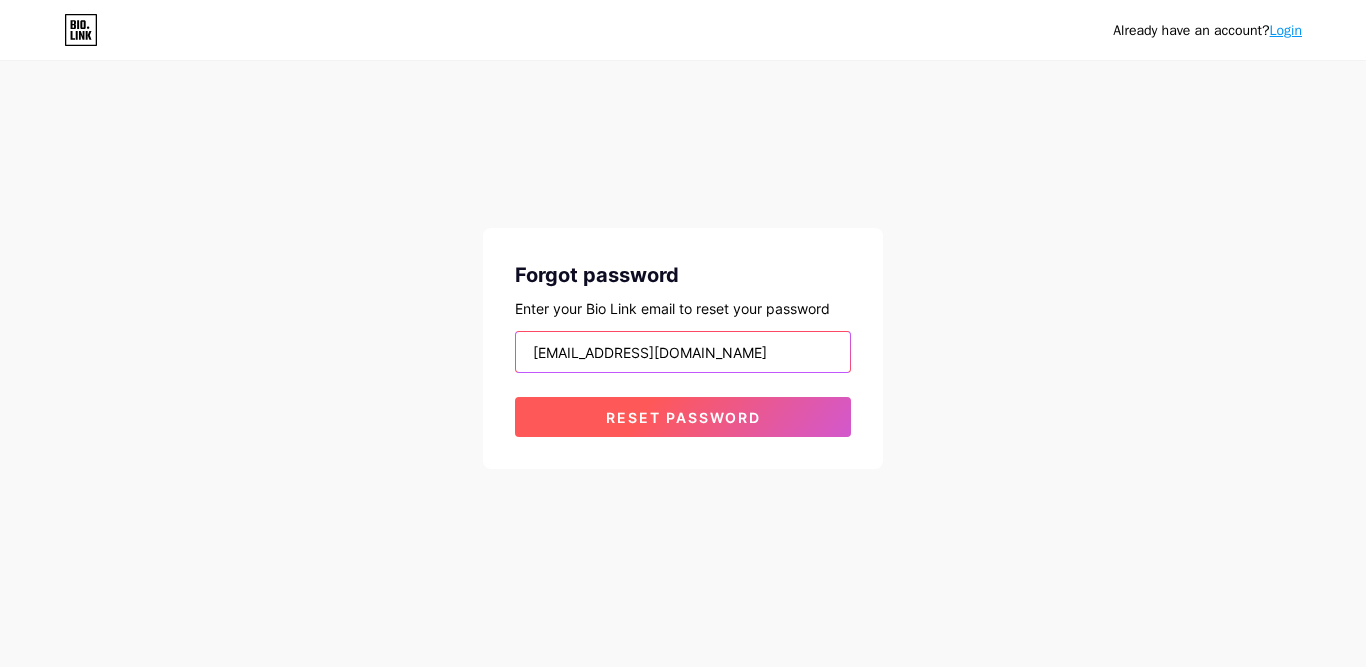 type on "[EMAIL_ADDRESS][DOMAIN_NAME]" 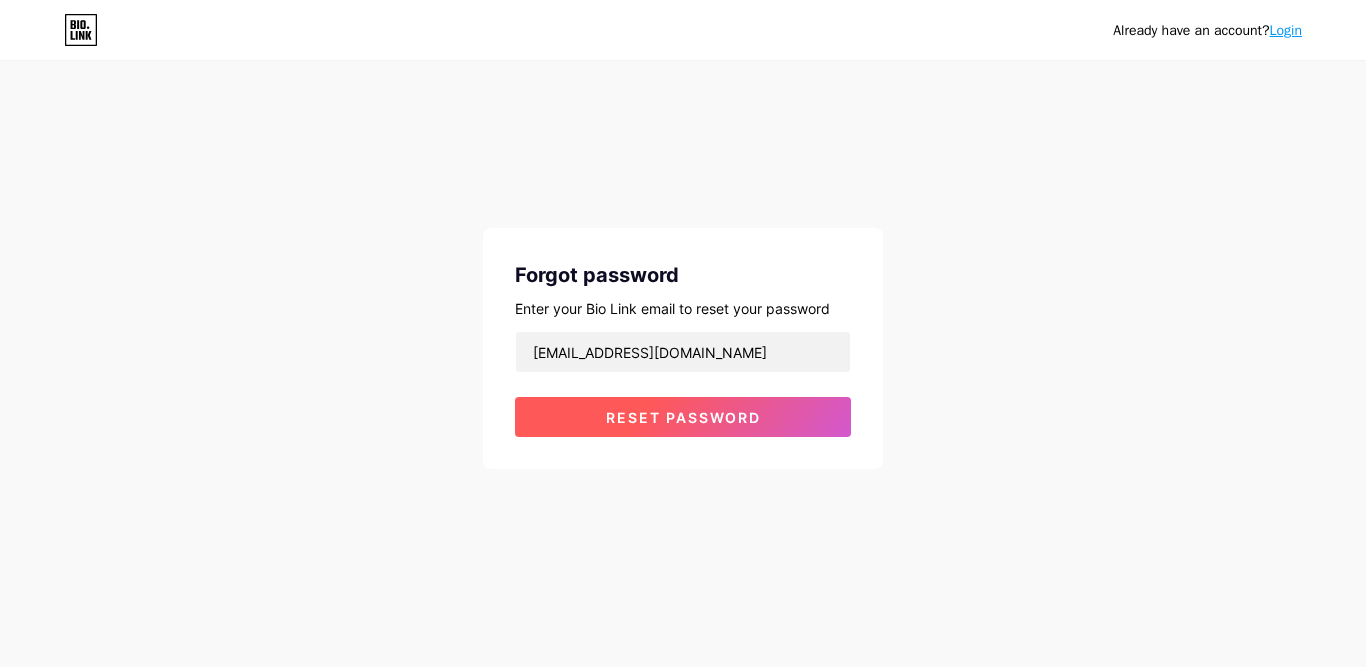 click on "Reset password" at bounding box center [683, 417] 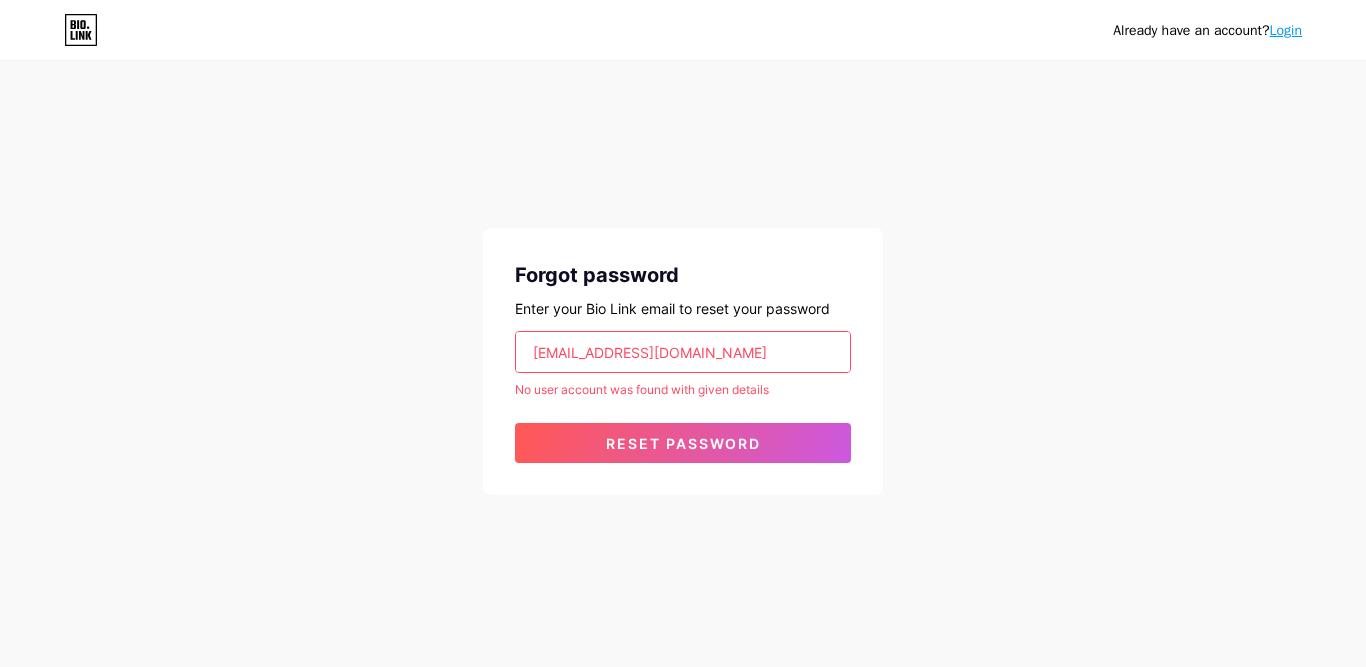 drag, startPoint x: 517, startPoint y: 364, endPoint x: 430, endPoint y: 360, distance: 87.0919 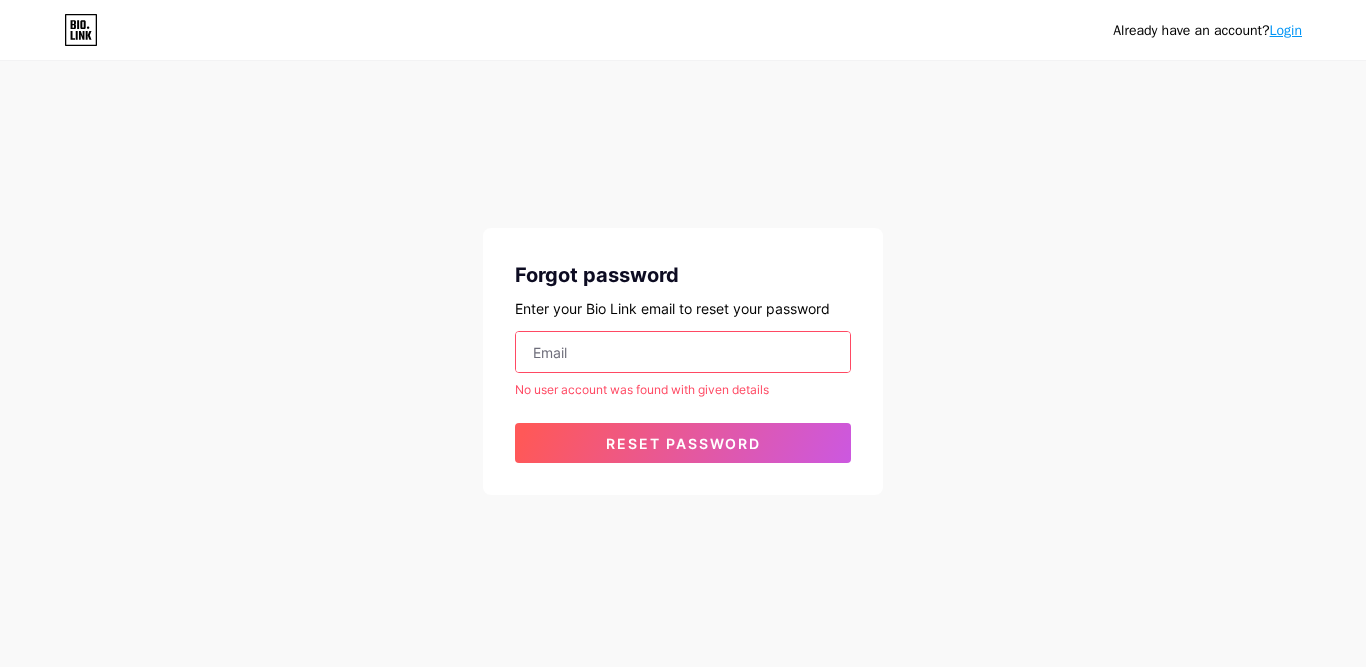 type 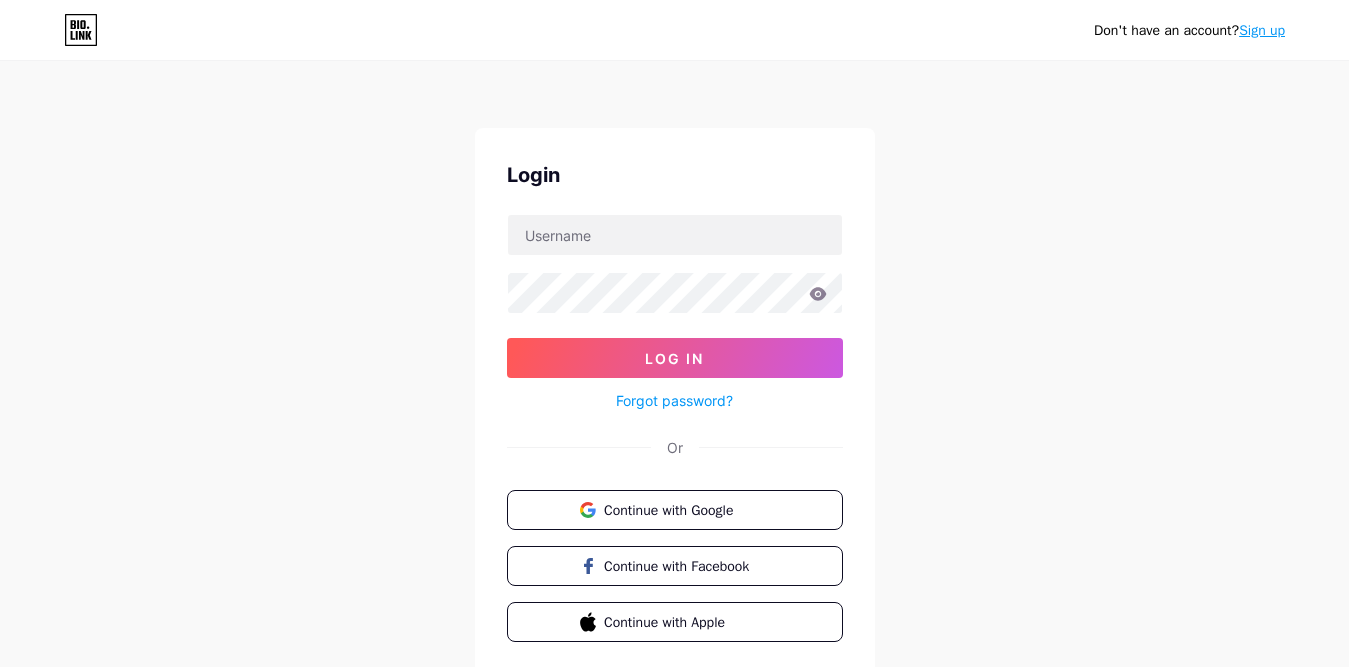 click on "Sign up" at bounding box center (1262, 30) 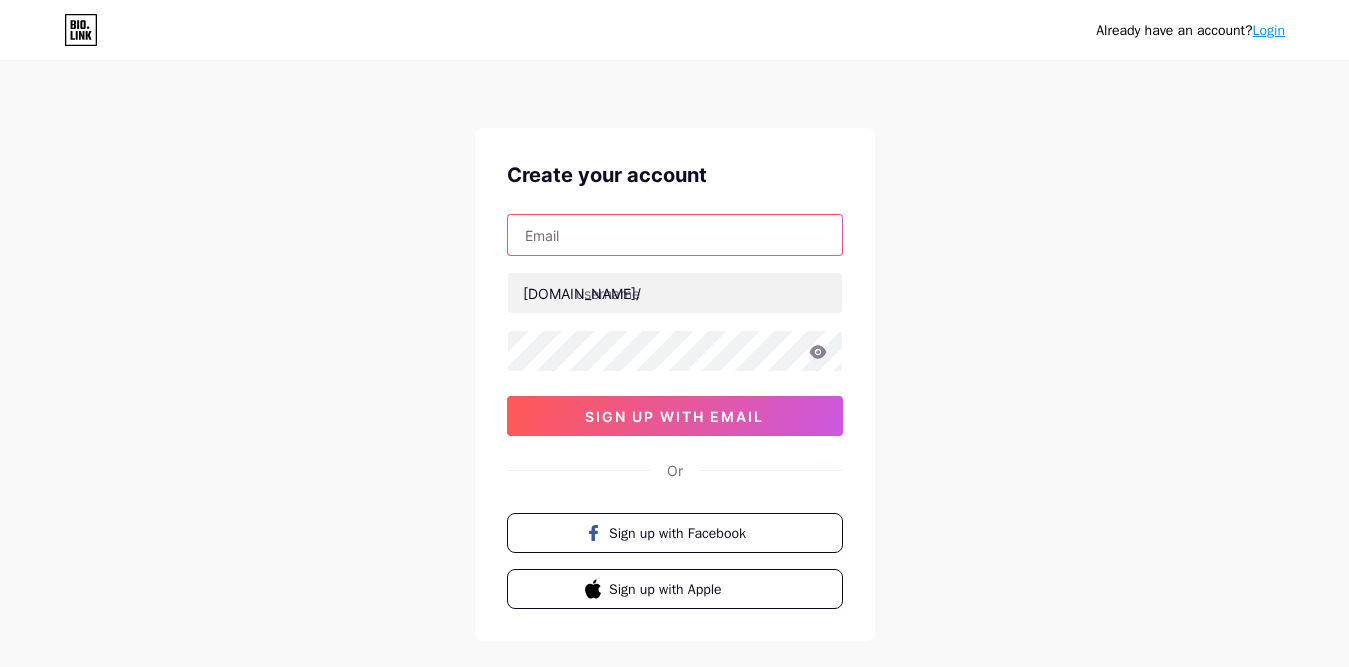 click at bounding box center [675, 235] 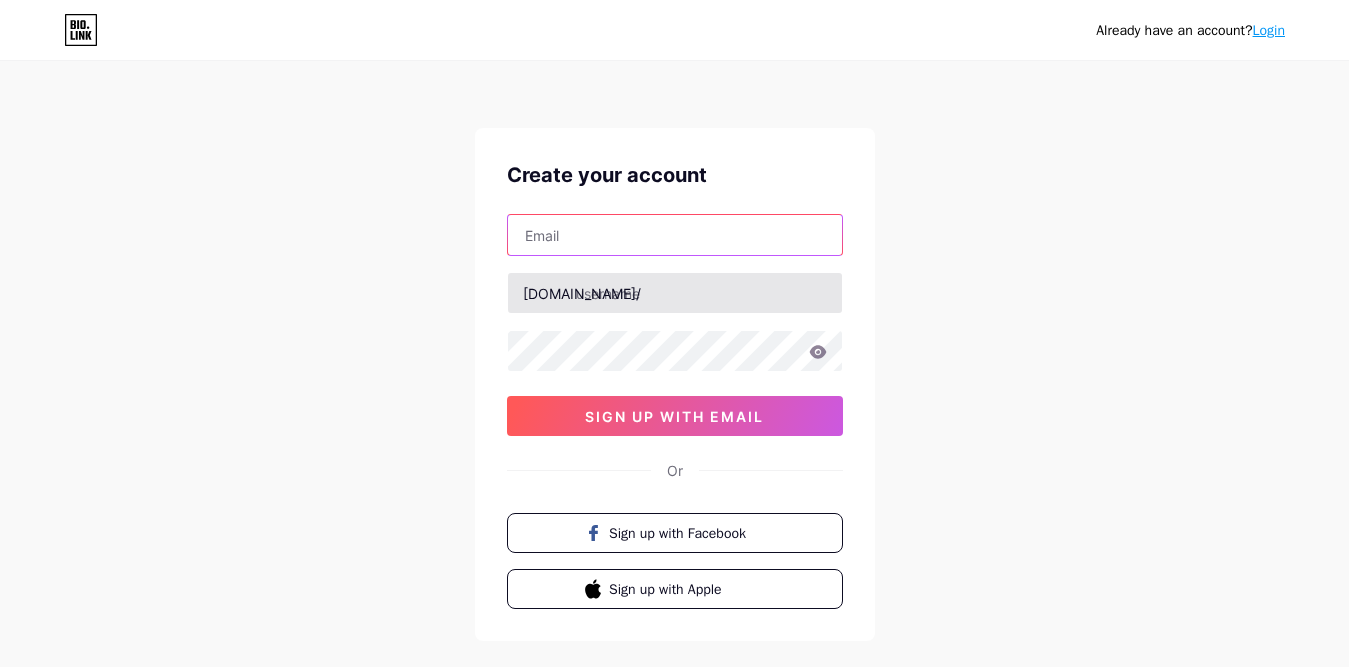 paste on "[EMAIL_ADDRESS][DOMAIN_NAME]" 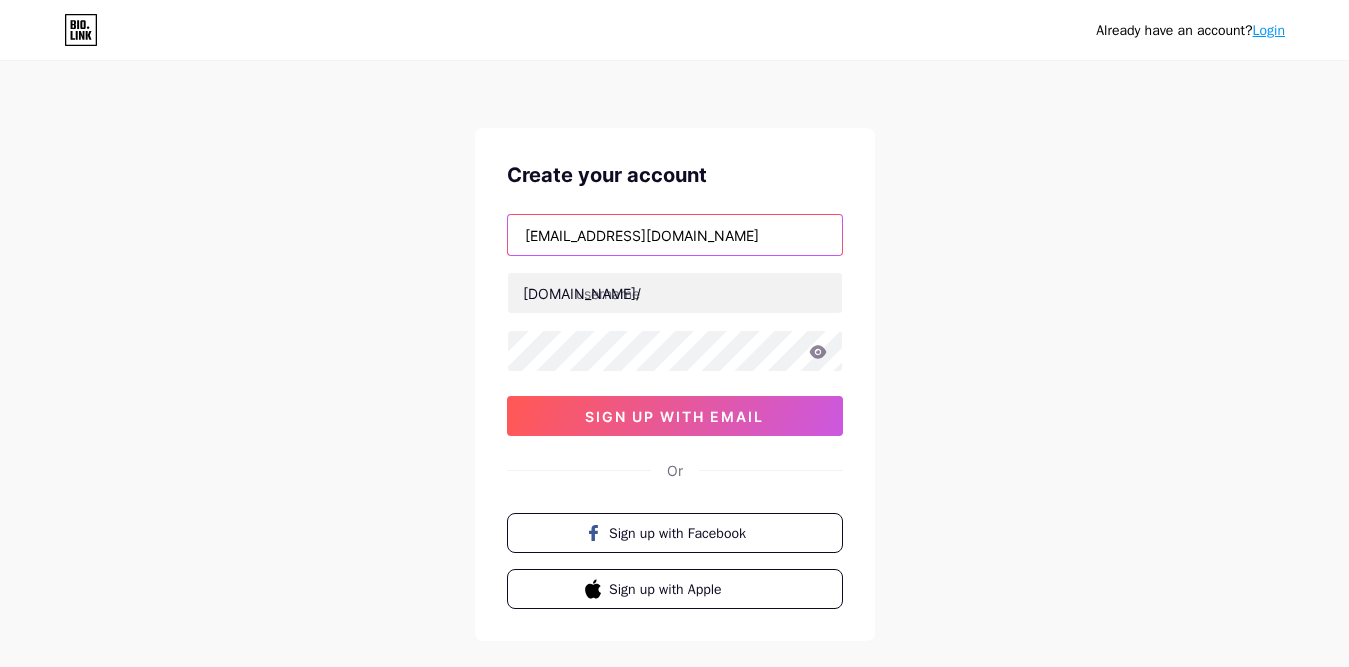 type on "[EMAIL_ADDRESS][DOMAIN_NAME]" 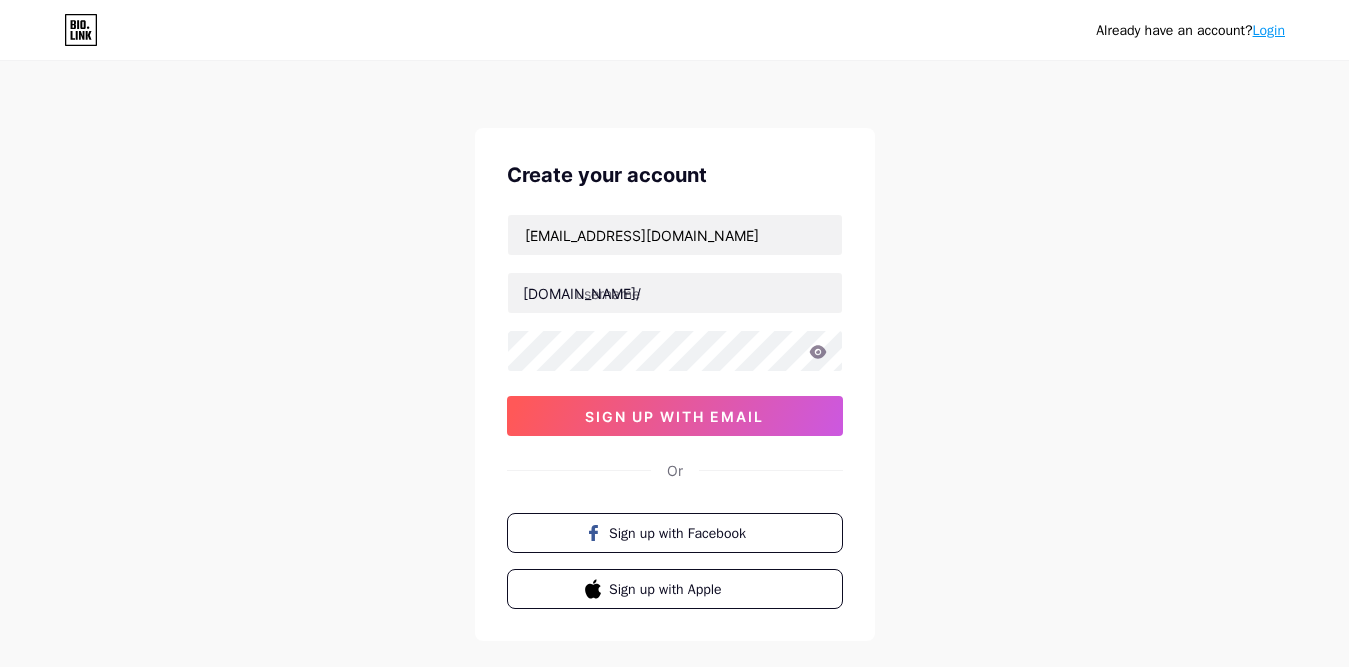 click on "[DOMAIN_NAME]/" at bounding box center (582, 293) 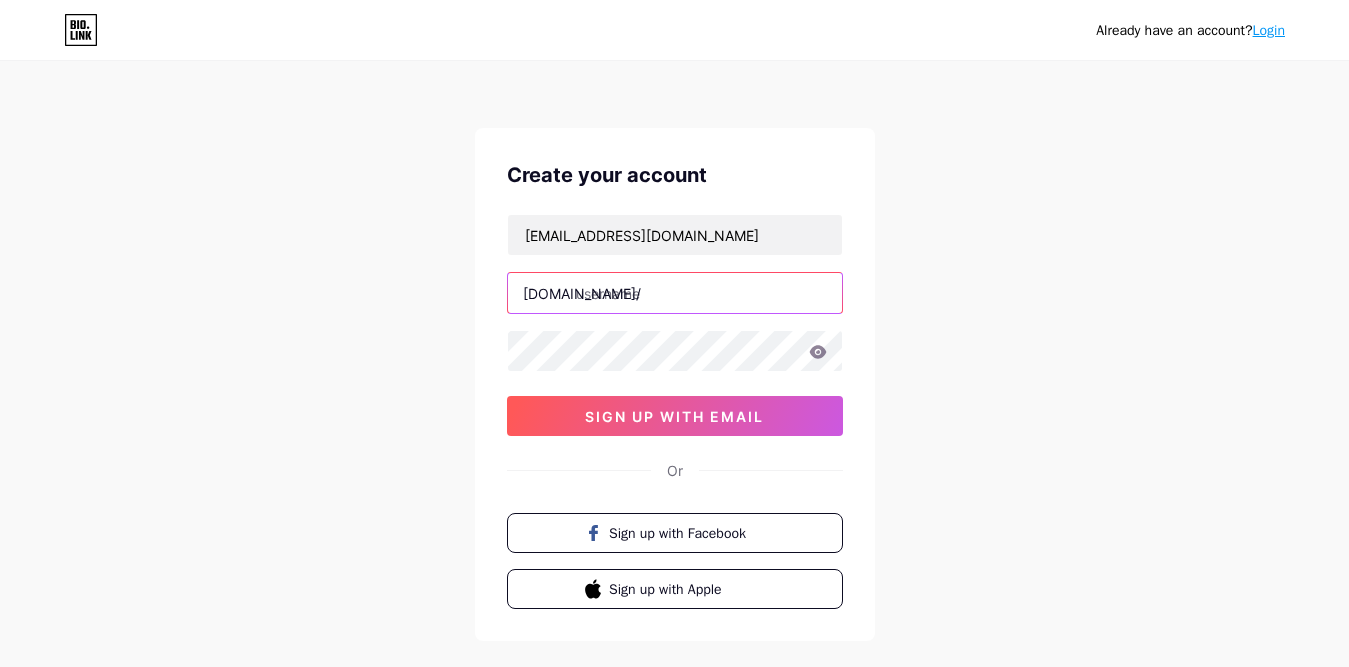 click at bounding box center (675, 293) 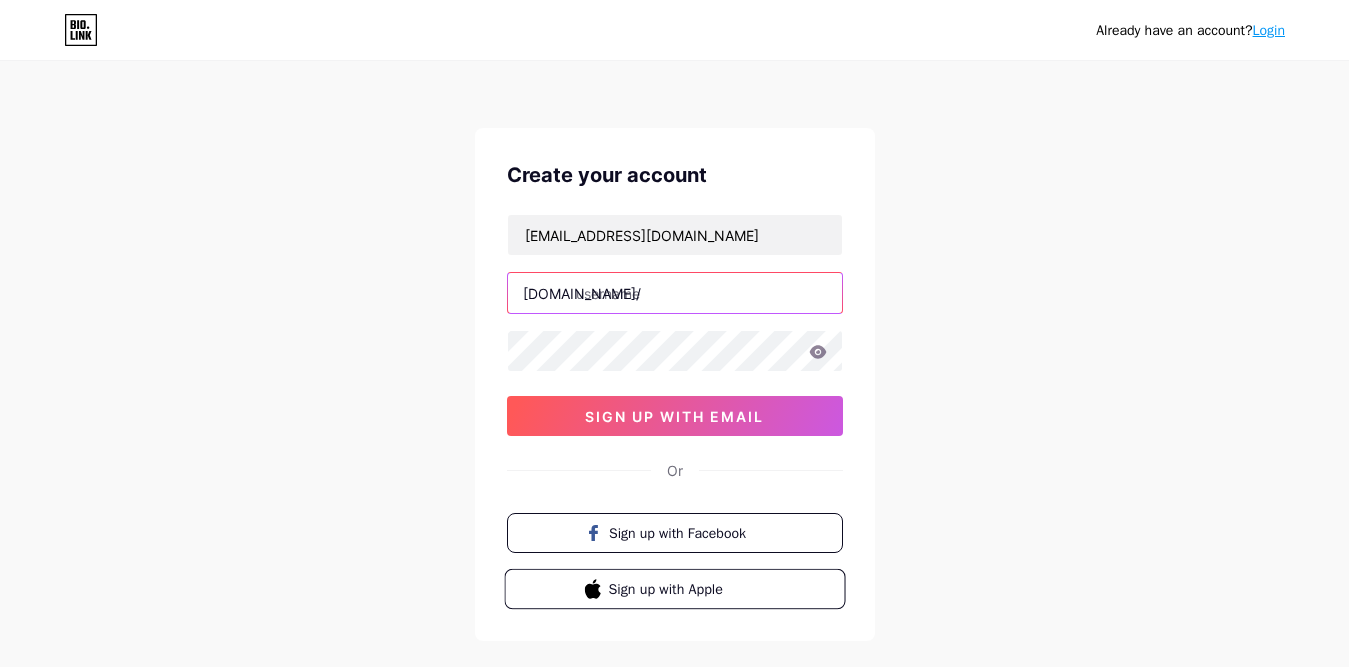 paste on "libyasextoy" 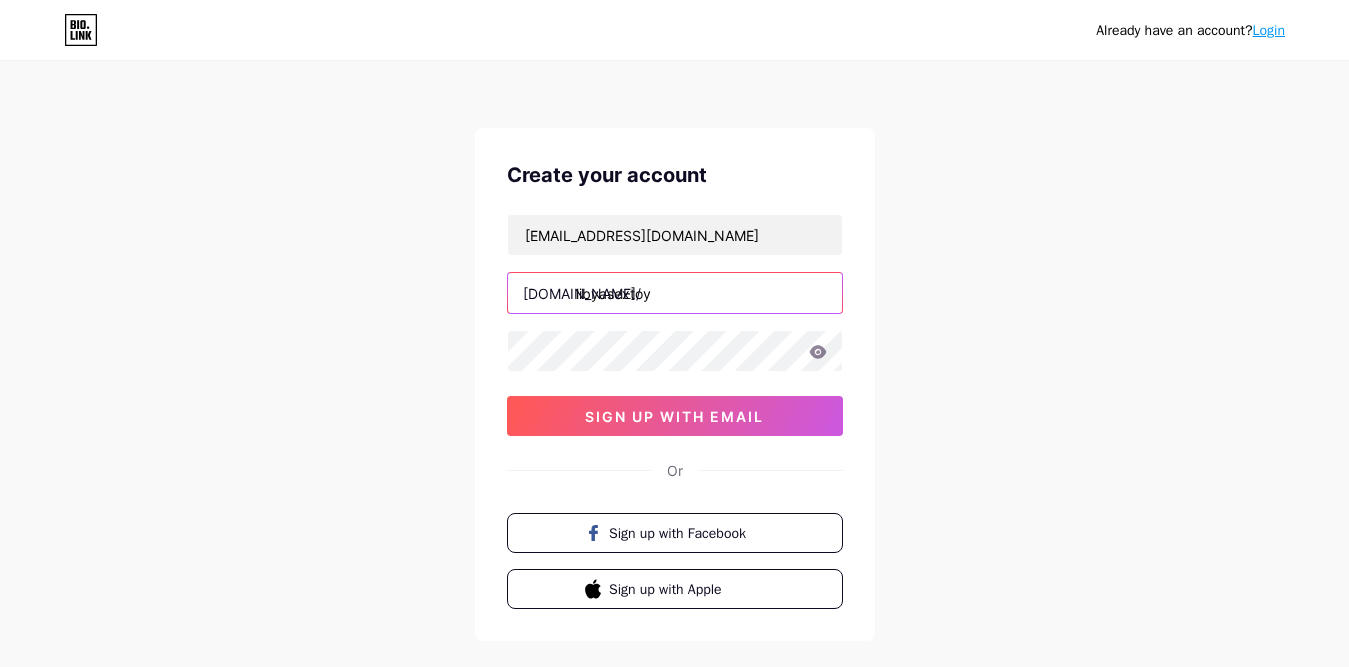 type on "libyasextoy" 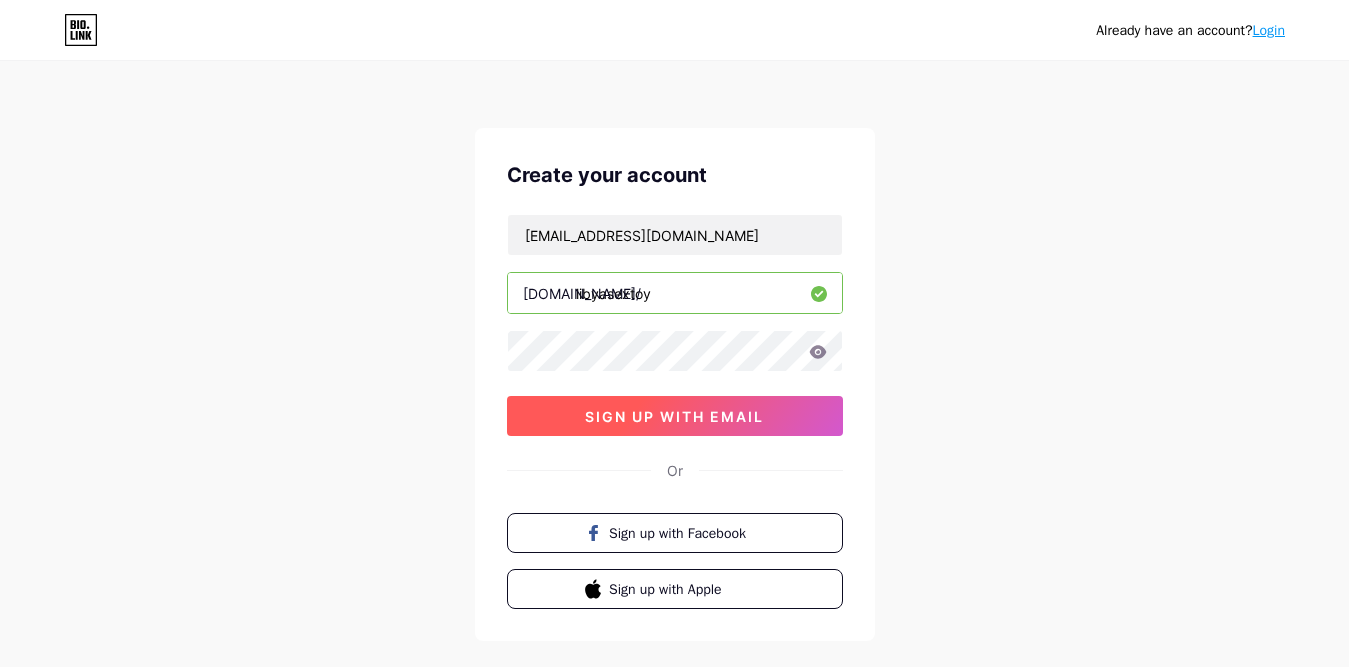 click on "sign up with email" at bounding box center [674, 416] 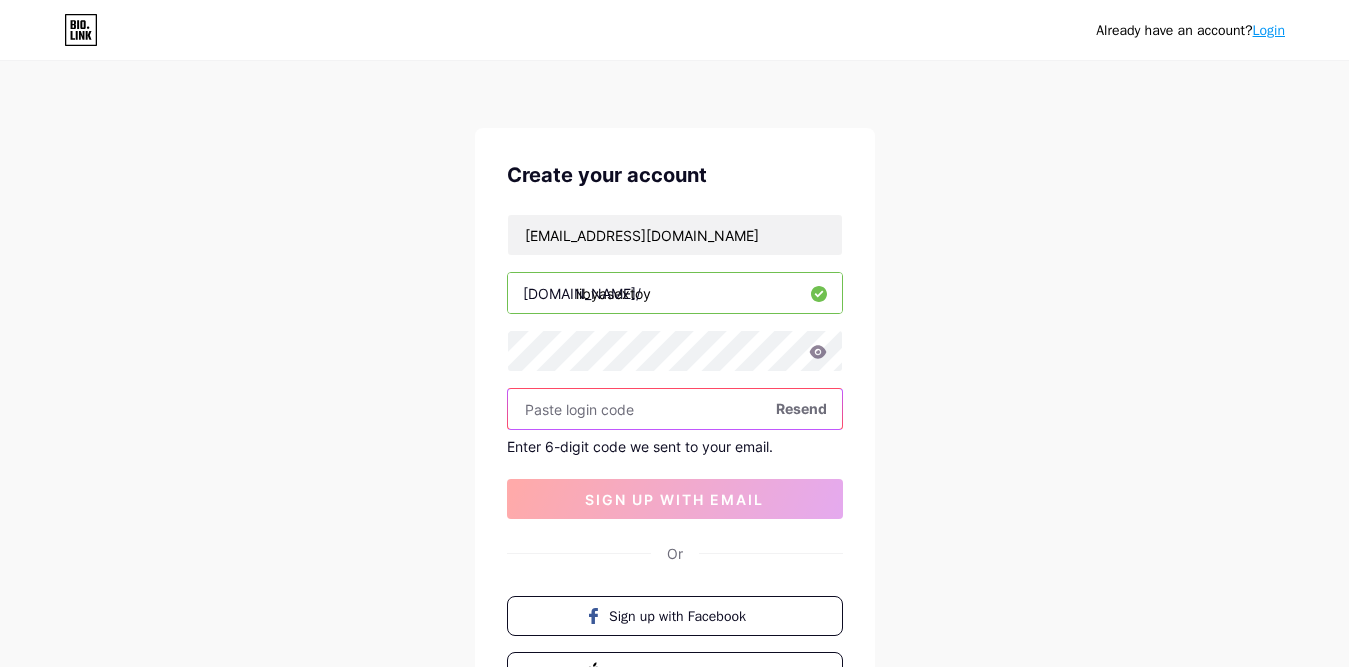 paste on "[GEOGRAPHIC_DATA]" 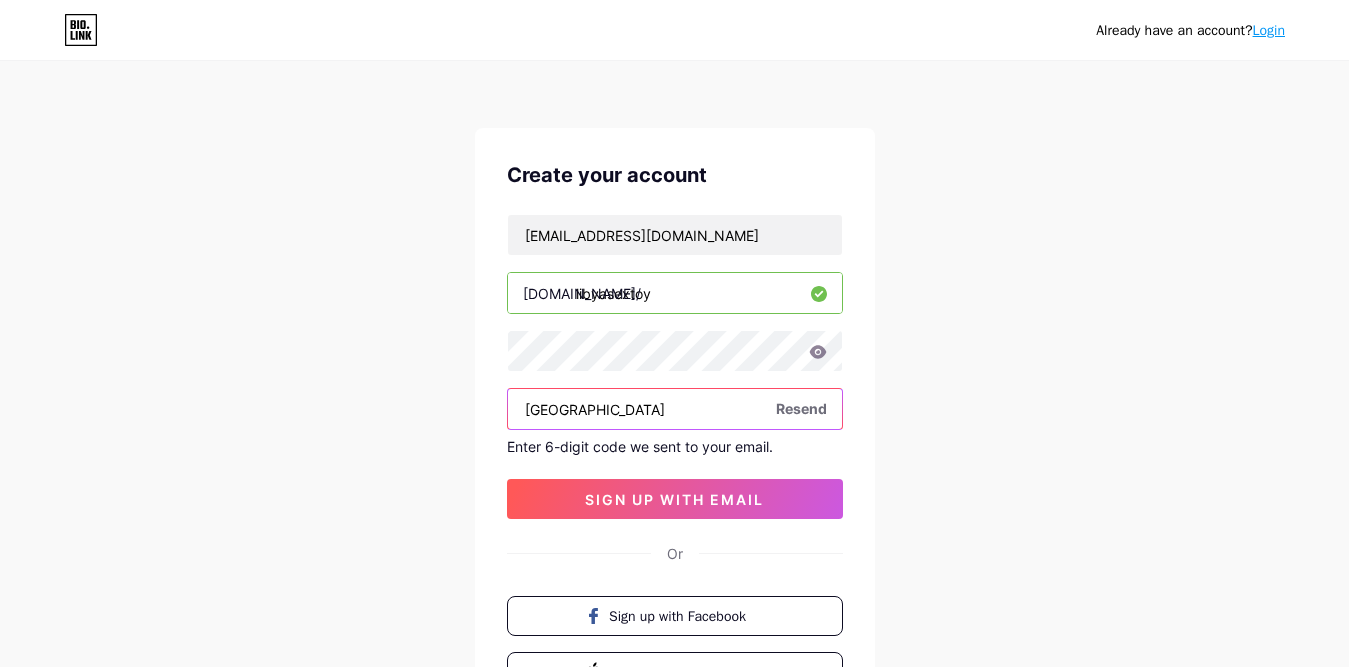 drag, startPoint x: 528, startPoint y: 420, endPoint x: 470, endPoint y: 420, distance: 58 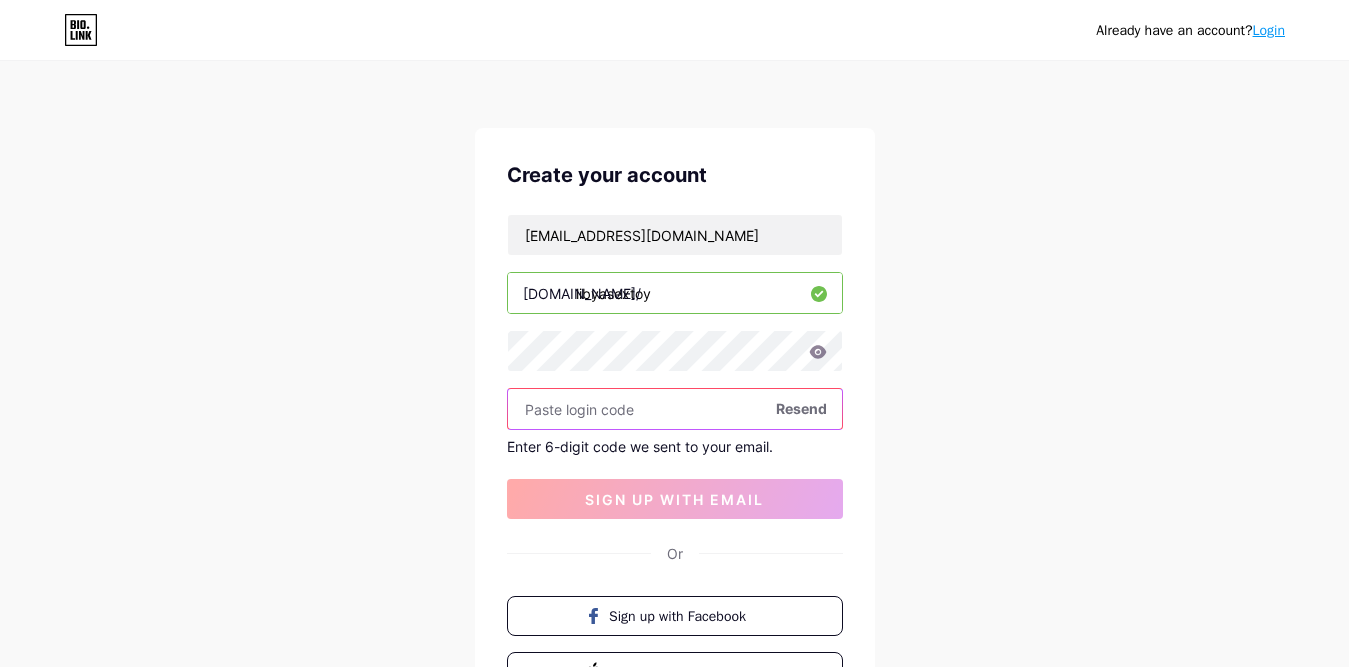 paste on "177308" 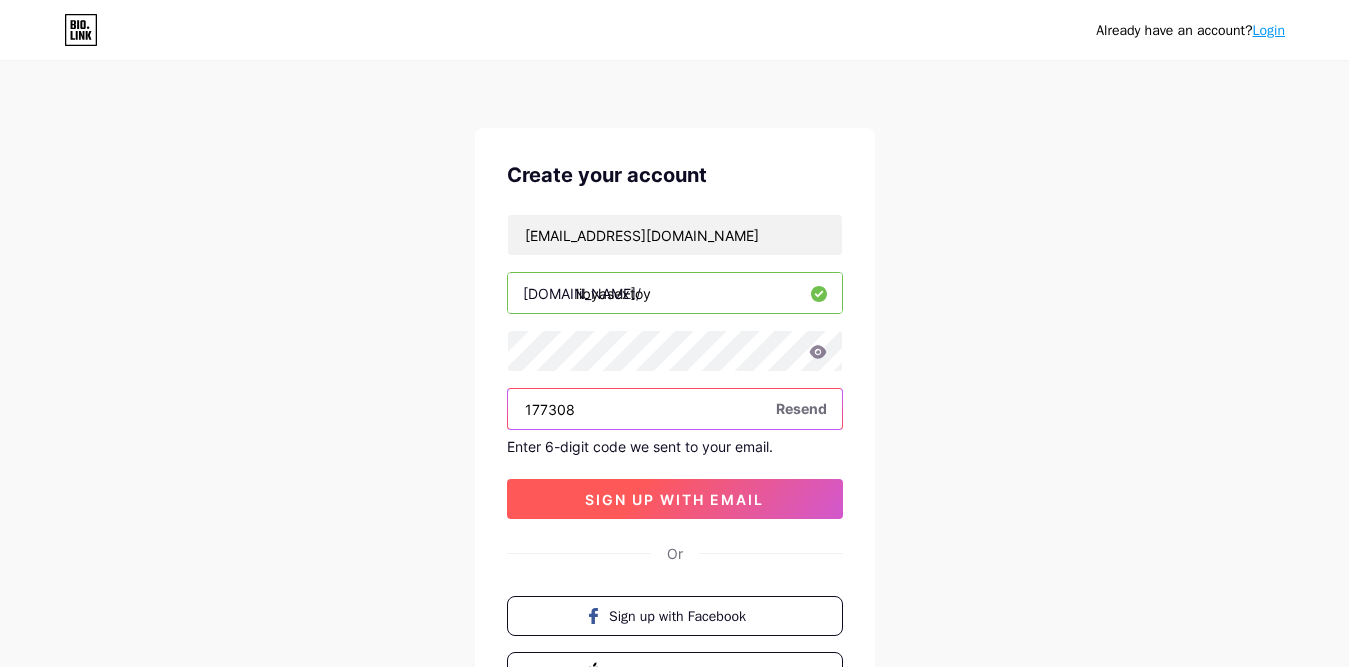 type on "177308" 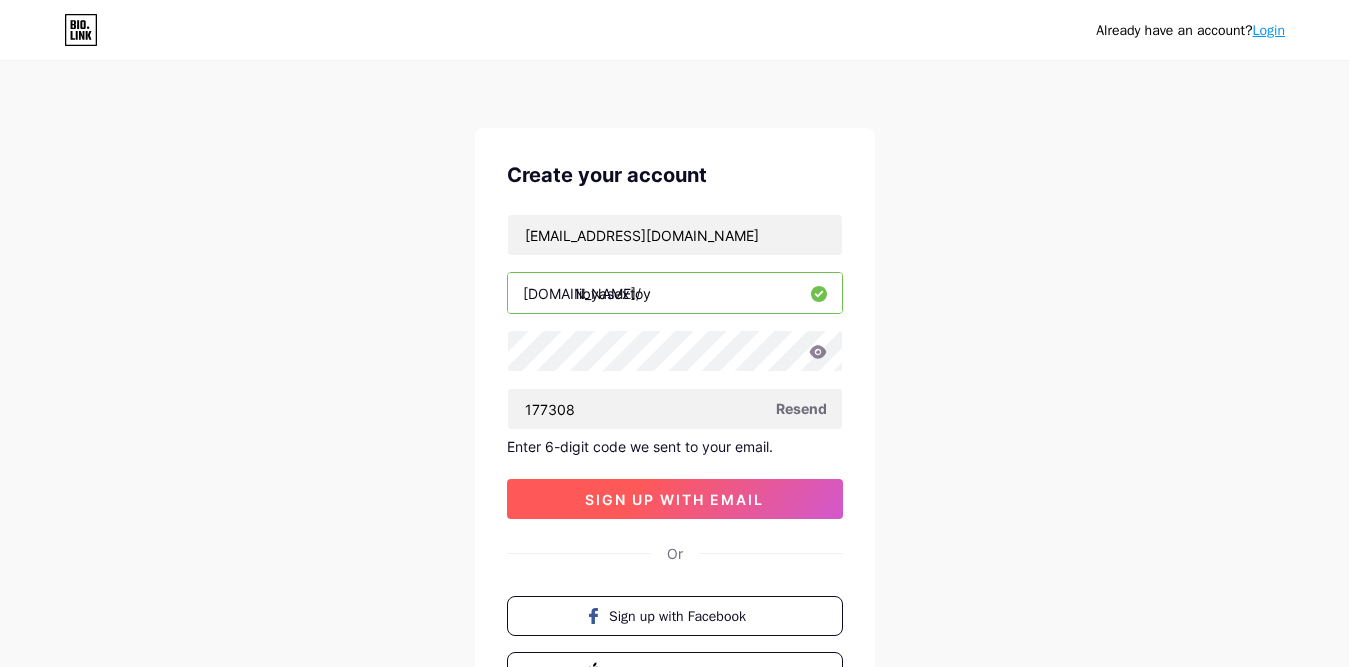 click on "sign up with email" at bounding box center (674, 499) 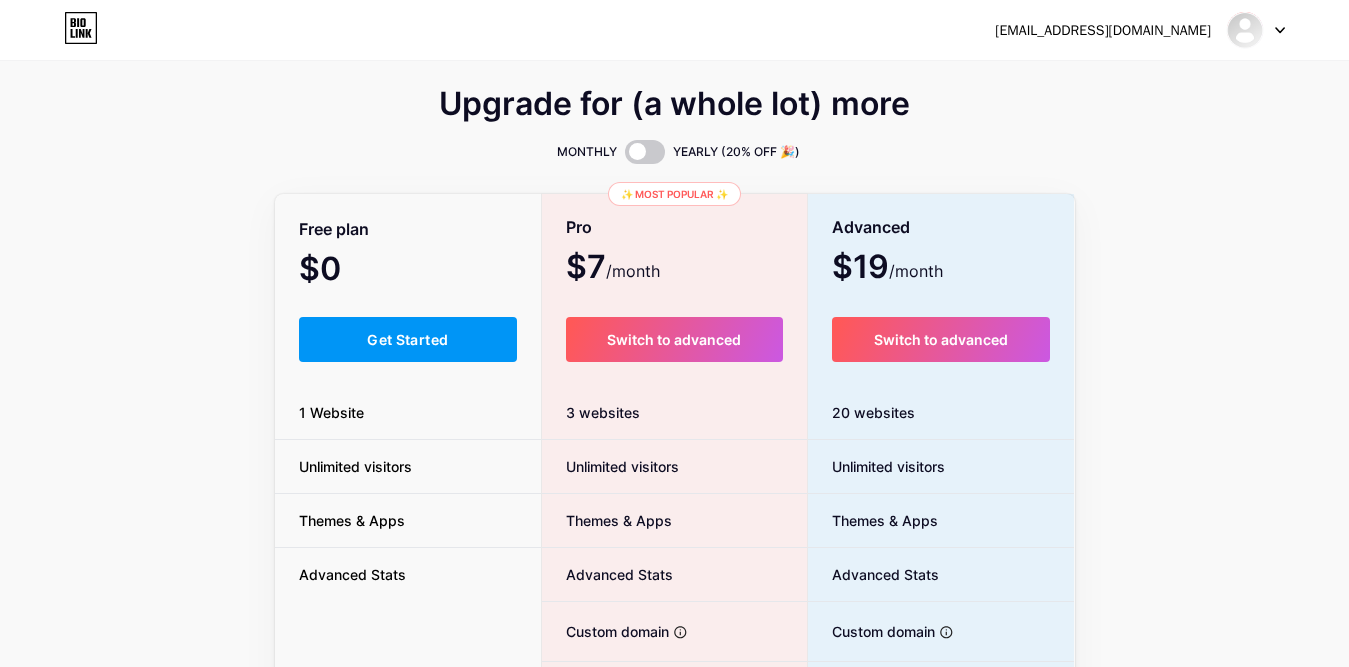 click on "Get Started" at bounding box center [408, 339] 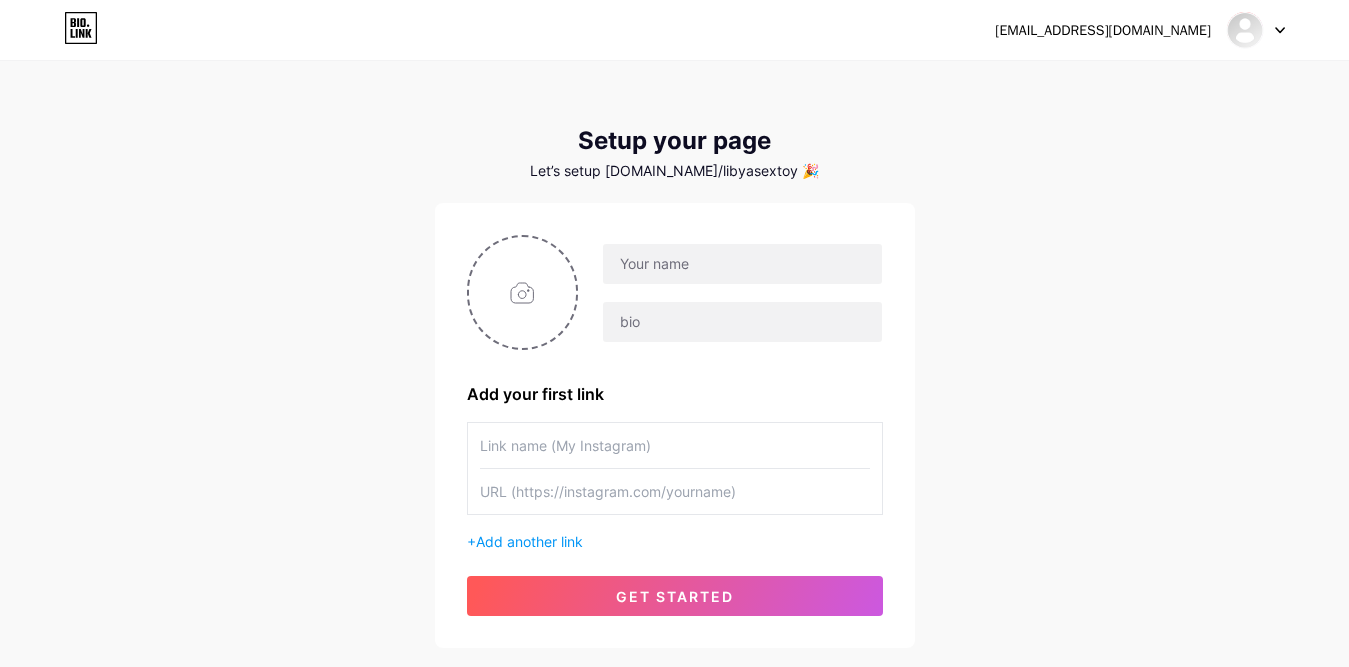 scroll, scrollTop: 0, scrollLeft: 0, axis: both 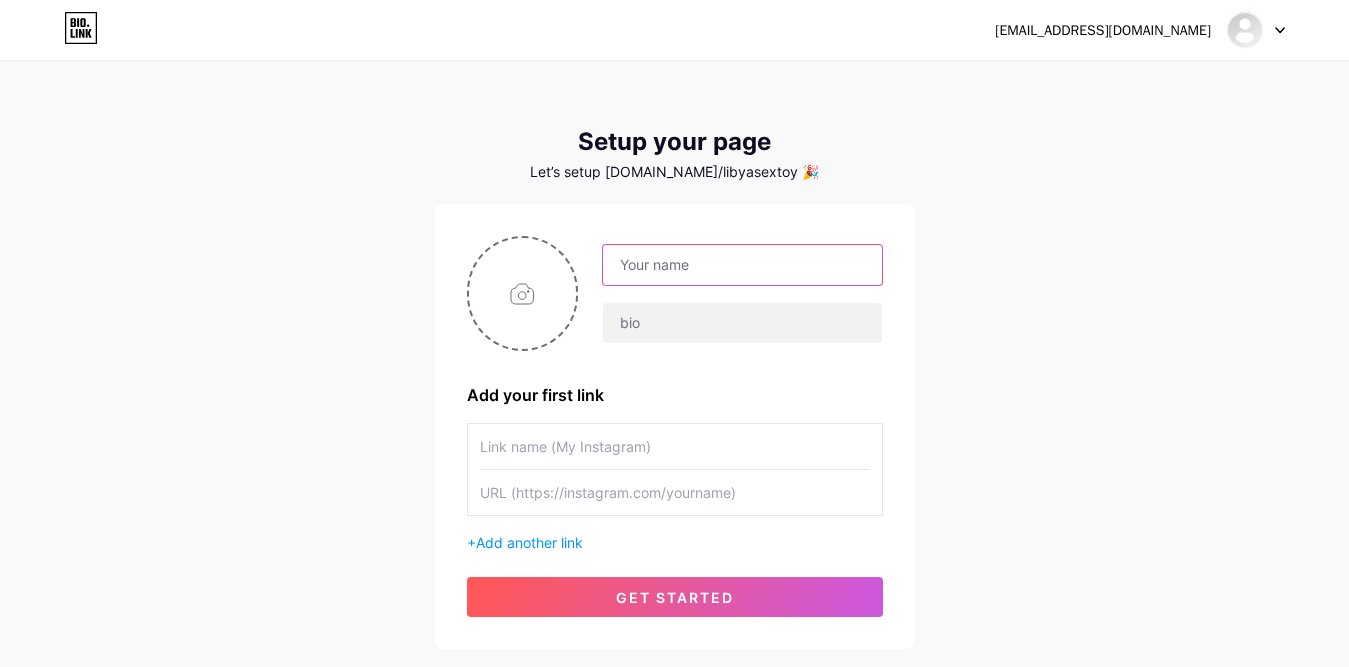click at bounding box center (742, 265) 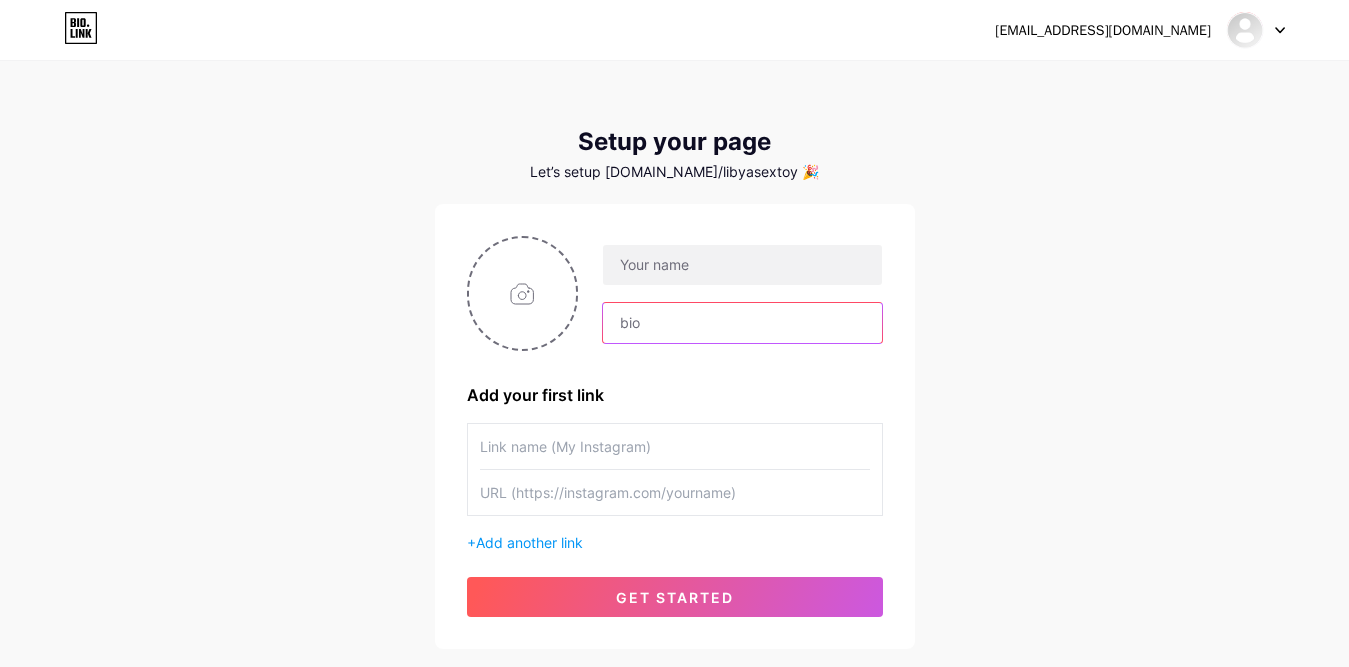 click at bounding box center [742, 323] 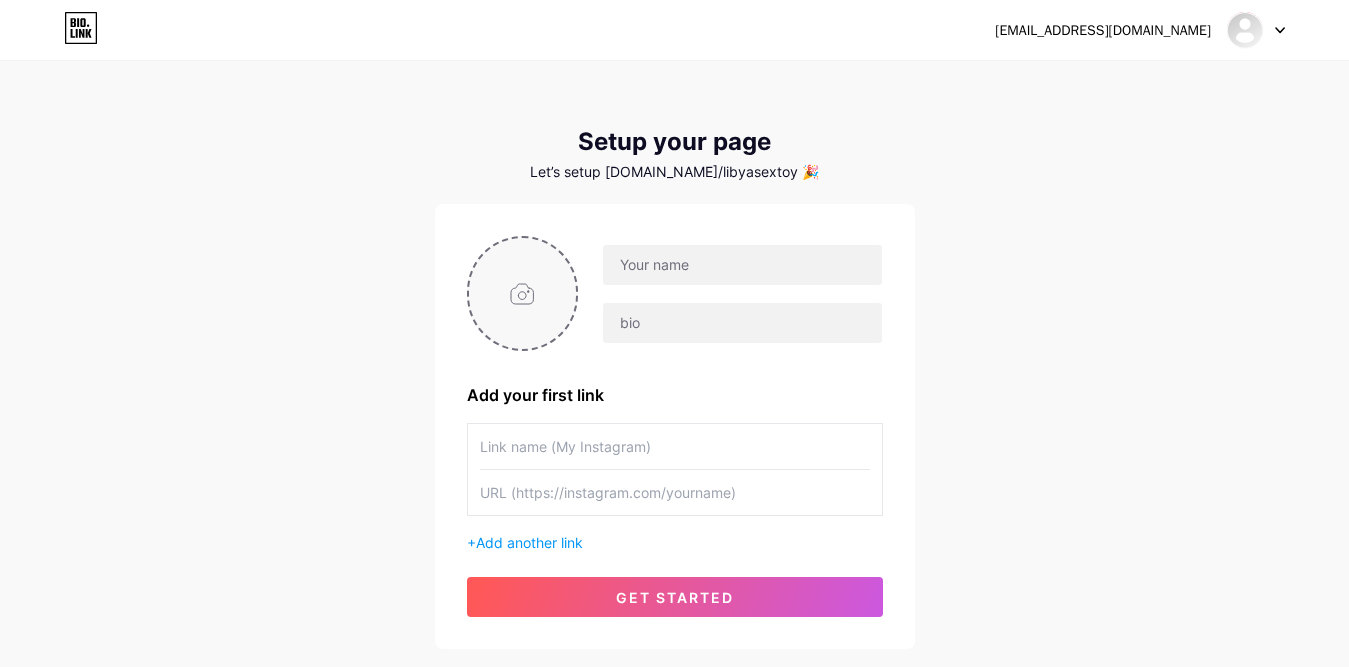 click at bounding box center (523, 293) 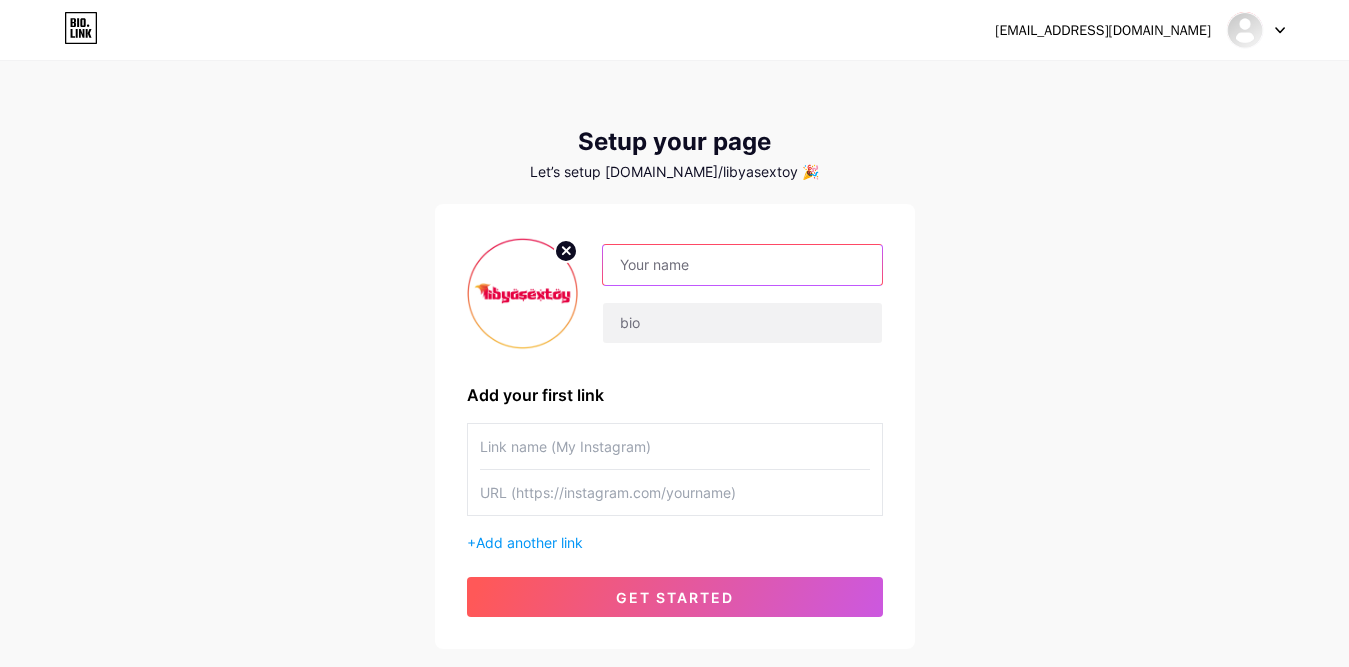 click at bounding box center (742, 265) 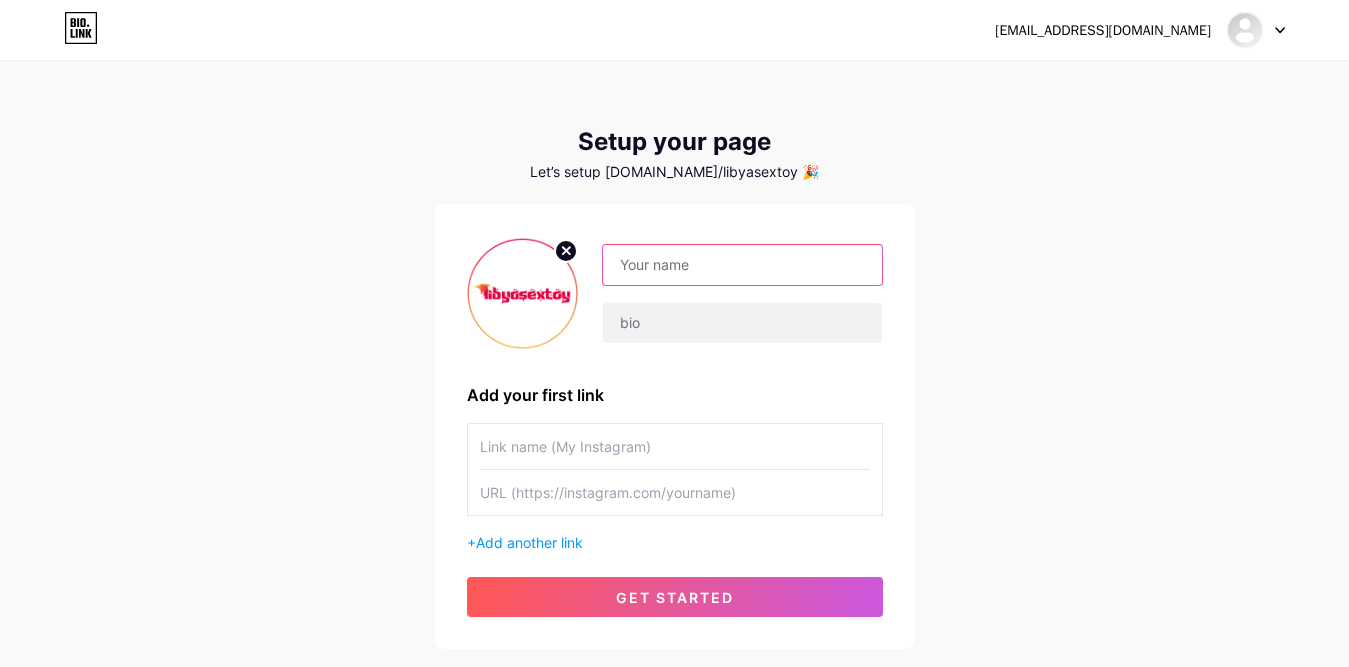 paste on "libyasextoy" 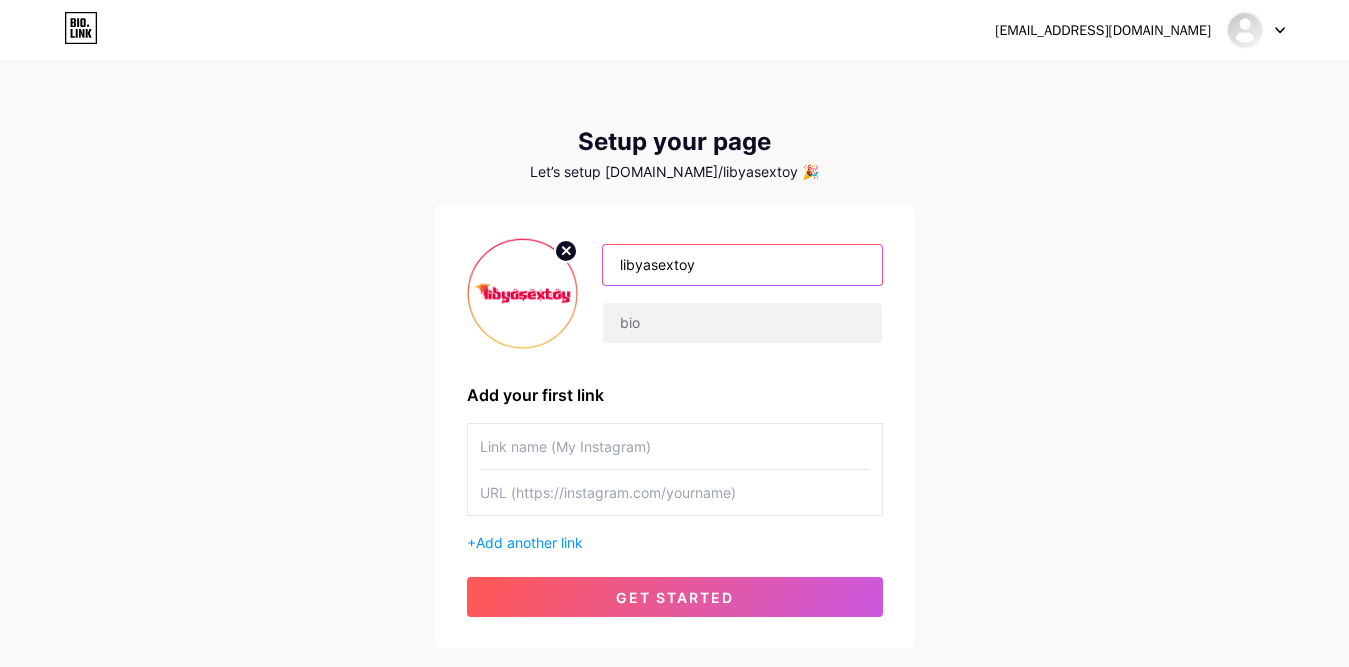 click on "libyasextoy" at bounding box center [742, 265] 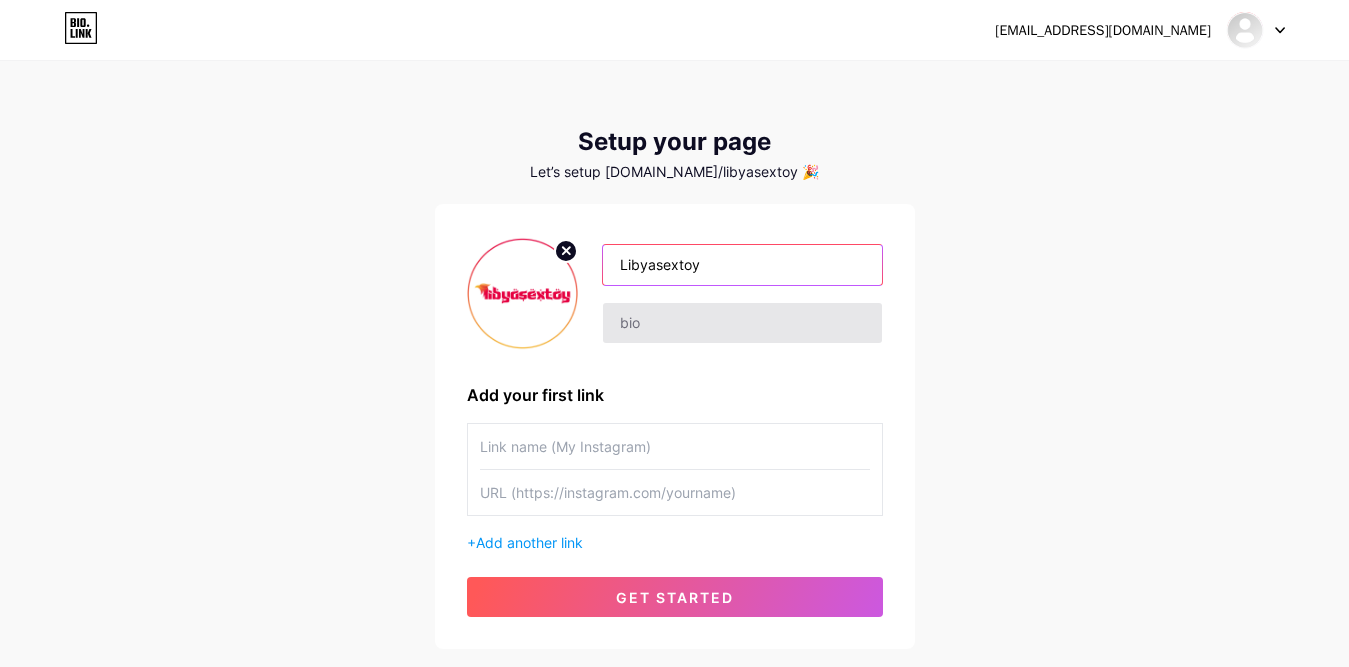 type on "Libyasextoy" 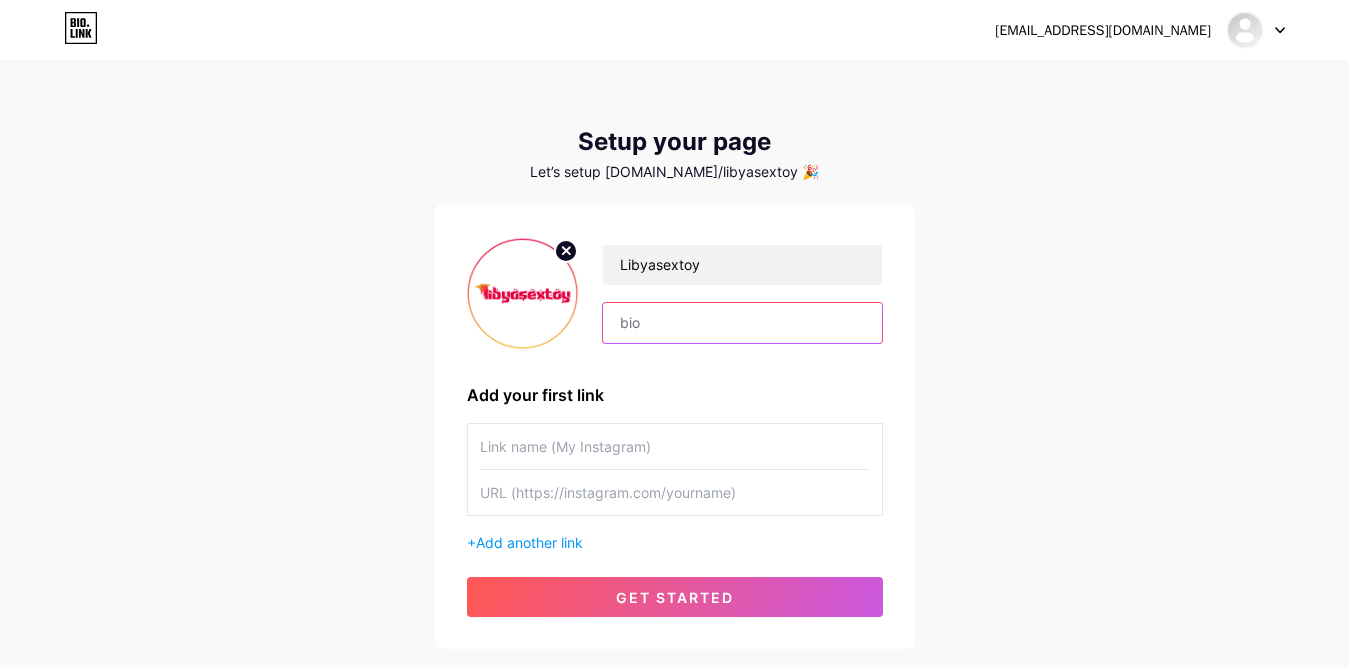 click at bounding box center [742, 323] 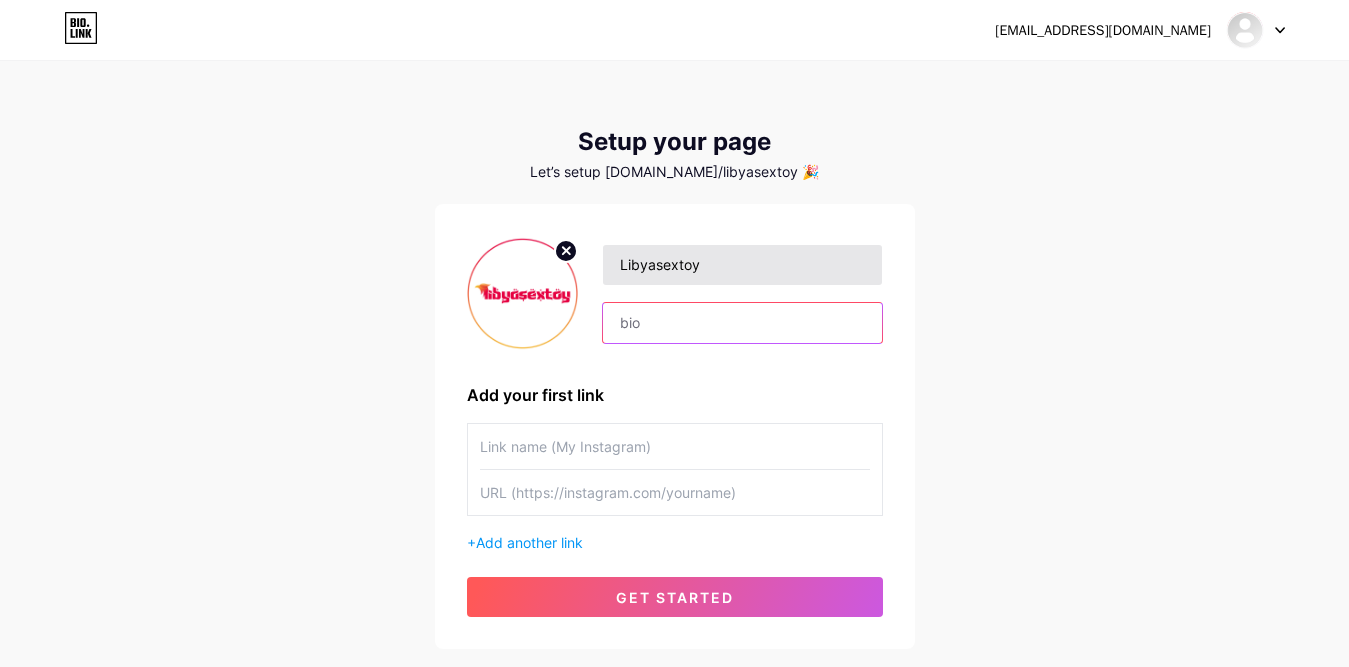 paste on "[DOMAIN_NAME]" 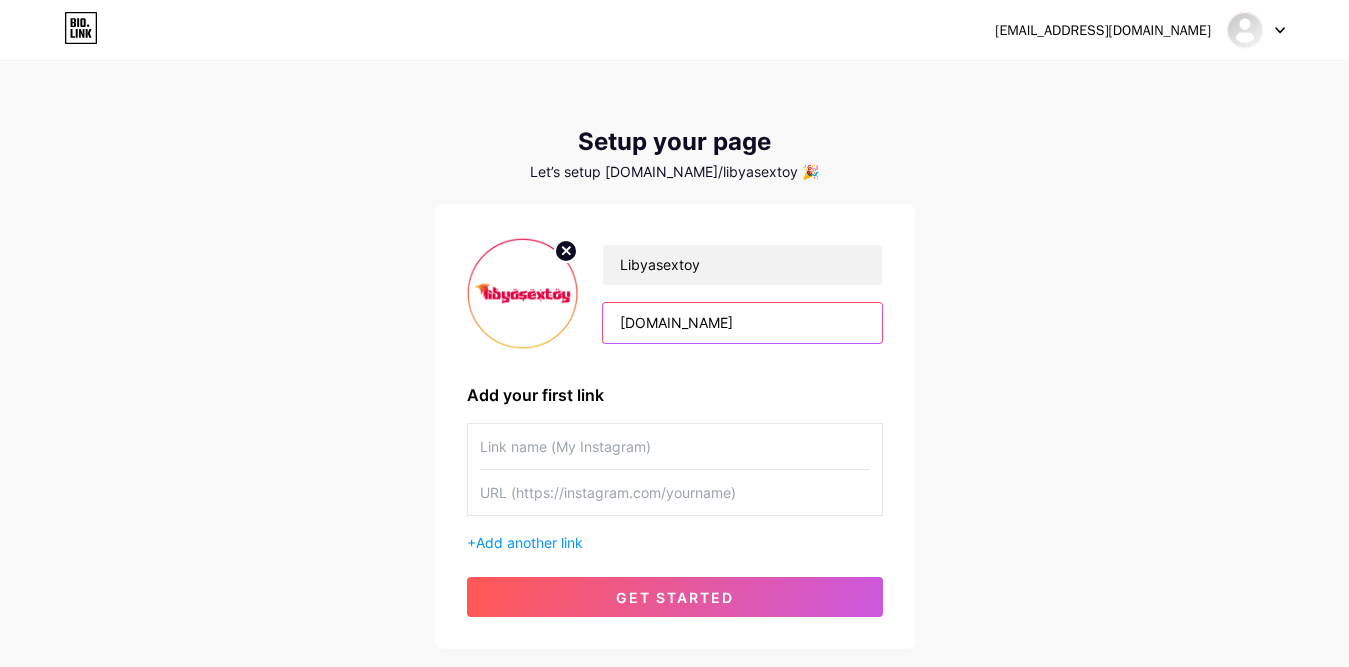 type on "[DOMAIN_NAME]" 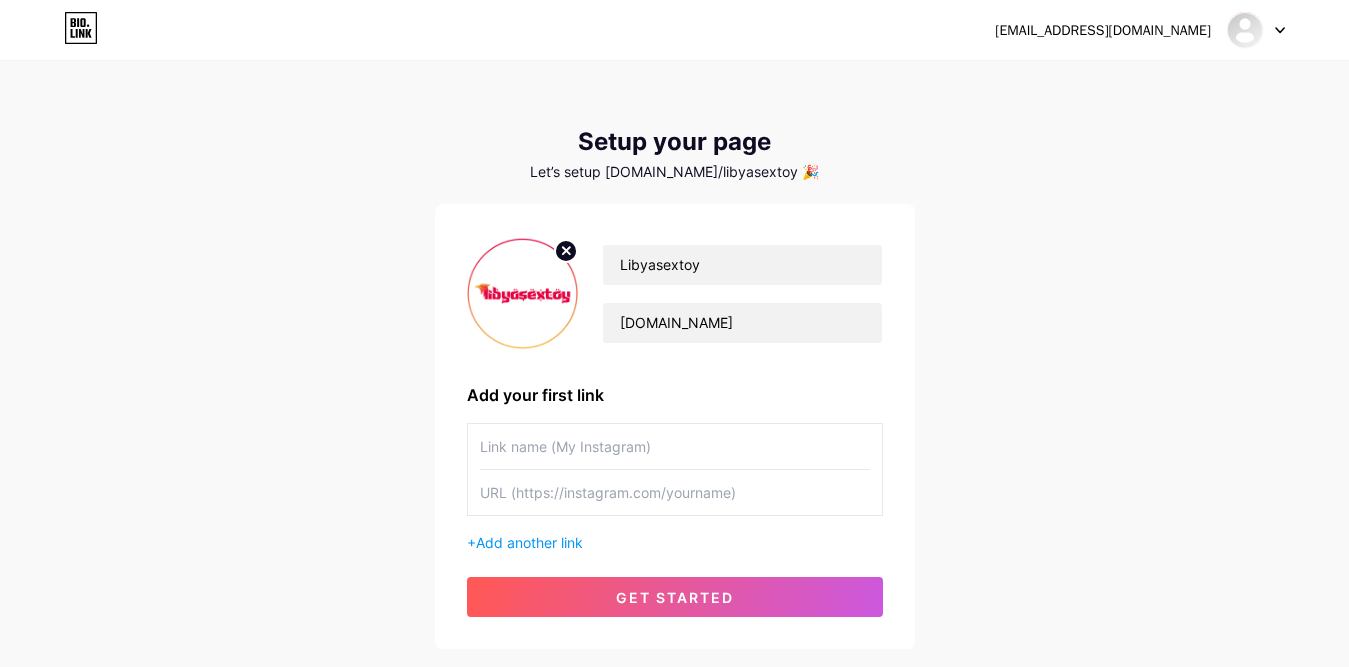 click on "Libyasextoy     [DOMAIN_NAME]     Add your first link
+  Add another link     get started" at bounding box center [675, 426] 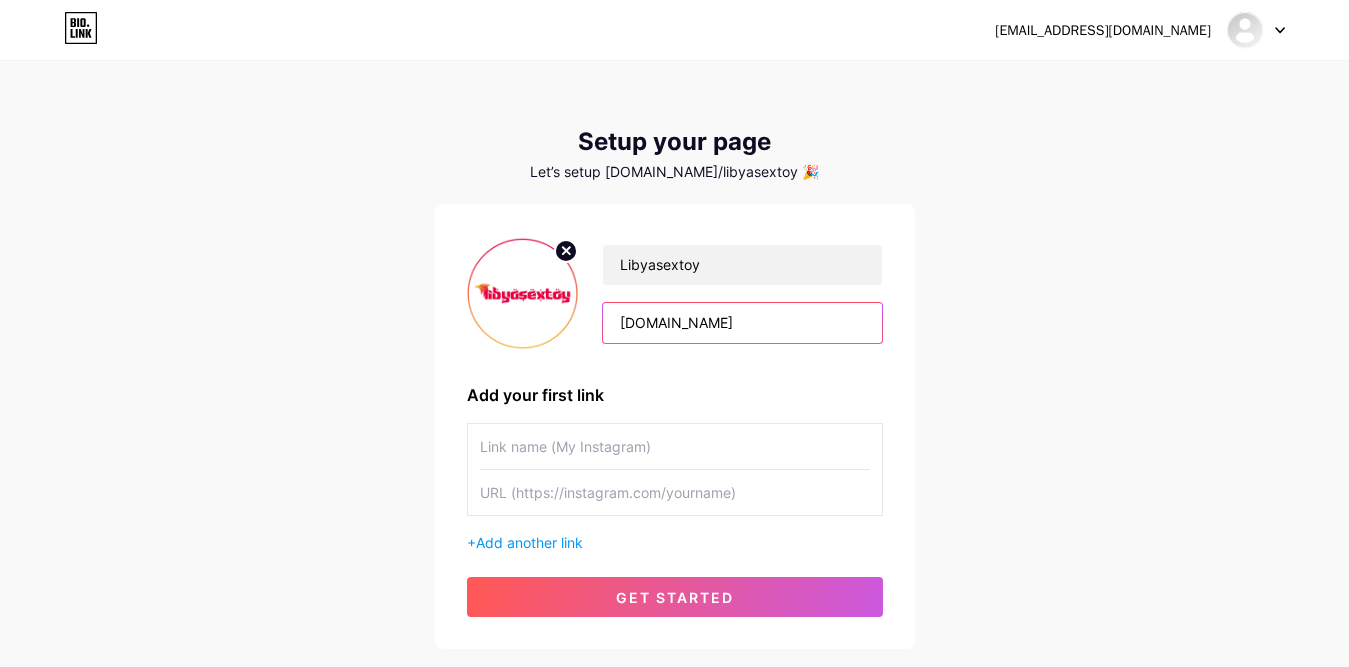 click on "[DOMAIN_NAME]" at bounding box center [742, 323] 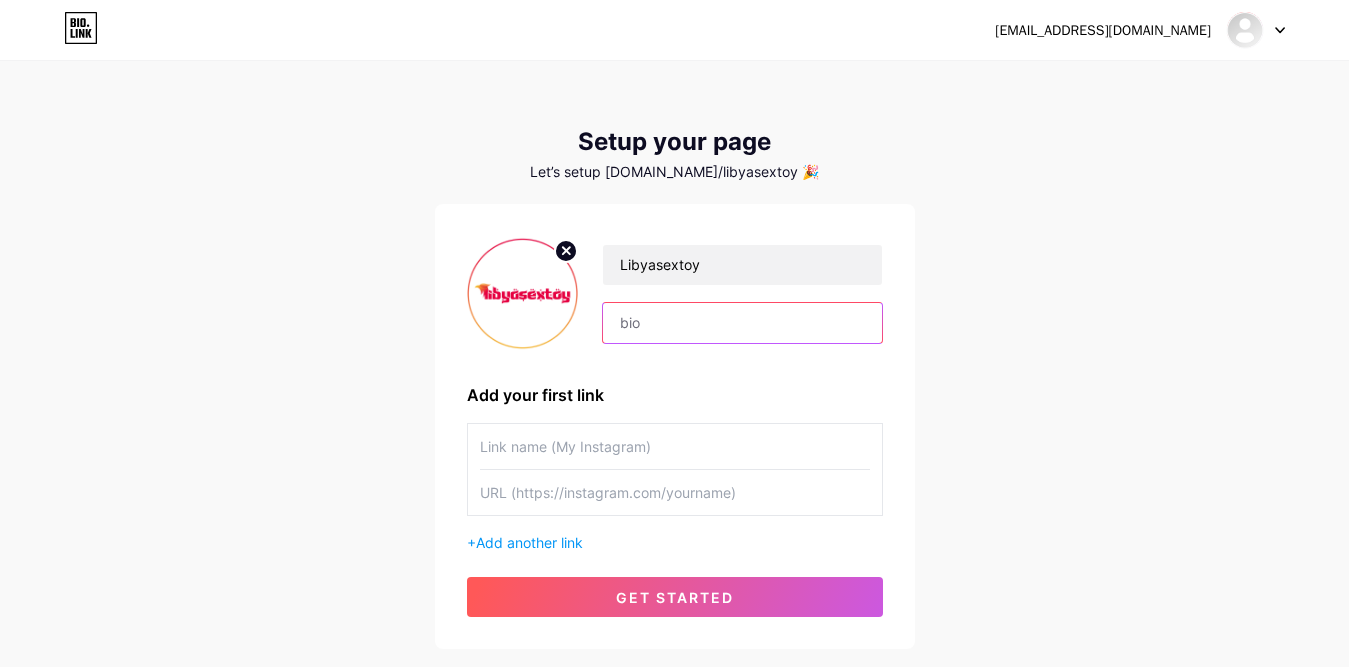 paste on "[GEOGRAPHIC_DATA] is a trusted Online Sex Toys Store in [GEOGRAPHIC_DATA], offering high-quality adult products for men, women, and couples. Focused on privacy, discretion, and satisfaction, the platform empowers individuals to explore their intimate desires with confidence through a wide range of pleasure-enhancing toys and accessories." 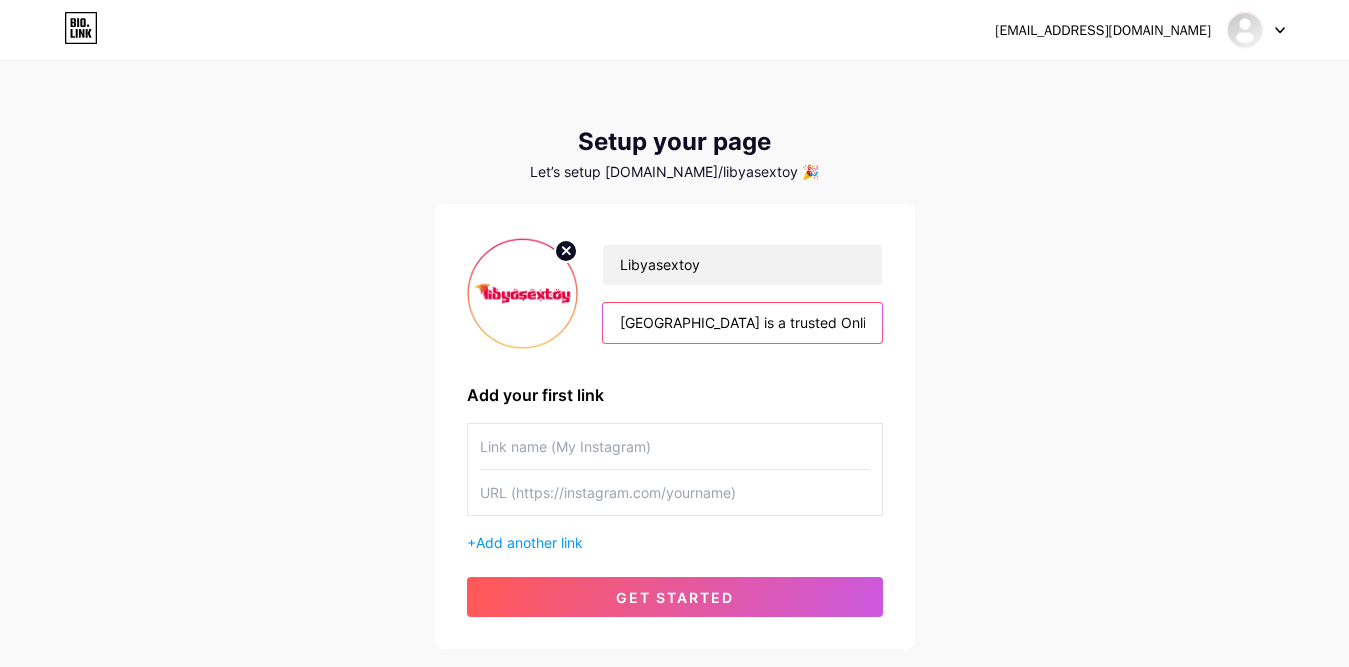 scroll, scrollTop: 0, scrollLeft: 1838, axis: horizontal 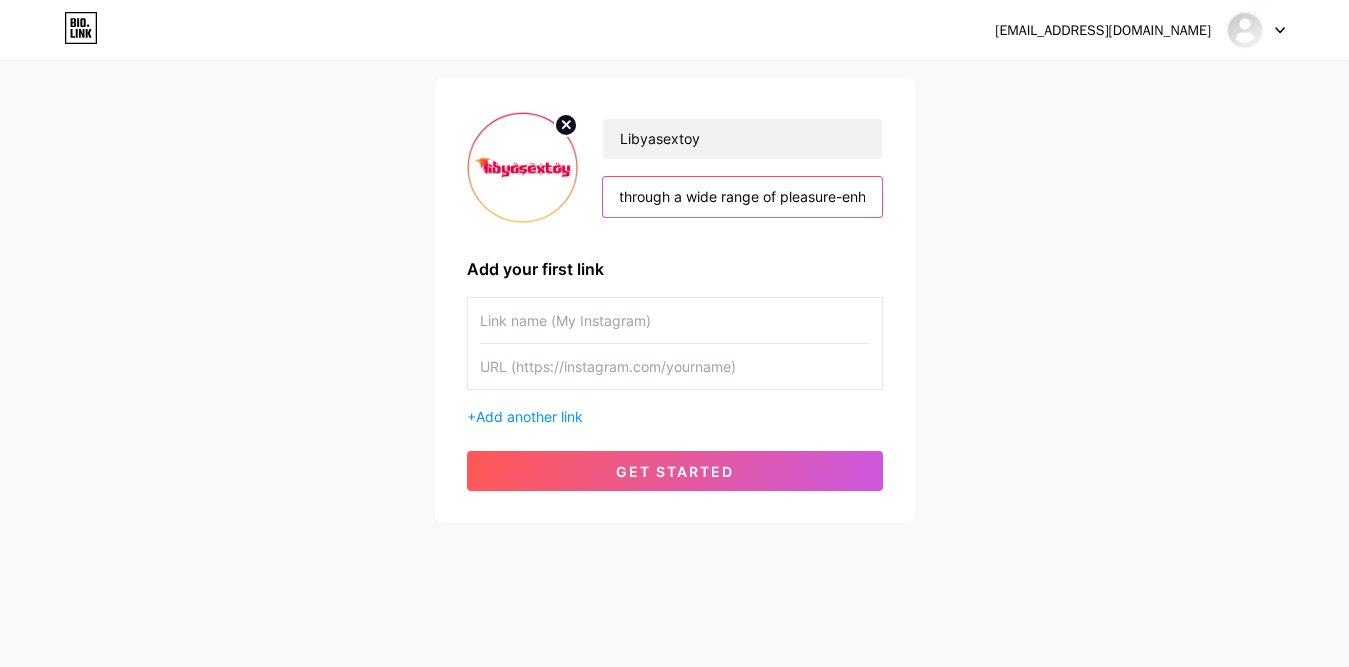 type on "[GEOGRAPHIC_DATA] is a trusted Online Sex Toys Store in [GEOGRAPHIC_DATA], offering high-quality adult products for men, women, and couples. Focused on privacy, discretion, and satisfaction, the platform empowers individuals to explore their intimate desires with confidence through a wide range of pleasure-enhancing toys and accessories." 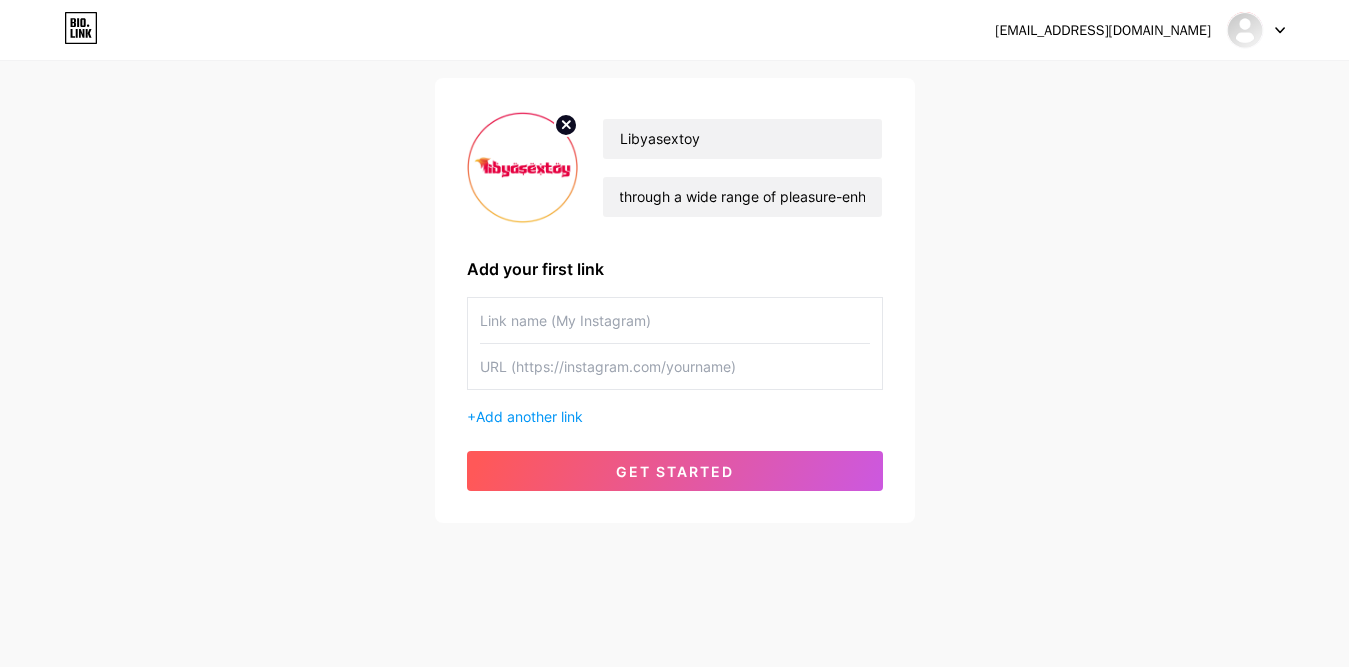 scroll, scrollTop: 0, scrollLeft: 0, axis: both 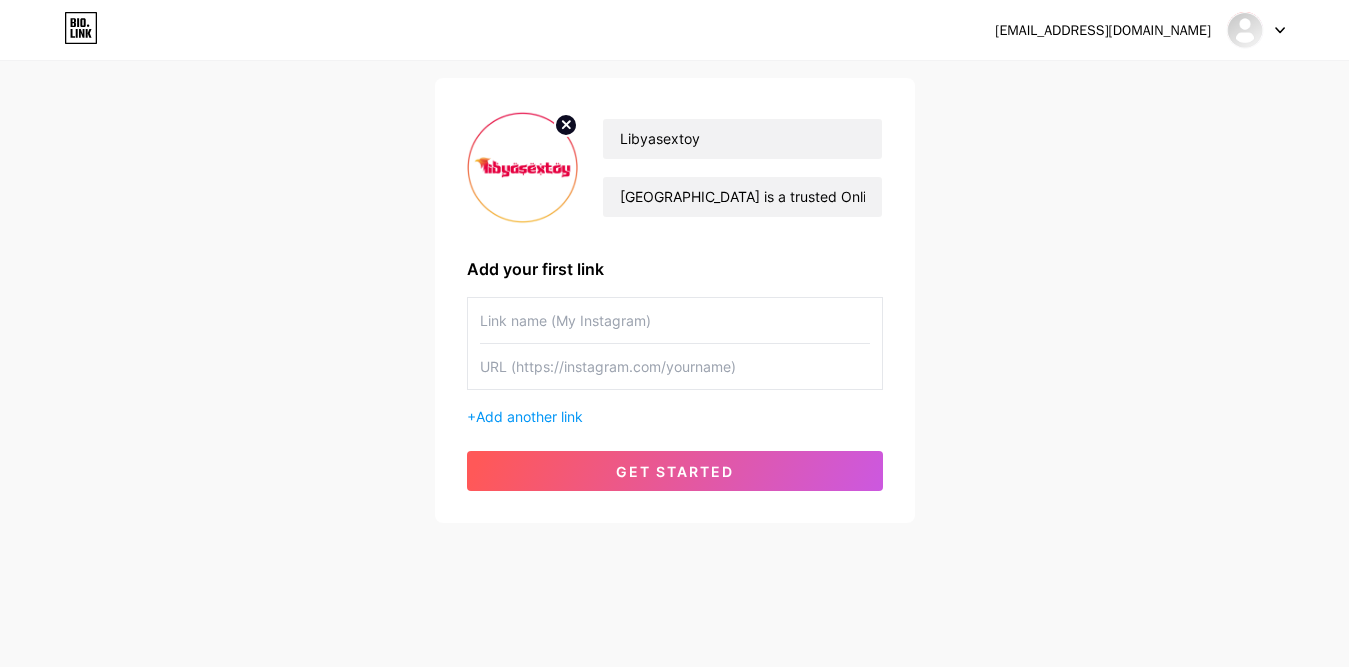 click at bounding box center (675, 320) 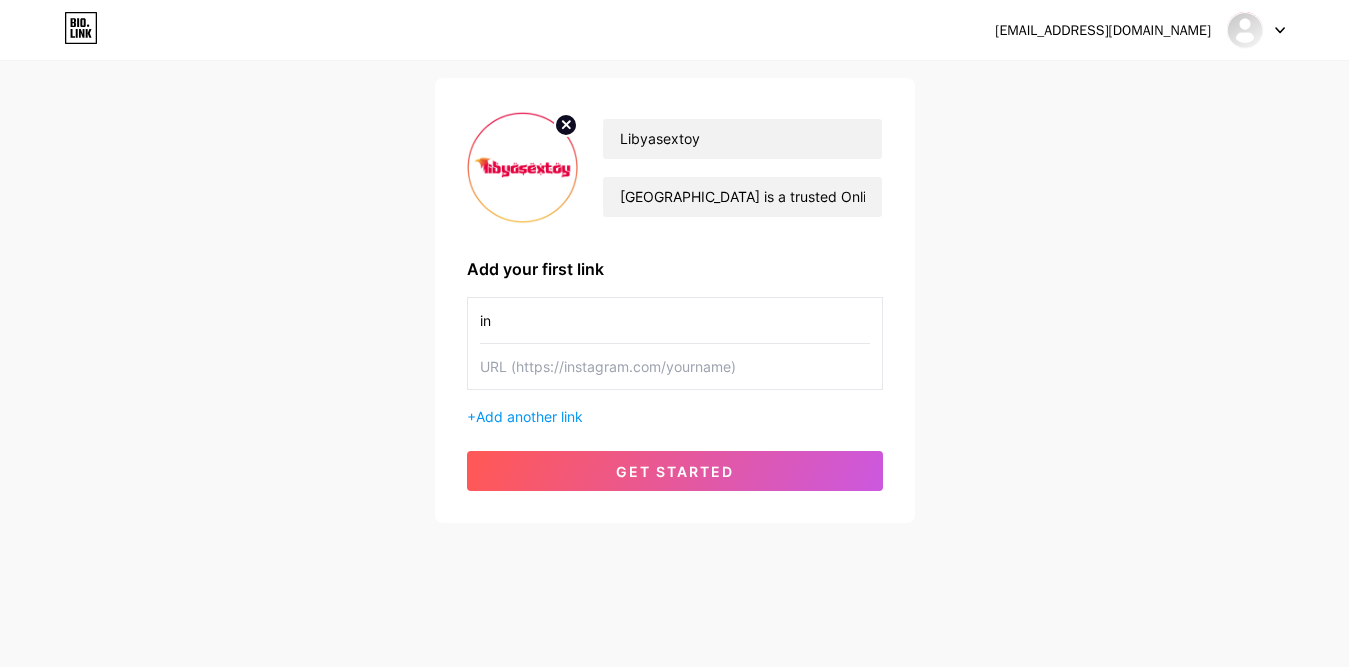 type on "i" 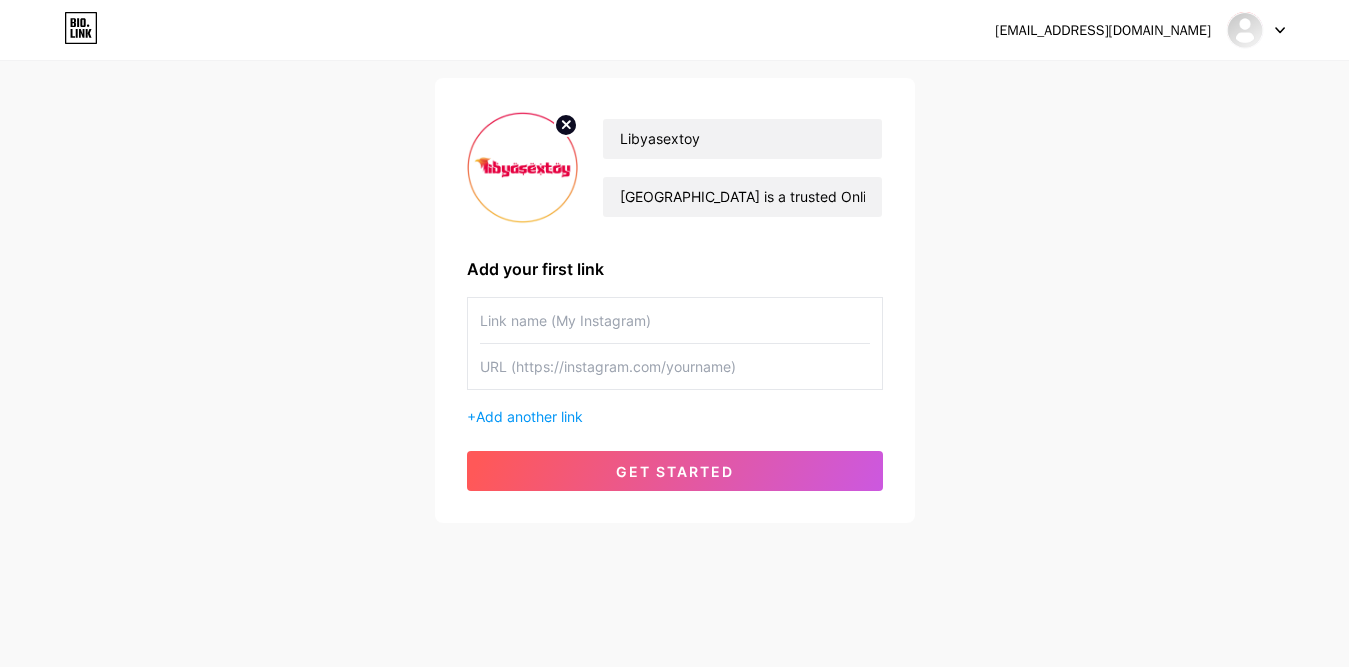 paste on "instagram" 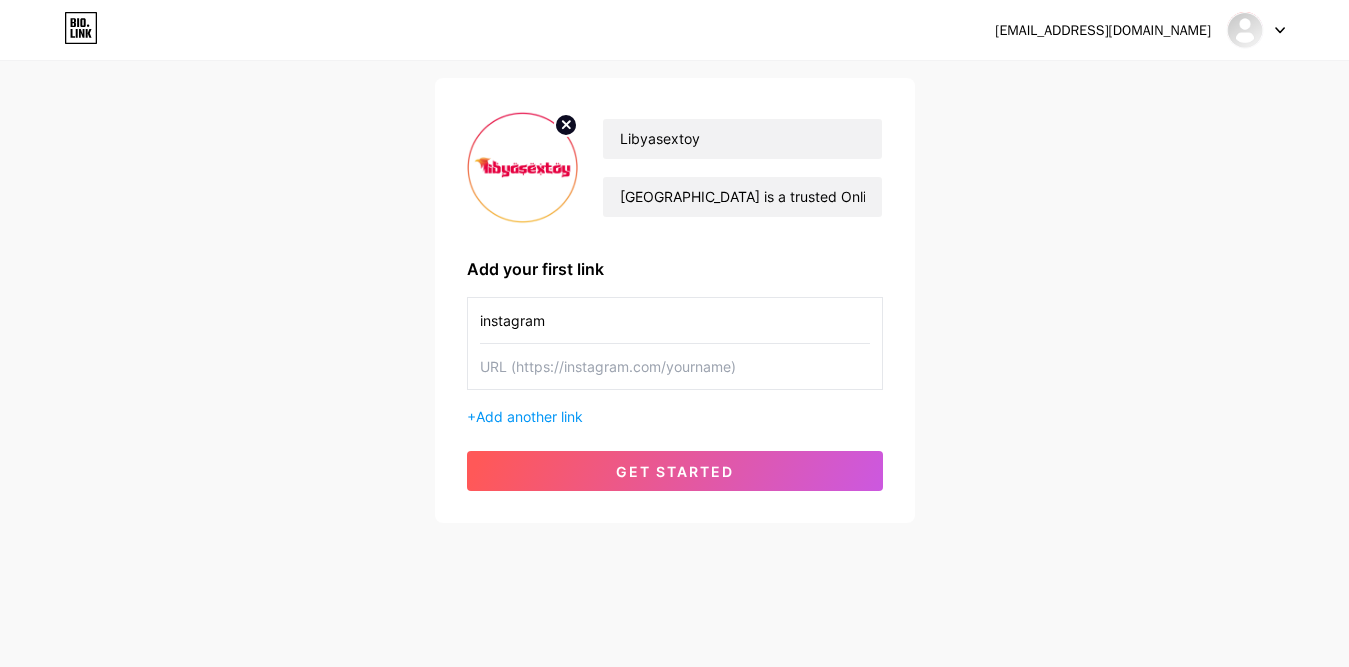 type on "instagram" 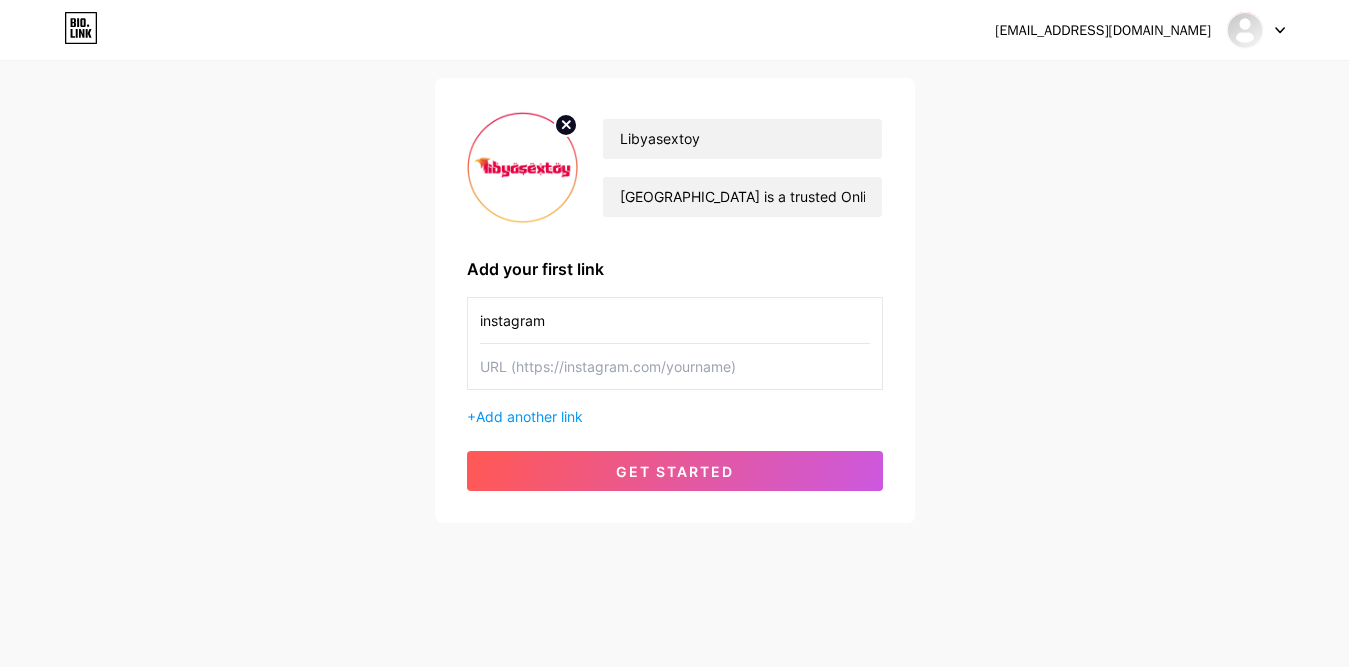 paste on "[URL][DOMAIN_NAME]" 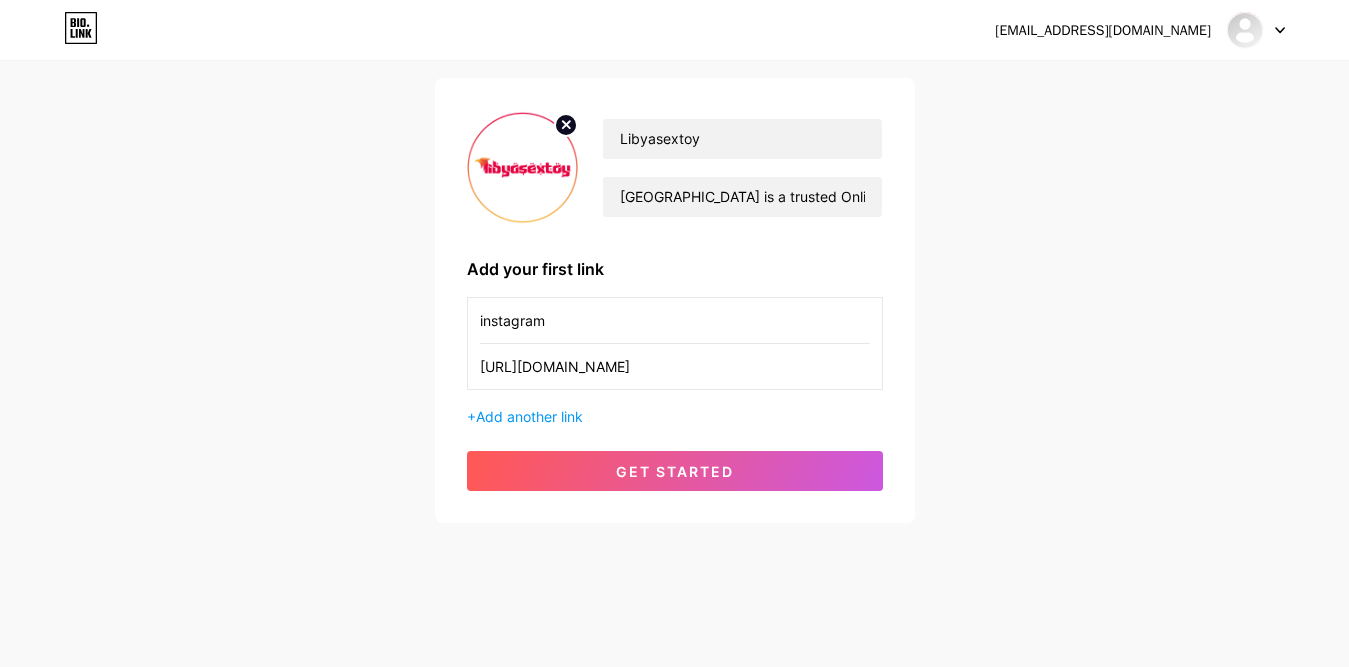 drag, startPoint x: 756, startPoint y: 368, endPoint x: 834, endPoint y: 375, distance: 78.31347 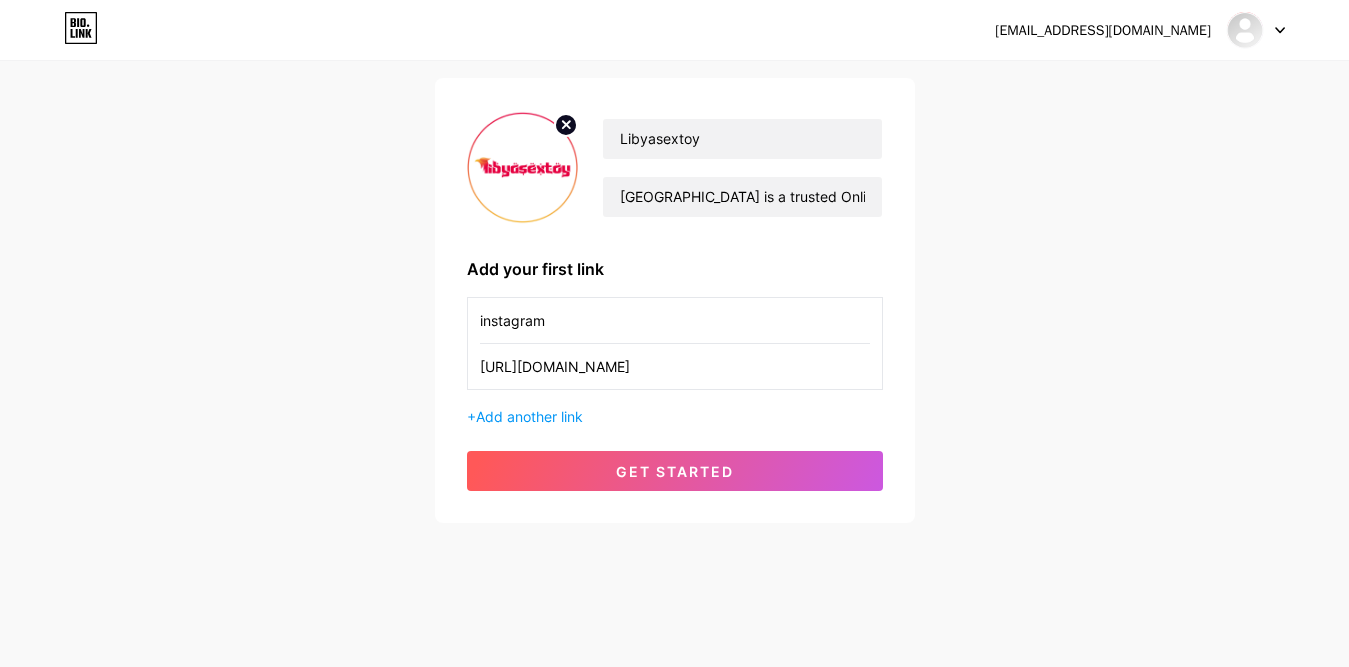 click on "[URL][DOMAIN_NAME]" at bounding box center [675, 366] 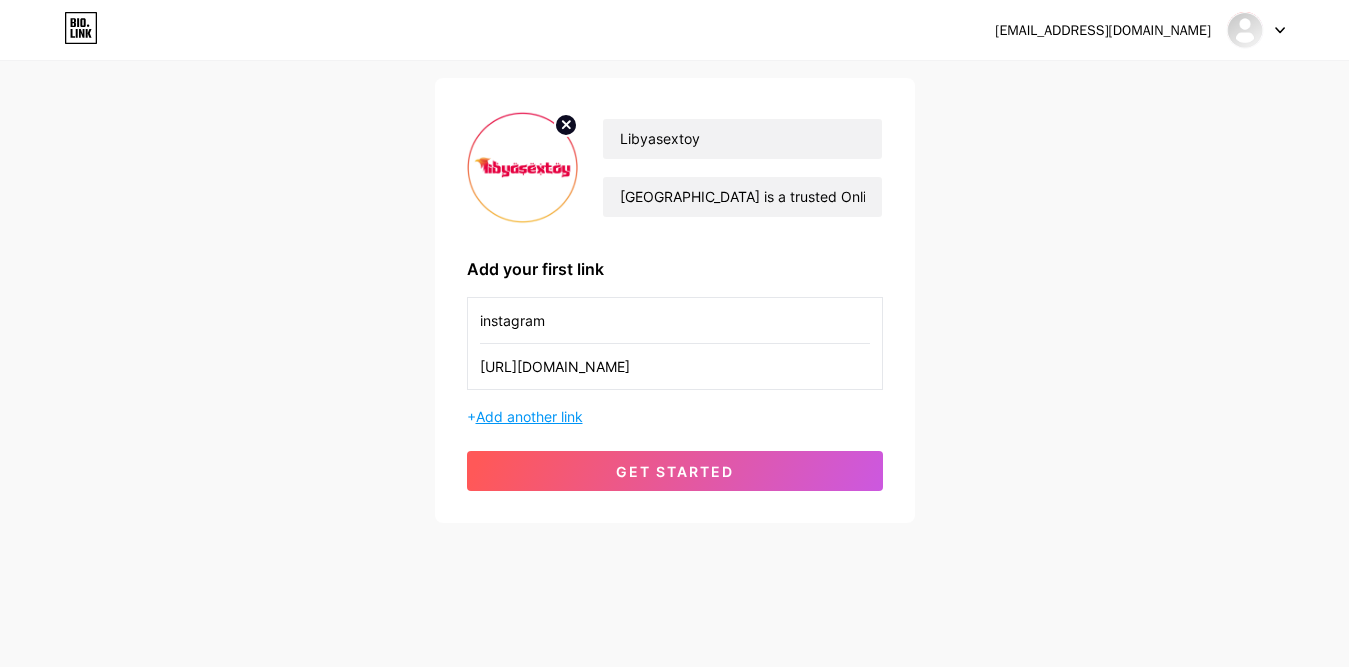 type on "[URL][DOMAIN_NAME]" 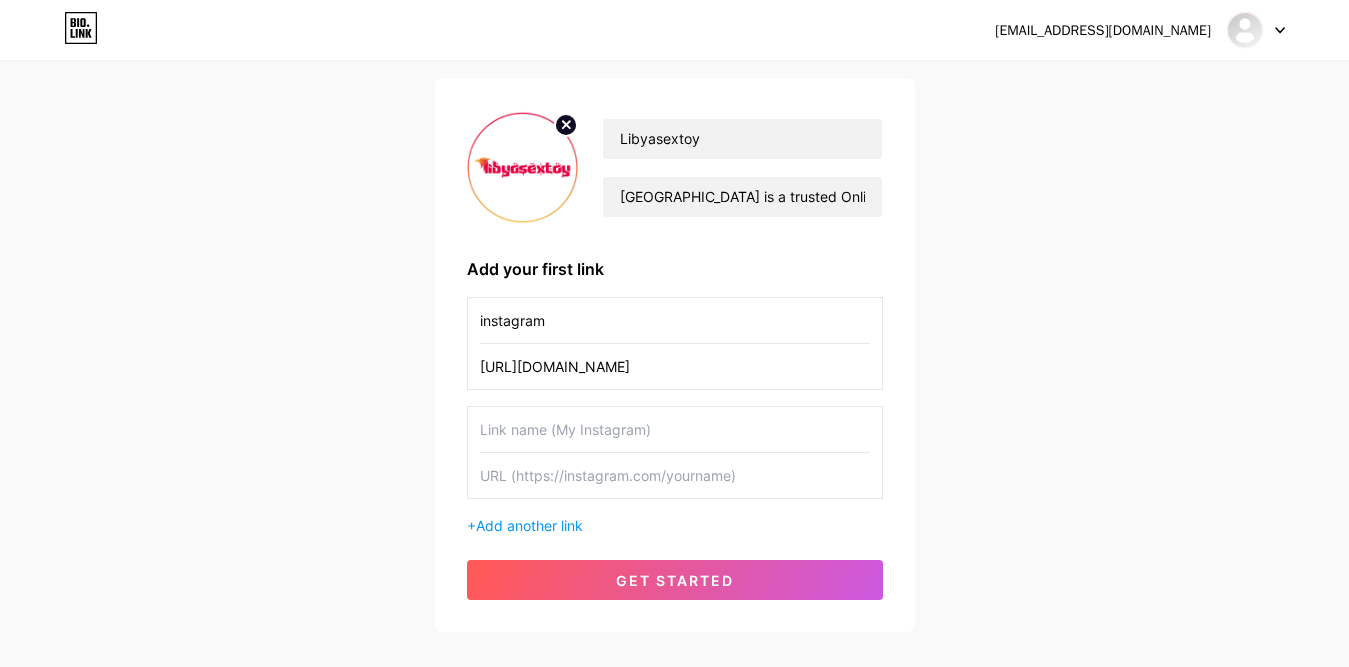 click at bounding box center [675, 429] 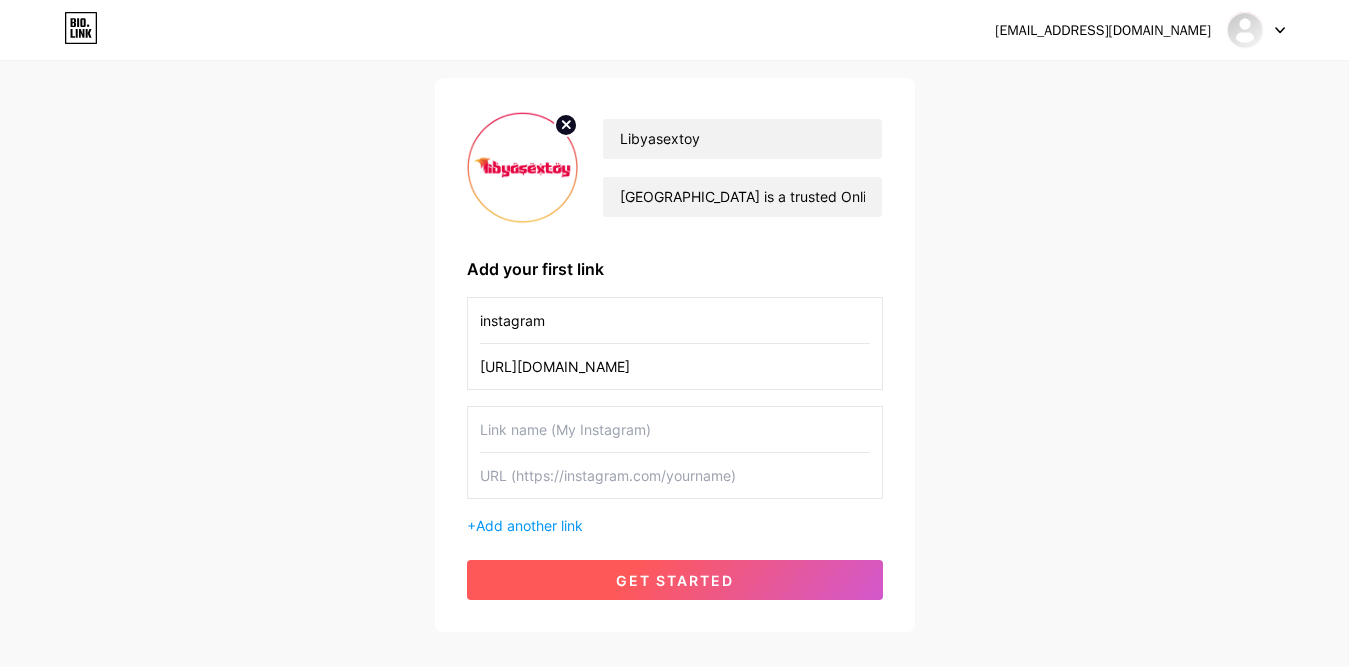click on "get started" at bounding box center (675, 580) 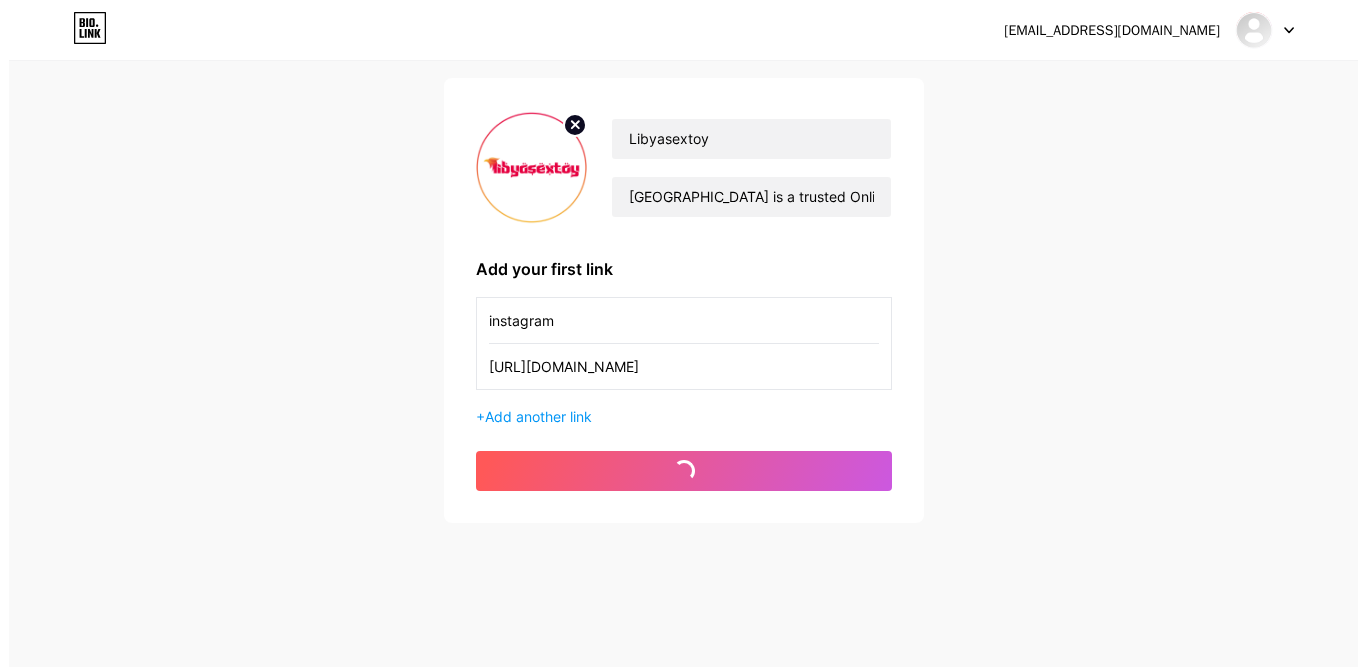 scroll, scrollTop: 0, scrollLeft: 0, axis: both 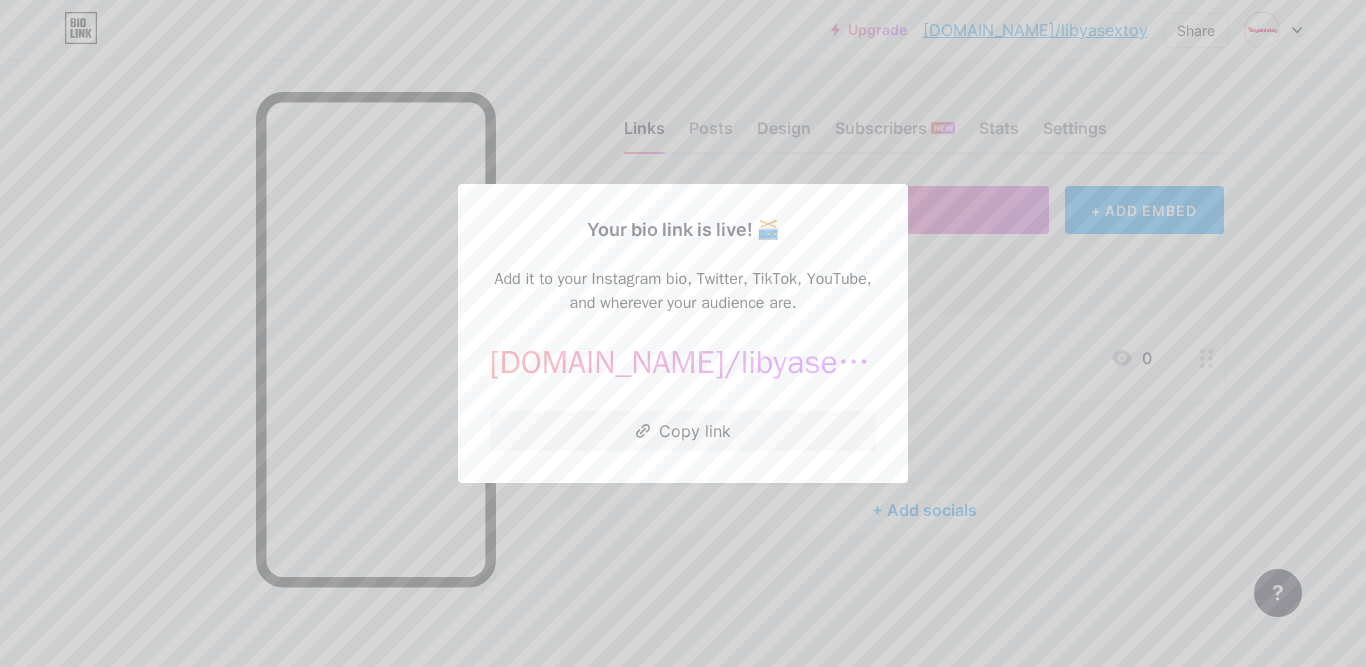 click at bounding box center [683, 333] 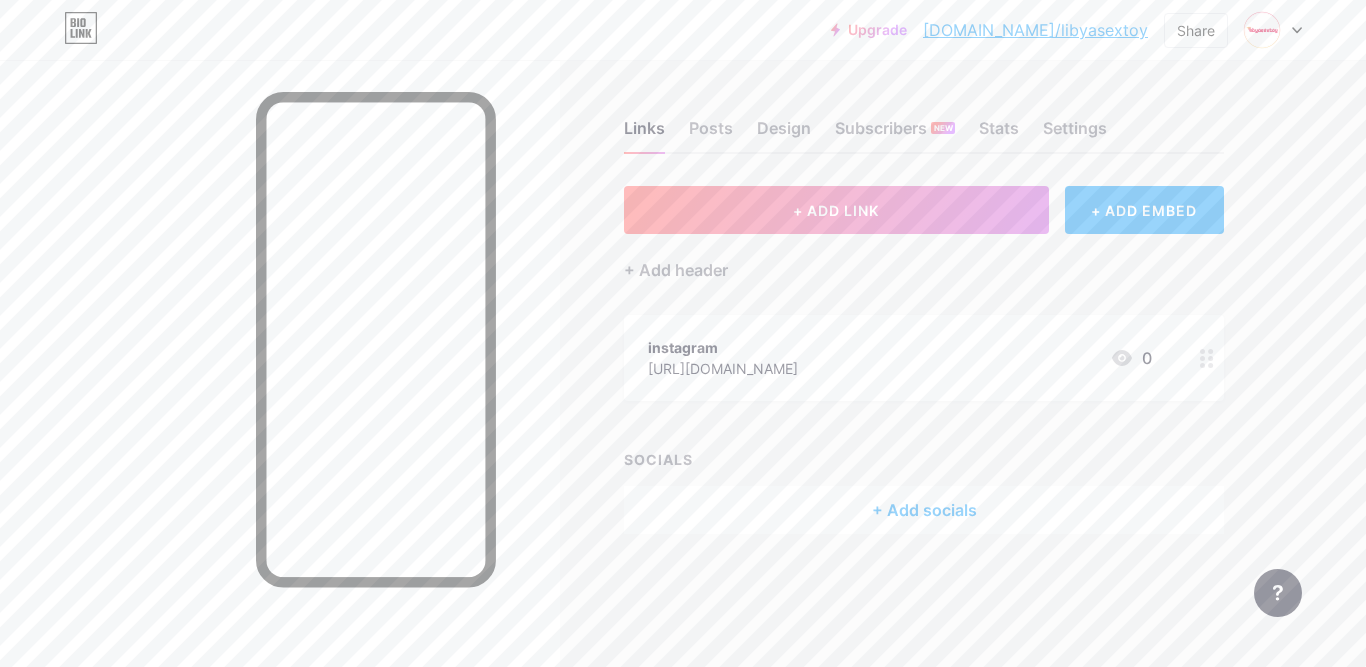 click on "[DOMAIN_NAME]/libyasextoy" at bounding box center [1035, 30] 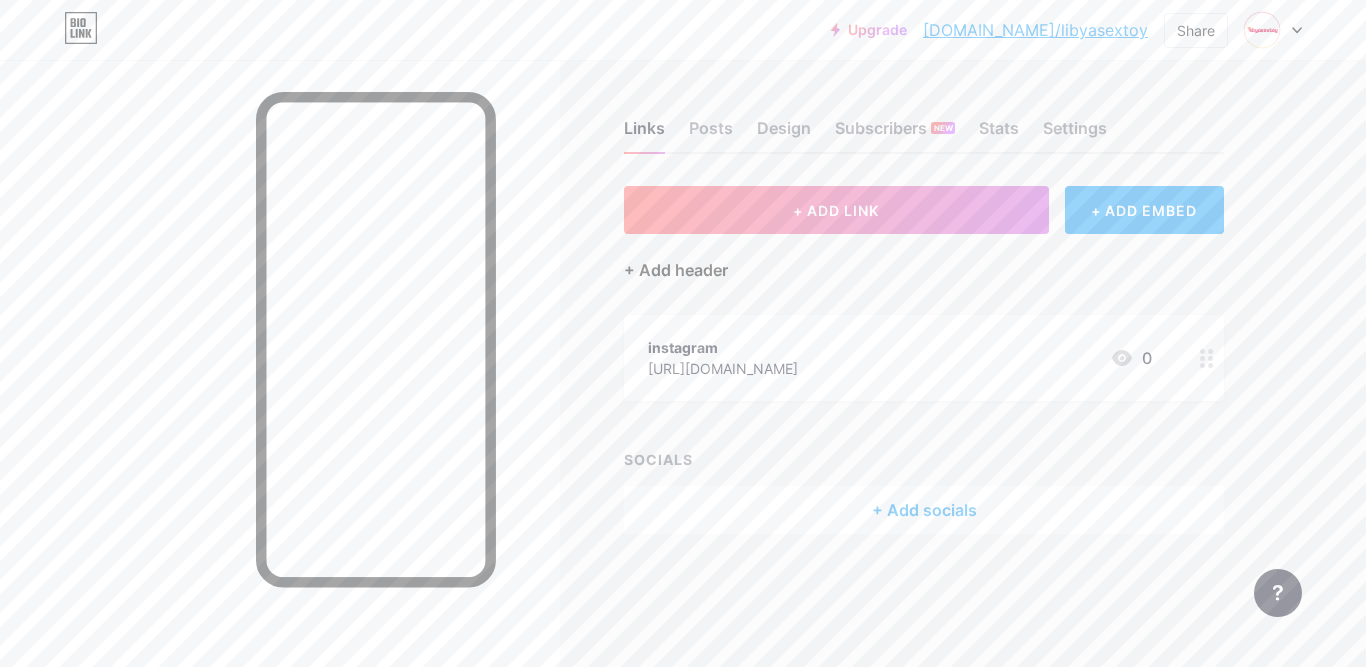 click on "+ Add header" at bounding box center (676, 270) 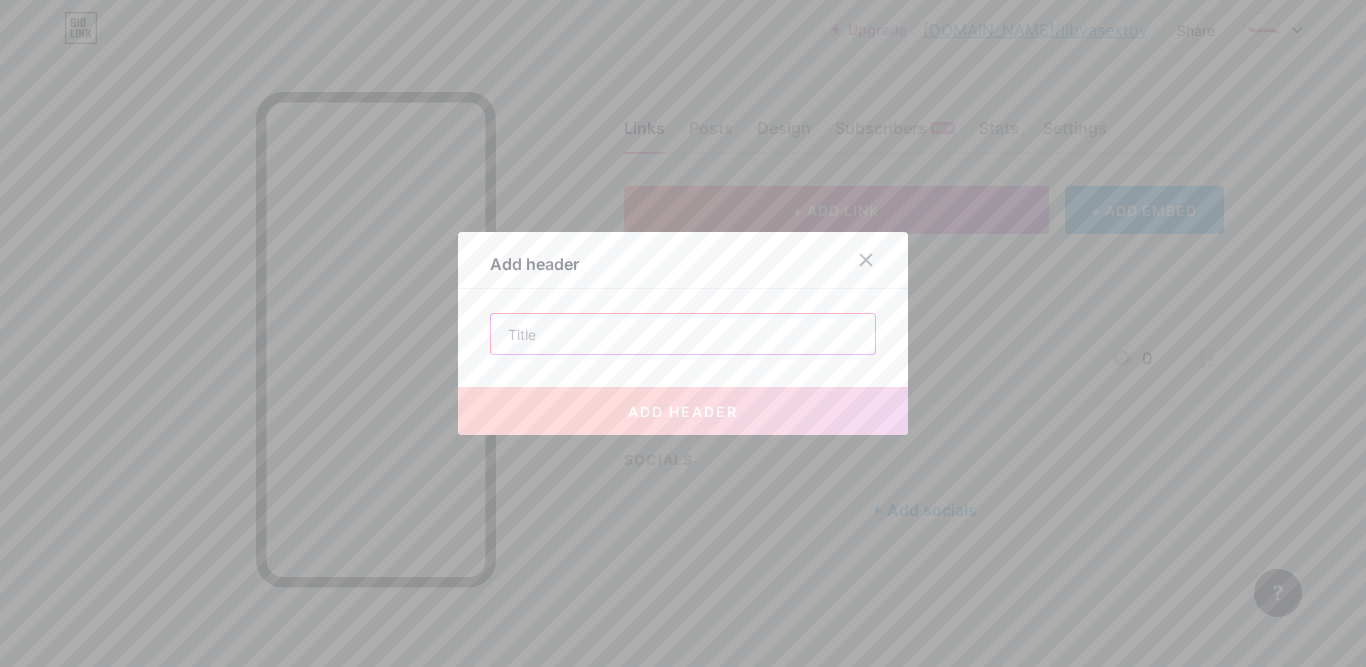 click at bounding box center (683, 334) 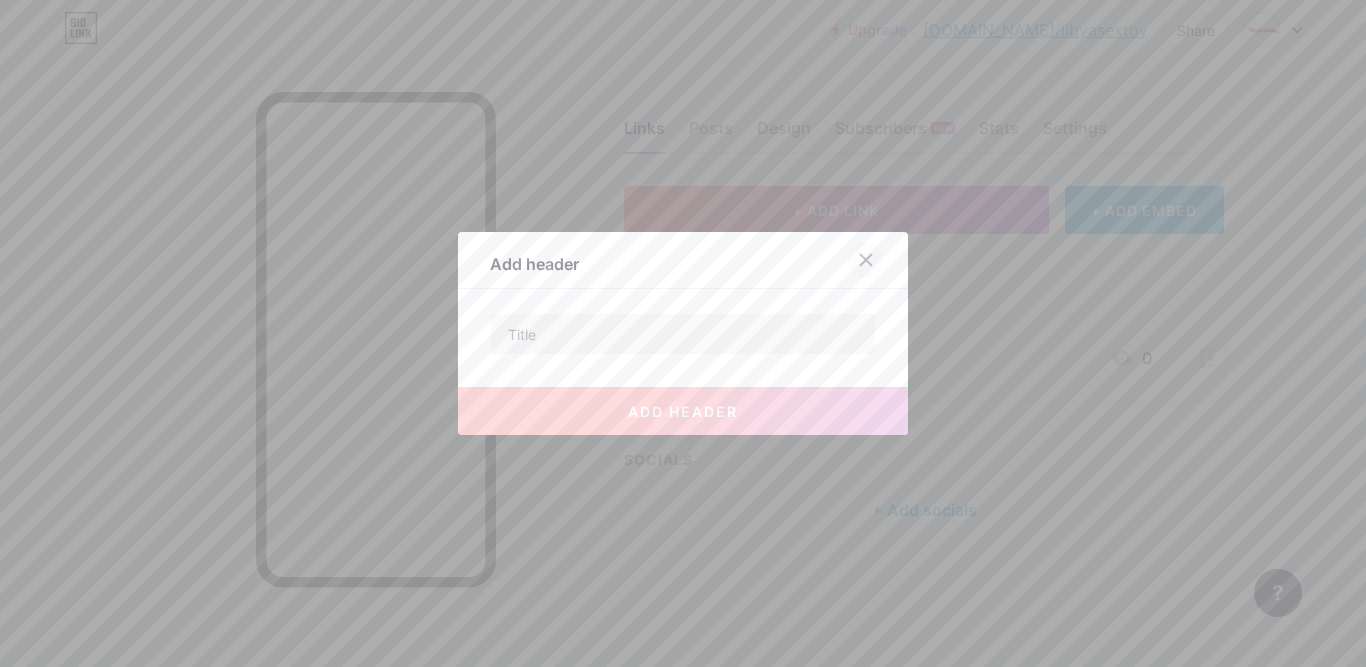click 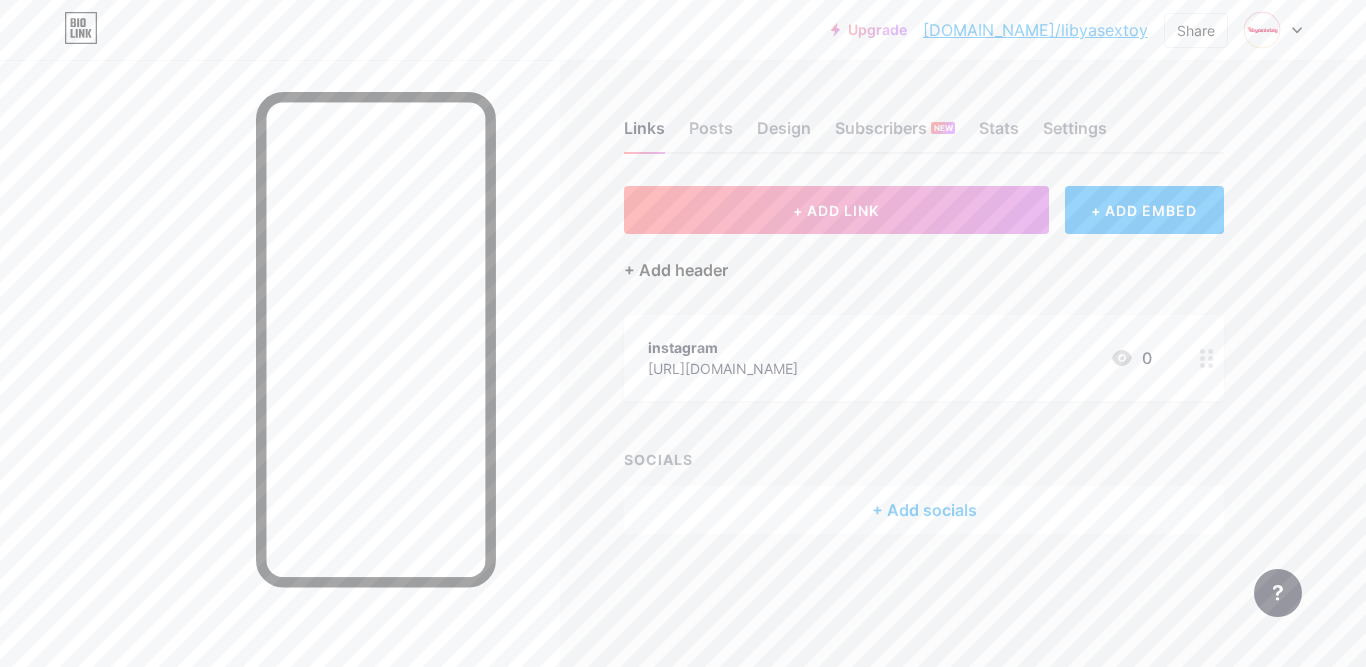 click on "+ Add header" at bounding box center (676, 270) 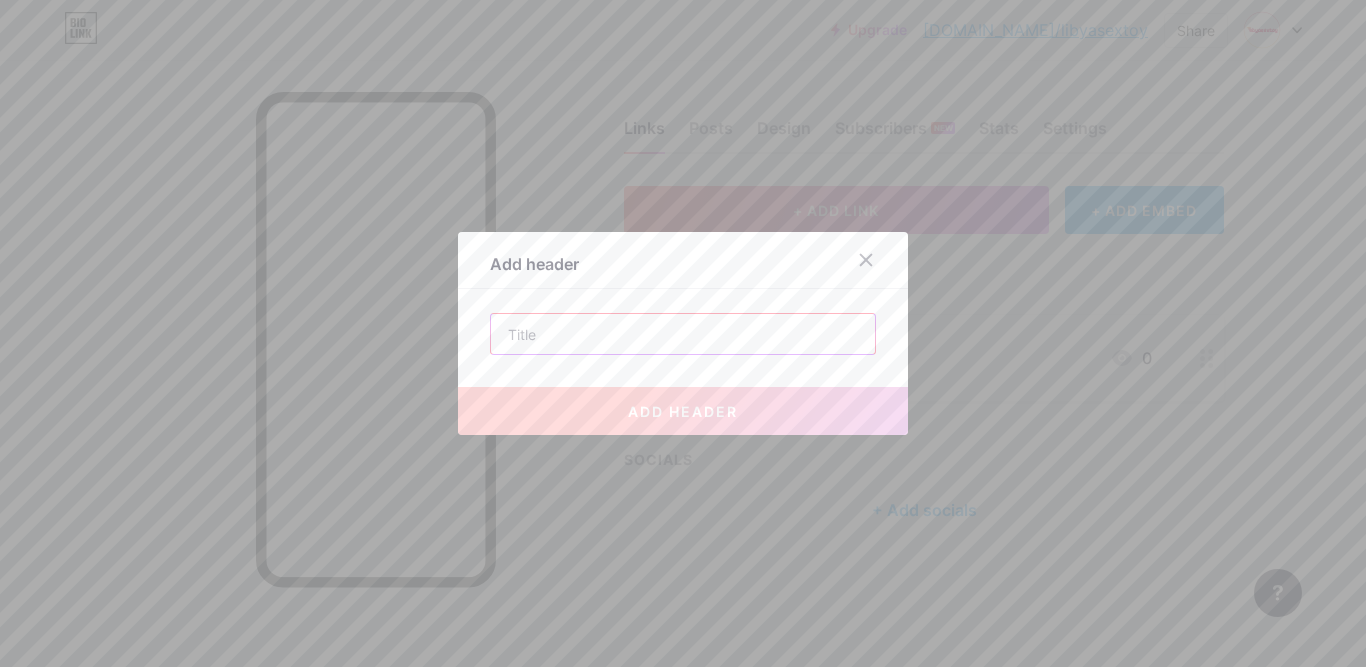 click at bounding box center [683, 334] 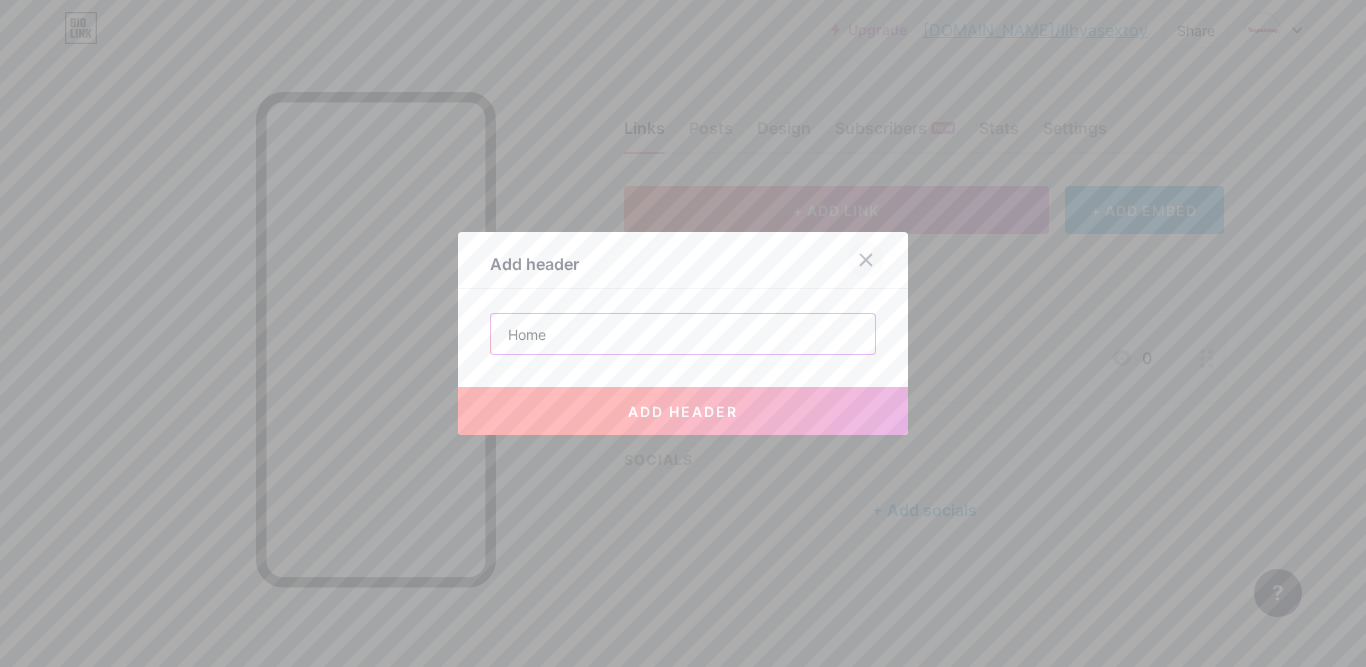 type on "Home" 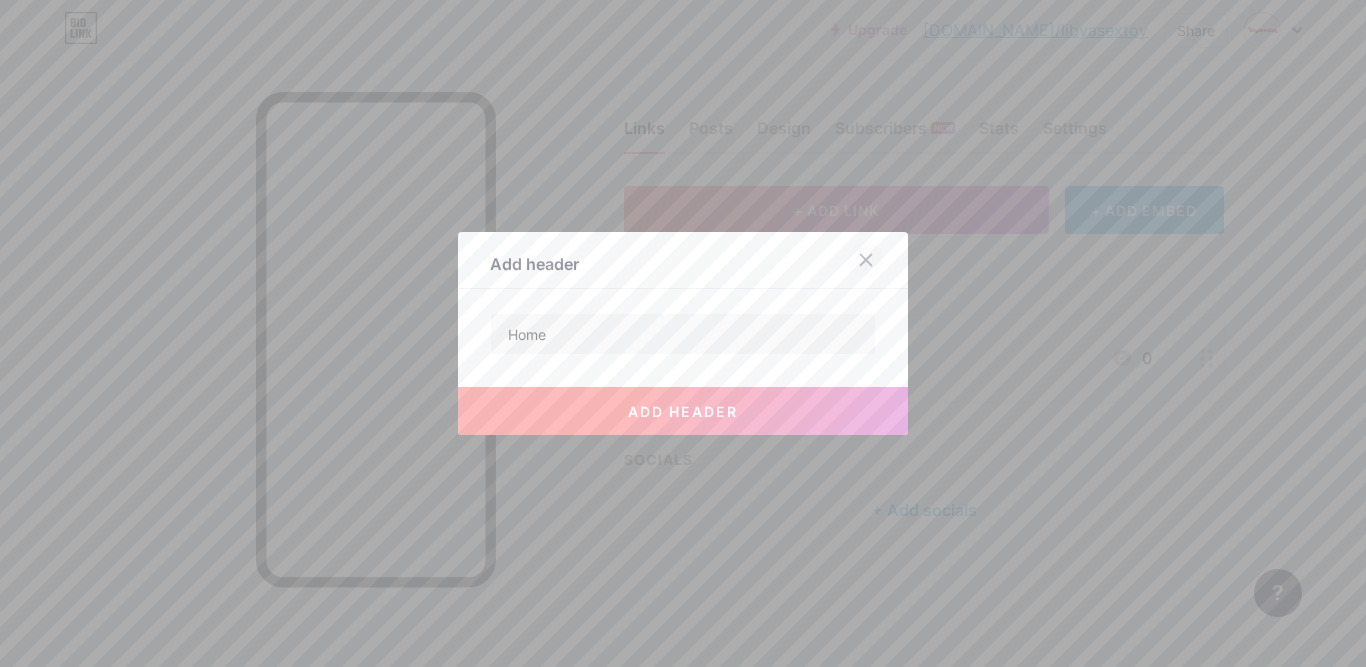 click 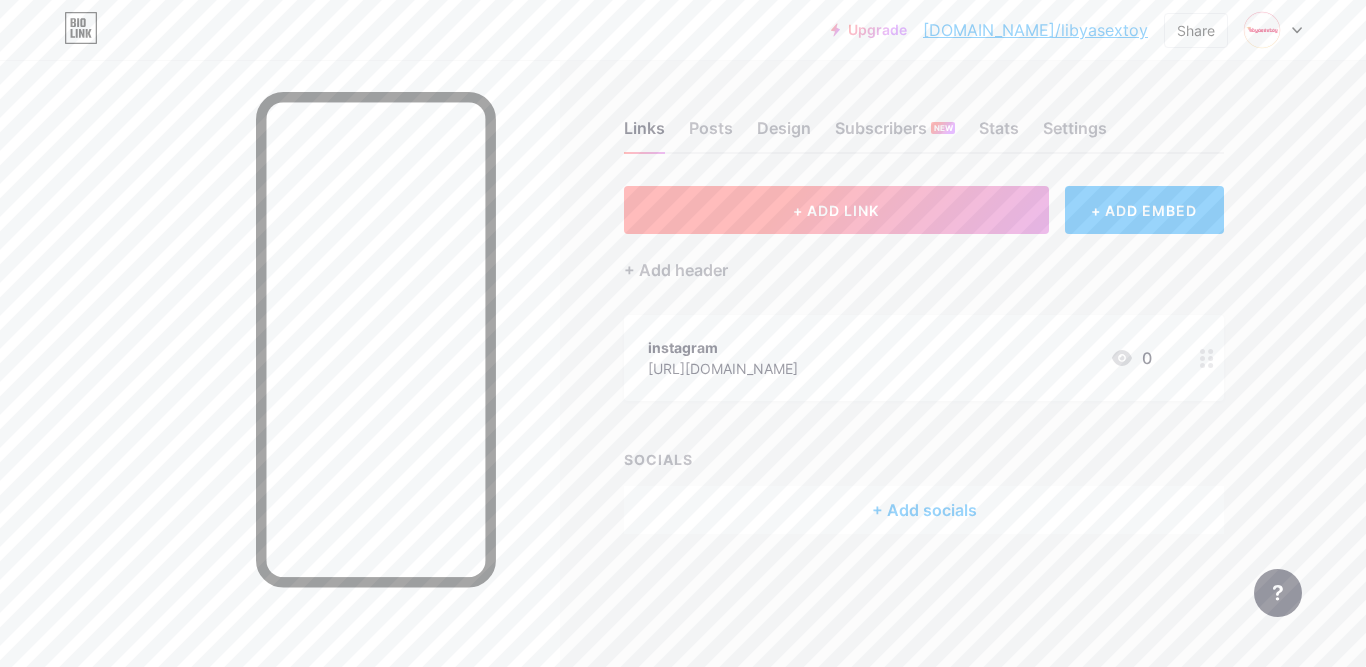 click on "+ ADD LINK" at bounding box center (836, 210) 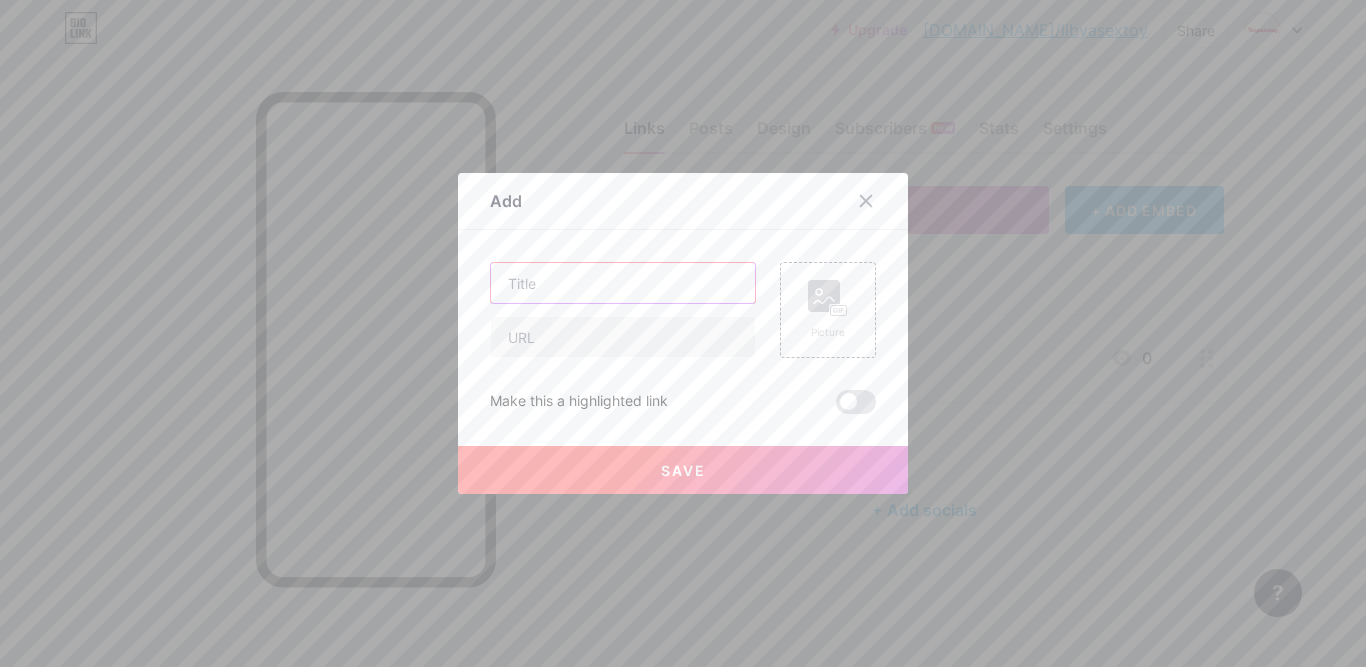 click at bounding box center (623, 283) 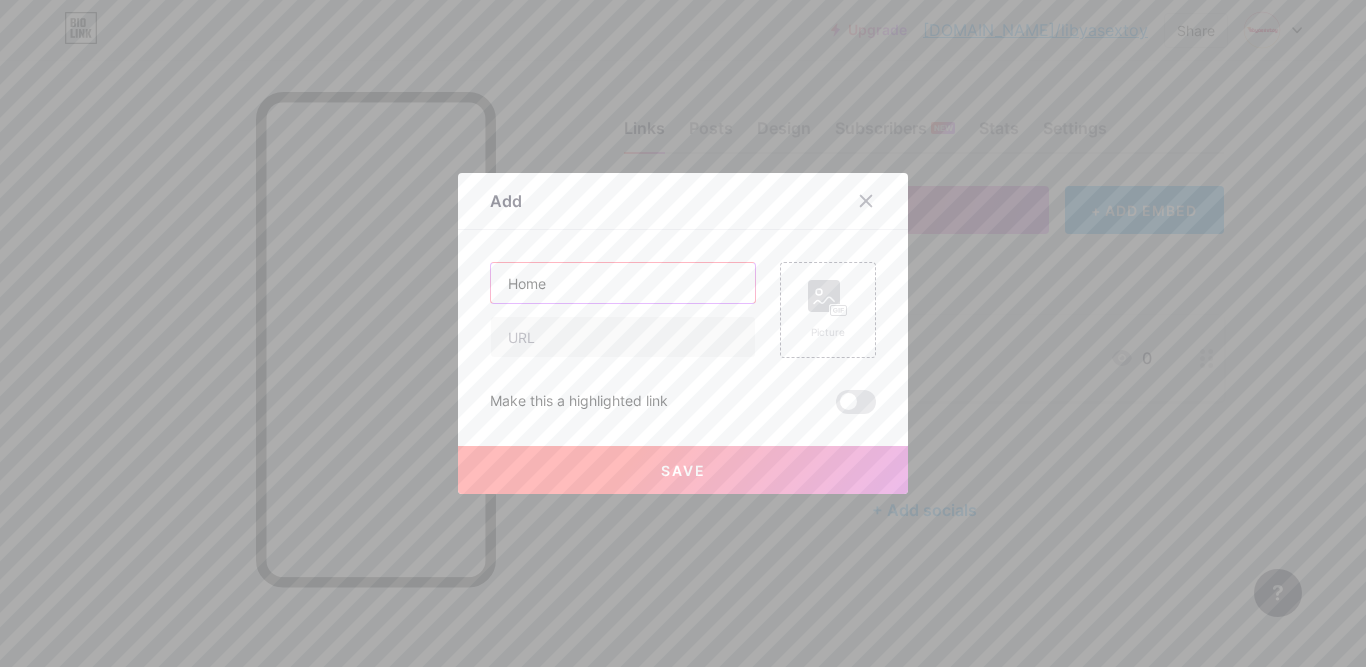 type on "Home" 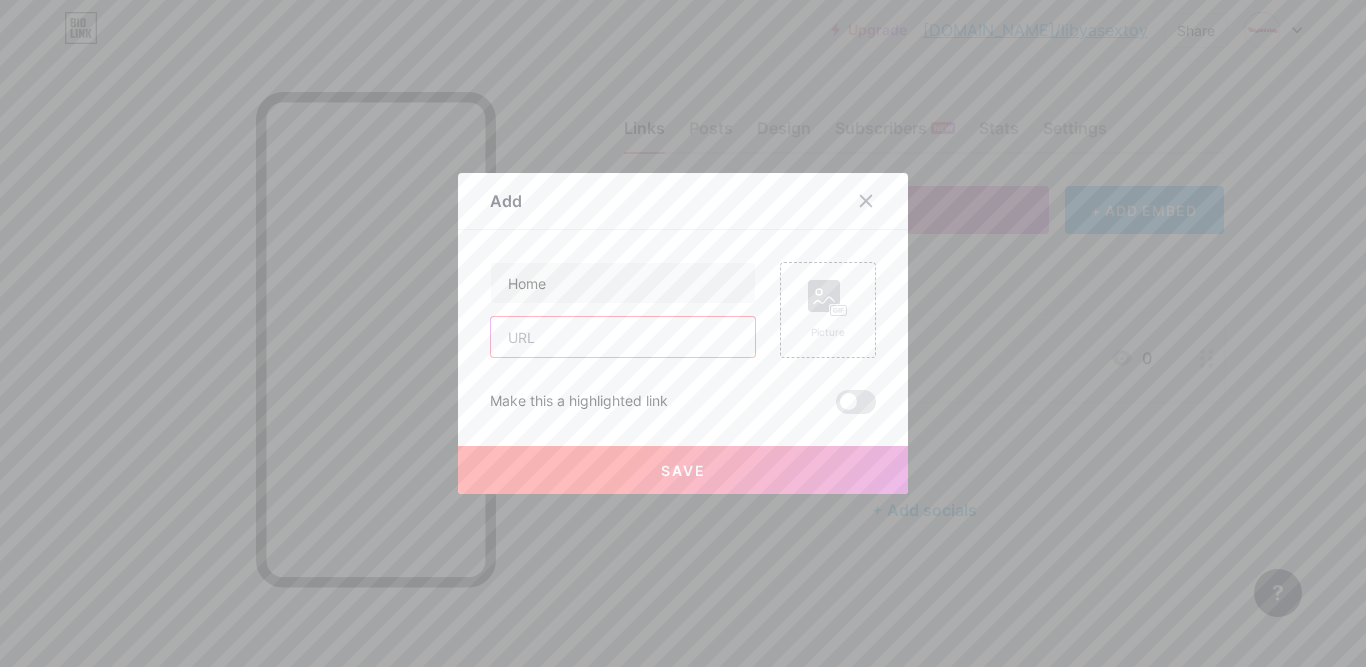 click at bounding box center [623, 337] 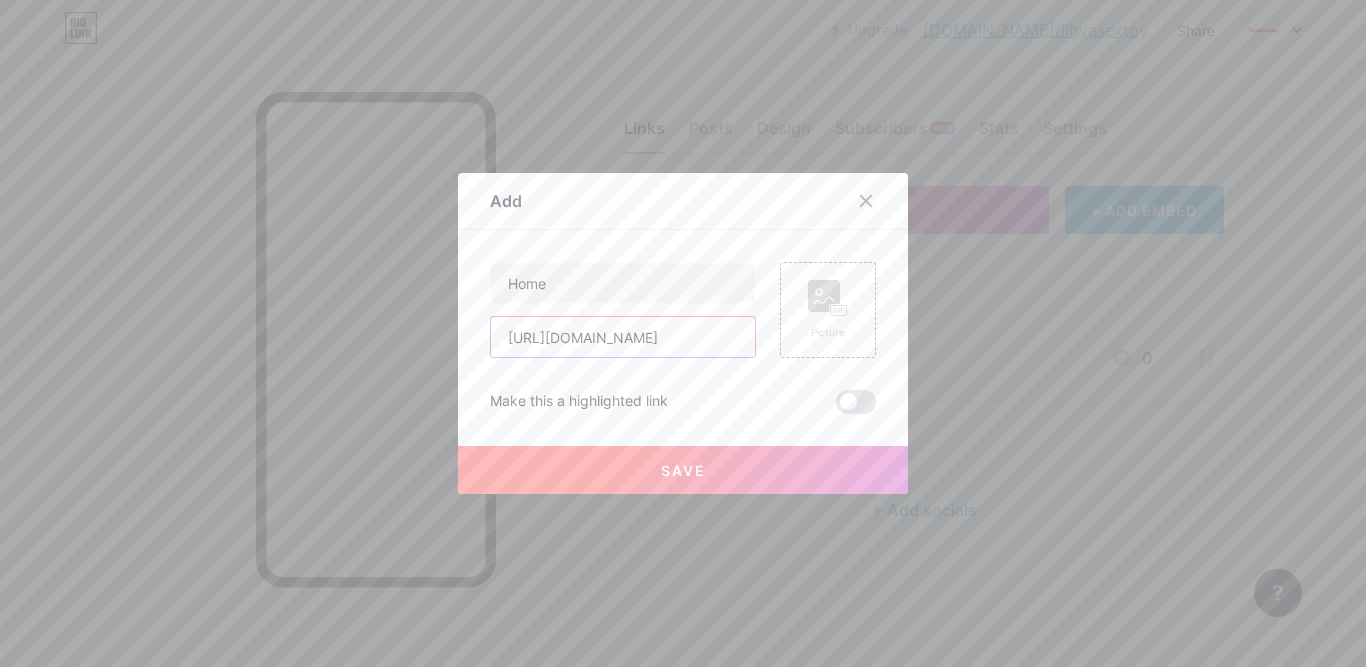 type on "[URL][DOMAIN_NAME]" 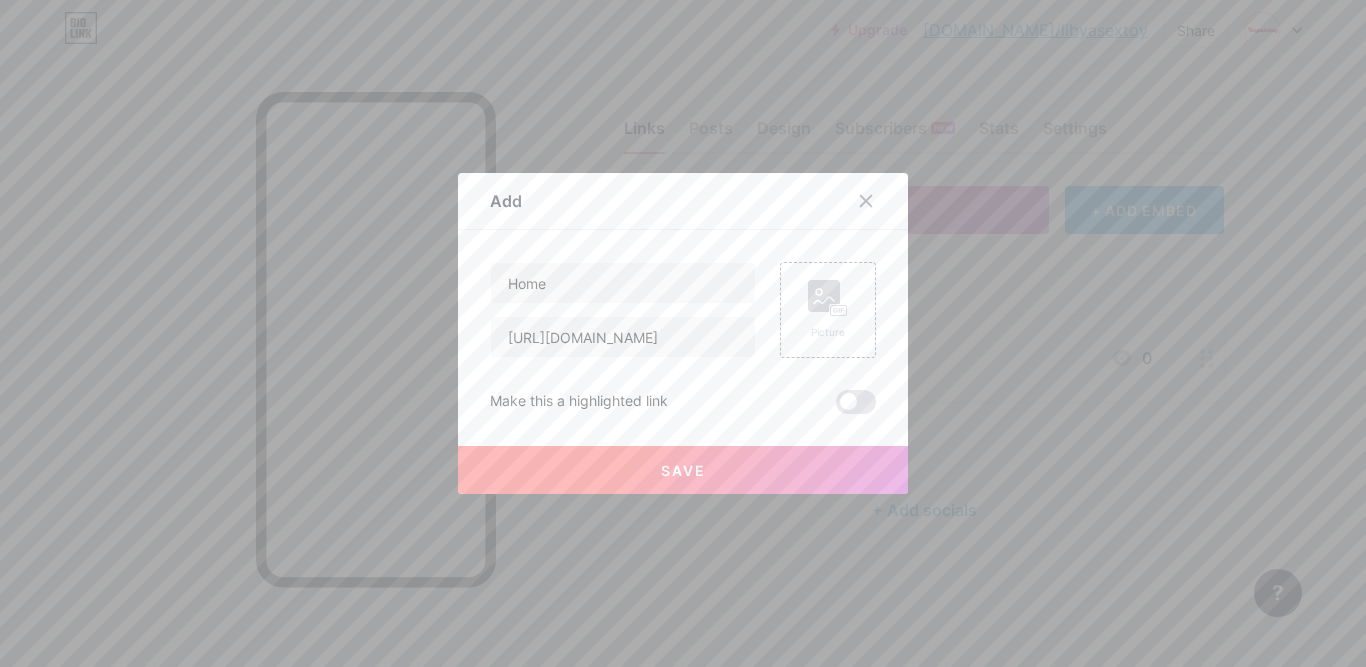 click on "Save" at bounding box center [683, 470] 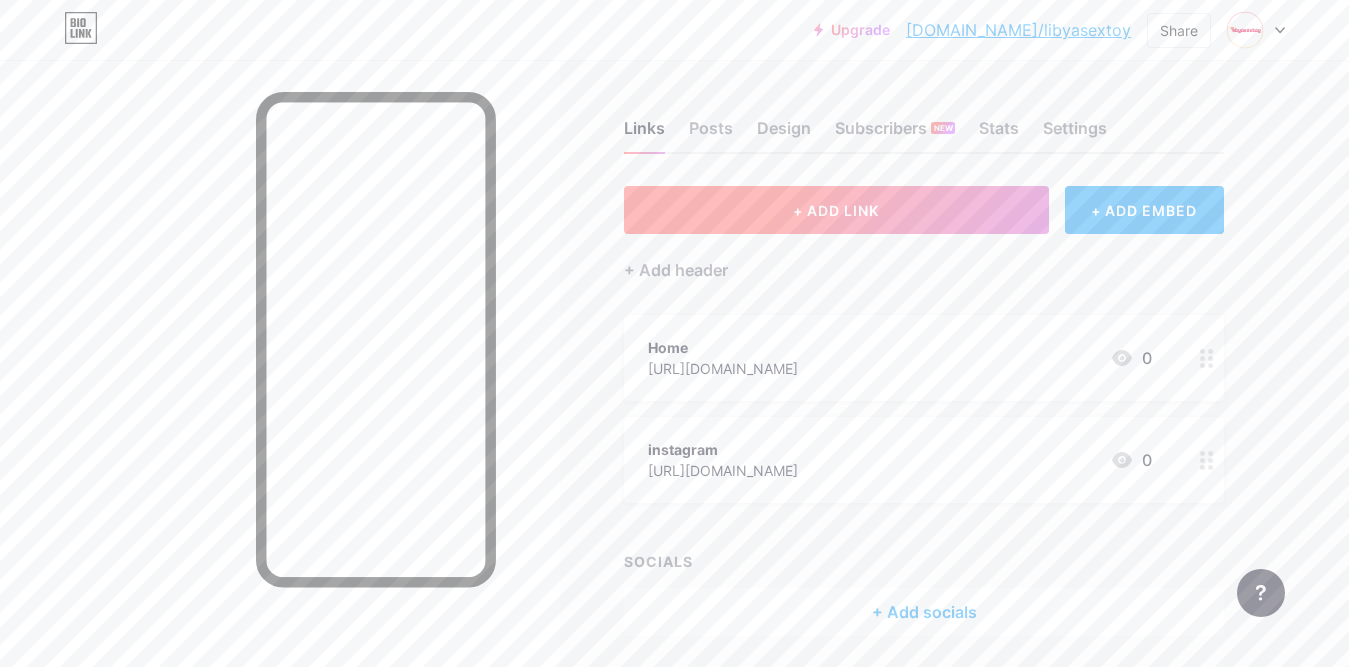 click on "+ ADD LINK" at bounding box center [836, 210] 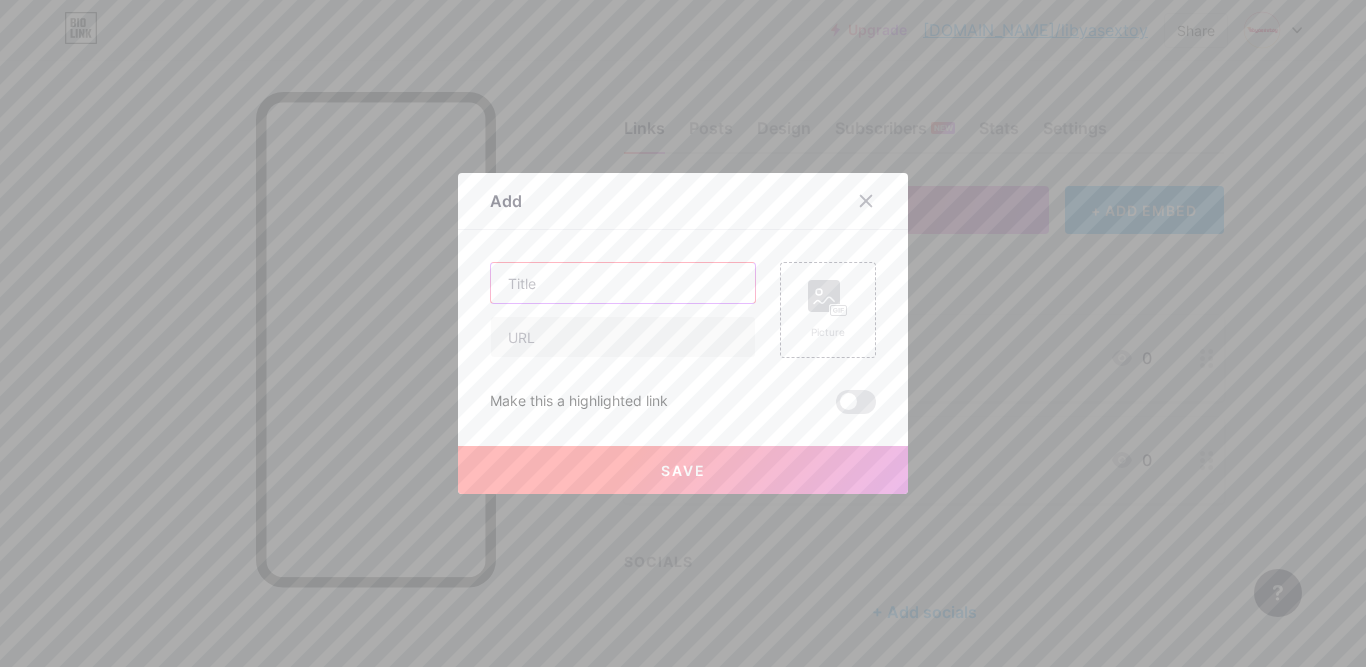 click at bounding box center [623, 283] 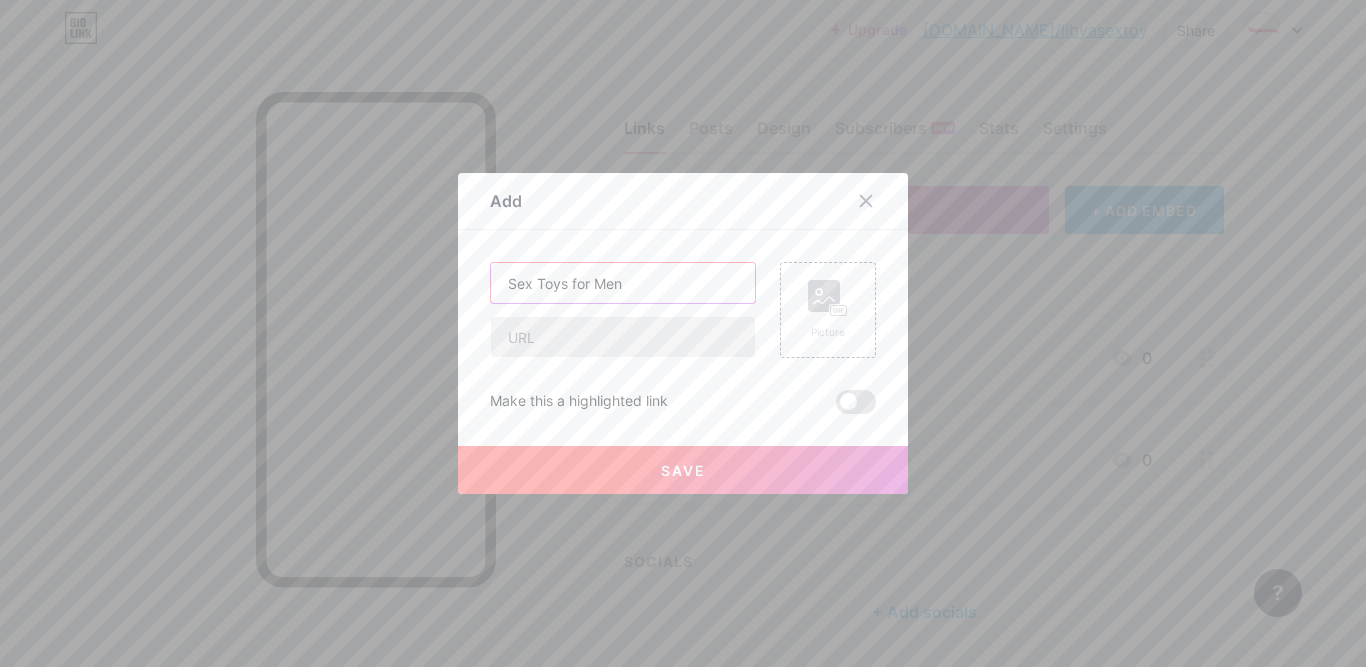 type on "Sex Toys for Men" 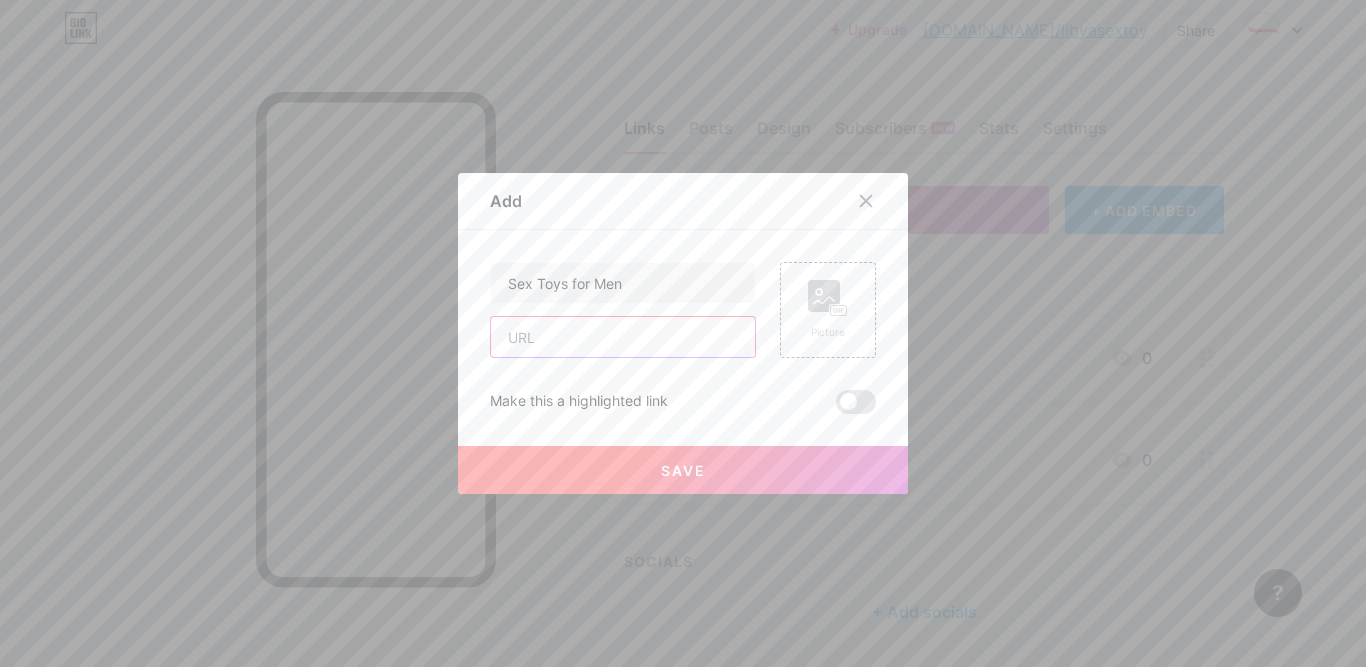 click at bounding box center [623, 337] 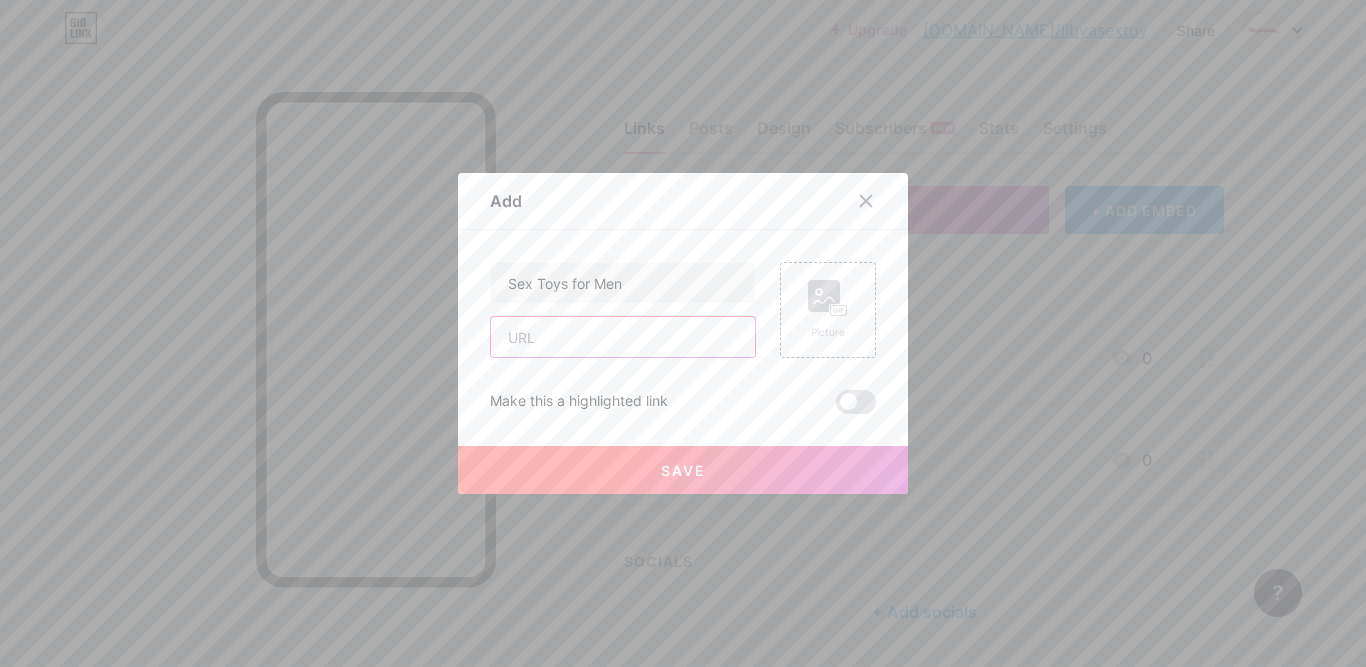 paste on "[URL][DOMAIN_NAME]" 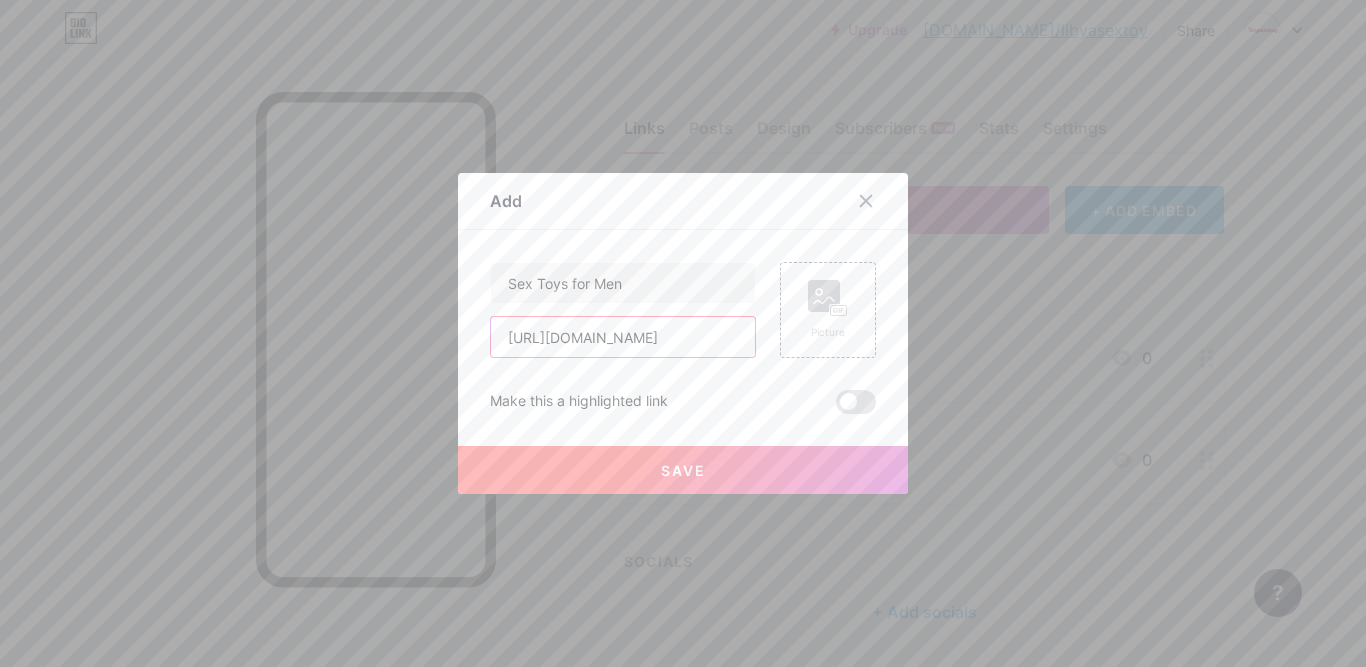 scroll, scrollTop: 0, scrollLeft: 33, axis: horizontal 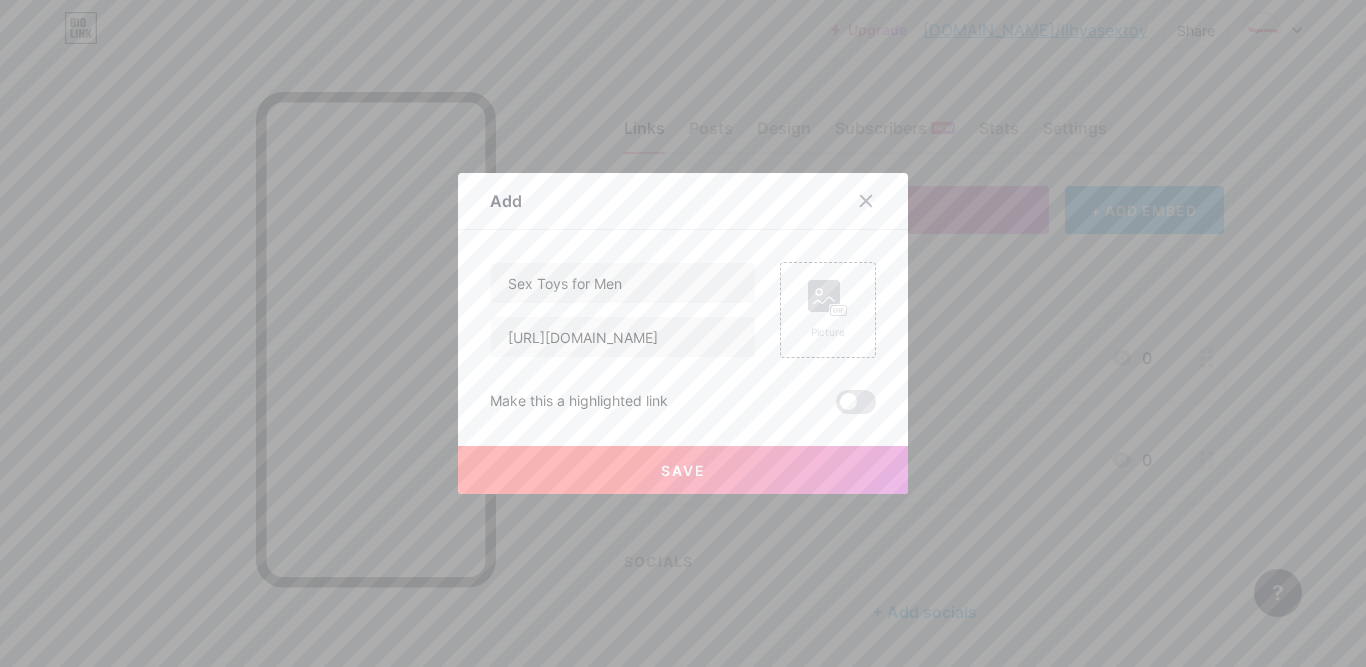 click on "Save" at bounding box center [683, 470] 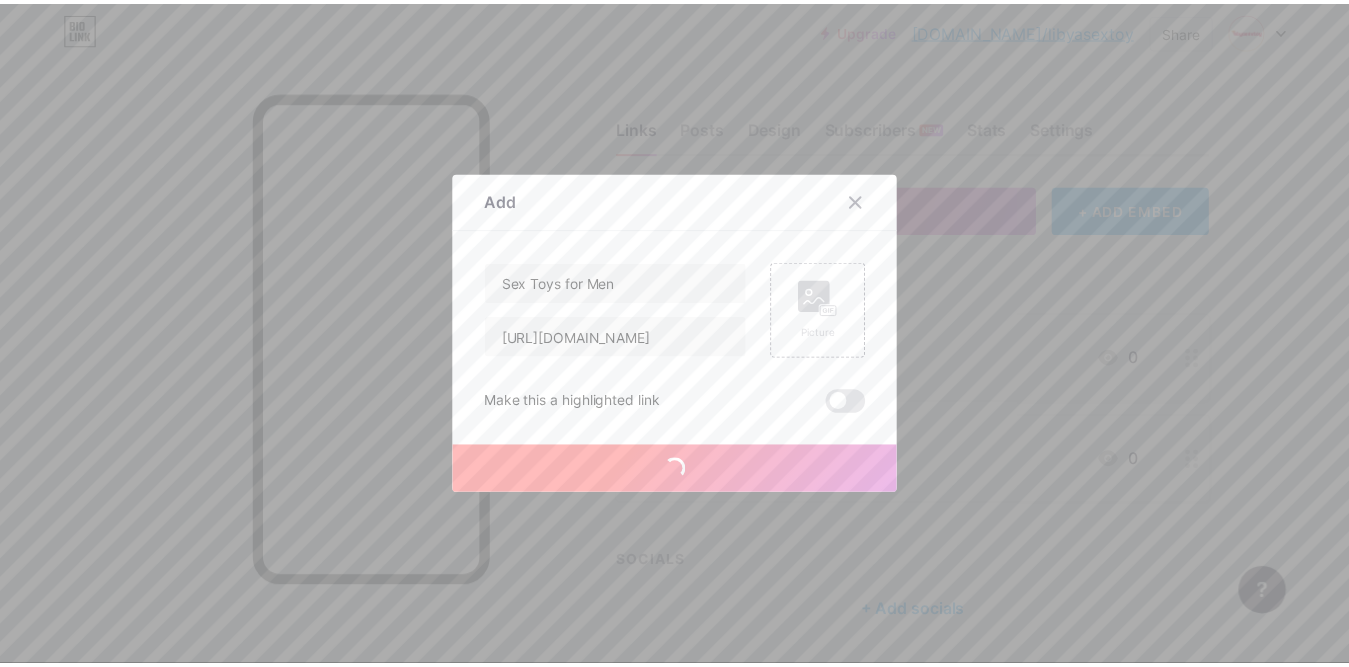 scroll, scrollTop: 0, scrollLeft: 0, axis: both 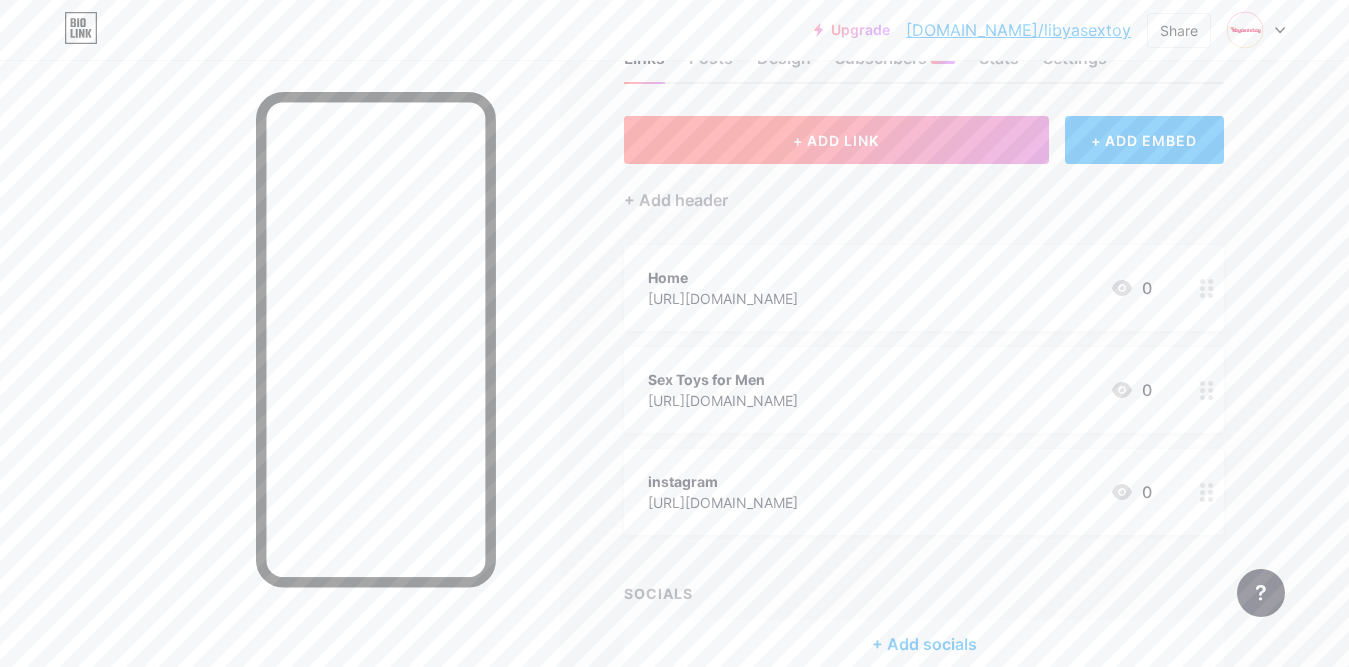 click on "+ ADD LINK" at bounding box center (836, 140) 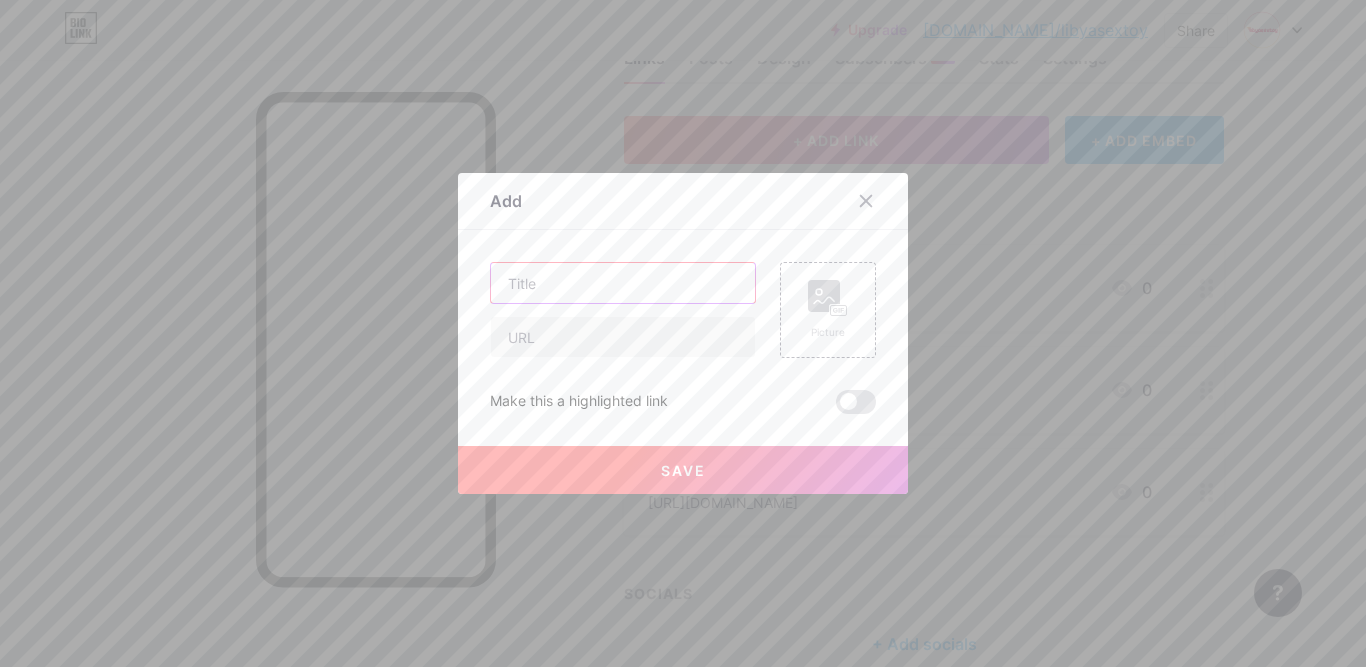 click at bounding box center [623, 283] 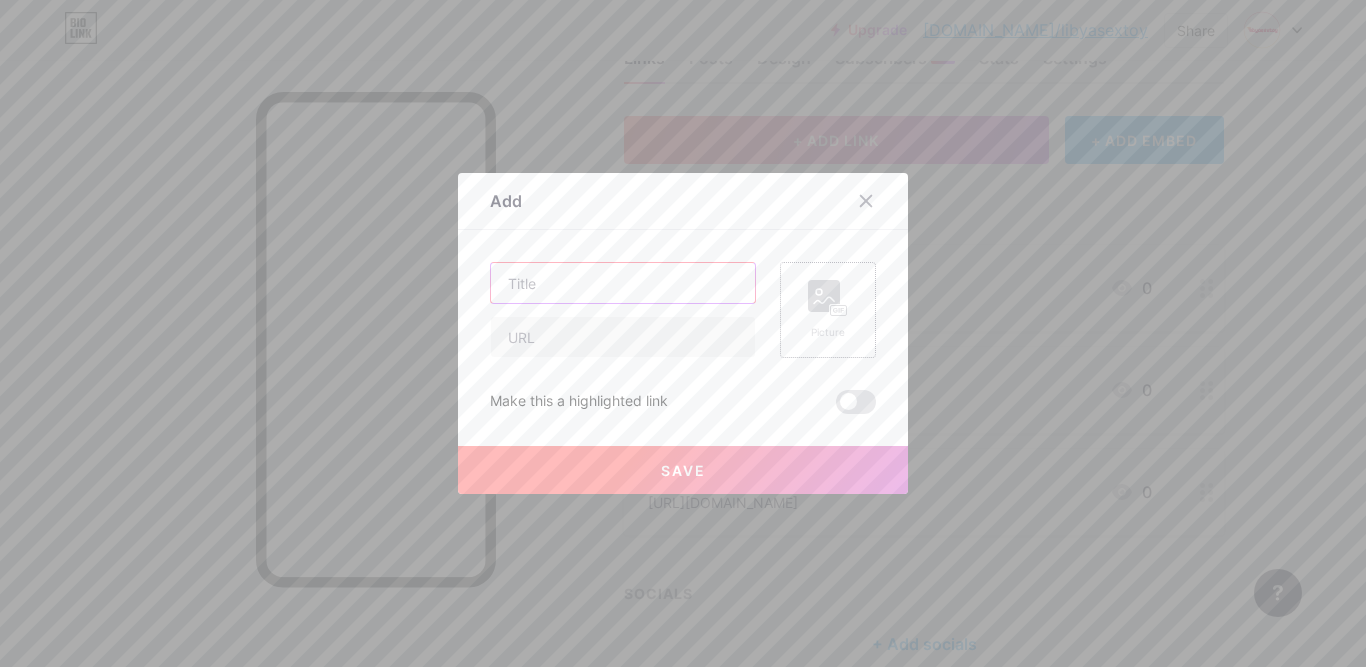 paste on "Sex Toys for Women" 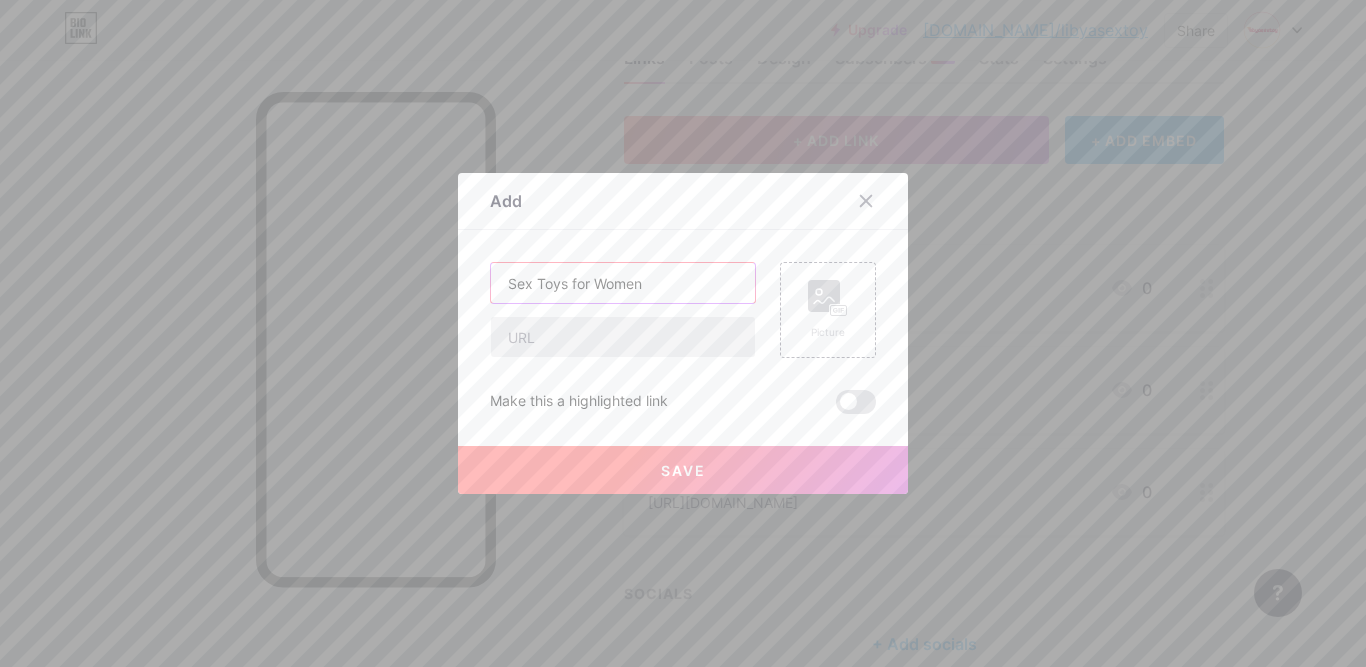 type on "Sex Toys for Women" 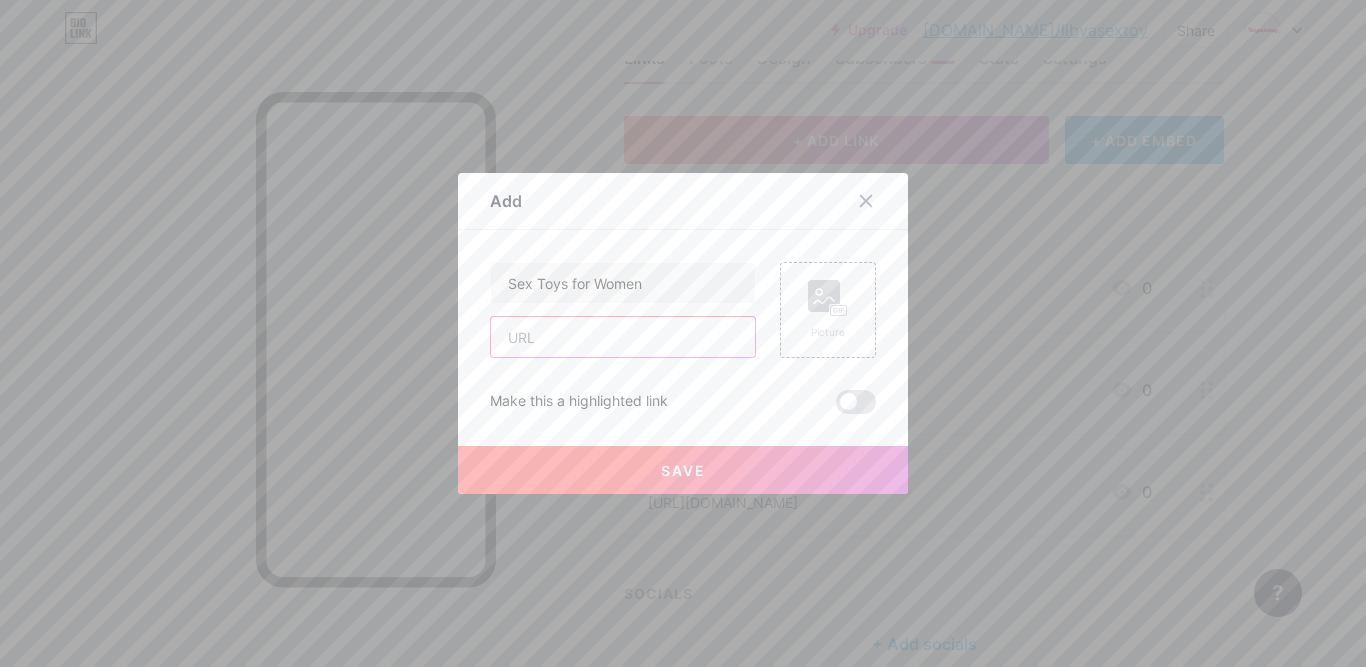 click at bounding box center (623, 337) 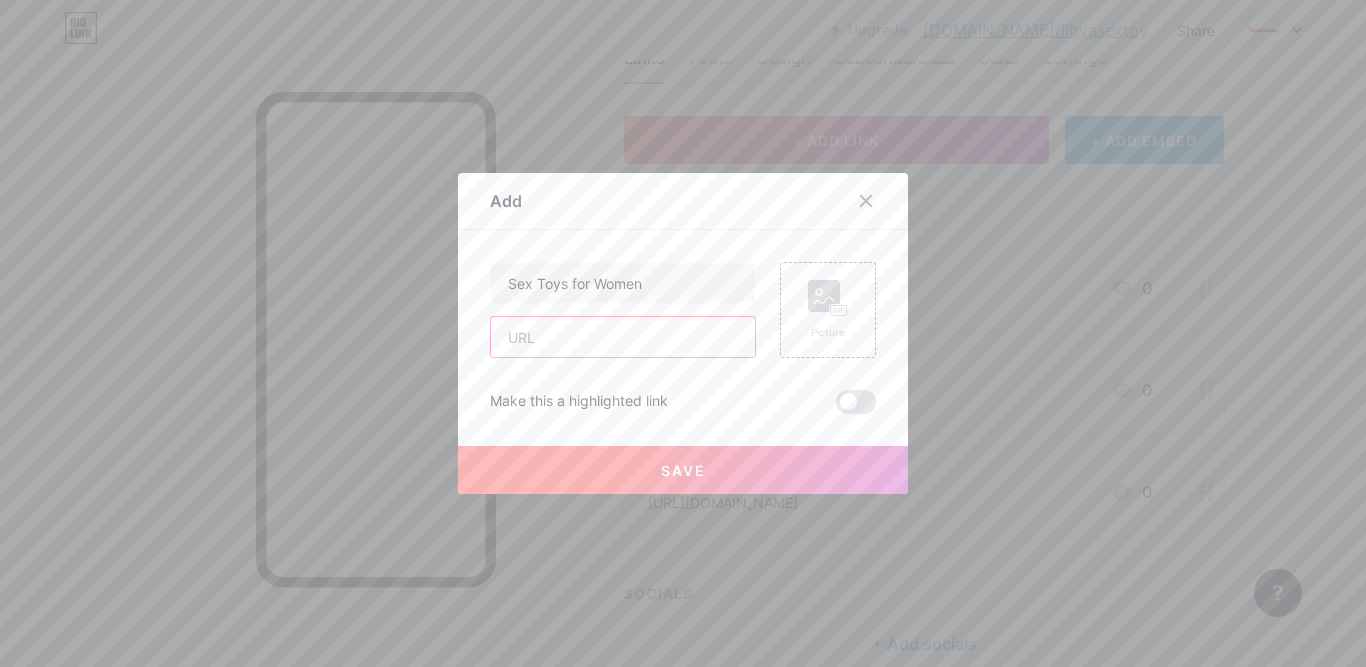 paste on "[URL][DOMAIN_NAME]" 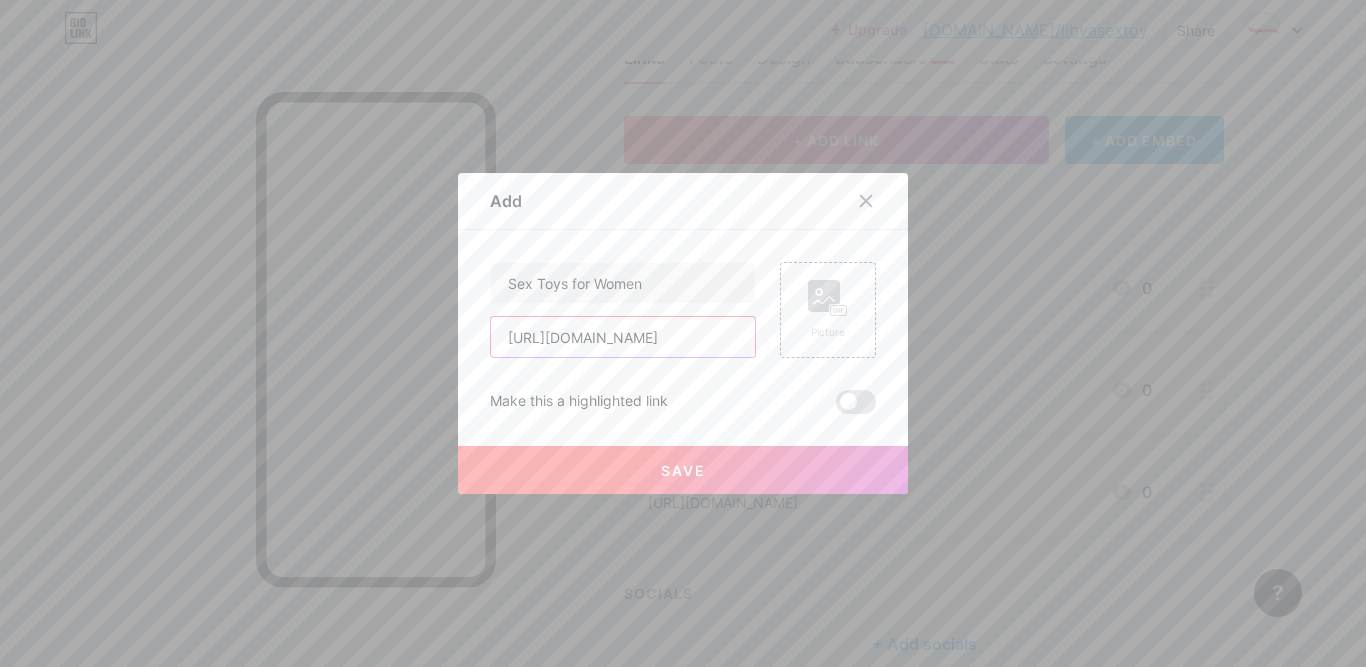 scroll, scrollTop: 0, scrollLeft: 34, axis: horizontal 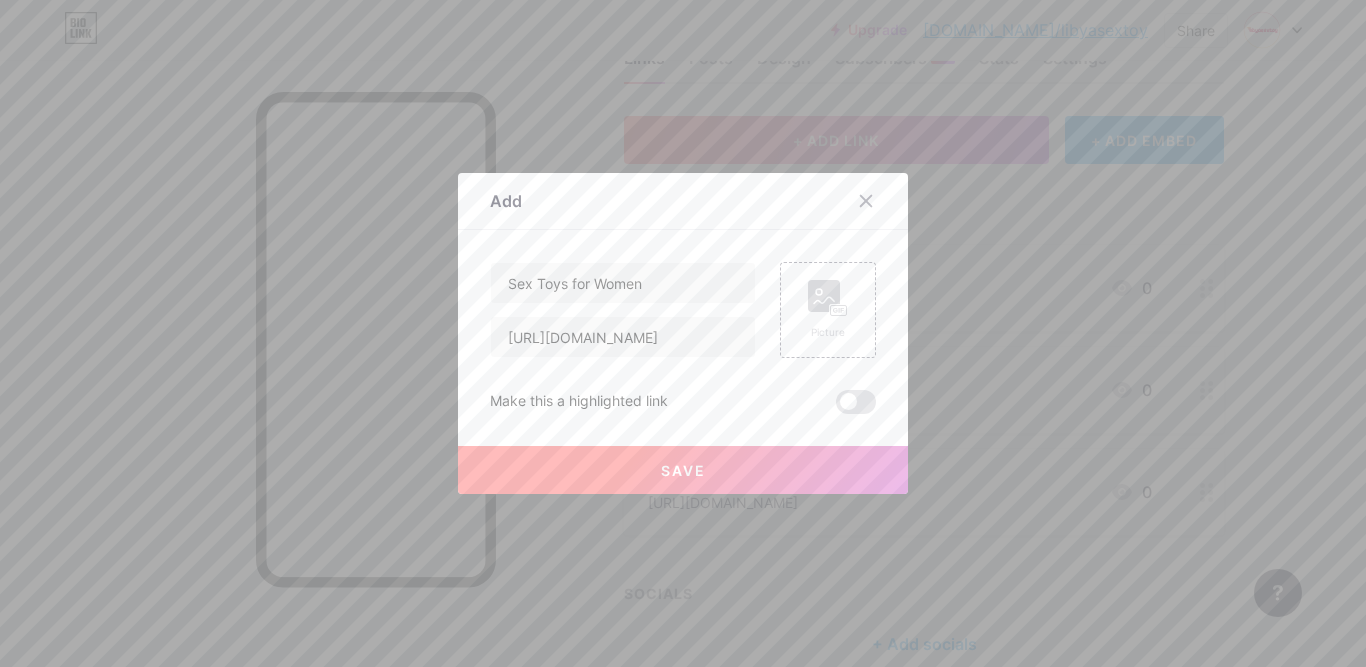 click on "Save" at bounding box center (683, 470) 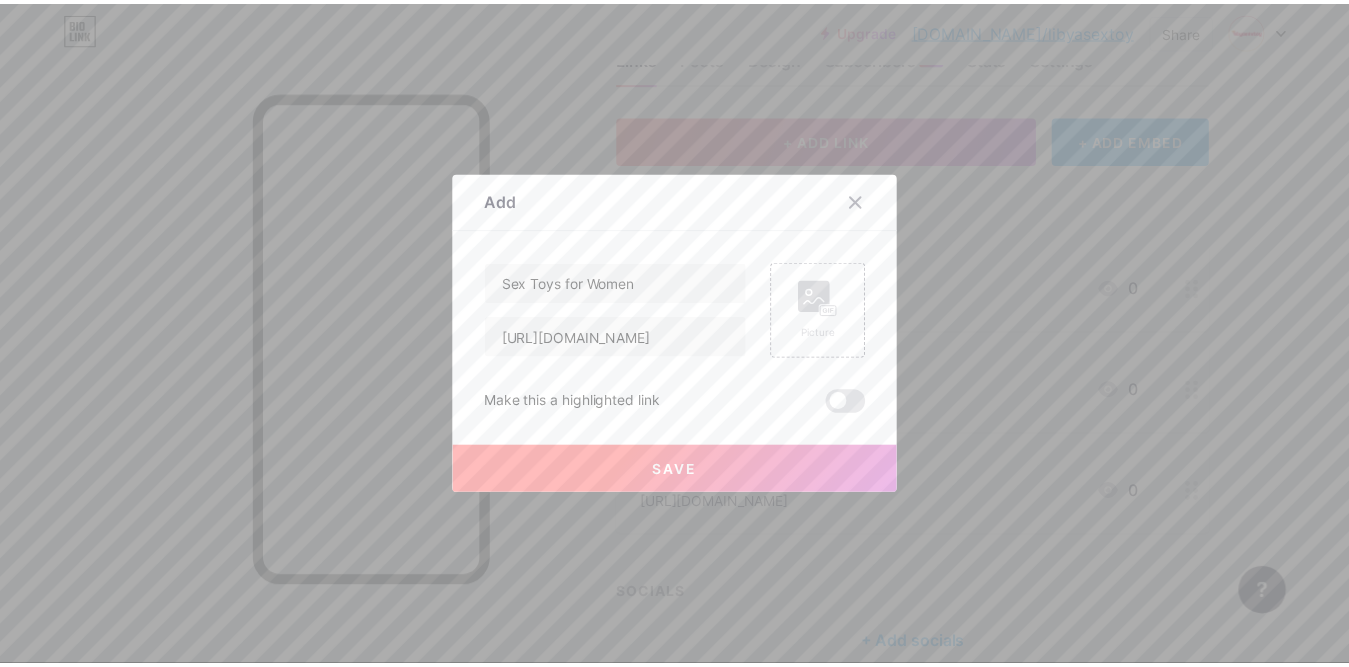 scroll, scrollTop: 0, scrollLeft: 0, axis: both 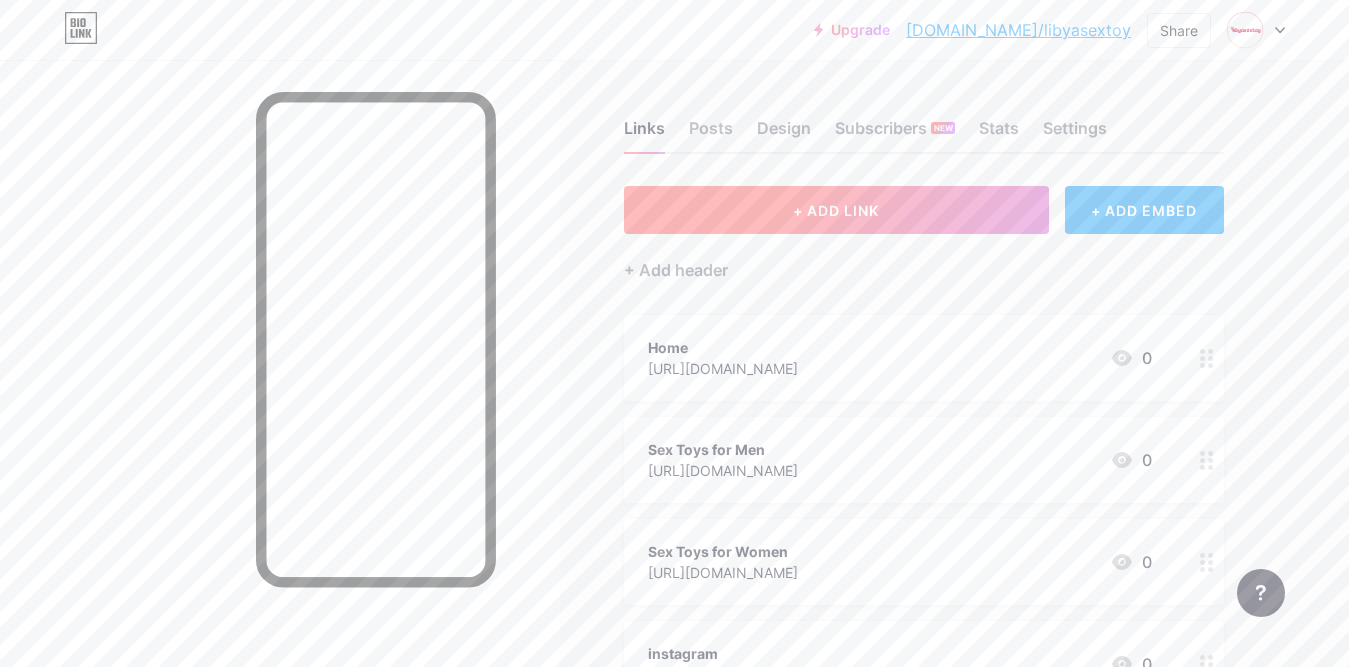 click on "+ ADD LINK" at bounding box center (836, 210) 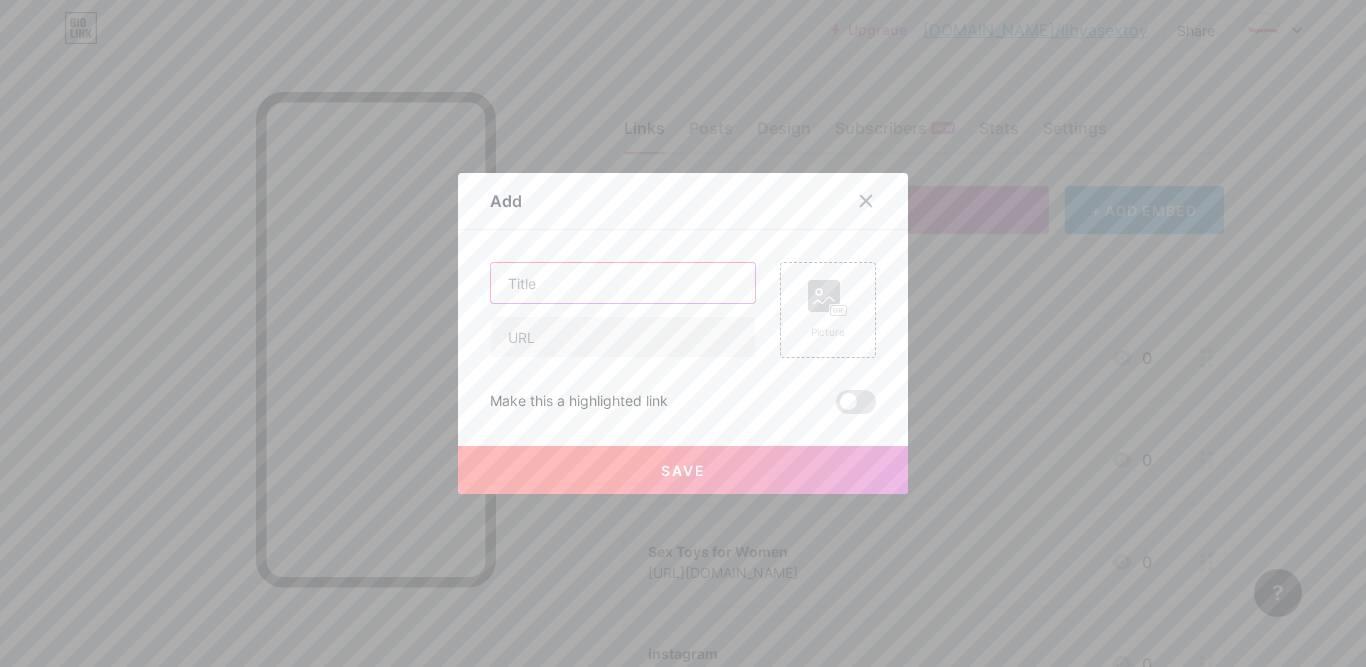 click at bounding box center (623, 283) 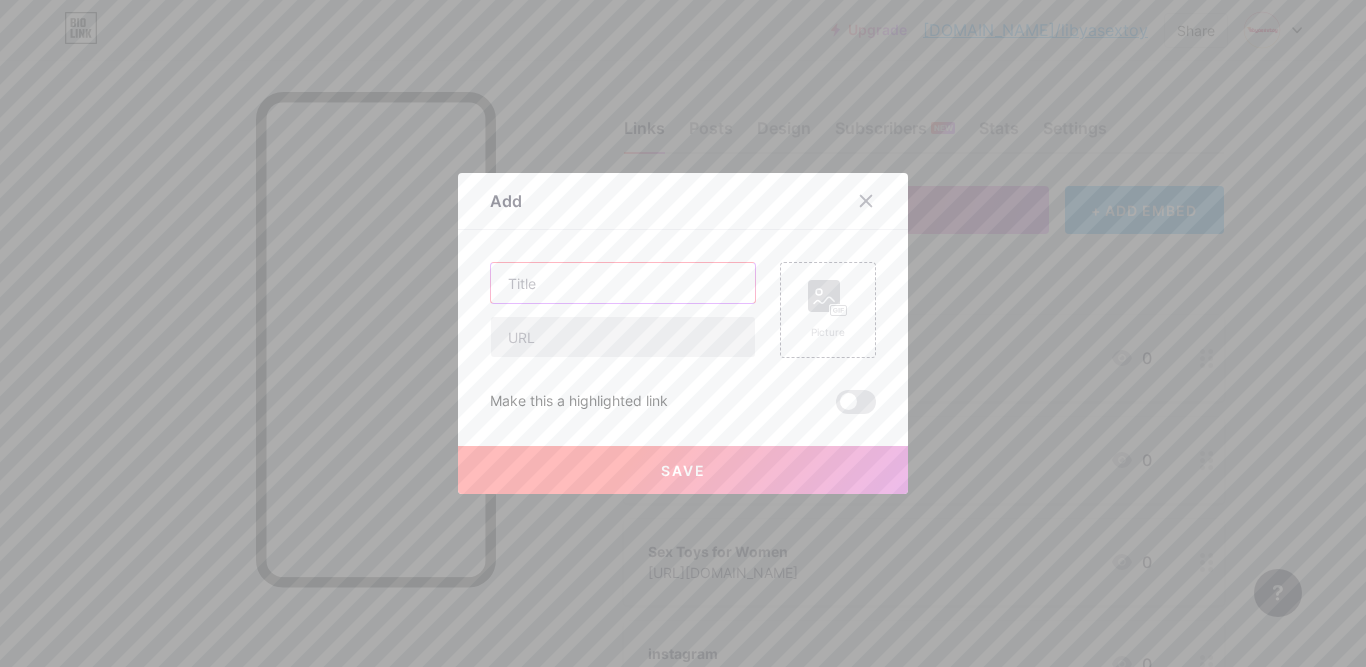 paste on "Sex Toys for Couple" 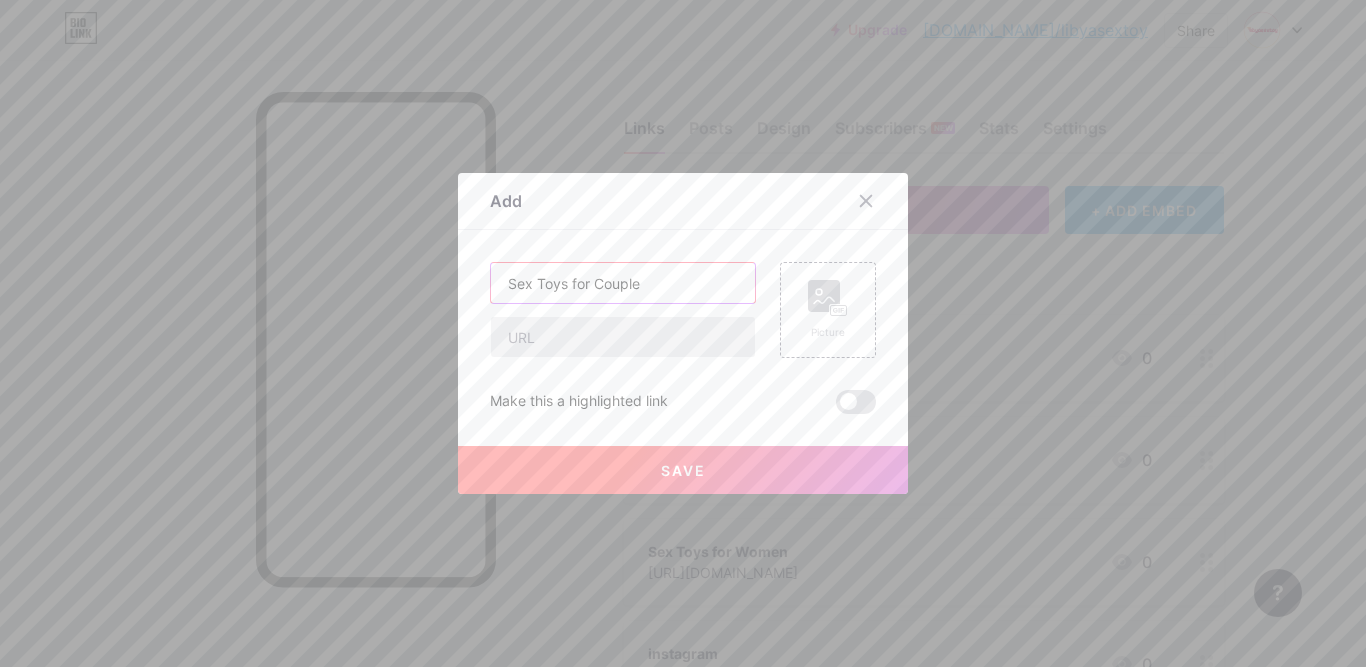 type on "Sex Toys for Couple" 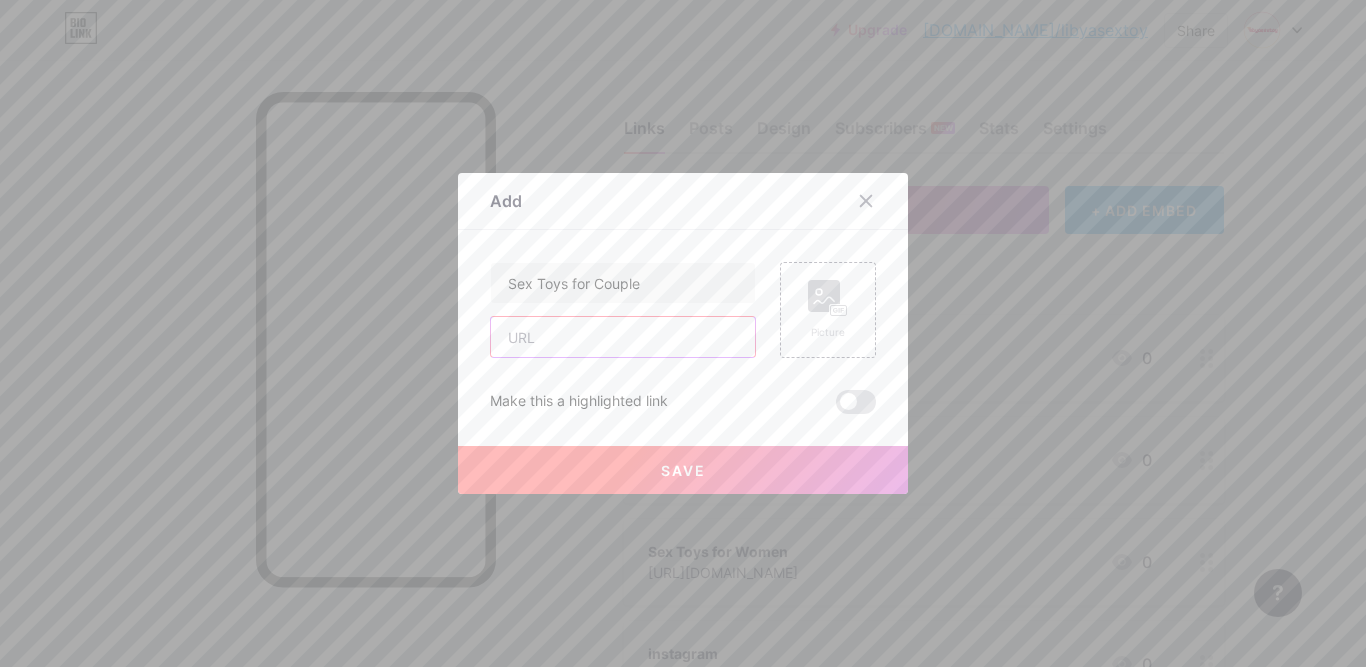 click at bounding box center (623, 337) 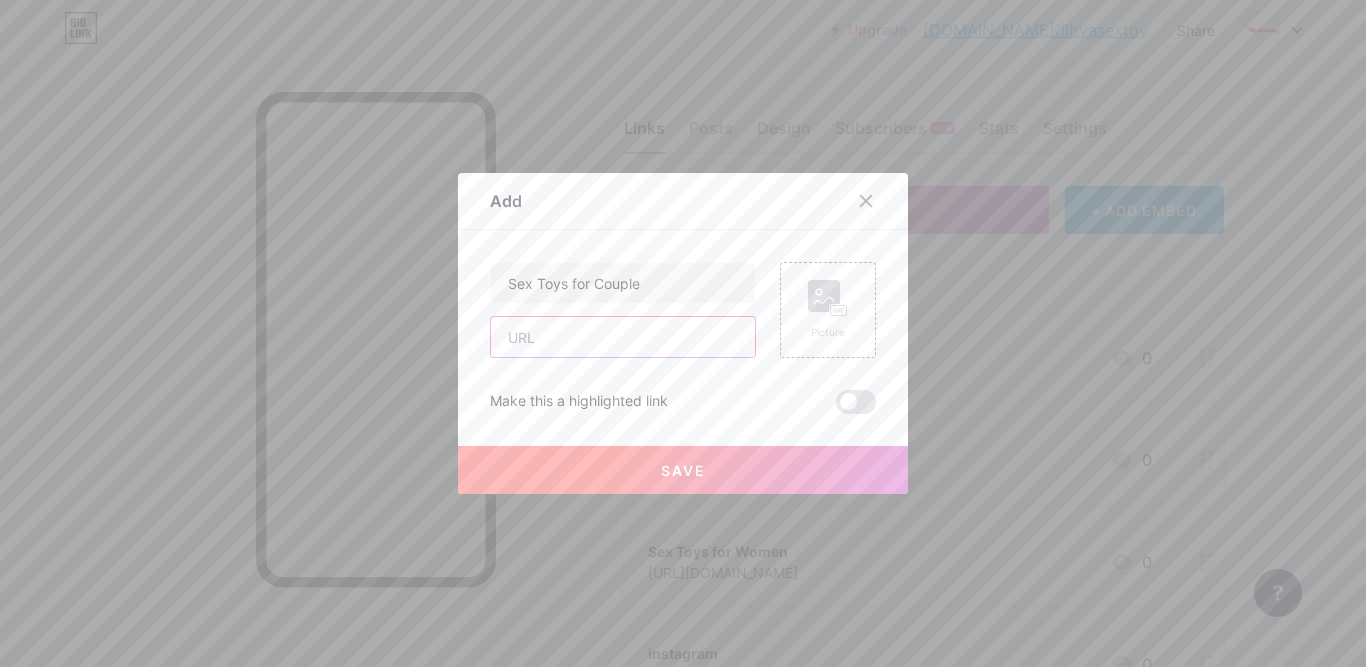 paste on "[URL][DOMAIN_NAME]" 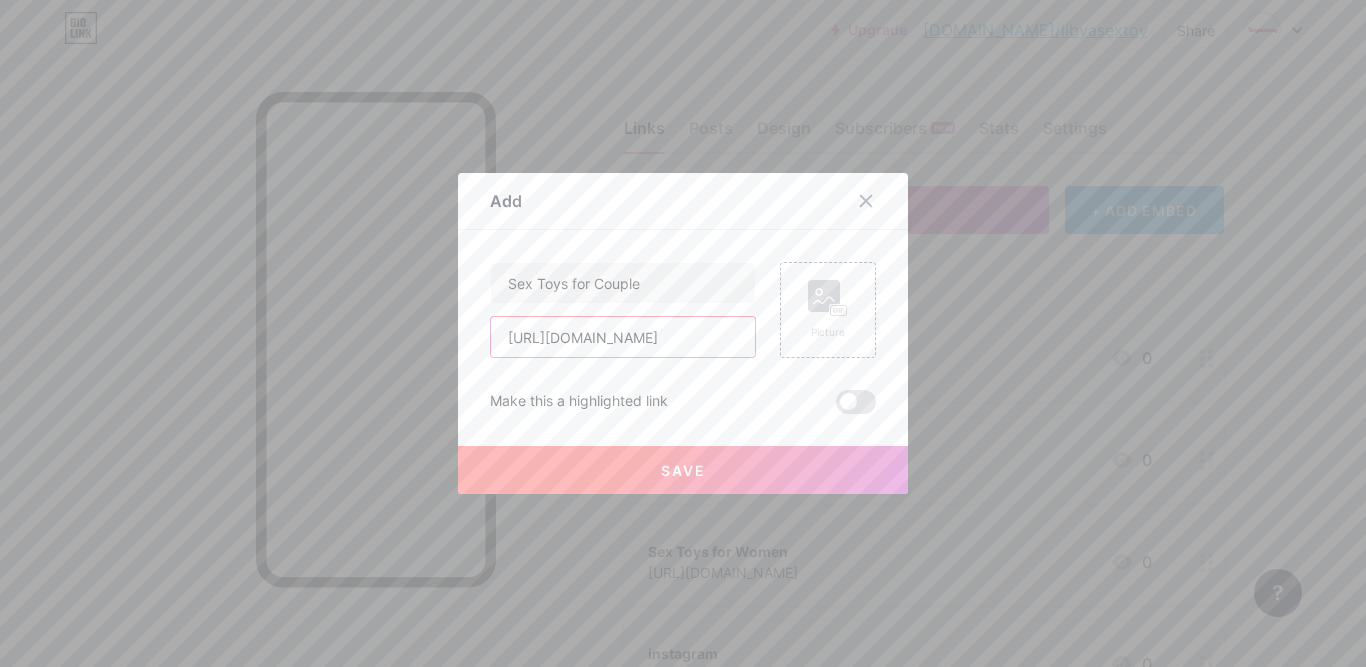 scroll, scrollTop: 0, scrollLeft: 56, axis: horizontal 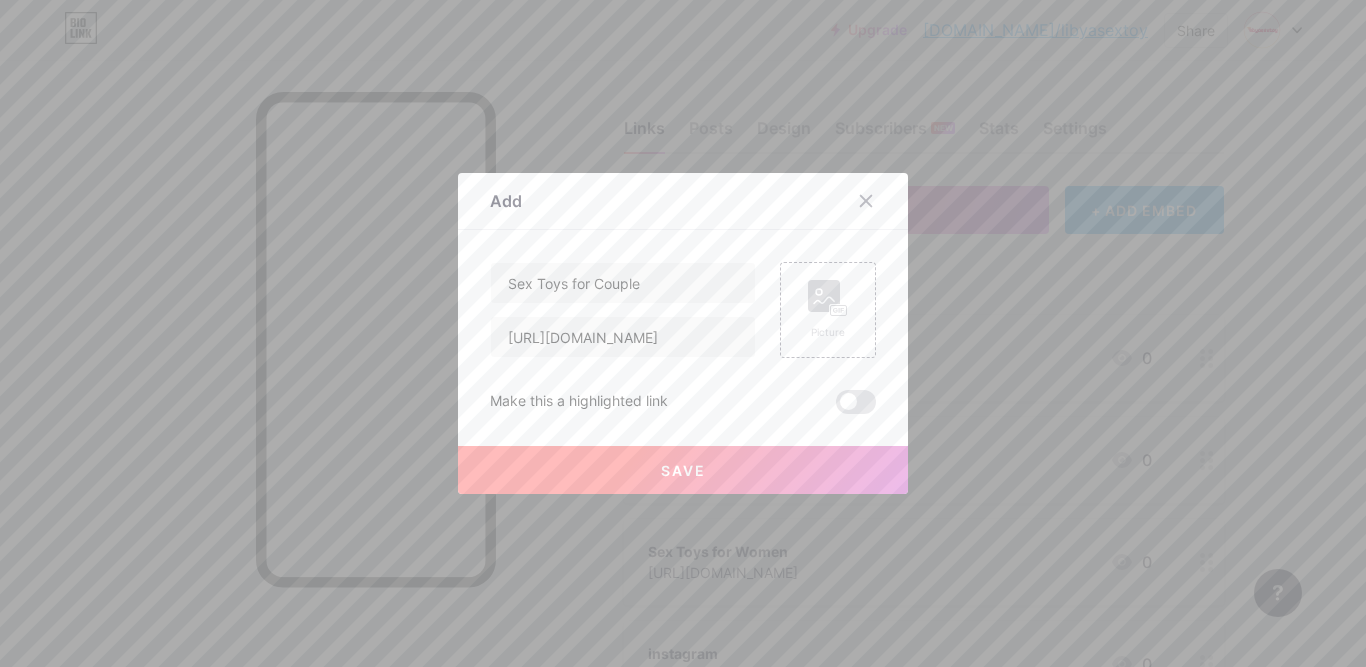 click on "Save" at bounding box center (683, 470) 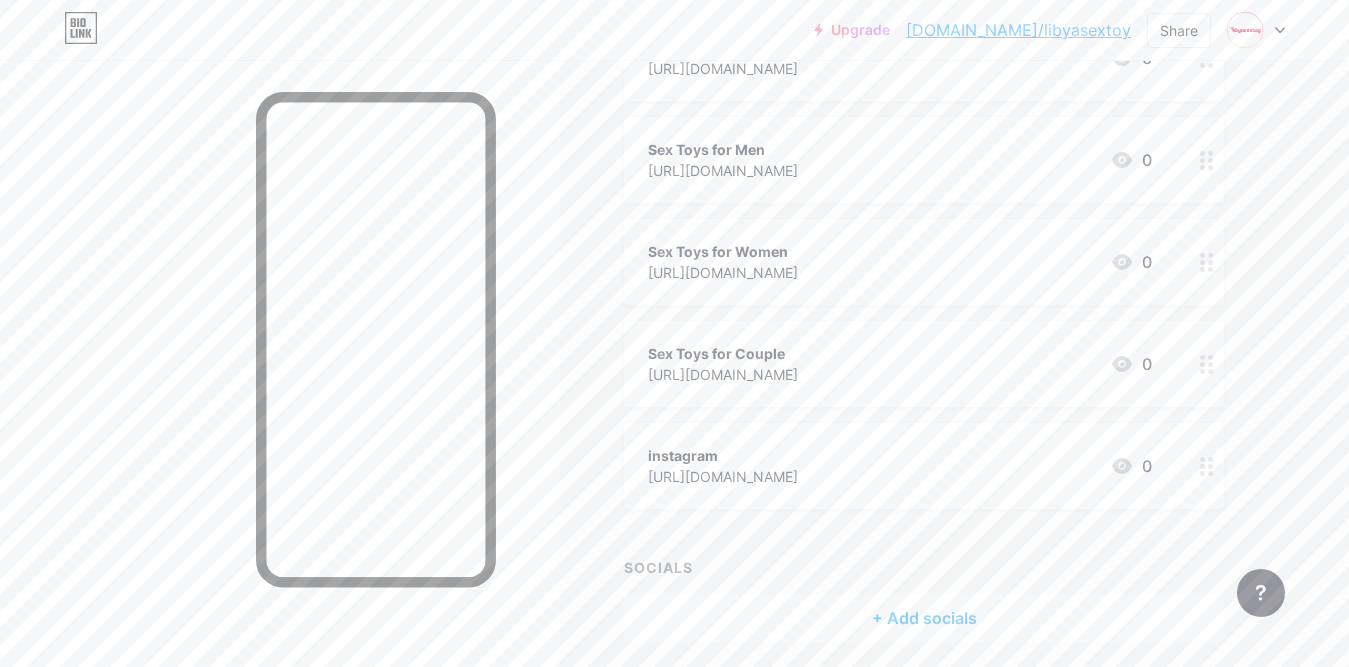 scroll, scrollTop: 374, scrollLeft: 0, axis: vertical 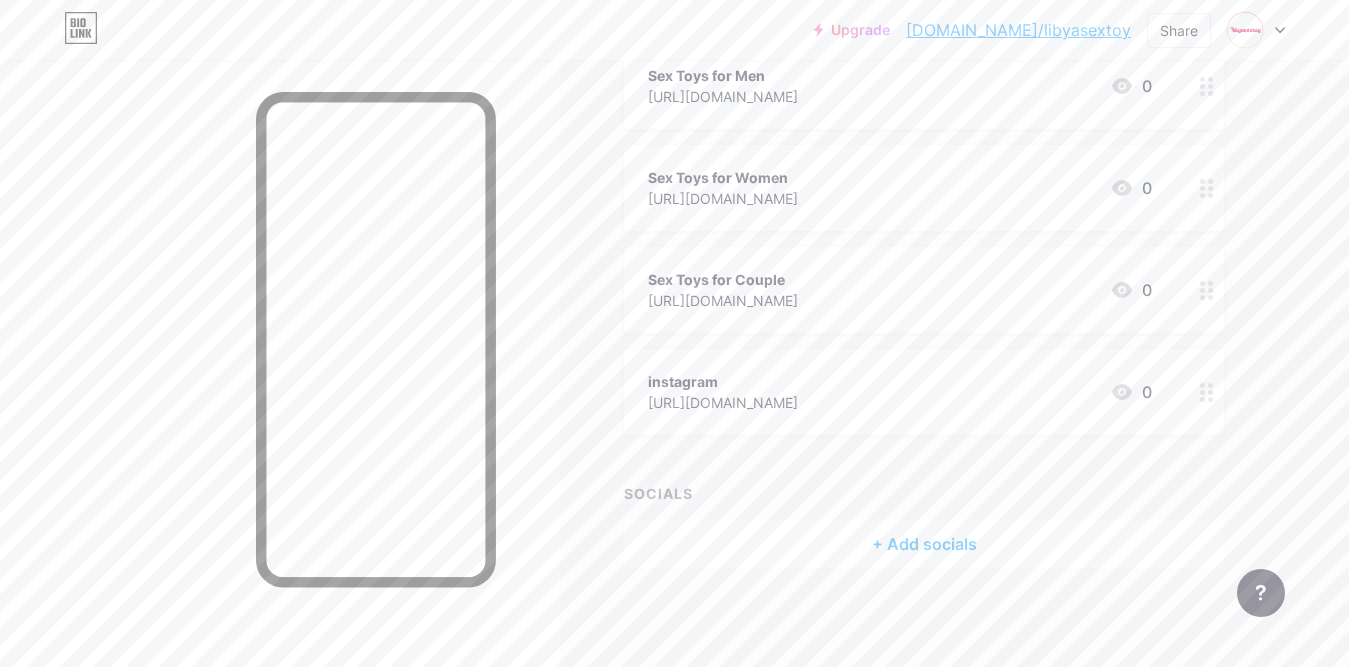 click at bounding box center [1207, 392] 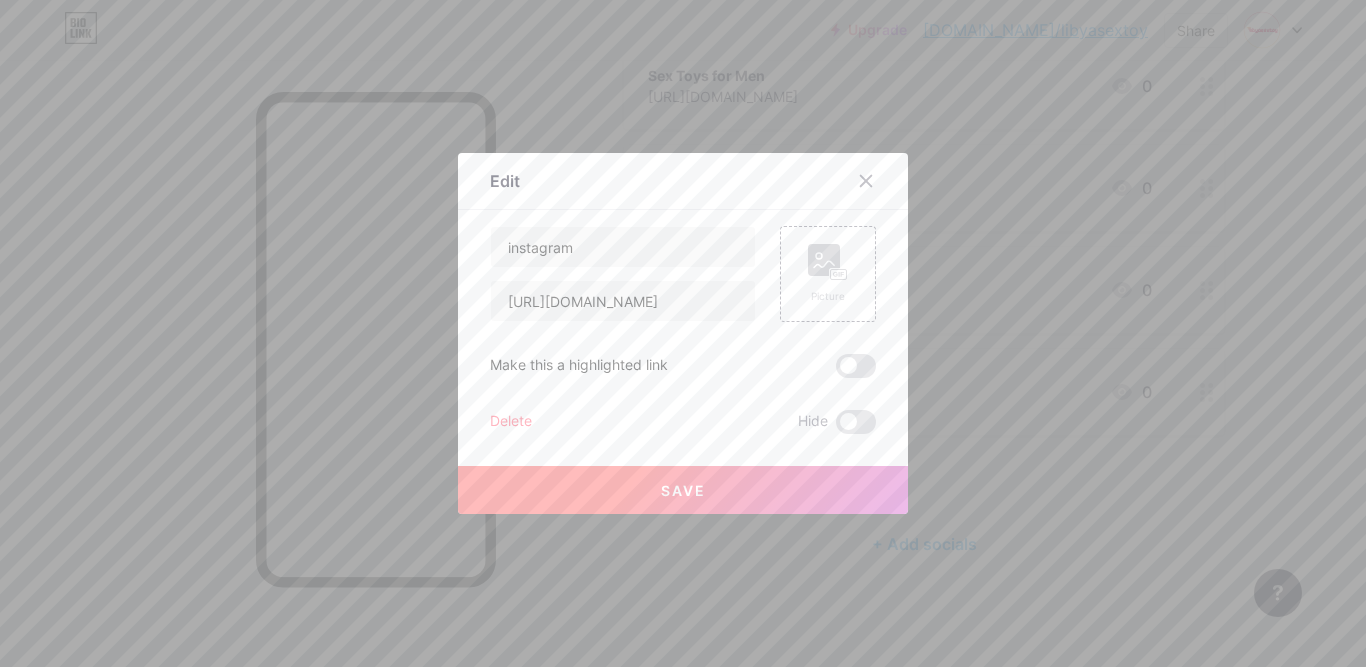 click on "Delete" at bounding box center [511, 422] 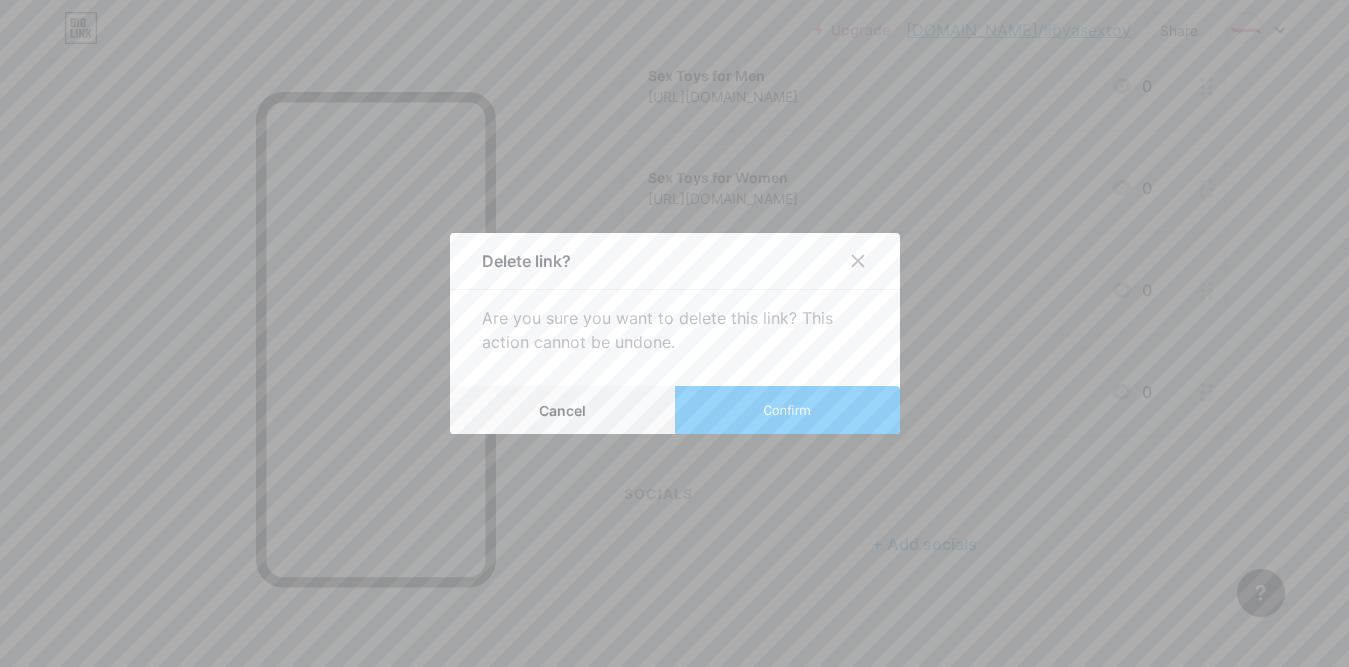 click on "Confirm" at bounding box center (787, 410) 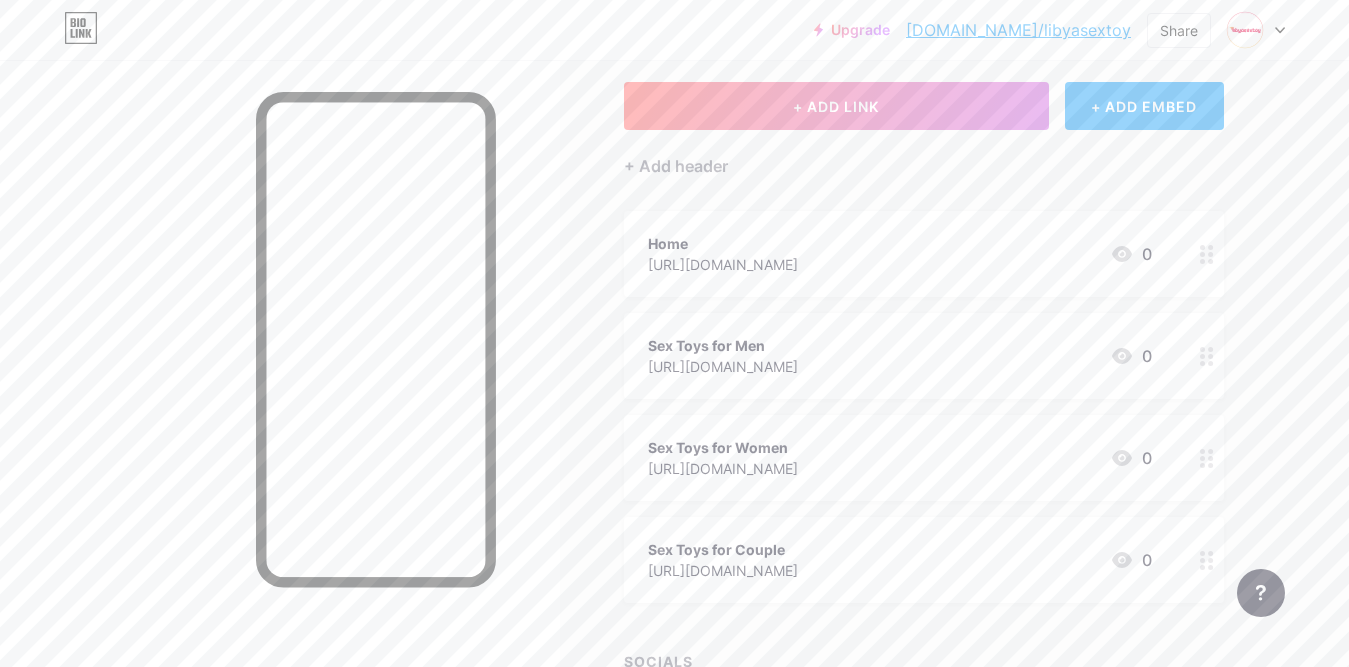 scroll, scrollTop: 72, scrollLeft: 0, axis: vertical 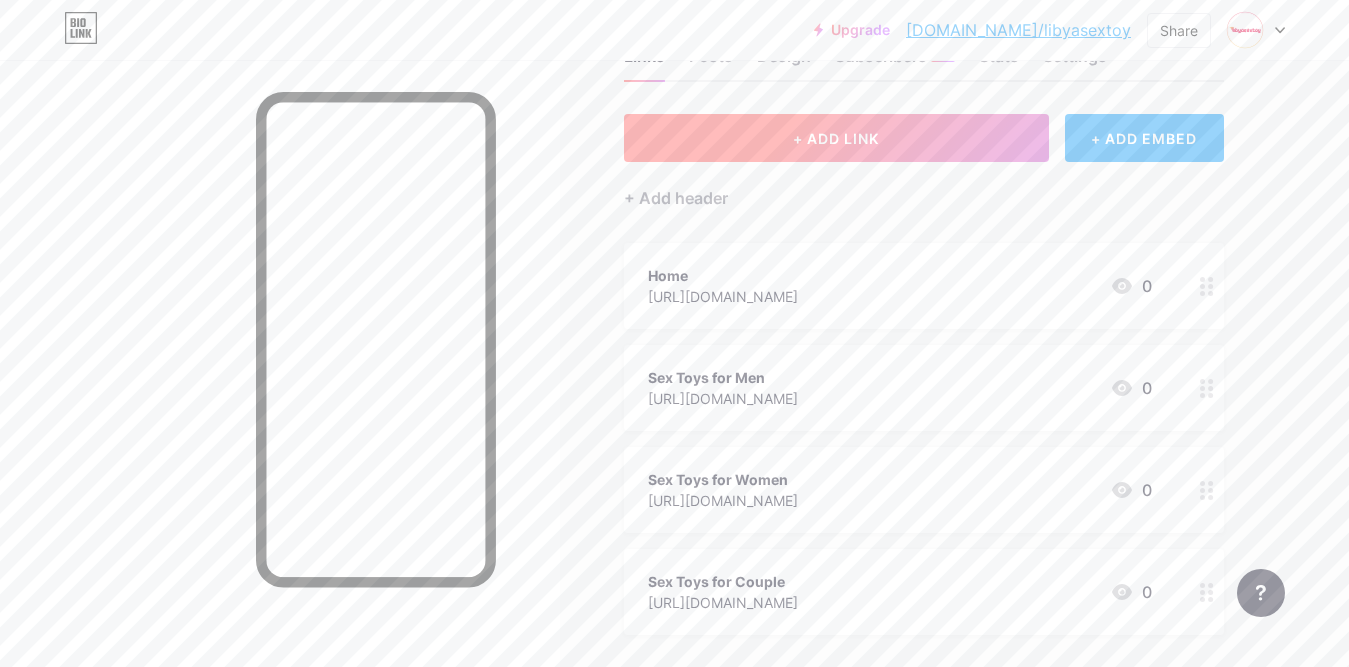 click on "+ ADD LINK" at bounding box center [836, 138] 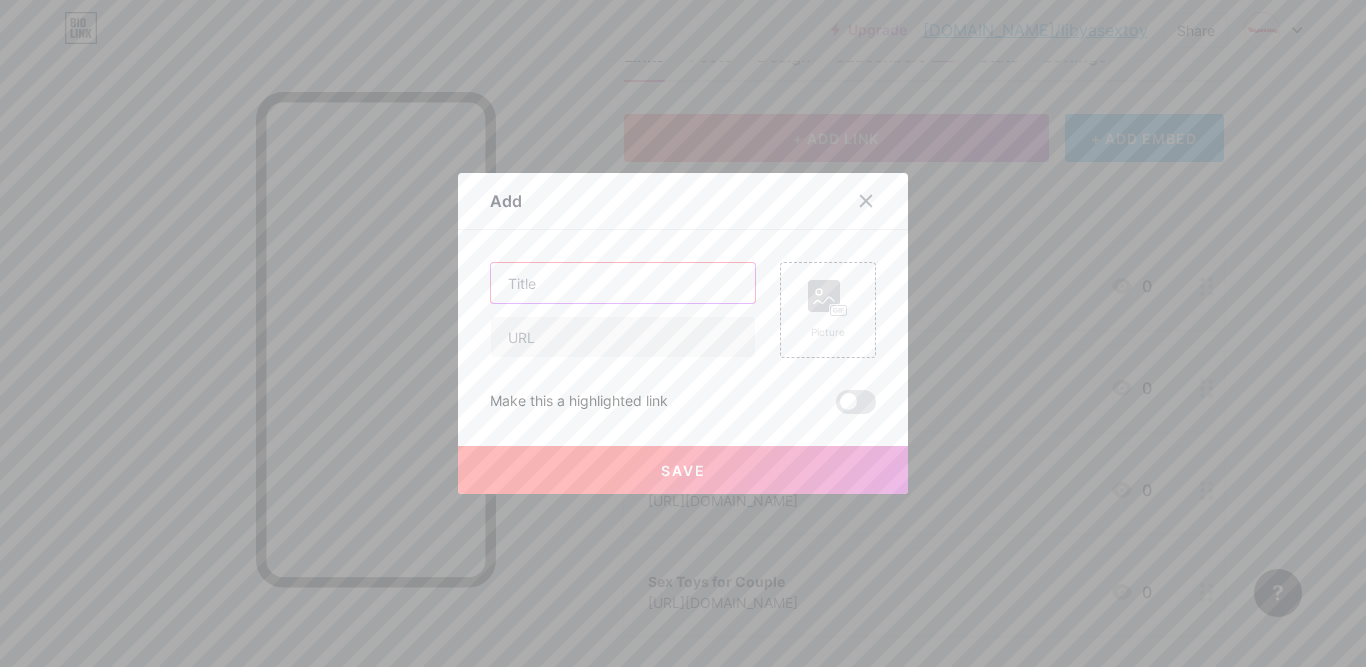 click at bounding box center [623, 283] 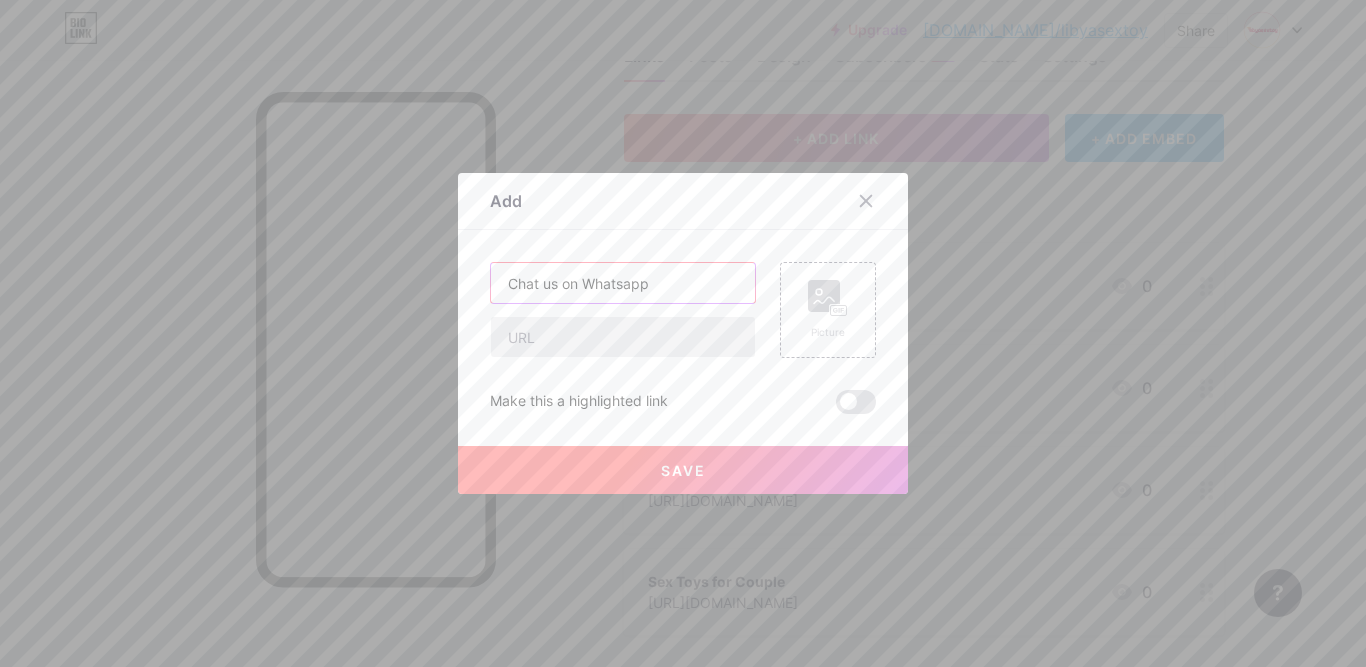 type on "Chat us on Whatsapp" 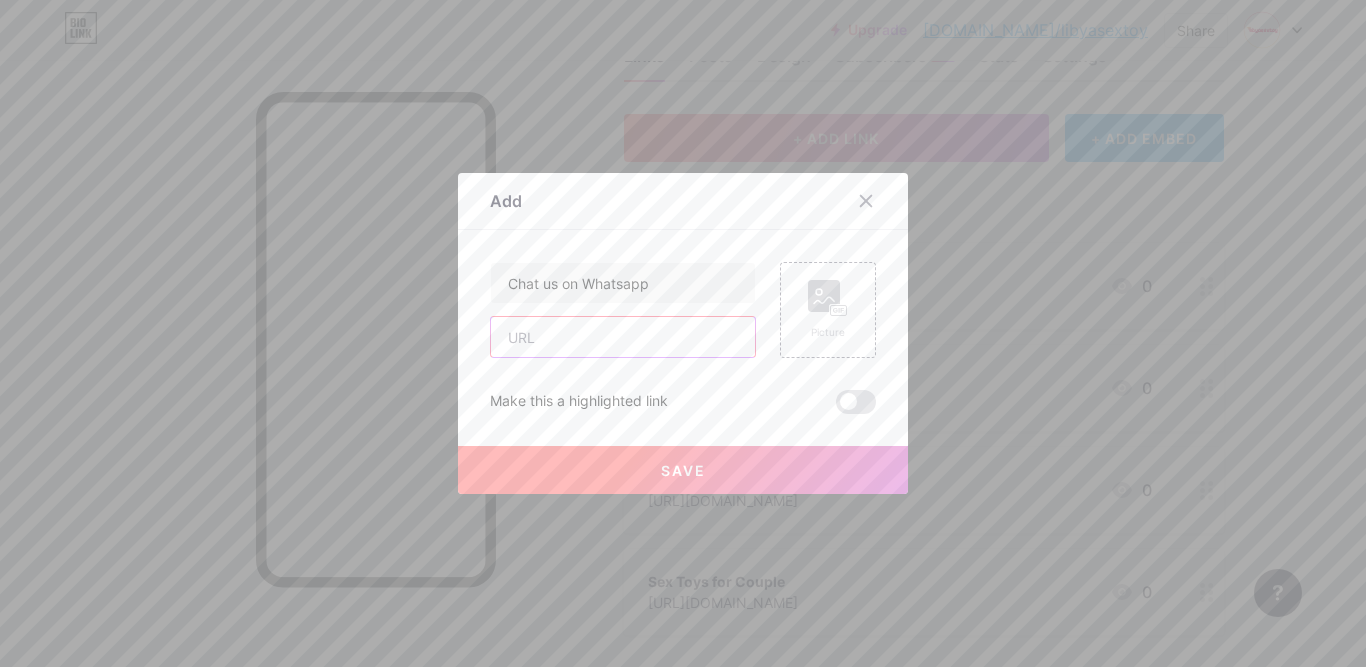 click at bounding box center (623, 337) 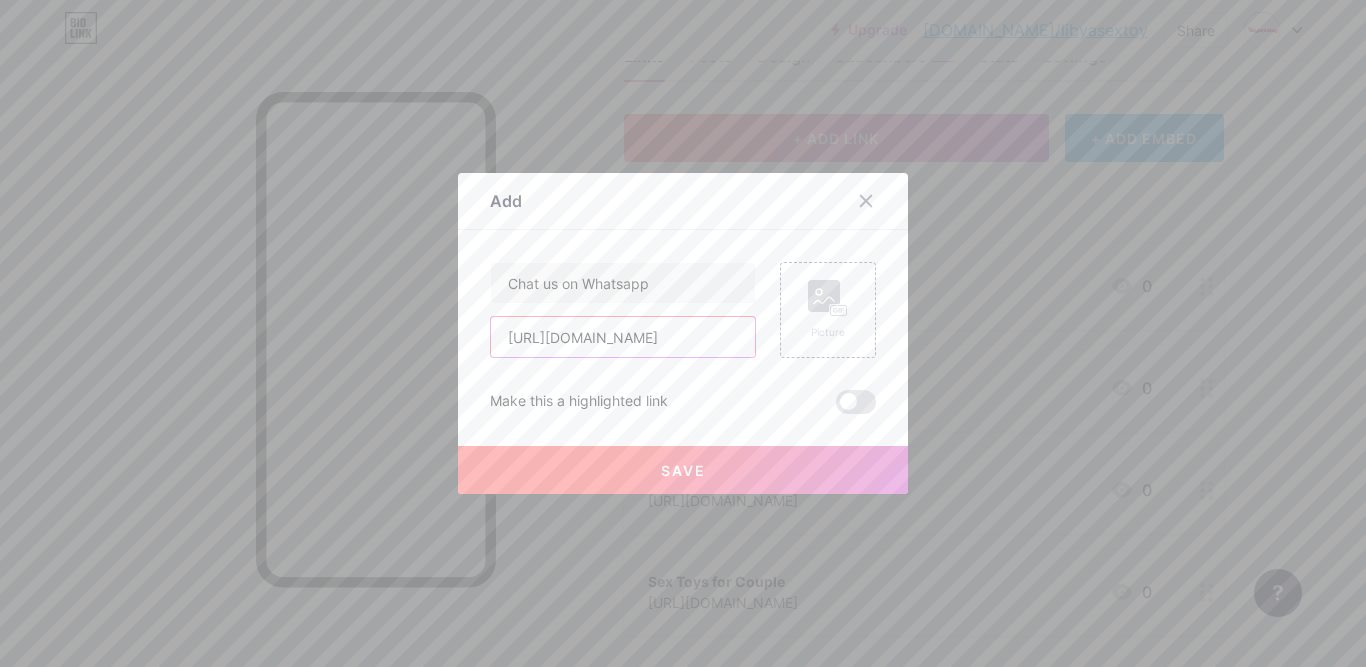 type on "[URL][DOMAIN_NAME]" 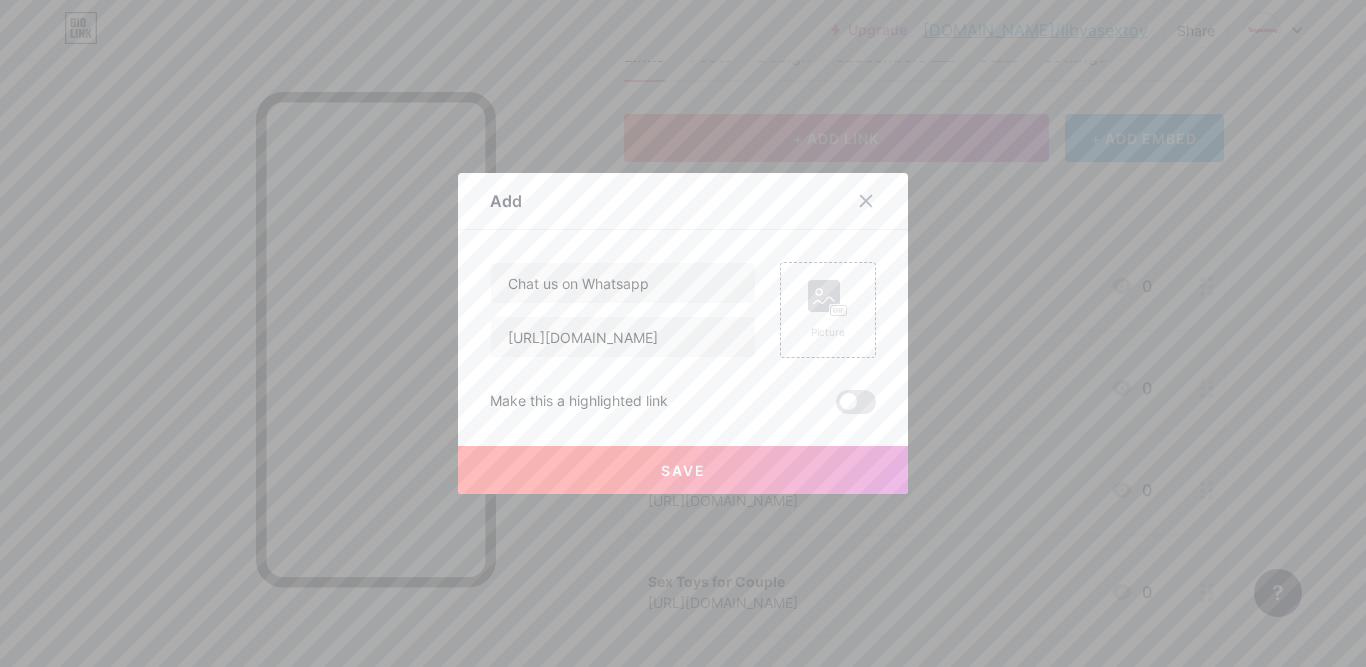 click on "Save" at bounding box center (683, 470) 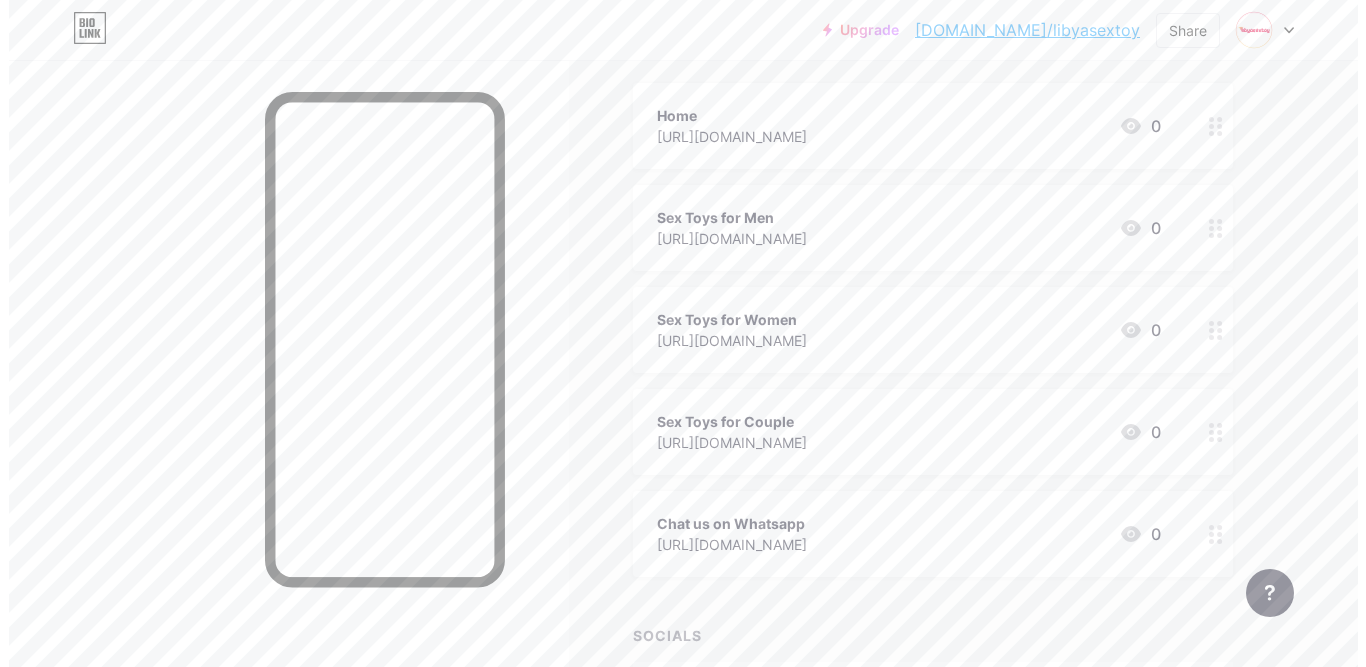 scroll, scrollTop: 0, scrollLeft: 0, axis: both 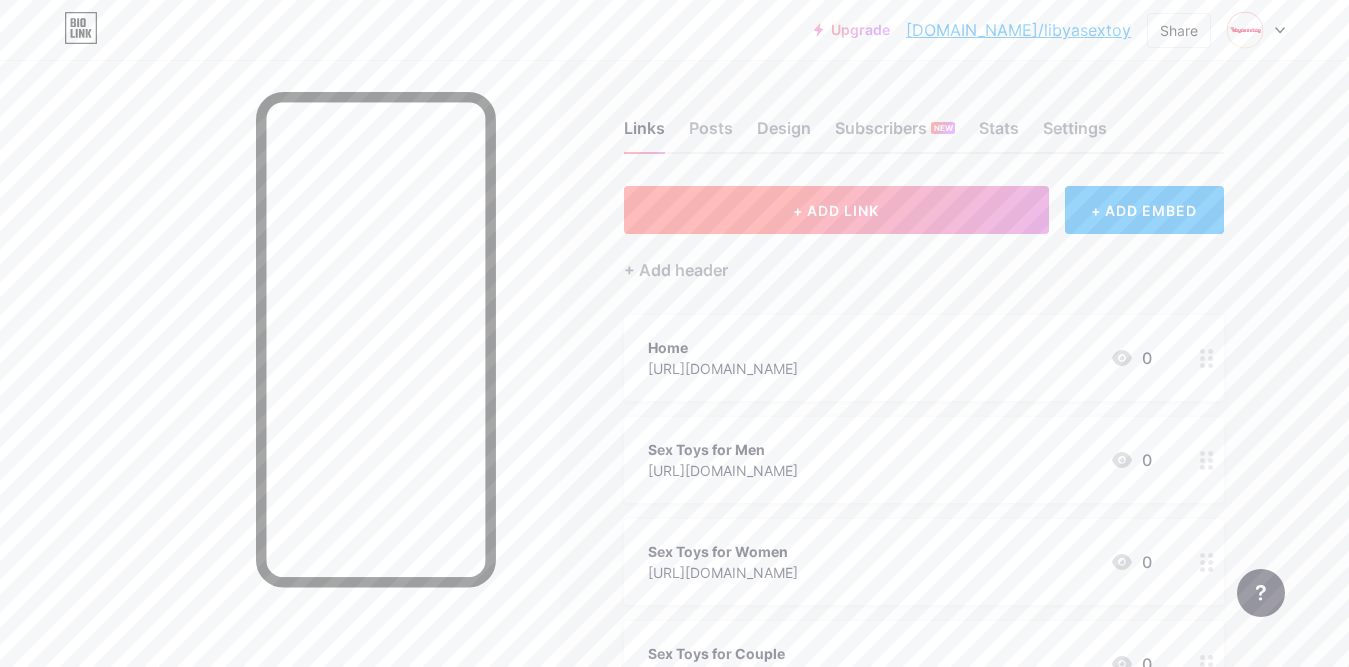 click on "+ ADD LINK" at bounding box center [836, 210] 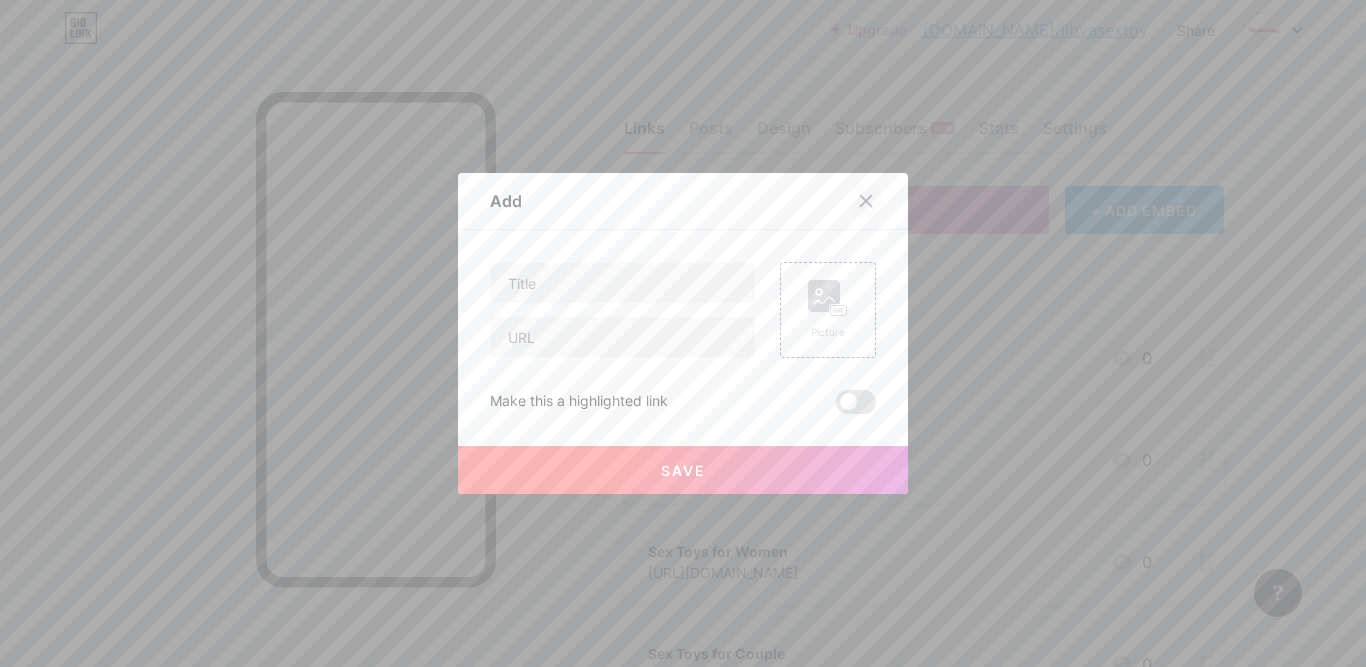 click 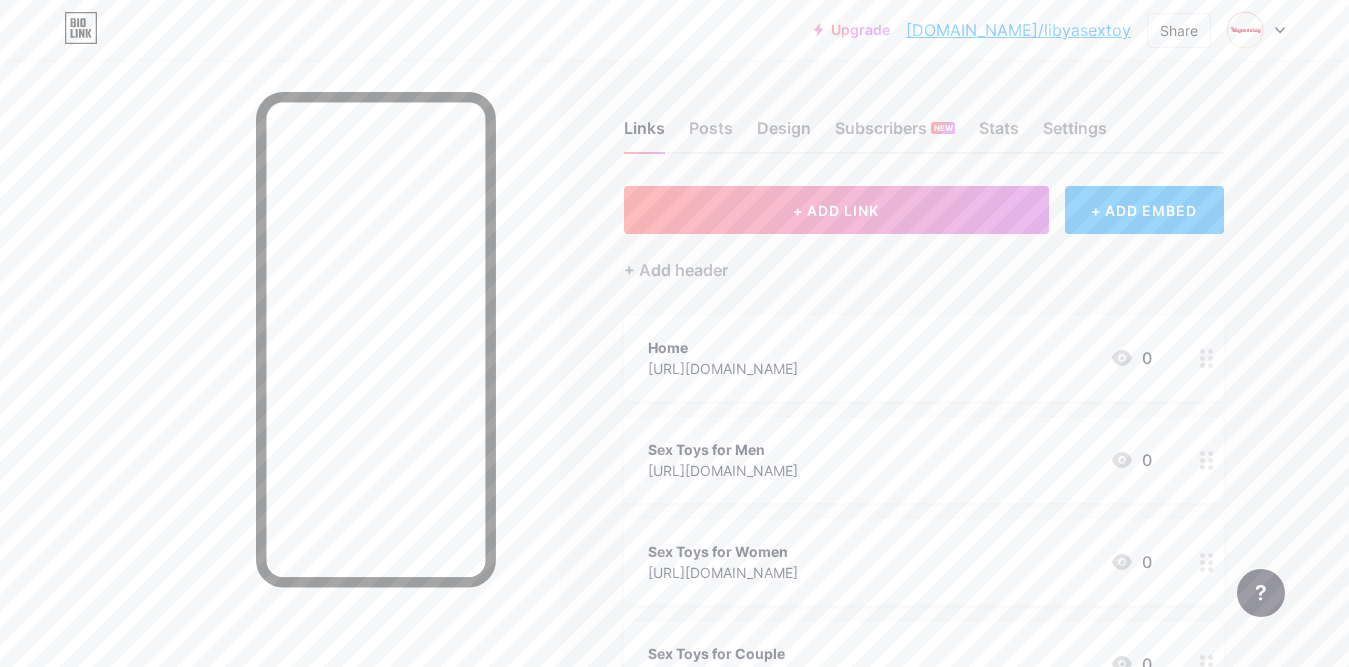 click on "+ ADD EMBED" at bounding box center [1144, 210] 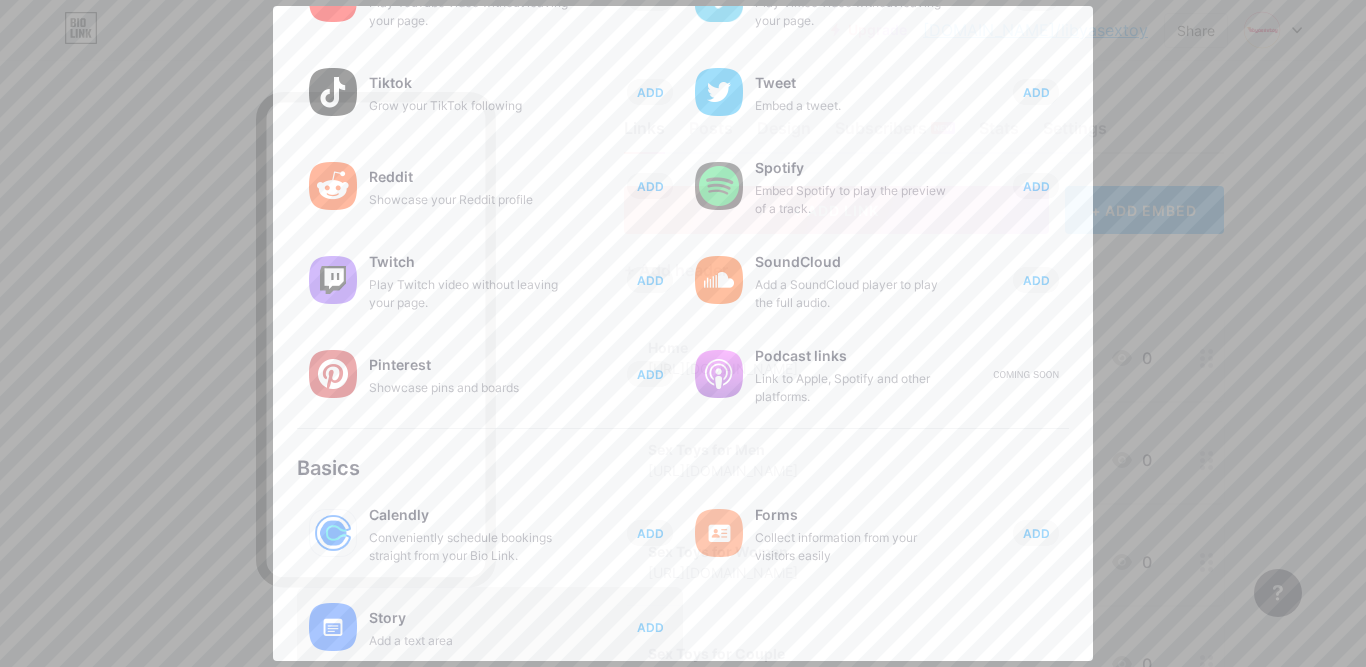 scroll, scrollTop: 364, scrollLeft: 0, axis: vertical 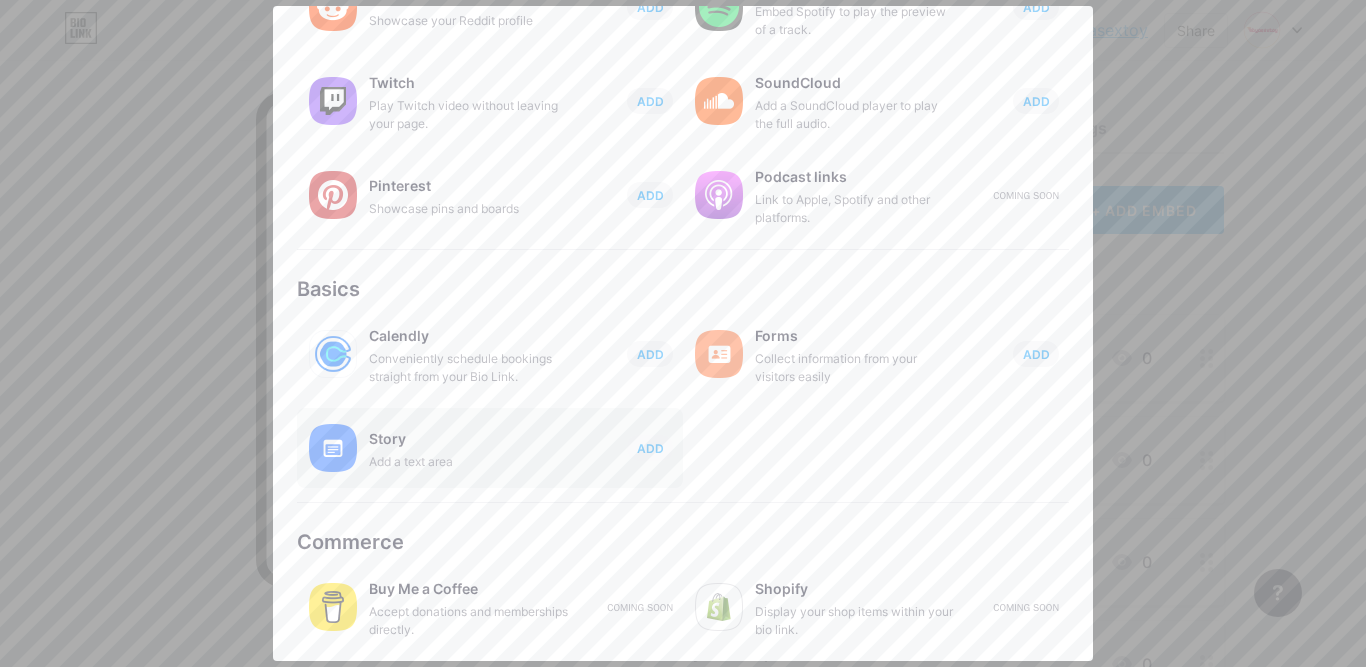click on "Add a text area" at bounding box center (469, 462) 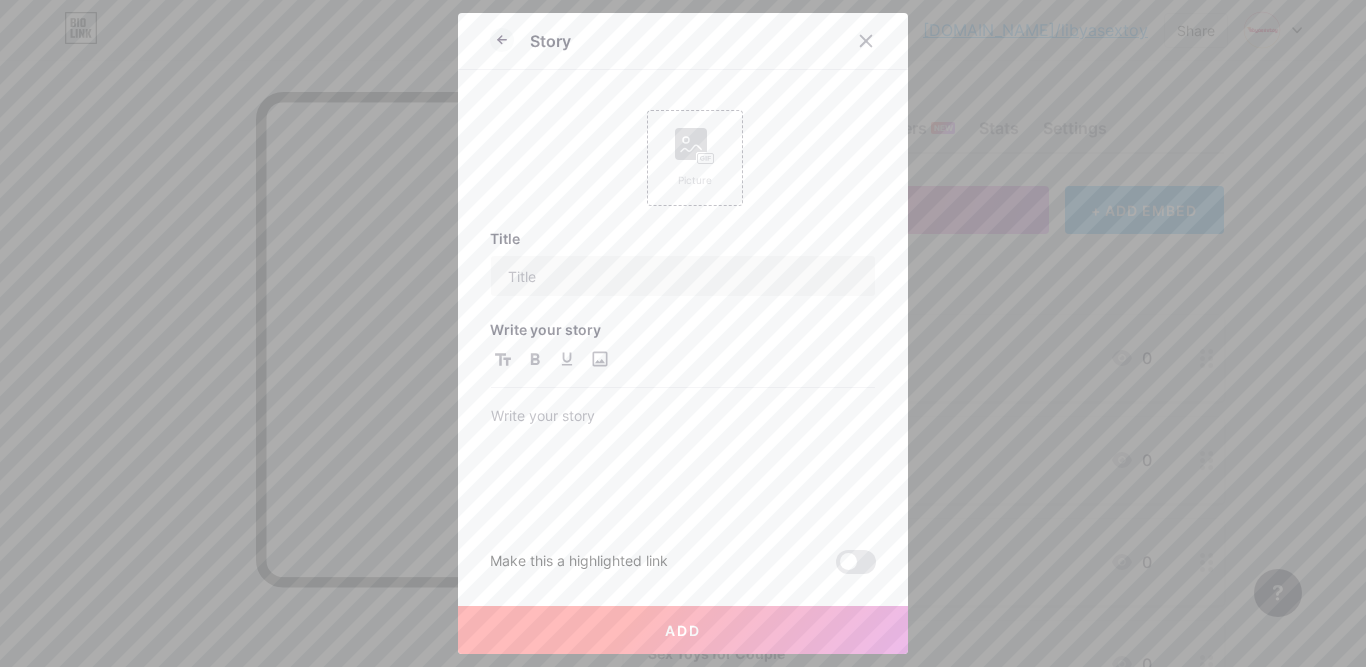 scroll, scrollTop: 0, scrollLeft: 0, axis: both 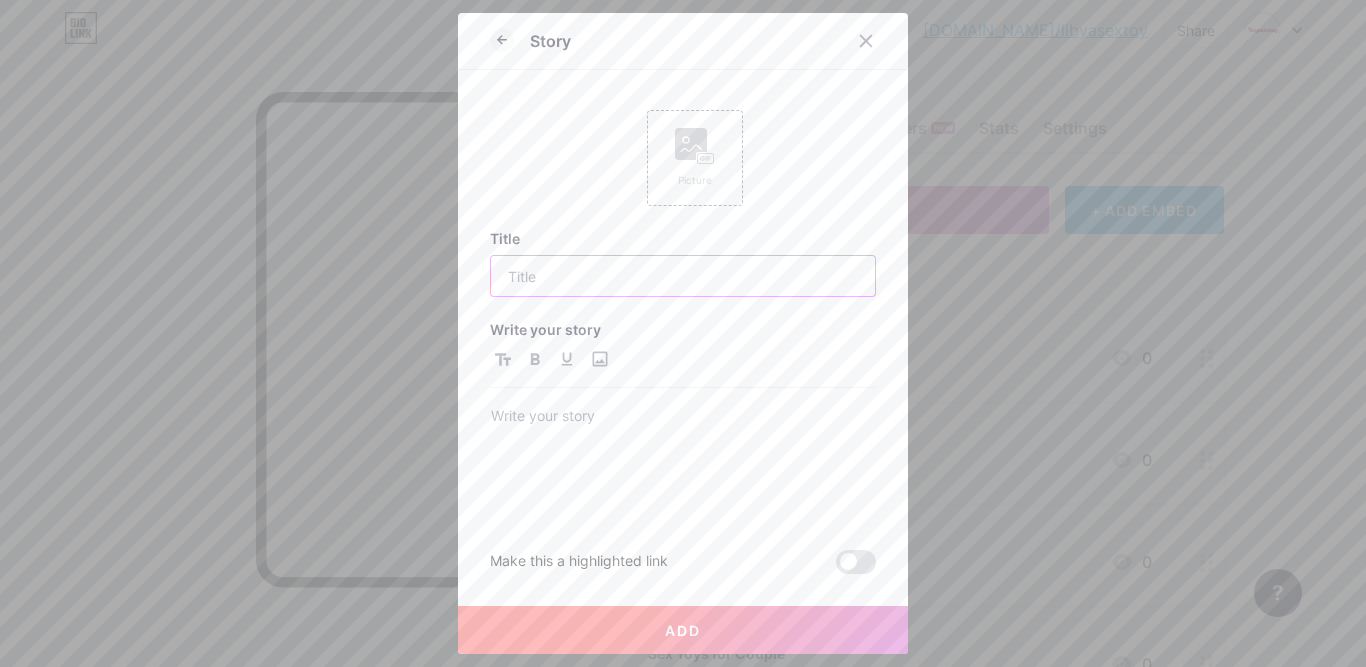 click at bounding box center (683, 276) 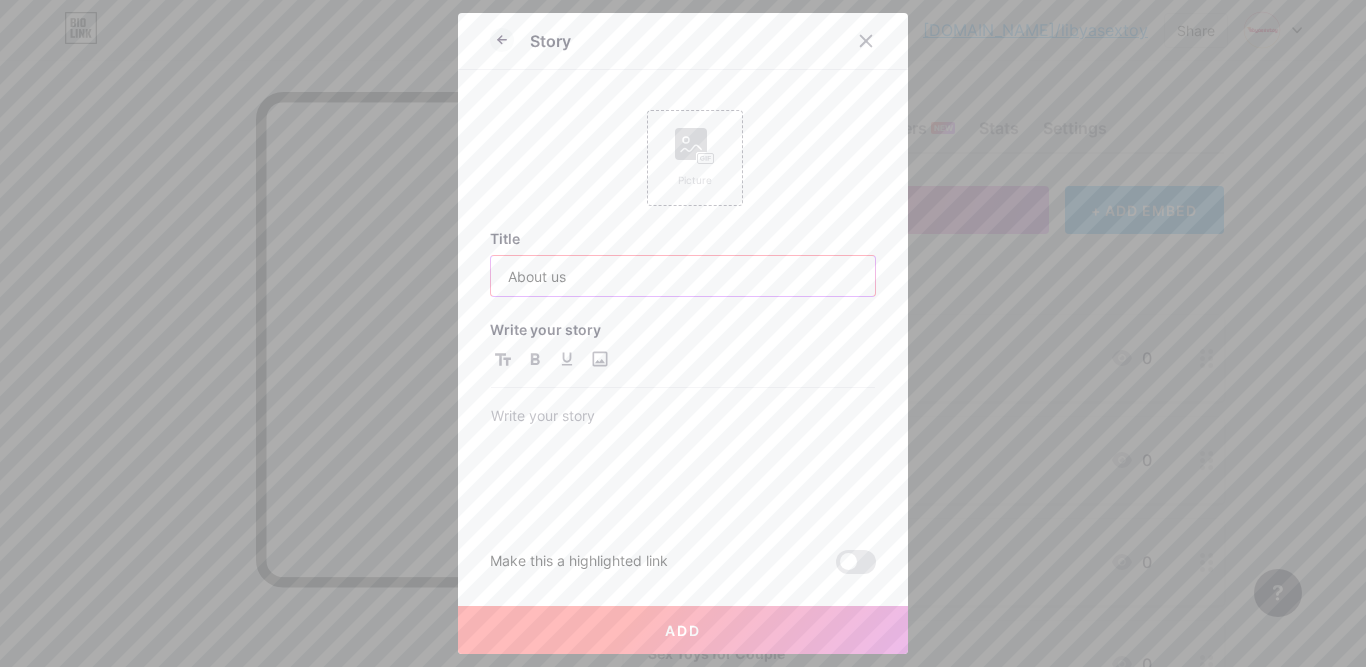 type on "About us" 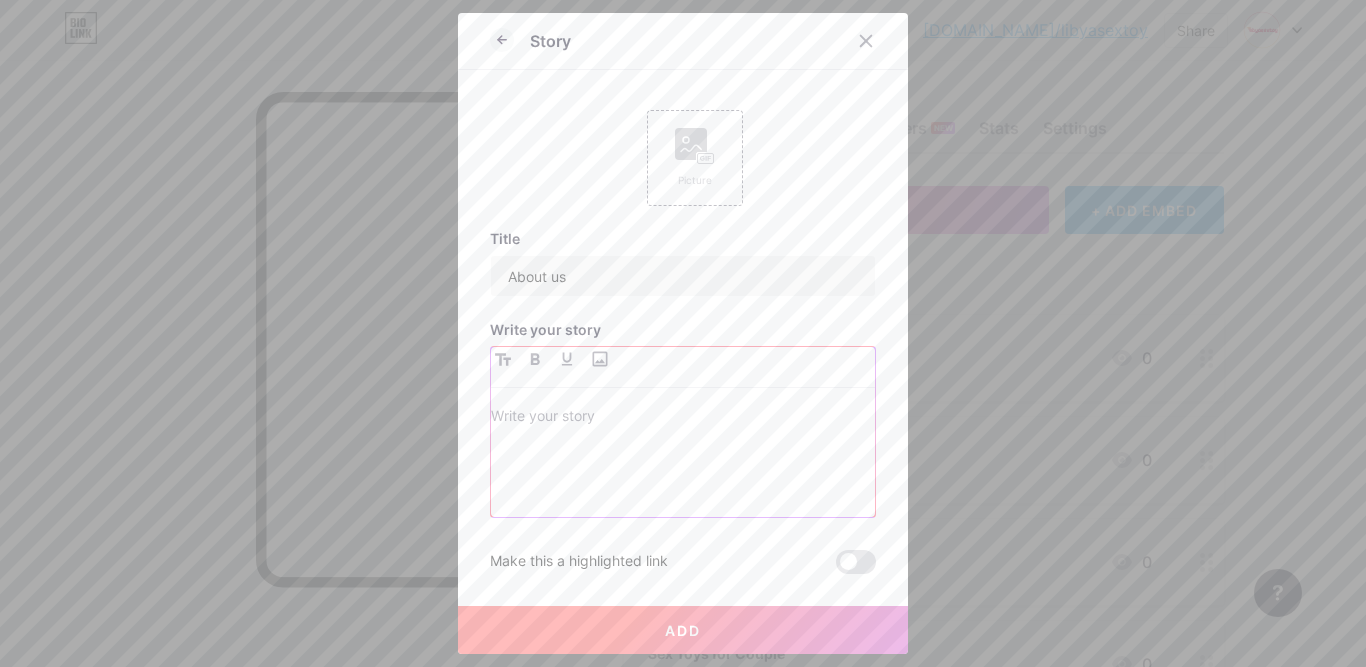 click at bounding box center (683, 460) 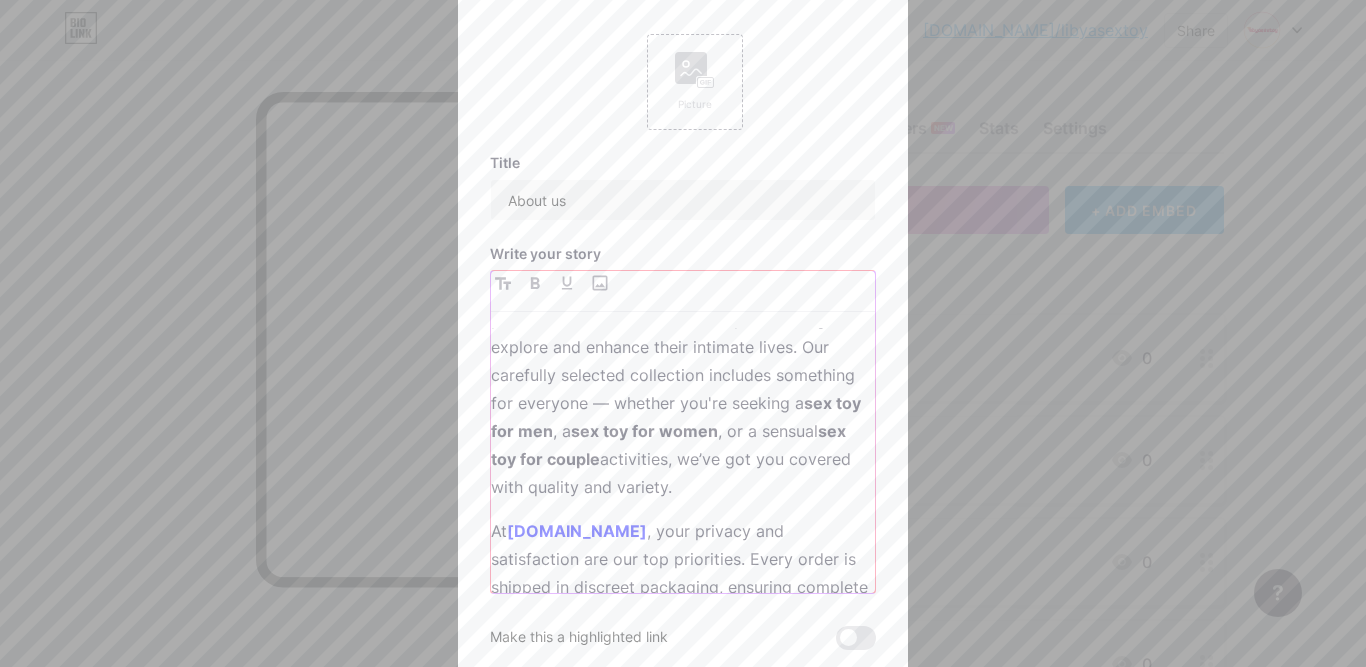 scroll, scrollTop: 0, scrollLeft: 0, axis: both 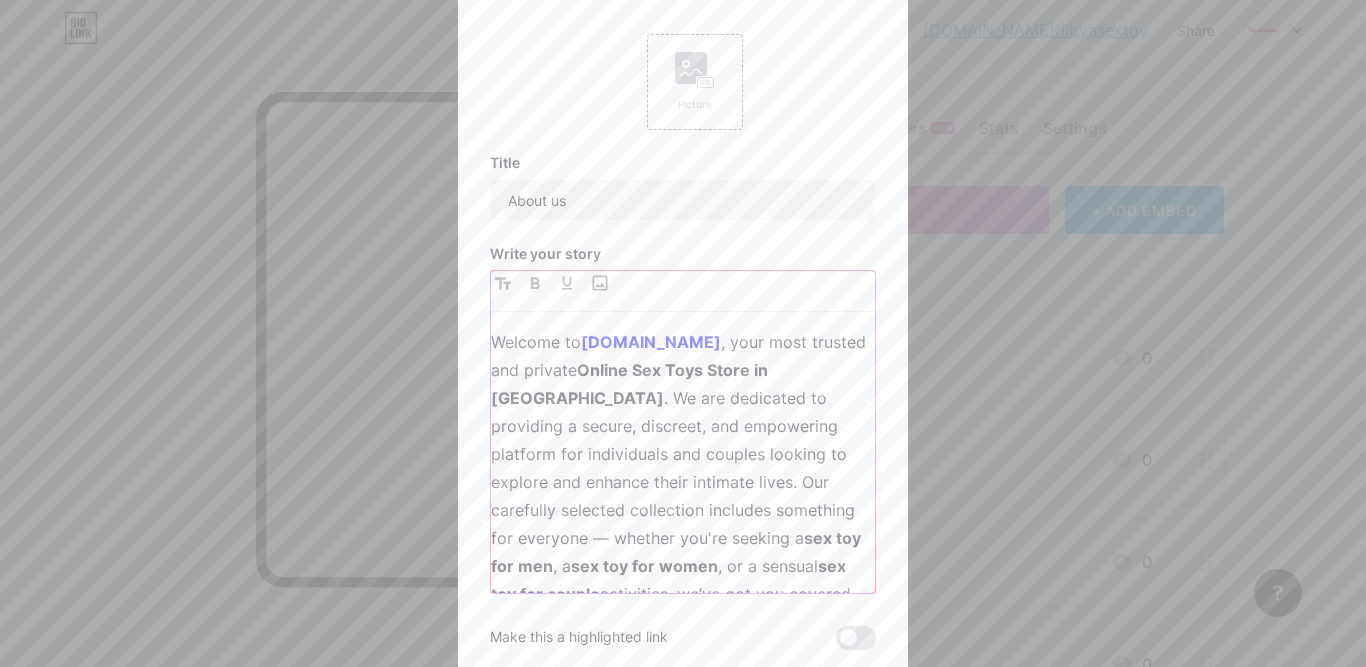 click on "Welcome to  libyasextoy.com , your most trusted and private  Online Sex Toys Store in Libya . We are dedicated to providing a secure, discreet, and empowering platform for individuals and couples looking to explore and enhance their intimate lives. Our carefully selected collection includes something for everyone — whether you're seeking a  sex toy for men , a  sex toy for women , or a sensual  sex toy for couple  activities, we’ve got you covered with quality and variety." at bounding box center (683, 482) 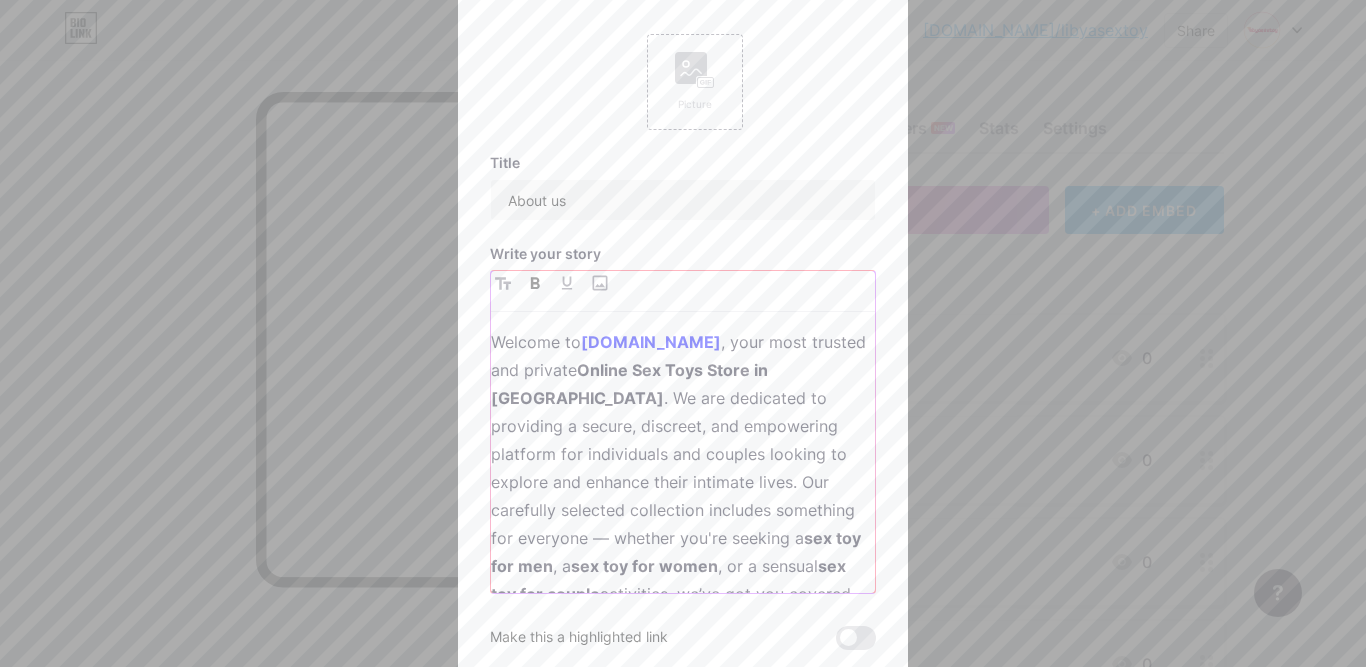 type 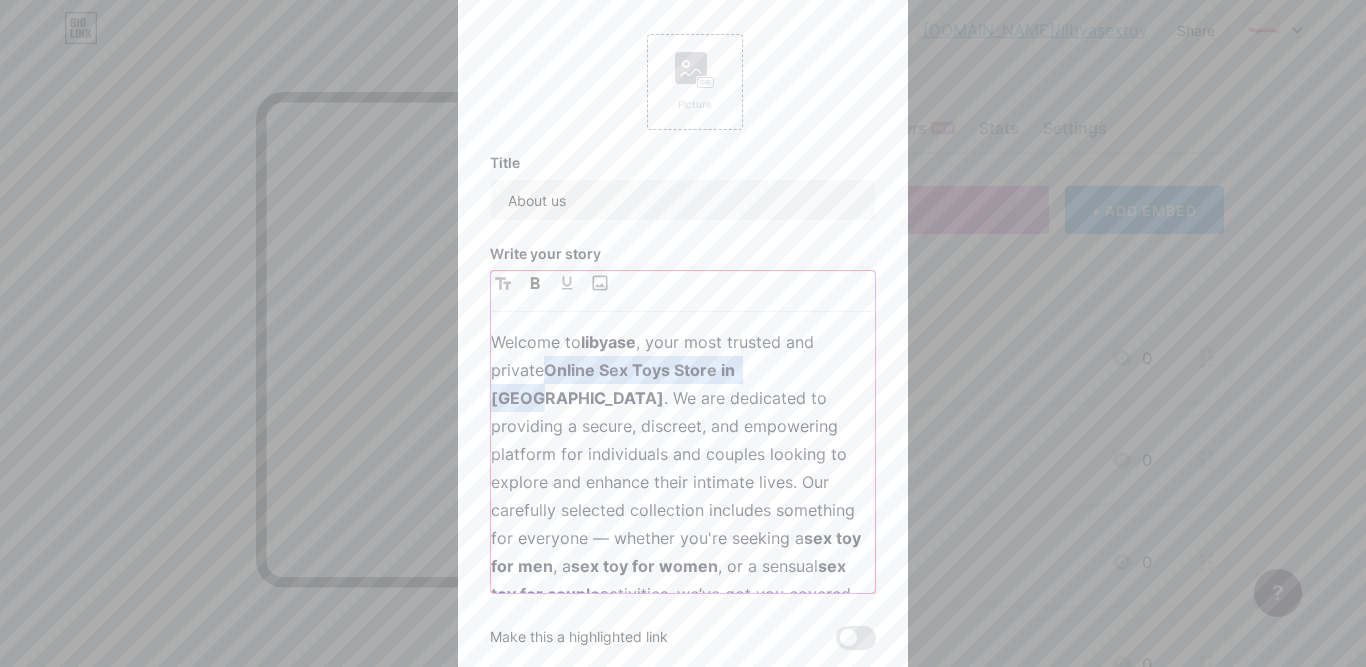 drag, startPoint x: 539, startPoint y: 370, endPoint x: 774, endPoint y: 373, distance: 235.01915 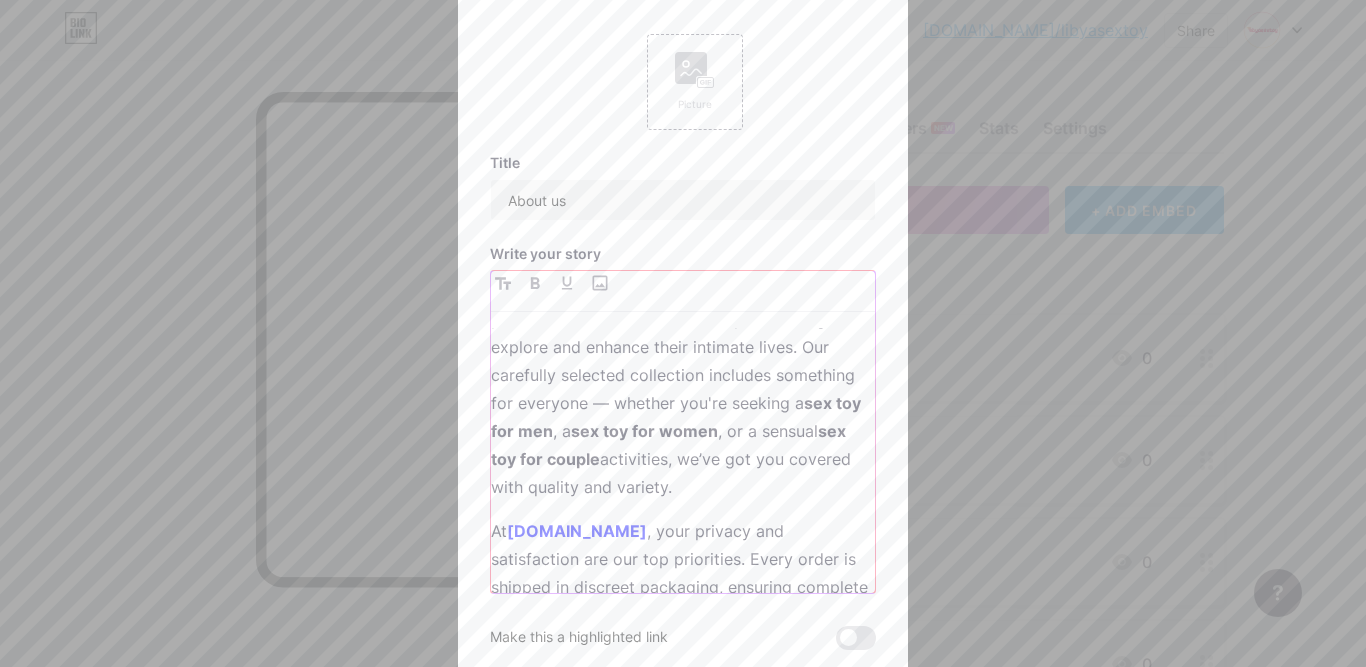 scroll, scrollTop: 100, scrollLeft: 0, axis: vertical 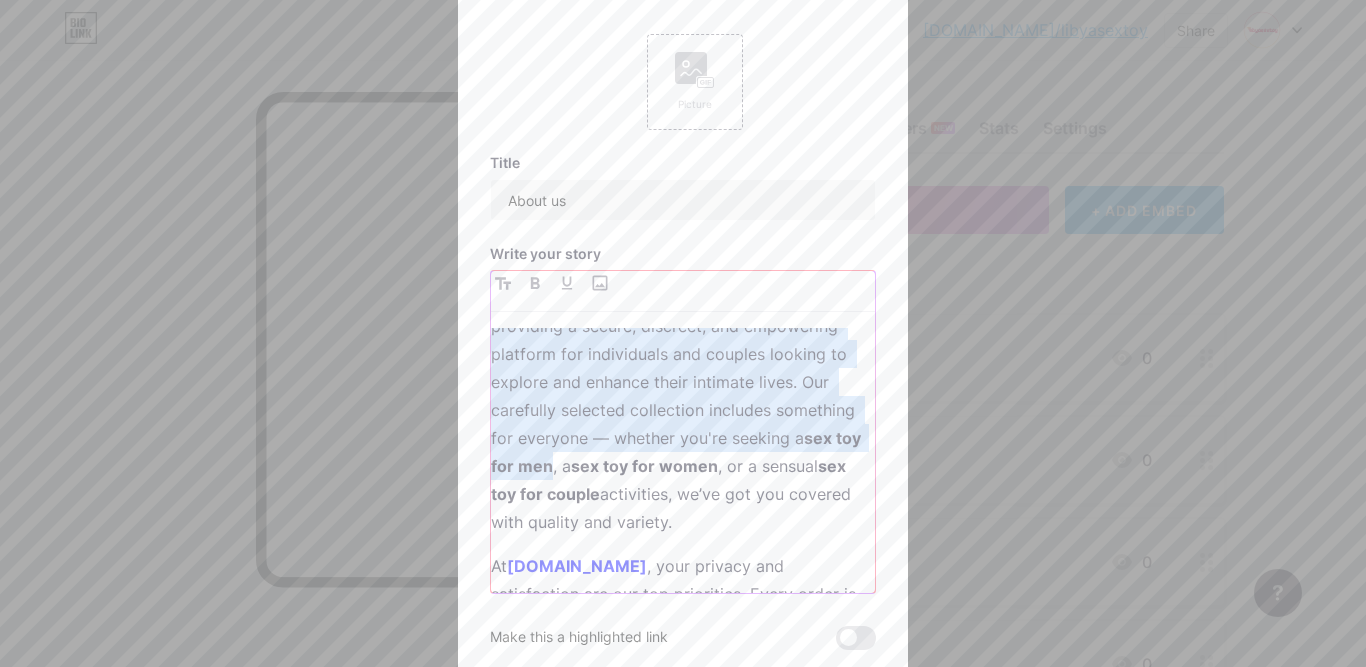 drag, startPoint x: 612, startPoint y: 443, endPoint x: 728, endPoint y: 445, distance: 116.01724 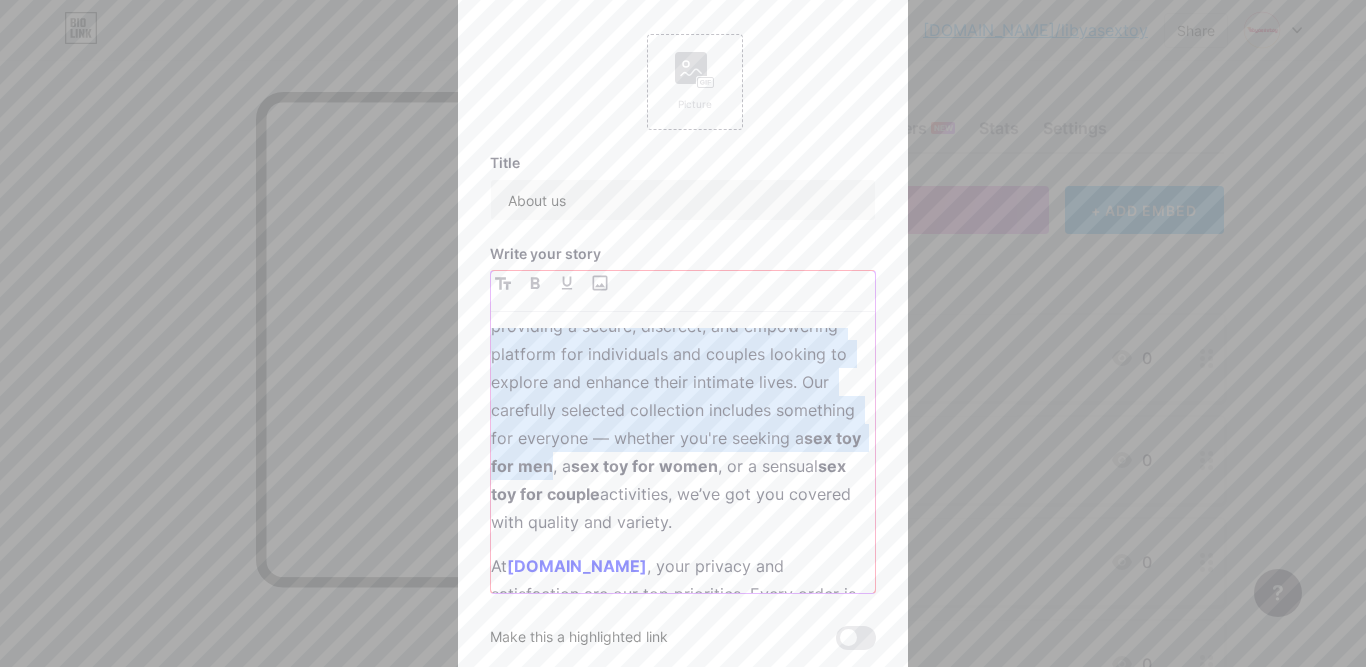 click on "sex toy for men" at bounding box center [678, 452] 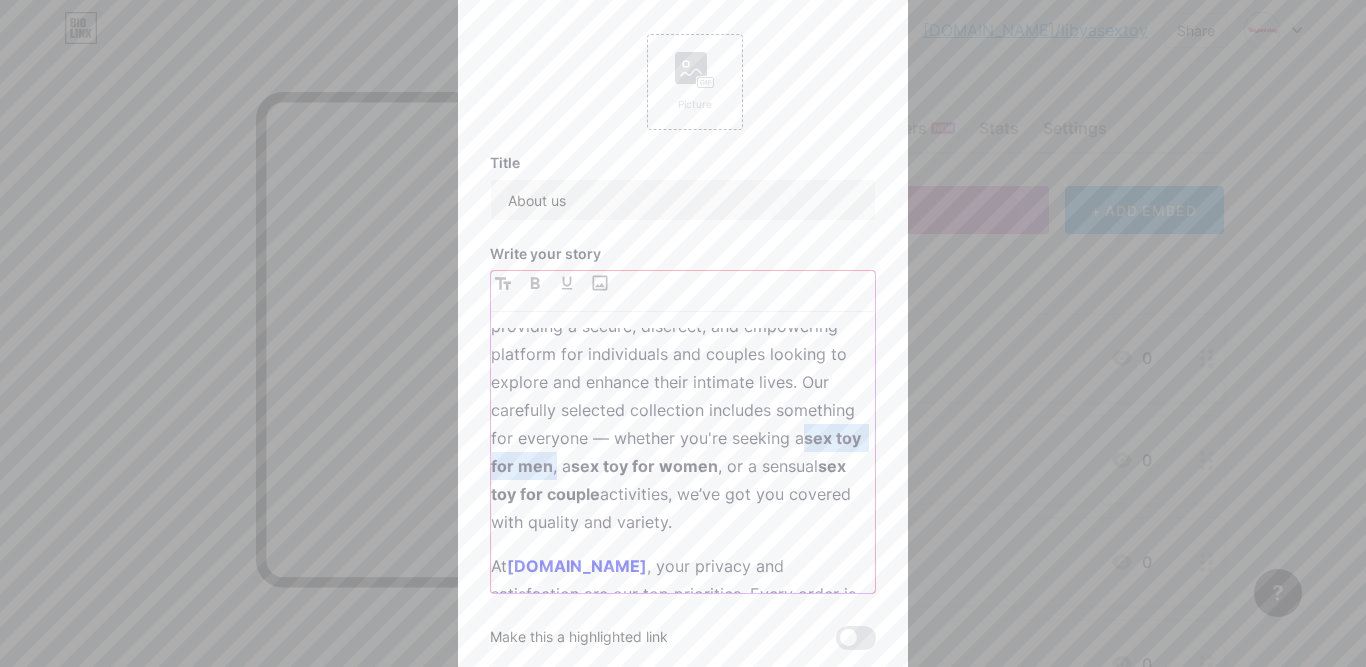 drag, startPoint x: 733, startPoint y: 443, endPoint x: 611, endPoint y: 448, distance: 122.10242 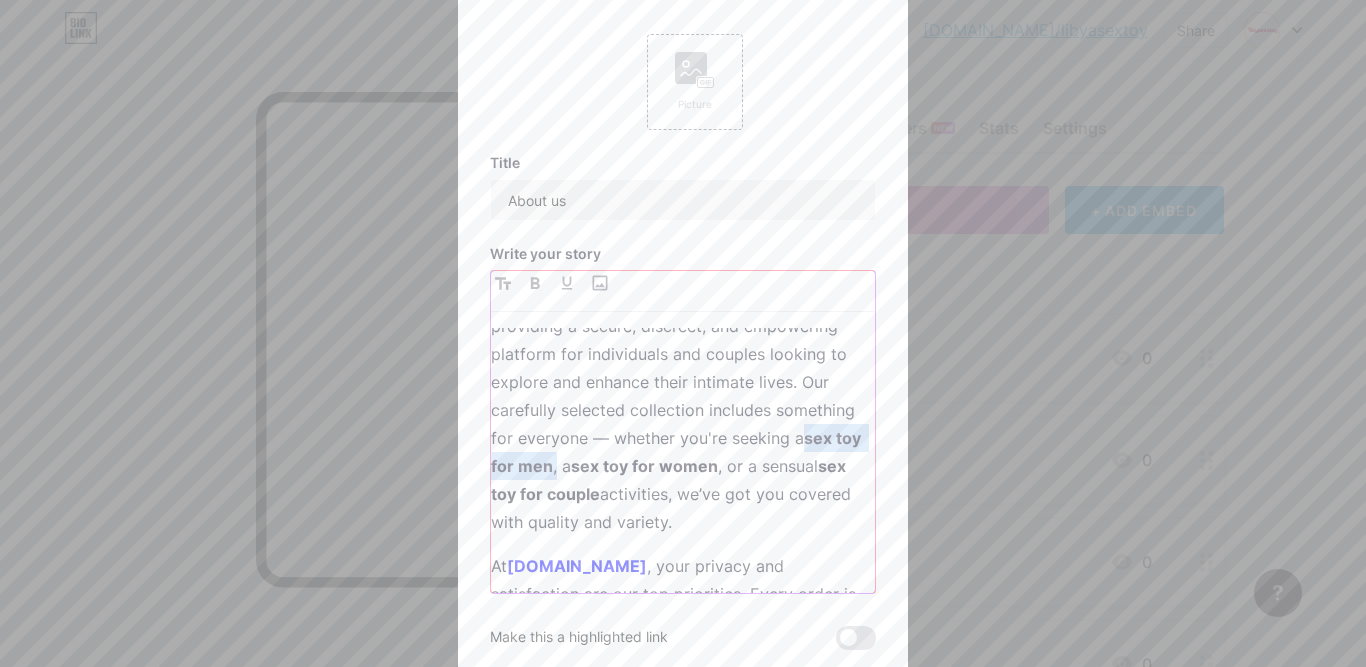 click on "Welcome to  libyase , your most trusted and private Online Sex Toys Store in Libya. We are dedicated to providing a secure, discreet, and empowering platform for individuals and couples looking to explore and enhance their intimate lives. Our carefully selected collection includes something for everyone — whether you're seeking a  sex toy for men , a  sex toy for women , or a sensual  sex toy for couple  activities, we’ve got you covered with quality and variety." at bounding box center (683, 382) 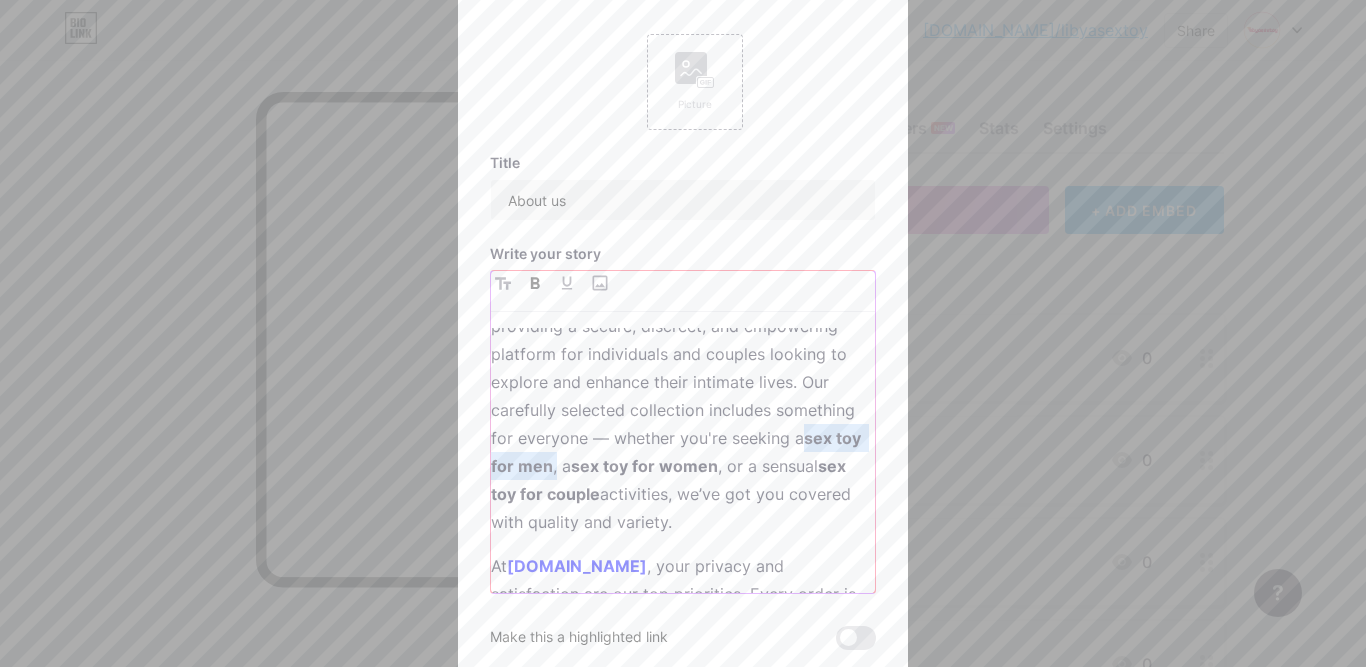 click 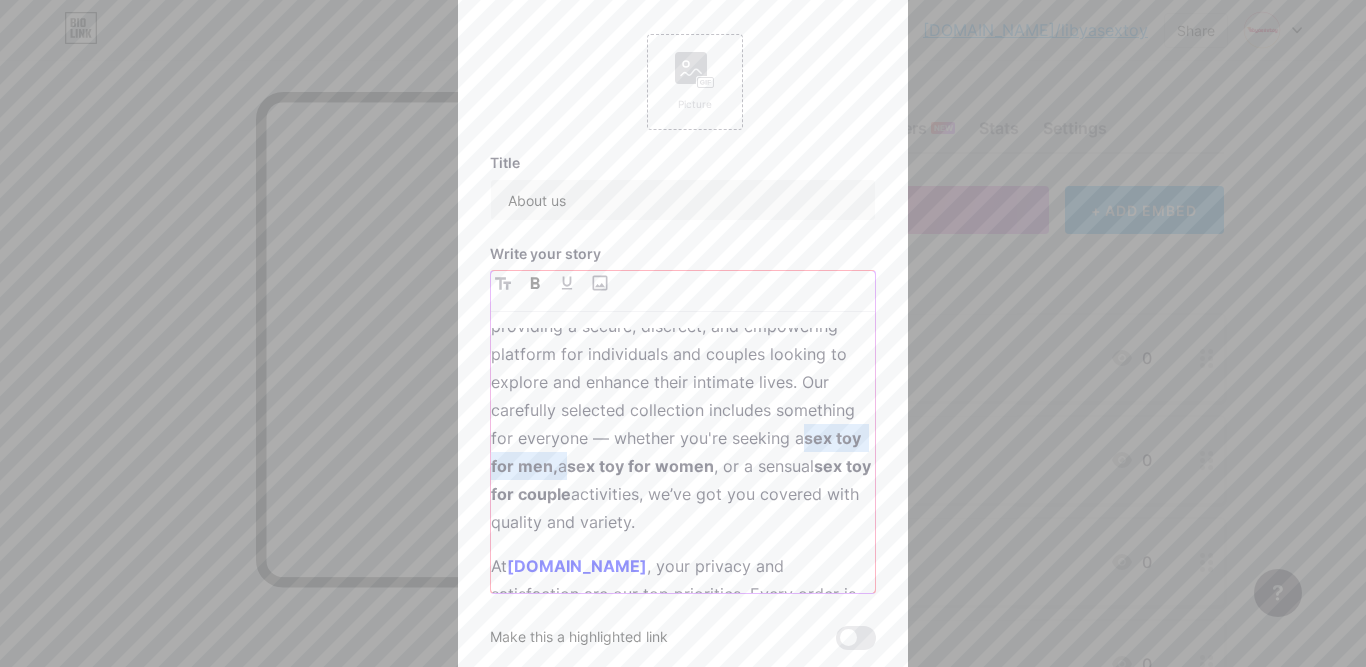 click 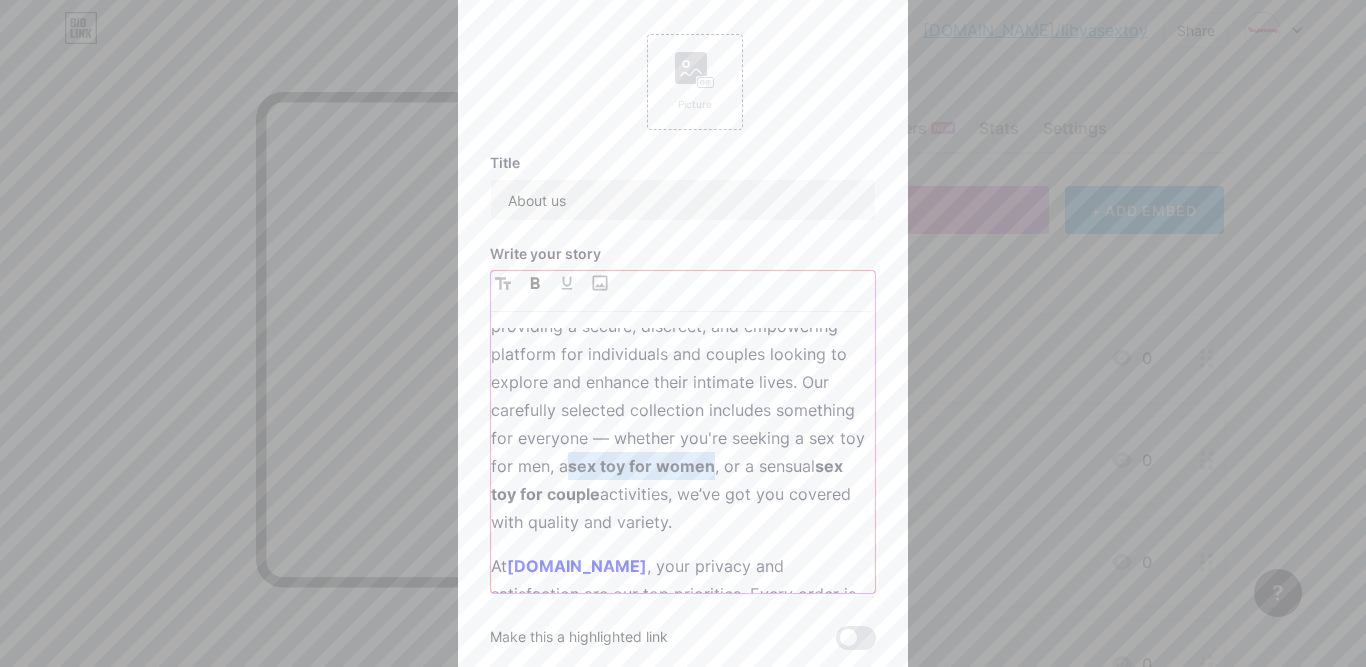 click 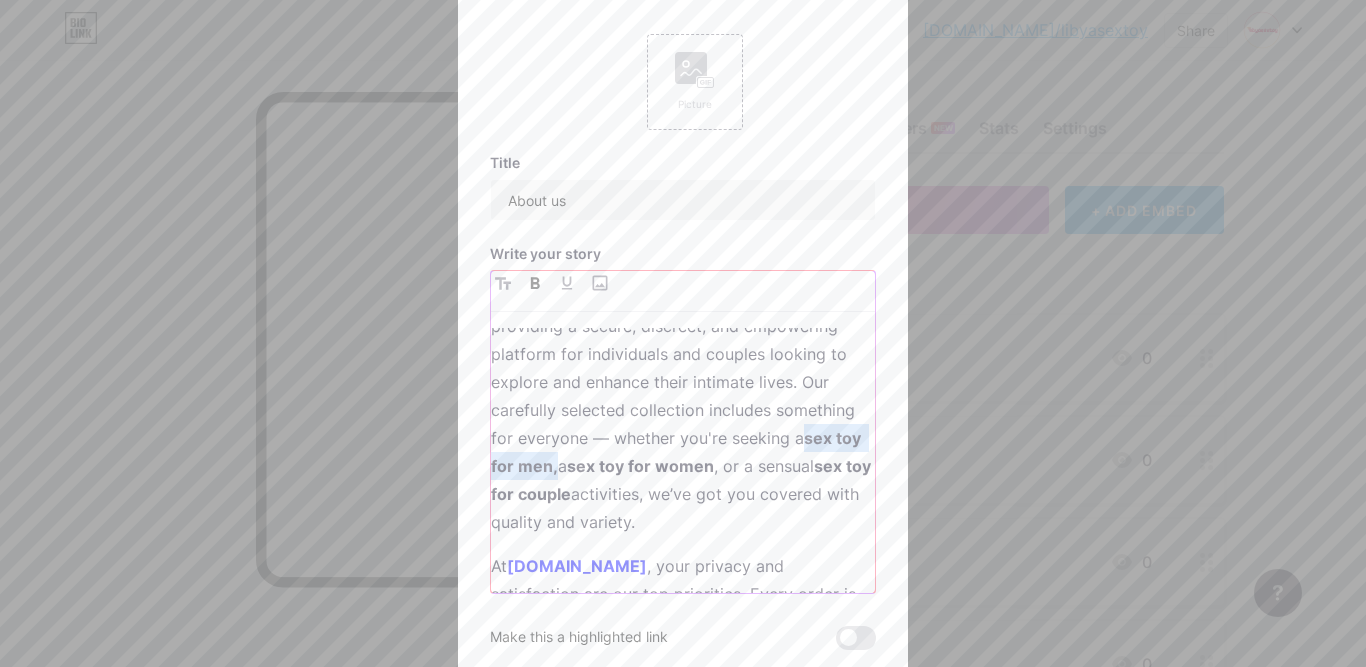 click 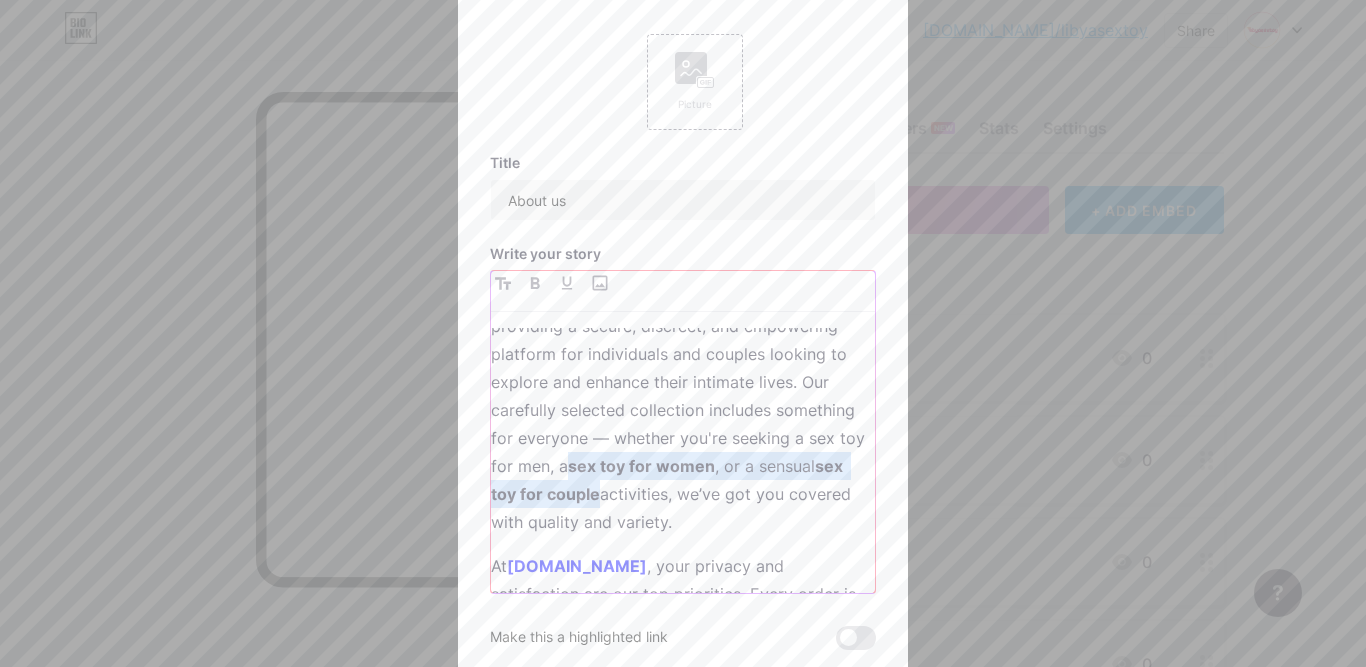 drag, startPoint x: 751, startPoint y: 445, endPoint x: 783, endPoint y: 466, distance: 38.27532 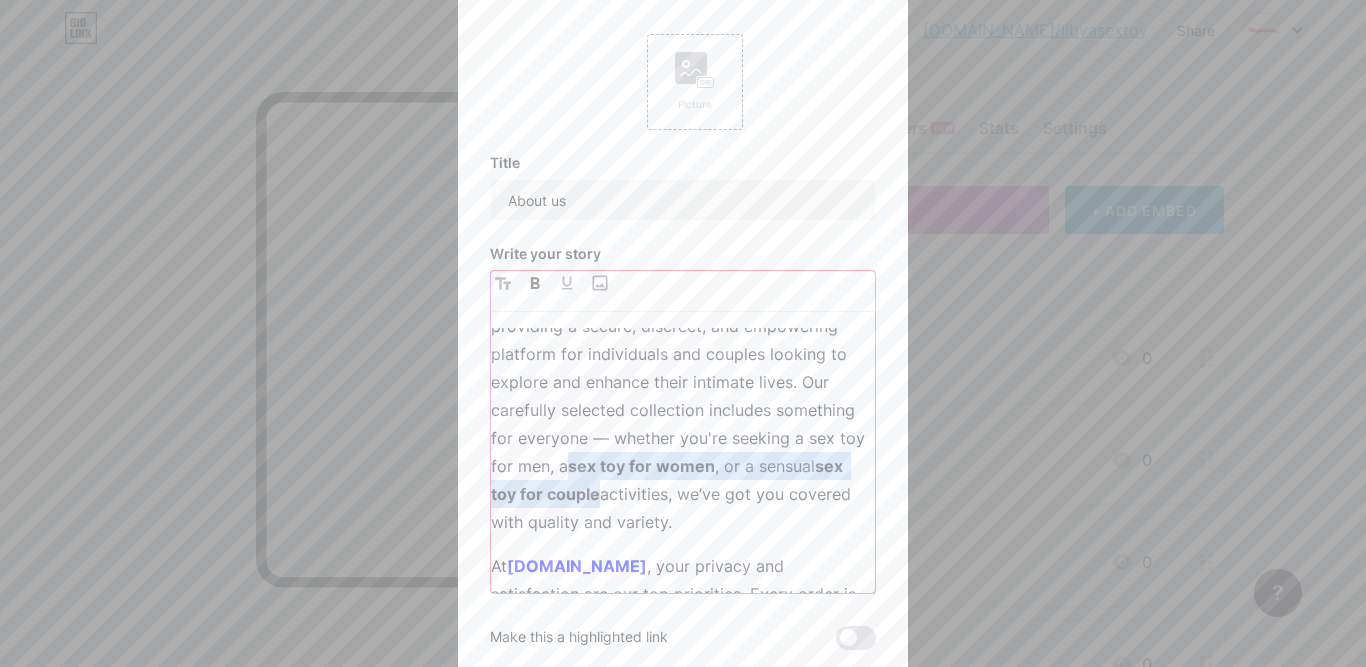 click 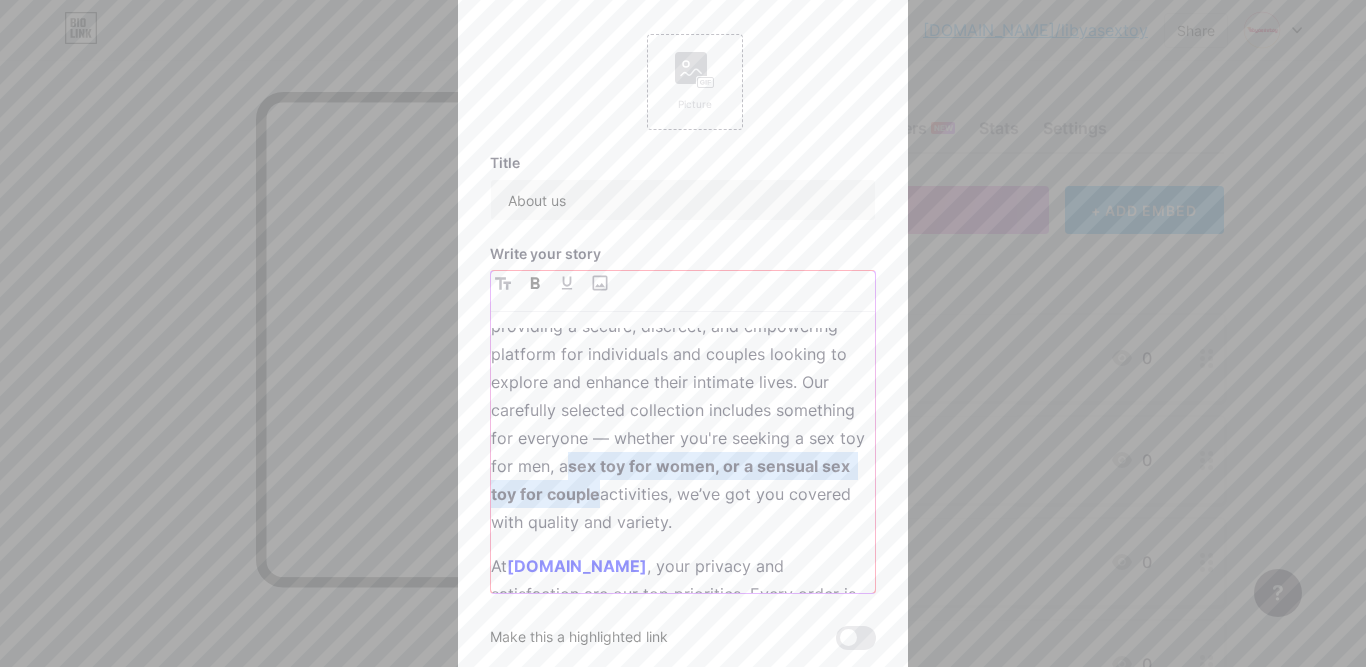 click 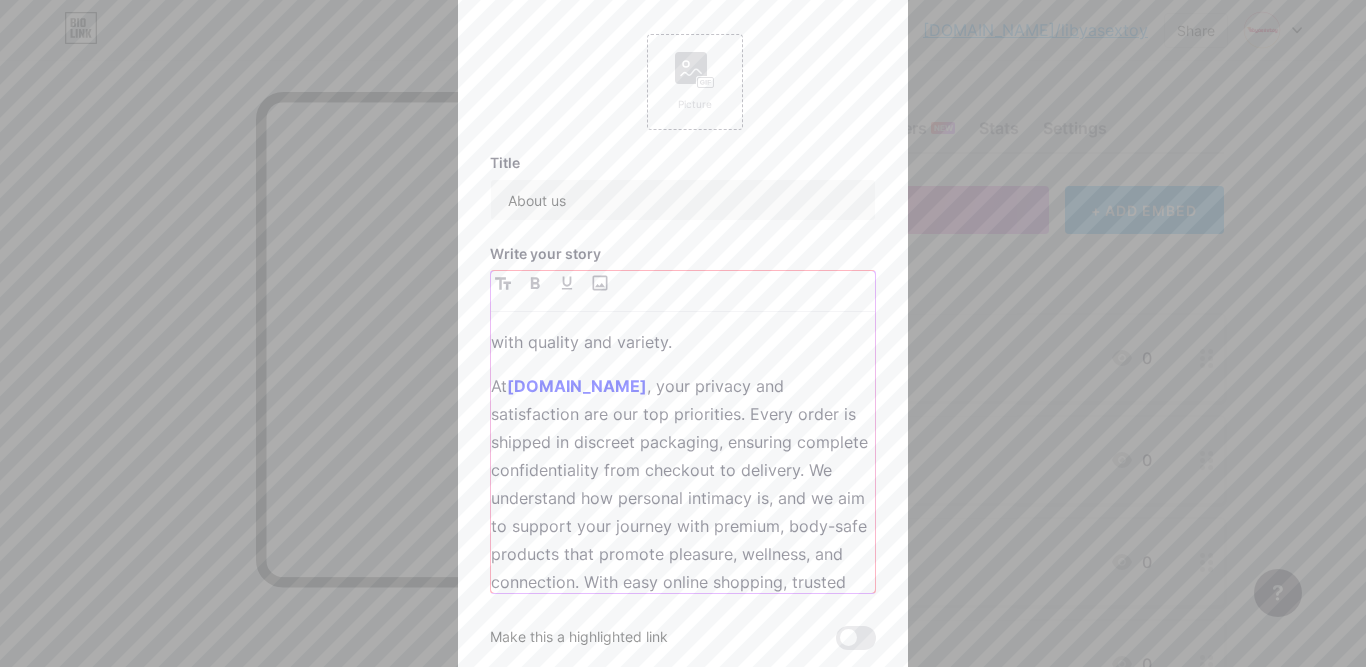 scroll, scrollTop: 300, scrollLeft: 0, axis: vertical 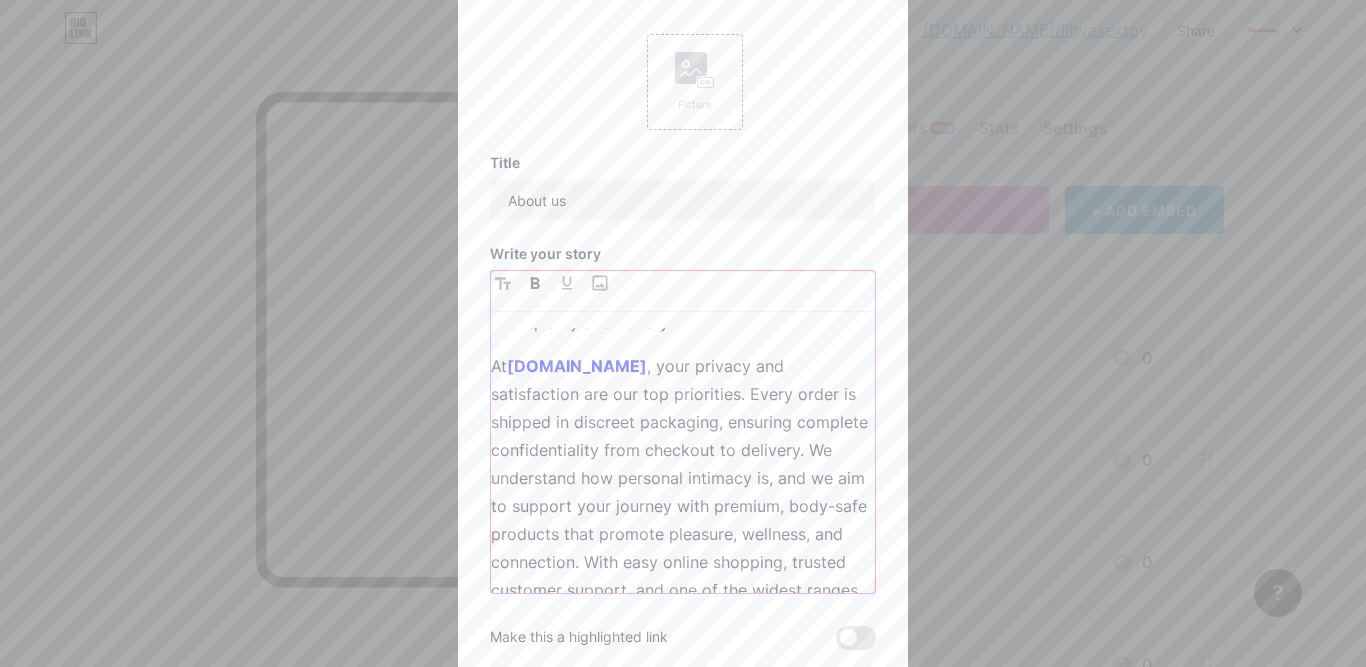 click on "libyasextoy.com" at bounding box center [577, 366] 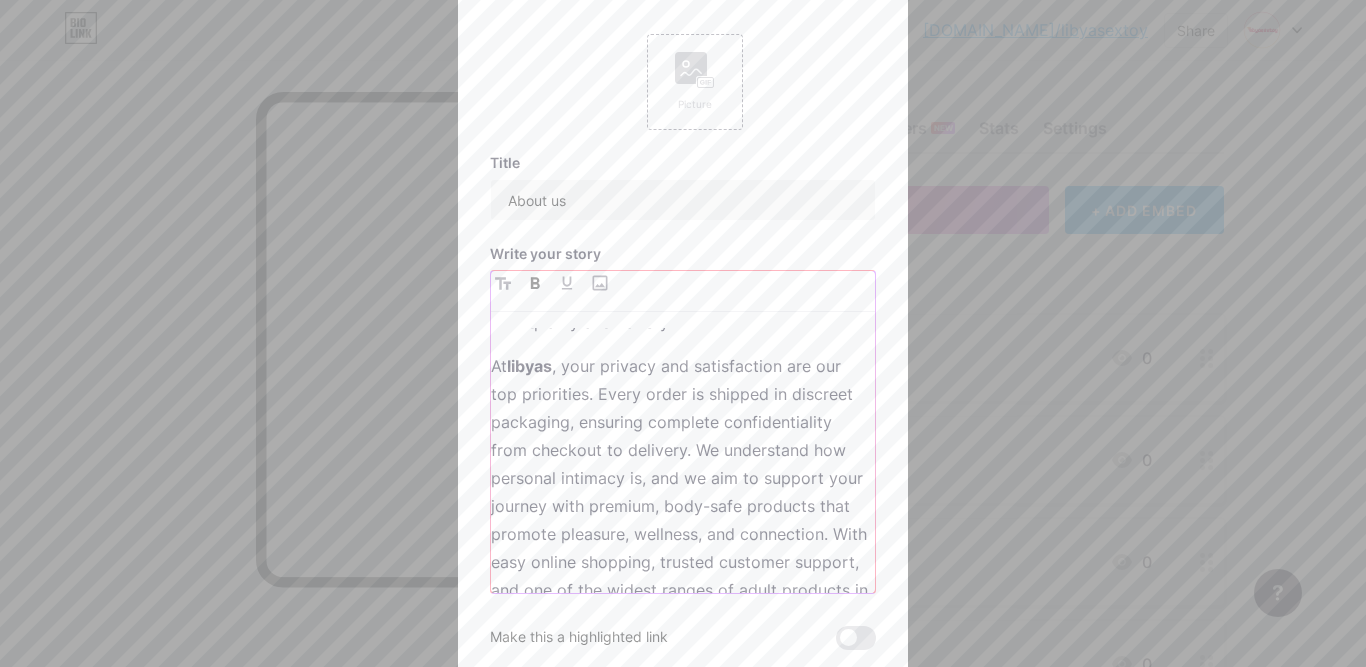 click on "libyas" at bounding box center (529, 366) 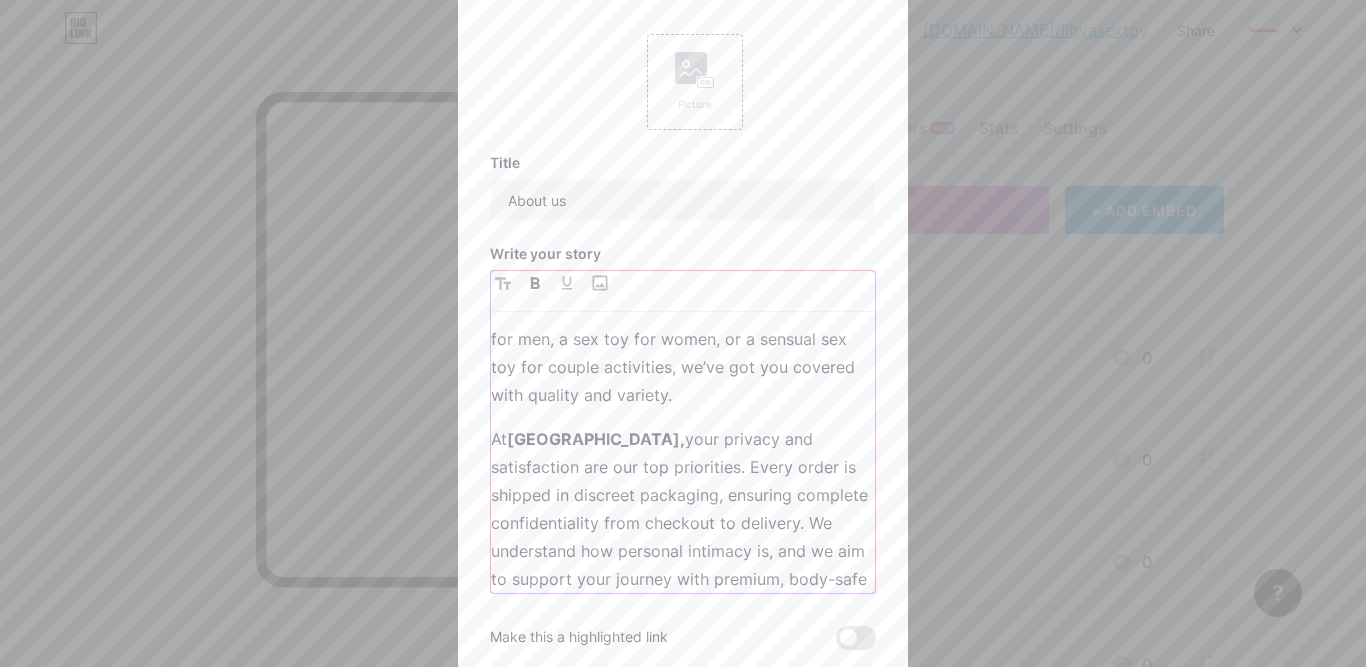 scroll, scrollTop: 0, scrollLeft: 0, axis: both 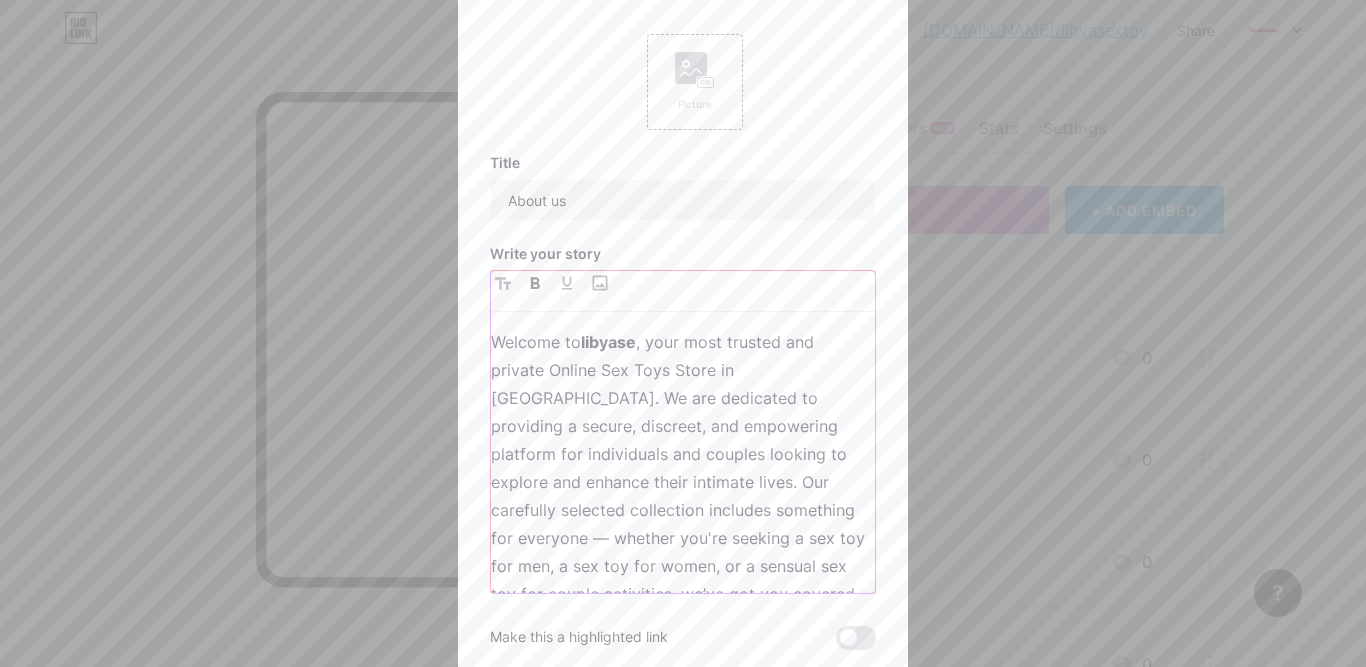 click on "Welcome to  libyase , your most trusted and private Online Sex Toys Store in Libya. We are dedicated to providing a secure, discreet, and empowering platform for individuals and couples looking to explore and enhance their intimate lives. Our carefully selected collection includes something for everyone — whether you're seeking a sex toy for men, a sex toy for women, or a sensual sex toy for couple activities, we’ve got you covered with quality and variety." at bounding box center (683, 482) 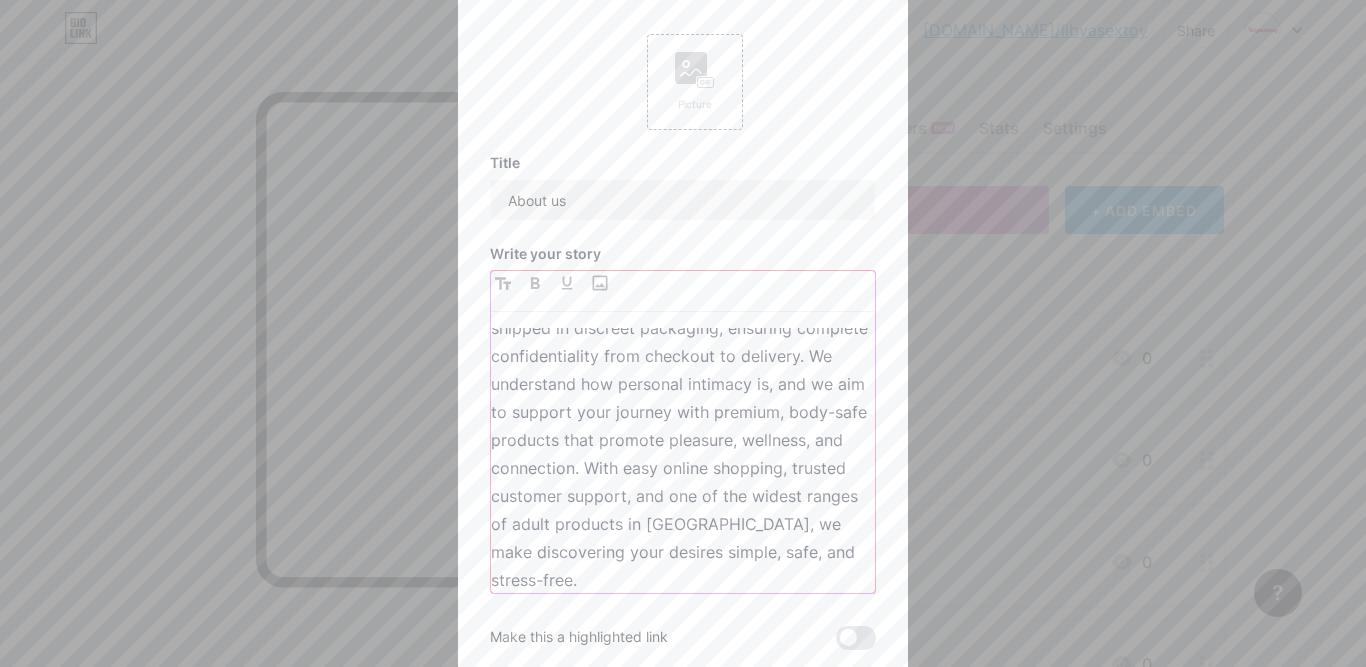 scroll, scrollTop: 411, scrollLeft: 0, axis: vertical 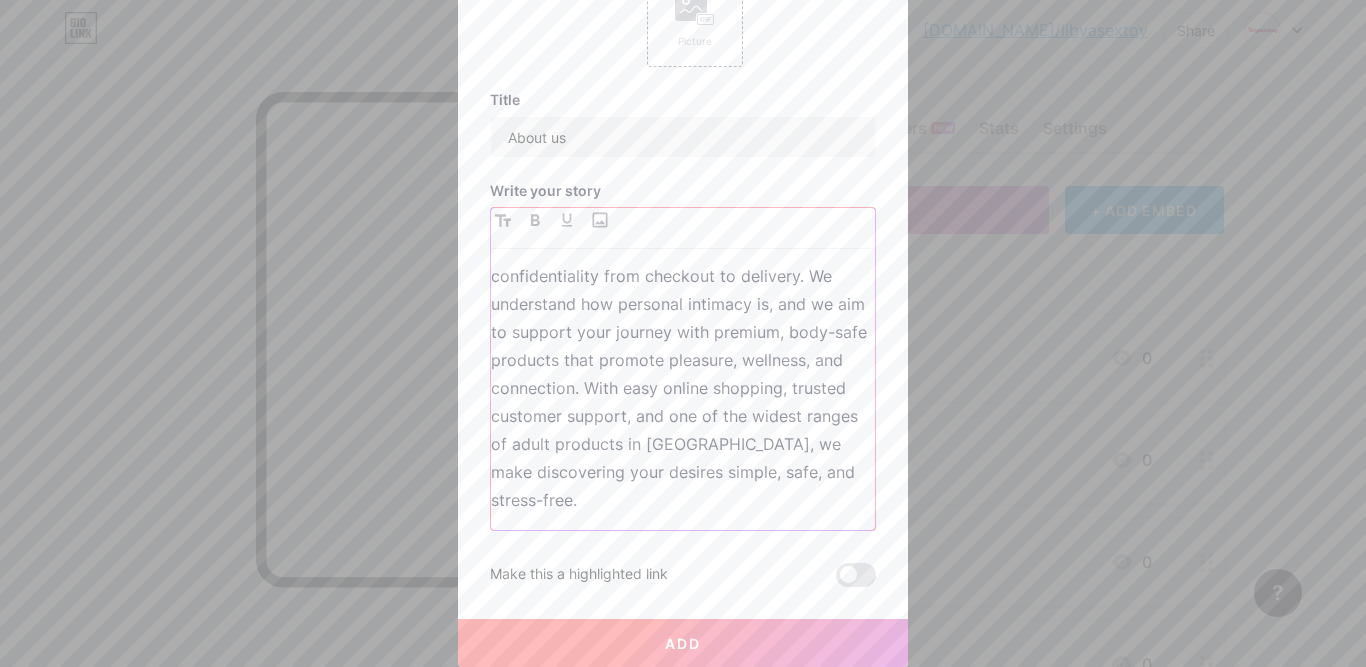 click on "Welcome to Libya, your most trusted and private Online Sex Toys Store in Libya. We are dedicated to providing a secure, discreet, and empowering platform for individuals and couples looking to explore and enhance their intimate lives. Our carefully selected collection includes something for everyone — whether you're seeking a sex toy for men, a sex toy for women, or a sensual sex toy for couple activities, we’ve got you covered with quality and variety. At  Libya,  your privacy and satisfaction are our top priorities. Every order is shipped in discreet packaging, ensuring complete confidentiality from checkout to delivery. We understand how personal intimacy is, and we aim to support your journey with premium, body-safe products that promote pleasure, wellness, and connection. With easy online shopping, trusted customer support, and one of the widest ranges of adult products in Libya, we make discovering your desires simple, safe, and stress-free." at bounding box center (683, 397) 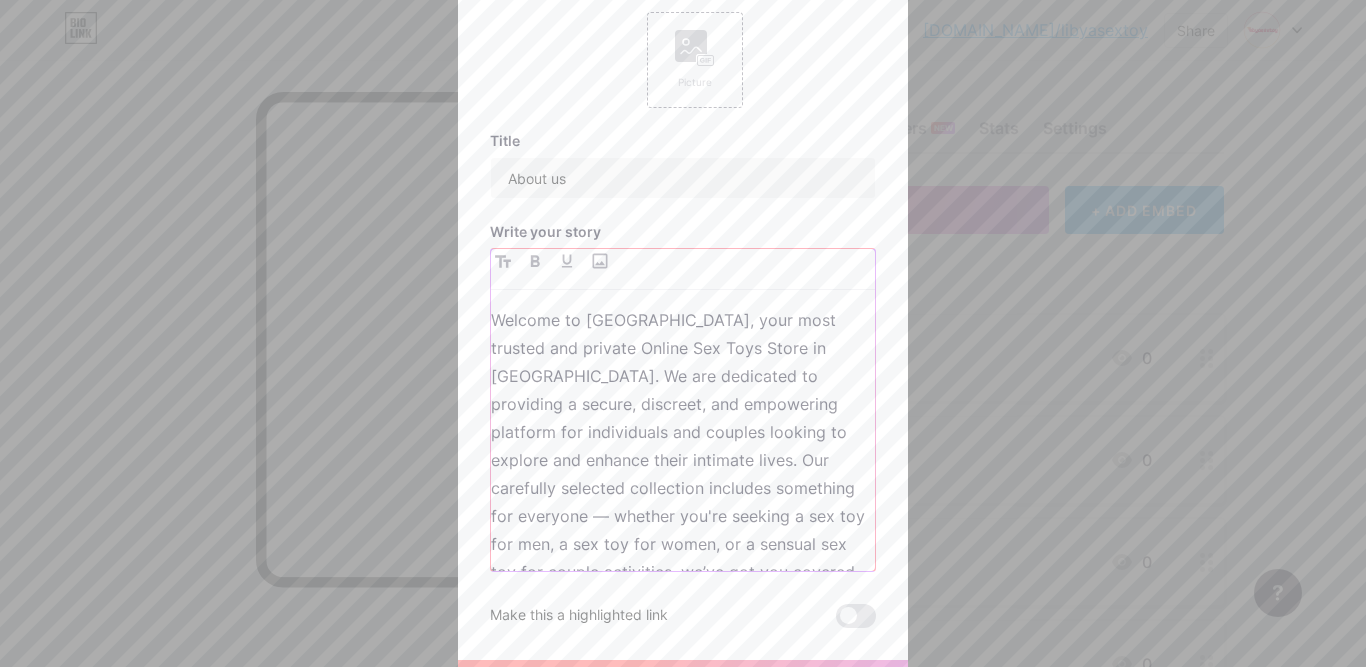 scroll, scrollTop: 0, scrollLeft: 0, axis: both 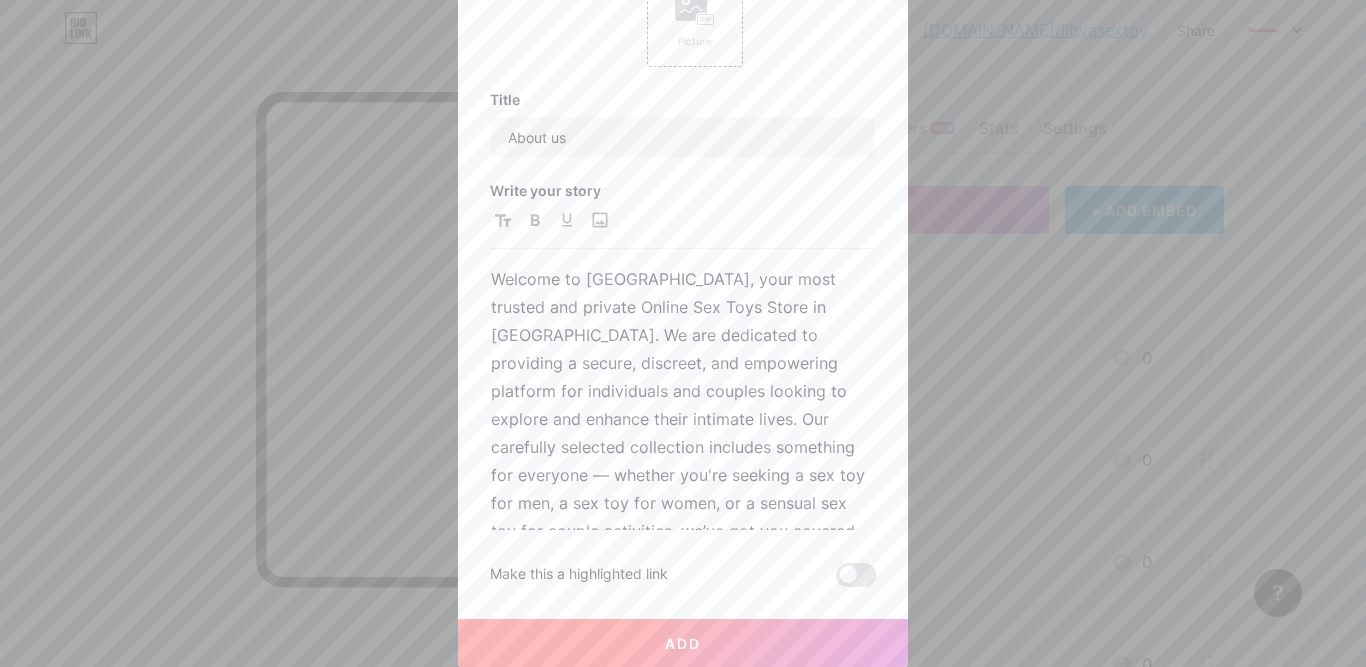 click on "Add" at bounding box center (683, 643) 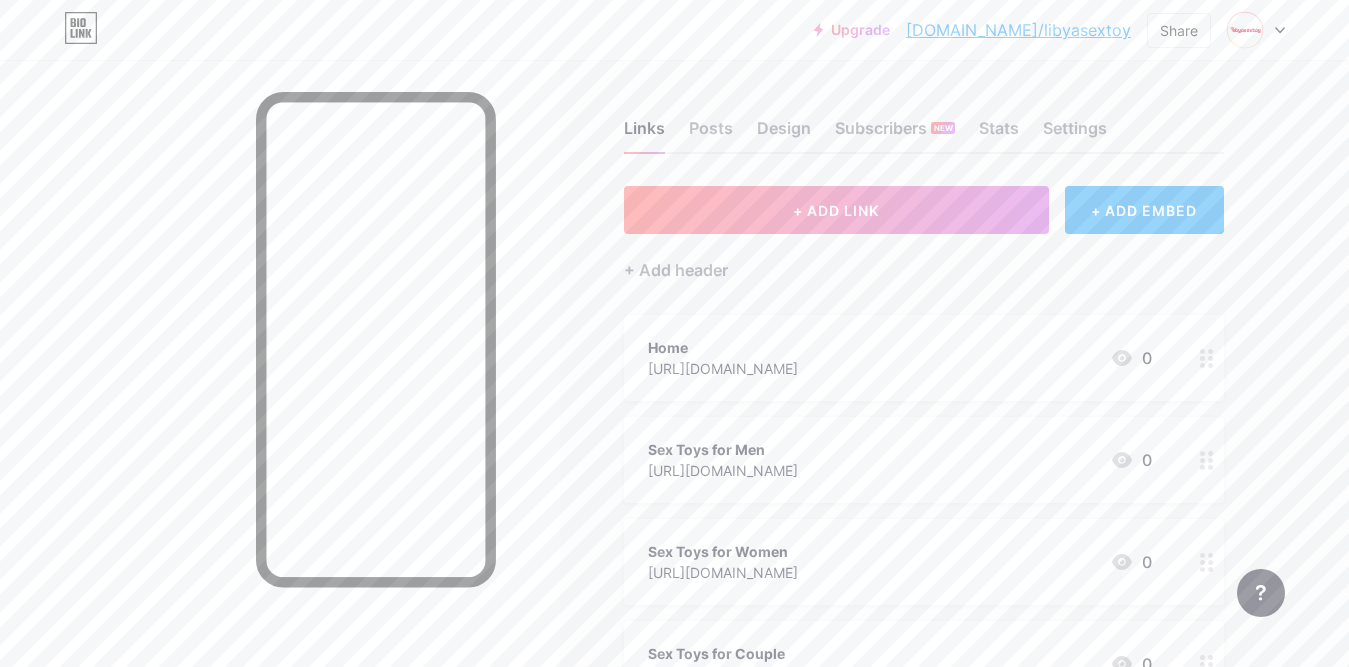 click on "Links
Posts
Design
Subscribers
NEW
Stats
Settings" at bounding box center [924, 119] 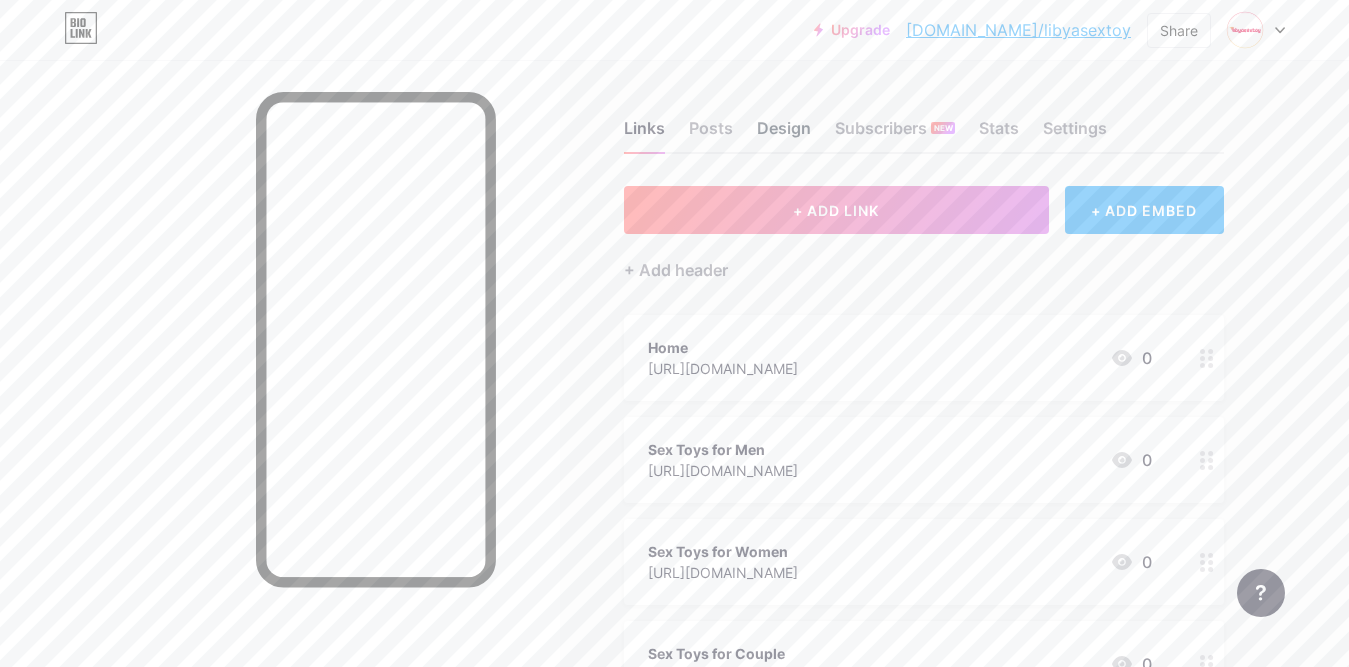 click on "Design" at bounding box center (784, 134) 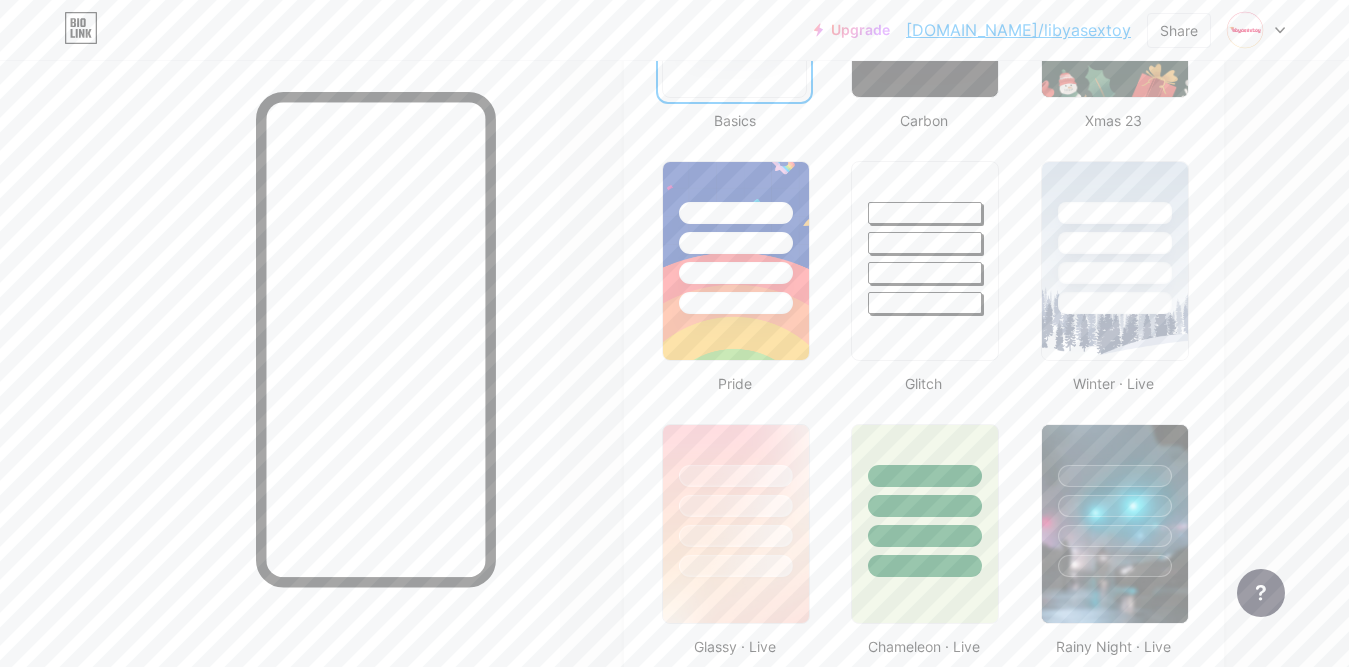 scroll, scrollTop: 700, scrollLeft: 0, axis: vertical 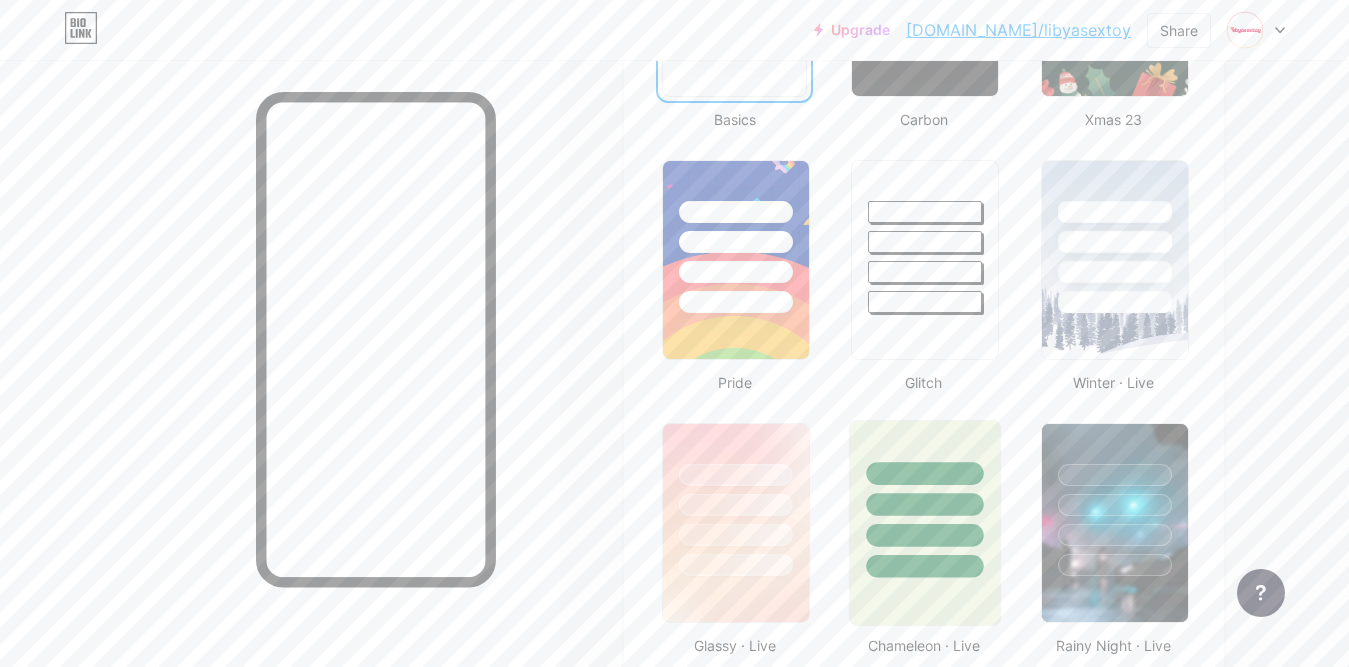 click at bounding box center (925, 504) 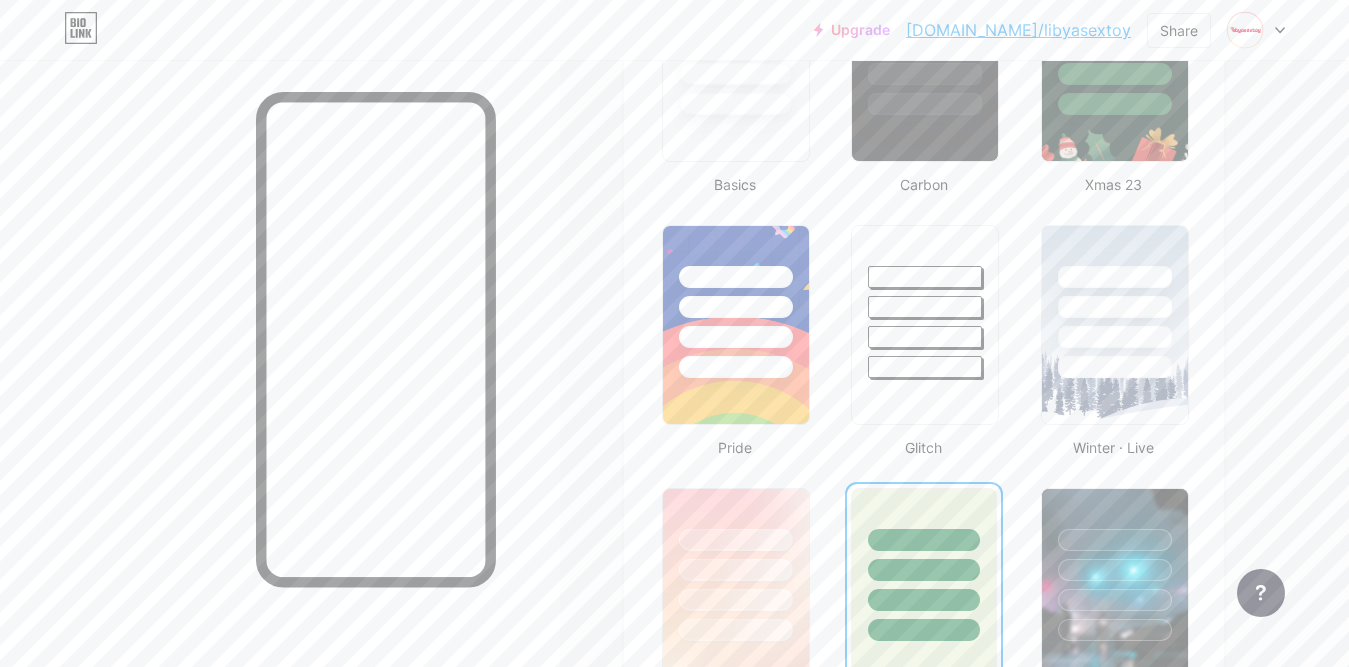scroll, scrollTop: 600, scrollLeft: 0, axis: vertical 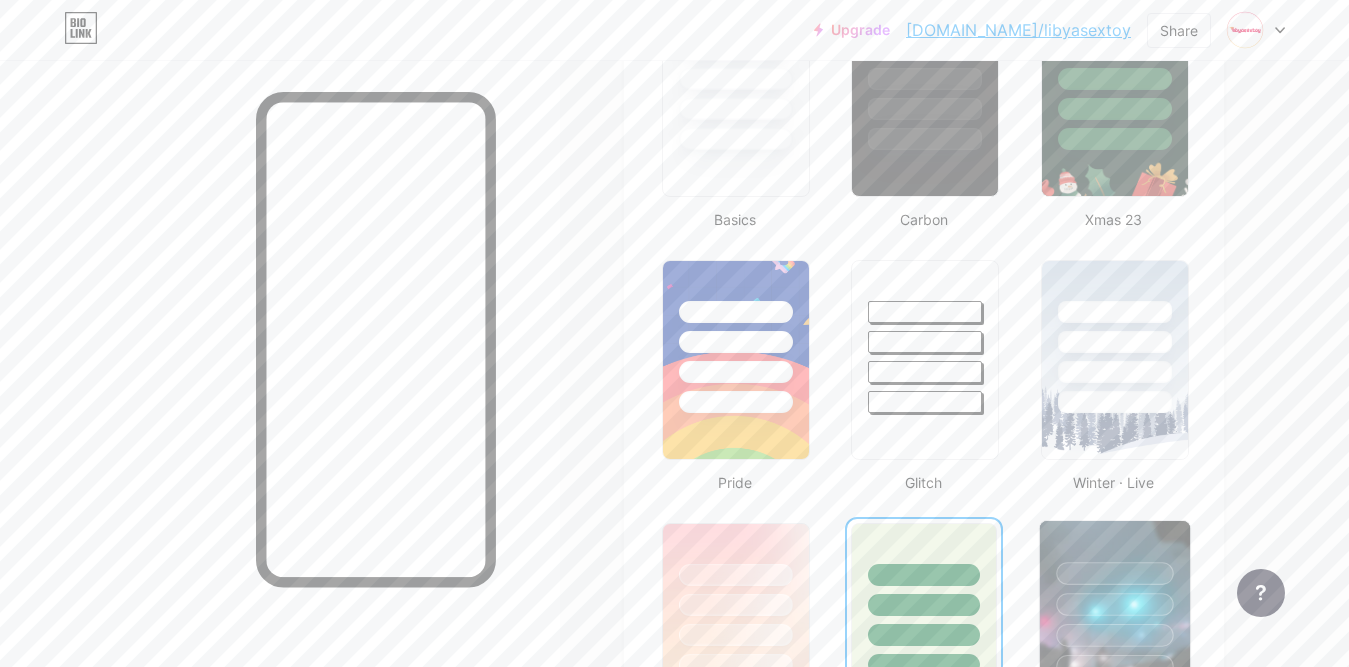 click at bounding box center [1114, 604] 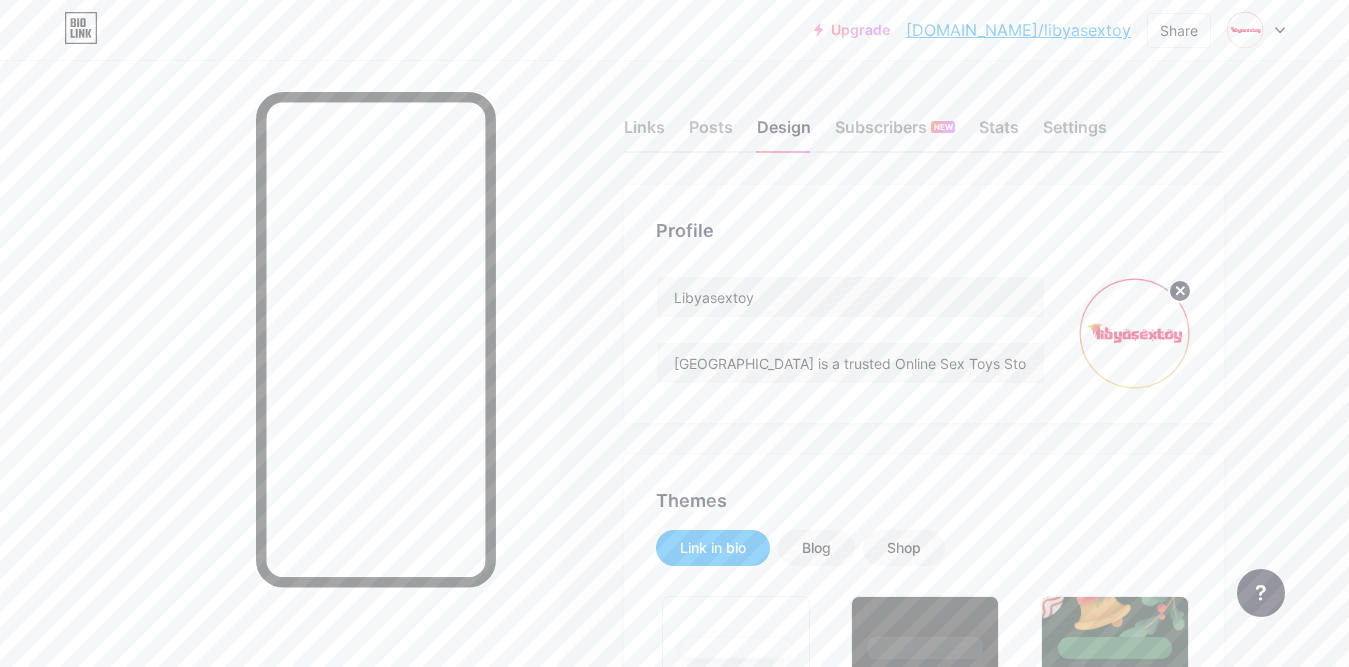 scroll, scrollTop: 0, scrollLeft: 0, axis: both 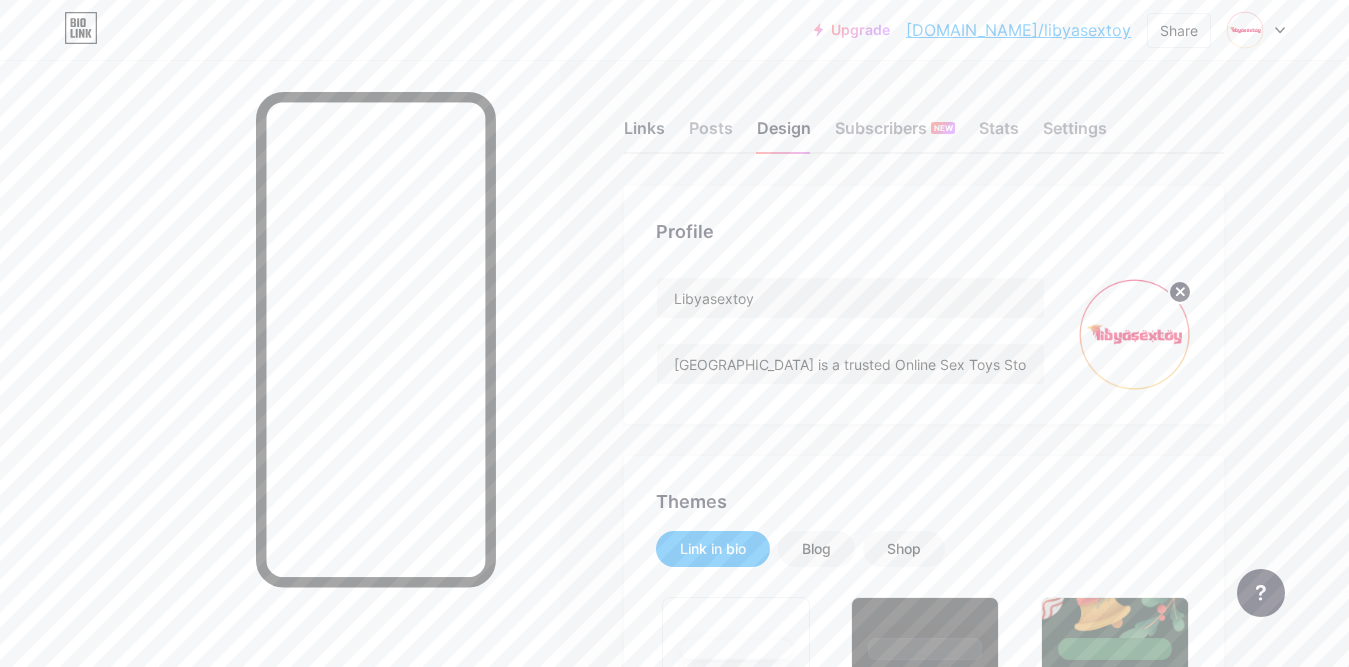 click on "Links" at bounding box center (644, 134) 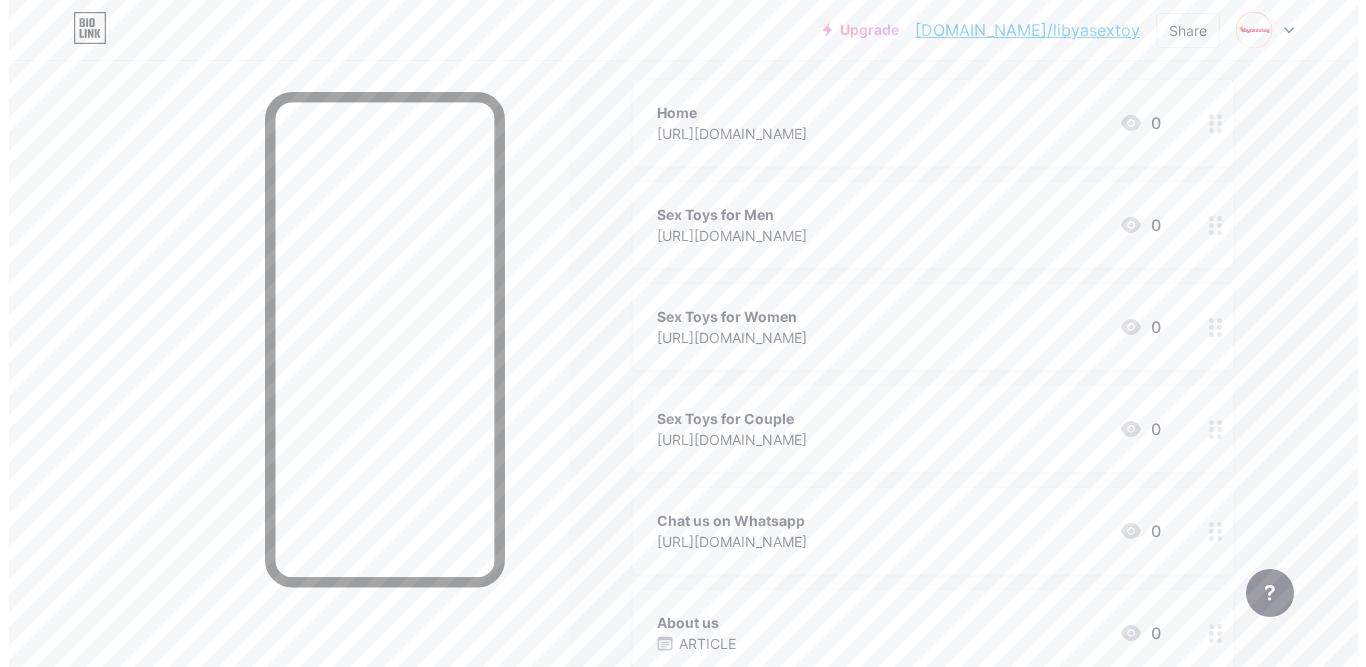 scroll, scrollTop: 476, scrollLeft: 0, axis: vertical 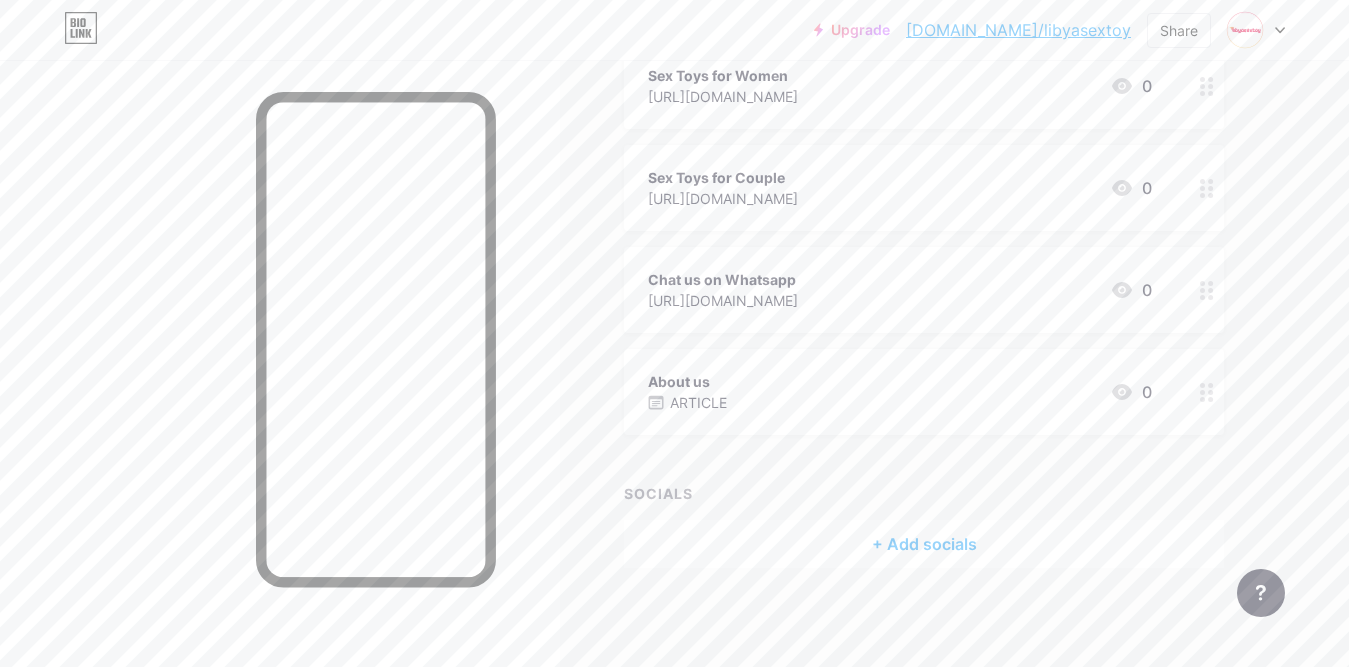click on "About us
ARTICLE
0" at bounding box center (900, 392) 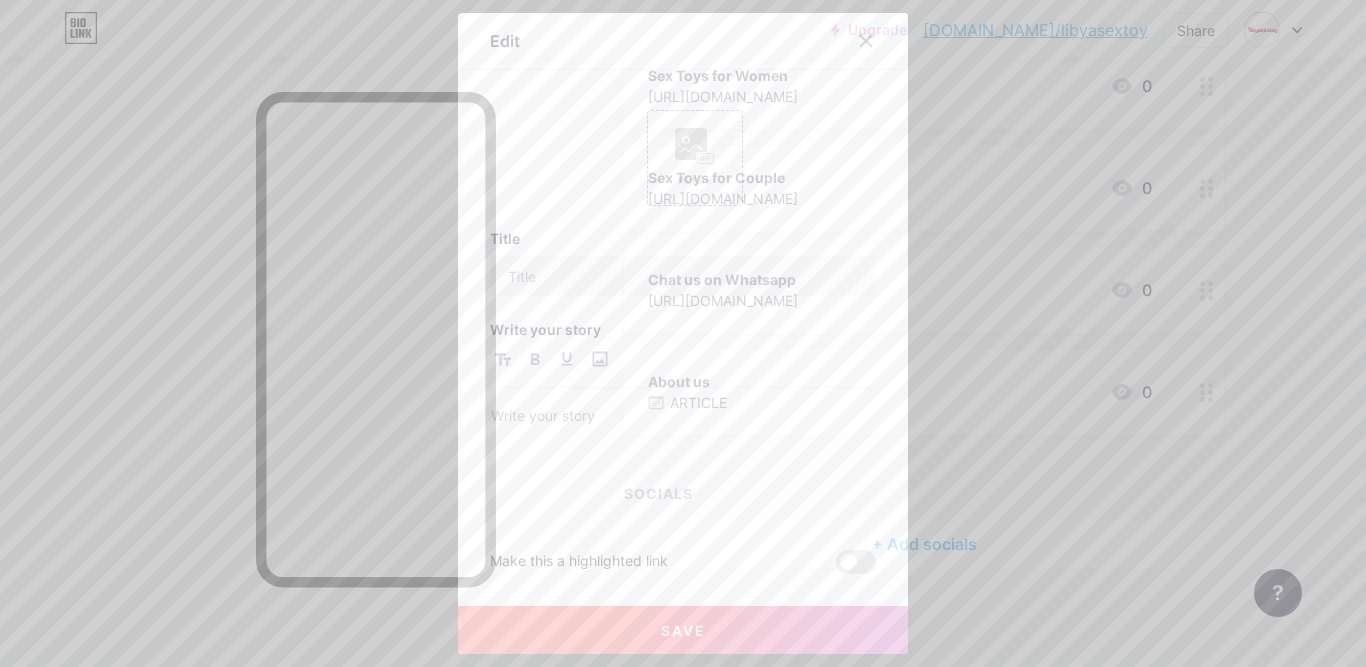 type on "About us" 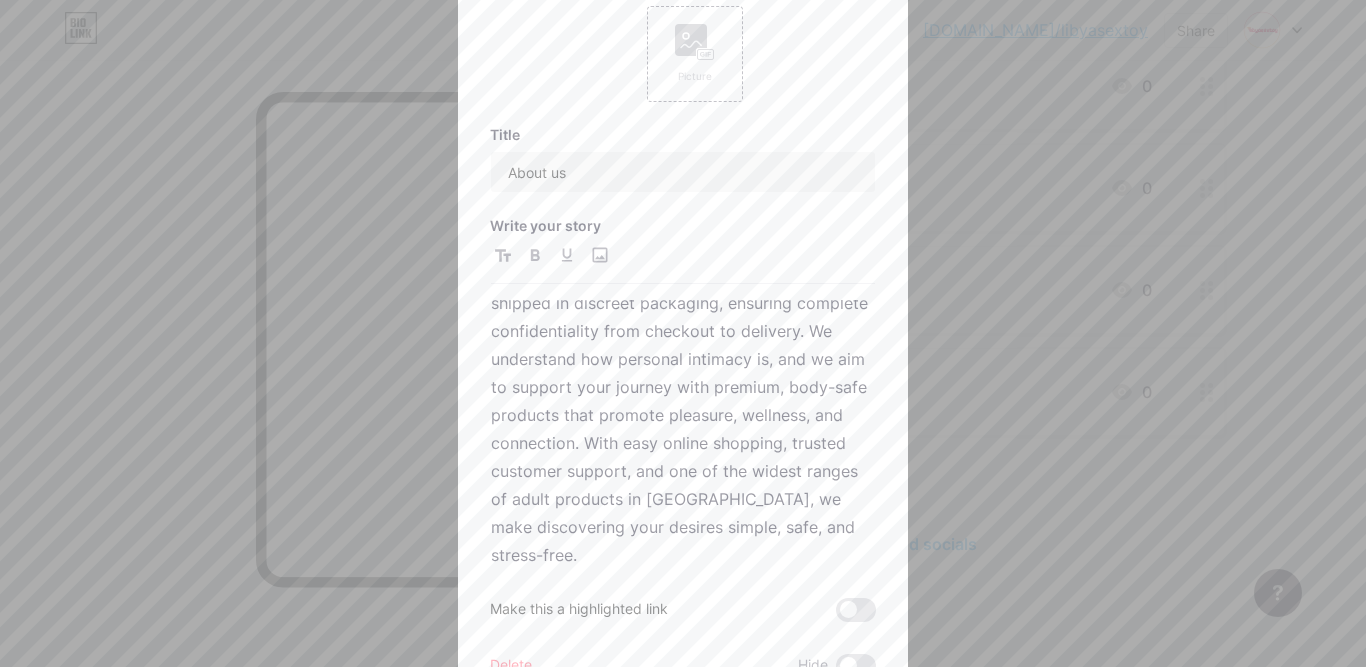 scroll, scrollTop: 411, scrollLeft: 0, axis: vertical 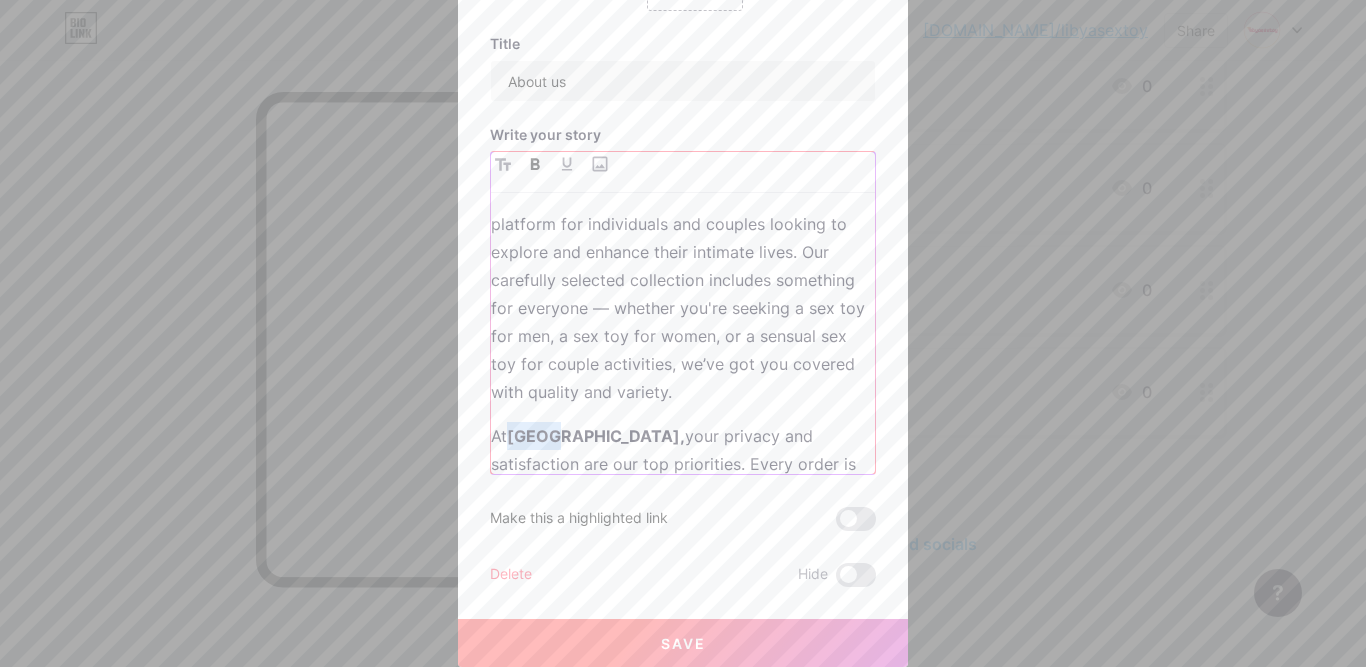 drag, startPoint x: 543, startPoint y: 440, endPoint x: 504, endPoint y: 440, distance: 39 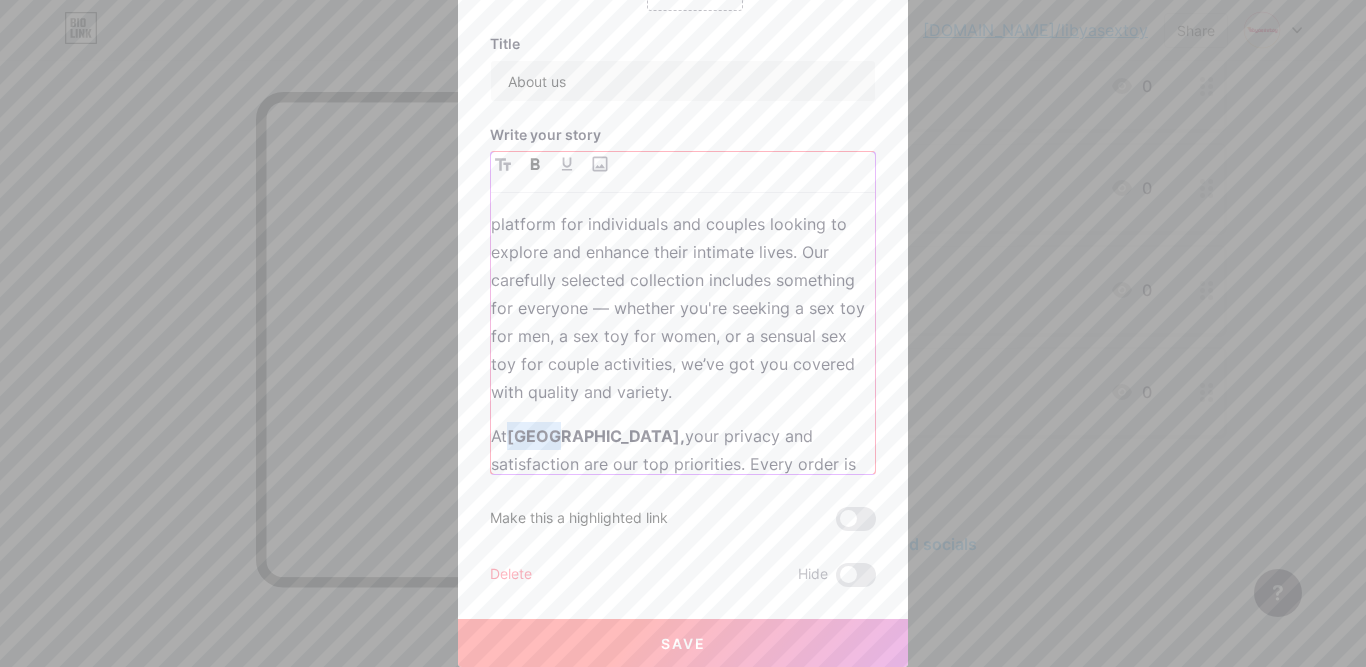 click on "Libya," at bounding box center [596, 436] 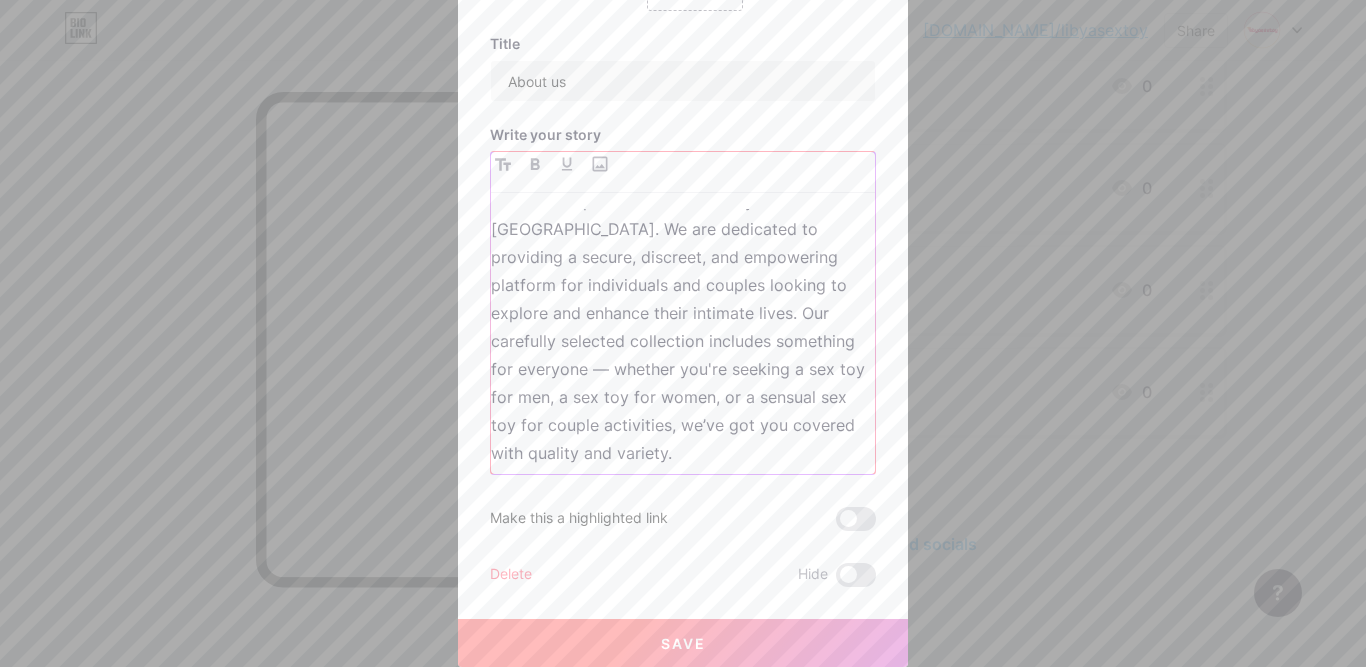 scroll, scrollTop: 0, scrollLeft: 0, axis: both 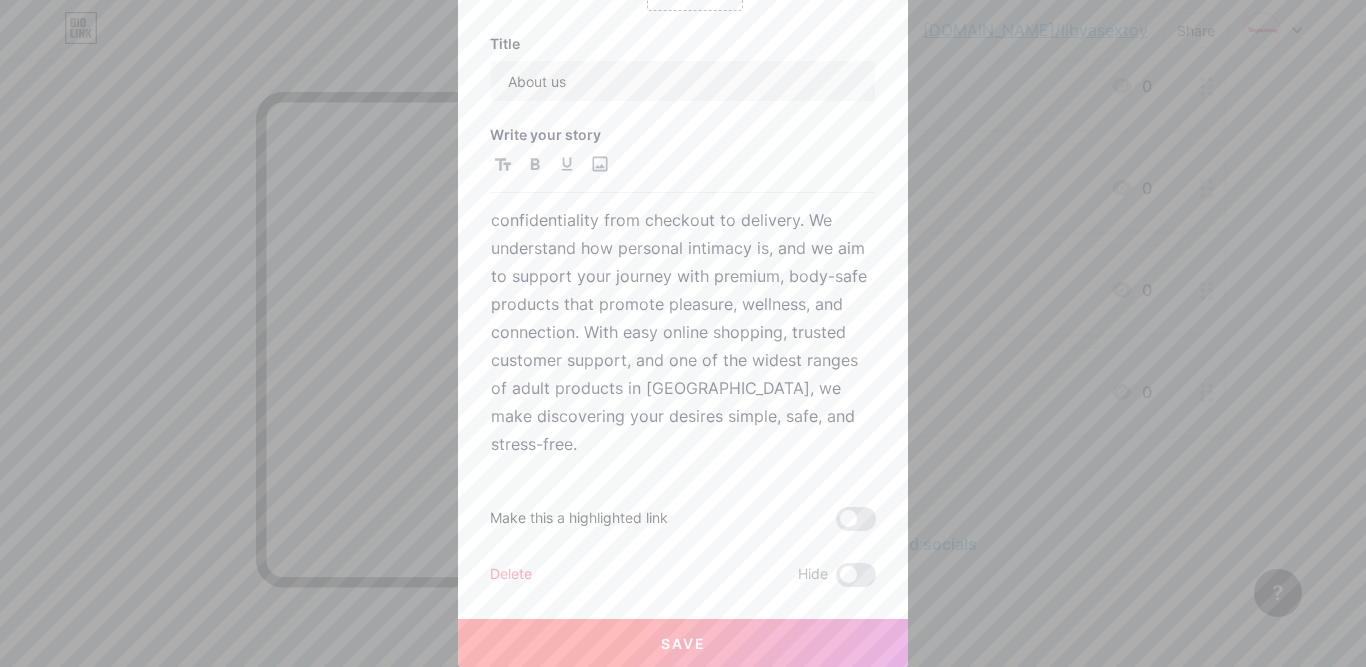 click on "Save" at bounding box center [683, 643] 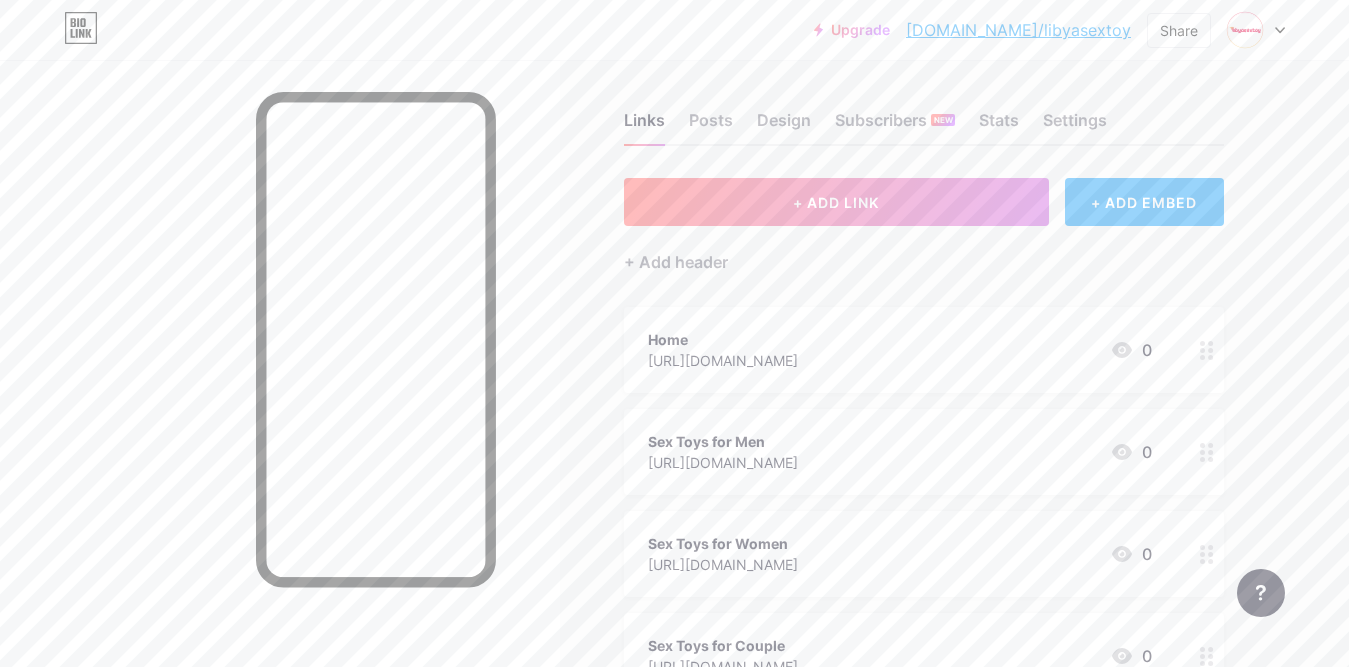 scroll, scrollTop: 0, scrollLeft: 0, axis: both 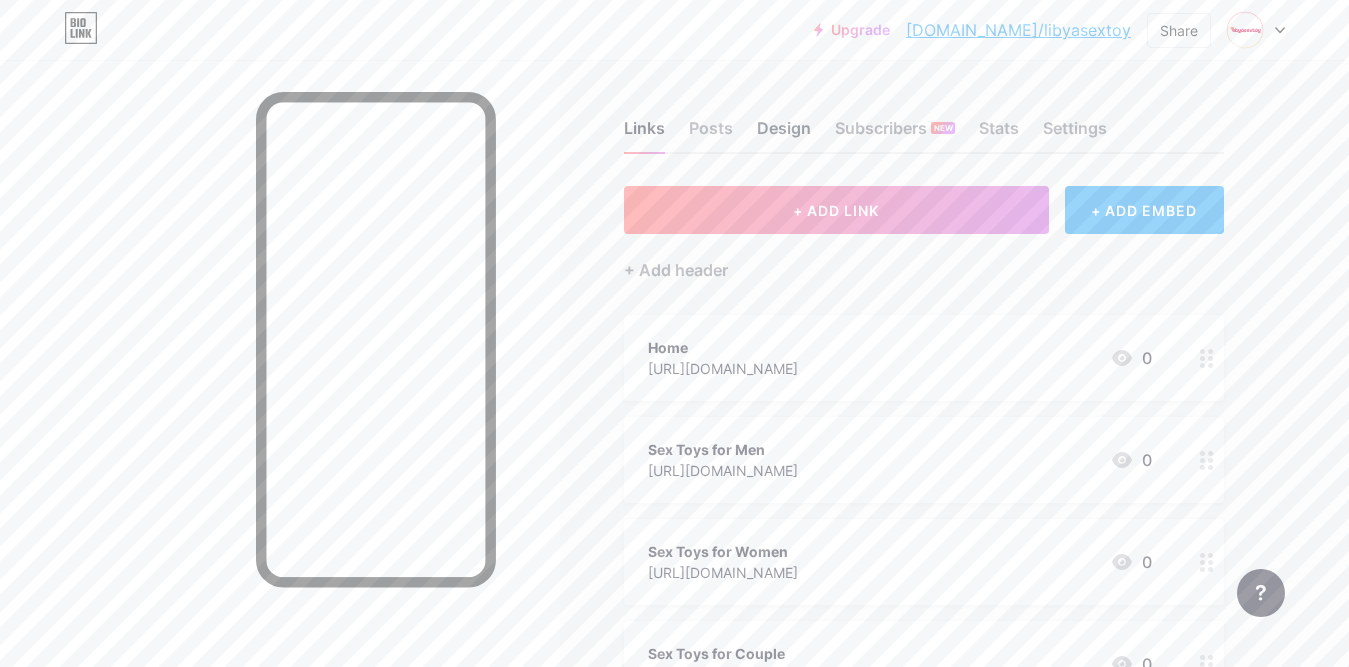 click on "Design" at bounding box center [784, 134] 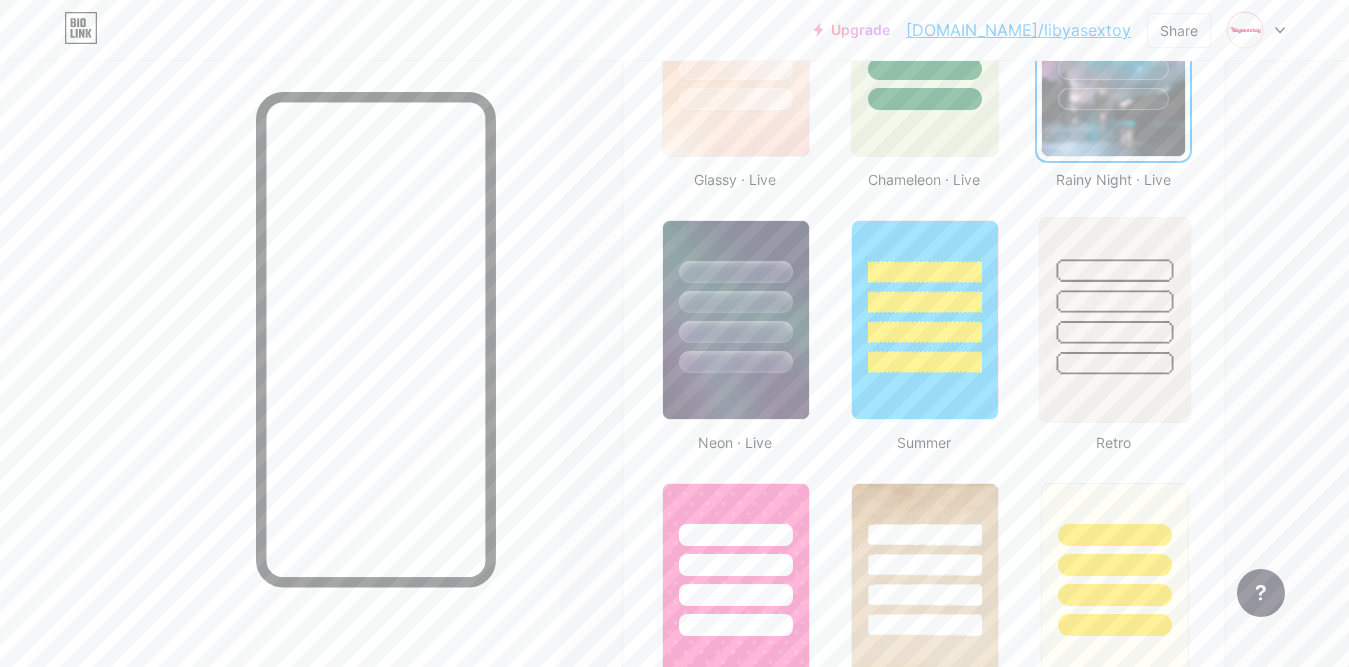 scroll, scrollTop: 1200, scrollLeft: 0, axis: vertical 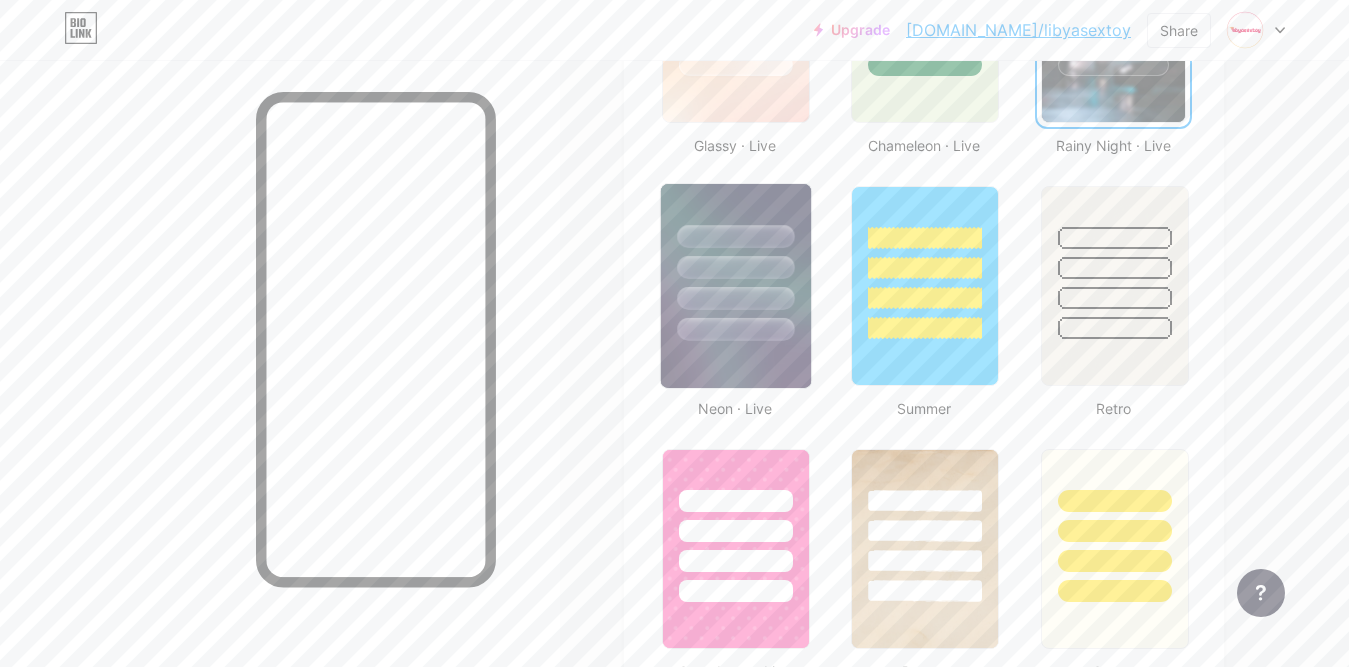 click at bounding box center [735, 329] 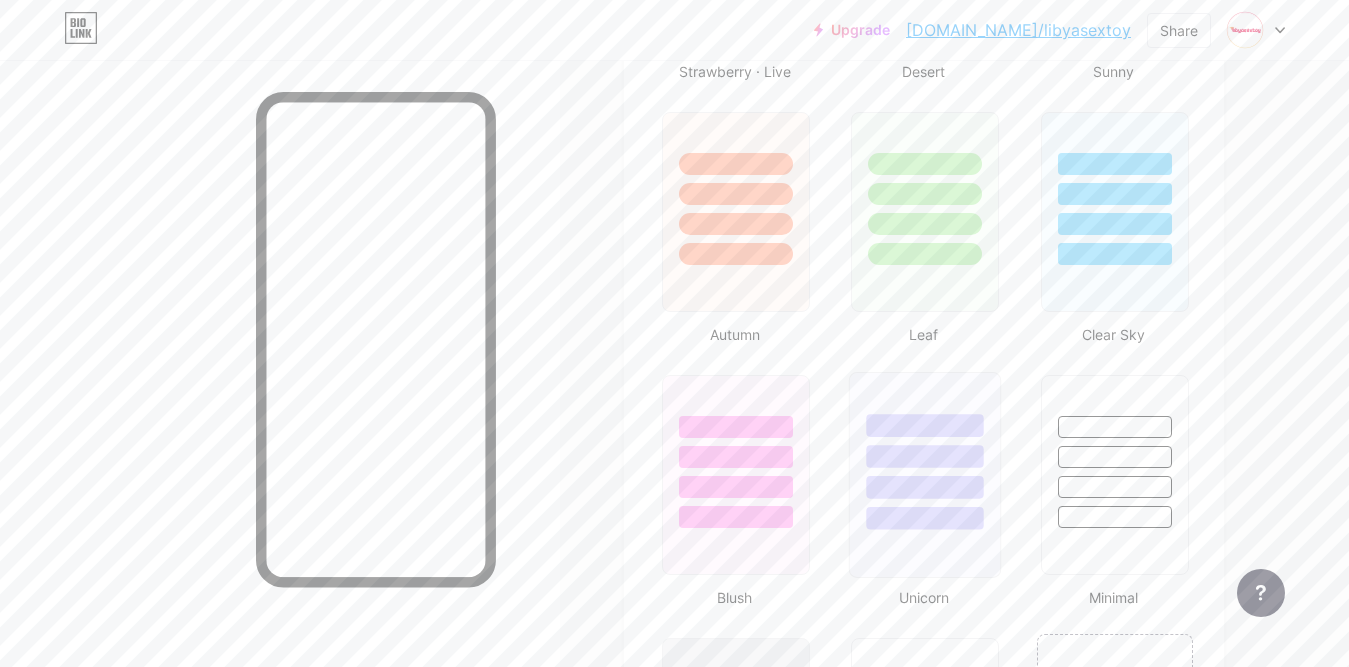 scroll, scrollTop: 1700, scrollLeft: 0, axis: vertical 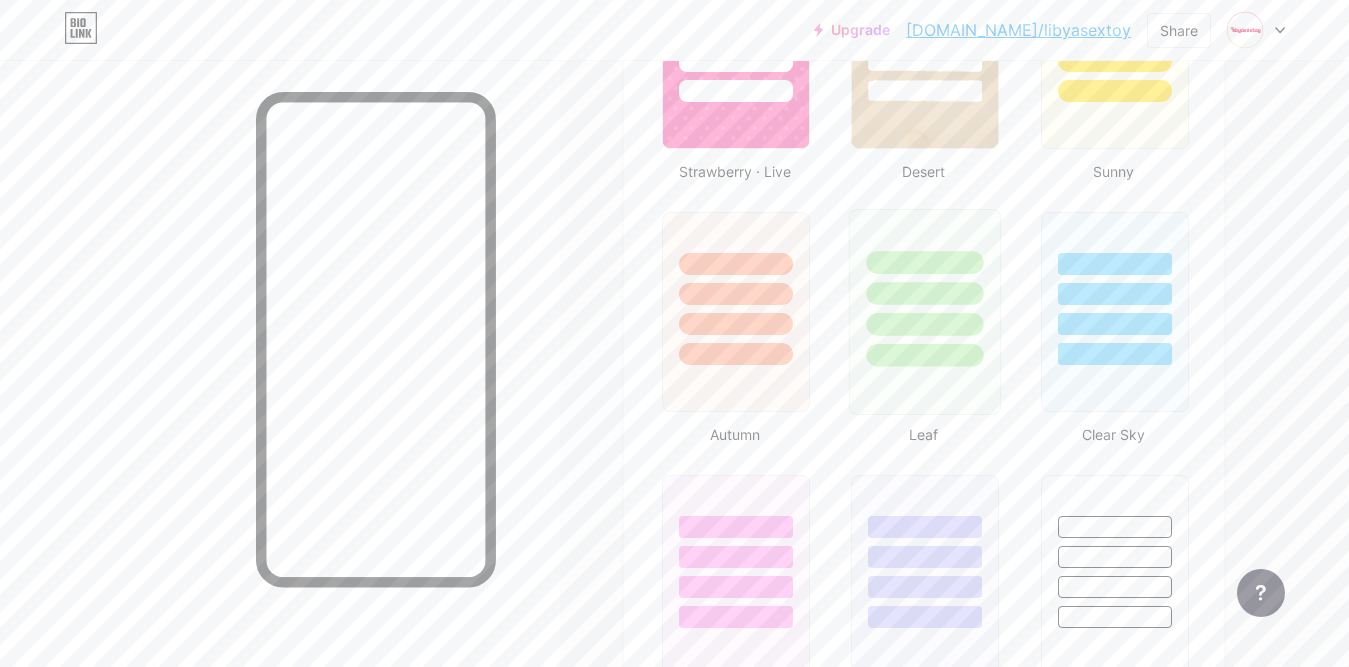 click at bounding box center [925, 355] 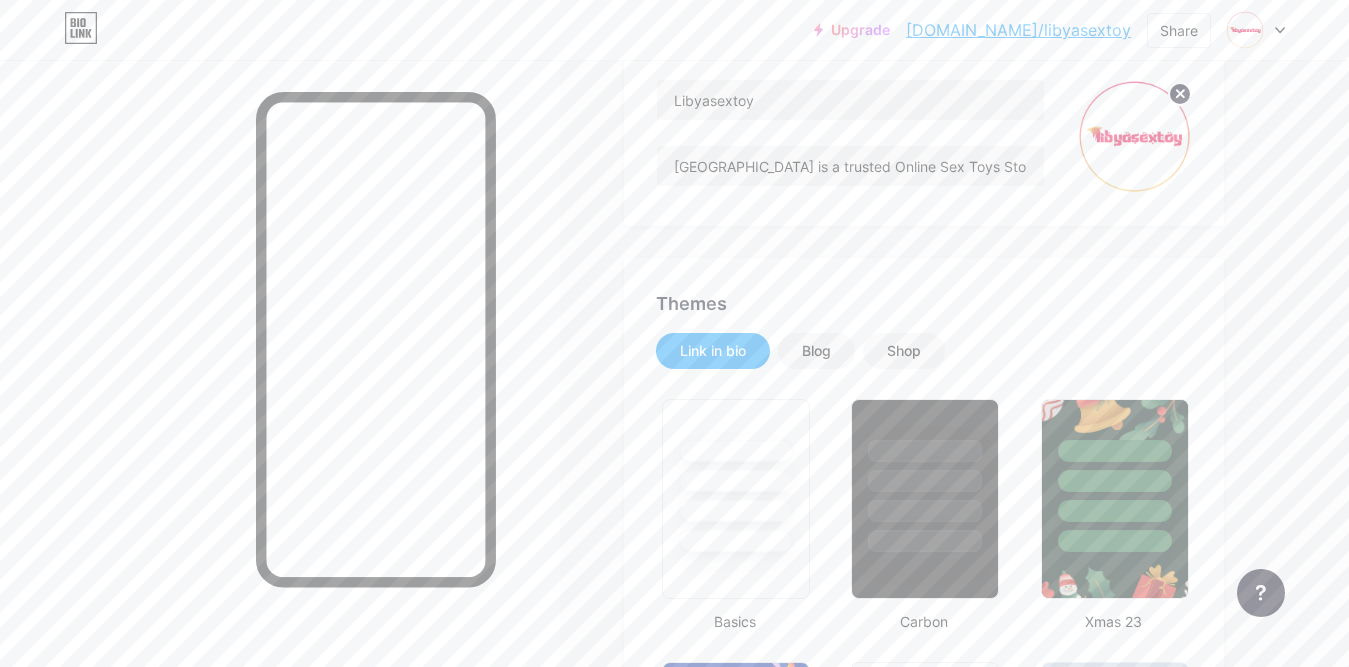 scroll, scrollTop: 0, scrollLeft: 0, axis: both 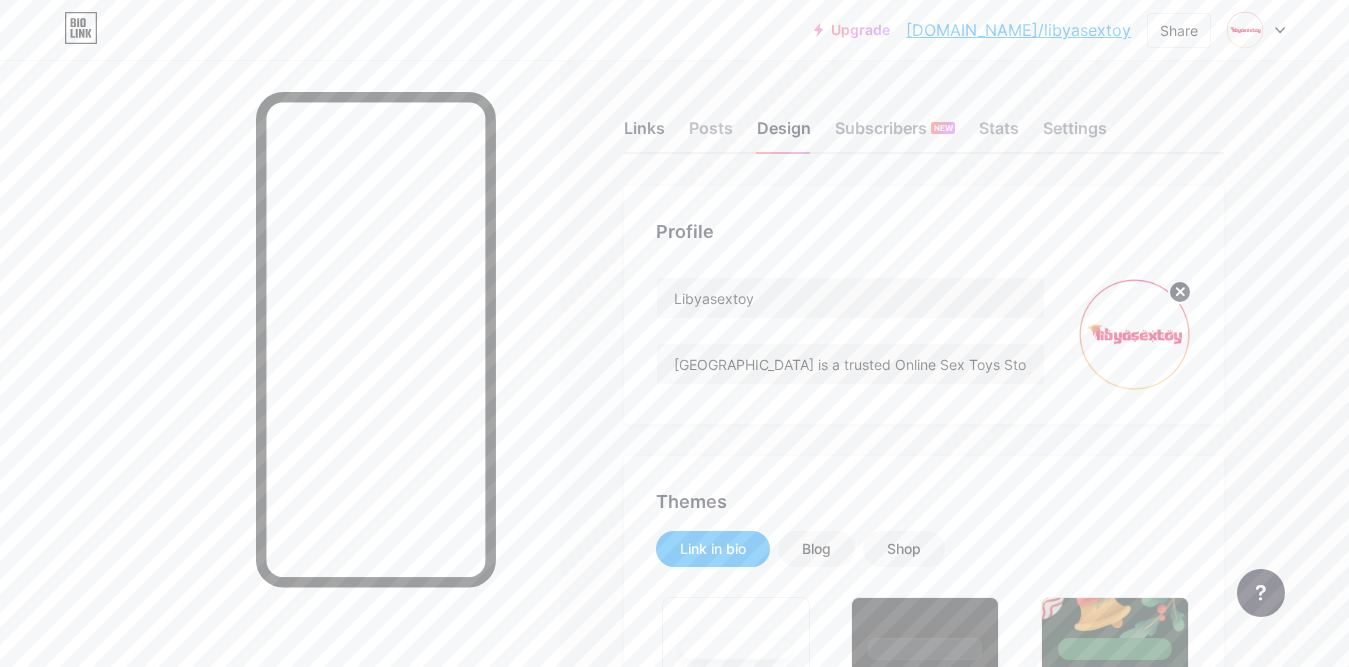 click on "Links" at bounding box center (644, 134) 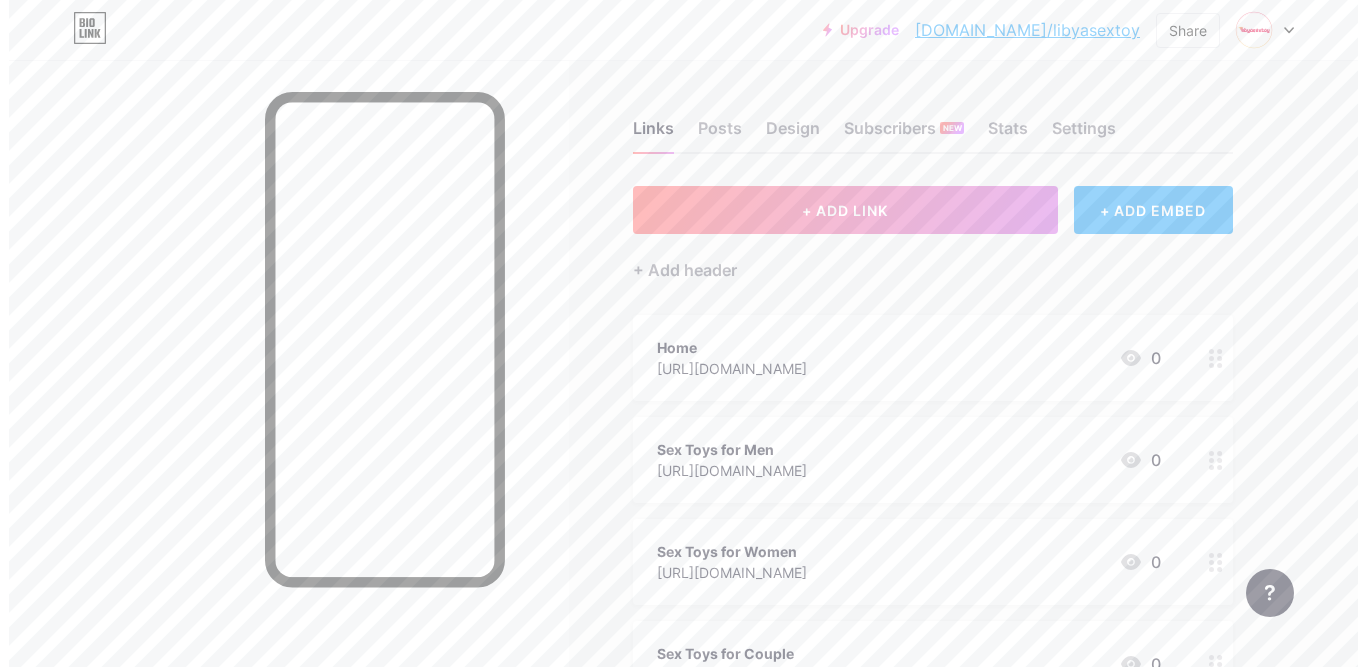 scroll, scrollTop: 476, scrollLeft: 0, axis: vertical 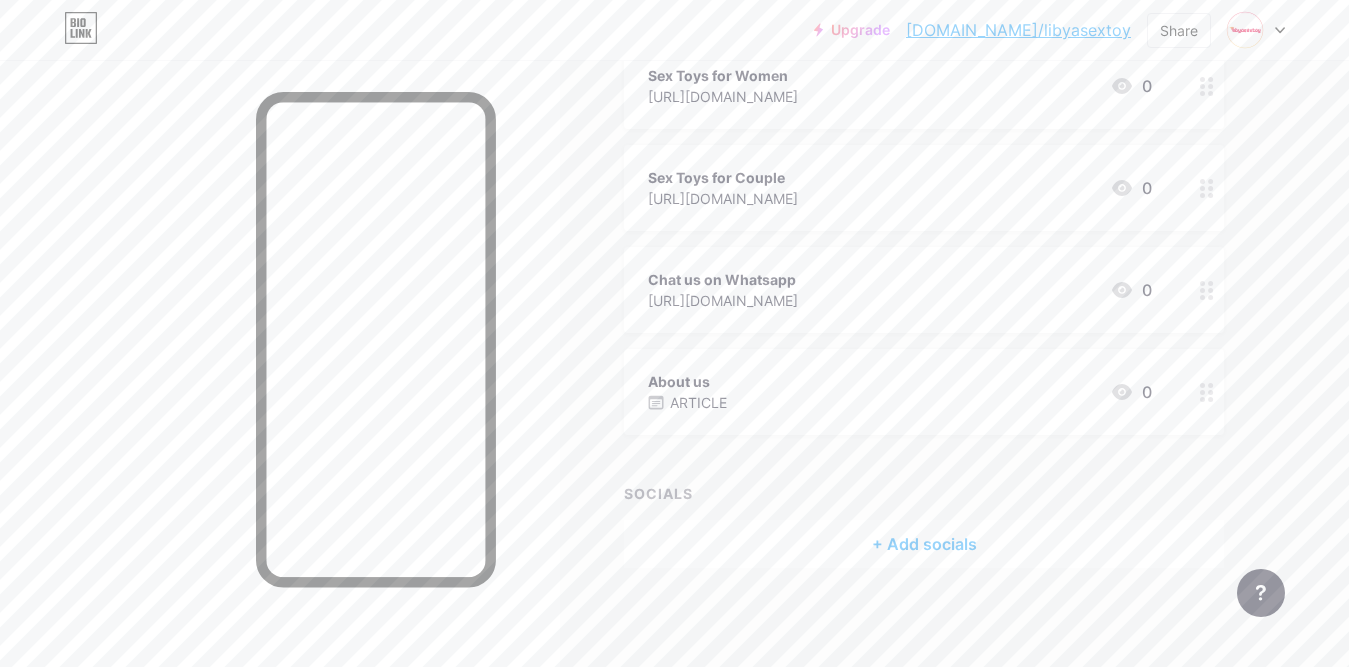 click on "About us
ARTICLE
0" at bounding box center (900, 392) 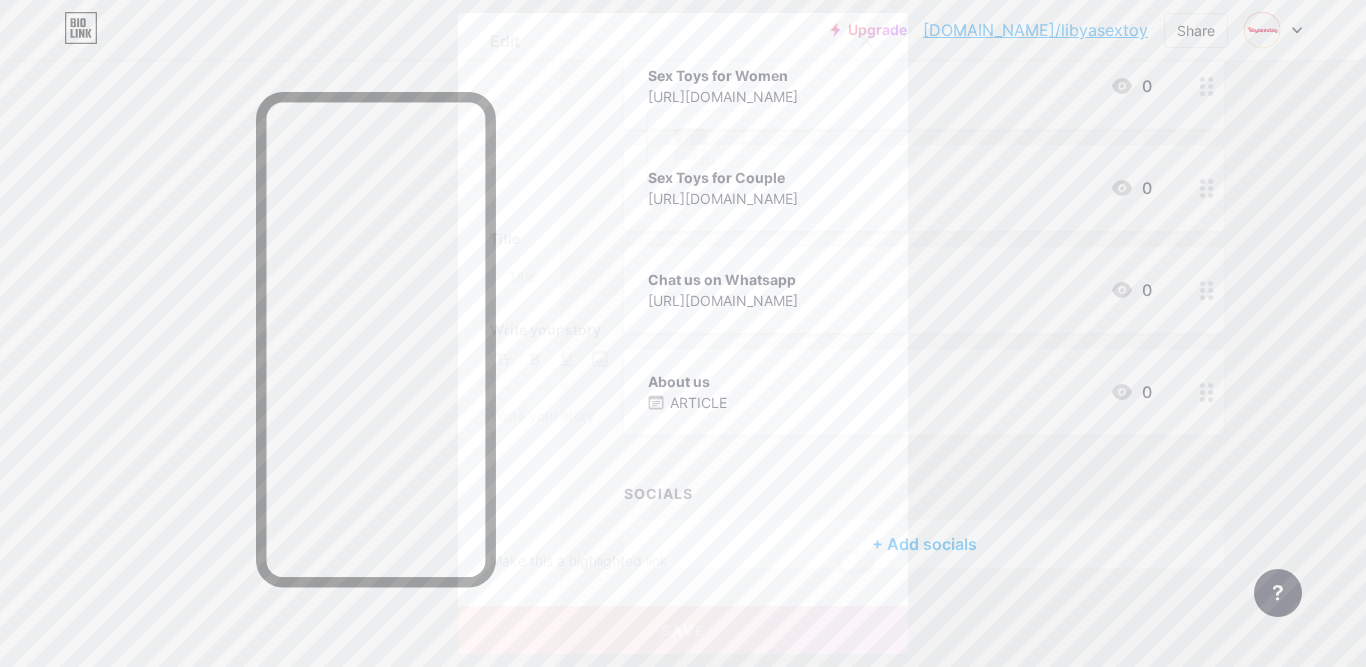 type on "About us" 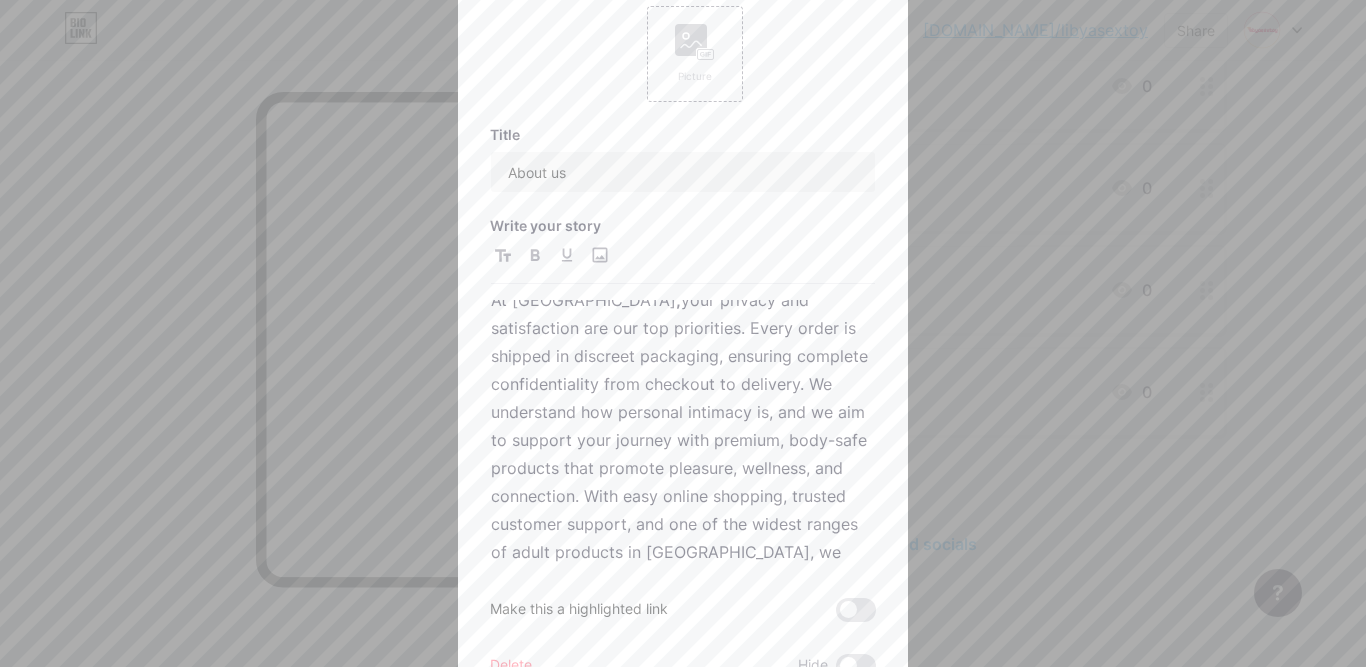 scroll, scrollTop: 411, scrollLeft: 0, axis: vertical 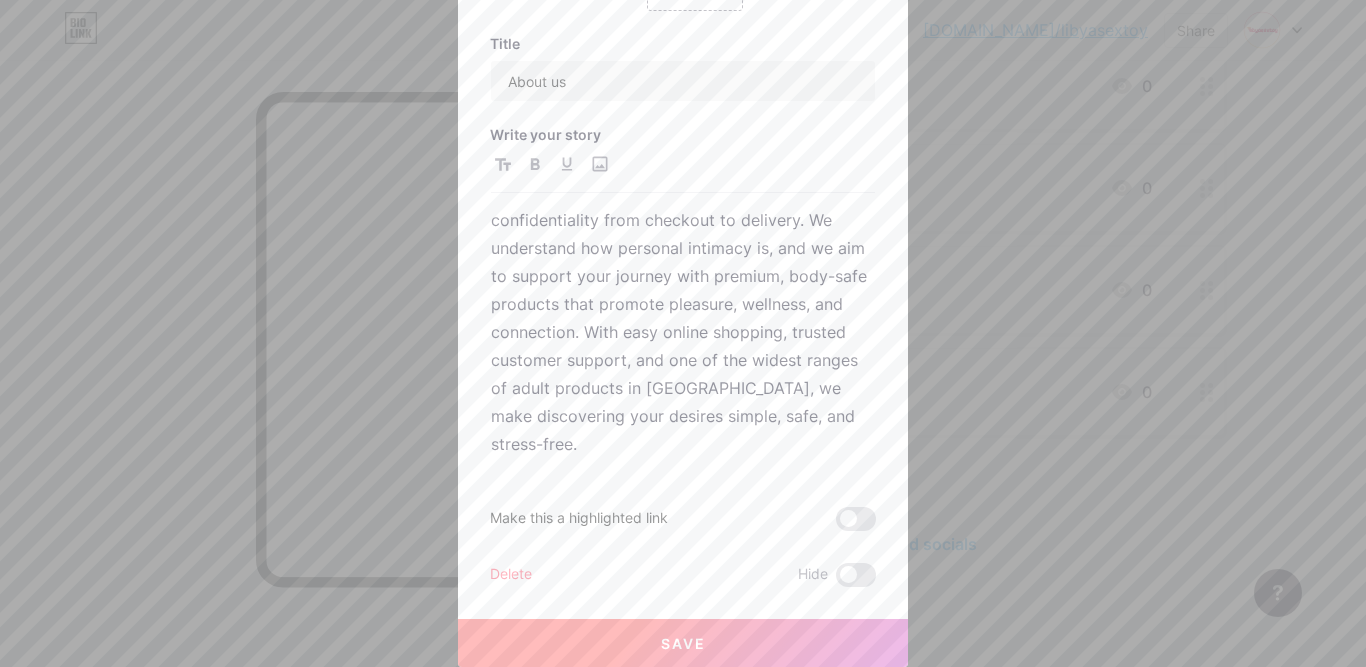 drag, startPoint x: 844, startPoint y: 515, endPoint x: 849, endPoint y: 542, distance: 27.45906 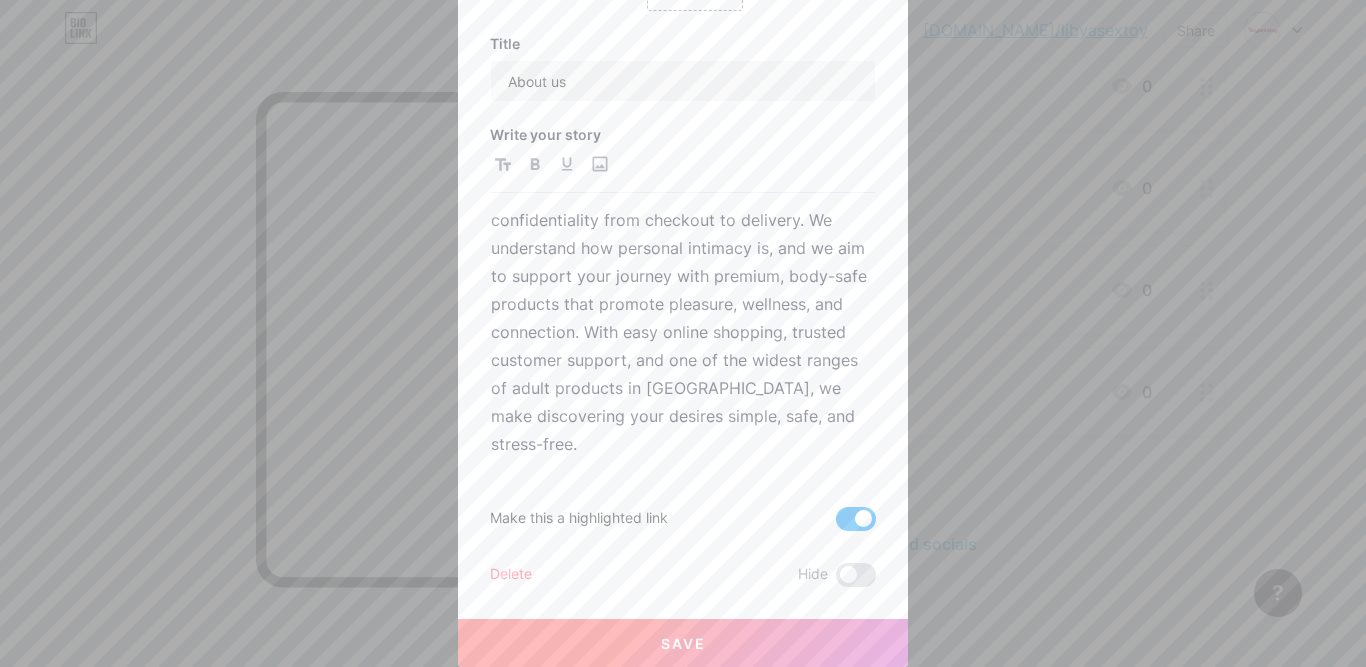 click on "Save" at bounding box center (683, 643) 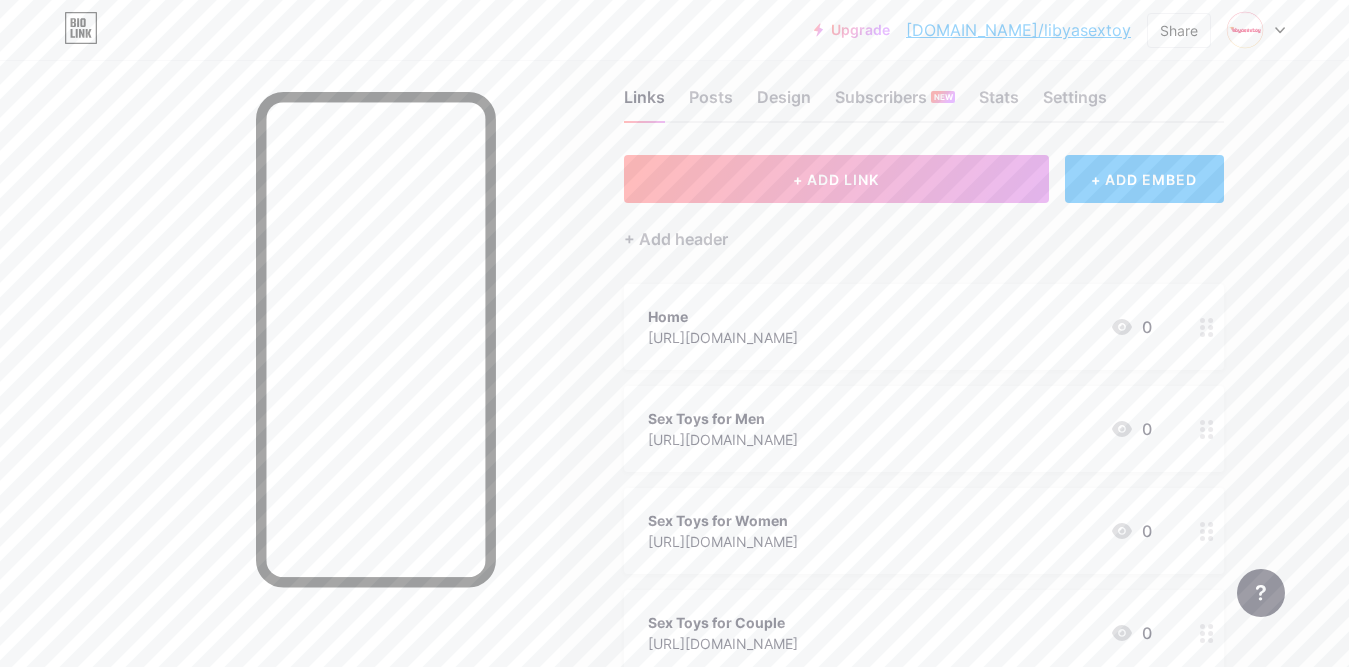 scroll, scrollTop: 0, scrollLeft: 0, axis: both 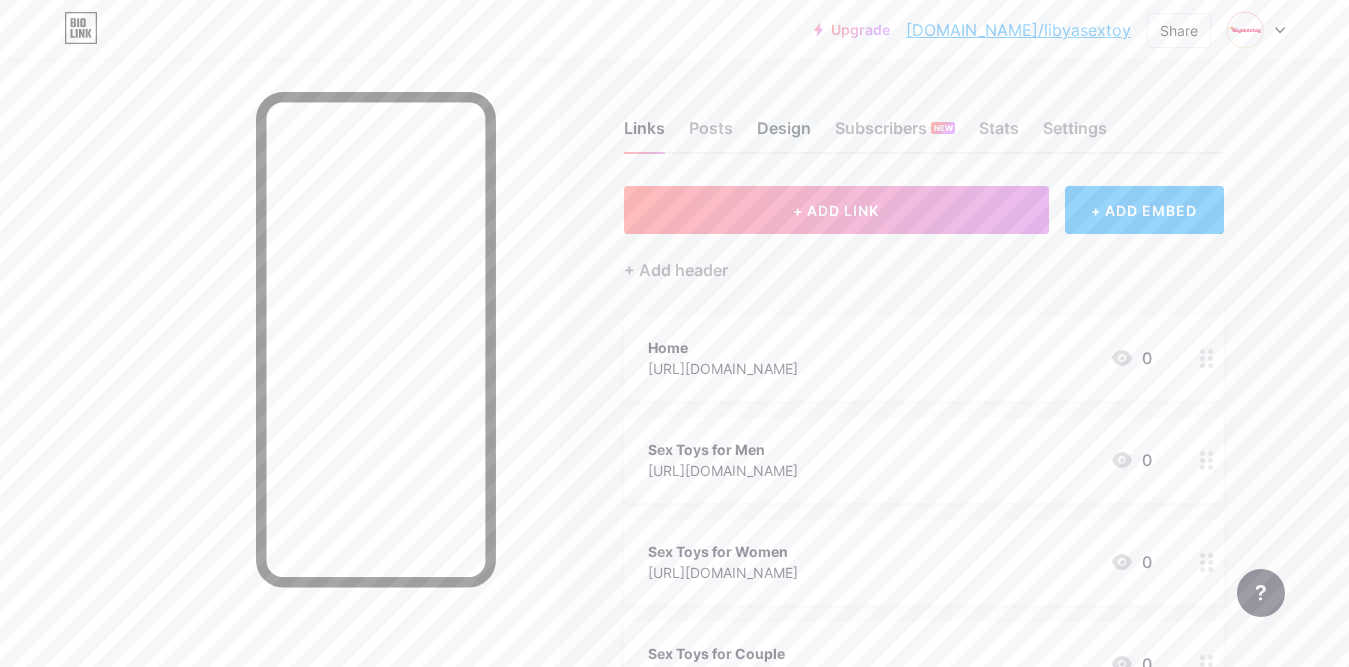 click on "Design" at bounding box center [784, 134] 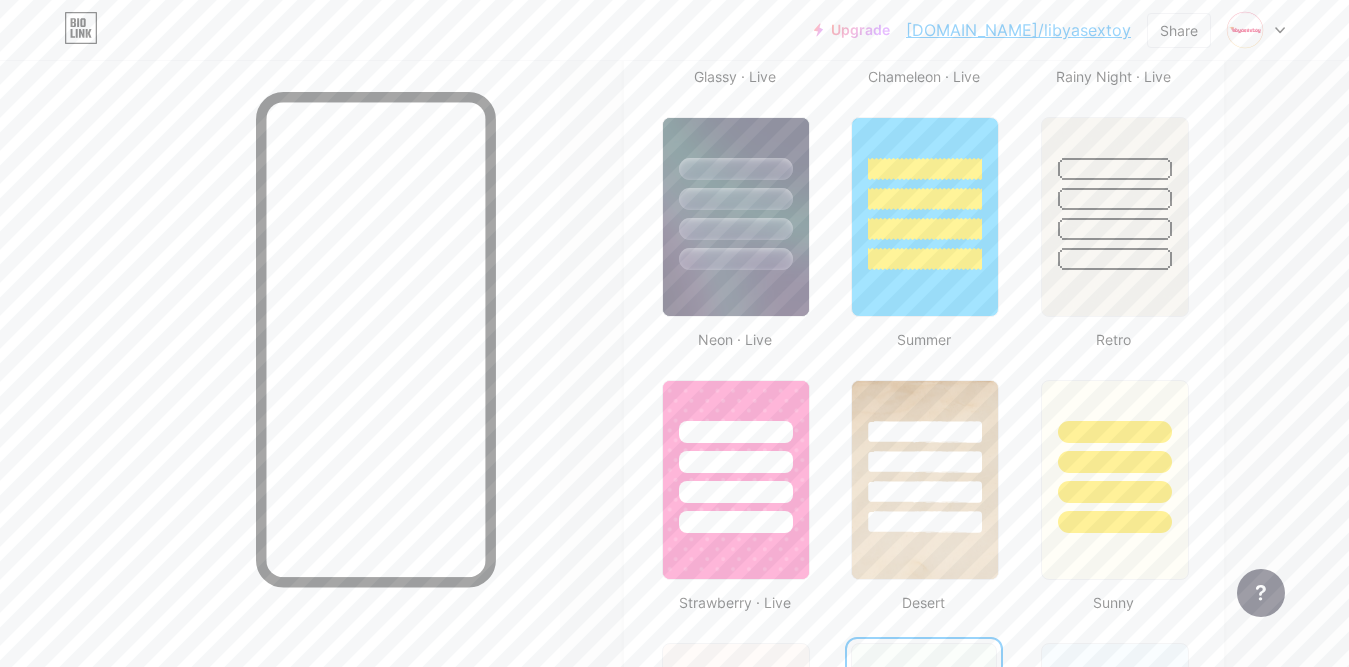 scroll, scrollTop: 1500, scrollLeft: 0, axis: vertical 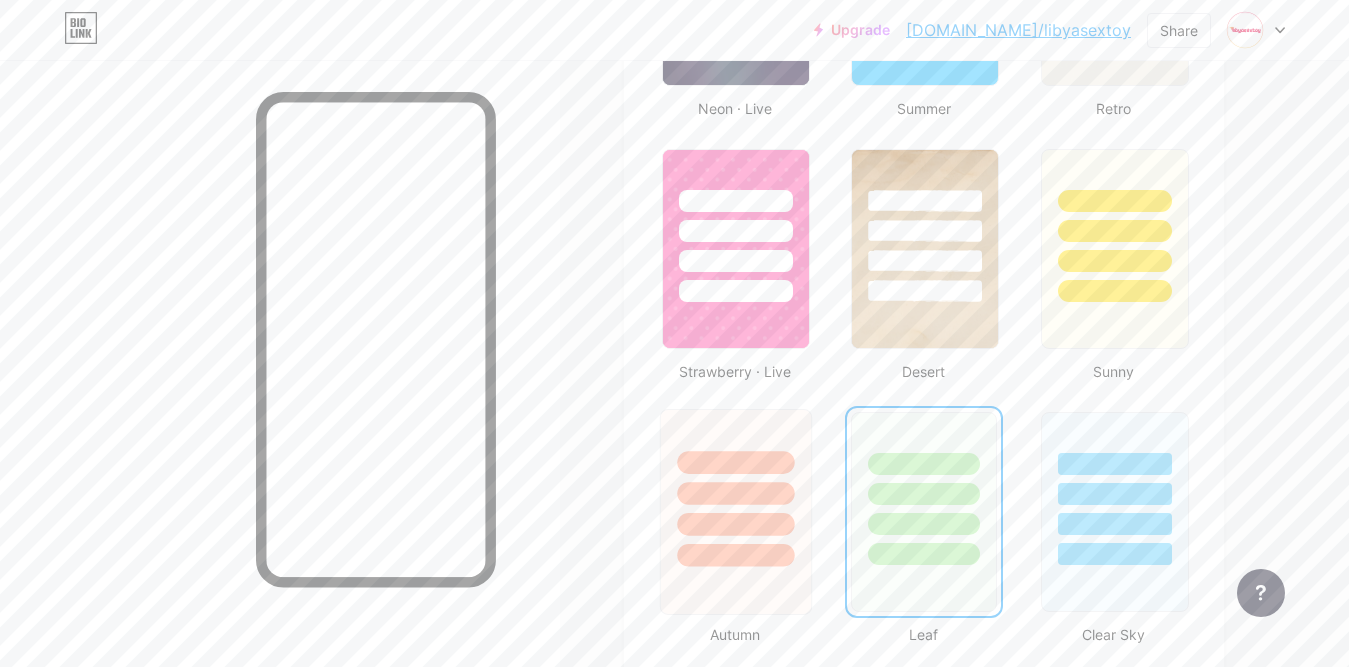click at bounding box center (735, 493) 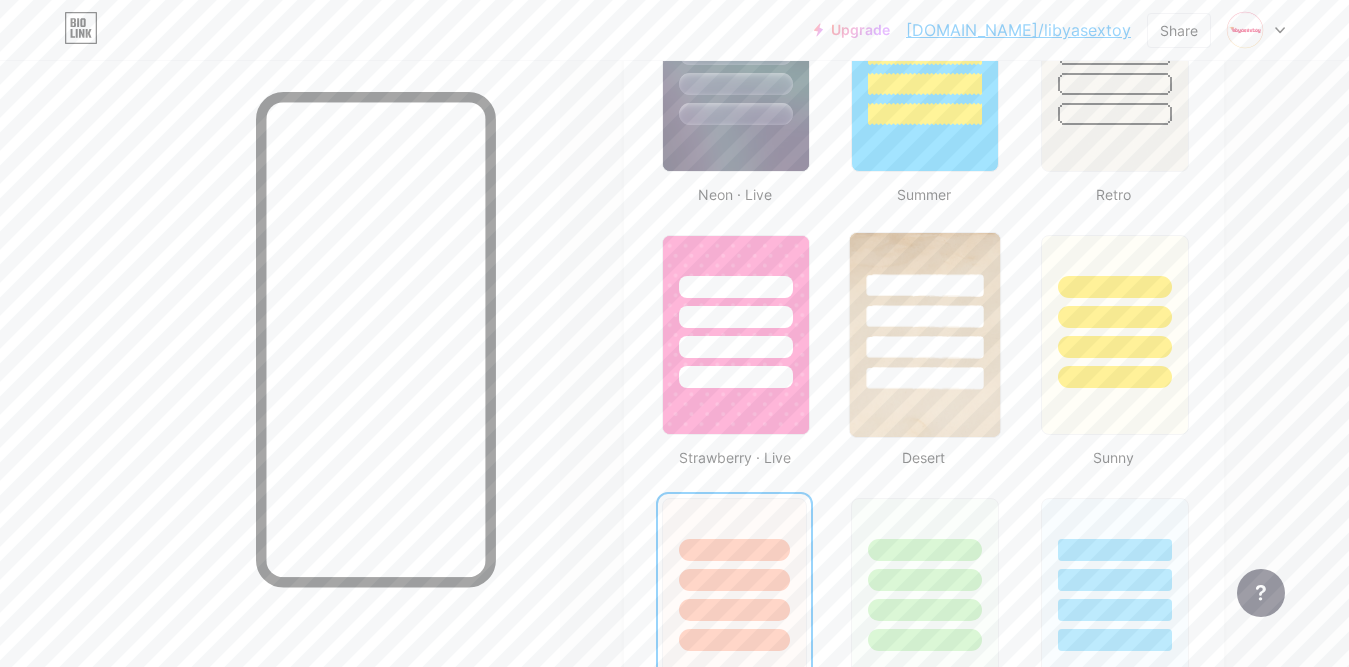 scroll, scrollTop: 1400, scrollLeft: 0, axis: vertical 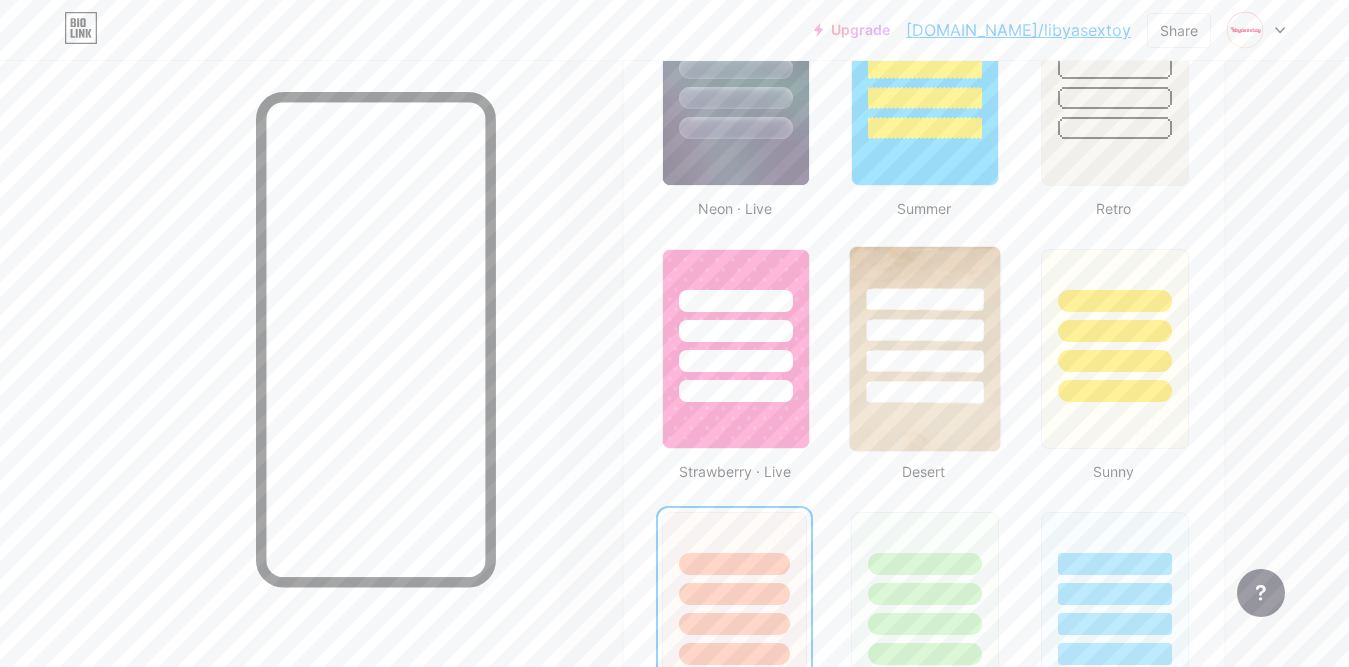 click at bounding box center [925, 349] 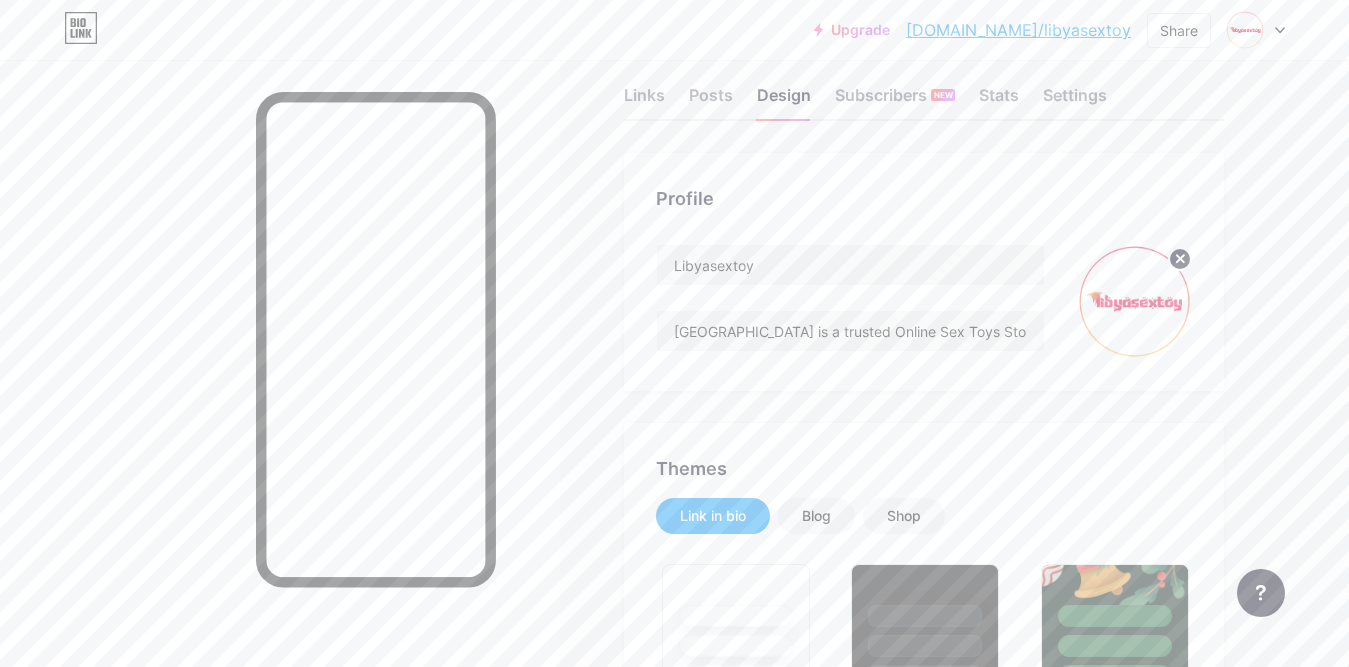 scroll, scrollTop: 0, scrollLeft: 0, axis: both 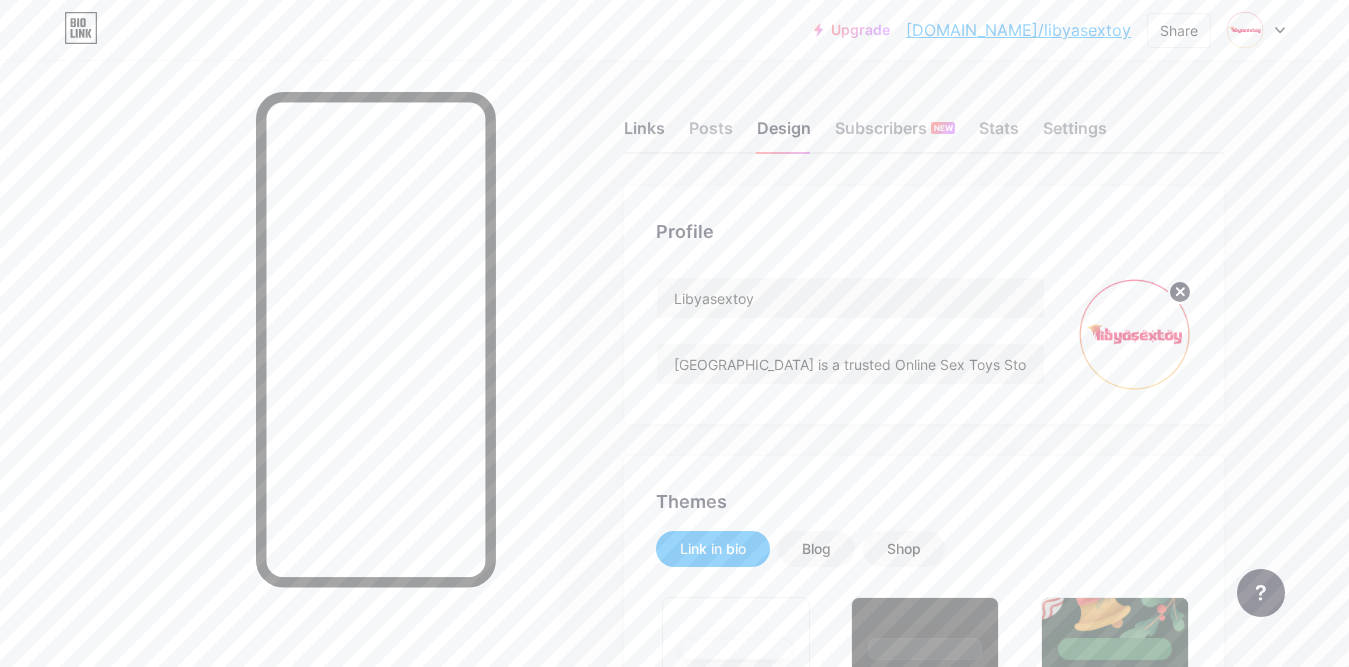 click on "Links" at bounding box center [644, 134] 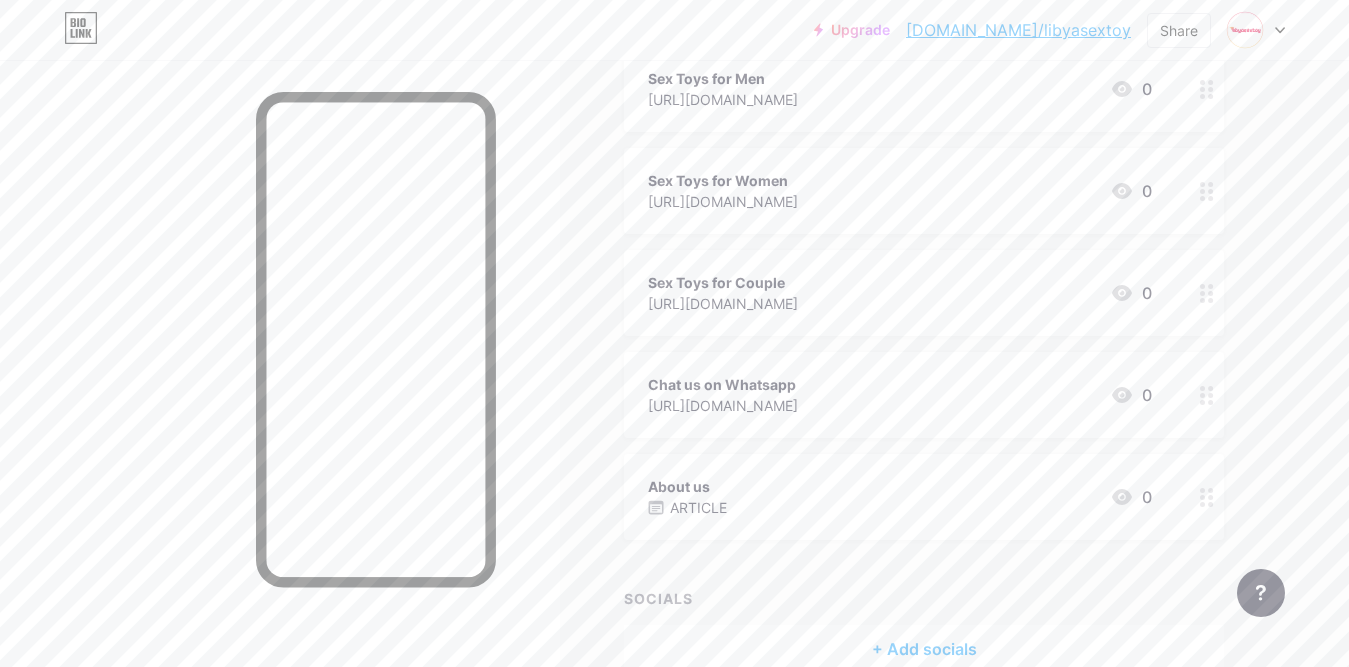 scroll, scrollTop: 476, scrollLeft: 0, axis: vertical 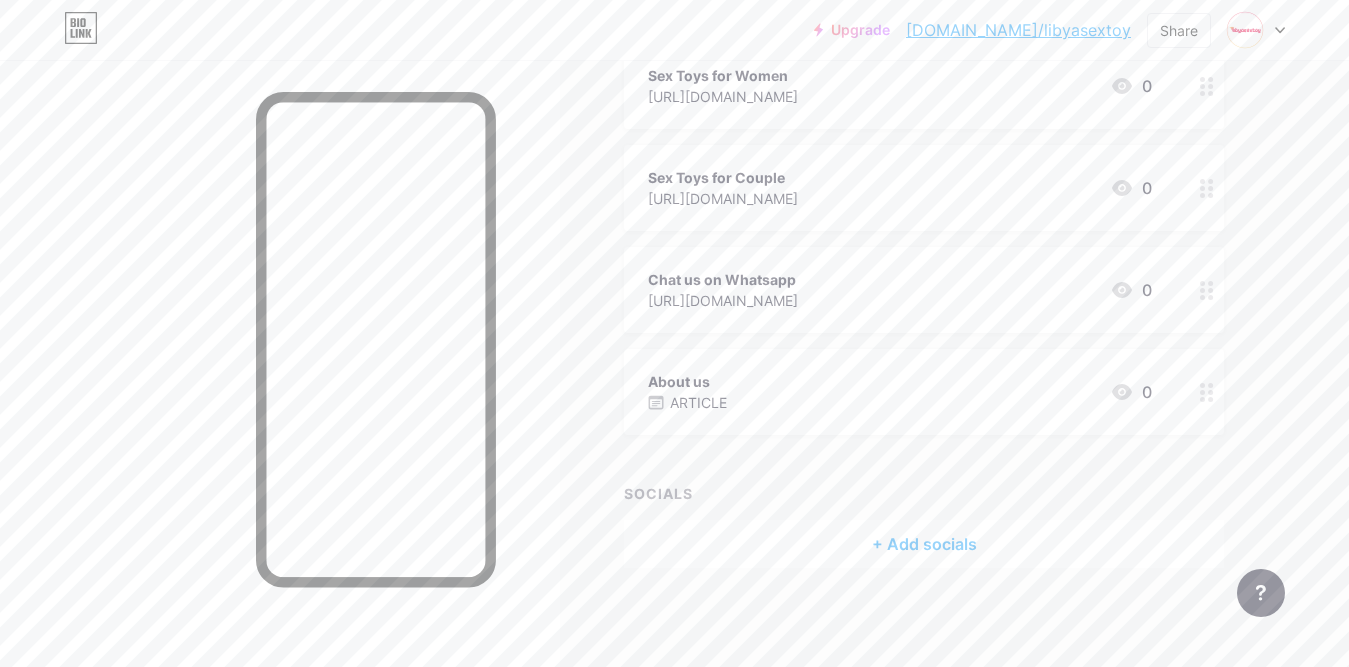 click on "+ Add socials" at bounding box center [924, 544] 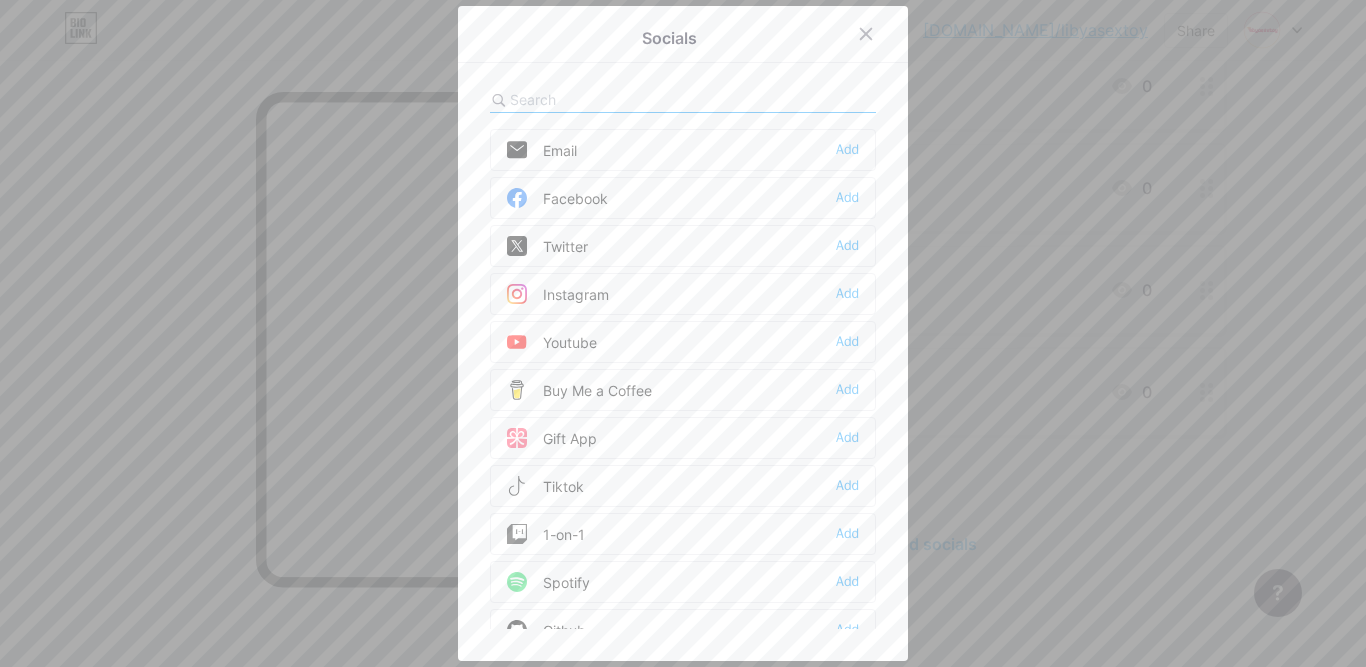 click on "Email
Add" at bounding box center [683, 150] 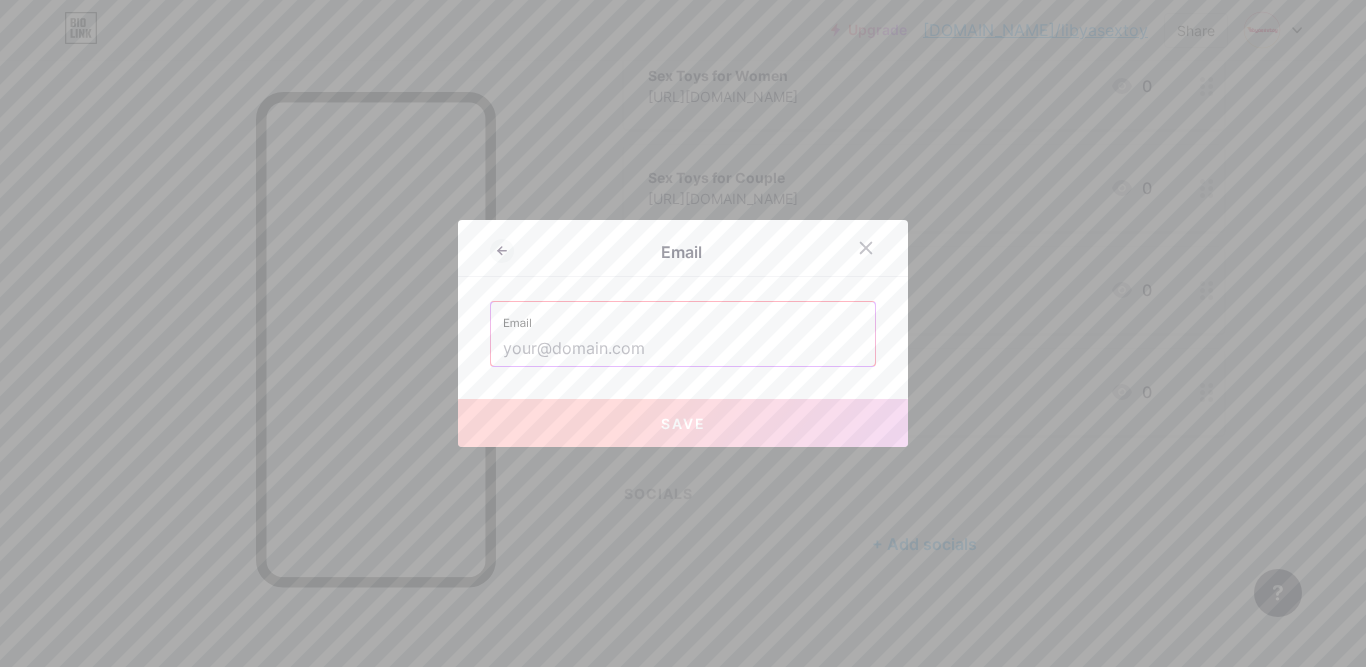 click on "Email" at bounding box center [683, 317] 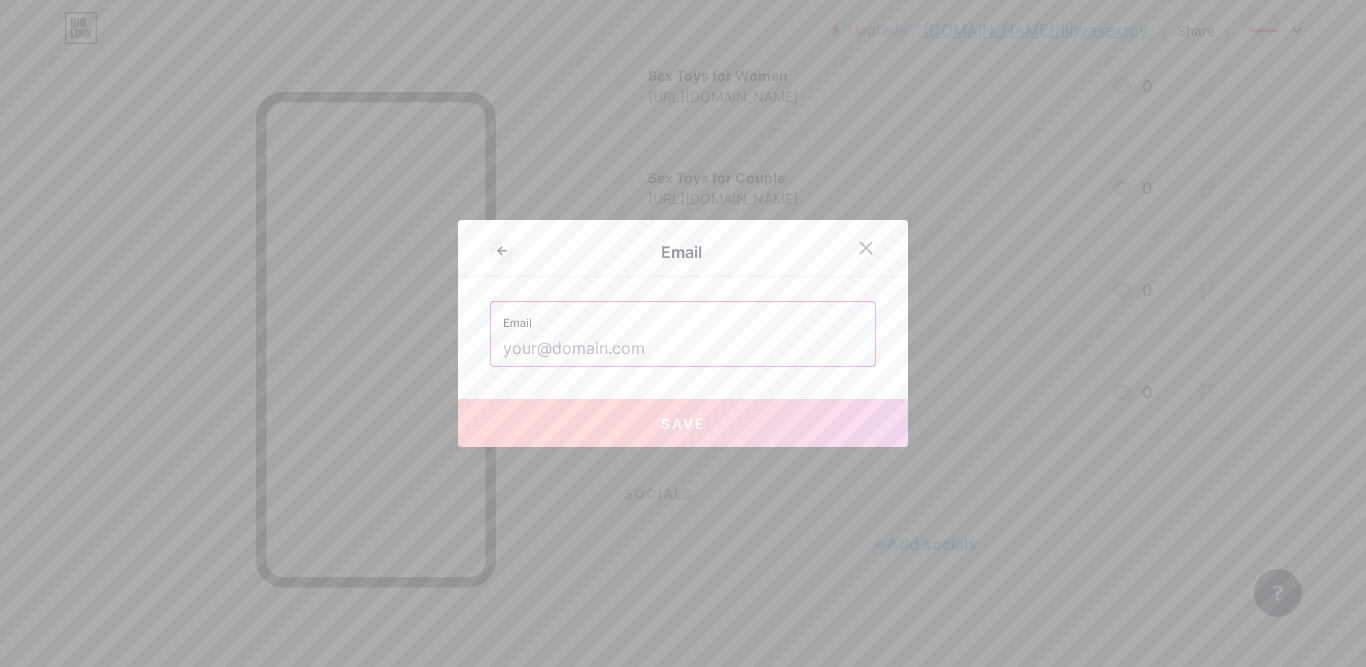 click at bounding box center (683, 349) 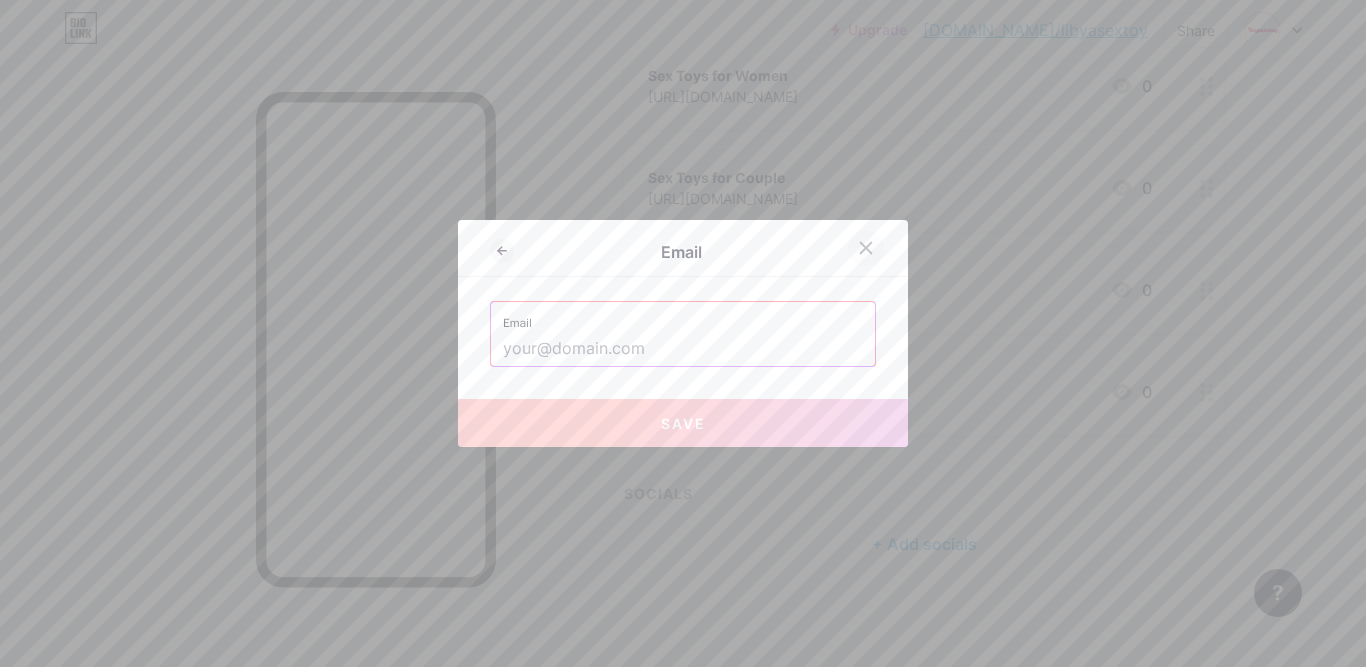 click 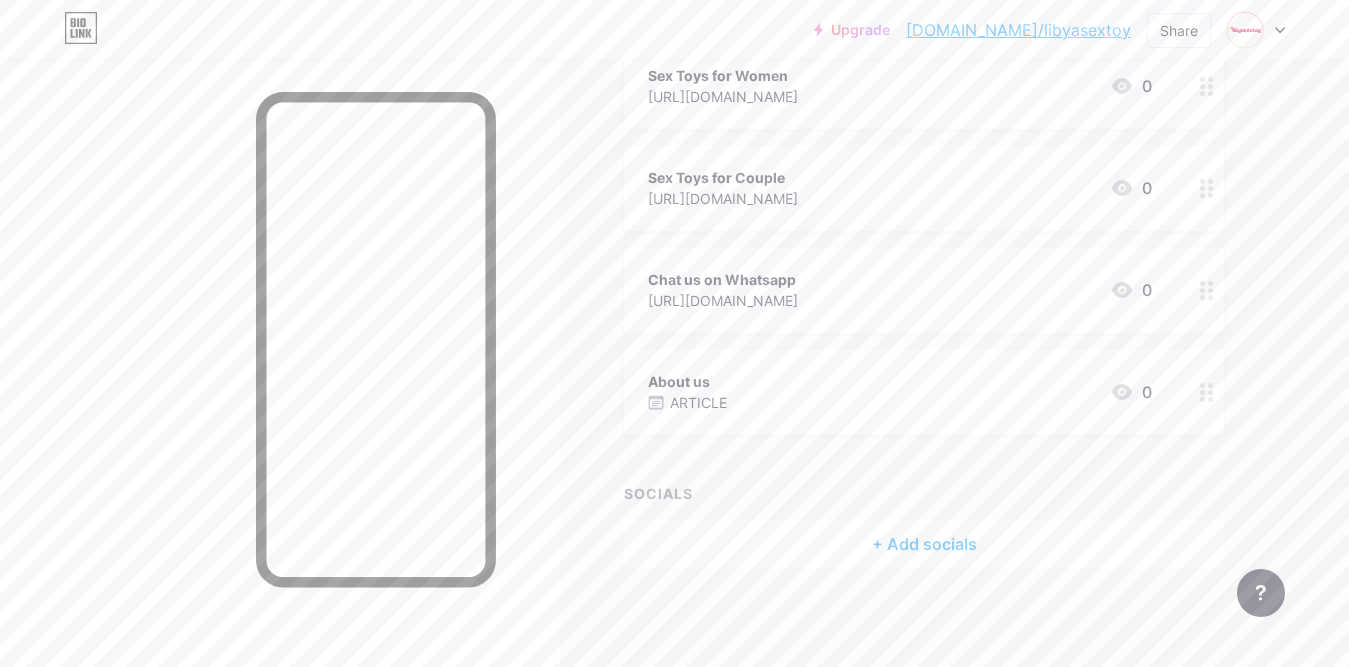 click on "+ Add socials" at bounding box center [924, 544] 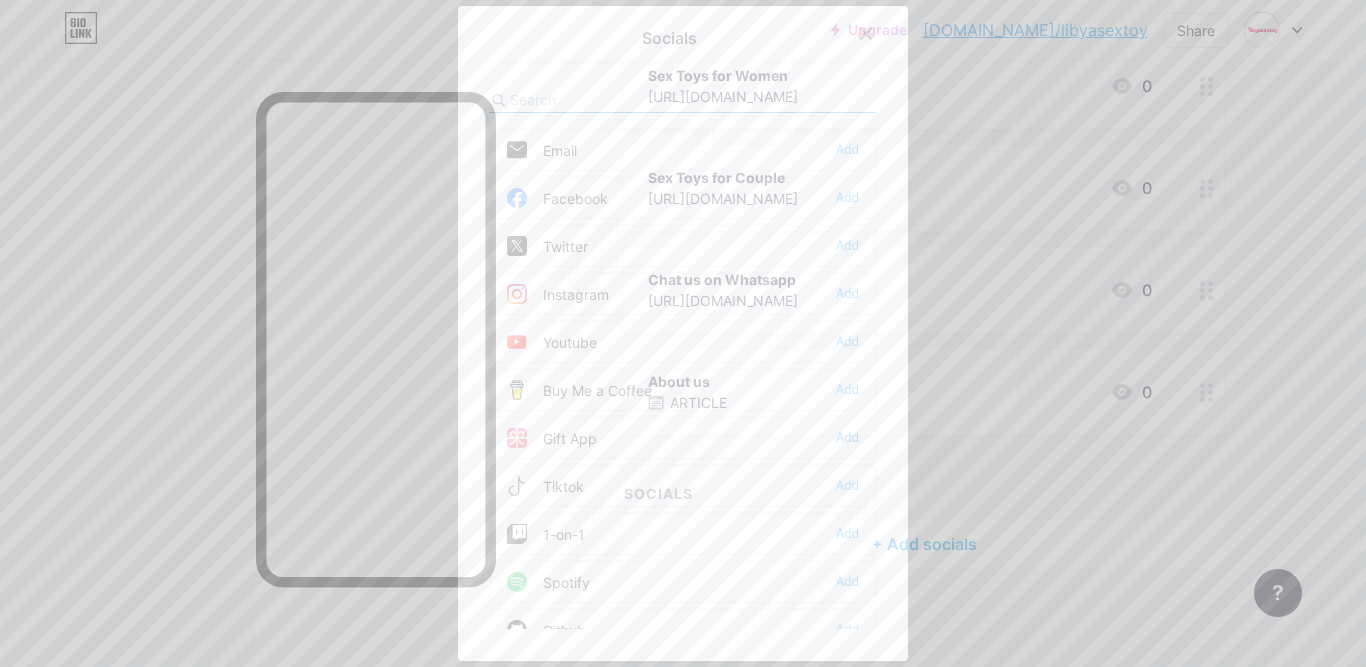 click on "Facebook
Add" at bounding box center [683, 198] 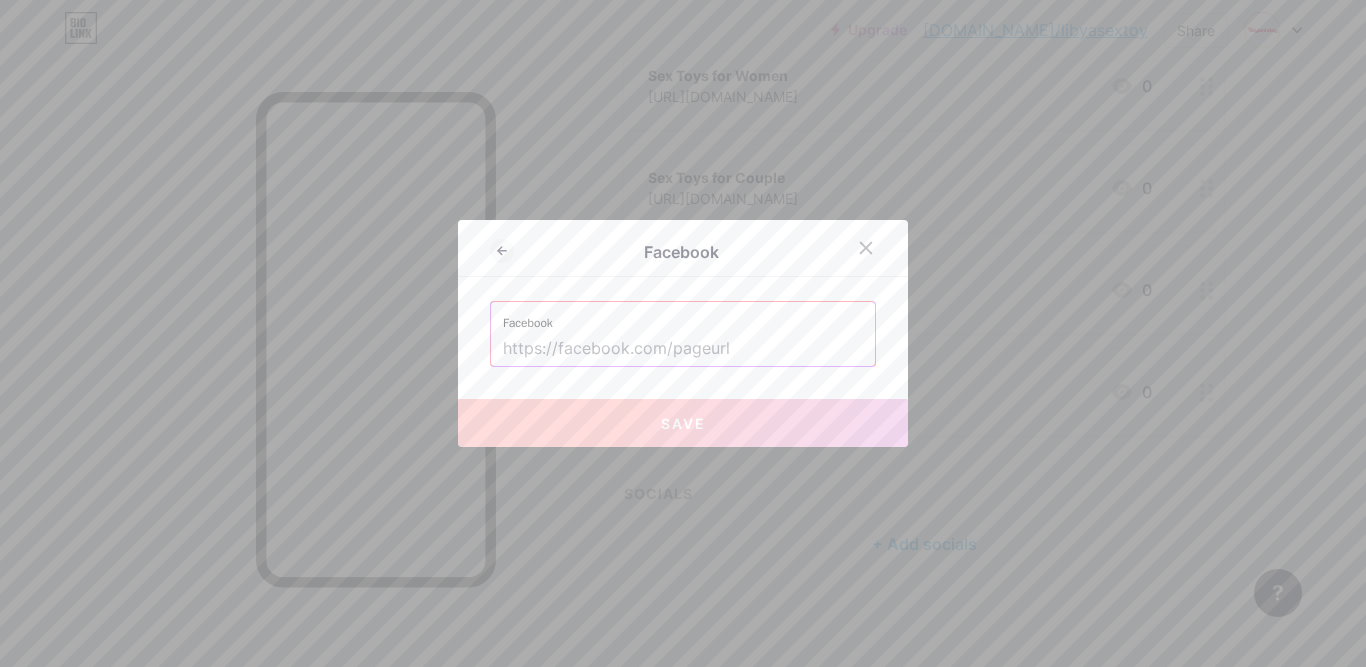 click at bounding box center (683, 349) 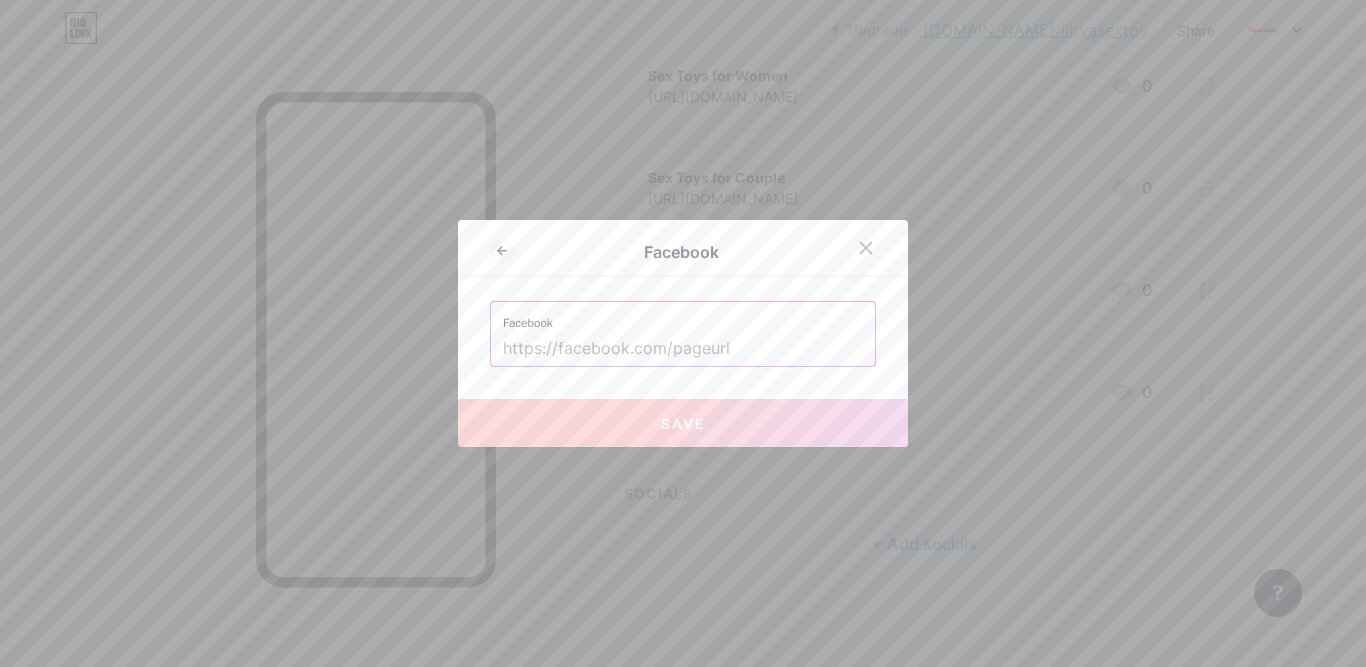 paste on "https://www.facebook.com/libyasextoy" 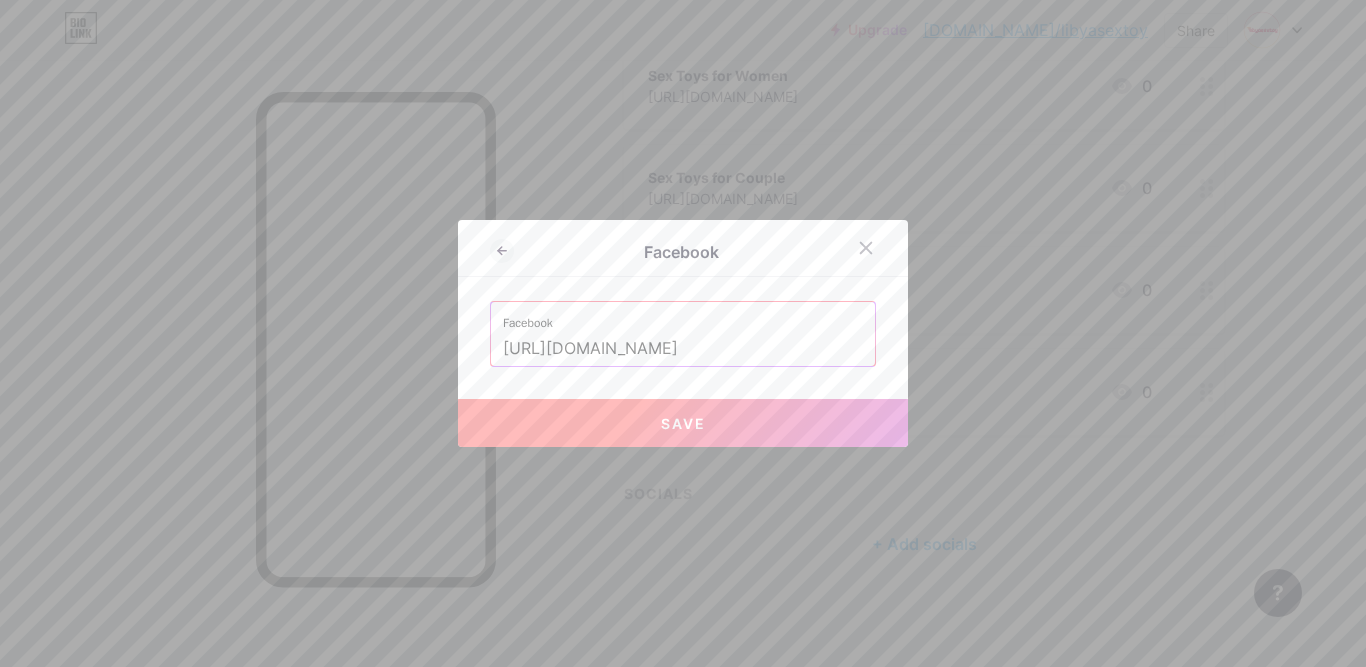 type on "https://www.facebook.com/libyasextoy" 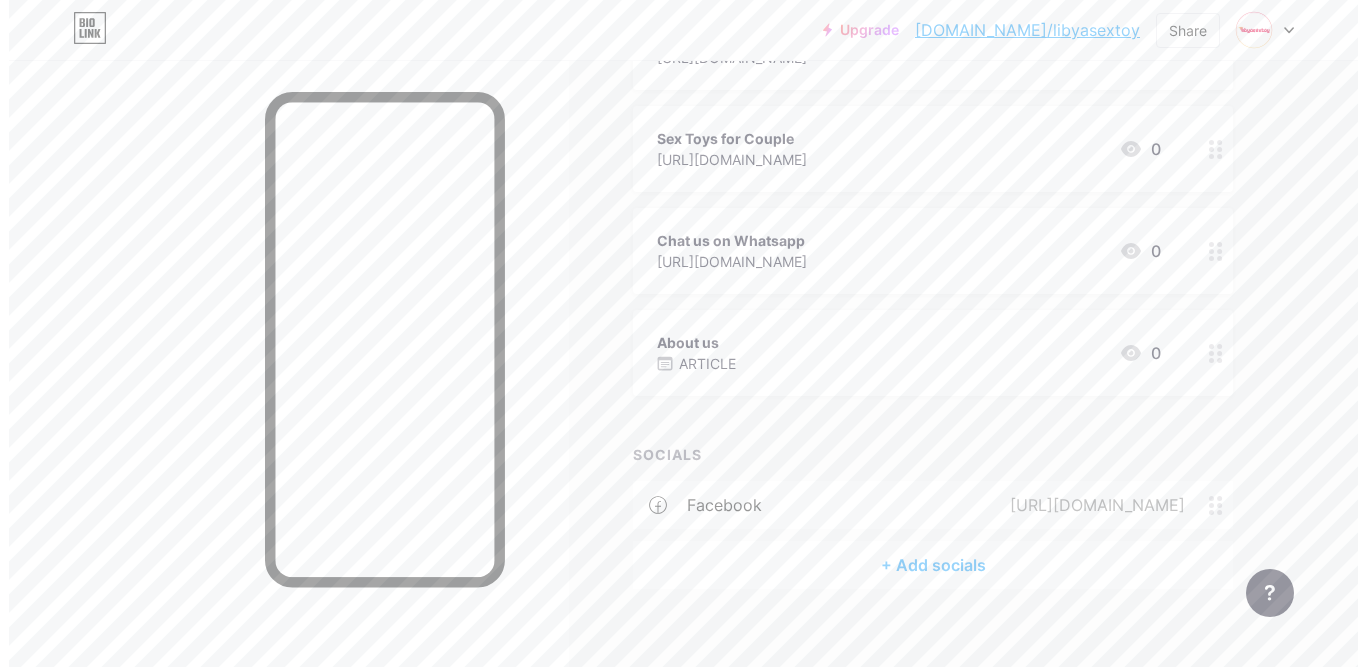 scroll, scrollTop: 536, scrollLeft: 0, axis: vertical 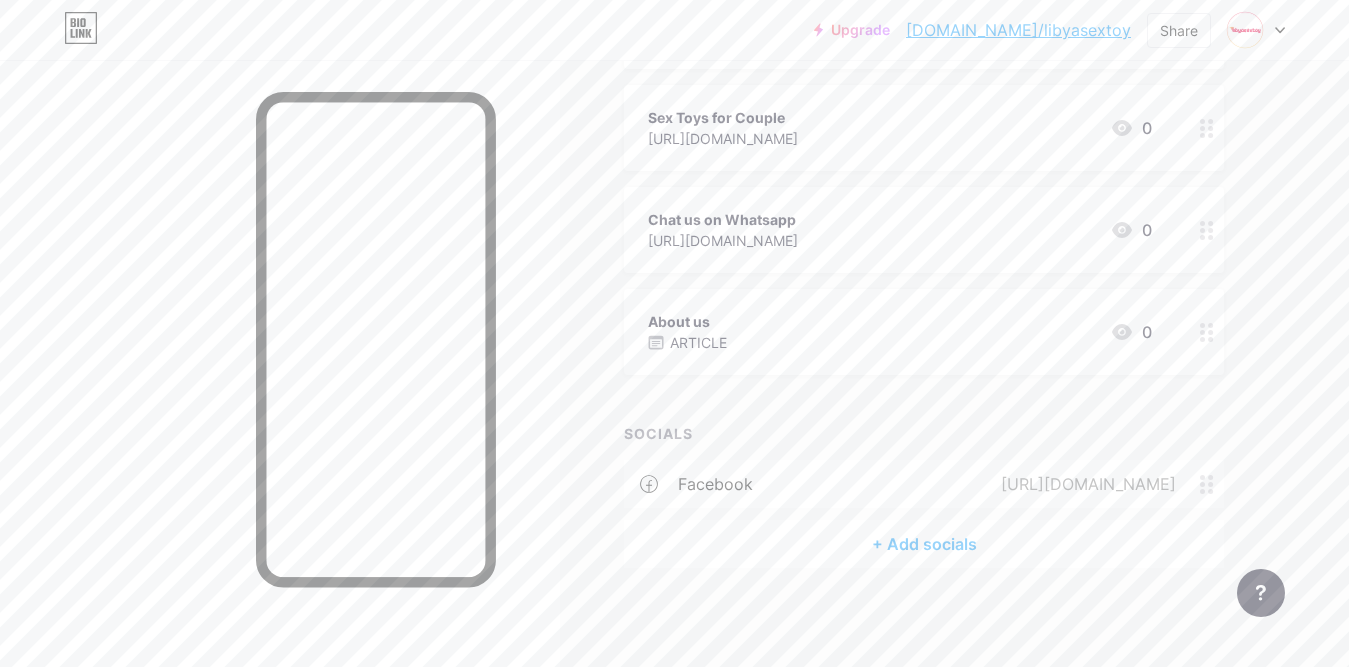 click on "+ Add socials" at bounding box center (924, 544) 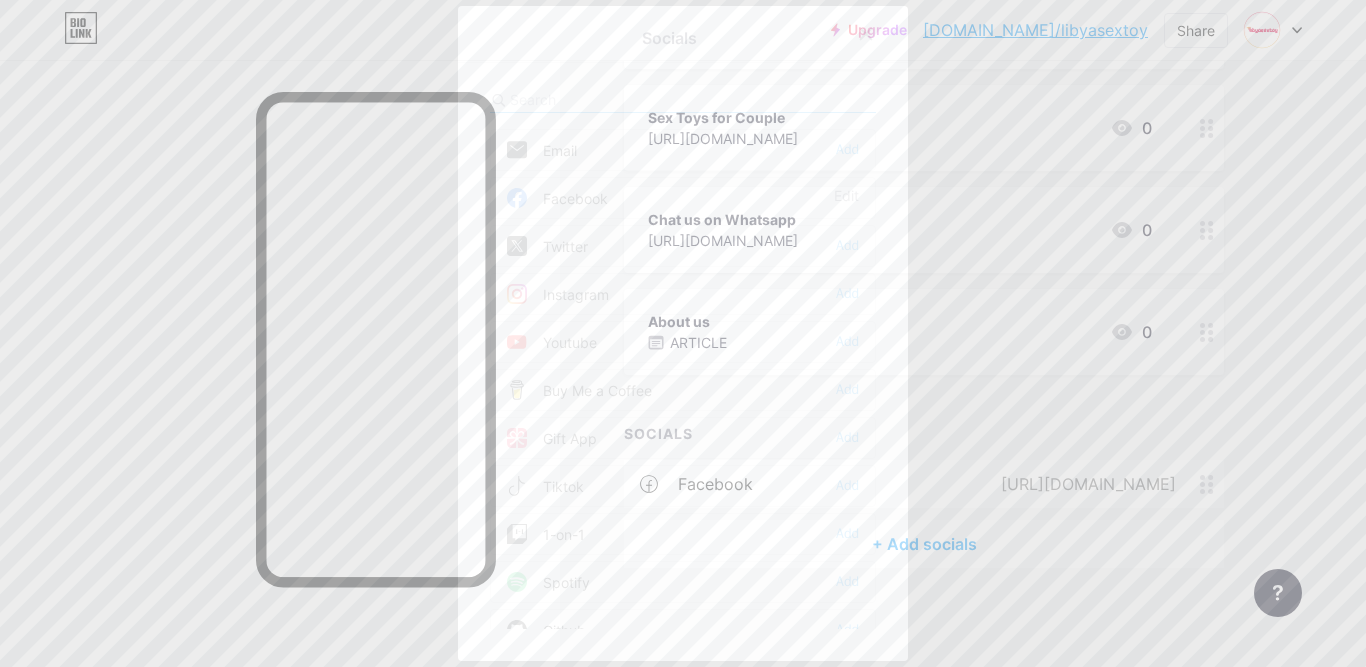 click on "Instagram" at bounding box center (558, 294) 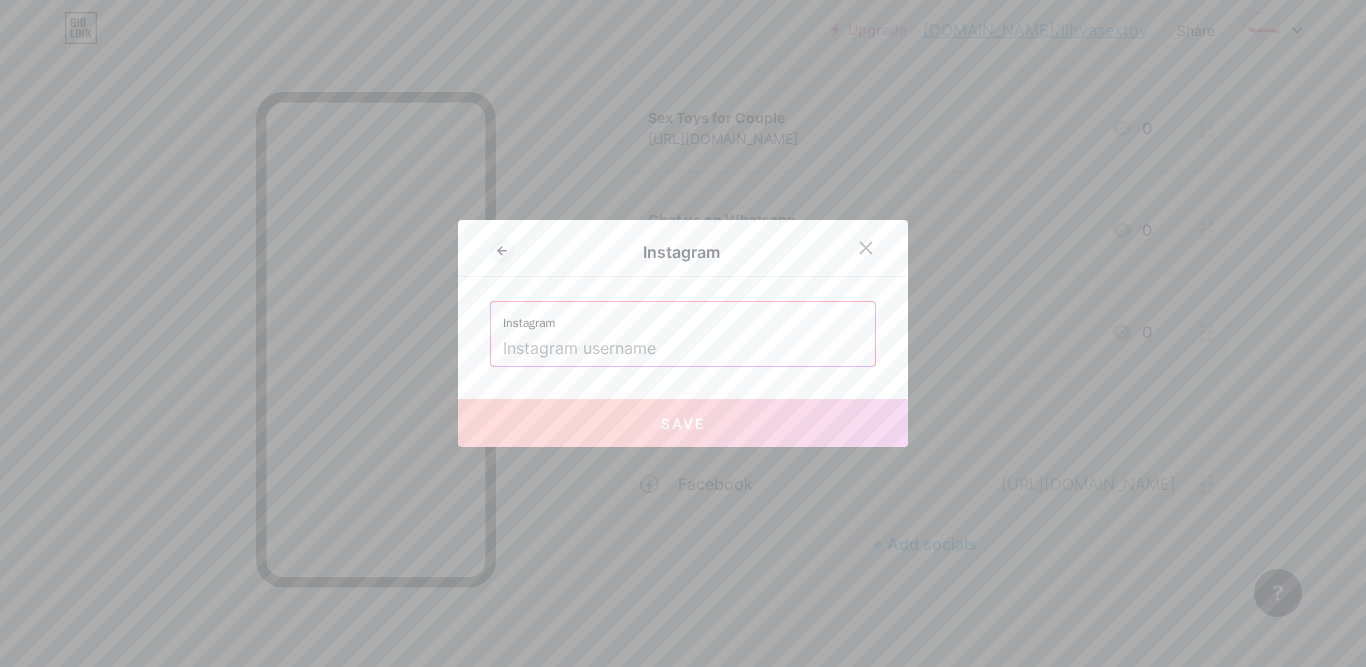 click at bounding box center [683, 349] 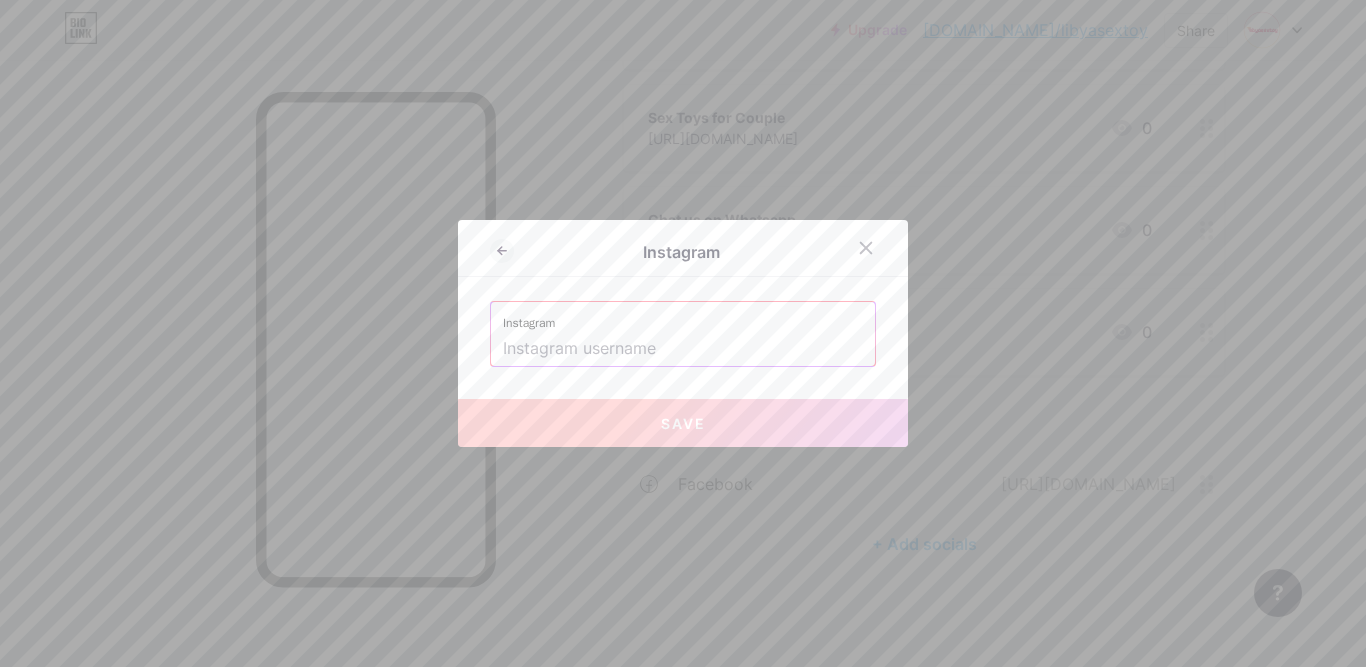 paste on "[URL][DOMAIN_NAME]" 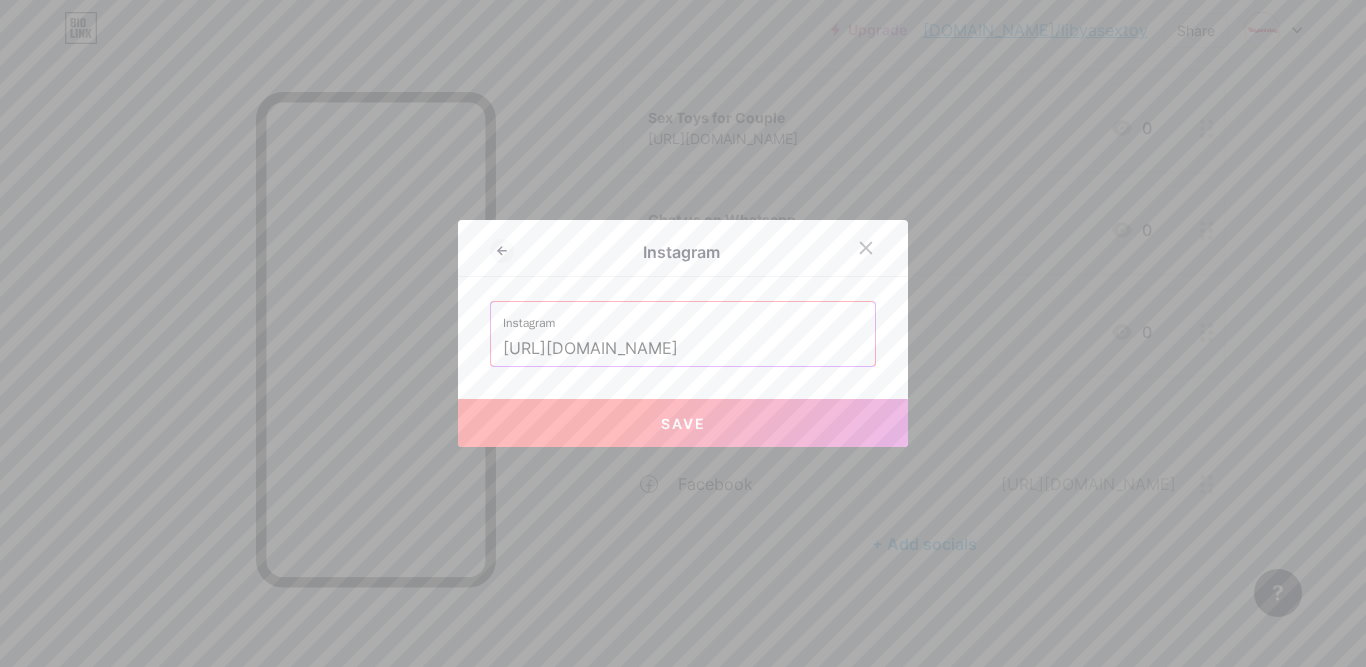 scroll, scrollTop: 0, scrollLeft: 36, axis: horizontal 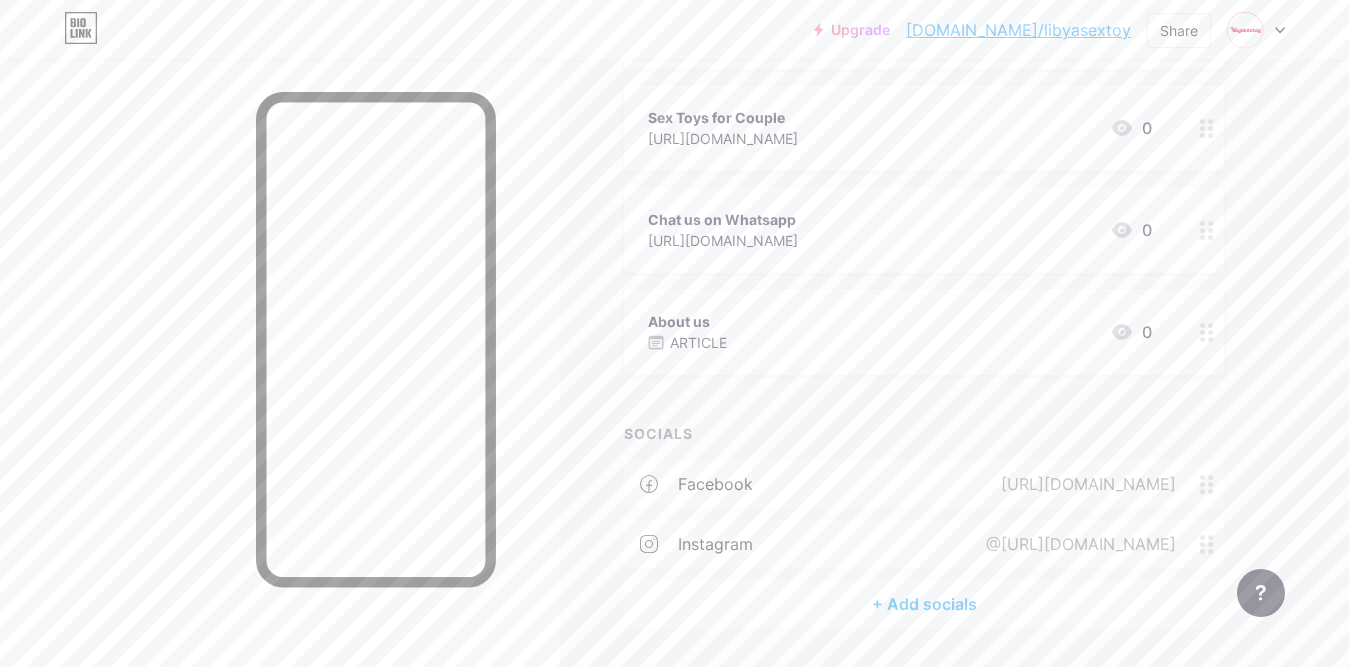 click on "+ Add socials" at bounding box center [924, 604] 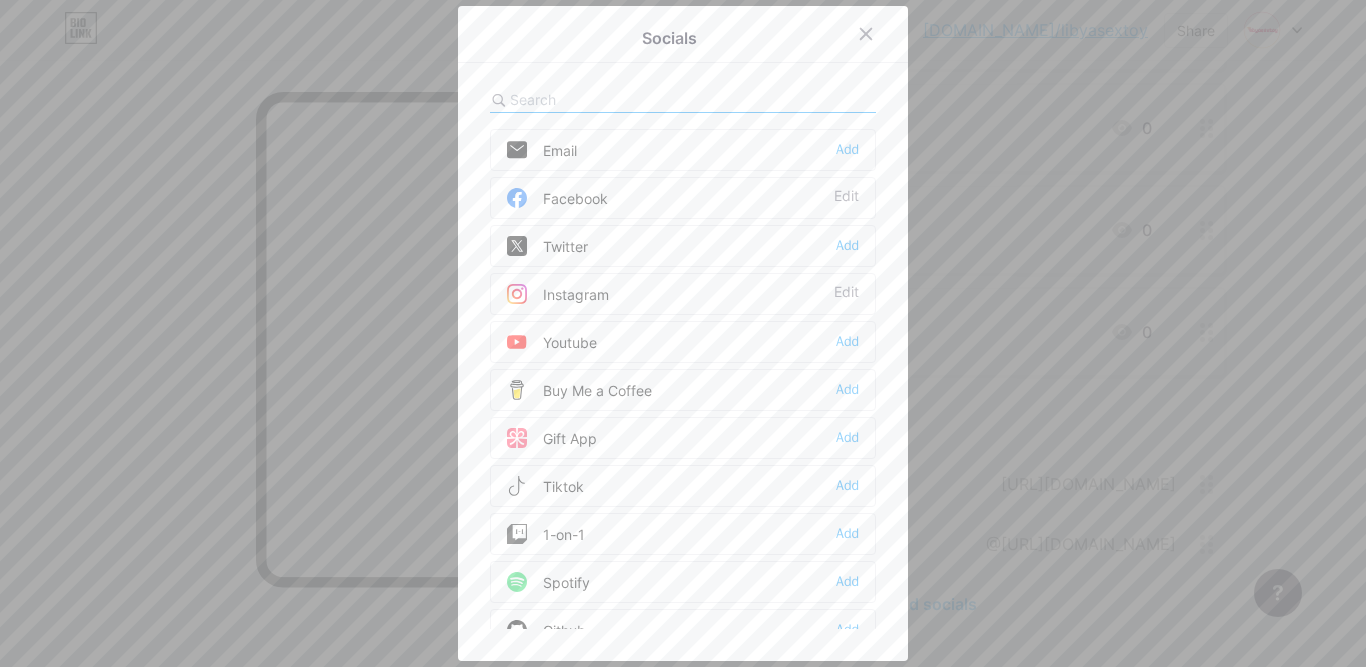 click on "Twitter
Add" at bounding box center (683, 246) 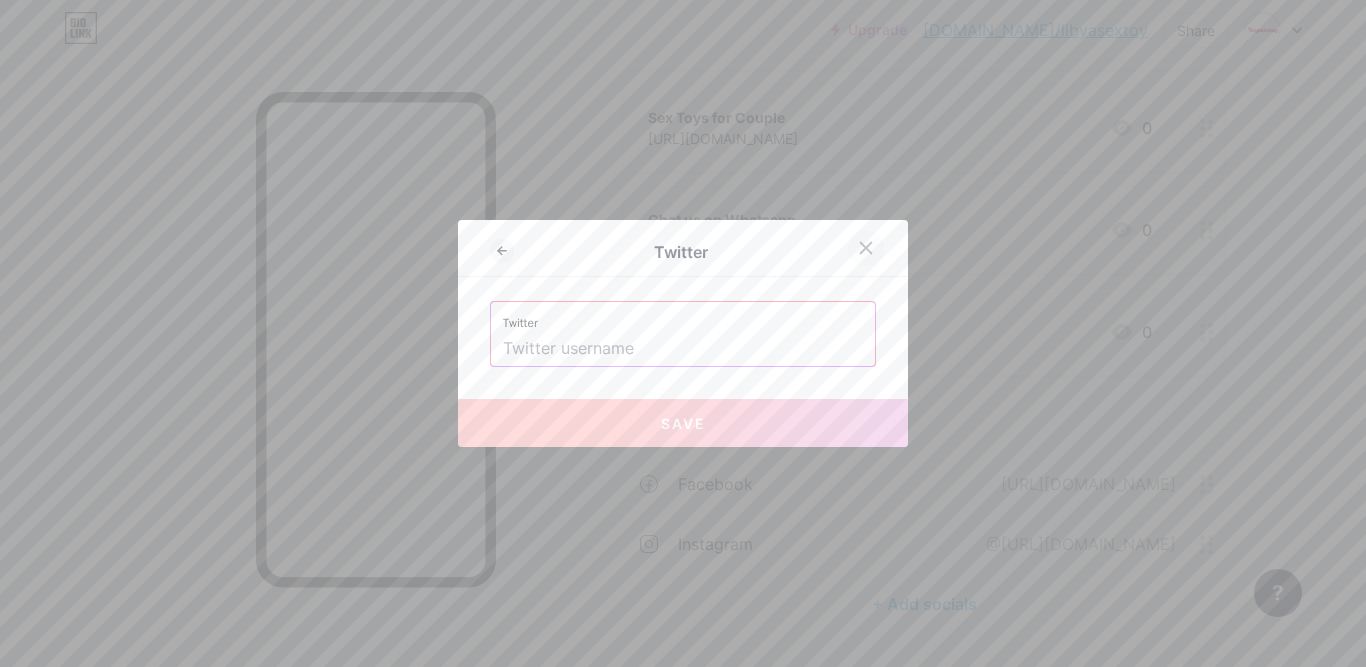 click 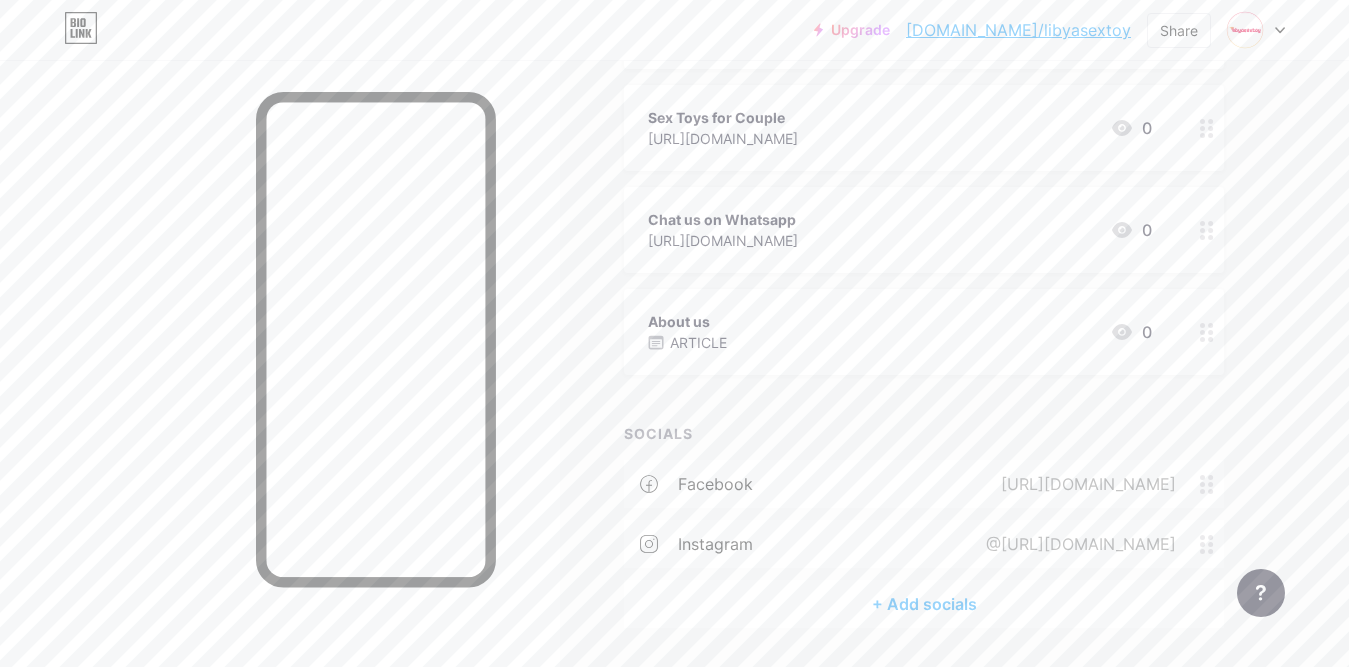 click on "+ Add socials" at bounding box center (924, 604) 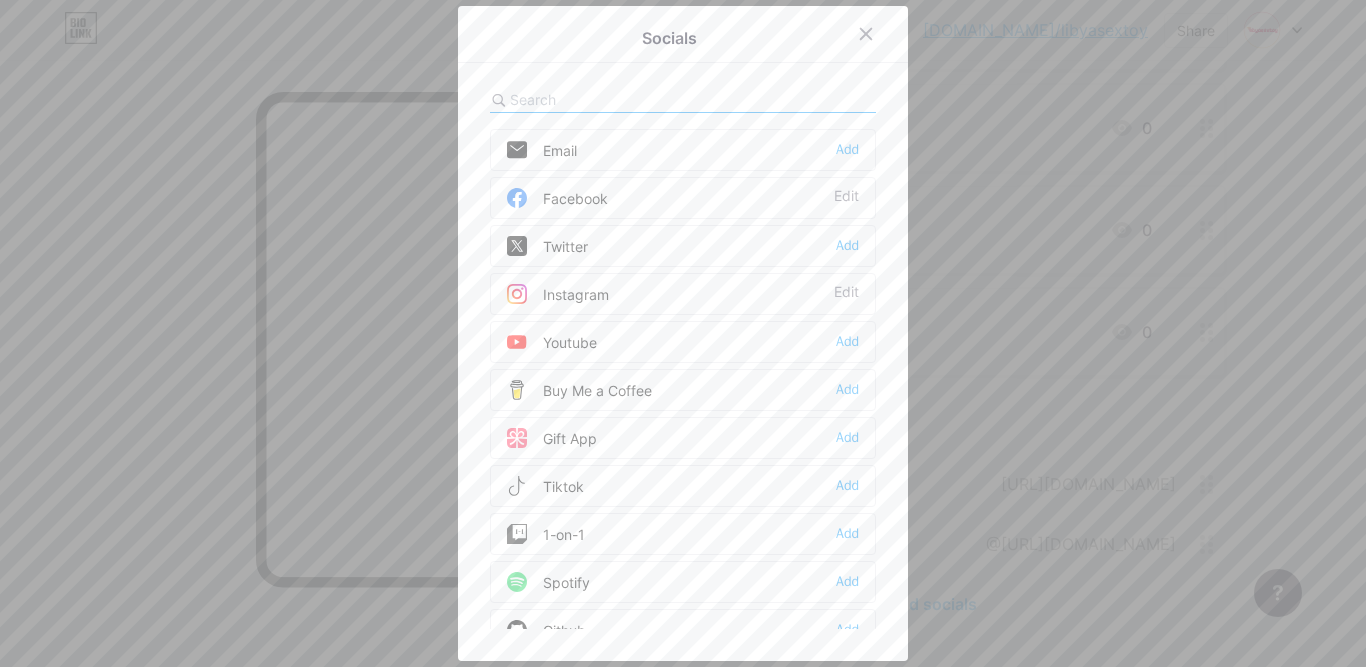 click on "Email" at bounding box center [542, 150] 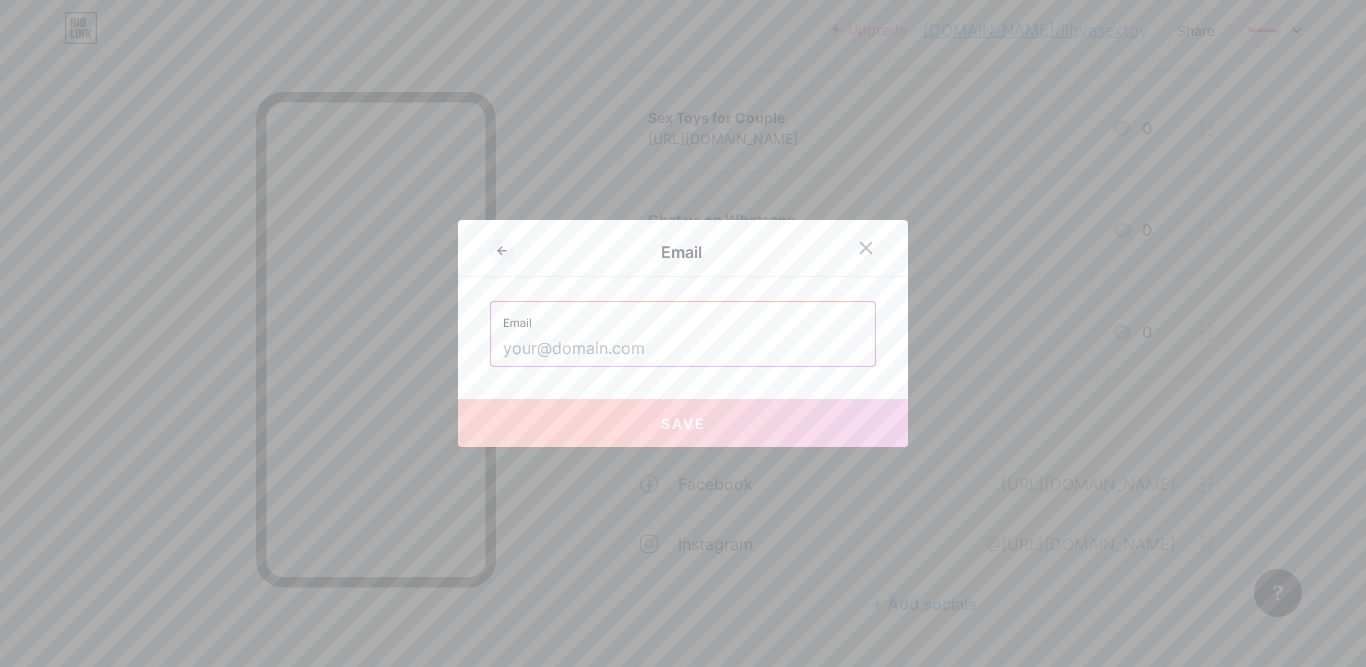click at bounding box center (683, 349) 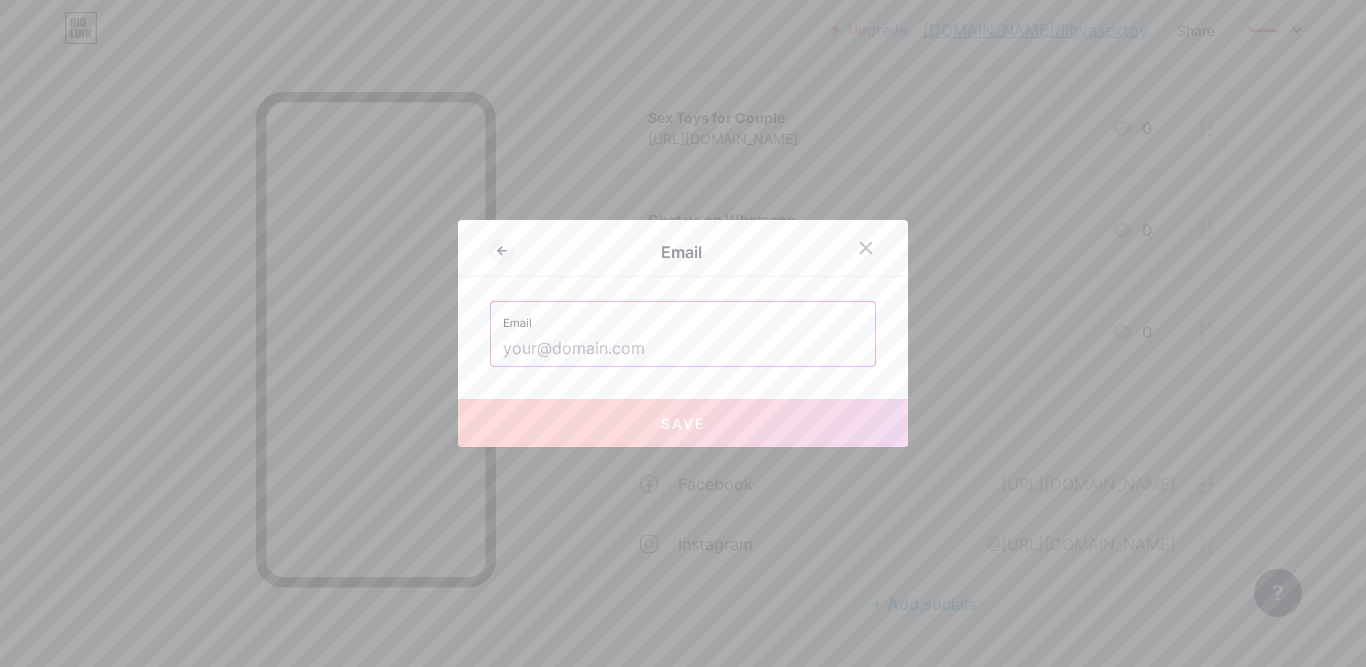 paste on "[EMAIL_ADDRESS][DOMAIN_NAME]" 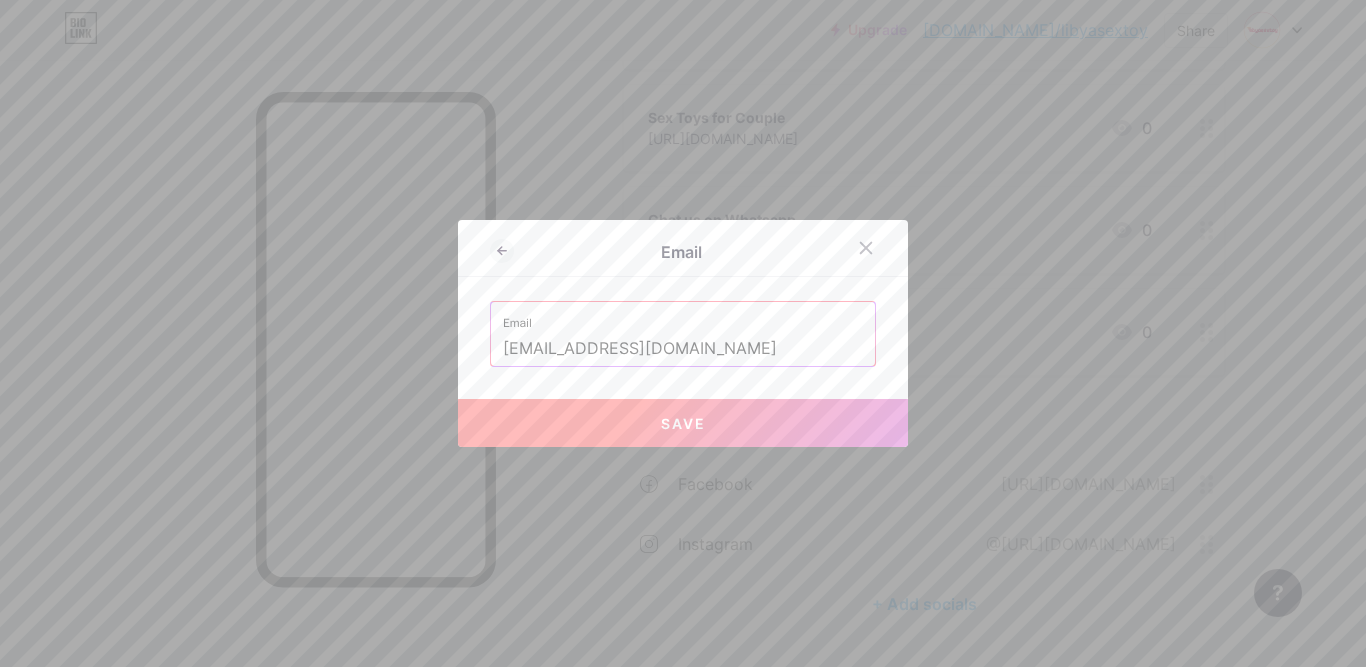 click on "Save" at bounding box center [683, 423] 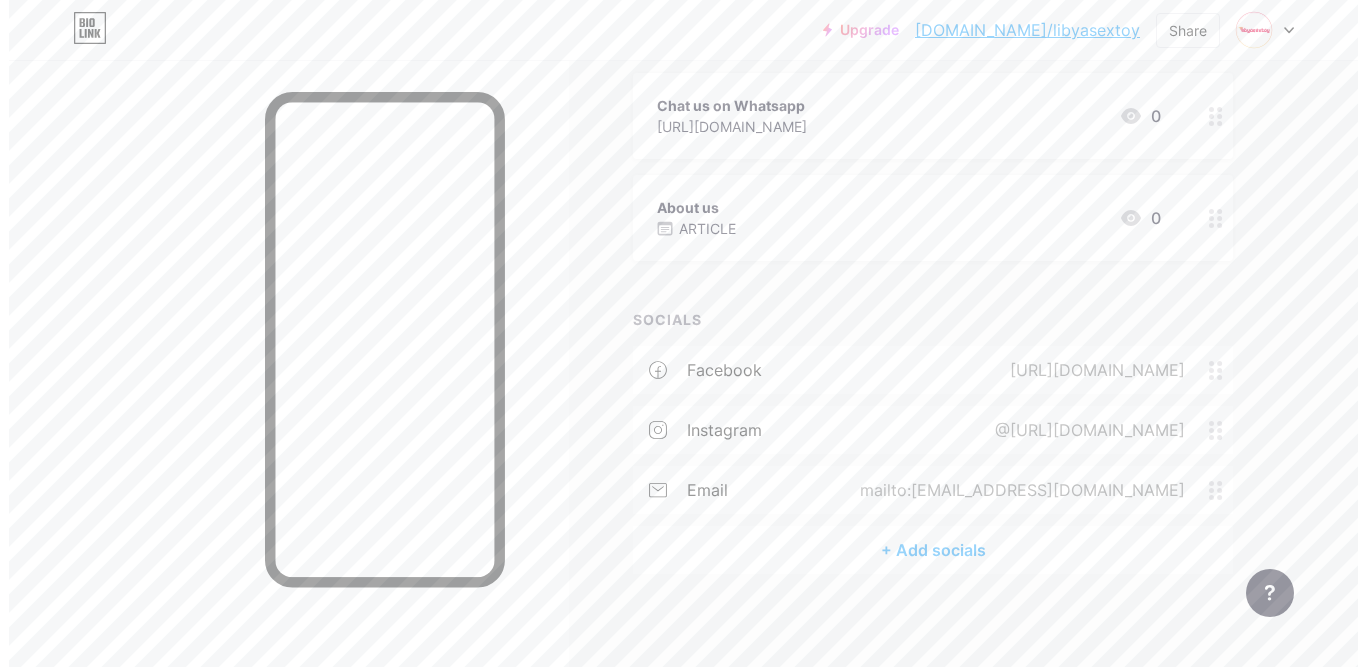 scroll, scrollTop: 656, scrollLeft: 0, axis: vertical 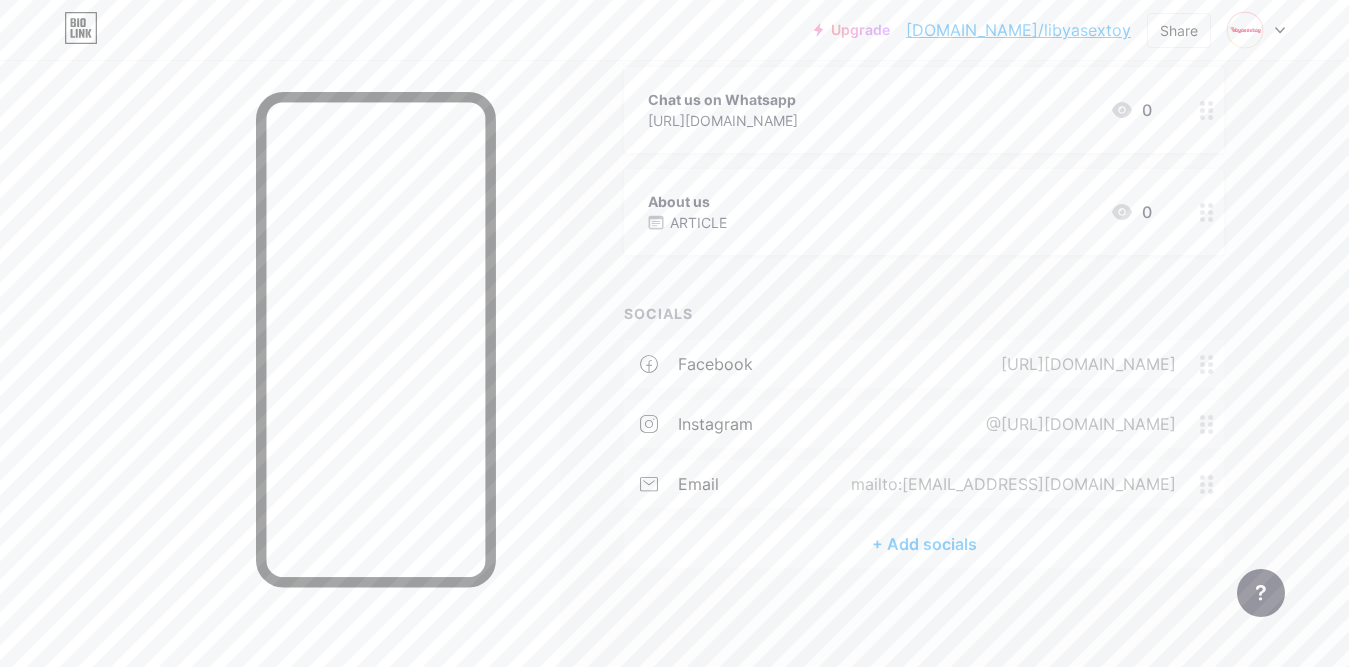 click on "+ Add socials" at bounding box center [924, 544] 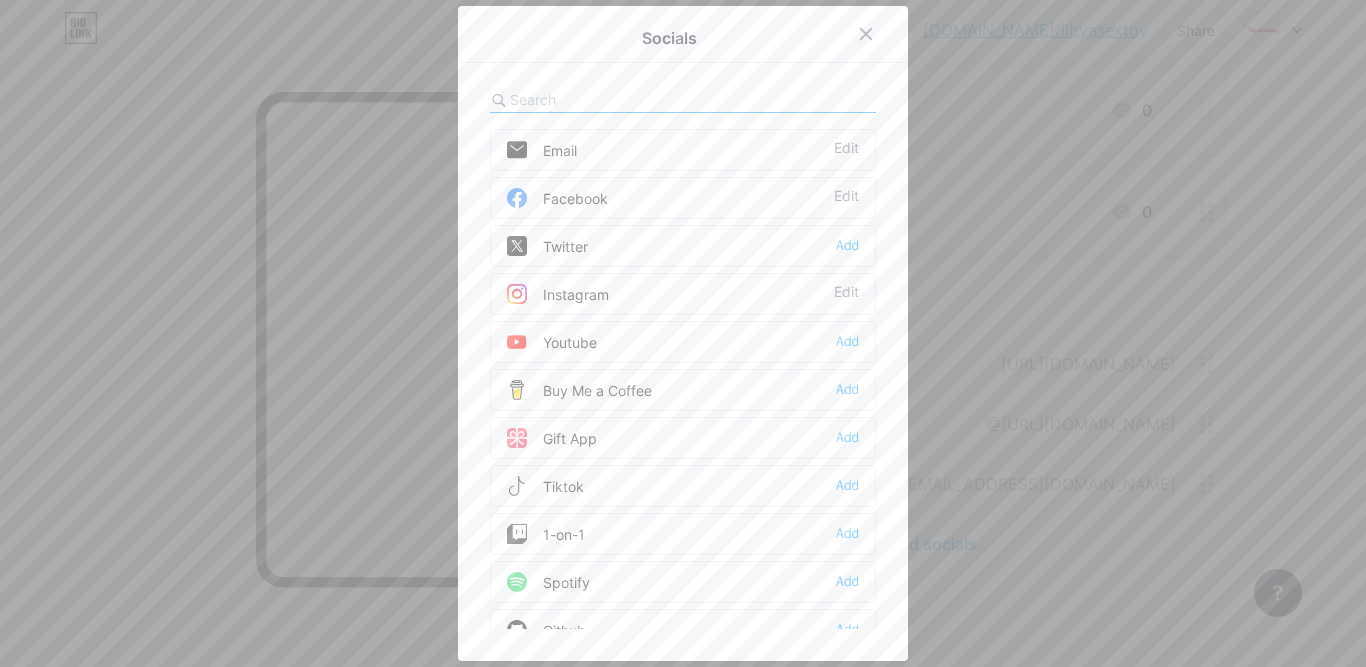 click on "Twitter
Add" at bounding box center (683, 246) 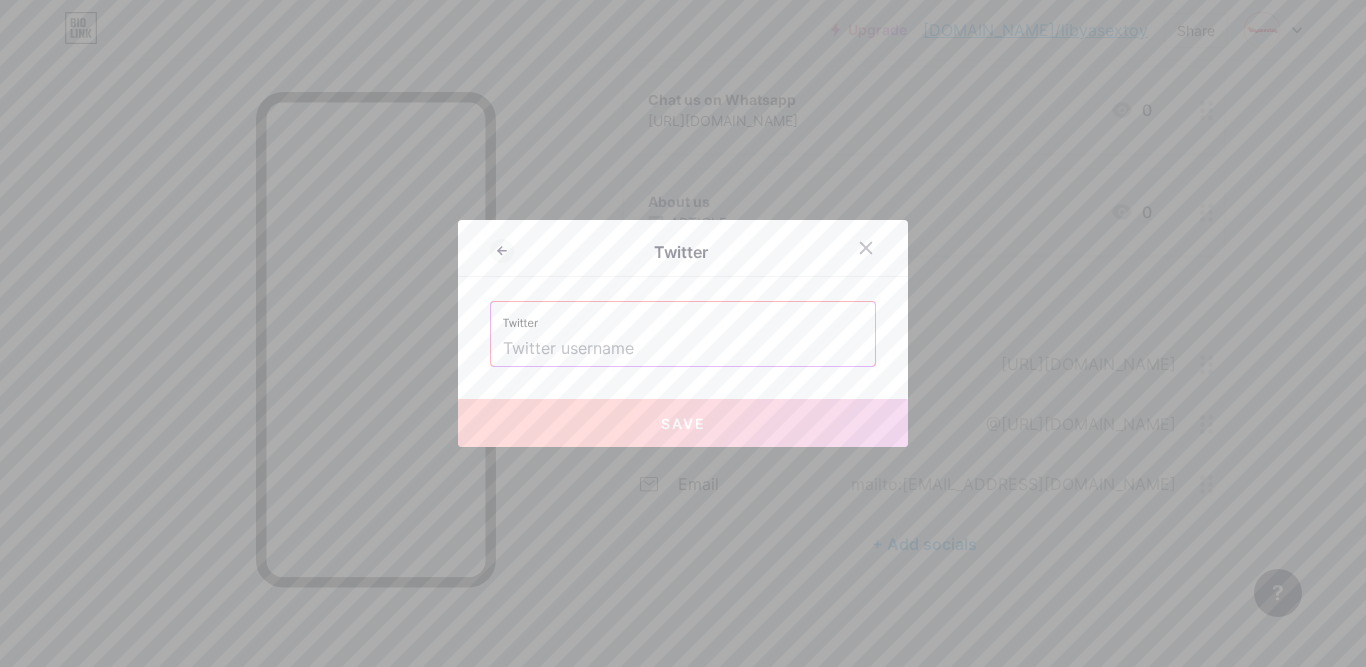 click at bounding box center (683, 349) 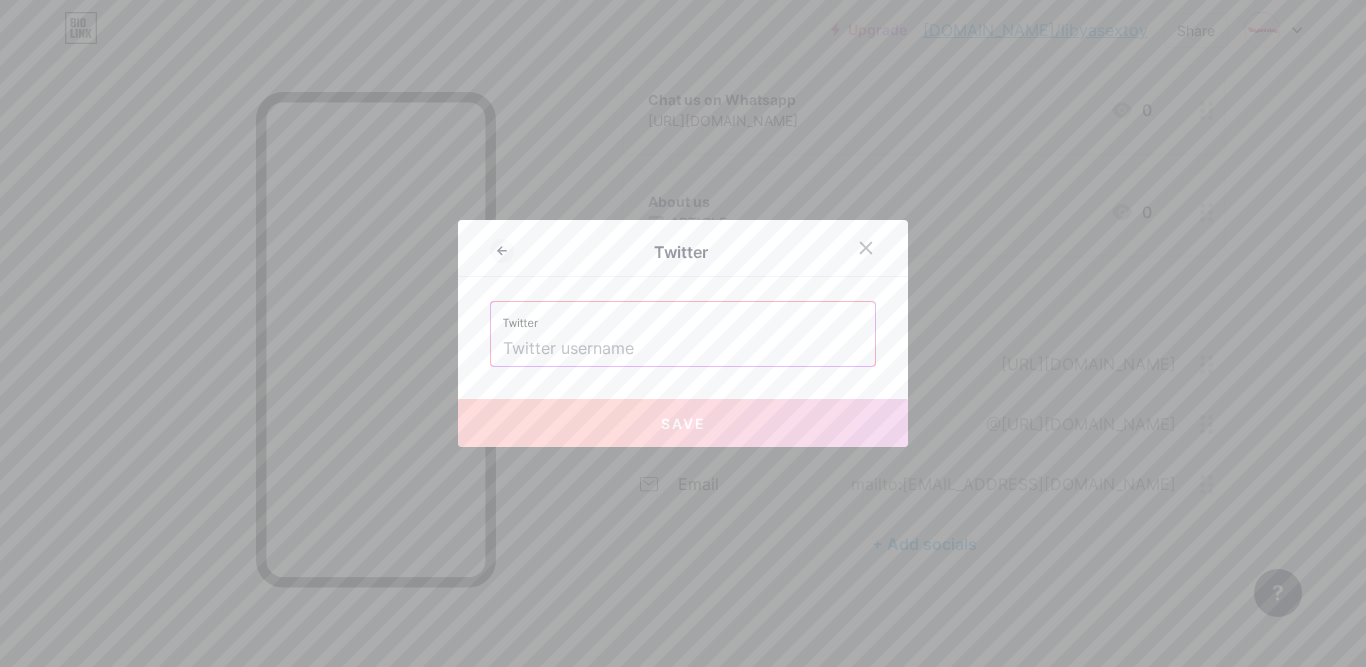 paste on "https://x.com/libyasextoy" 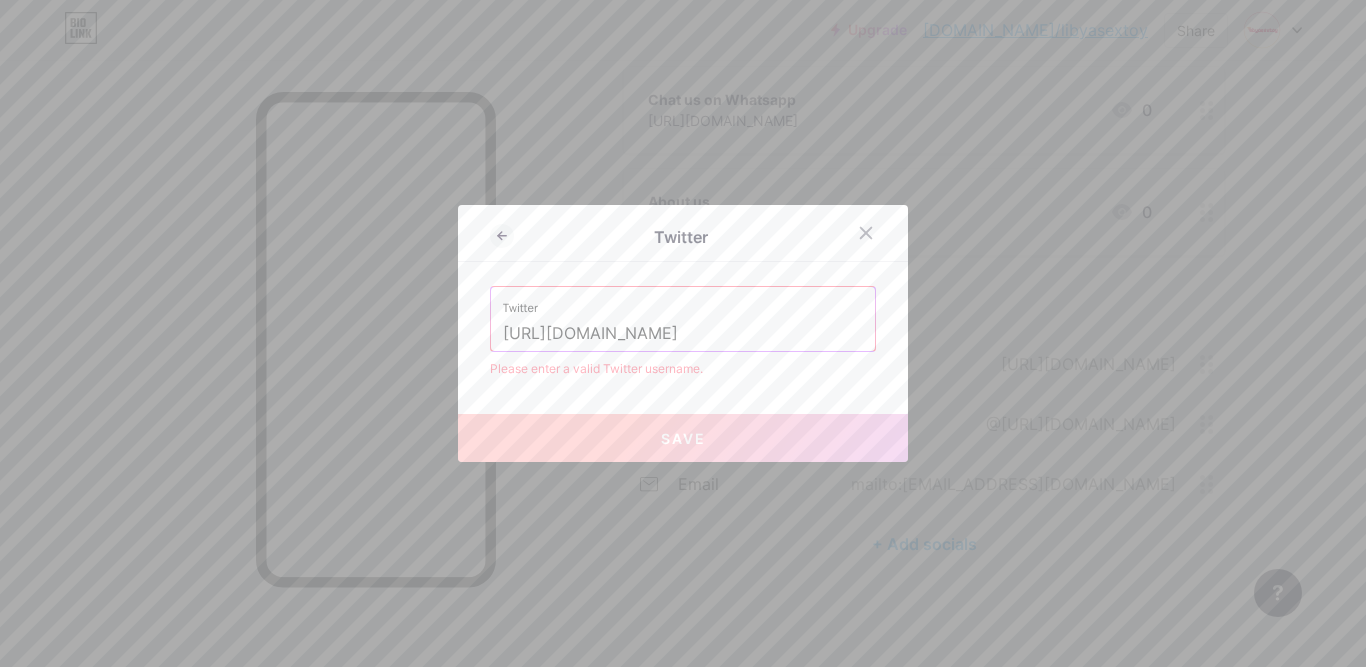 type on "https://x.com/libyasextoy" 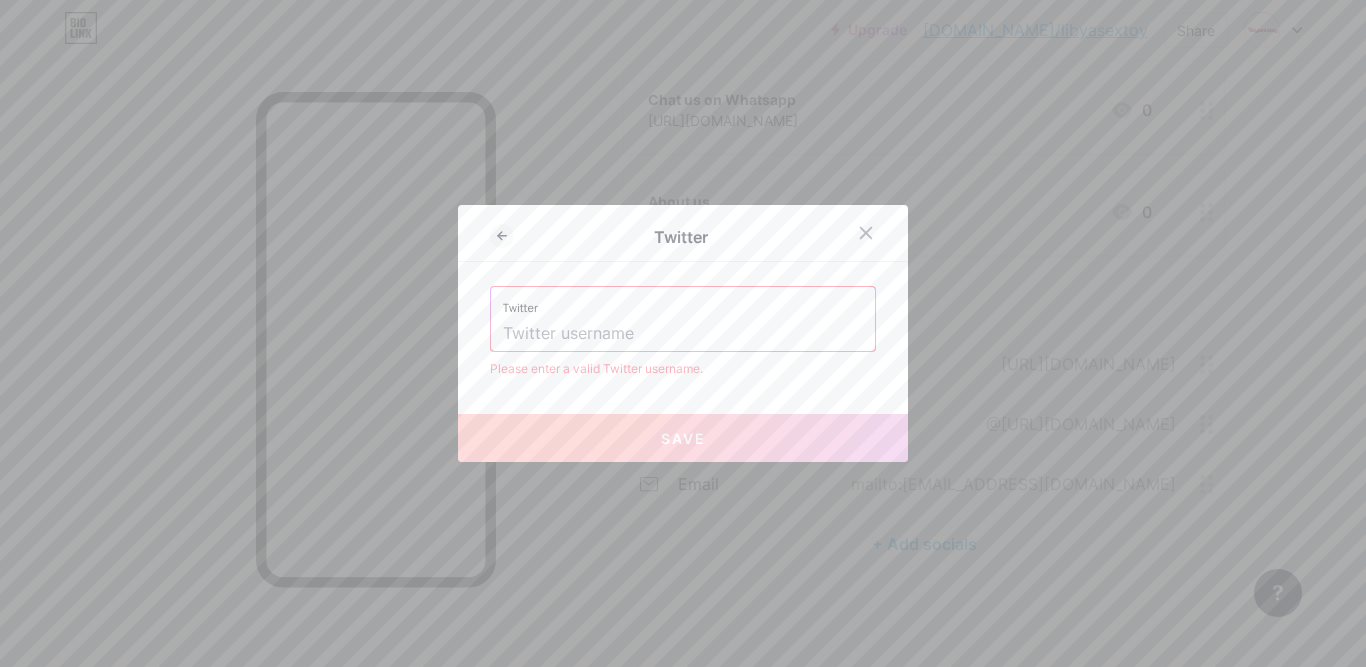 paste on "https://x.com/libyasextoy" 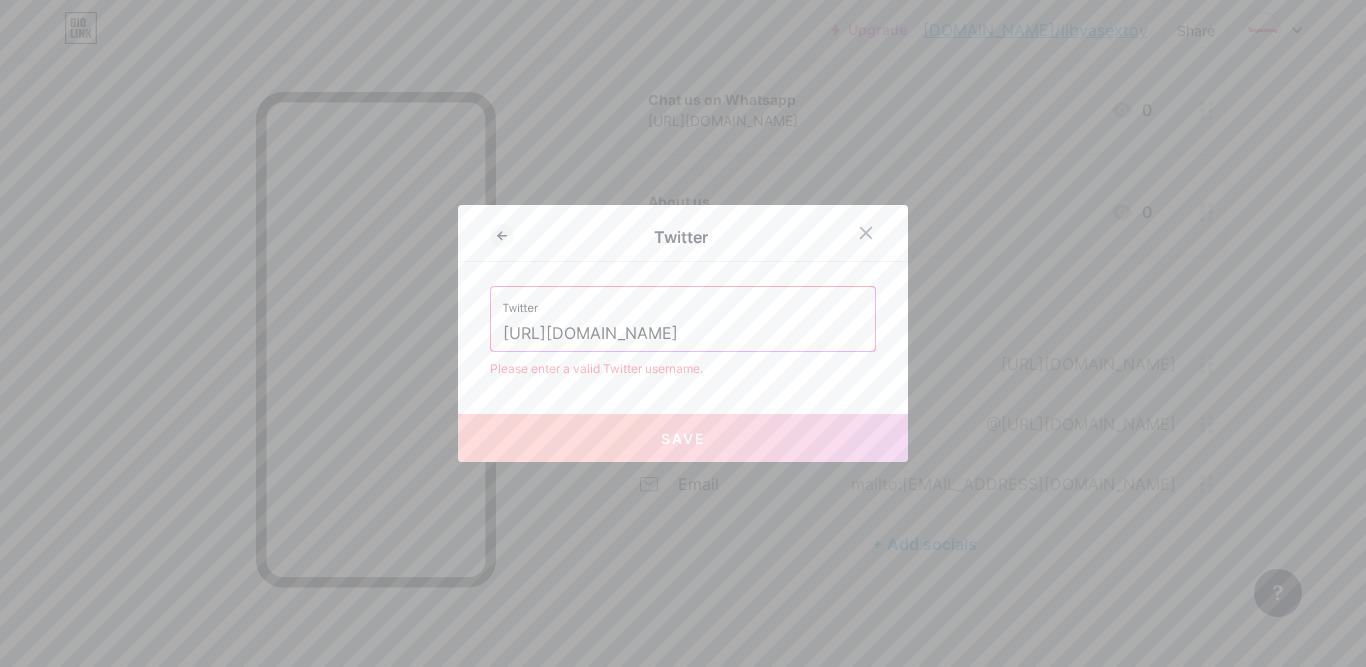 click on "https://x.com/libyasextoy" at bounding box center (683, 334) 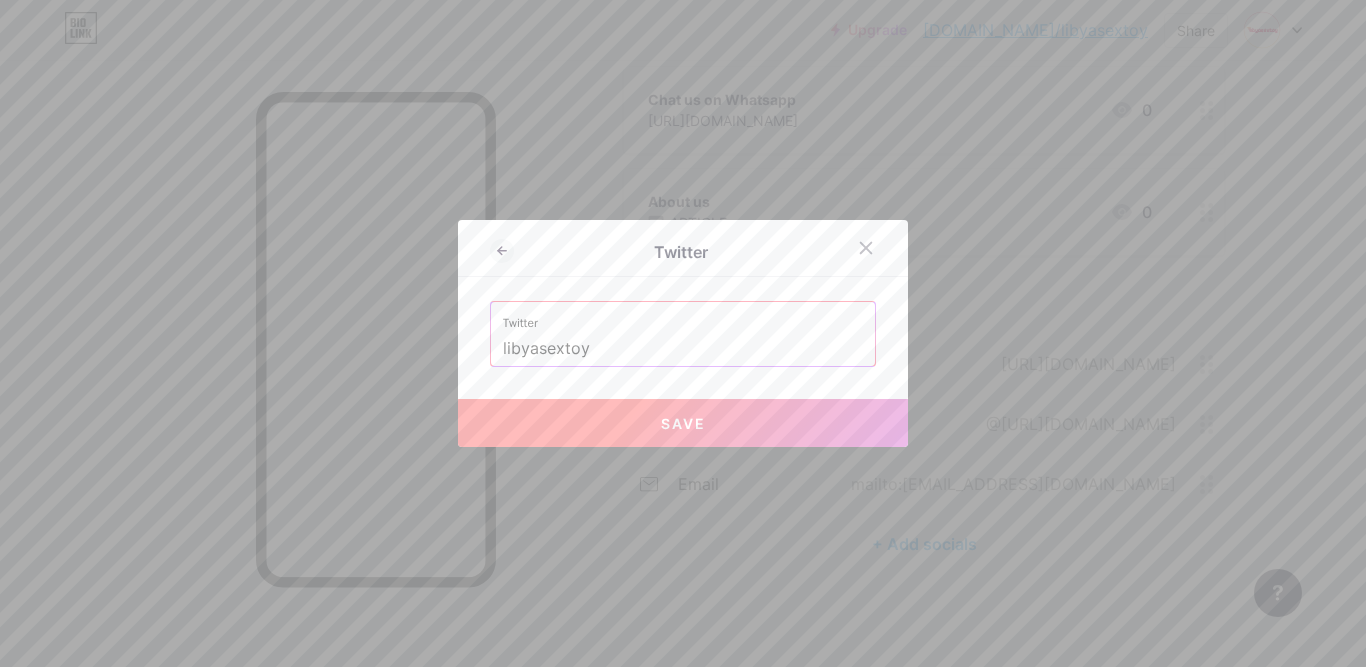 click on "Save" at bounding box center [683, 423] 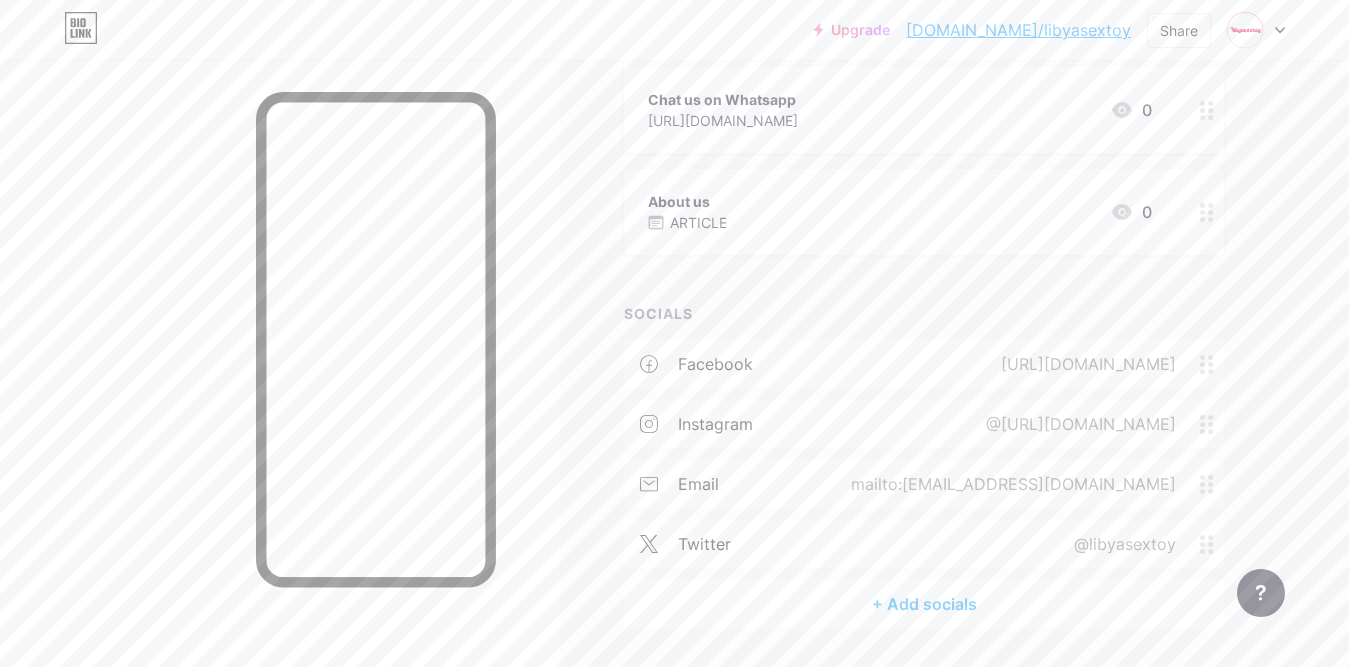 click on "+ Add socials" at bounding box center [924, 604] 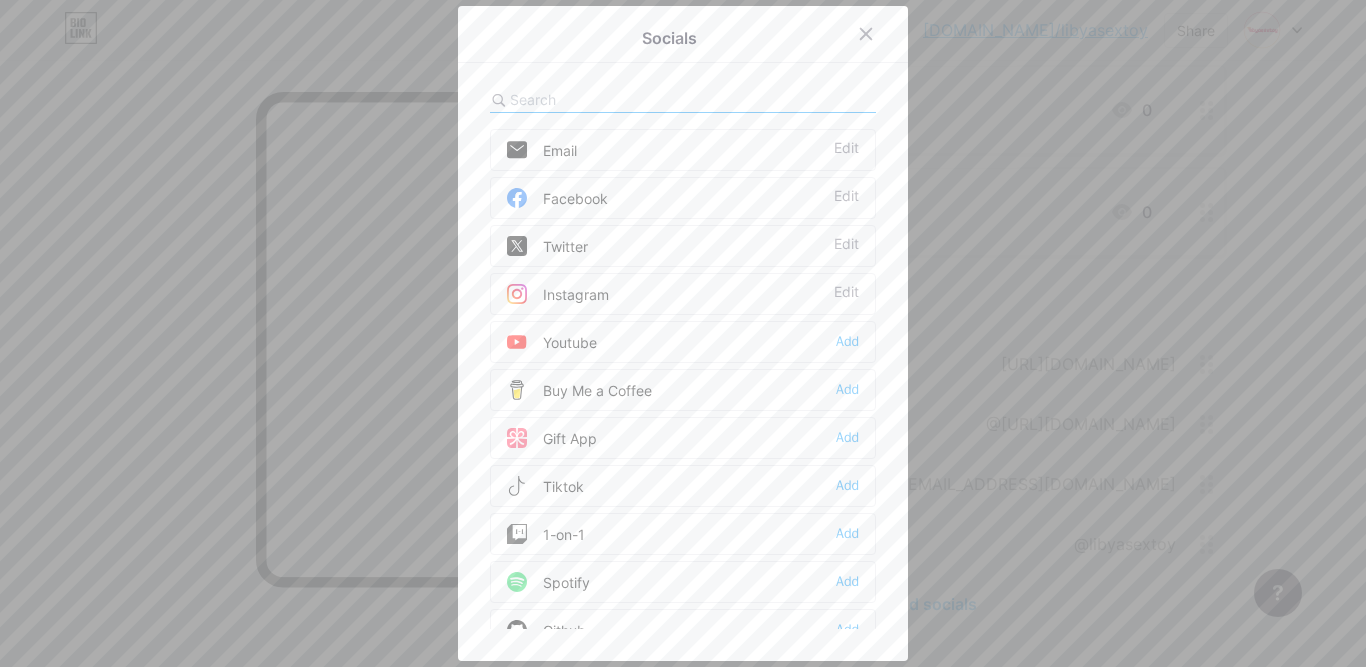click at bounding box center (620, 99) 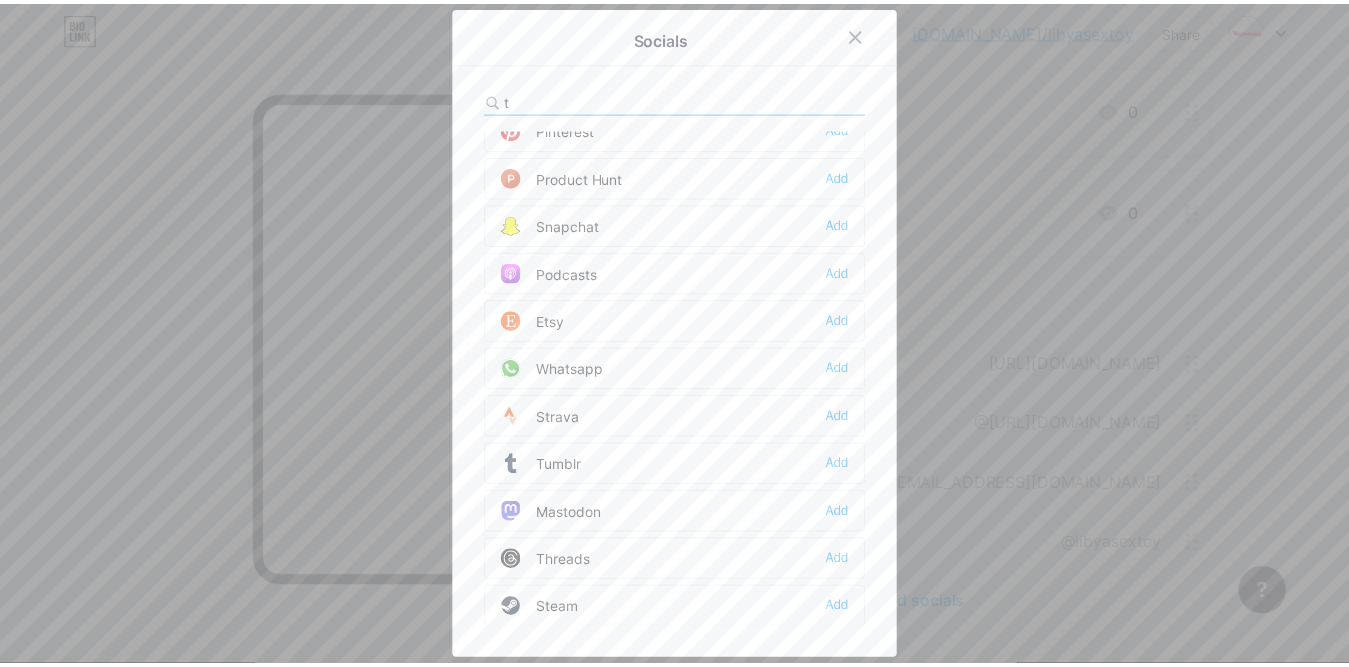 scroll, scrollTop: 600, scrollLeft: 0, axis: vertical 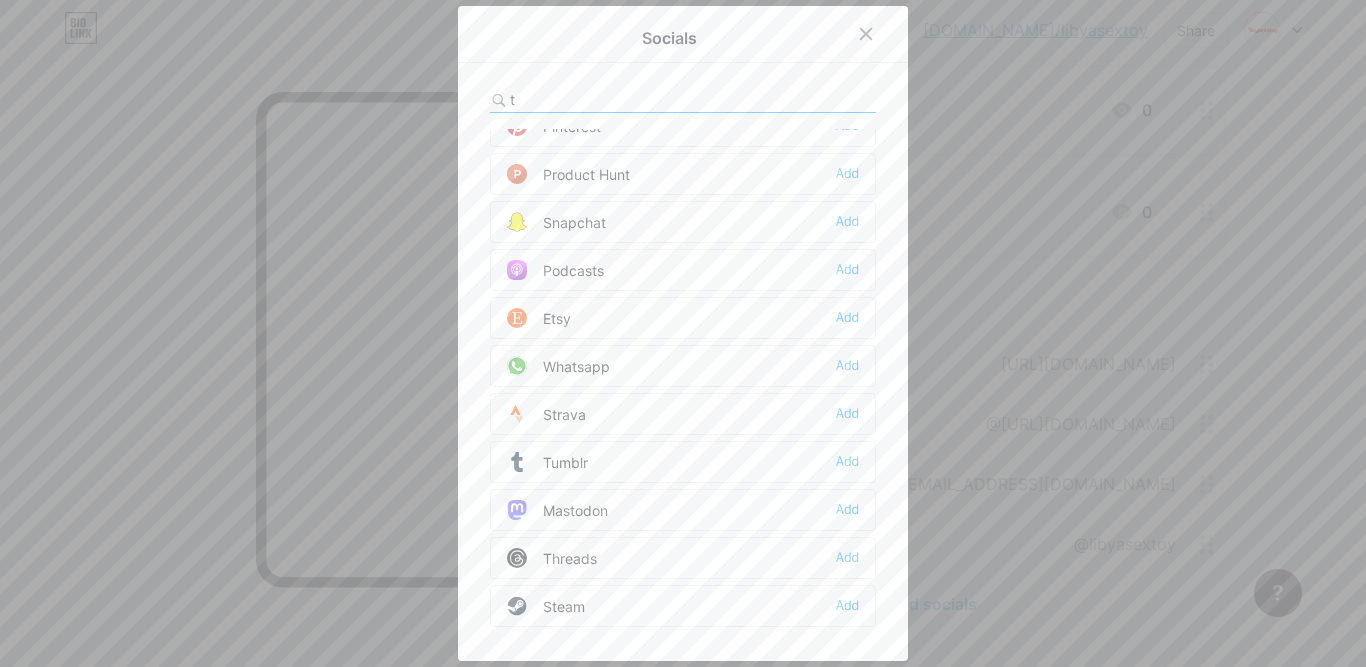 type on "t" 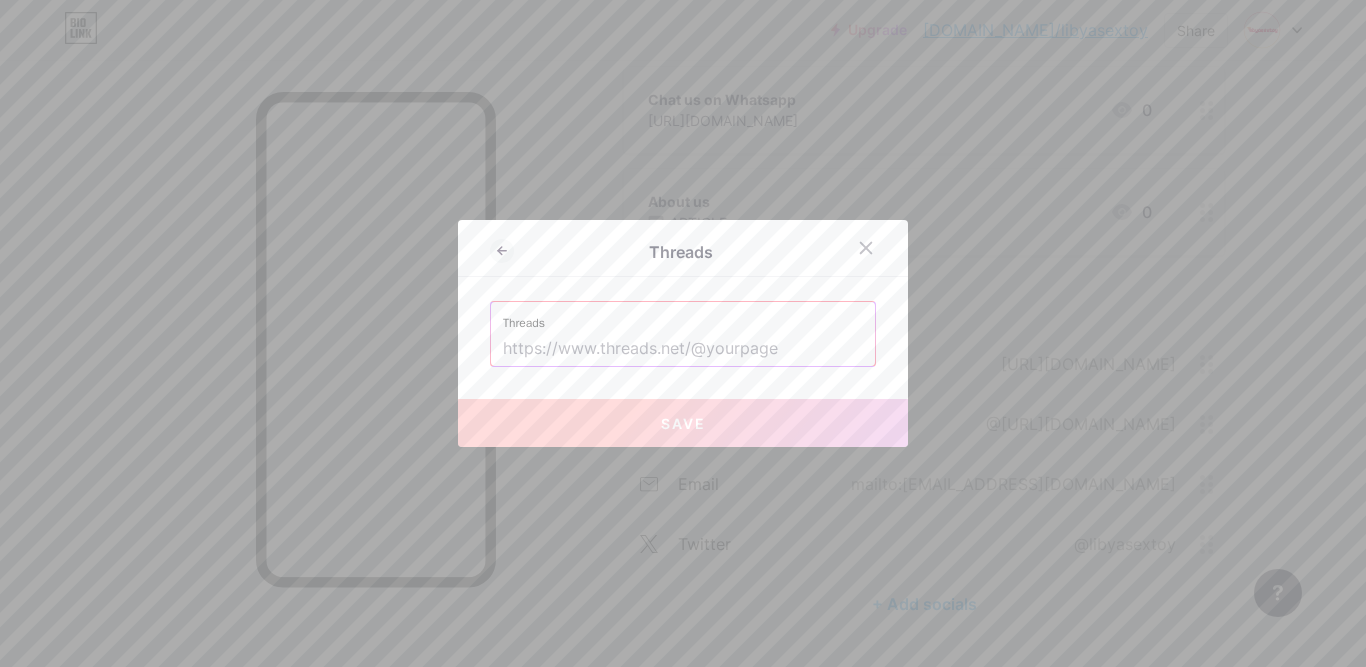 click at bounding box center [683, 349] 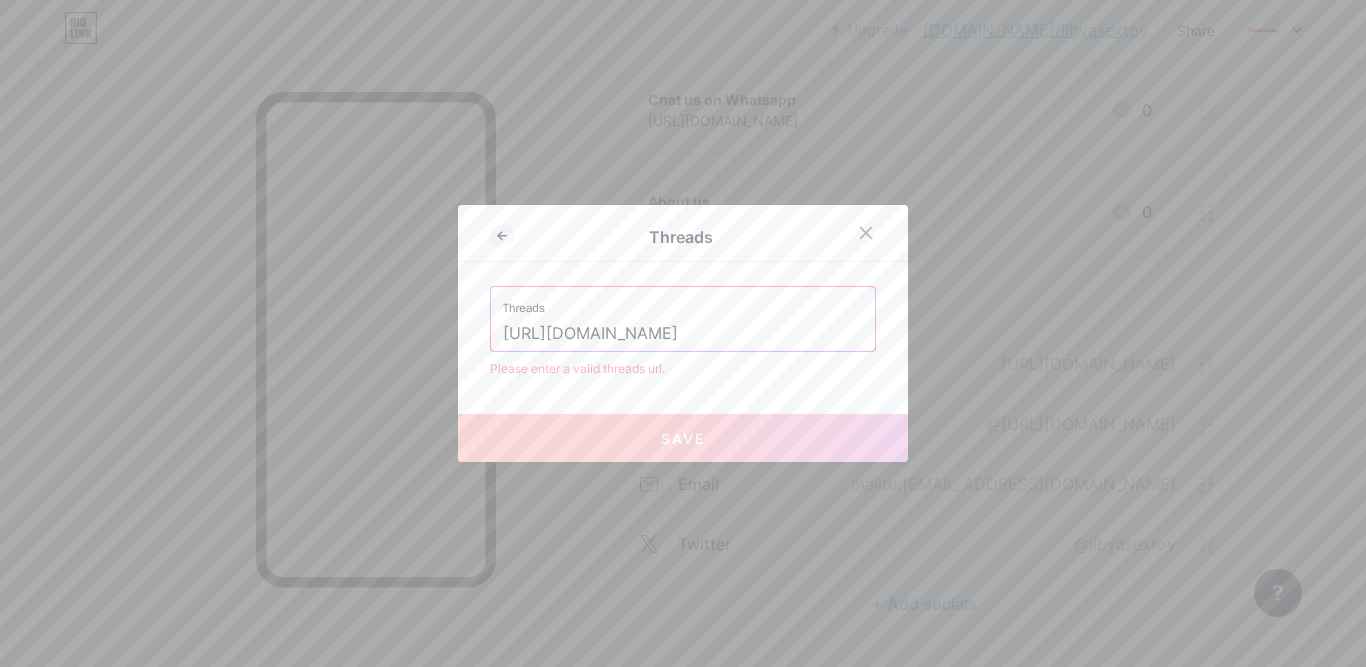 drag, startPoint x: 800, startPoint y: 323, endPoint x: 449, endPoint y: 324, distance: 351.00143 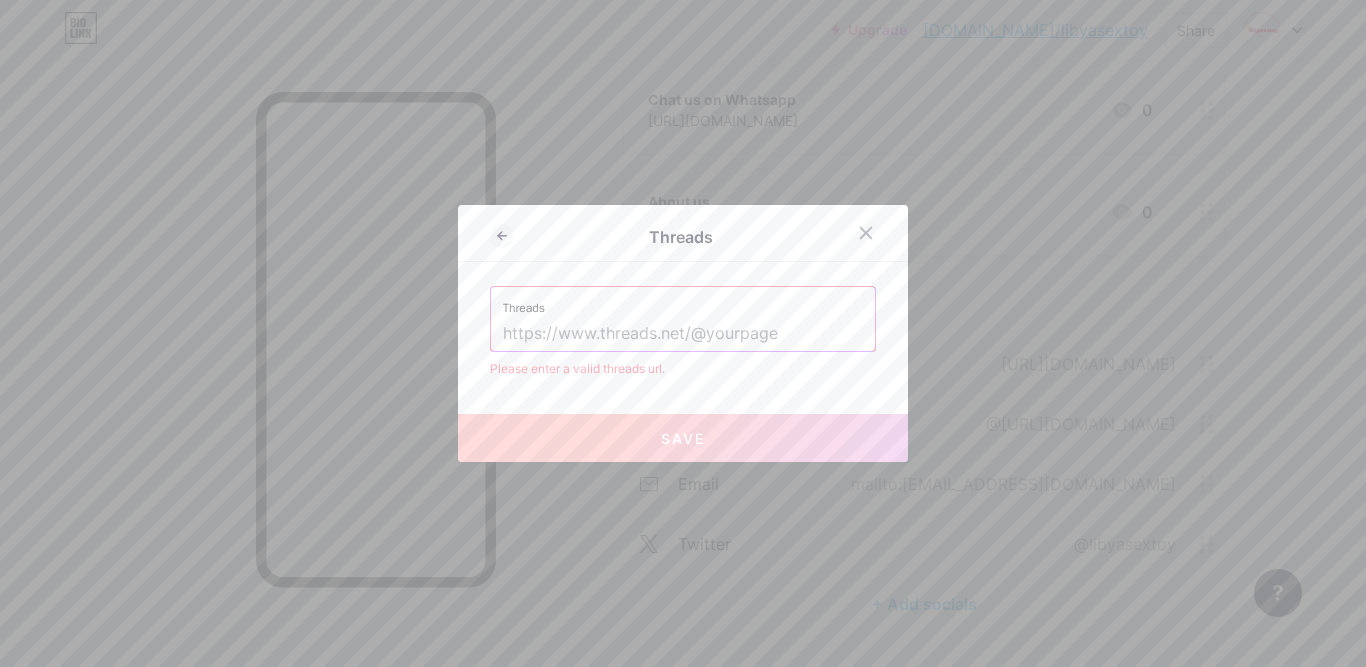 paste on "https://www.threads.com/@libyasextoy1" 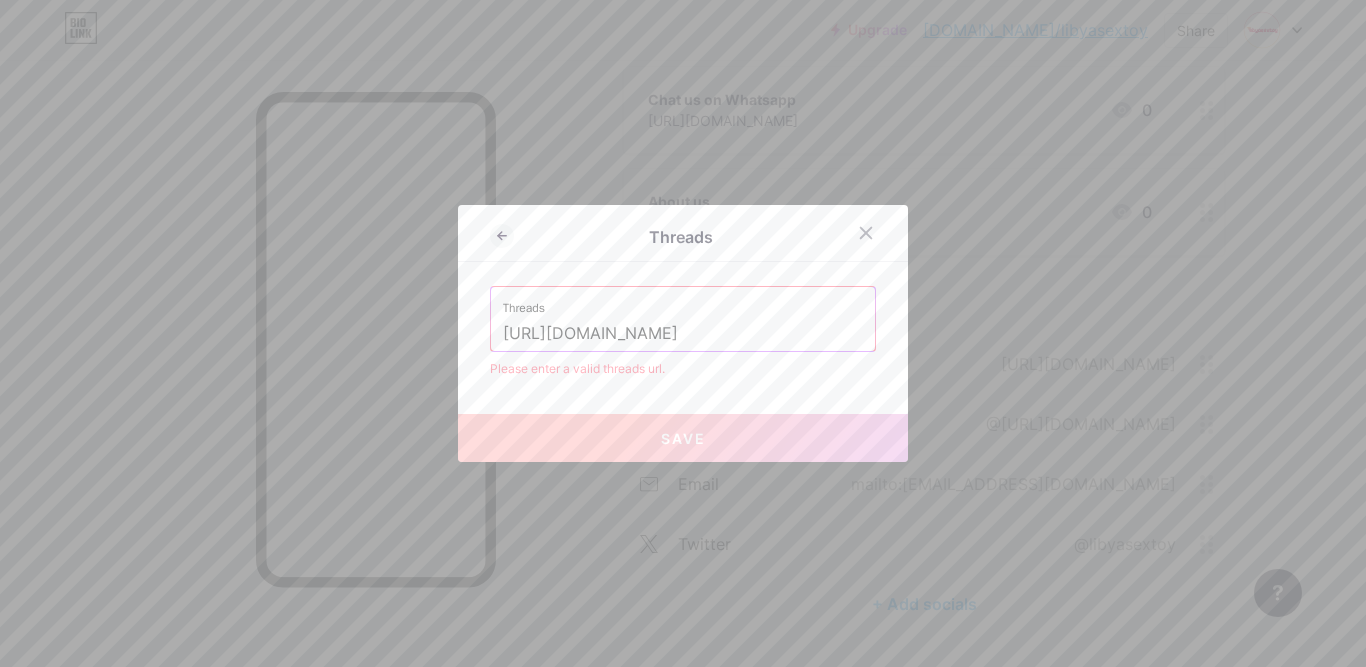 type on "https://www.threads.com/@libyasextoy" 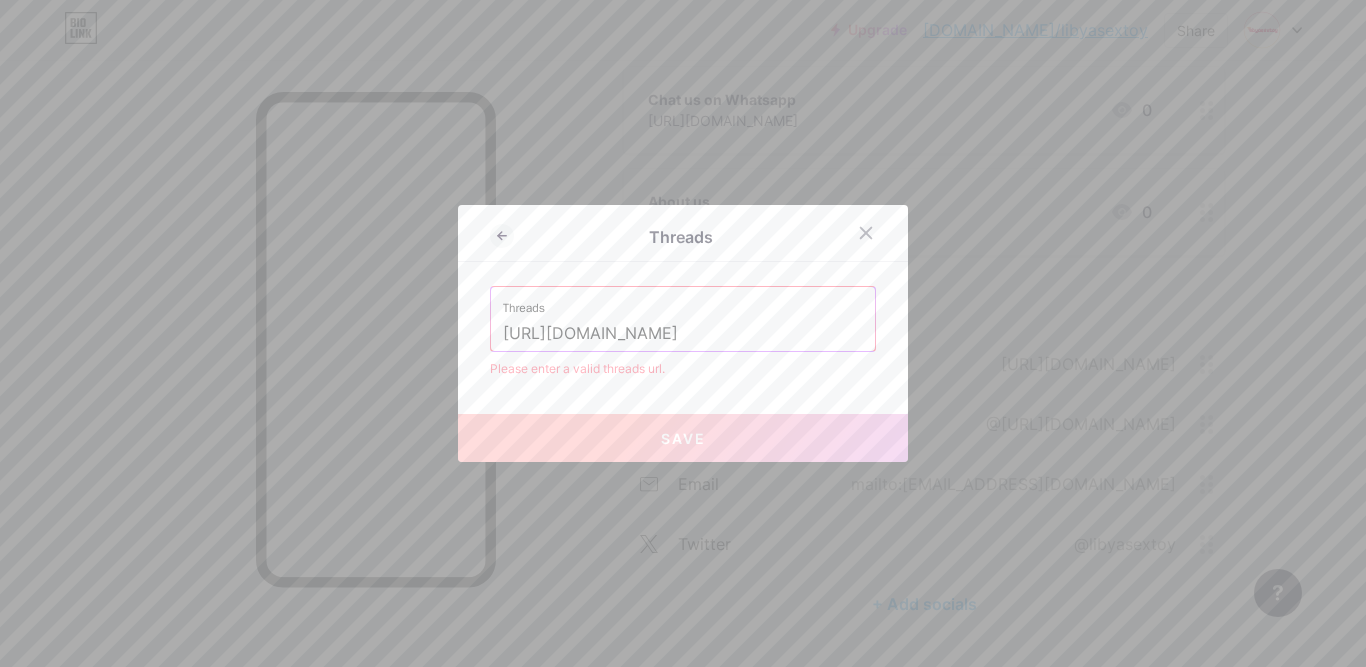 click on "https://www.threads.com/@libyasextoy" at bounding box center (683, 334) 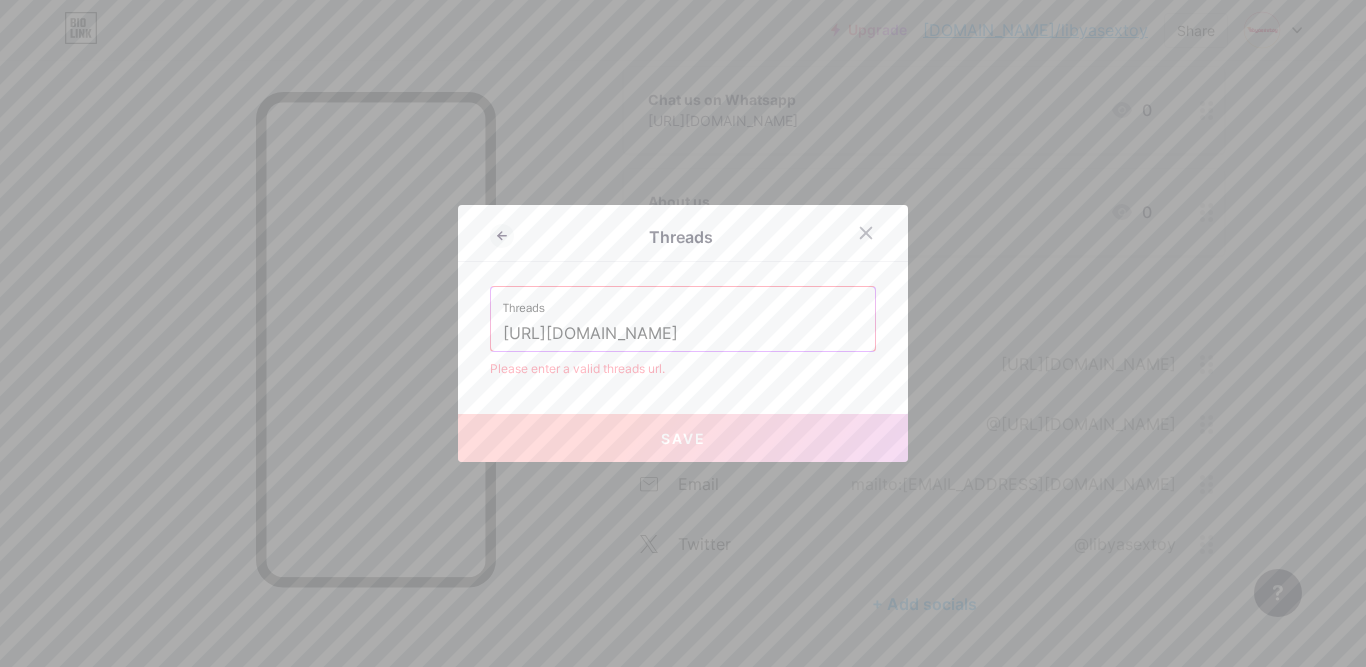 drag, startPoint x: 804, startPoint y: 338, endPoint x: 453, endPoint y: 334, distance: 351.0228 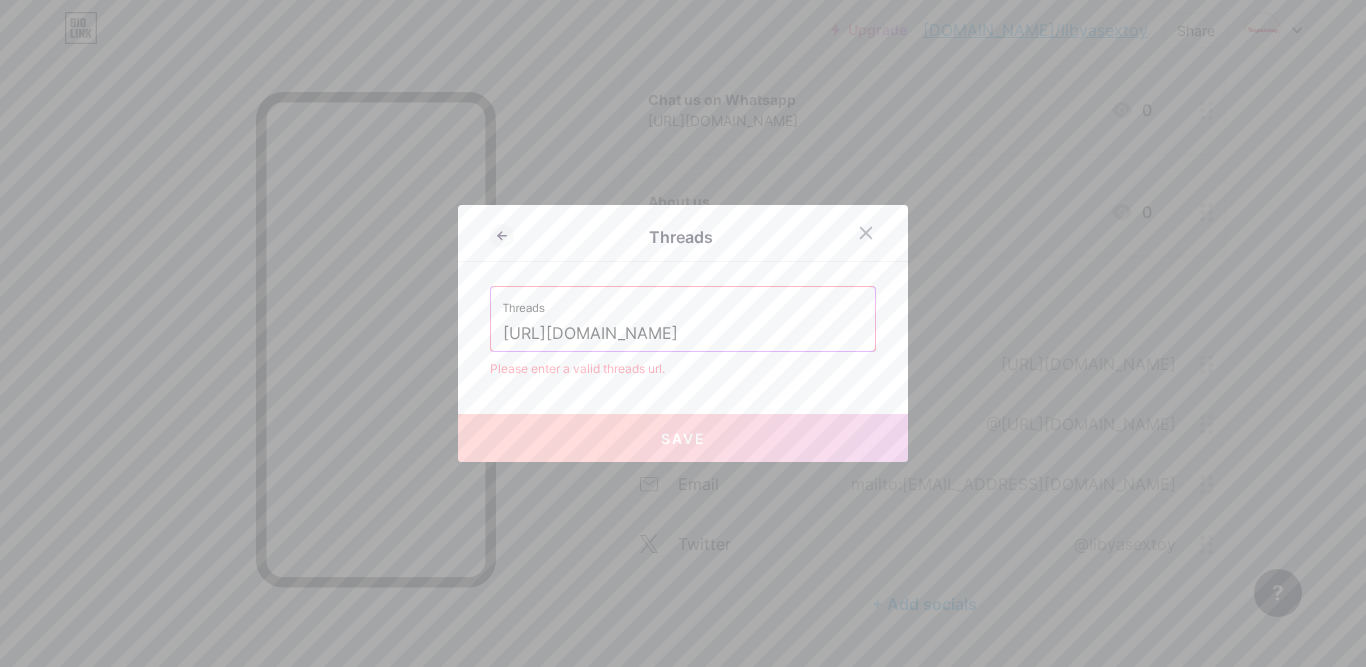 click on "Threads       Threads   https://www.threads.com/@libyasextoy   Please enter a valid threads url.       Save" at bounding box center [683, 333] 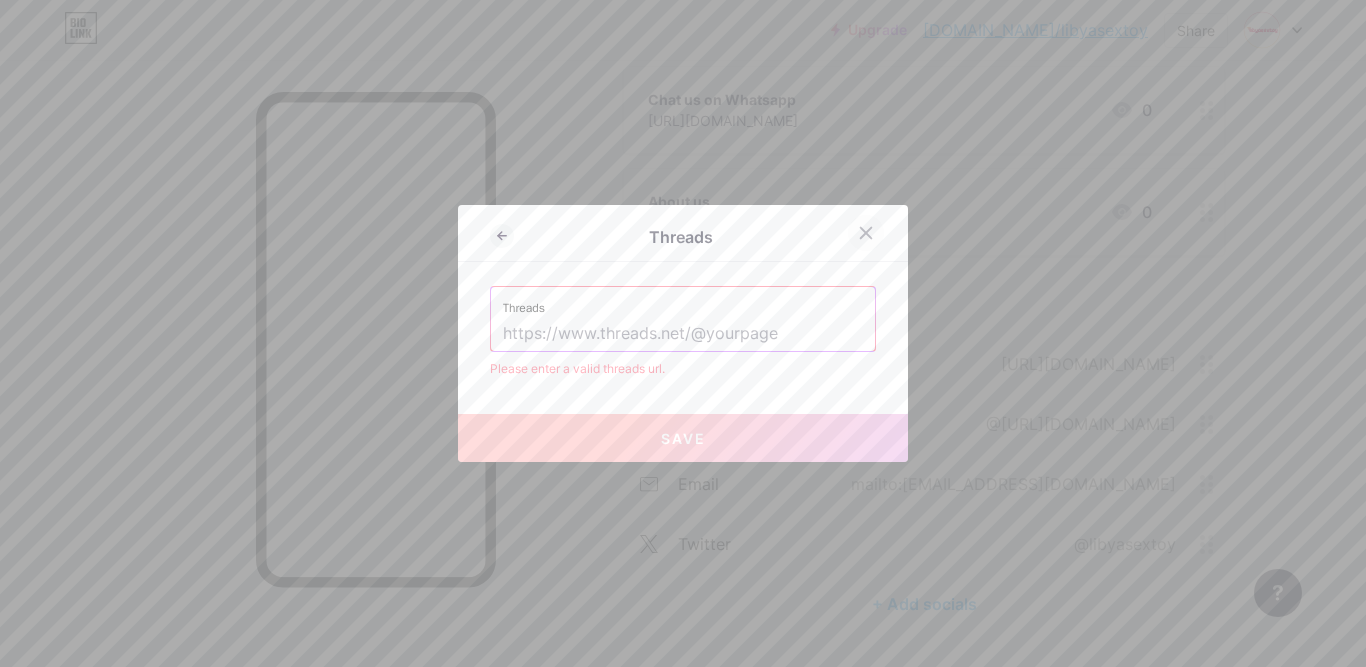 click 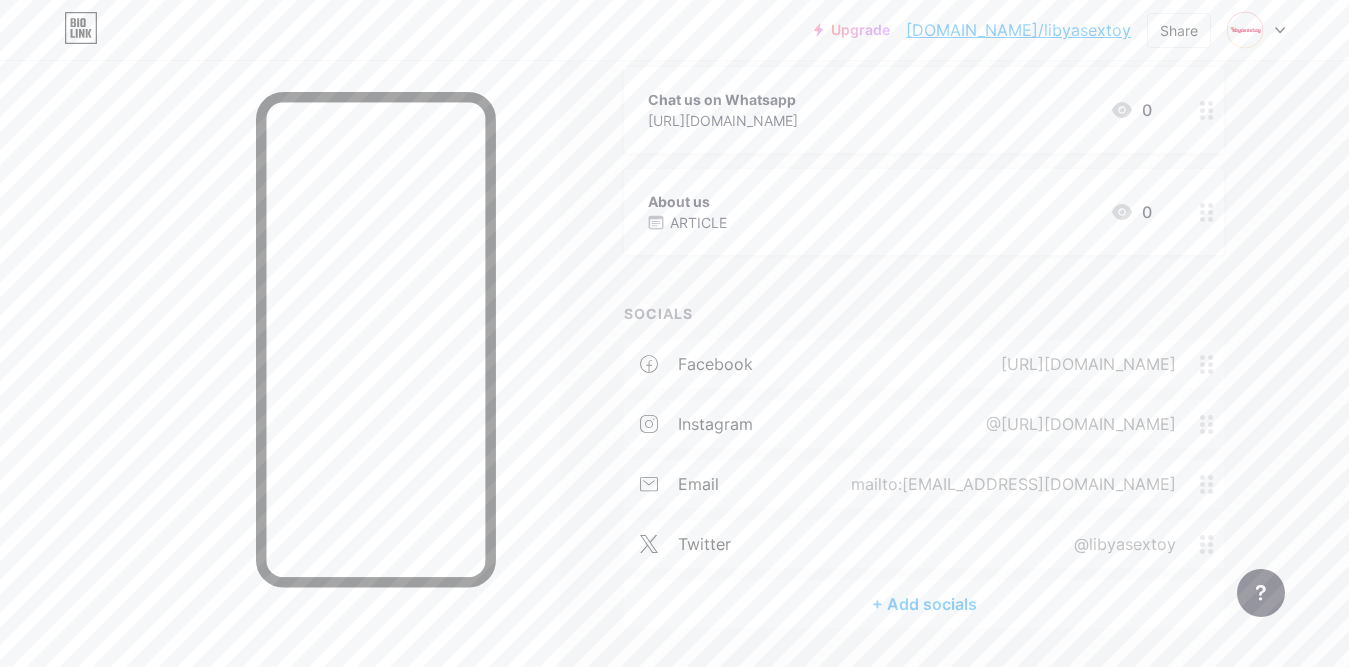 click on "+ Add socials" at bounding box center (924, 604) 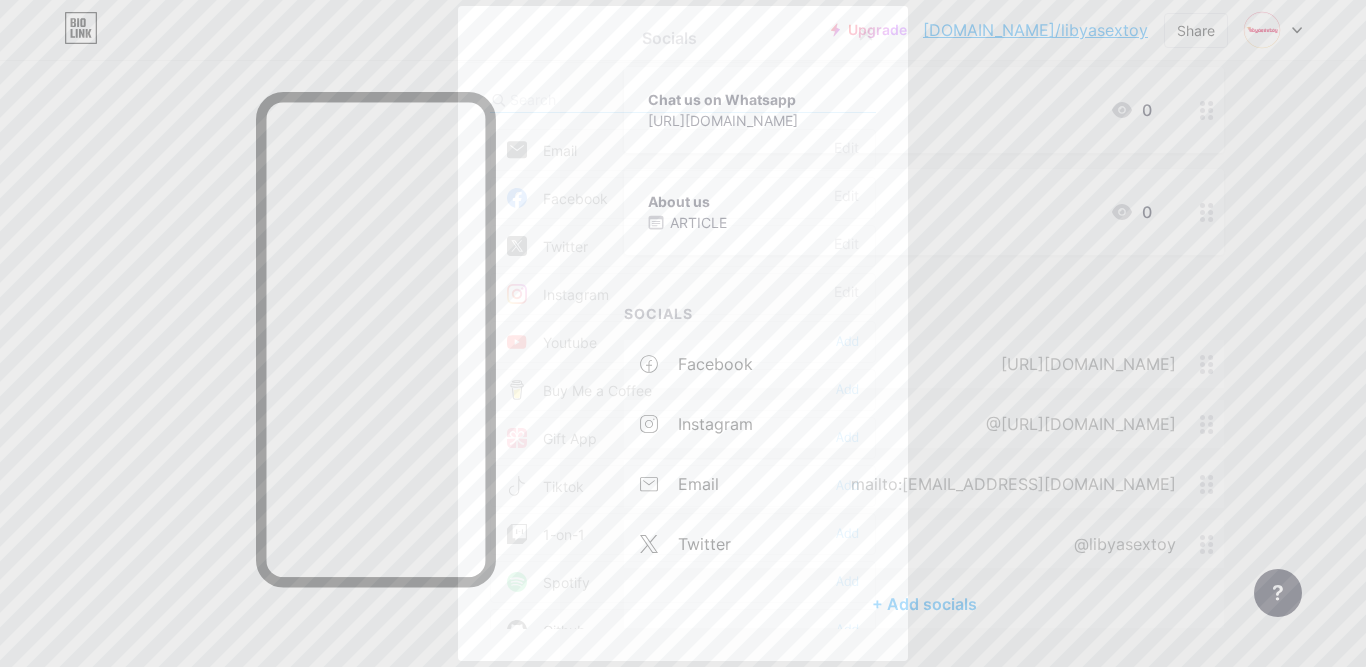 click at bounding box center [620, 99] 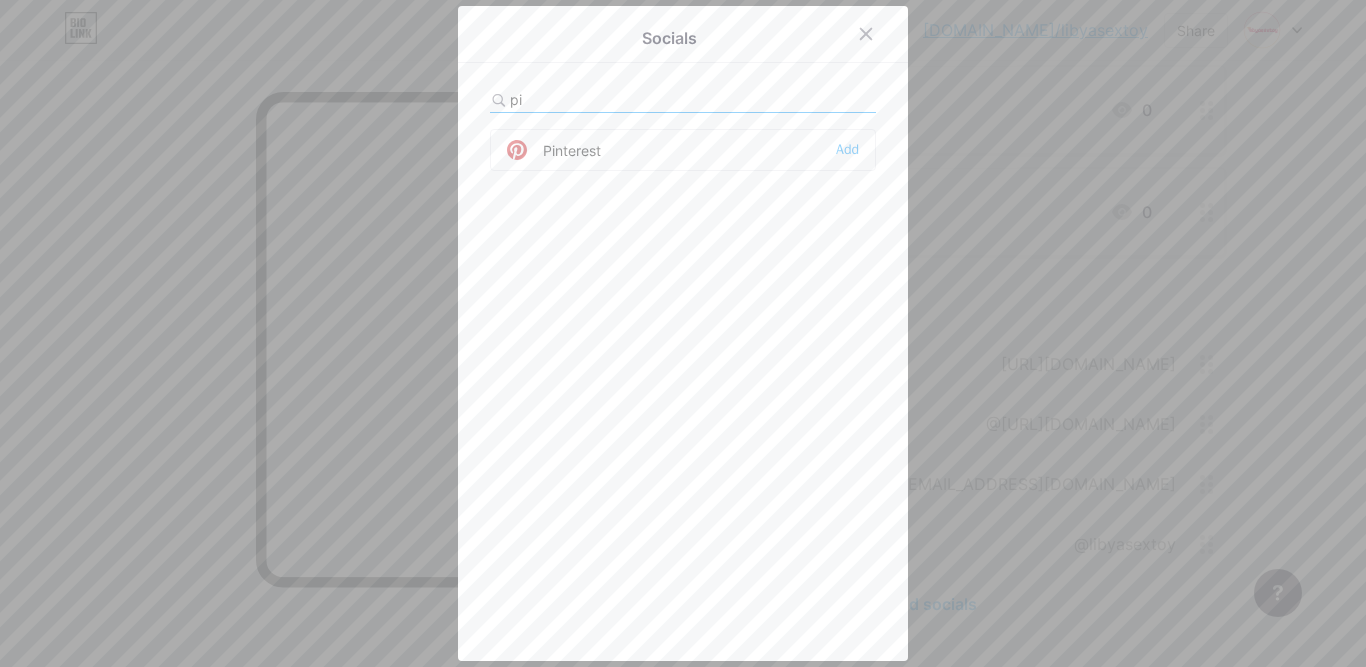 type on "pi" 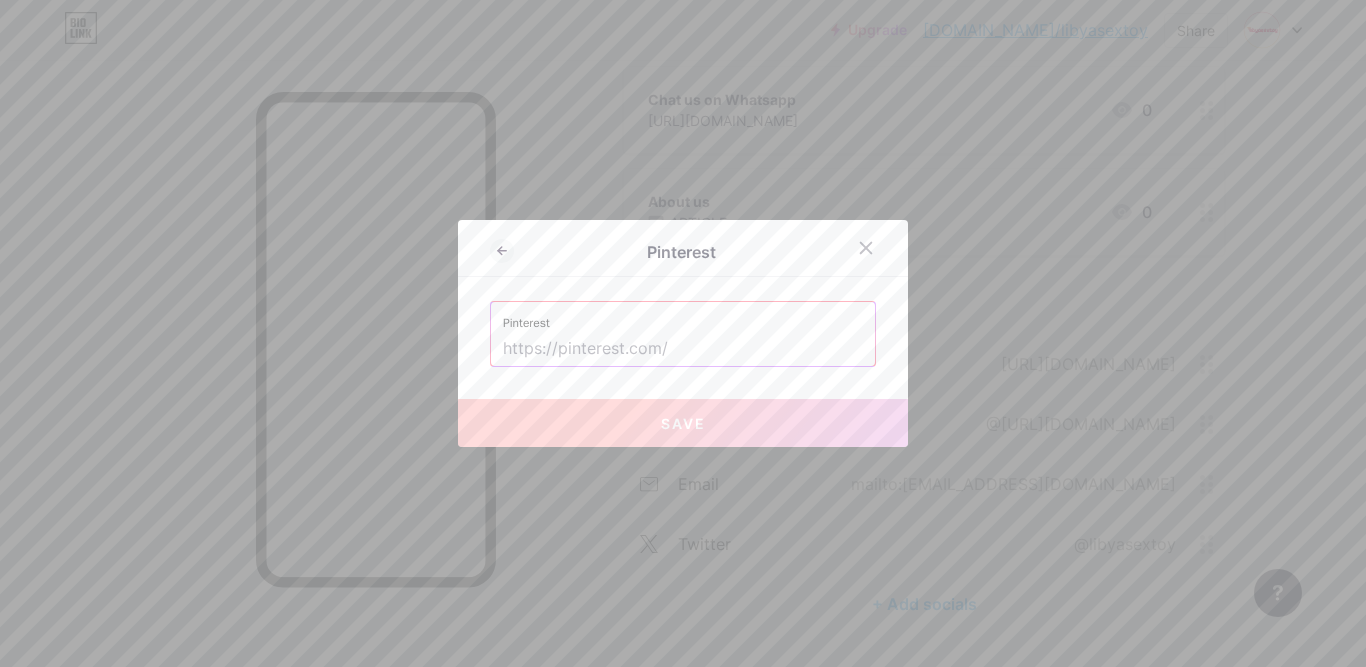 click on "Pinterest" at bounding box center (683, 317) 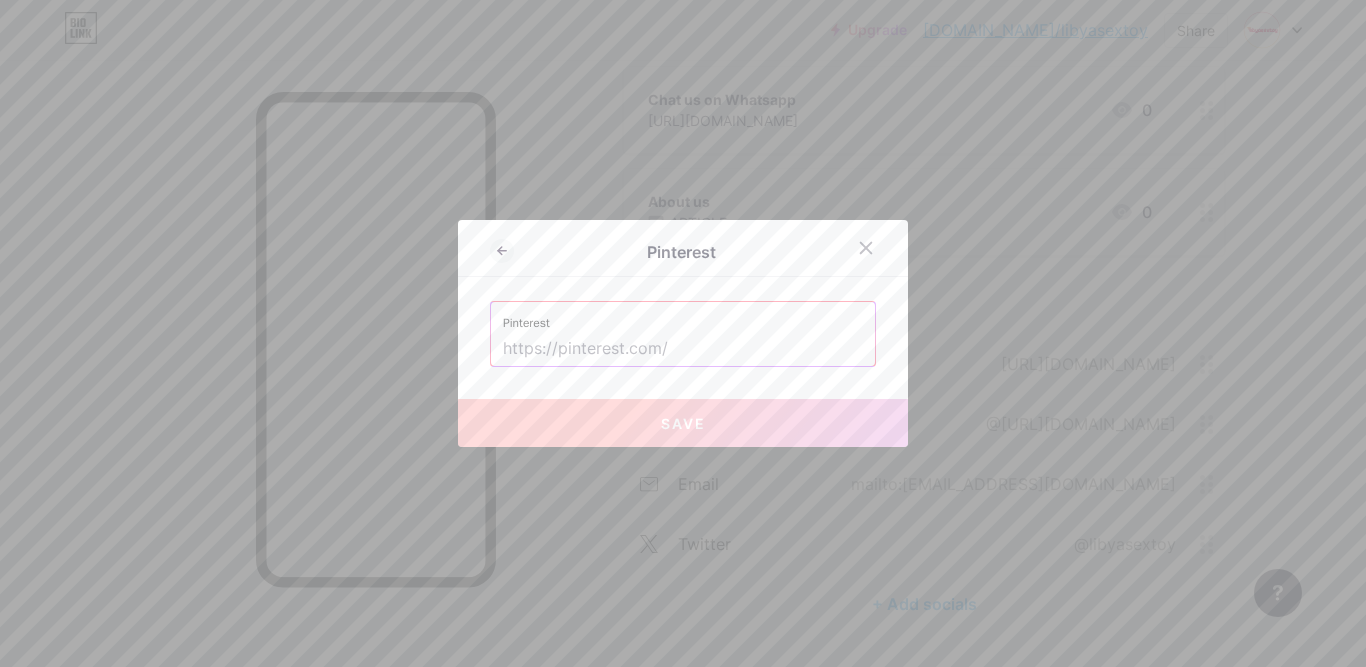 paste on "https://in.pinterest.com/libyasextoy/" 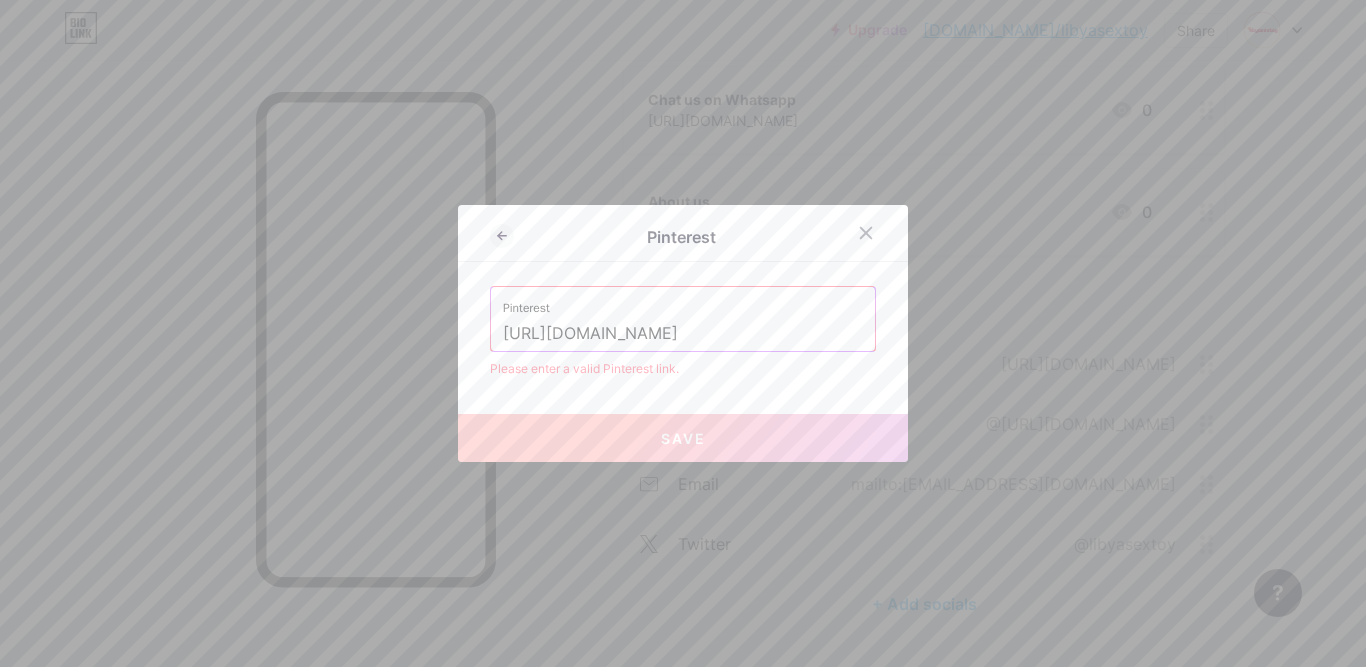 drag, startPoint x: 677, startPoint y: 332, endPoint x: 778, endPoint y: 339, distance: 101.24229 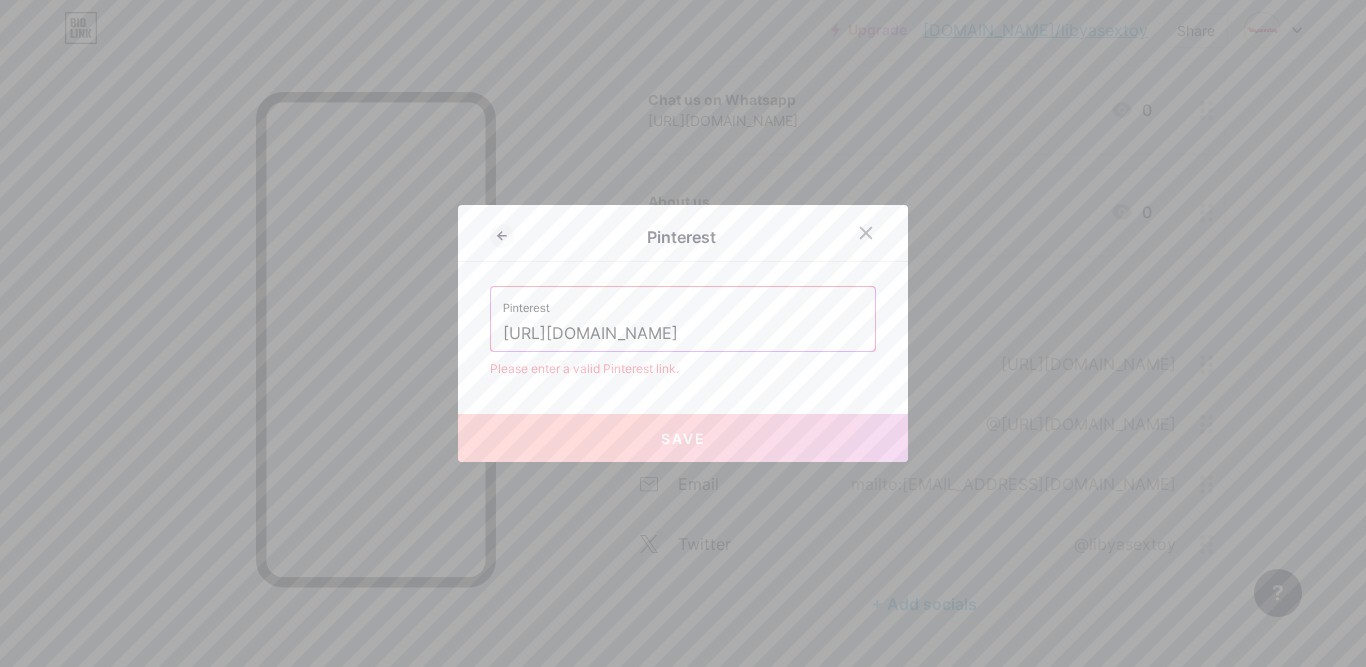 drag, startPoint x: 566, startPoint y: 335, endPoint x: 549, endPoint y: 337, distance: 17.117243 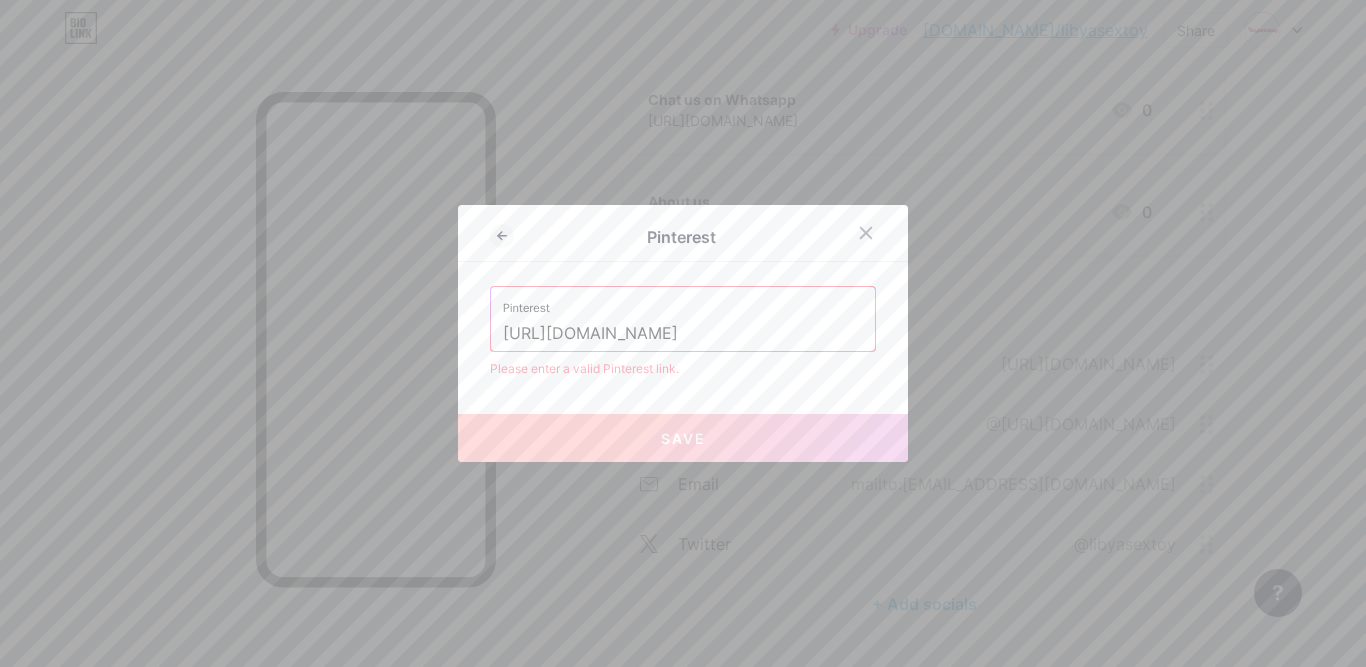 click on "https://in.pinterest.com/" at bounding box center (683, 334) 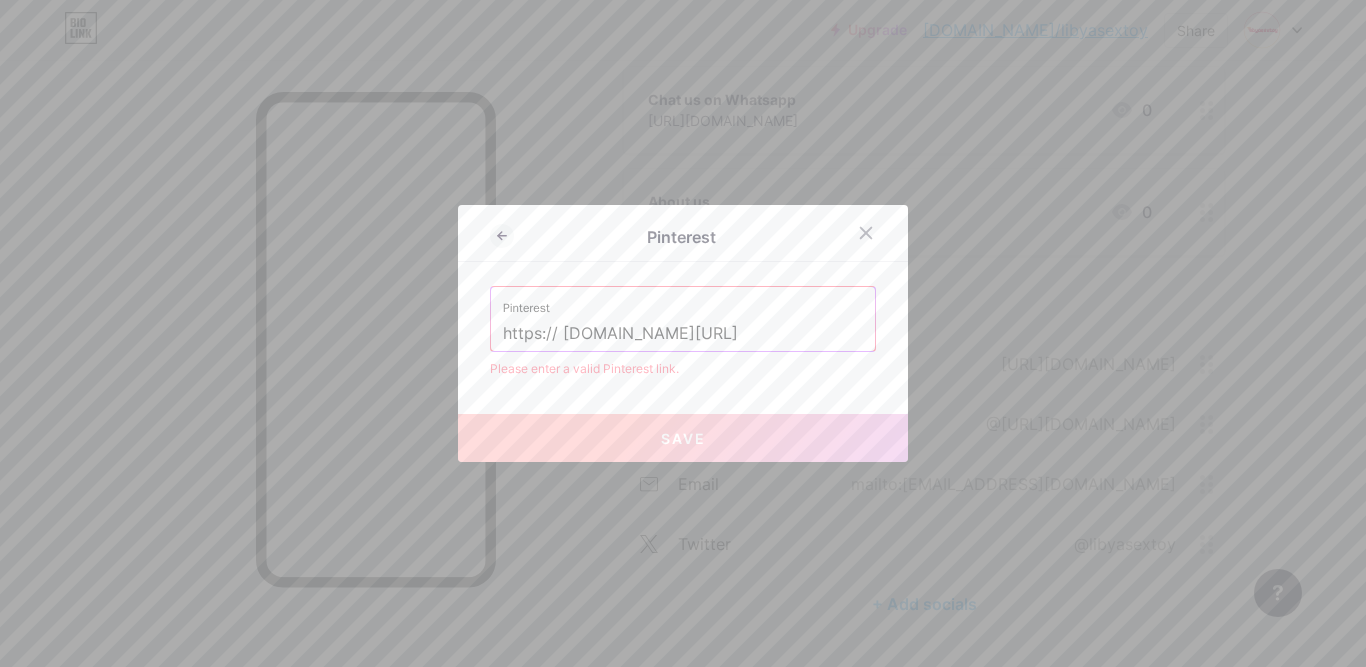 type on "https://in.pinterest.com/" 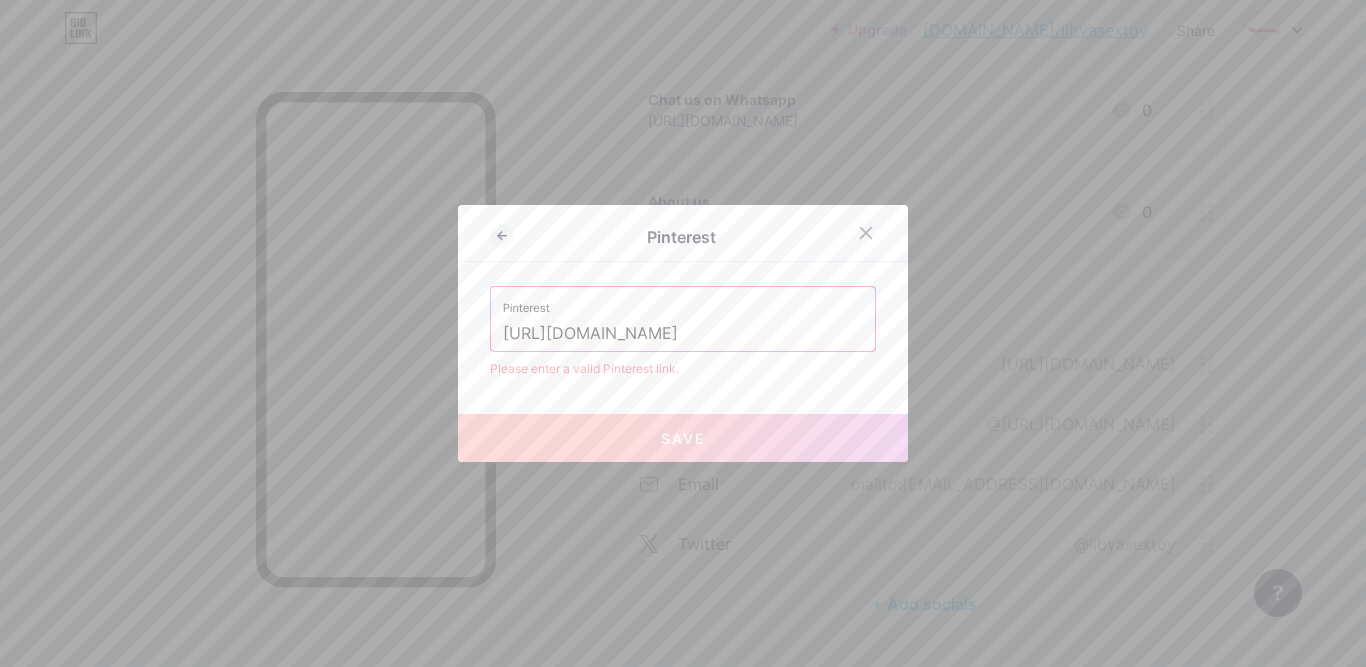 click on "https://in.pinterest.com/" at bounding box center [683, 334] 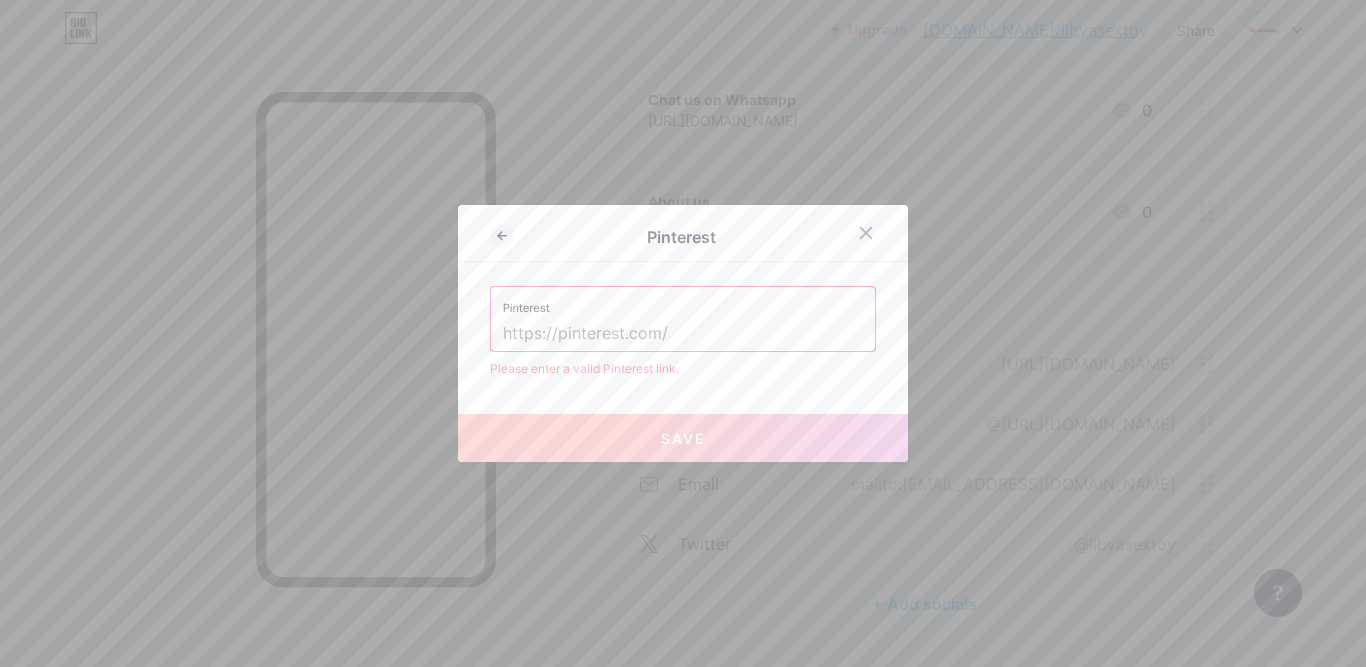 paste on "https://in.pinterest.com/" 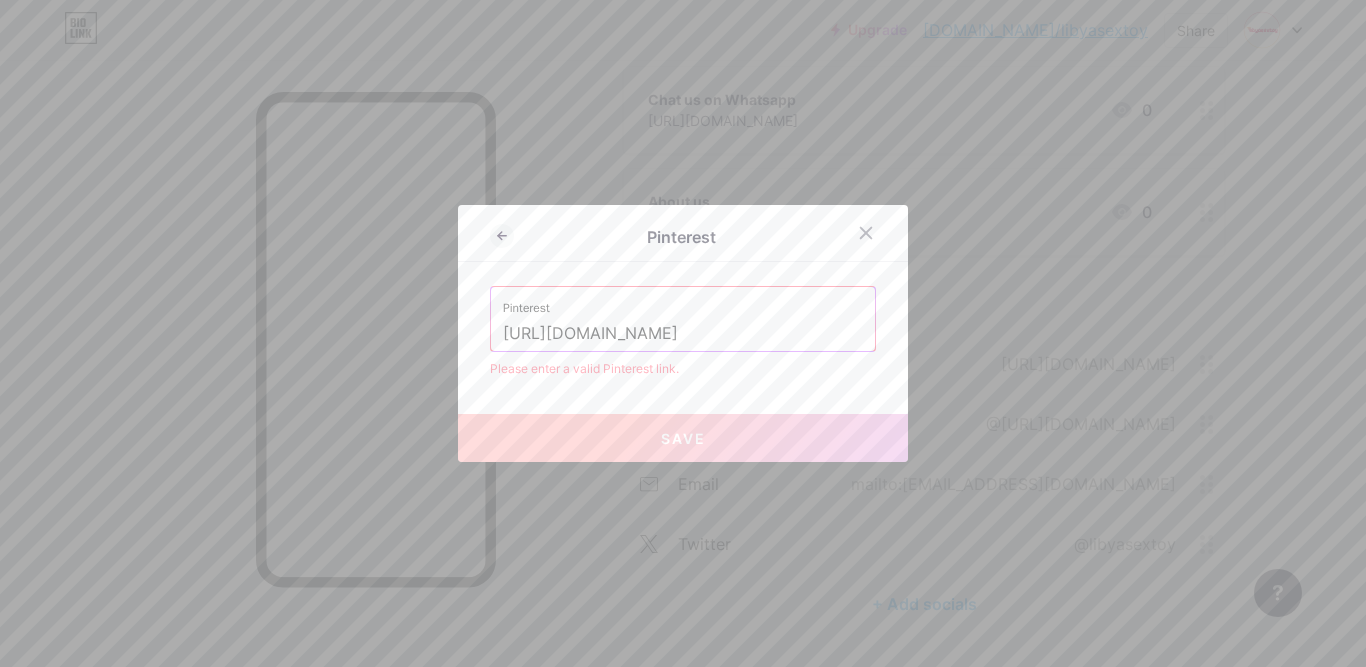 drag, startPoint x: 565, startPoint y: 338, endPoint x: 549, endPoint y: 343, distance: 16.763054 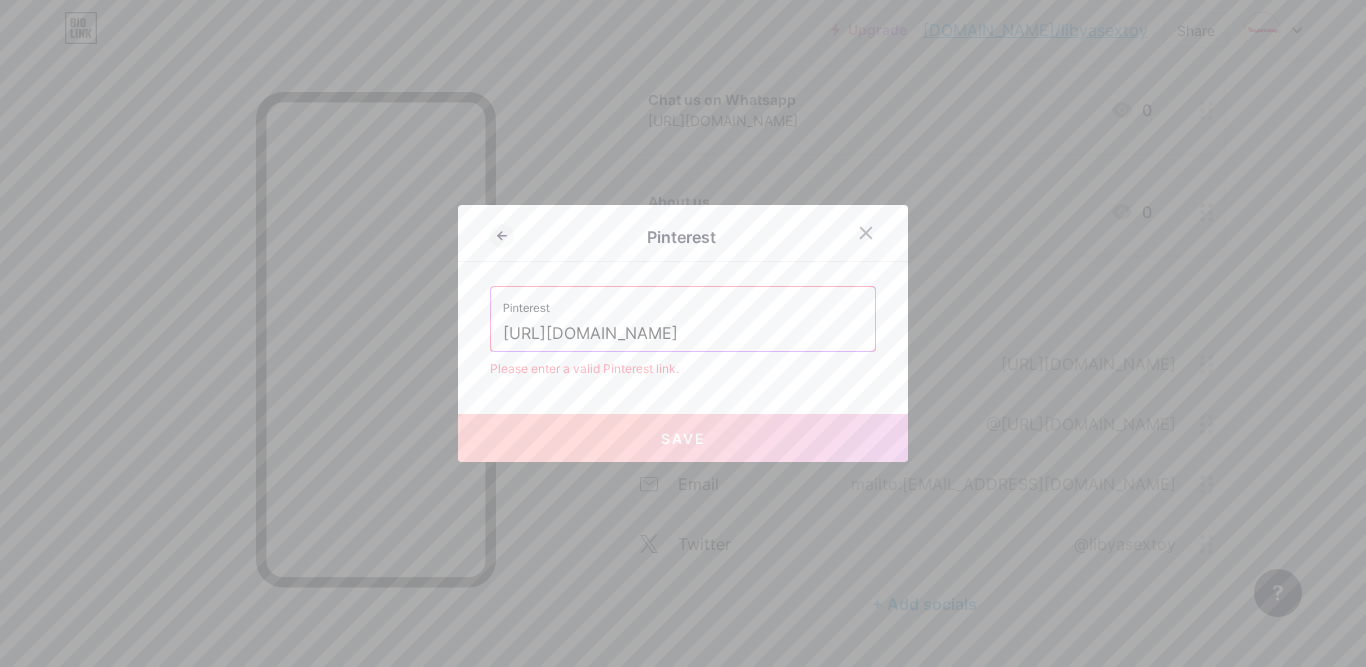 click on "https://in.pinterest.com/" at bounding box center [683, 334] 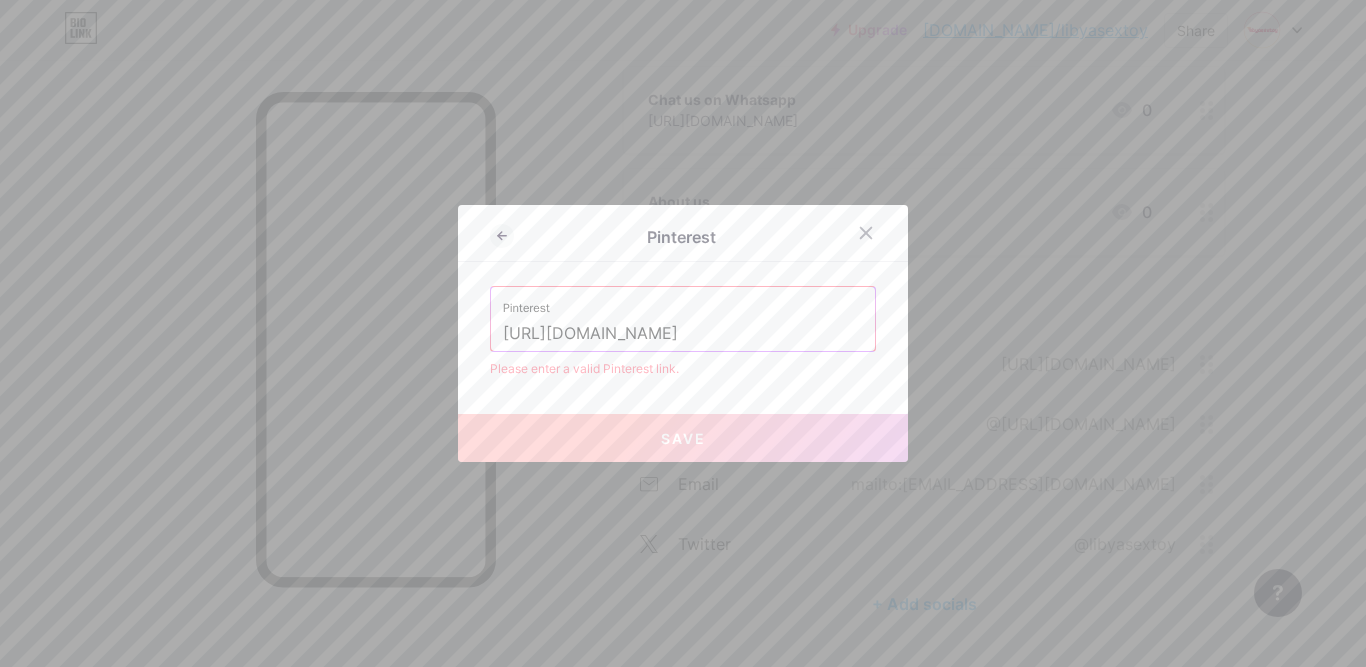 type on "https://pinterest.com/" 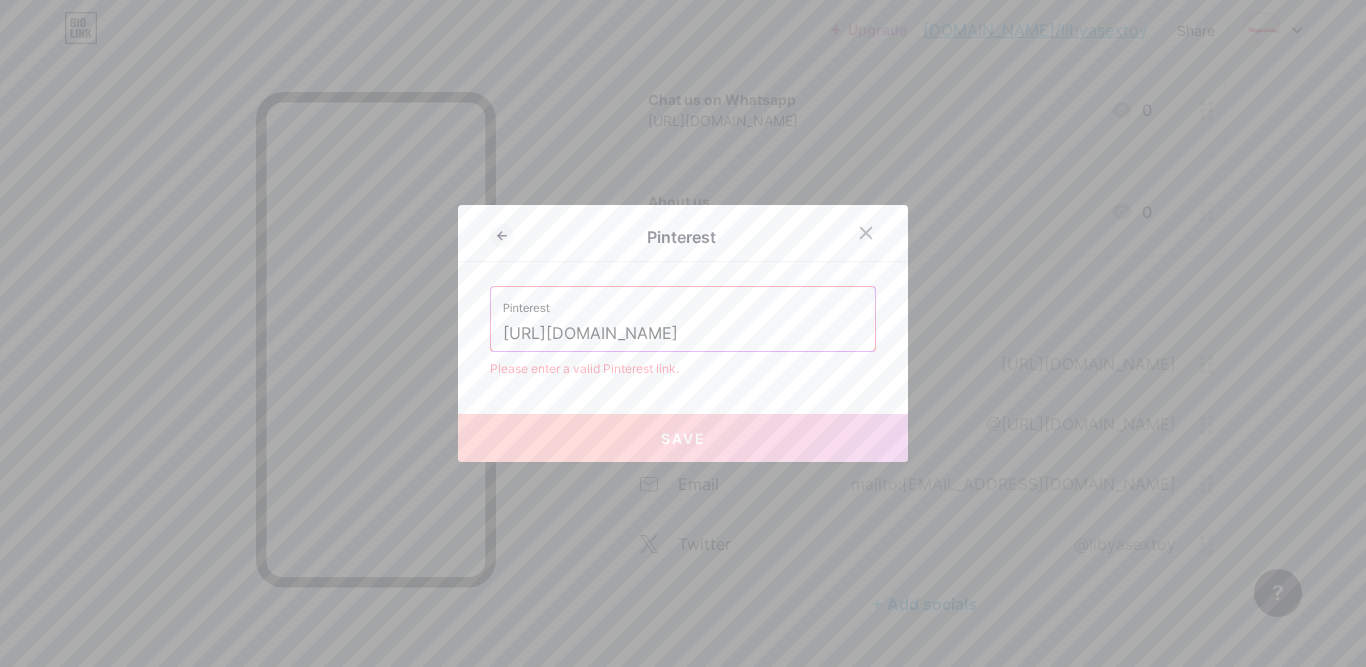 click on "Pinterest   https://pinterest.com/" at bounding box center [683, 319] 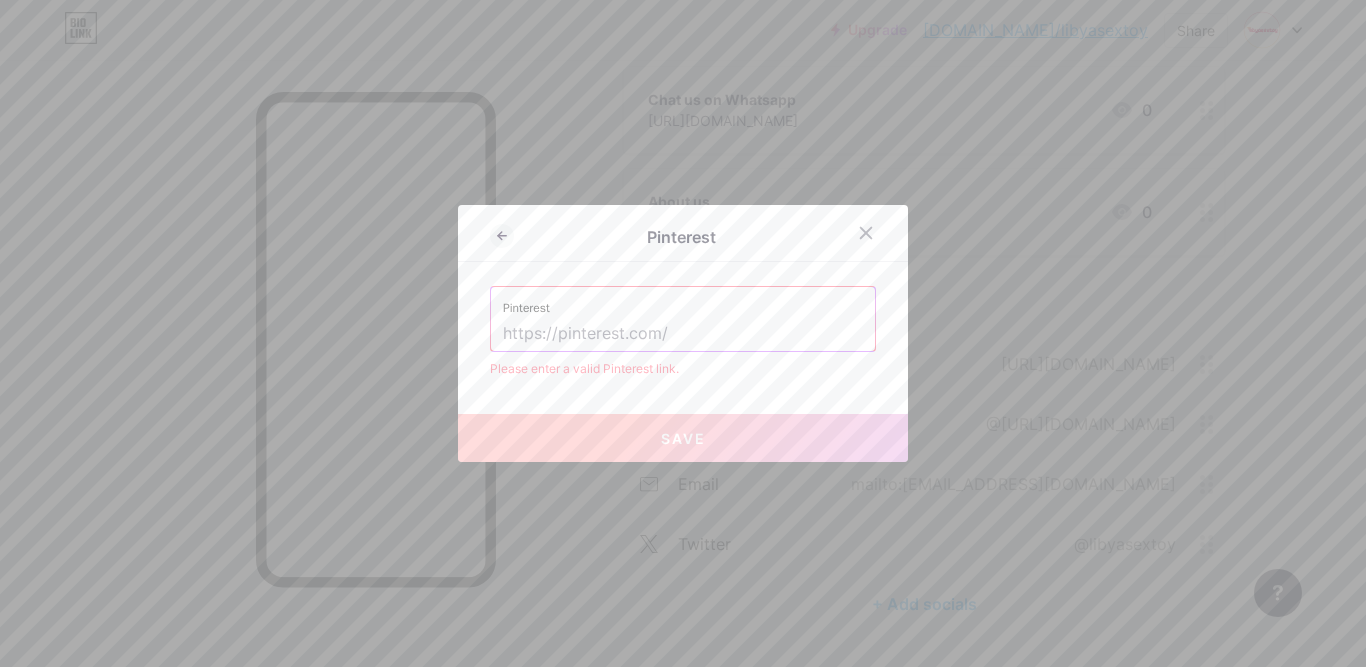 paste on "https://in.pinterest.com/" 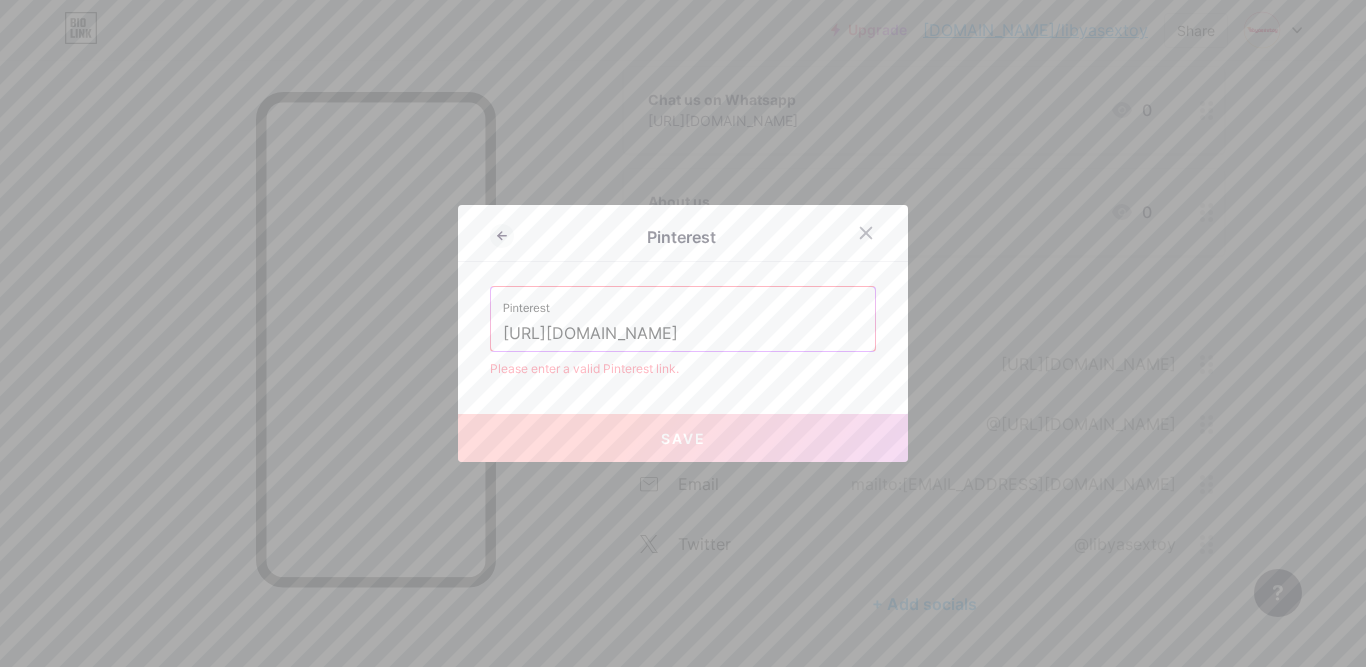 click on "https://in.pinterest.com/" at bounding box center (683, 334) 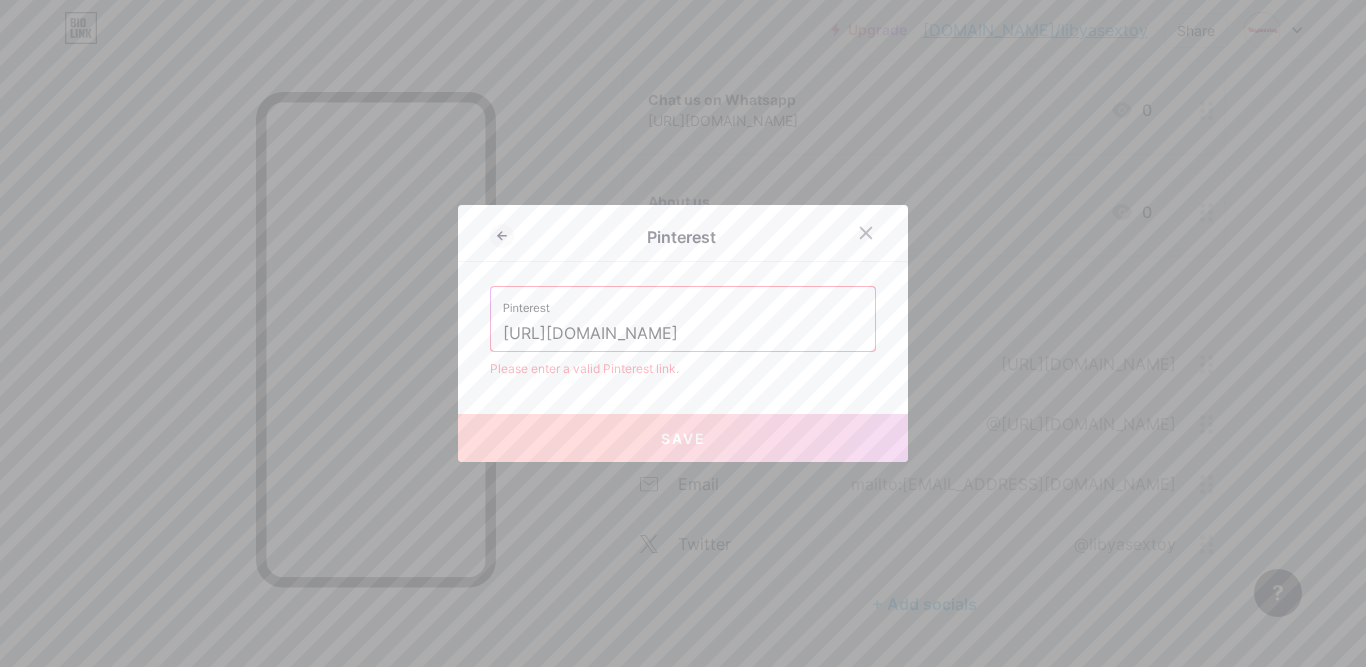 type on "https://pinterest.com" 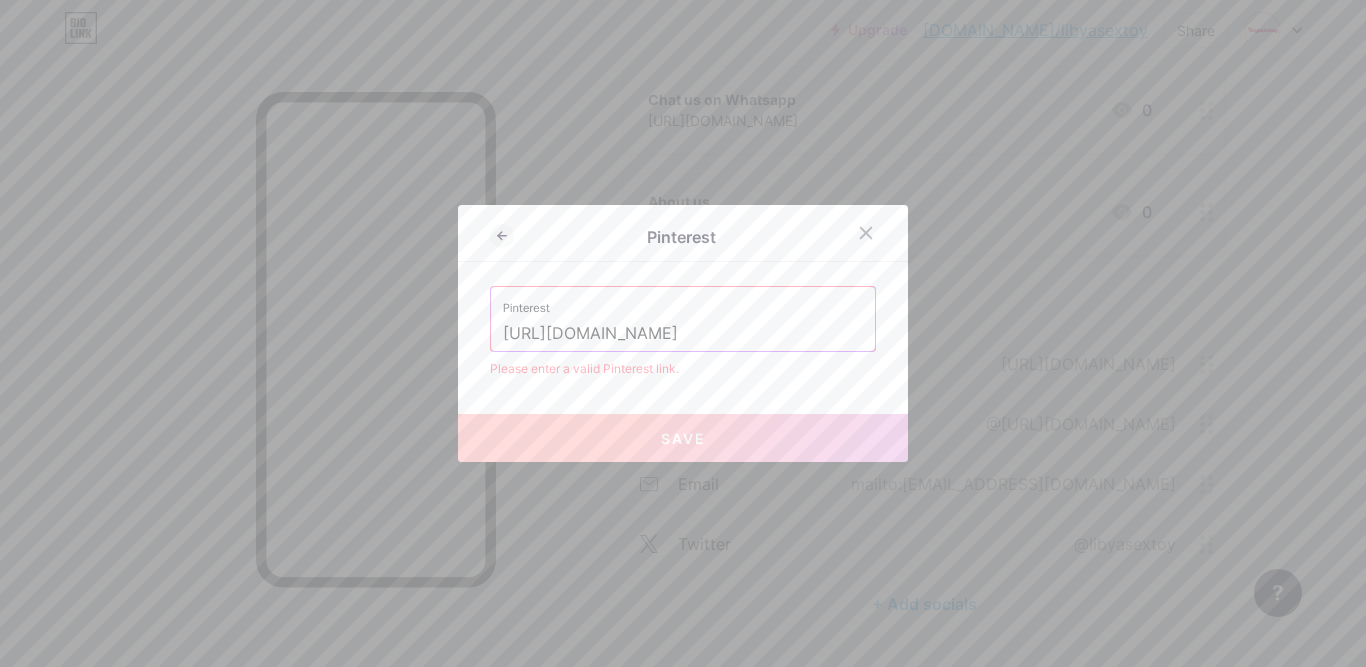 drag, startPoint x: 560, startPoint y: 332, endPoint x: 409, endPoint y: 328, distance: 151.05296 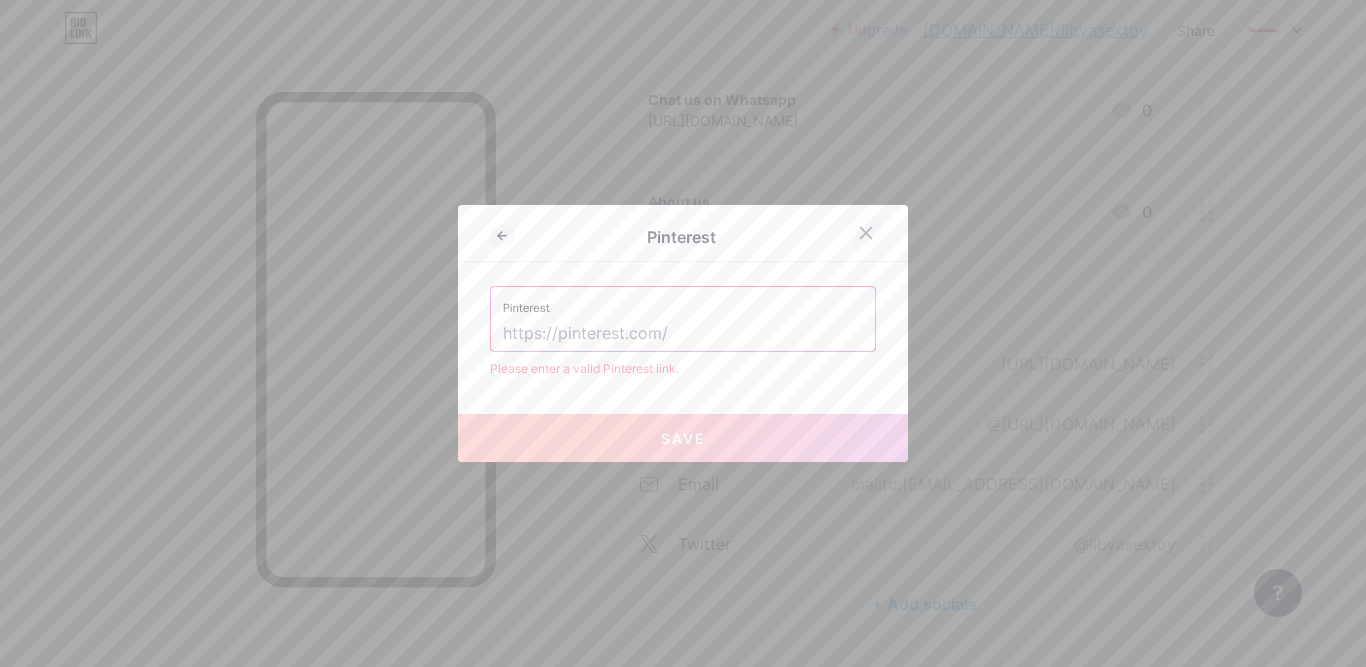 type 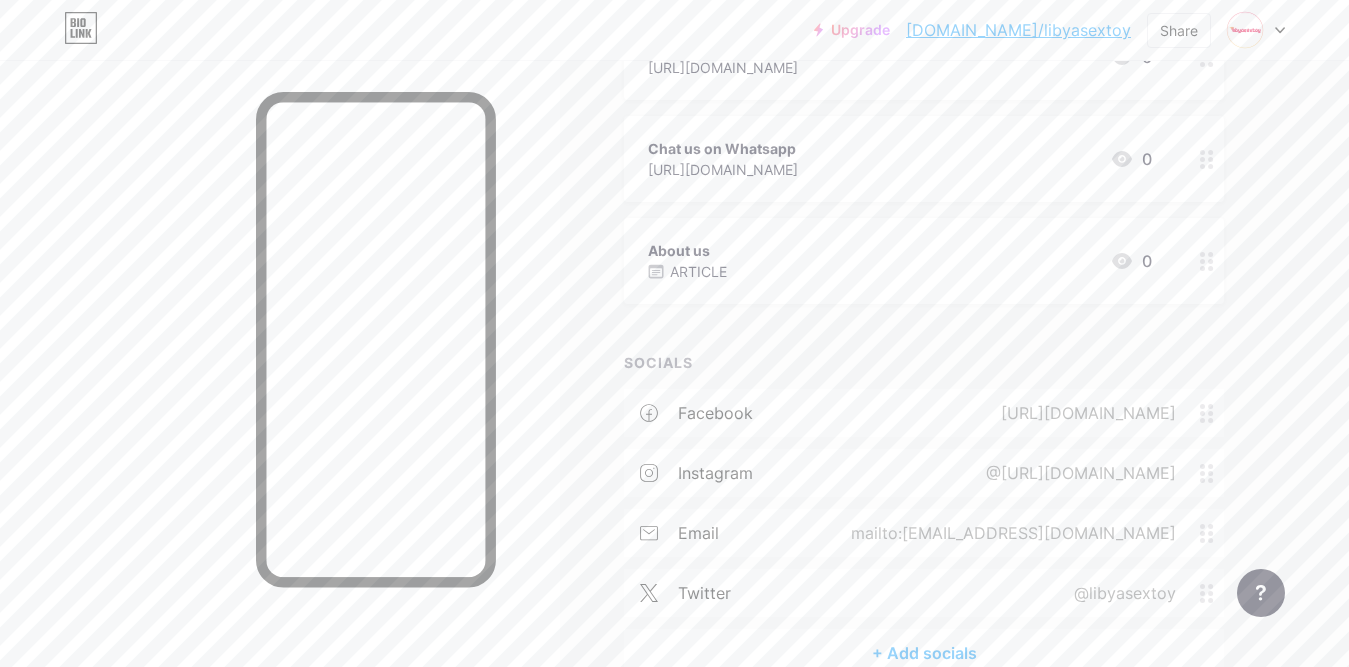scroll, scrollTop: 516, scrollLeft: 0, axis: vertical 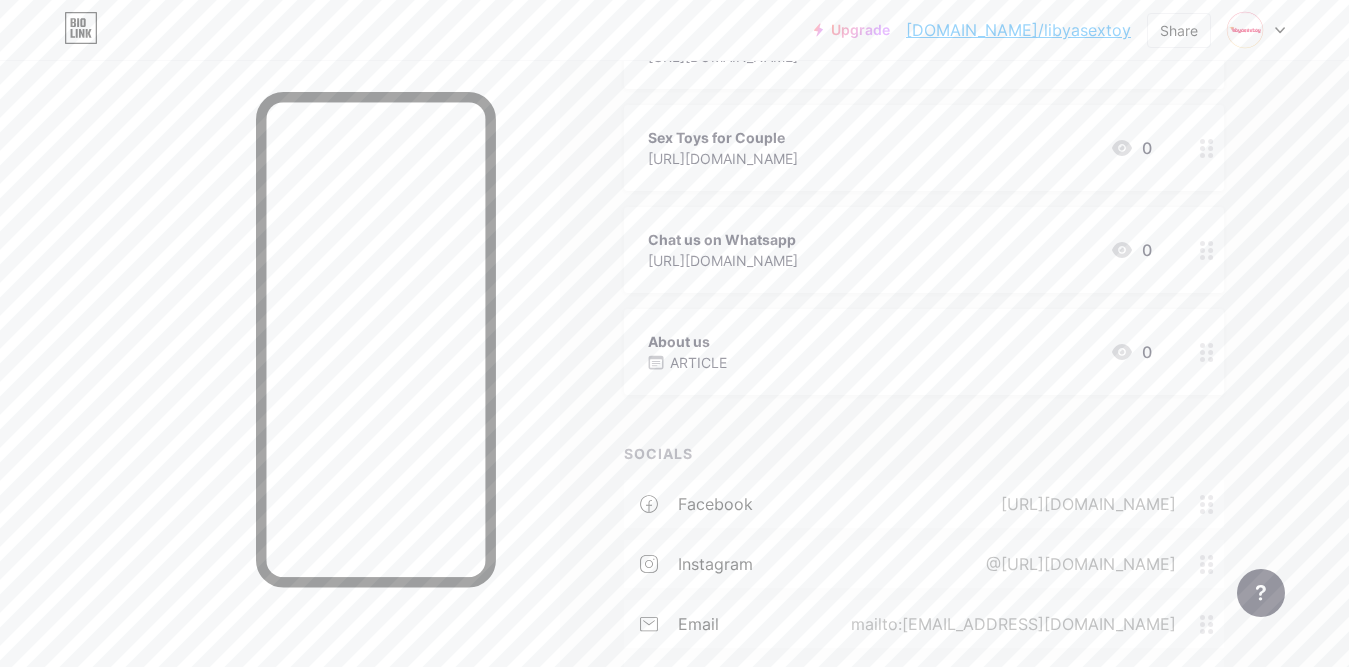 click at bounding box center (1256, 30) 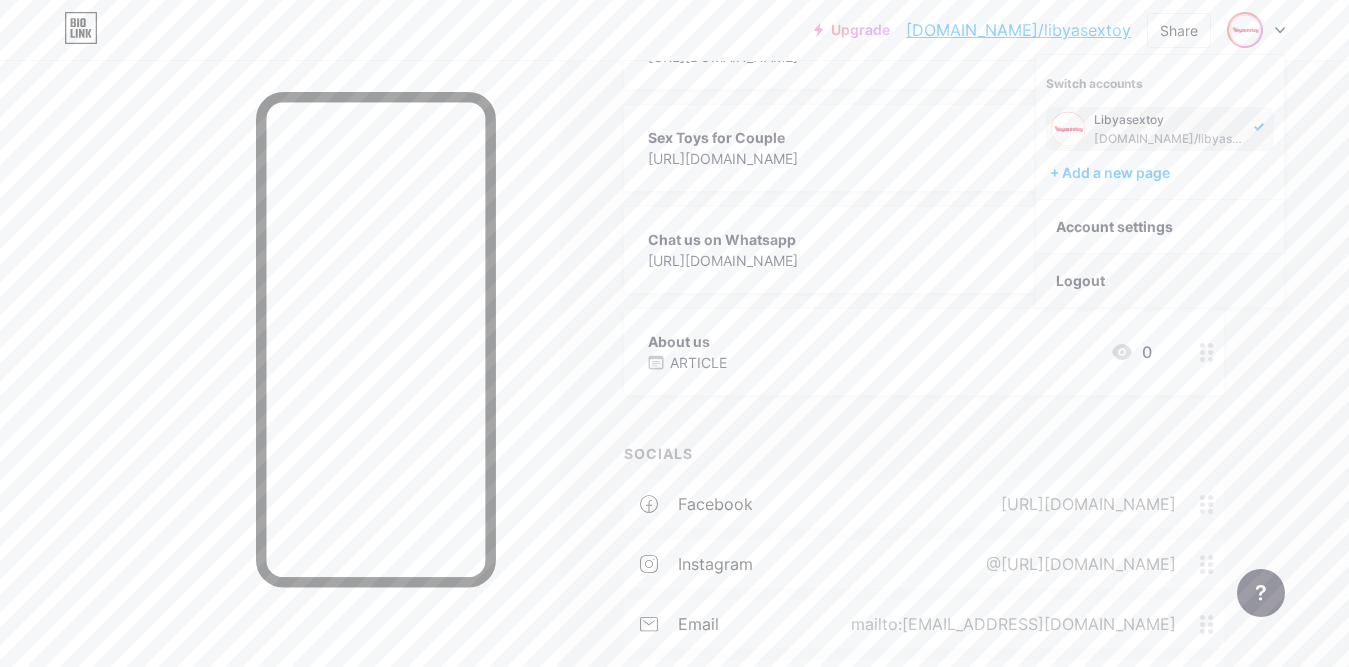 click on "Logout" at bounding box center (1160, 281) 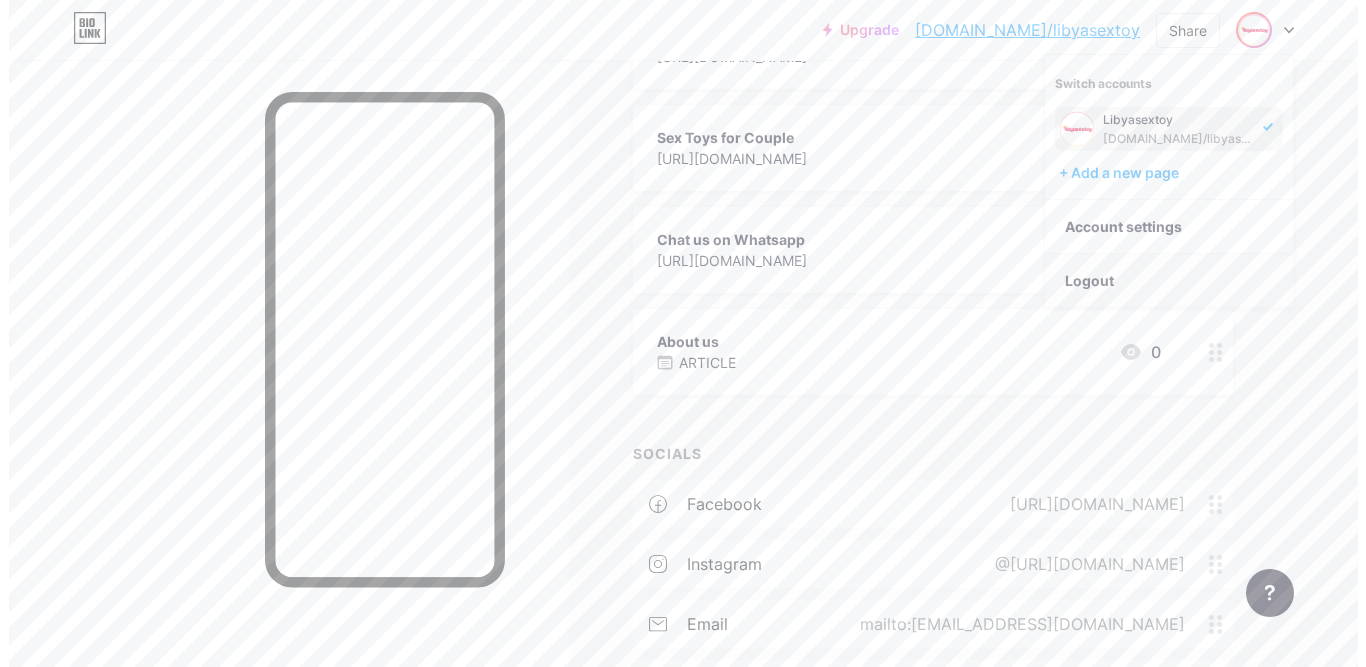 scroll, scrollTop: 0, scrollLeft: 0, axis: both 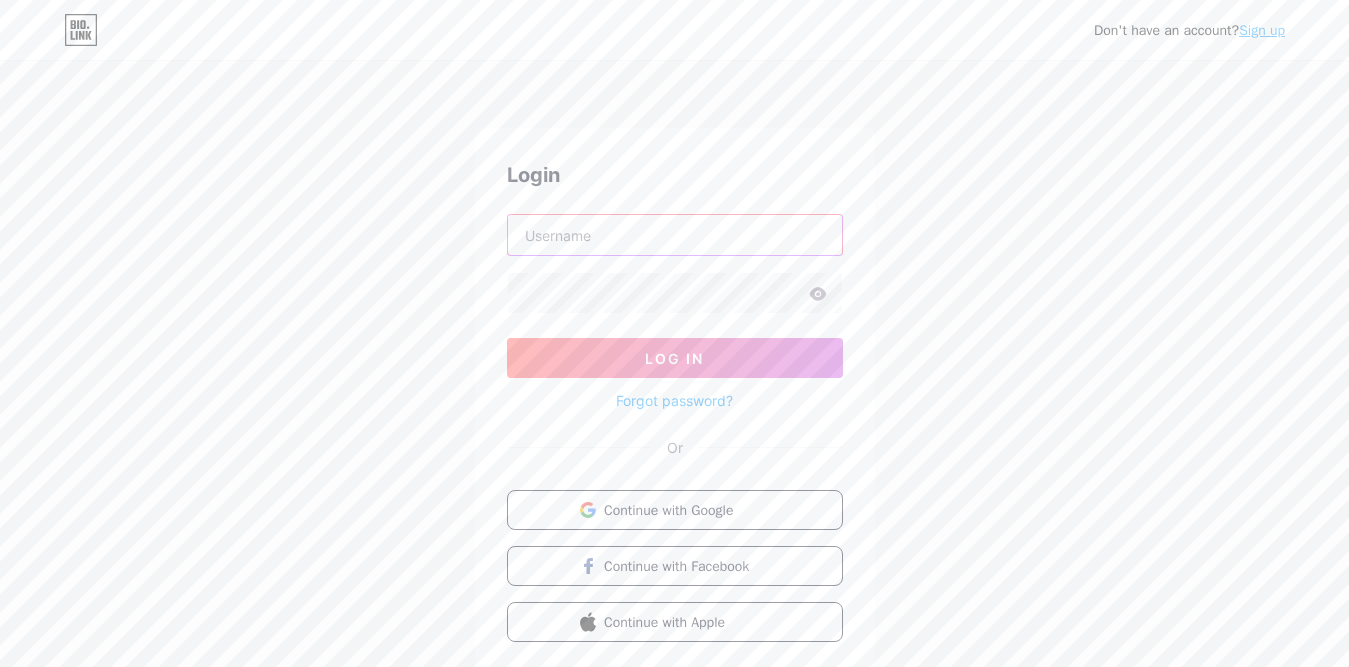 click at bounding box center [675, 235] 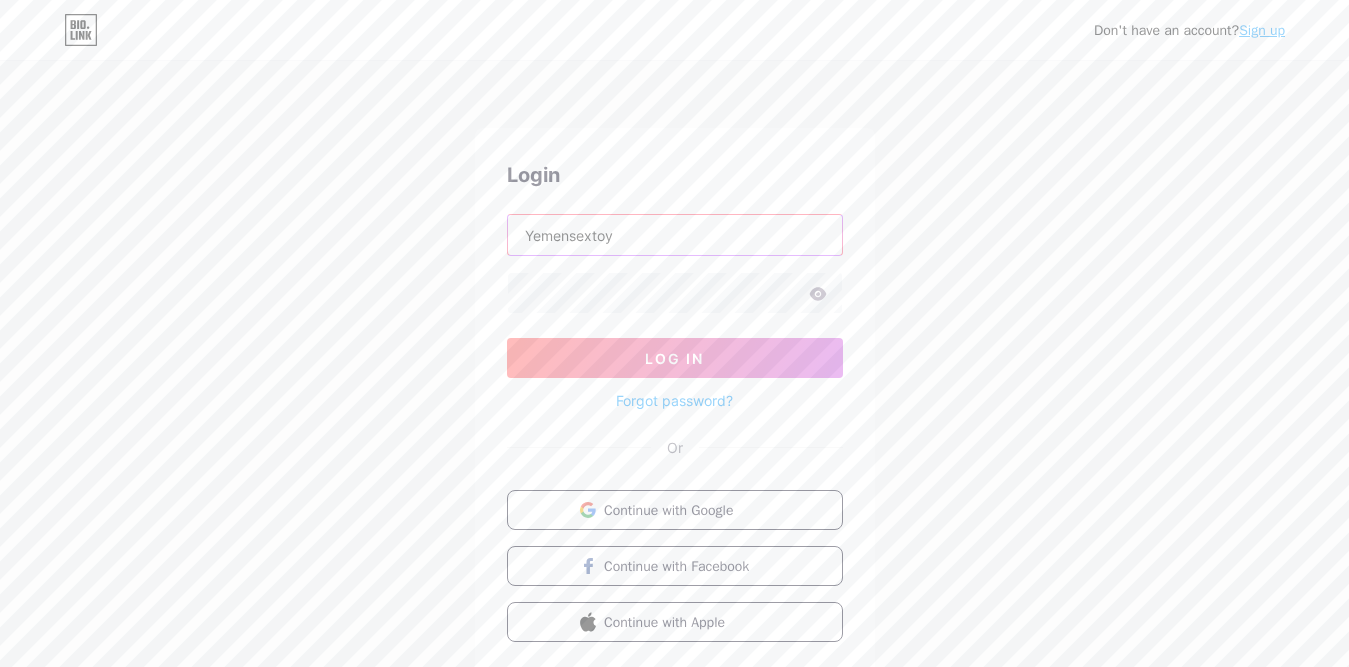 type on "Yemensextoy" 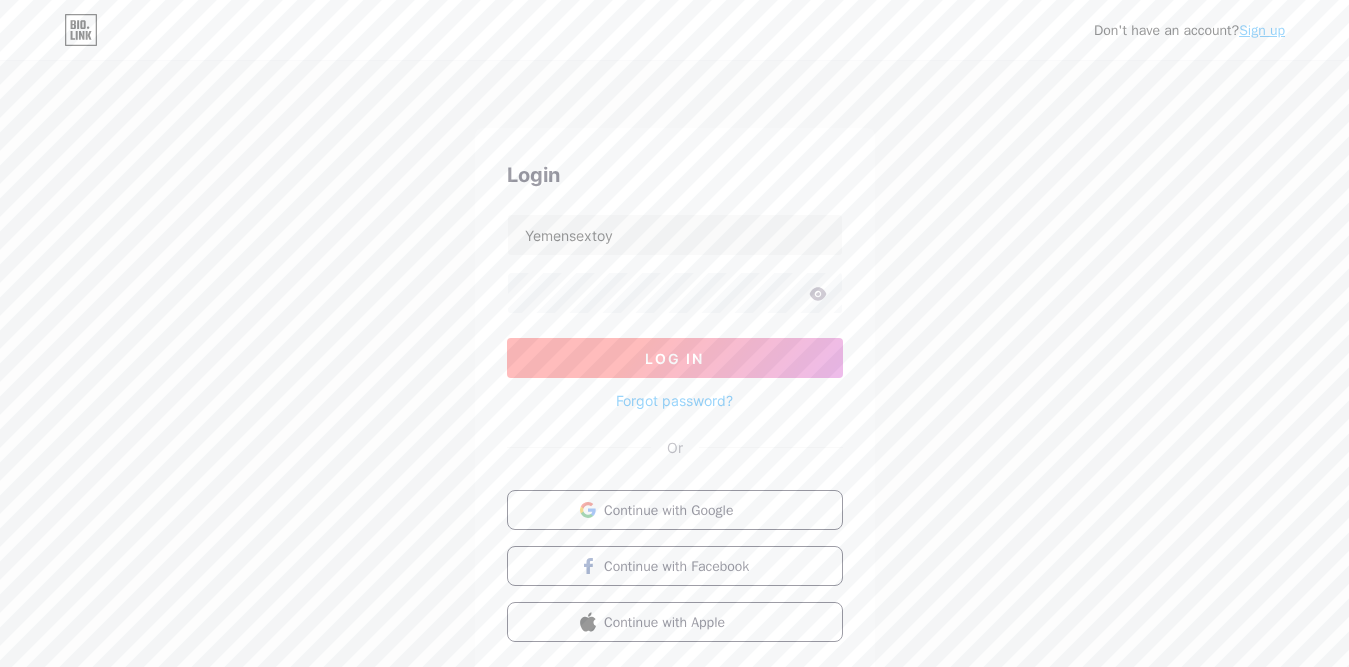 click on "Log In" at bounding box center [675, 358] 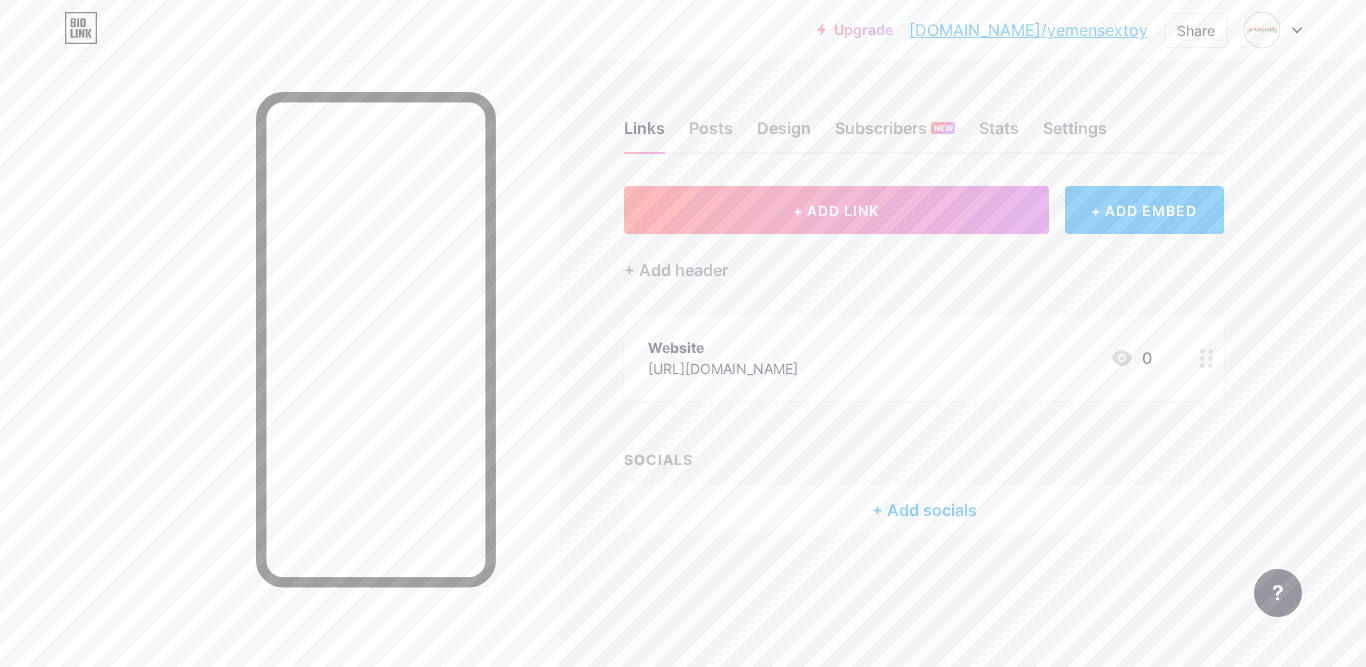click on "[DOMAIN_NAME]/yemensextoy" at bounding box center [1028, 30] 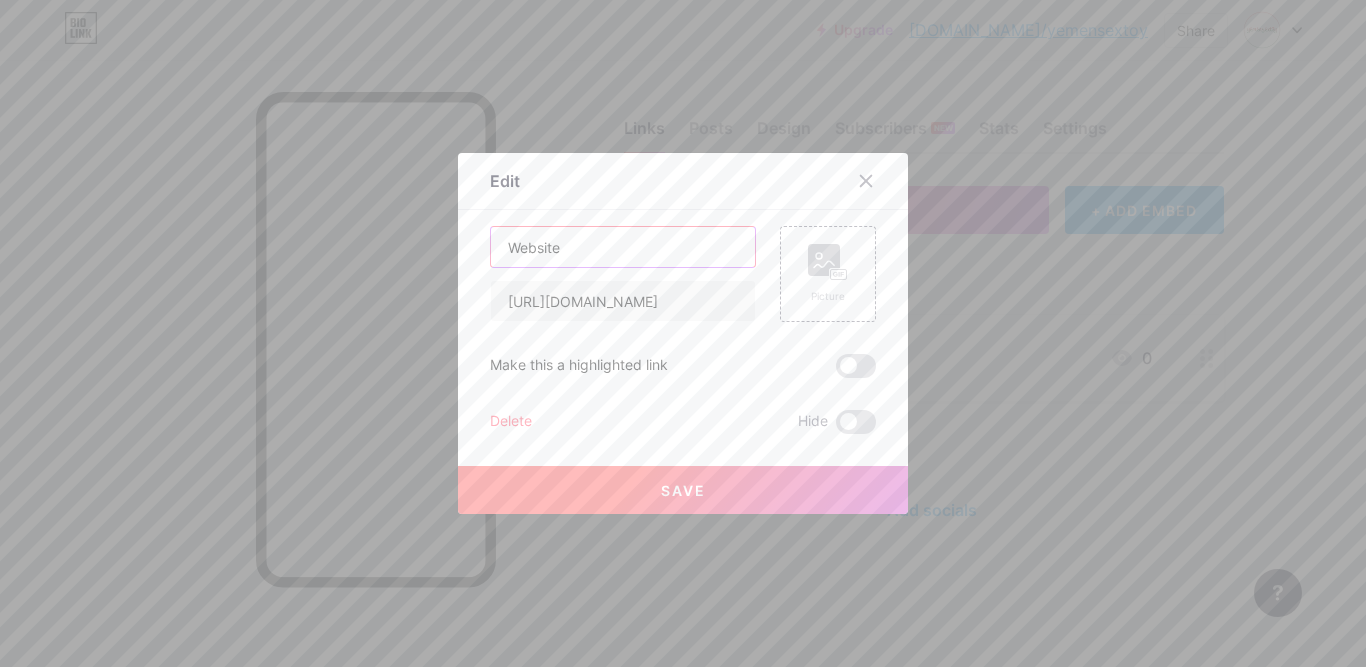 drag, startPoint x: 605, startPoint y: 244, endPoint x: 401, endPoint y: 246, distance: 204.0098 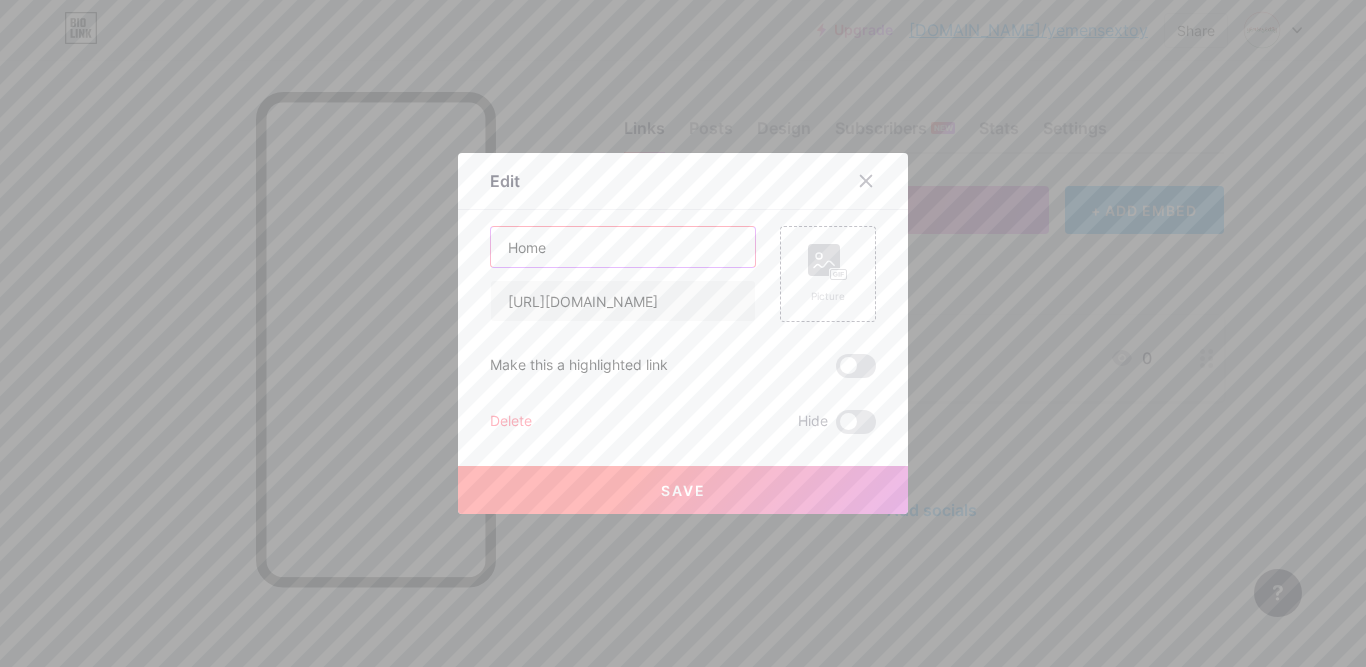 type on "Home" 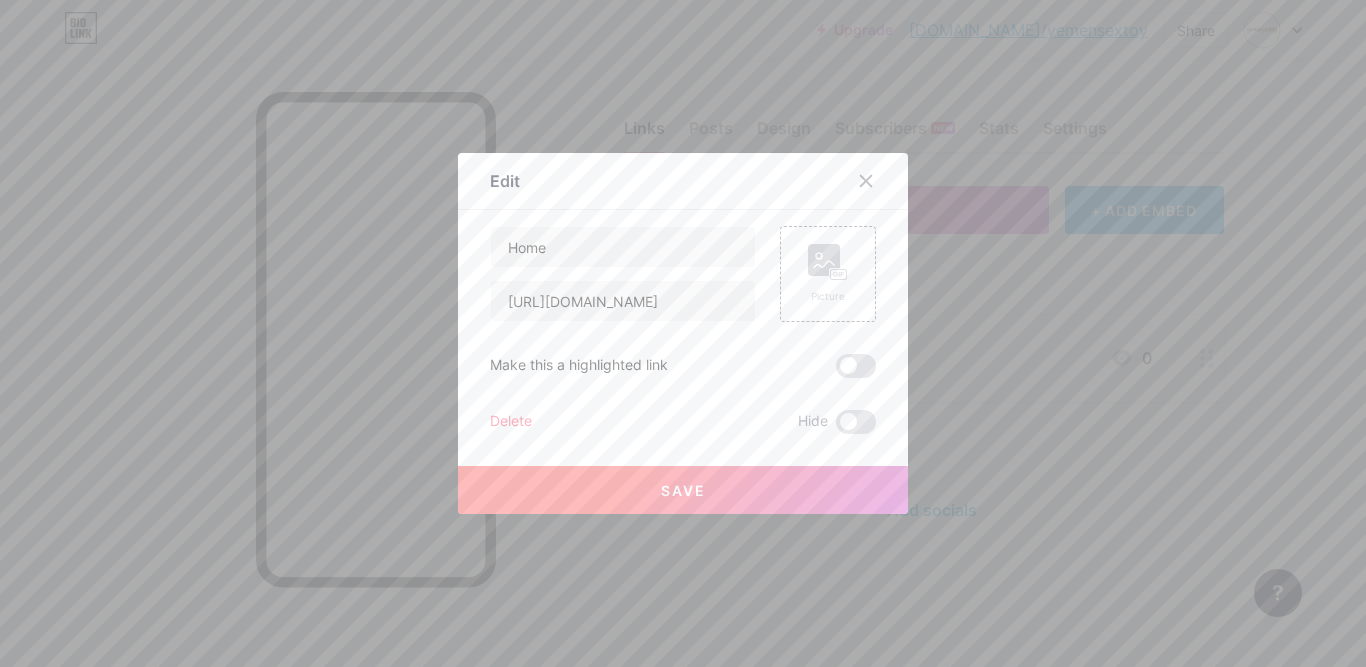 click on "Save" at bounding box center [683, 490] 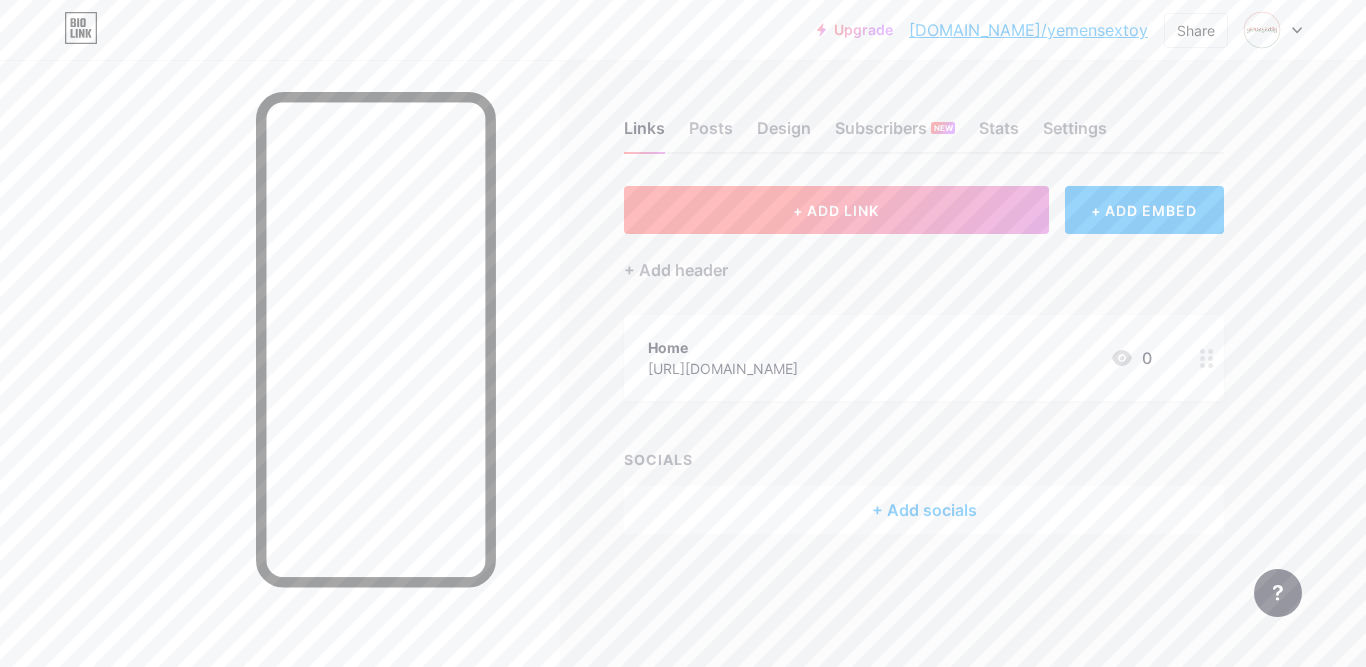 click on "+ ADD LINK" at bounding box center (836, 210) 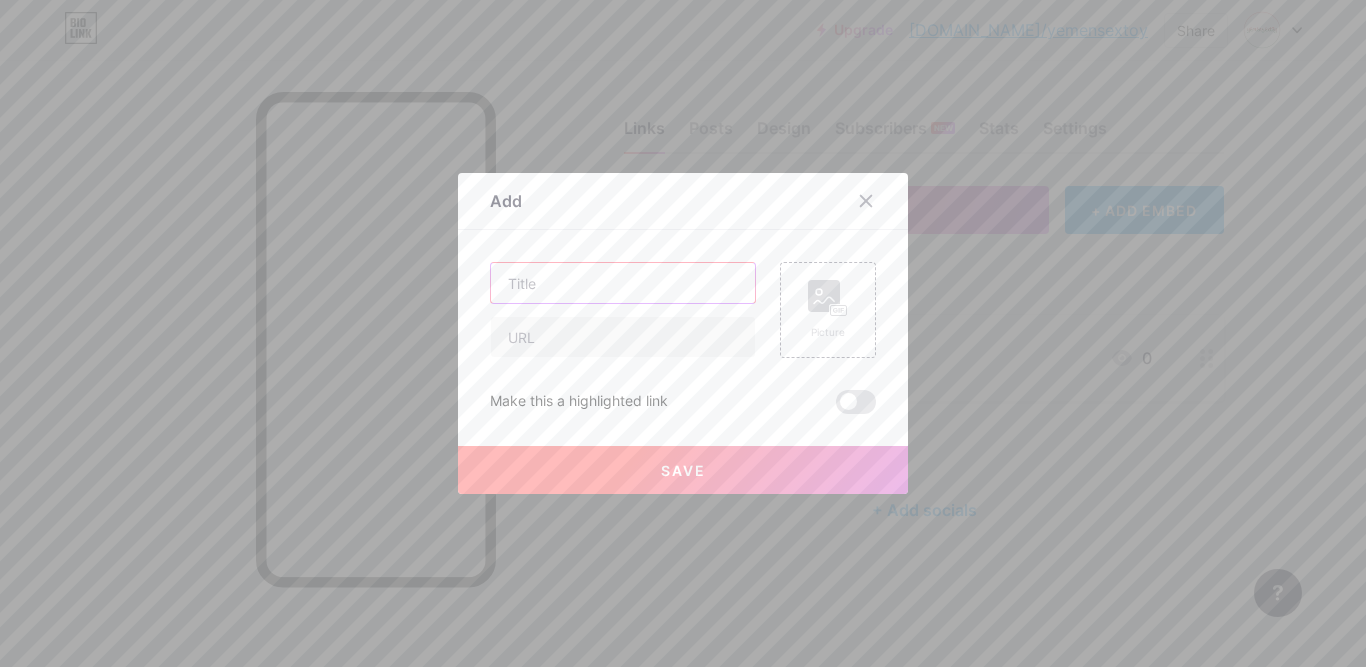 click at bounding box center (623, 283) 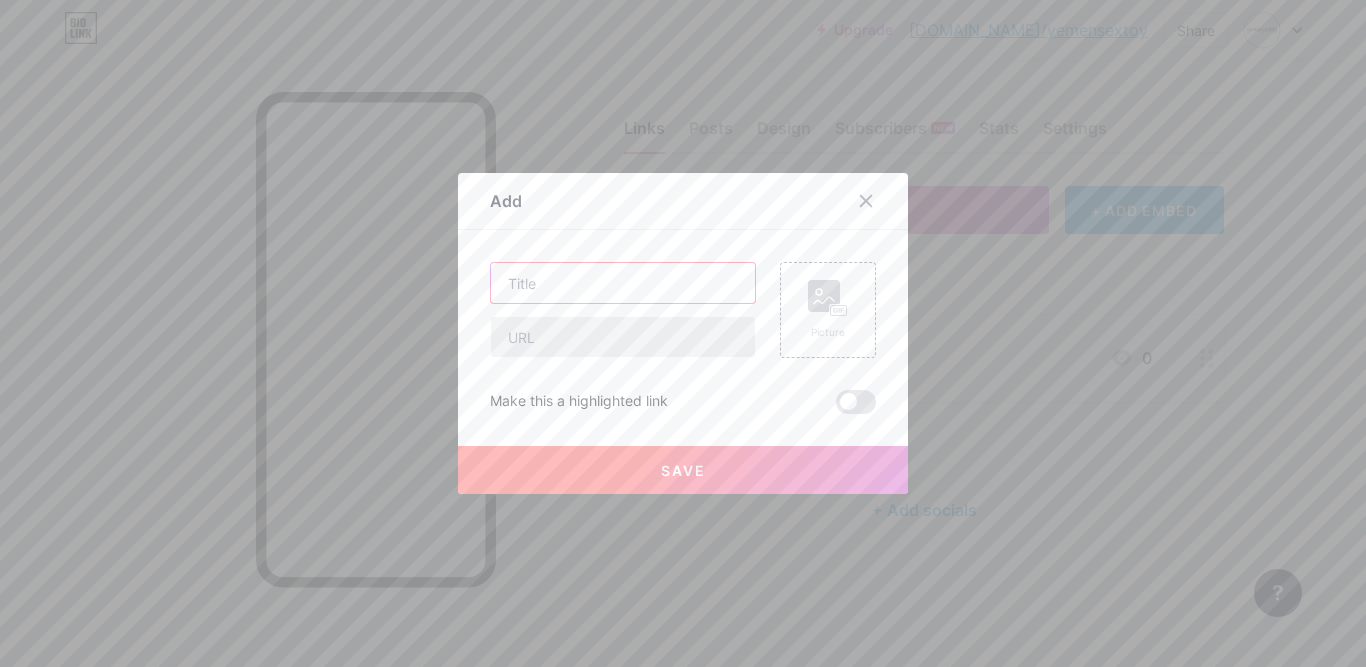 paste on "Sex Toys for Men" 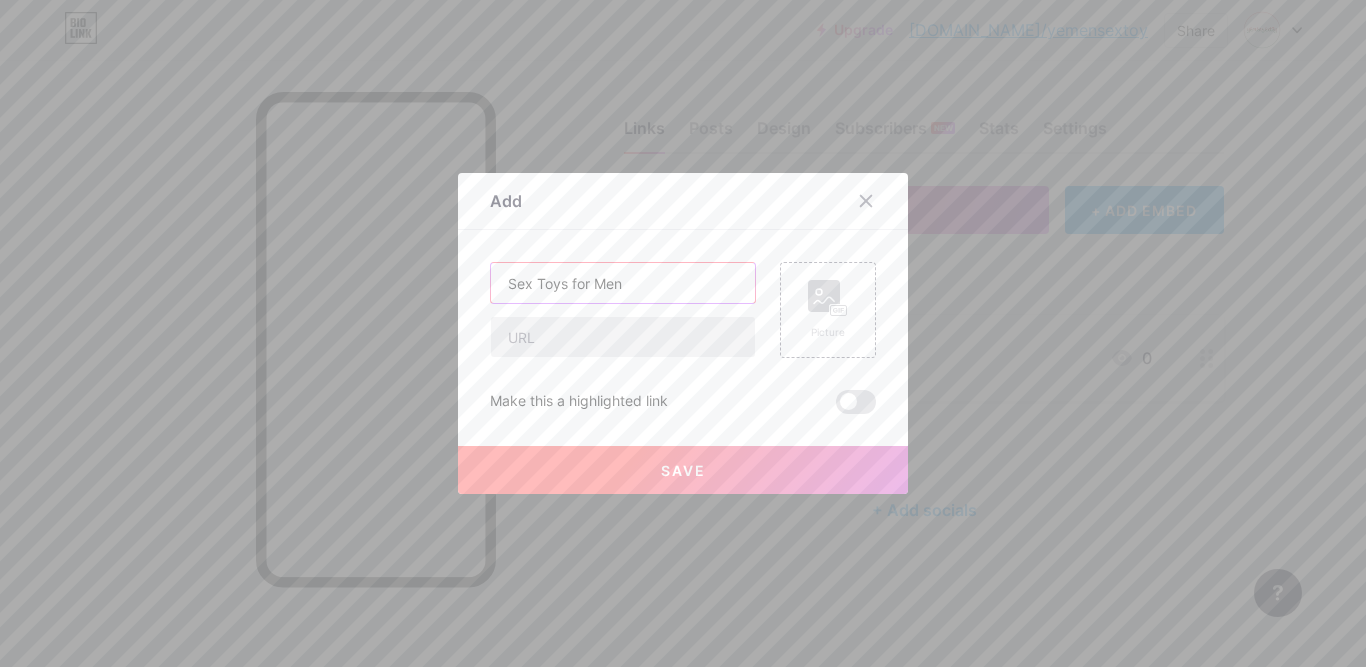 type on "Sex Toys for Men" 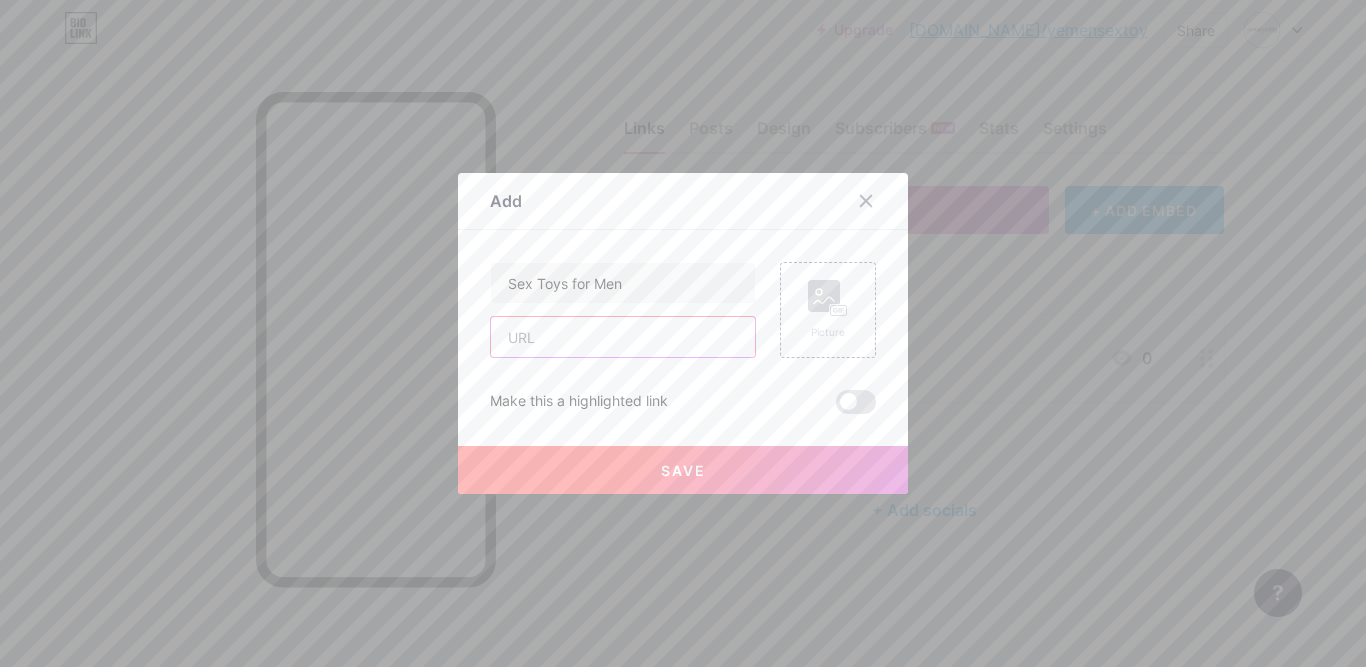 click at bounding box center (623, 337) 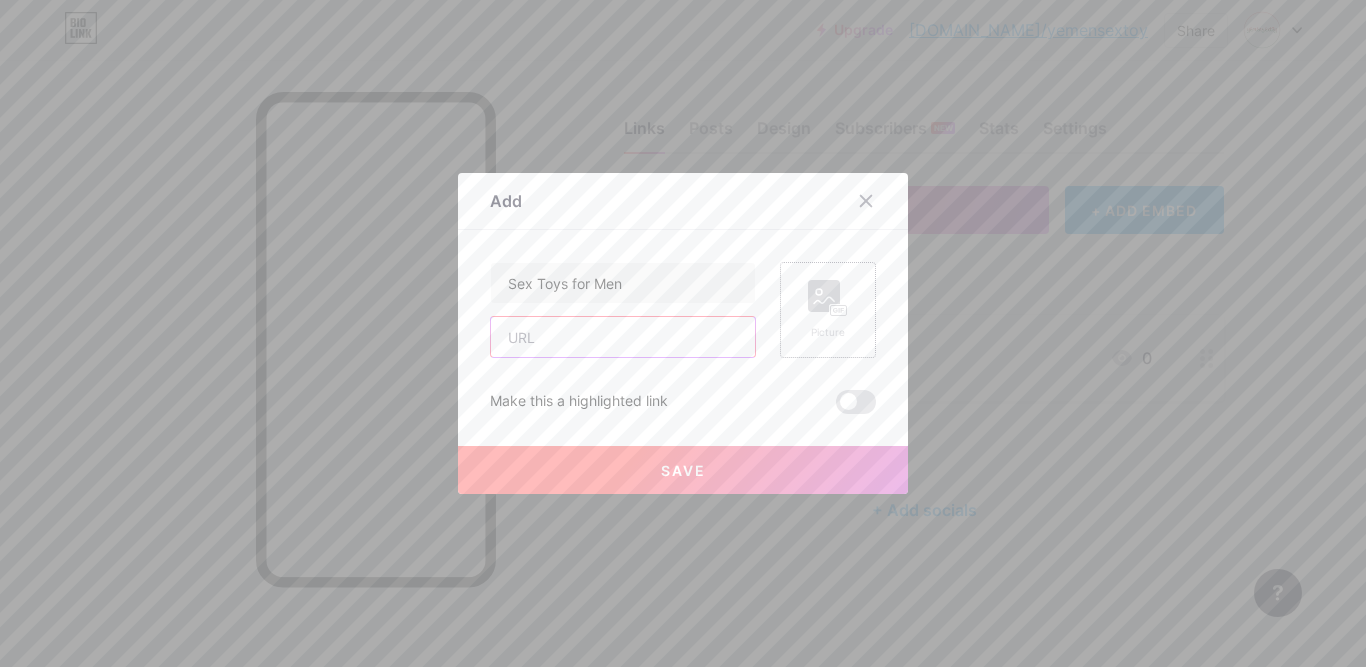 paste on "[URL][DOMAIN_NAME]" 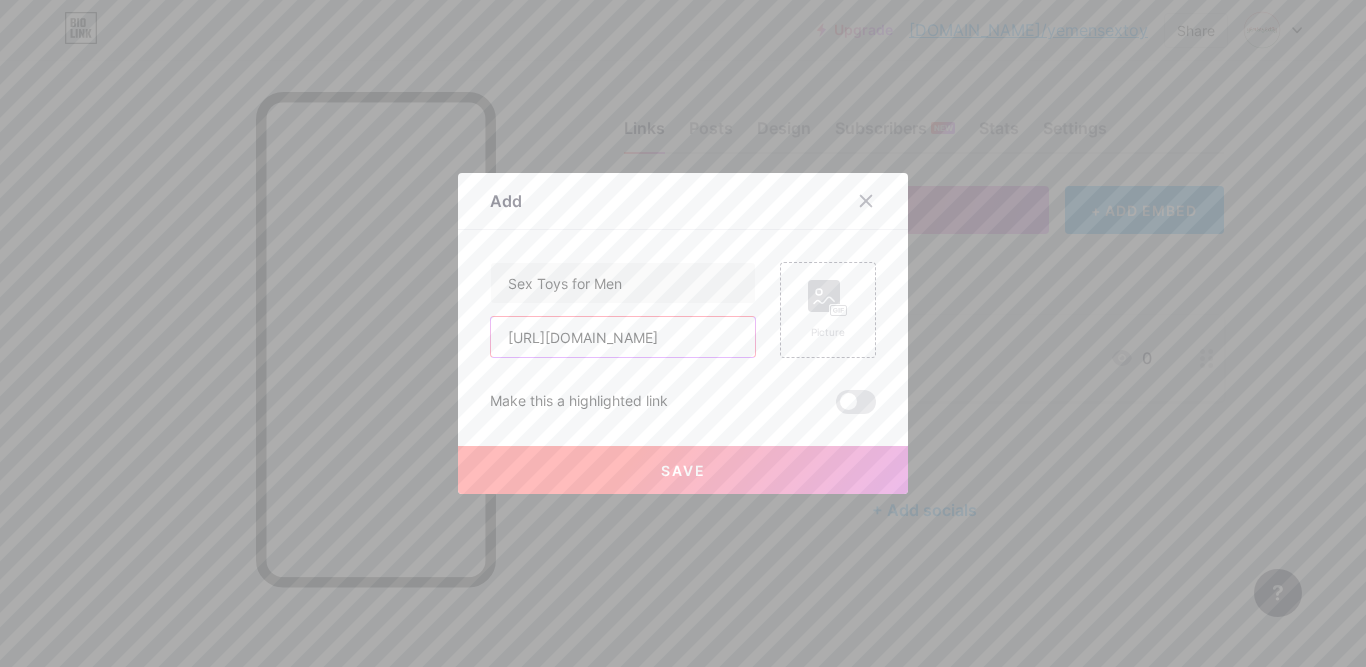 scroll, scrollTop: 0, scrollLeft: 47, axis: horizontal 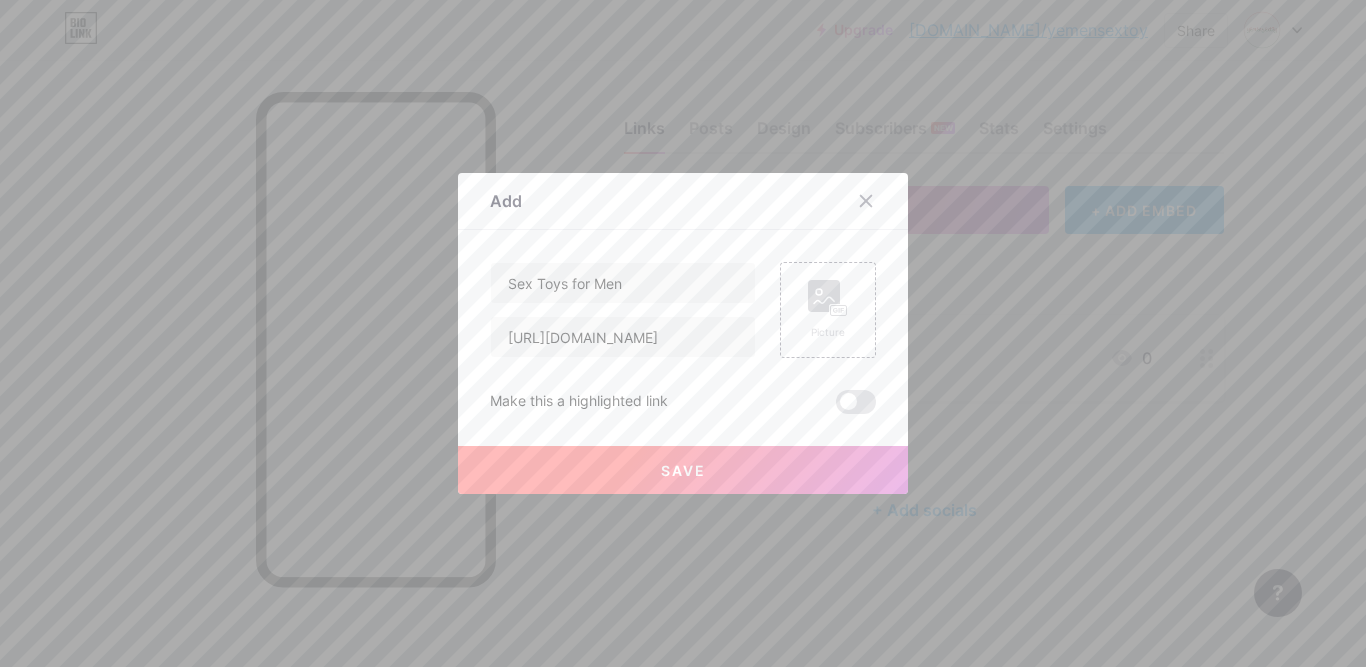 click on "Save" at bounding box center [683, 470] 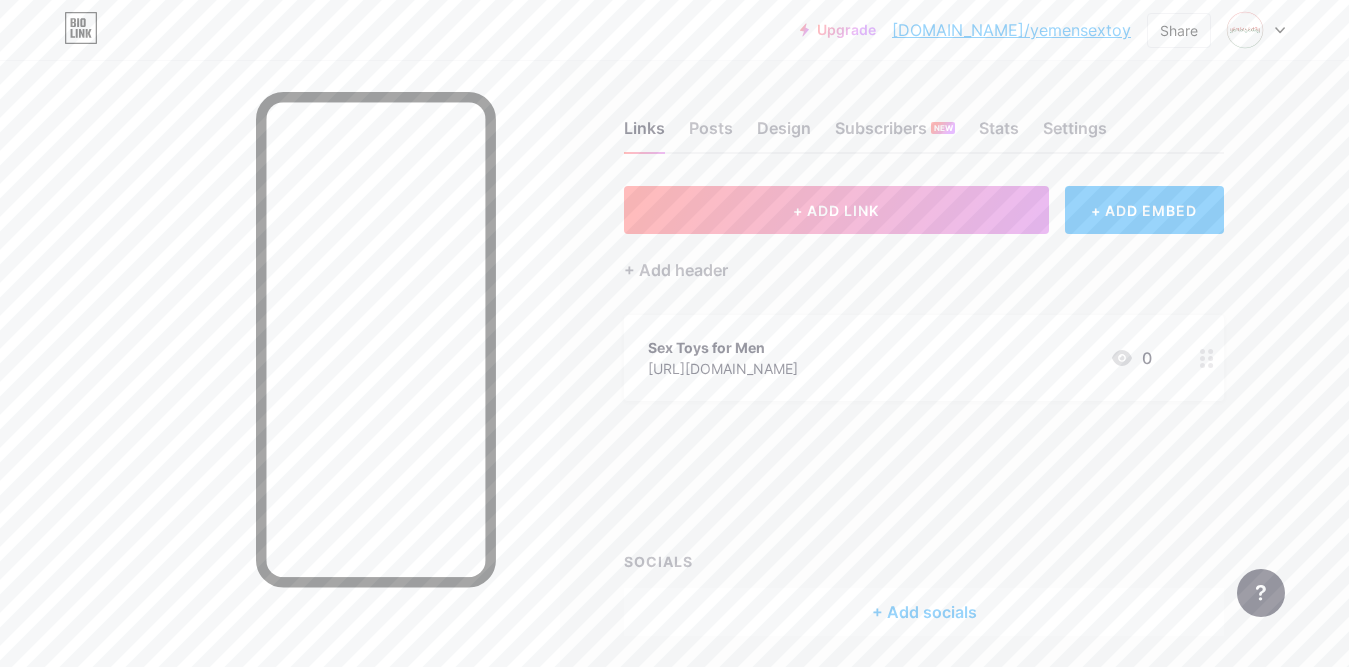 type 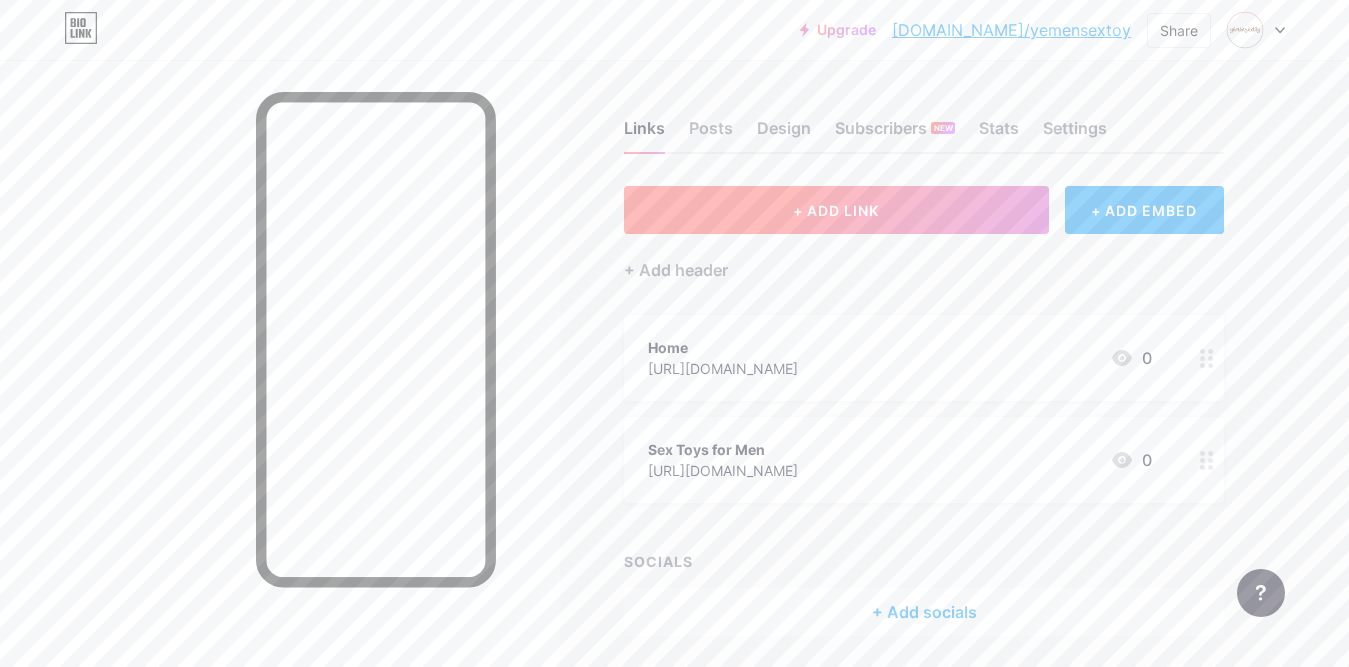 click on "+ ADD LINK" at bounding box center (836, 210) 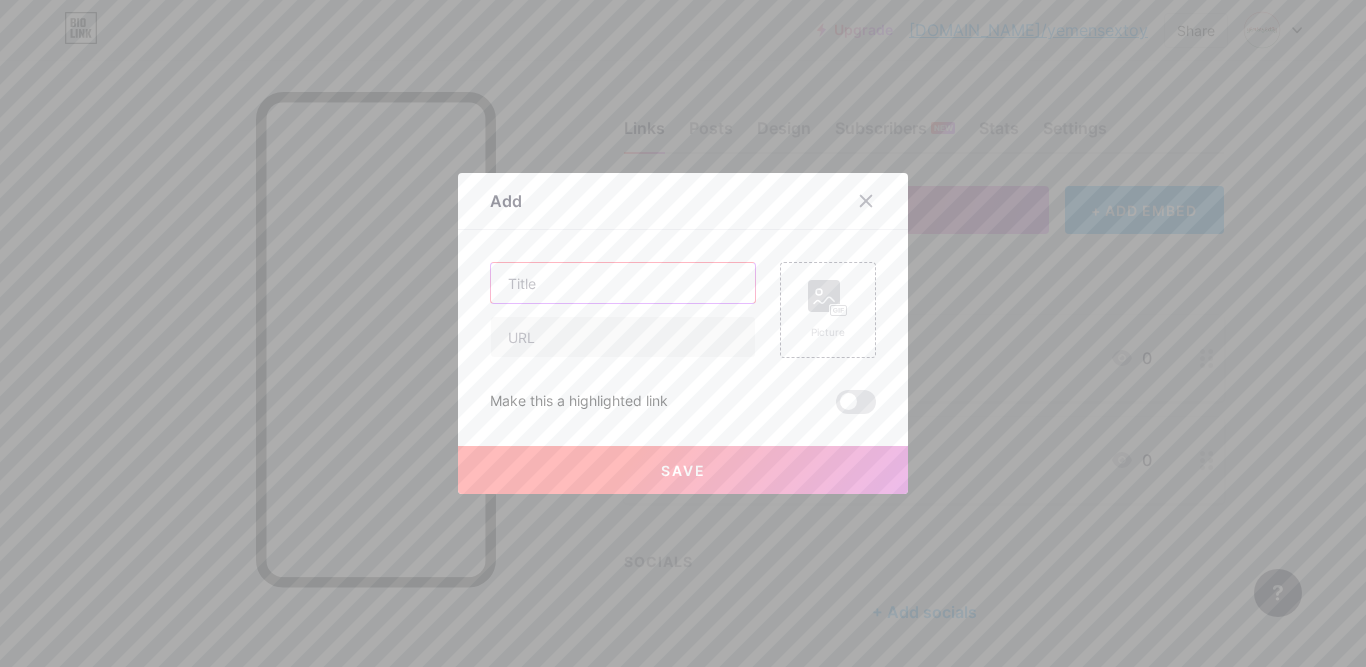 click at bounding box center (623, 283) 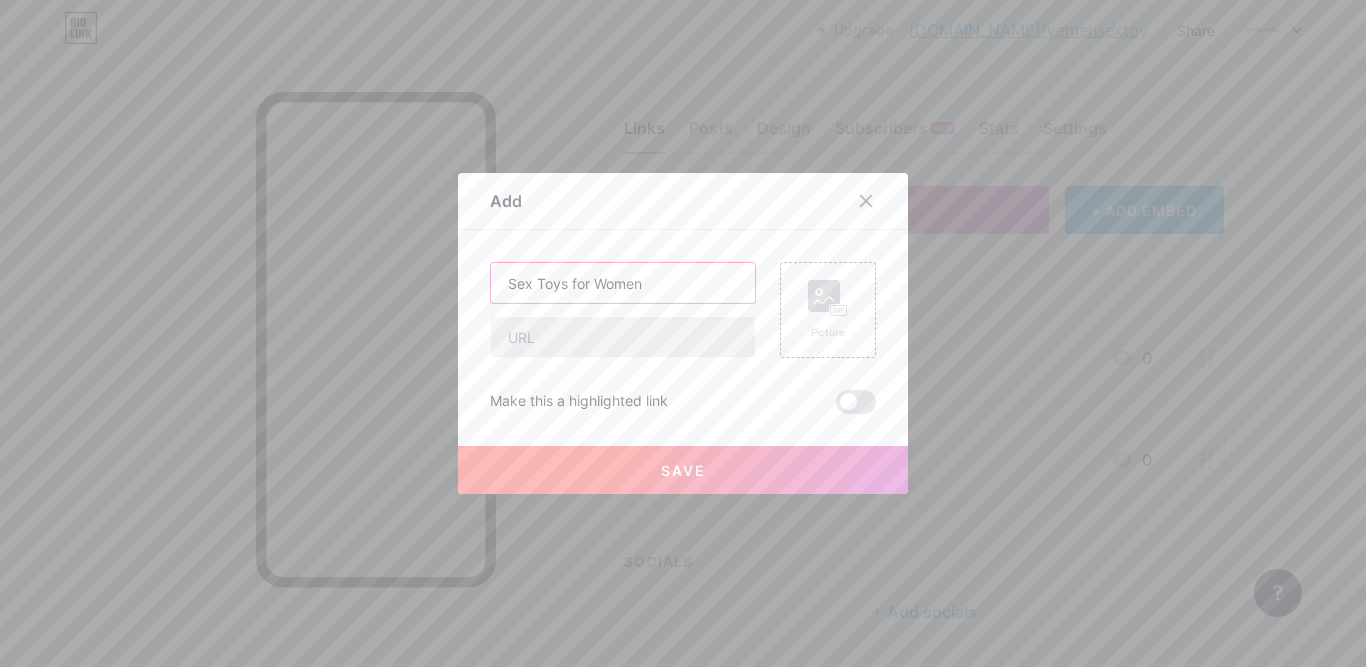 type on "Sex Toys for Women" 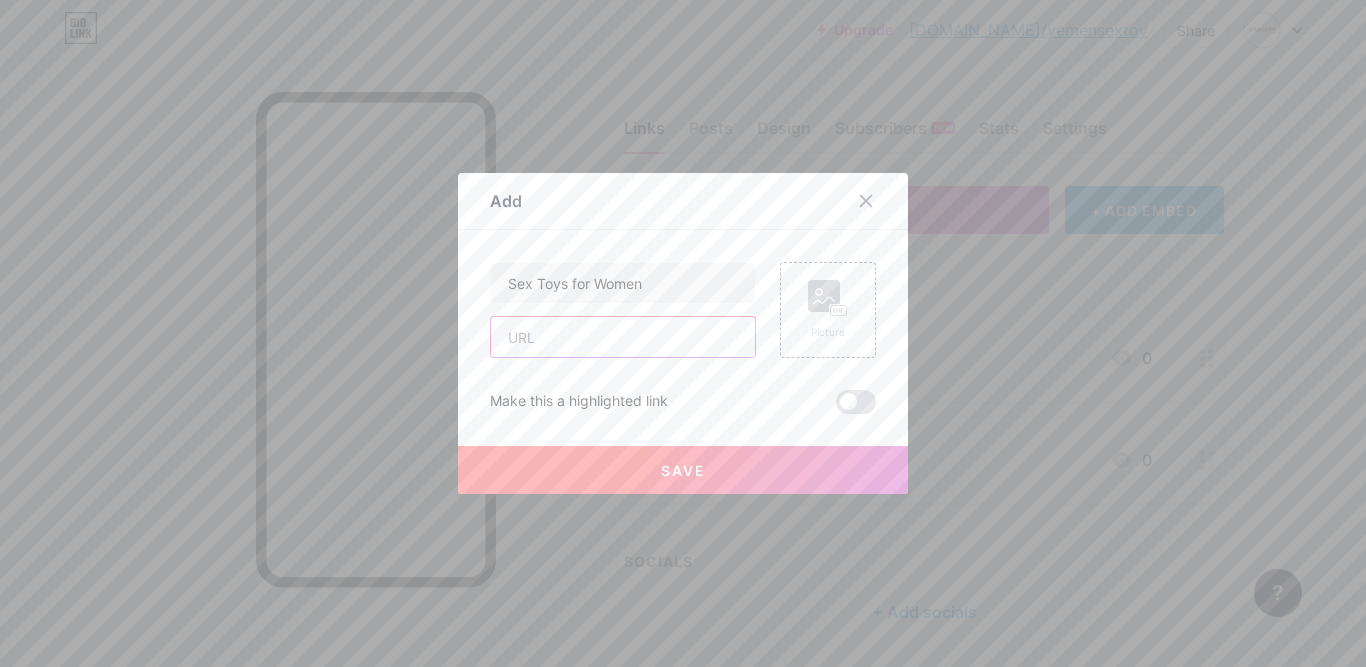 click at bounding box center [623, 337] 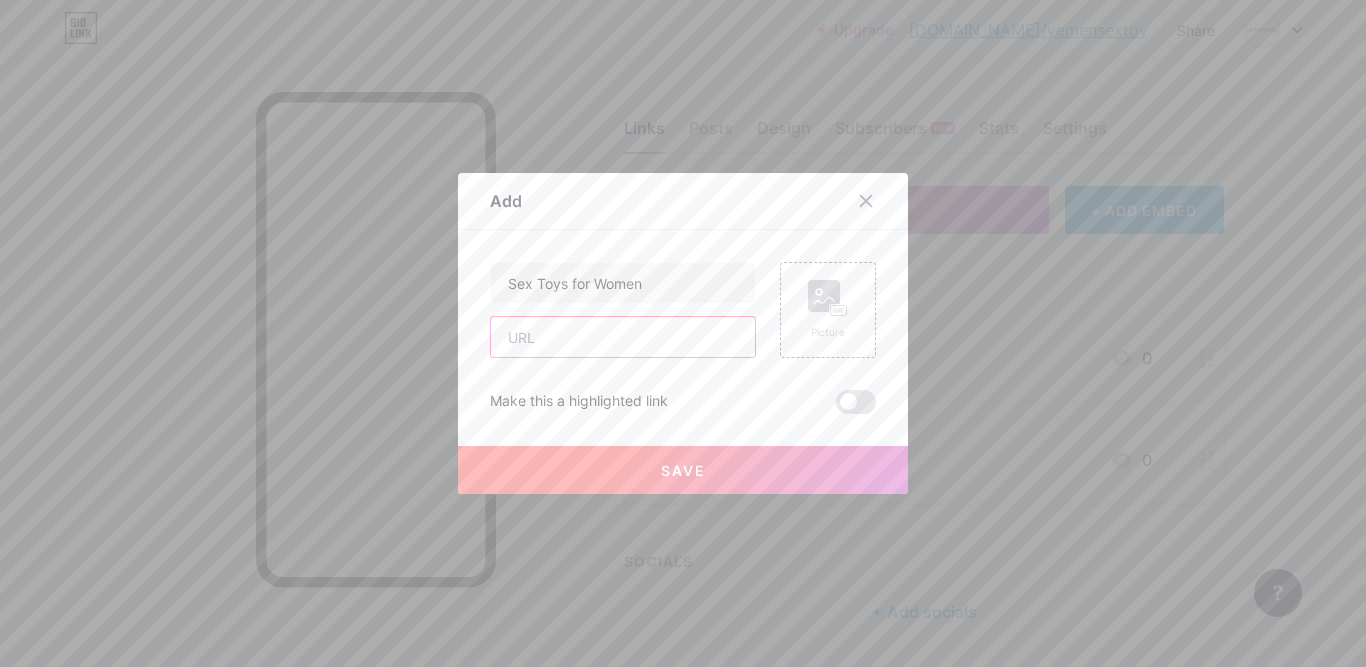 paste on "[URL][DOMAIN_NAME]" 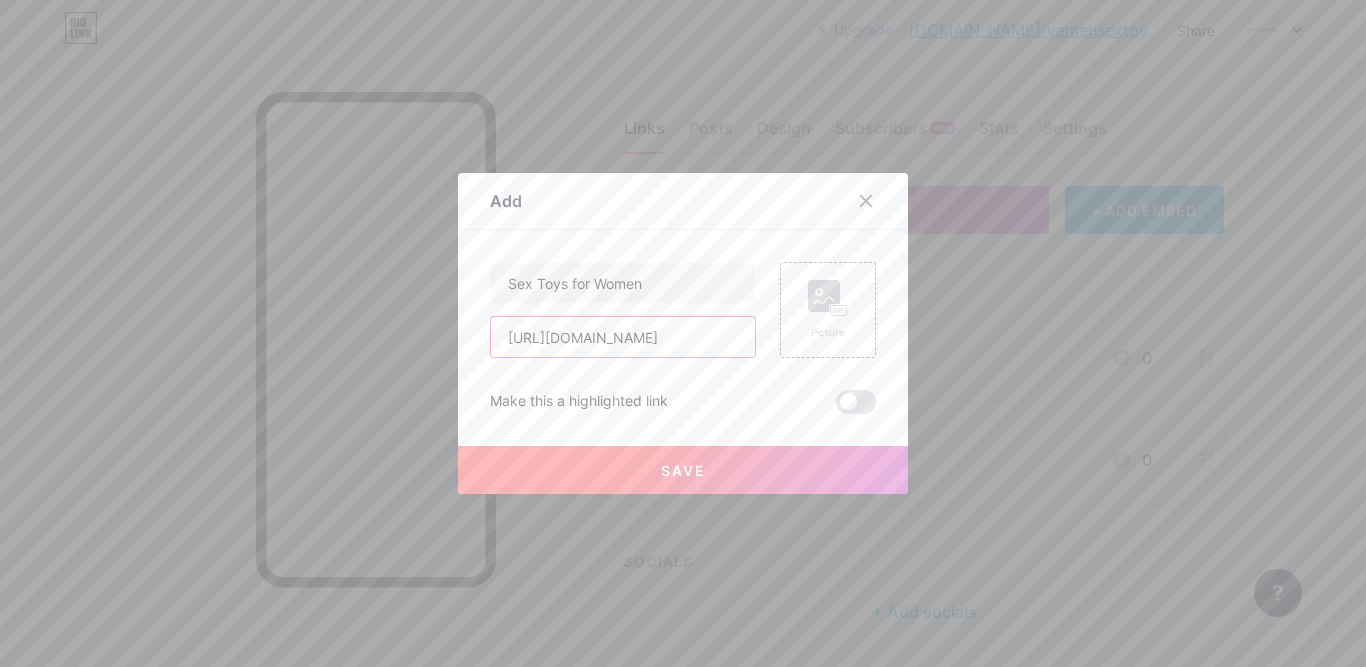 scroll, scrollTop: 0, scrollLeft: 47, axis: horizontal 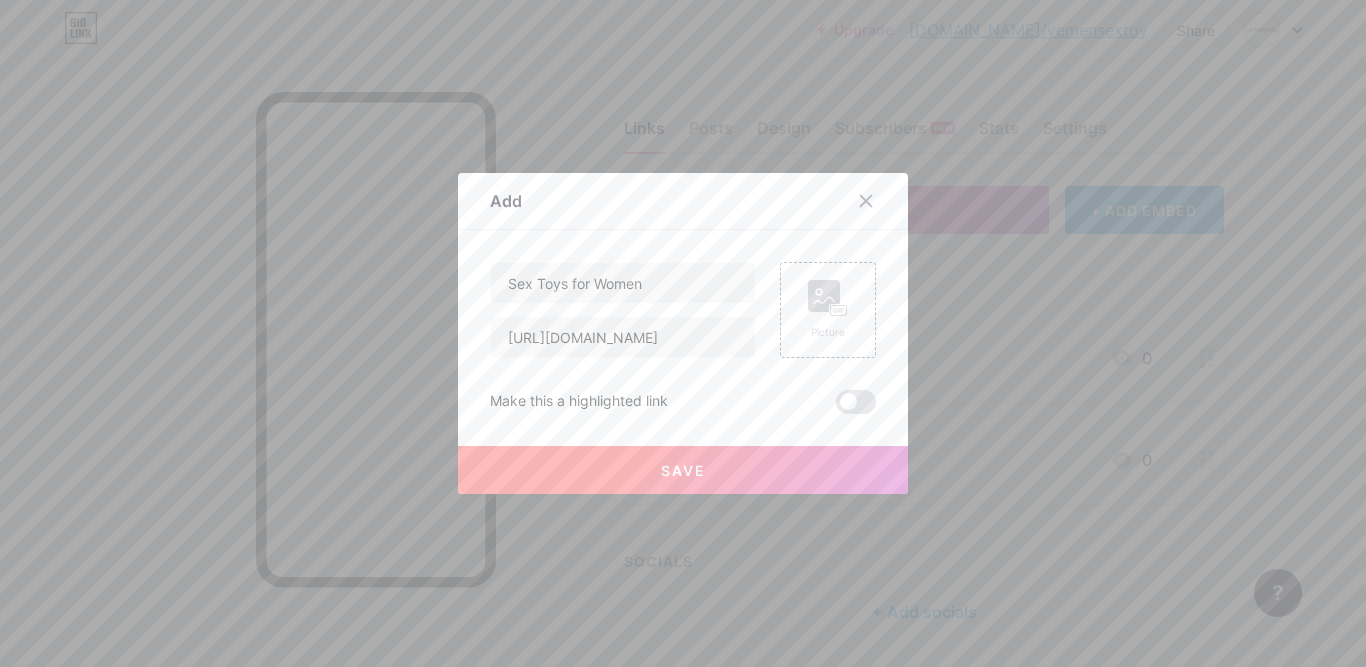 click on "Save" at bounding box center [683, 470] 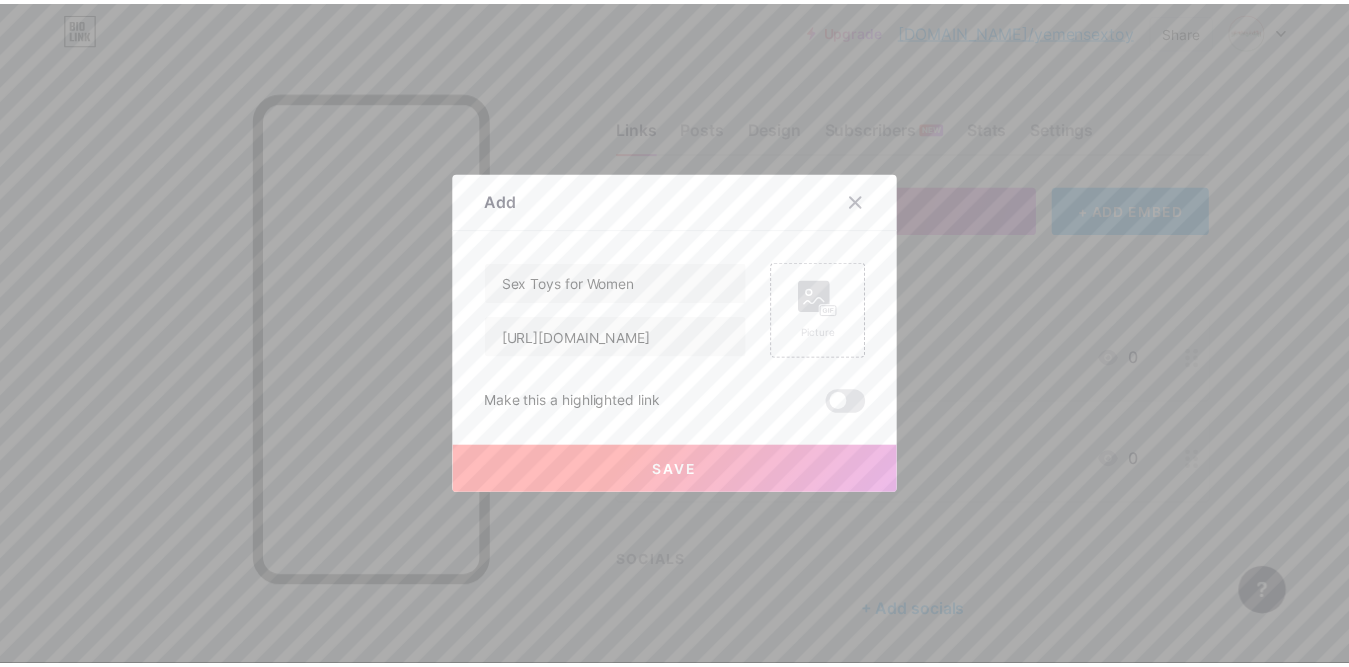 scroll, scrollTop: 0, scrollLeft: 0, axis: both 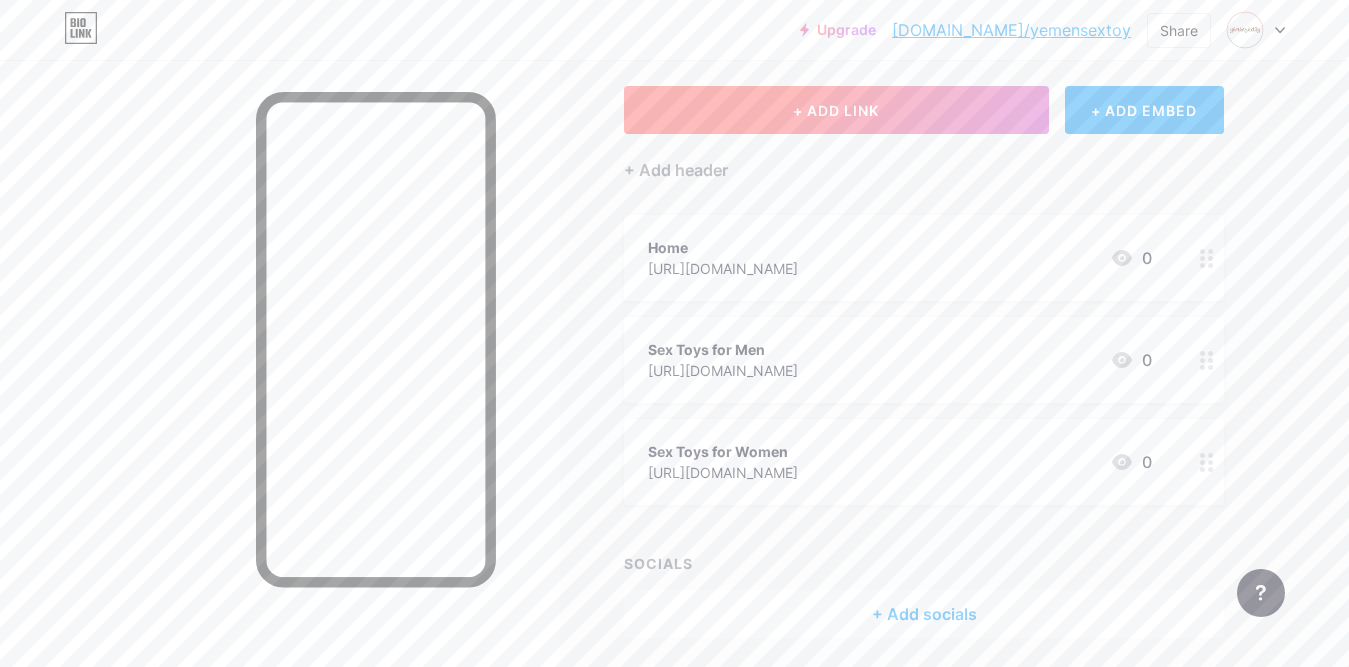 click on "+ ADD LINK" at bounding box center (836, 110) 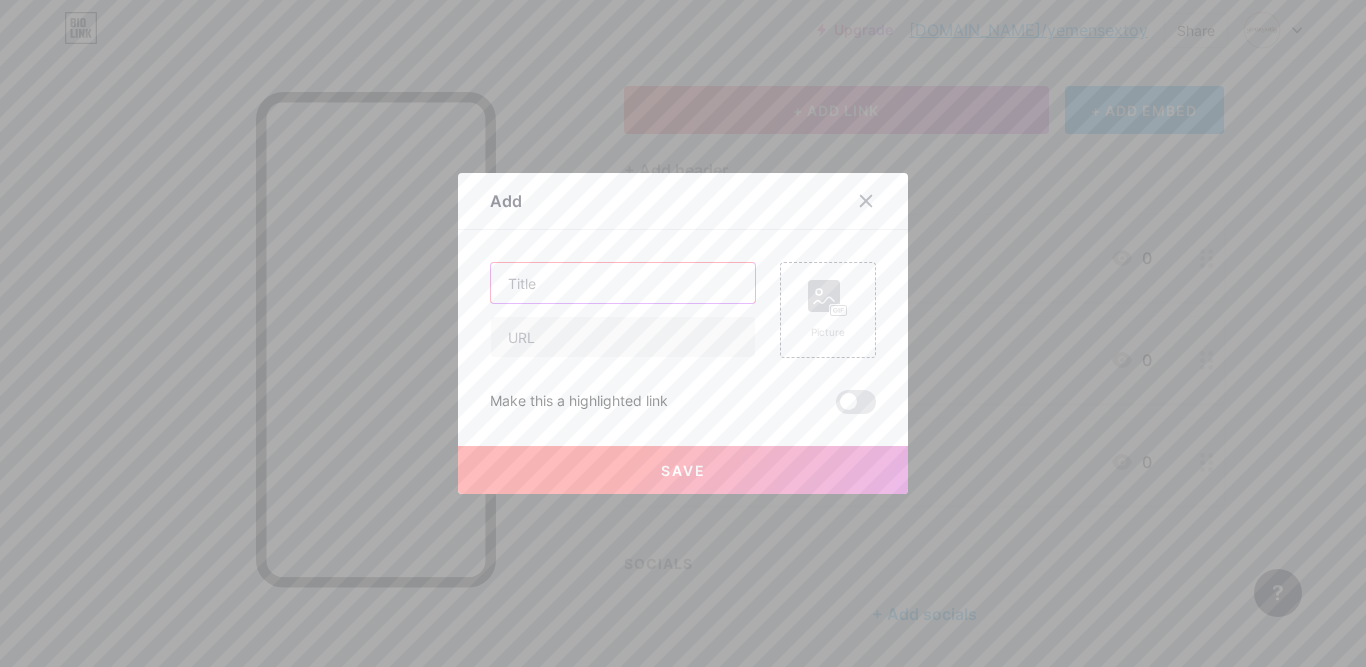 click at bounding box center [623, 283] 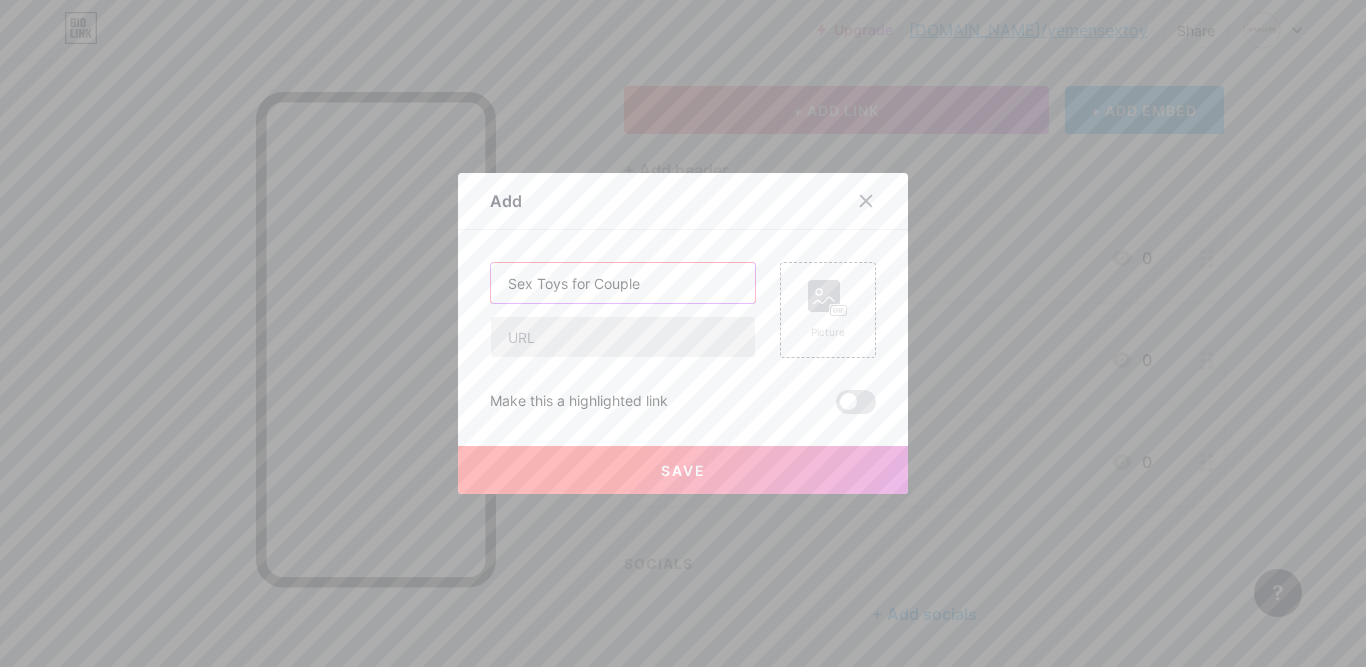 type on "Sex Toys for Couple" 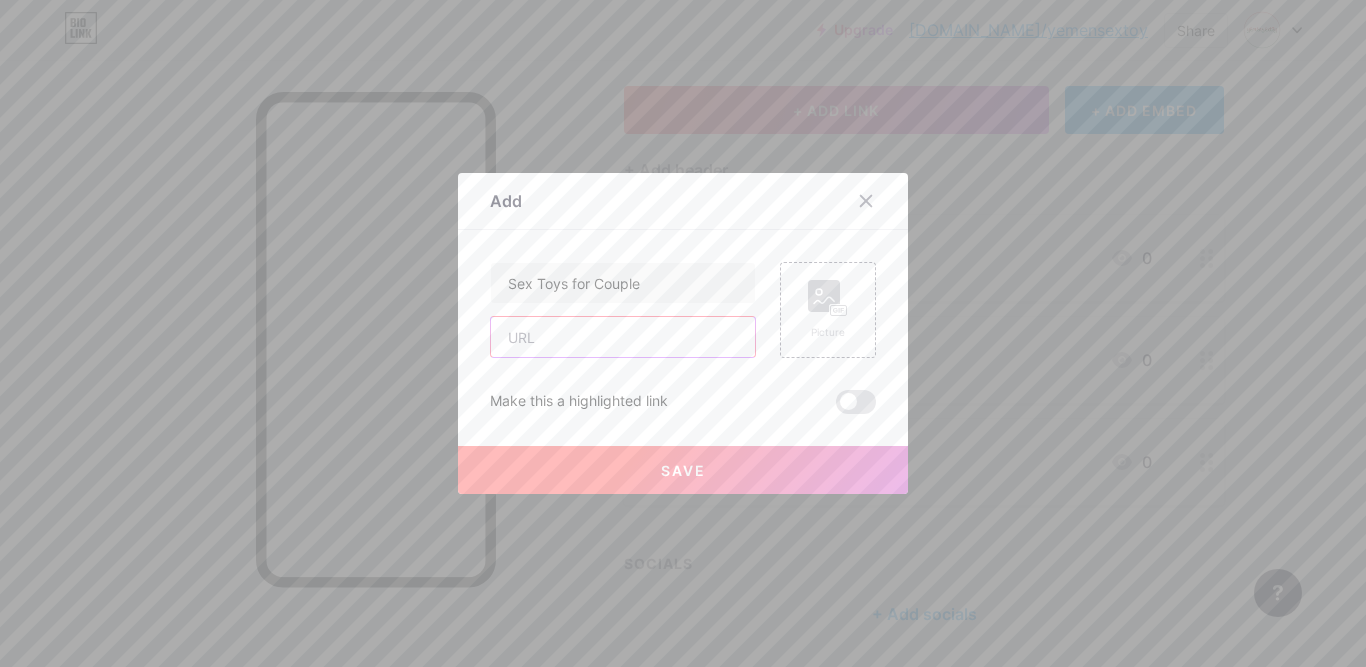 click at bounding box center (623, 337) 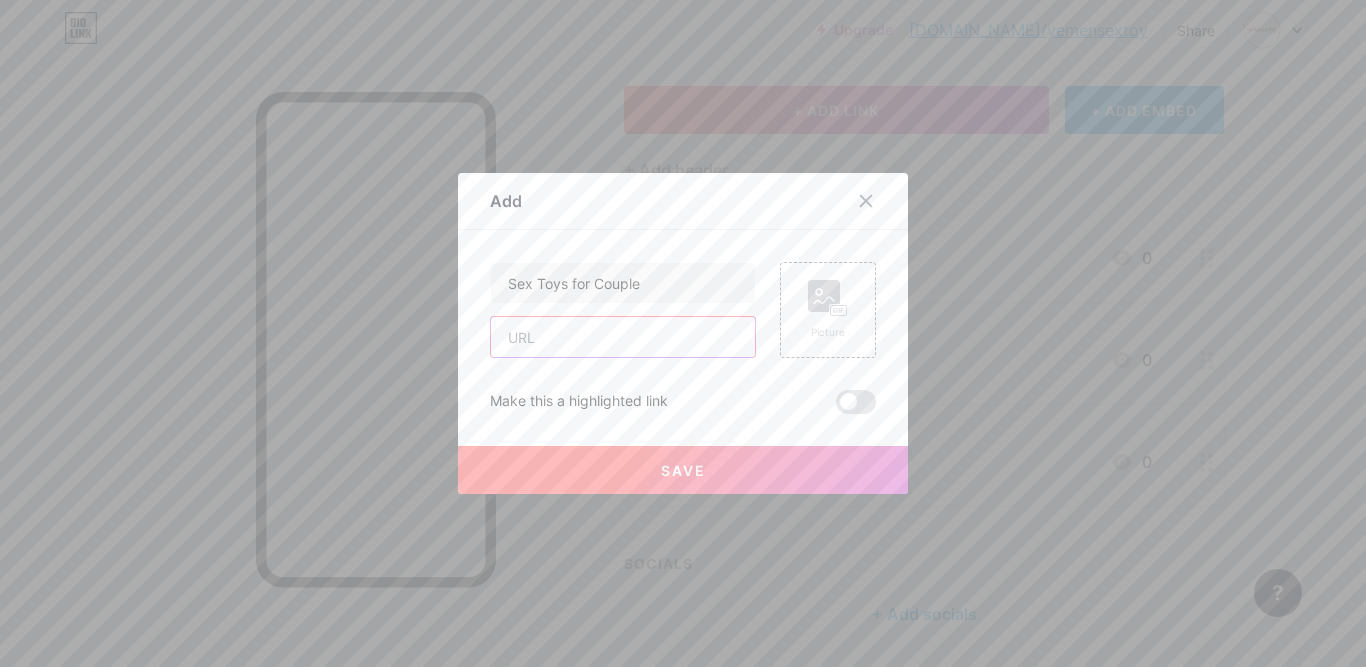 paste on "[URL][DOMAIN_NAME]" 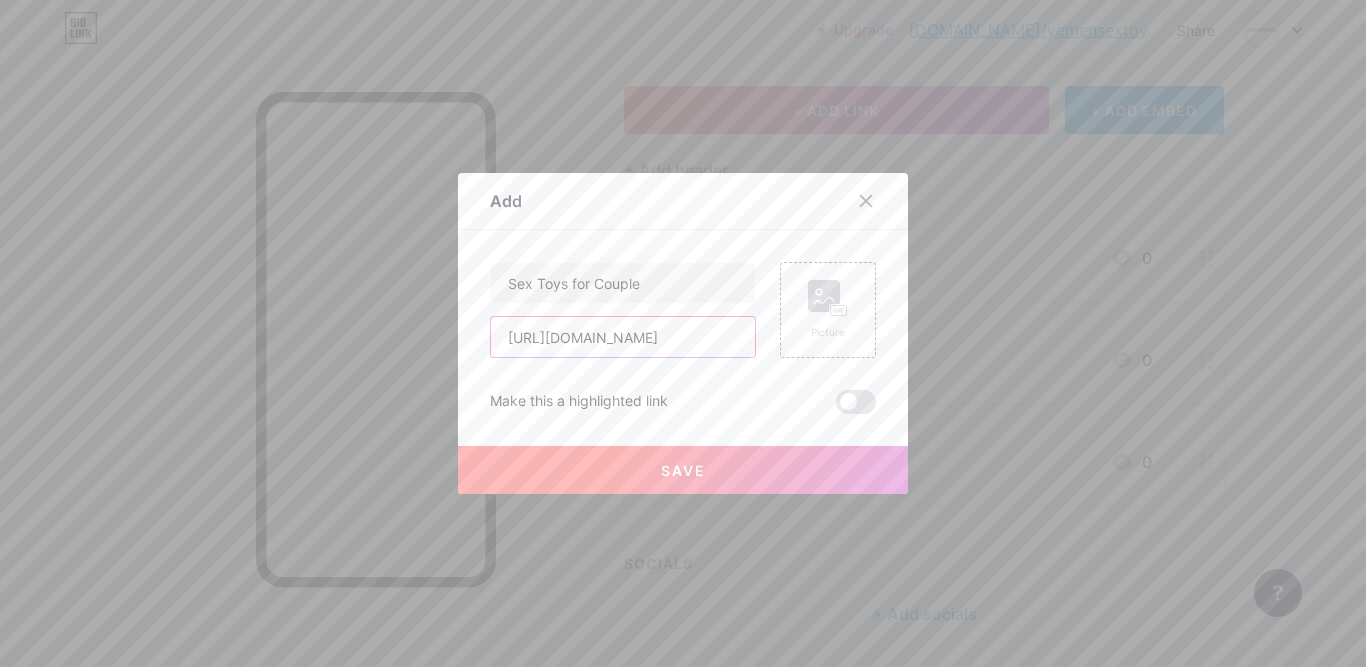 scroll, scrollTop: 0, scrollLeft: 70, axis: horizontal 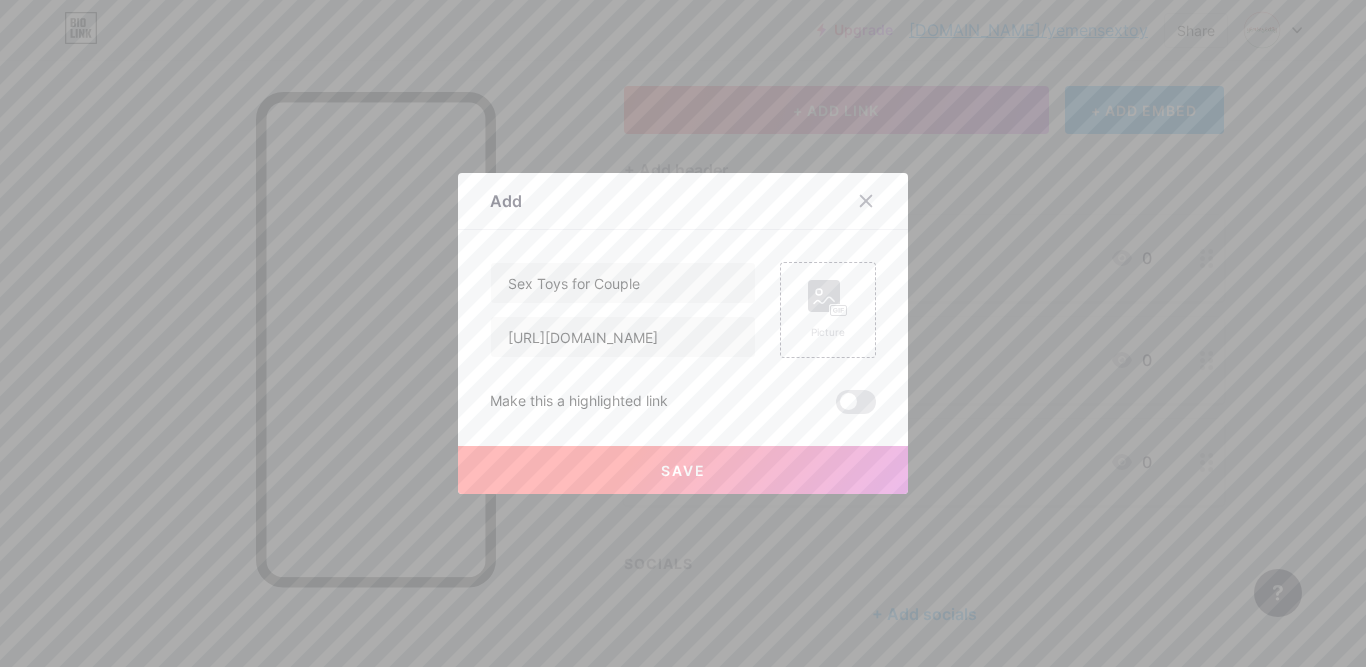 click on "Save" at bounding box center [683, 470] 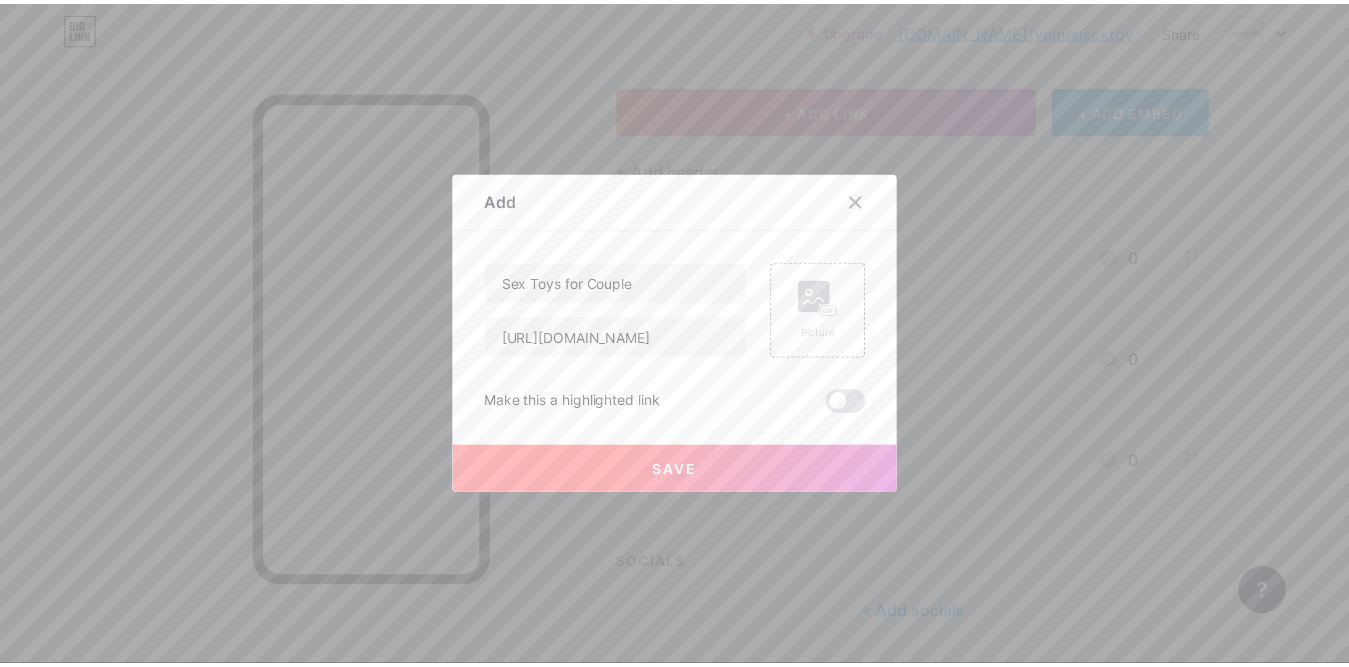 scroll, scrollTop: 0, scrollLeft: 0, axis: both 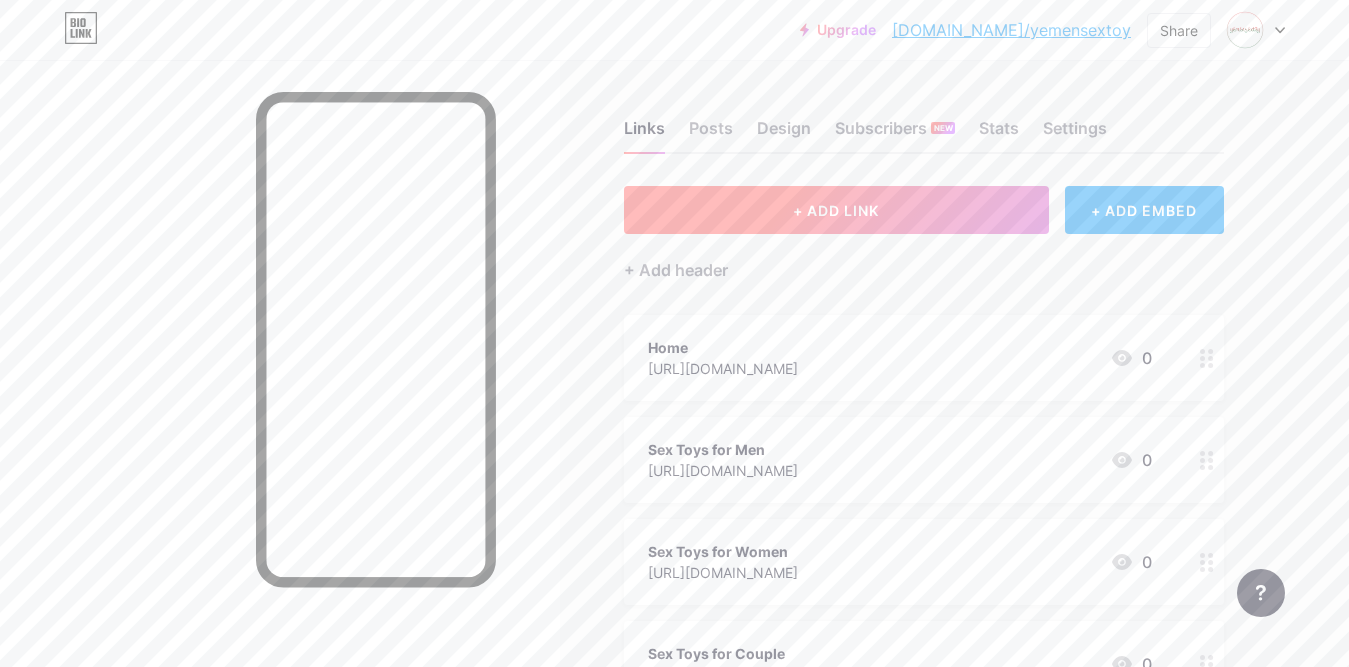 click on "+ ADD LINK" at bounding box center [836, 210] 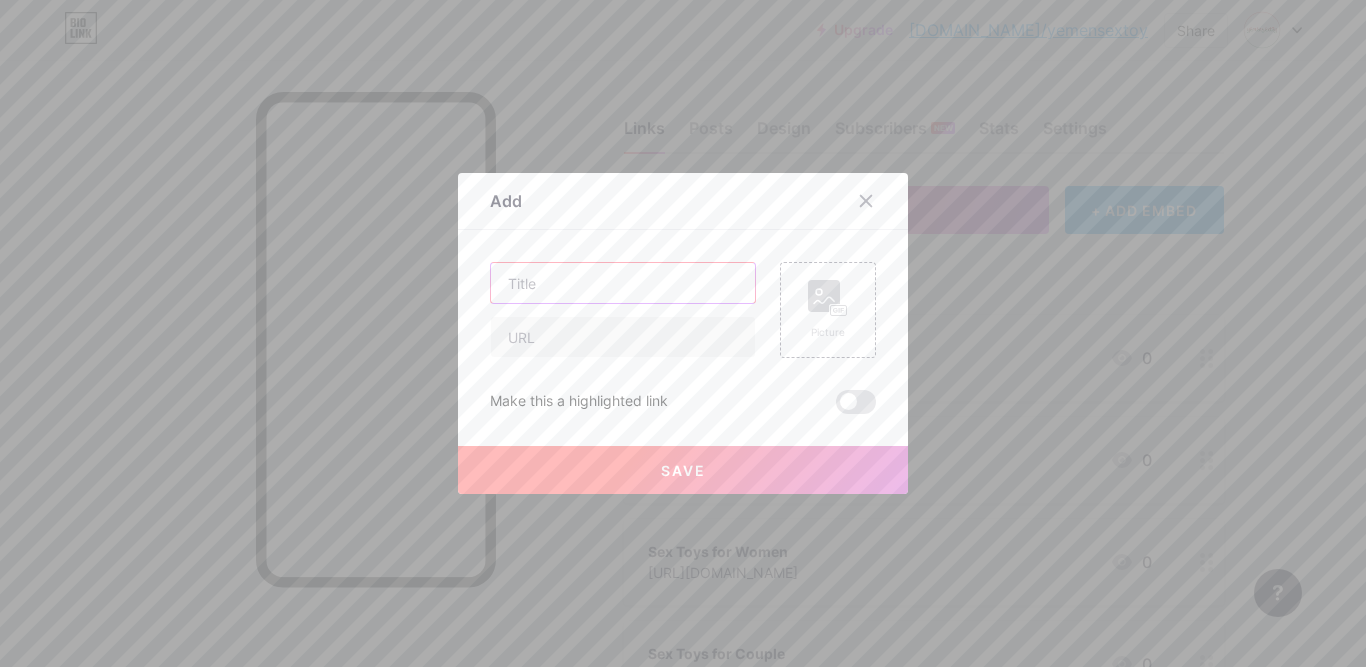 click at bounding box center [623, 283] 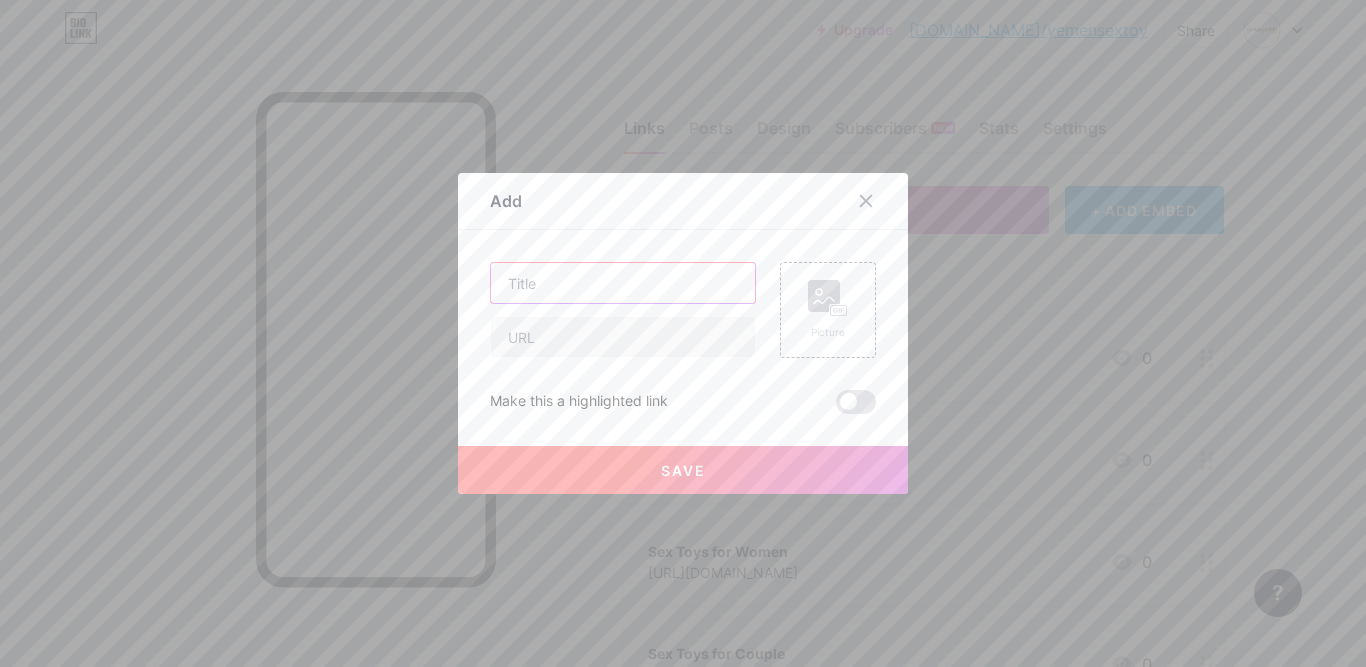 paste on "Chat us on Whatsapp" 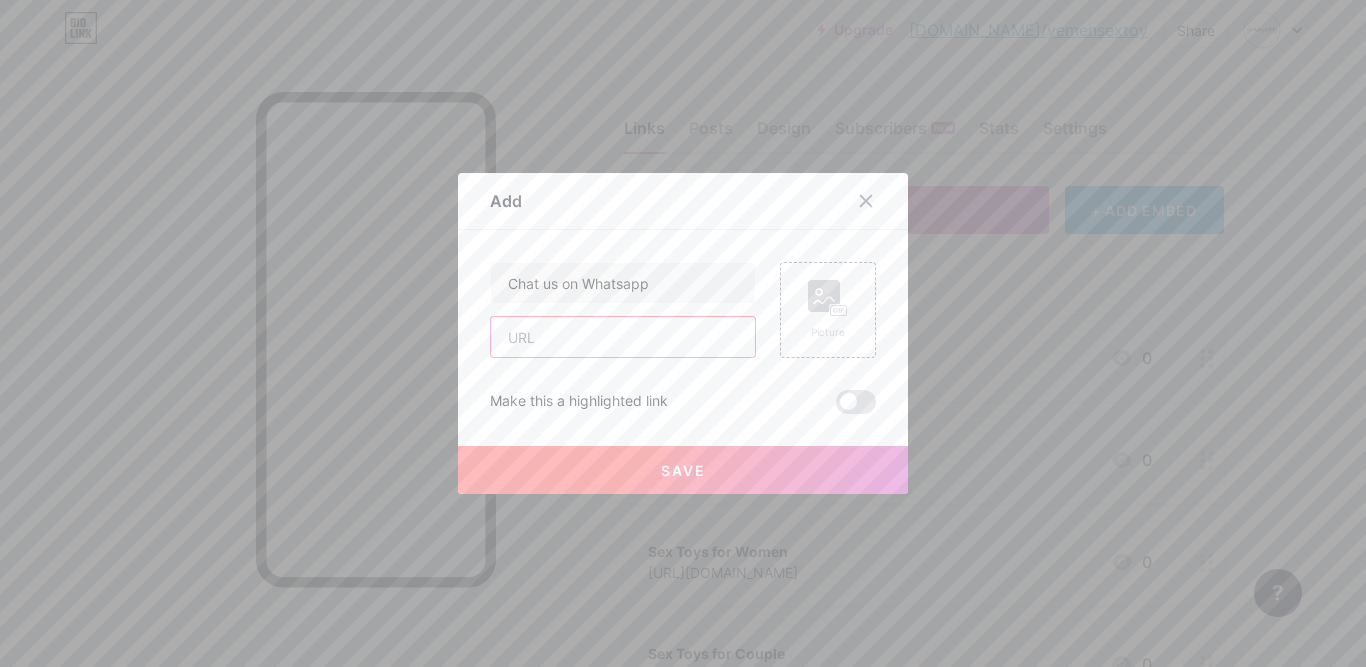 click at bounding box center (623, 337) 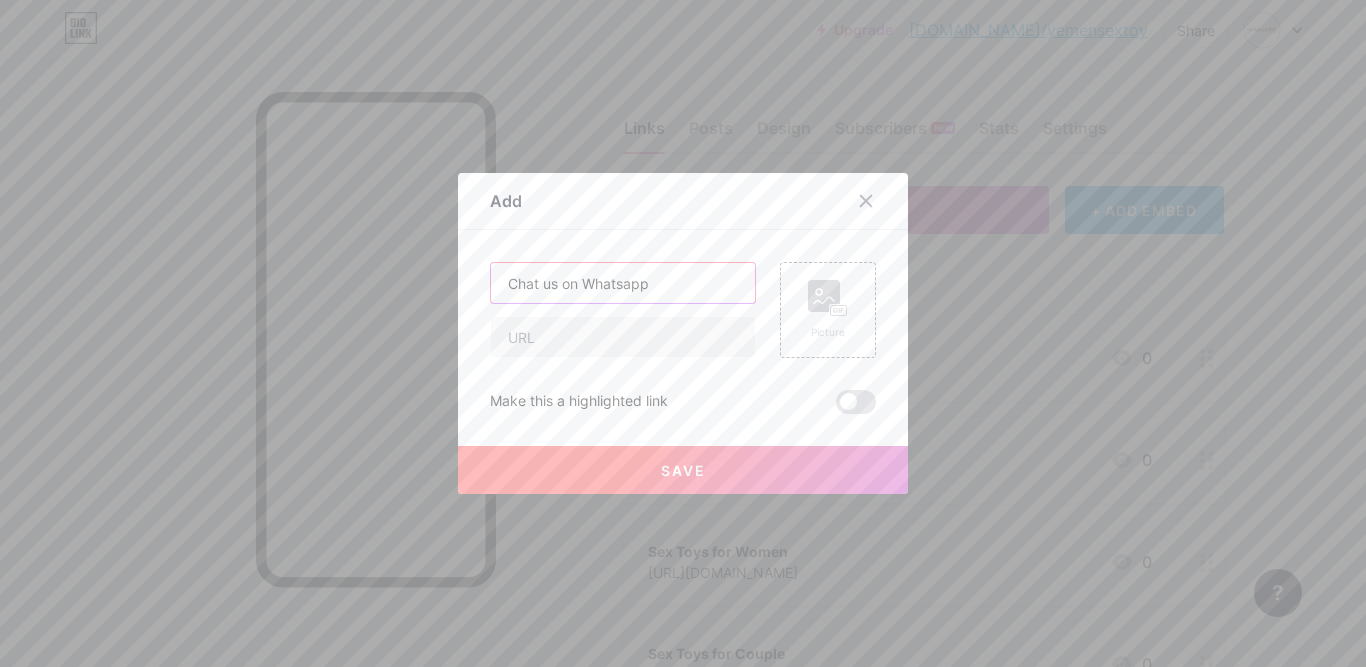 click on "Chat us on Whatsapp" at bounding box center (623, 283) 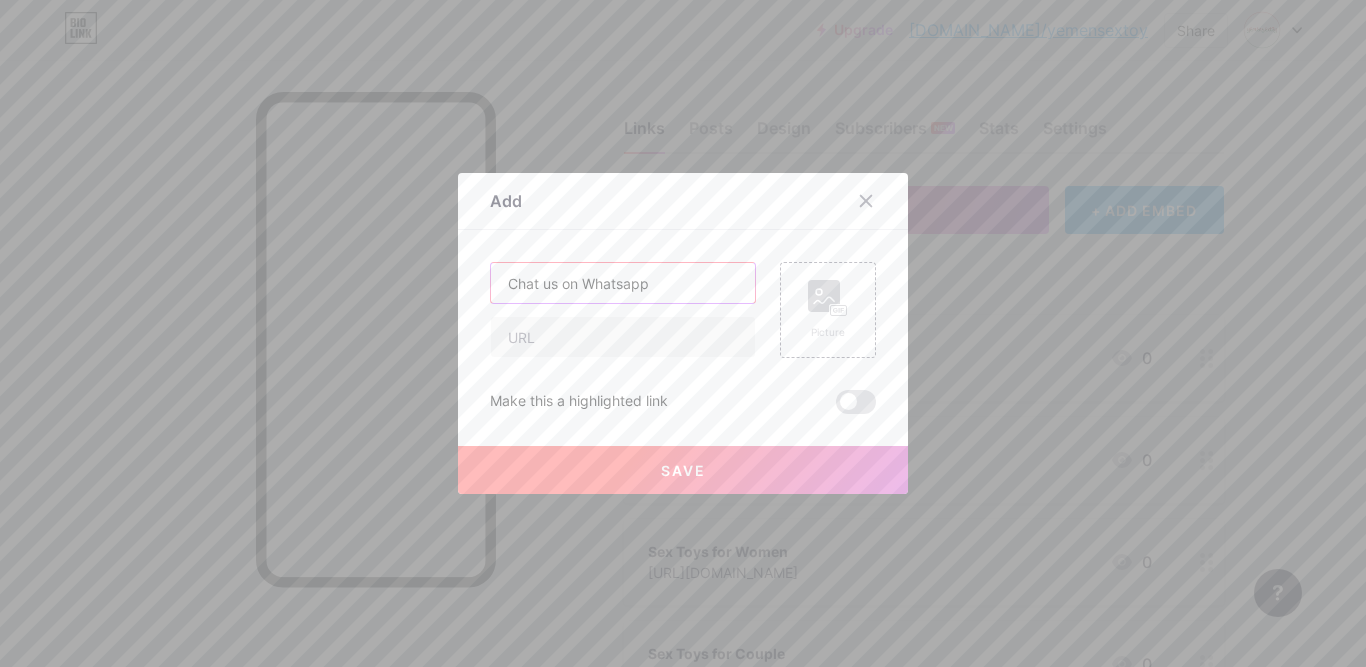 drag, startPoint x: 670, startPoint y: 281, endPoint x: 629, endPoint y: 286, distance: 41.303753 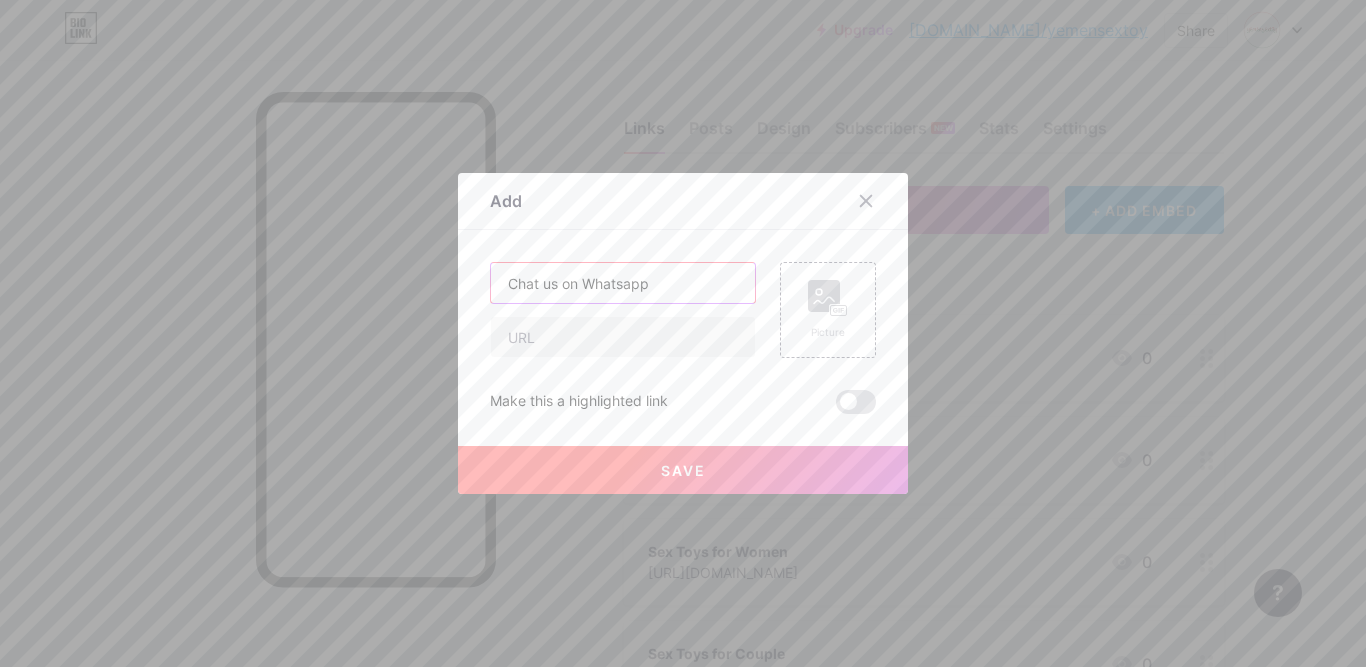 click on "Chat us on Whatsapp" at bounding box center (623, 283) 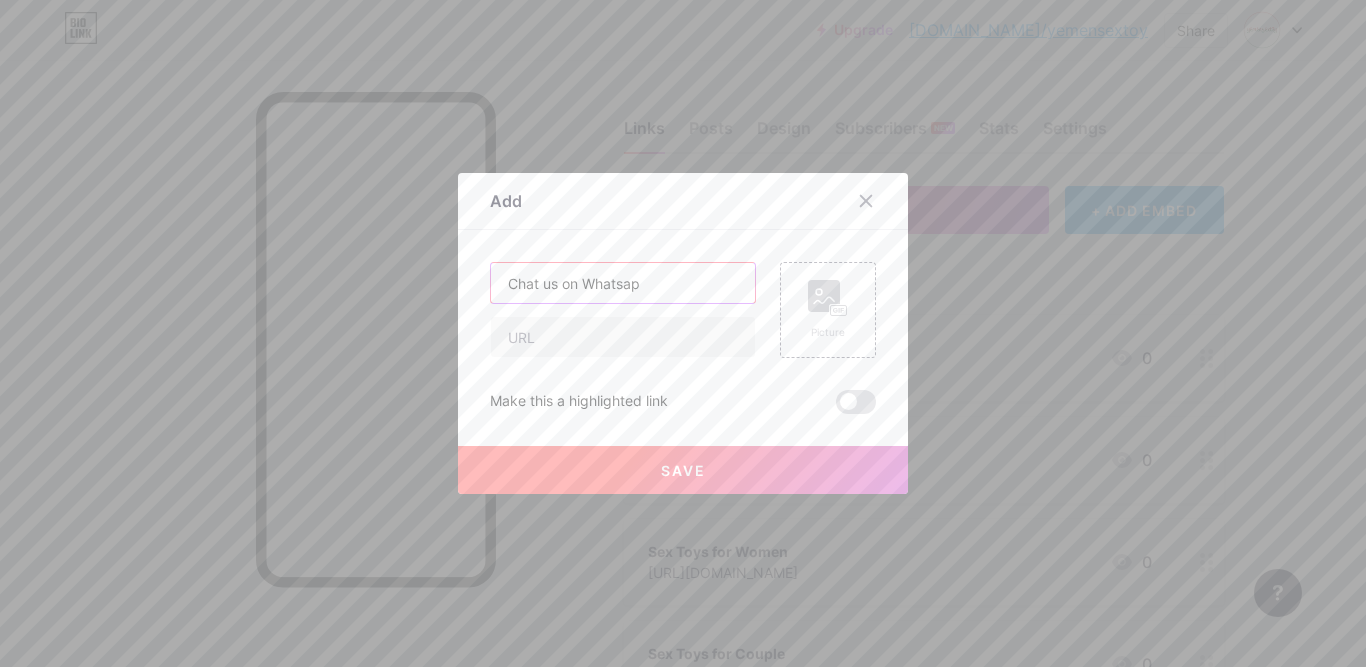 type on "Chat us on Whatsapp" 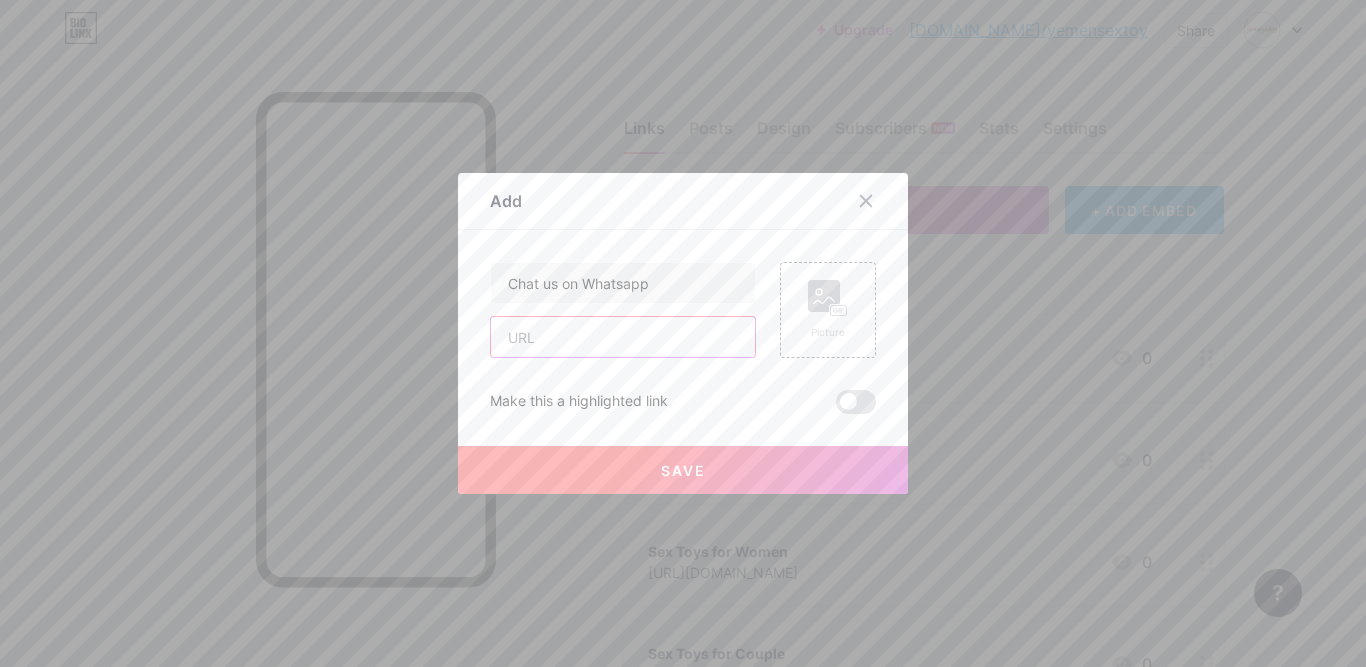 click at bounding box center (623, 337) 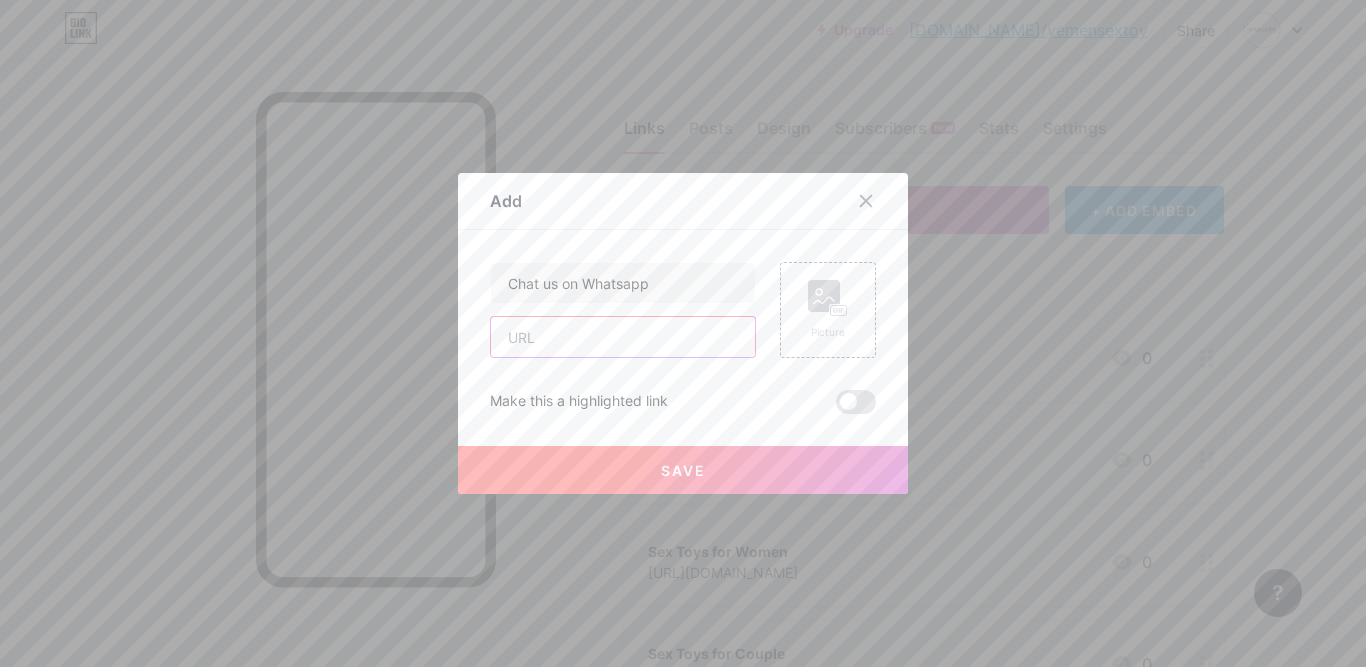 paste on "[URL][DOMAIN_NAME]" 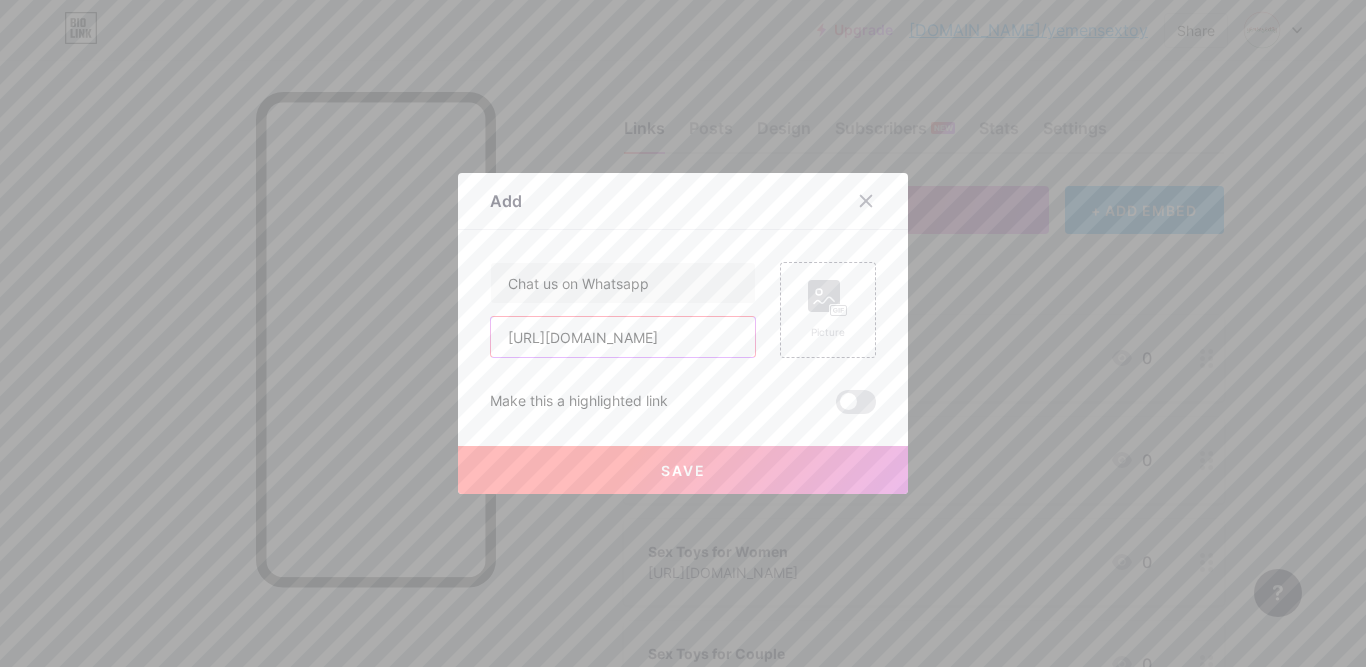 type on "[URL][DOMAIN_NAME]" 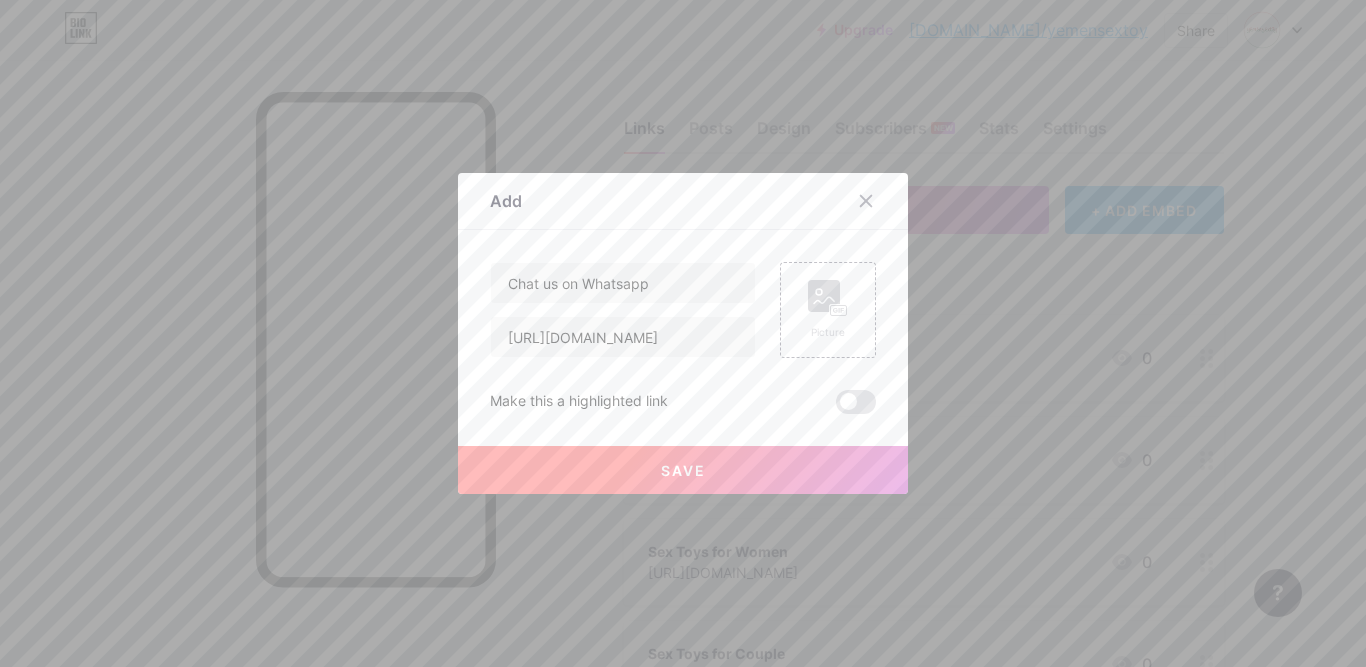 click on "Save" at bounding box center [683, 470] 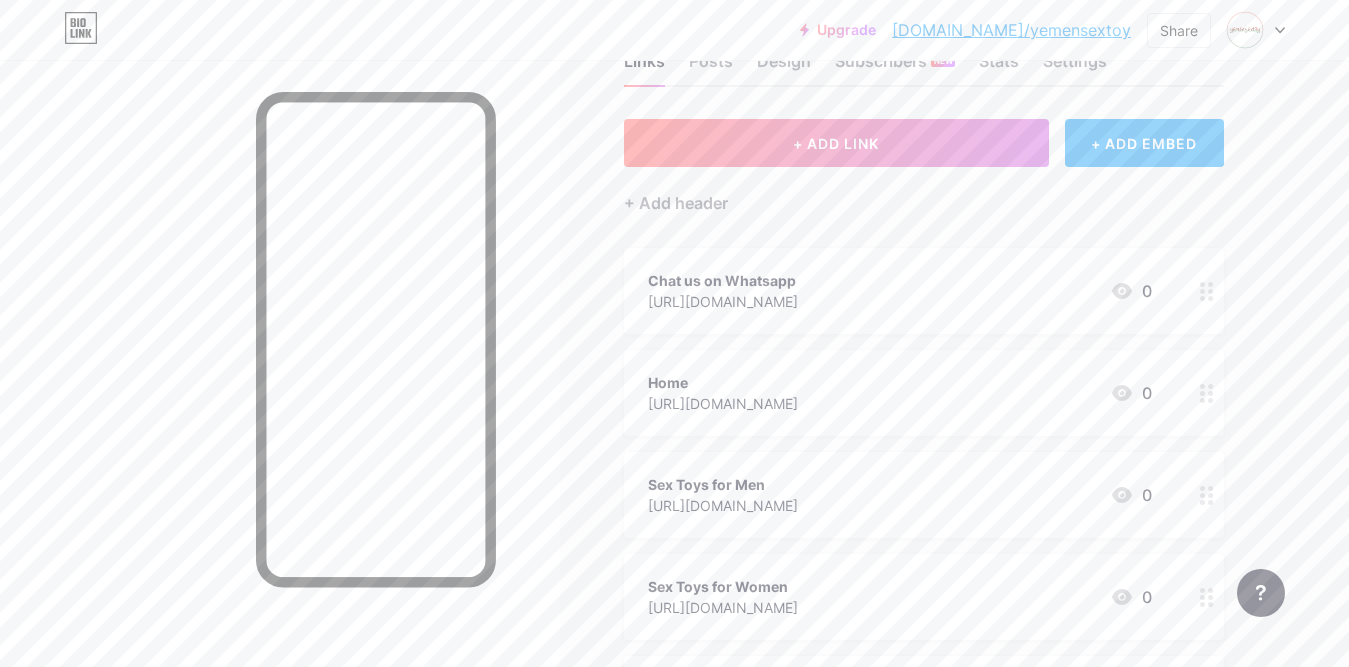 scroll, scrollTop: 200, scrollLeft: 0, axis: vertical 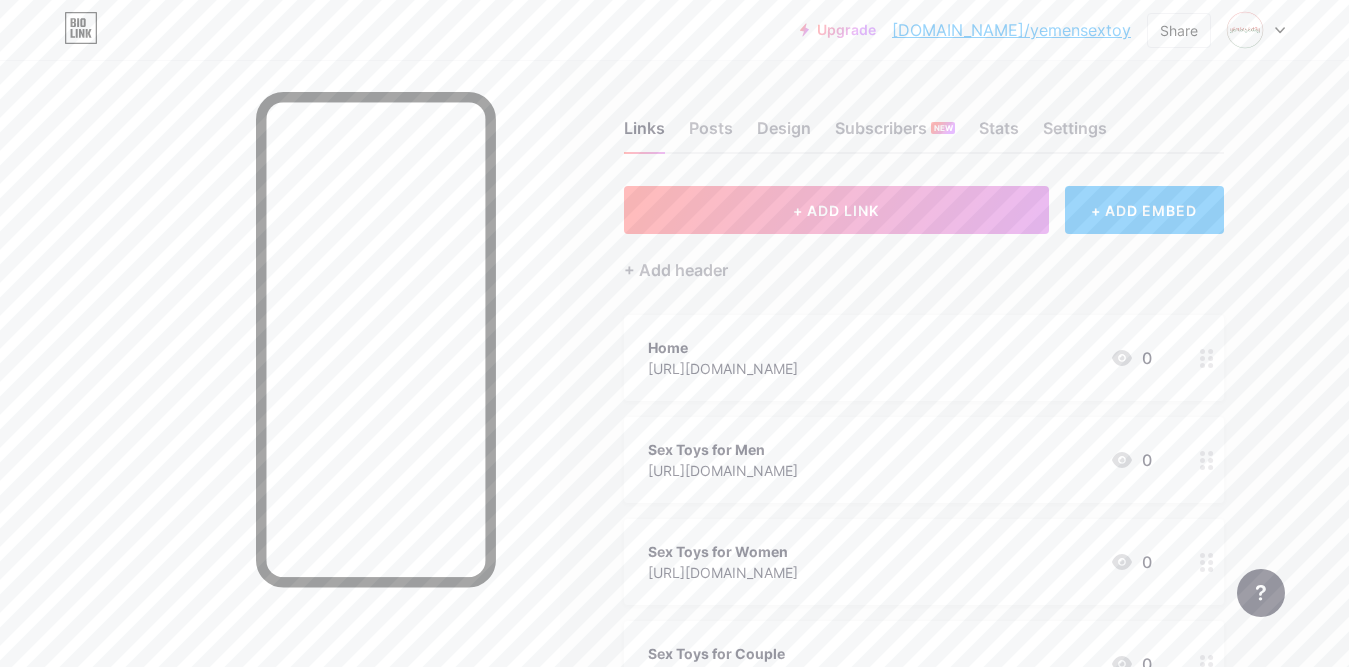 click on "+ ADD EMBED" at bounding box center [1144, 210] 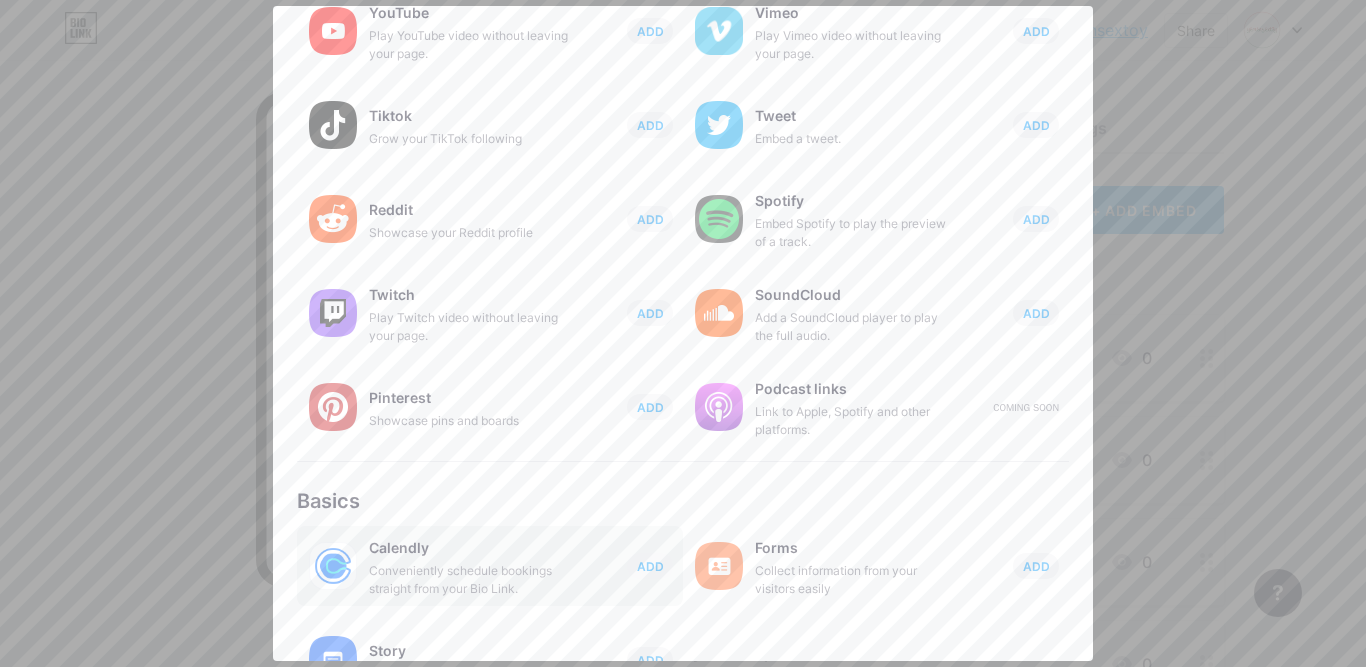 scroll, scrollTop: 364, scrollLeft: 0, axis: vertical 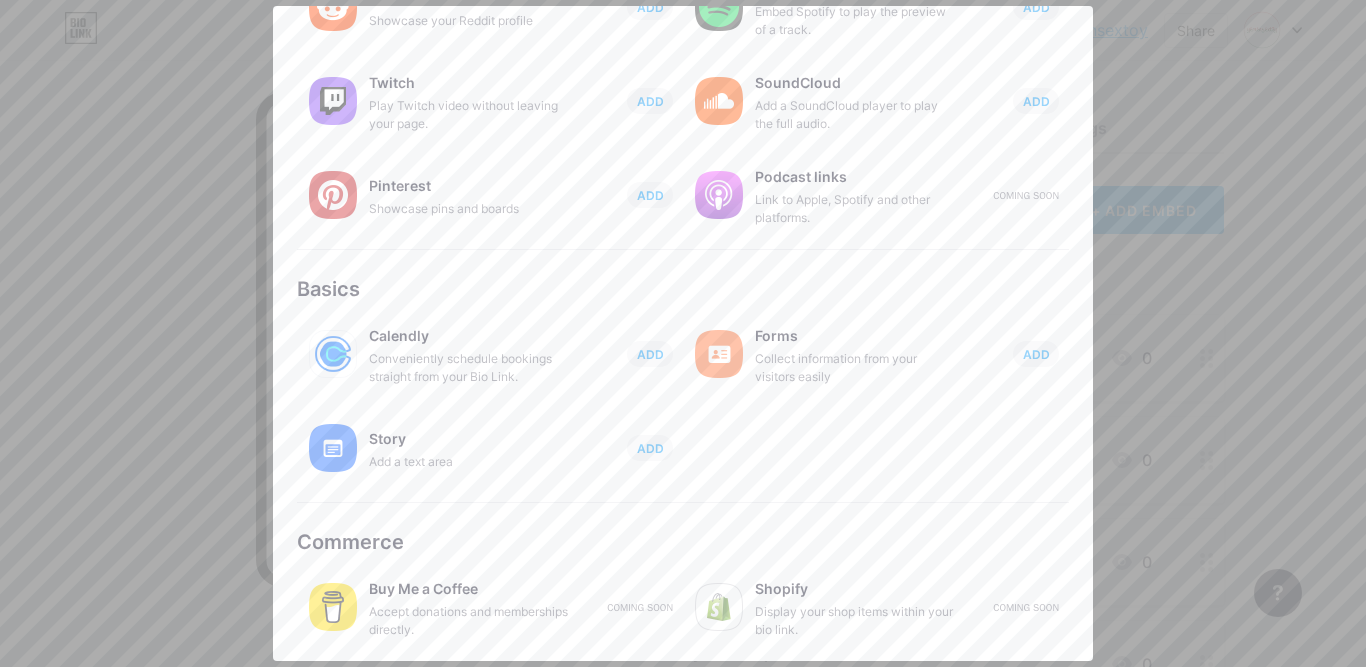 click on "Add a text area" at bounding box center (469, 462) 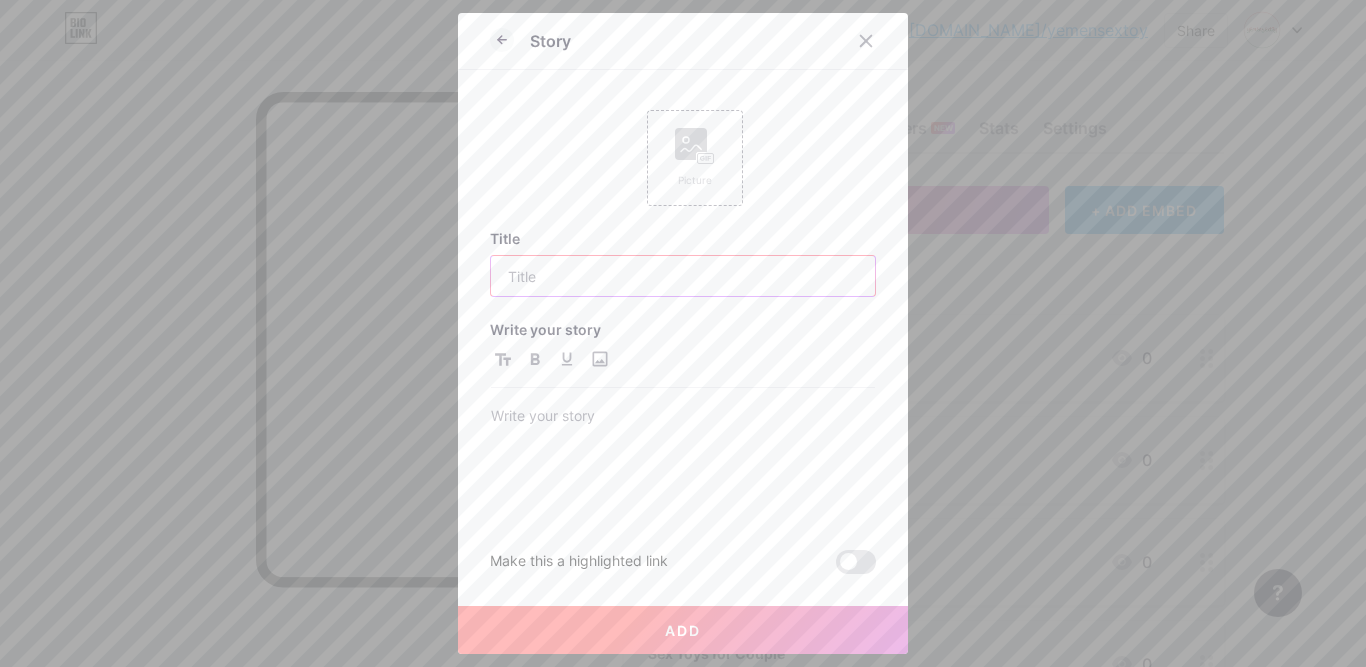 click at bounding box center (683, 276) 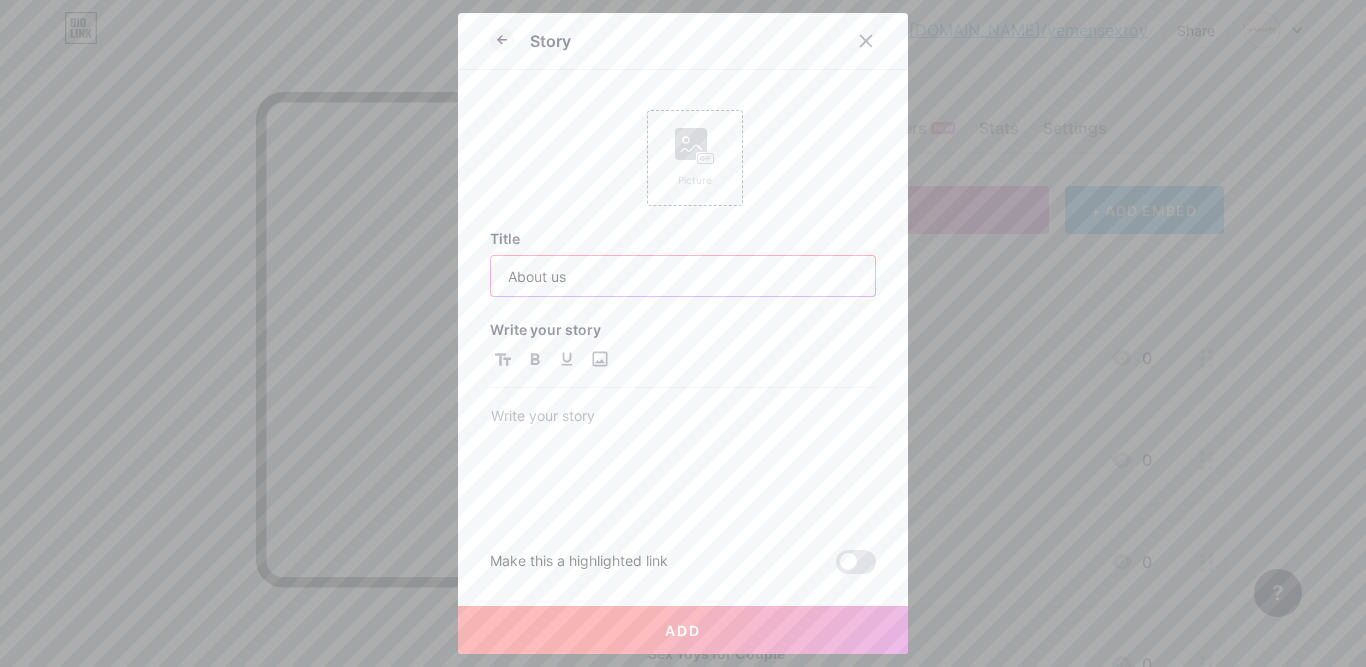 type on "About us" 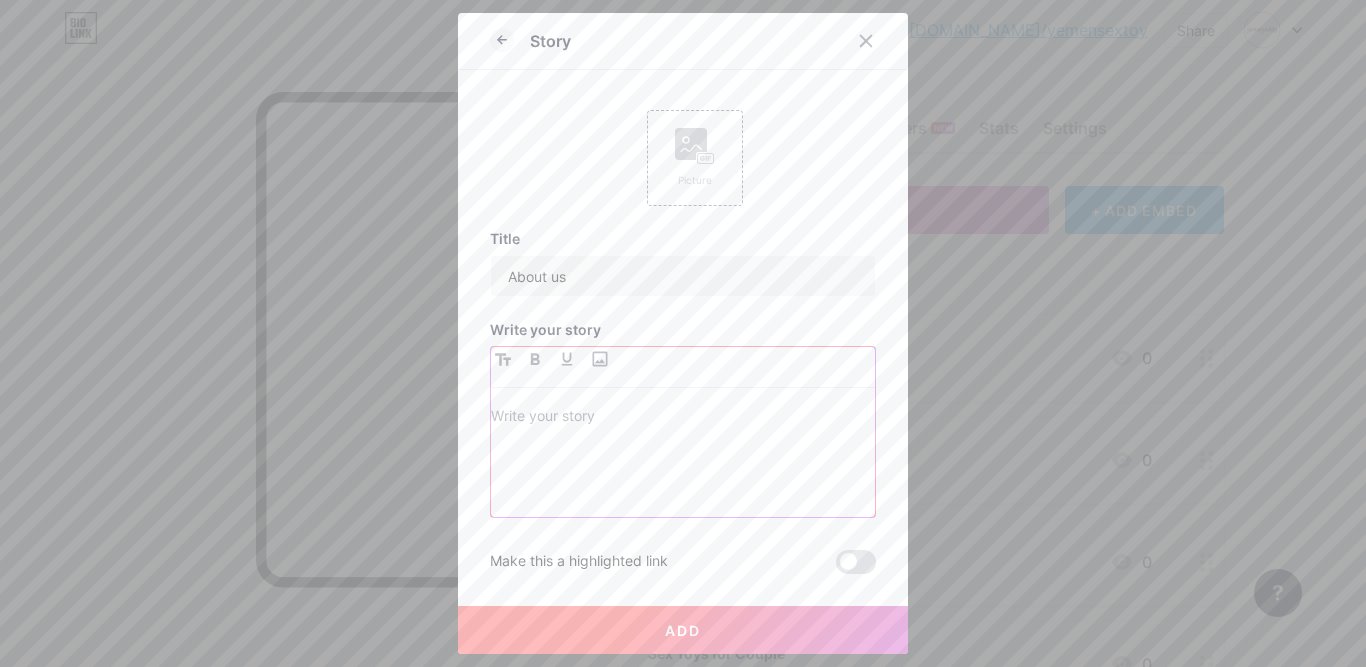 click at bounding box center (683, 418) 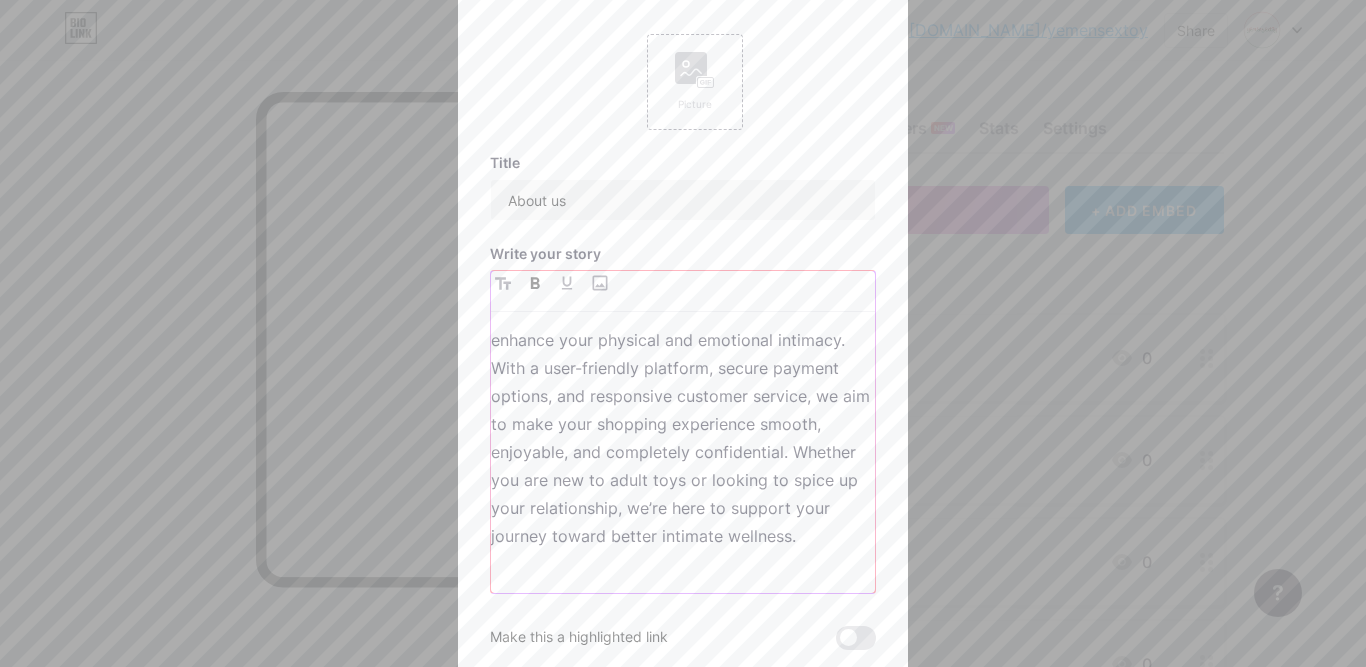 scroll, scrollTop: 483, scrollLeft: 0, axis: vertical 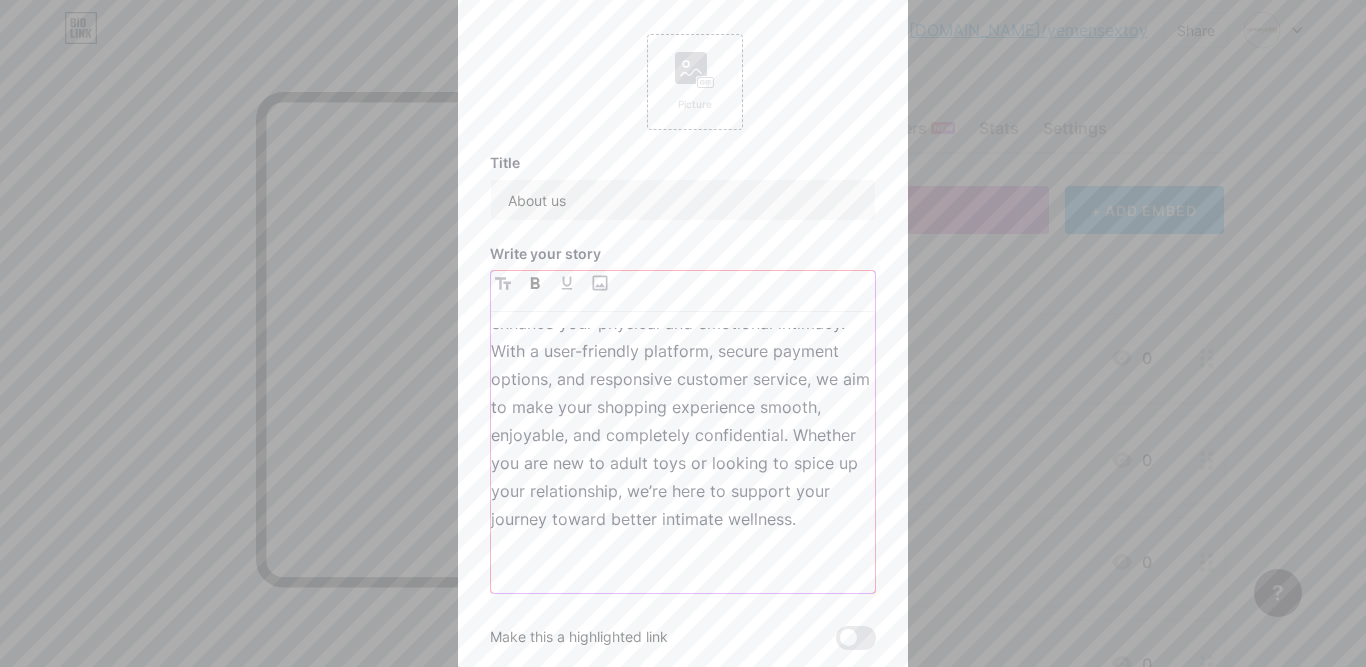 type 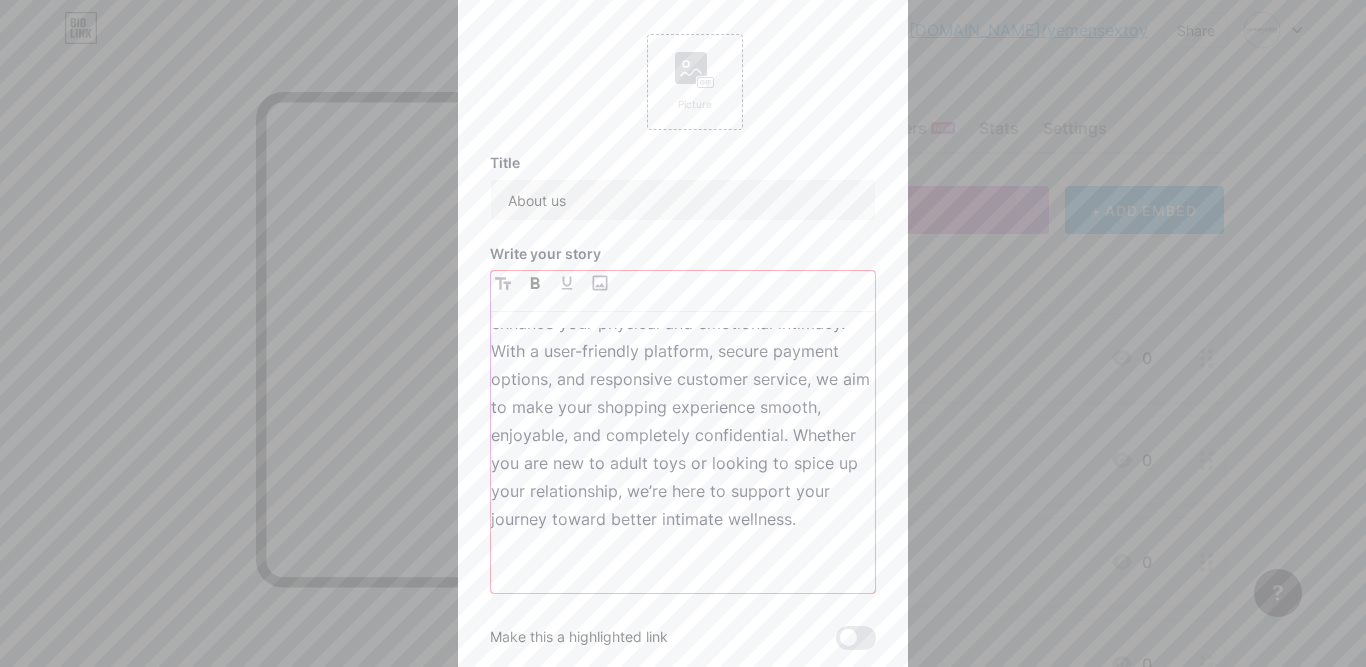 click on "Welcome to [GEOGRAPHIC_DATA], your reliable and discreet Online Sex Toys Store in [GEOGRAPHIC_DATA], dedicated to helping you explore your personal and intimate desires in a safe, secure, and respectful environment. We offer a wide range of high-quality adult products designed for every preference whether you're searching for a sex toy for men, a sex toy for women, or an intimate sex toy for couple use, our collection is carefully selected to bring satisfaction and pleasure to your life." at bounding box center (683, 460) 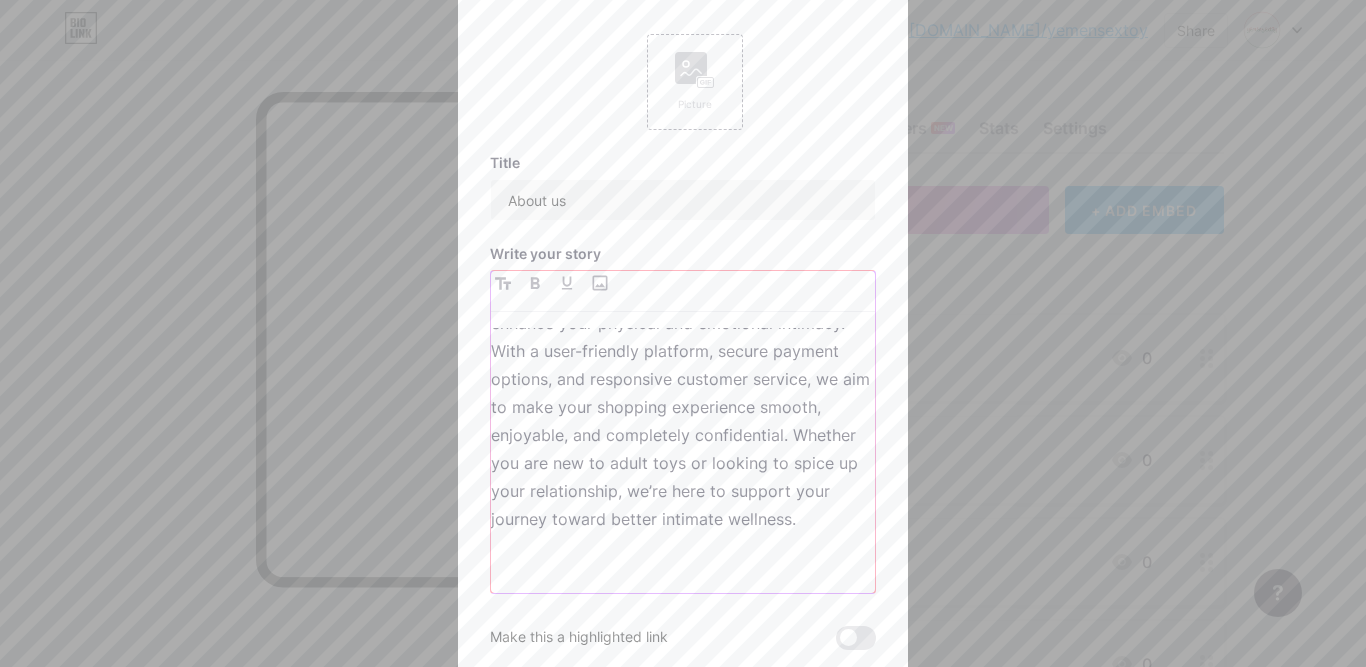 scroll, scrollTop: 439, scrollLeft: 0, axis: vertical 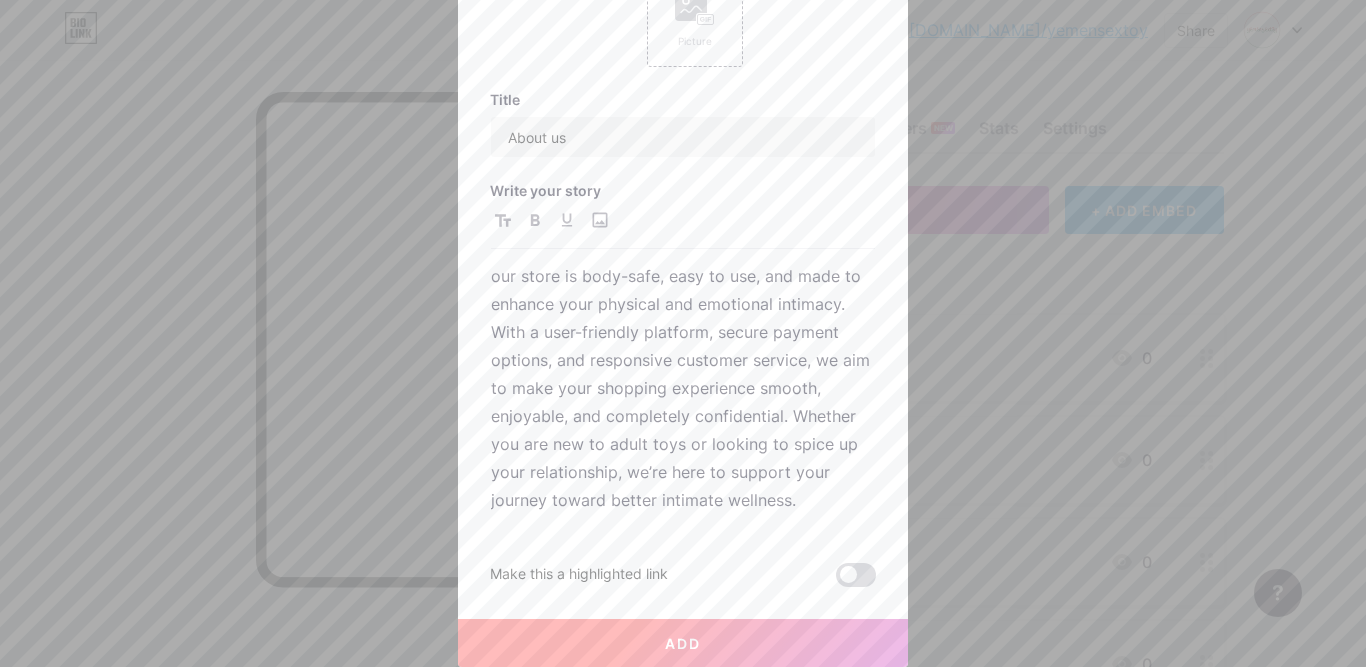 click at bounding box center [856, 575] 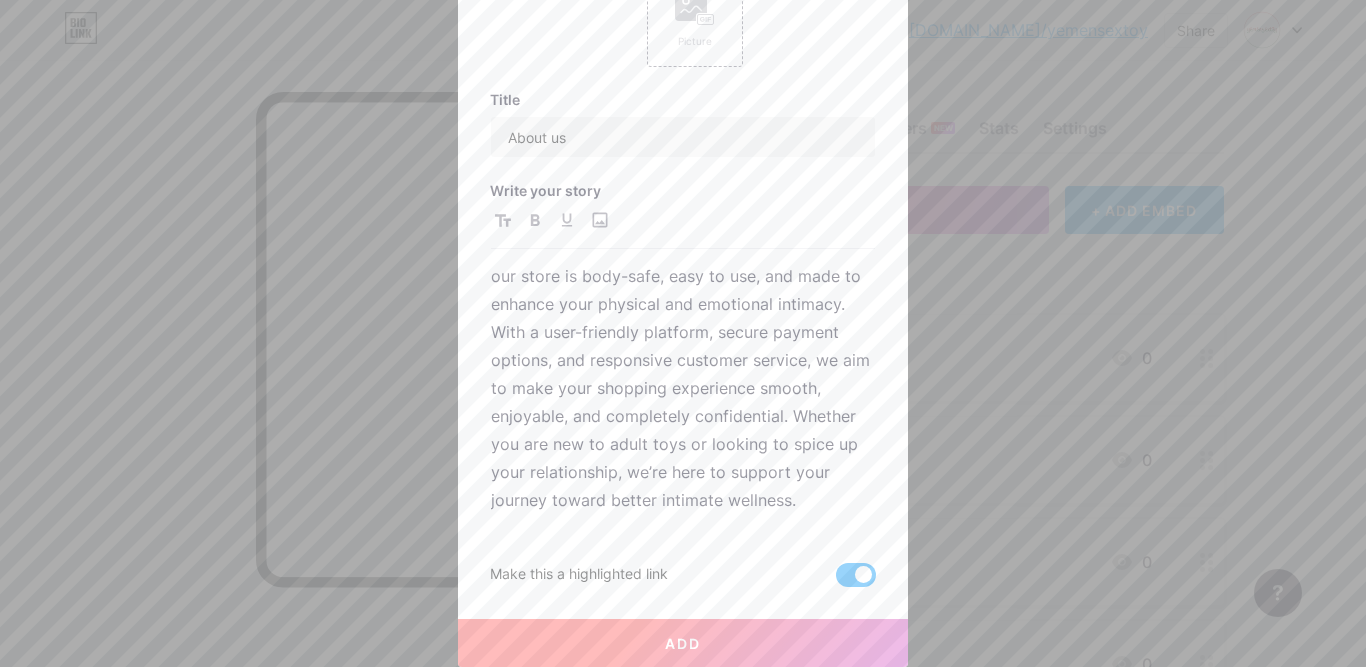 click on "Add" at bounding box center [683, 643] 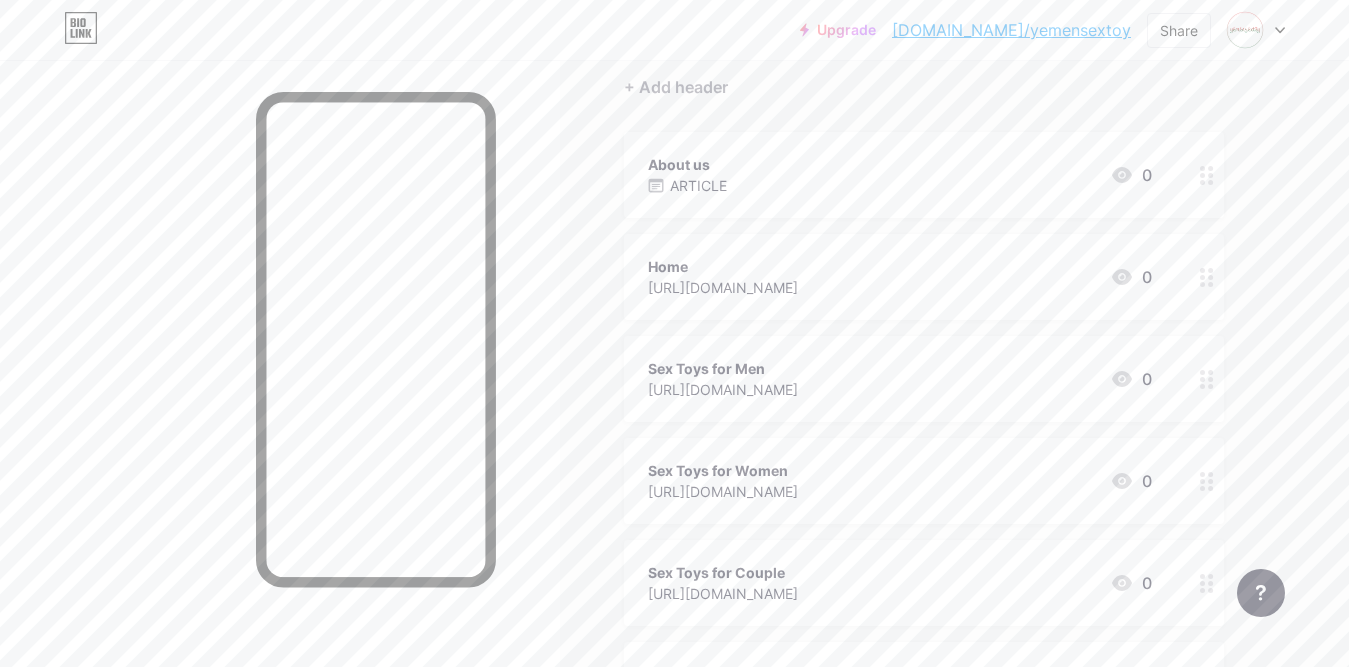 scroll, scrollTop: 176, scrollLeft: 0, axis: vertical 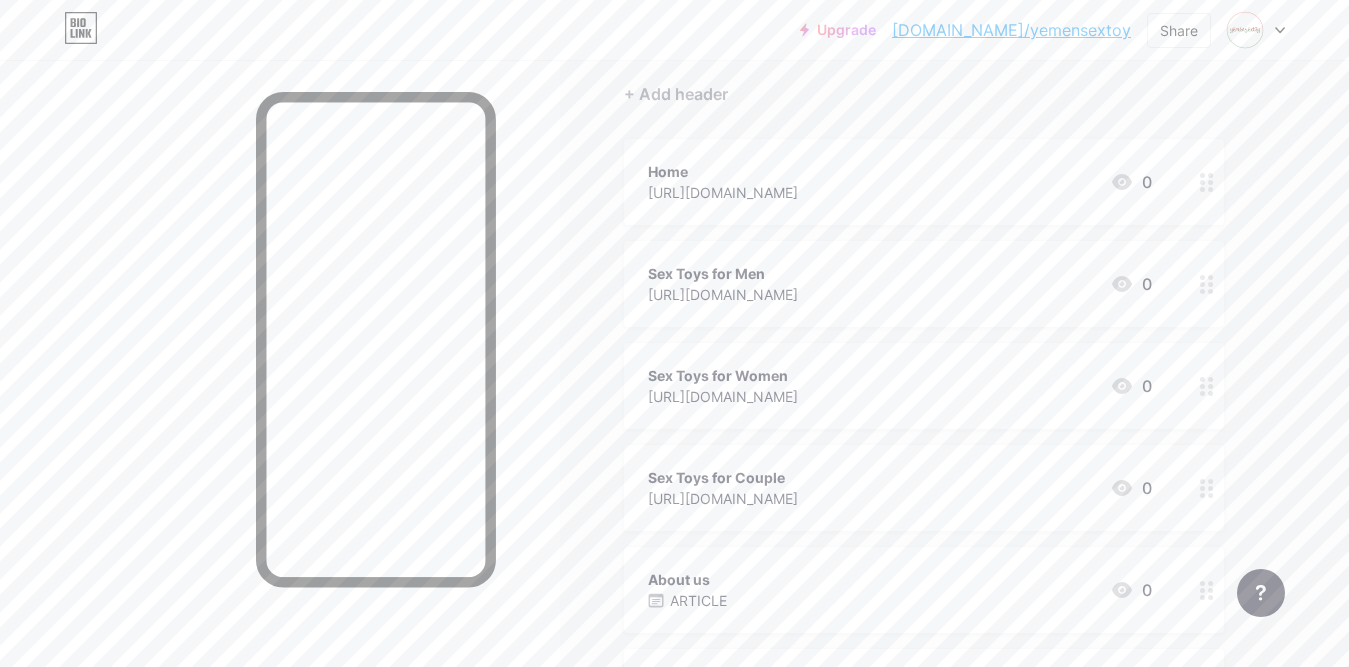 click on "[DOMAIN_NAME]/yemensextoy" at bounding box center [1011, 30] 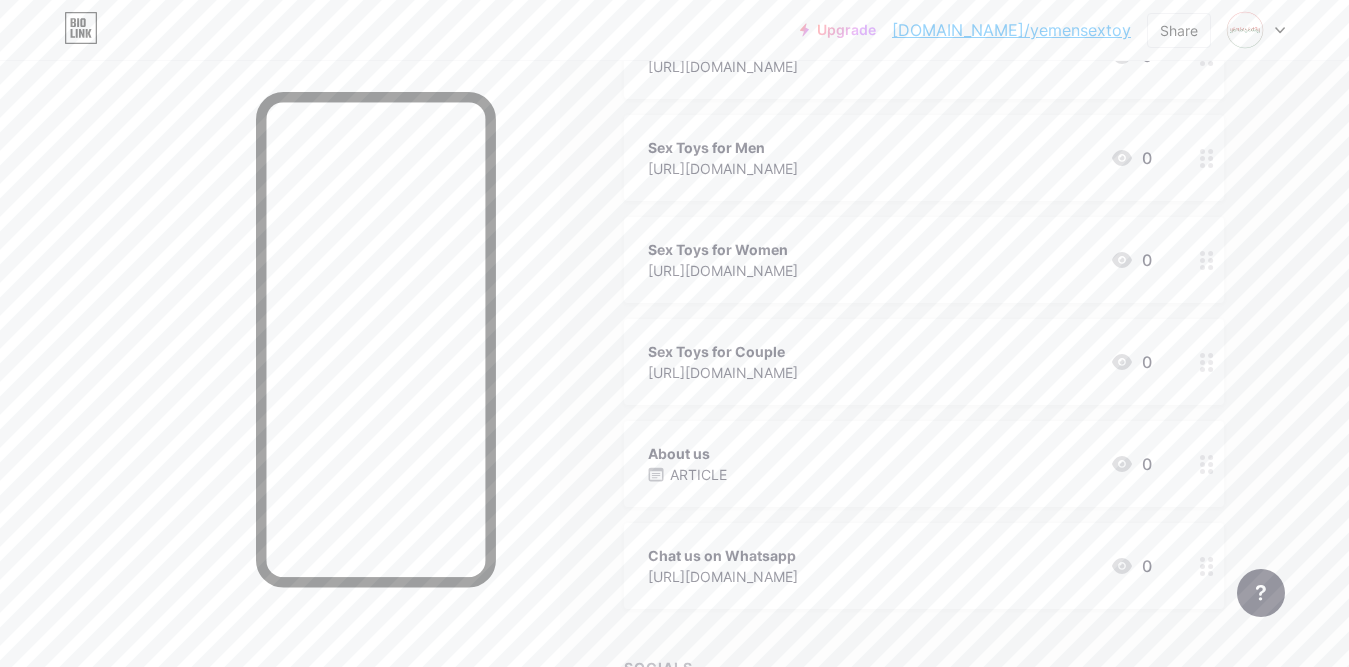 scroll, scrollTop: 476, scrollLeft: 0, axis: vertical 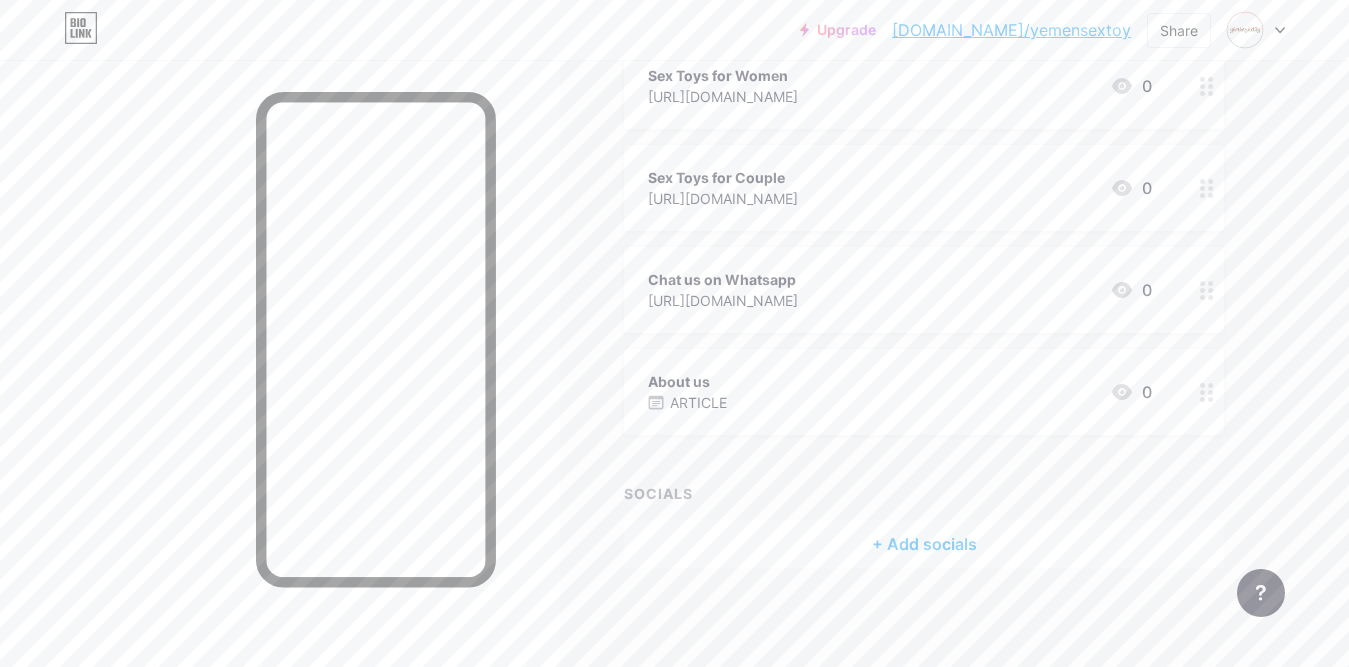 click on "About us
ARTICLE
0" at bounding box center [900, 392] 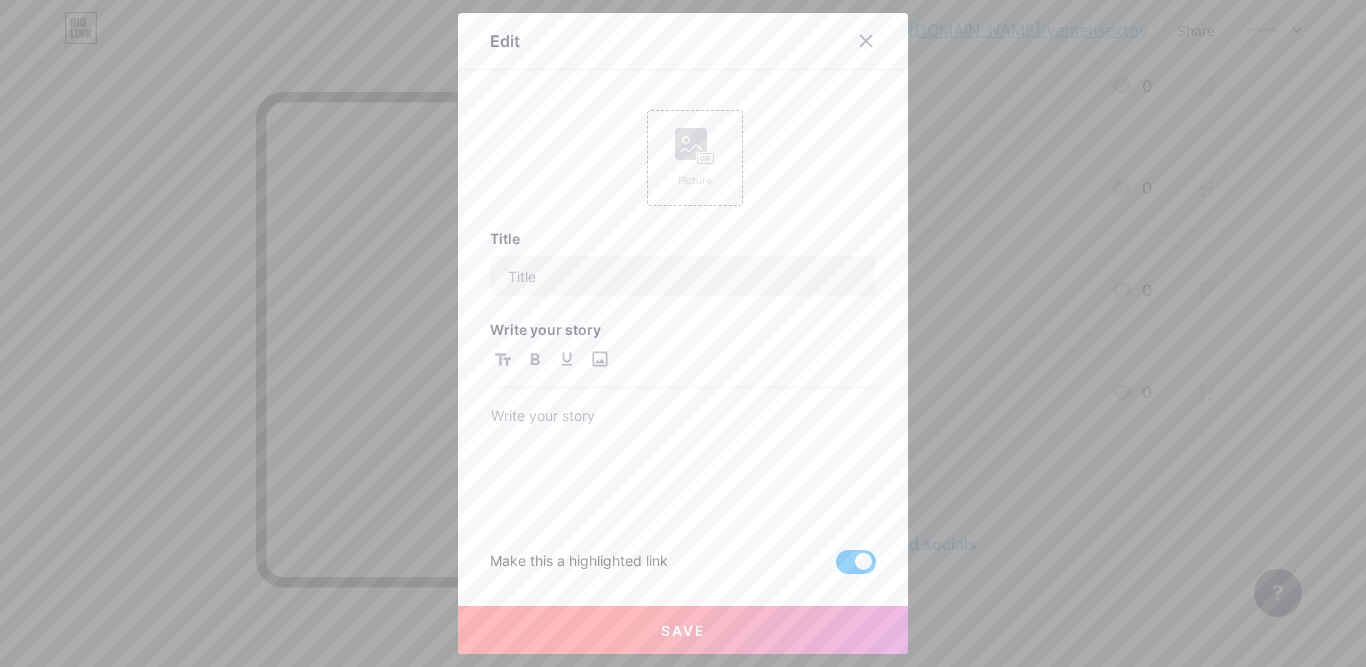type on "About us" 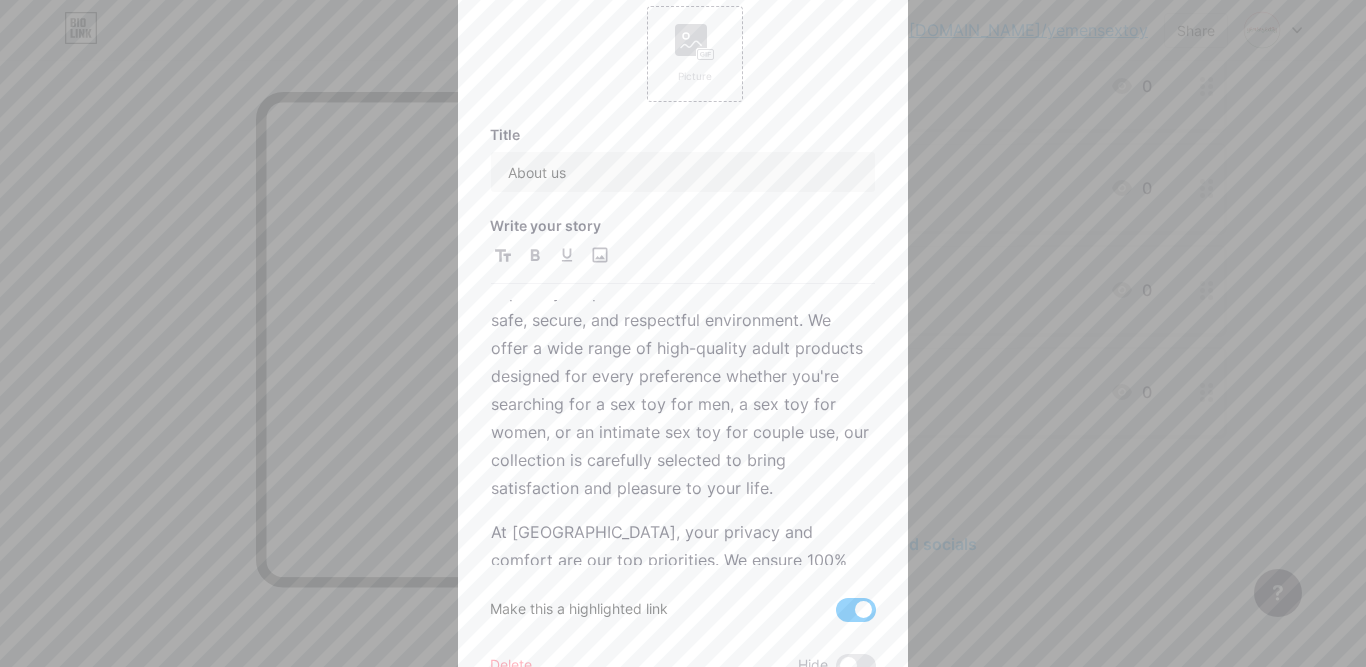 scroll, scrollTop: 439, scrollLeft: 0, axis: vertical 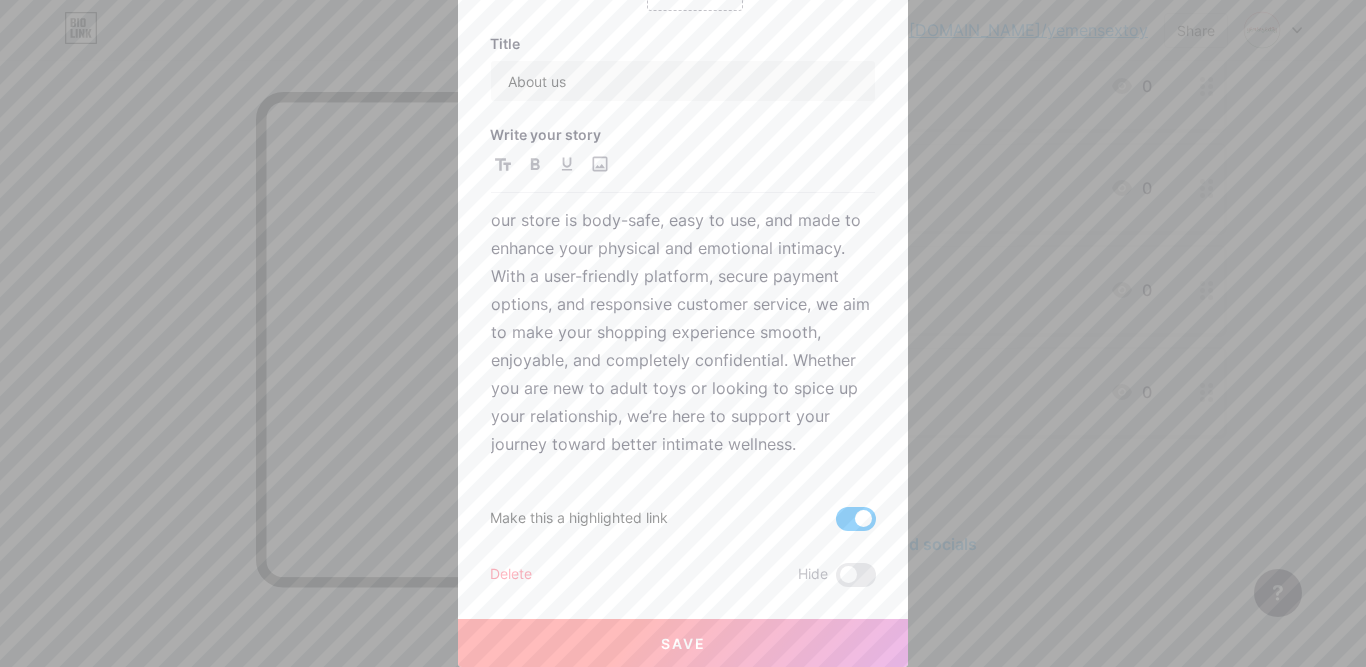 click on "Save" at bounding box center [683, 643] 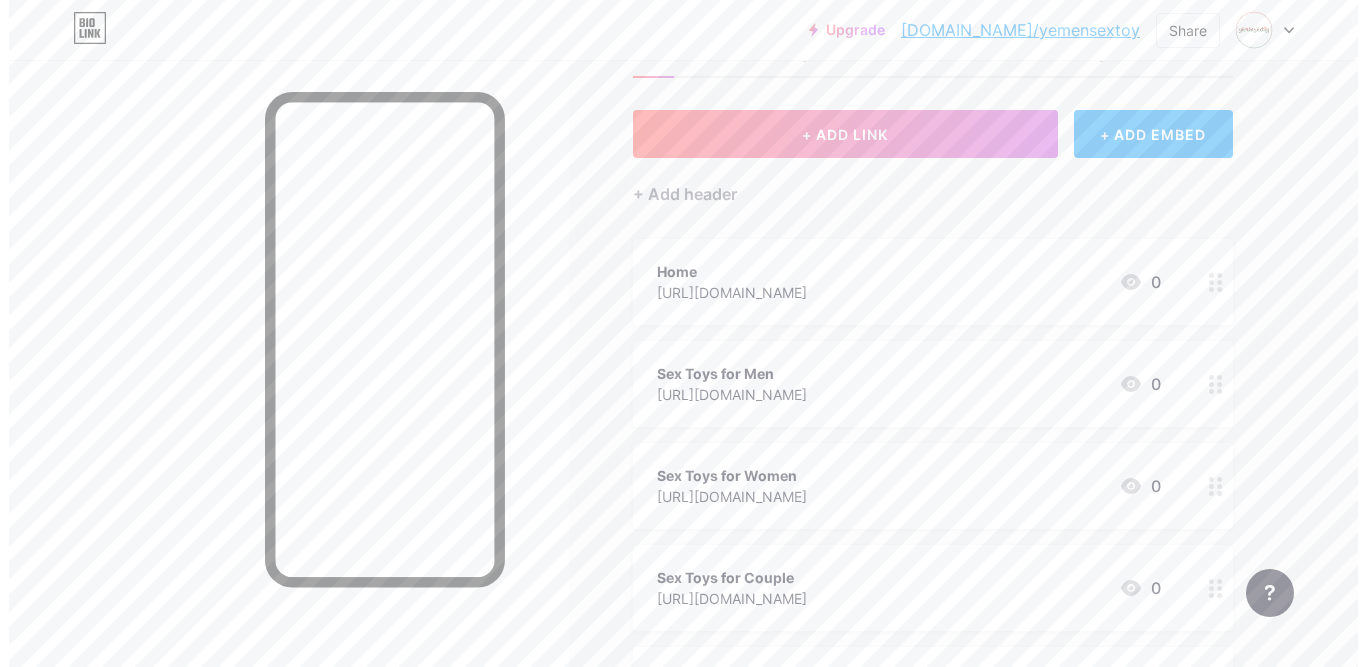 scroll, scrollTop: 0, scrollLeft: 0, axis: both 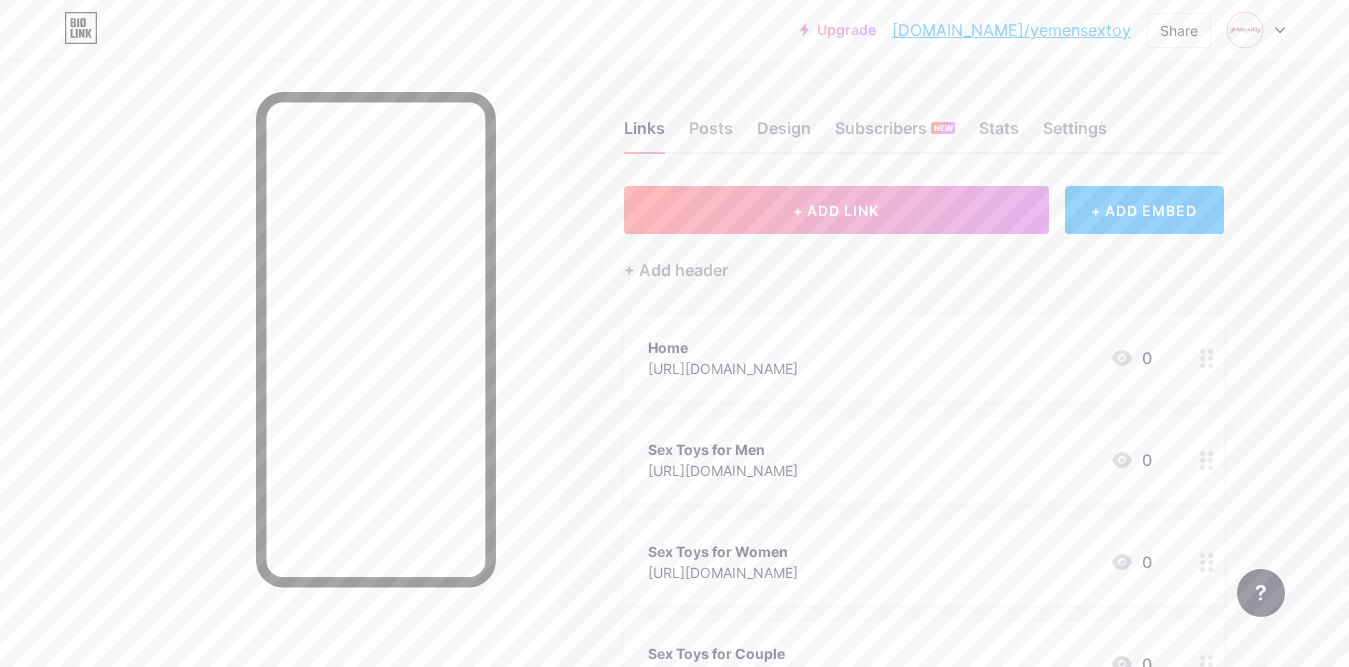click on "Links
Posts
Design
Subscribers
NEW
Stats
Settings" at bounding box center [924, 119] 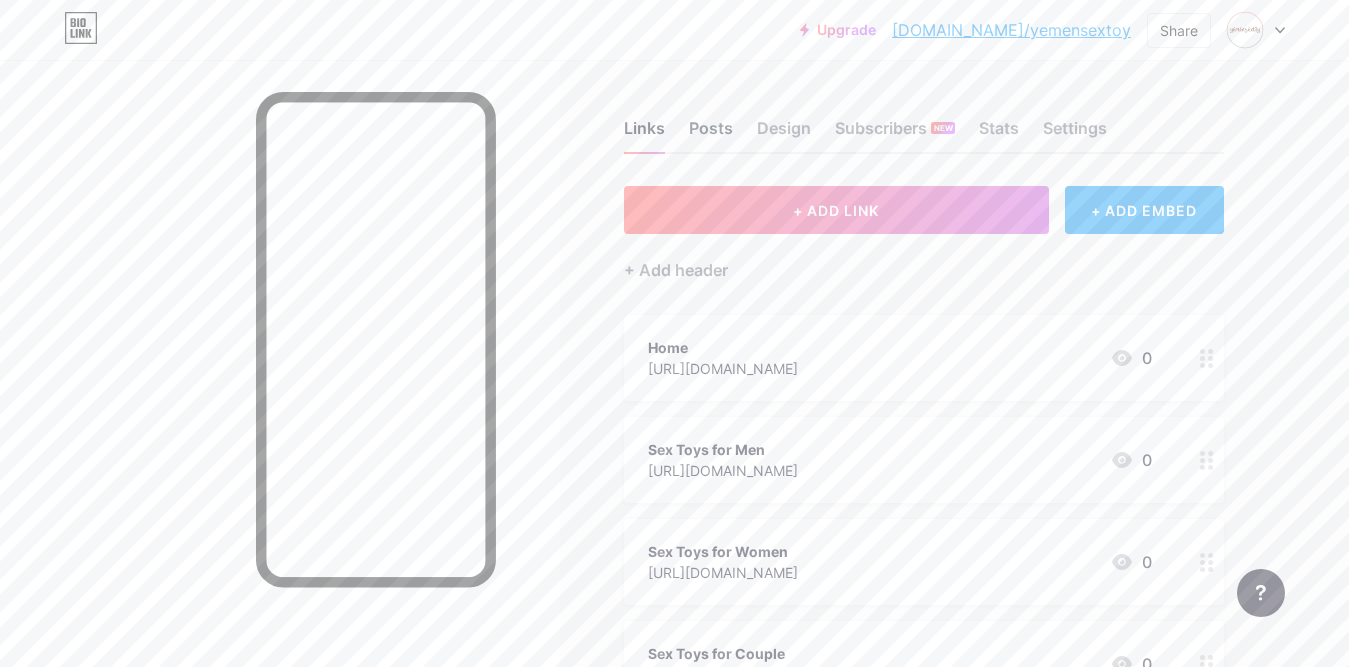 click on "Posts" at bounding box center [711, 134] 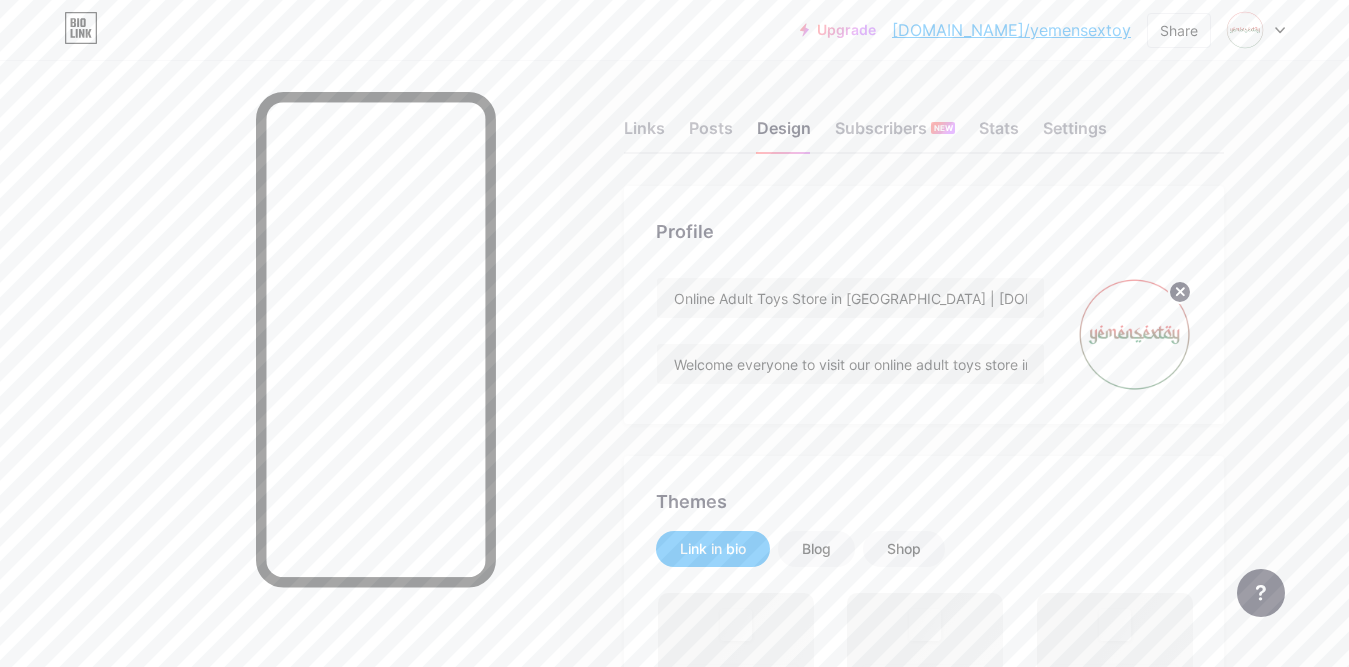 scroll, scrollTop: 0, scrollLeft: 0, axis: both 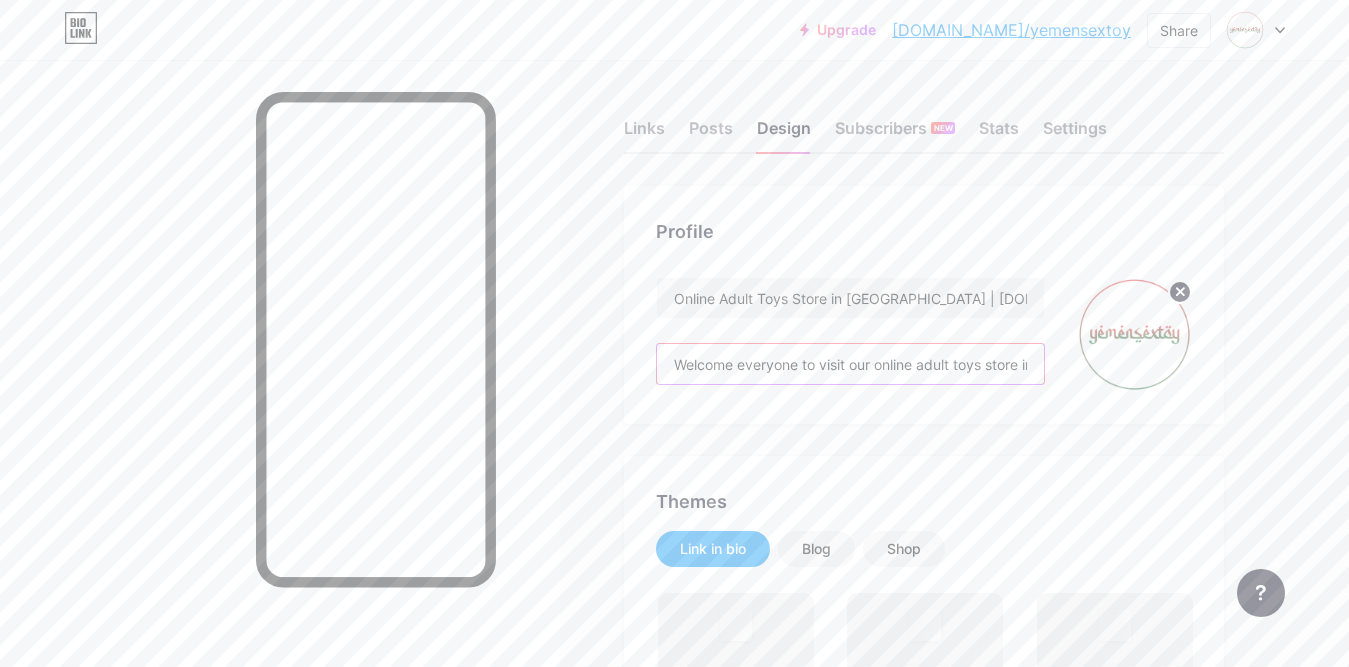 click on "Welcome everyone to visit our online adult toys store in [GEOGRAPHIC_DATA]. We sell top-quality toys and accessories for men, women, and couples." at bounding box center (850, 364) 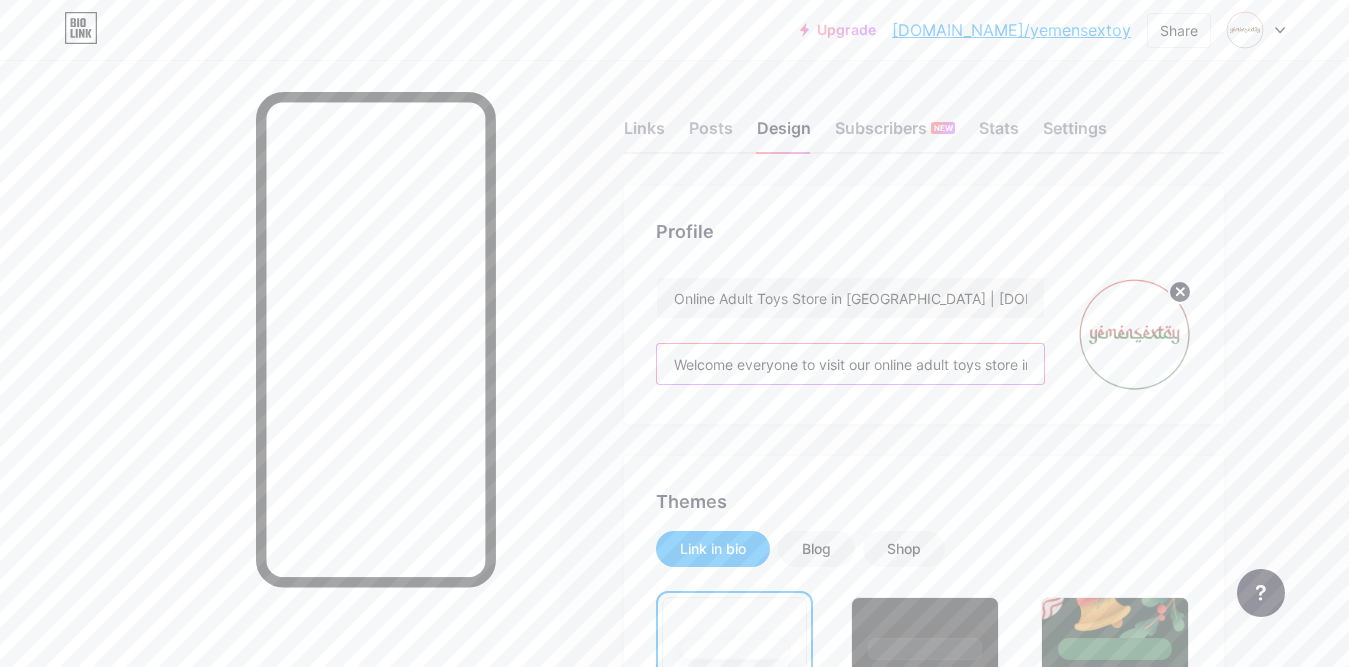 click on "Welcome everyone to visit our online adult toys store in [GEOGRAPHIC_DATA]. We sell top-quality toys and accessories for men, women, and couples." at bounding box center [850, 364] 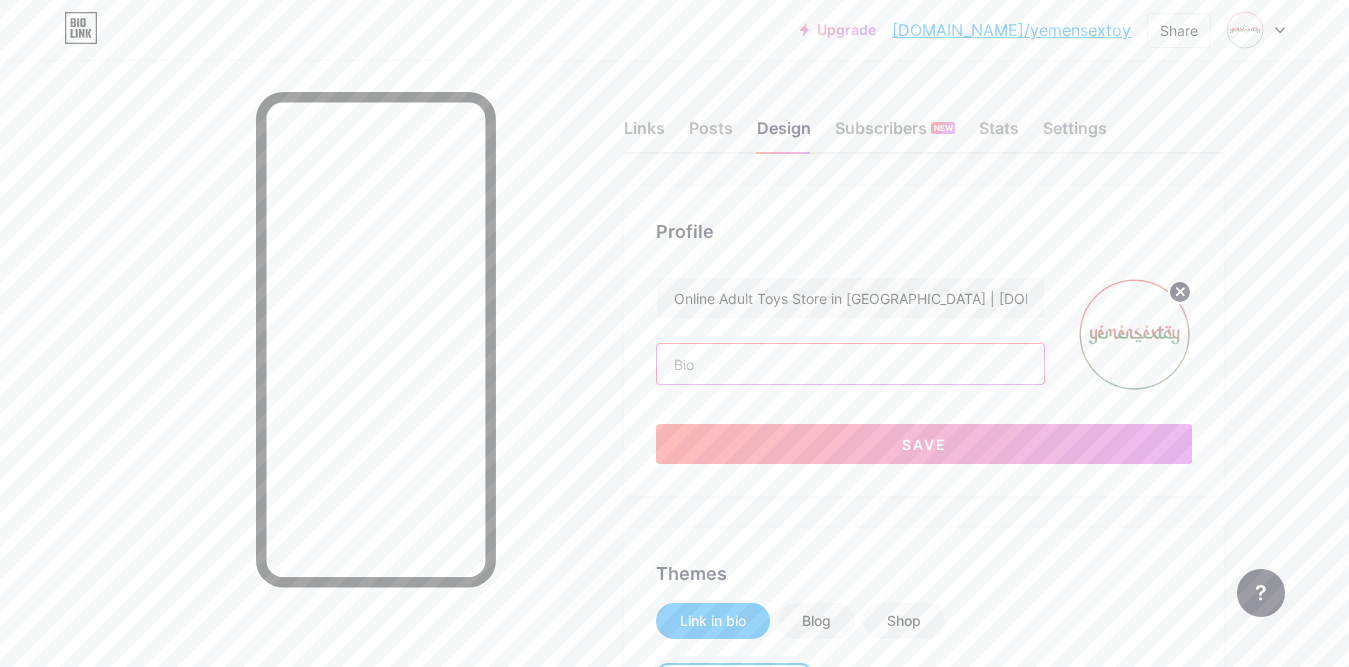 paste on "[DOMAIN_NAME] is a leading Online Sex Toys Store in [GEOGRAPHIC_DATA], offering a discreet and secure shopping experience for men, women, and couples. With a wide range of high-quality, body-safe products, we help individuals explore intimacy, enhance pleasure, and enjoy private satisfaction with complete confidence." 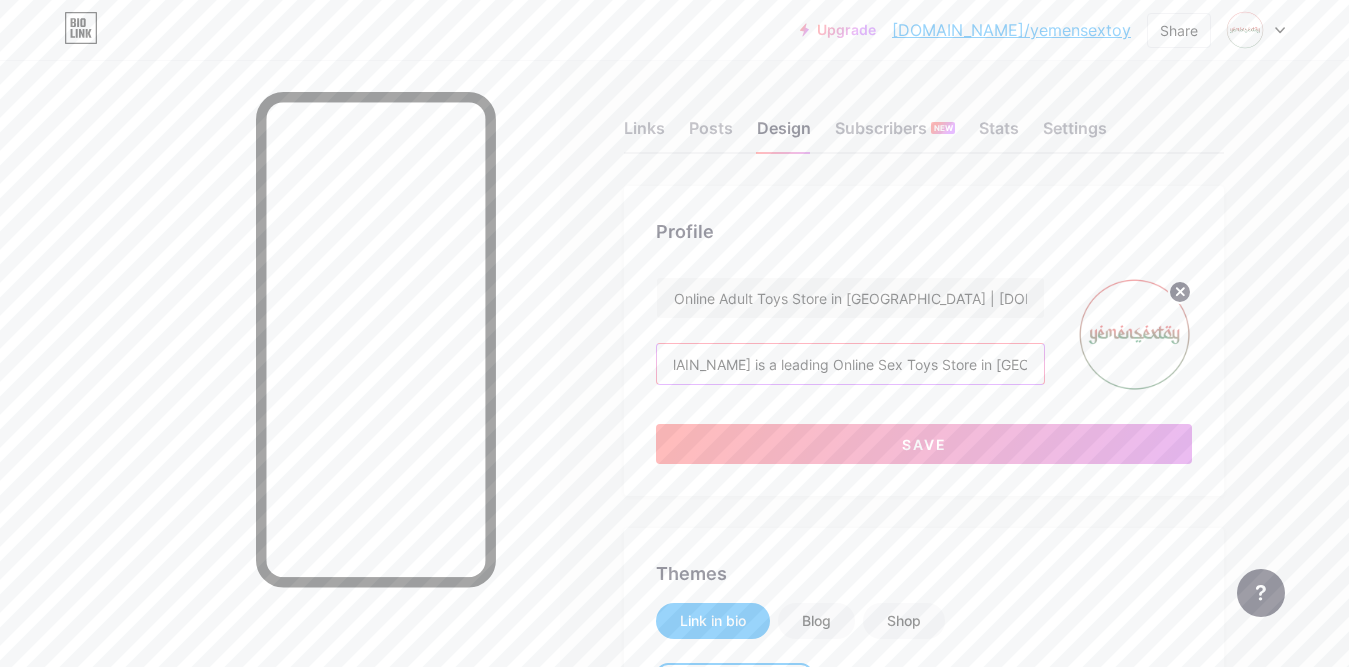 scroll, scrollTop: 0, scrollLeft: 0, axis: both 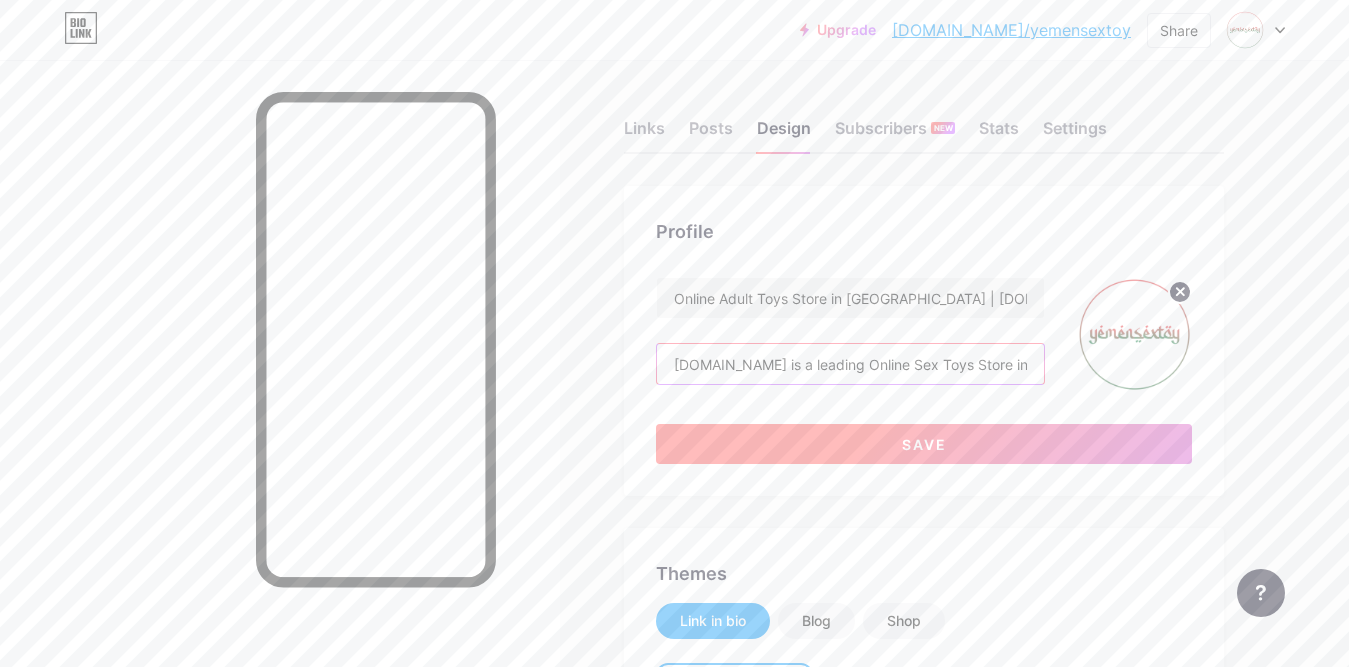 type on "[DOMAIN_NAME] is a leading Online Sex Toys Store in [GEOGRAPHIC_DATA], offering a discreet and secure shopping experience for men, women, and couples. With a wide range of high-quality, body-safe products, we help individuals explore intimacy, enhance pleasure, and enjoy private satisfaction with complete confidence." 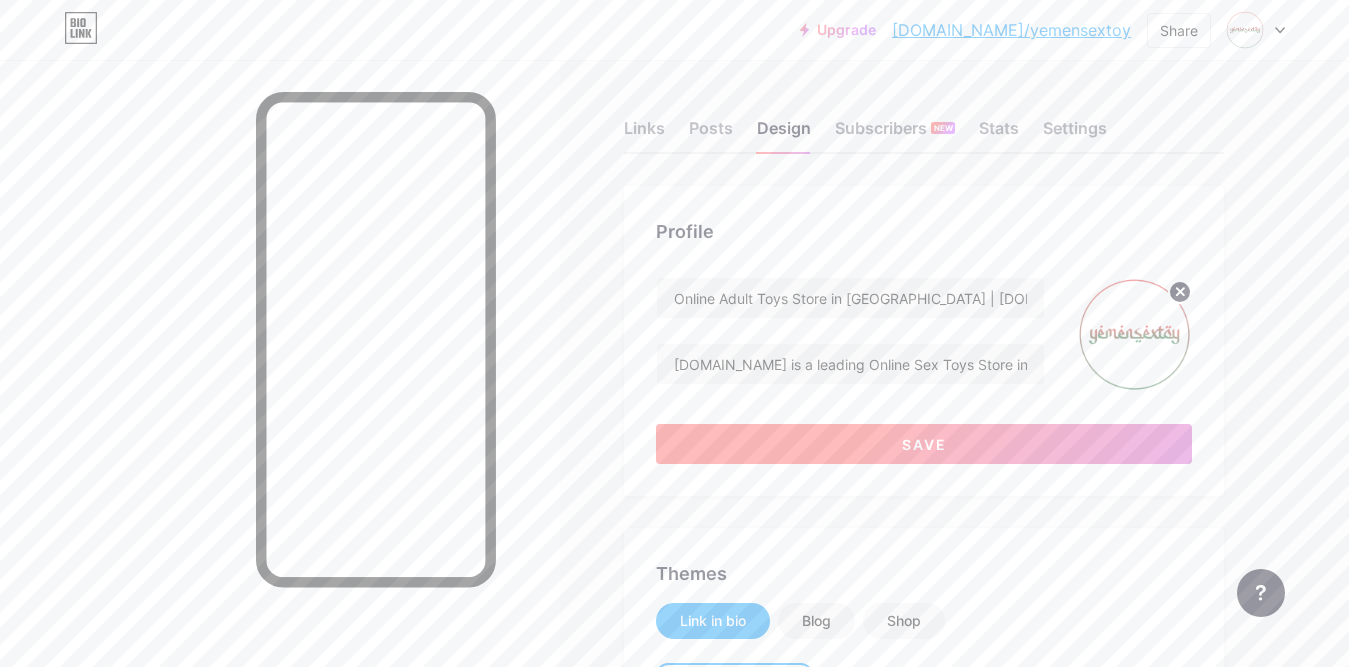 click on "Save" at bounding box center (924, 444) 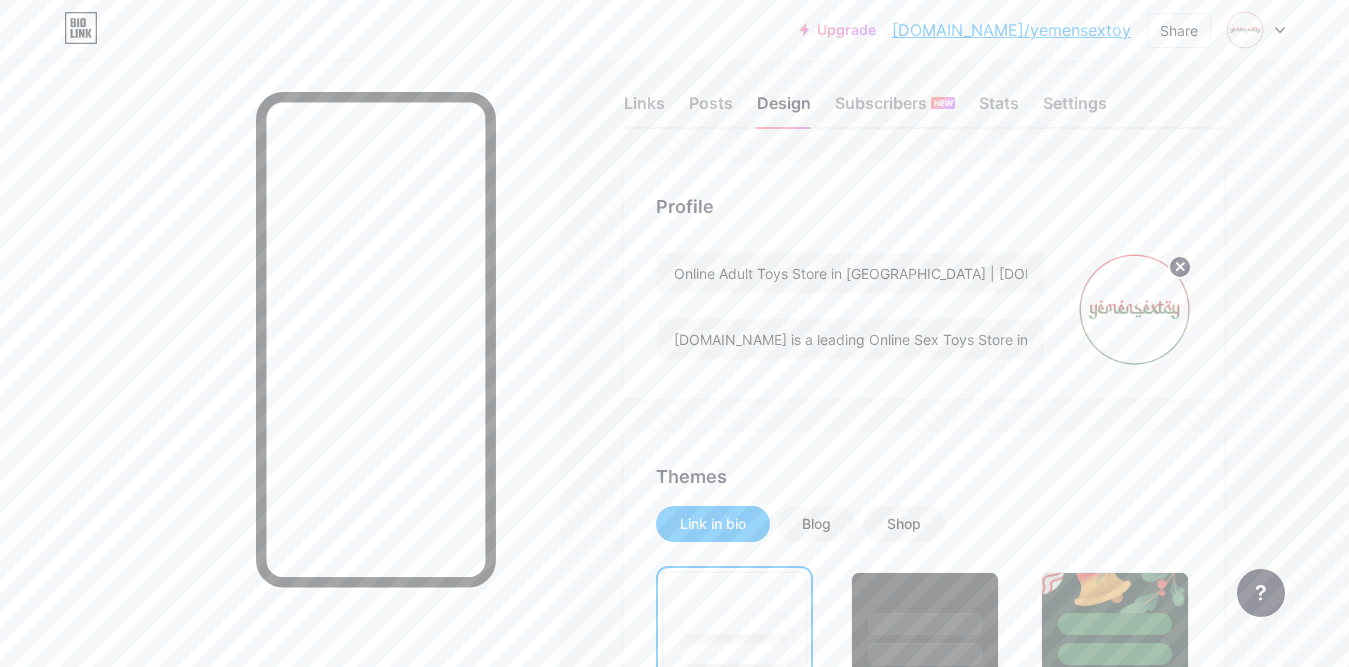 scroll, scrollTop: 0, scrollLeft: 0, axis: both 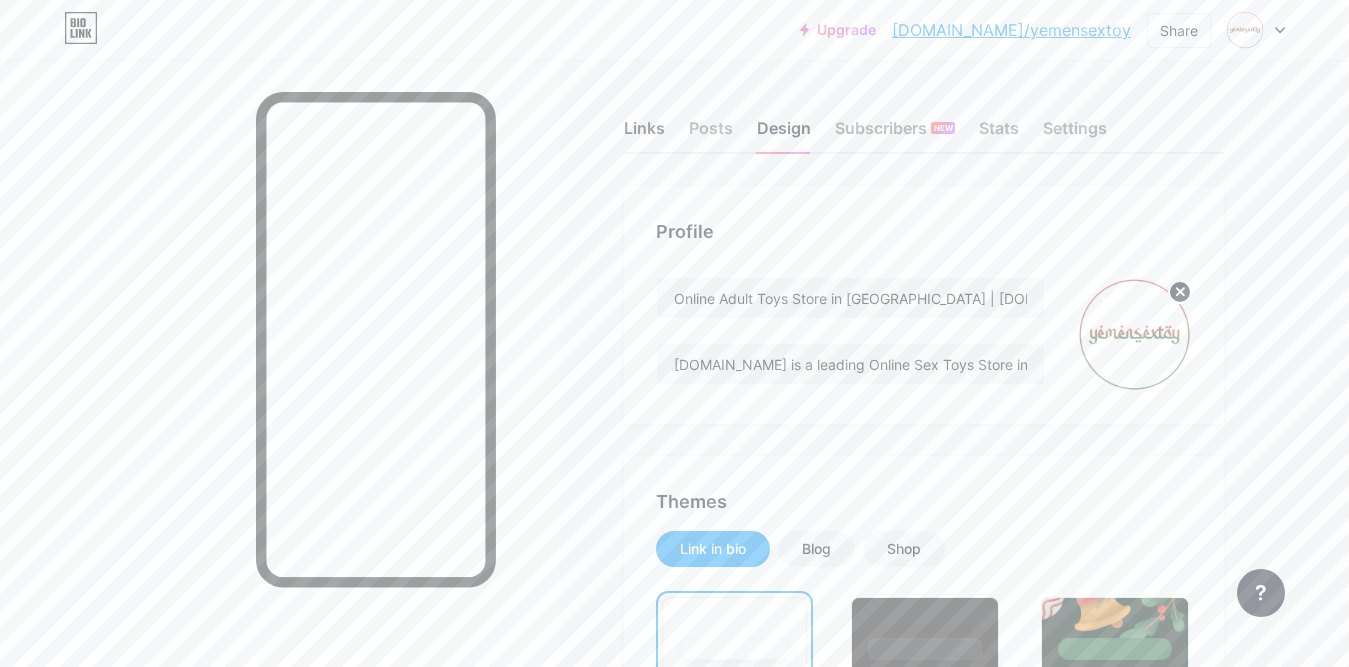 click on "Links" at bounding box center (644, 134) 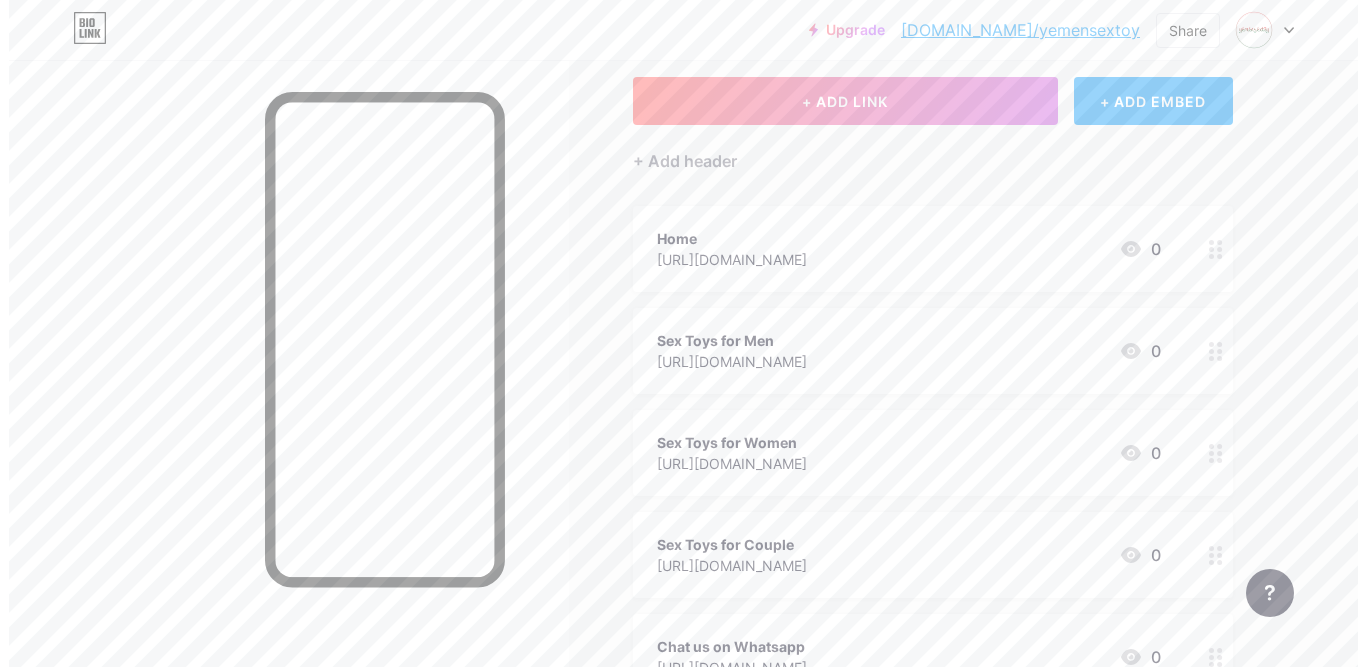 scroll, scrollTop: 476, scrollLeft: 0, axis: vertical 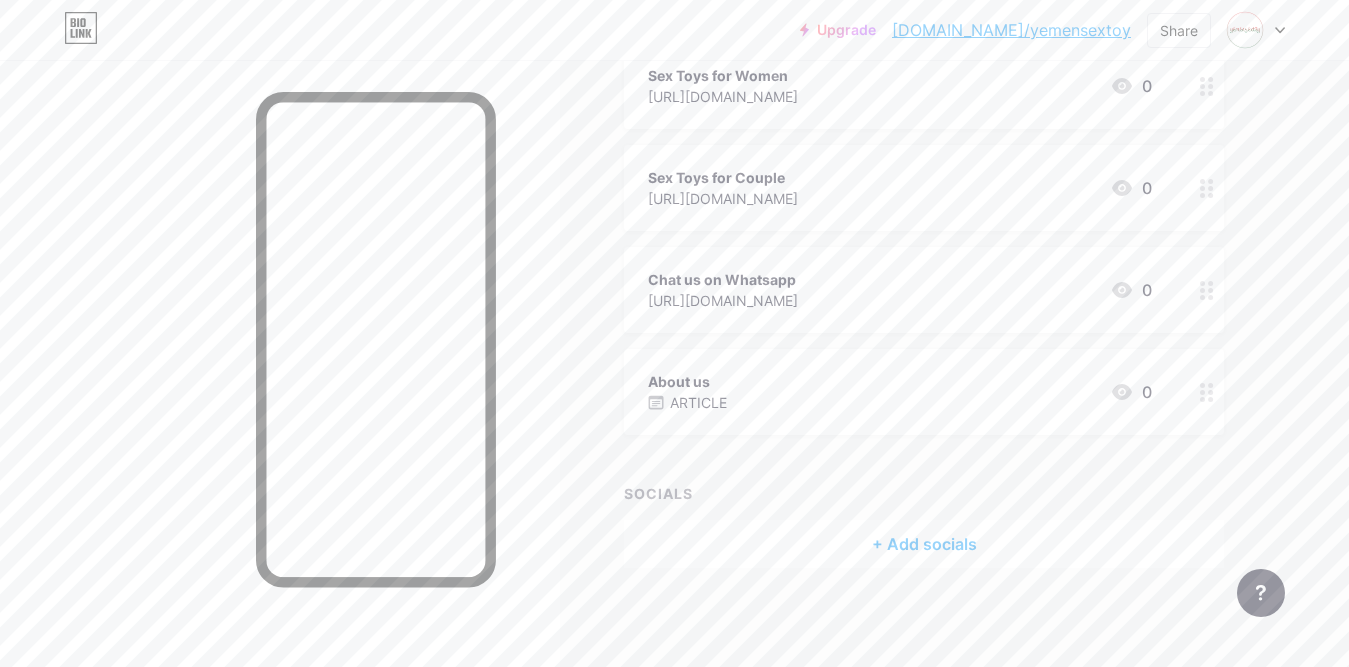 click on "+ Add socials" at bounding box center (924, 544) 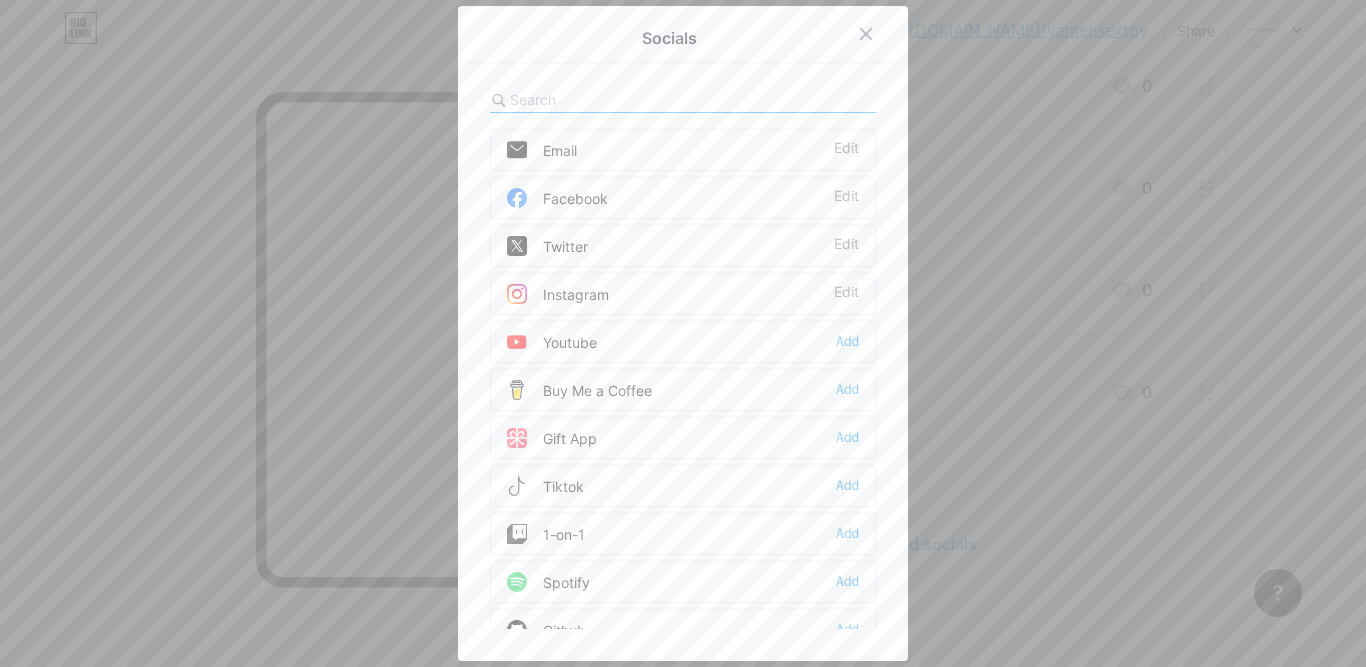 click on "Instagram" at bounding box center [558, 294] 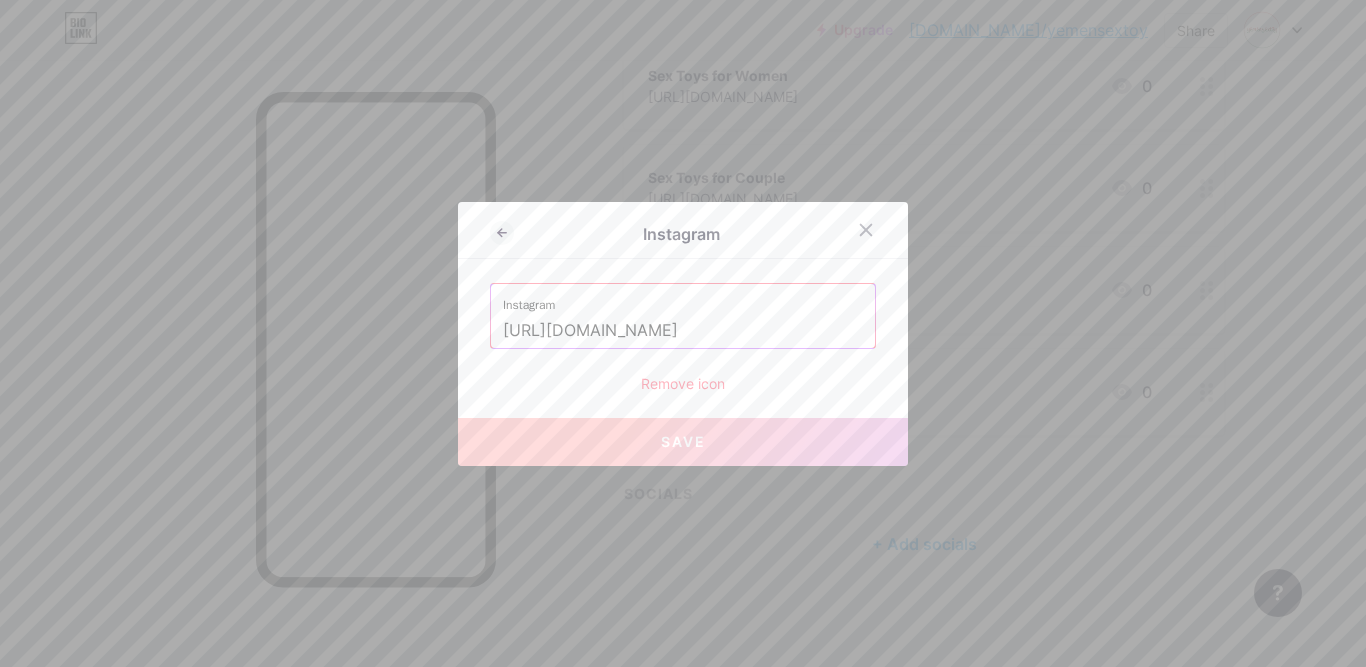 click on "[URL][DOMAIN_NAME]" at bounding box center (683, 331) 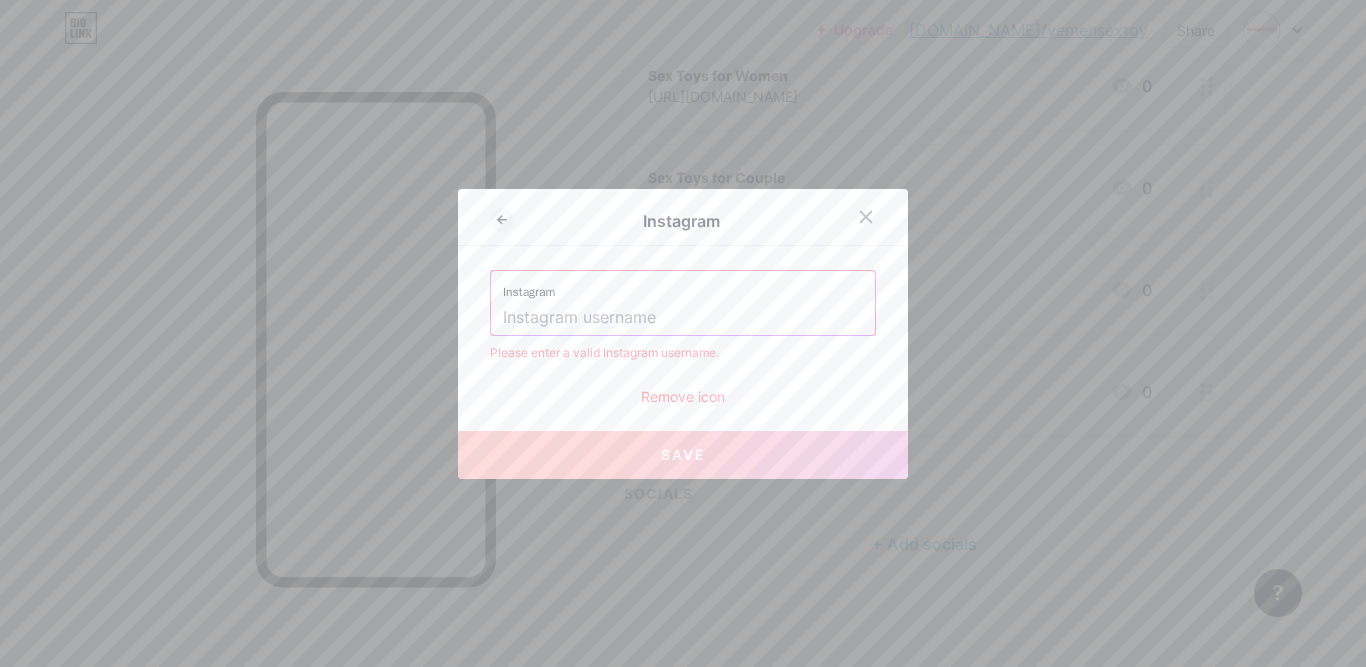 paste on "[URL][DOMAIN_NAME]" 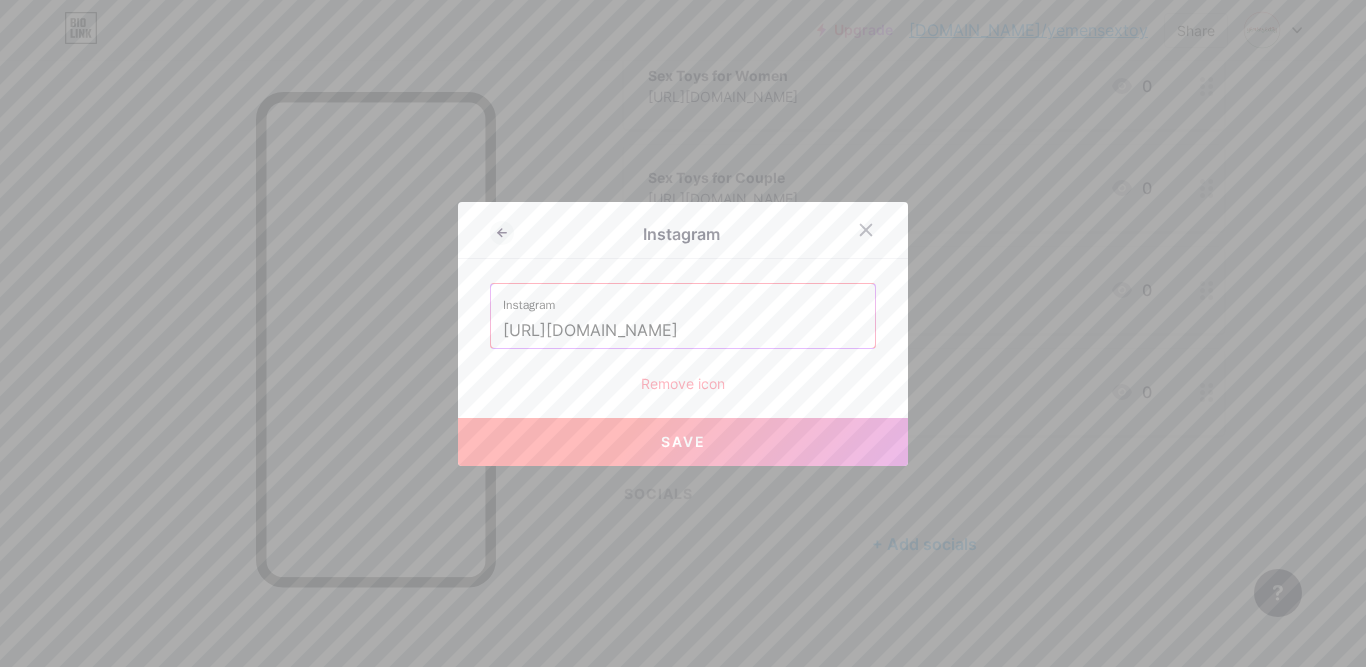 scroll, scrollTop: 0, scrollLeft: 44, axis: horizontal 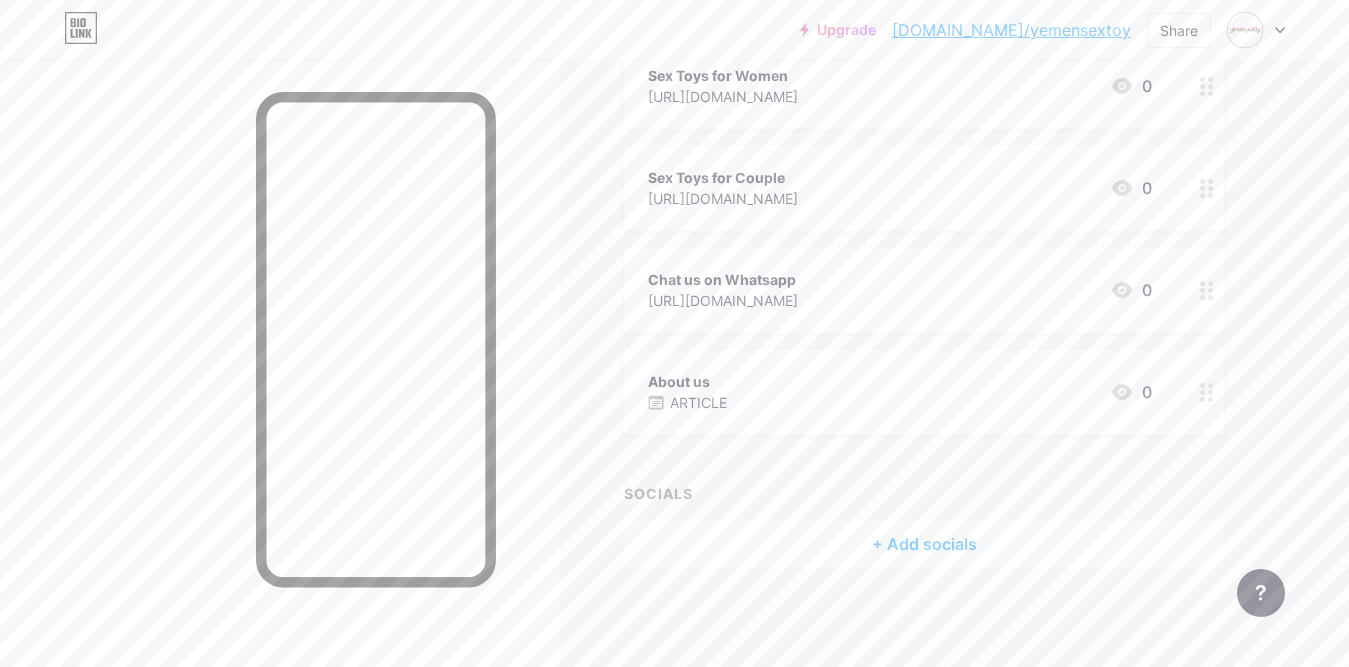 click on "+ Add socials" at bounding box center [924, 544] 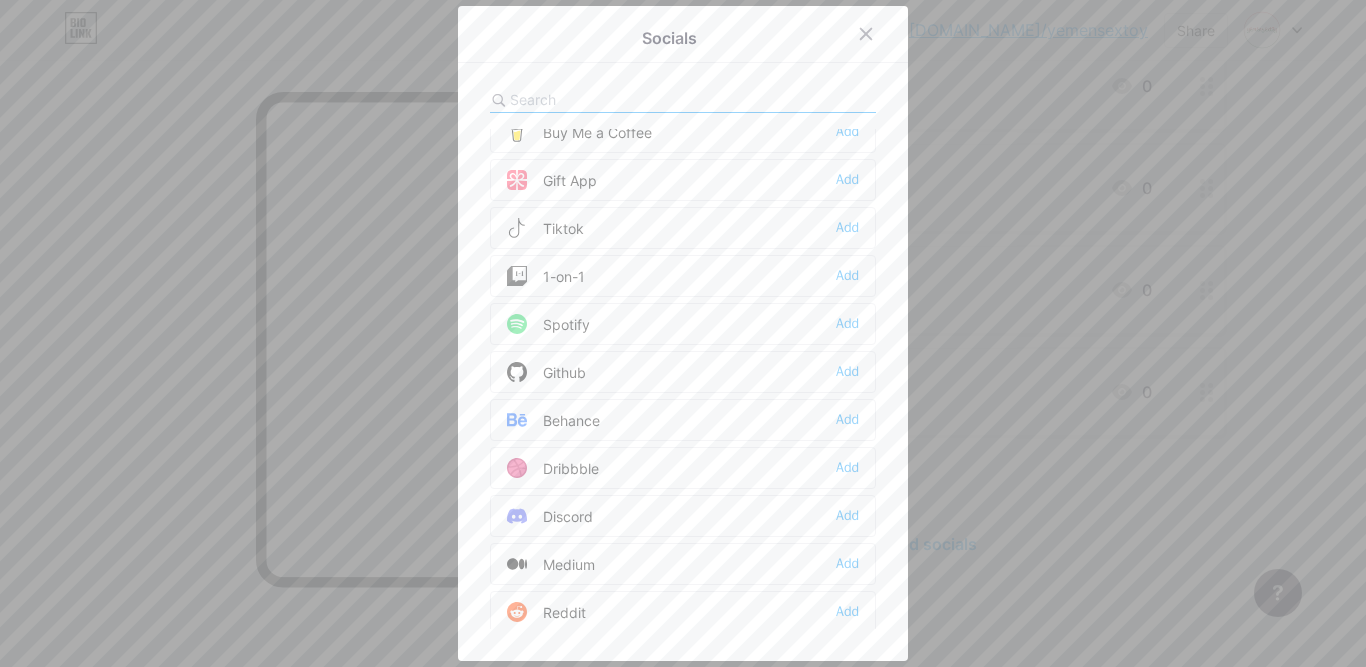 scroll, scrollTop: 0, scrollLeft: 0, axis: both 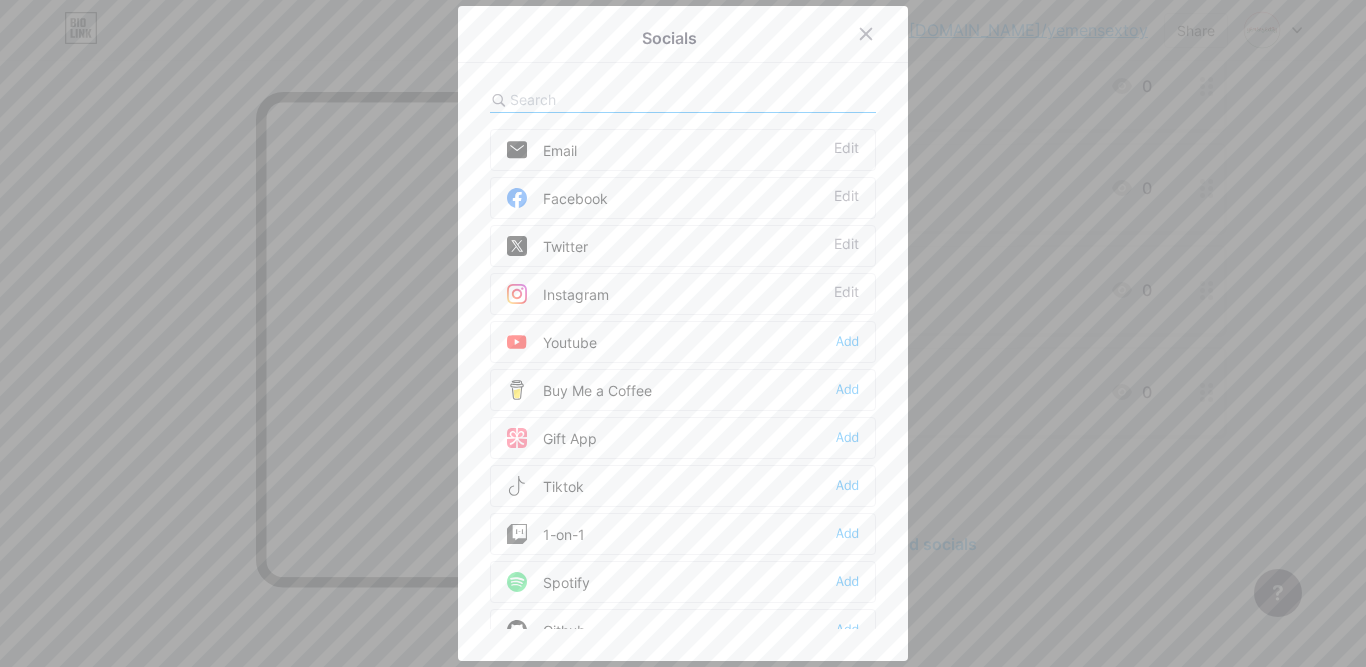 click at bounding box center [620, 99] 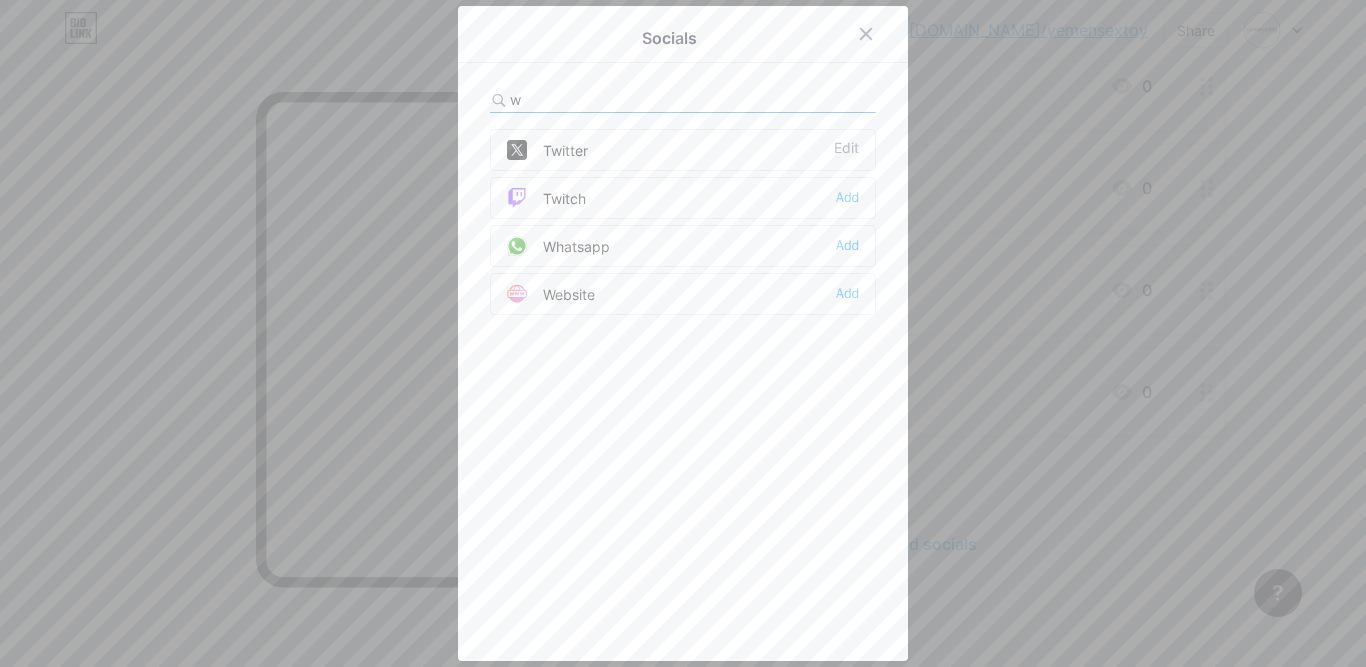 type on "w" 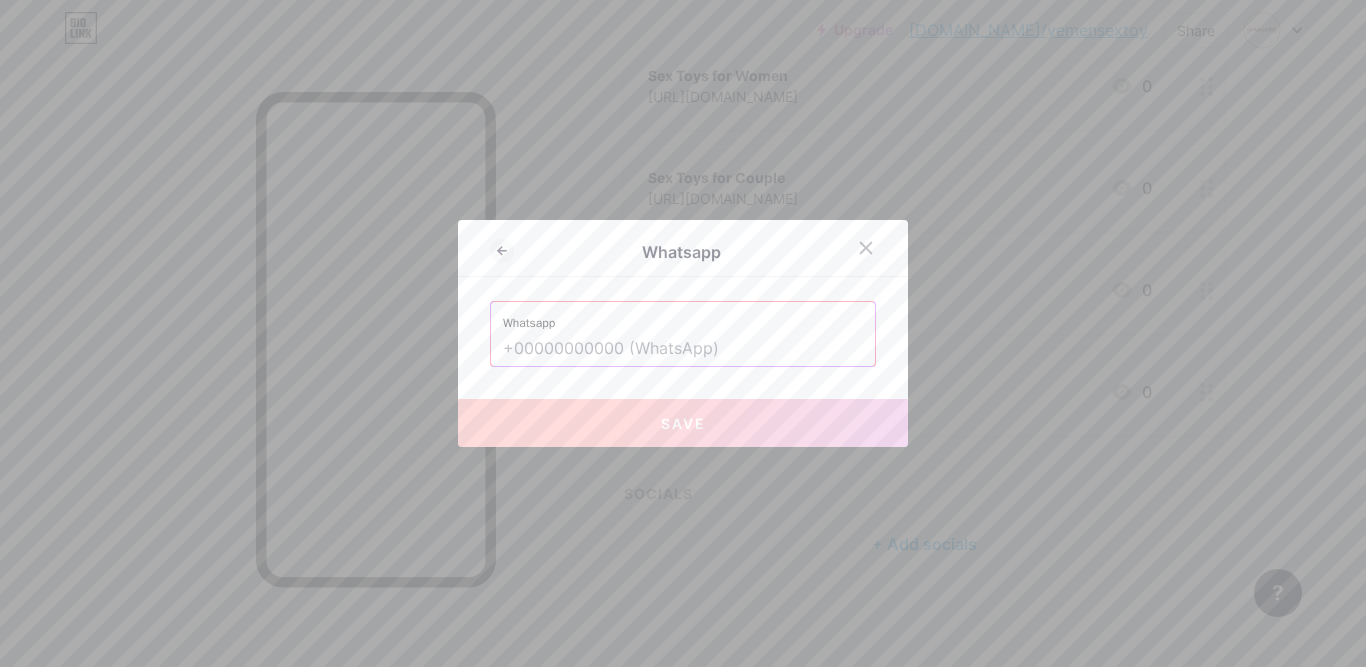 click at bounding box center [683, 349] 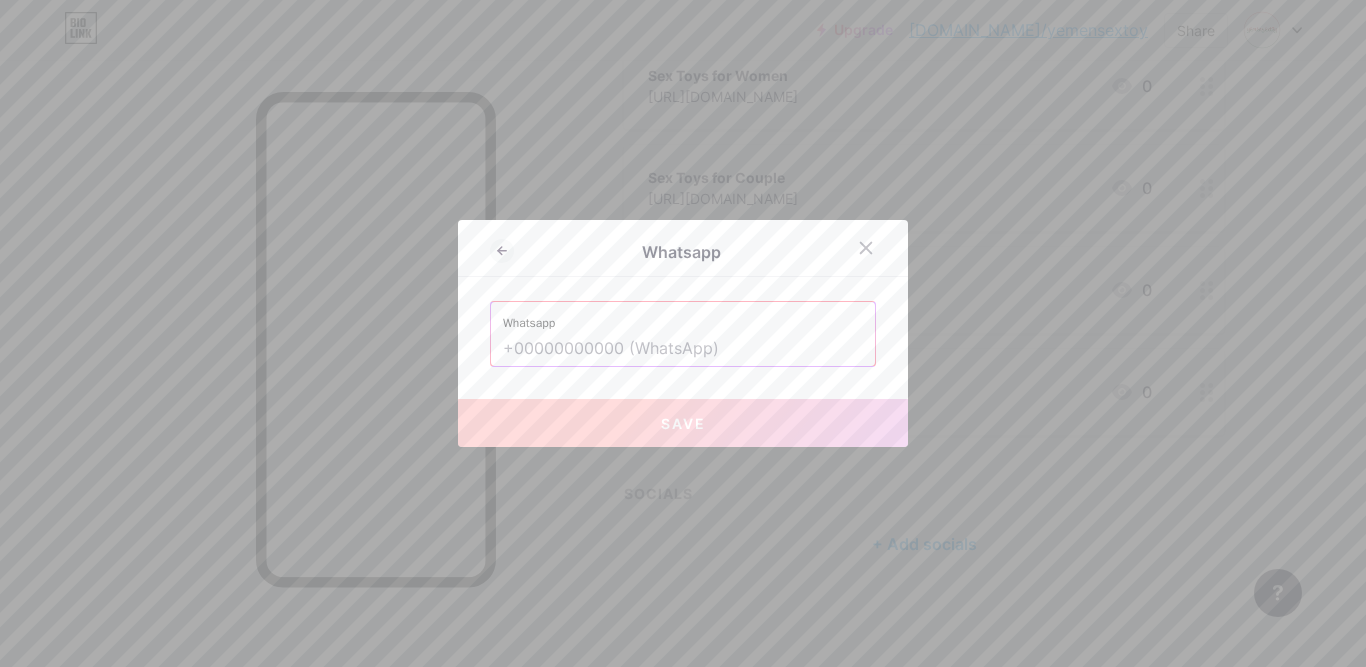 paste on "[PHONE_NUMBER]" 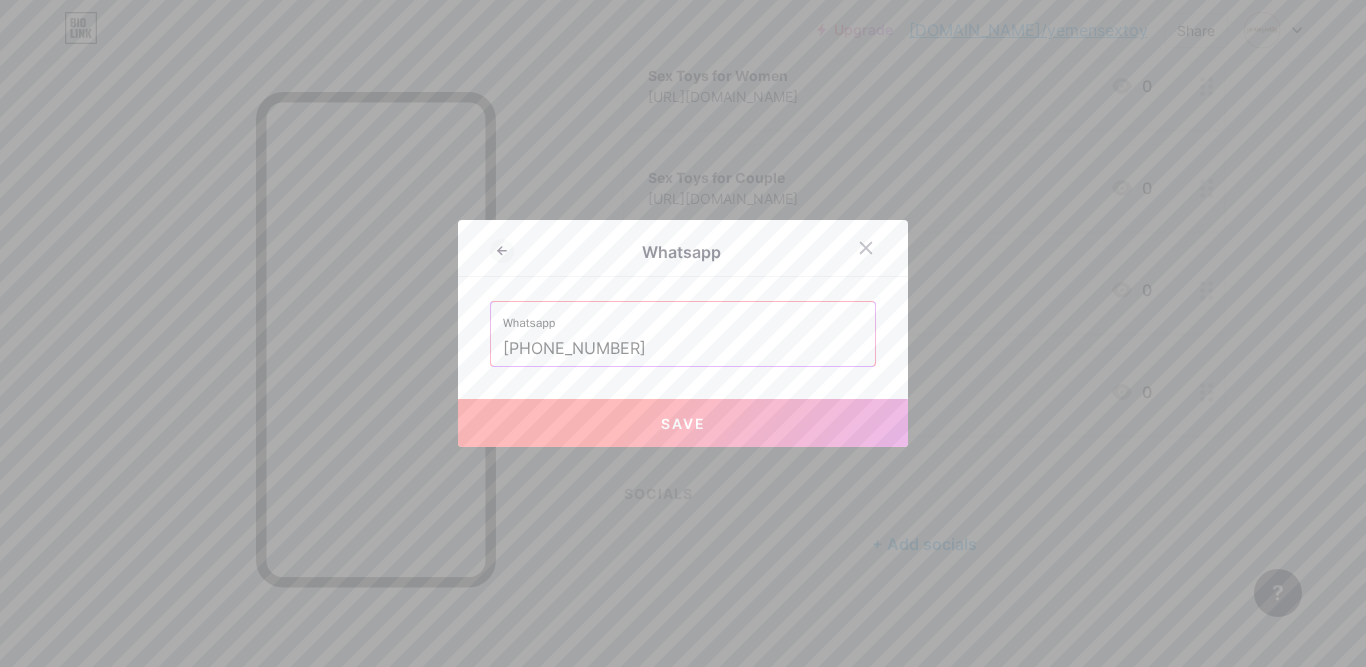 click on "Save" at bounding box center [683, 423] 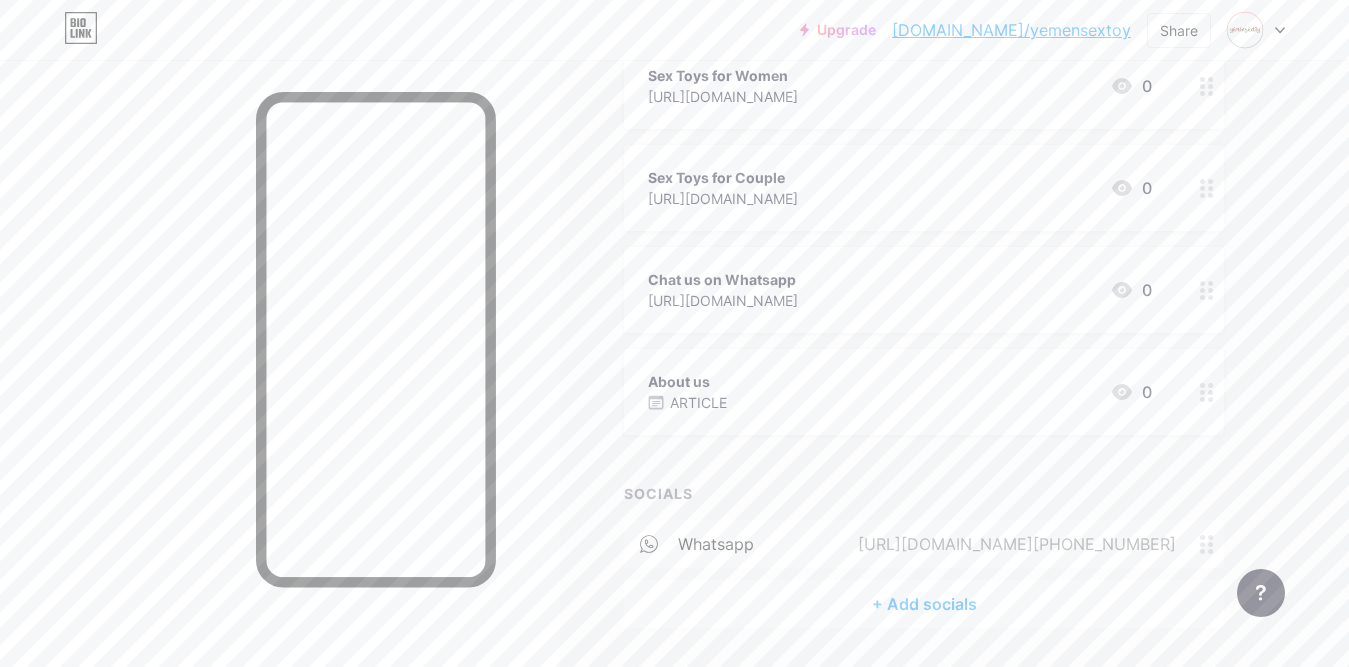 click on "+ Add socials" at bounding box center (924, 604) 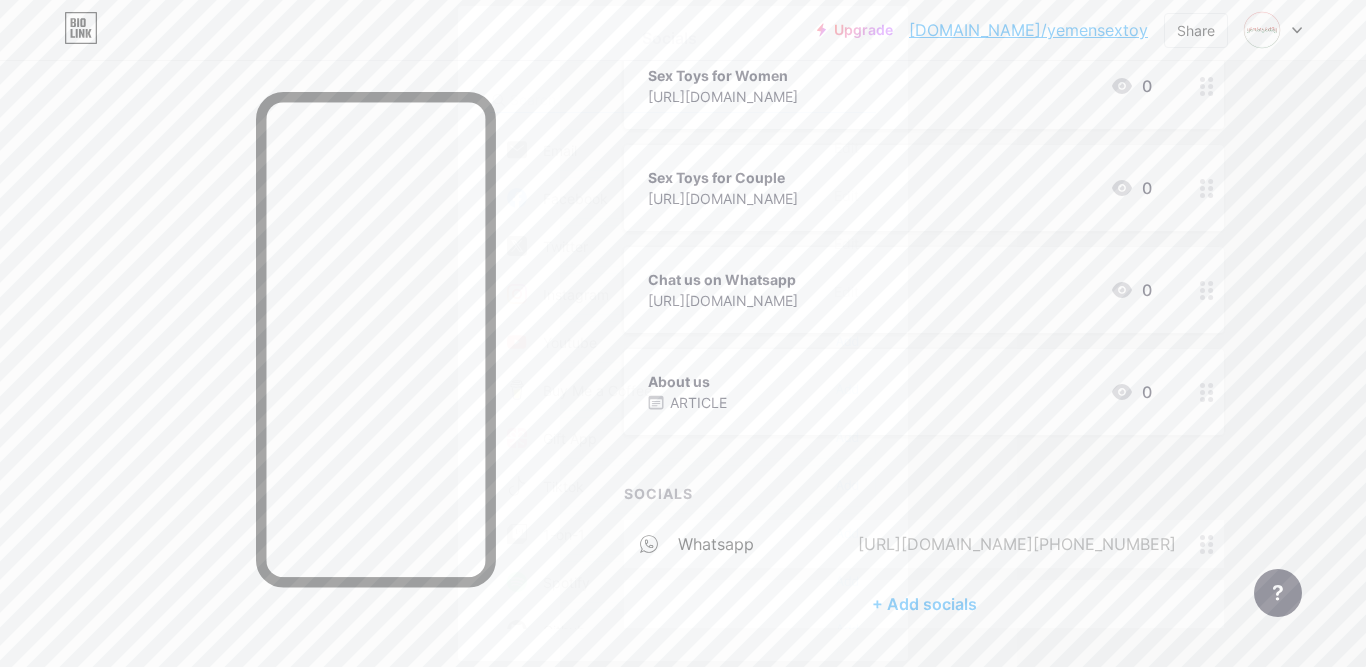 click on "Instagram" at bounding box center [558, 294] 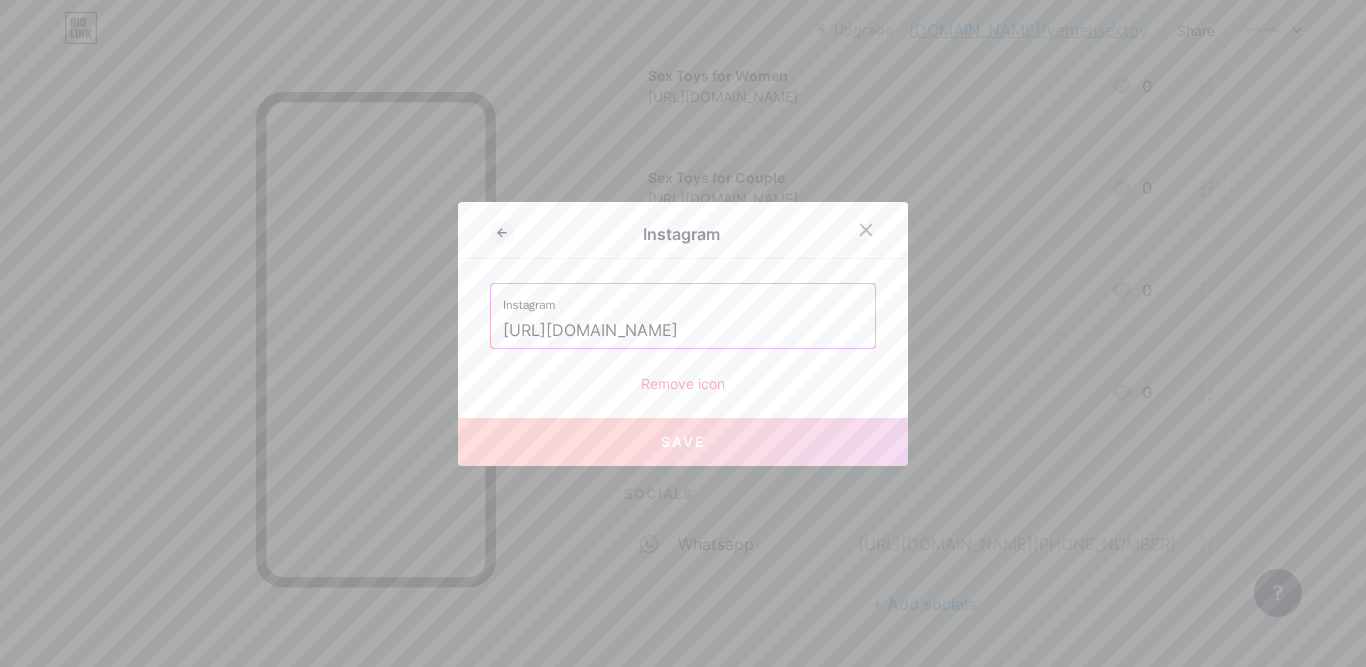 click on "[URL][DOMAIN_NAME]" at bounding box center (683, 331) 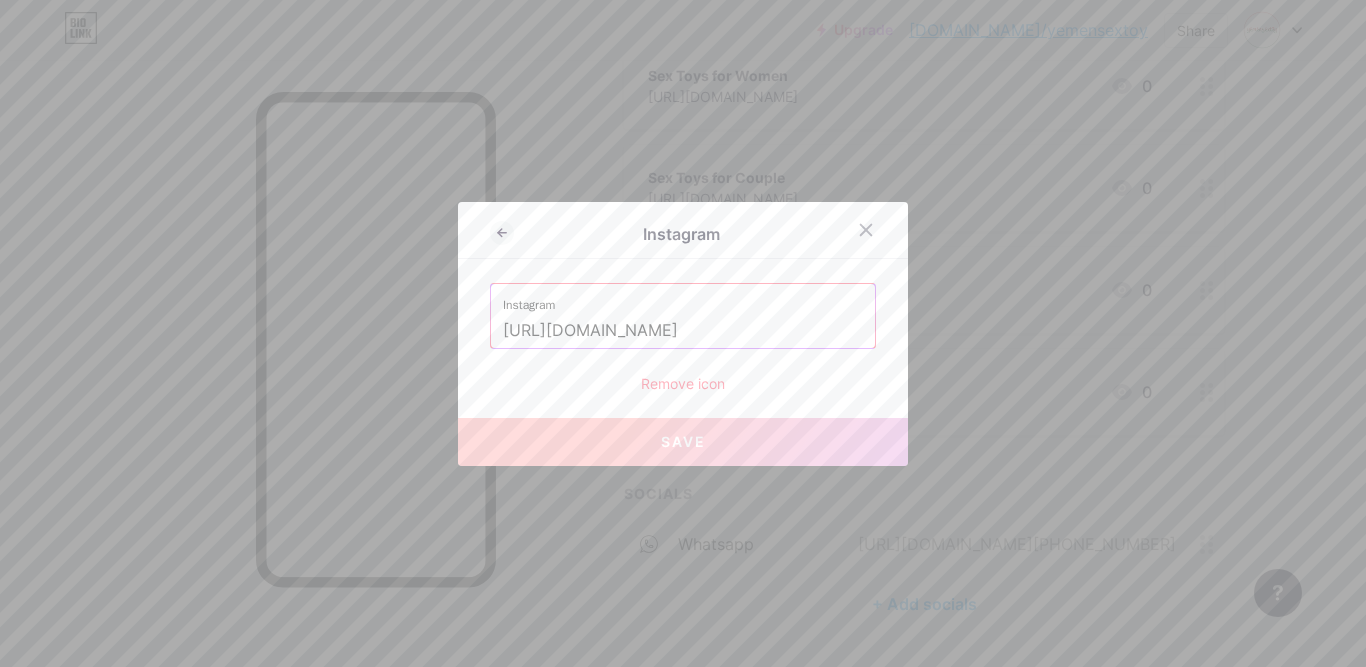 scroll, scrollTop: 0, scrollLeft: 44, axis: horizontal 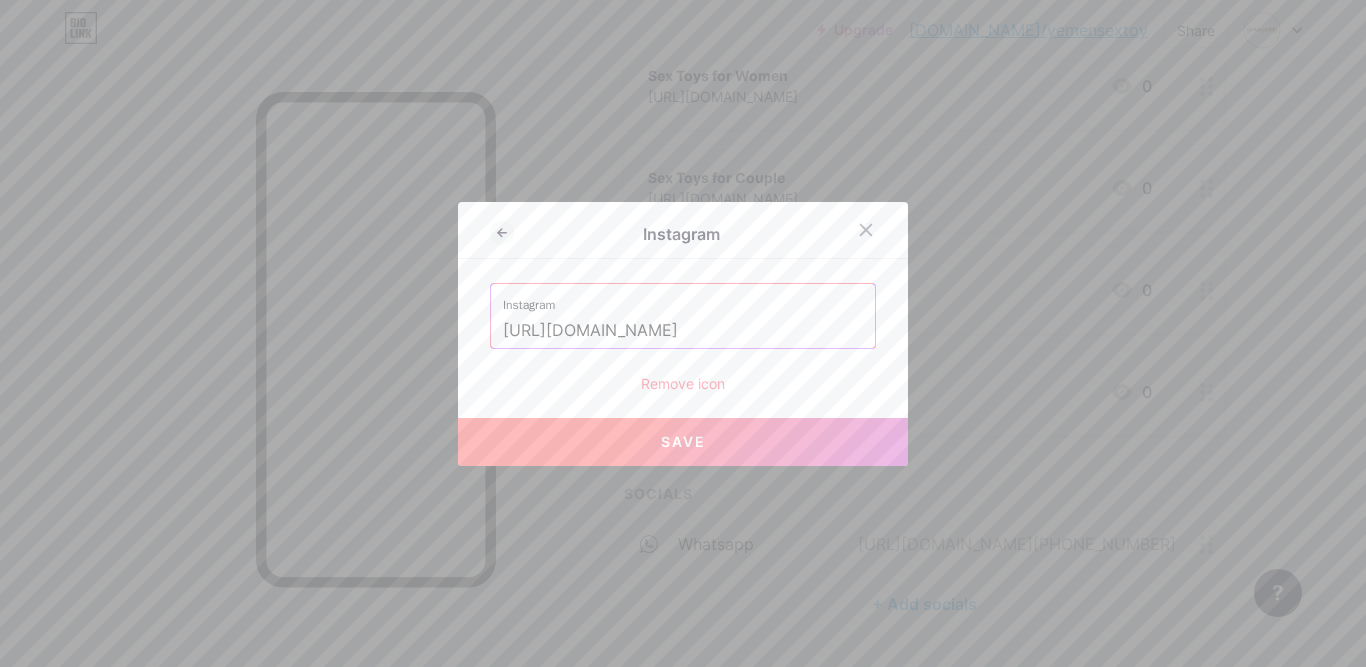type on "[URL][DOMAIN_NAME]" 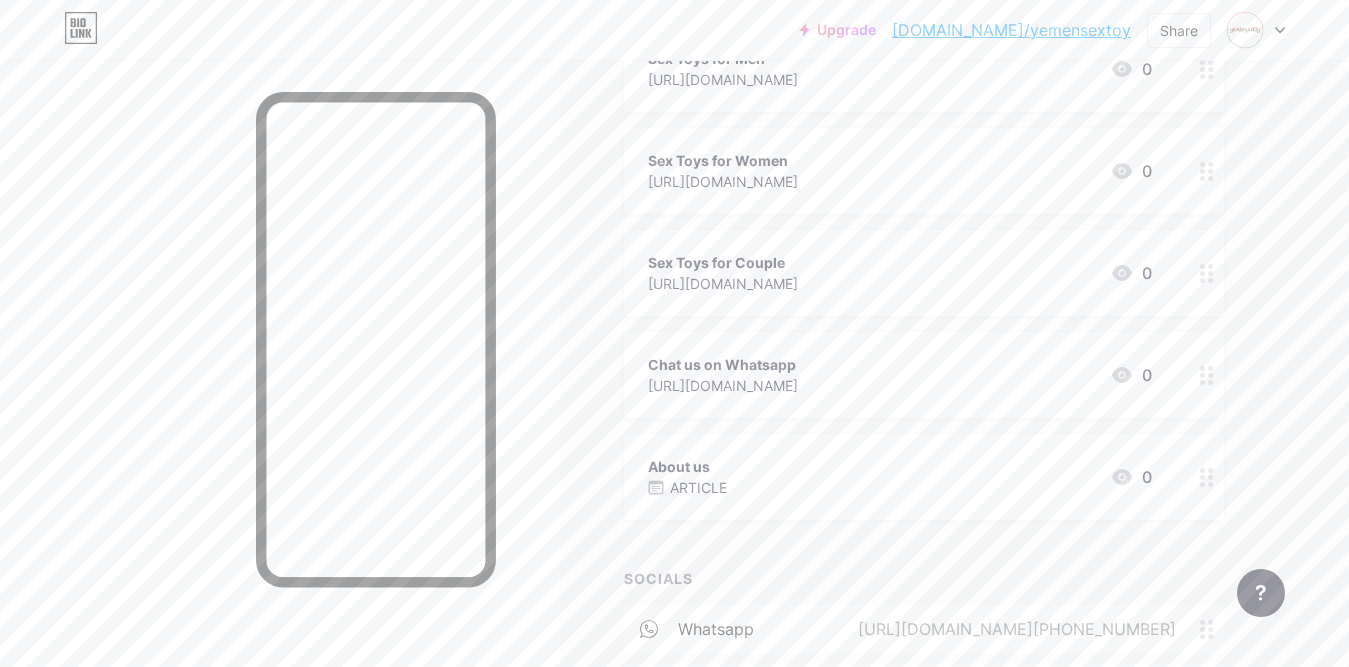 scroll, scrollTop: 536, scrollLeft: 0, axis: vertical 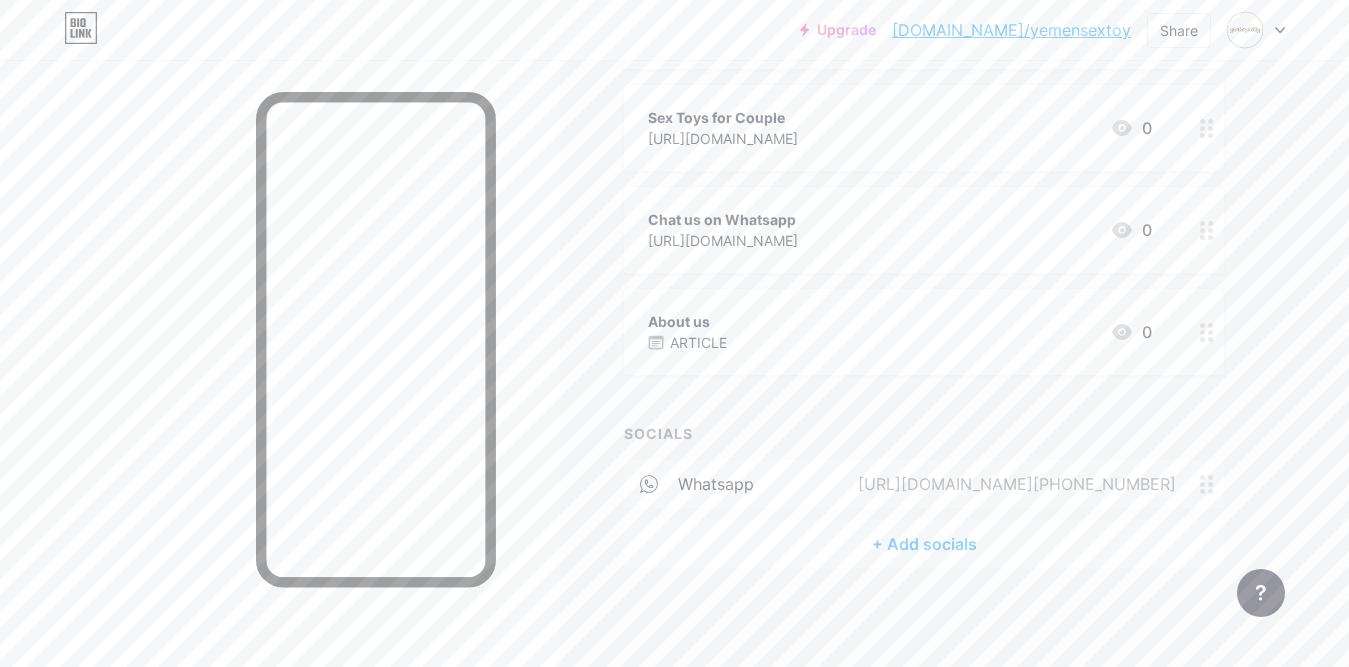 click on "+ Add socials" at bounding box center [924, 544] 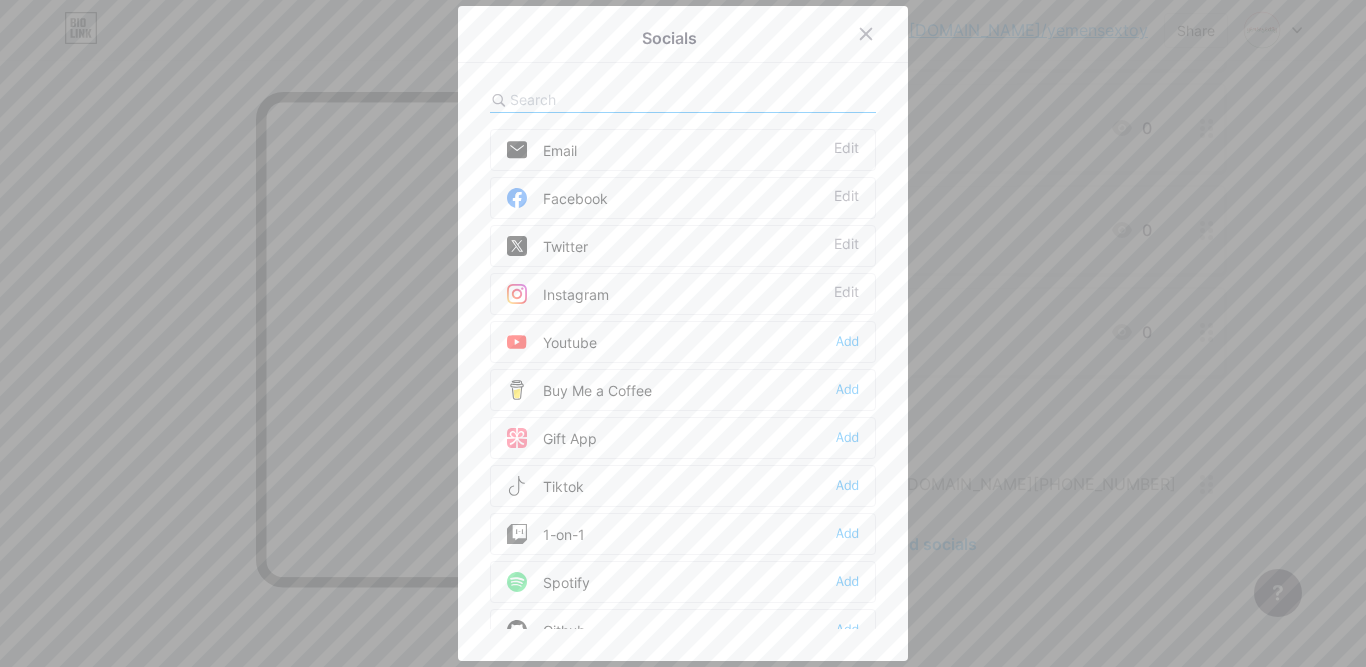 click on "Email
Edit" at bounding box center (683, 150) 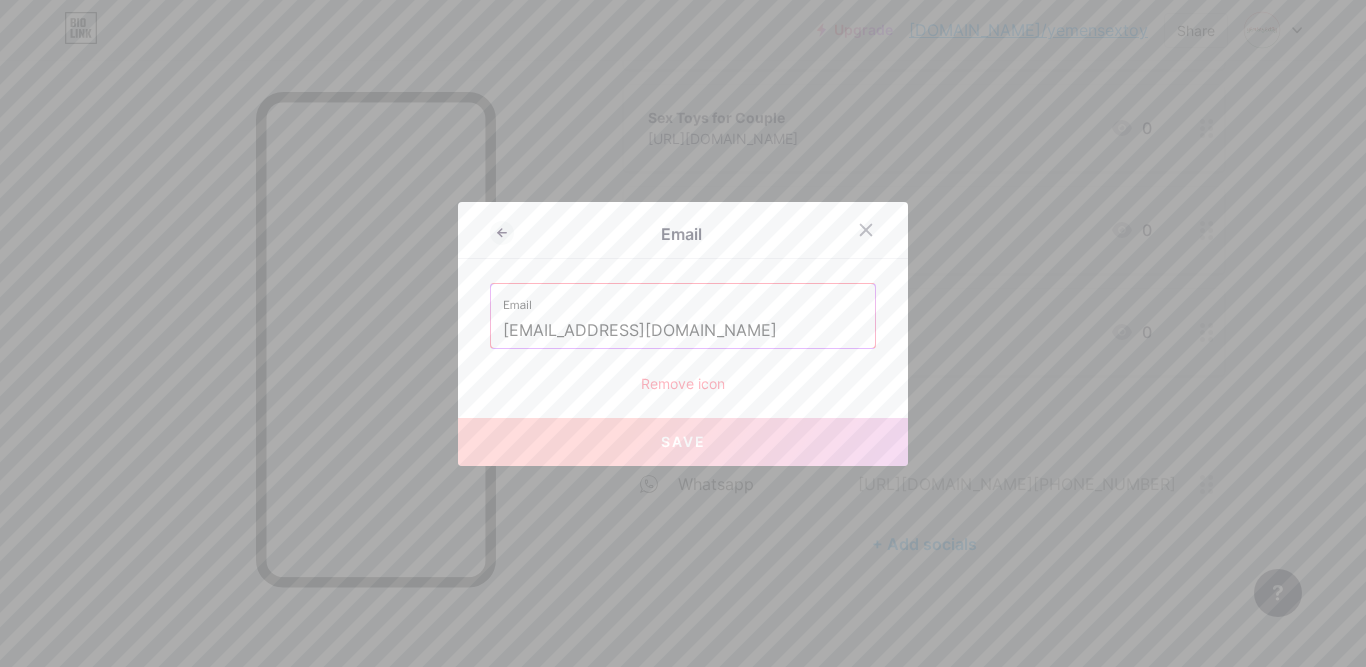 drag, startPoint x: 727, startPoint y: 331, endPoint x: 431, endPoint y: 344, distance: 296.28534 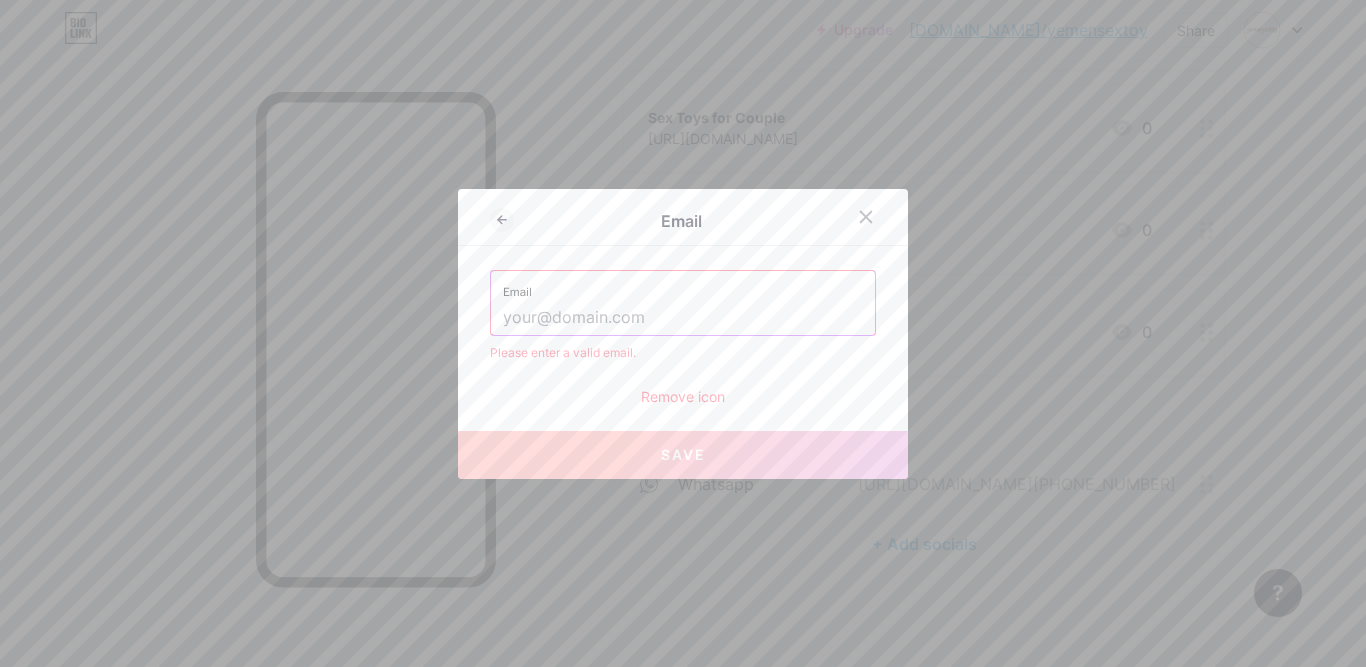paste on "[EMAIL_ADDRESS][DOMAIN_NAME]" 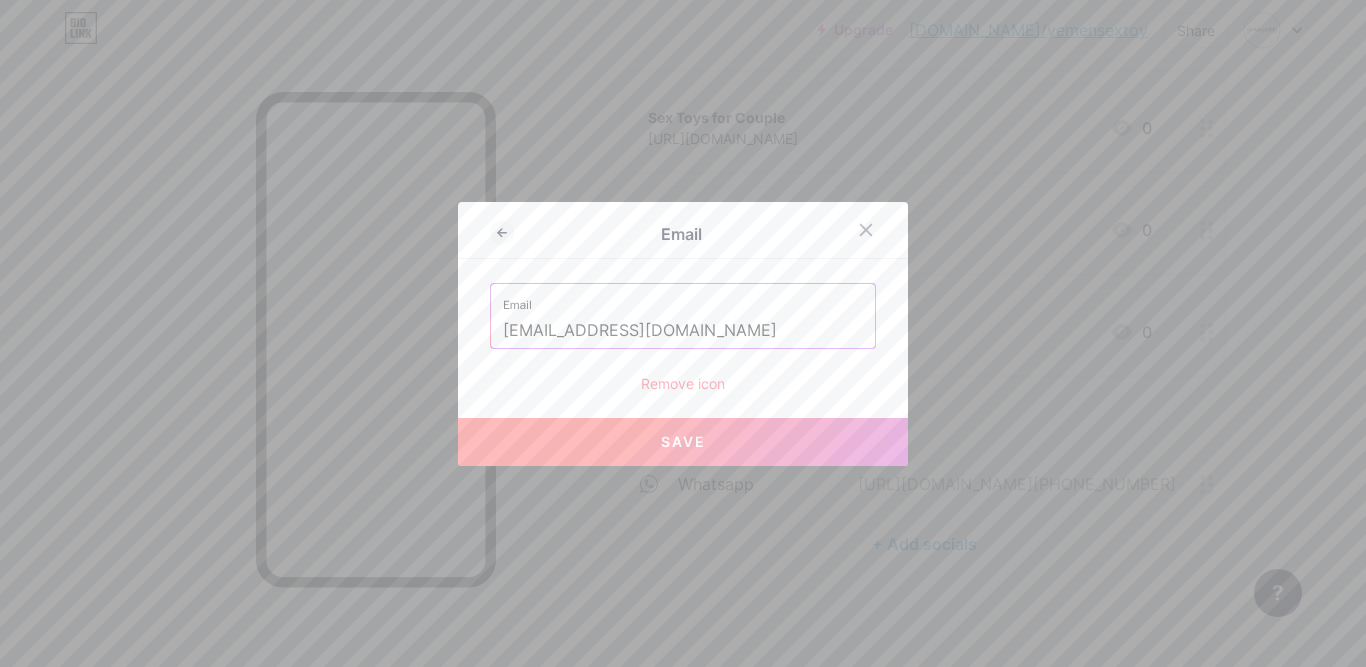 type on "[EMAIL_ADDRESS][DOMAIN_NAME]" 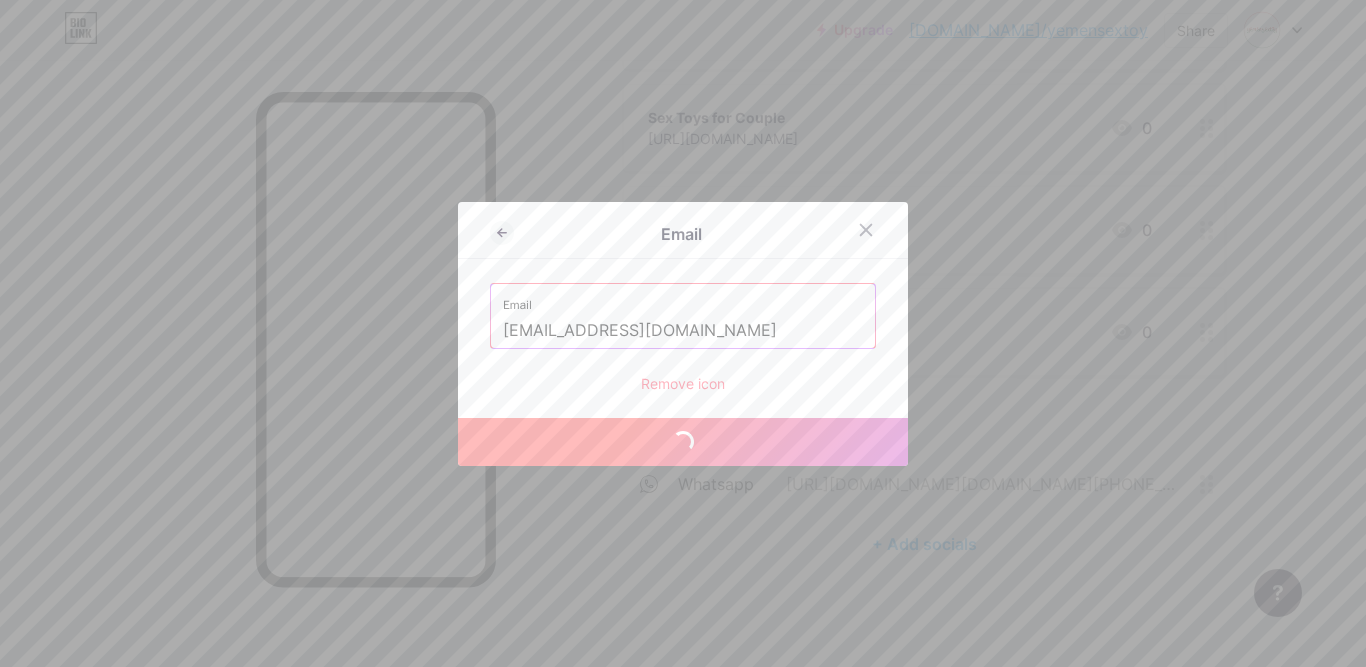 click on "Save" at bounding box center [683, 442] 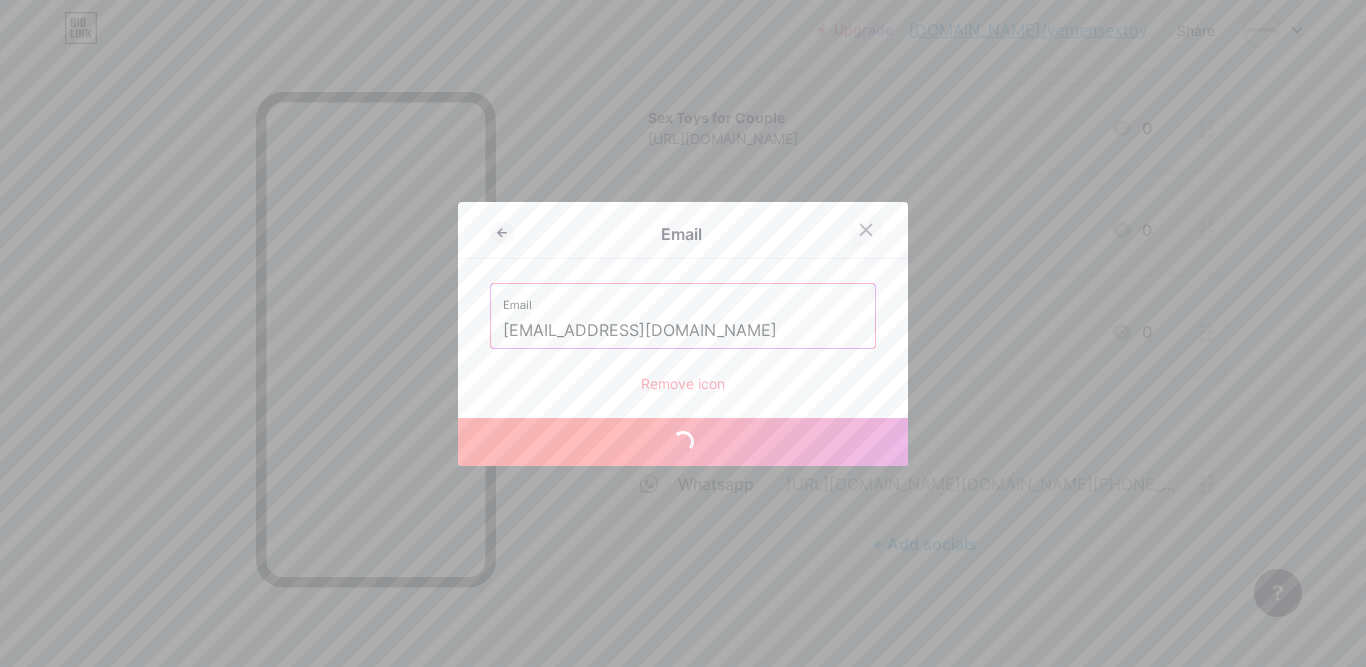 click 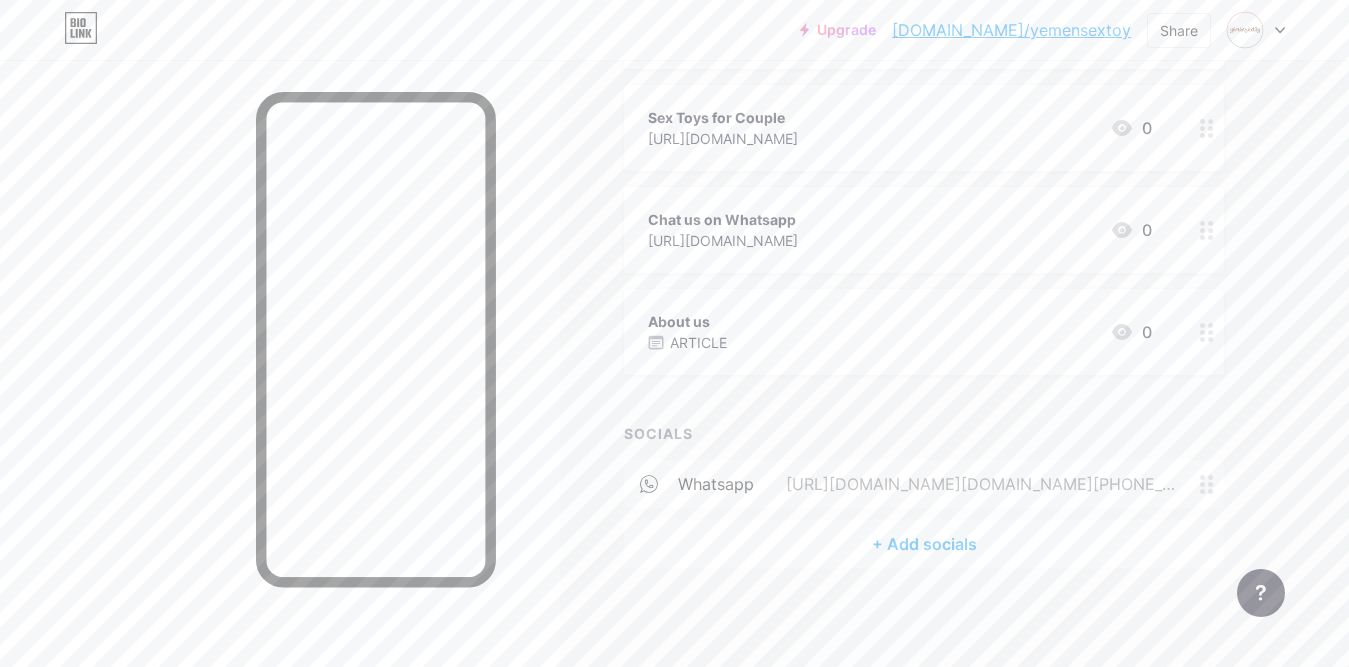 click on "+ Add socials" at bounding box center [924, 544] 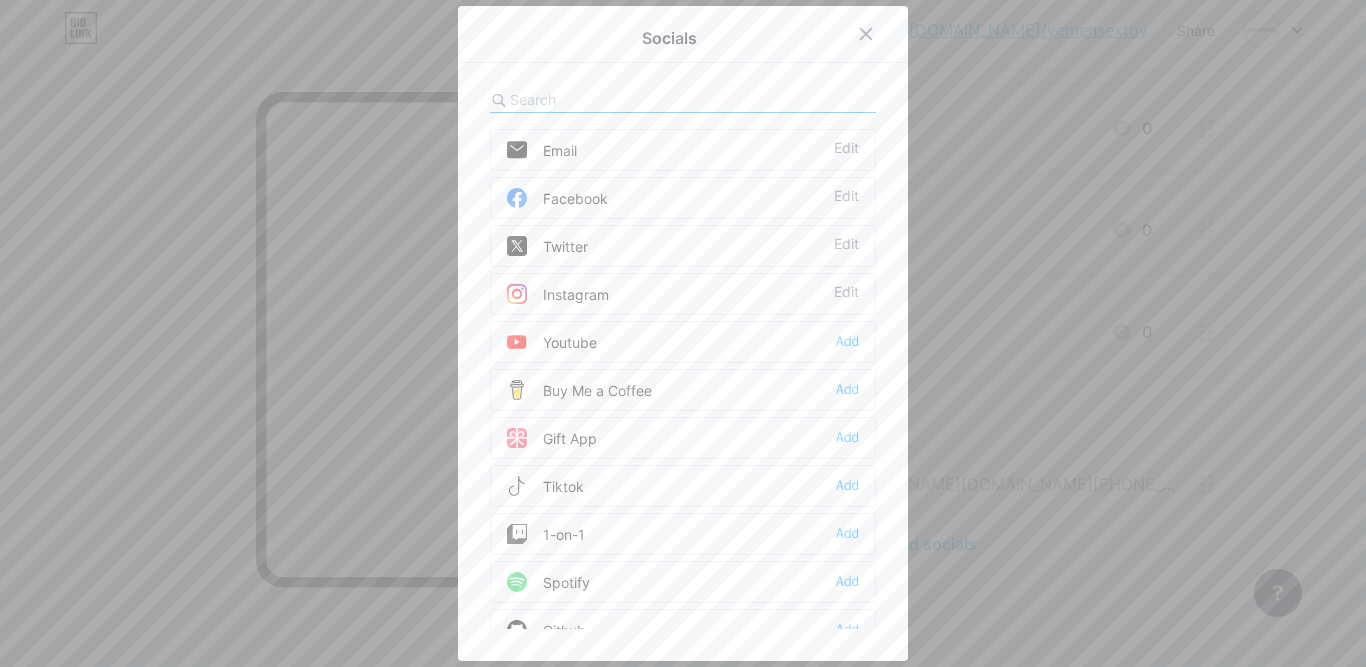 click on "Email" at bounding box center [542, 150] 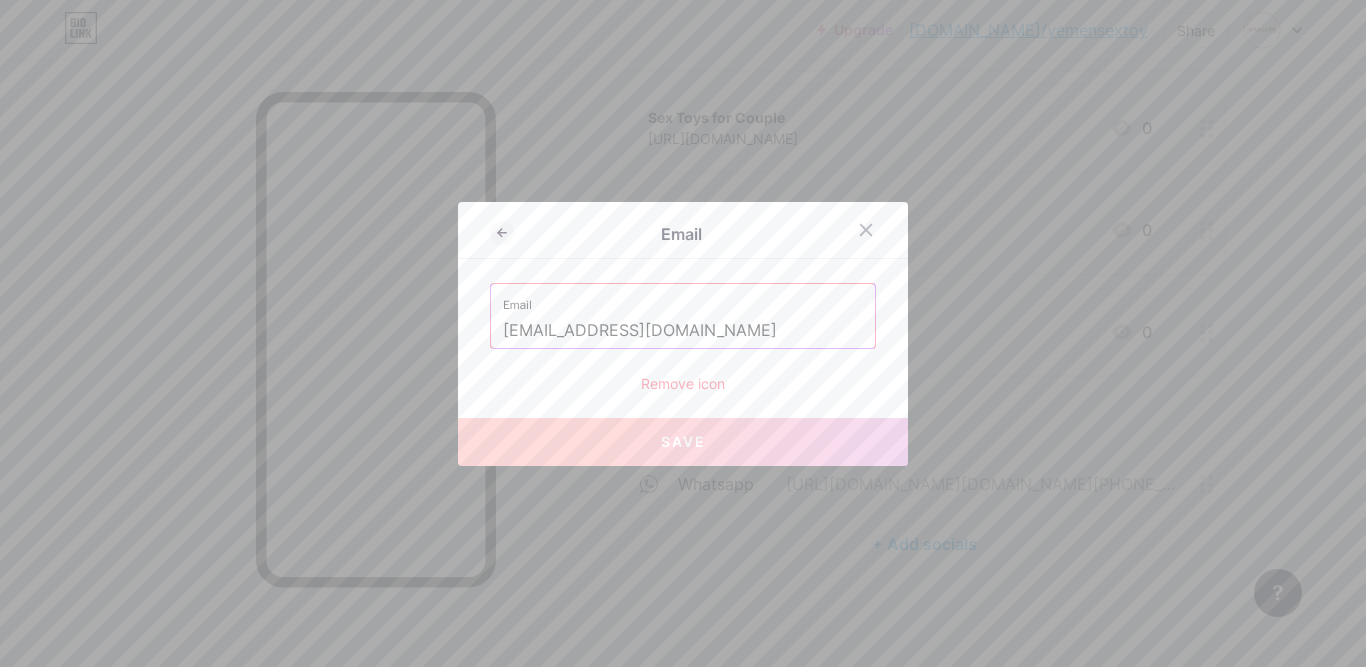 click on "[EMAIL_ADDRESS][DOMAIN_NAME]" at bounding box center (683, 331) 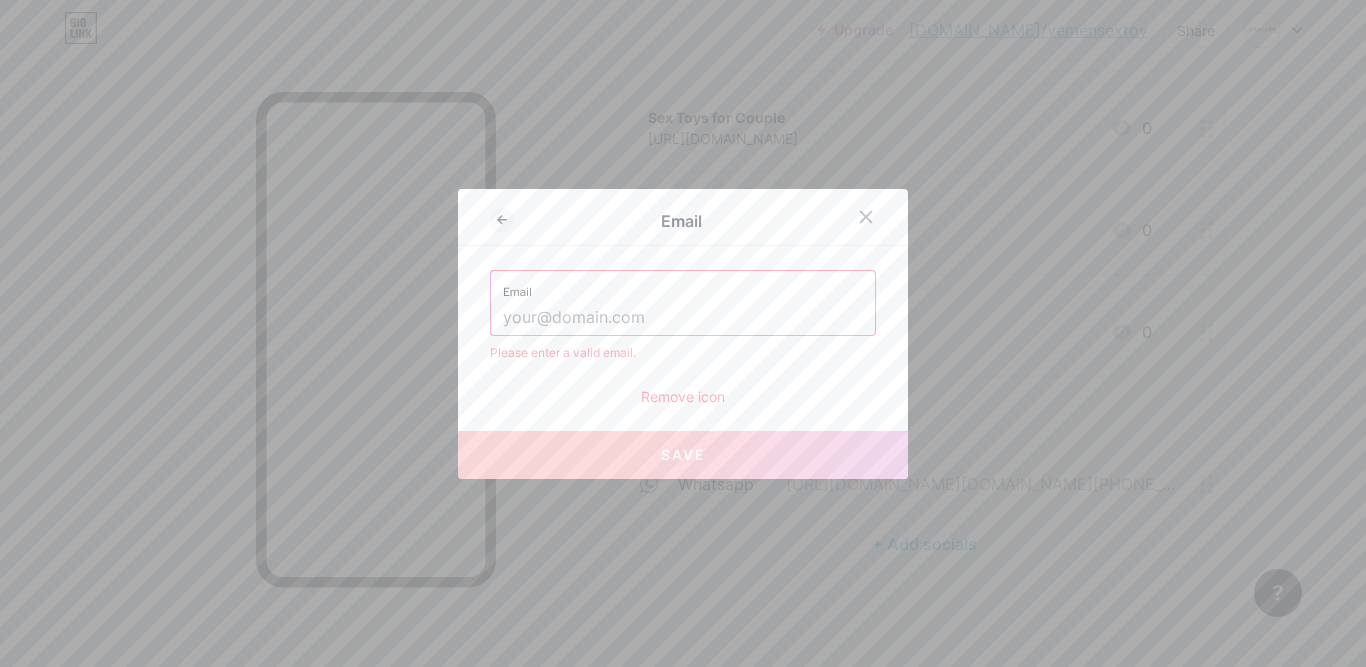 paste on "[EMAIL_ADDRESS][DOMAIN_NAME]" 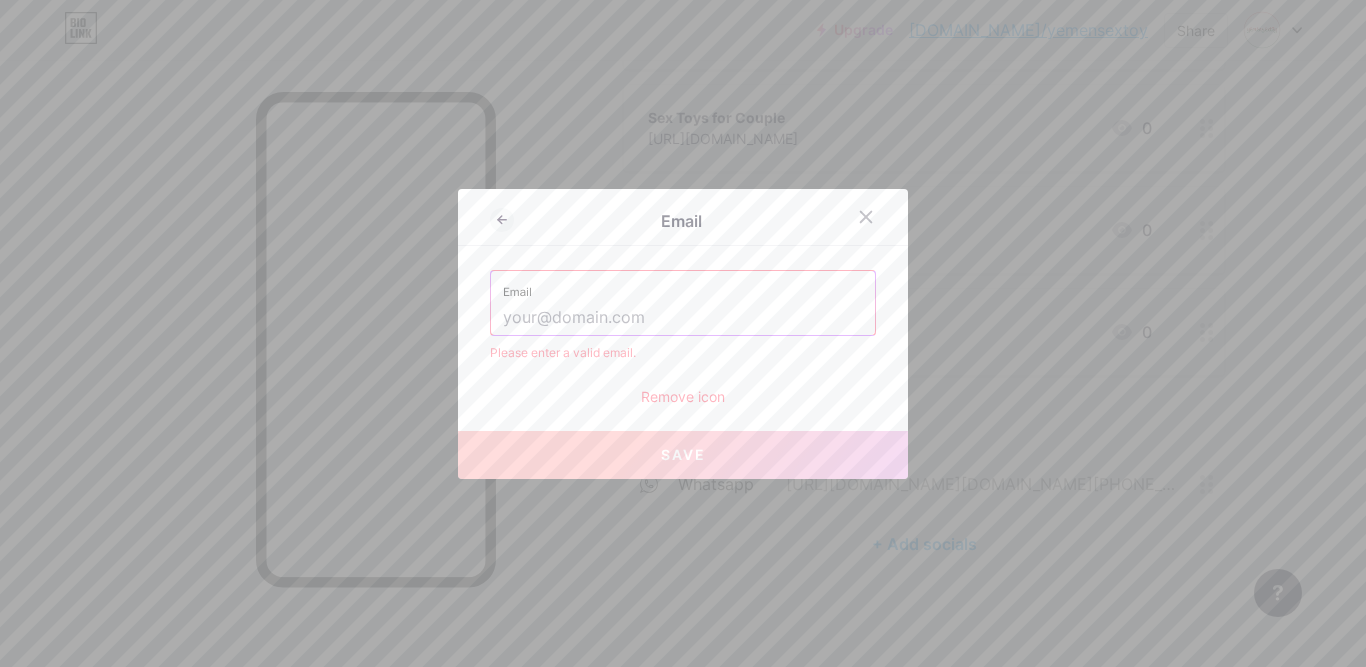 type on "[EMAIL_ADDRESS][DOMAIN_NAME]" 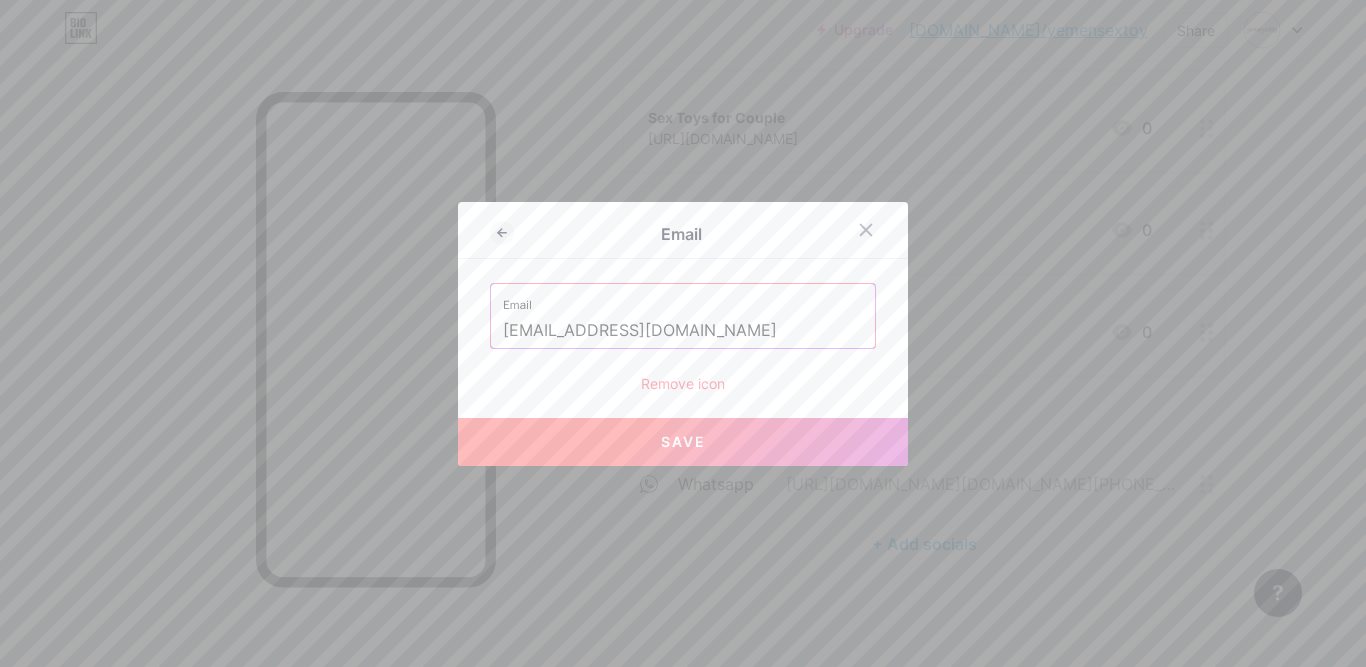 click on "Save" at bounding box center (683, 442) 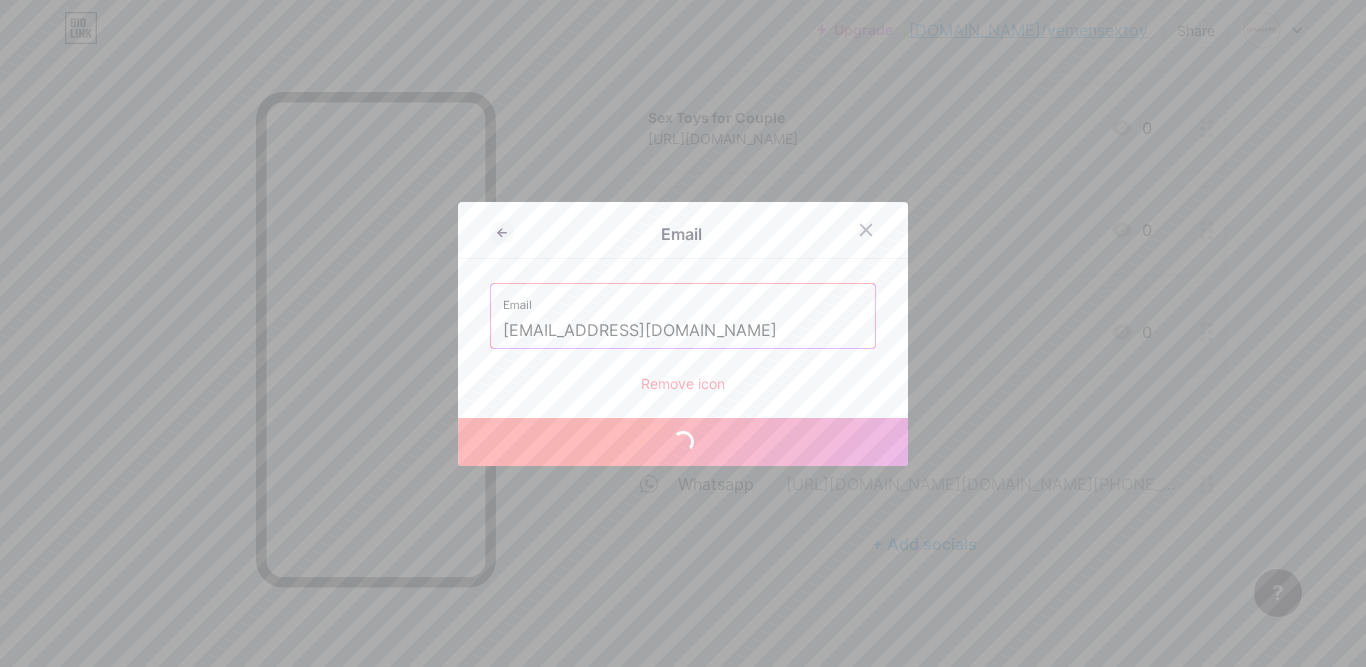 click on "Save" at bounding box center (683, 442) 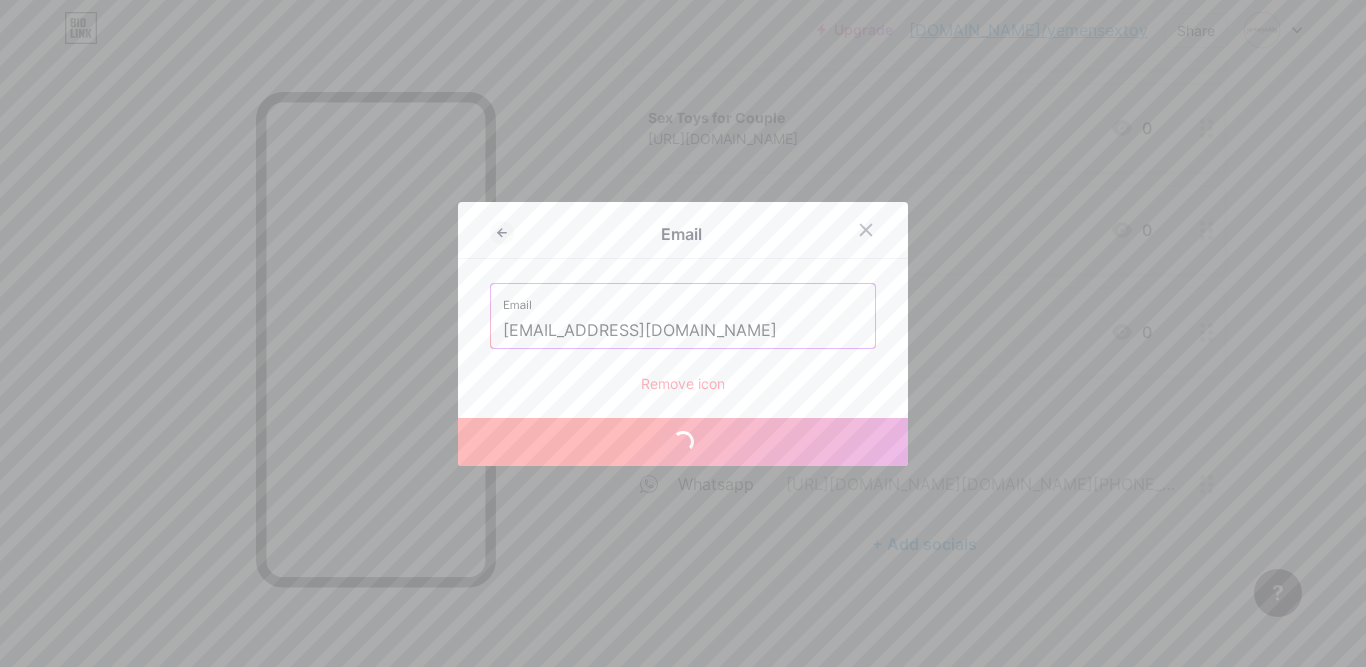 click on "Save" at bounding box center [683, 442] 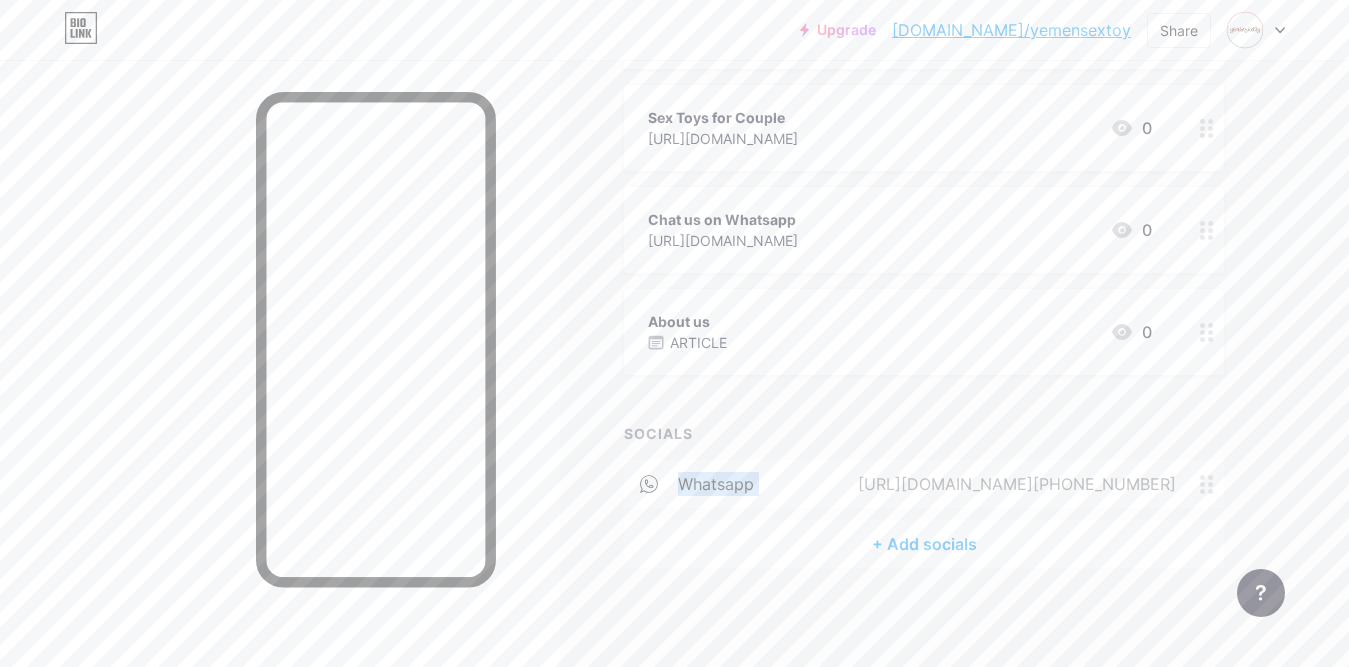 click on "SOCIALS
whatsapp
[URL][DOMAIN_NAME][PHONE_NUMBER]               + Add socials" at bounding box center (924, 495) 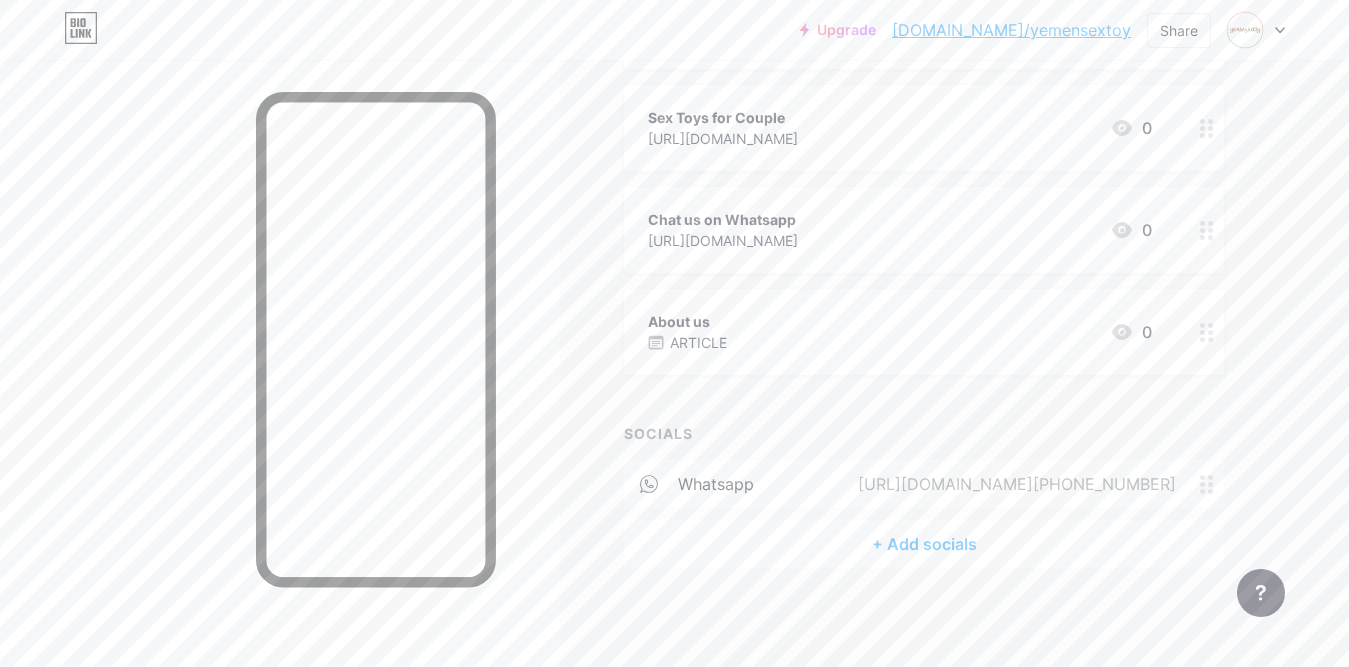 click on "Links
Posts
Design
Subscribers
NEW
Stats
Settings       + ADD LINK     + ADD EMBED
+ Add header
Home
[URL][DOMAIN_NAME]
0
Sex Toys for Men
[URL][DOMAIN_NAME]
0
Sex Toys for Women
[URL][DOMAIN_NAME]
0
Sex Toys for Couple
[URL][DOMAIN_NAME]
0
Chat us on Whatsapp
[URL][DOMAIN_NAME]
0
About us
ARTICLE
0
SOCIALS
whatsapp" at bounding box center [654, 96] 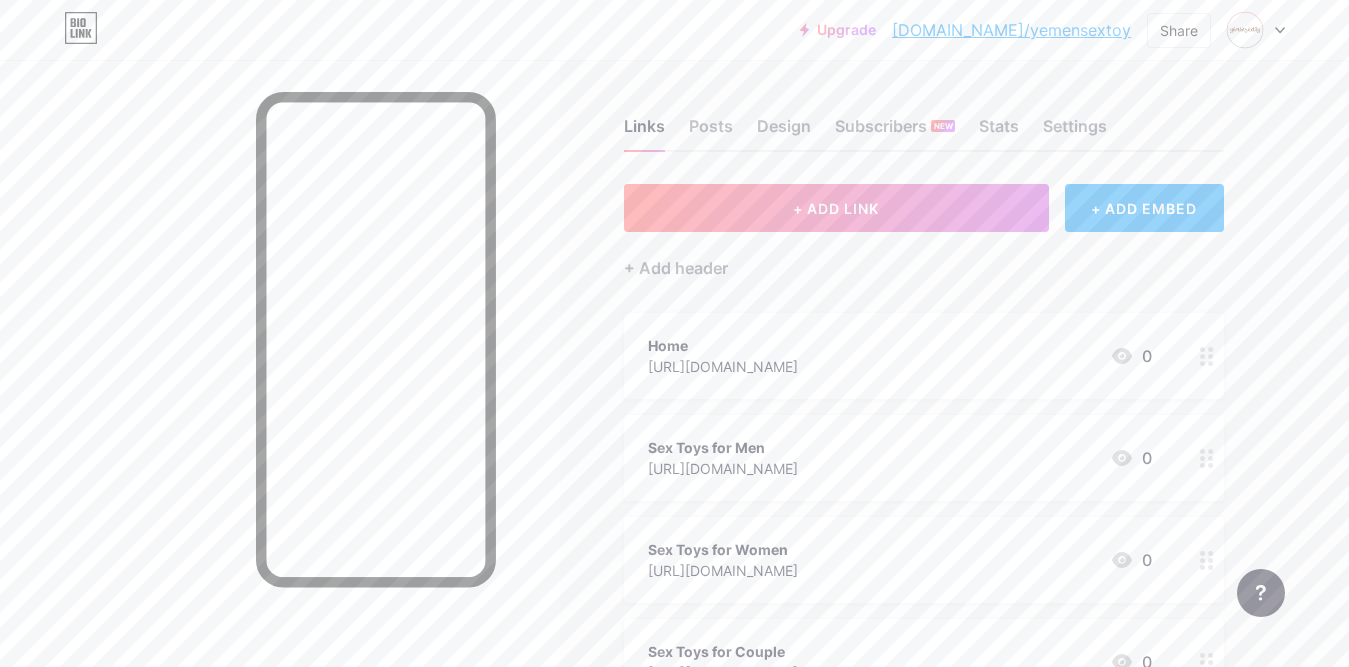 scroll, scrollTop: 0, scrollLeft: 0, axis: both 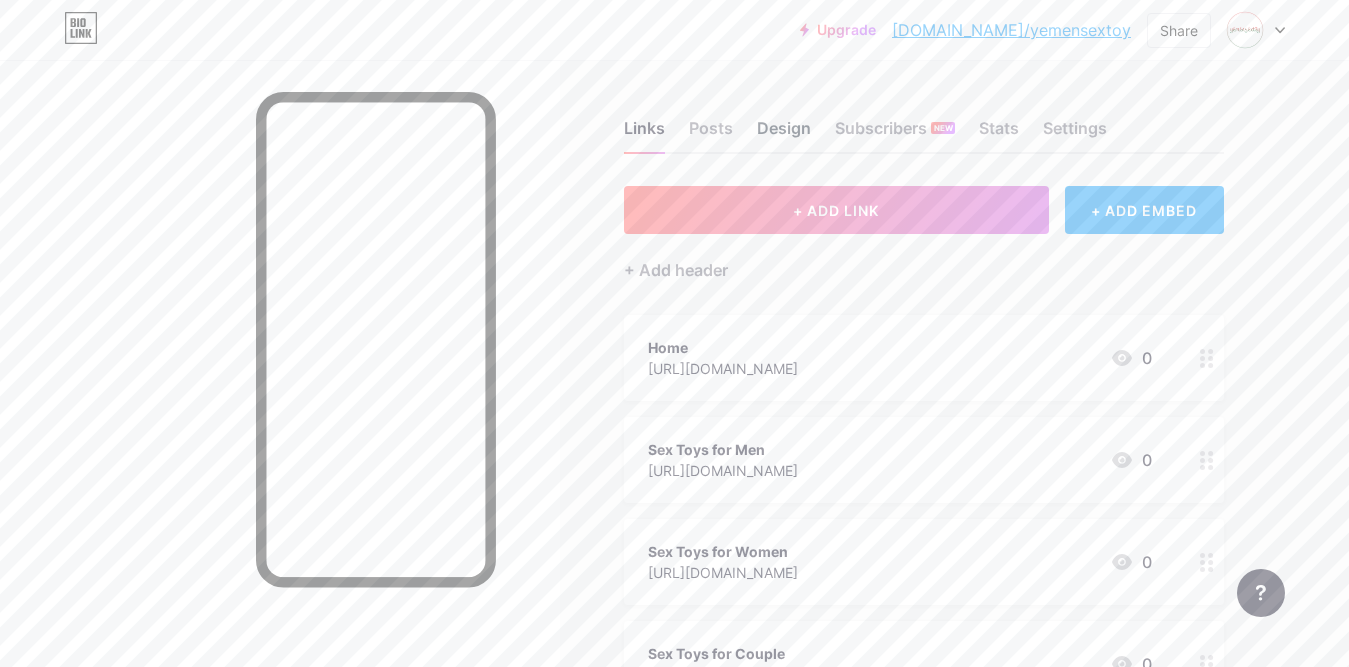 click on "Design" at bounding box center [784, 134] 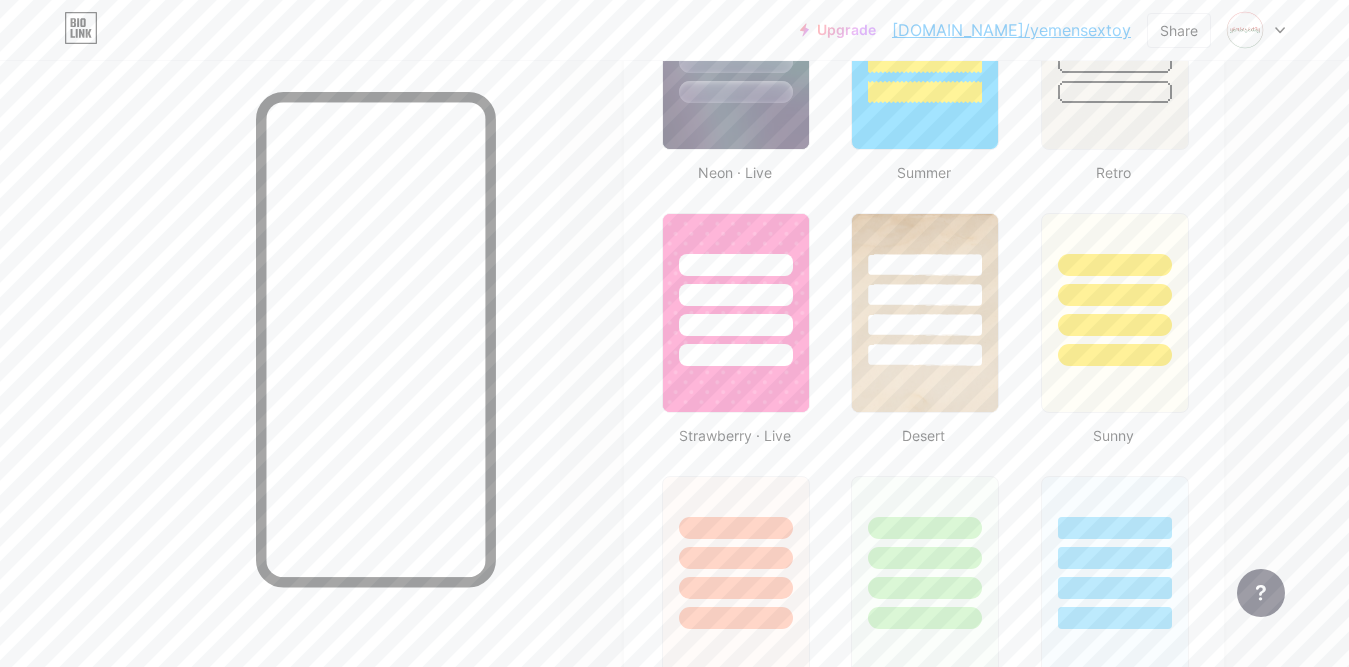 scroll, scrollTop: 1400, scrollLeft: 0, axis: vertical 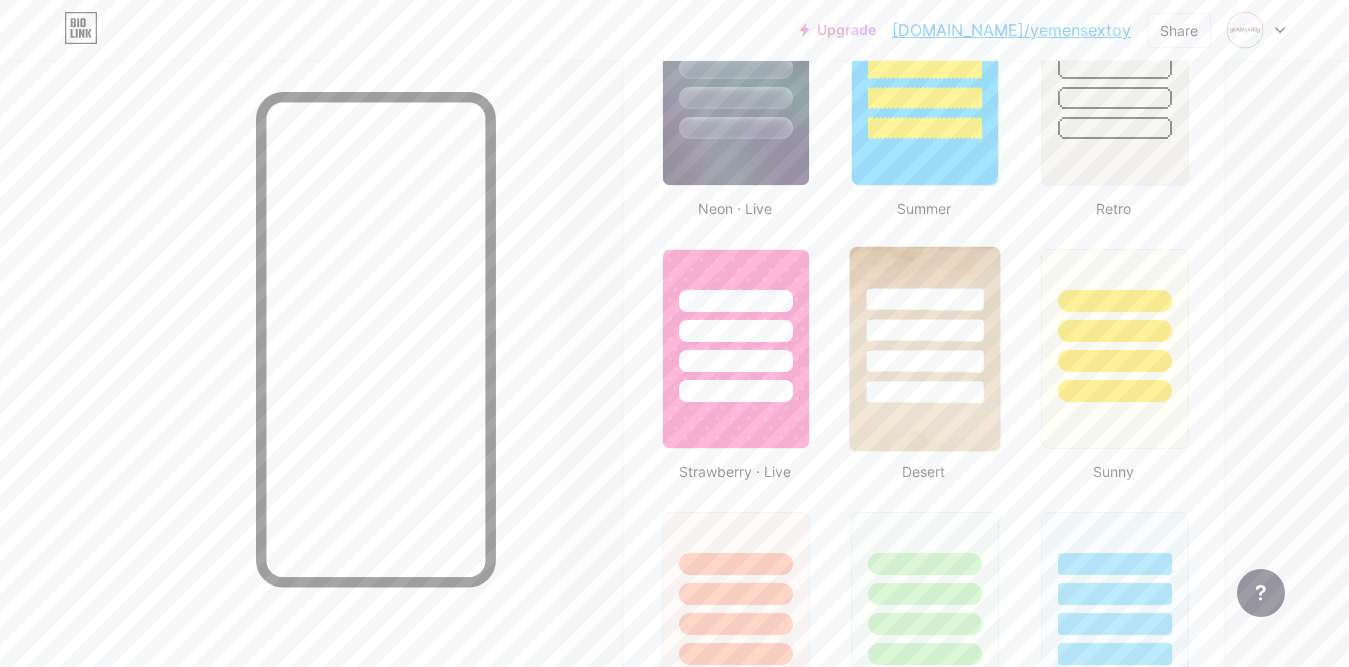 click at bounding box center [925, 349] 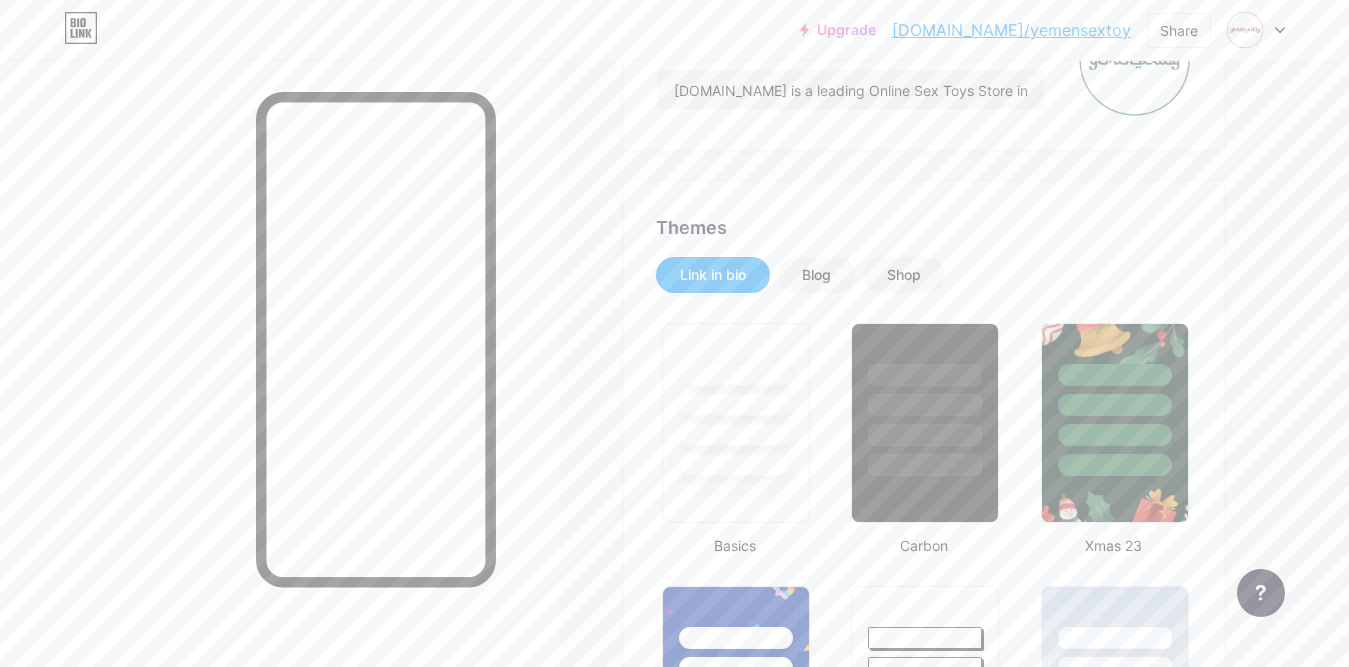 scroll, scrollTop: 0, scrollLeft: 0, axis: both 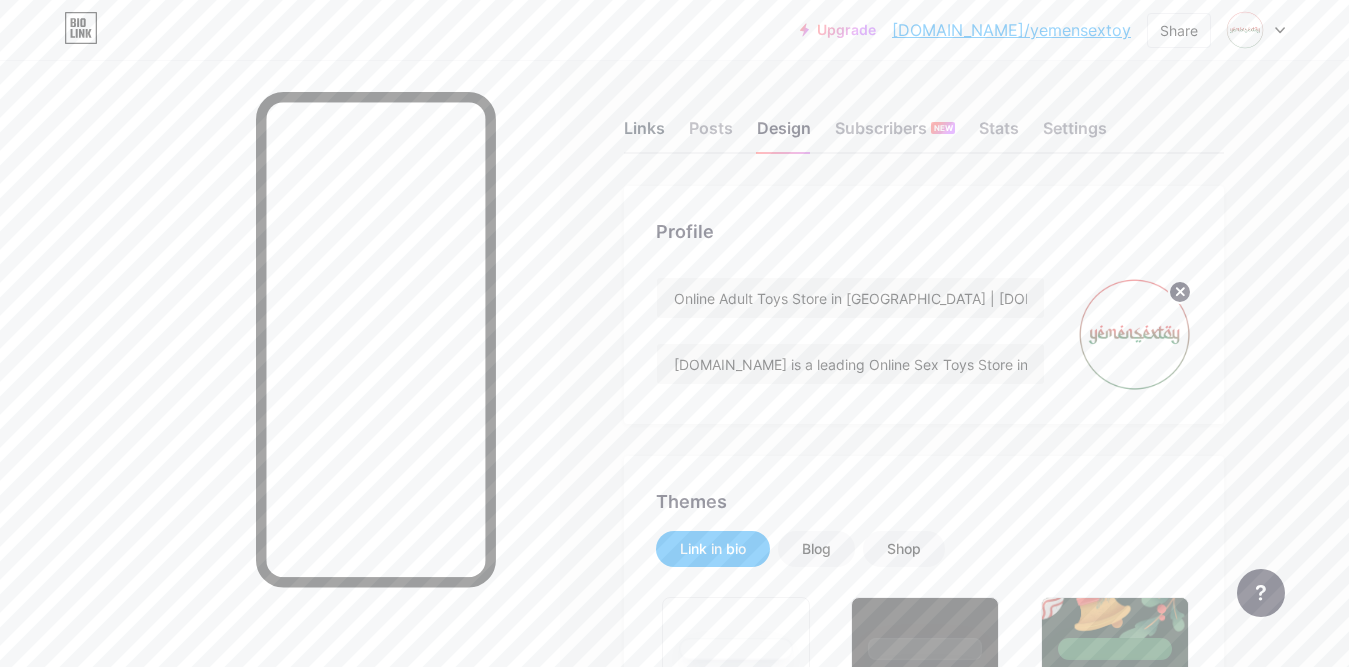 click on "Links" at bounding box center (644, 134) 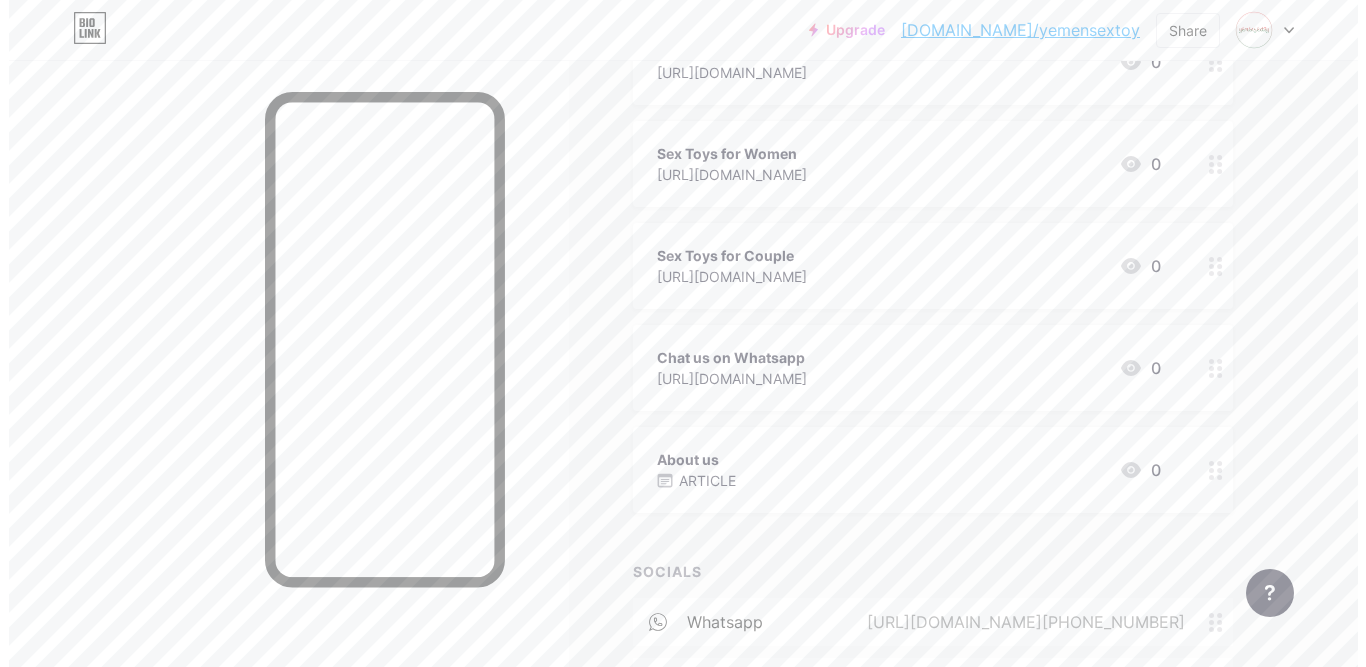 scroll, scrollTop: 400, scrollLeft: 0, axis: vertical 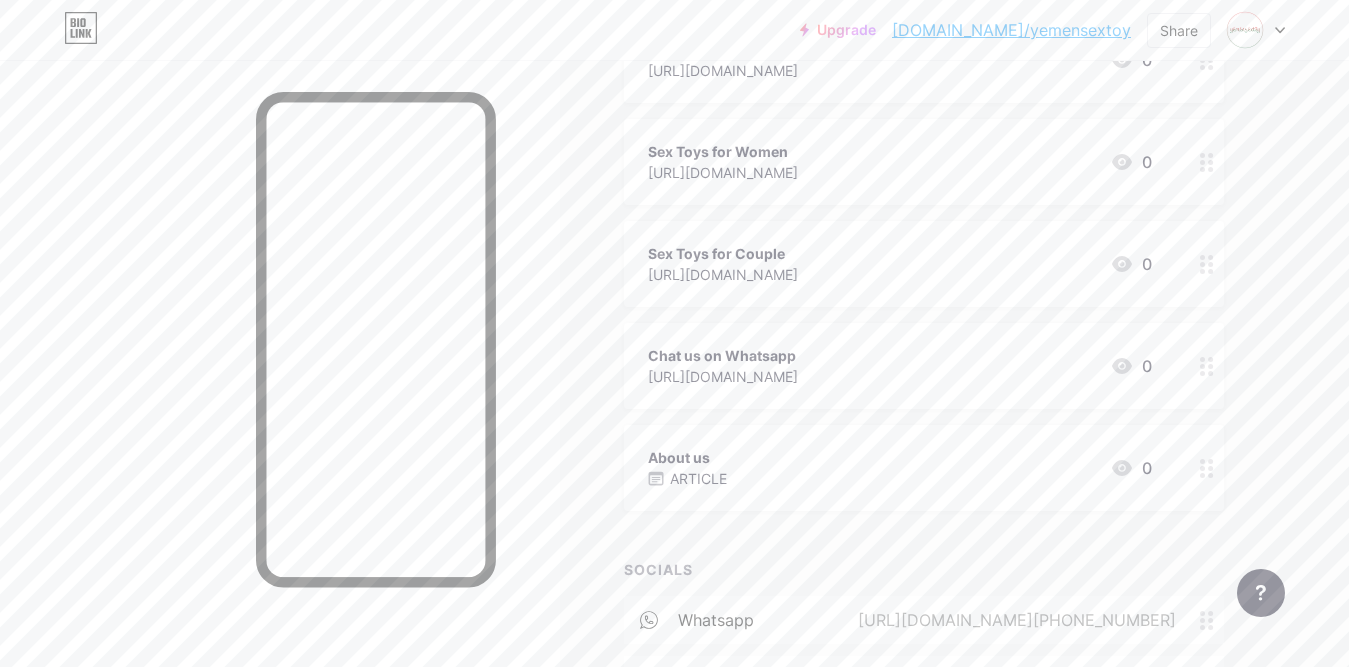 click on "About us
ARTICLE
0" at bounding box center (900, 468) 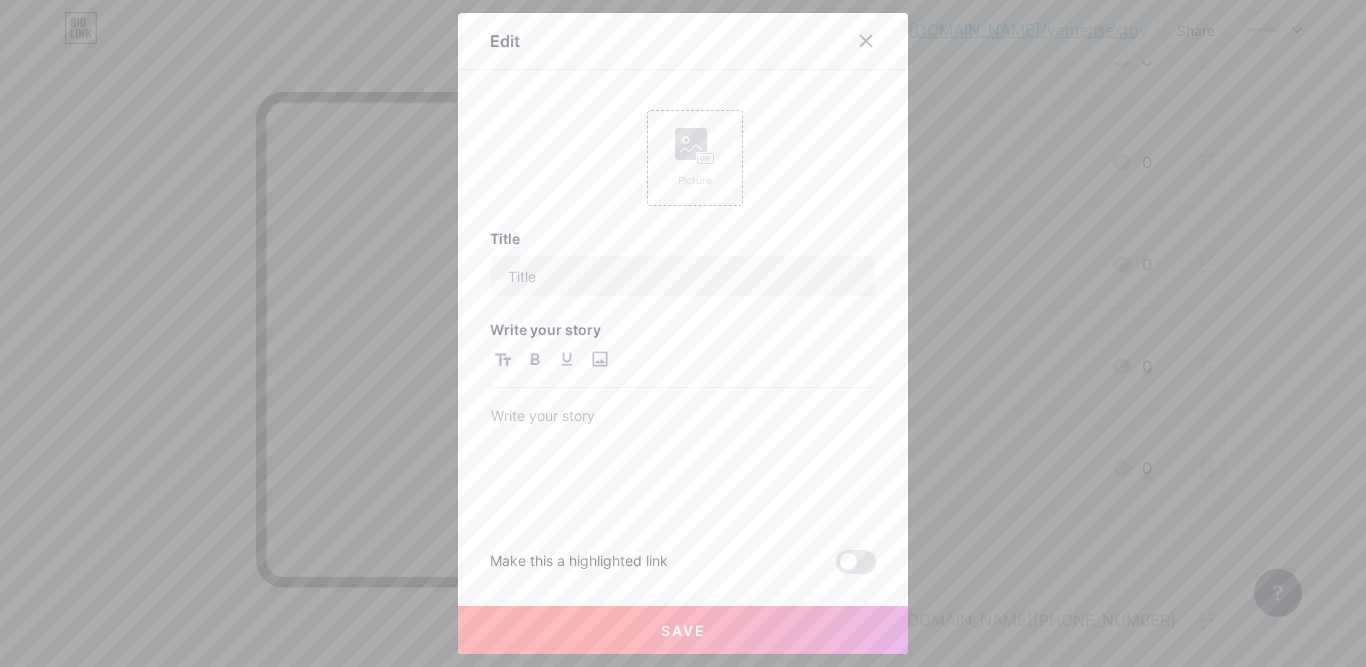 type on "About us" 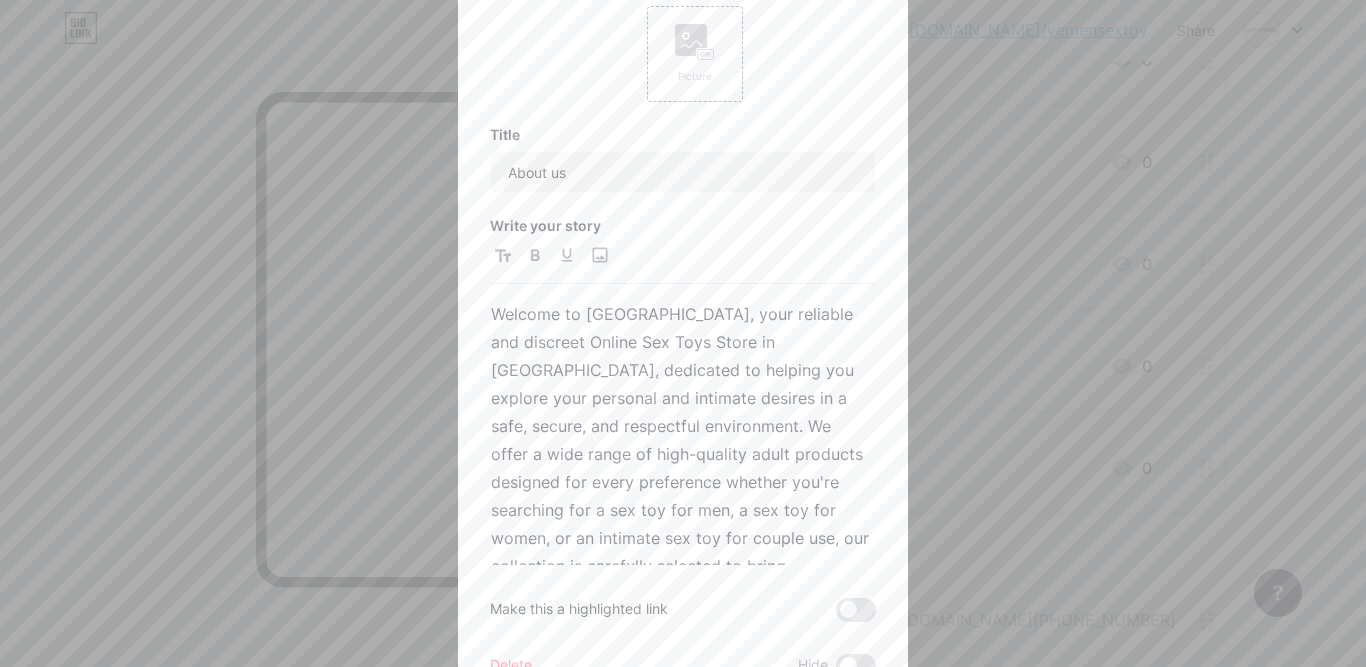 scroll, scrollTop: 439, scrollLeft: 0, axis: vertical 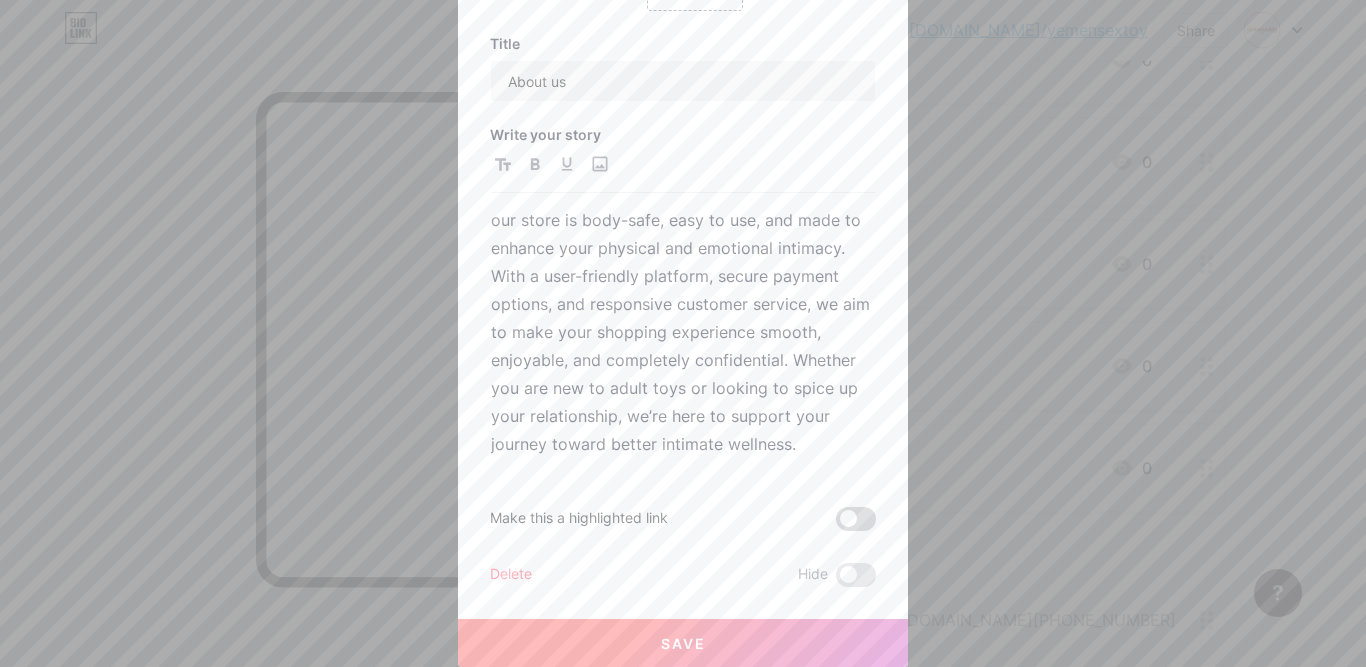 click at bounding box center [856, 519] 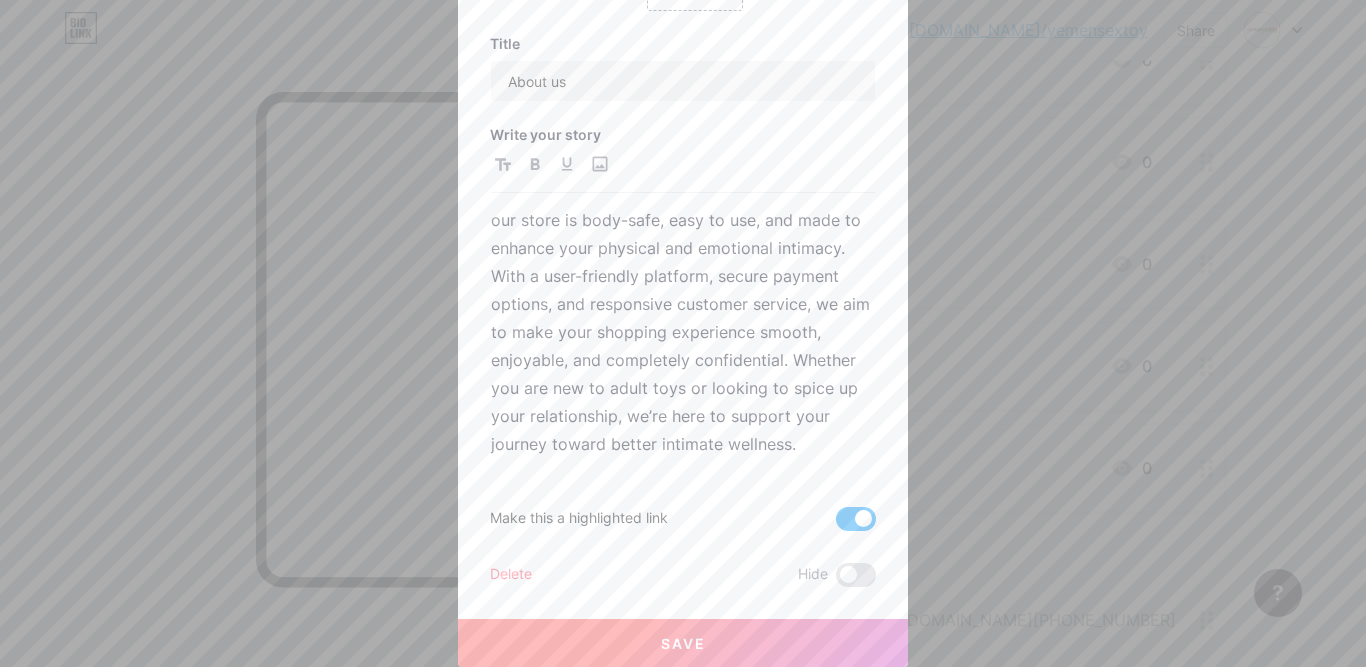 click on "Save" at bounding box center (683, 643) 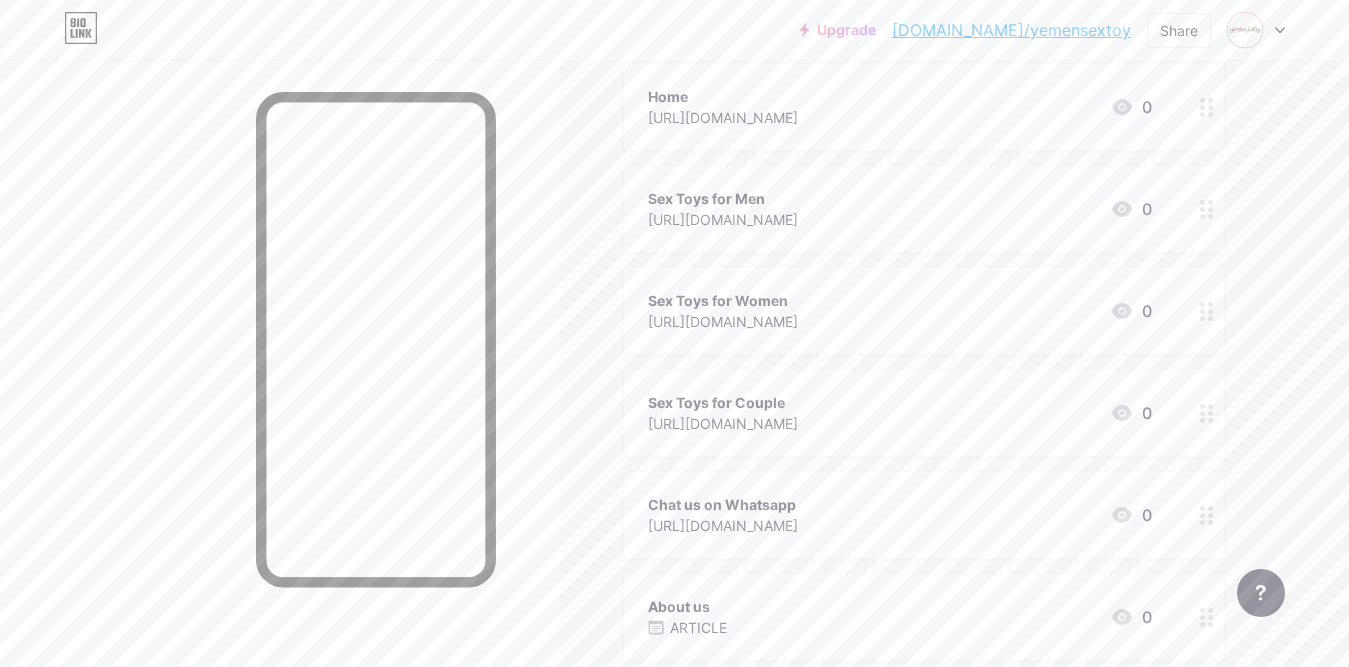 scroll, scrollTop: 0, scrollLeft: 0, axis: both 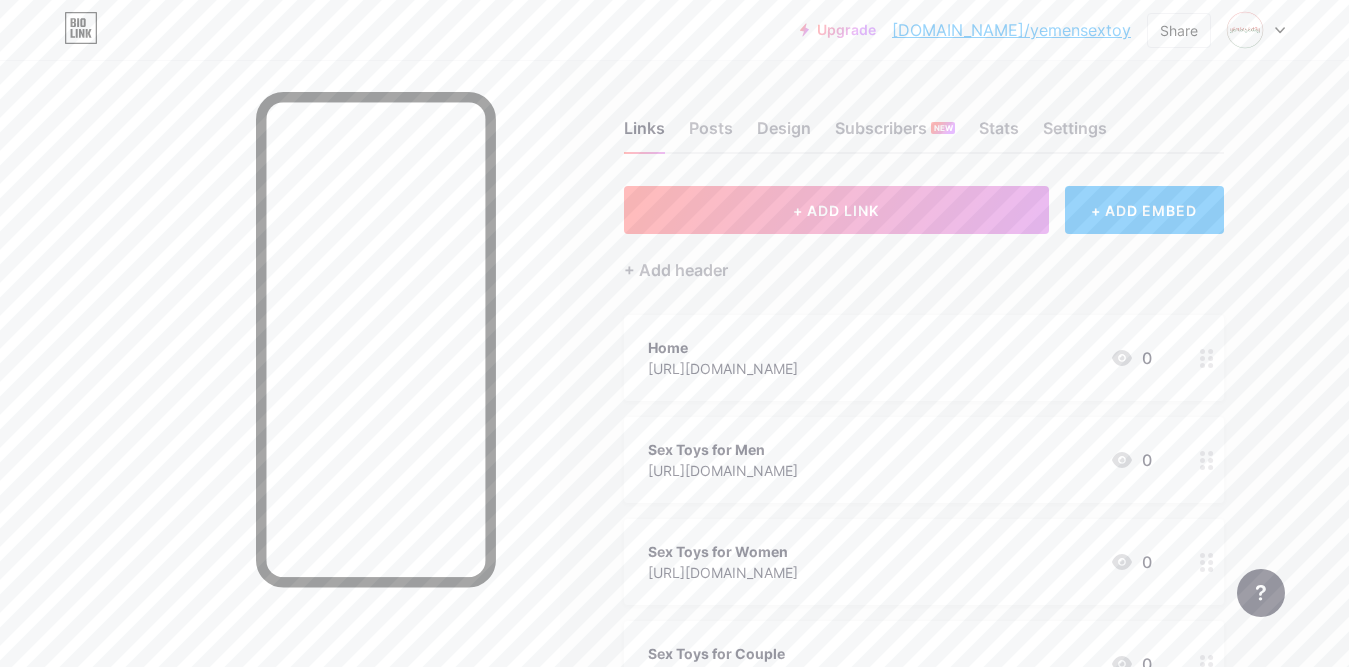 click on "[DOMAIN_NAME]/yemensextoy" at bounding box center (1011, 30) 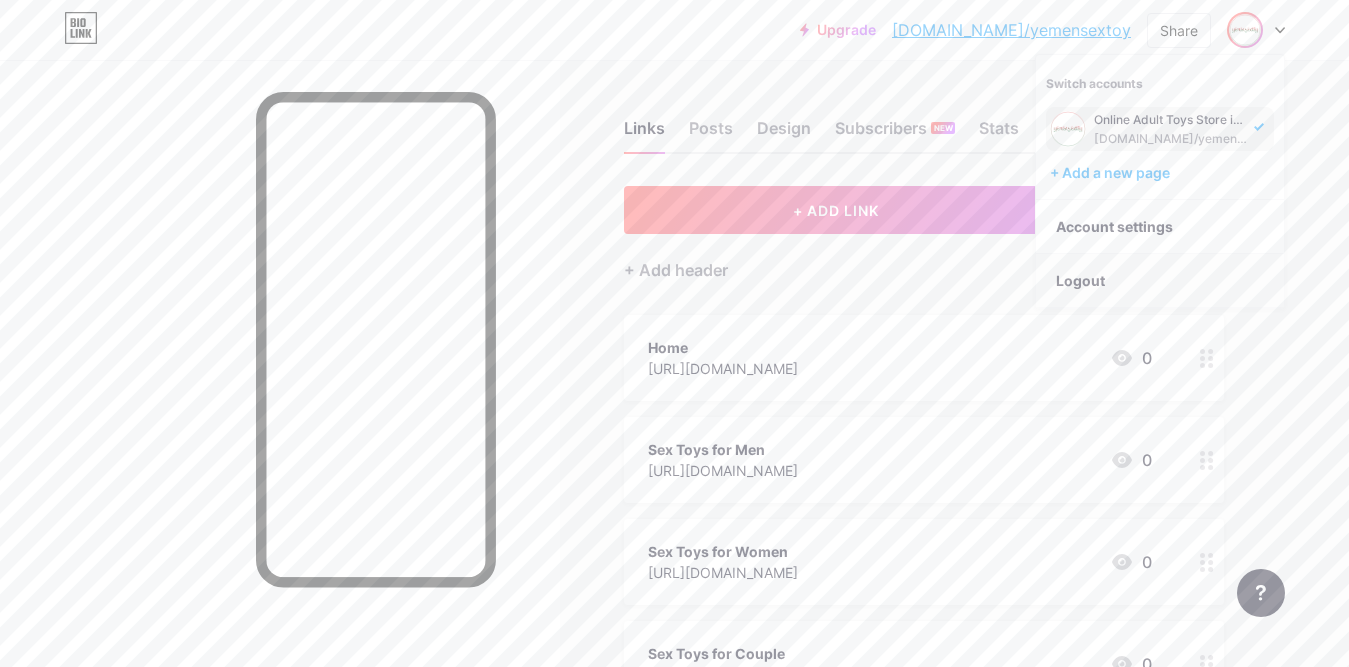 click on "Logout" at bounding box center [1160, 281] 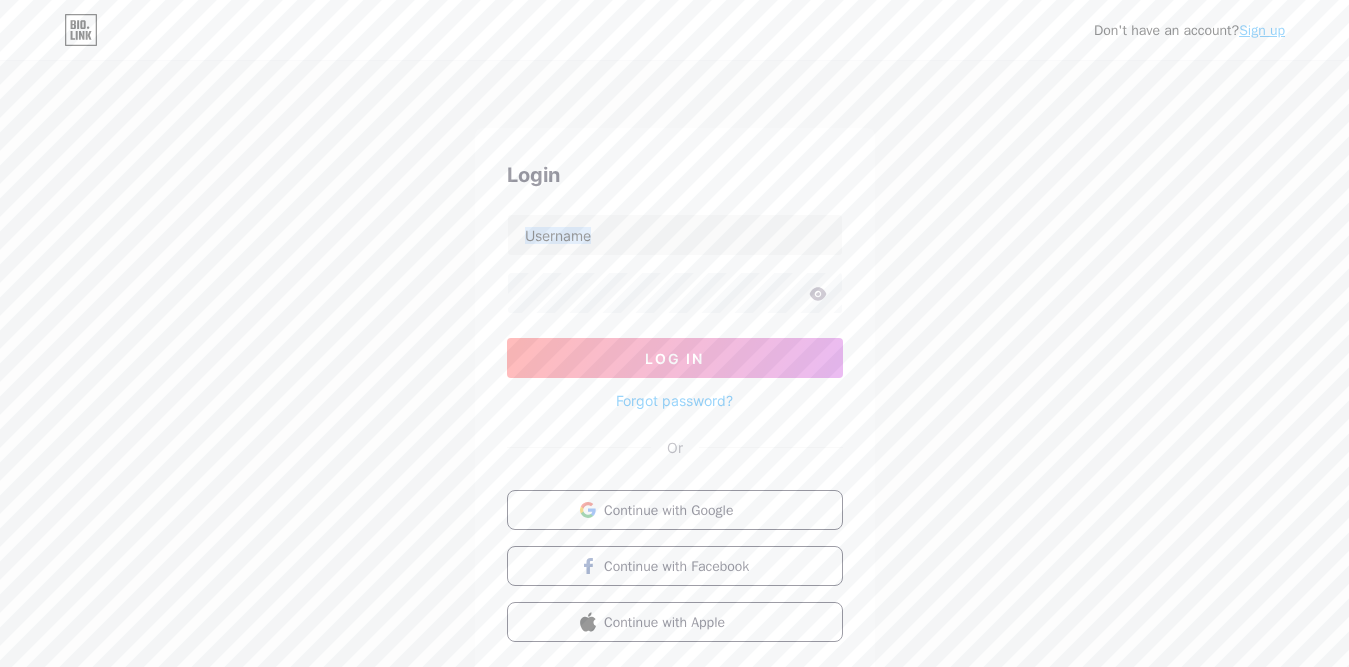 drag, startPoint x: 1071, startPoint y: 277, endPoint x: 1080, endPoint y: 253, distance: 25.632011 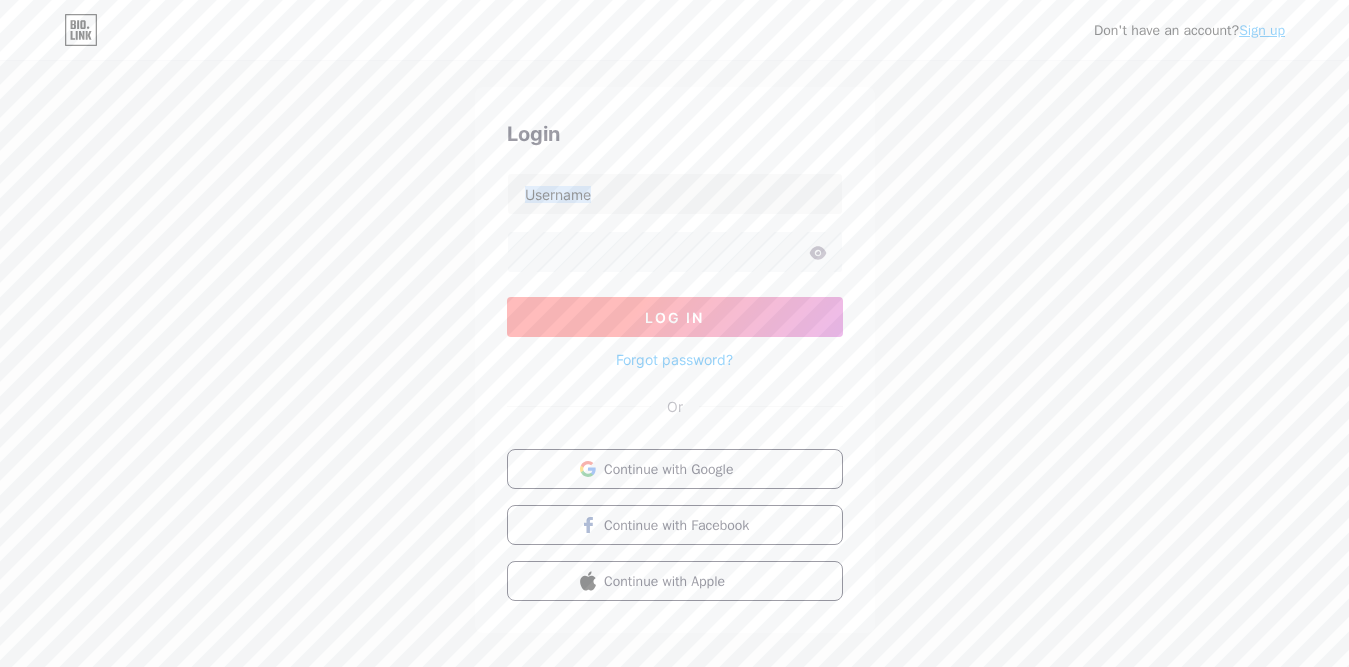 scroll, scrollTop: 0, scrollLeft: 0, axis: both 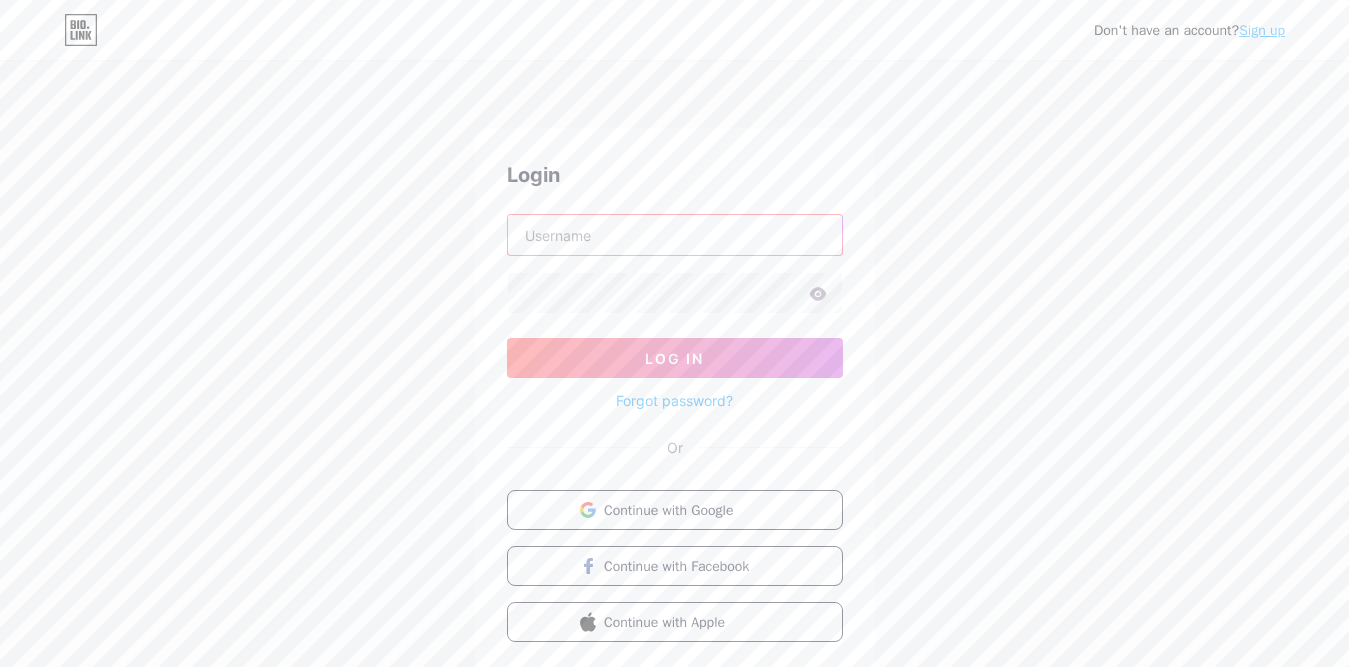 click at bounding box center (675, 235) 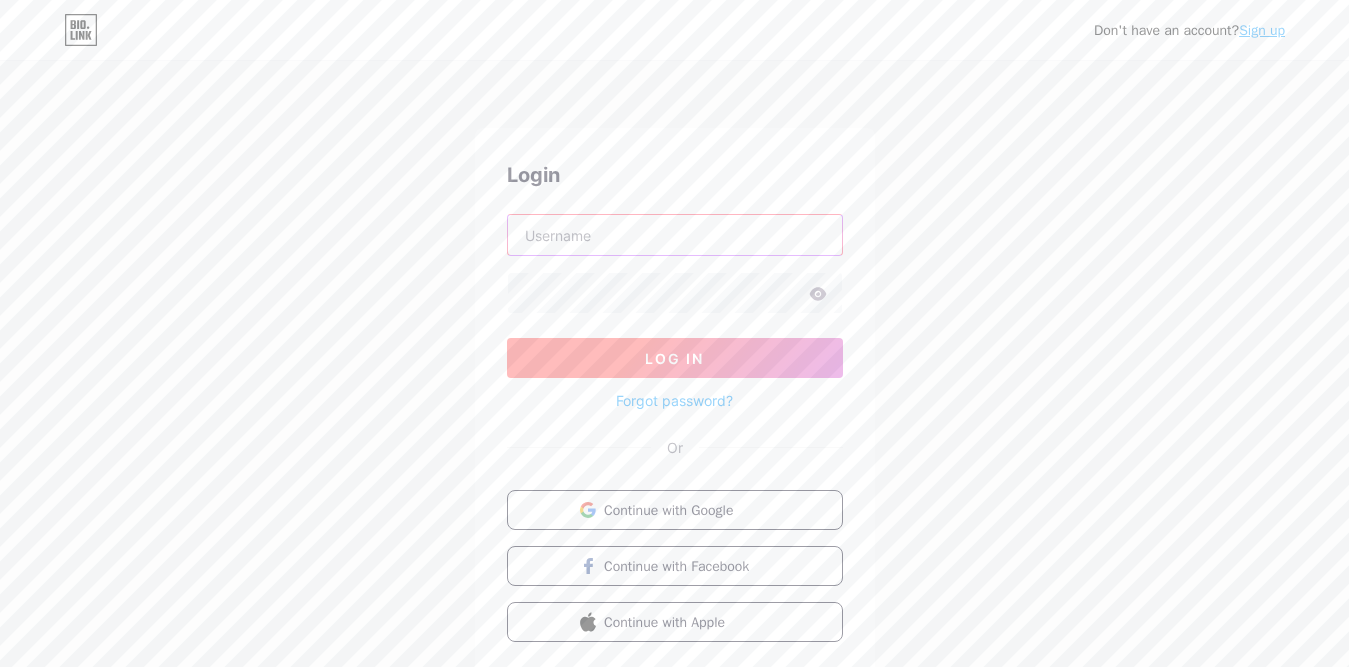 paste on "[EMAIL_ADDRESS][DOMAIN_NAME]" 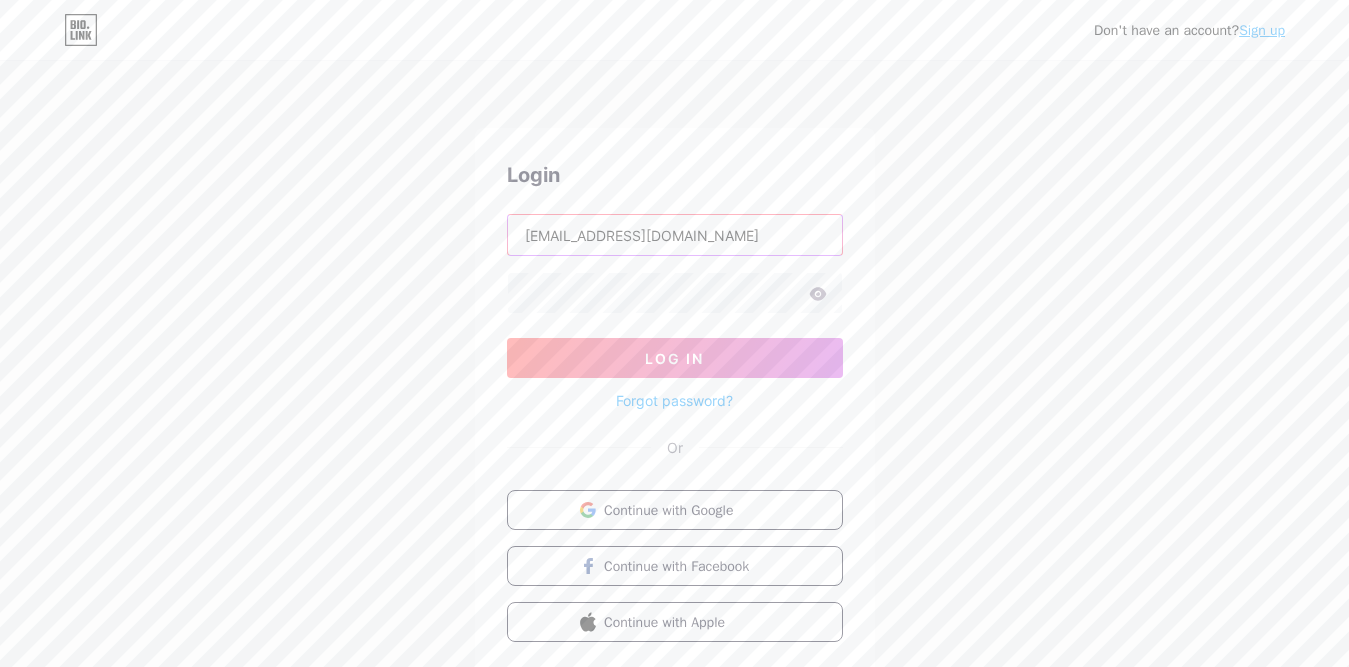 type on "[EMAIL_ADDRESS][DOMAIN_NAME]" 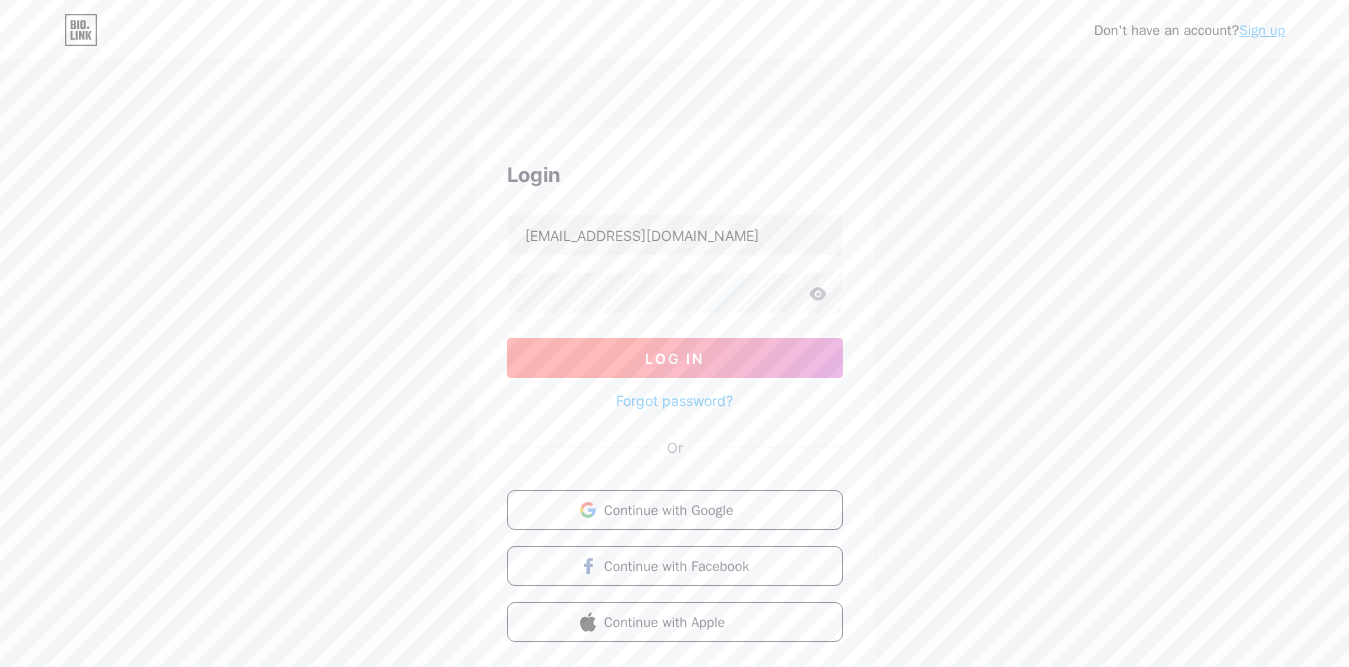 click on "Log In" at bounding box center (674, 358) 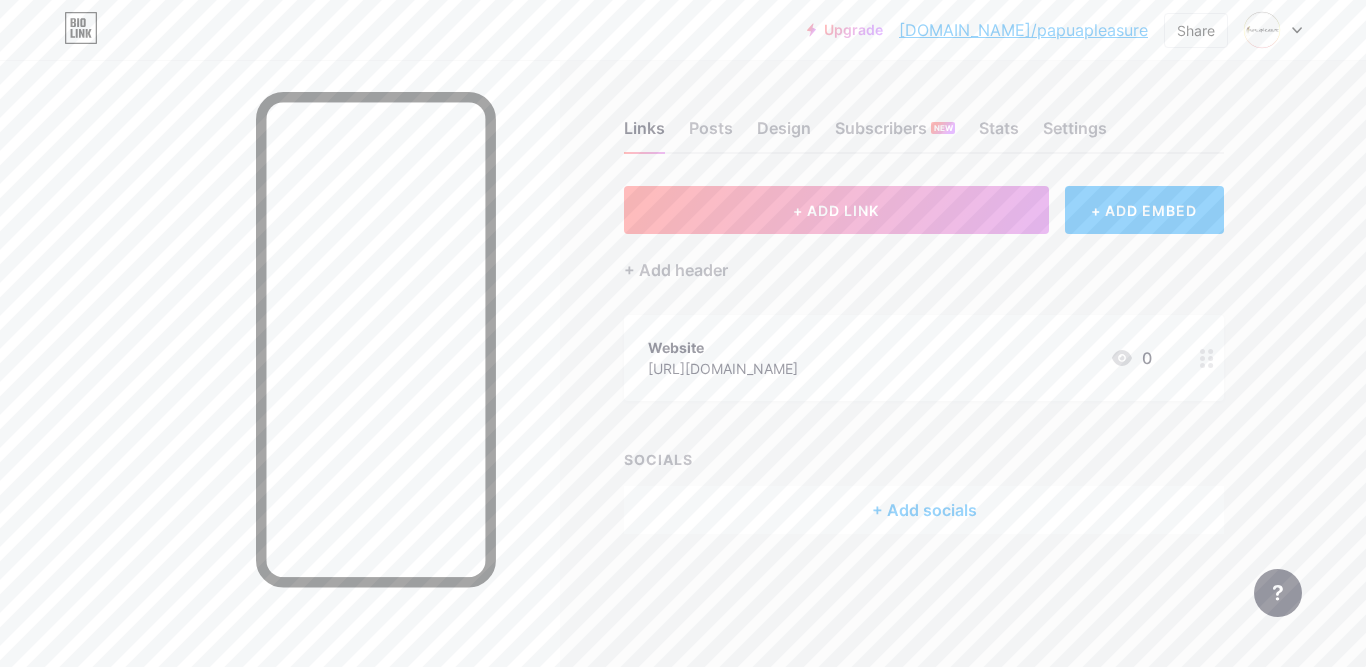 click on "[DOMAIN_NAME]/papuapleasure" at bounding box center (1023, 30) 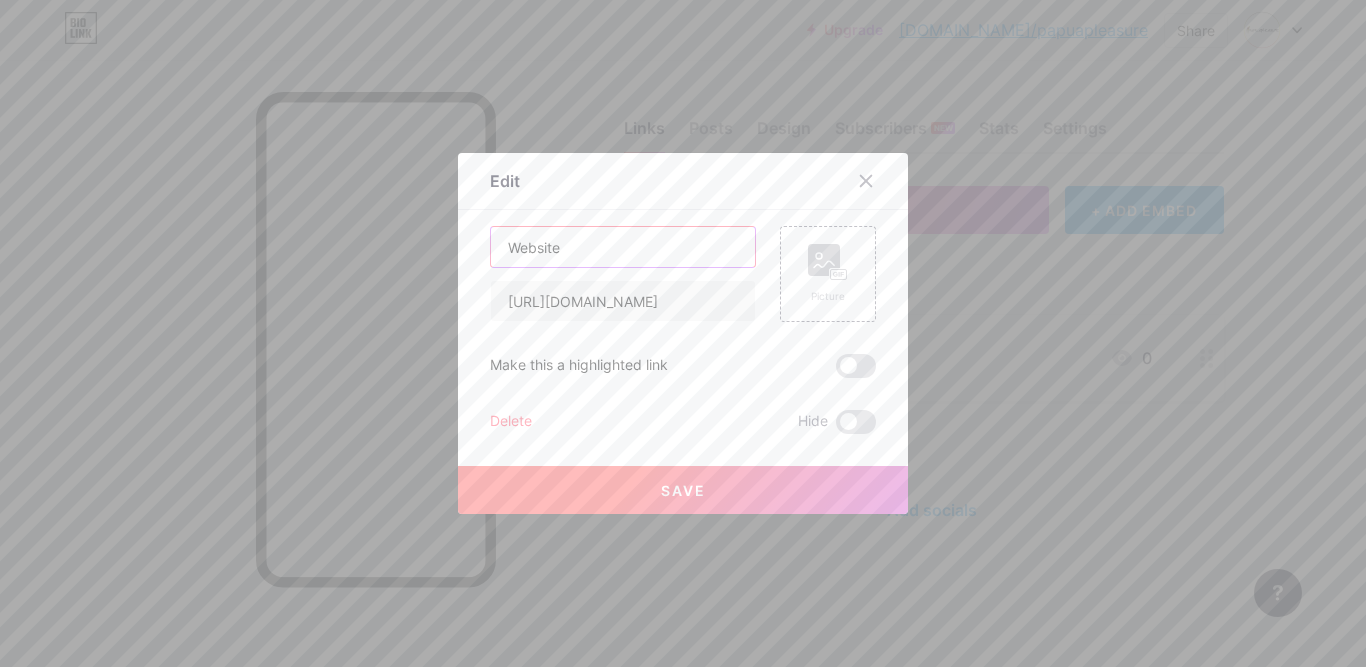 drag, startPoint x: 691, startPoint y: 237, endPoint x: 386, endPoint y: 249, distance: 305.23596 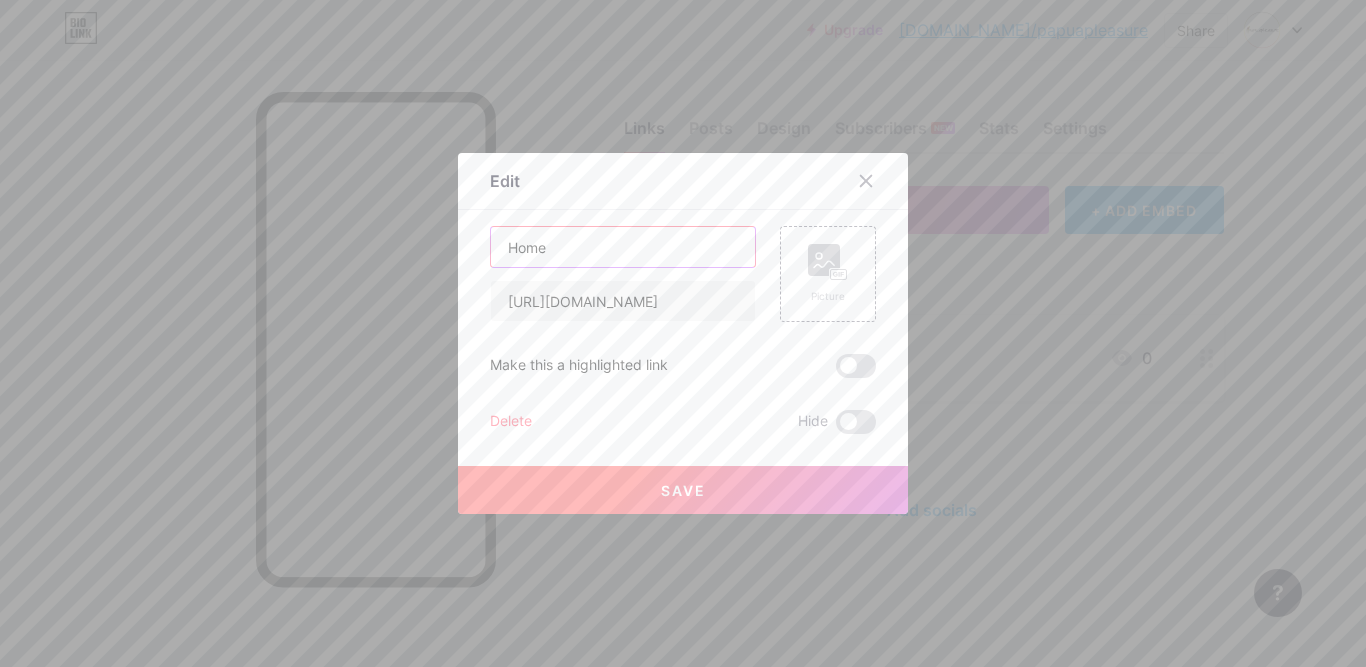 type on "Home" 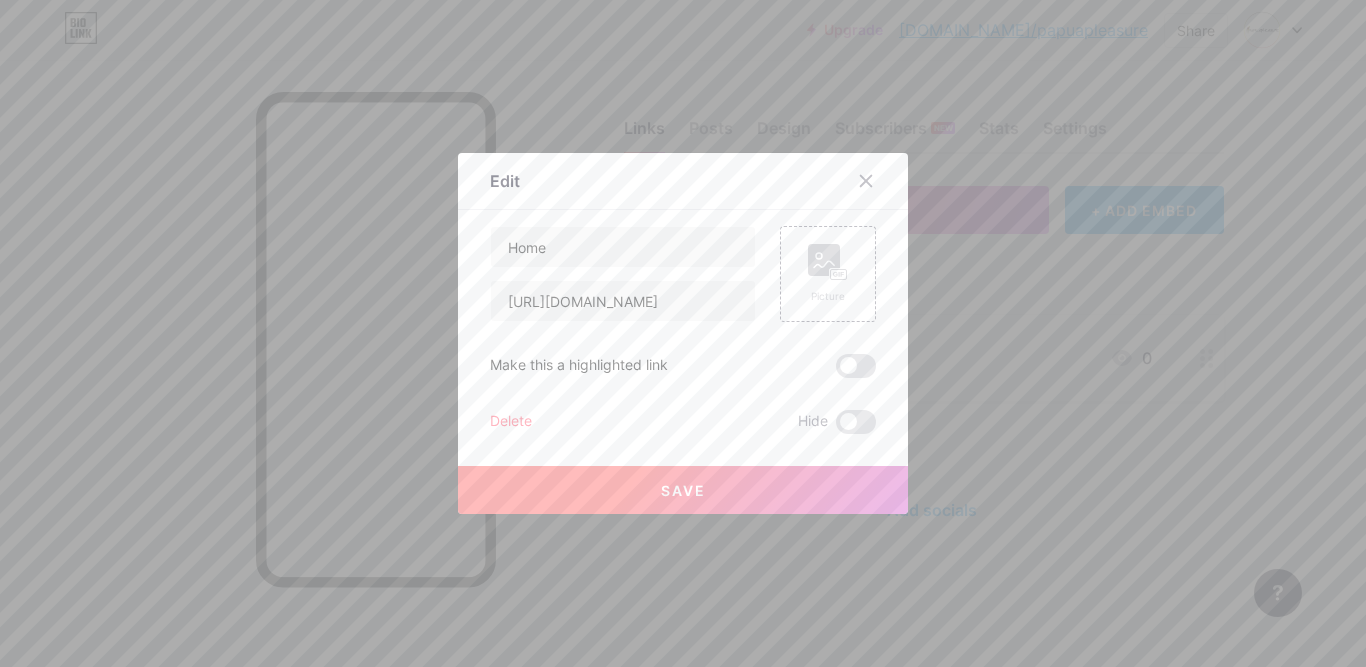 click on "Save" at bounding box center [683, 490] 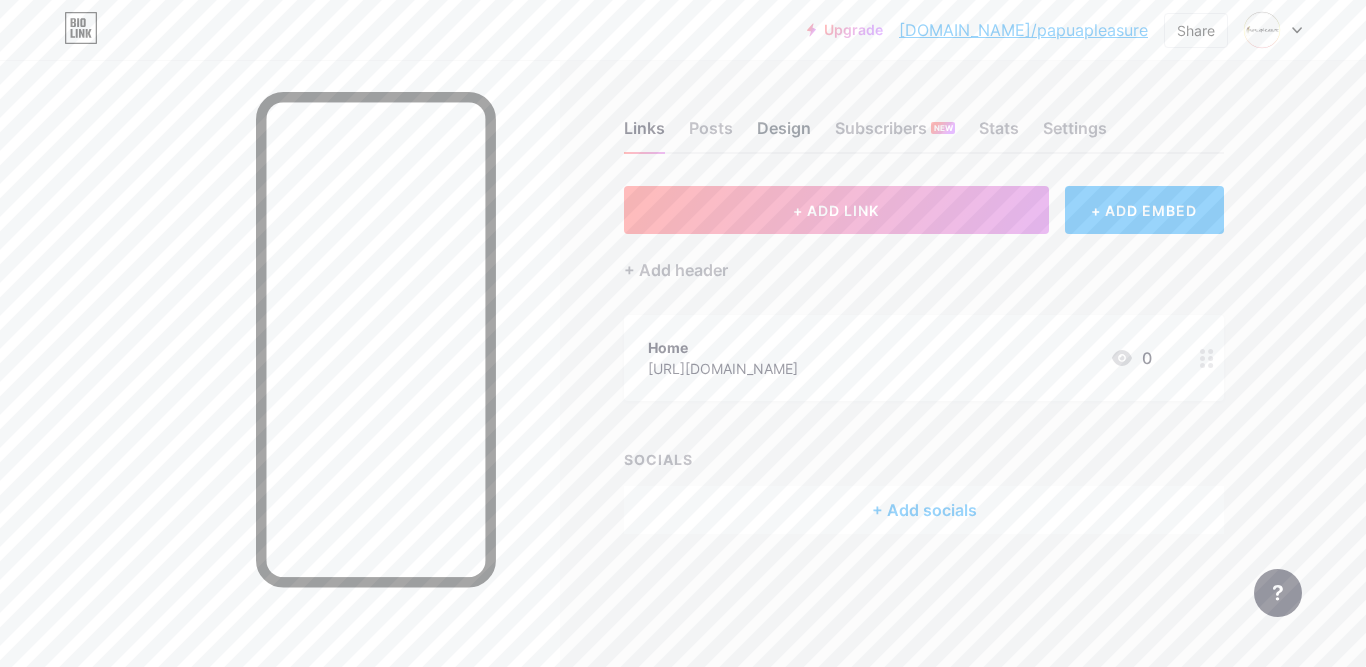 click on "Design" at bounding box center (784, 134) 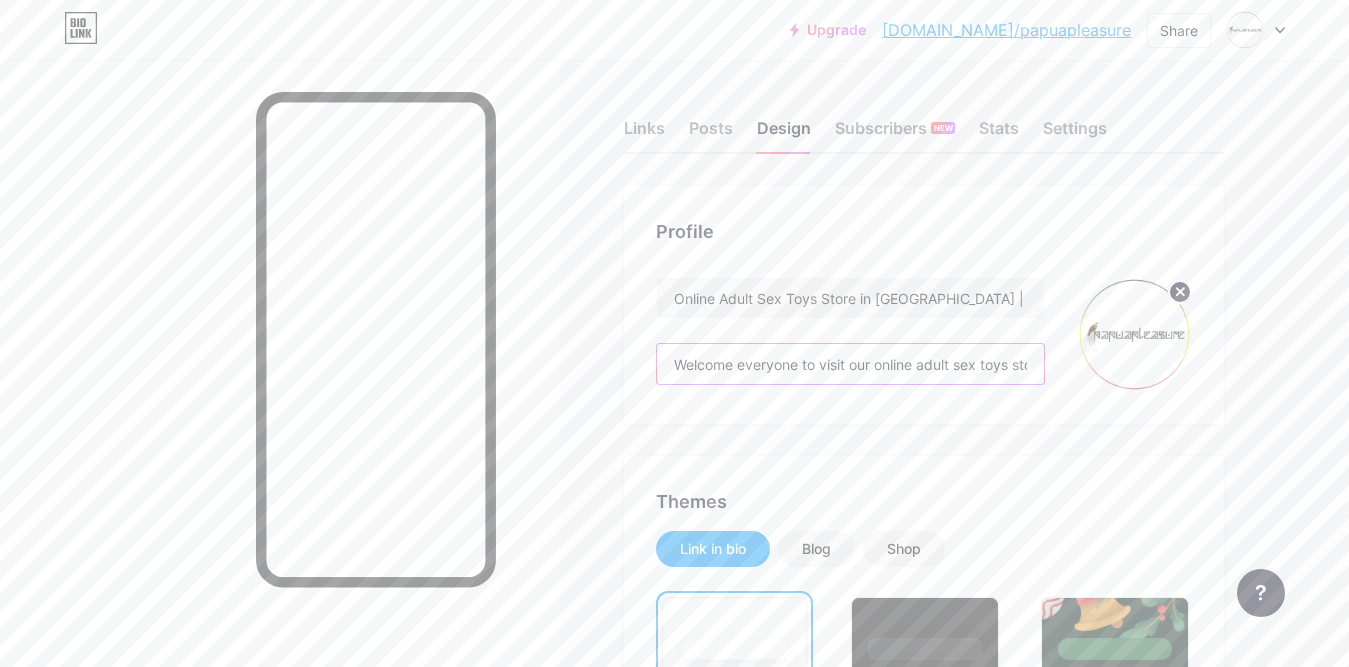 click on "Welcome everyone to visit our online adult sex toys store in [GEOGRAPHIC_DATA]. We sell top-quality toys and accessories for men, women, couples." at bounding box center [850, 364] 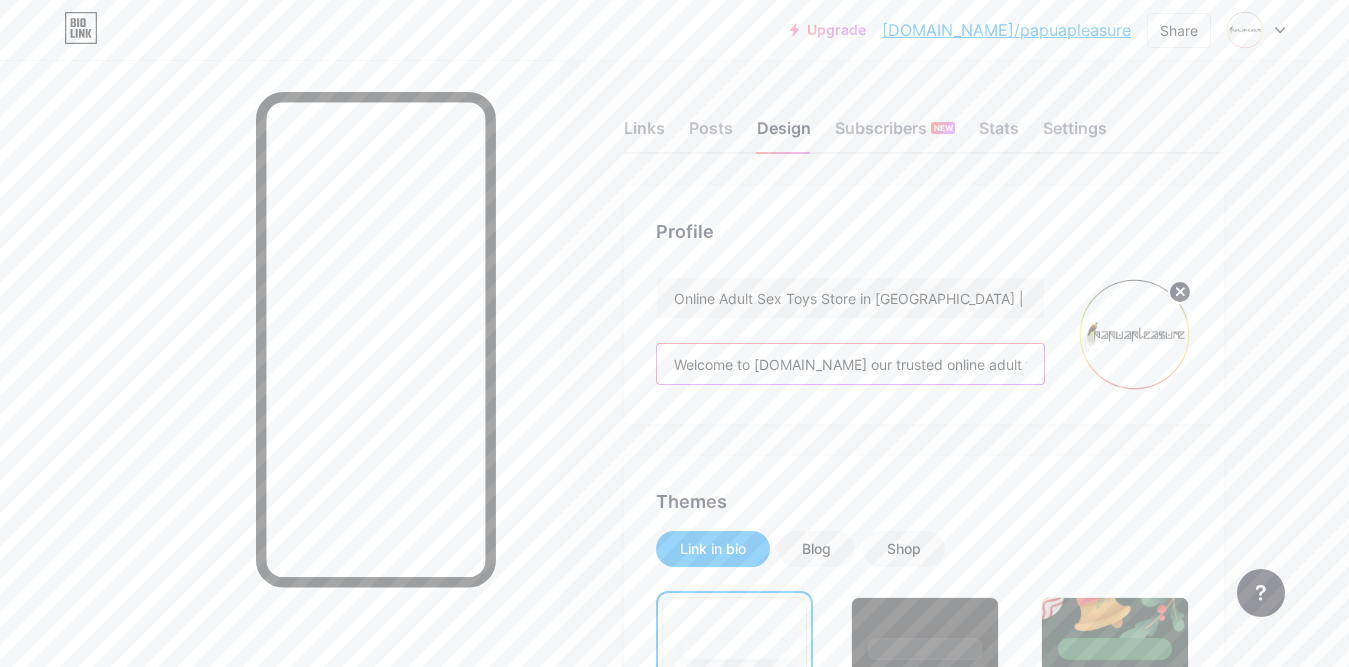 scroll, scrollTop: 0, scrollLeft: 1759, axis: horizontal 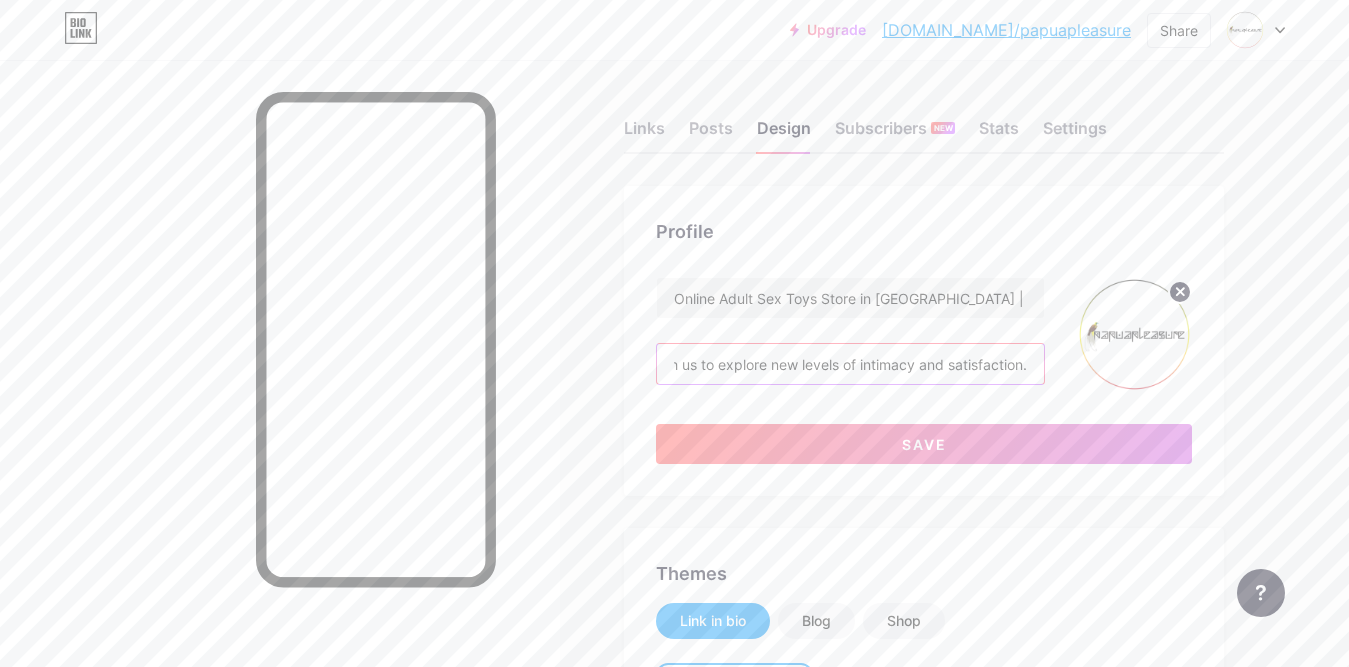 click on "Welcome to [DOMAIN_NAME] our trusted online adult toys store in [GEOGRAPHIC_DATA], where pleasure meets privacy. We offer a premium selection of high-quality sex toys for men, sex toys for women, and sex toys for couples. Shop confidently and discreetly with us to explore new levels of intimacy and satisfaction." at bounding box center [850, 364] 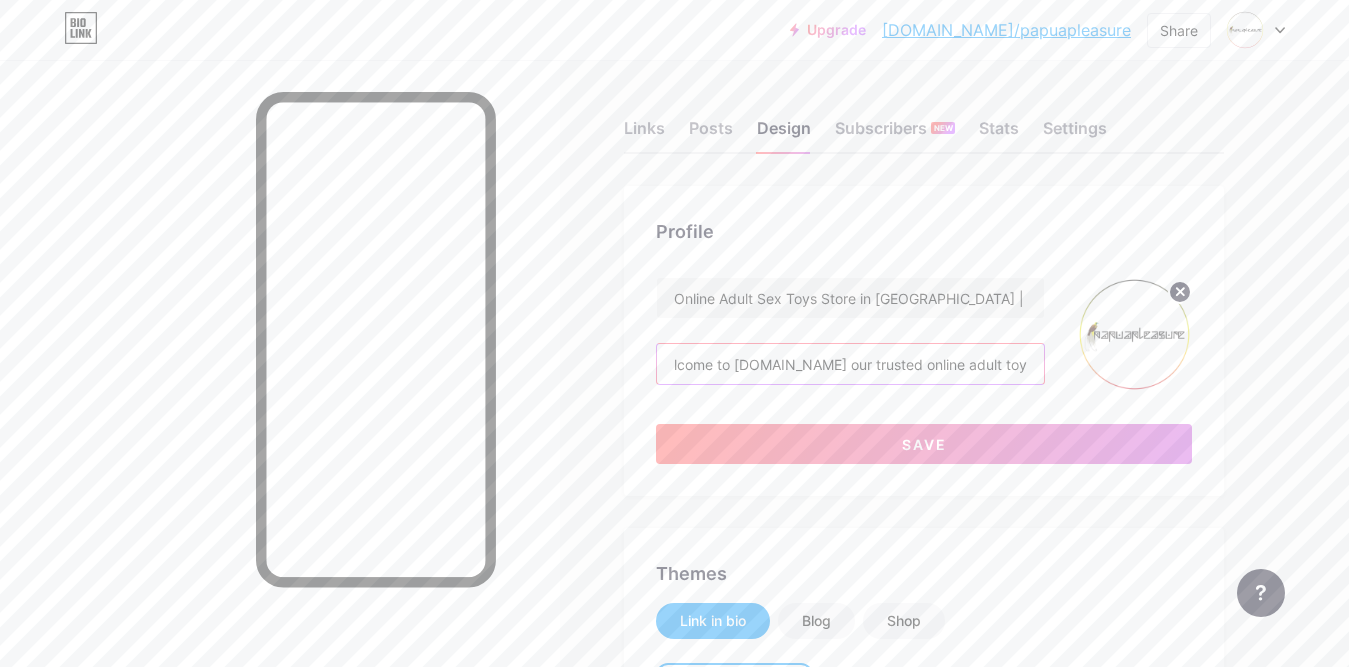 scroll, scrollTop: 0, scrollLeft: 0, axis: both 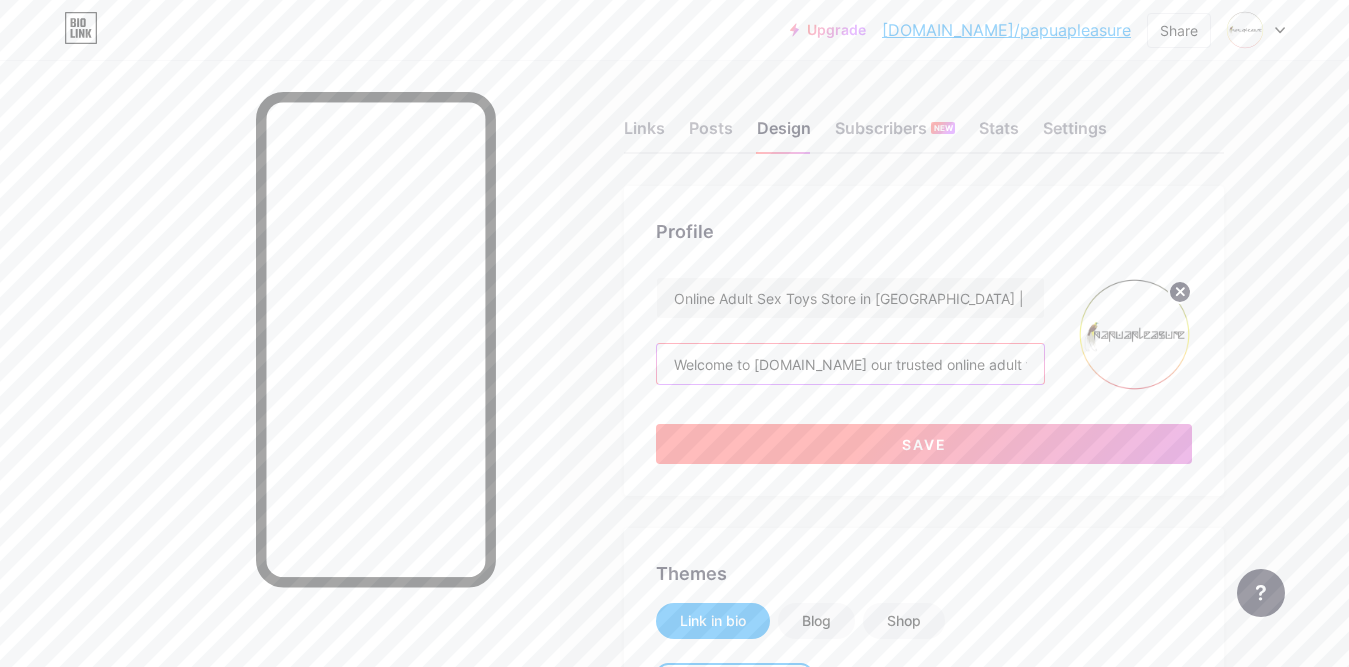 type on "Welcome to [DOMAIN_NAME] our trusted online adult toys store in [GEOGRAPHIC_DATA], where pleasure meets privacy. We offer a premium selection of high-quality sex toys for men, sex toys for women, and sex toys for couples. Shop confidently and discreetly with us to explore new levels of intimacy and satisfaction." 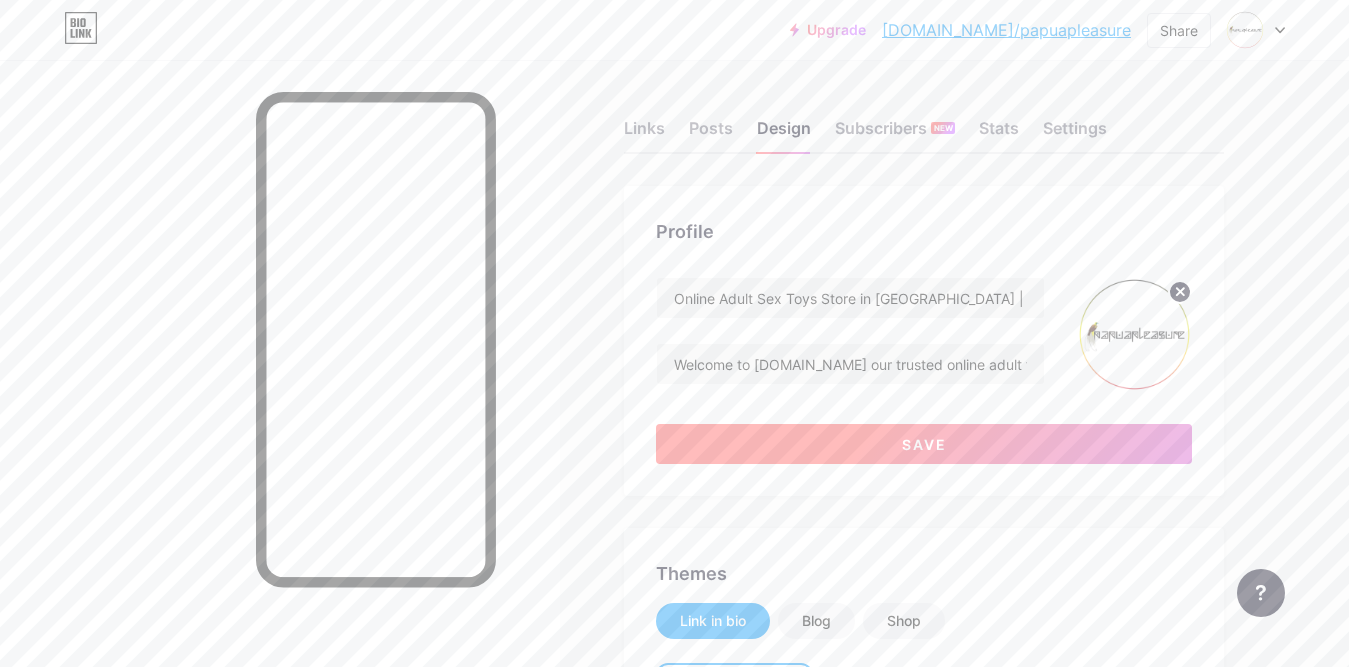 click on "Save" at bounding box center [924, 444] 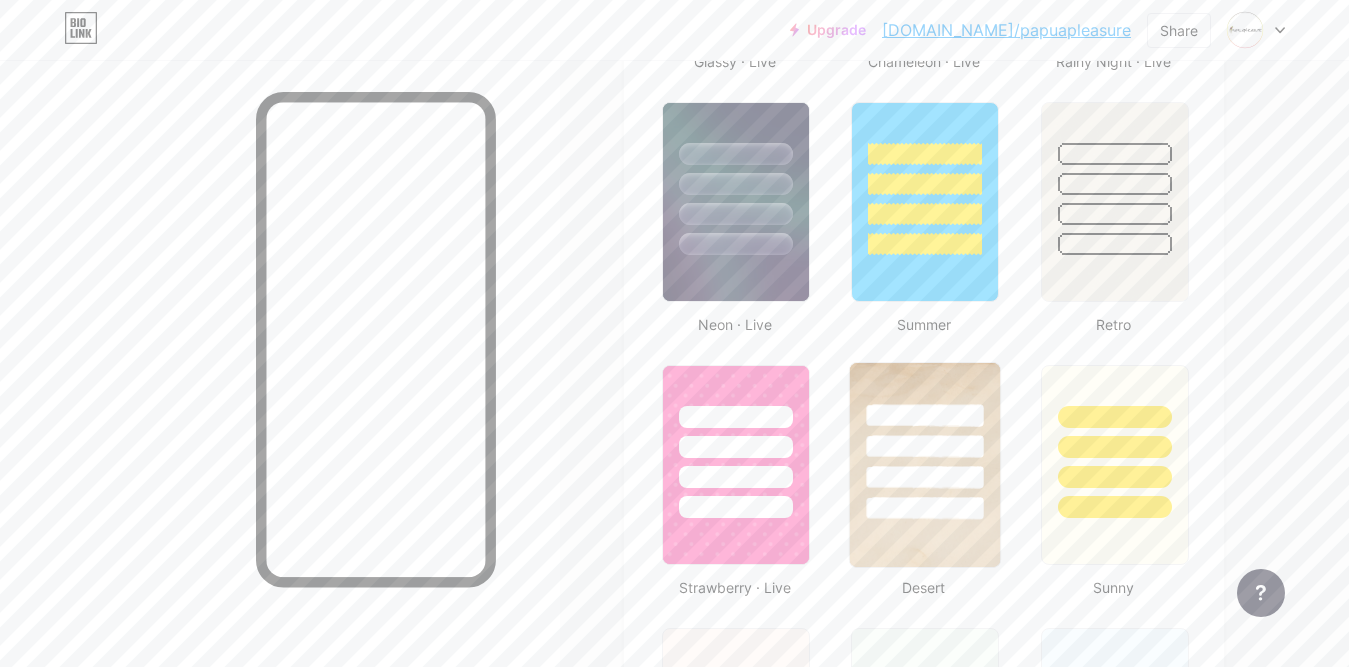 scroll, scrollTop: 1300, scrollLeft: 0, axis: vertical 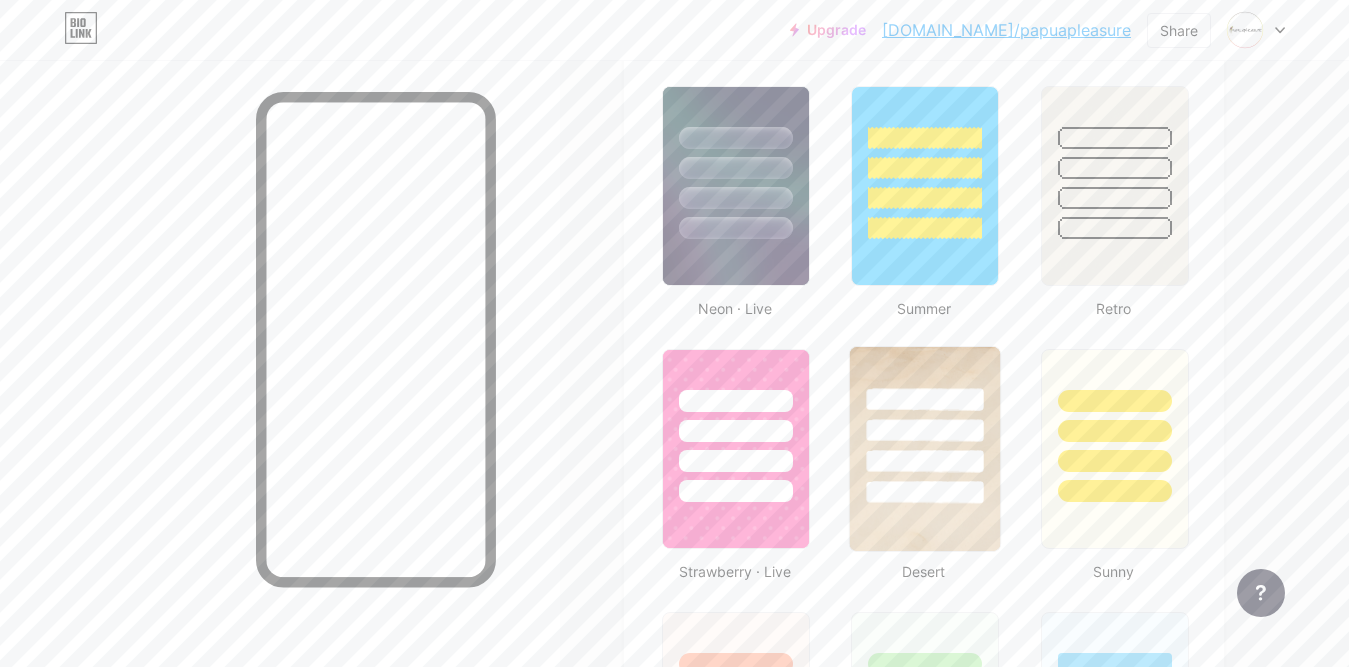 click at bounding box center [925, 492] 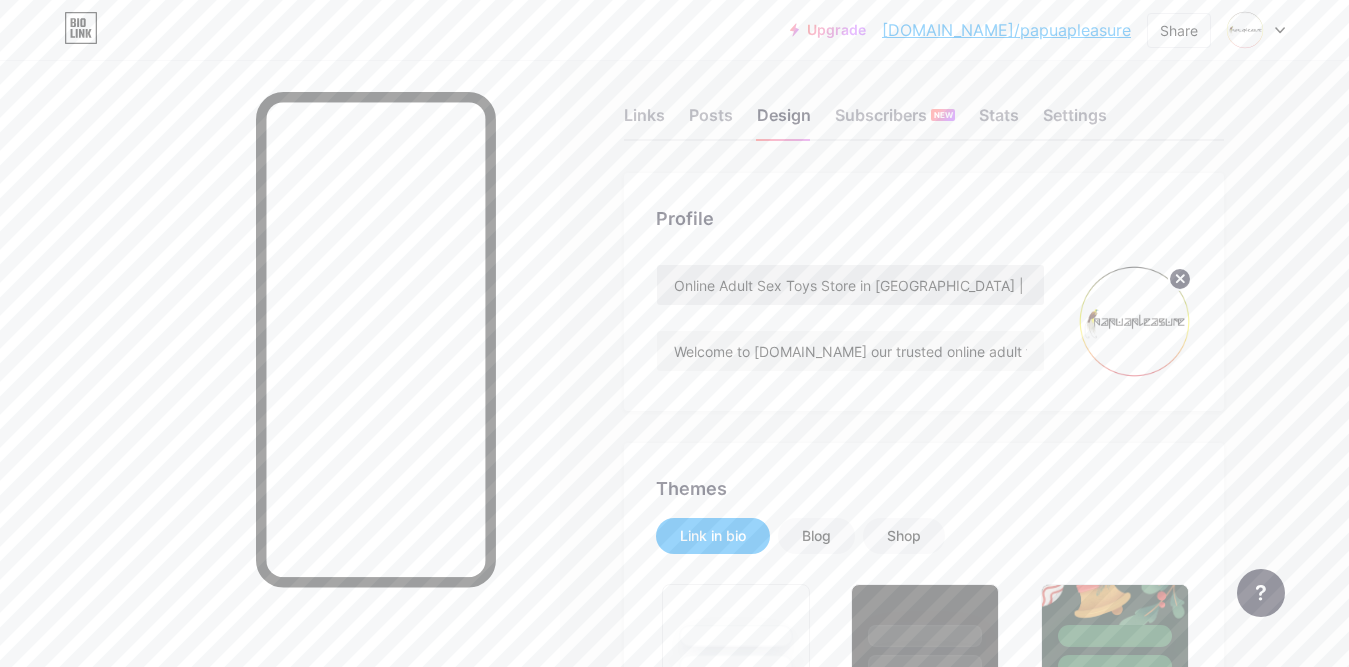 scroll, scrollTop: 0, scrollLeft: 0, axis: both 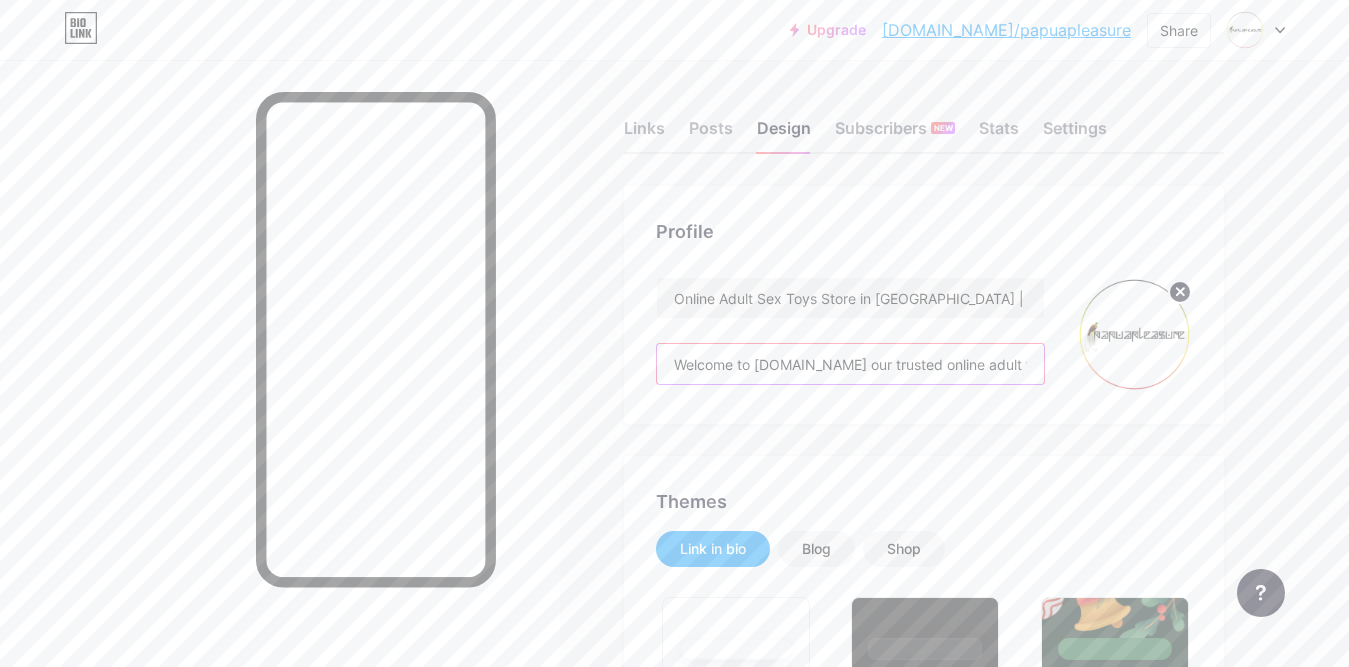 click on "Welcome to [DOMAIN_NAME] our trusted online adult toys store in [GEOGRAPHIC_DATA], where pleasure meets privacy. We offer a premium selection of high-quality sex toys for men, sex toys for women, and sex toys for couples. Shop confidently and discreetly with us to explore new levels of intimacy and satisfaction." at bounding box center (850, 364) 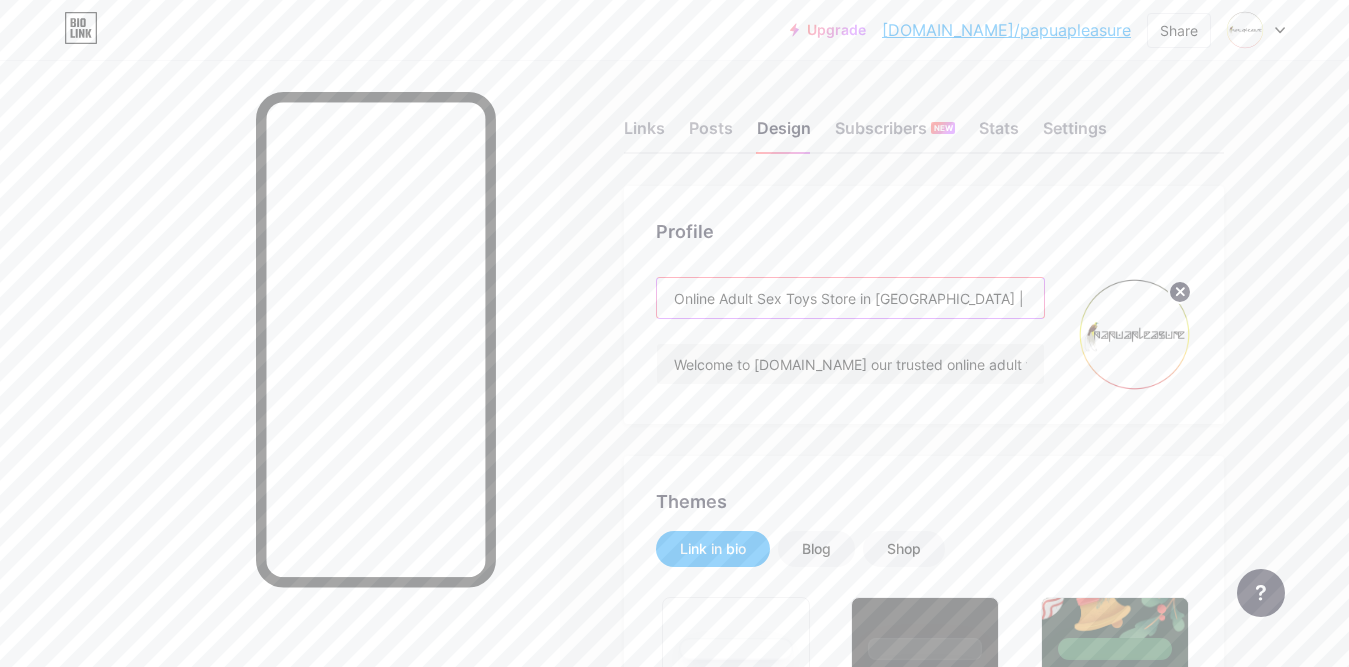click on "Online Adult Sex Toys Store in [GEOGRAPHIC_DATA] | [DOMAIN_NAME]" at bounding box center (850, 298) 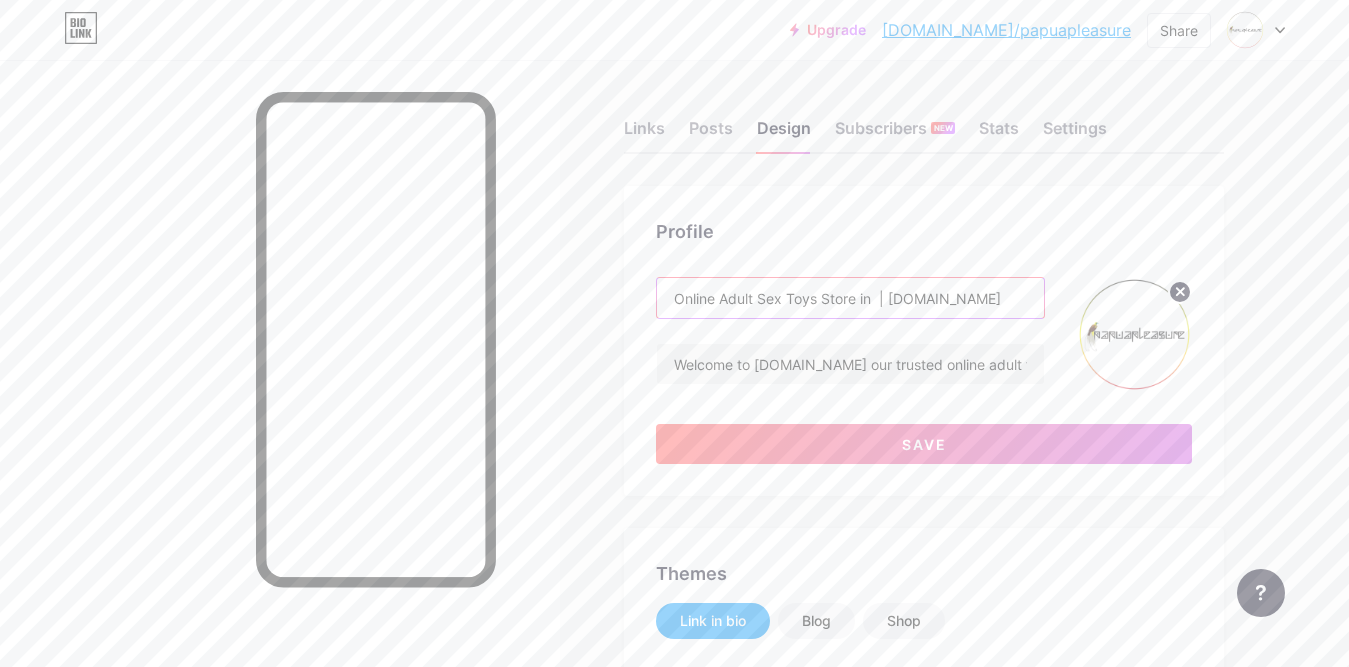 paste on "[GEOGRAPHIC_DATA]" 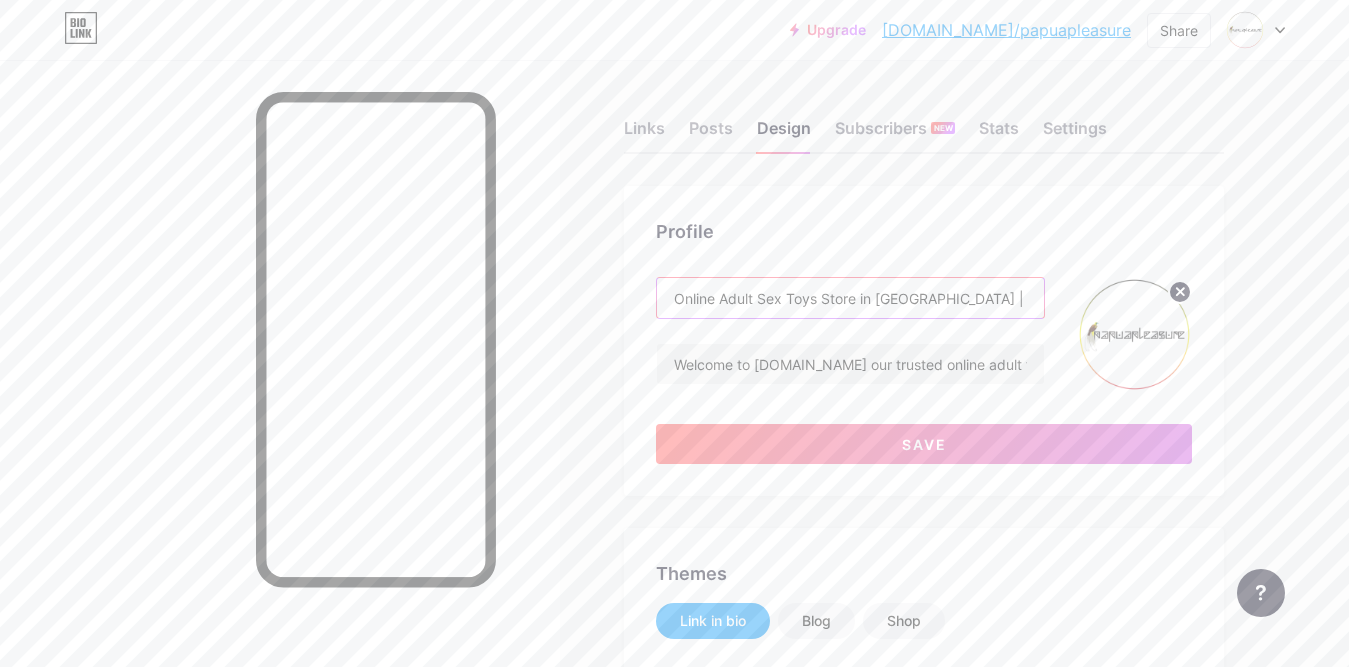 click on "Online Adult Sex Toys Store in [GEOGRAPHIC_DATA] | [DOMAIN_NAME]" at bounding box center [850, 298] 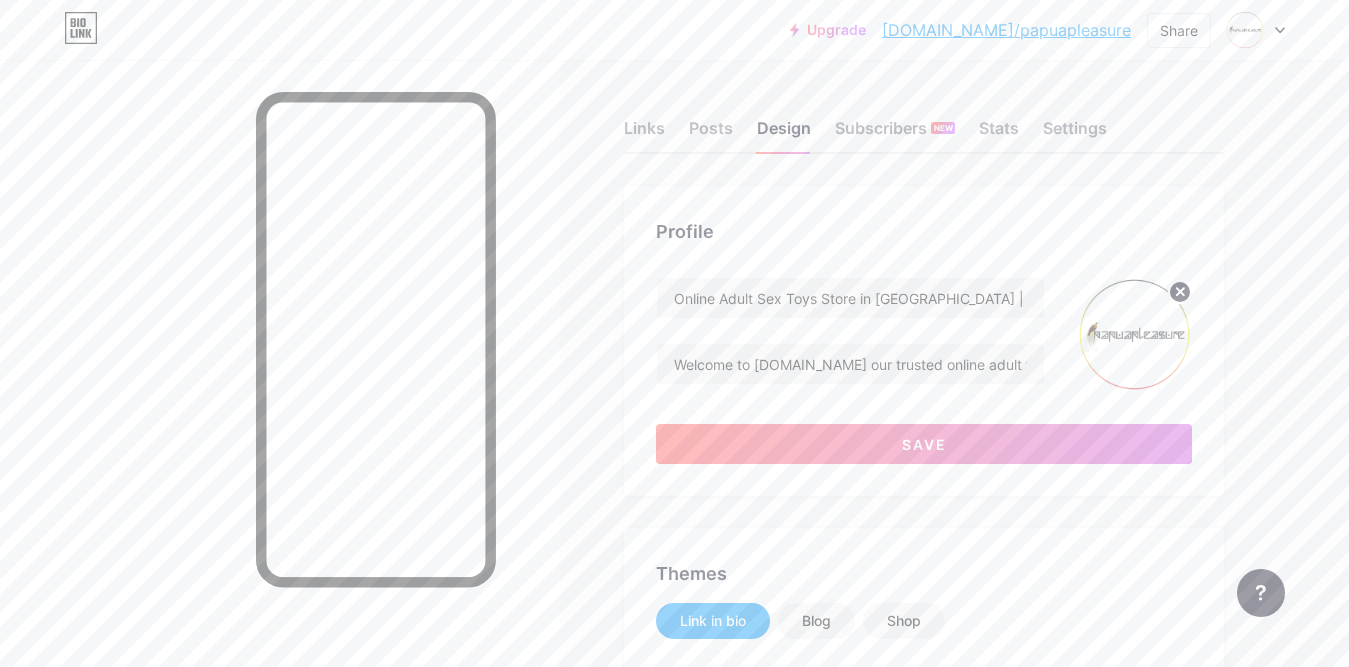 click on "Profile   Online Adult Sex Toys Store in [GEOGRAPHIC_DATA] | [DOMAIN_NAME]     Welcome to [DOMAIN_NAME] our trusted online adult toys store in [GEOGRAPHIC_DATA], where pleasure meets privacy. We offer a premium selection of high-quality sex toys for men, sex toys for women, and sex toys for couples. Shop confidently and discreetly with us to explore new levels of intimacy and satisfaction.                   Save" at bounding box center (924, 341) 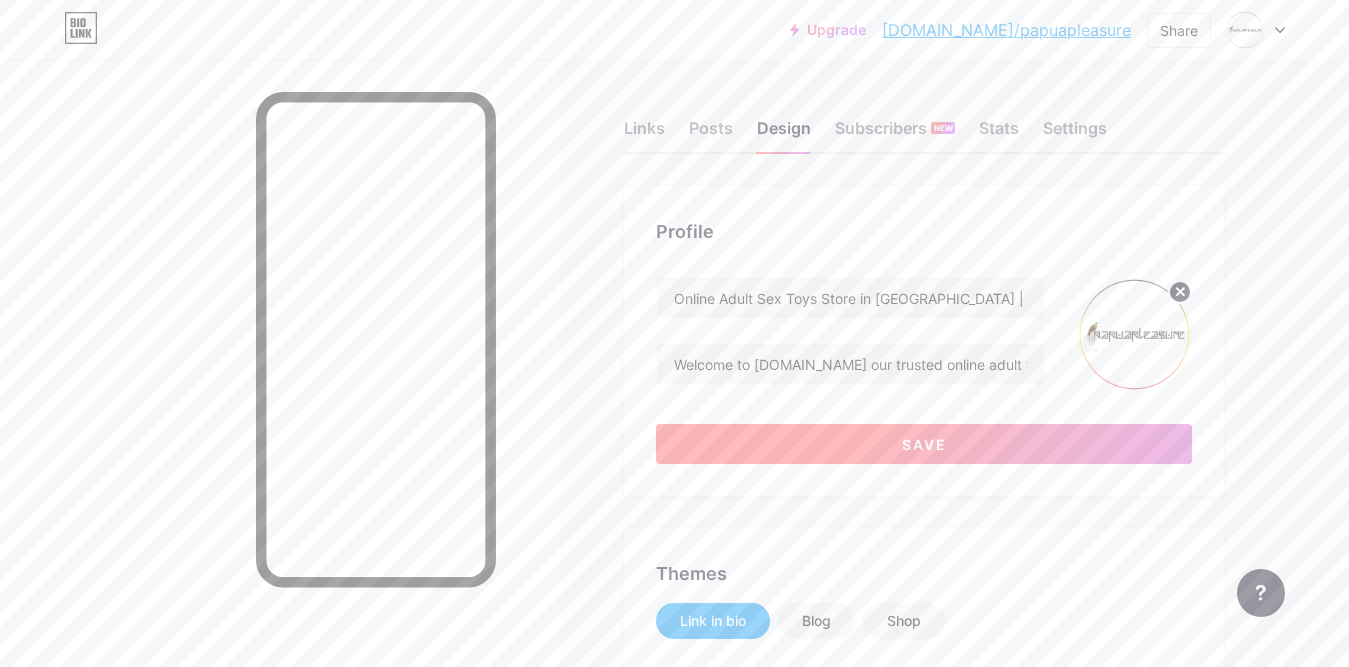 click on "Save" at bounding box center [924, 444] 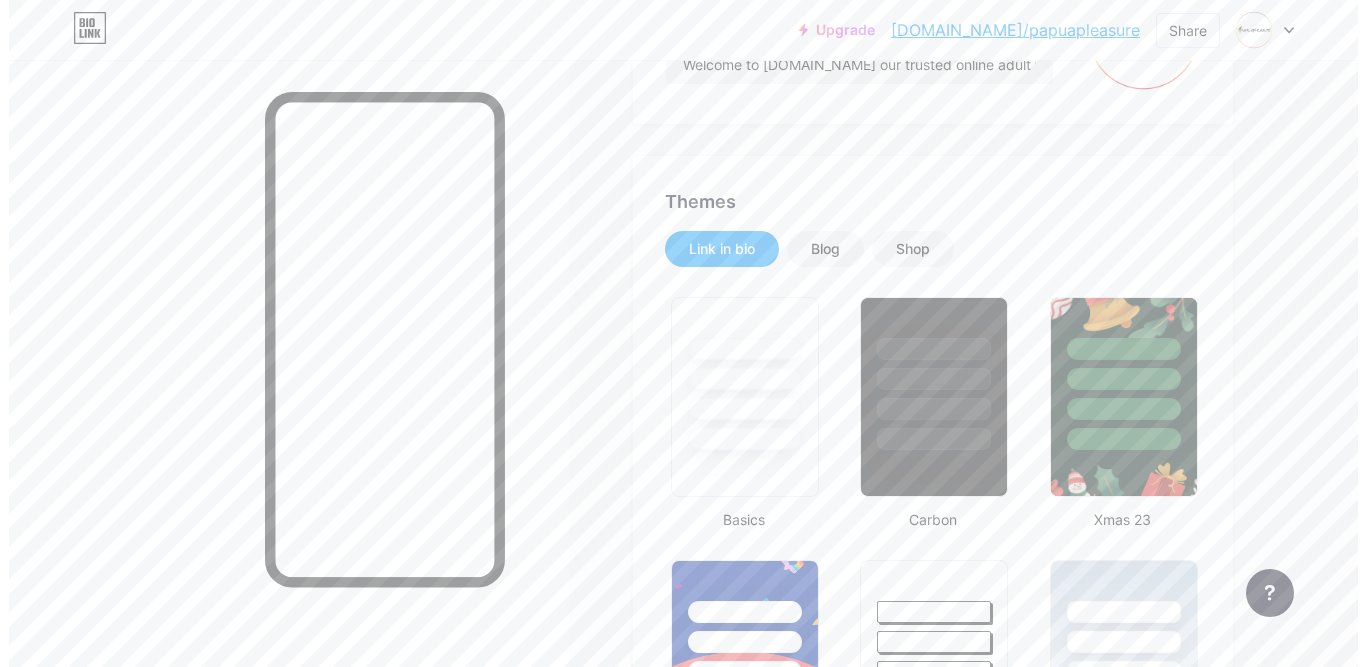 scroll, scrollTop: 0, scrollLeft: 0, axis: both 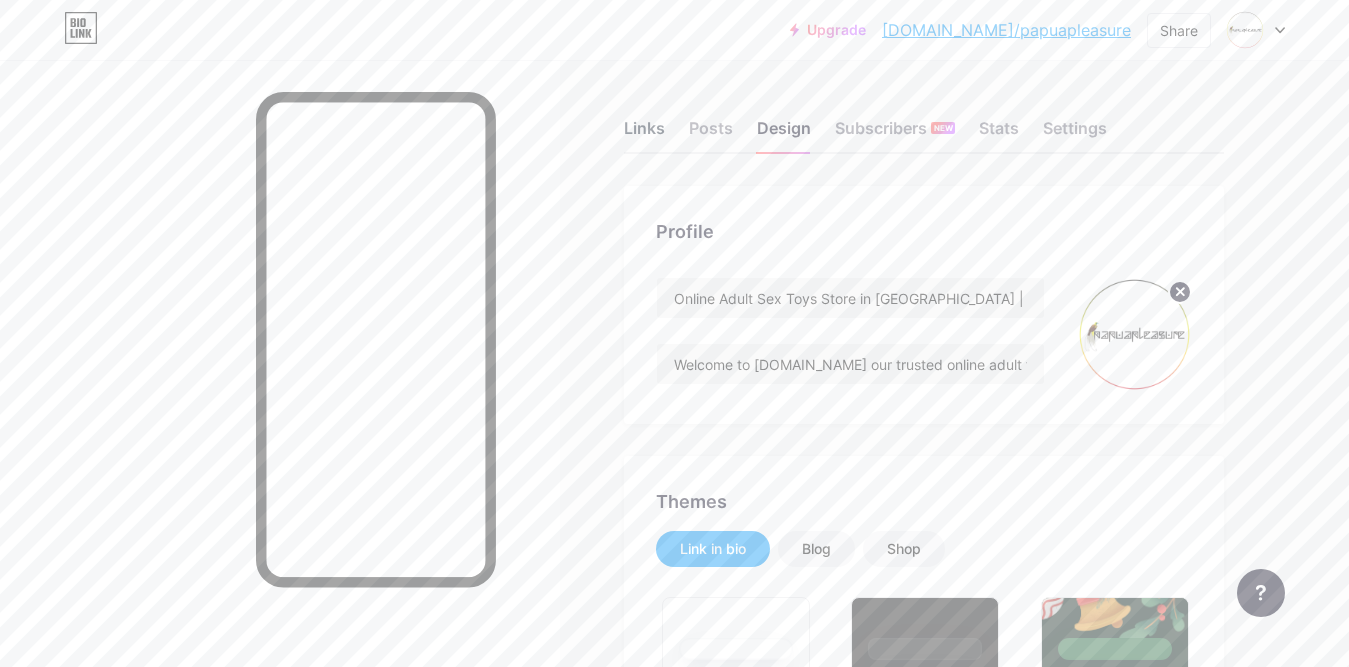 click on "Links" at bounding box center [644, 134] 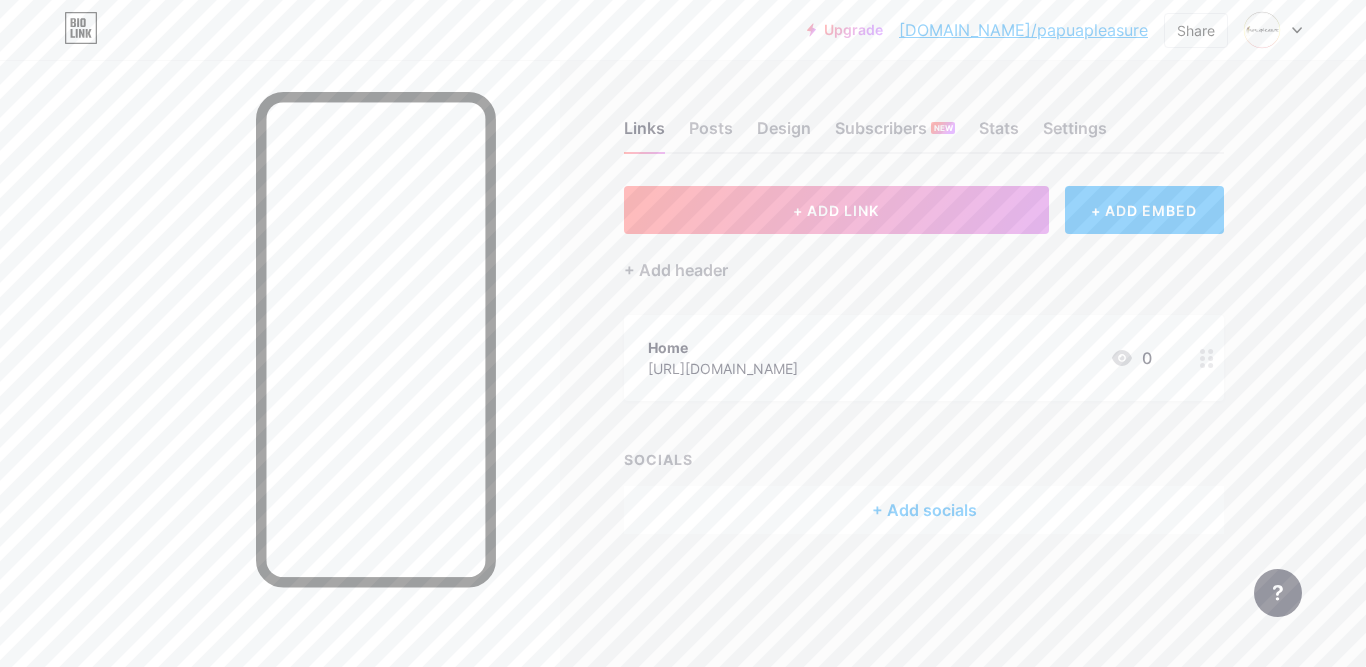 click on "+ Add socials" at bounding box center (924, 510) 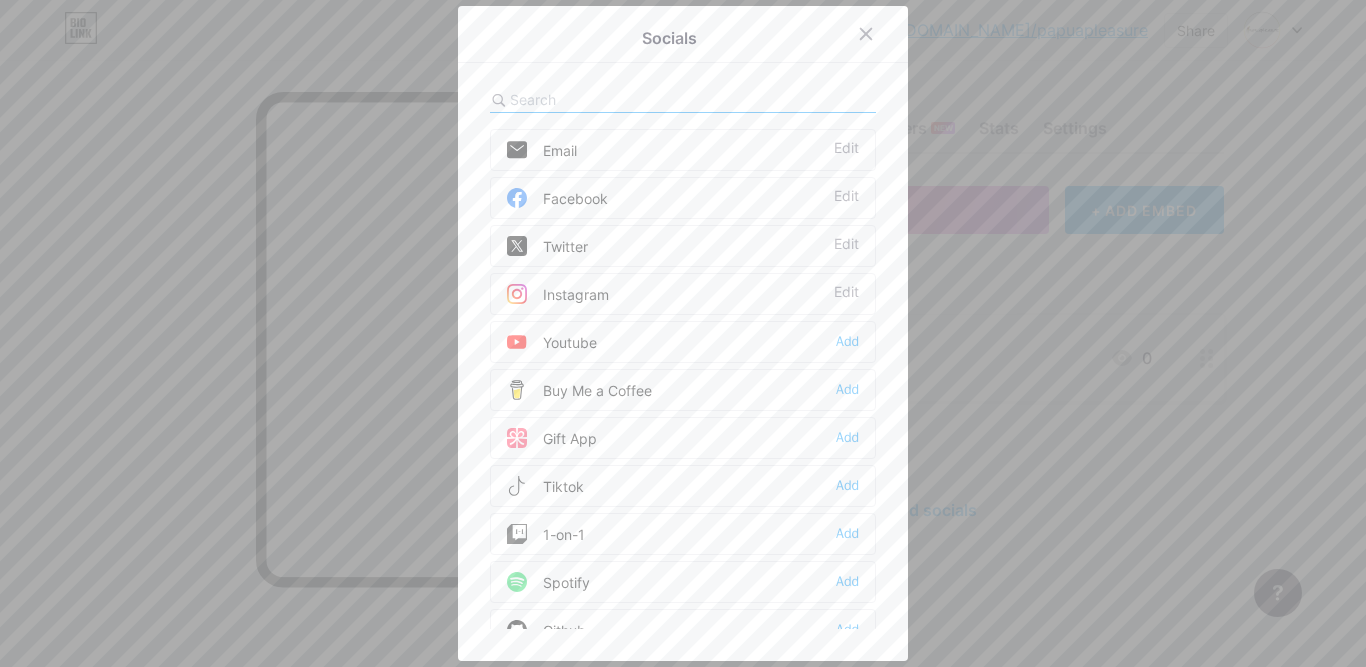 click on "Instagram
Edit" at bounding box center (683, 294) 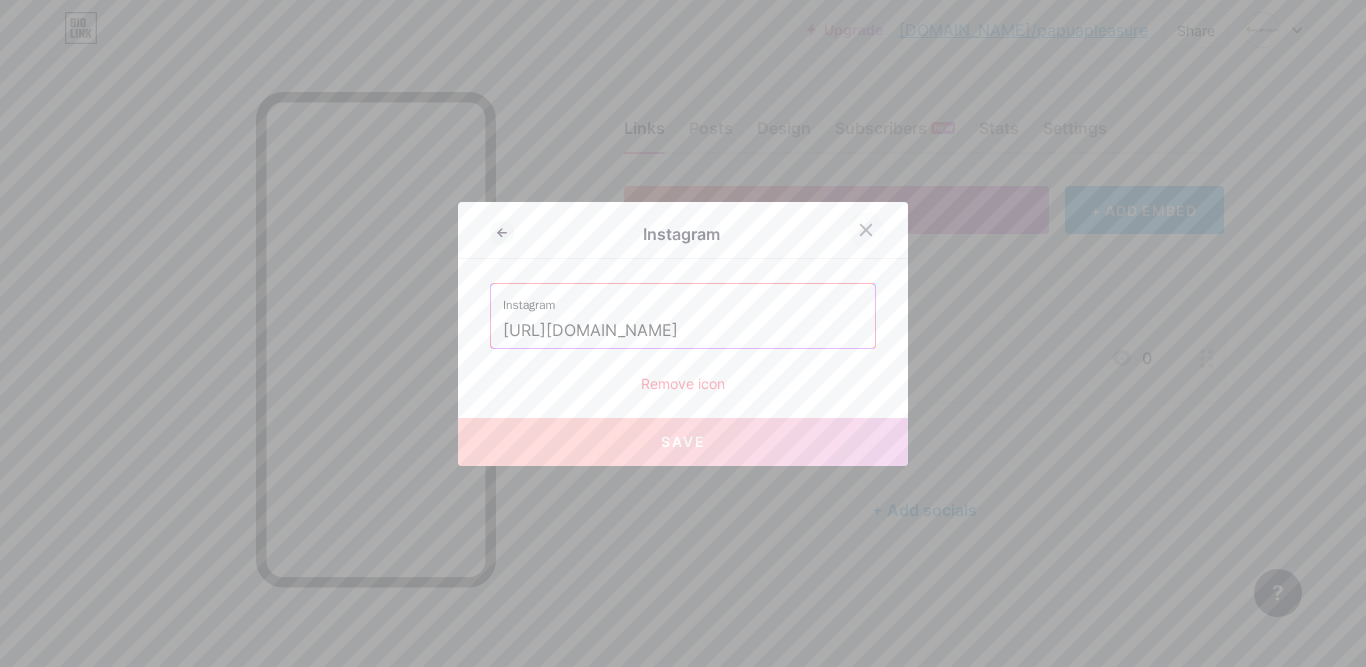 click 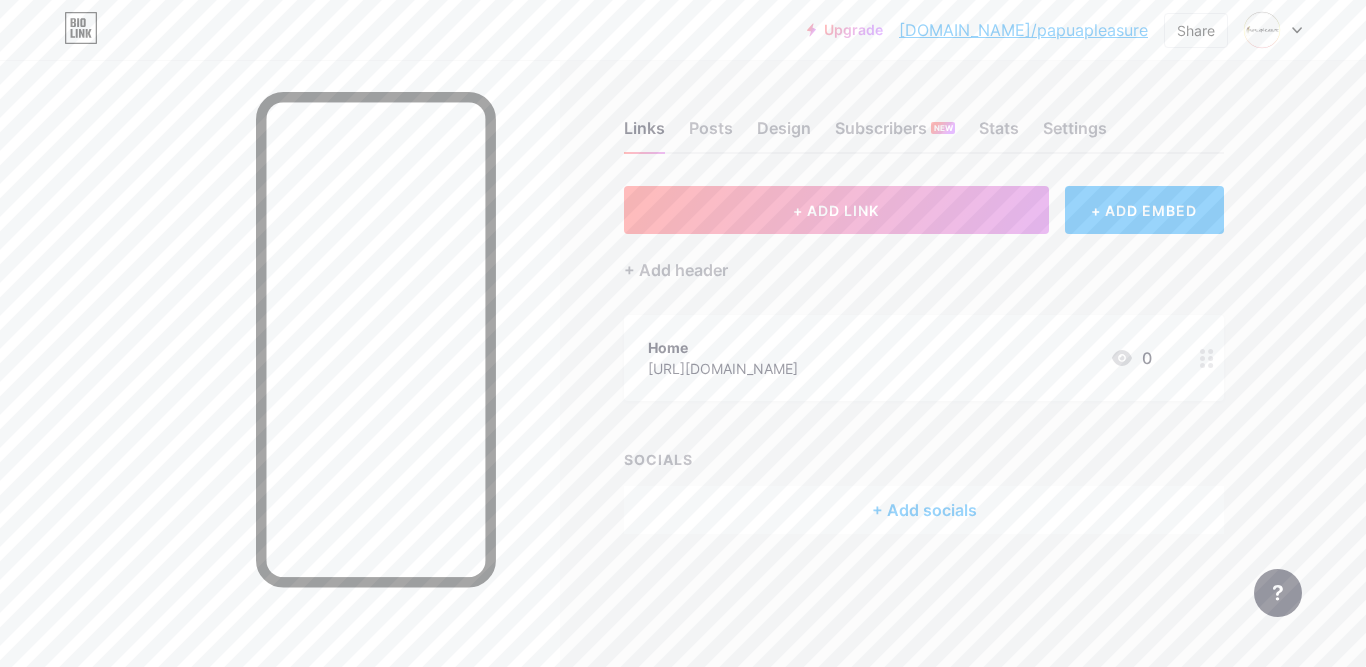 click on "+ Add socials" at bounding box center [924, 510] 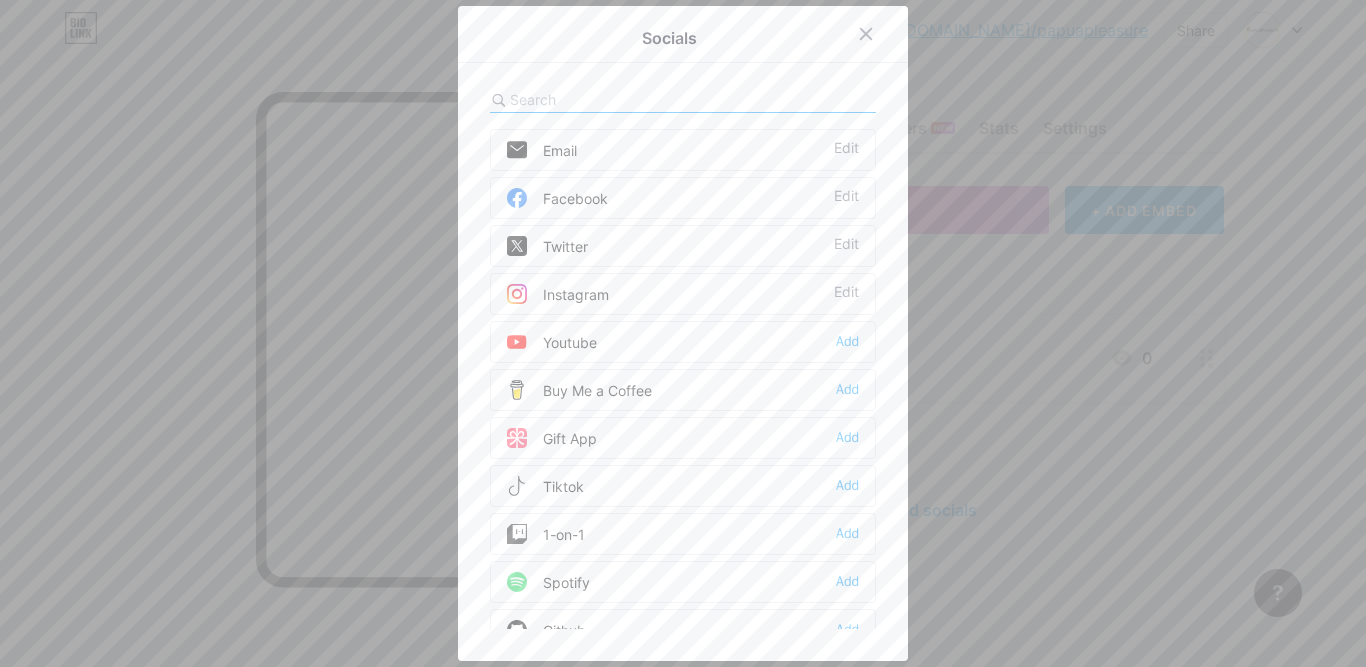 click on "Email
Edit" at bounding box center (683, 150) 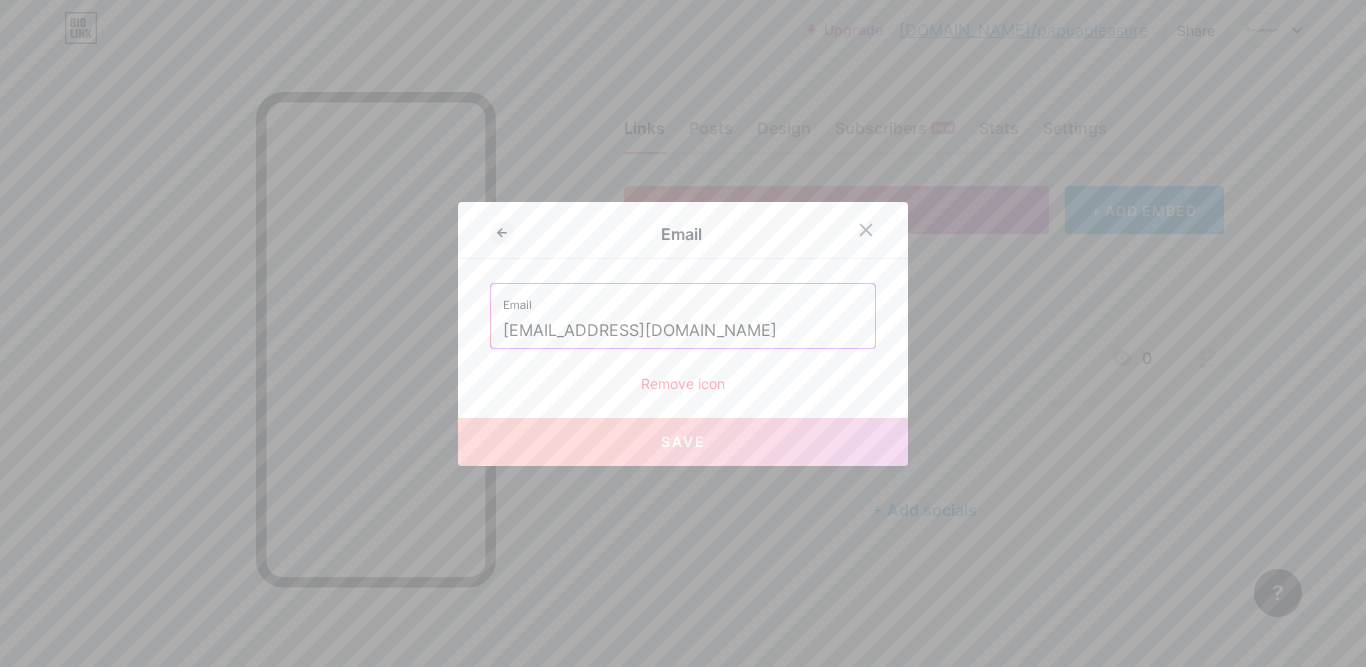 drag, startPoint x: 736, startPoint y: 344, endPoint x: 373, endPoint y: 366, distance: 363.66605 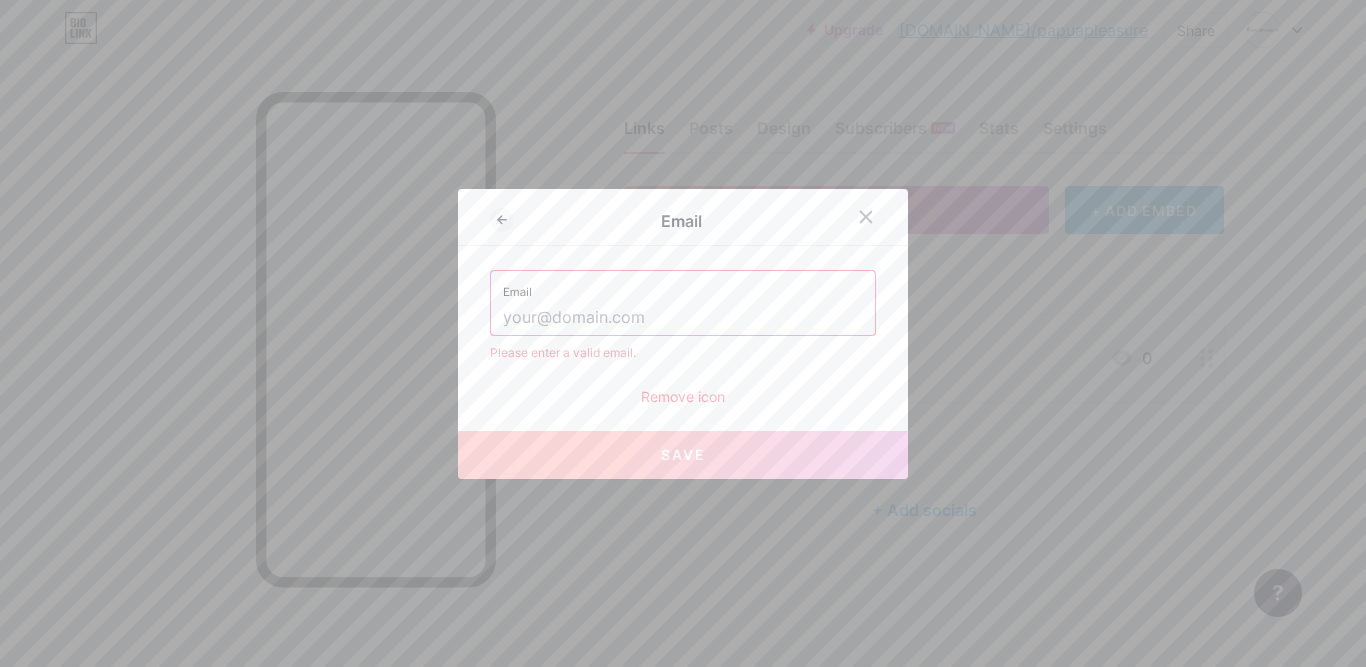 paste on "[EMAIL_ADDRESS][DOMAIN_NAME]" 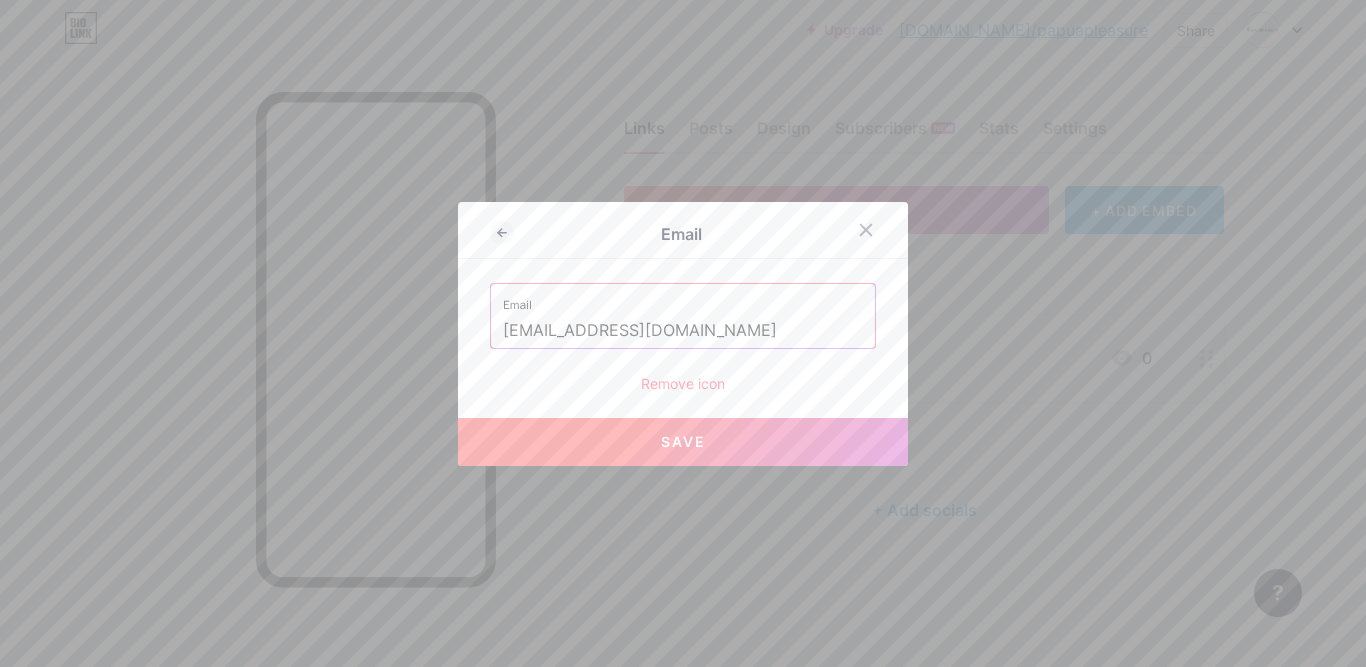 type on "[EMAIL_ADDRESS][DOMAIN_NAME]" 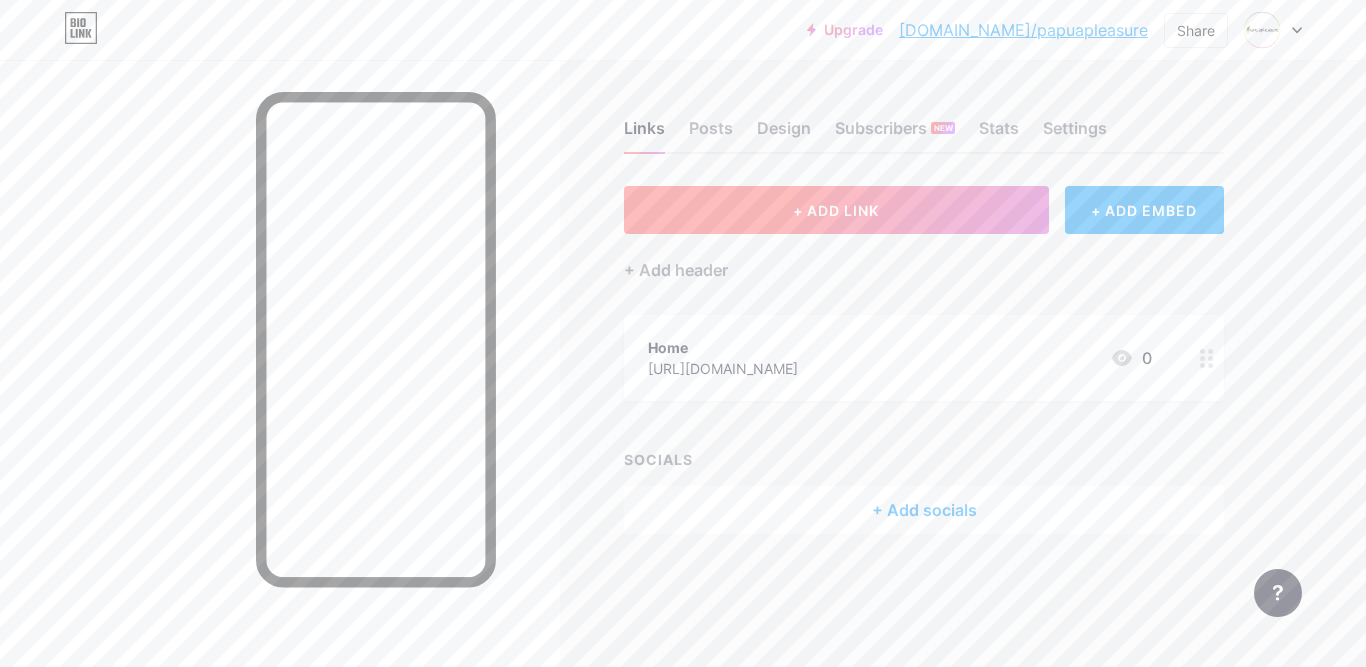 click on "+ ADD LINK" at bounding box center (836, 210) 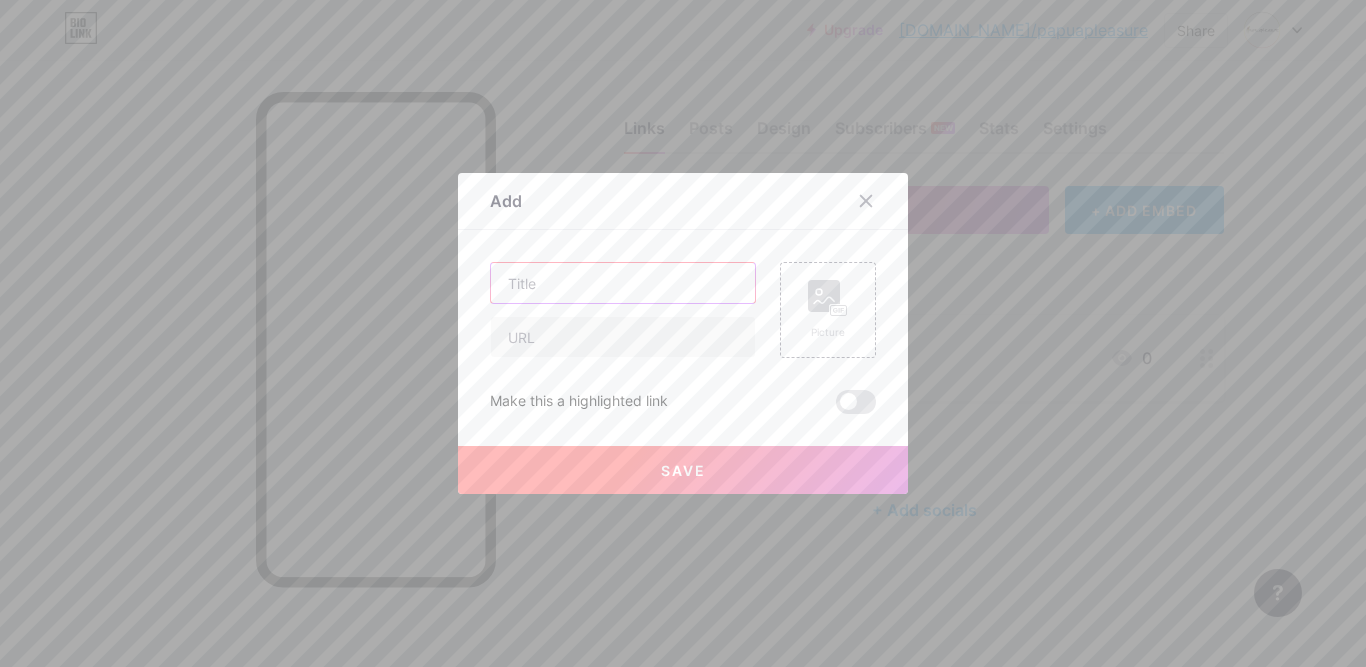 click at bounding box center (623, 283) 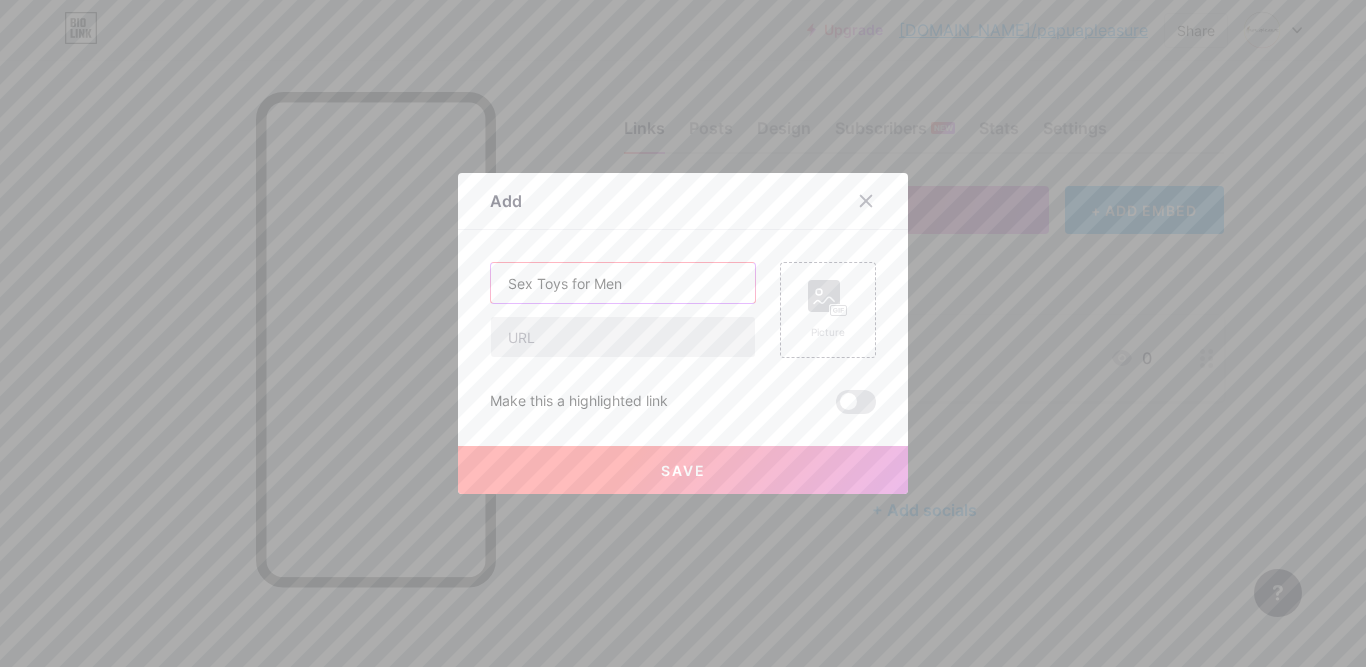 type on "Sex Toys for Men" 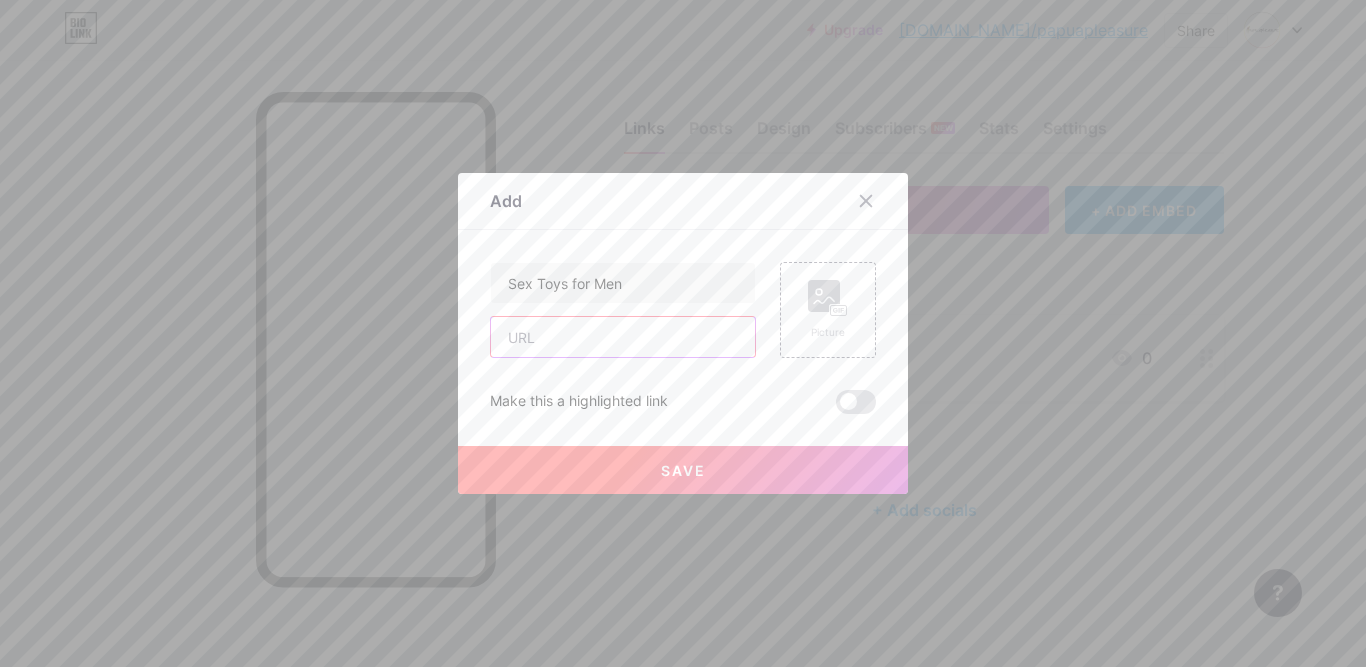 click at bounding box center (623, 337) 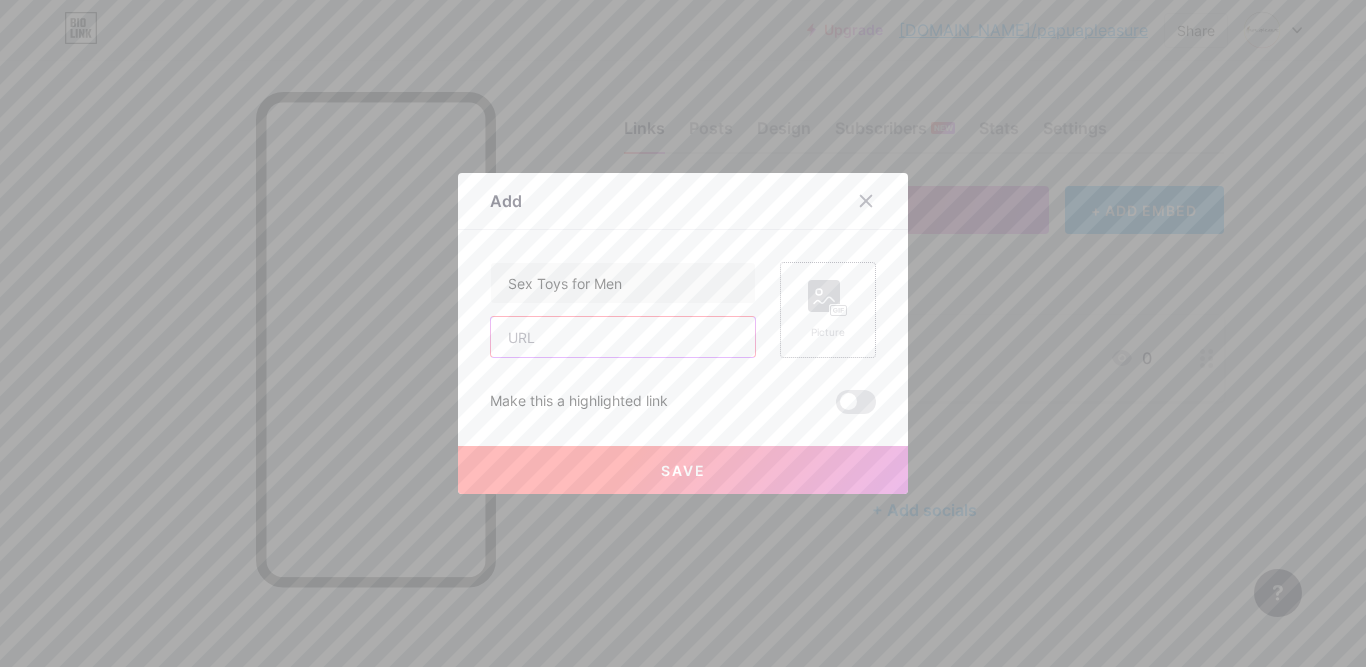 paste on "[URL][DOMAIN_NAME]" 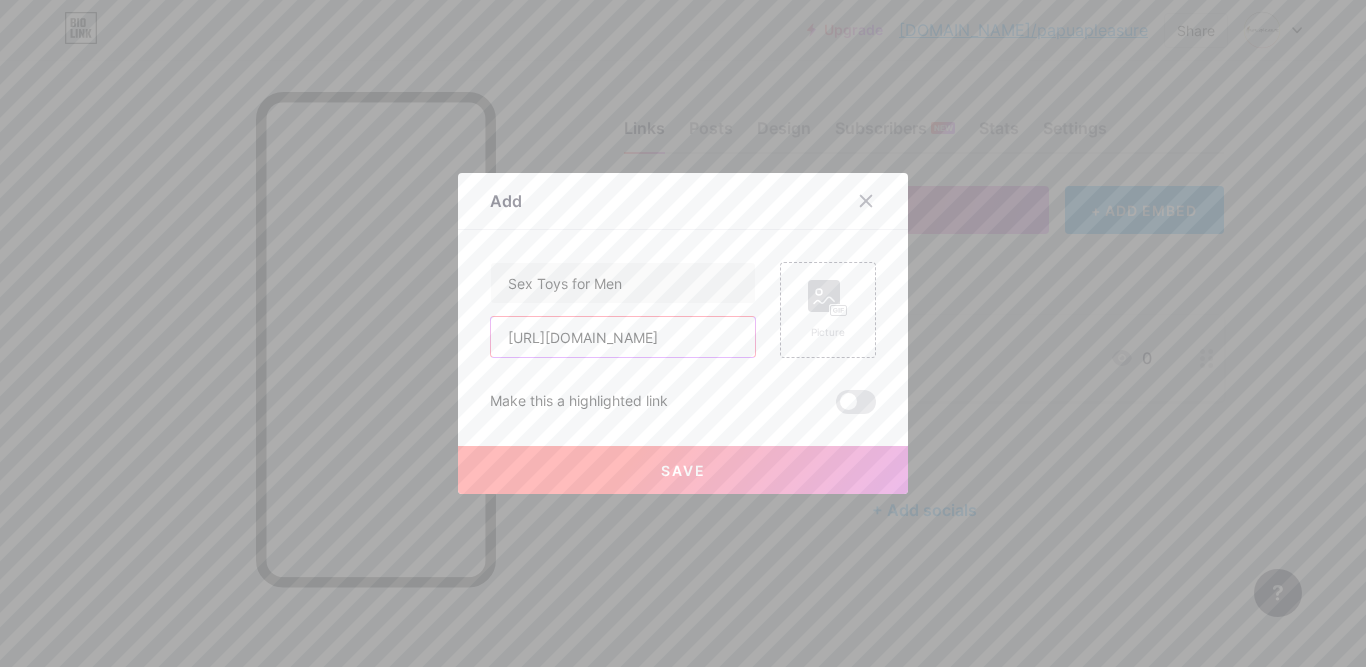 scroll, scrollTop: 0, scrollLeft: 61, axis: horizontal 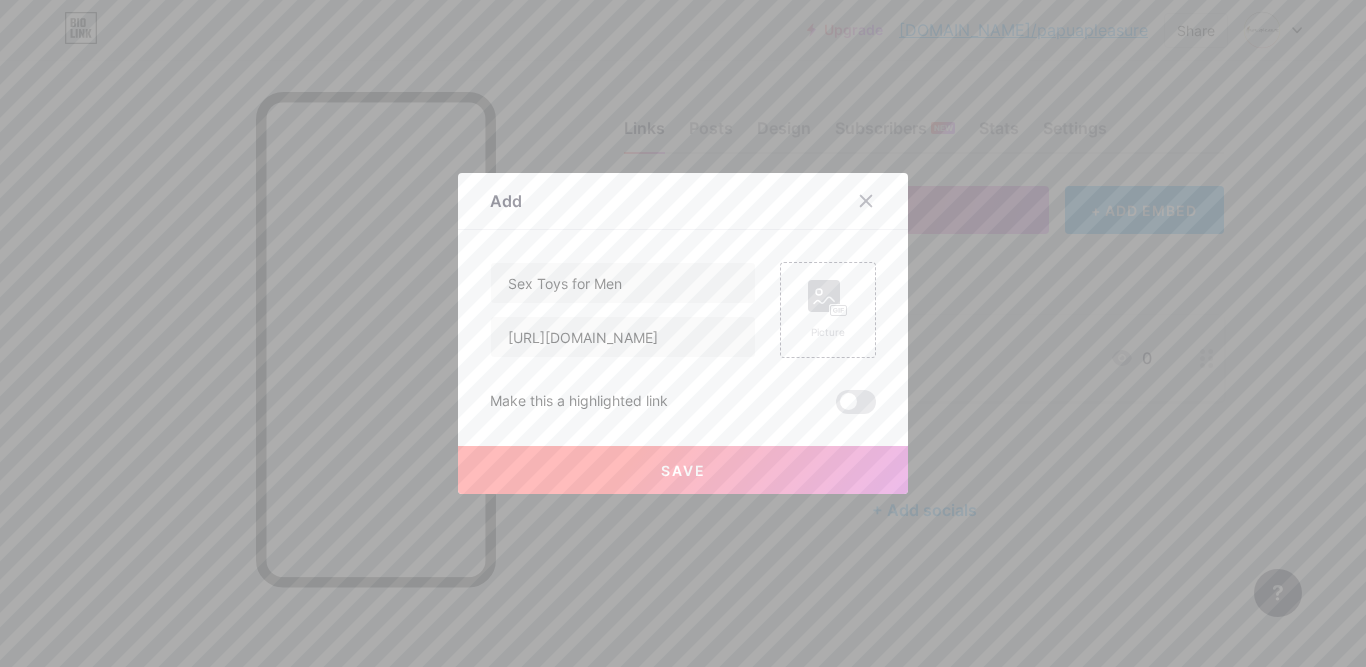 click on "Save" at bounding box center (683, 470) 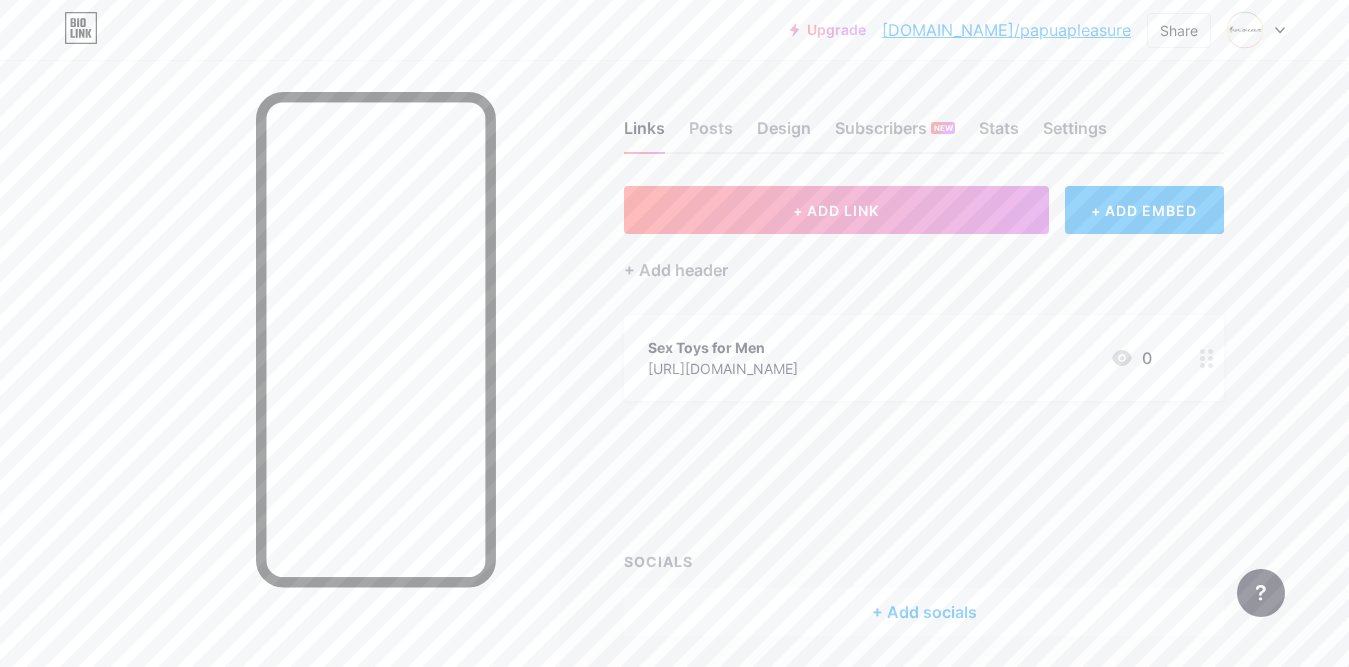 type 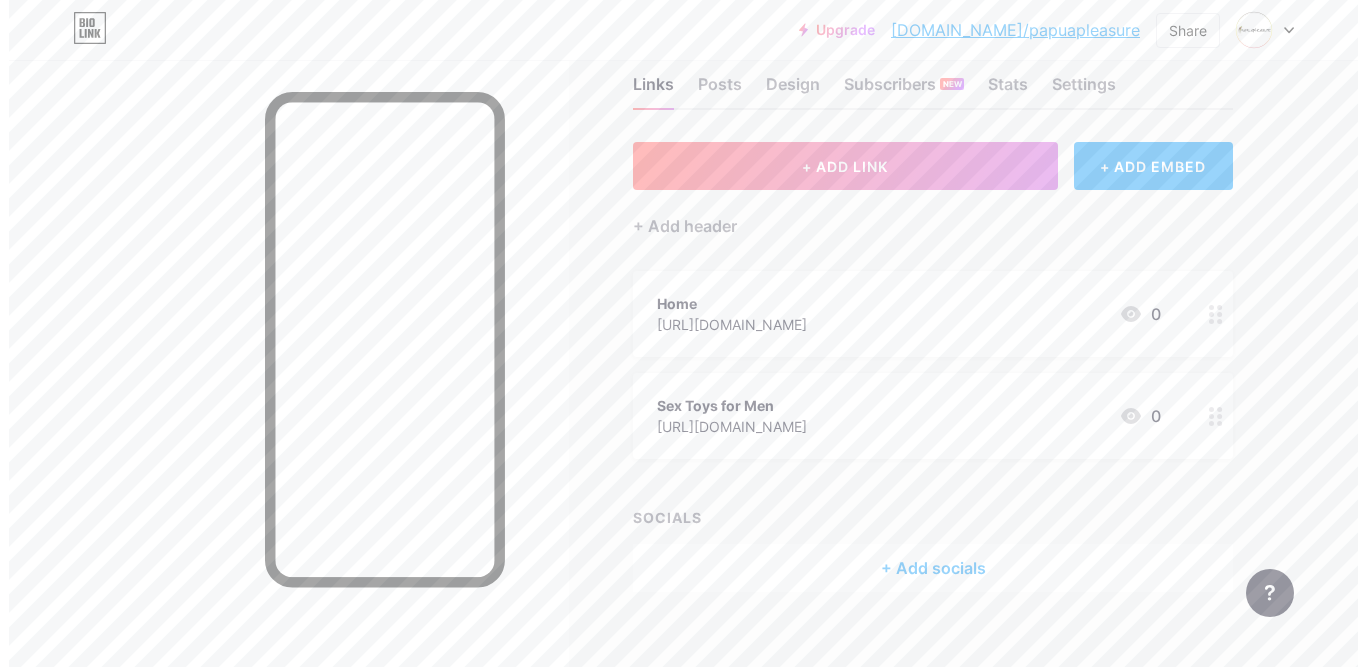scroll, scrollTop: 68, scrollLeft: 0, axis: vertical 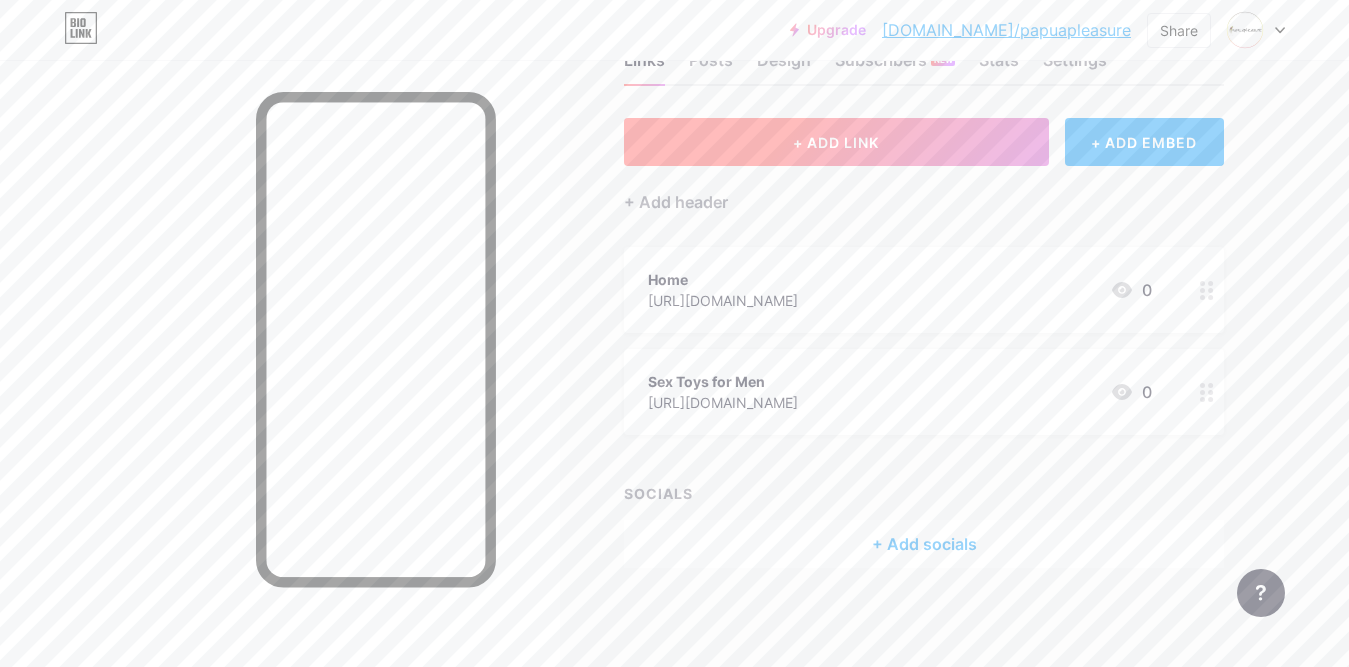 click on "+ ADD LINK" at bounding box center (836, 142) 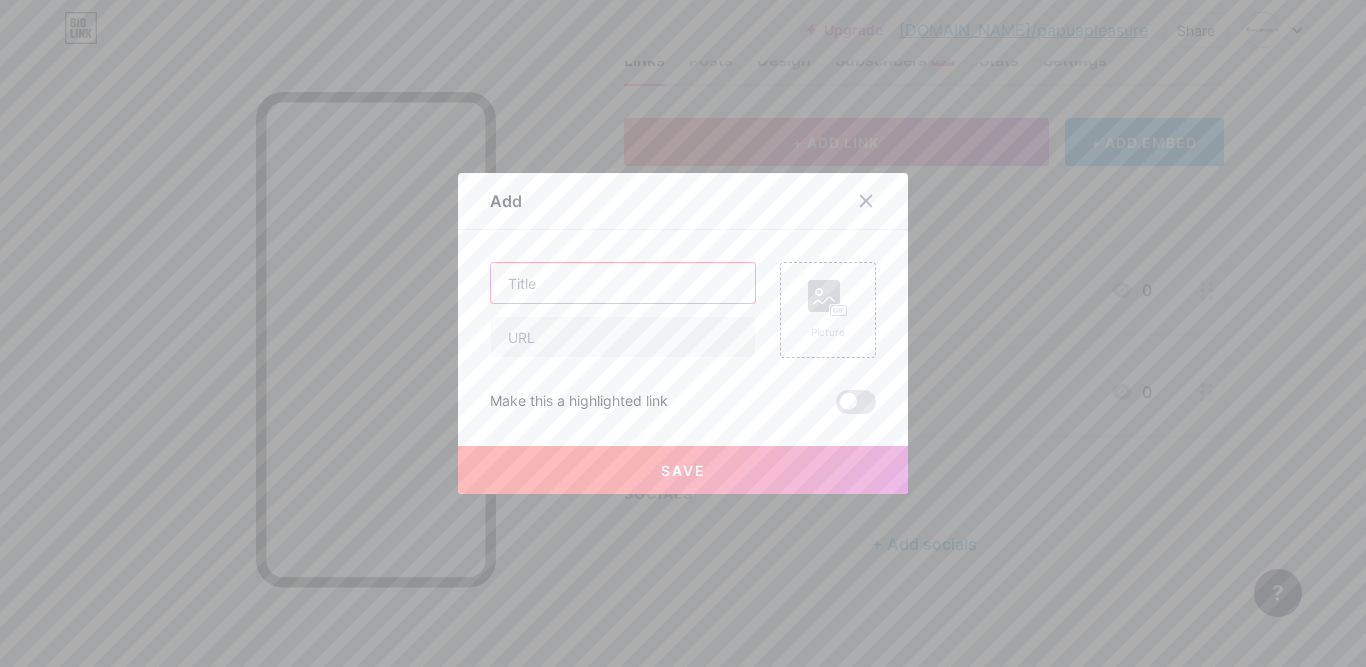 click at bounding box center (623, 283) 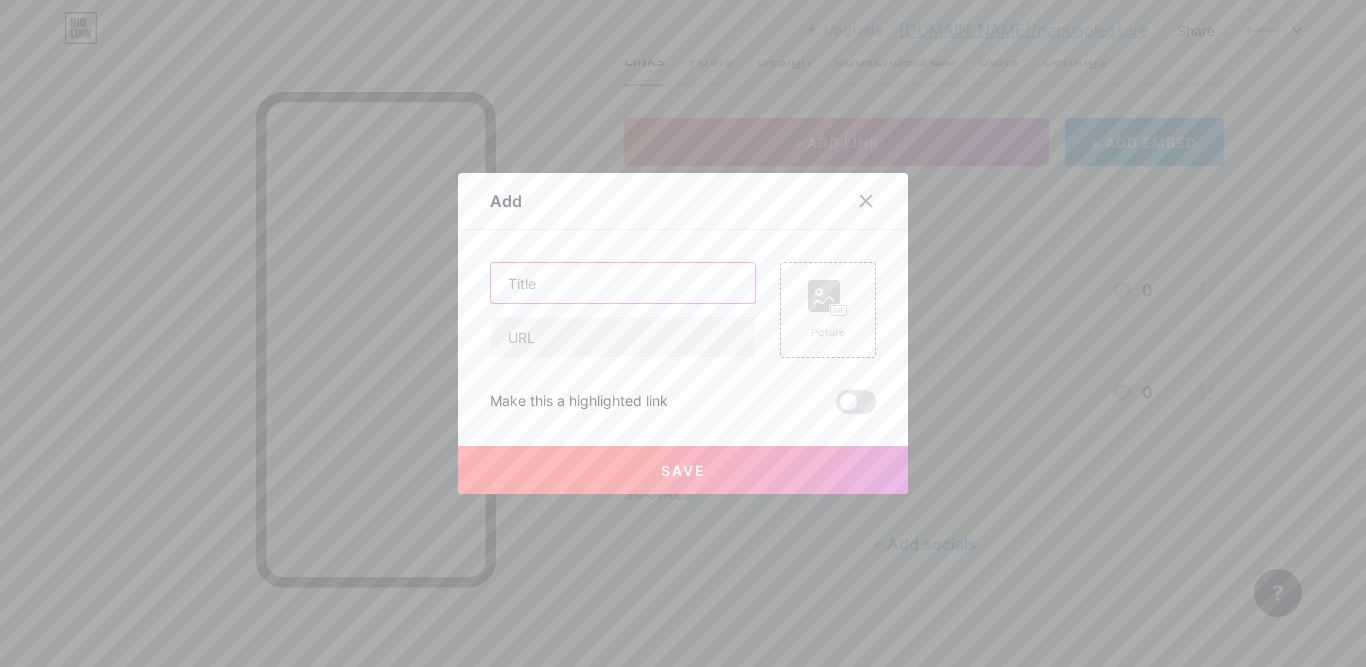 paste on "Sex Toys for Women" 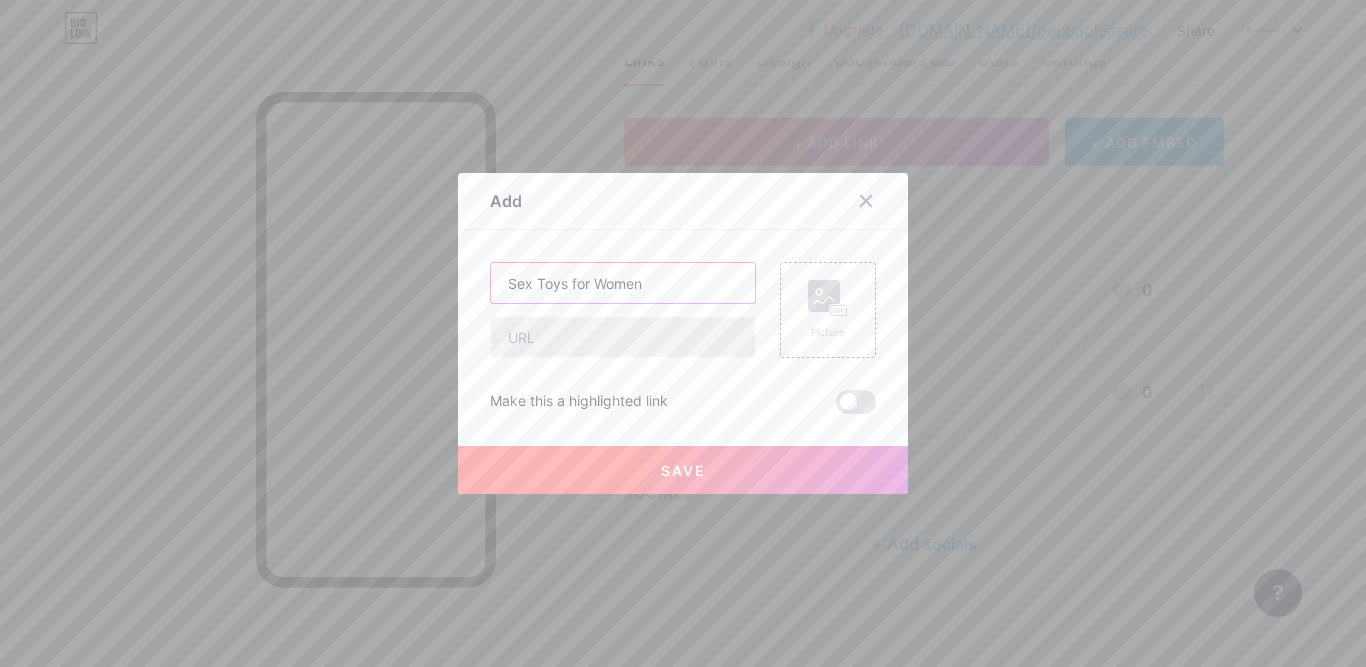 type on "Sex Toys for Women" 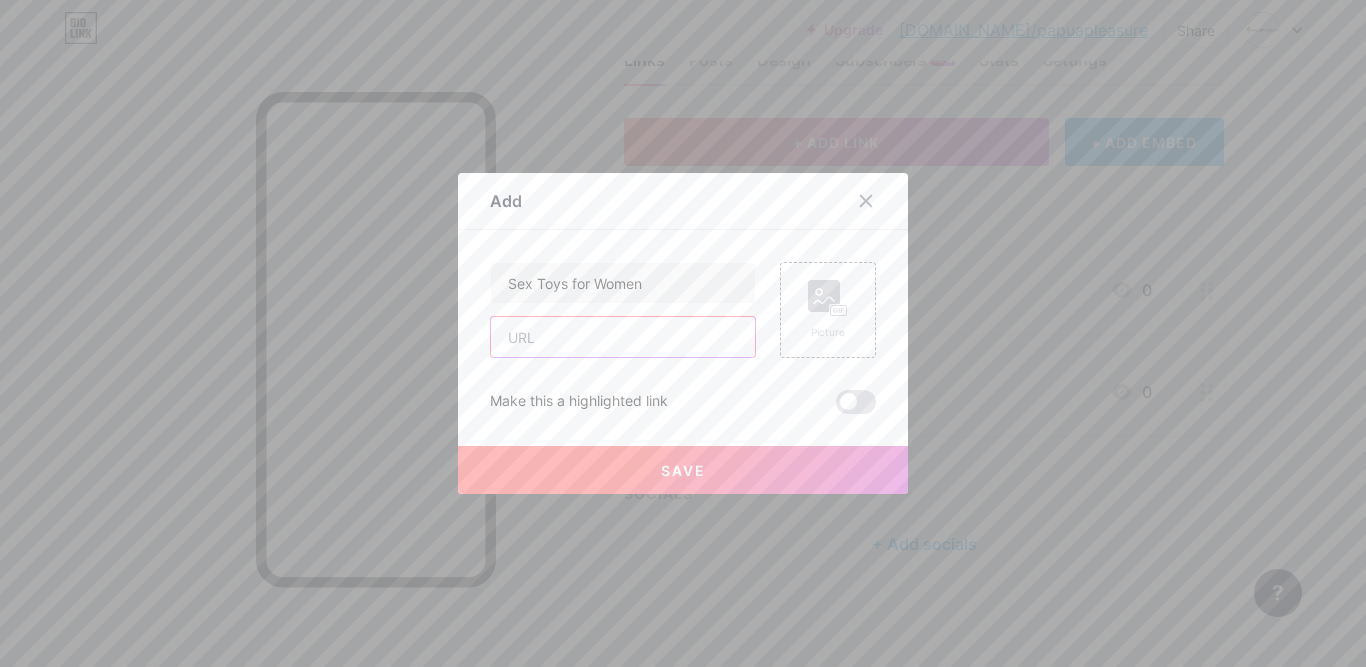 click at bounding box center [623, 337] 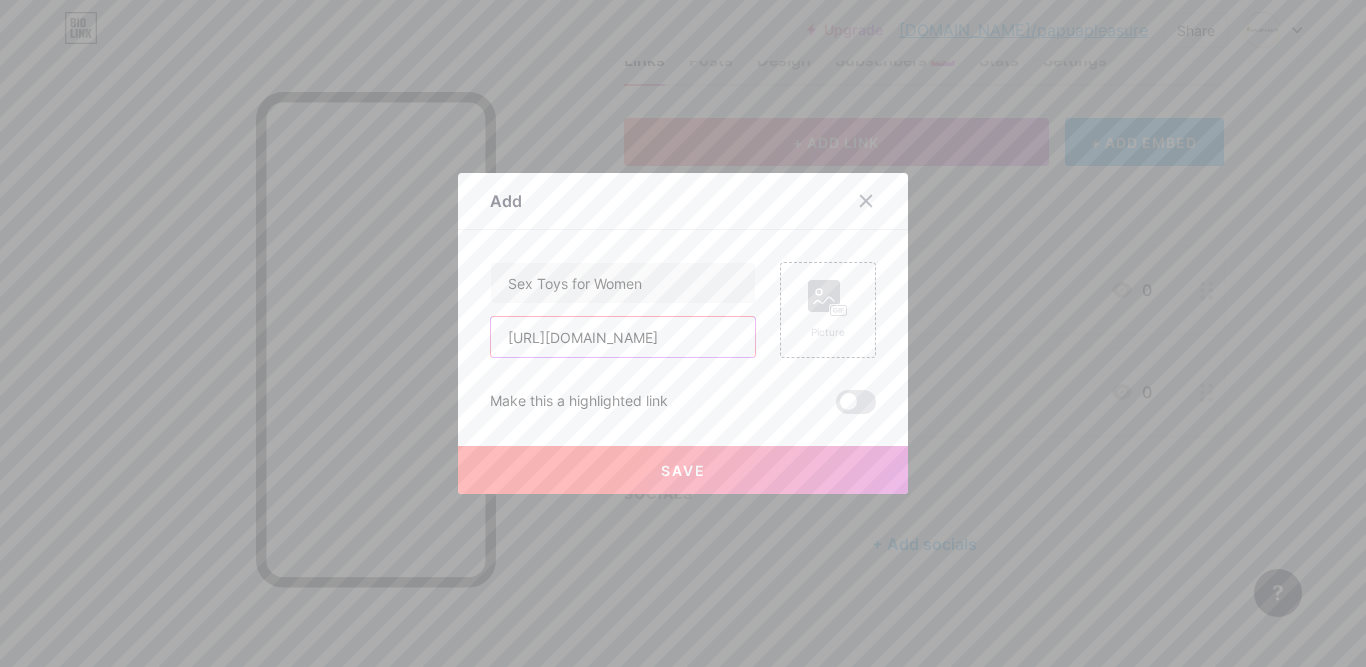 scroll, scrollTop: 0, scrollLeft: 58, axis: horizontal 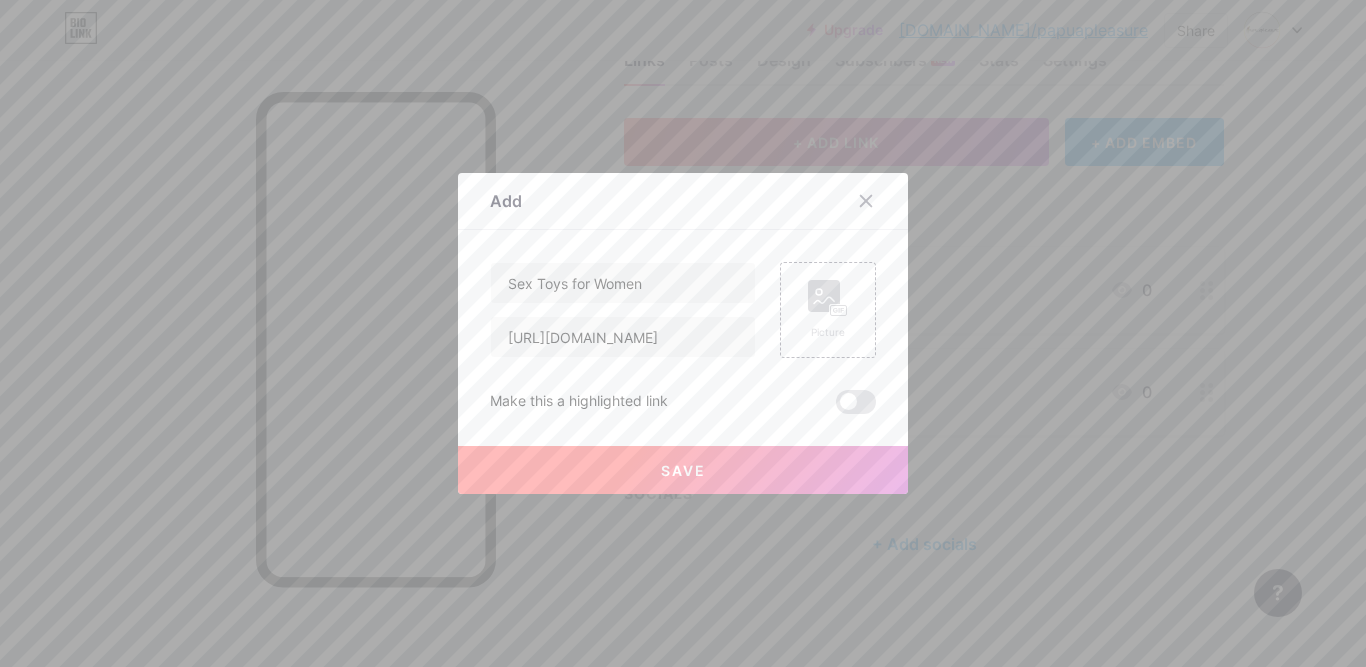 click on "Save" at bounding box center (683, 470) 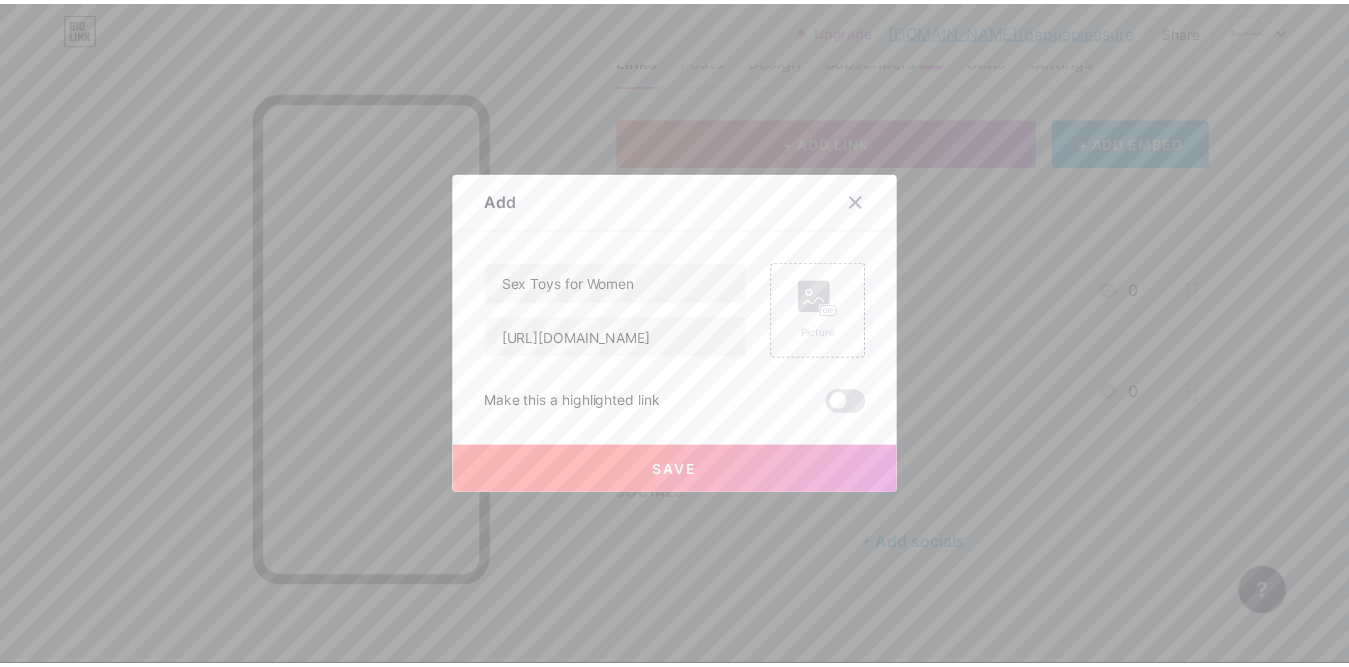 scroll, scrollTop: 0, scrollLeft: 0, axis: both 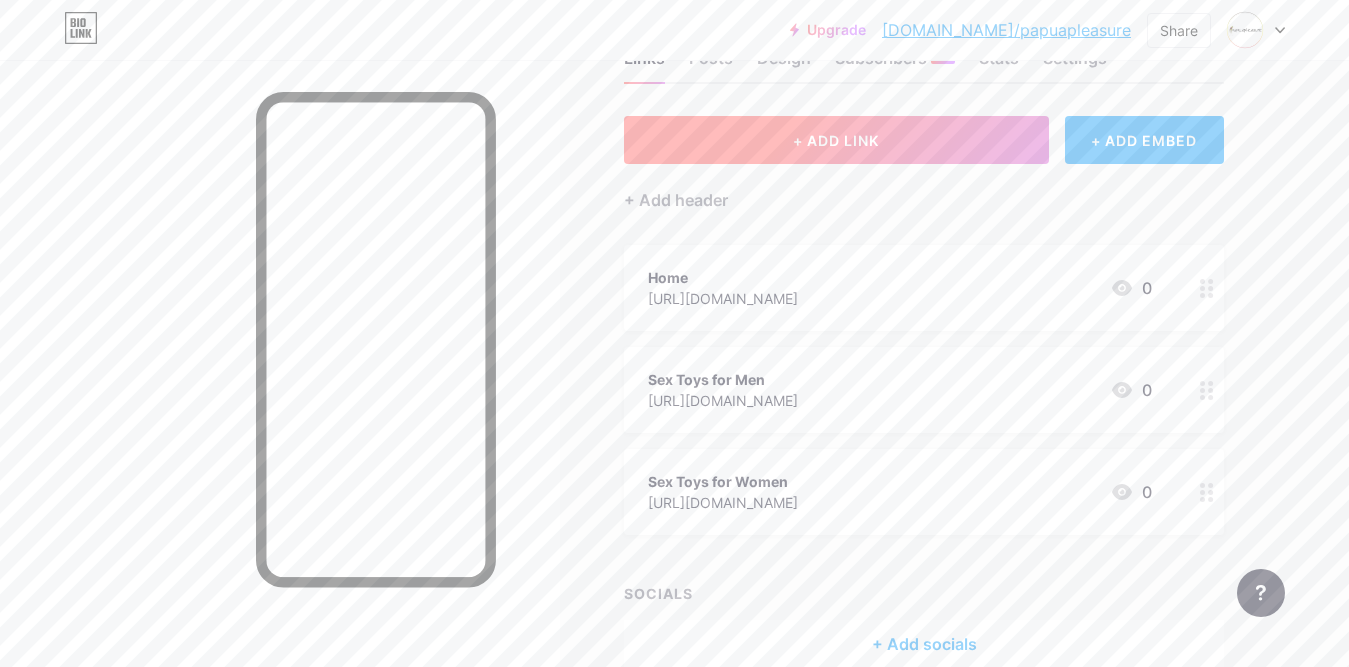 click on "+ ADD LINK" at bounding box center [836, 140] 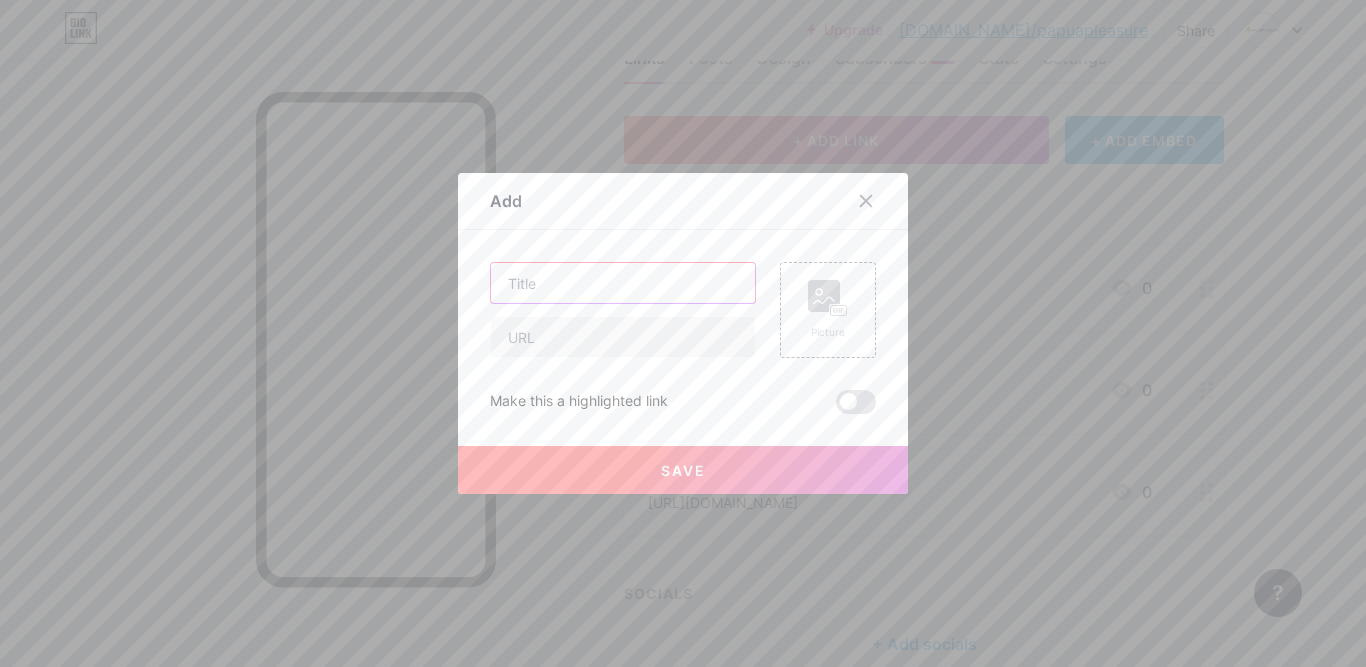 click at bounding box center [623, 283] 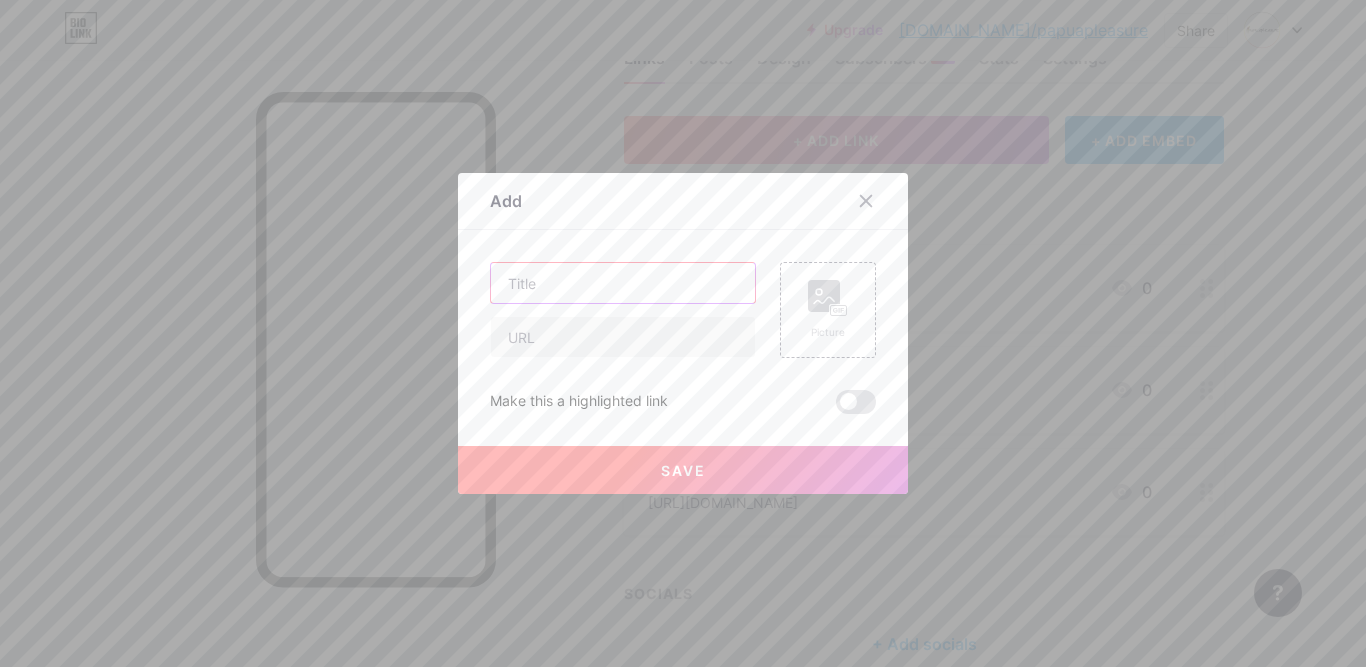 paste on "Sex Toys for Couple" 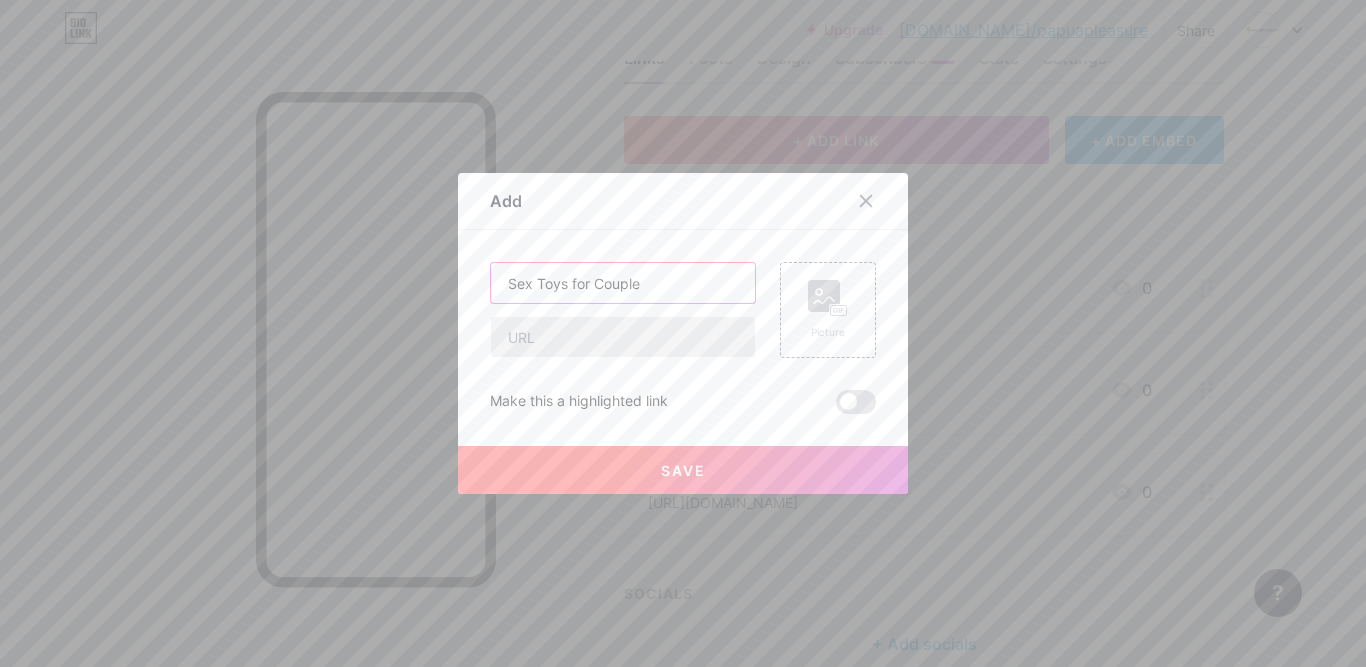 type on "Sex Toys for Couple" 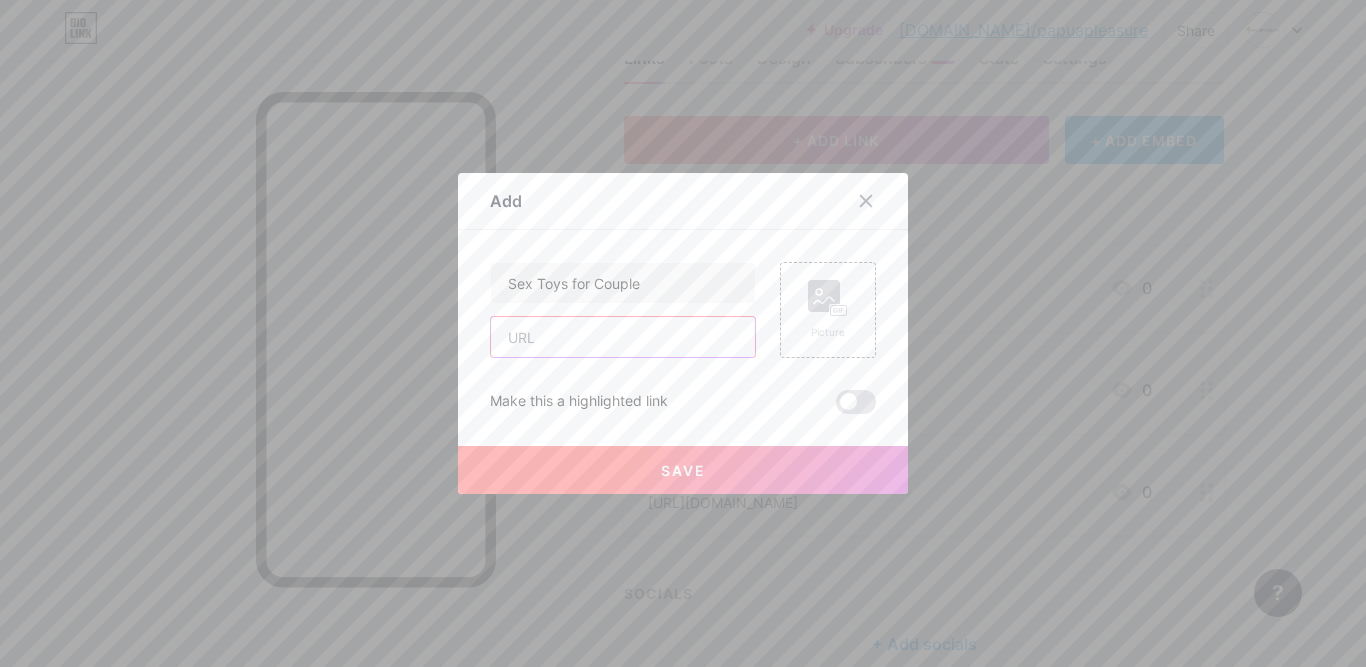 click at bounding box center (623, 337) 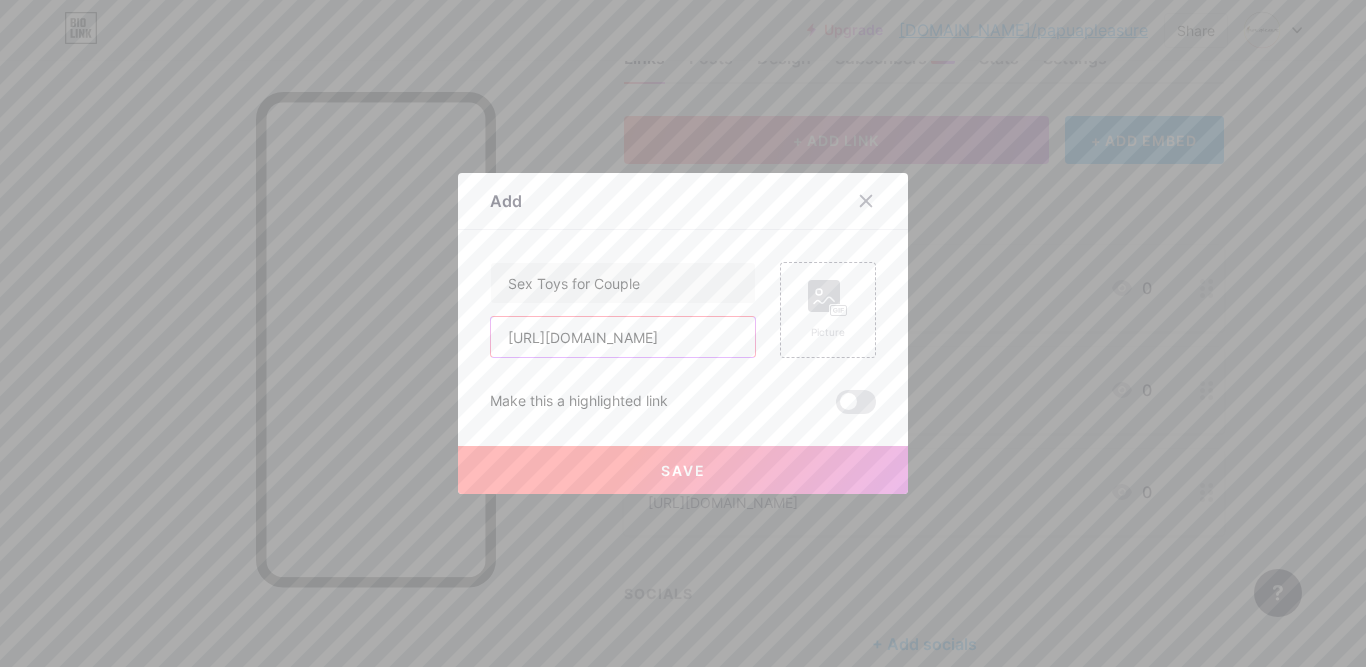scroll, scrollTop: 0, scrollLeft: 81, axis: horizontal 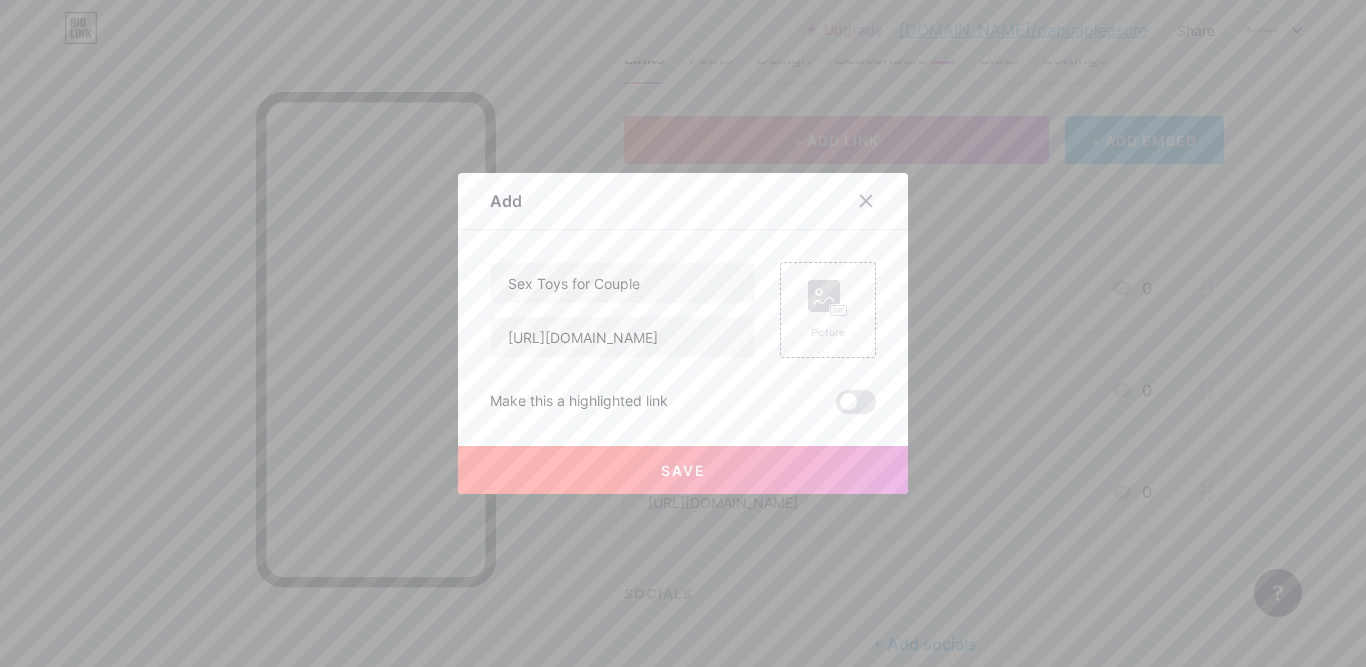 click on "Save" at bounding box center (683, 470) 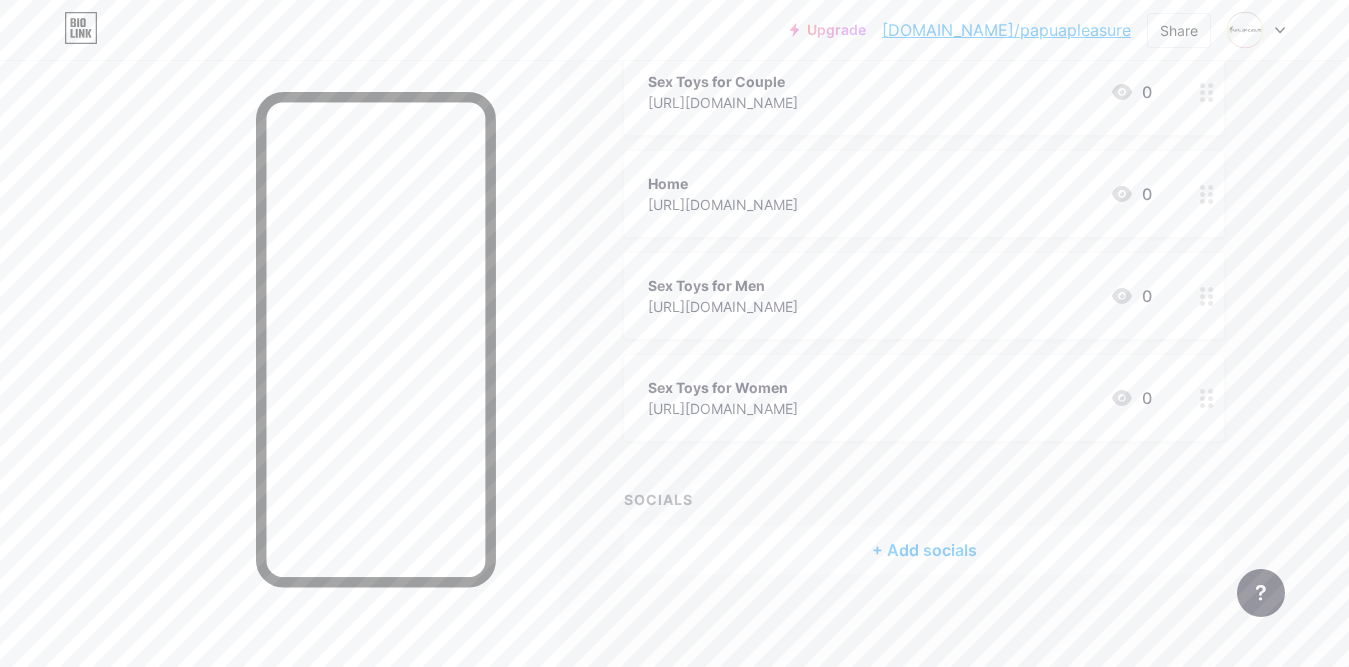 scroll, scrollTop: 72, scrollLeft: 0, axis: vertical 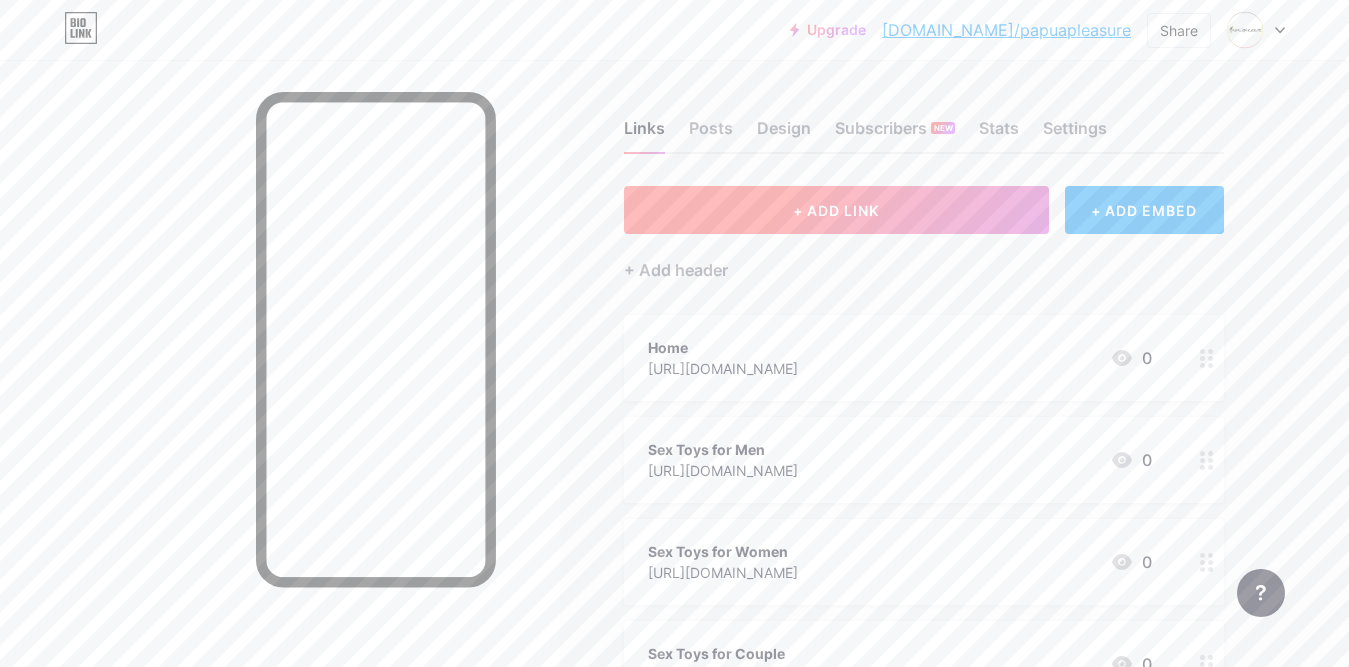 click on "+ ADD LINK" at bounding box center [836, 210] 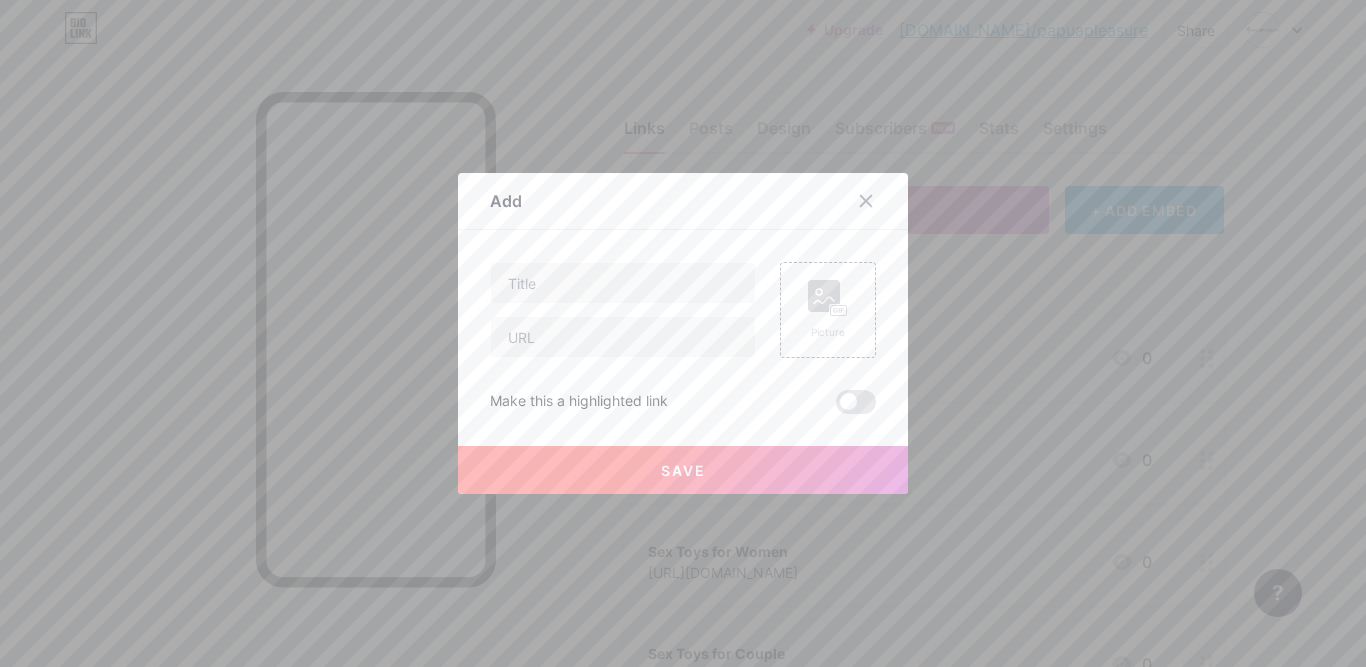 type 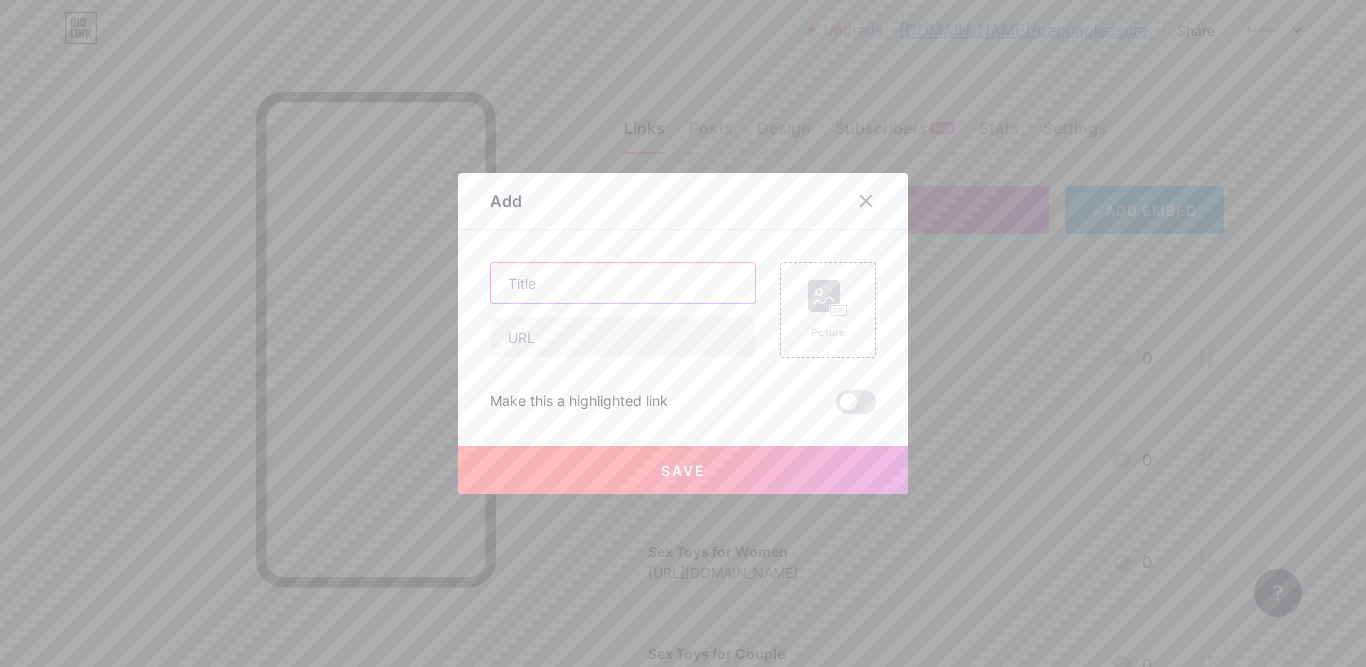 click at bounding box center [623, 283] 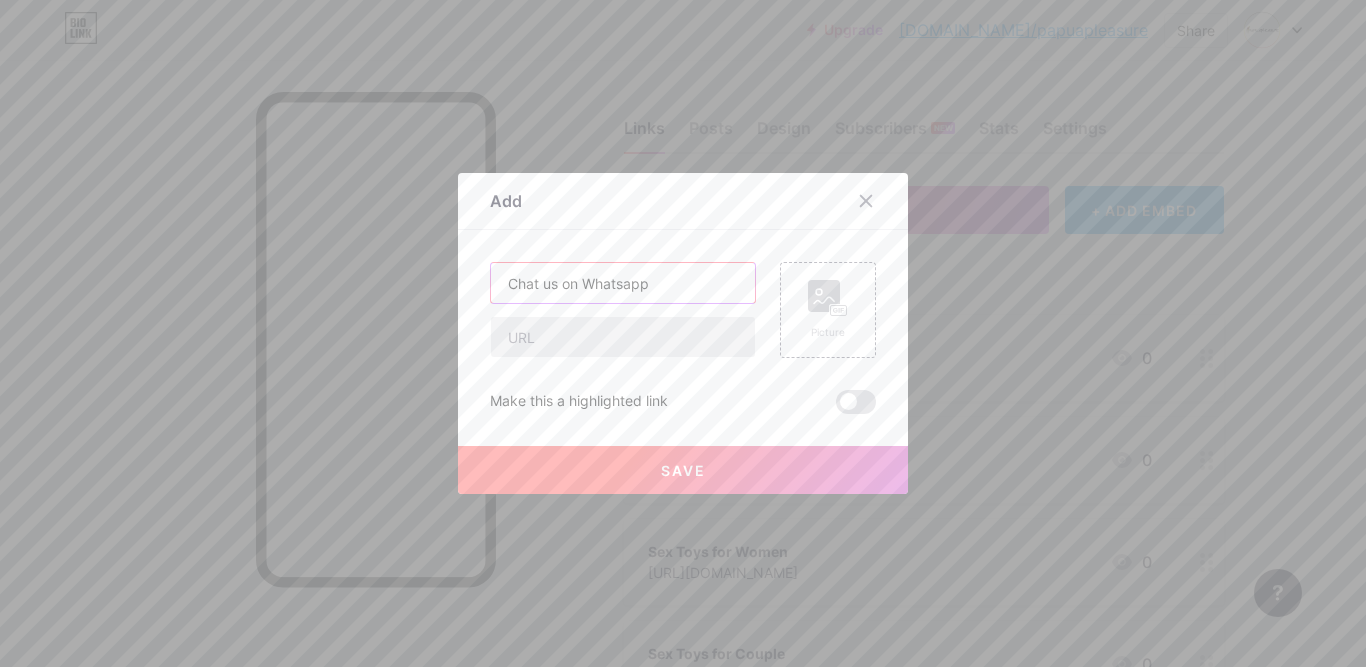 type on "Chat us on Whatsapp" 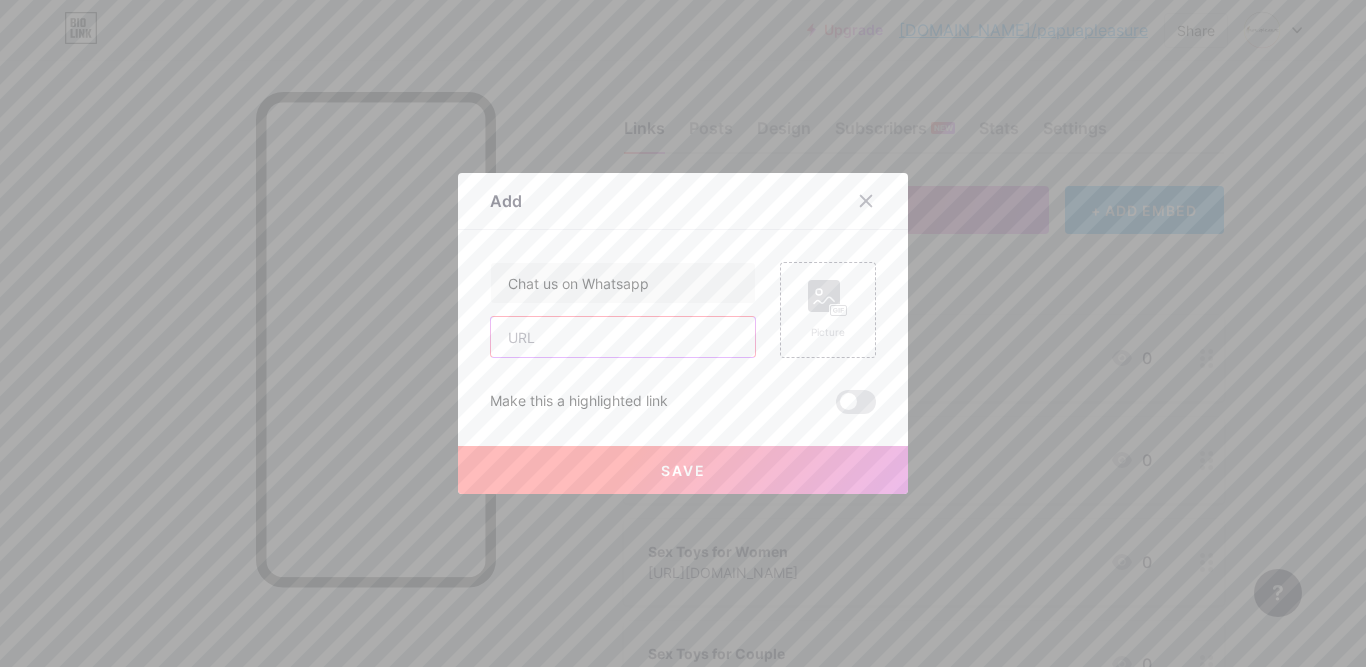 click at bounding box center (623, 337) 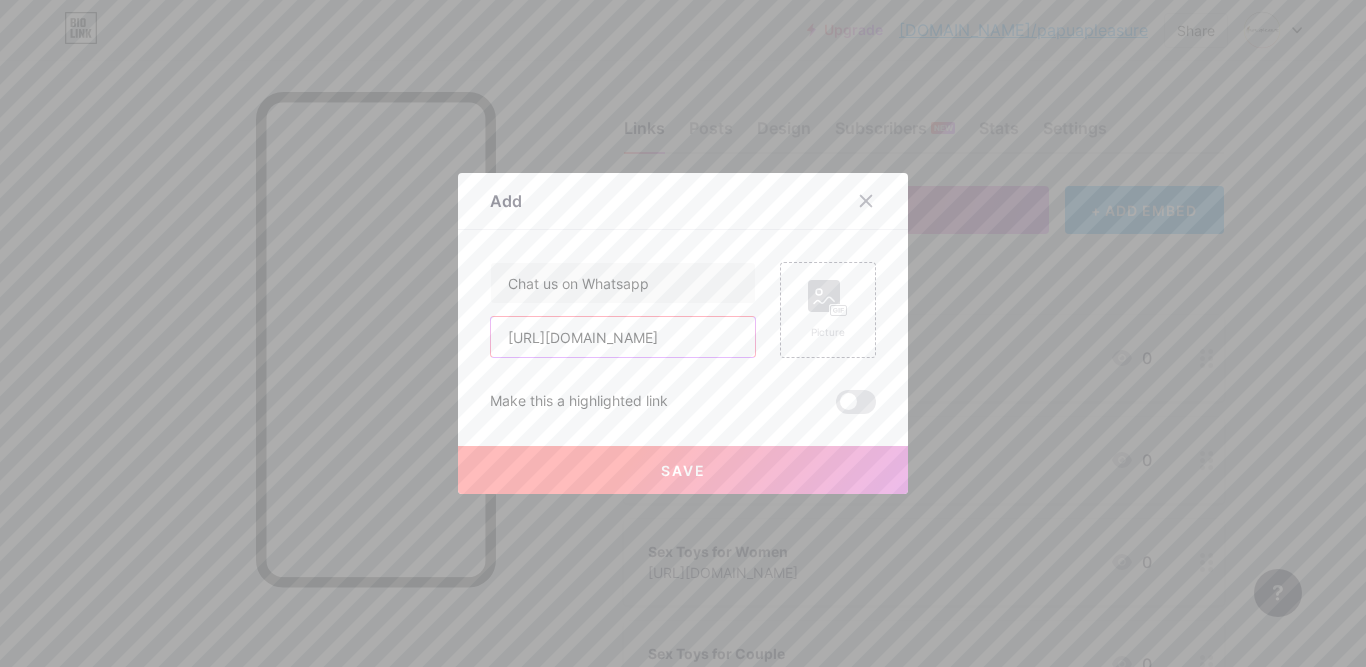 type on "[URL][DOMAIN_NAME]" 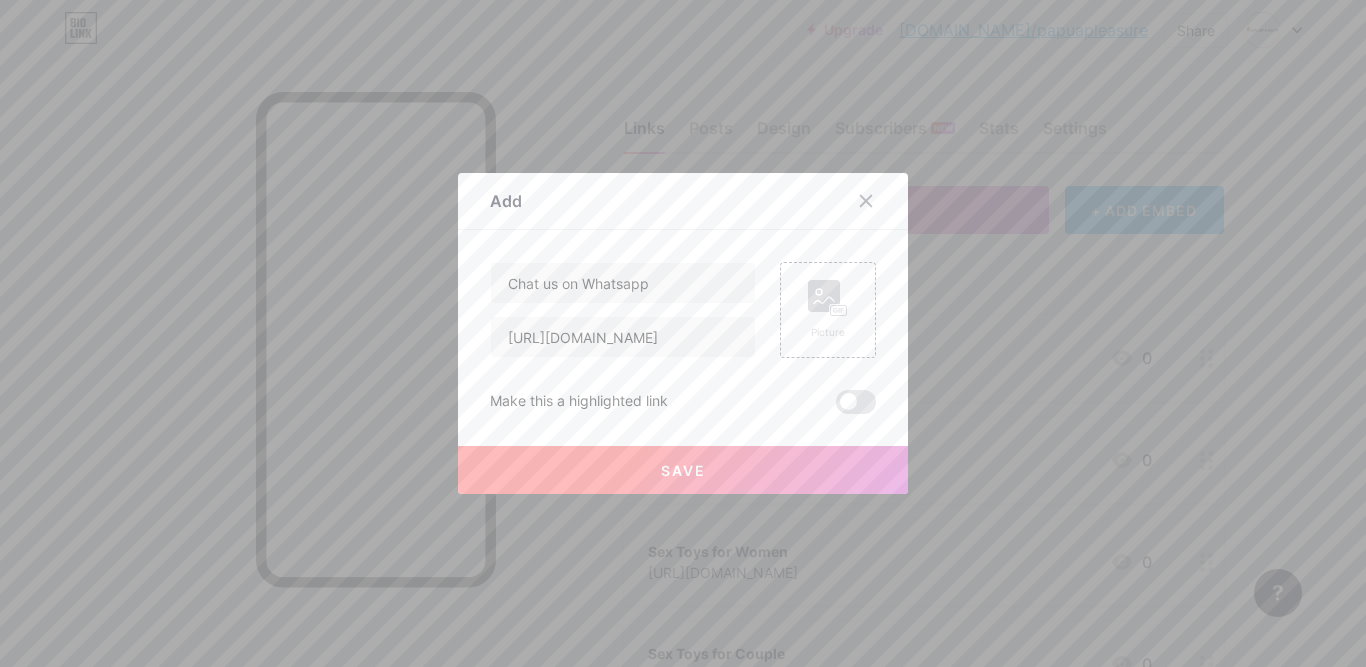 click on "Save" at bounding box center [683, 470] 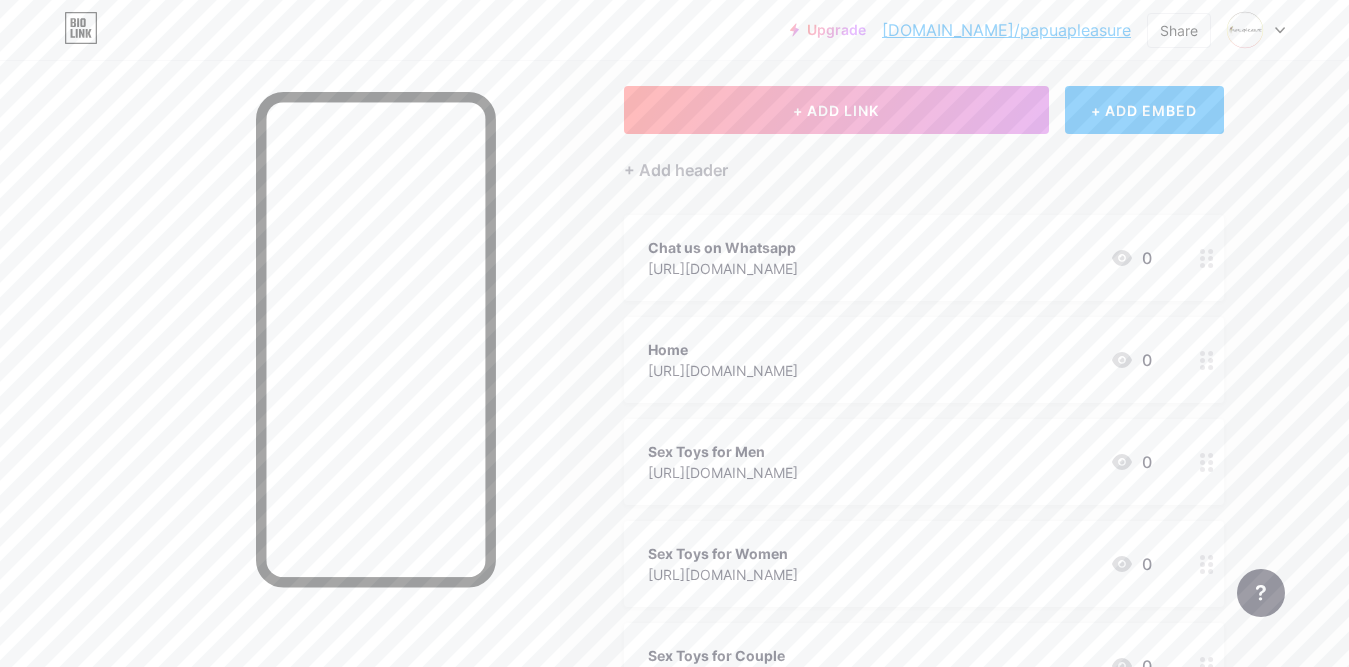 scroll, scrollTop: 0, scrollLeft: 0, axis: both 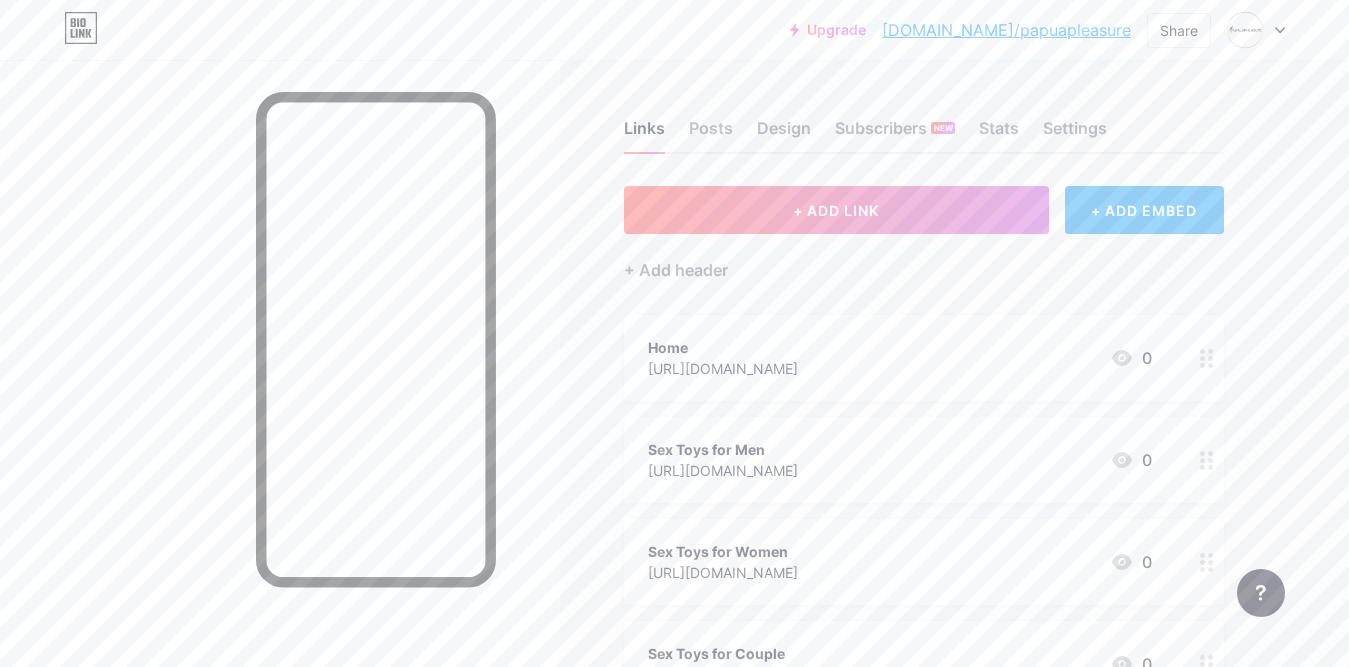click on "+ ADD EMBED" at bounding box center (1144, 210) 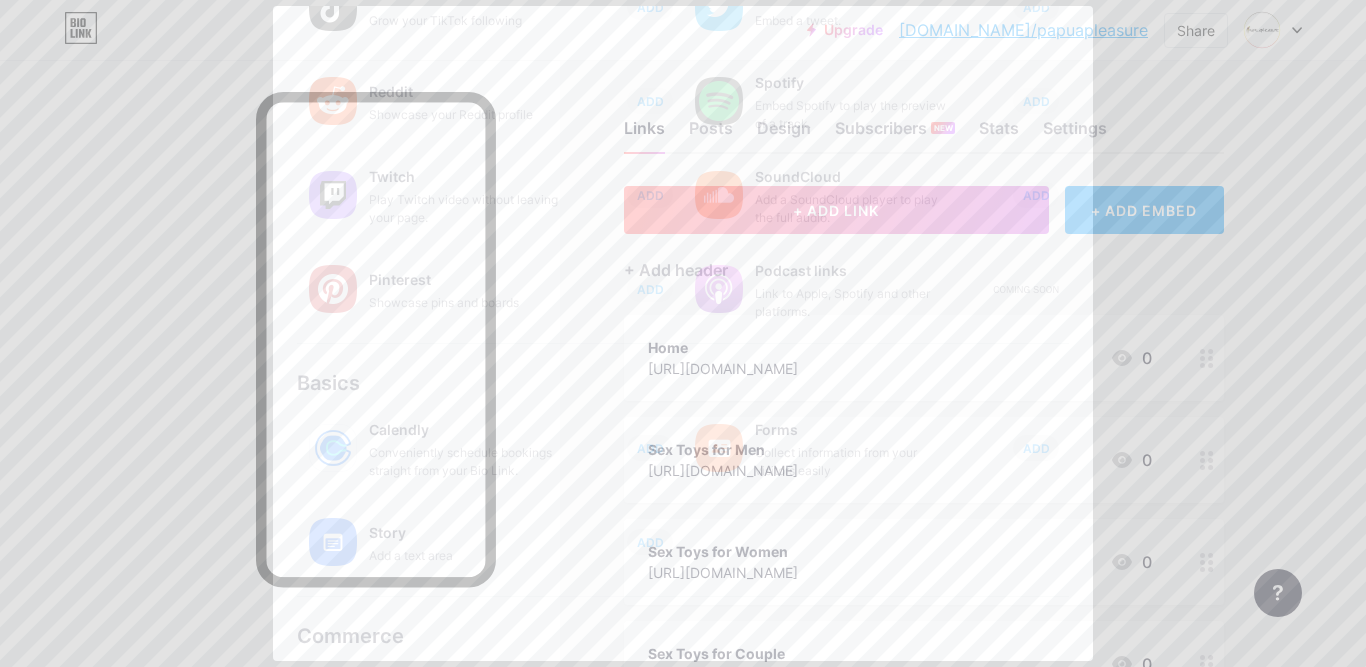 scroll, scrollTop: 364, scrollLeft: 0, axis: vertical 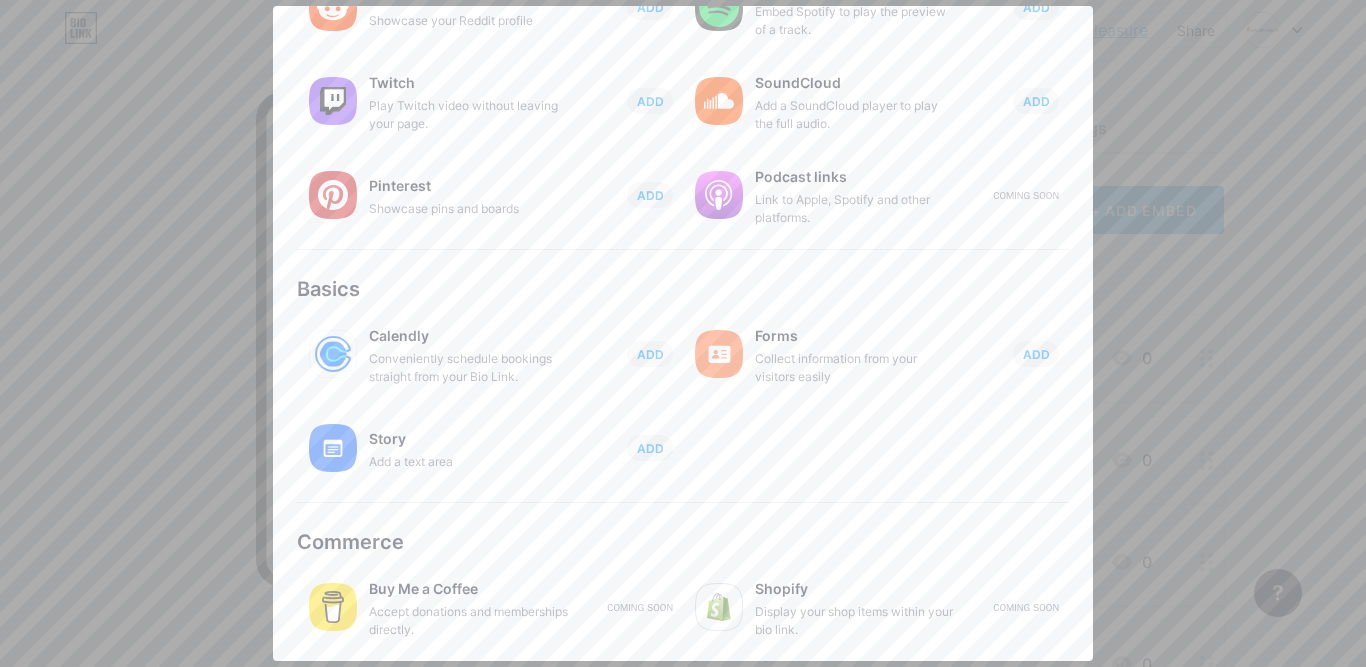click on "Story" at bounding box center (469, 439) 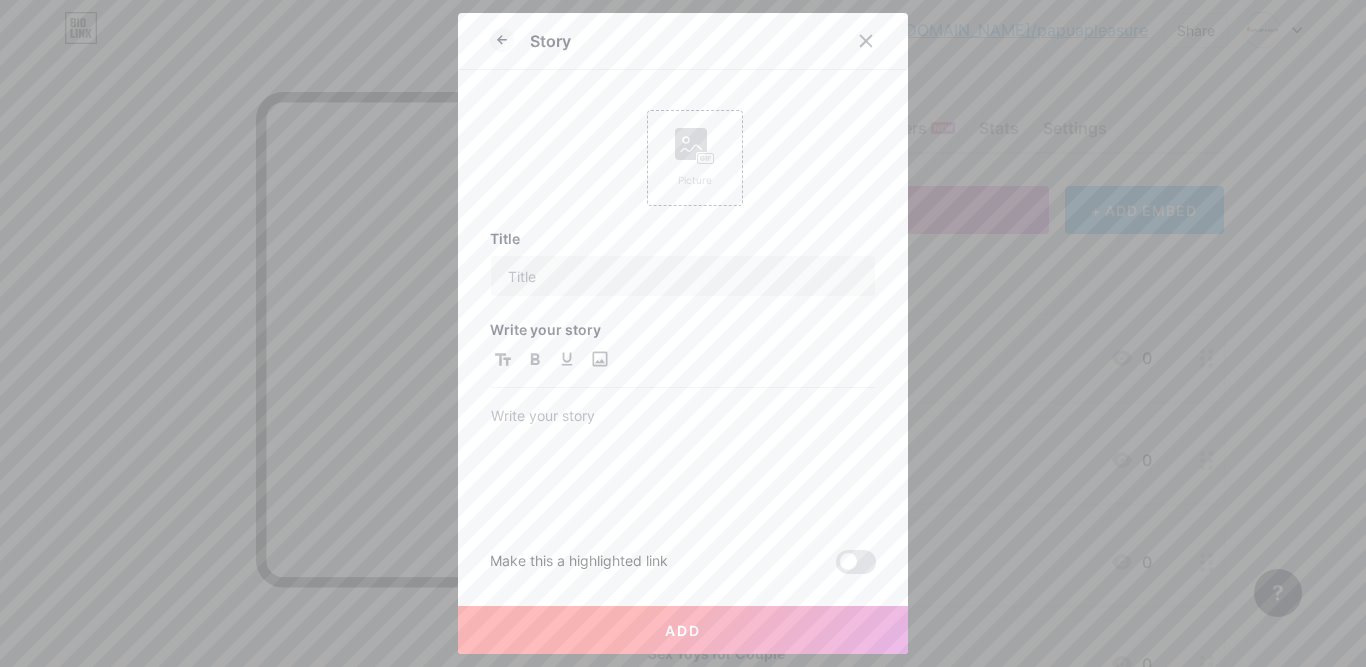 scroll, scrollTop: 0, scrollLeft: 0, axis: both 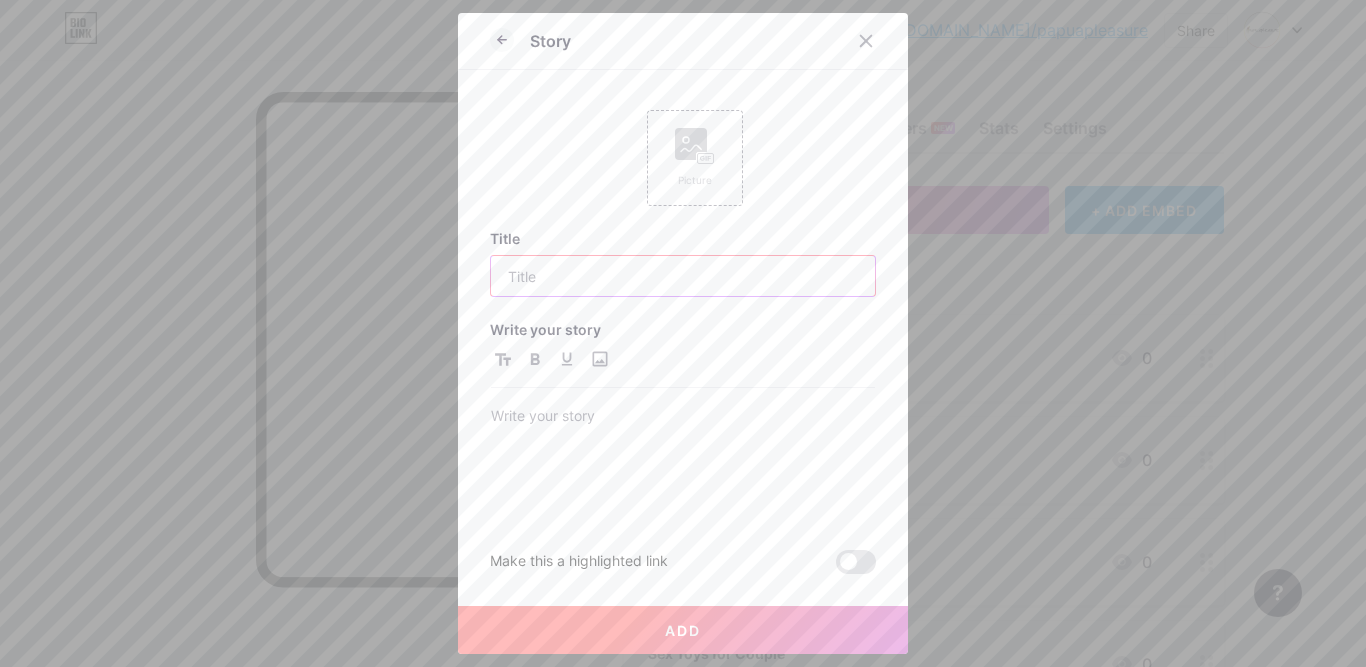 click at bounding box center (683, 276) 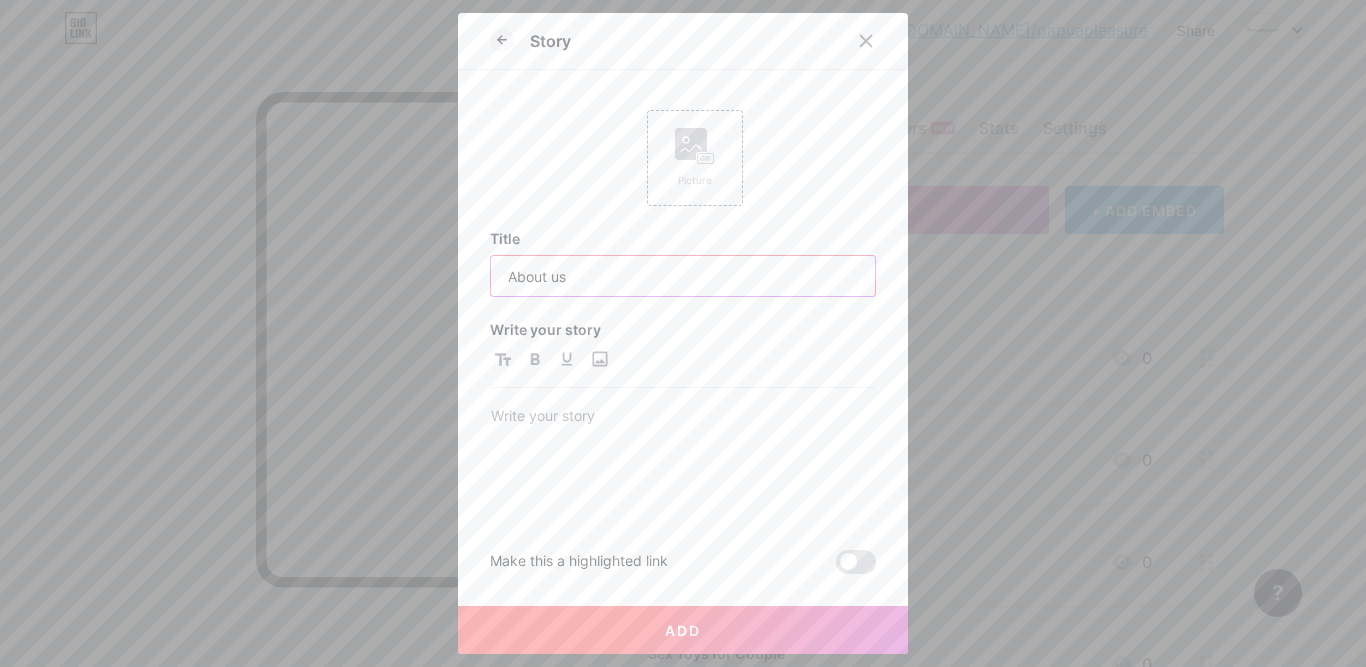 type on "About us" 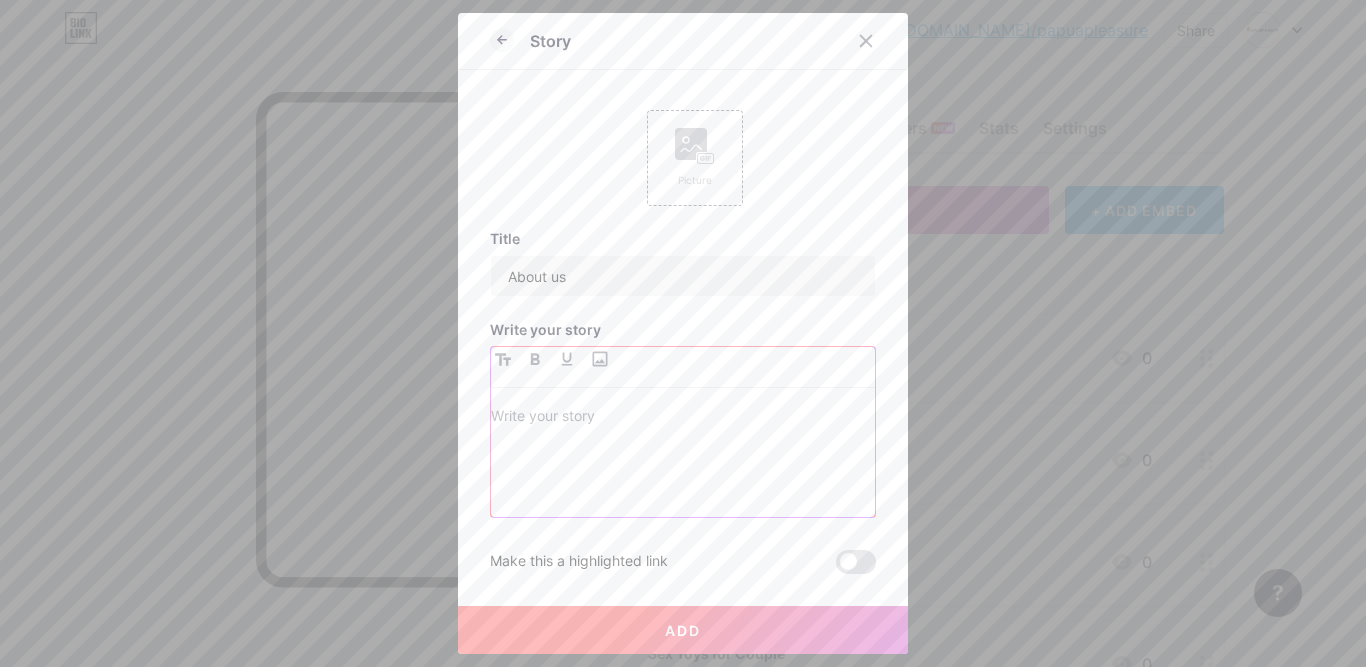 click at bounding box center (683, 418) 